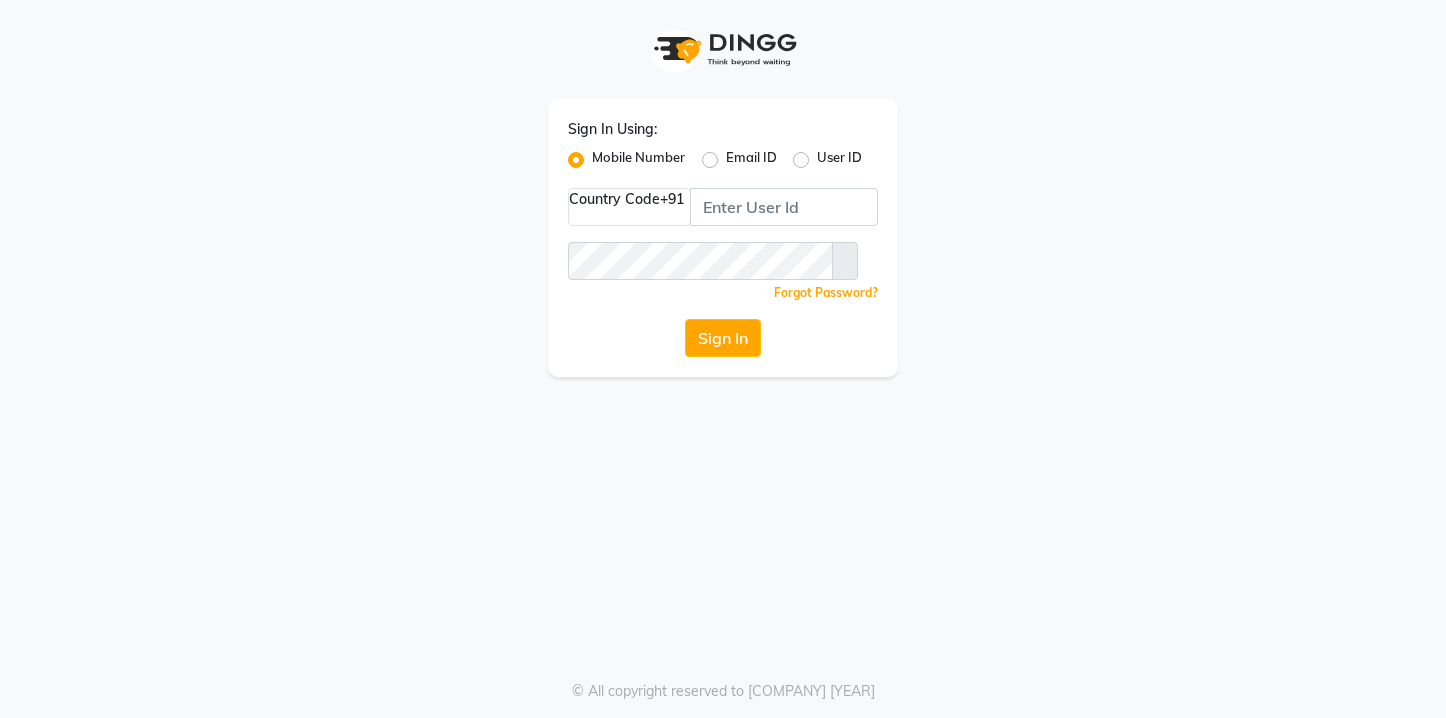 scroll, scrollTop: 0, scrollLeft: 0, axis: both 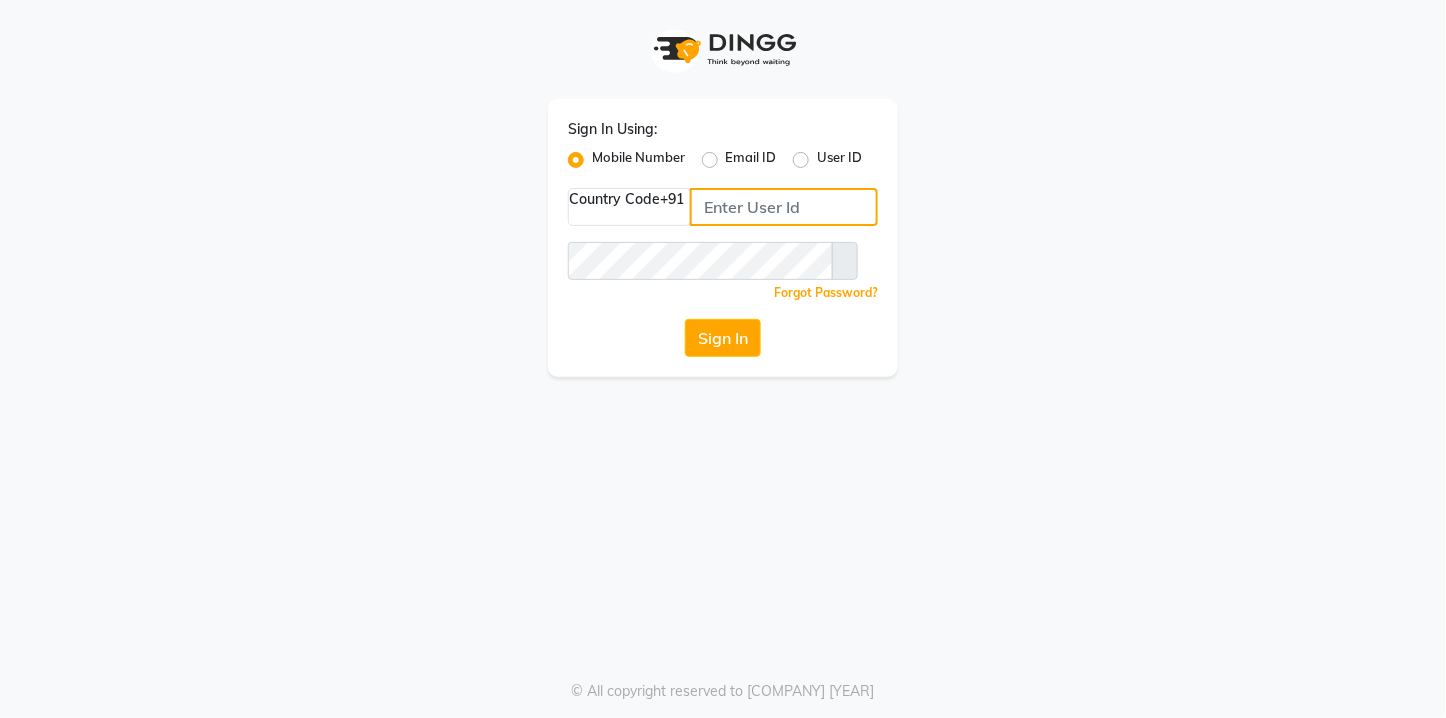 type on "••••••••••" 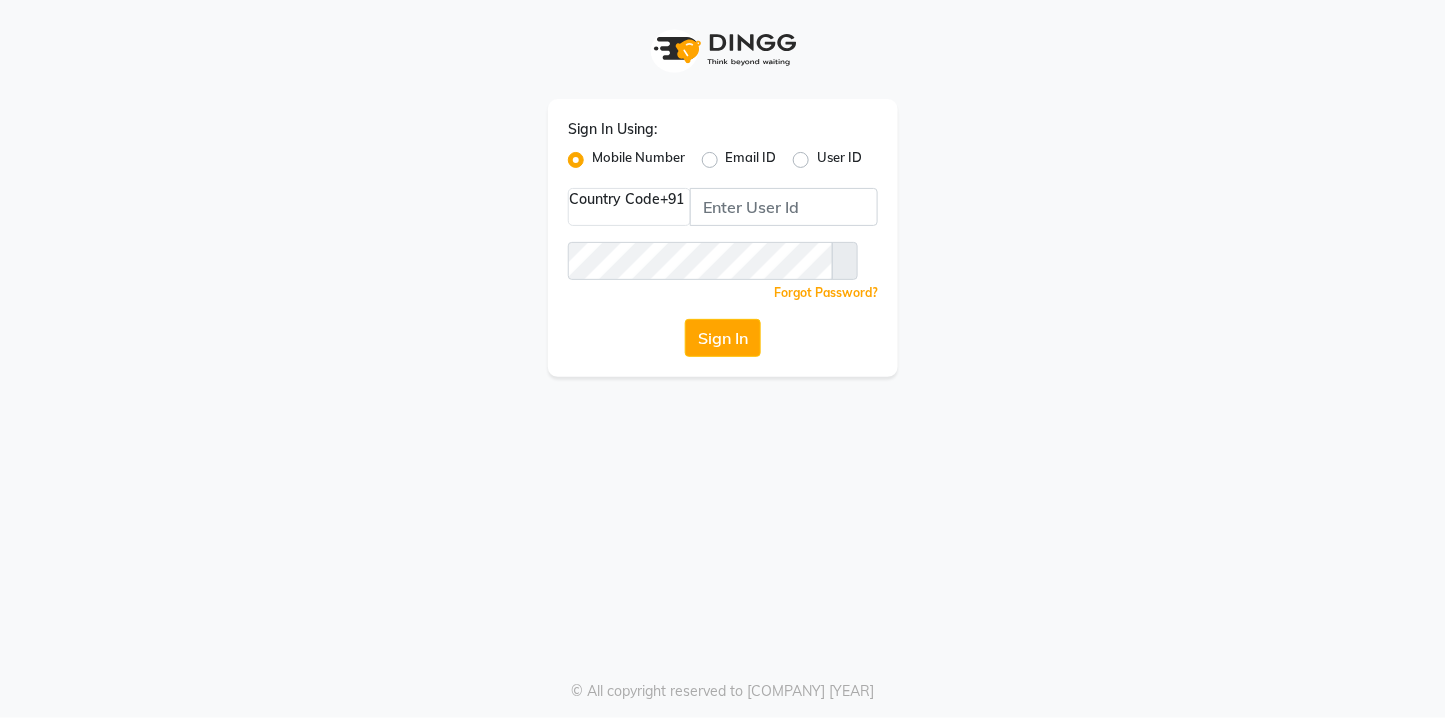 click on "User ID" at bounding box center [839, 160] 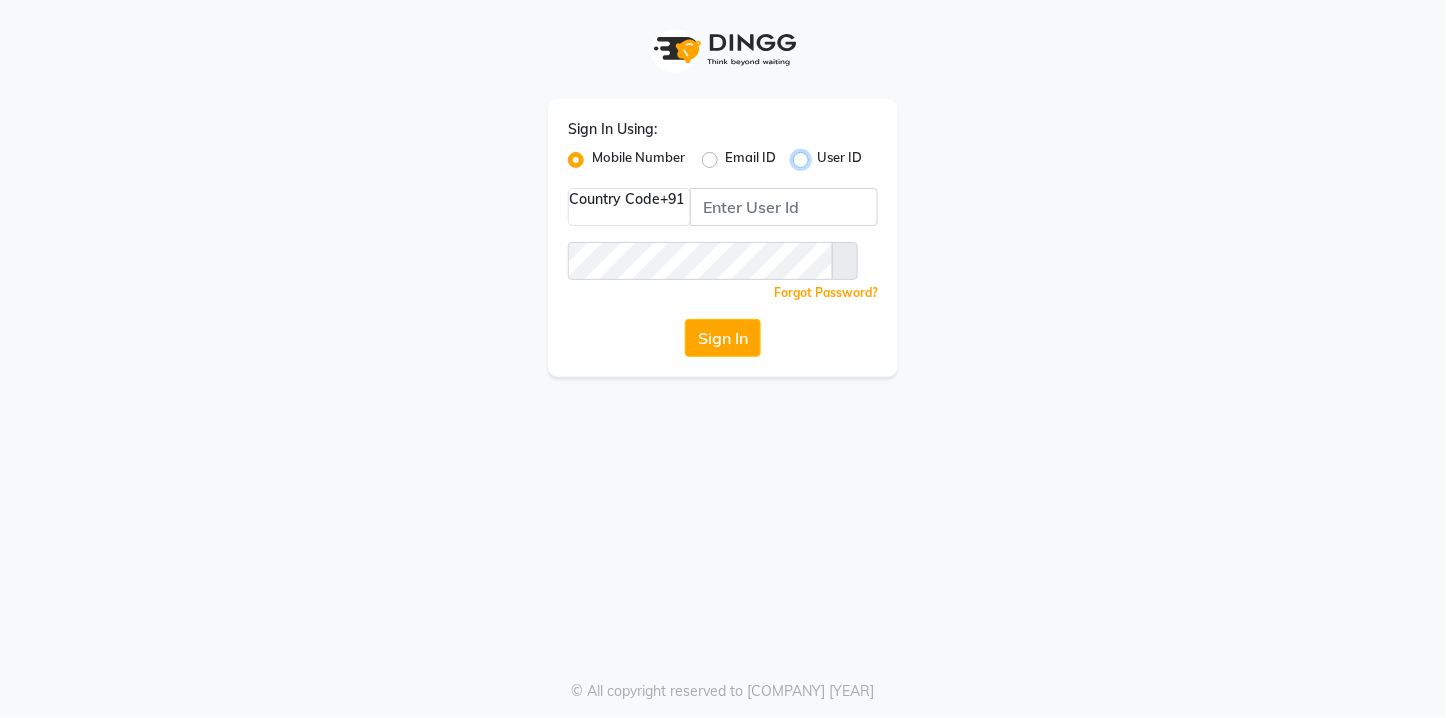 click on "User ID" at bounding box center [823, 154] 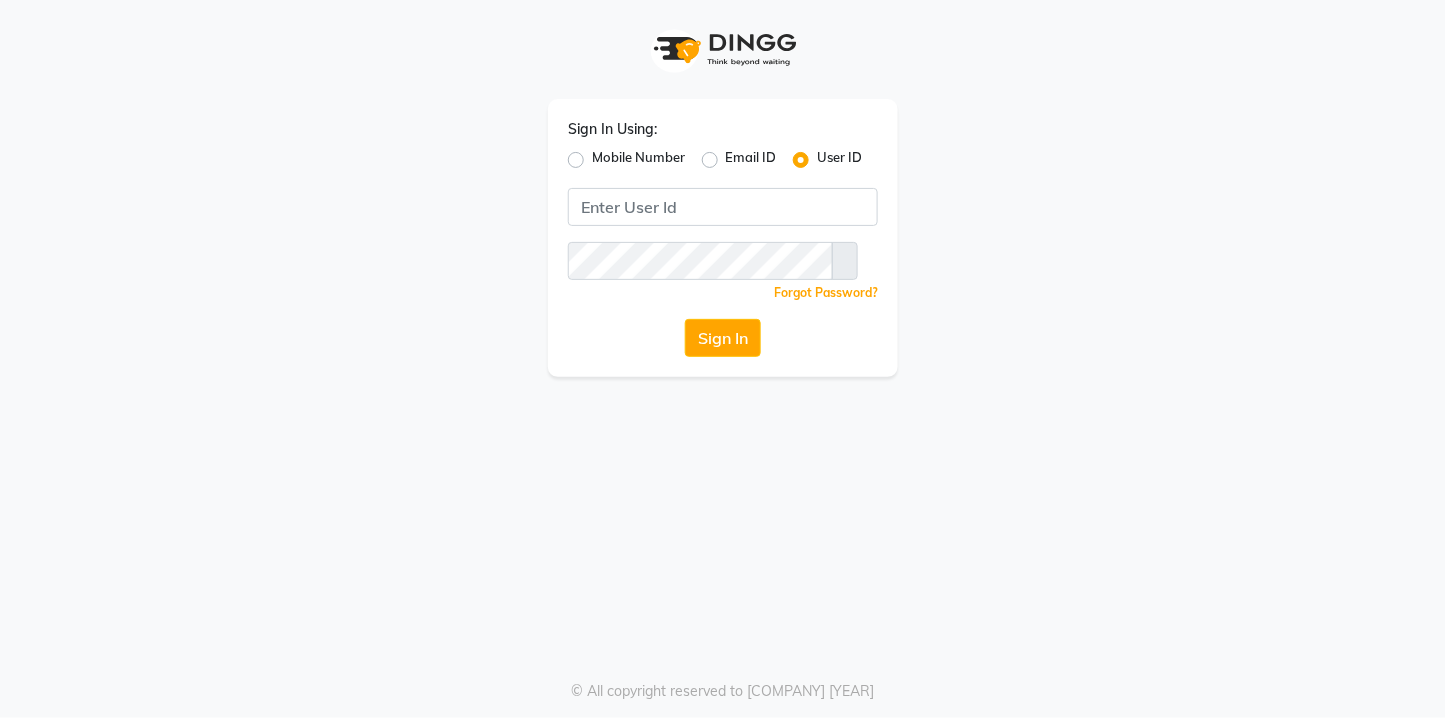 click on "Mobile Number" at bounding box center [638, 160] 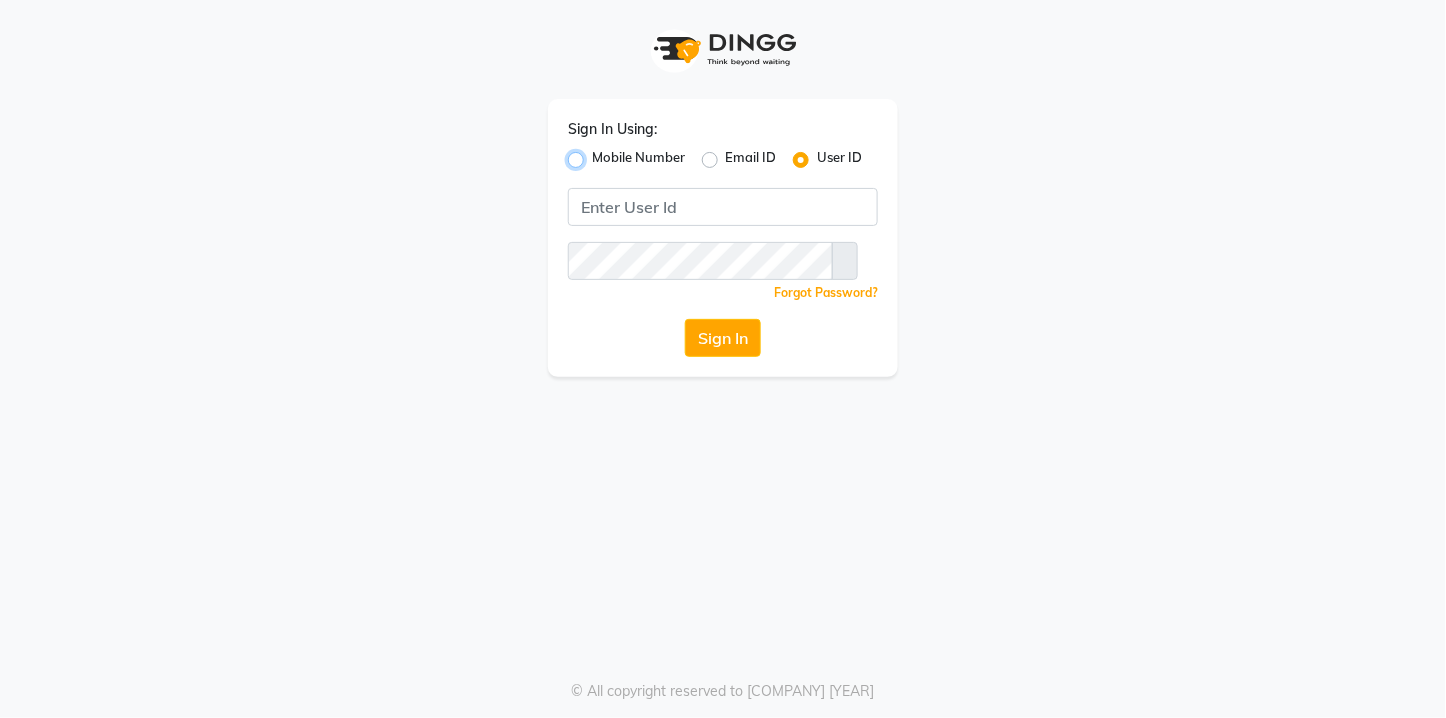 click on "Mobile Number" at bounding box center [598, 154] 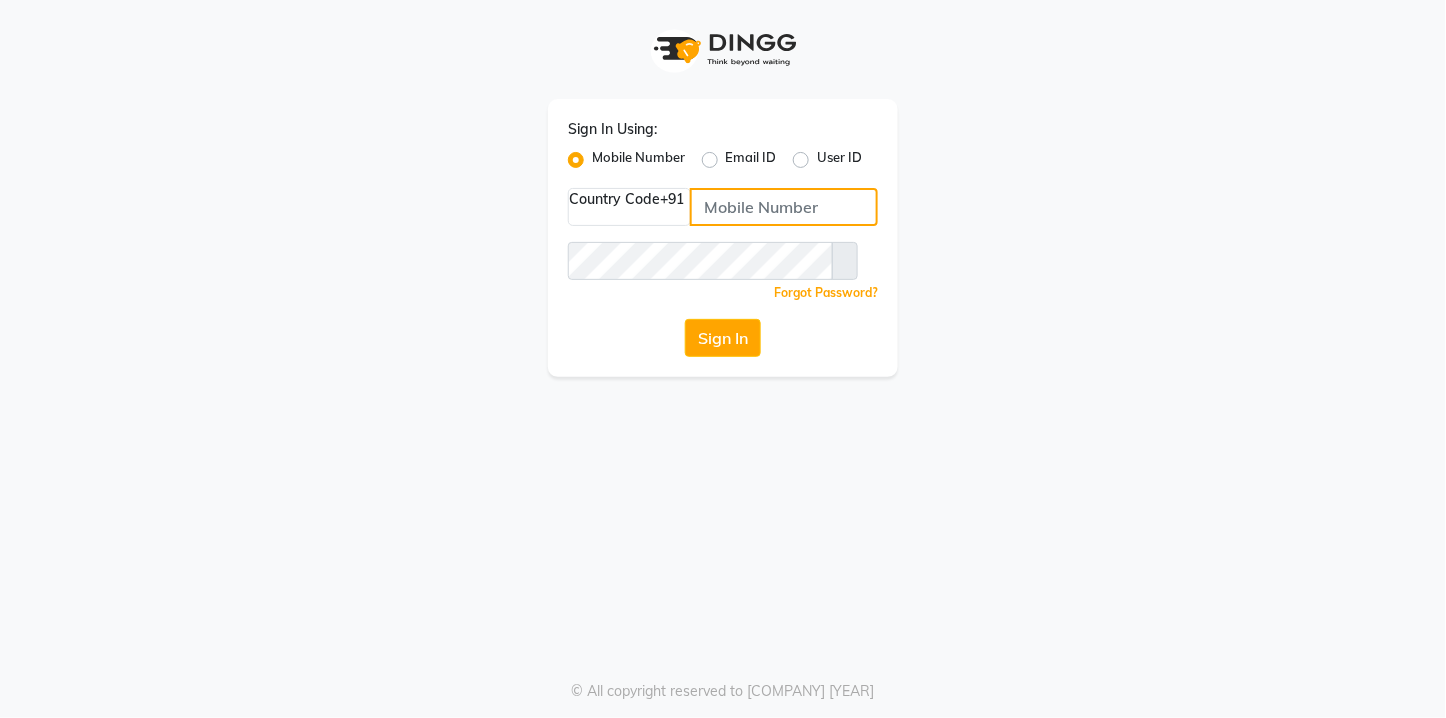 click at bounding box center [784, 207] 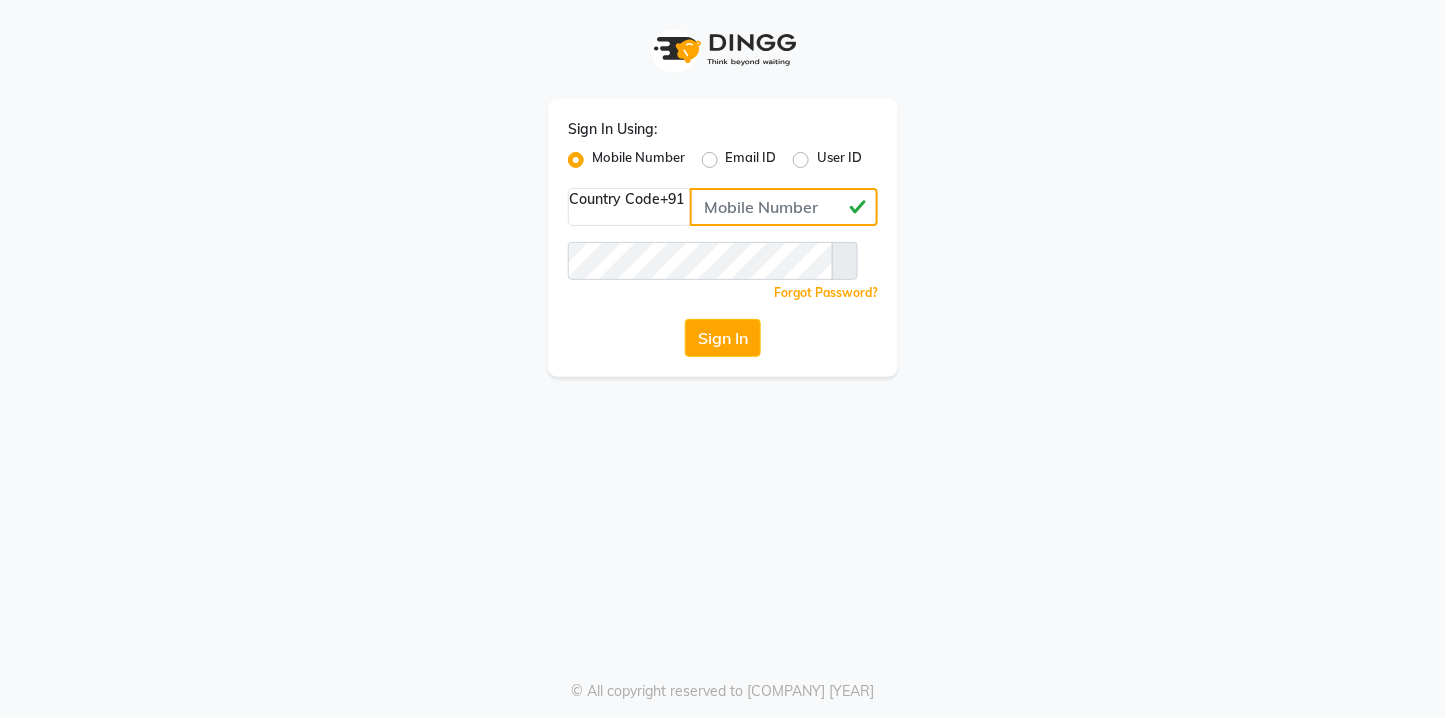 drag, startPoint x: 646, startPoint y: 205, endPoint x: 770, endPoint y: 205, distance: 124 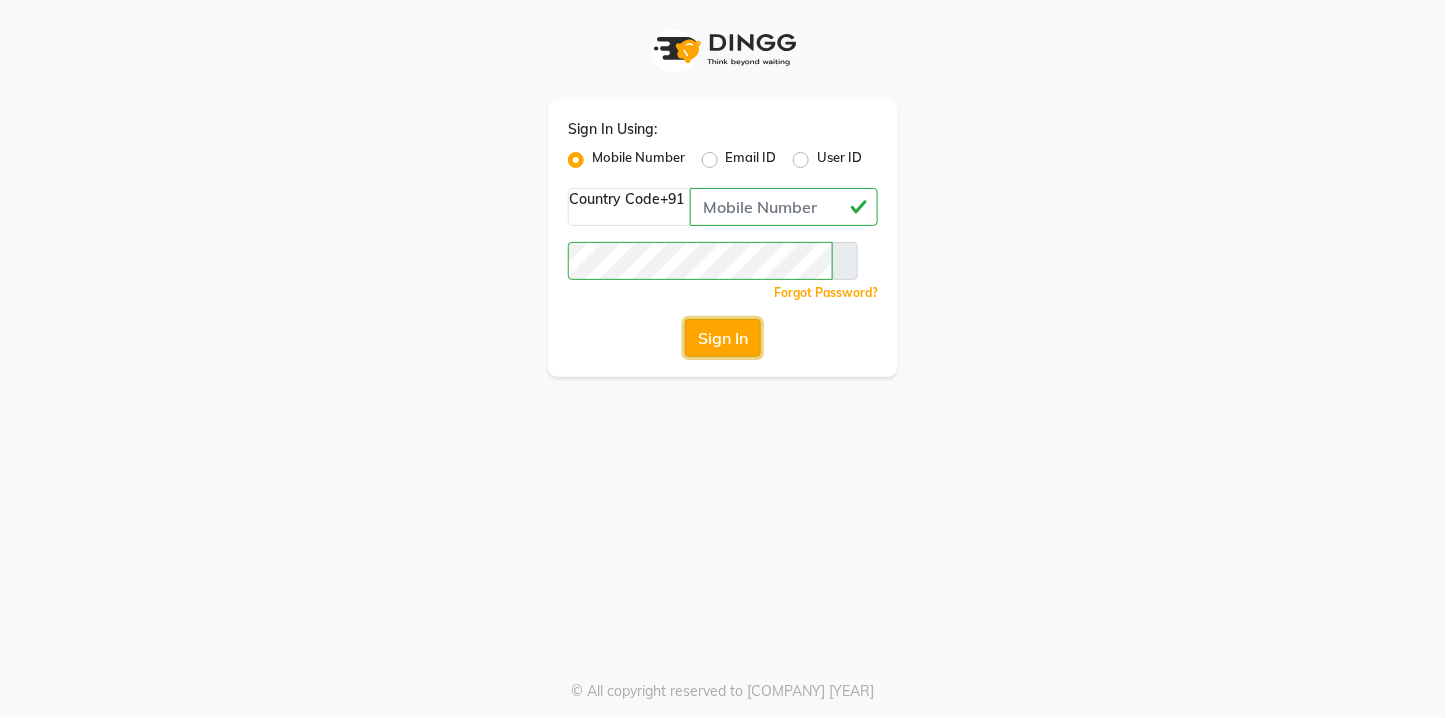 click on "Sign In" at bounding box center [723, 338] 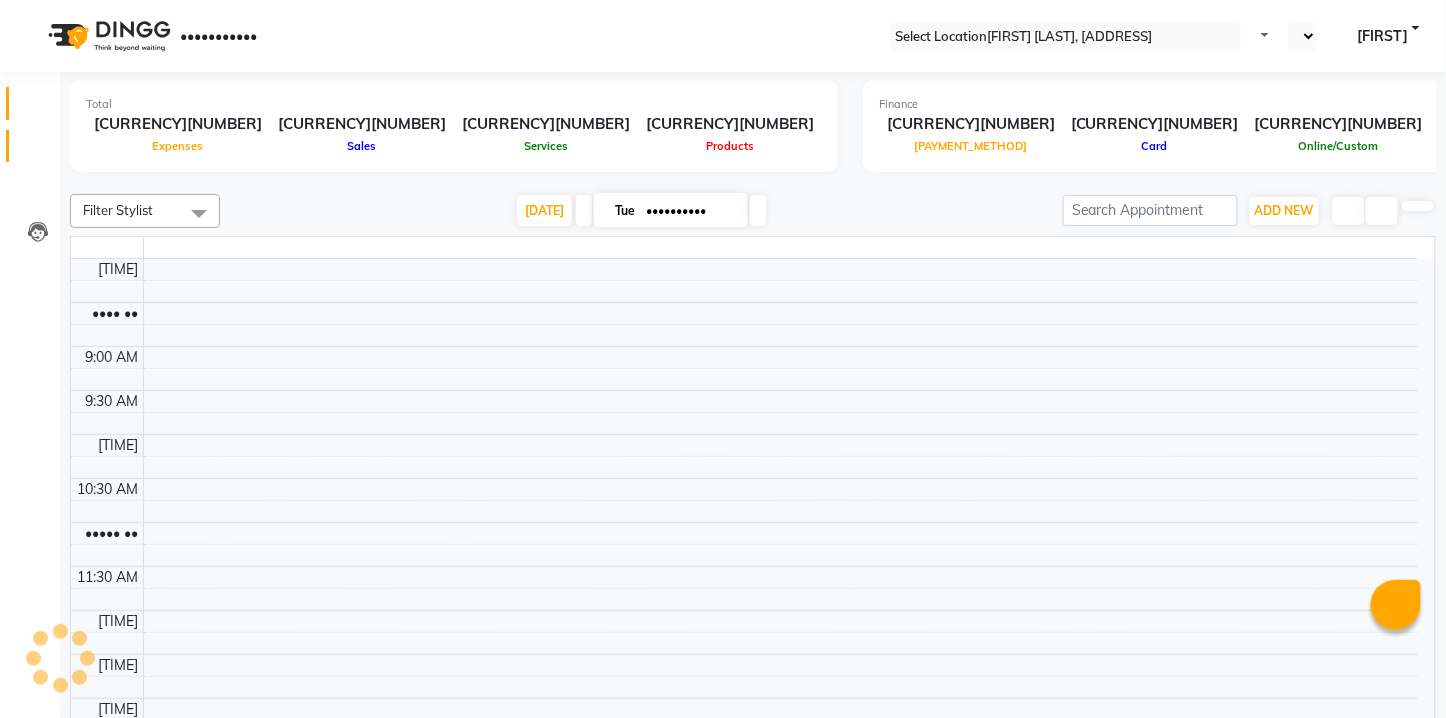 click at bounding box center [37, 151] 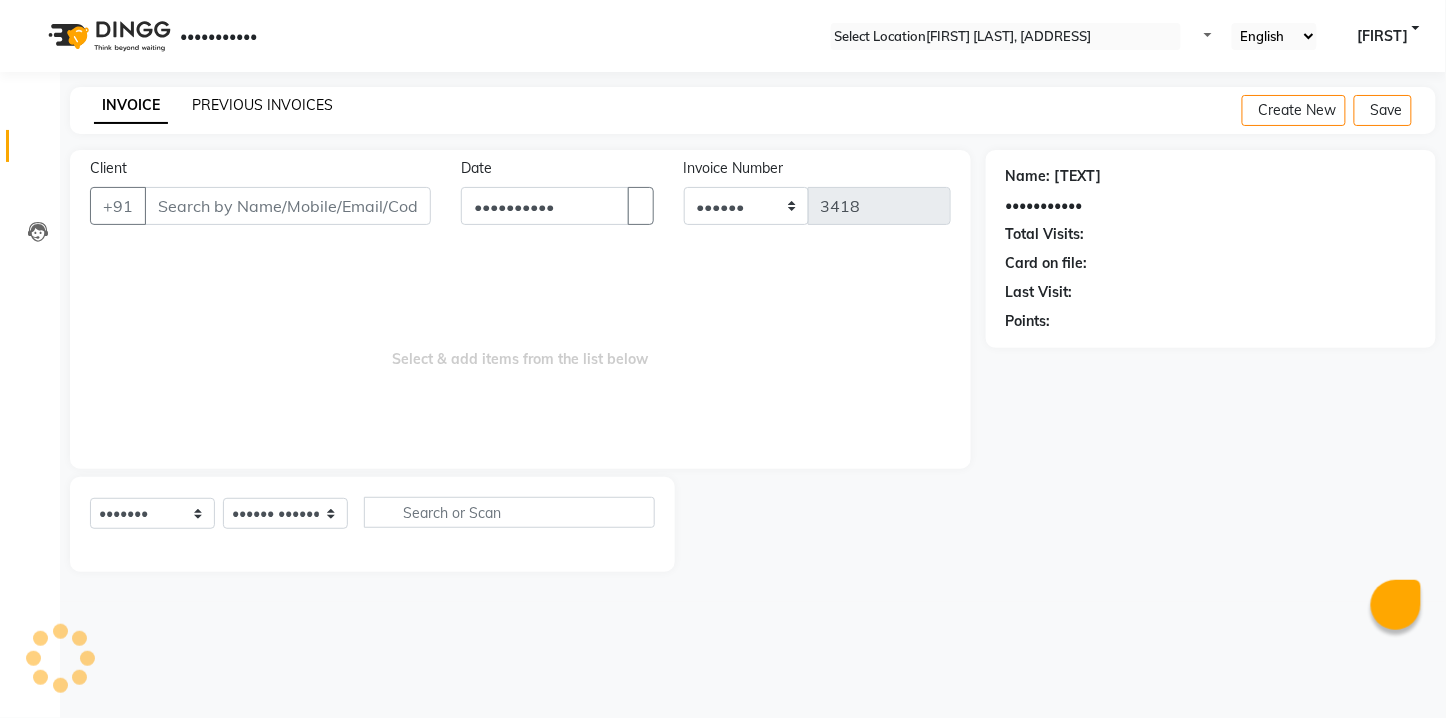 click on "PREVIOUS INVOICES" at bounding box center [262, 105] 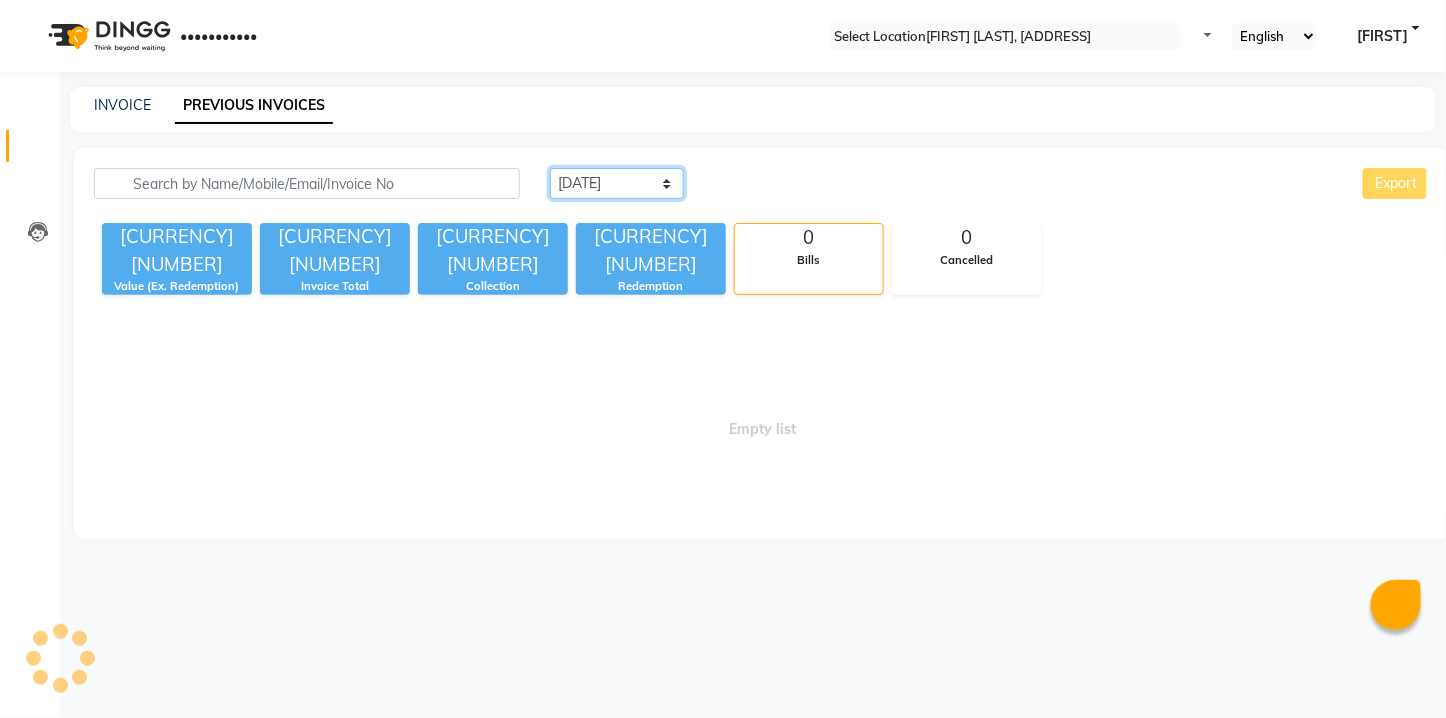click on "Today Yesterday Custom Range" at bounding box center (617, 183) 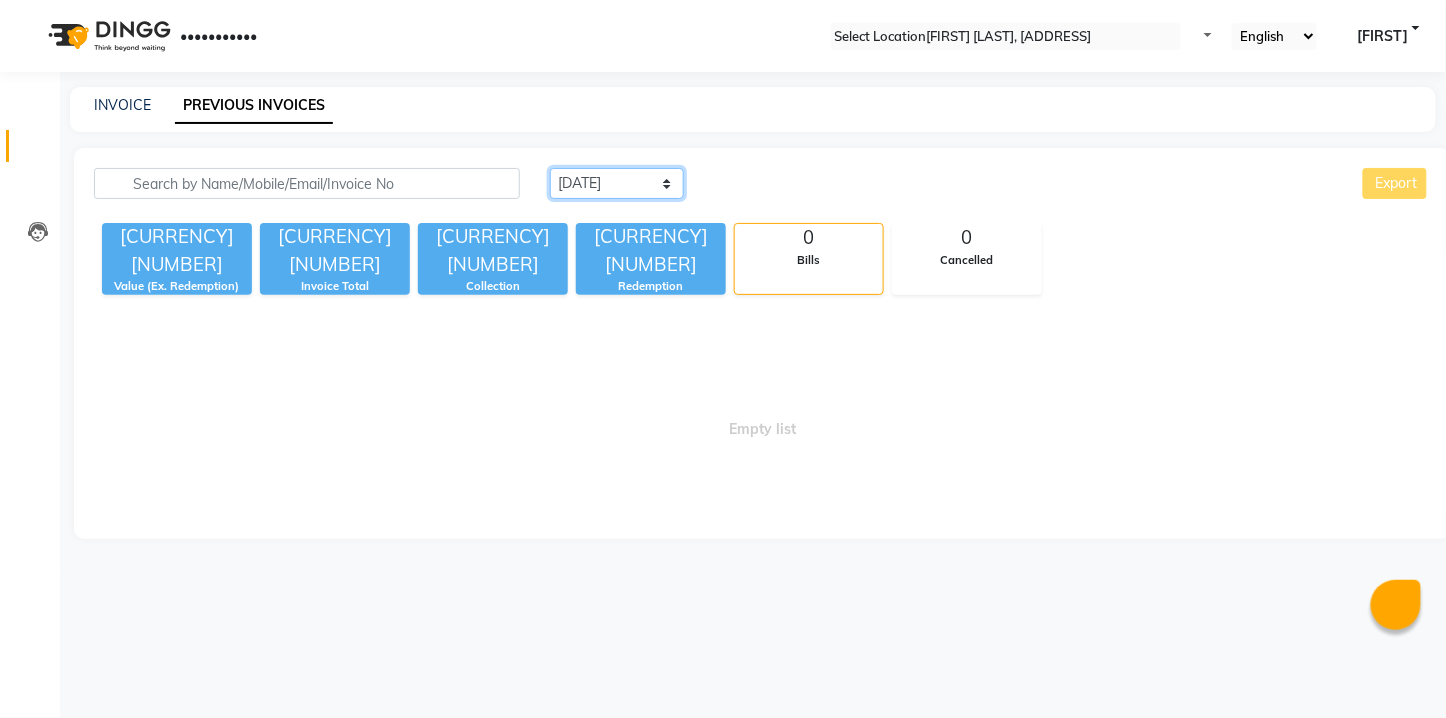 select on "[DATE_REFERENCE]" 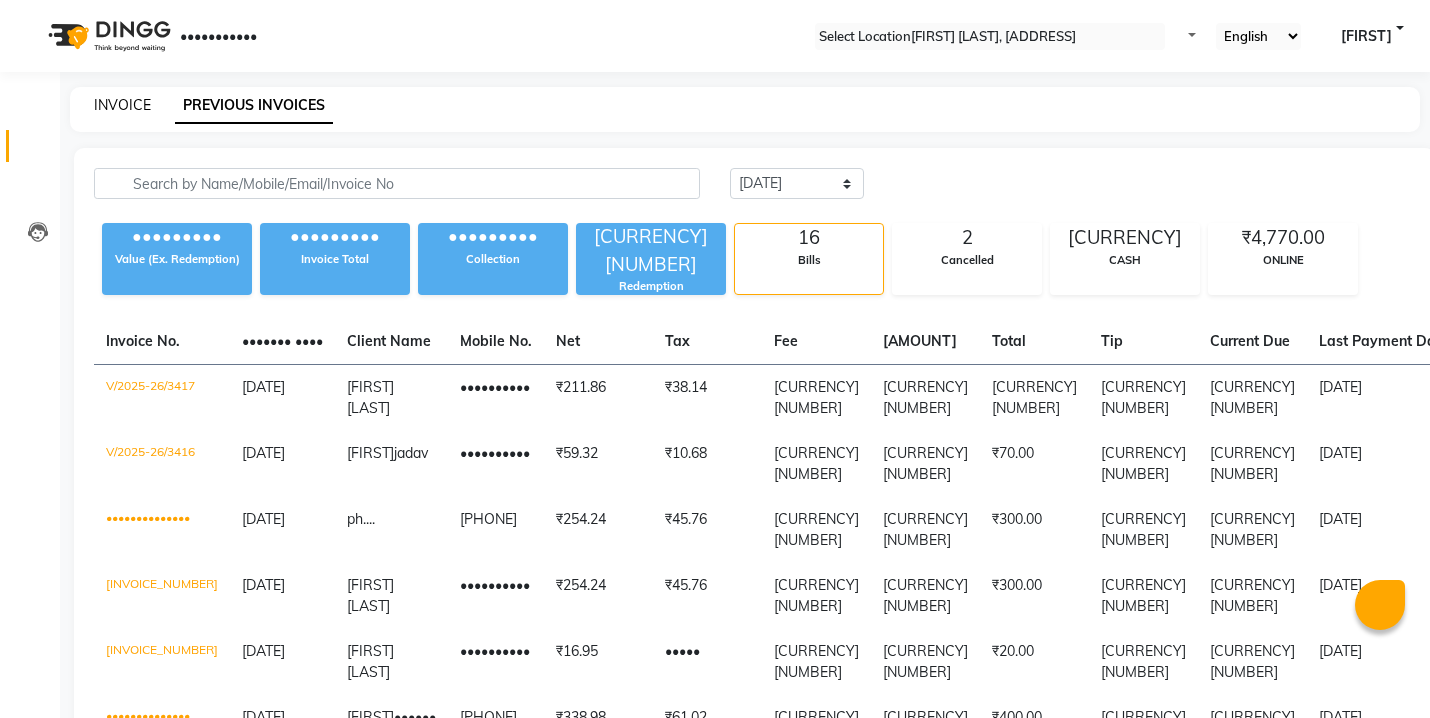 click on "INVOICE" at bounding box center [122, 105] 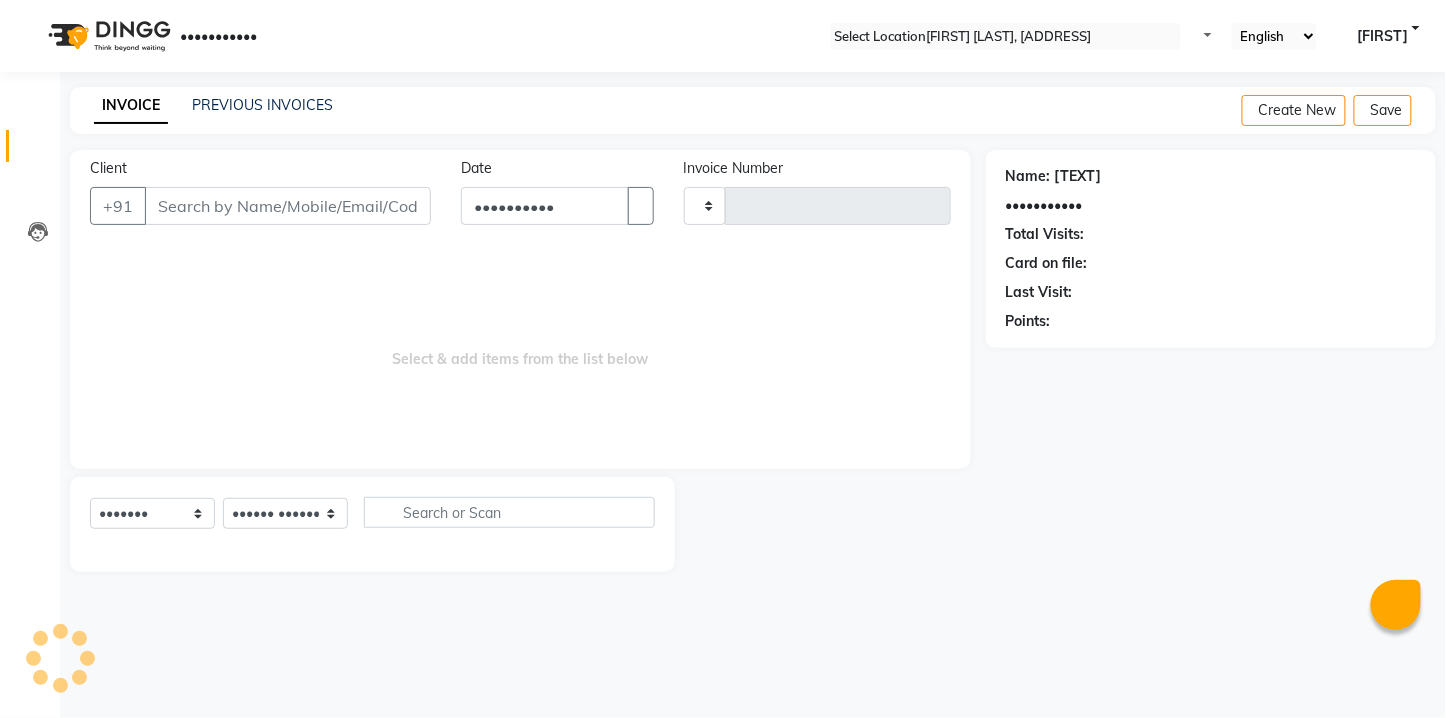 click on "Client" at bounding box center [288, 206] 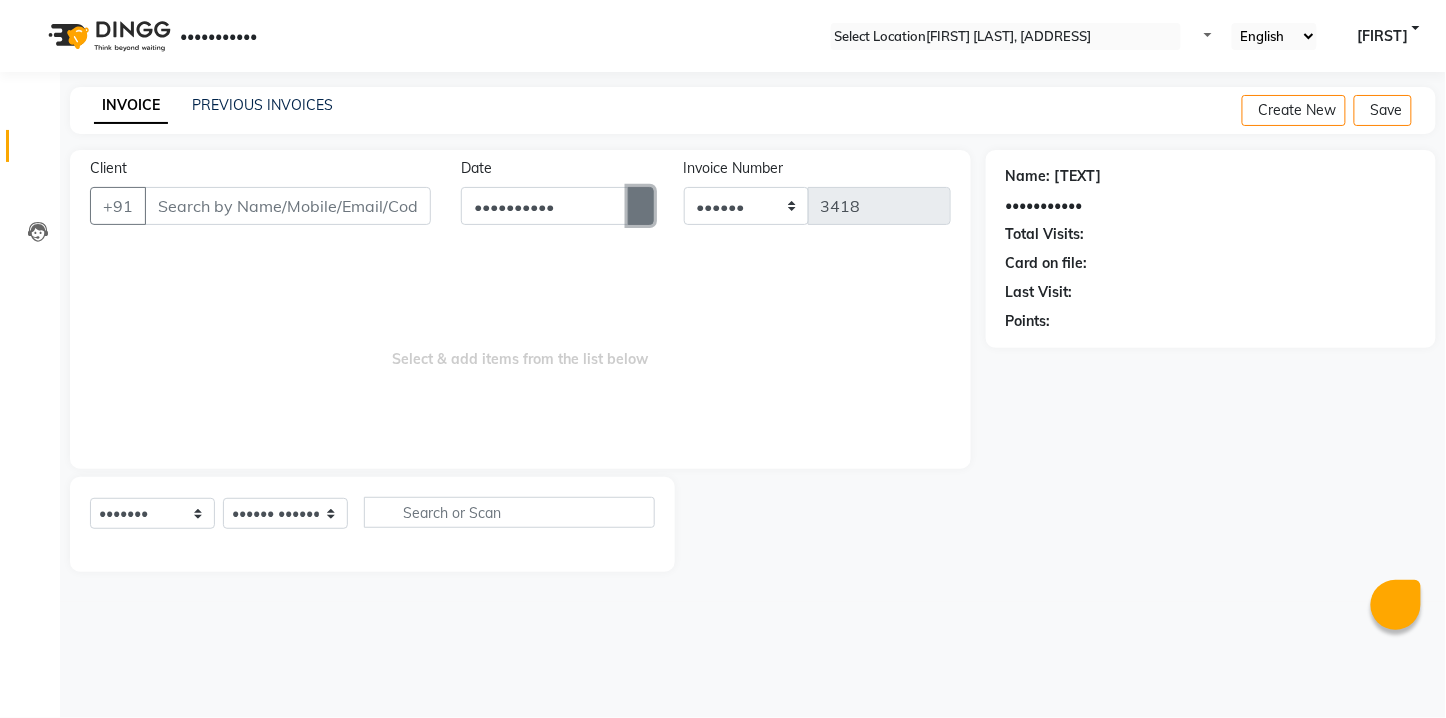 click at bounding box center (641, 206) 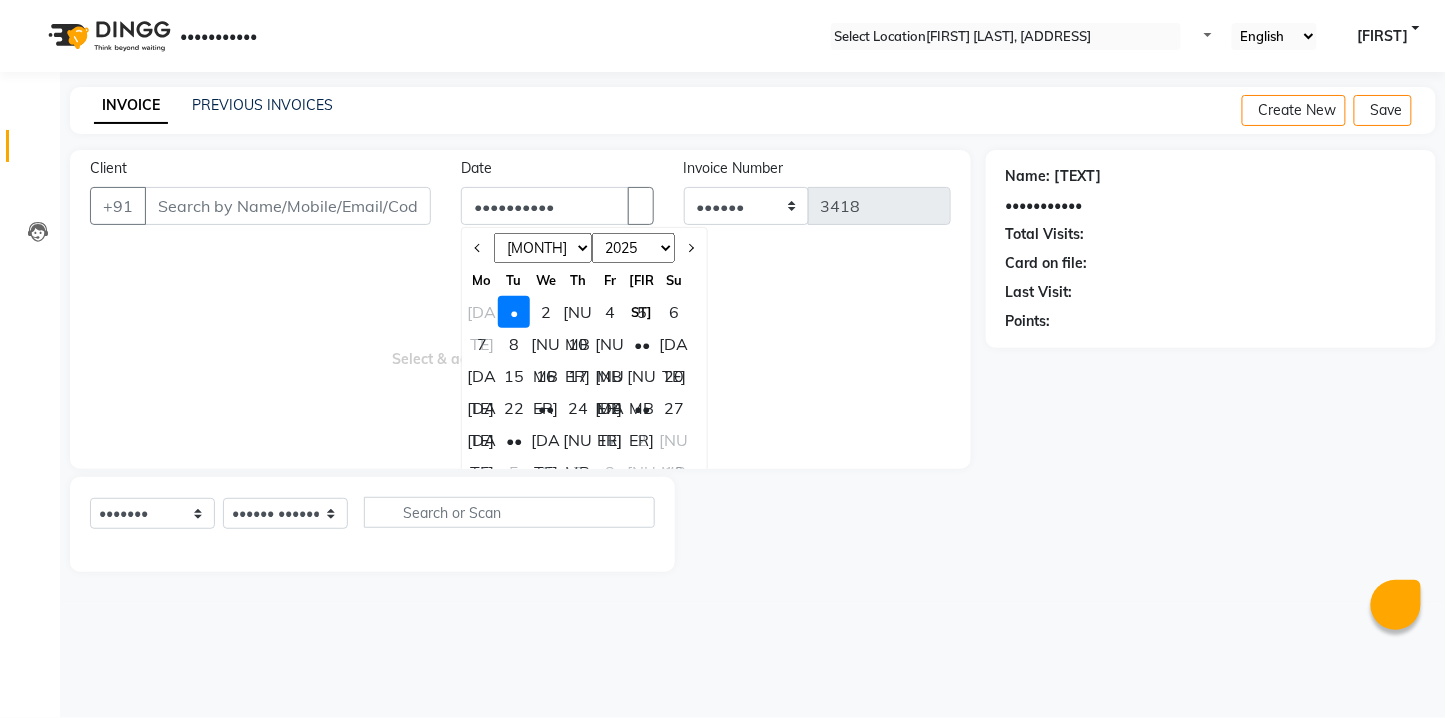 click on "[DATE]" at bounding box center [482, 312] 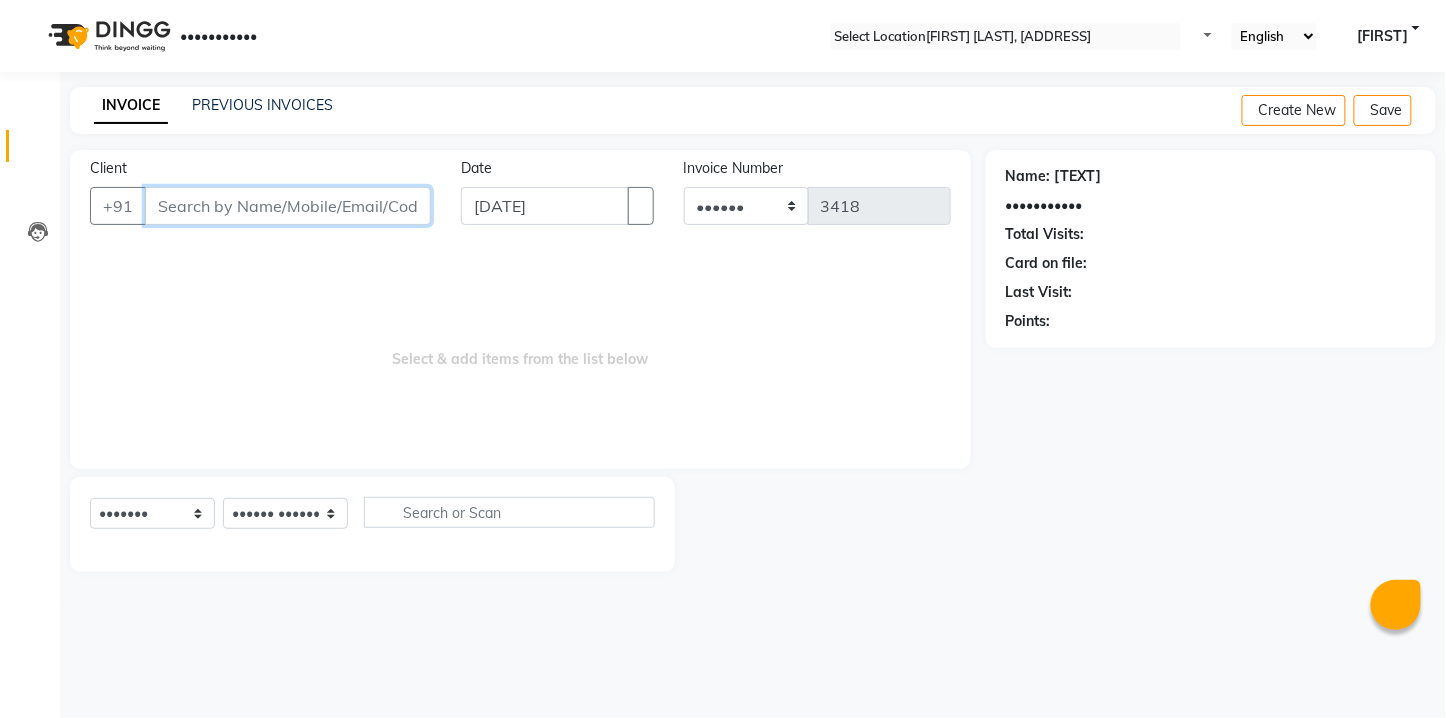 click on "Client" at bounding box center [288, 206] 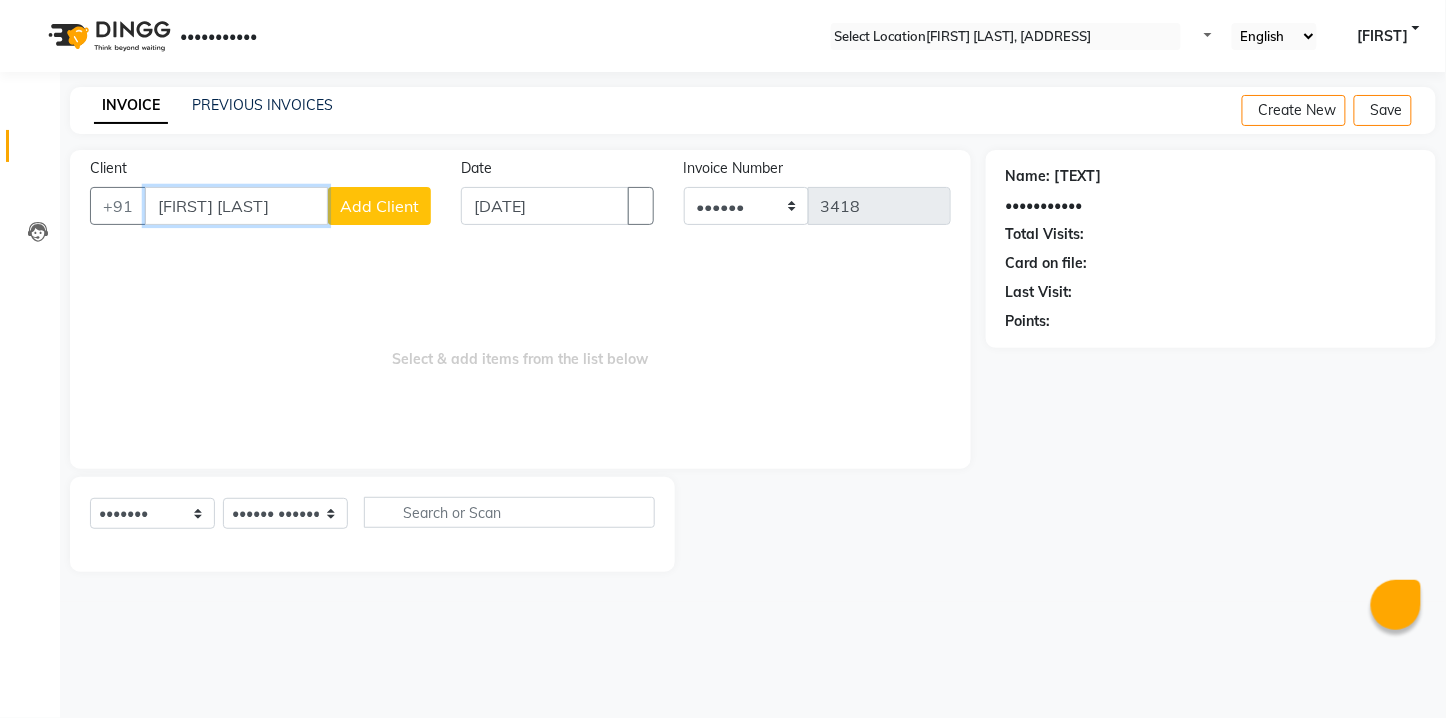 type on "[FIRST] [LAST]" 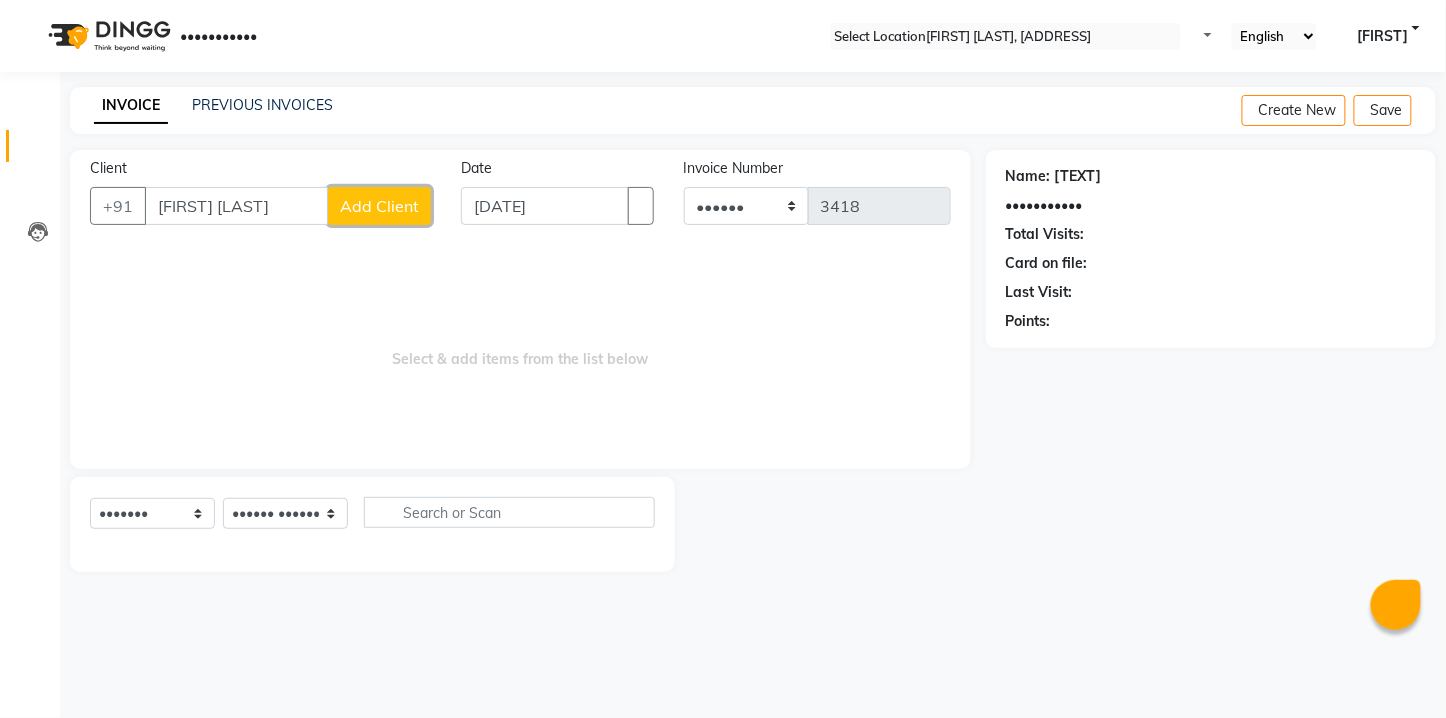 click on "Add Client" at bounding box center (379, 206) 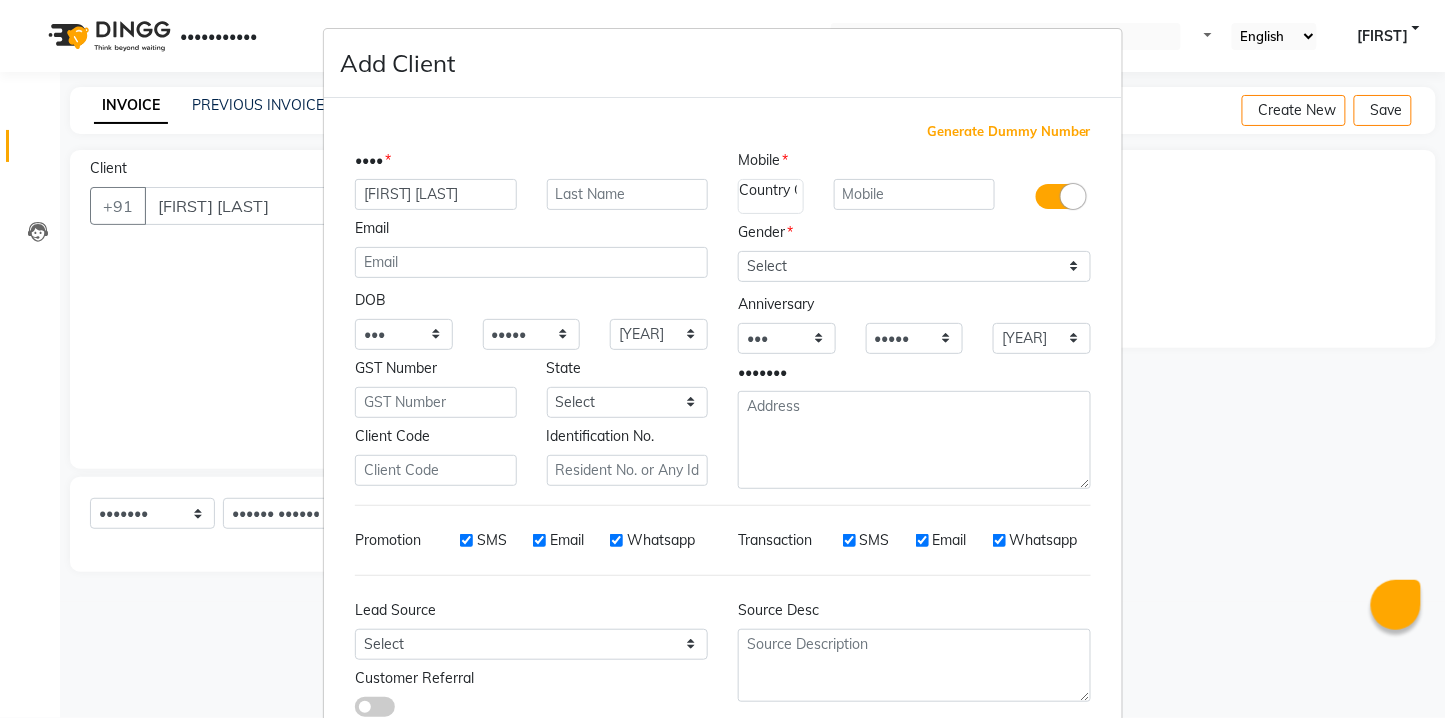 click on "Generate Dummy Number" at bounding box center (1009, 132) 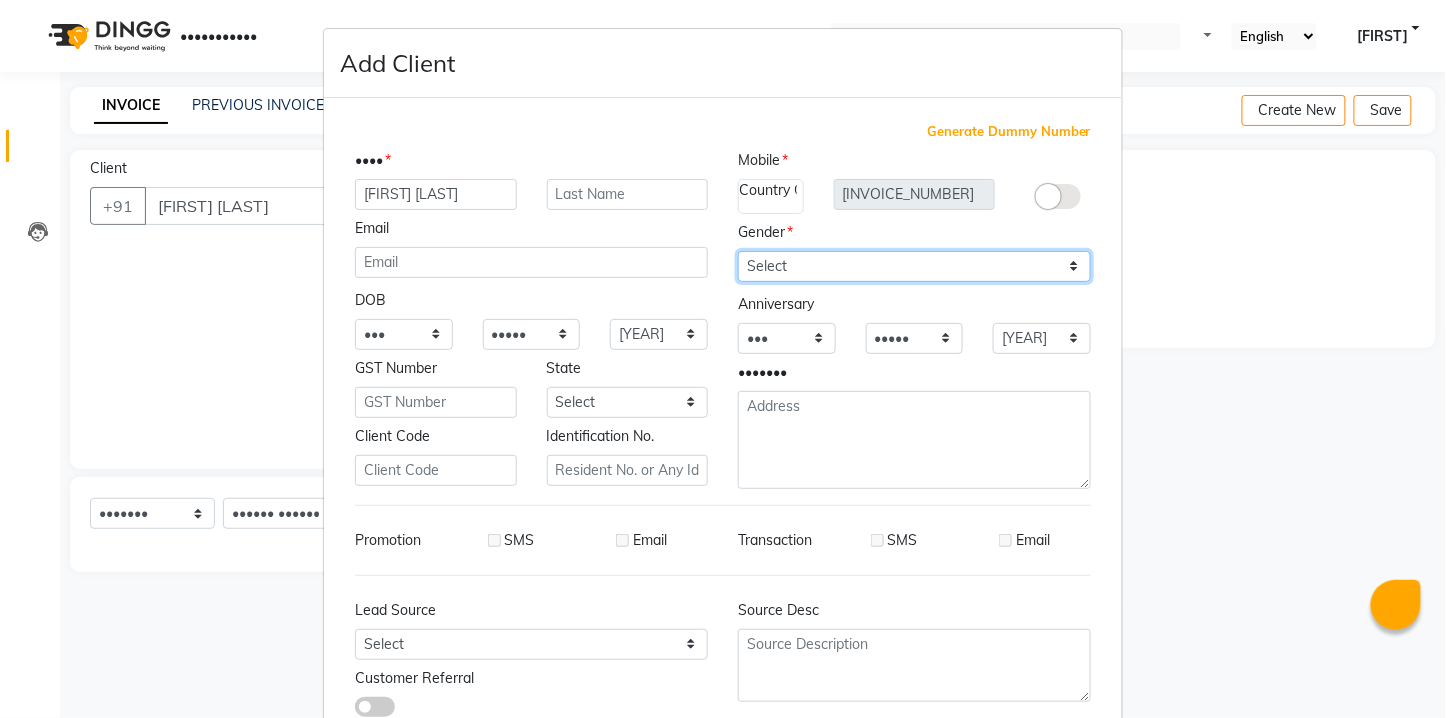 click on "Select Male Female Other Prefer Not To Say" at bounding box center [914, 266] 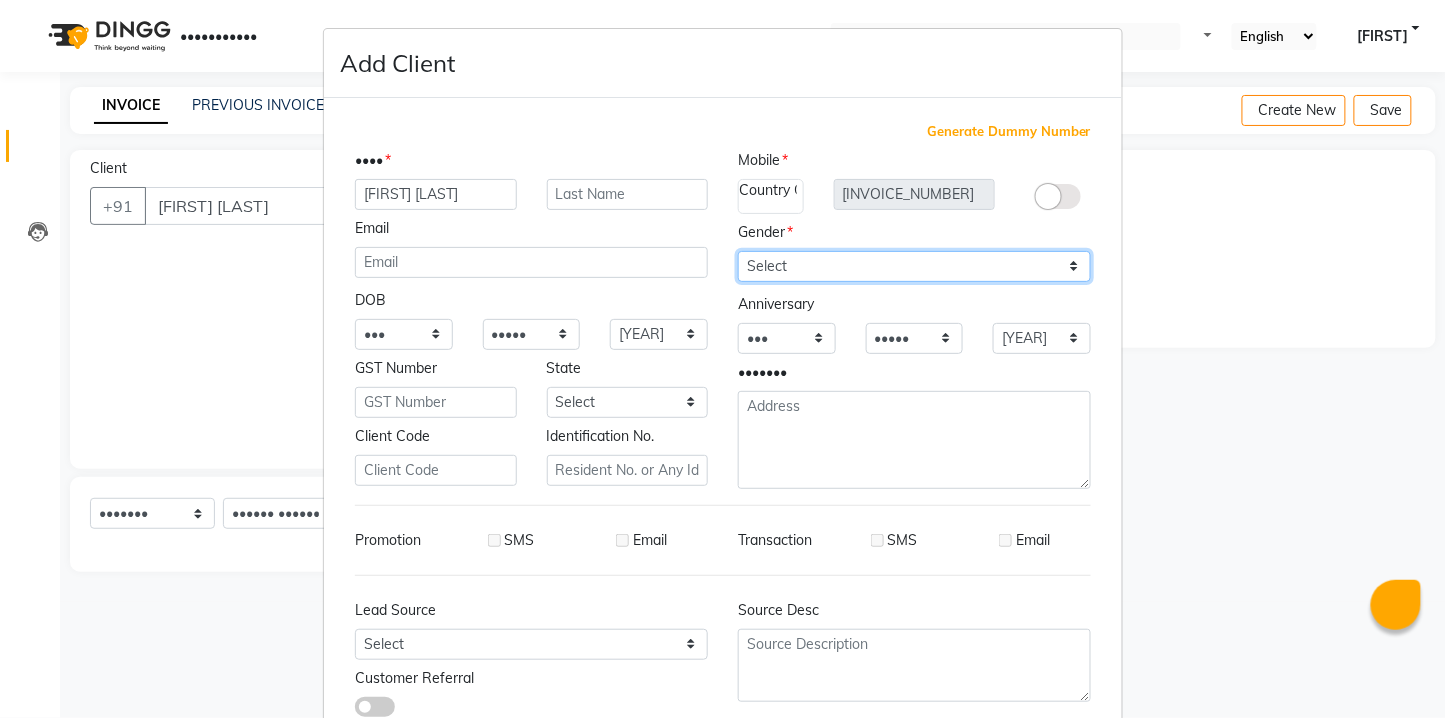 select on "female" 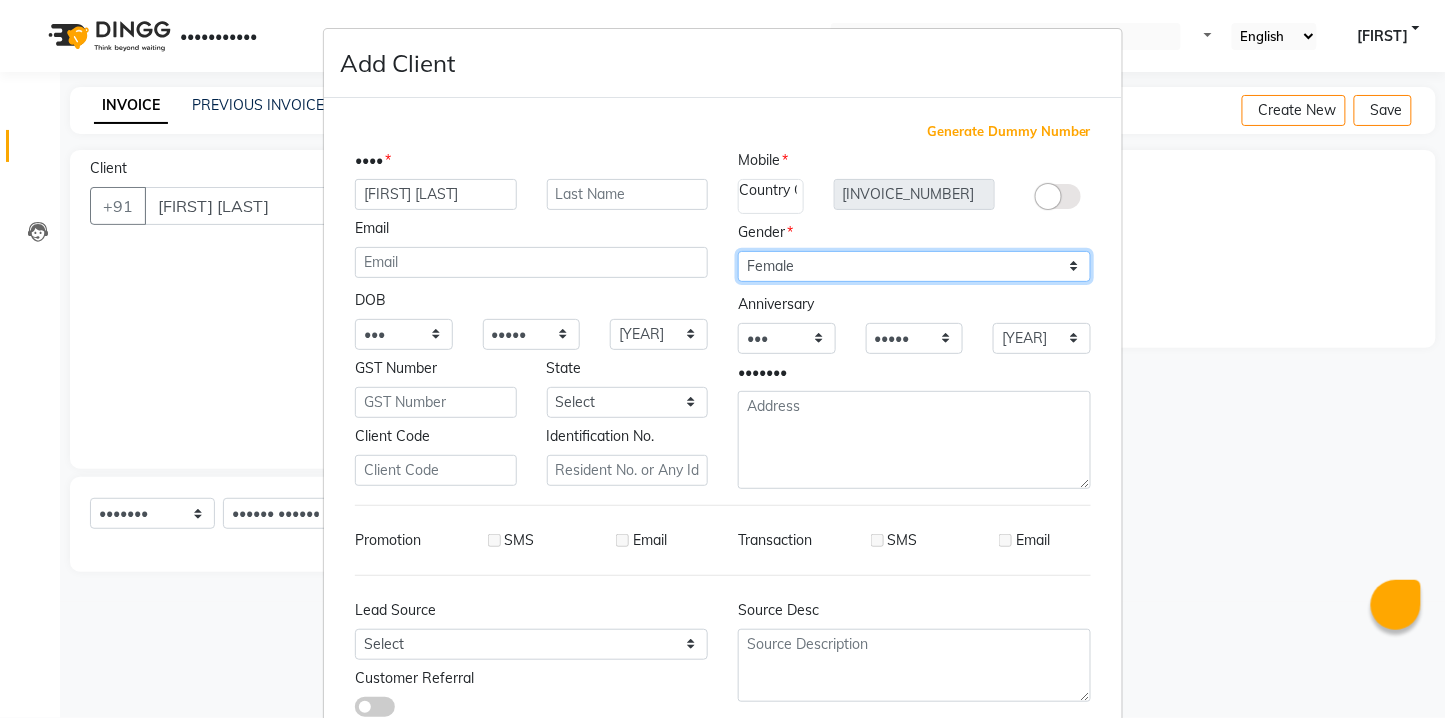 click on "Select Male Female Other Prefer Not To Say" at bounding box center (914, 266) 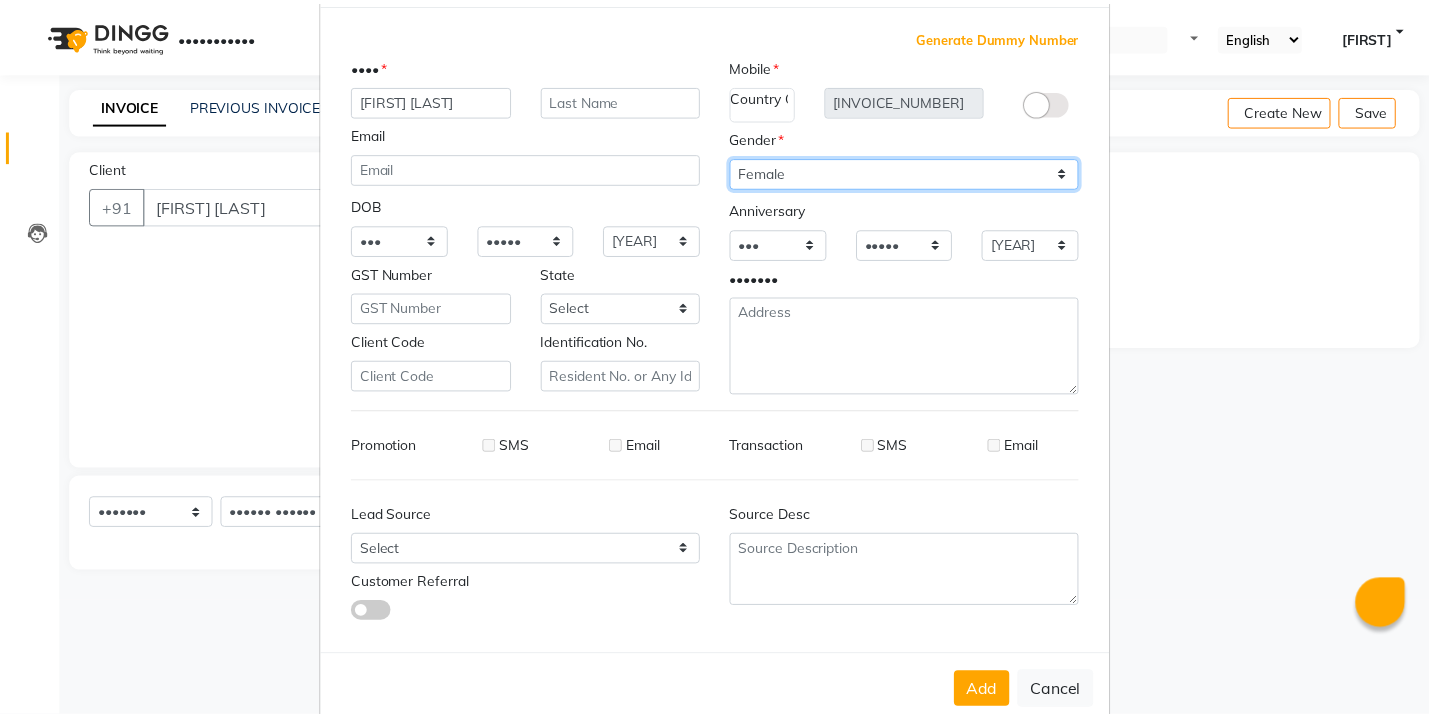 scroll, scrollTop: 132, scrollLeft: 0, axis: vertical 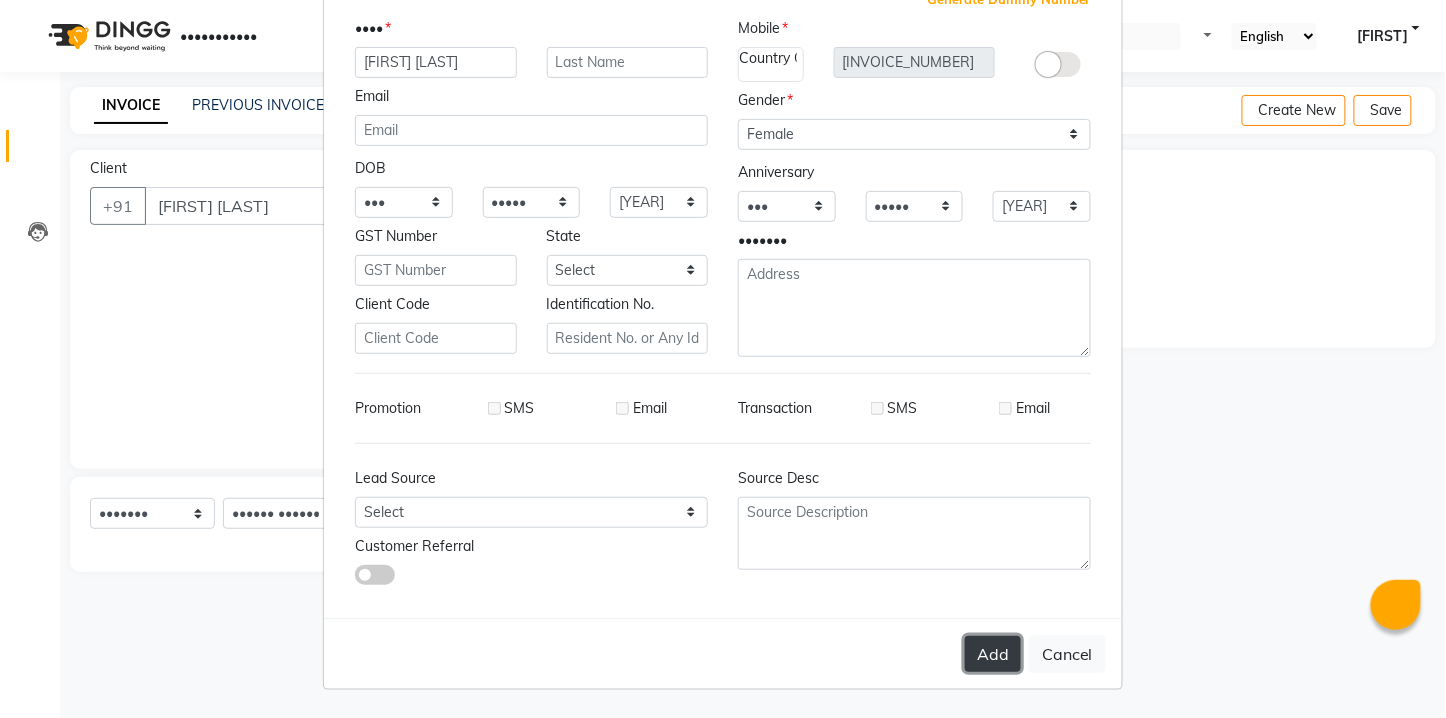 click on "Add" at bounding box center [993, 654] 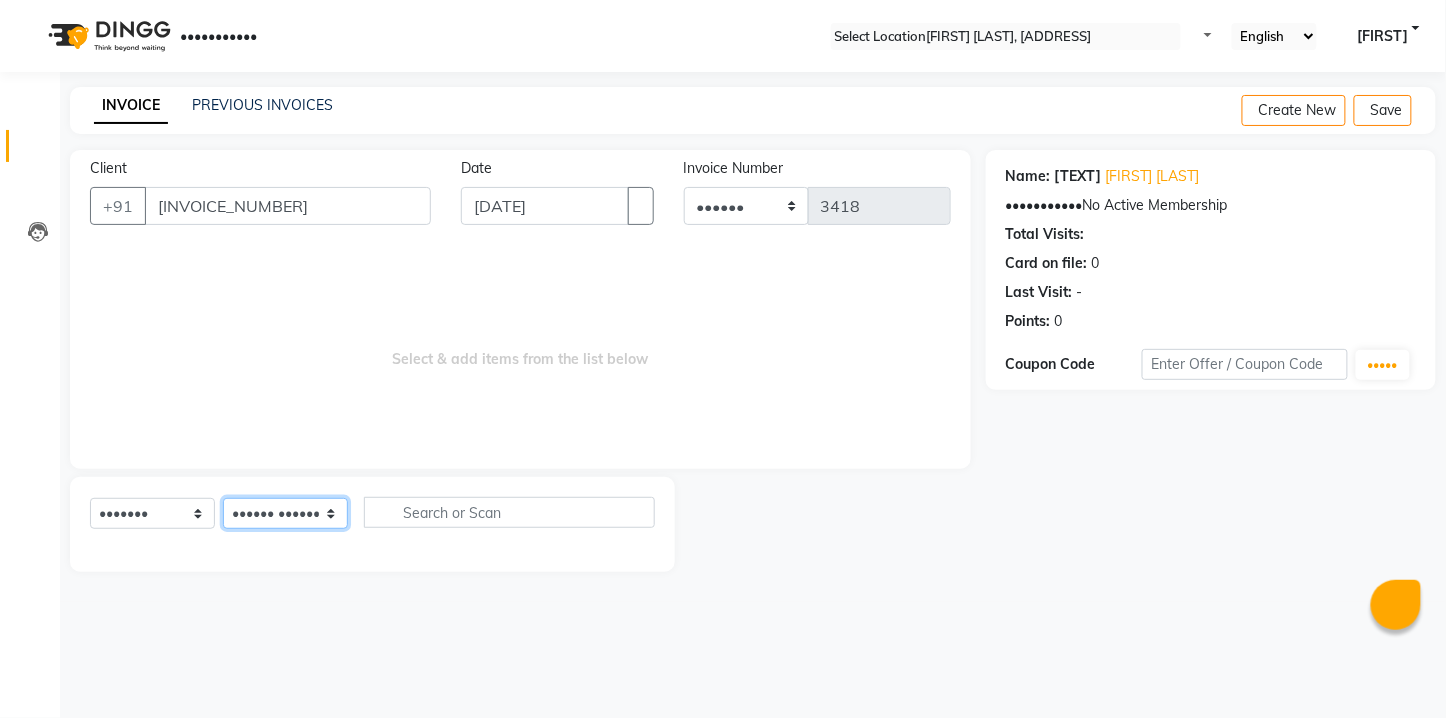 click on "•••••• ••••••• ••••• ••••• •••••• •••••••• •••••• •••••• ••••••• ••••••• •••• •• ••••• •••••• ••••••  •••• •••••• ••••" at bounding box center [285, 513] 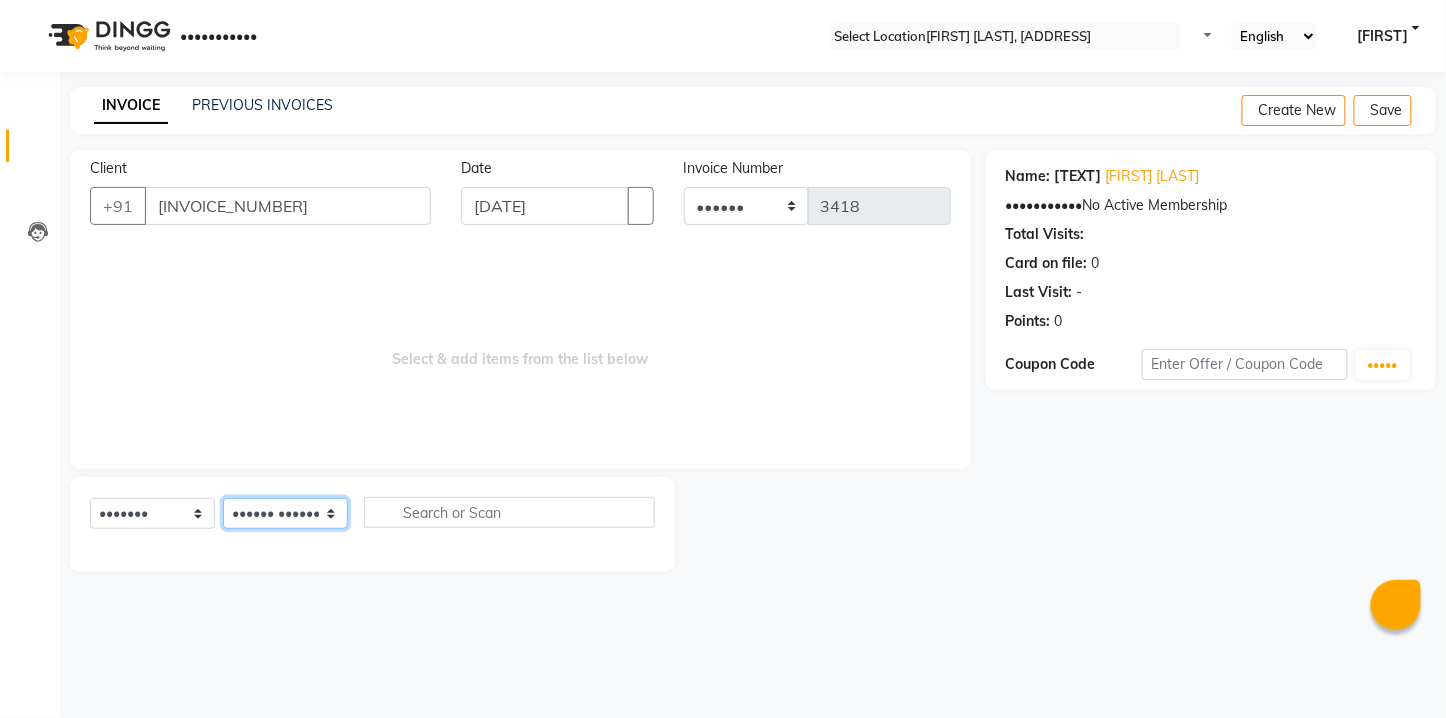 select on "[NUMBER]" 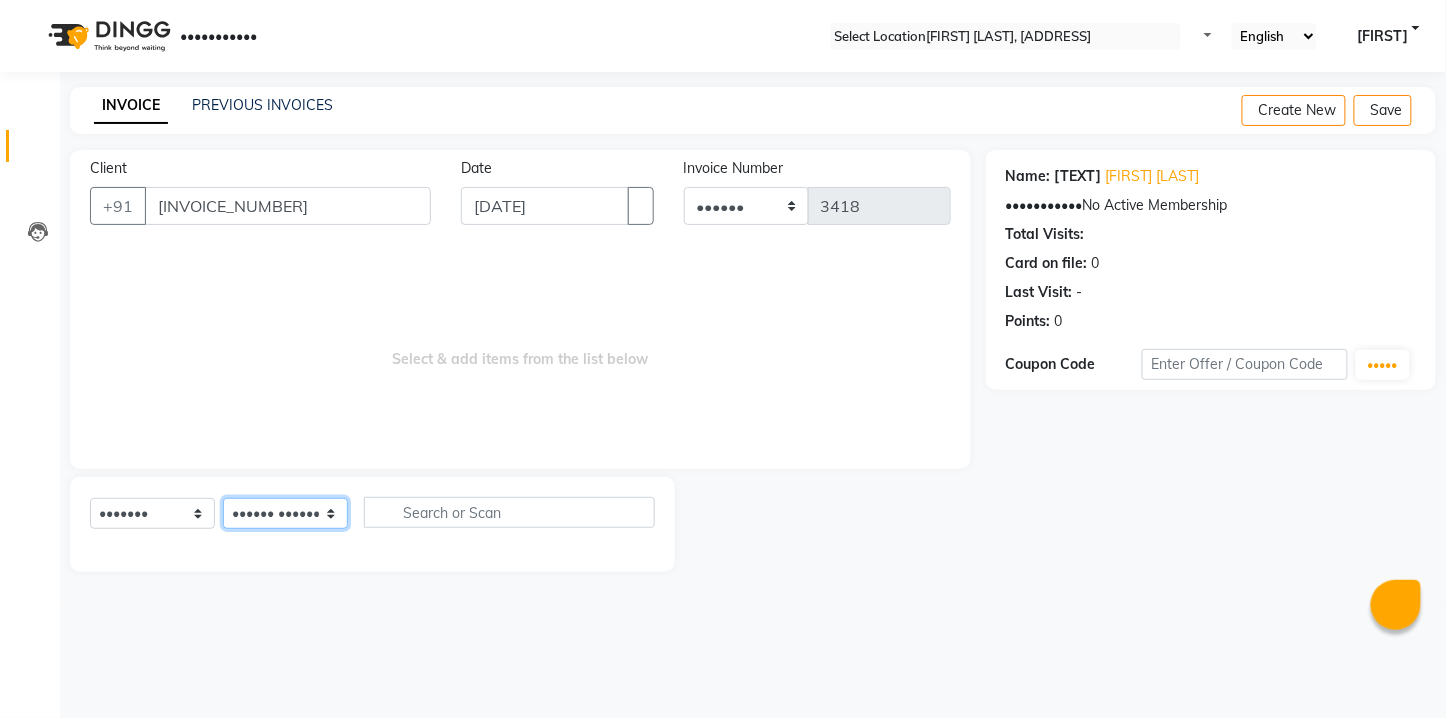 click on "•••••• ••••••• ••••• ••••• •••••• •••••••• •••••• •••••• ••••••• ••••••• •••• •• ••••• •••••• ••••••  •••• •••••• ••••" at bounding box center (285, 513) 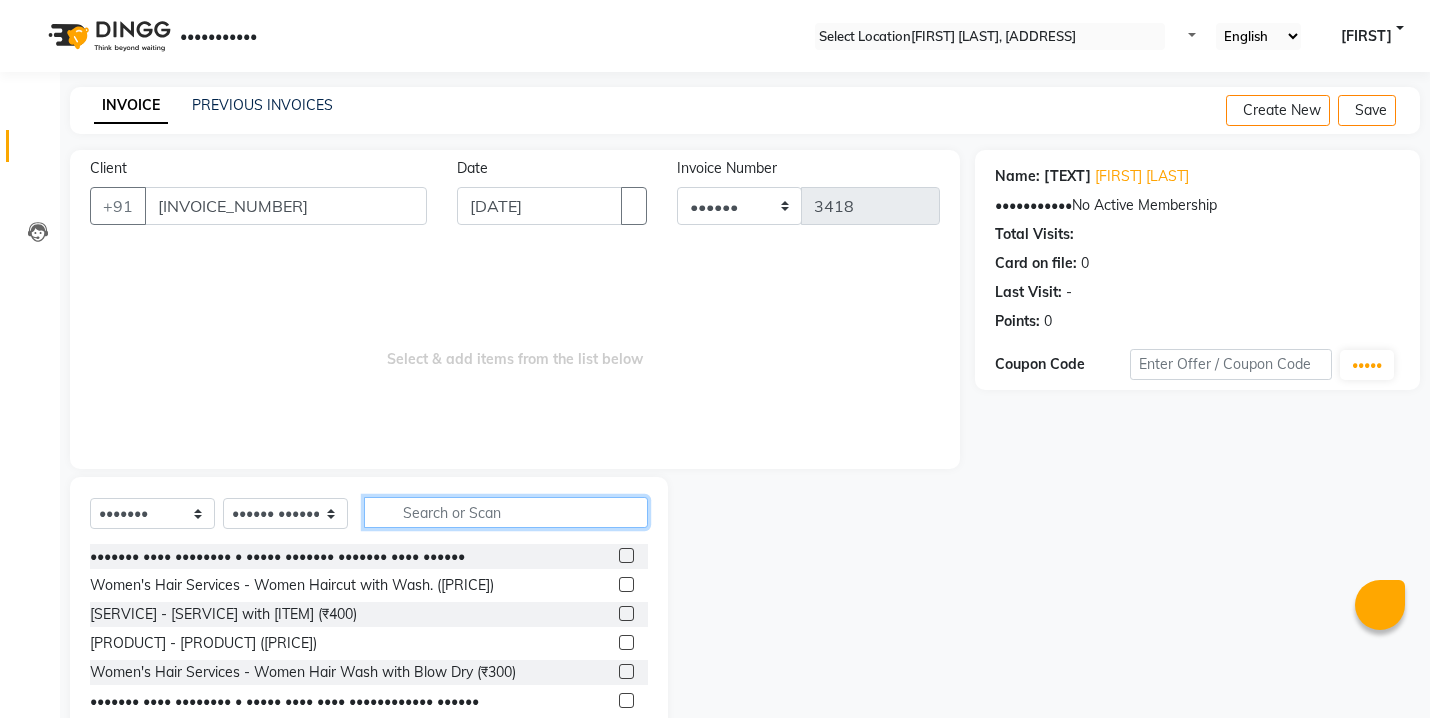 click at bounding box center (506, 512) 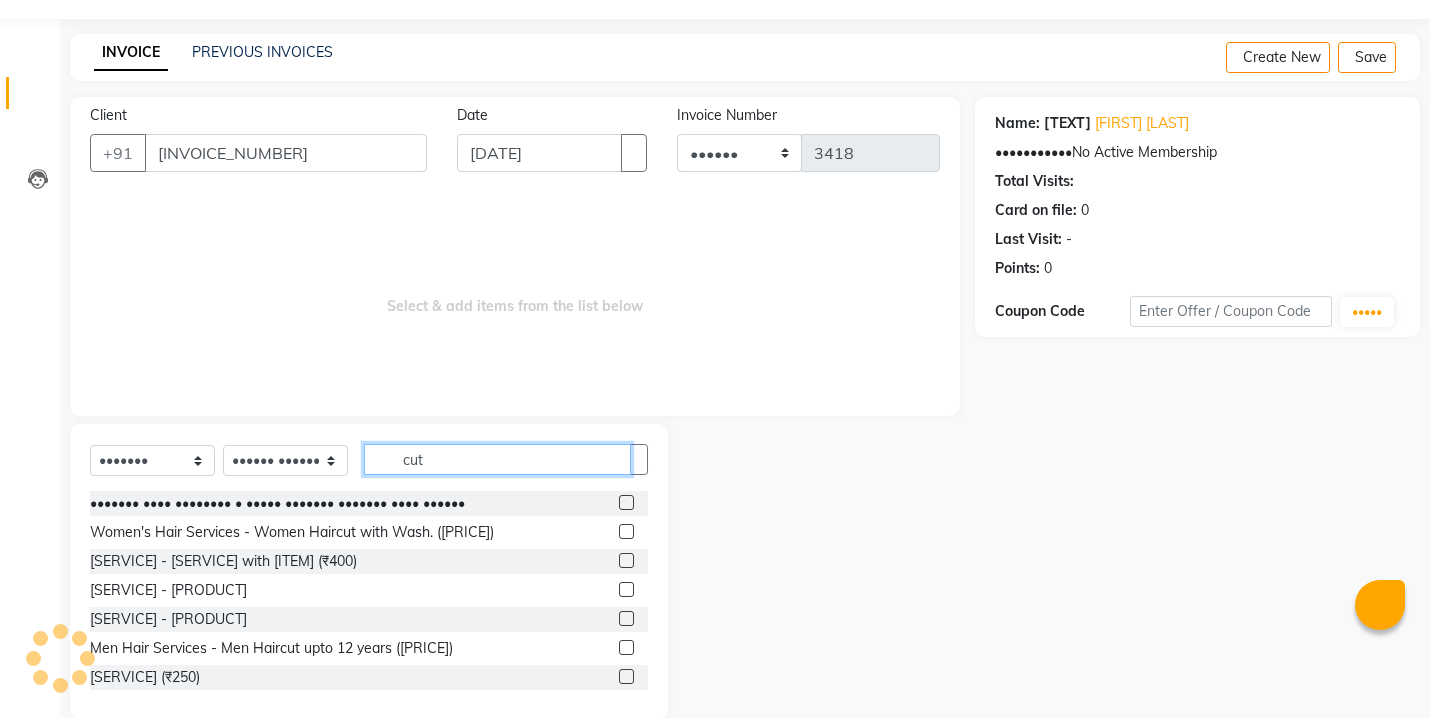 scroll, scrollTop: 82, scrollLeft: 0, axis: vertical 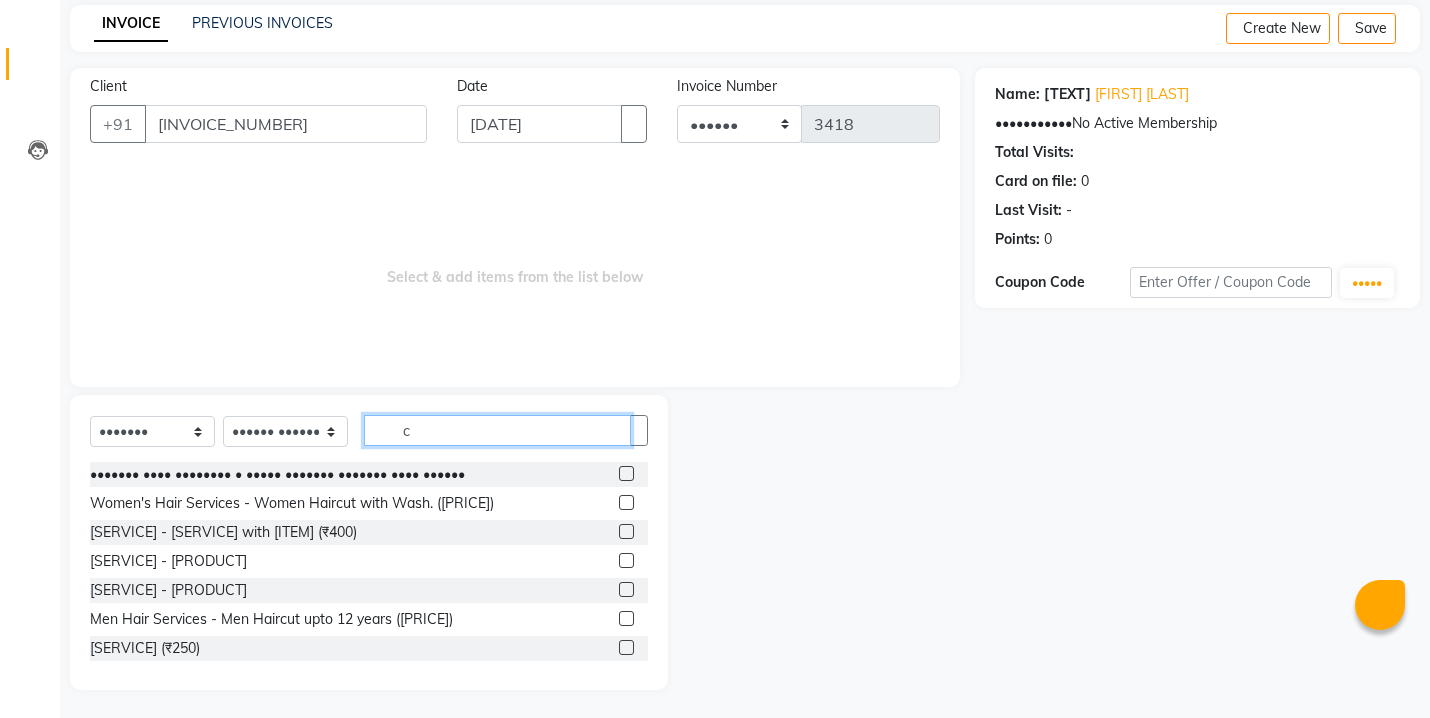 type 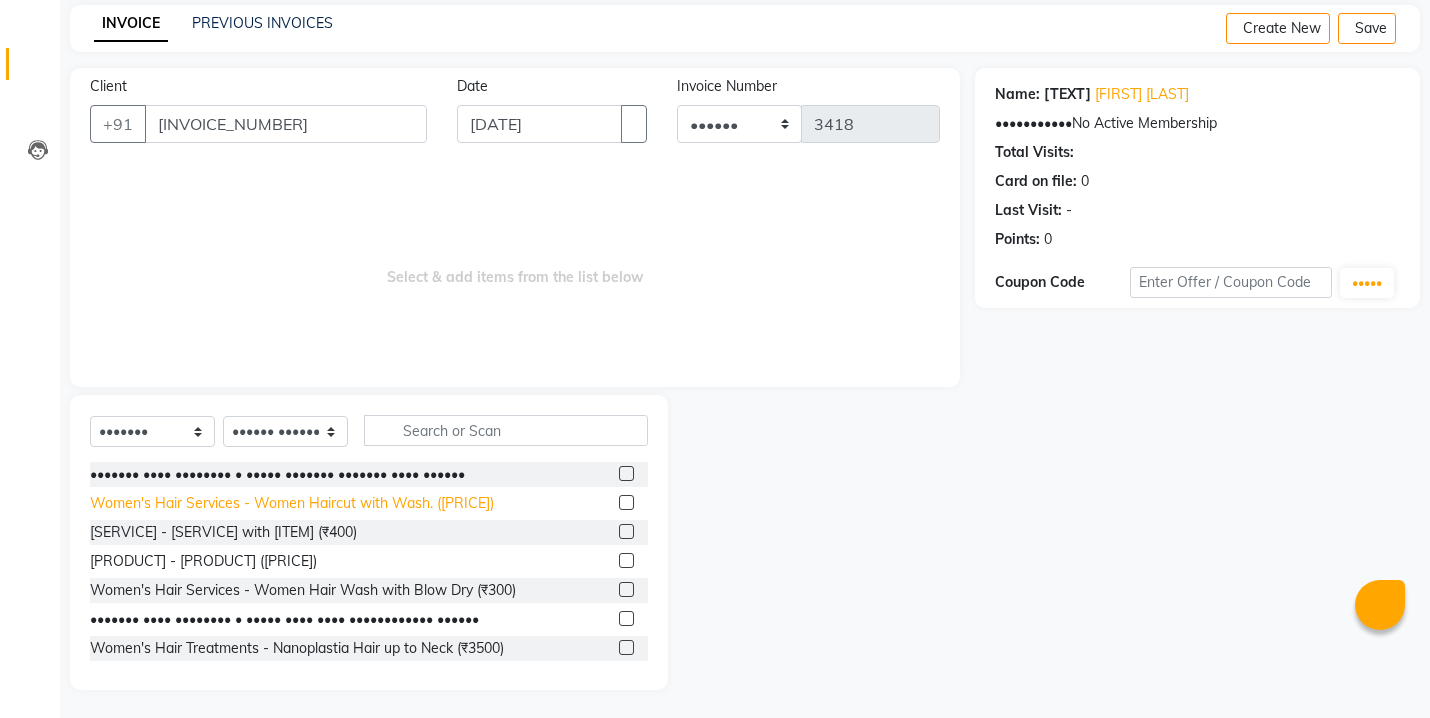 click on "Women's Hair Services  - Women Haircut with Wash. ([PRICE])" at bounding box center [277, 474] 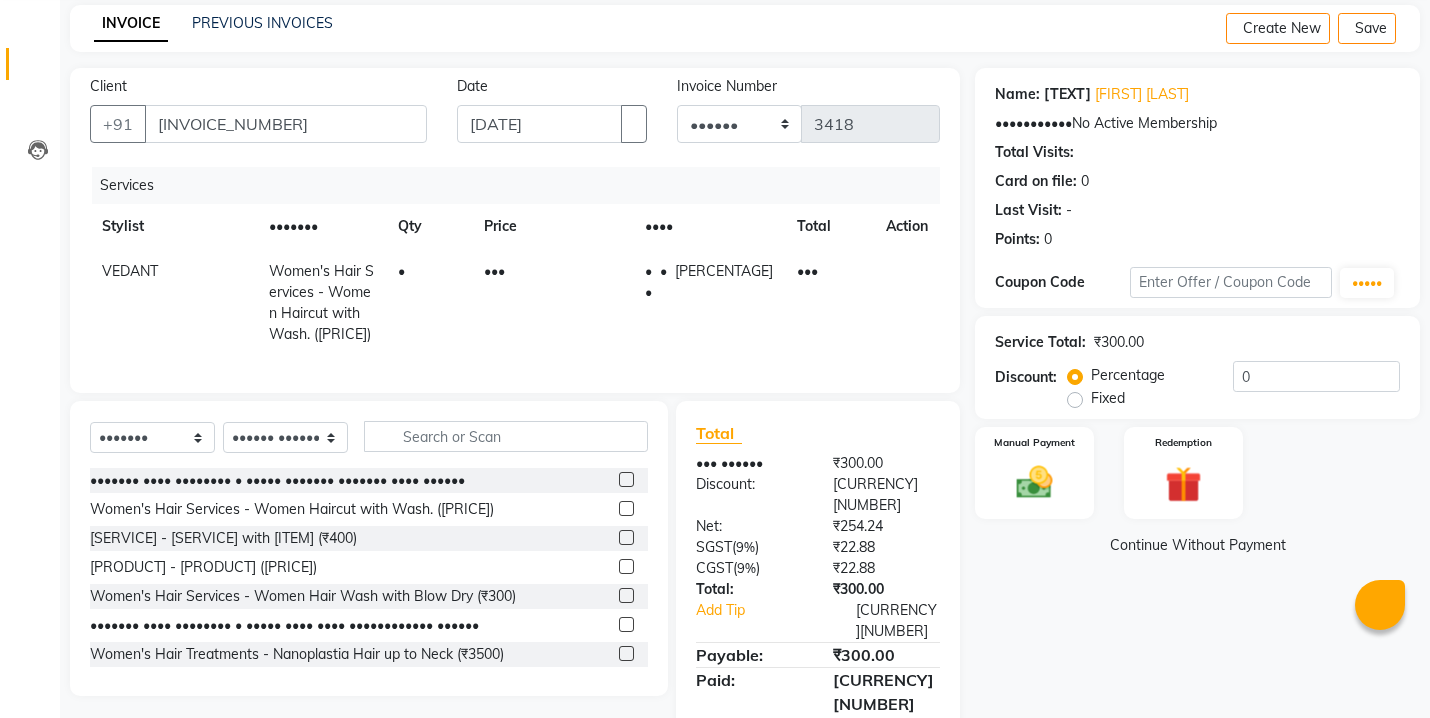 click on "•••" at bounding box center [552, 303] 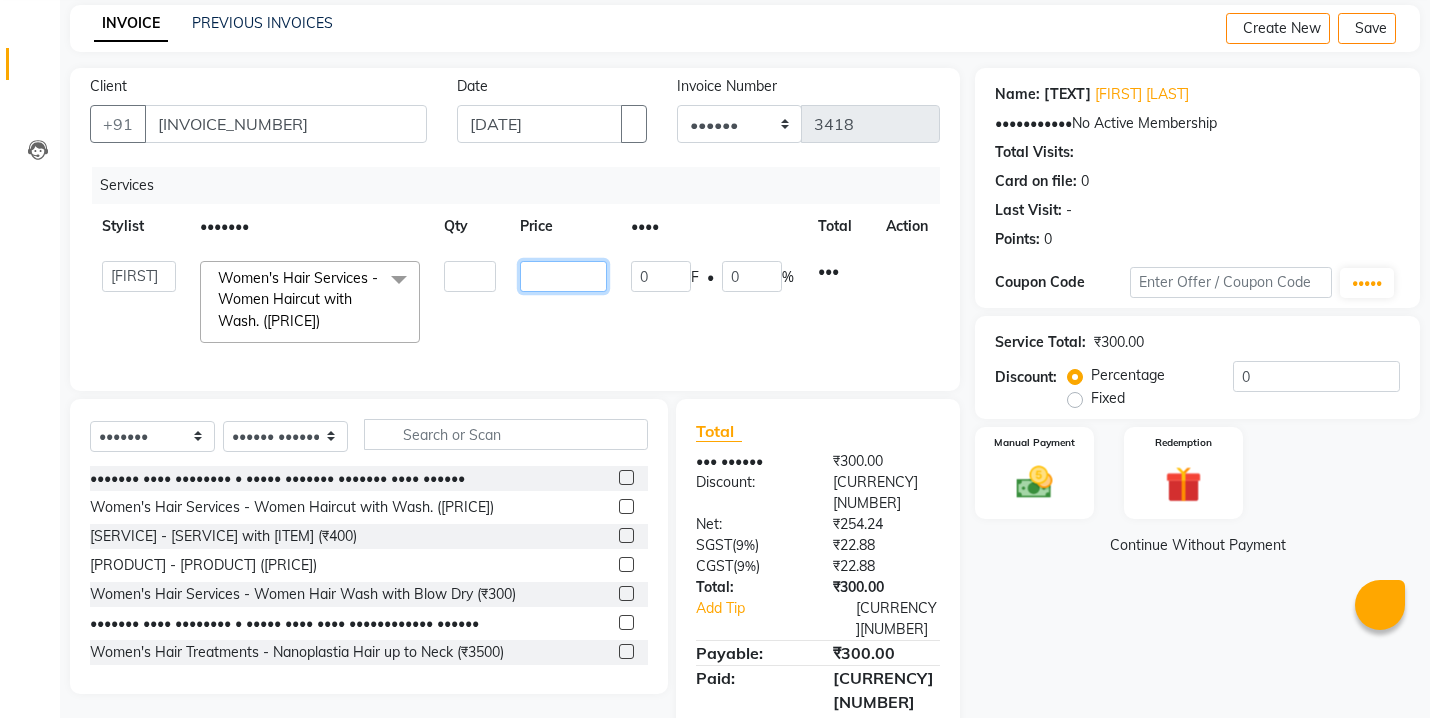 click on "•••" at bounding box center [470, 276] 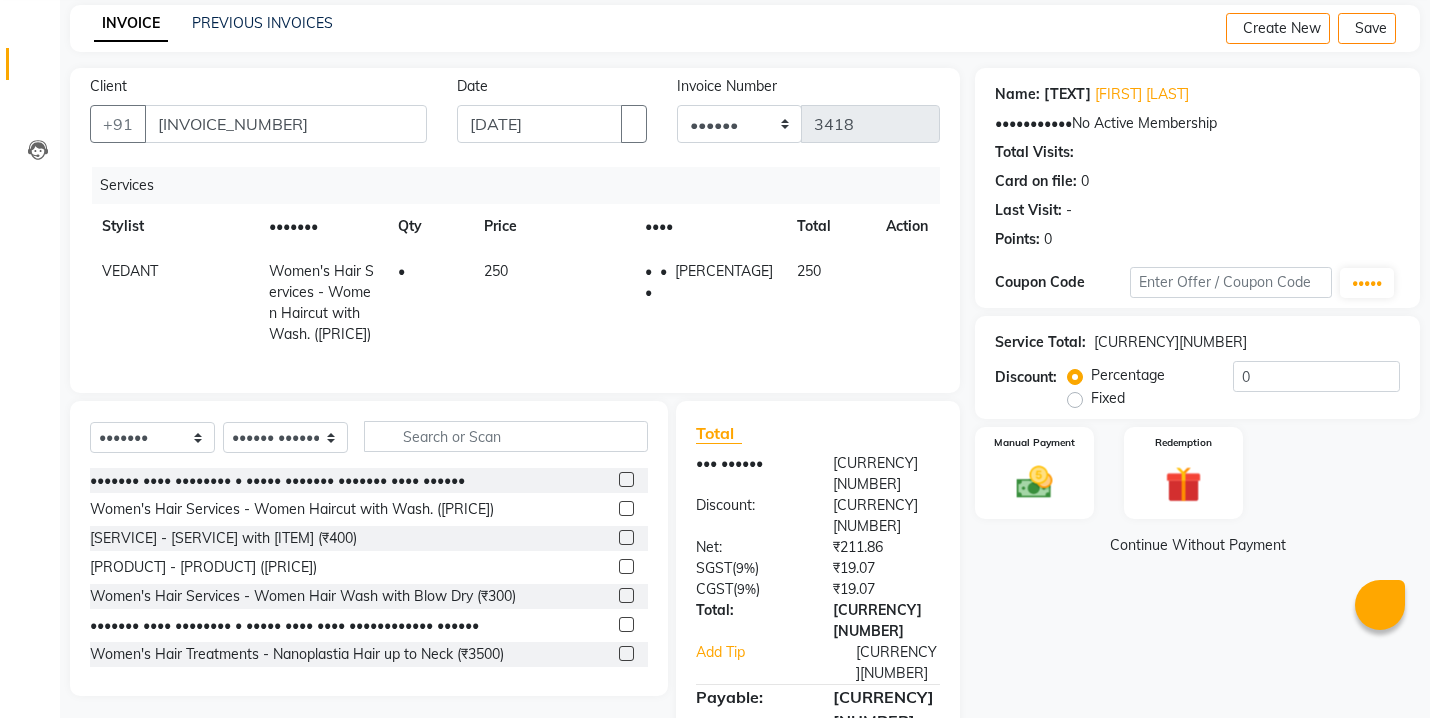 click on "250" at bounding box center [552, 303] 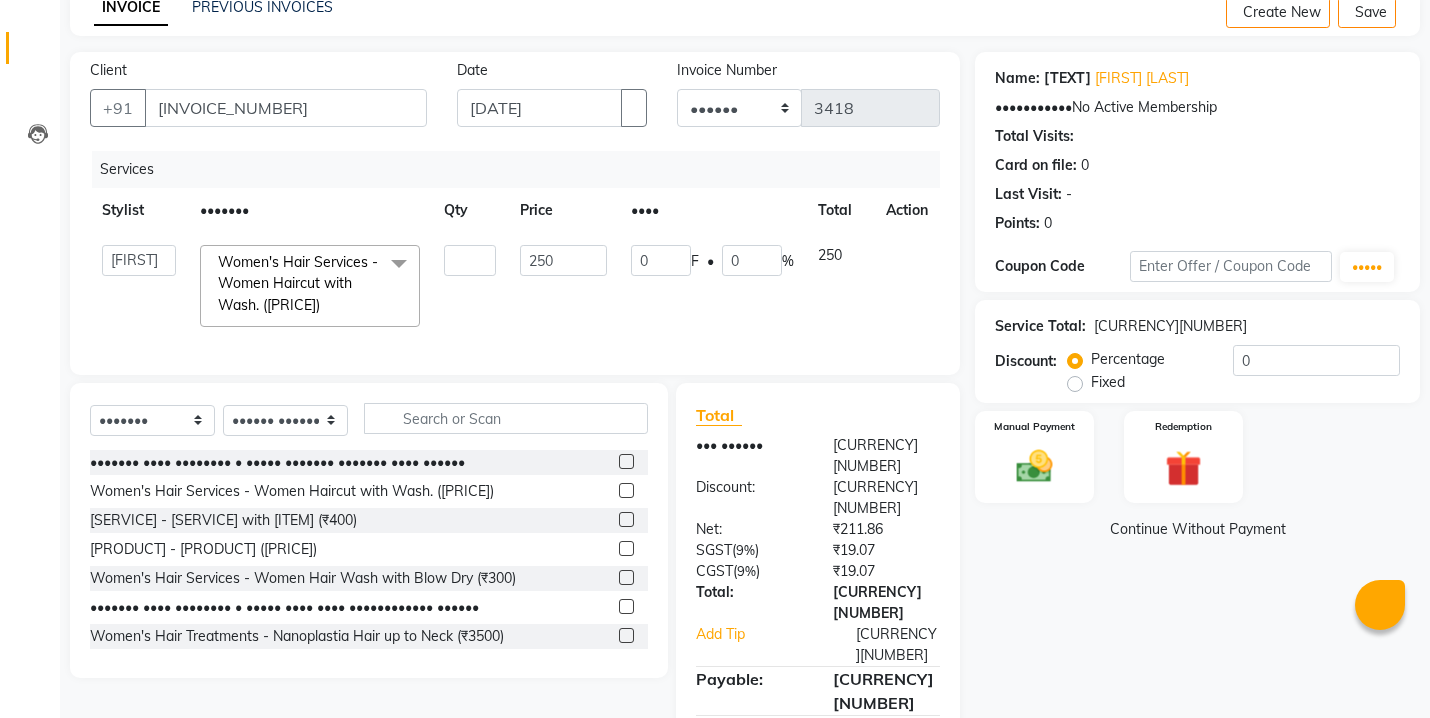 scroll, scrollTop: 103, scrollLeft: 0, axis: vertical 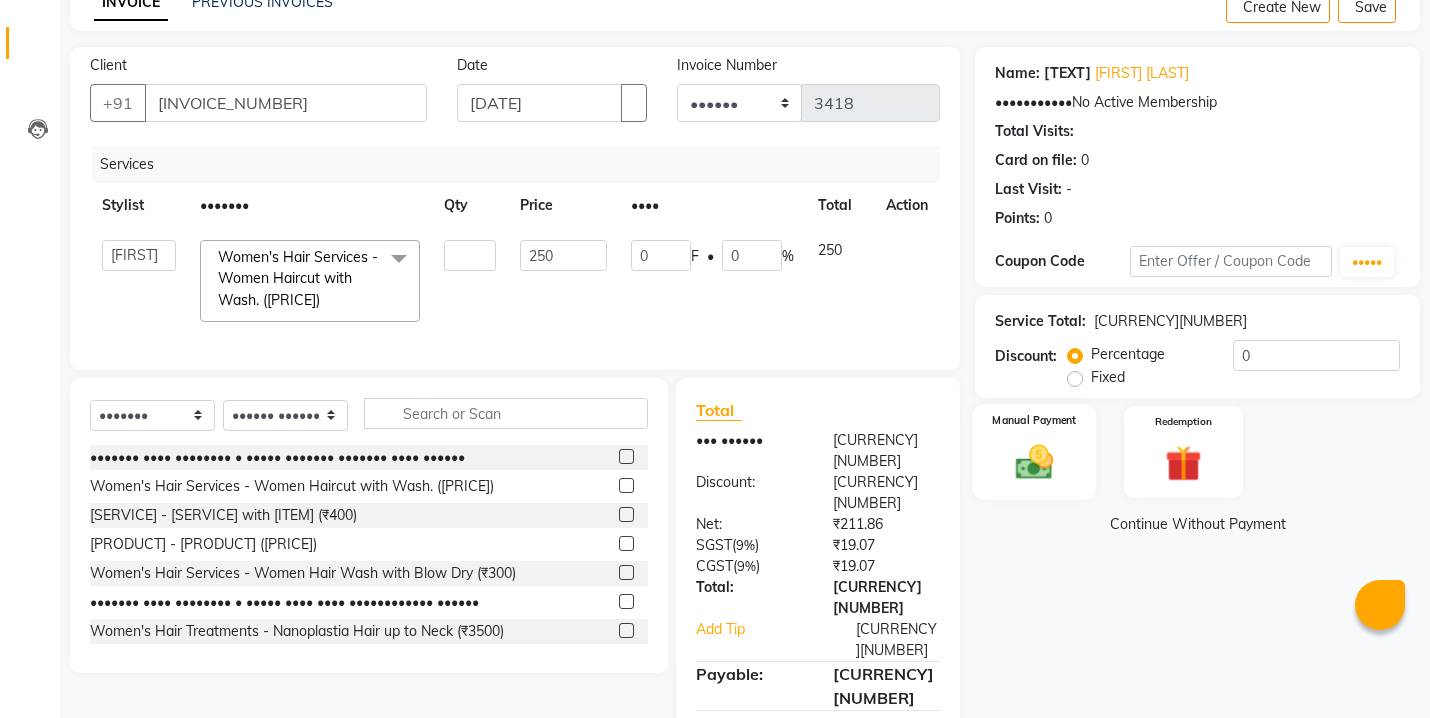 click at bounding box center [1034, 462] 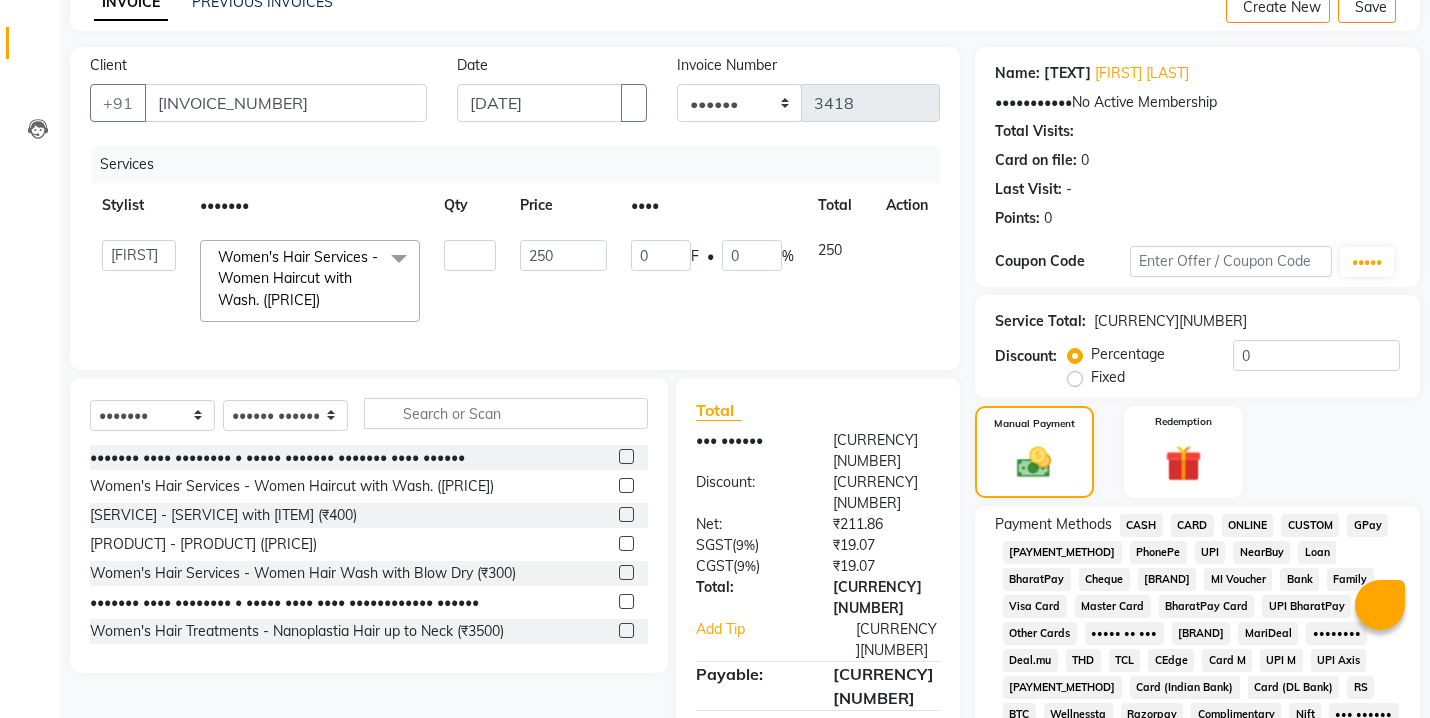 click on "ONLINE" at bounding box center [1141, 525] 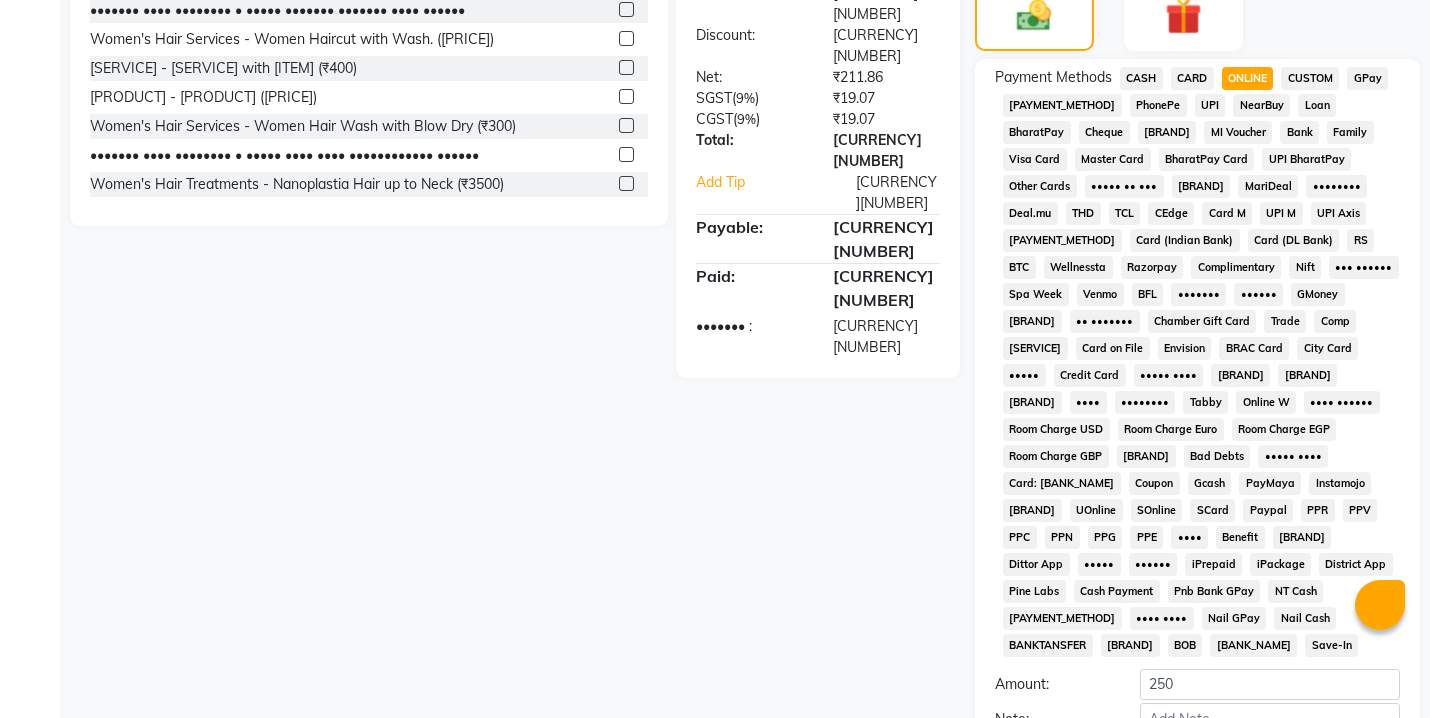 scroll, scrollTop: 738, scrollLeft: 0, axis: vertical 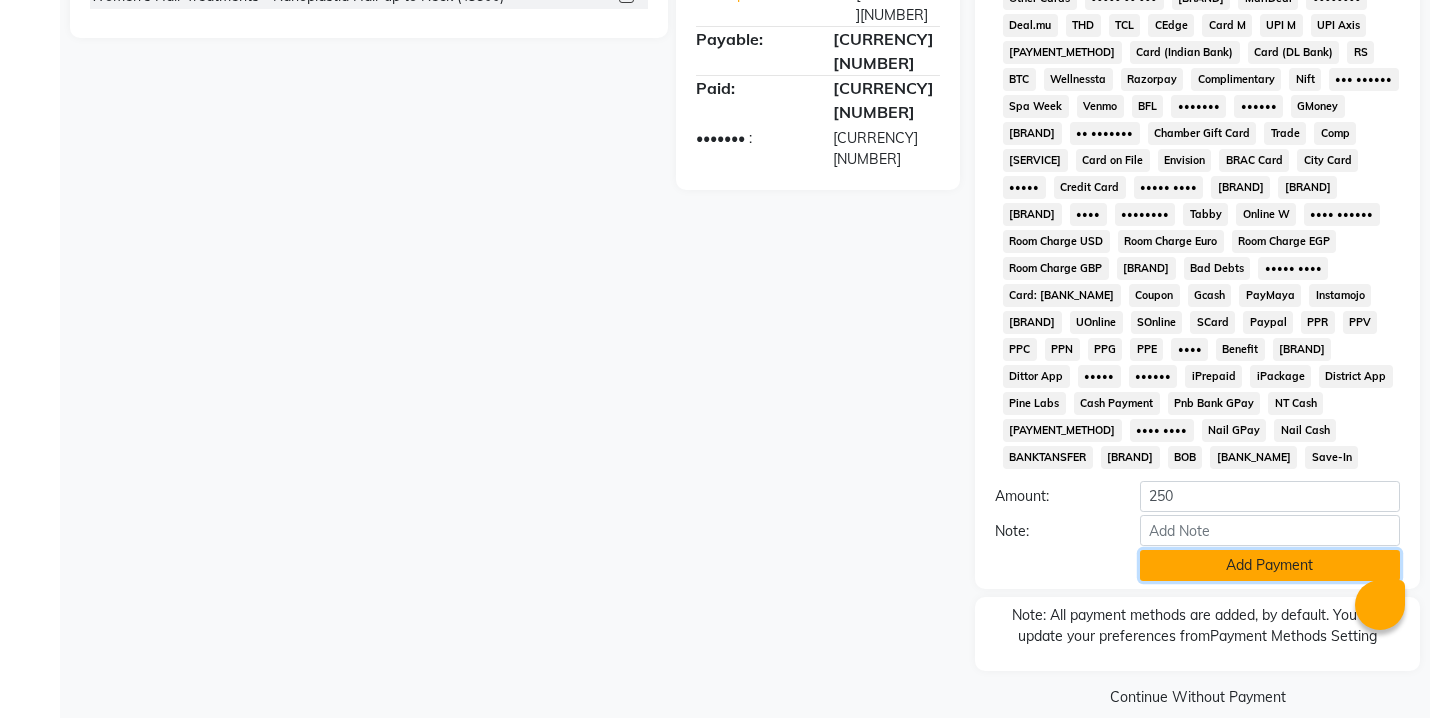 click on "Add Payment" at bounding box center [1270, 565] 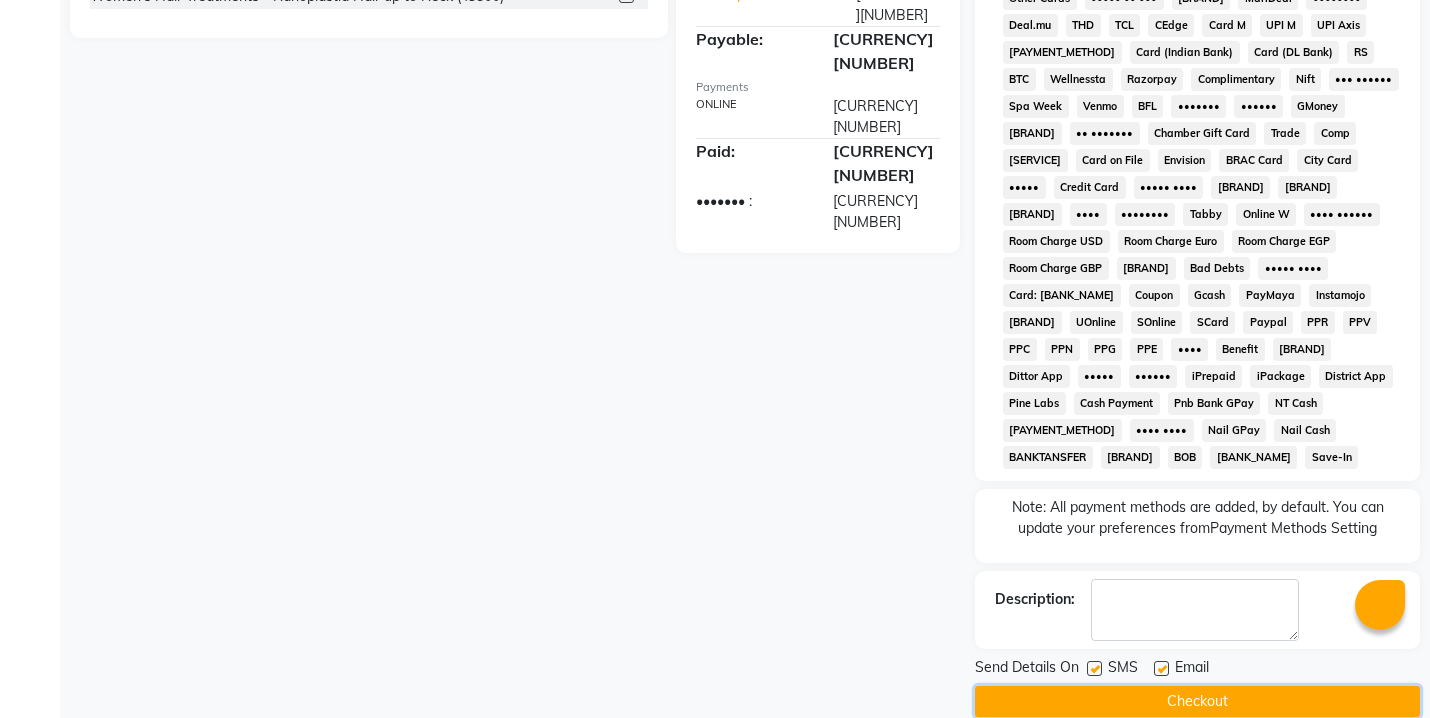 click on "Checkout" at bounding box center [1197, 701] 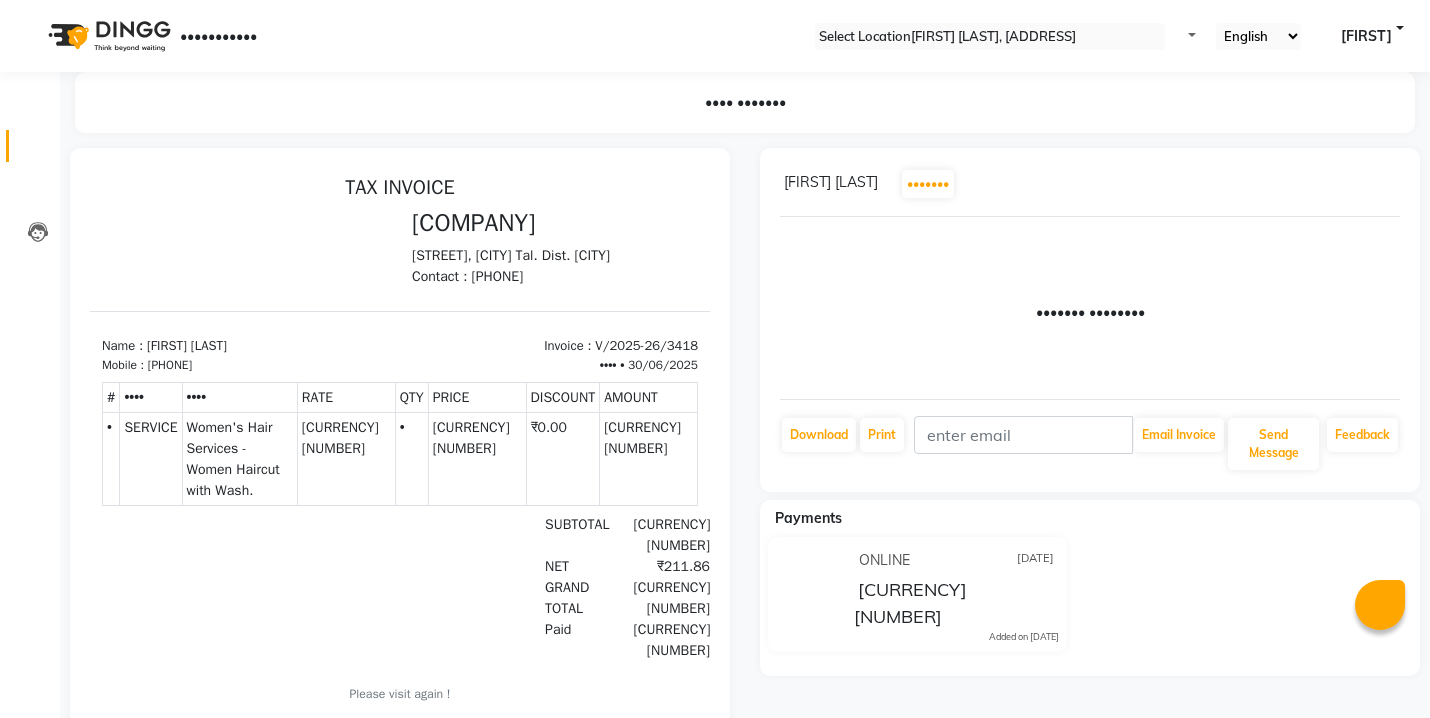 scroll, scrollTop: 0, scrollLeft: 0, axis: both 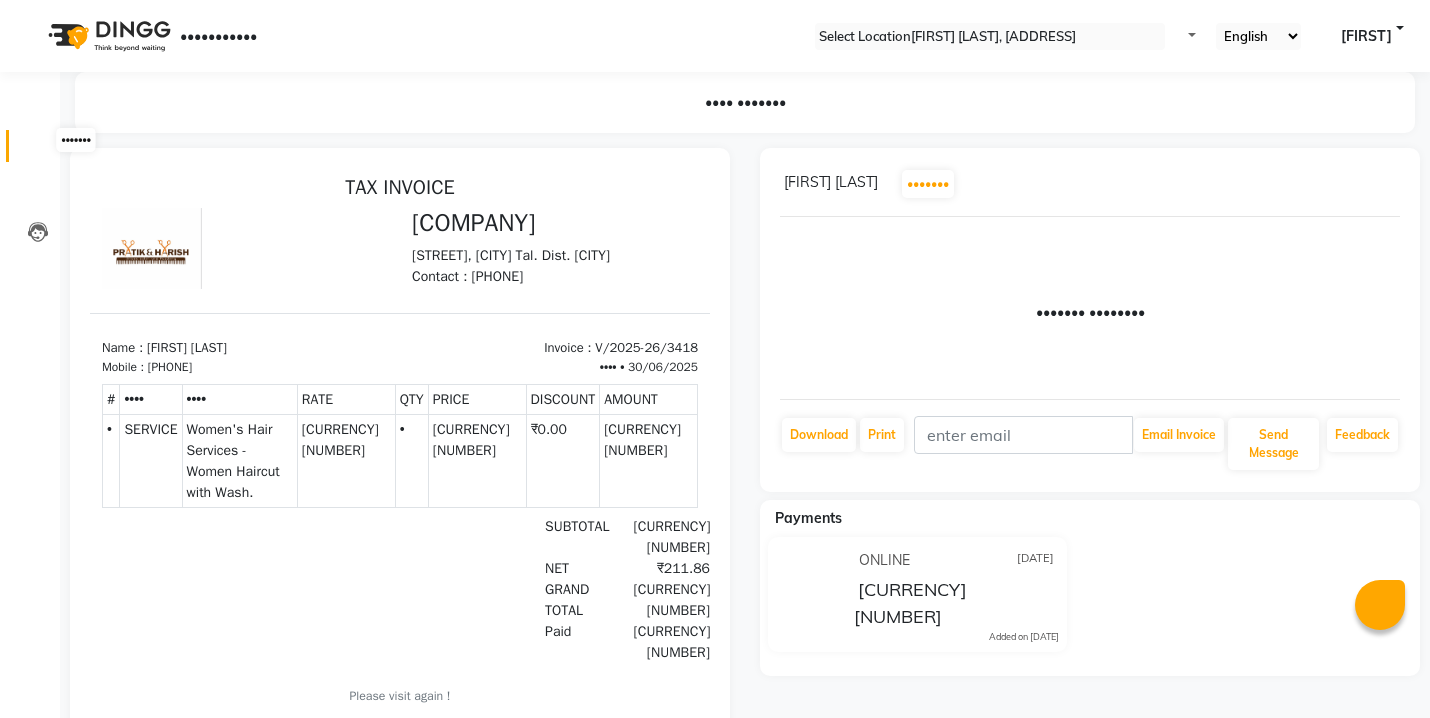 click at bounding box center [37, 151] 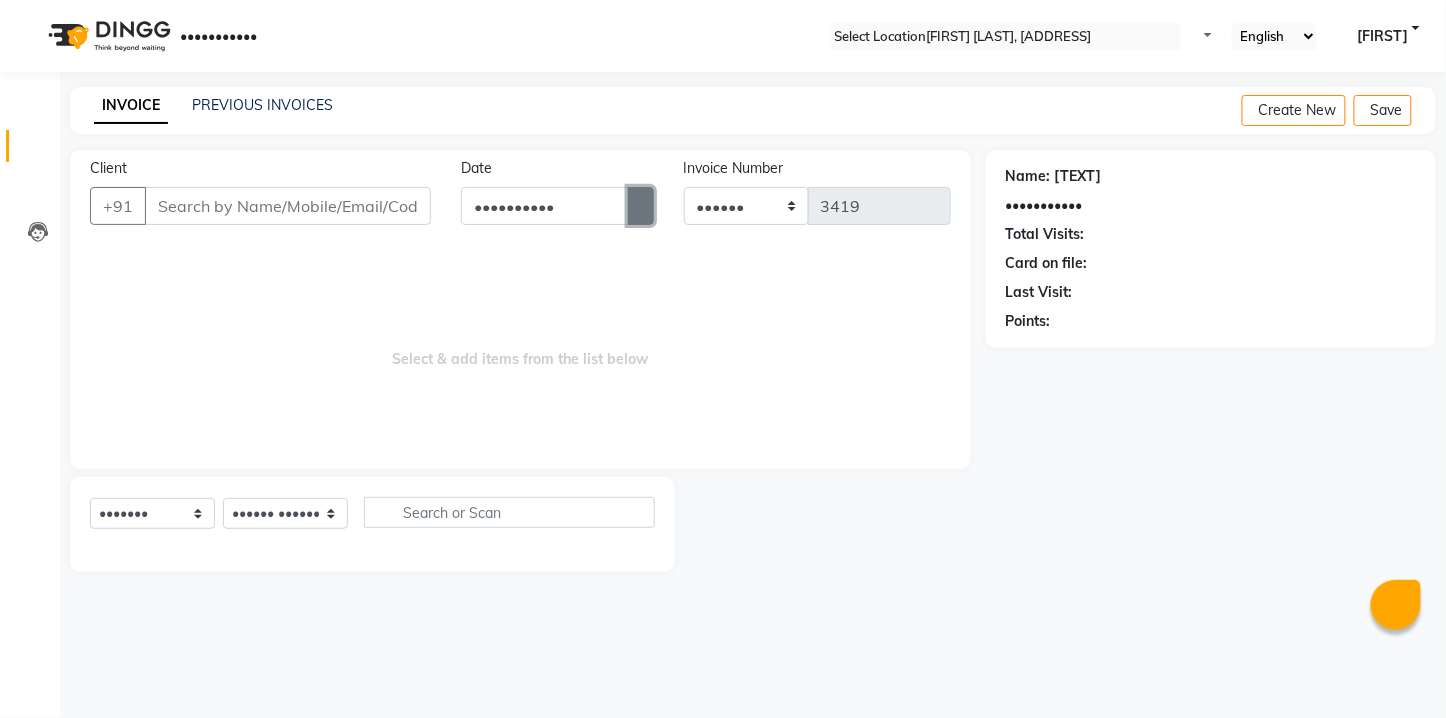 click at bounding box center [641, 206] 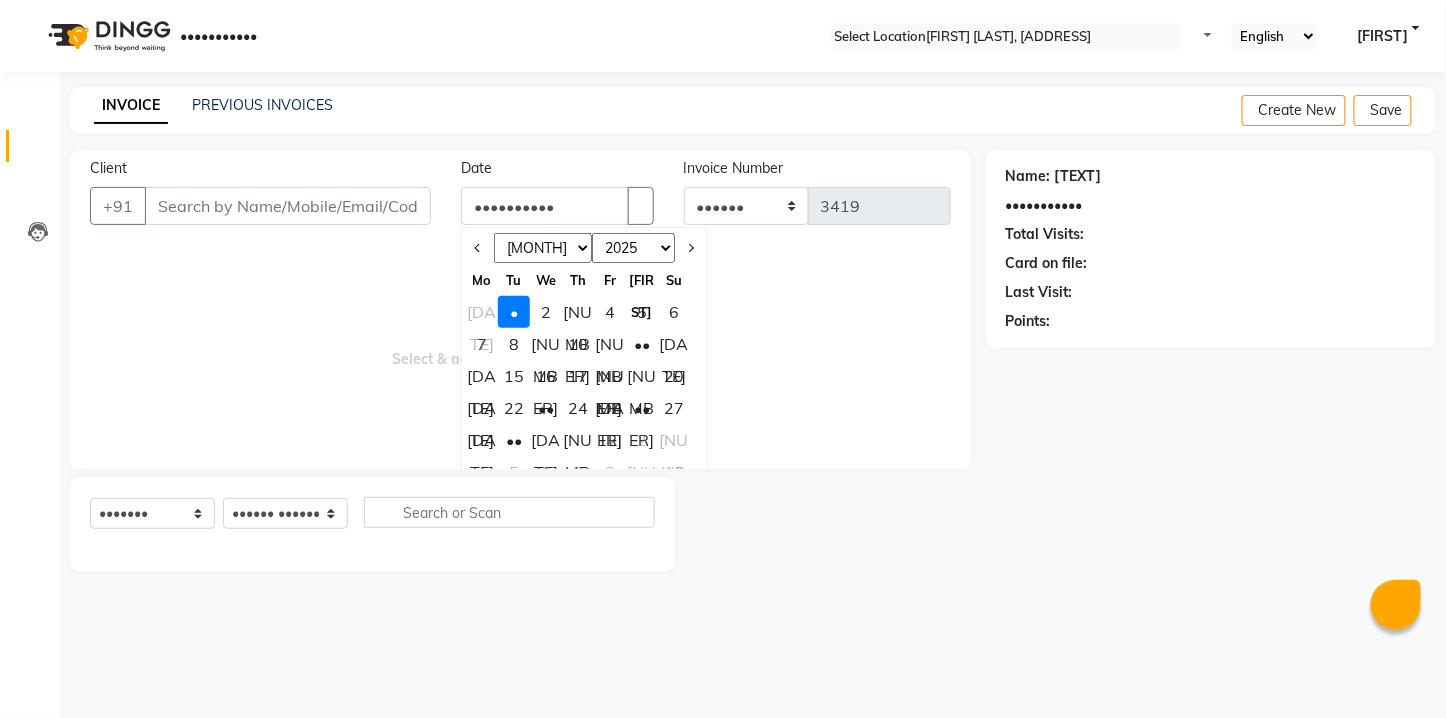 click on "[DATE]" at bounding box center (482, 312) 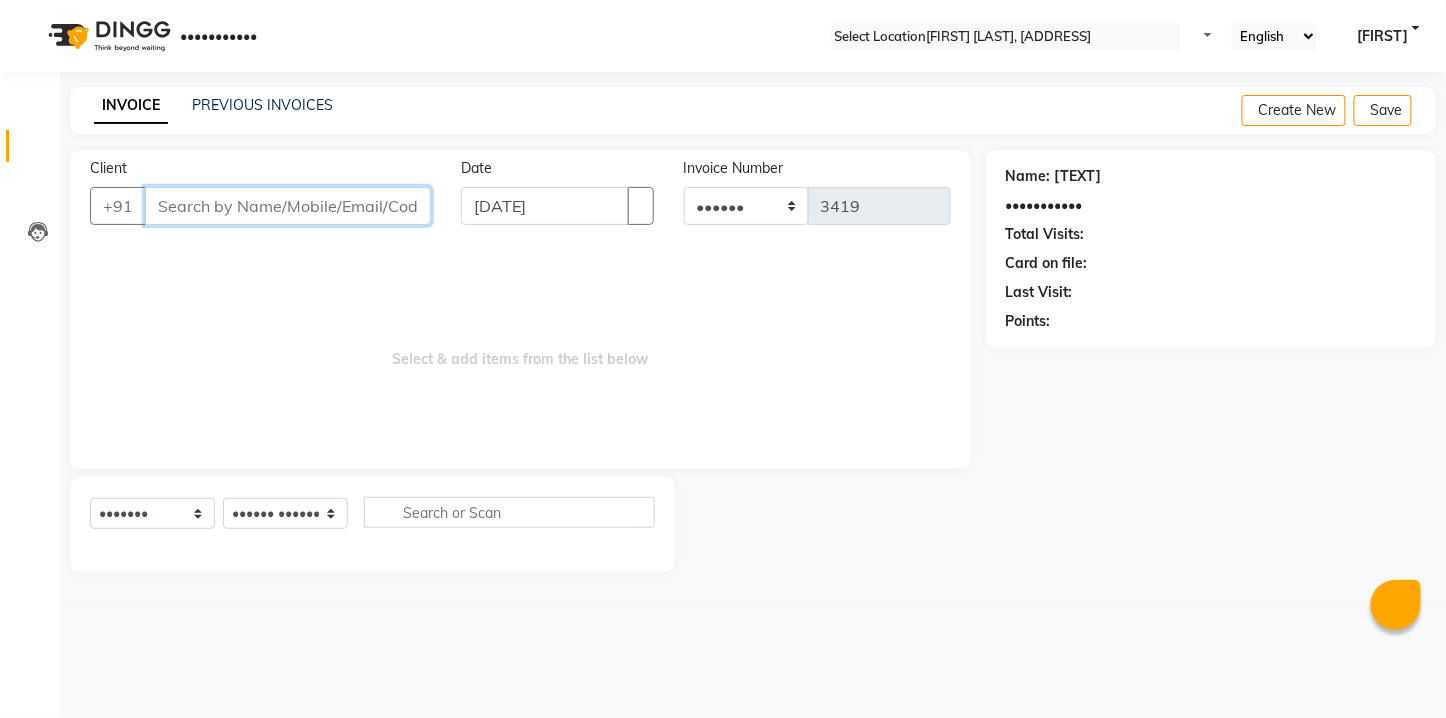 click on "Client" at bounding box center (288, 206) 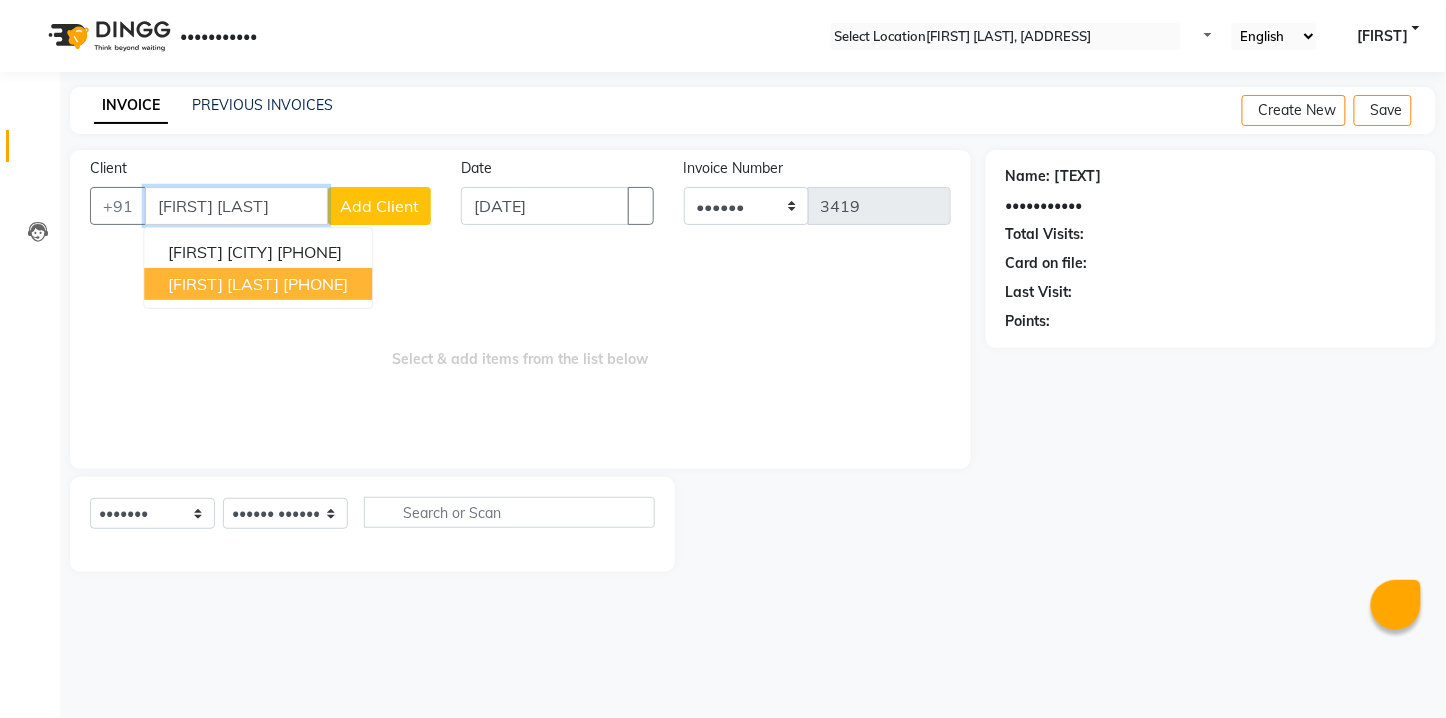 click on "[FIRST] [LAST]" at bounding box center (223, 284) 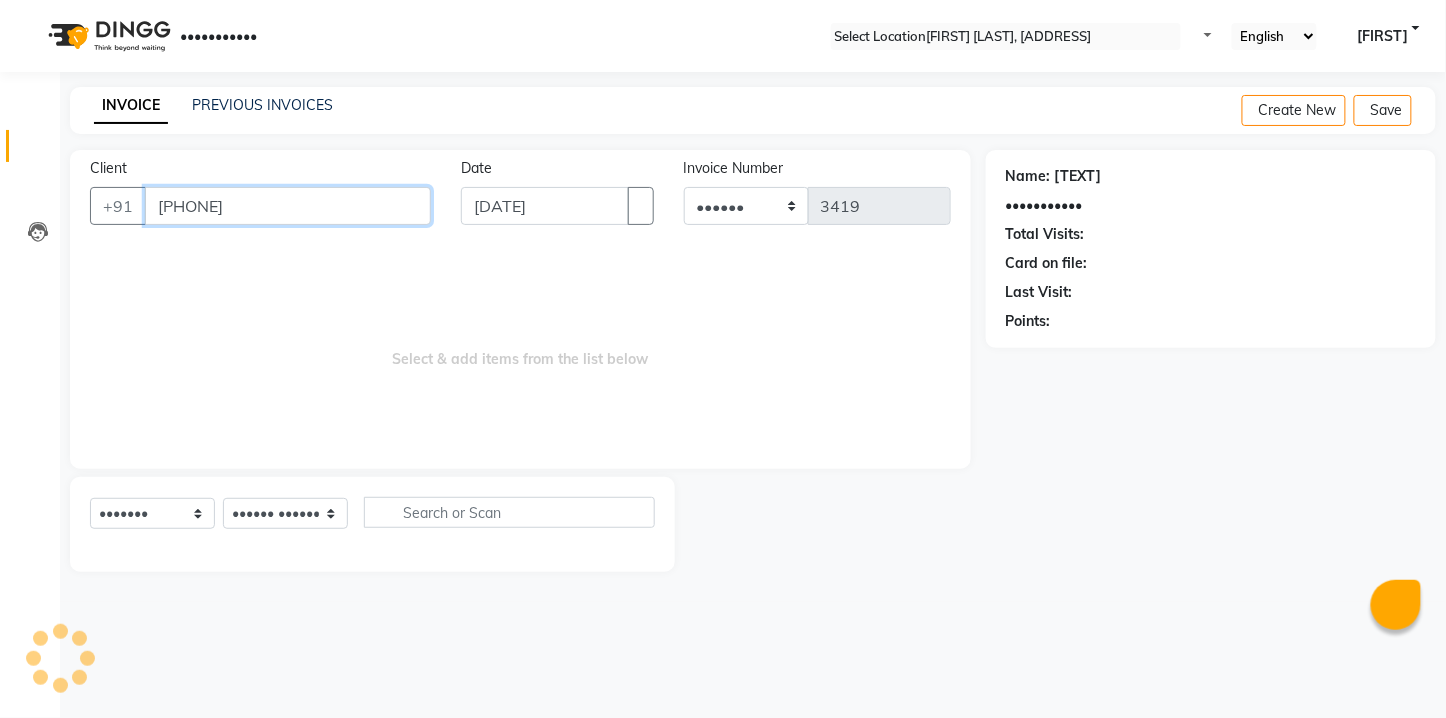 type on "[PHONE]" 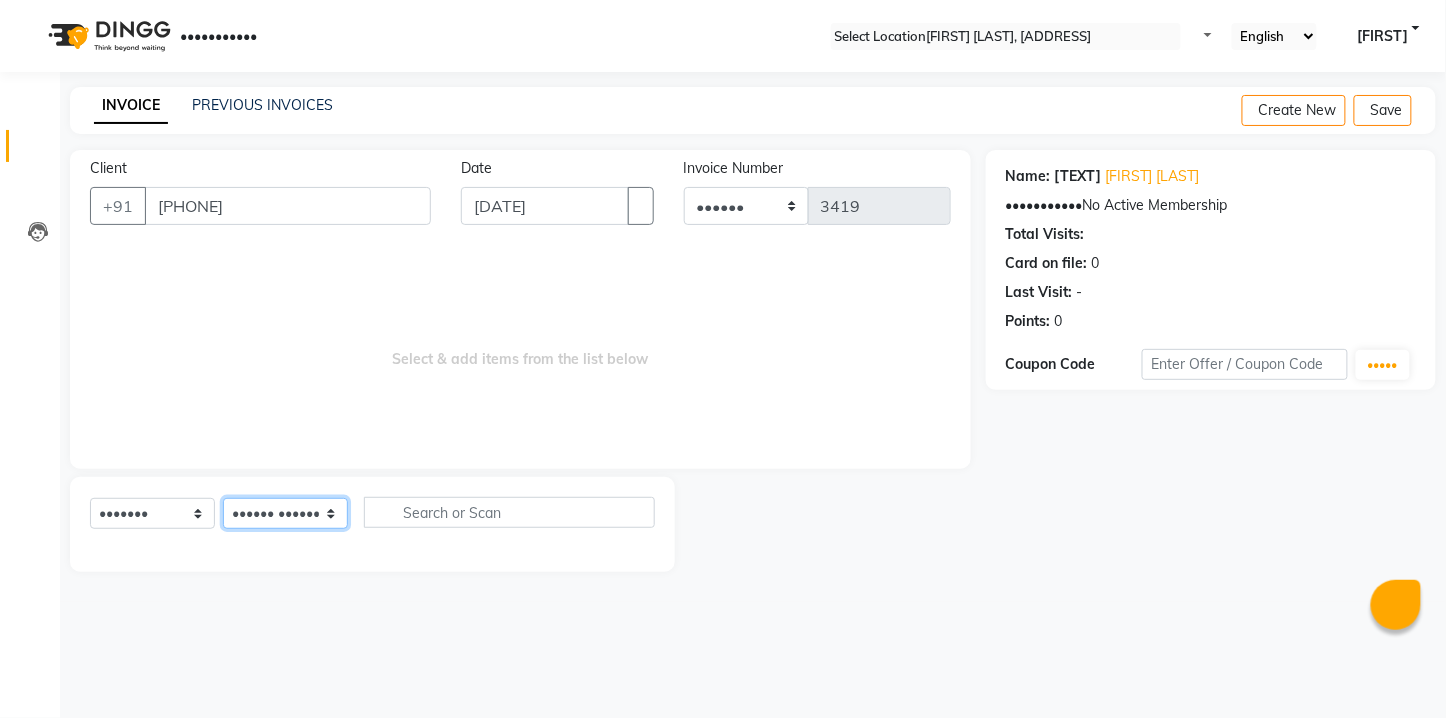 click on "•••••• ••••••• ••••• ••••• •••••• •••••••• •••••• •••••• ••••••• ••••••• •••• •• ••••• •••••• ••••••  •••• •••••• ••••" at bounding box center [285, 513] 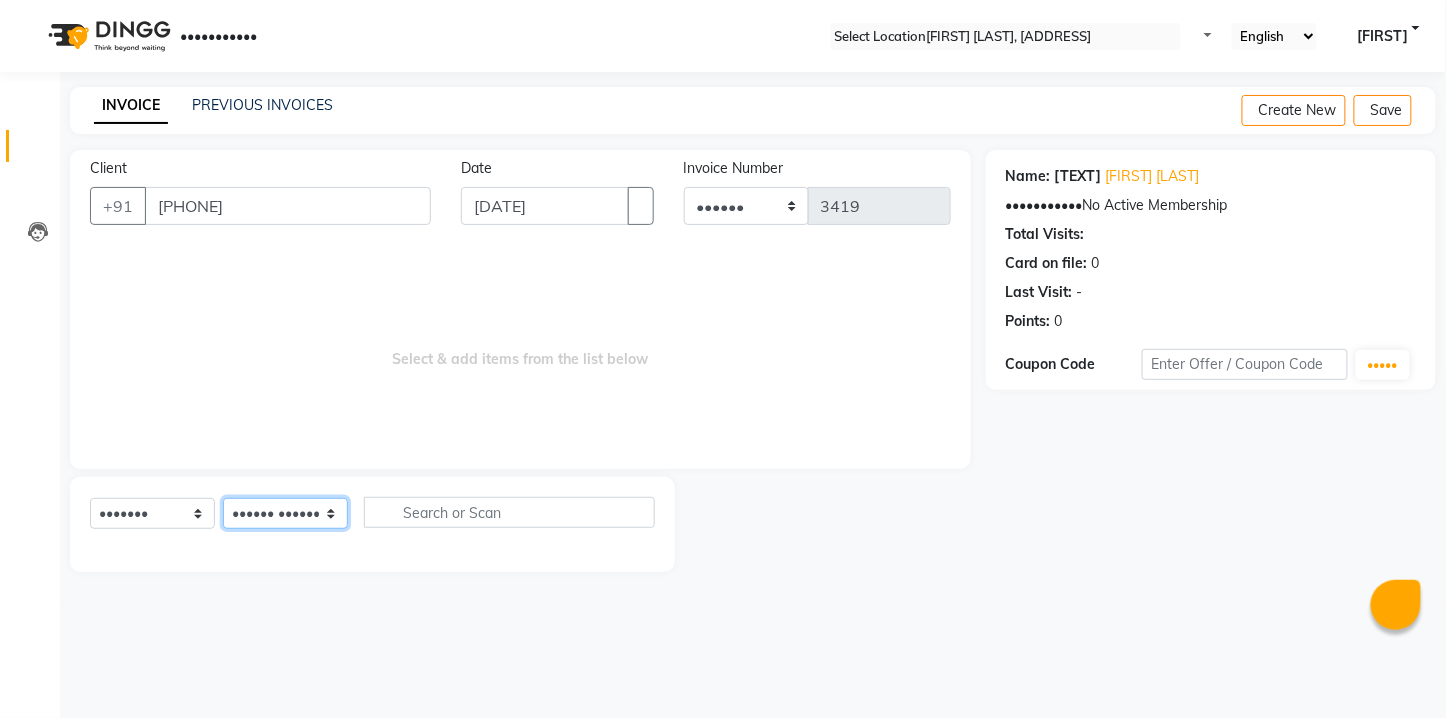 select on "•••••" 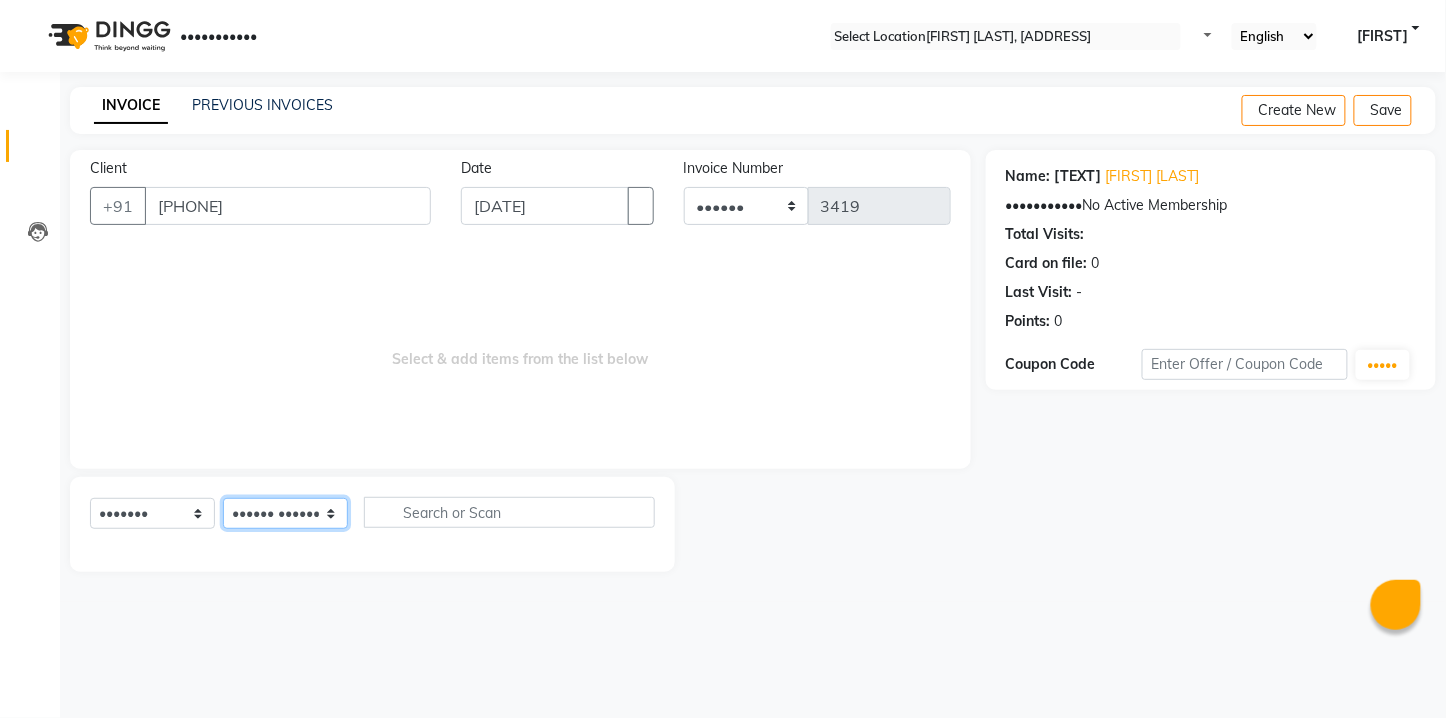 click on "•••••• ••••••• ••••• ••••• •••••• •••••••• •••••• •••••• ••••••• ••••••• •••• •• ••••• •••••• ••••••  •••• •••••• ••••" at bounding box center [285, 513] 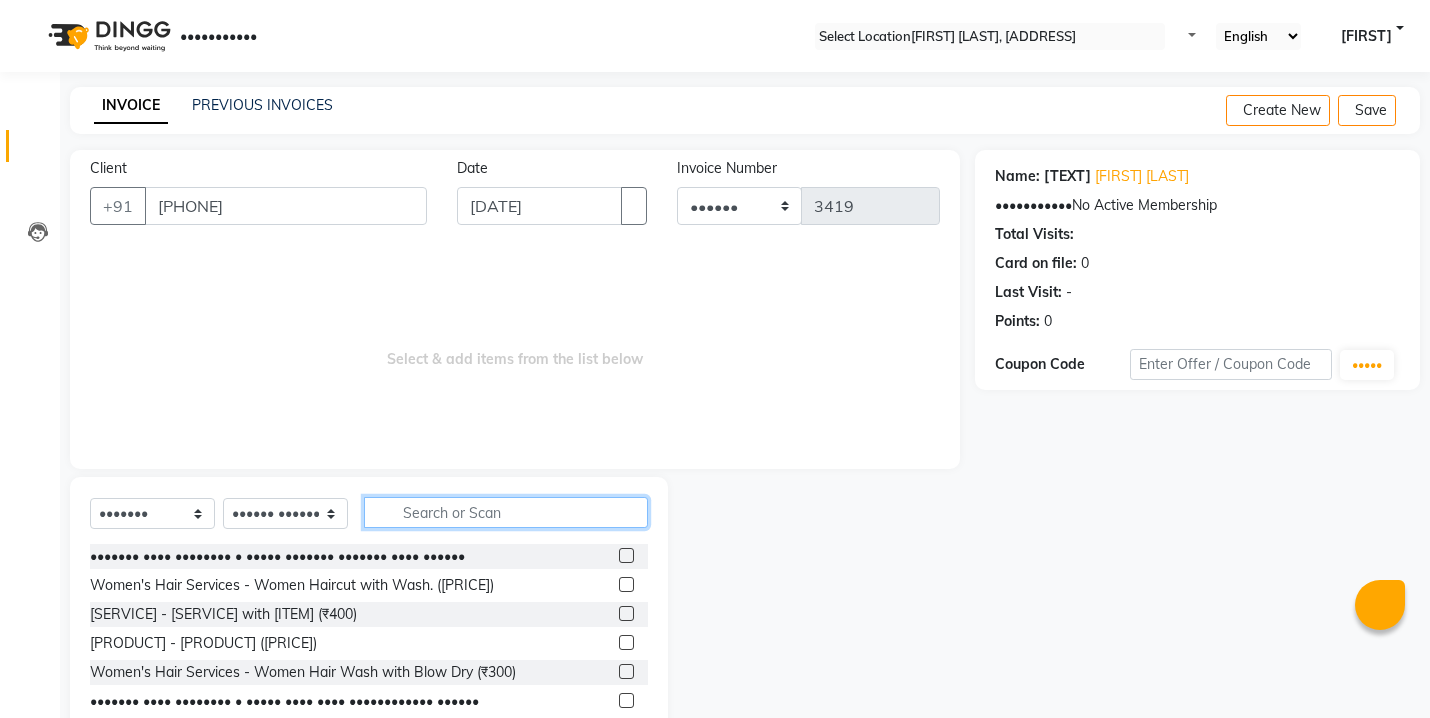 click at bounding box center (506, 512) 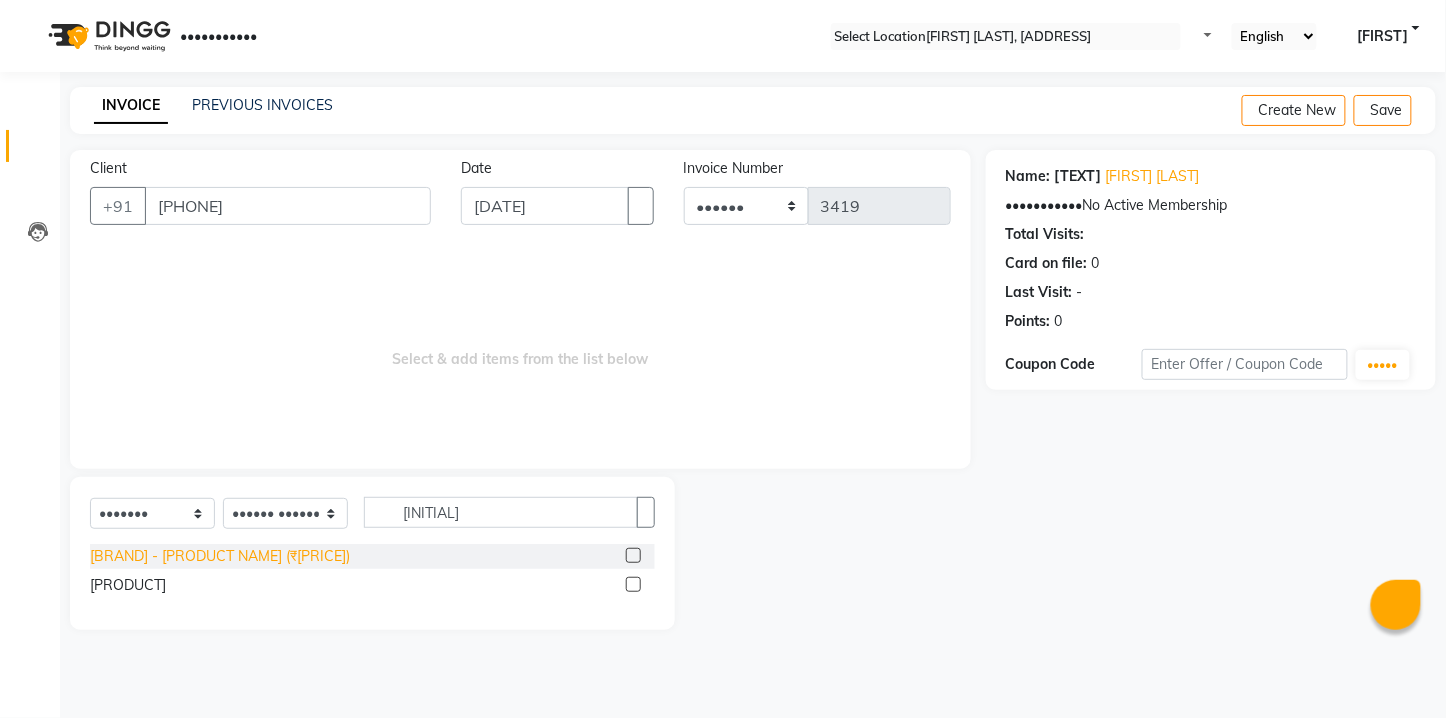 click on "[BRAND] - [PRODUCT NAME] (₹[PRICE])" at bounding box center [220, 556] 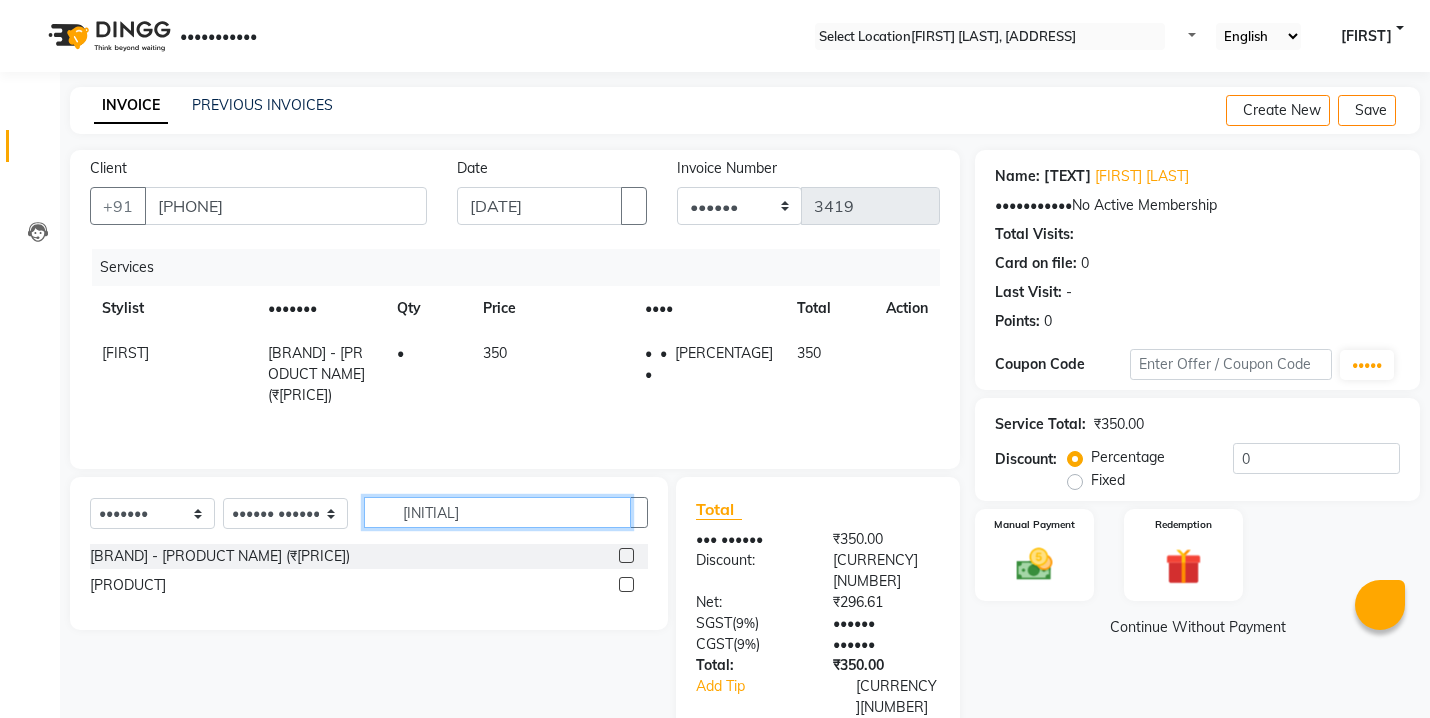 click on "[INITIAL]" at bounding box center (497, 512) 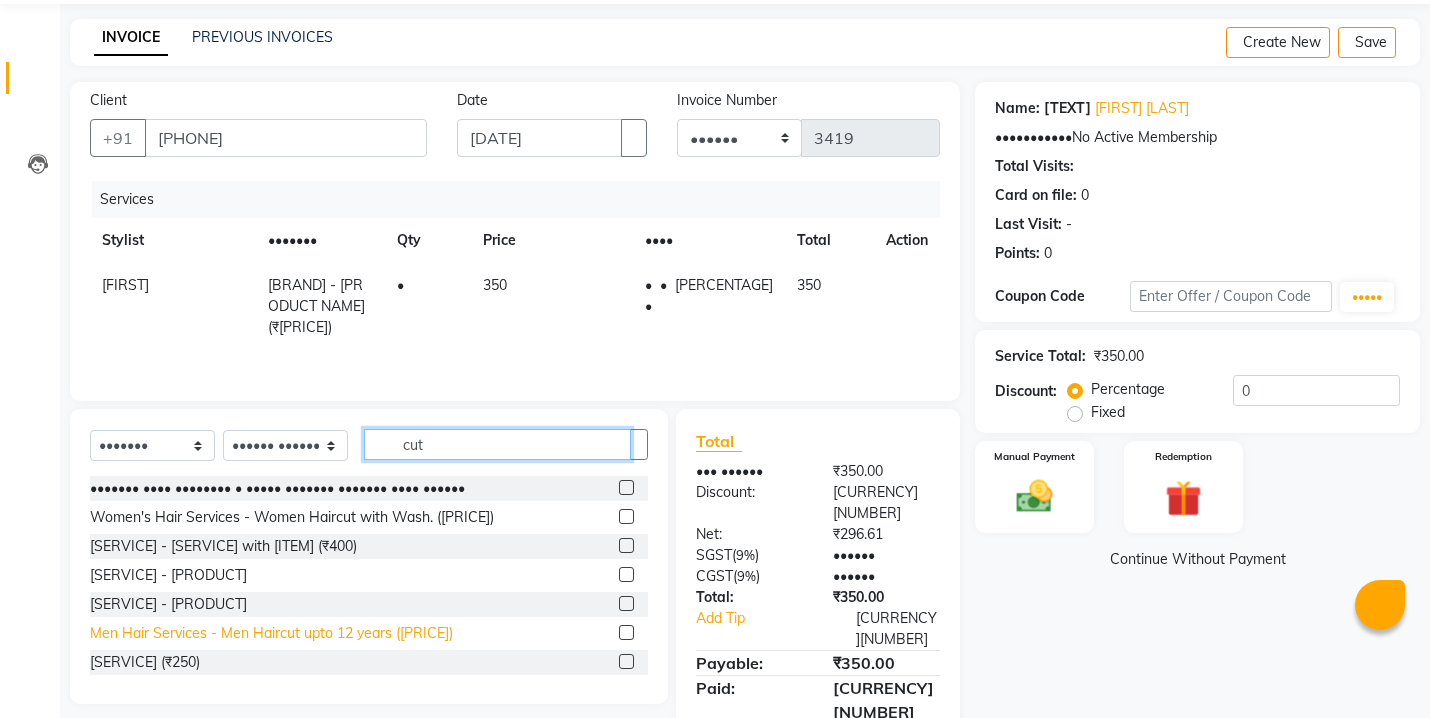 scroll, scrollTop: 105, scrollLeft: 0, axis: vertical 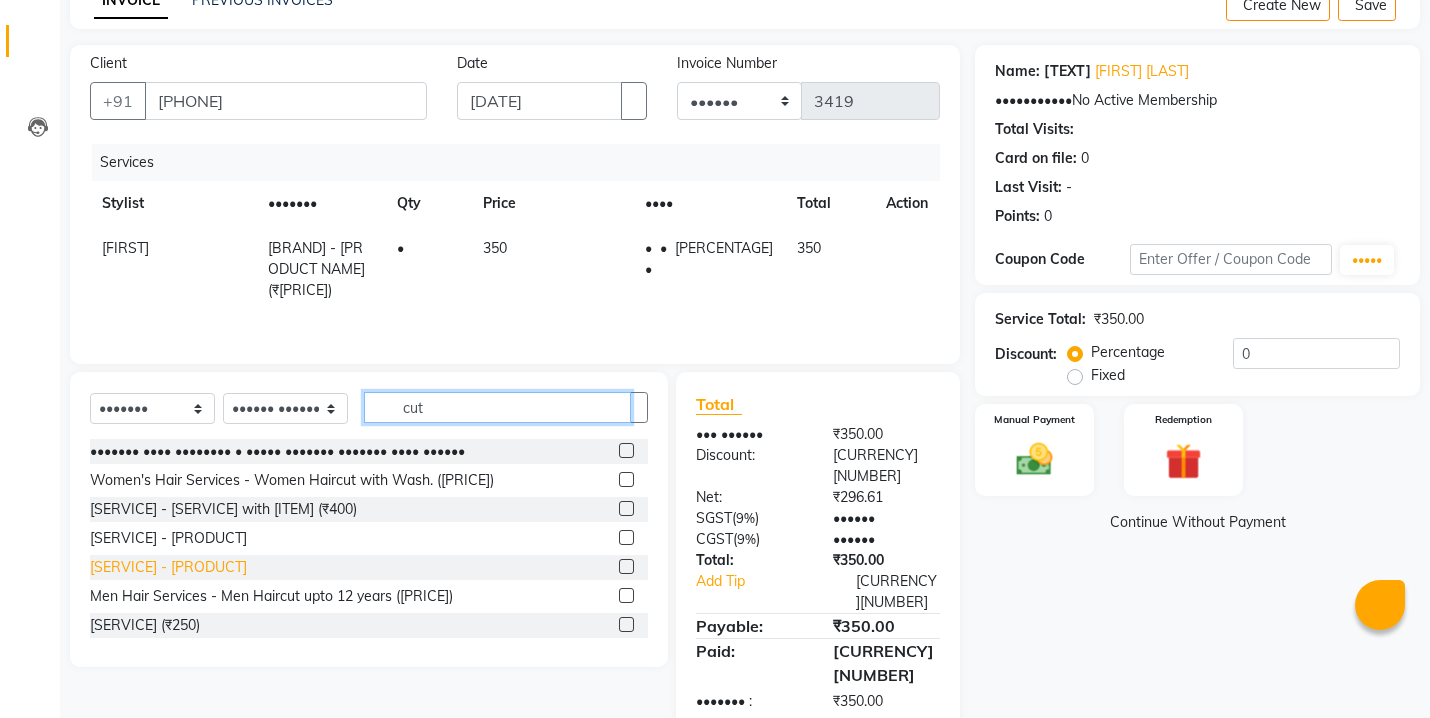 type on "cut" 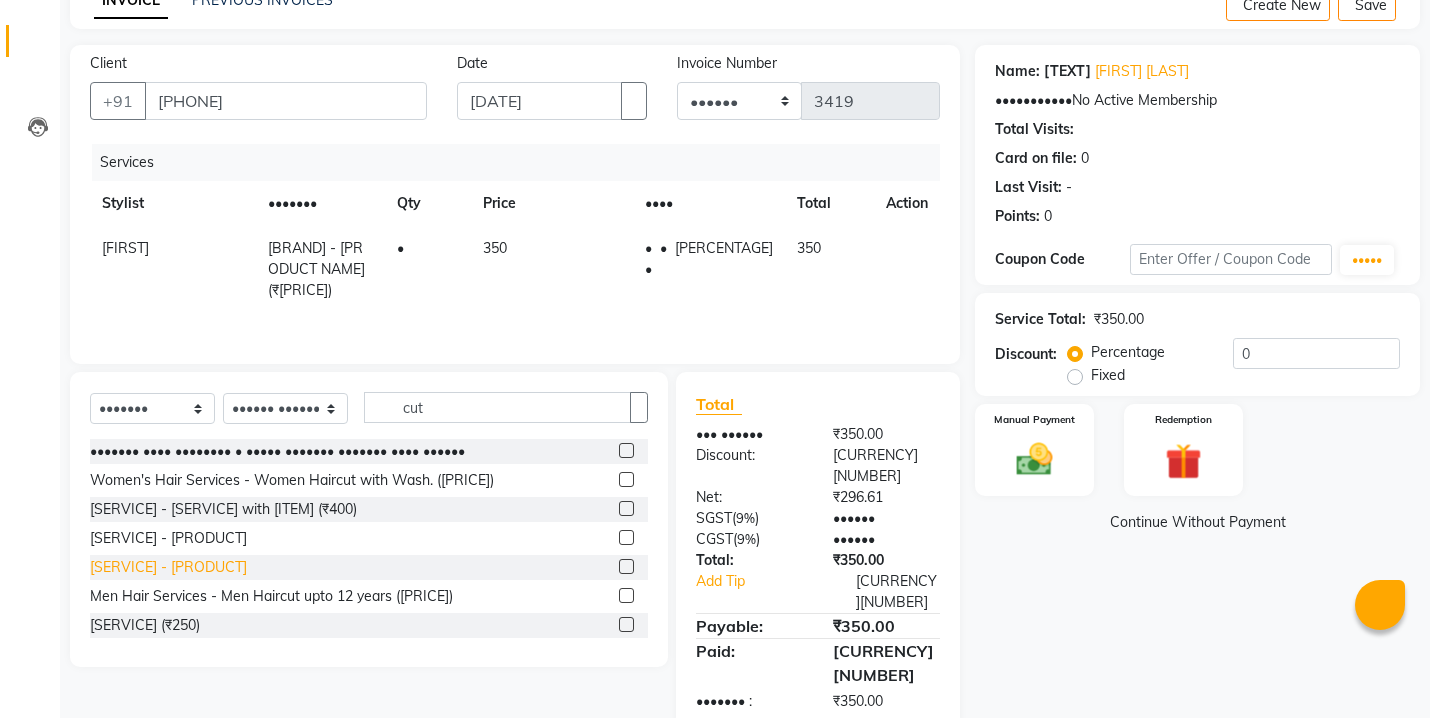 click on "[SERVICE] - [PRODUCT]" at bounding box center (277, 451) 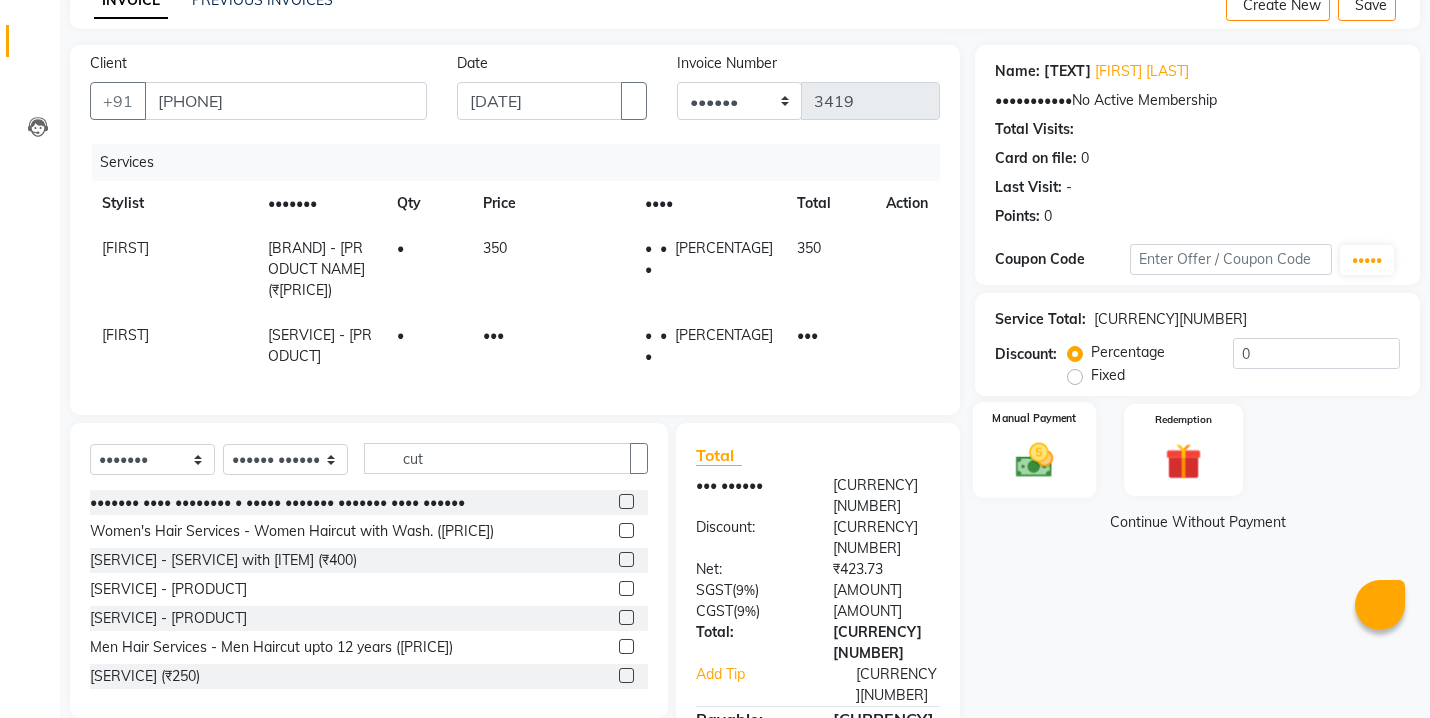 click at bounding box center (1034, 460) 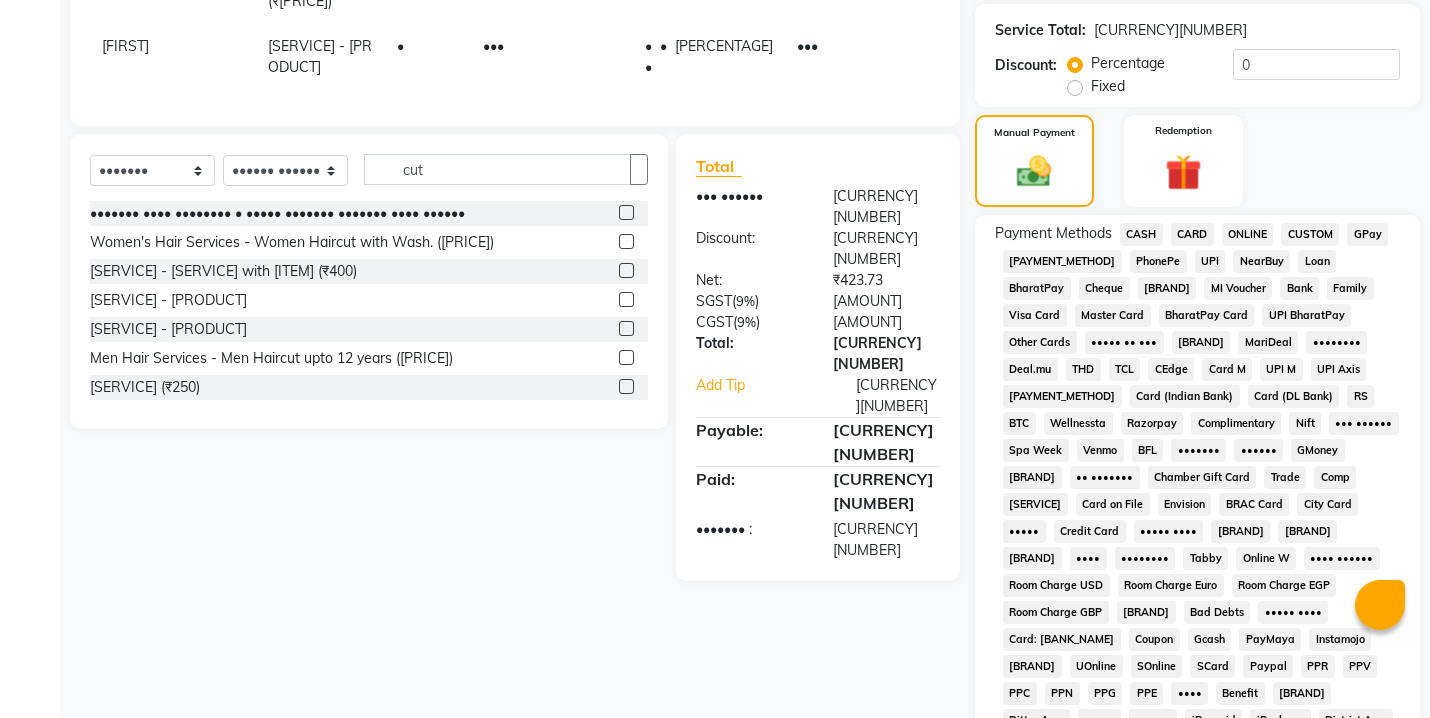 scroll, scrollTop: 438, scrollLeft: 0, axis: vertical 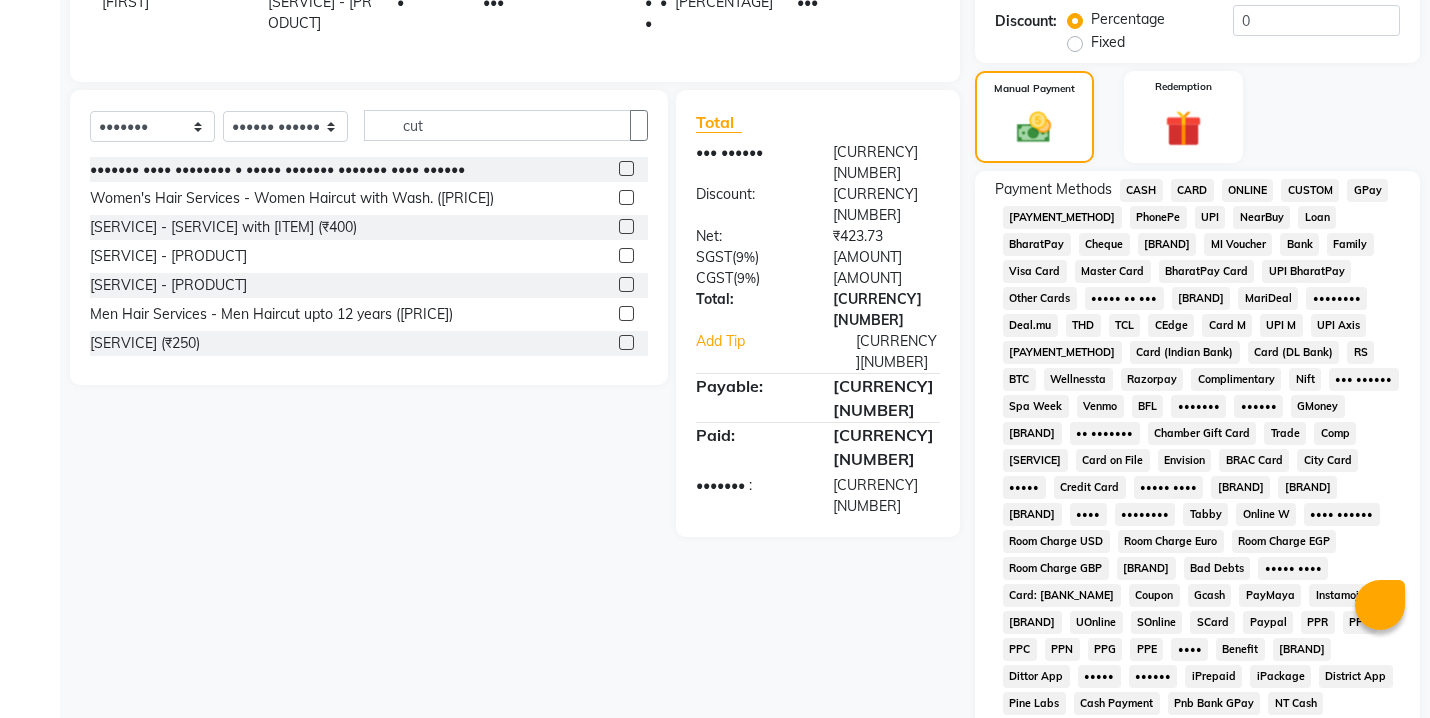 click on "ONLINE" at bounding box center (1141, 190) 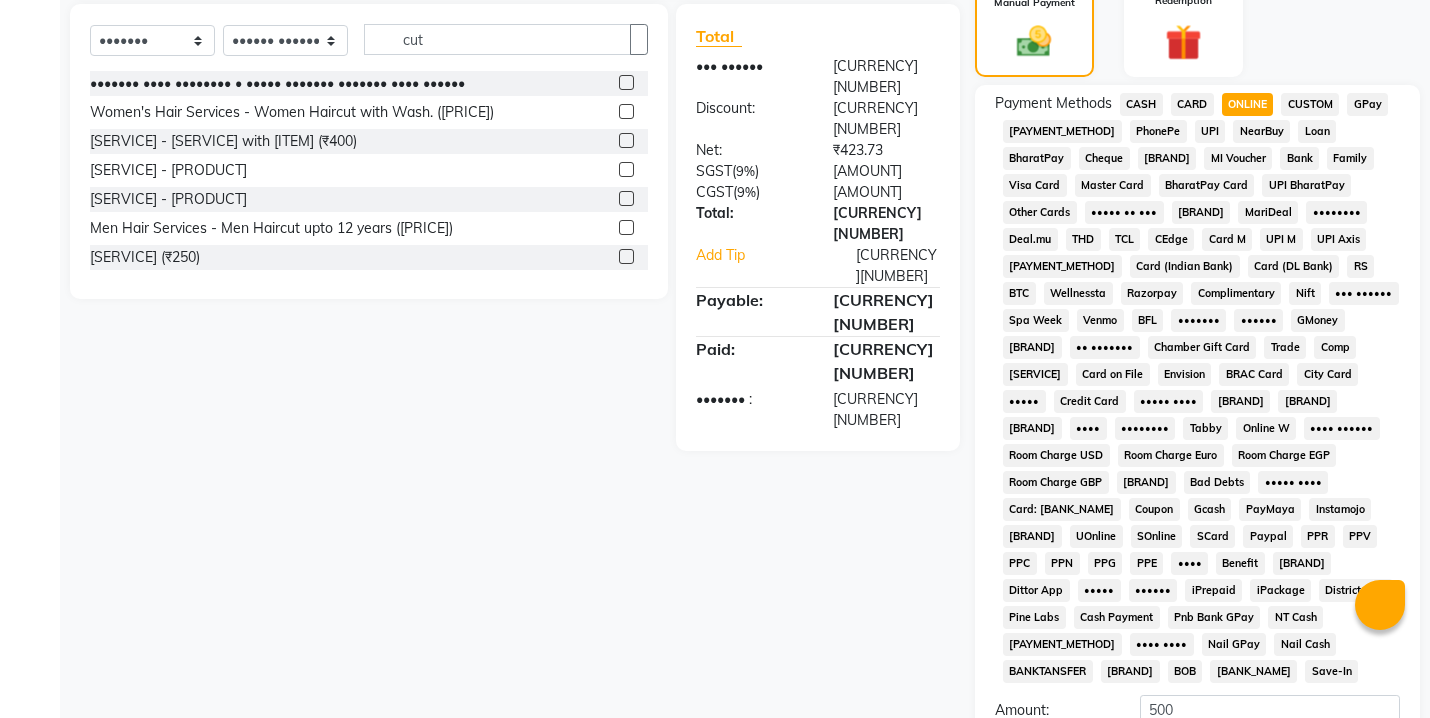 scroll, scrollTop: 738, scrollLeft: 0, axis: vertical 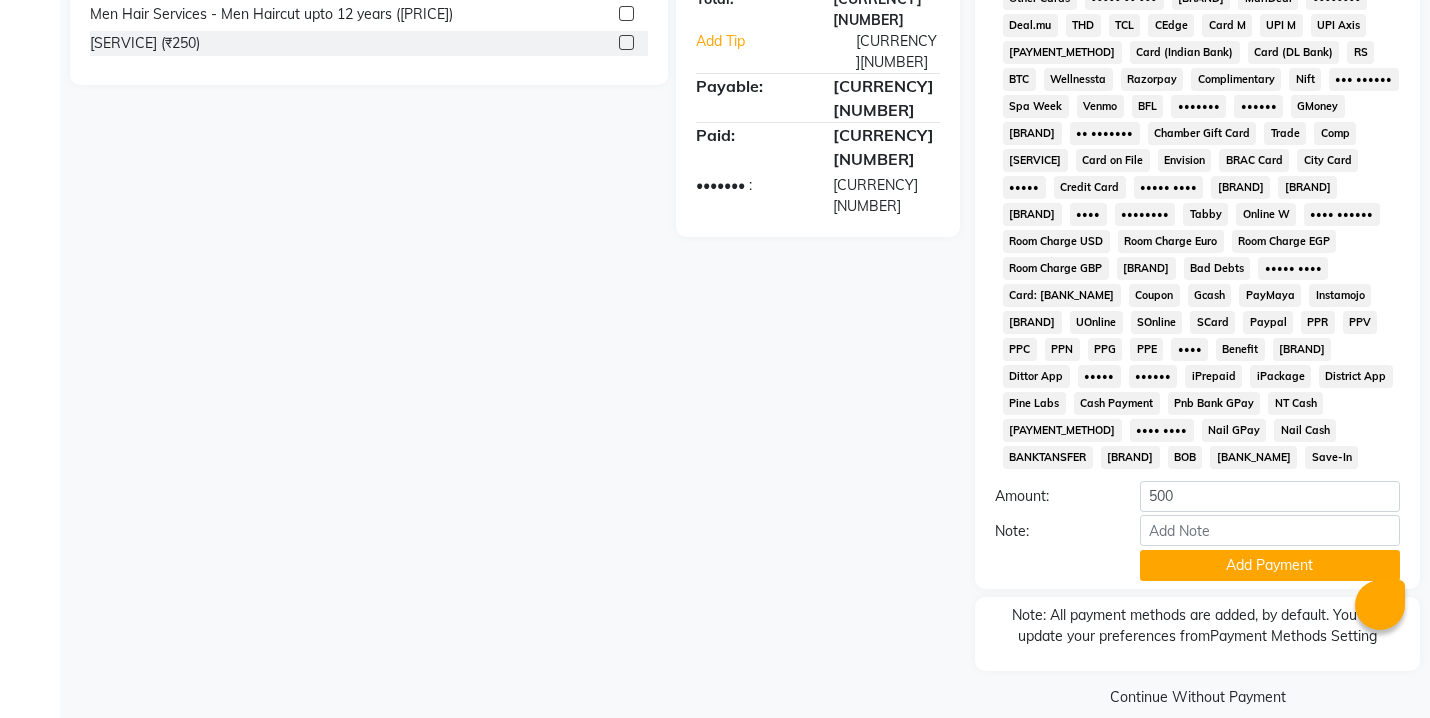 click on "Payment Methods  CASH   CARD   ONLINE   CUSTOM   GPay   PayTM   PhonePe   UPI   NearBuy   Loan   BharatPay   Cheque   MosamBee   MI Voucher   Bank   Family   Visa Card   Master Card   BharatPay Card   UPI BharatPay   Other Cards   Juice by MCB   MyT Money   MariDeal   DefiDeal   Deal.mu   THD   TCL   CEdge   Card M   UPI M   UPI Axis   UPI Union   Card (Indian Bank)   Card (DL Bank)   RS   BTC   Wellnessta   Razorpay   Complimentary   Nift   Spa Finder   Spa Week   Venmo   BFL   LoanTap   SaveIN   GMoney   ATH Movil   On Account   Chamber Gift Card   Trade   Comp   Donation   Card on File   Envision   BRAC Card   City Card   bKash   Credit Card   Debit Card   Shoutlo   LUZO   Jazz Cash   AmEx   Discover   Tabby   Online W   Room Charge   Room Charge USD   Room Charge Euro   Room Charge EGP   Room Charge GBP   Bajaj Finserv   Bad Debts   Card: IDFC   Card: IOB   Coupon   Gcash   PayMaya   Instamojo   COnline   UOnline   SOnline   SCard   Paypal   PPR   PPV   PPC   PPN   PPG   PPE   CAMP   Benefit   ATH Movil" at bounding box center (1197, 230) 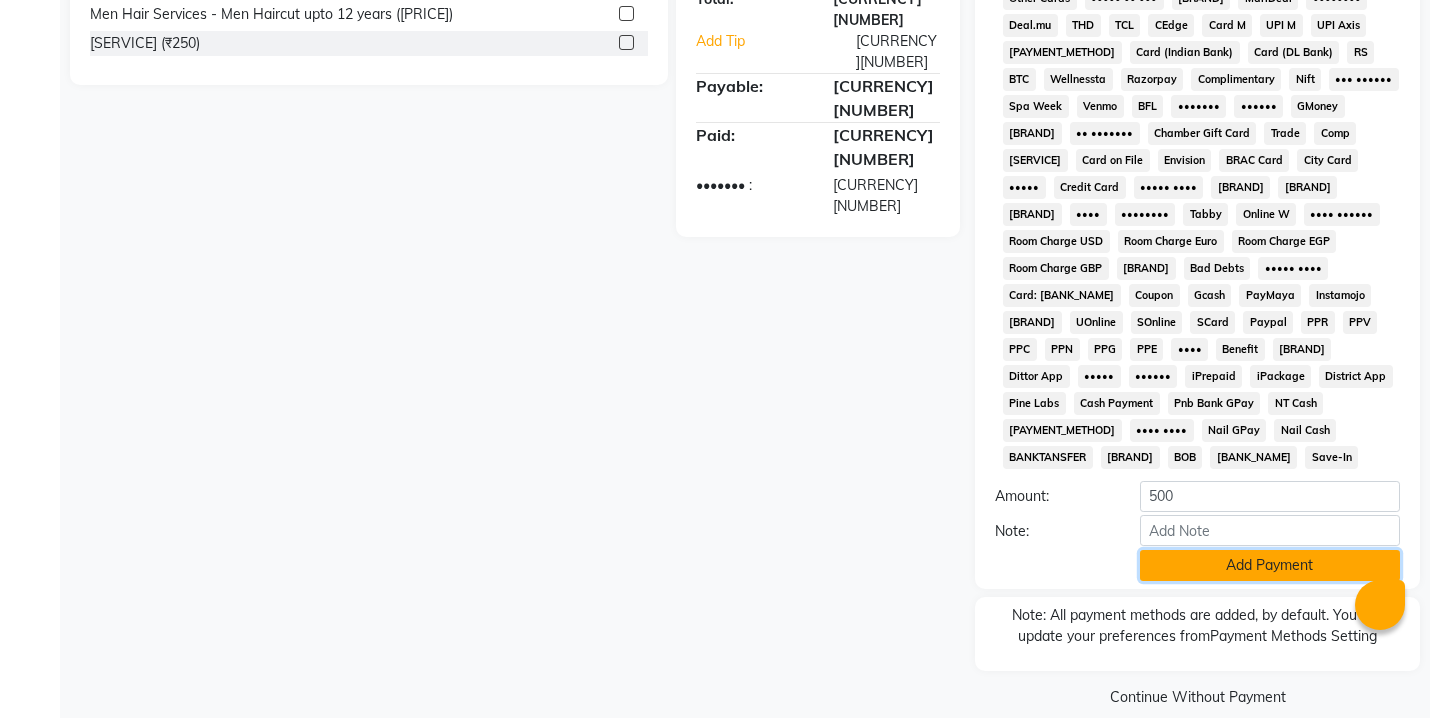 click on "Add Payment" at bounding box center (1270, 565) 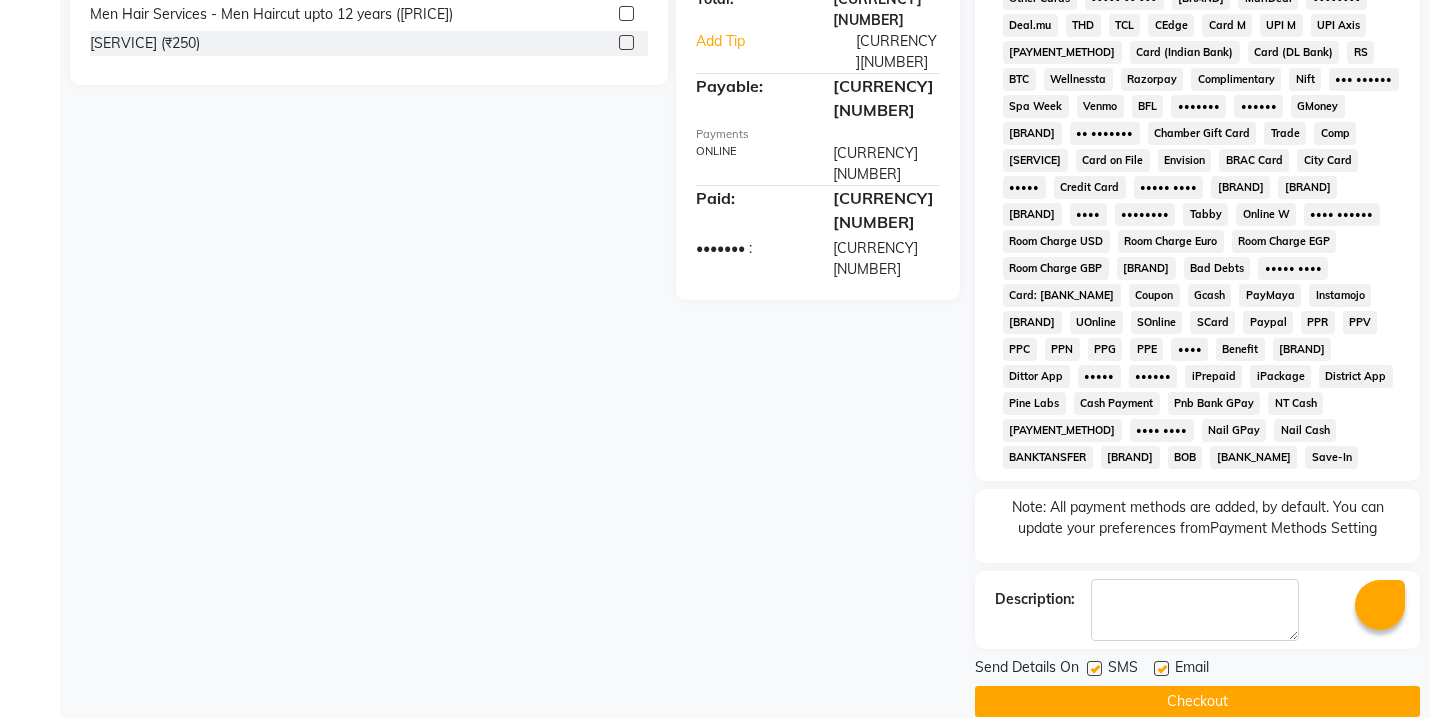 click on "YASH [PRODUCT] 1 [PRICE] 0 F | 0 % [TOTAL] YASH [PRODUCT] 1 [PRICE] 0 F | 0 % [TOTAL] Select Service Product Membership Package Voucher Prepaid Gift Card Select Stylist AALIM AASHU HARISH HARSHADA GANORE Kishor Tongare Manisha NEHA PH SALON PRATIK SACHIN SAIF VEDANT YASH cut [SERVICE] - [PRODUCT] [SERVICE] - [PRODUCT] [SERVICE] - [PRODUCT] [SERVICE] - [PRODUCT] [SERVICE] - [PRODUCT] [SERVICE] - [PRODUCT] [SERVICE] [SERVICE] [SERVICE] Total Sub Total: [AMOUNT] Discount: [AMOUNT] Net: SGST )" at bounding box center (745, 48) 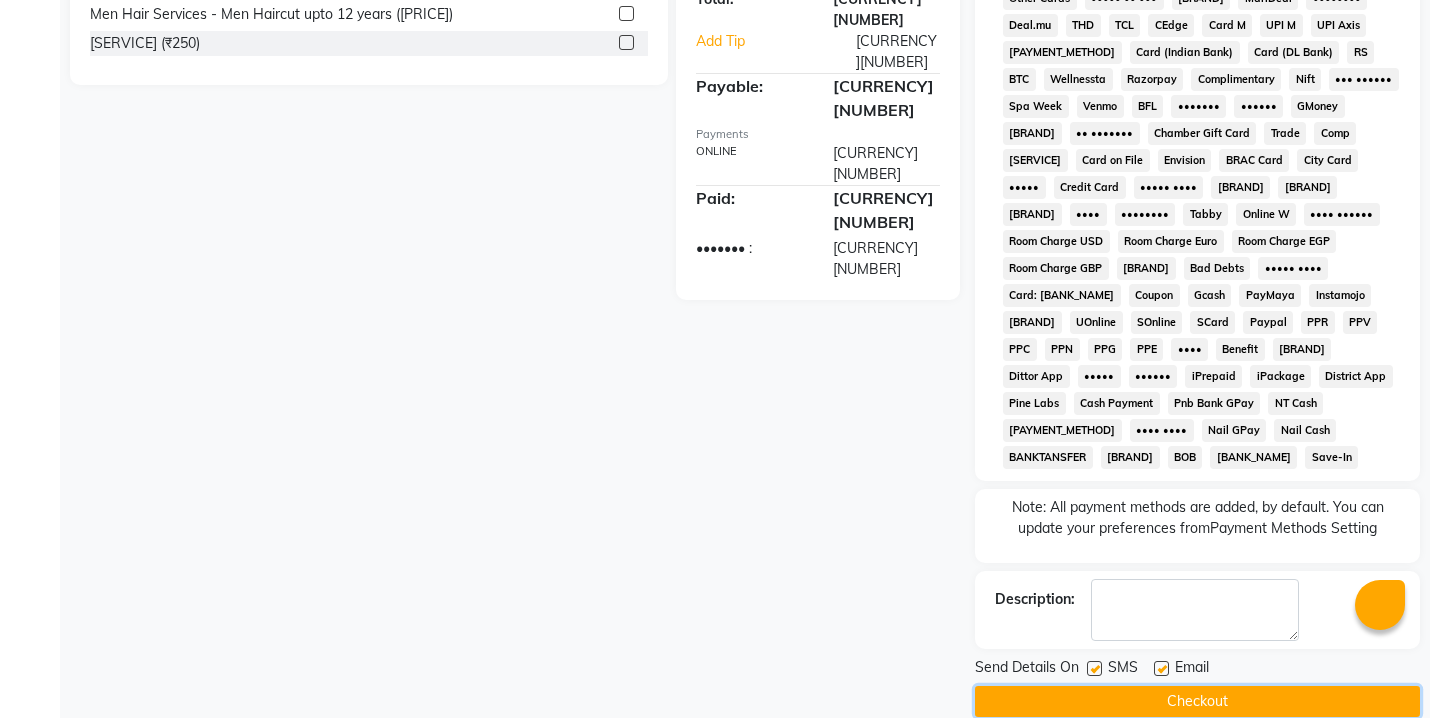 click on "Checkout" at bounding box center (1197, 701) 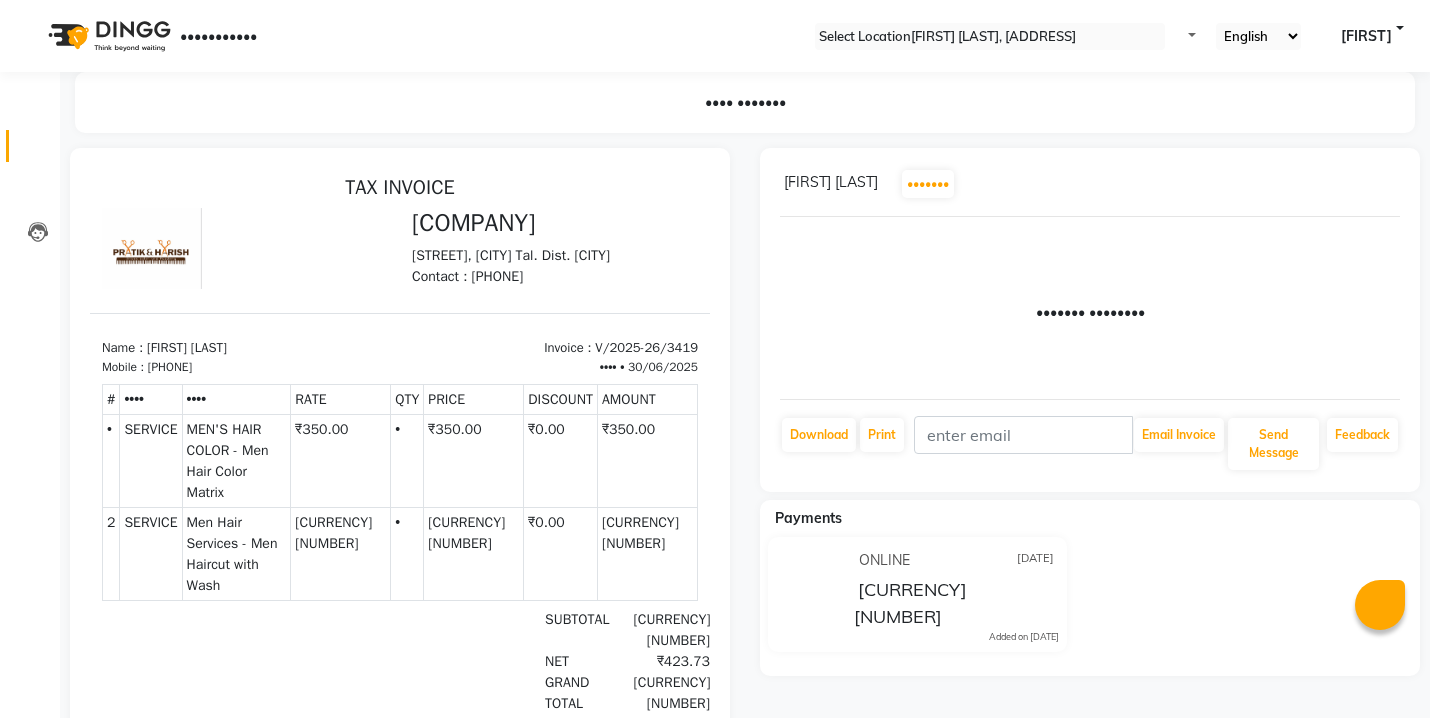 scroll, scrollTop: 0, scrollLeft: 0, axis: both 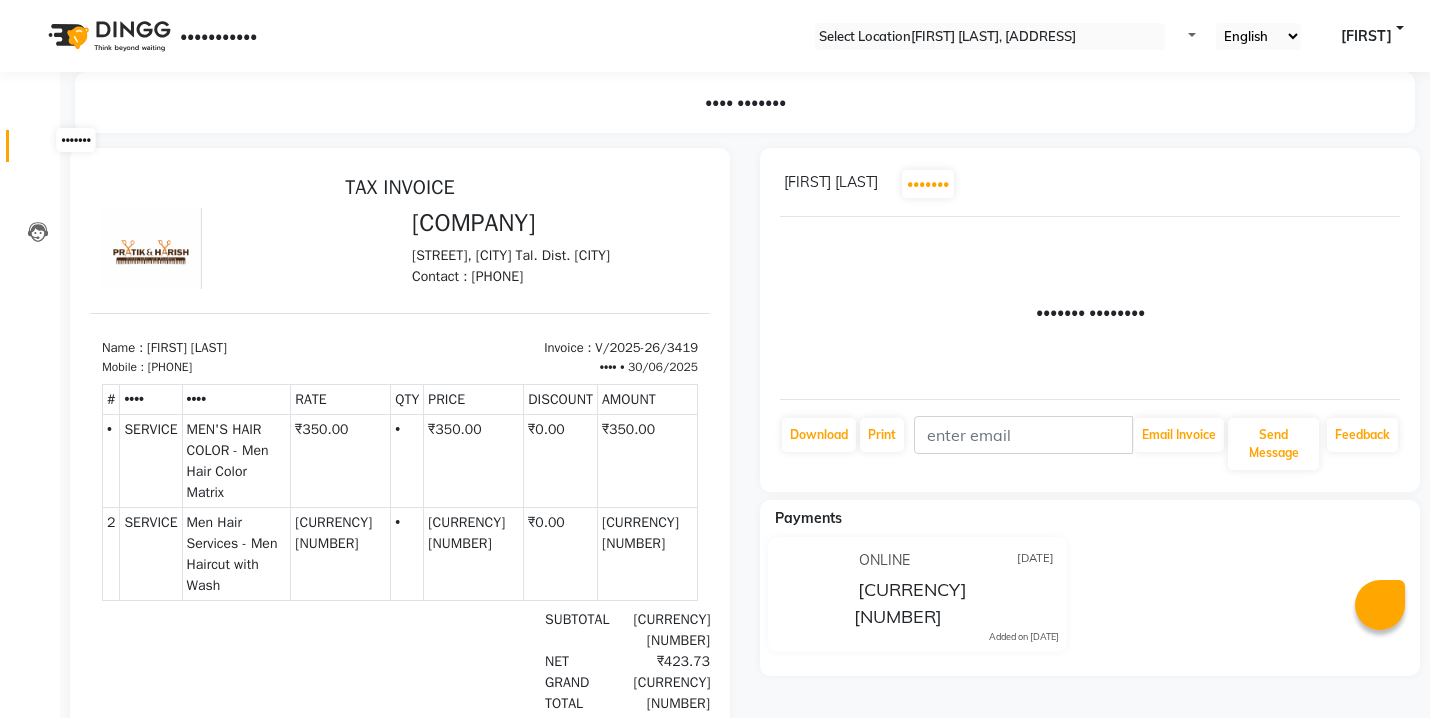 click at bounding box center (38, 151) 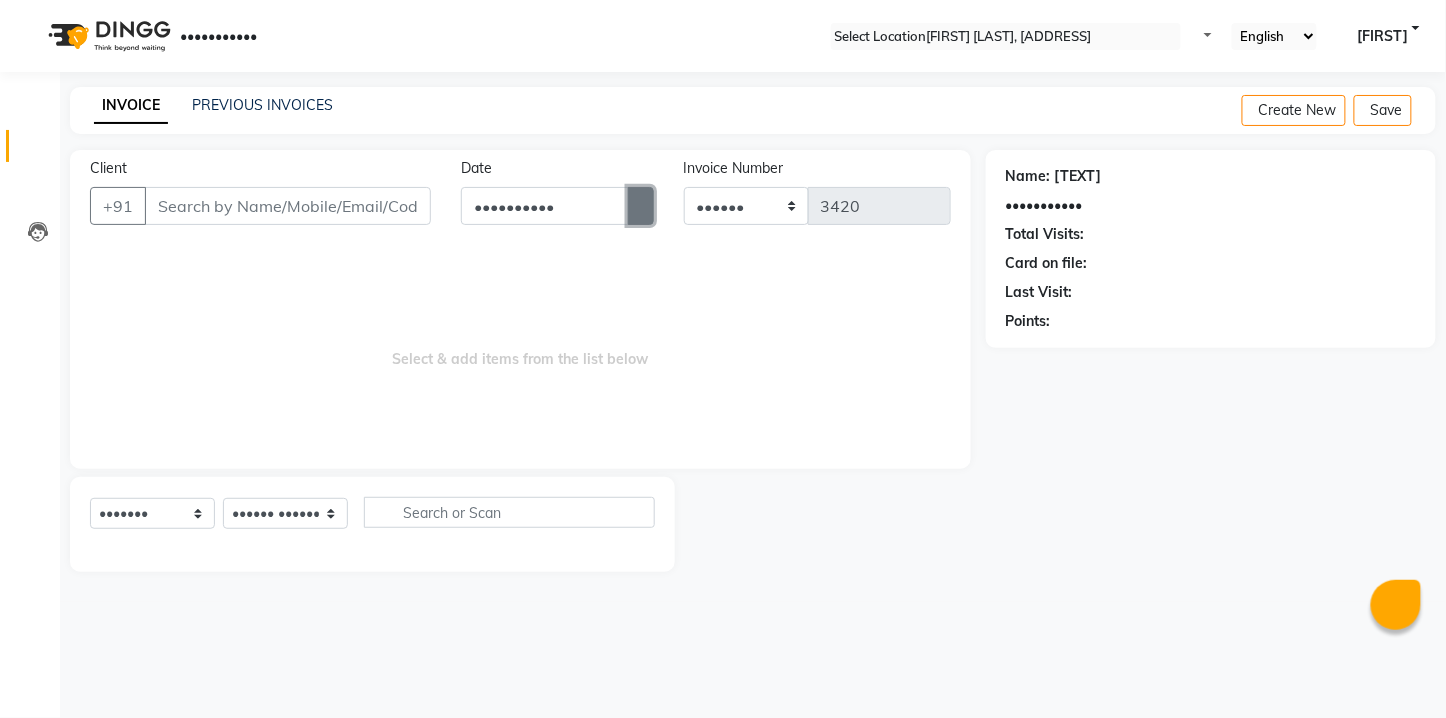click at bounding box center [641, 206] 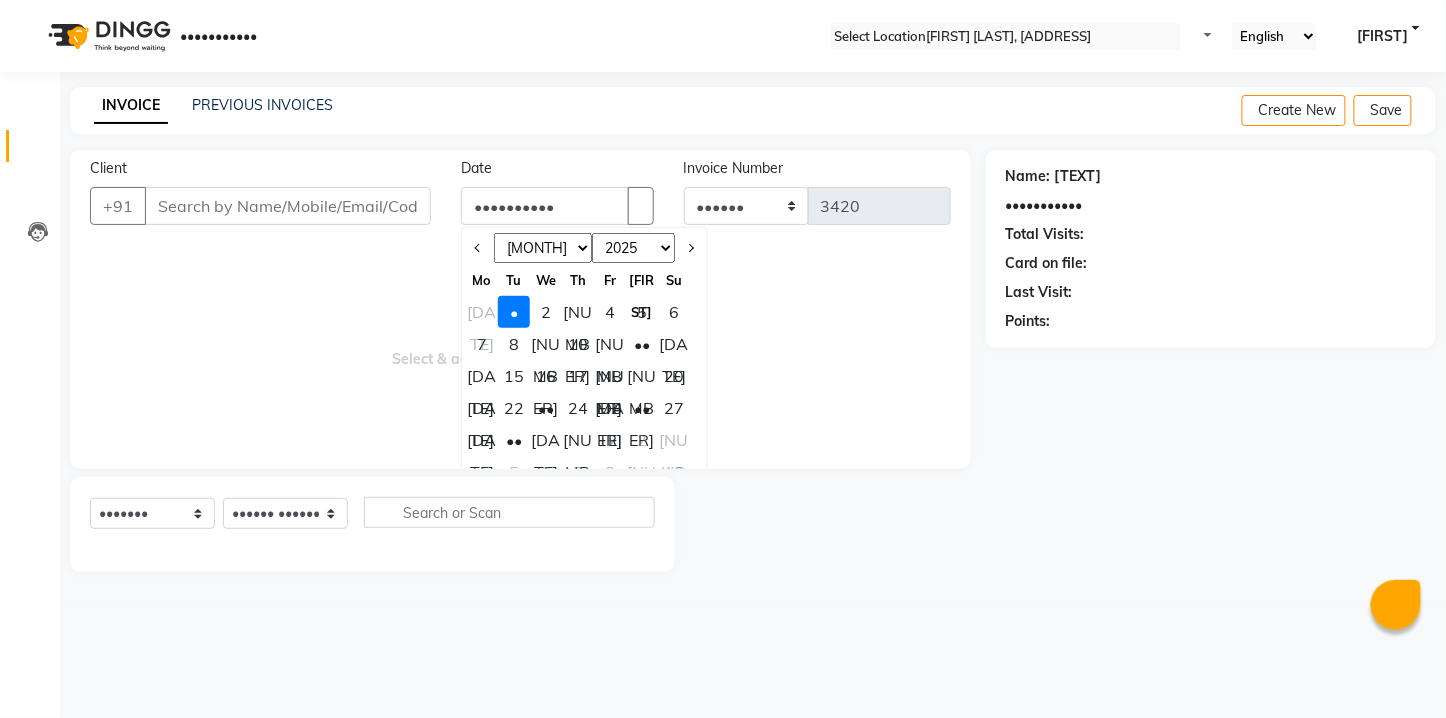 click on "[DATE]" at bounding box center [482, 312] 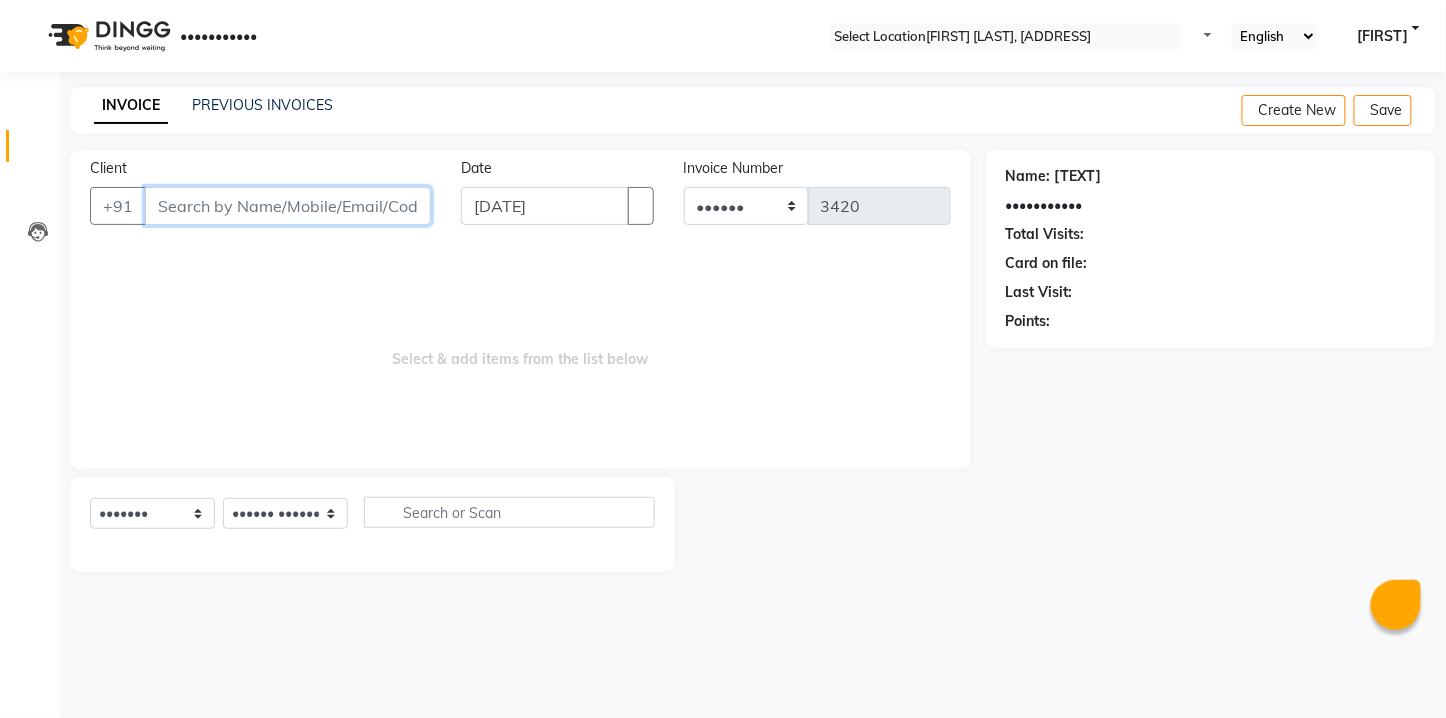 click on "Client" at bounding box center [288, 206] 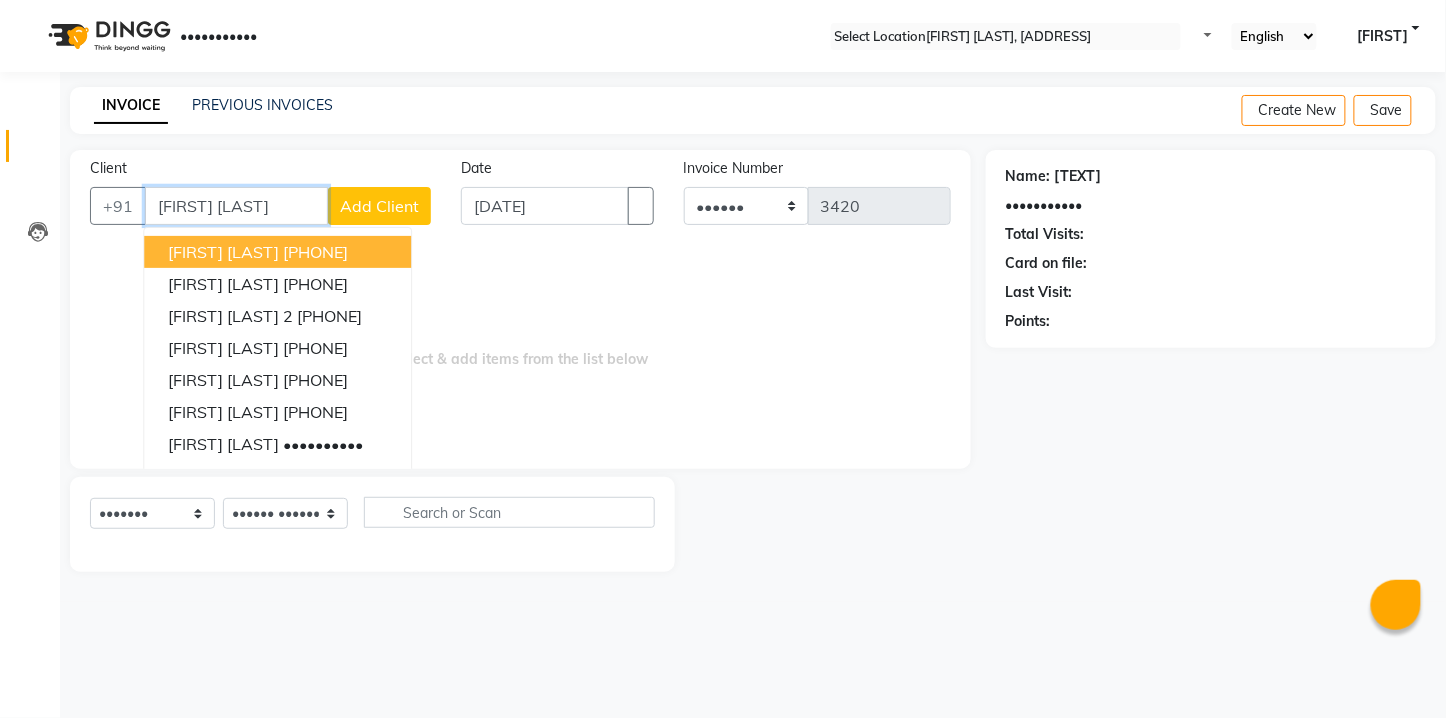 click on "[PHONE]" at bounding box center [315, 252] 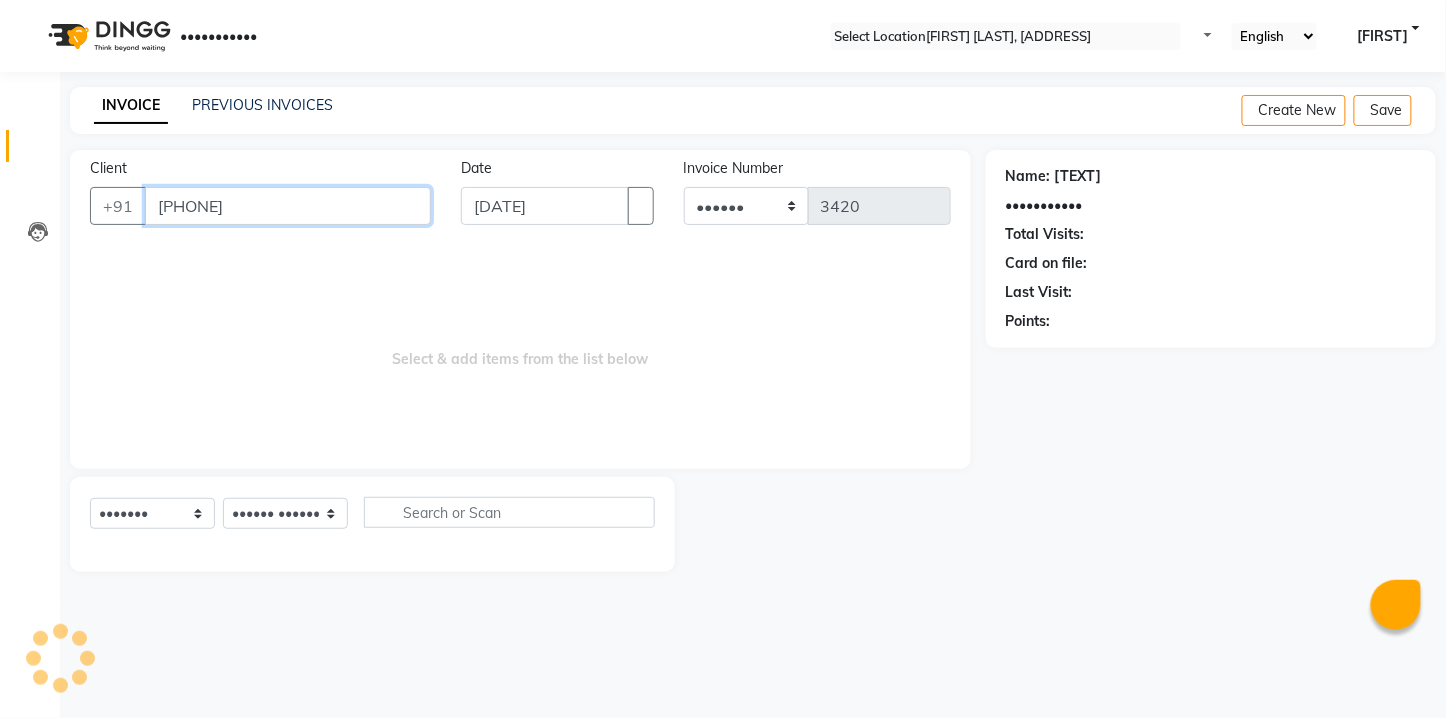 type on "[PHONE]" 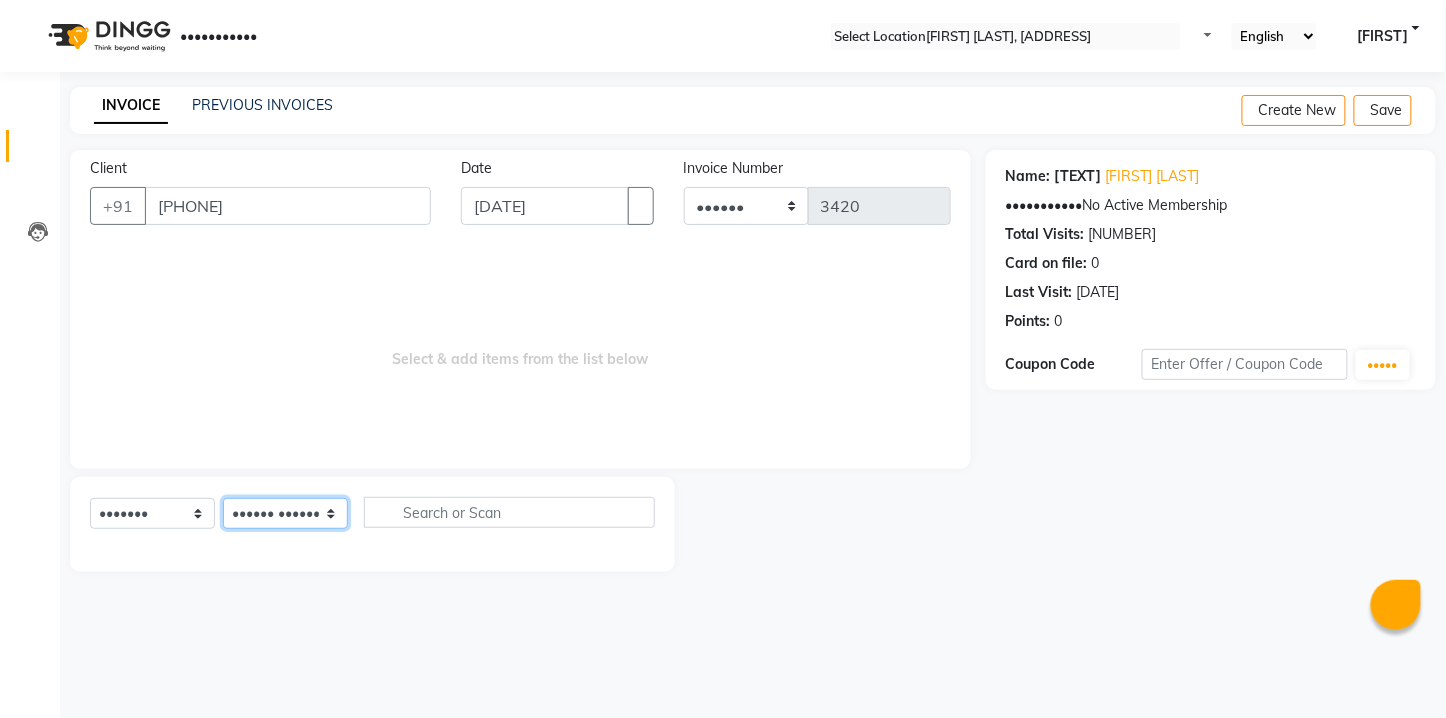 click on "•••••• ••••••• ••••• ••••• •••••• •••••••• •••••• •••••• ••••••• ••••••• •••• •• ••••• •••••• ••••••  •••• •••••• ••••" at bounding box center [285, 513] 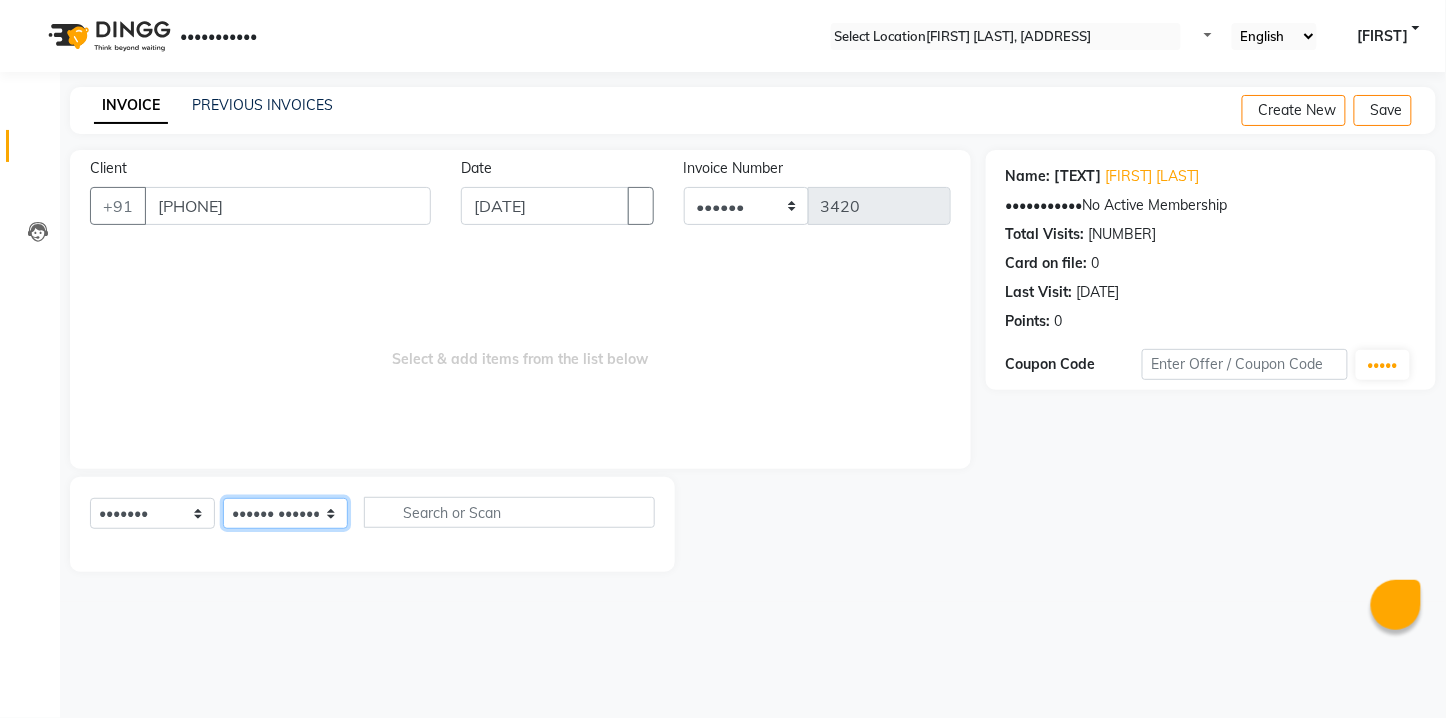 select on "[NUMBER]" 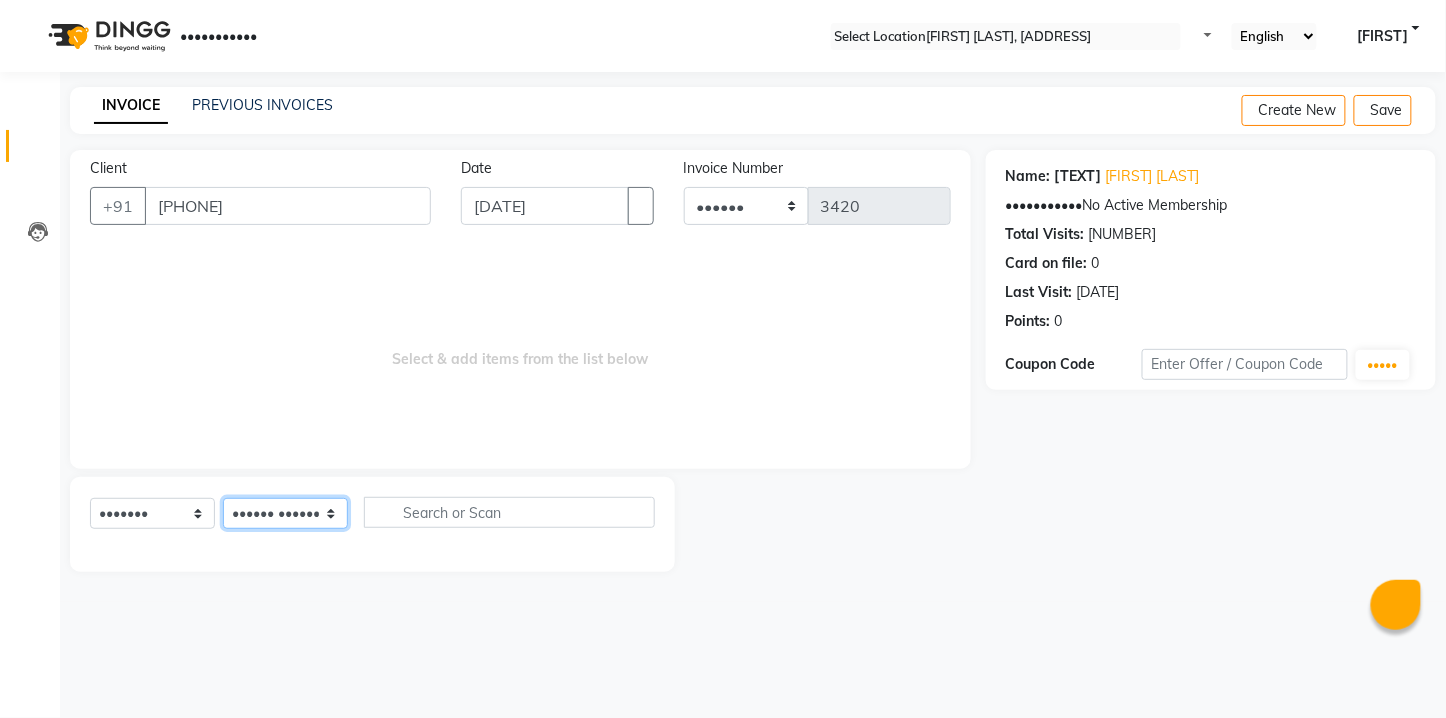 click on "•••••• ••••••• ••••• ••••• •••••• •••••••• •••••• •••••• ••••••• ••••••• •••• •• ••••• •••••• ••••••  •••• •••••• ••••" at bounding box center [285, 513] 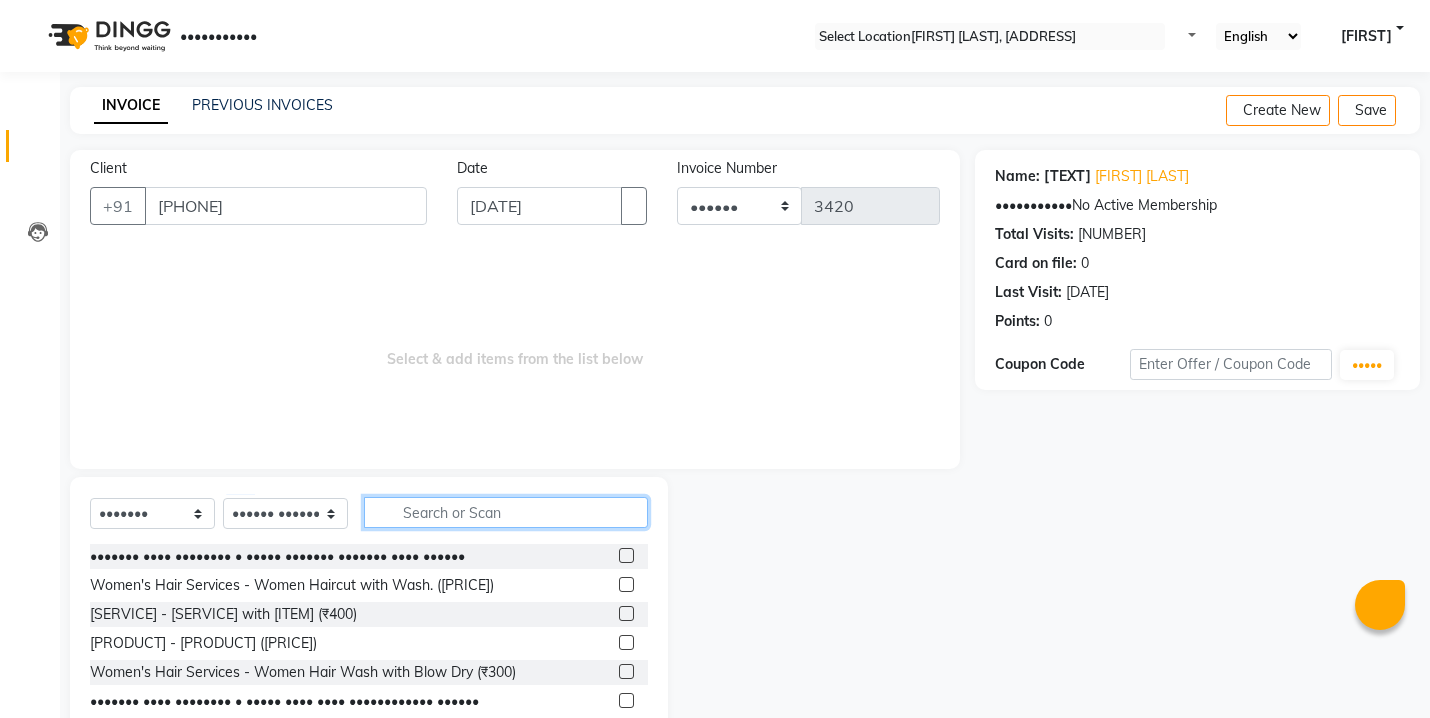 click at bounding box center (506, 512) 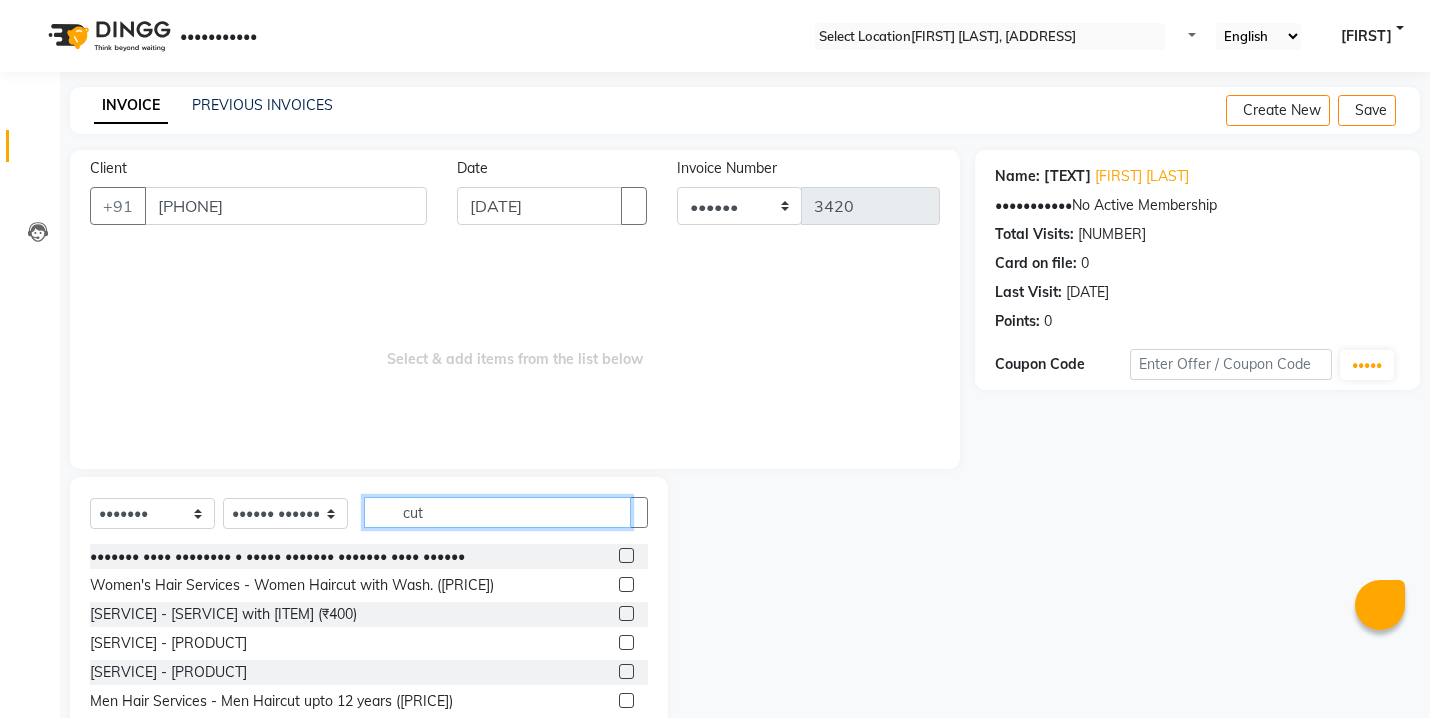 scroll, scrollTop: 82, scrollLeft: 0, axis: vertical 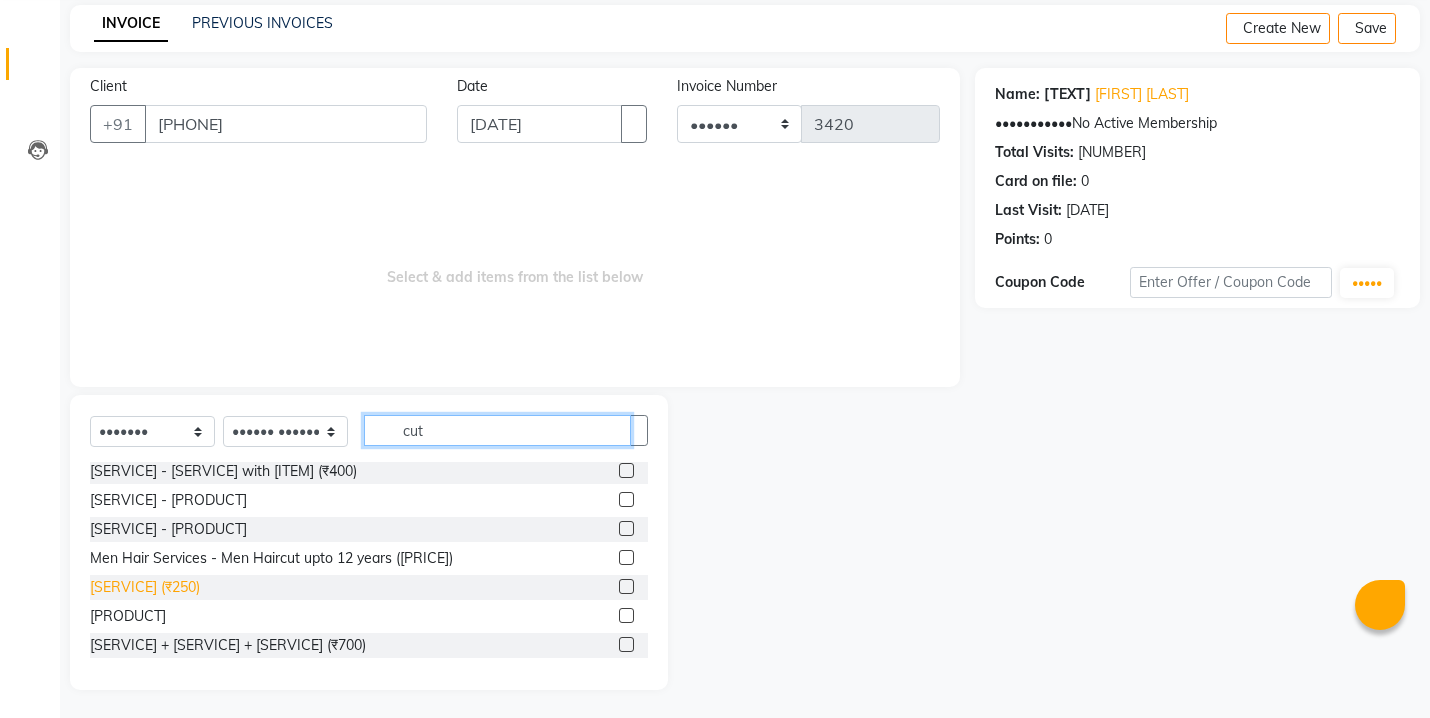 type on "cut" 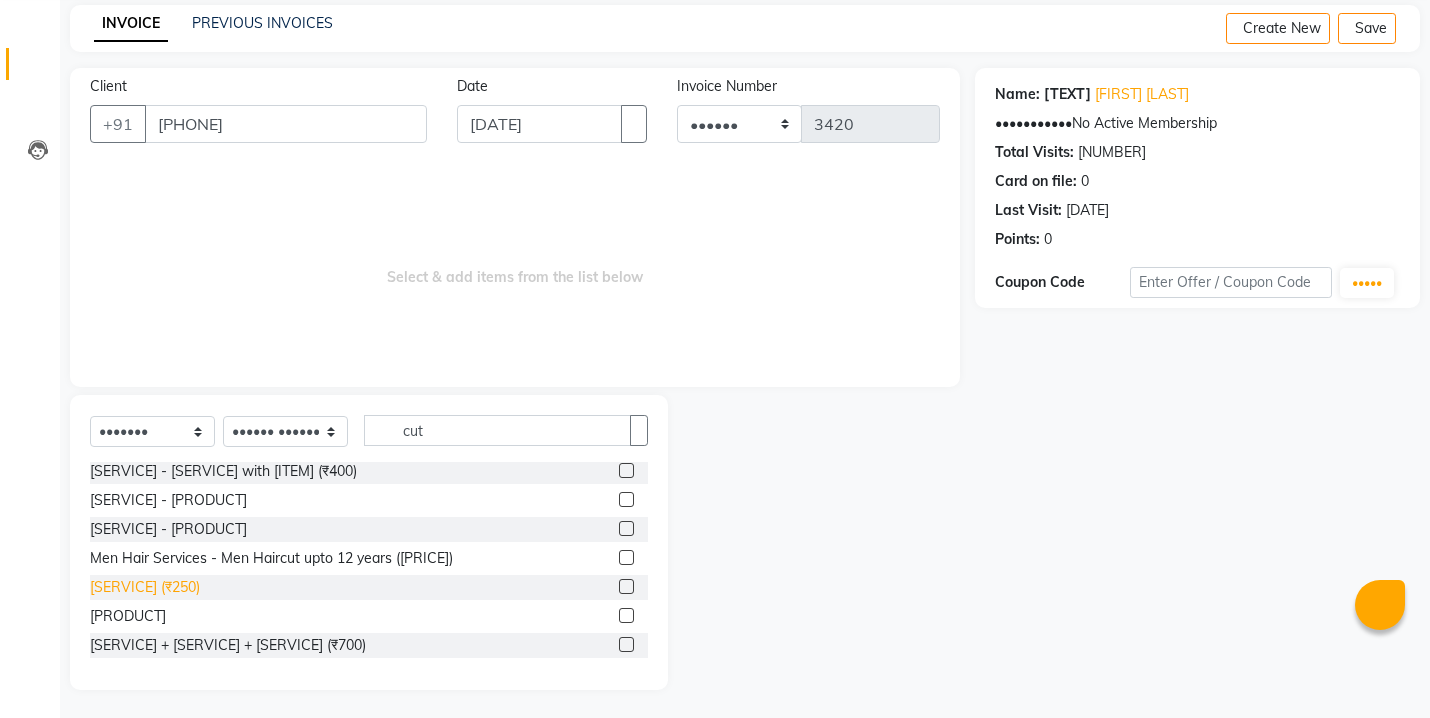click on "[SERVICE] (₹250)" at bounding box center [277, 413] 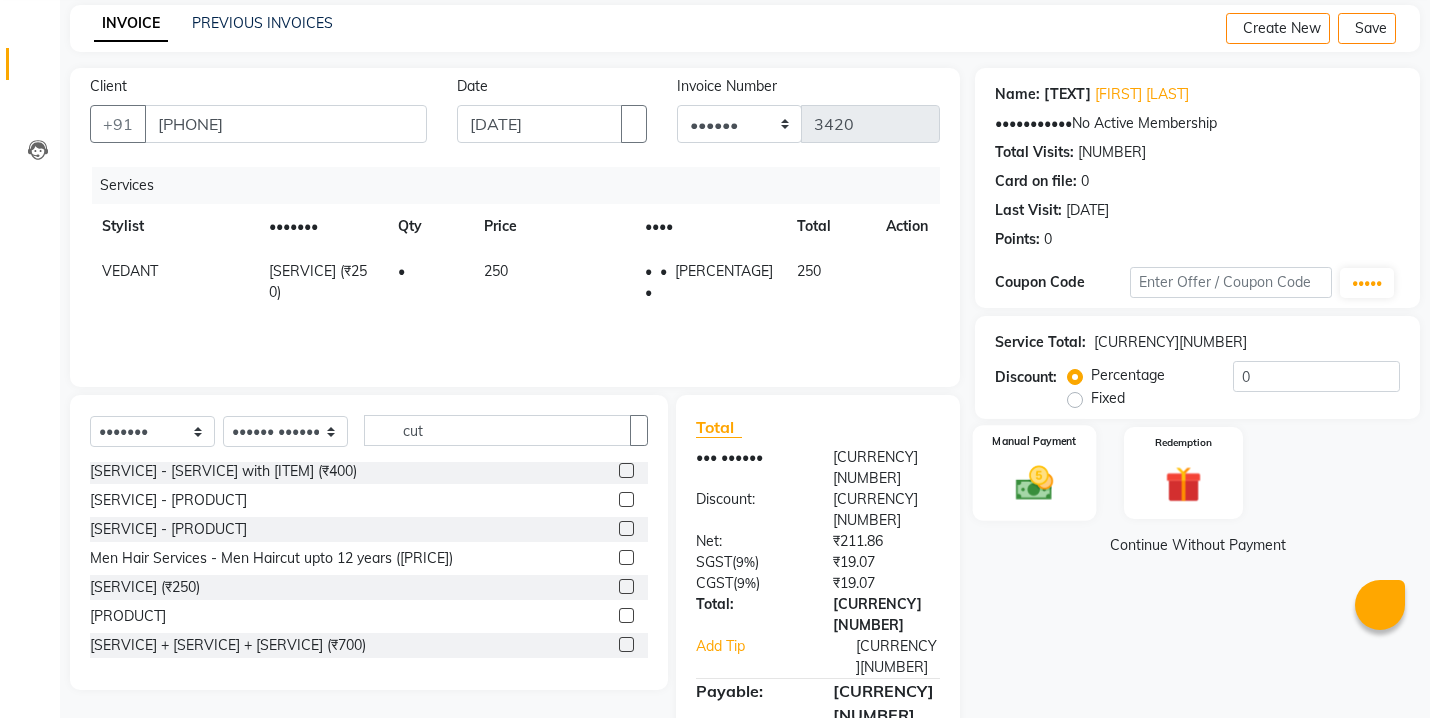 click at bounding box center (1034, 483) 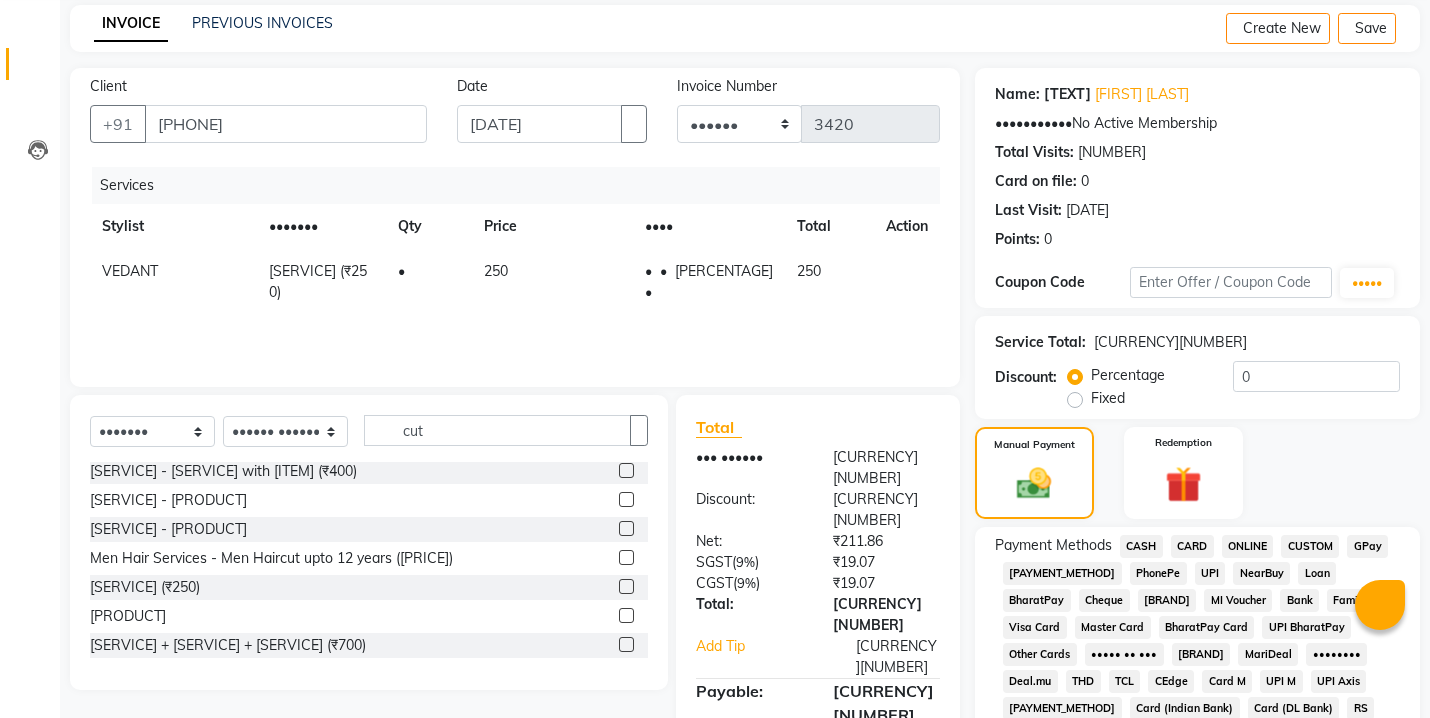 click on "CASH" at bounding box center [1141, 546] 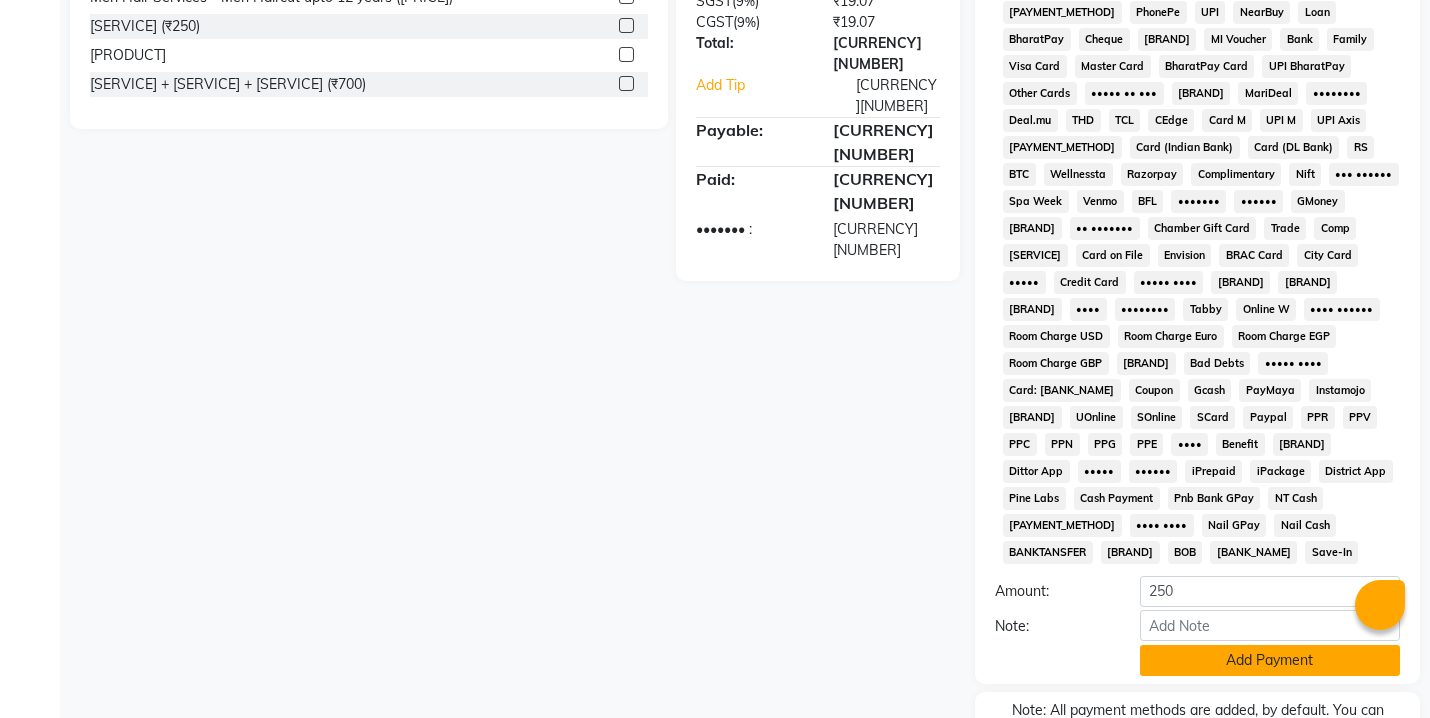 scroll, scrollTop: 738, scrollLeft: 0, axis: vertical 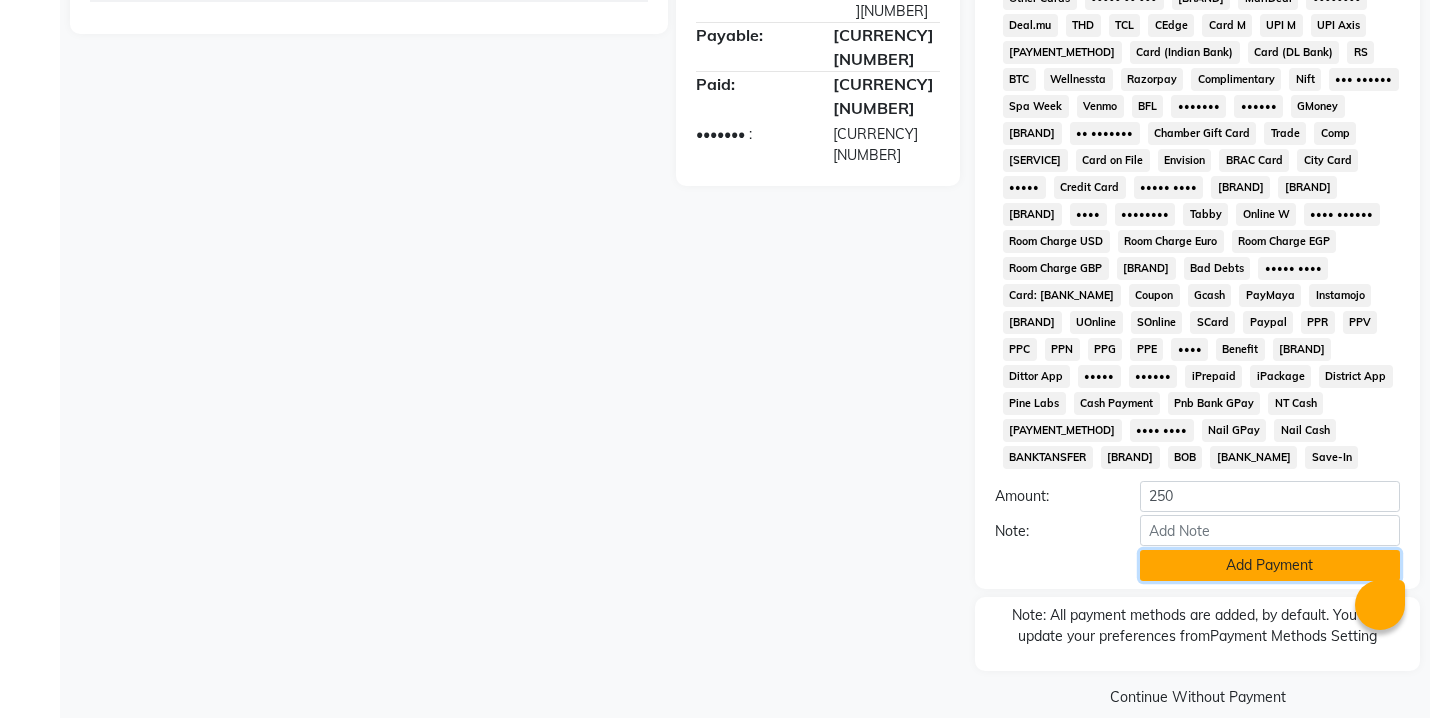 click on "Add Payment" at bounding box center [1270, 565] 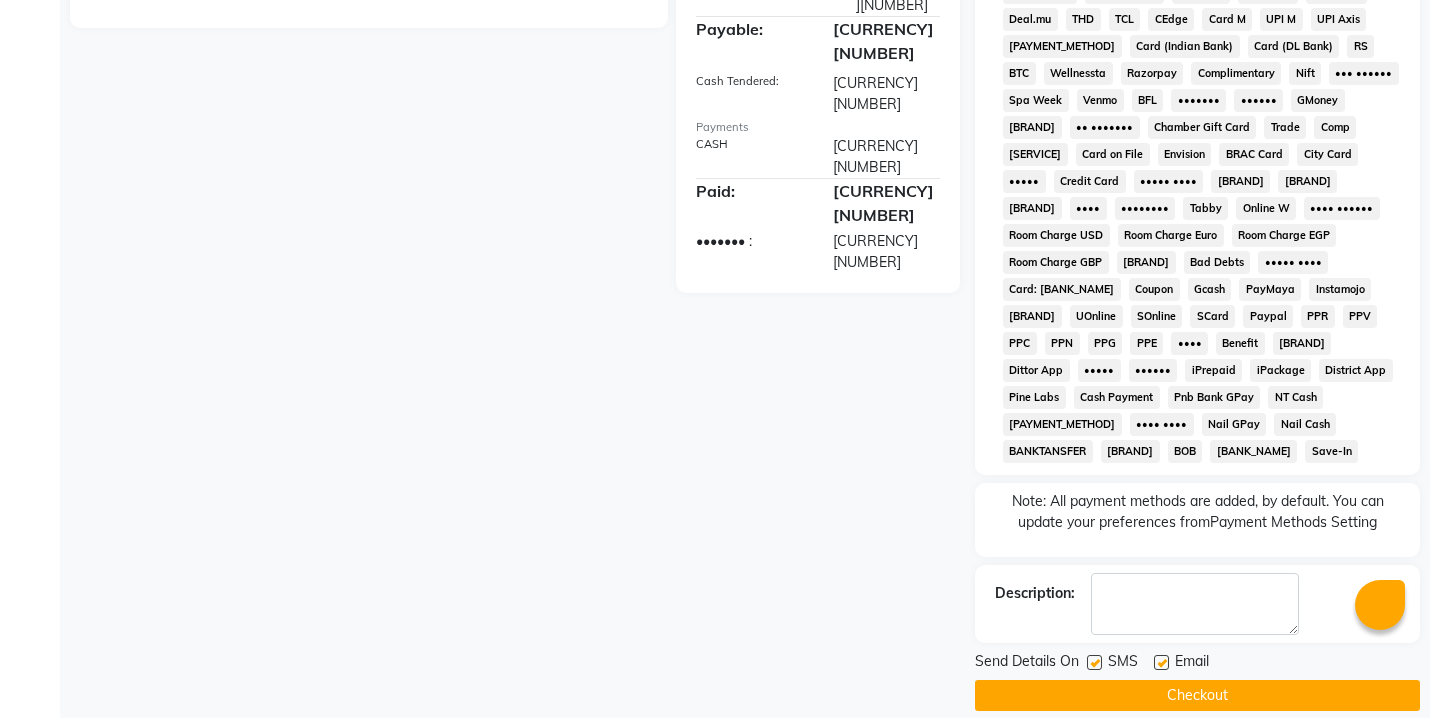scroll, scrollTop: 745, scrollLeft: 0, axis: vertical 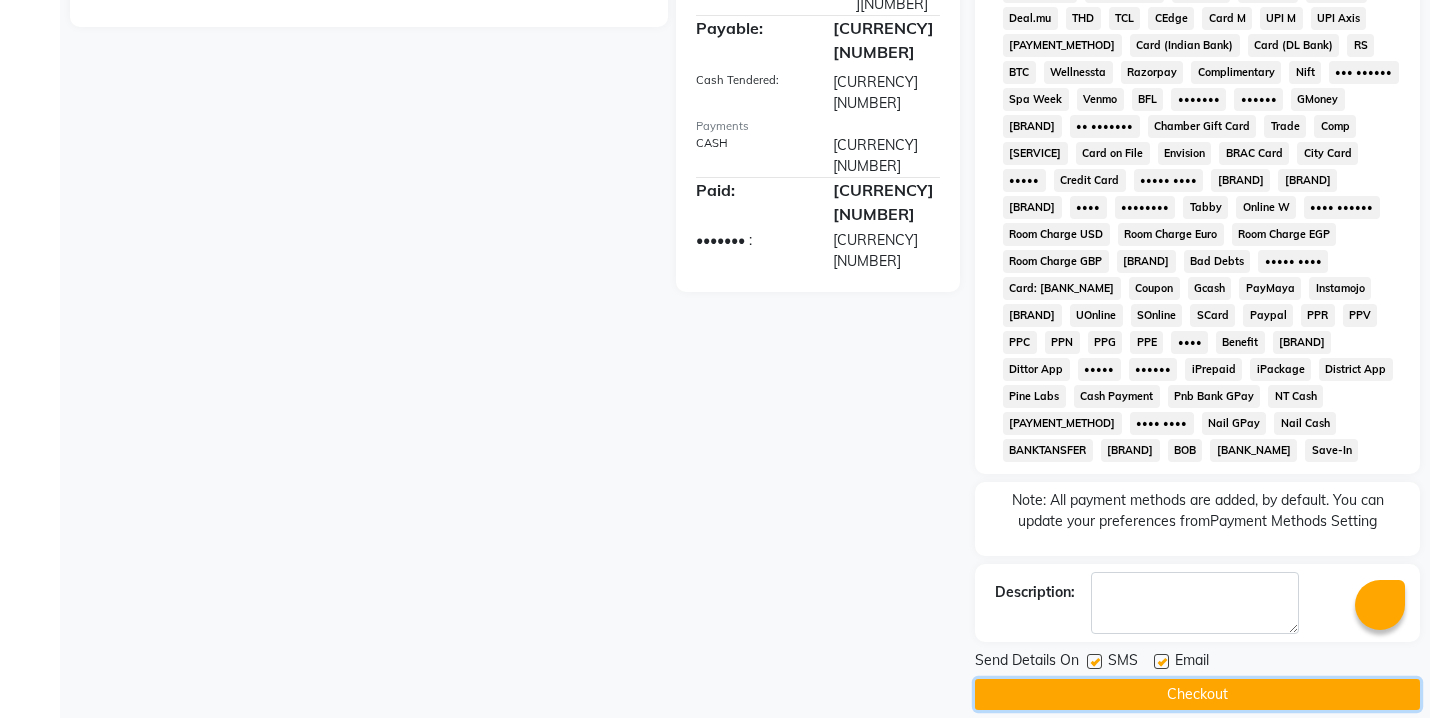 click on "Checkout" at bounding box center [1197, 694] 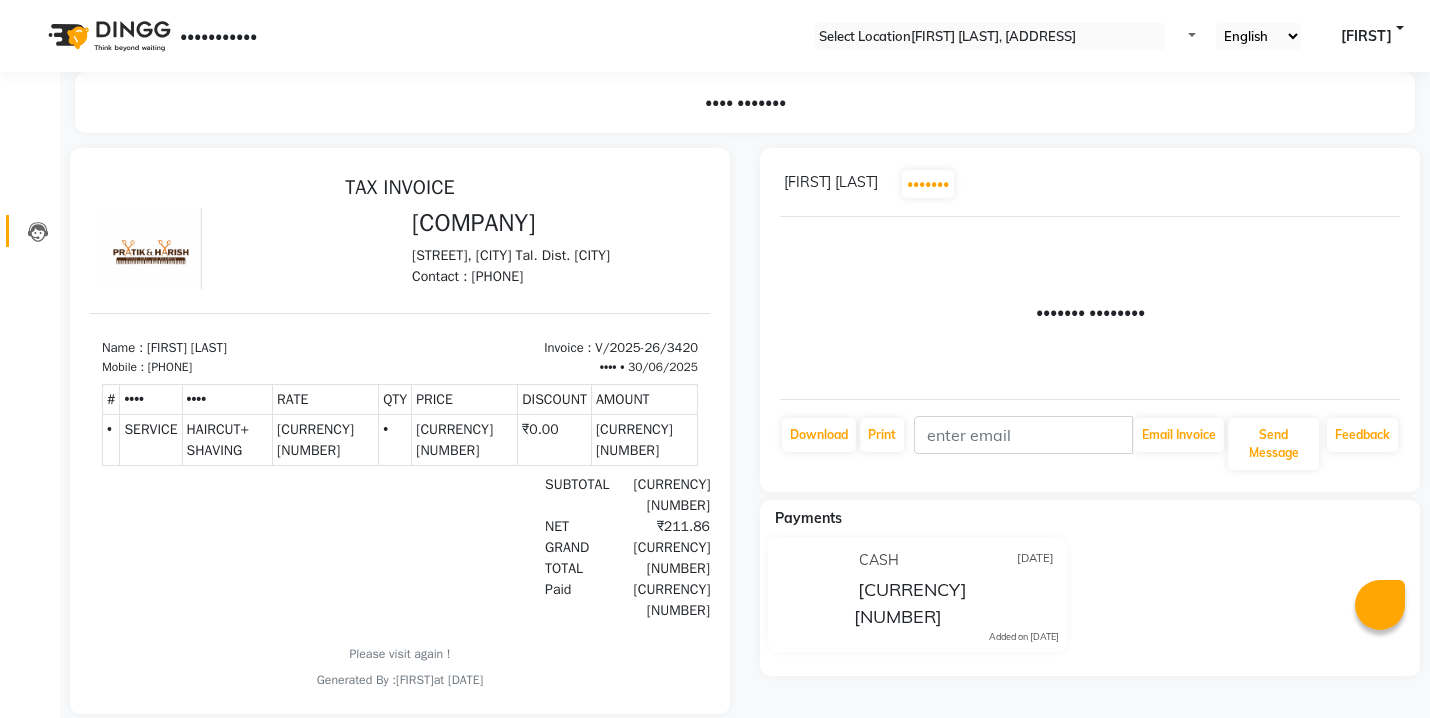 scroll, scrollTop: 0, scrollLeft: 0, axis: both 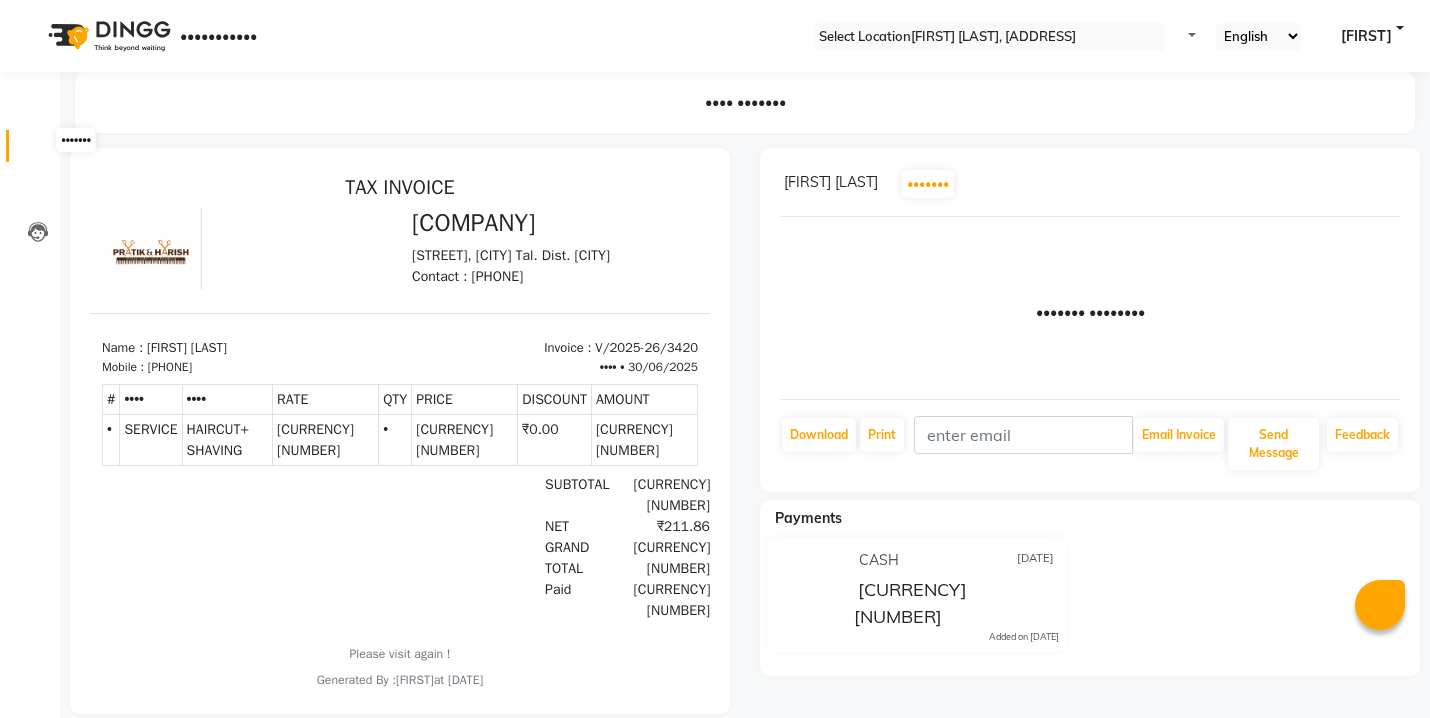 drag, startPoint x: 35, startPoint y: 143, endPoint x: 46, endPoint y: 146, distance: 11.401754 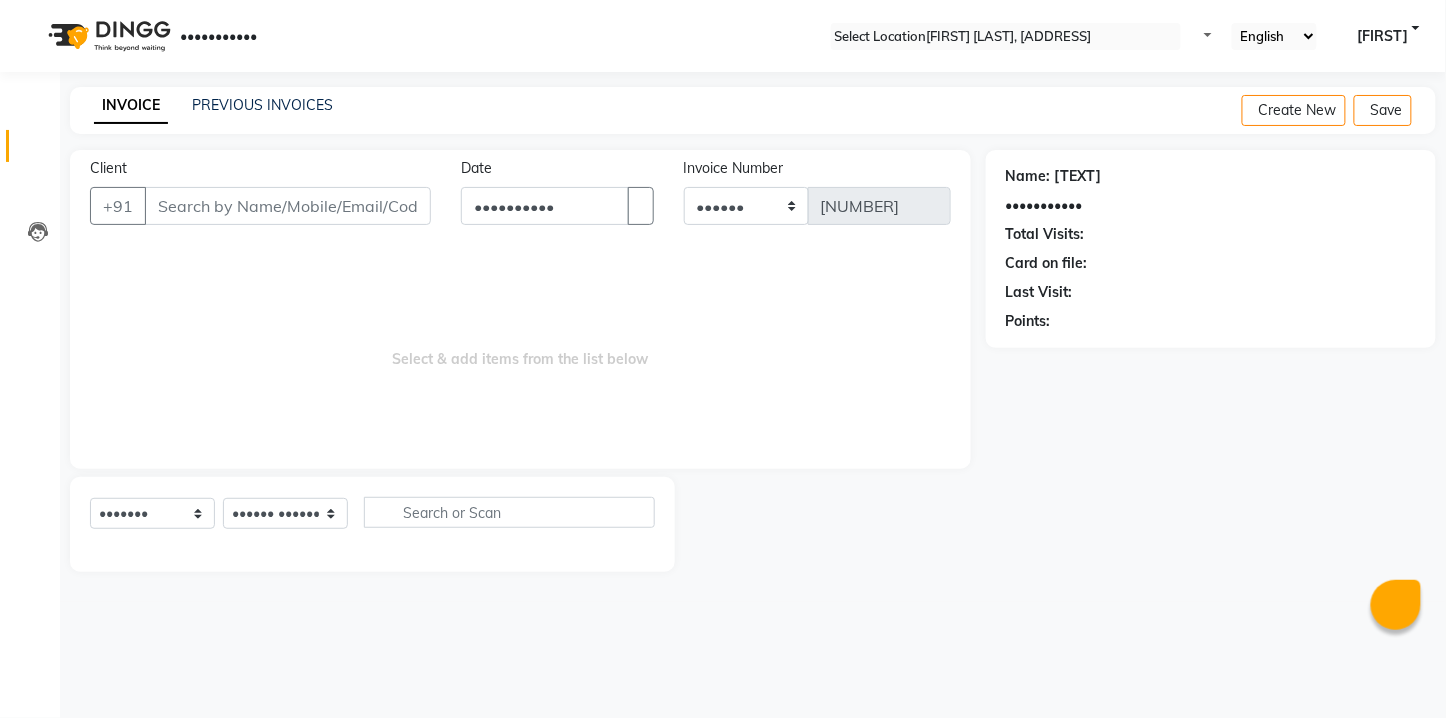 click on "Client" at bounding box center [288, 206] 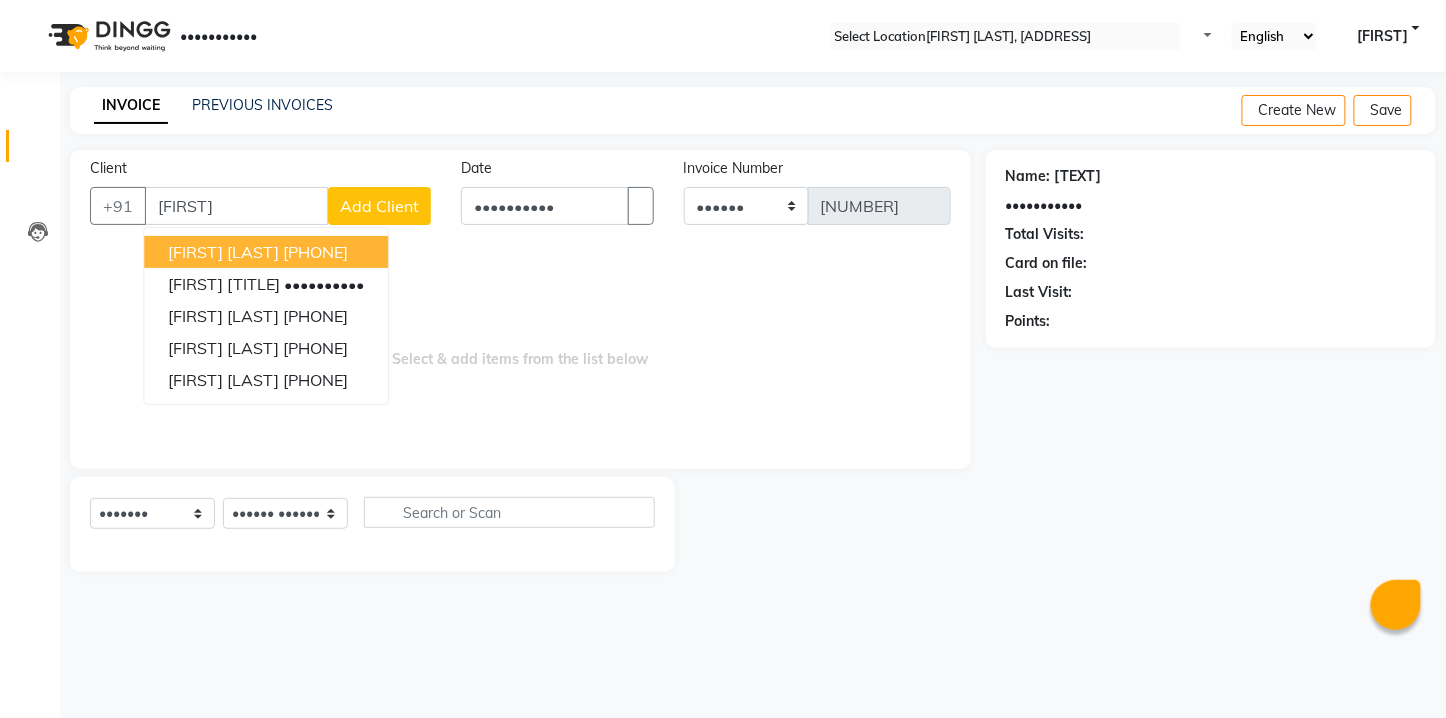 click on "[PHONE]" at bounding box center (315, 252) 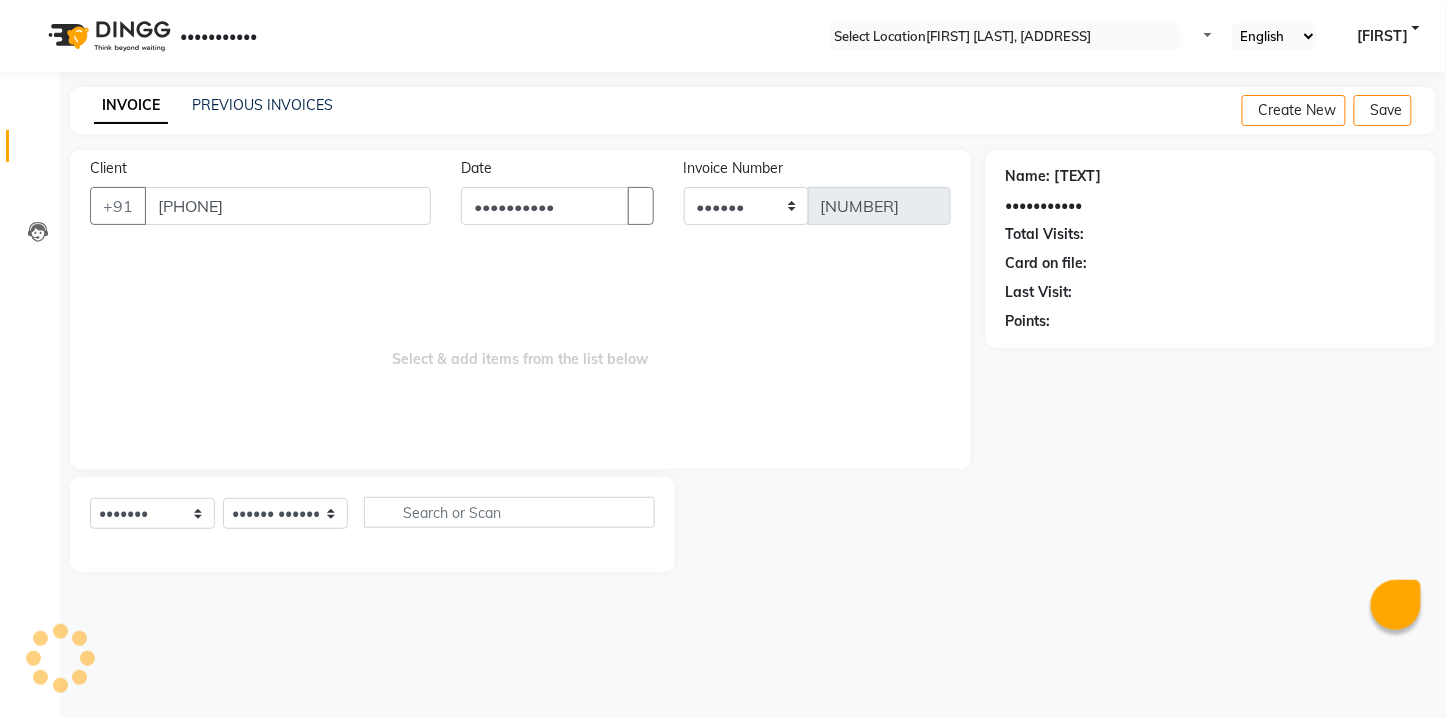 type on "[PHONE]" 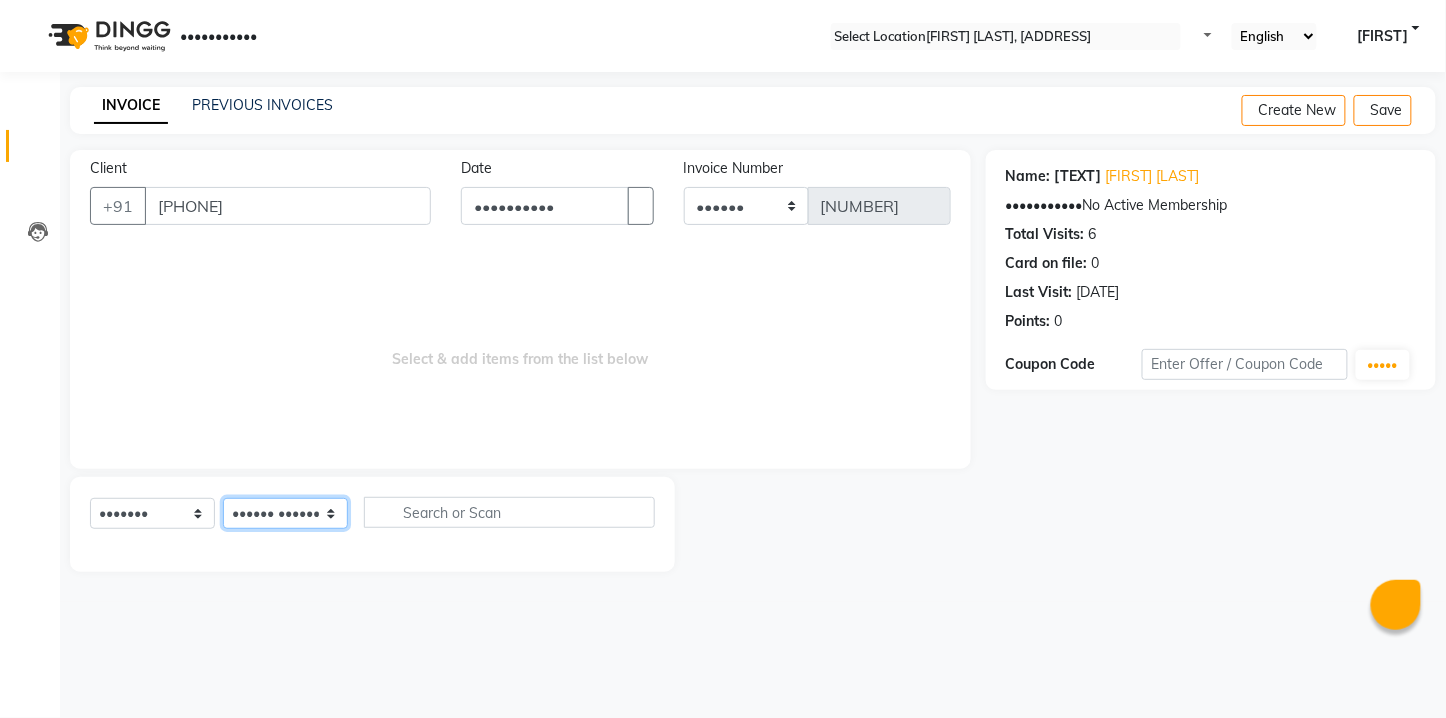 click on "•••••• ••••••• ••••• ••••• •••••• •••••••• •••••• •••••• ••••••• ••••••• •••• •• ••••• •••••• ••••••  •••• •••••• ••••" at bounding box center (285, 513) 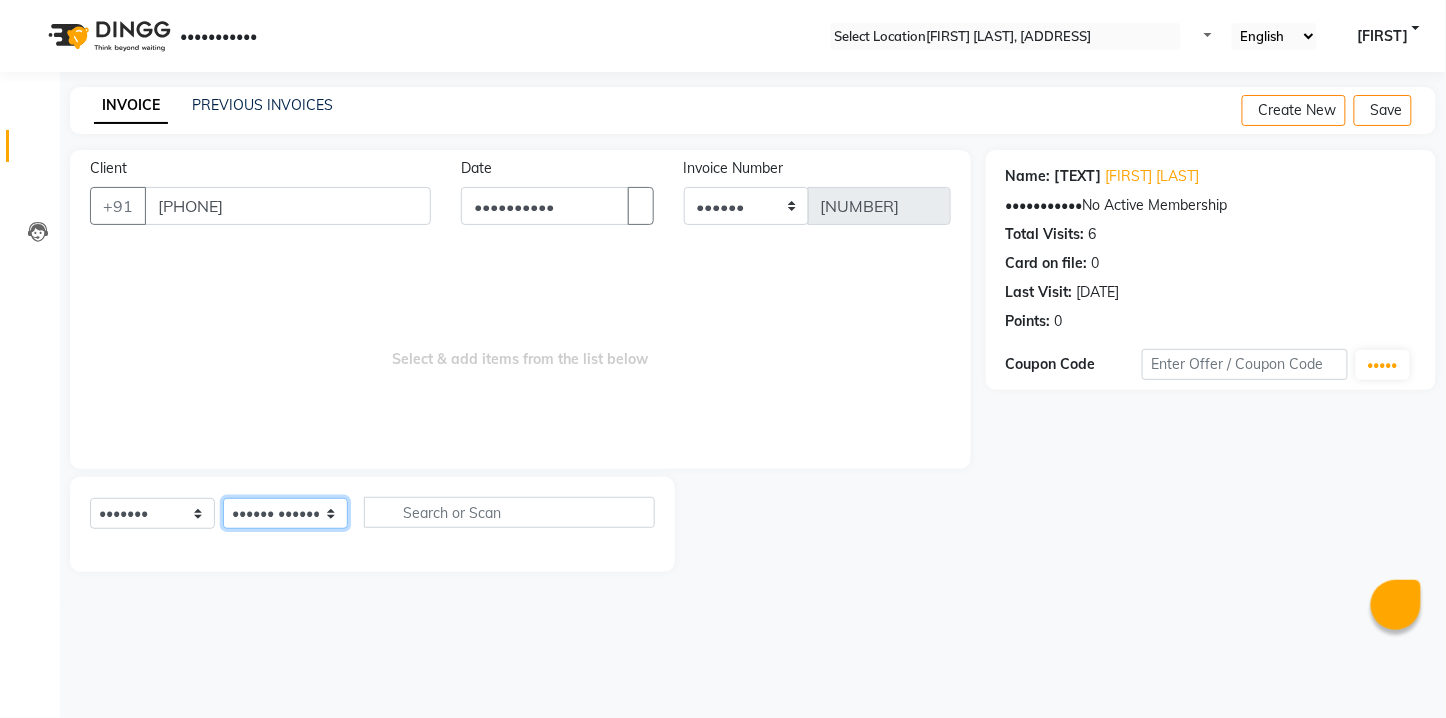 select on "57862" 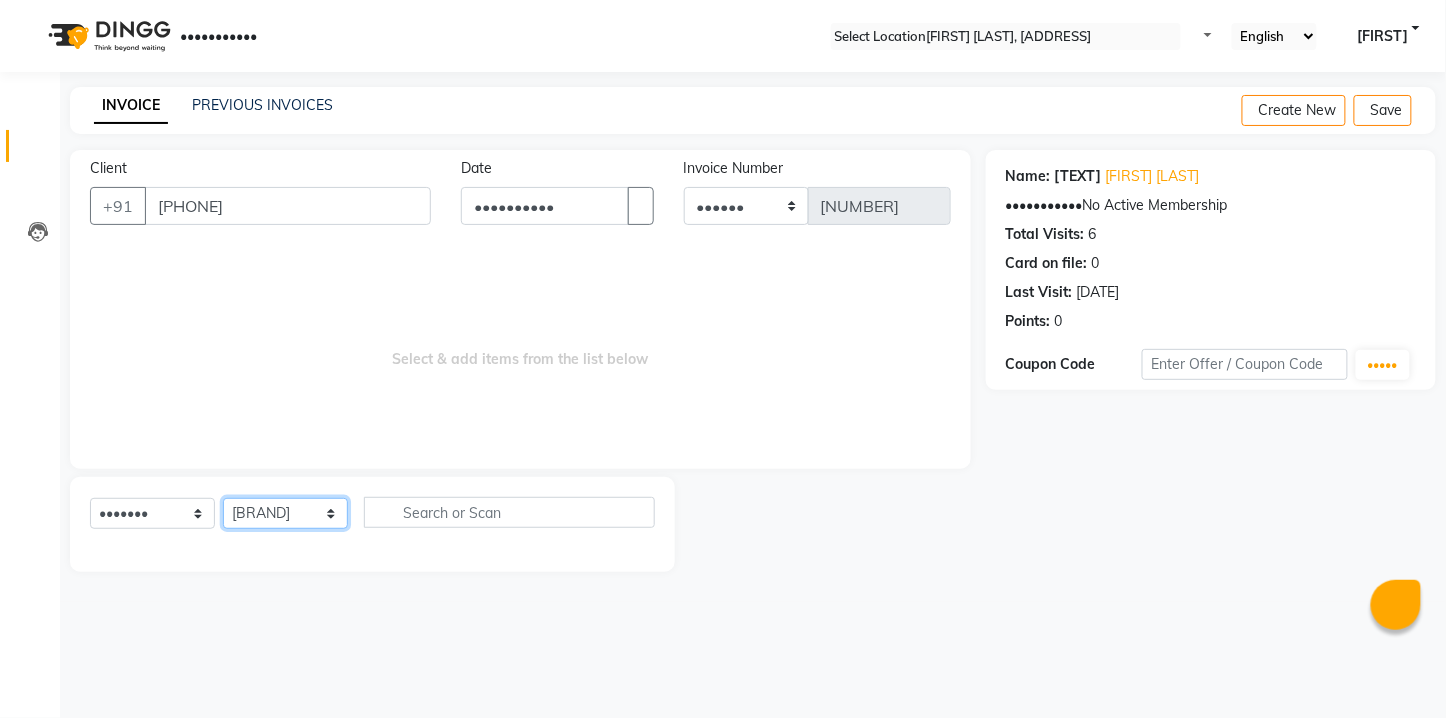click on "•••••• ••••••• ••••• ••••• •••••• •••••••• •••••• •••••• ••••••• ••••••• •••• •• ••••• •••••• ••••••  •••• •••••• ••••" at bounding box center (285, 513) 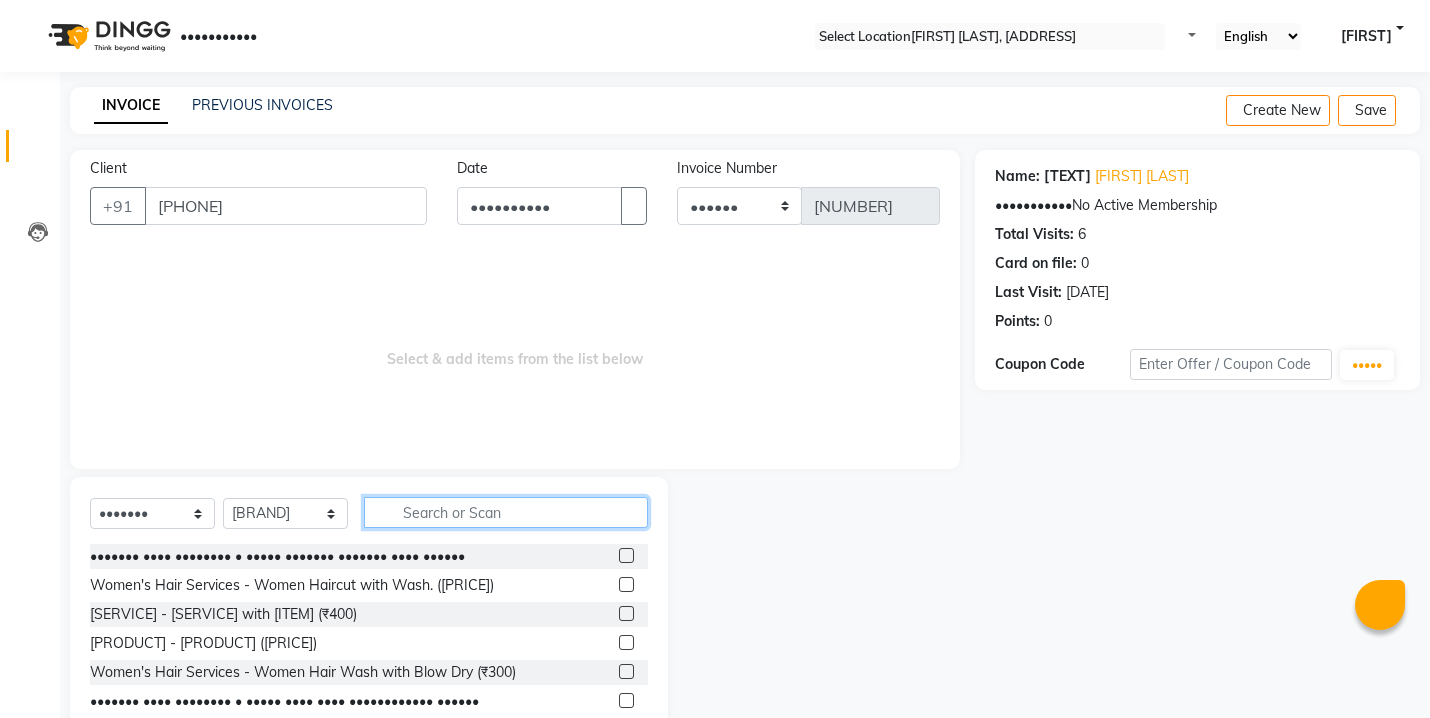 click at bounding box center (506, 512) 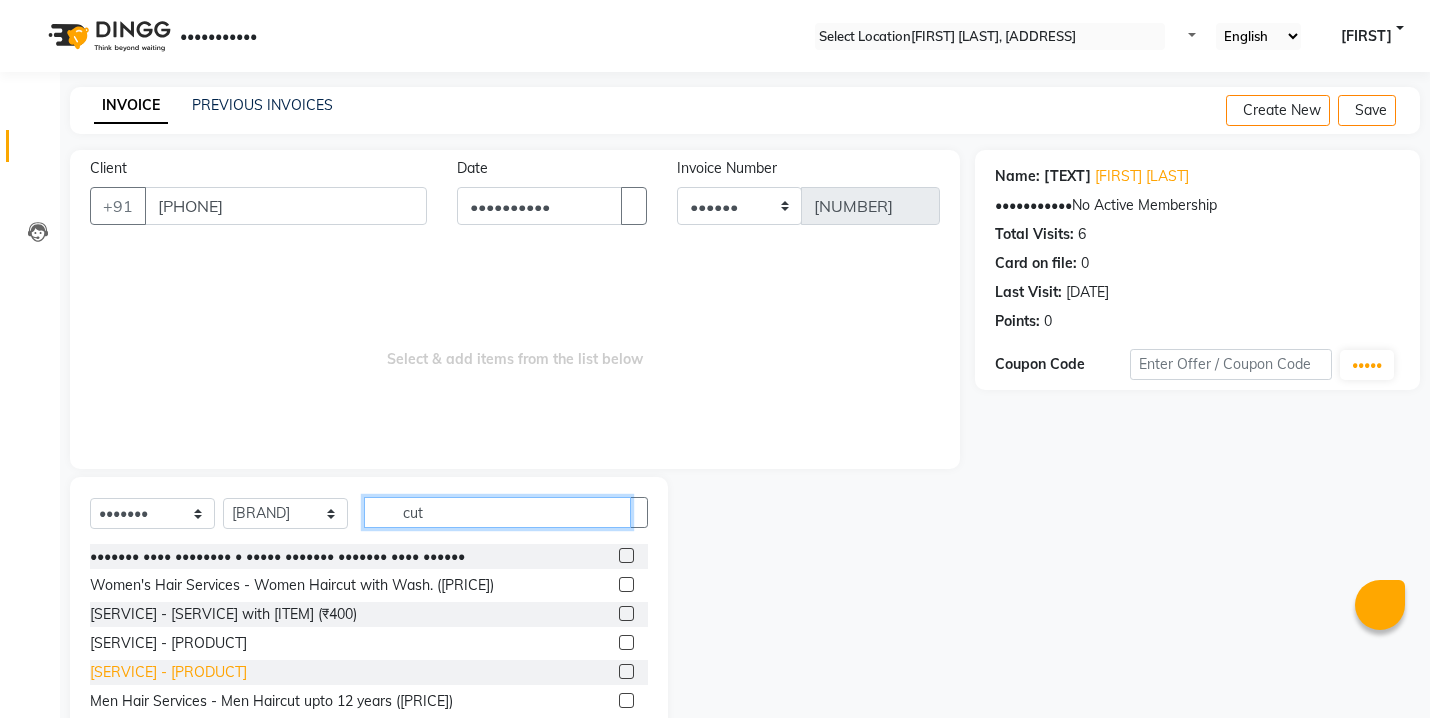 type on "cut" 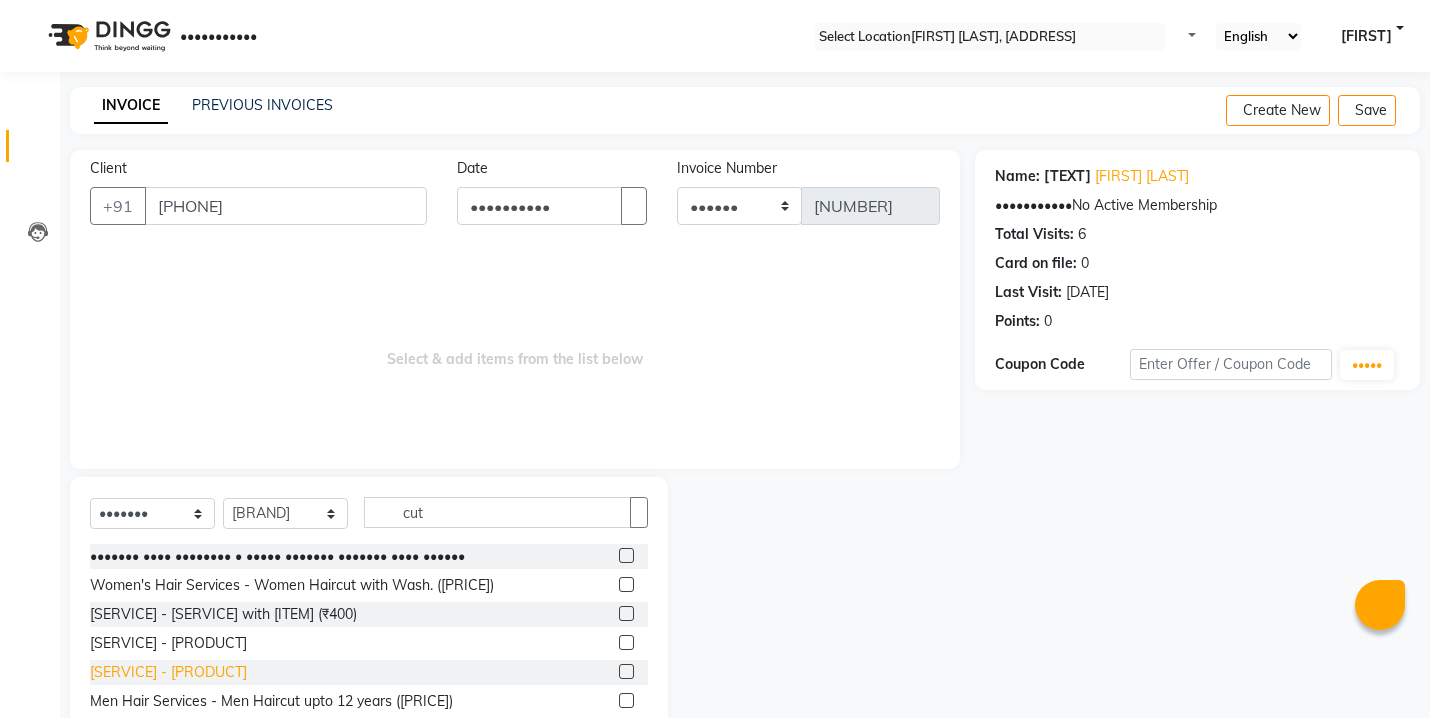 click on "[SERVICE] - [PRODUCT]" at bounding box center [277, 556] 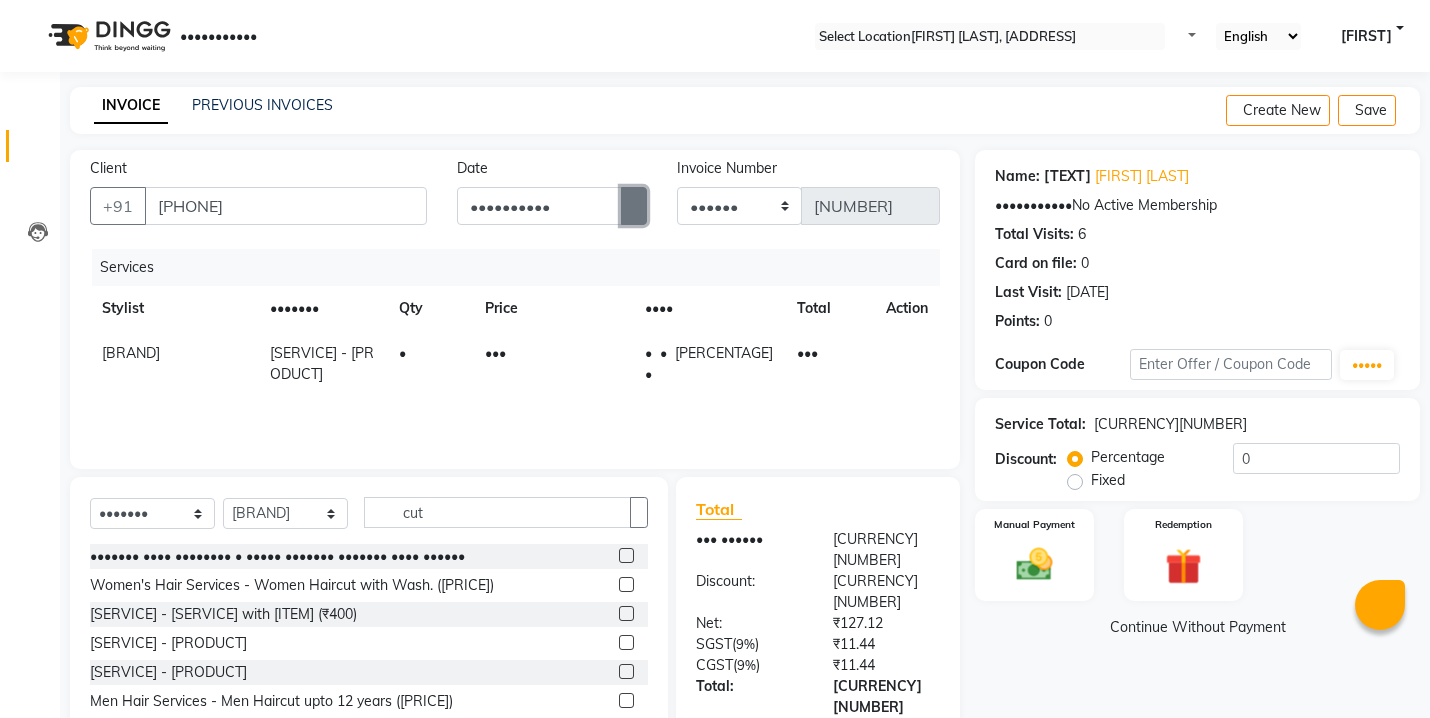 click at bounding box center (634, 206) 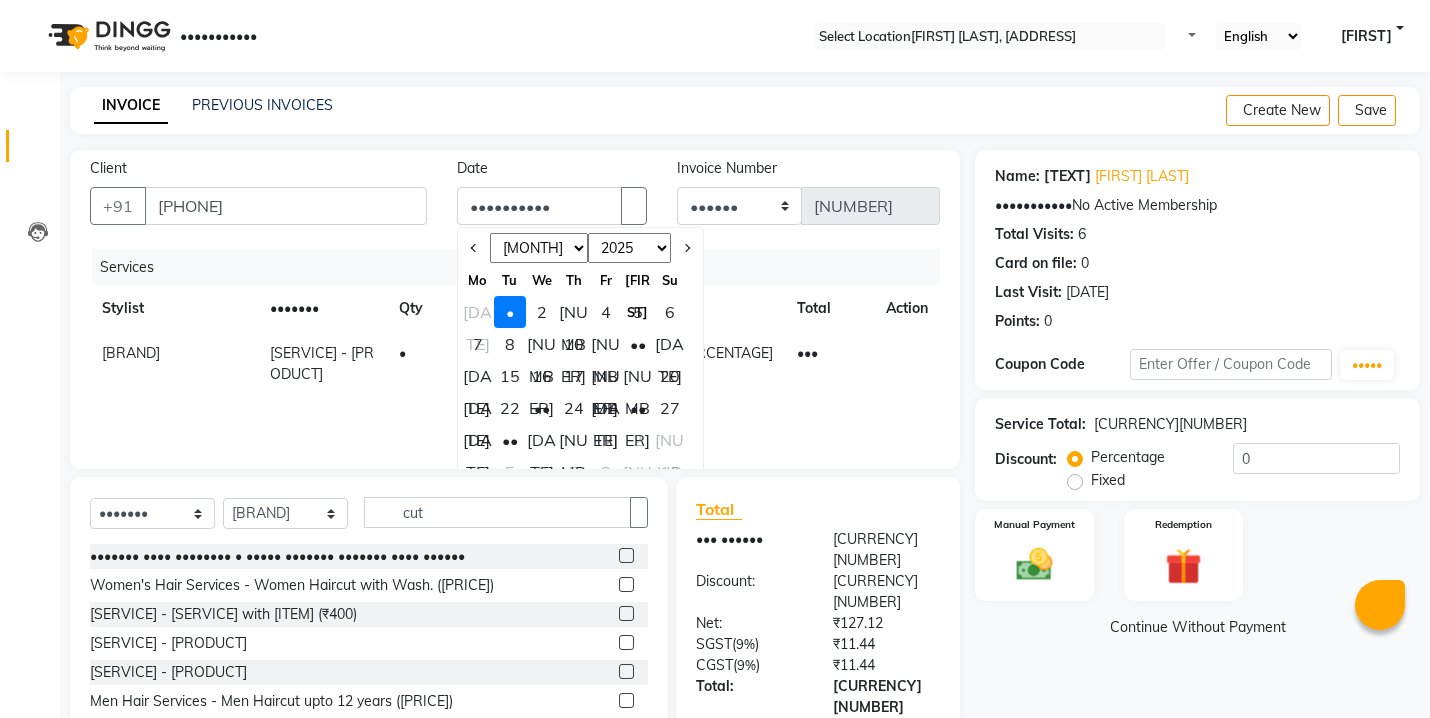 click on "[DATE]" at bounding box center [478, 312] 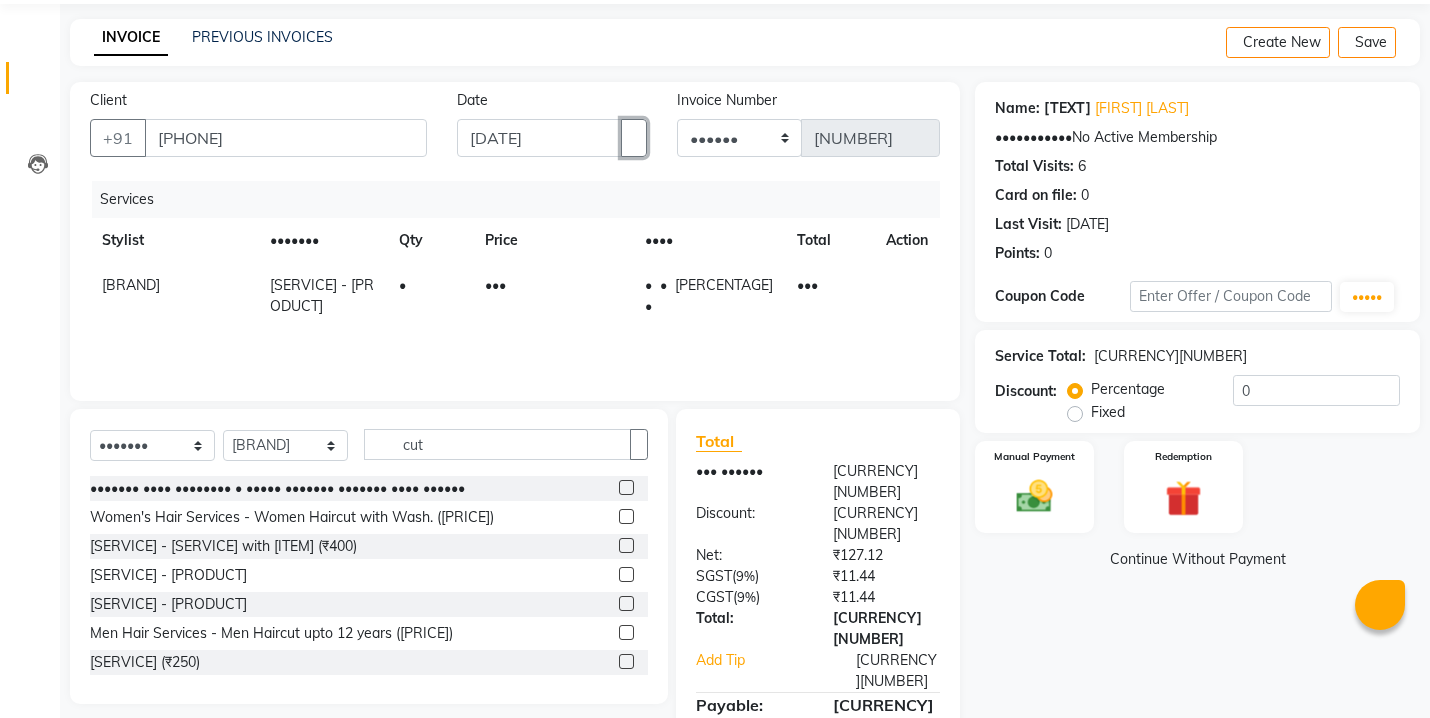 scroll, scrollTop: 105, scrollLeft: 0, axis: vertical 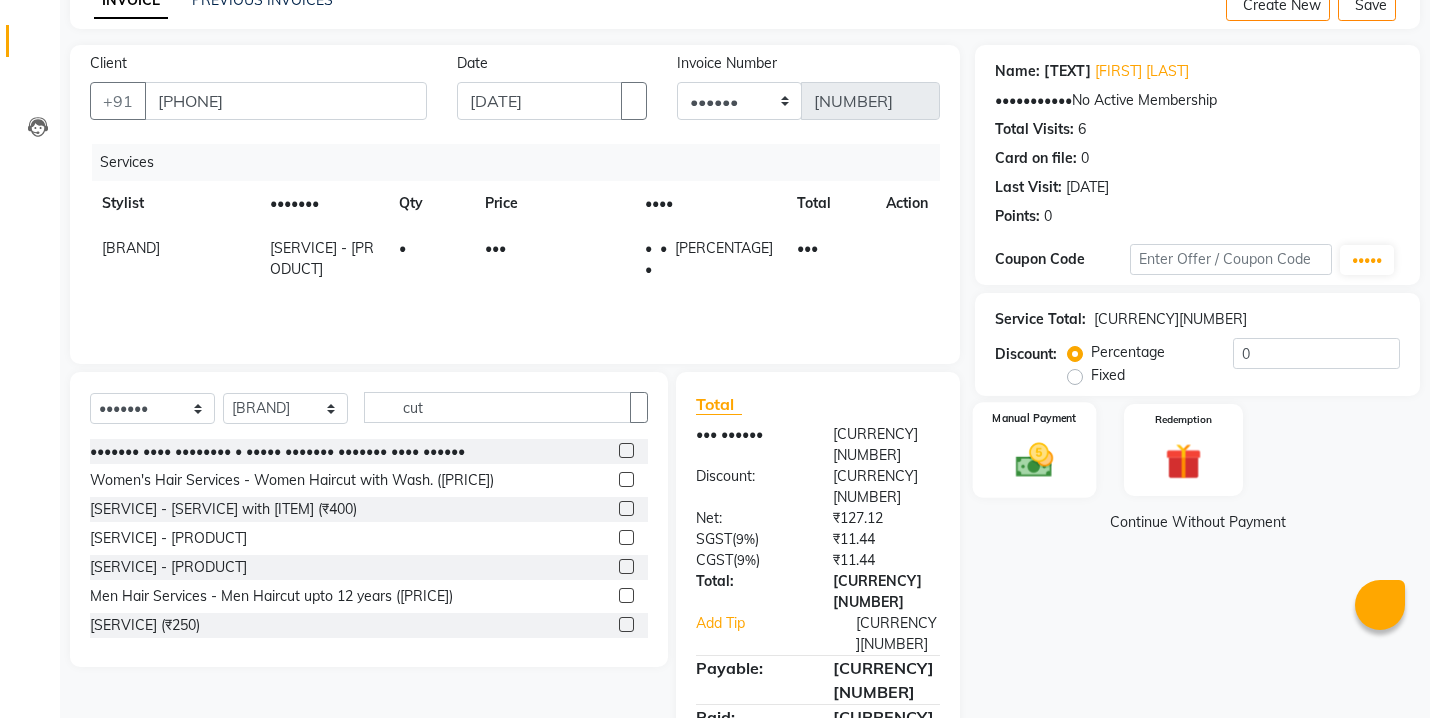 click at bounding box center [1034, 460] 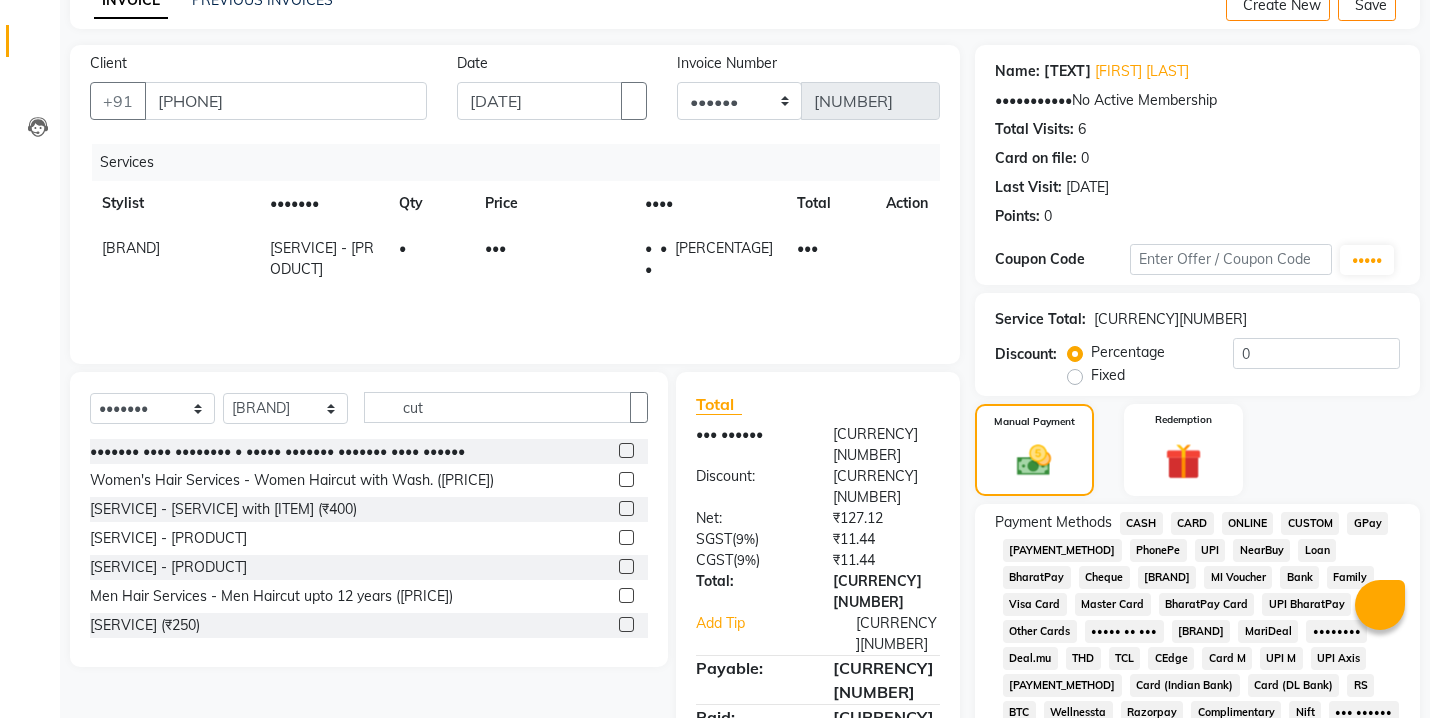 click on "ONLINE" at bounding box center (1141, 523) 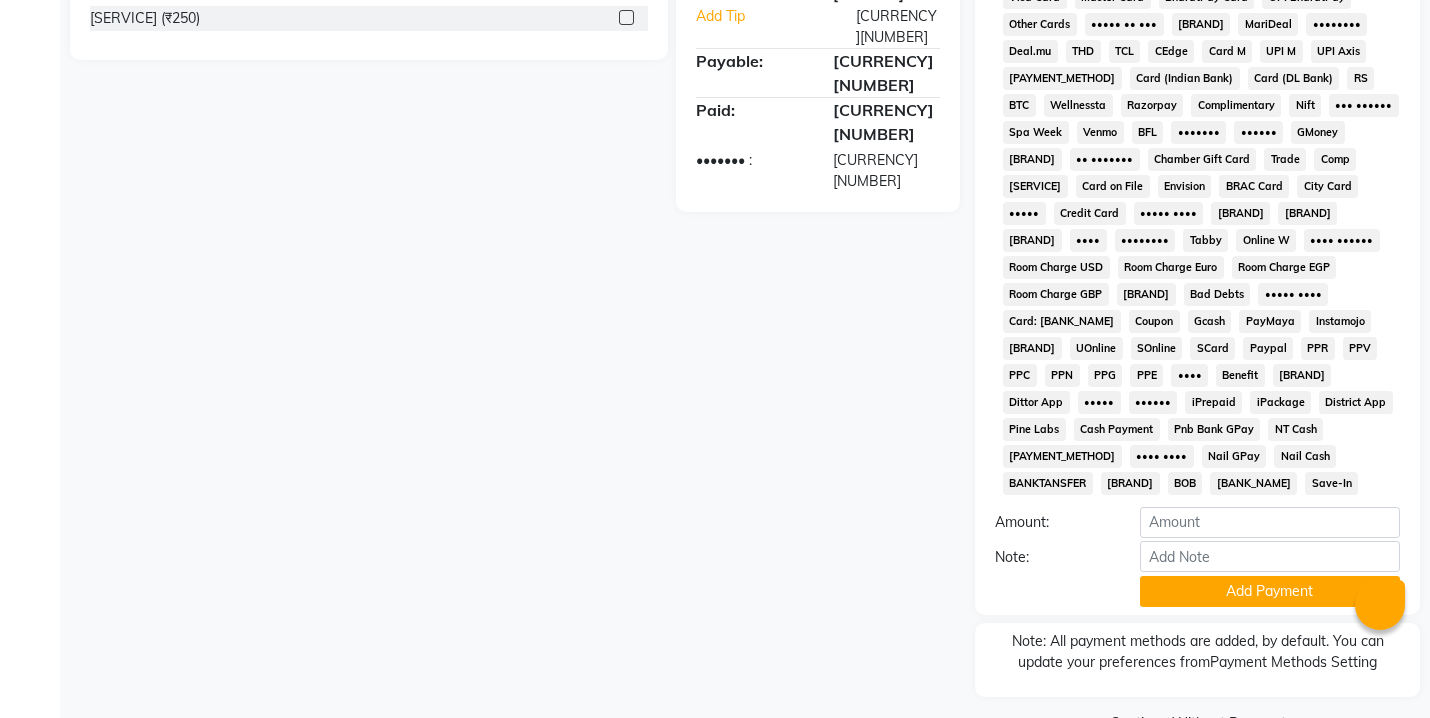 scroll, scrollTop: 738, scrollLeft: 0, axis: vertical 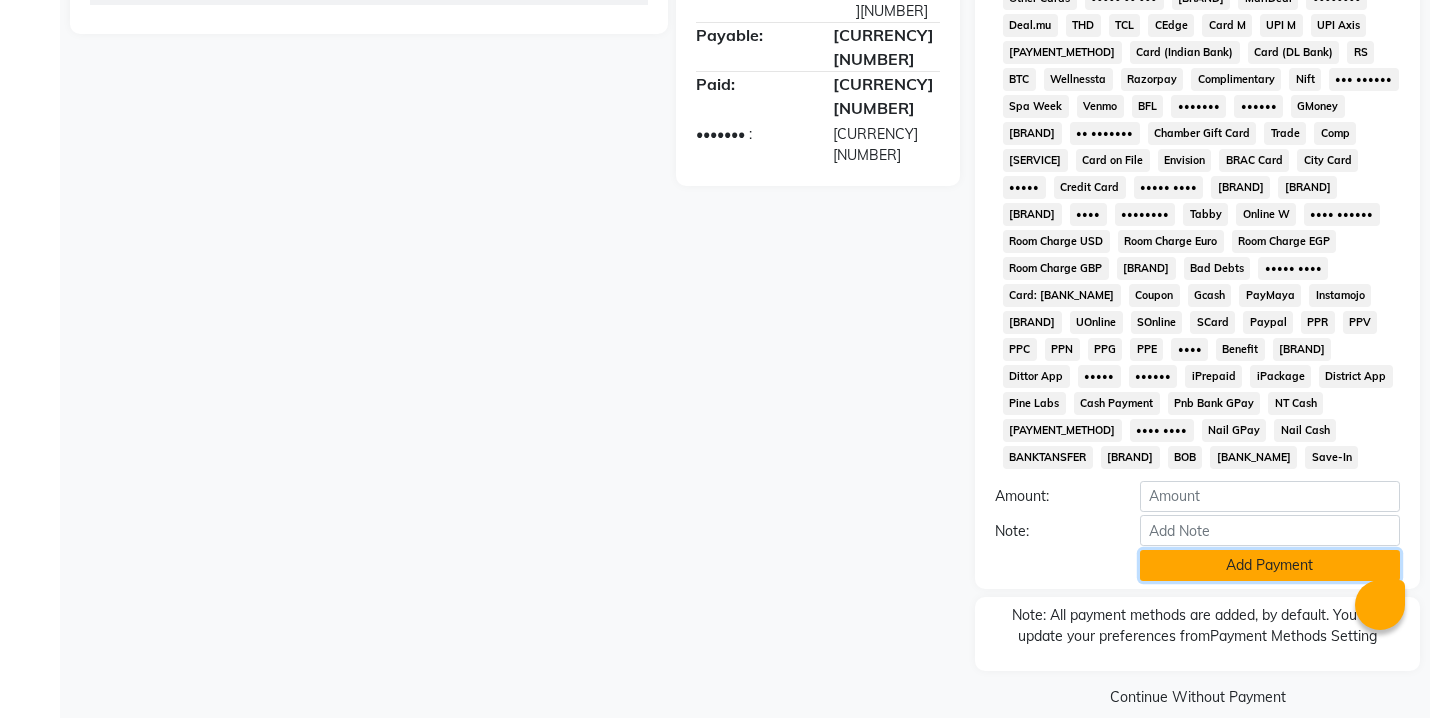 click on "Add Payment" at bounding box center (1270, 565) 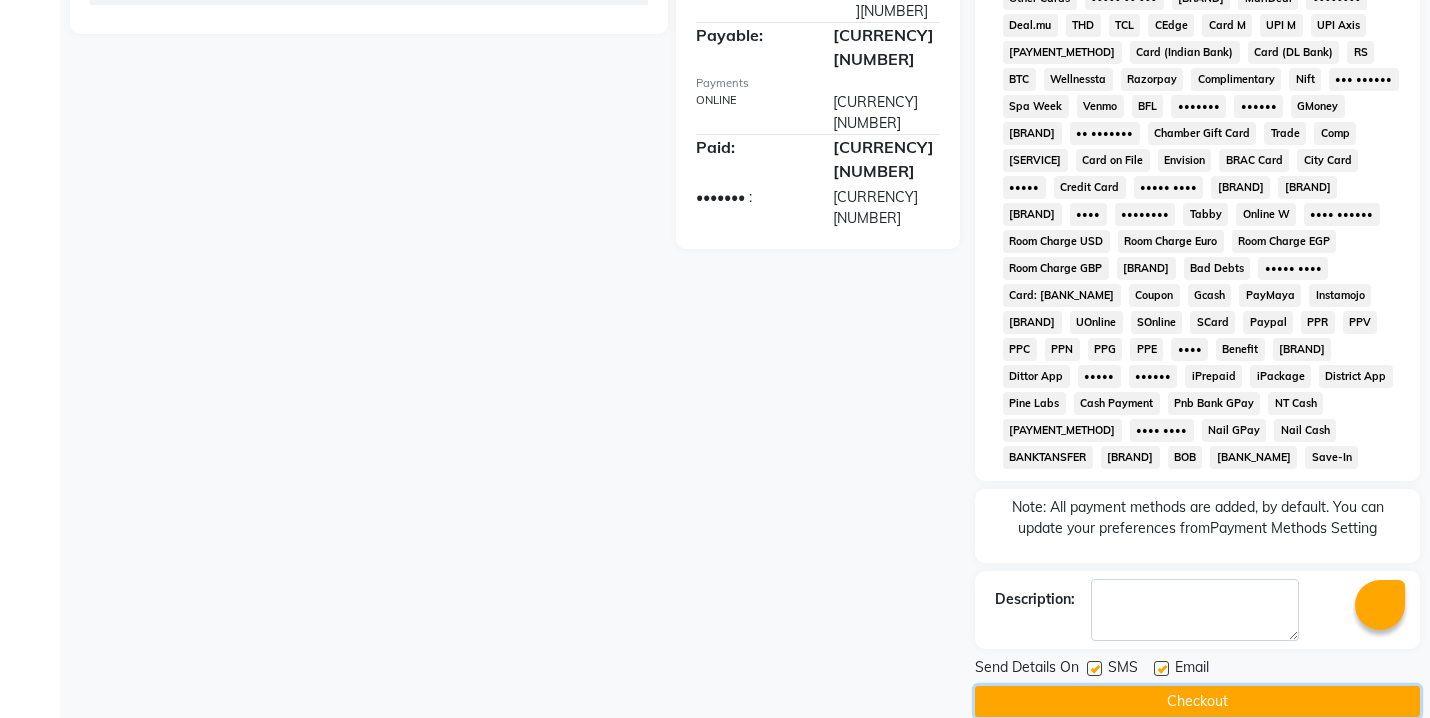 click on "Checkout" at bounding box center (1197, 701) 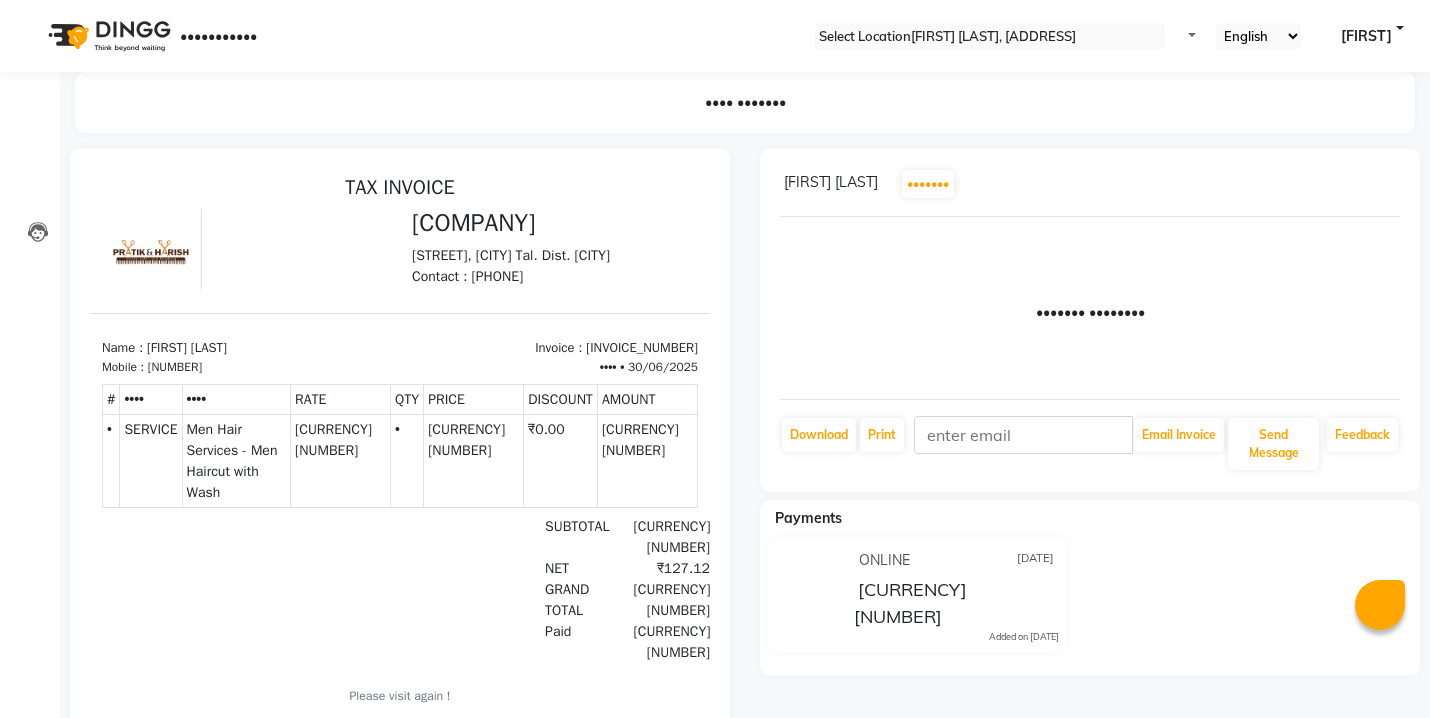scroll, scrollTop: 0, scrollLeft: 0, axis: both 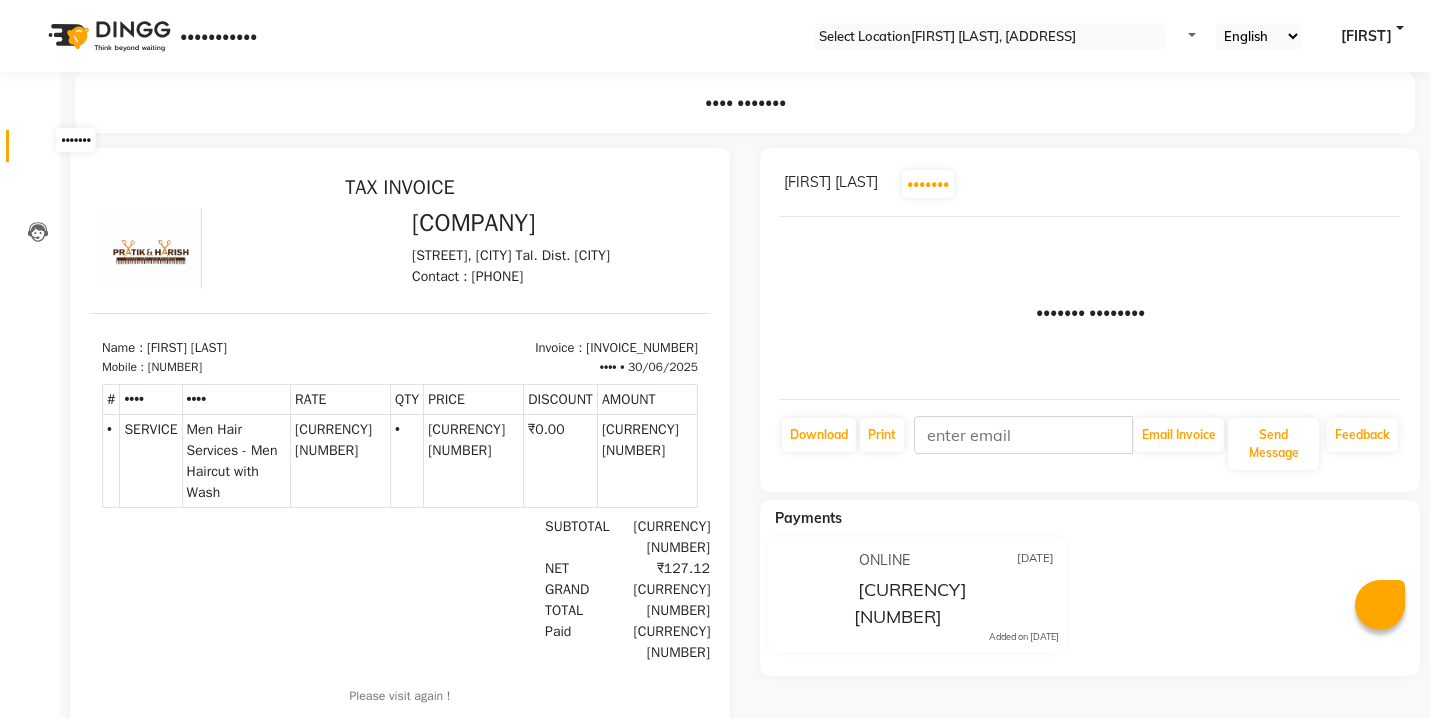 click at bounding box center [38, 151] 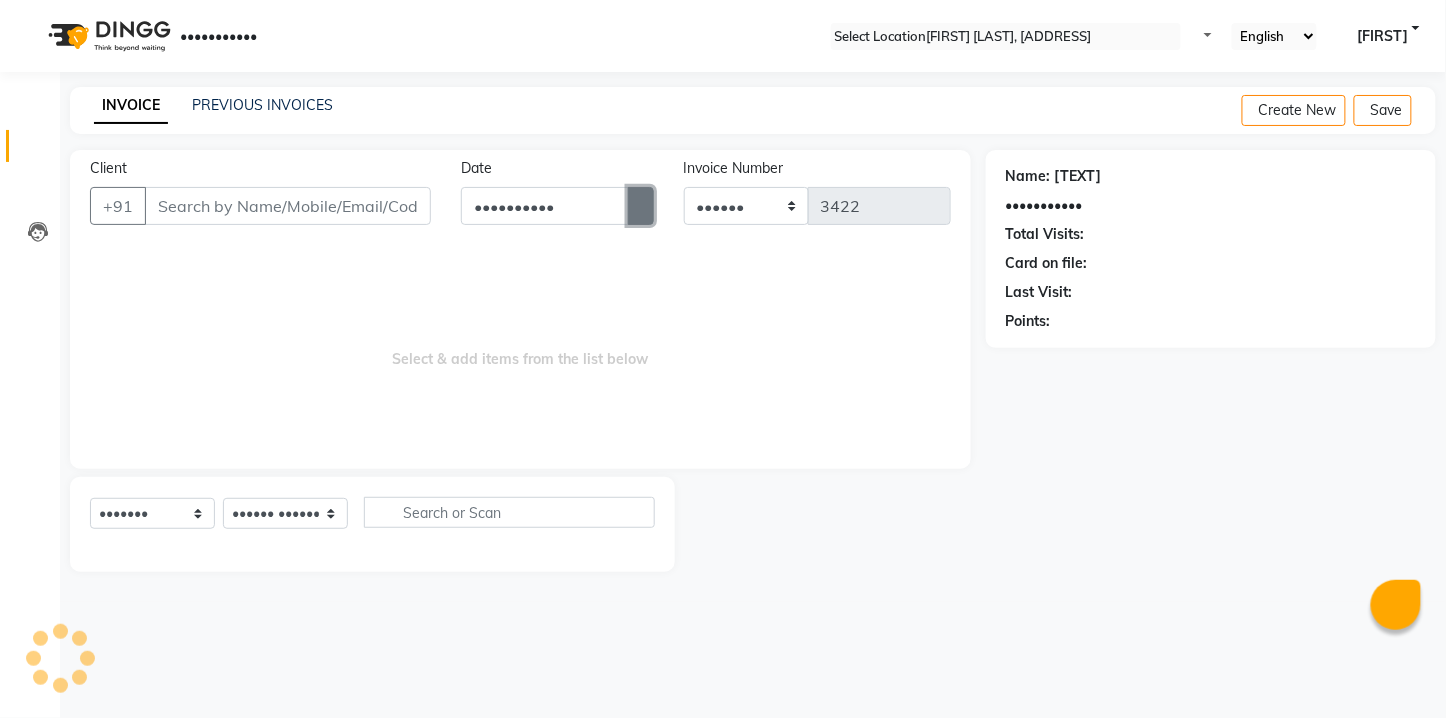 click at bounding box center (641, 206) 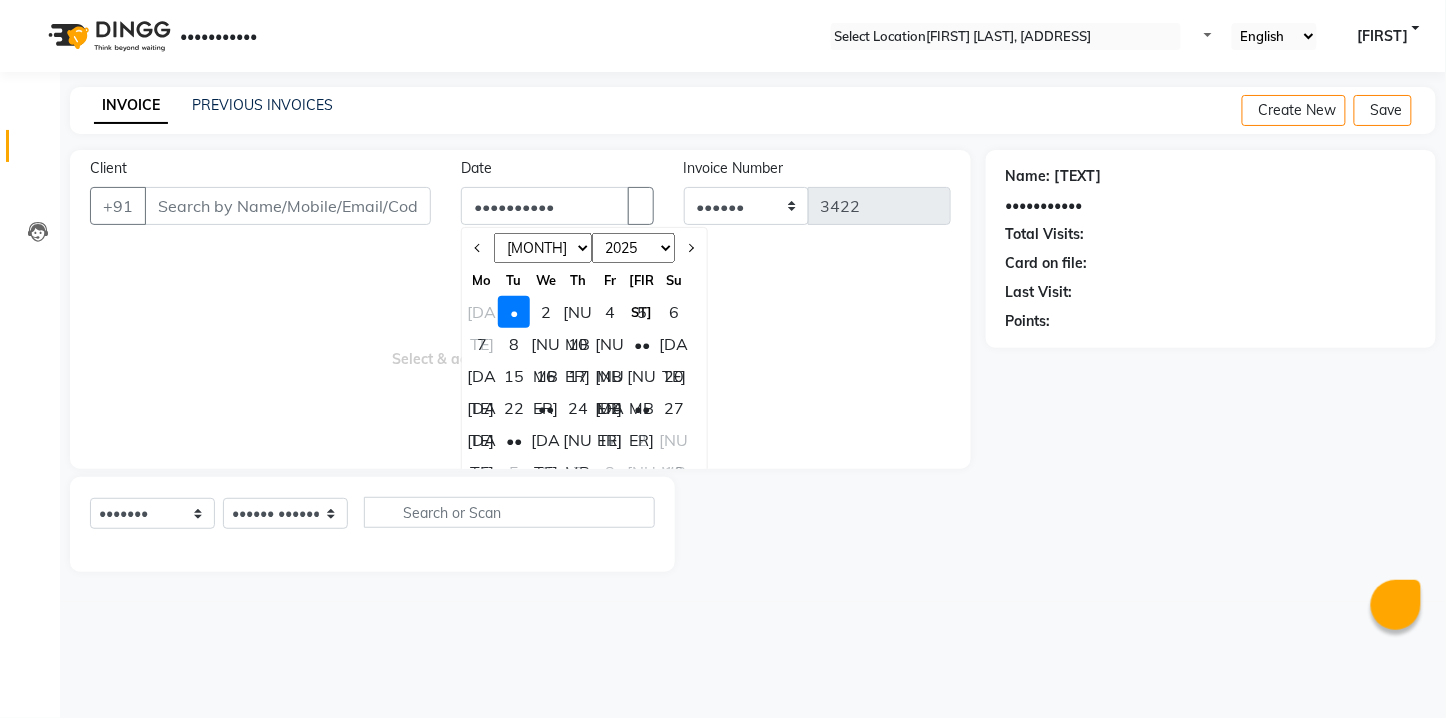 click on "[DATE]" at bounding box center [482, 312] 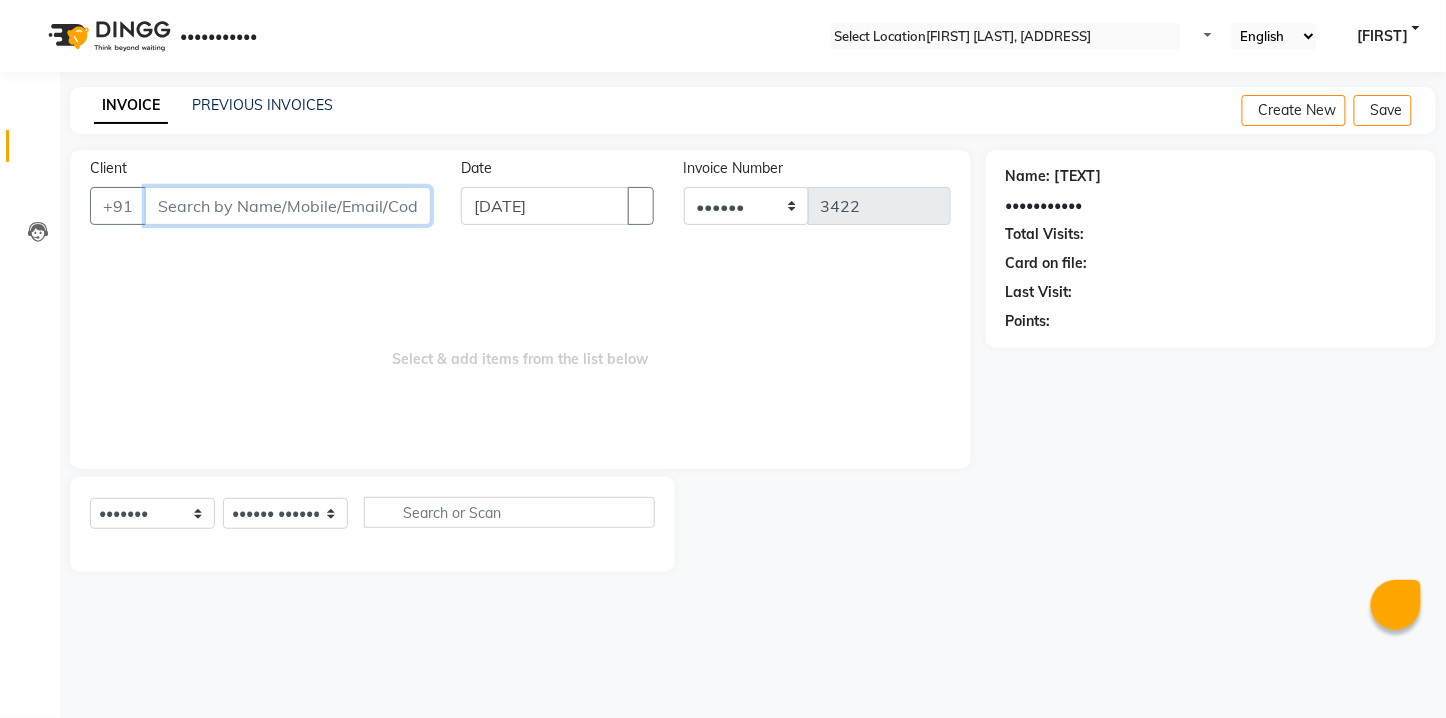 click on "Client" at bounding box center [288, 206] 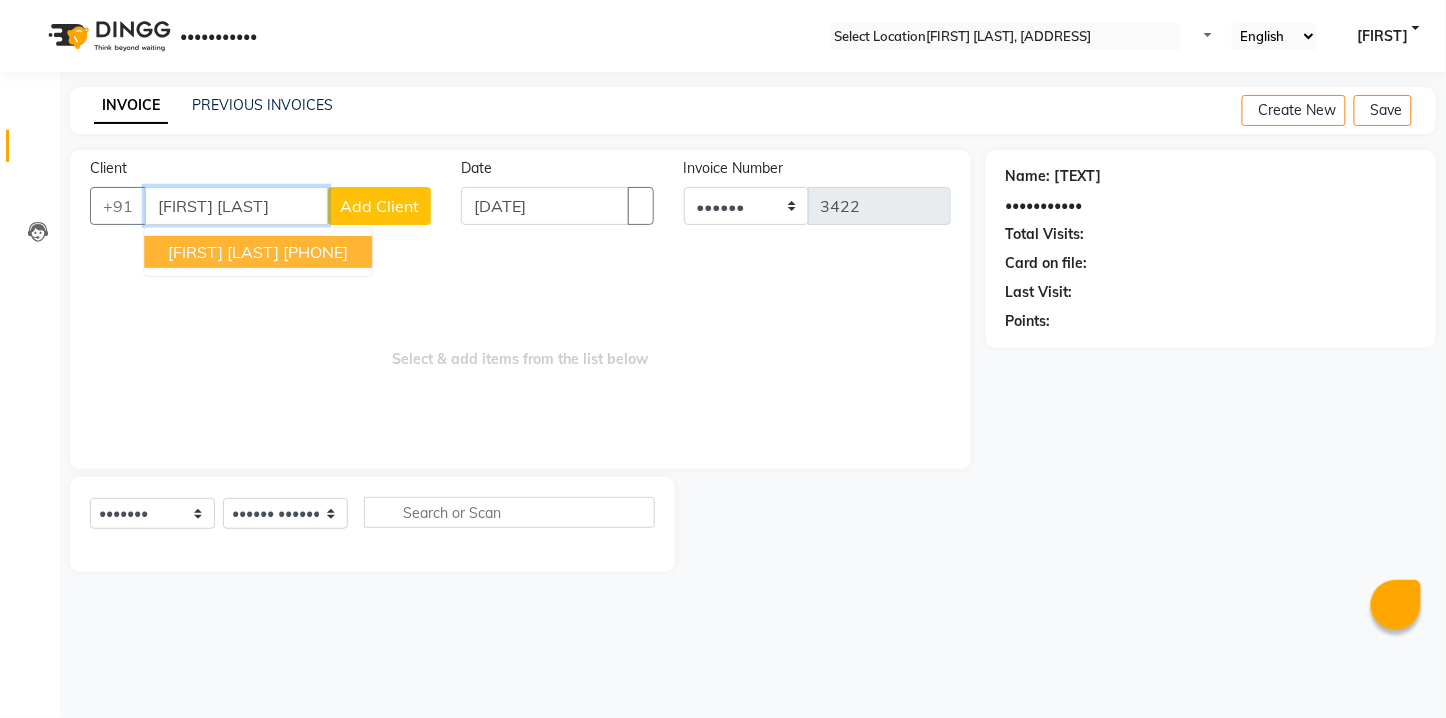 click on "[PHONE]" at bounding box center (315, 252) 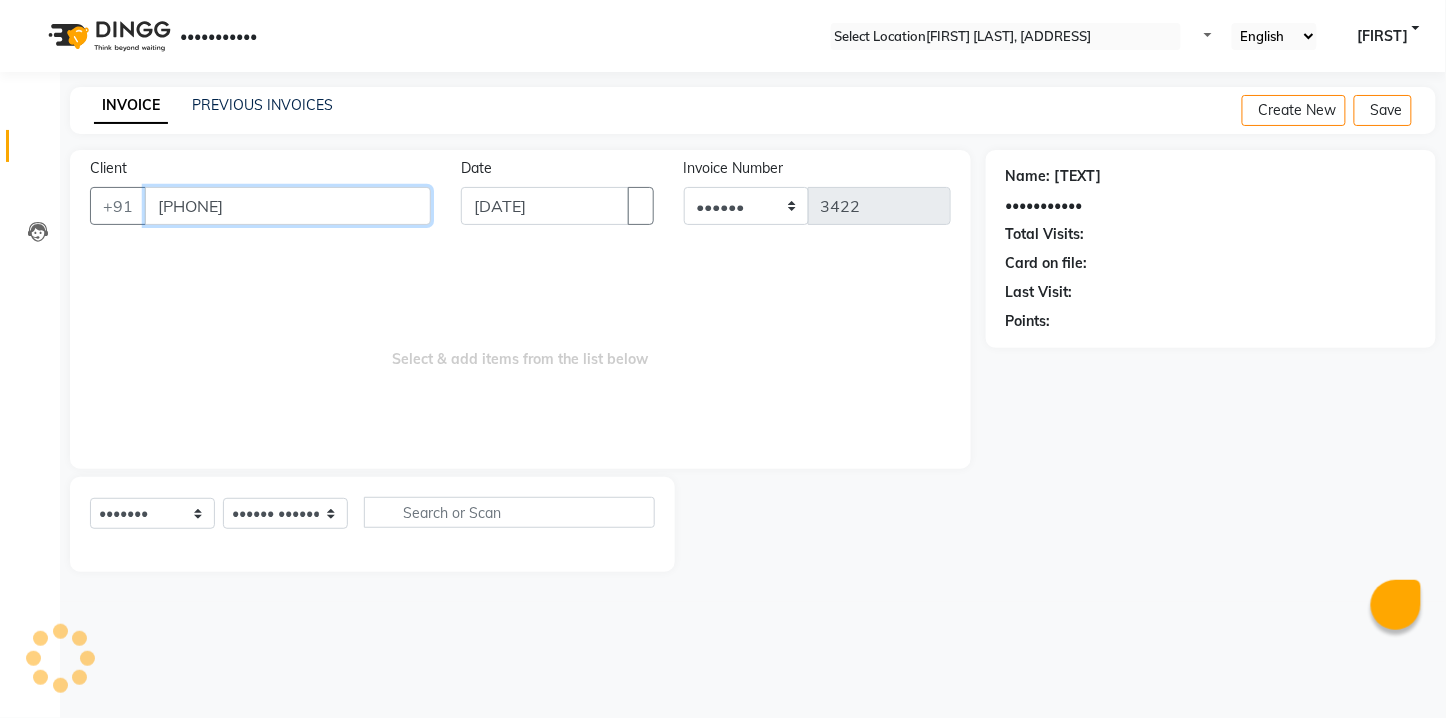 type on "[PHONE]" 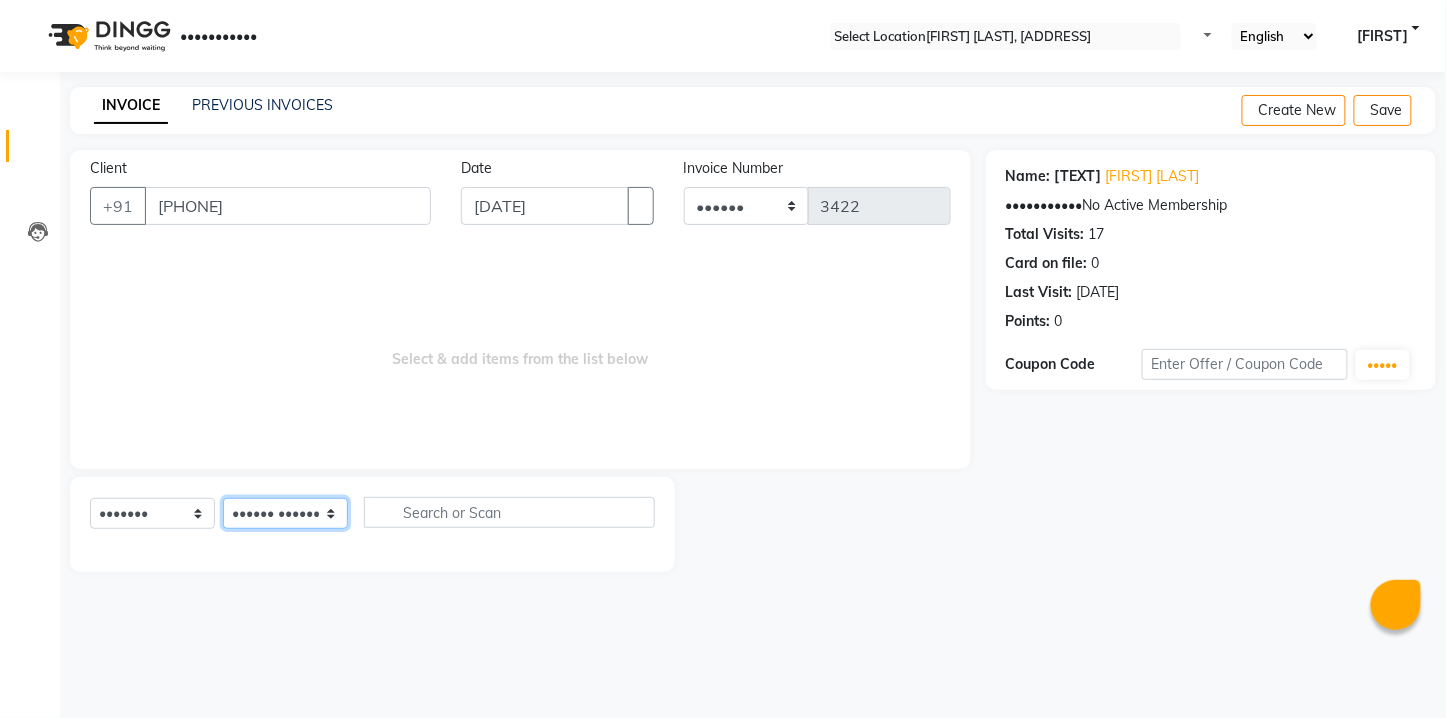 click on "•••••• ••••••• ••••• ••••• •••••• •••••••• •••••• •••••• ••••••• ••••••• •••• •• ••••• •••••• ••••••  •••• •••••• ••••" at bounding box center (285, 513) 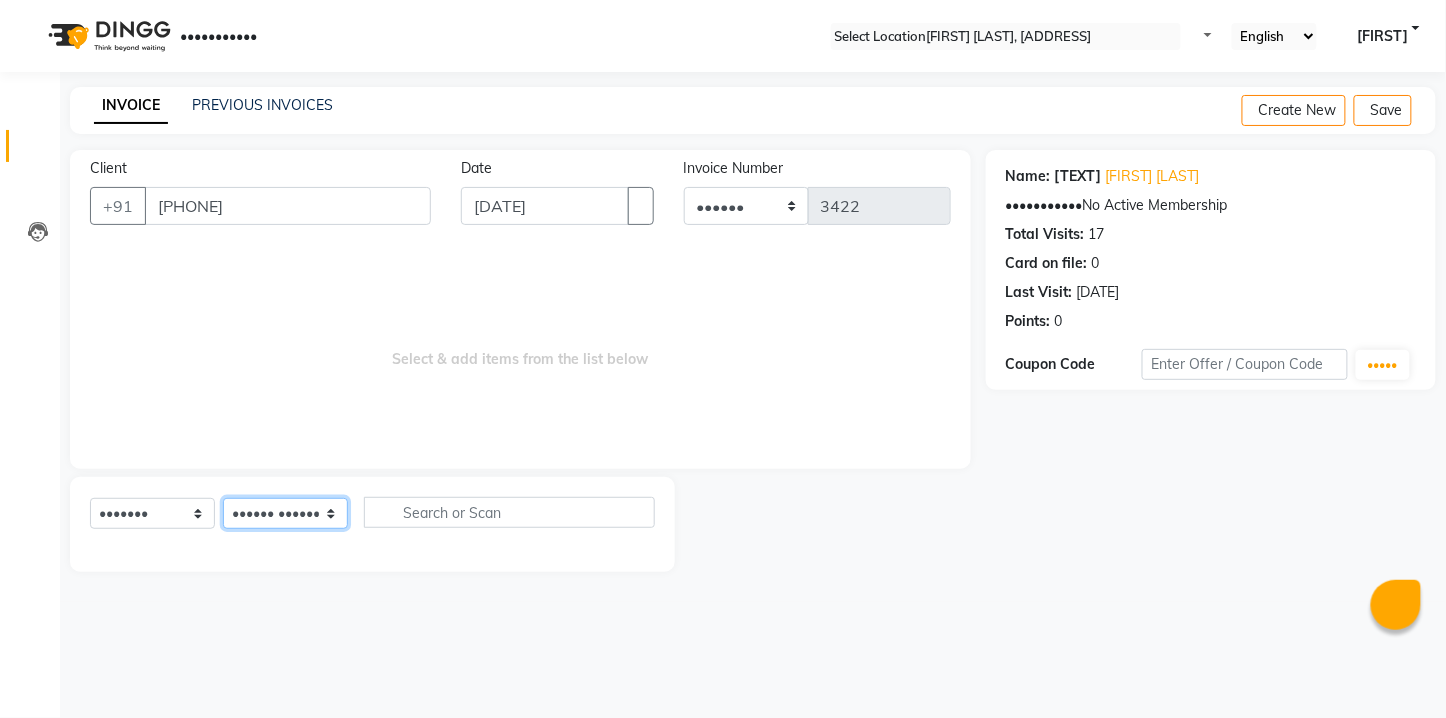 select on "[NUMBER]" 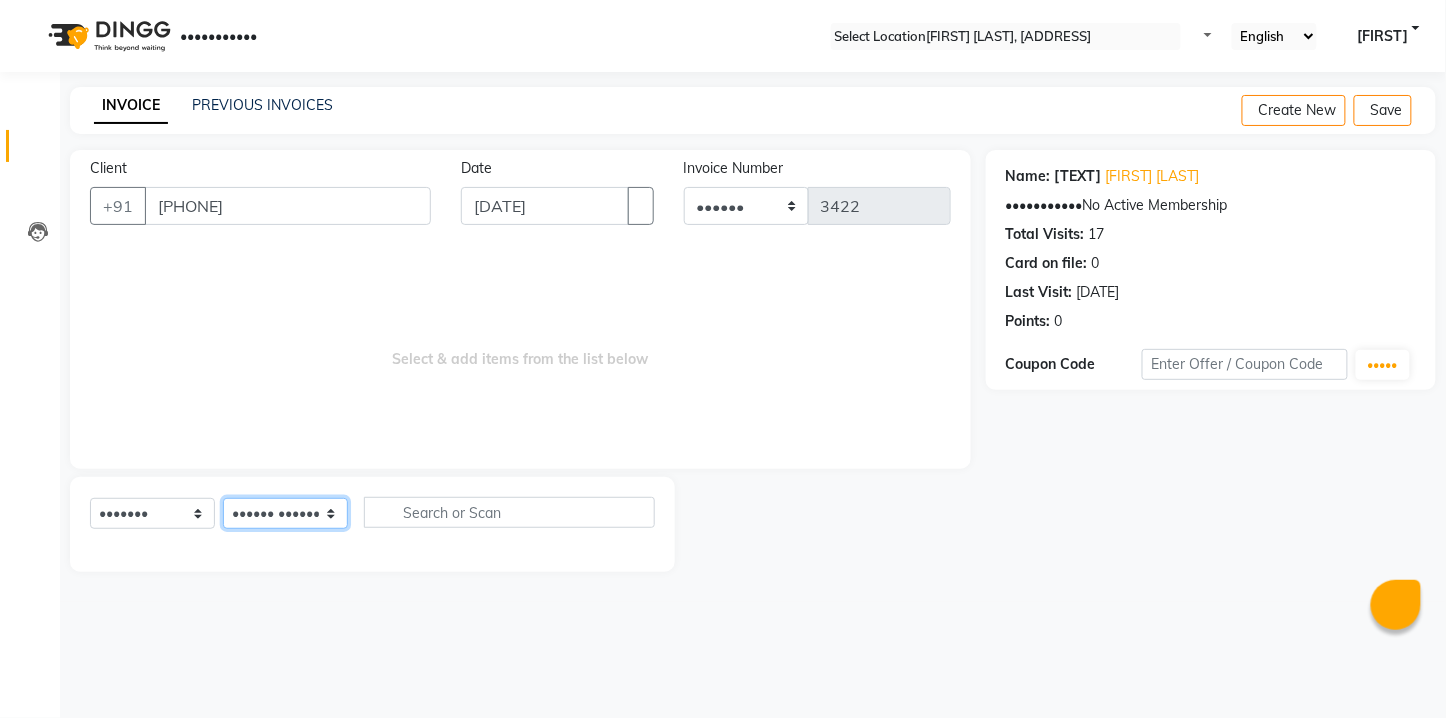 click on "•••••• ••••••• ••••• ••••• •••••• •••••••• •••••• •••••• ••••••• ••••••• •••• •• ••••• •••••• ••••••  •••• •••••• ••••" at bounding box center (285, 513) 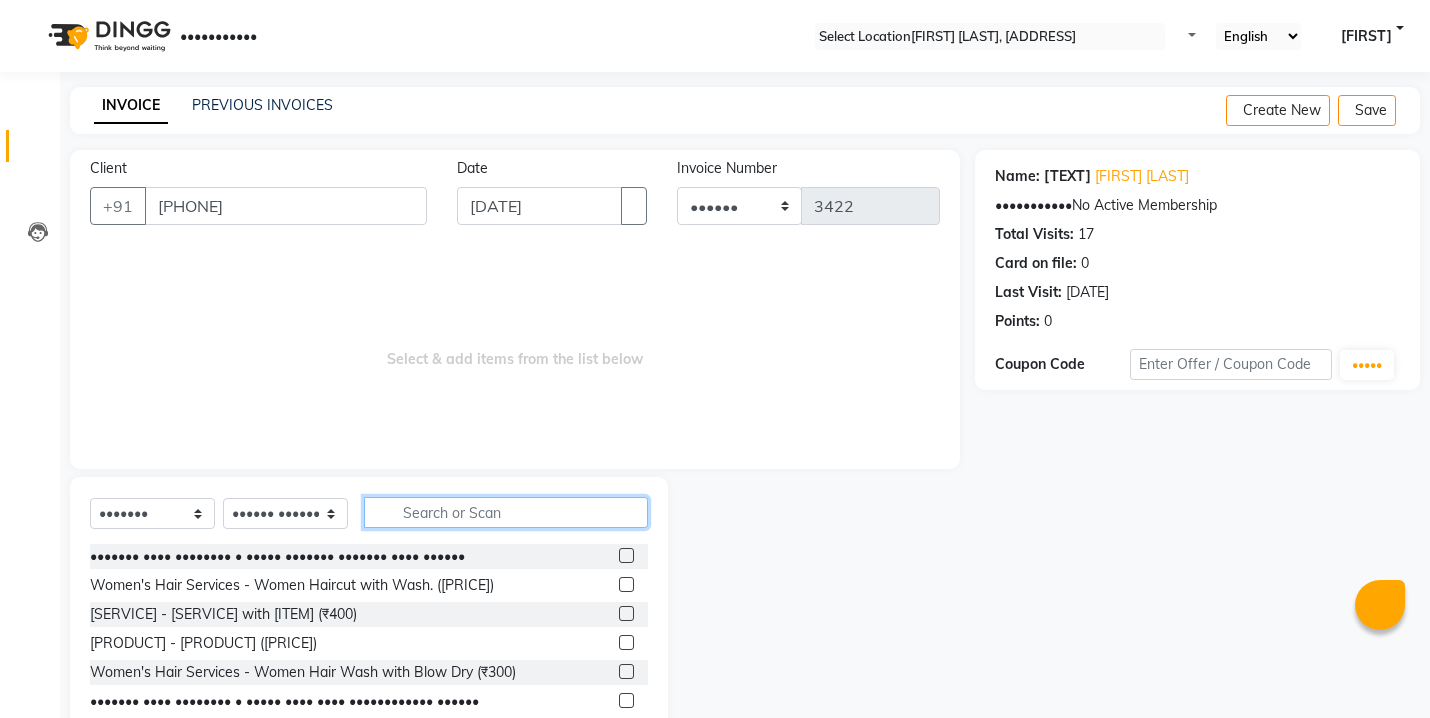click at bounding box center (506, 512) 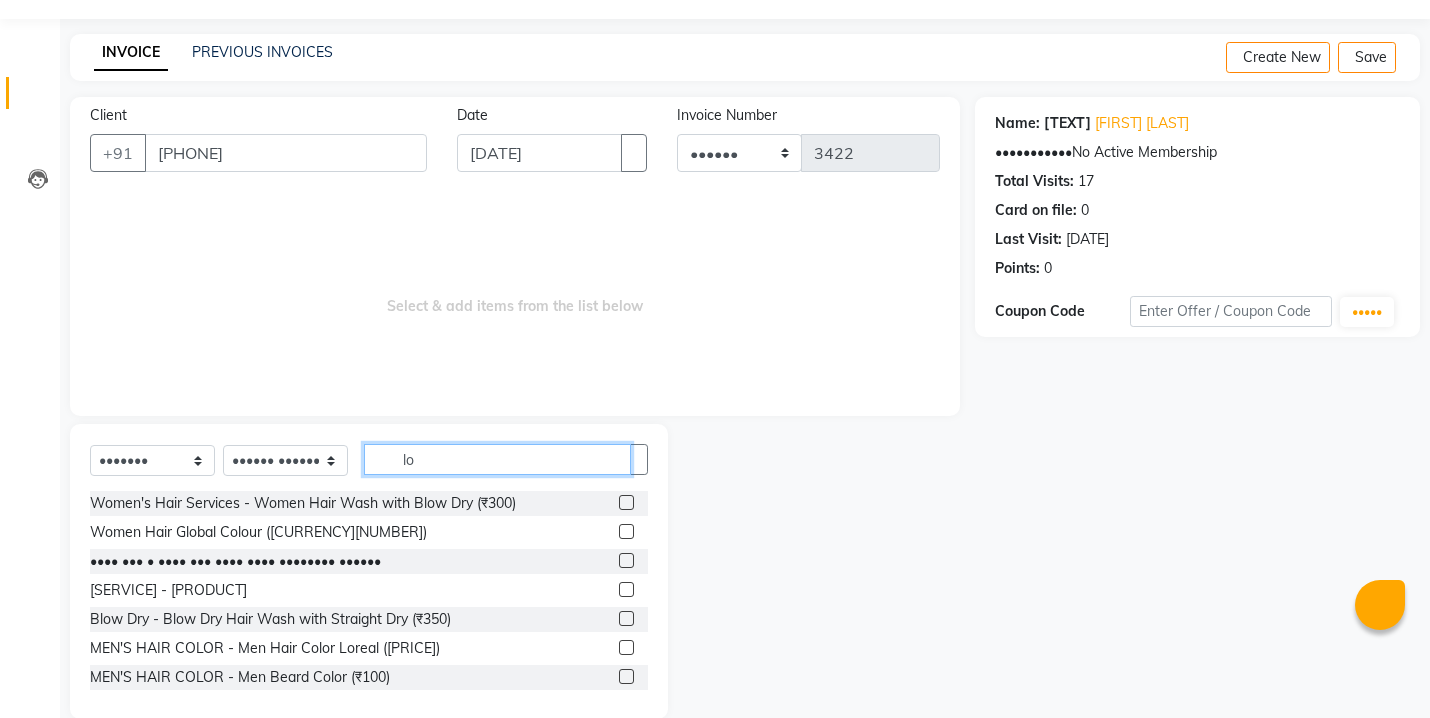 scroll, scrollTop: 82, scrollLeft: 0, axis: vertical 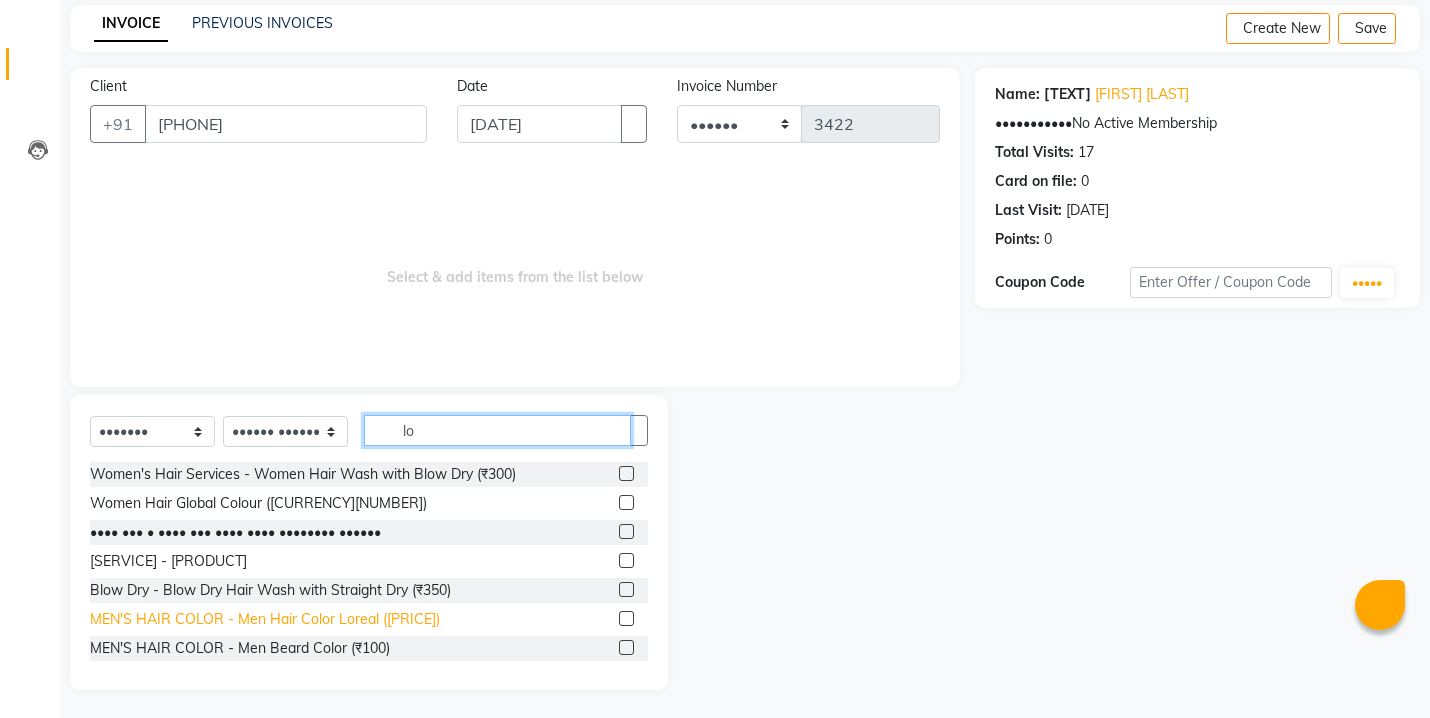 type on "lo" 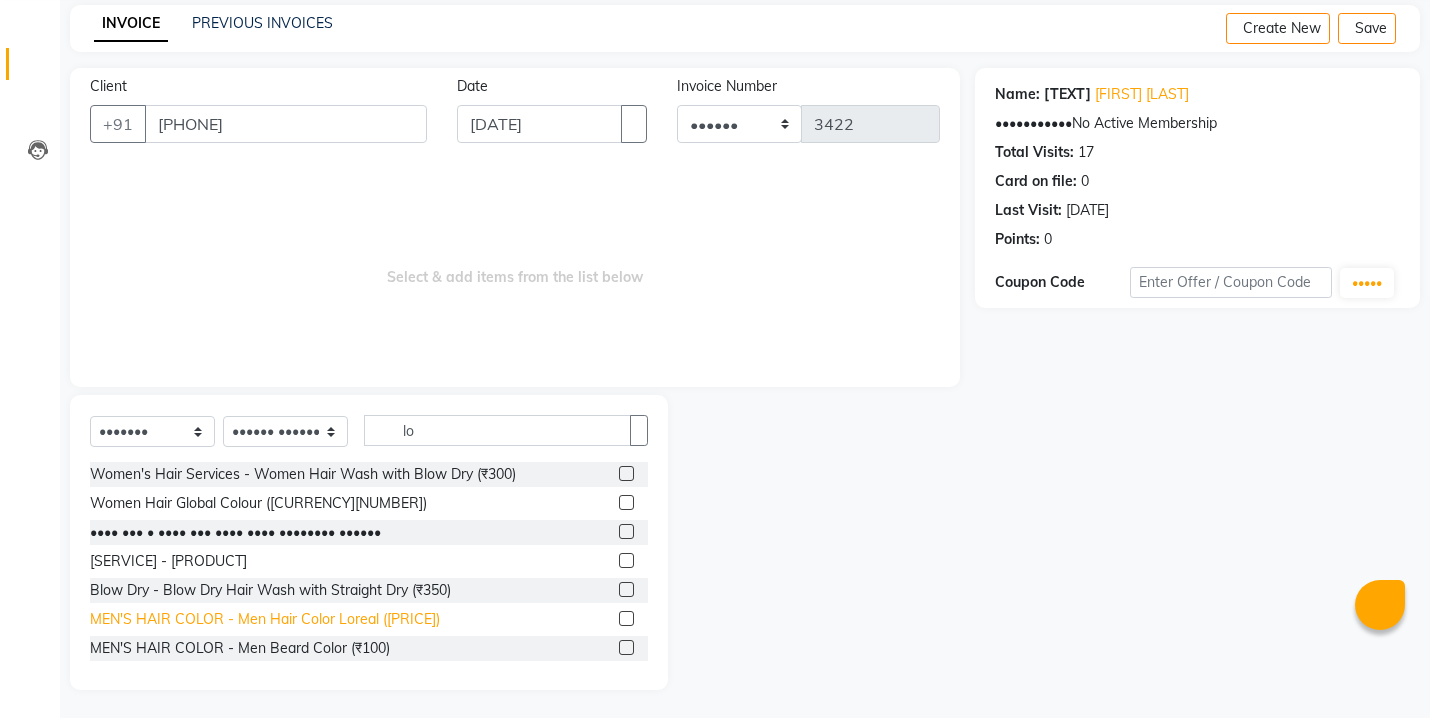 click on "MEN'S HAIR COLOR  - Men Hair Color Loreal ([PRICE])" at bounding box center (303, 474) 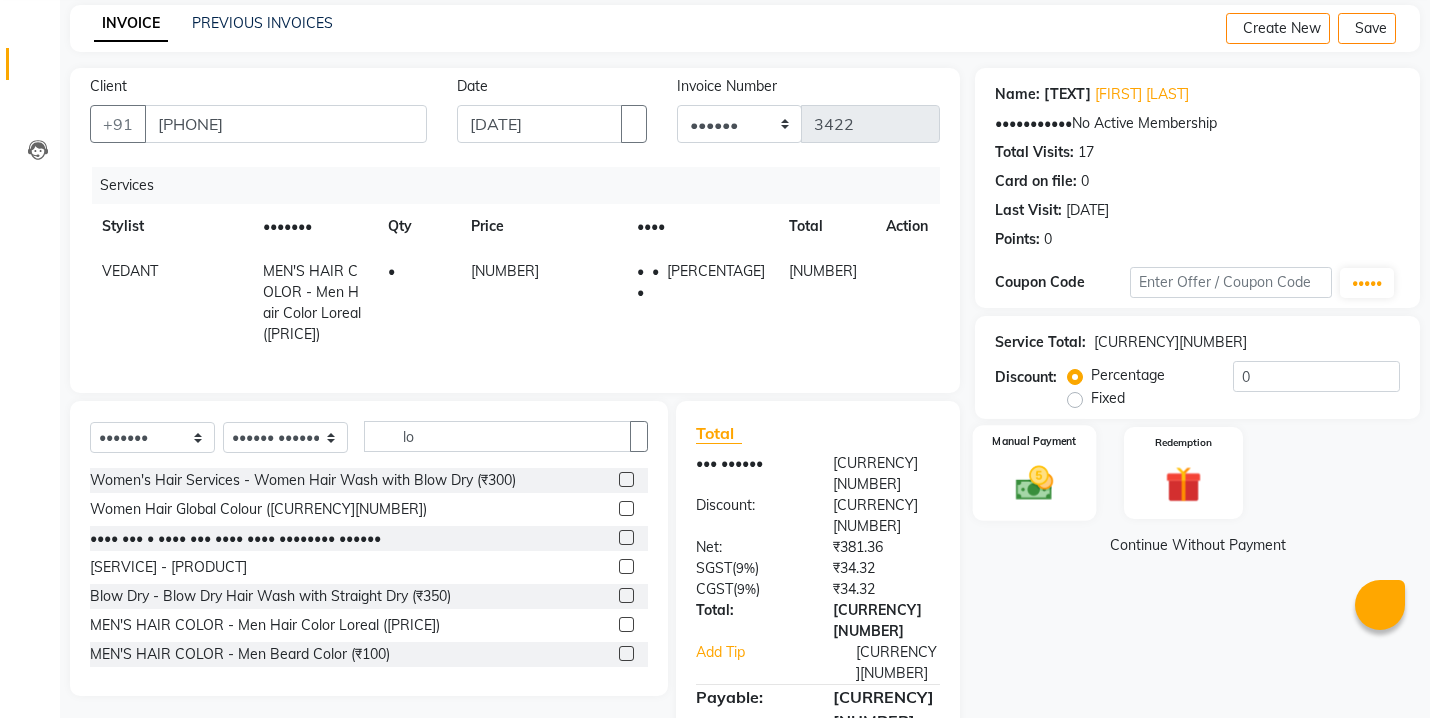 click at bounding box center (1034, 483) 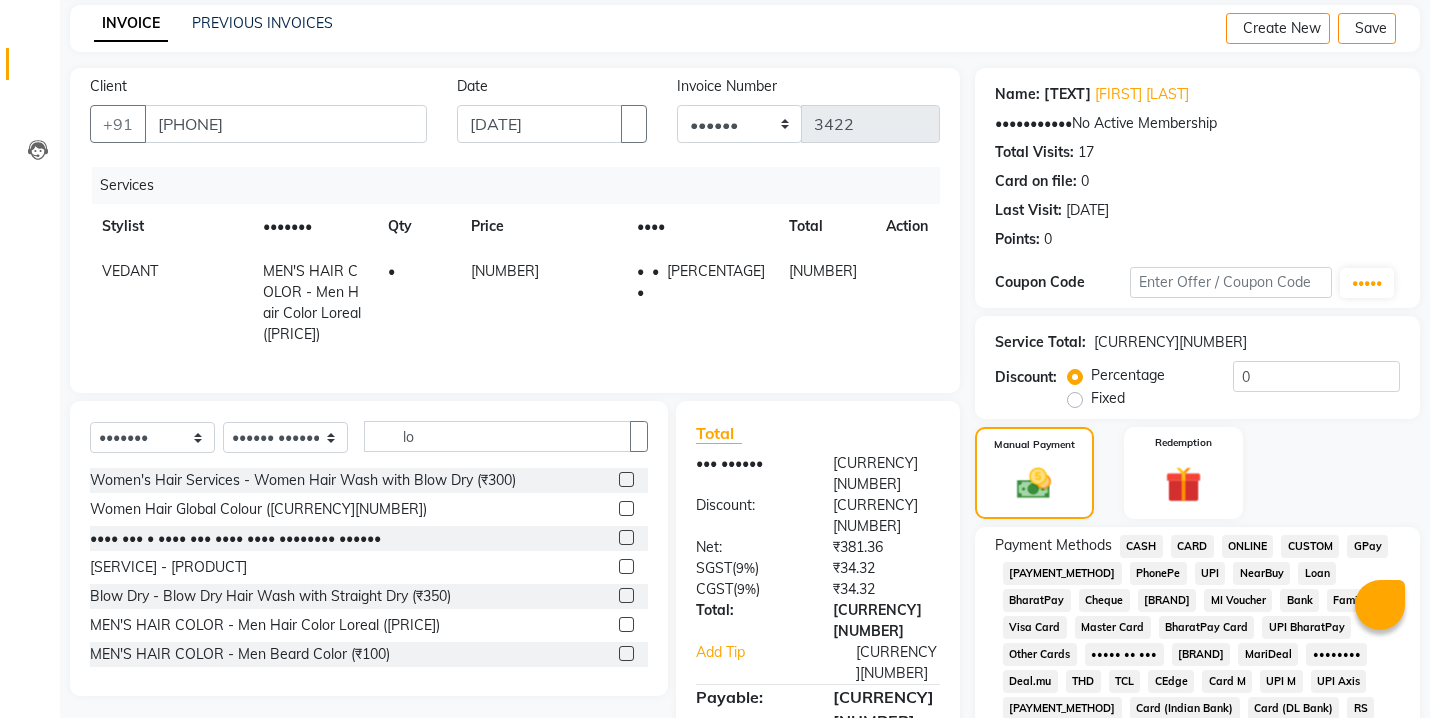 click on "ONLINE" at bounding box center [1141, 546] 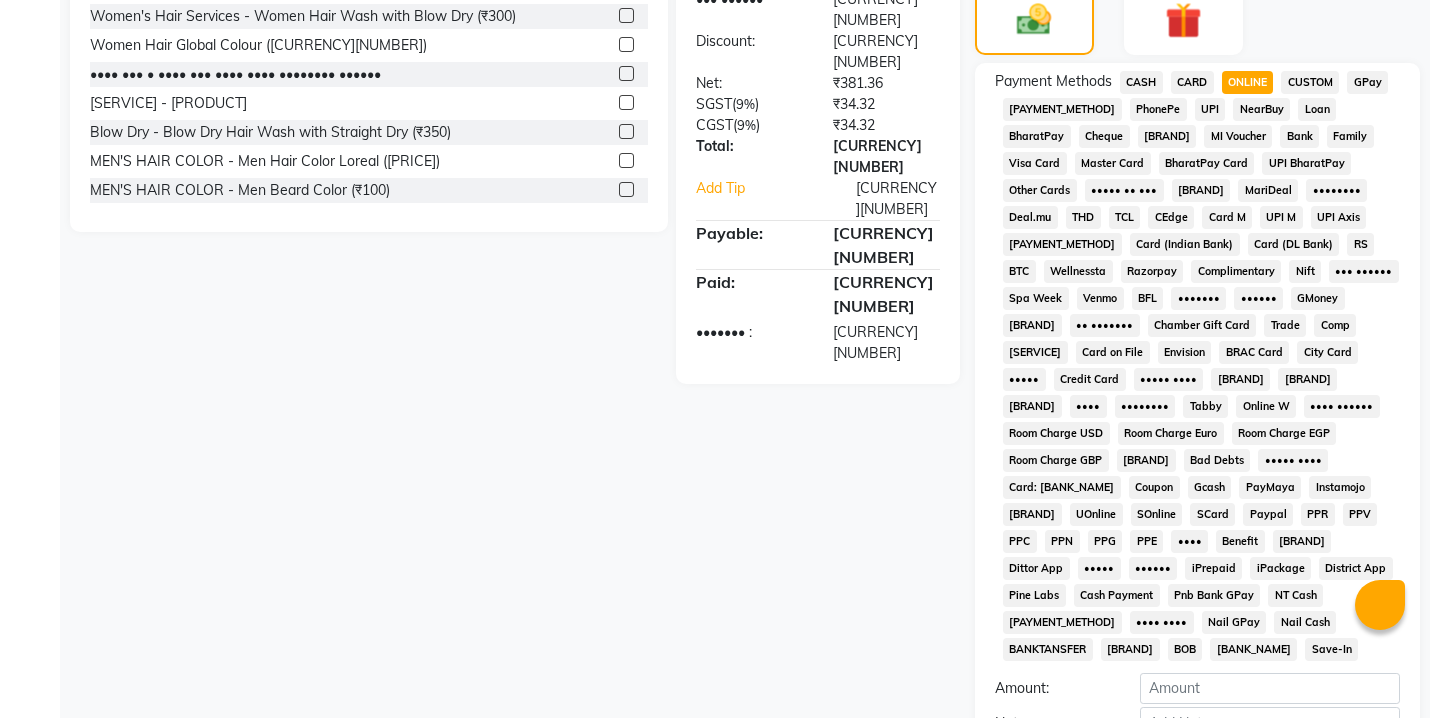 scroll, scrollTop: 738, scrollLeft: 0, axis: vertical 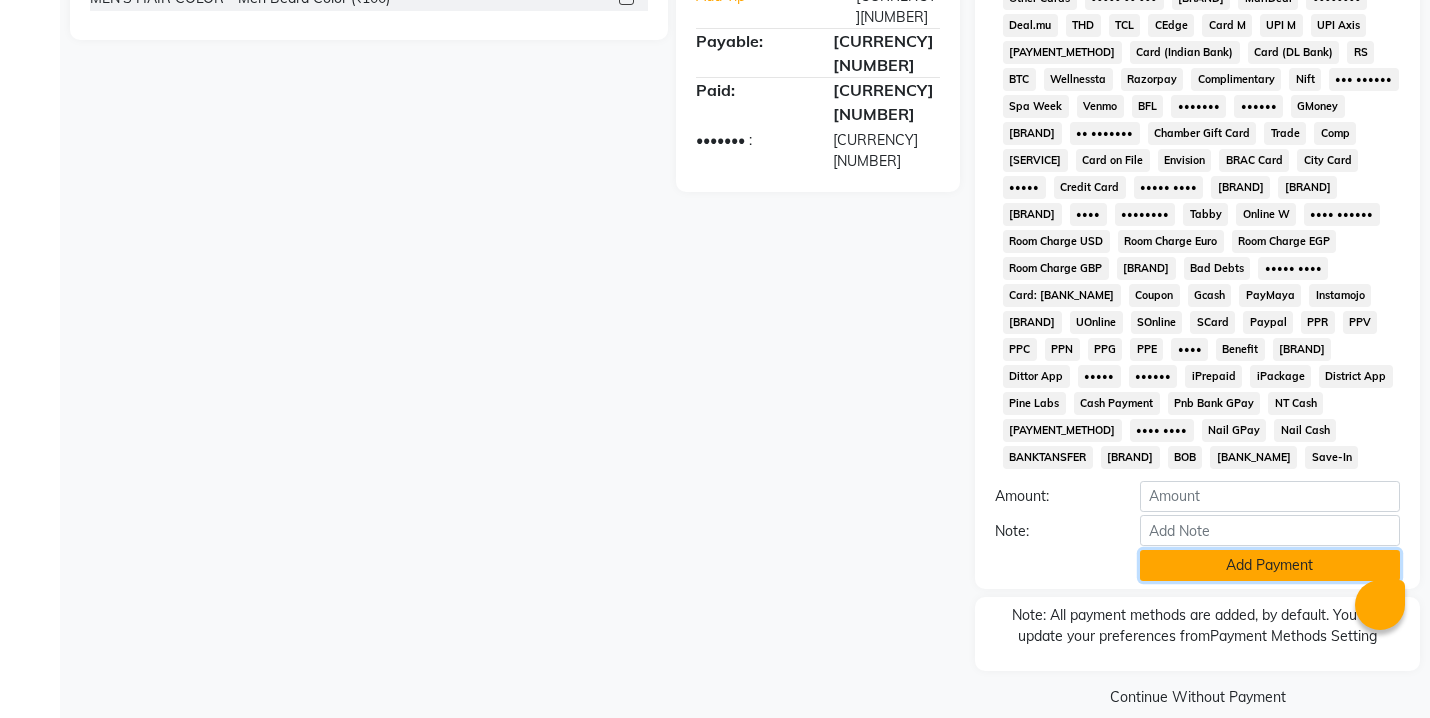 click on "Add Payment" at bounding box center [1270, 565] 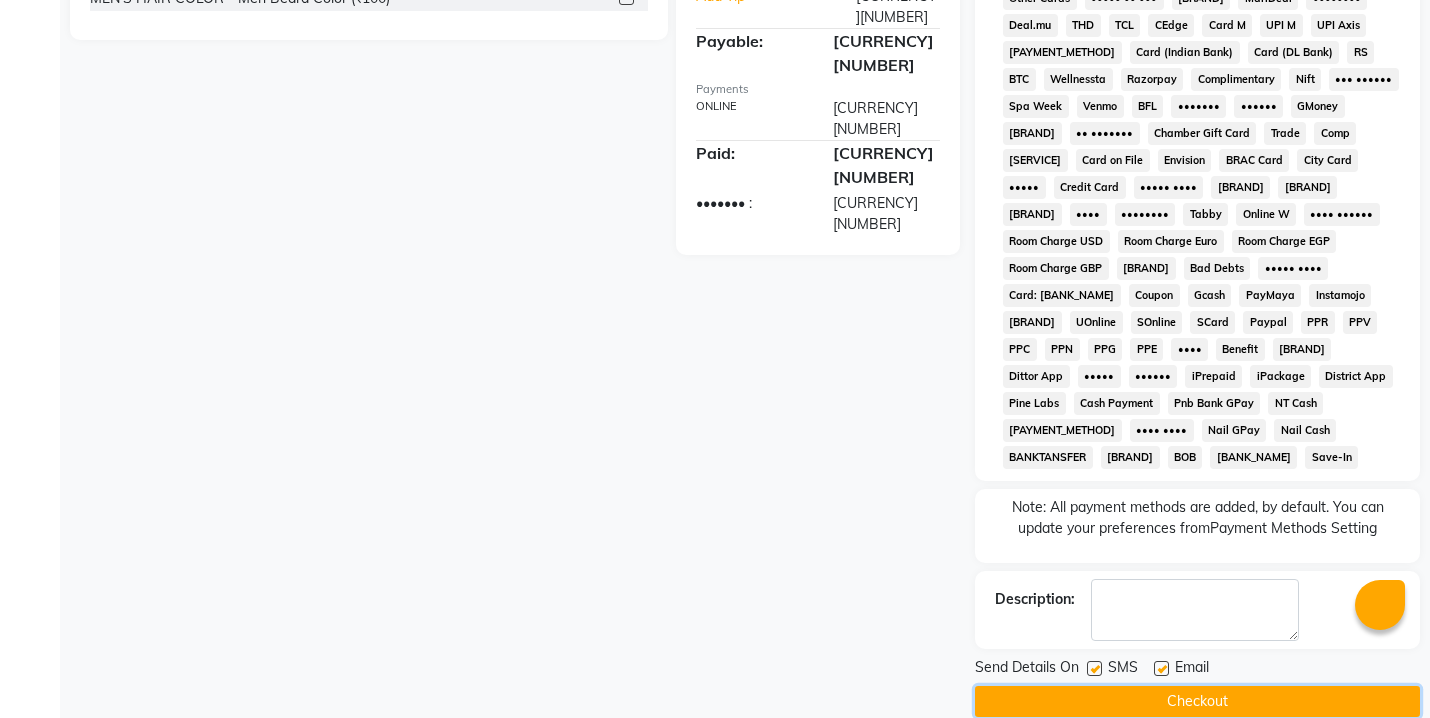 click on "Checkout" at bounding box center [1197, 701] 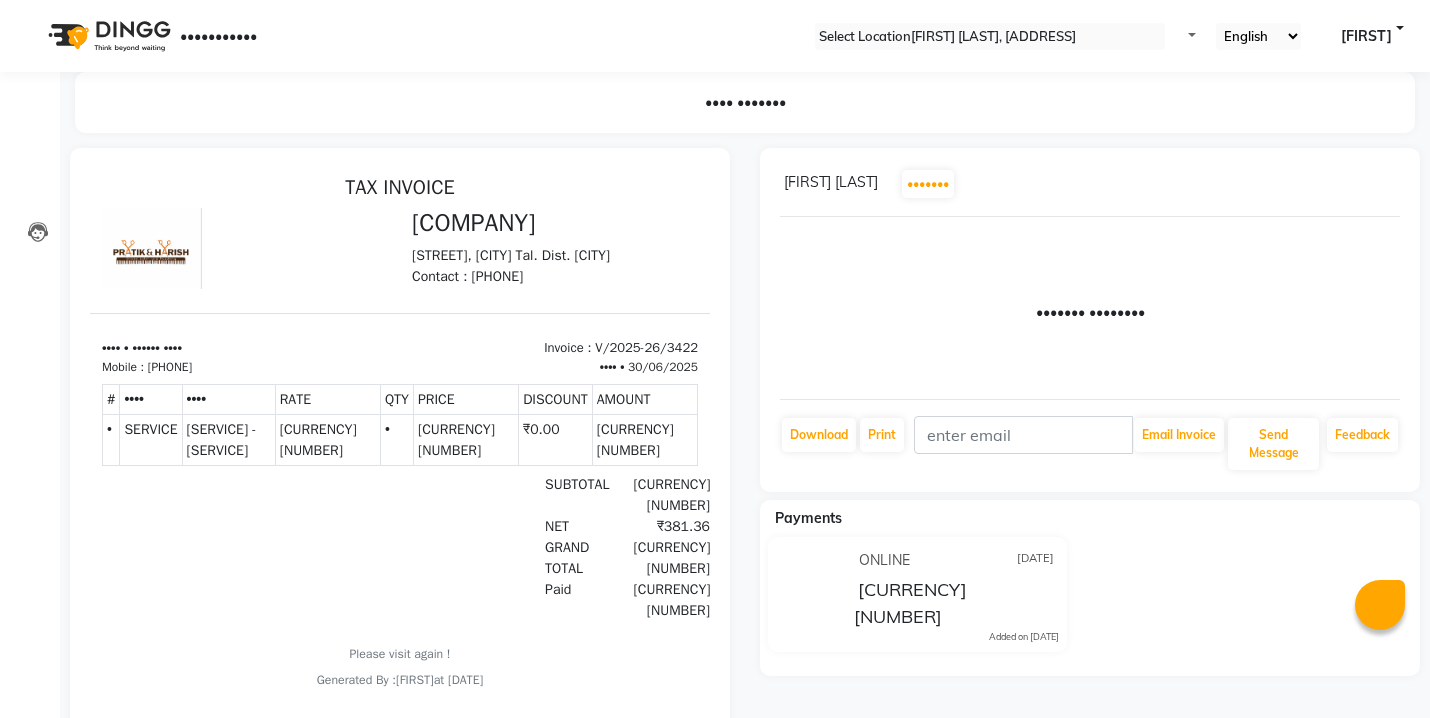 scroll, scrollTop: 0, scrollLeft: 0, axis: both 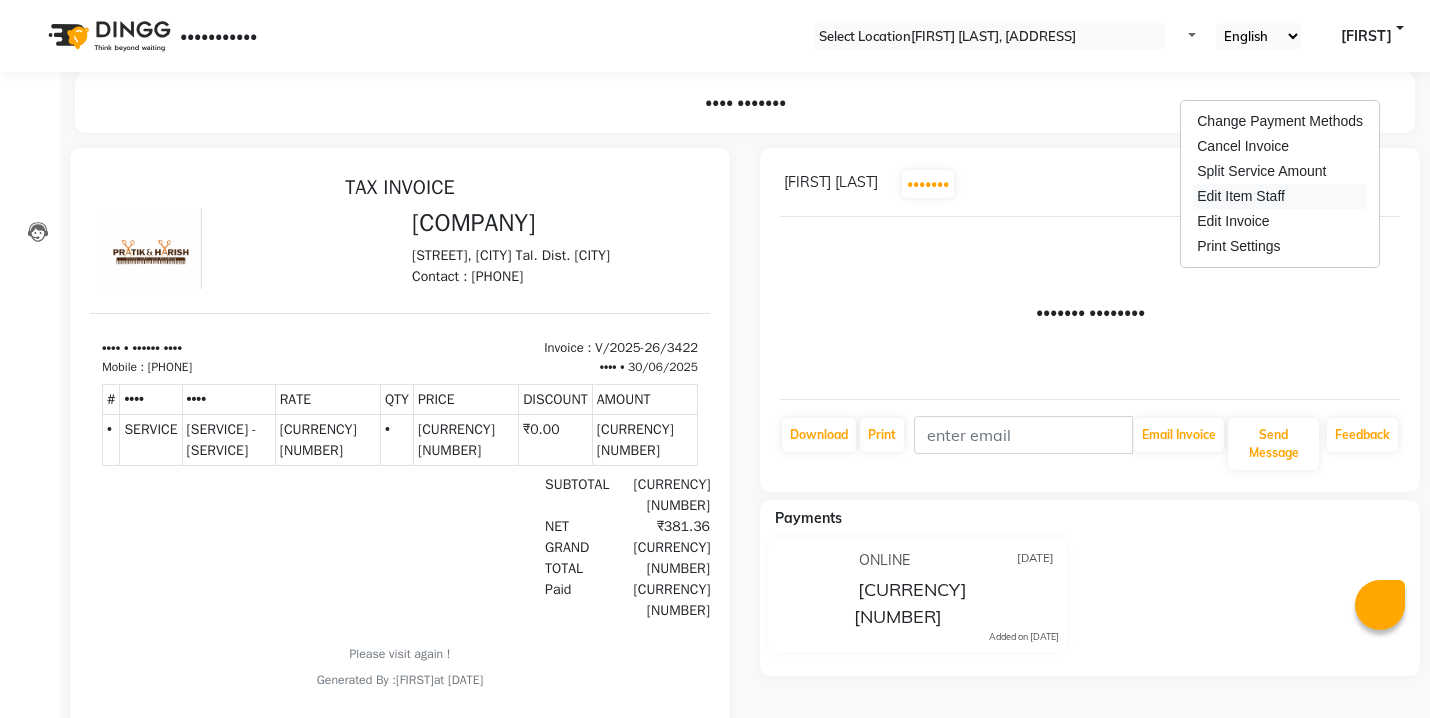 click on "Edit Item Staff" at bounding box center (1280, 196) 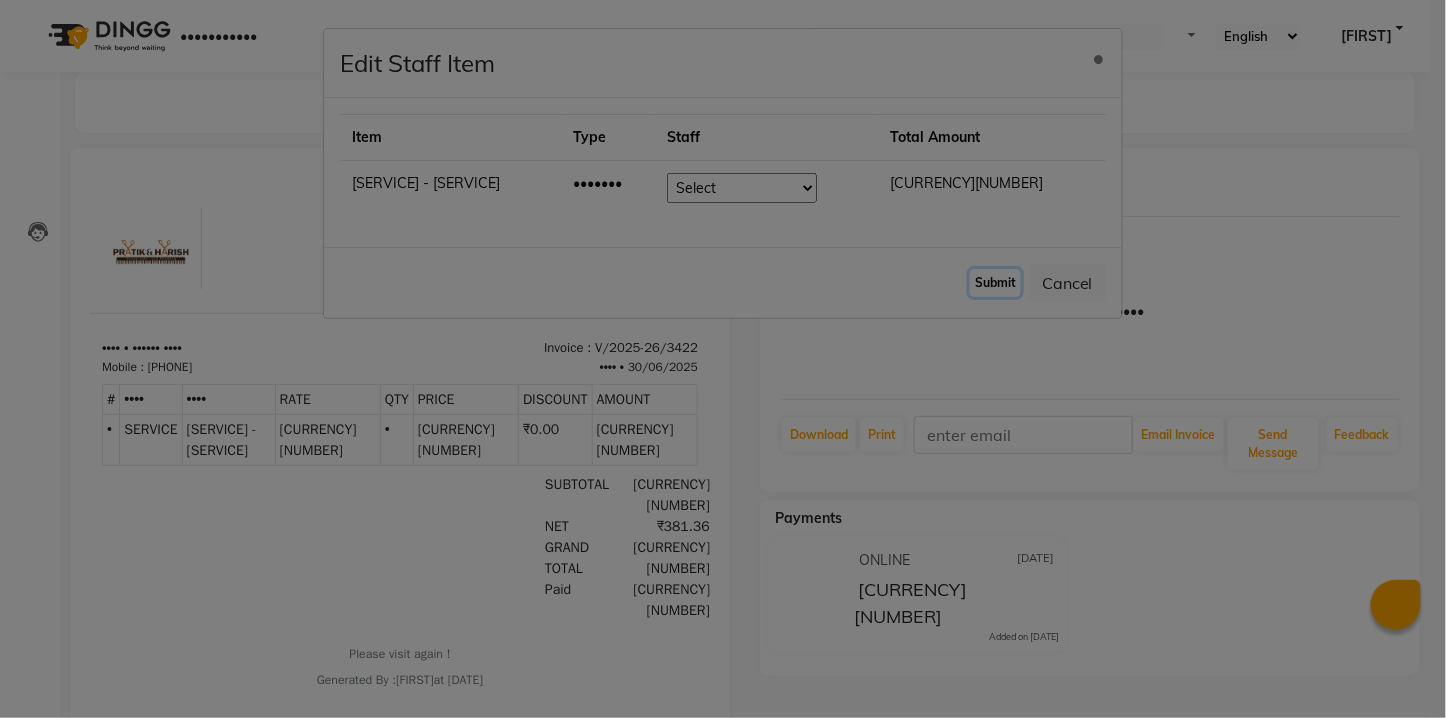click on "Submit" at bounding box center (995, 283) 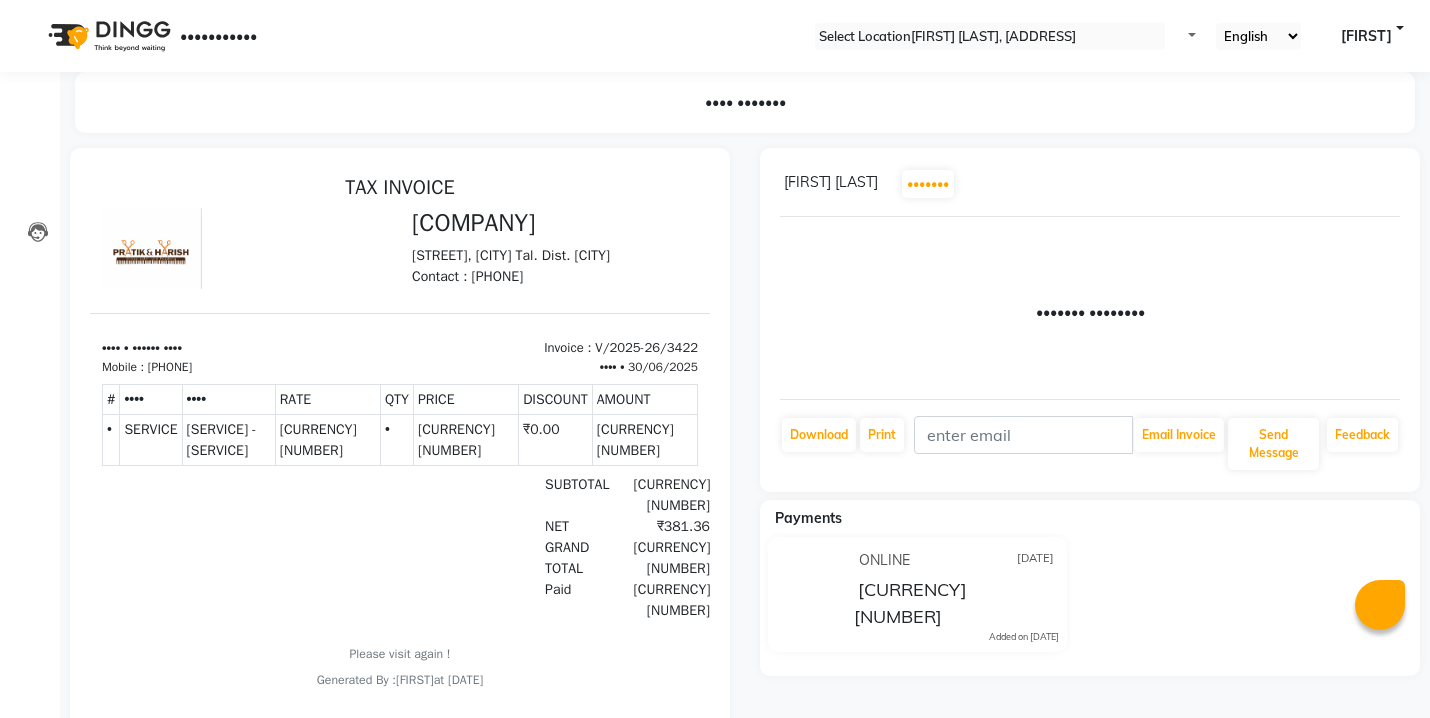 click at bounding box center (1396, 184) 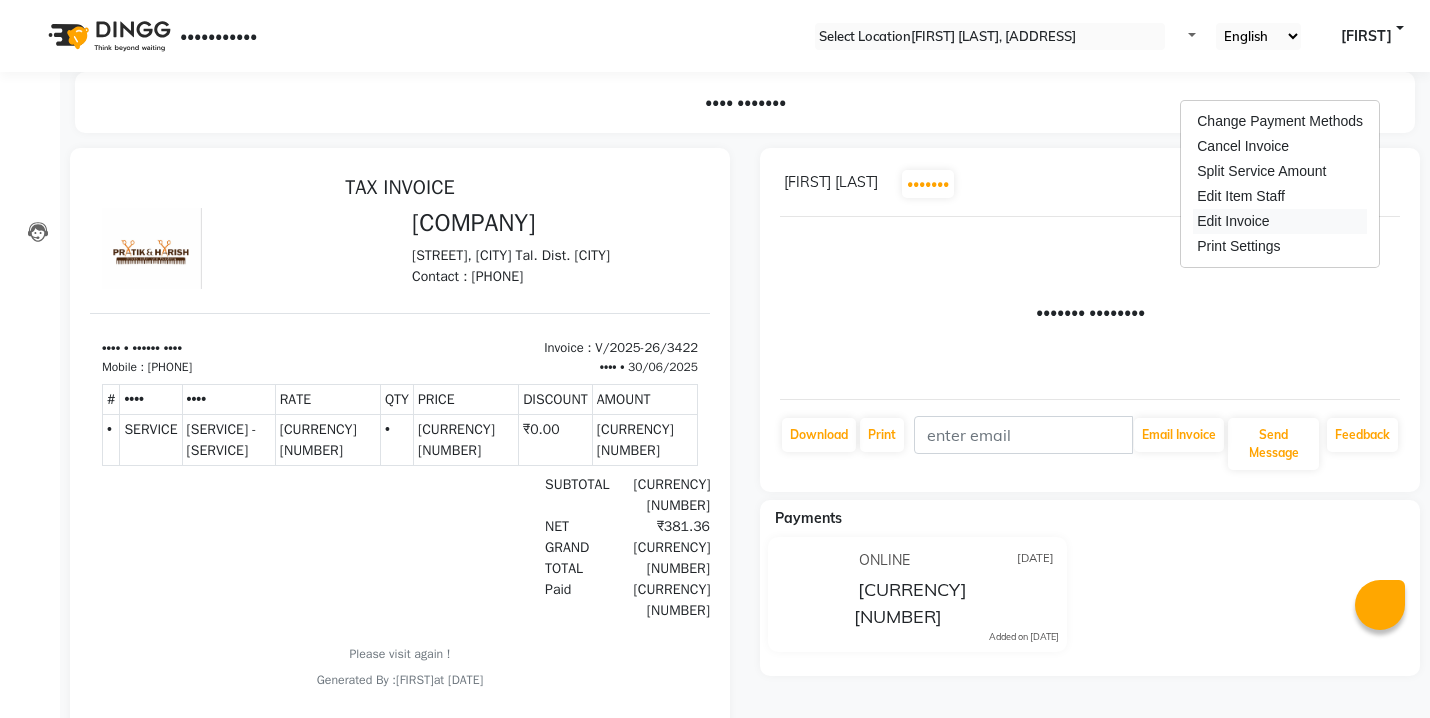 click on "Edit Invoice" at bounding box center (1280, 221) 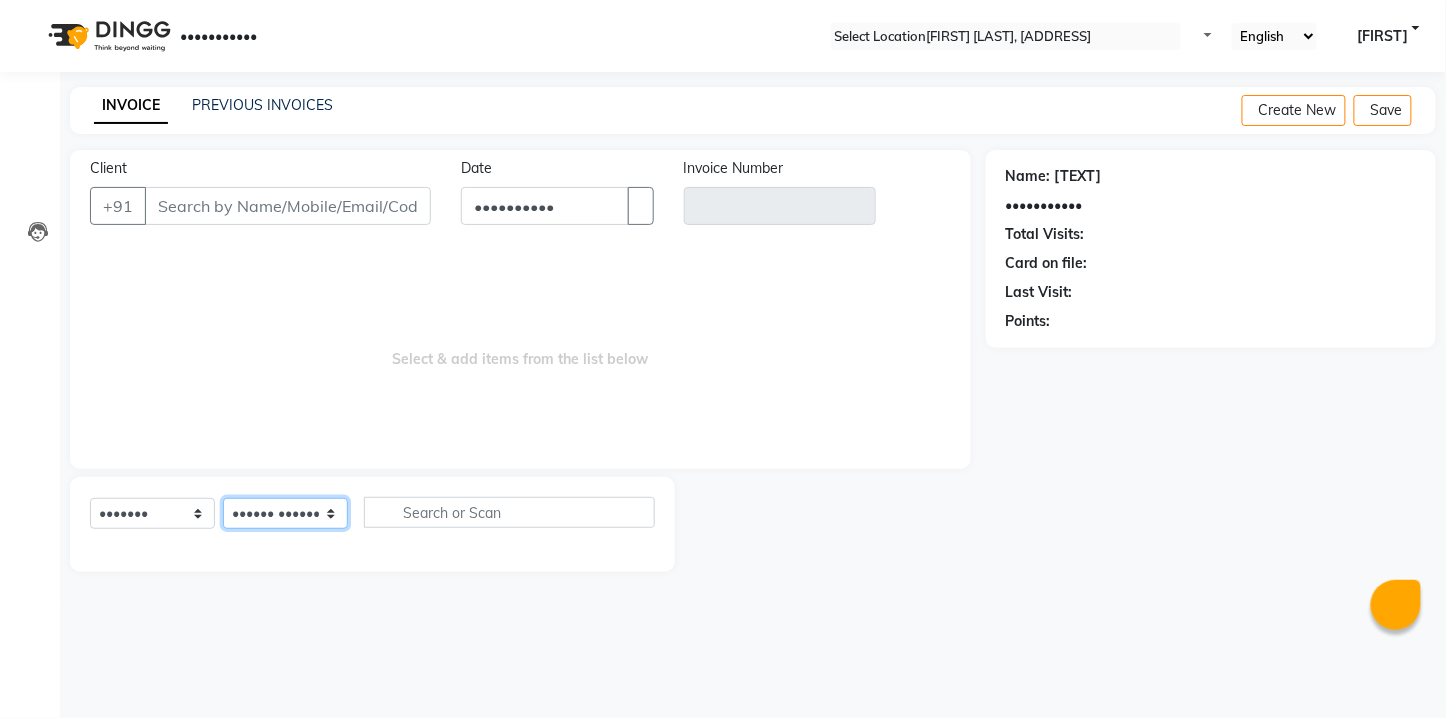 click on "•••••• ••••••• ••••• ••••• •••••• •••••••• •••••• •••••• ••••••• ••••••• •••• •• ••••• •••••• ••••••  •••• •••••• ••••" at bounding box center [285, 513] 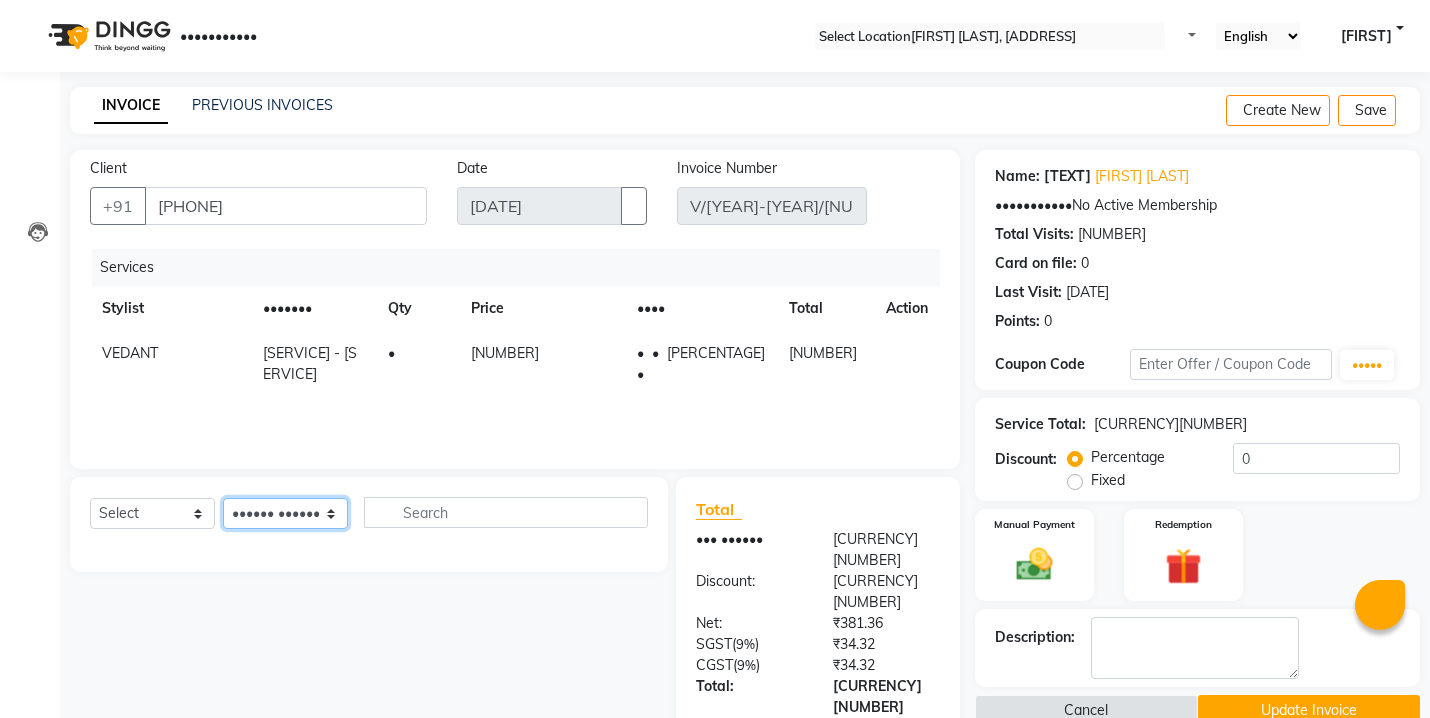 select on "57862" 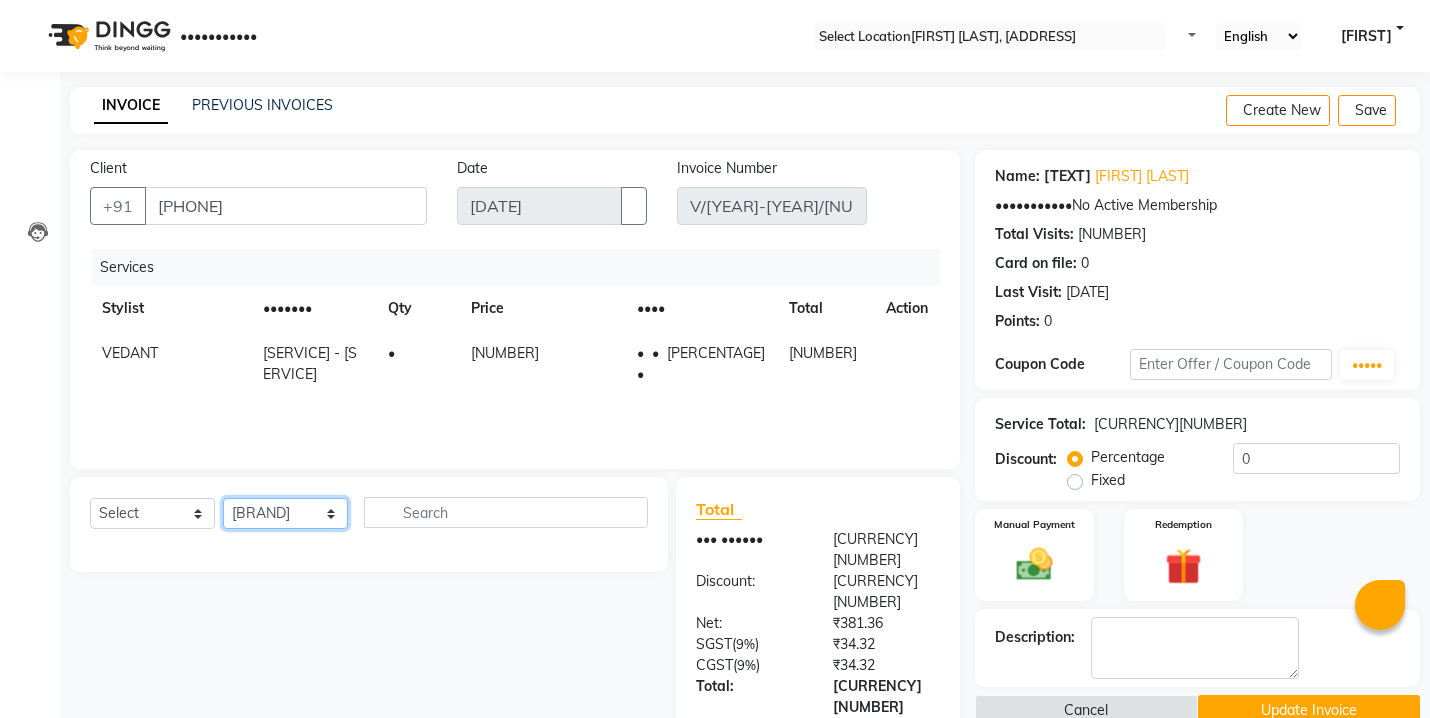 click on "•••••• ••••••• ••••• ••••• •••••• •••••••• •••••• •••••• ••••••• ••••••• •••• •• ••••• •••••• ••••••  •••• •••••• ••••" at bounding box center (285, 513) 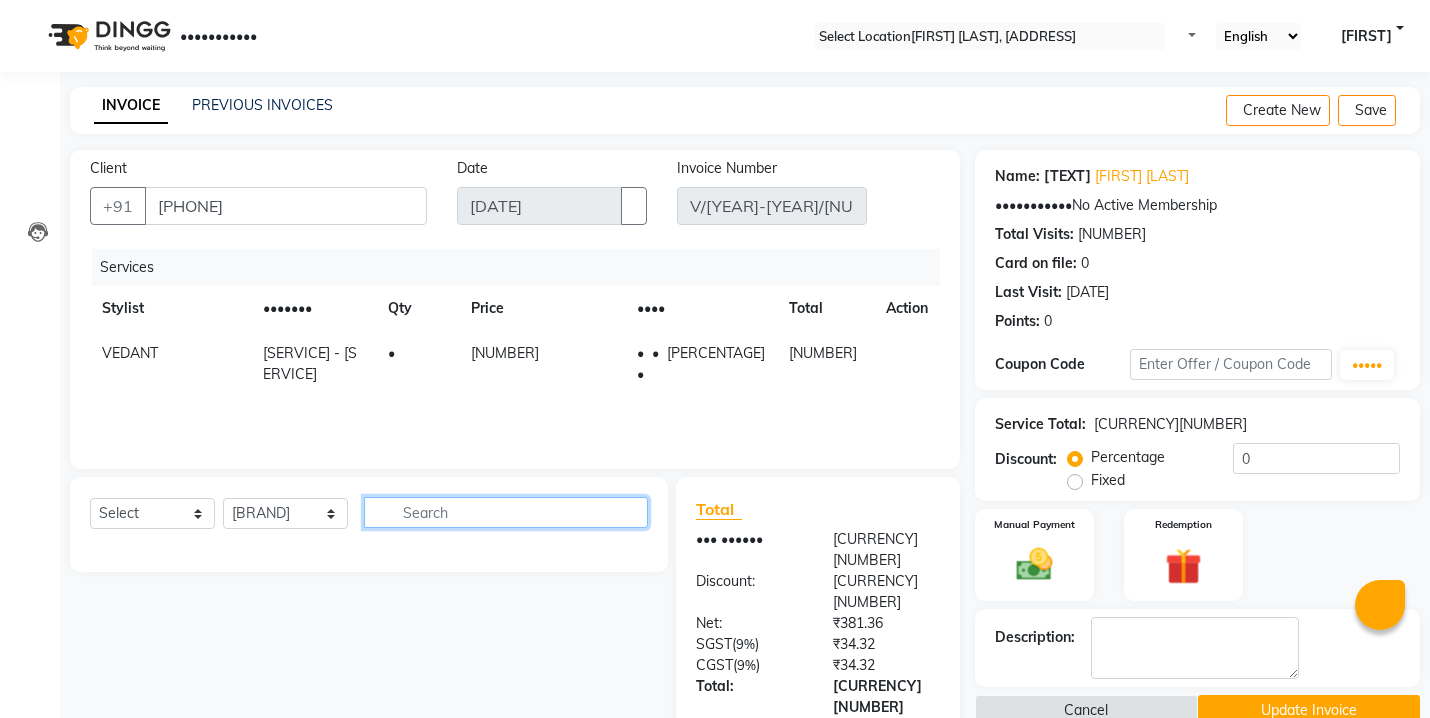 click at bounding box center (506, 512) 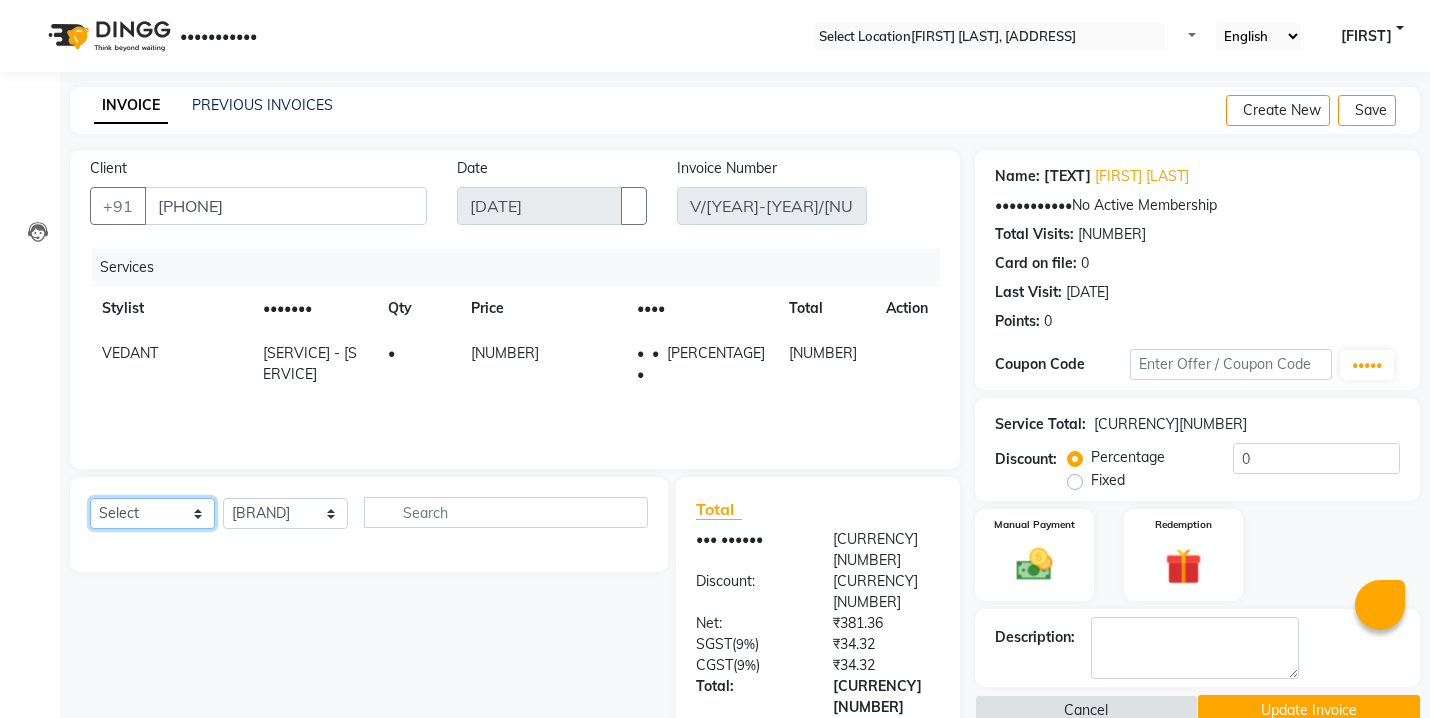 click on "Select  Service  Product  Membership  Package Voucher Prepaid Gift Card" at bounding box center [152, 513] 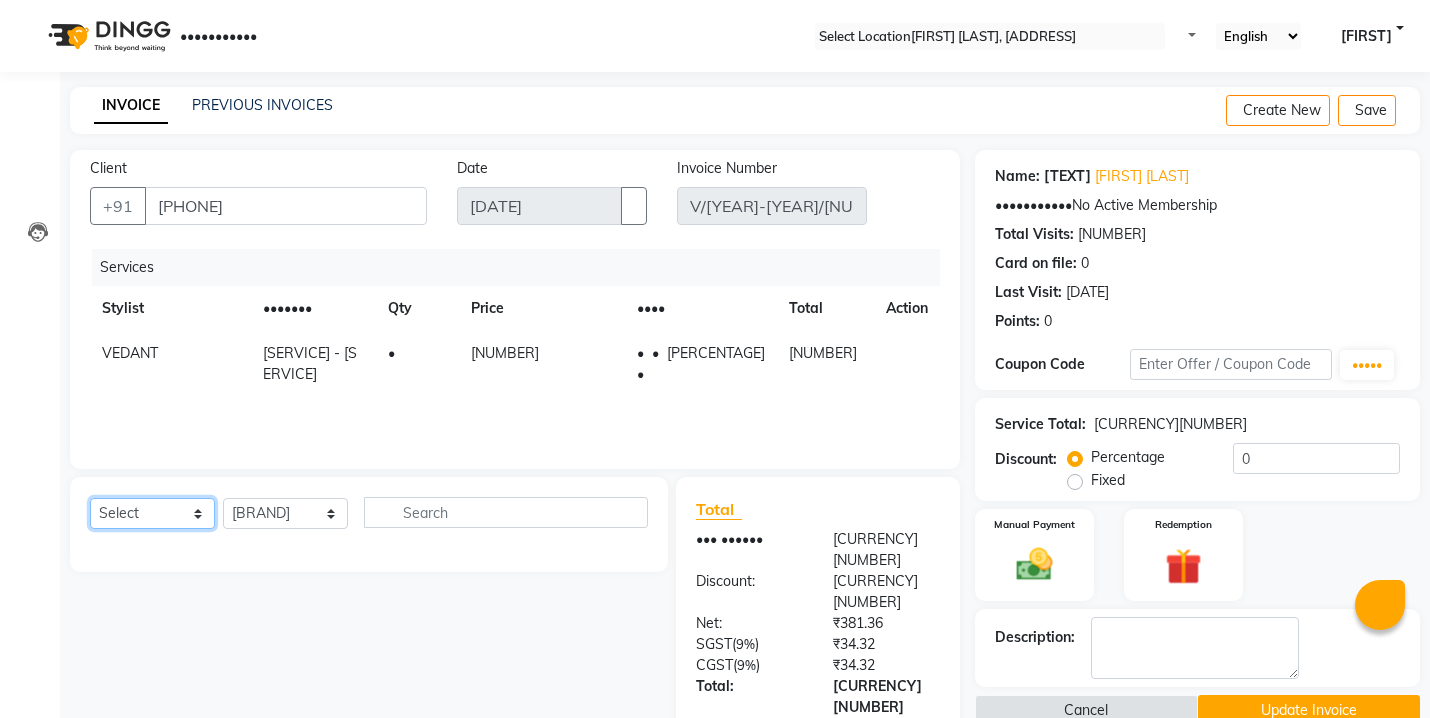 select on "service" 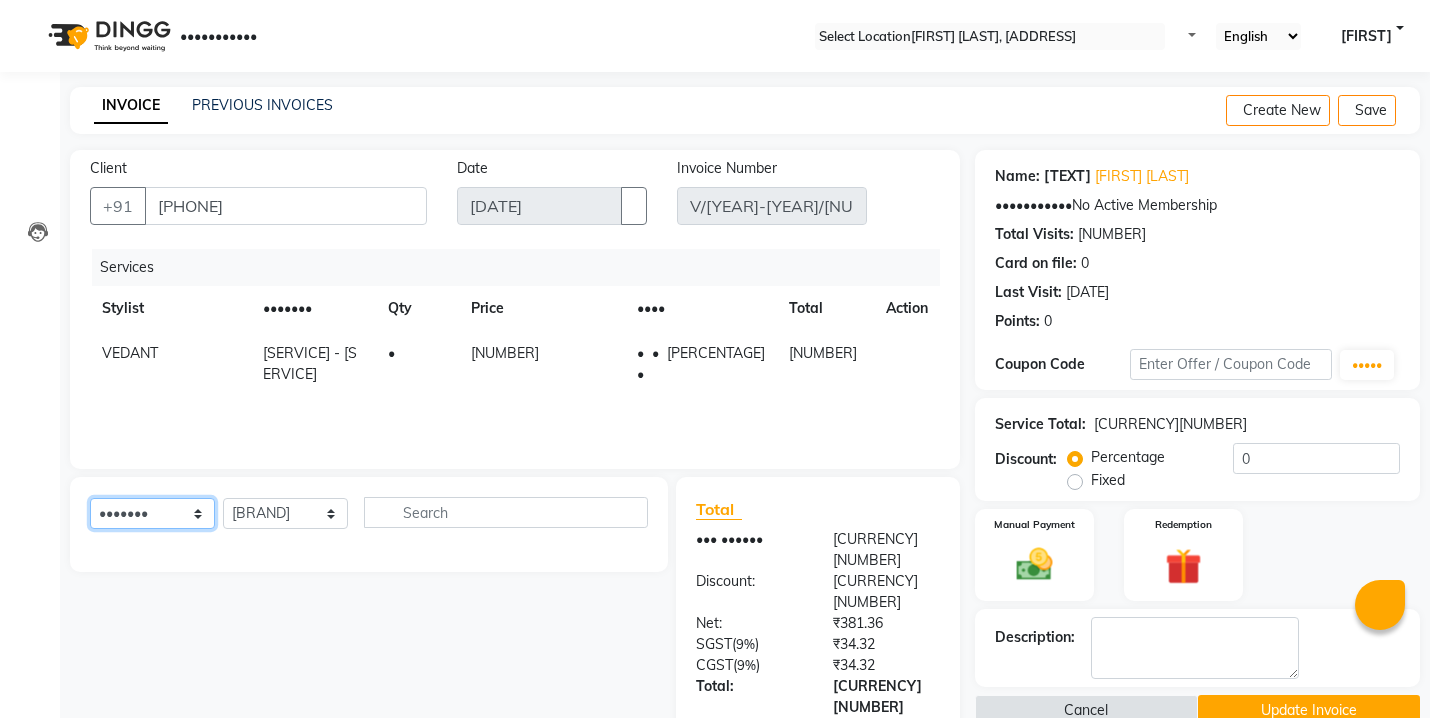 click on "Select  Service  Product  Membership  Package Voucher Prepaid Gift Card" at bounding box center [152, 513] 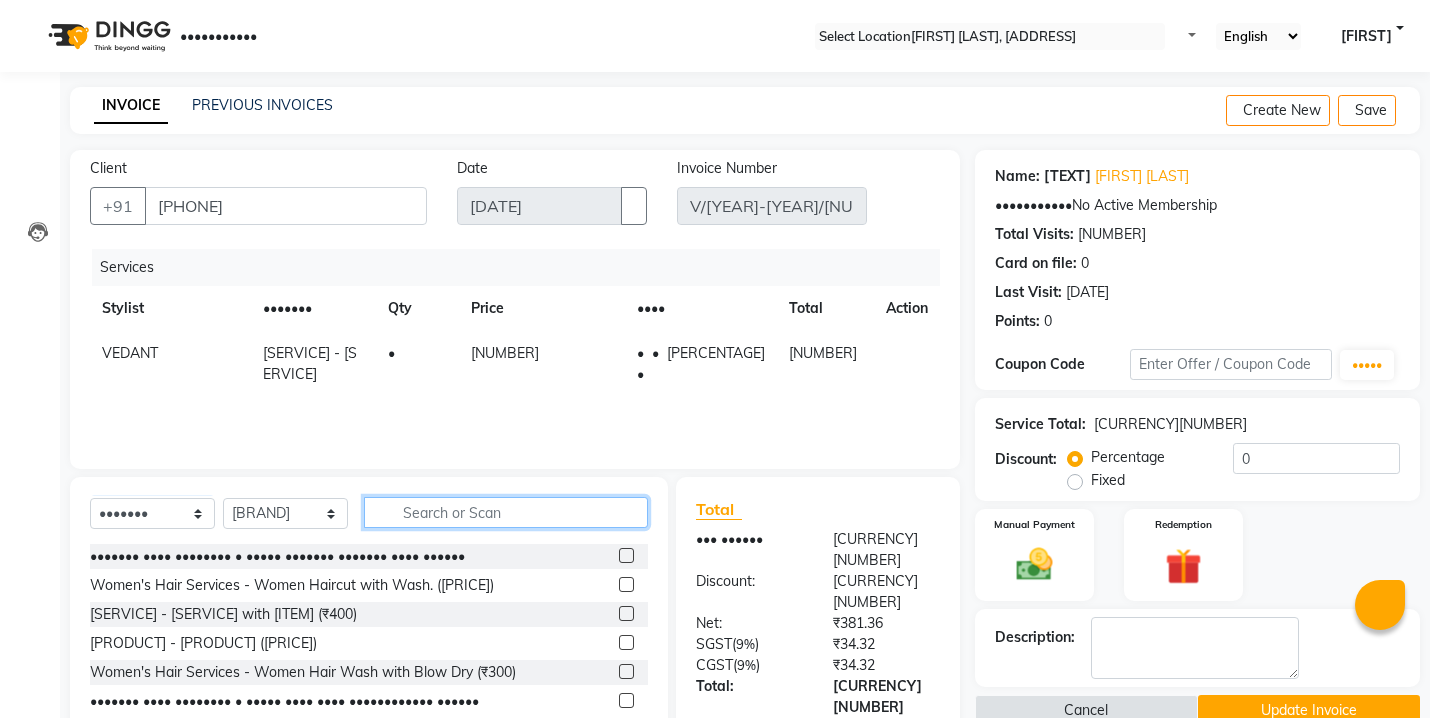 click at bounding box center [506, 512] 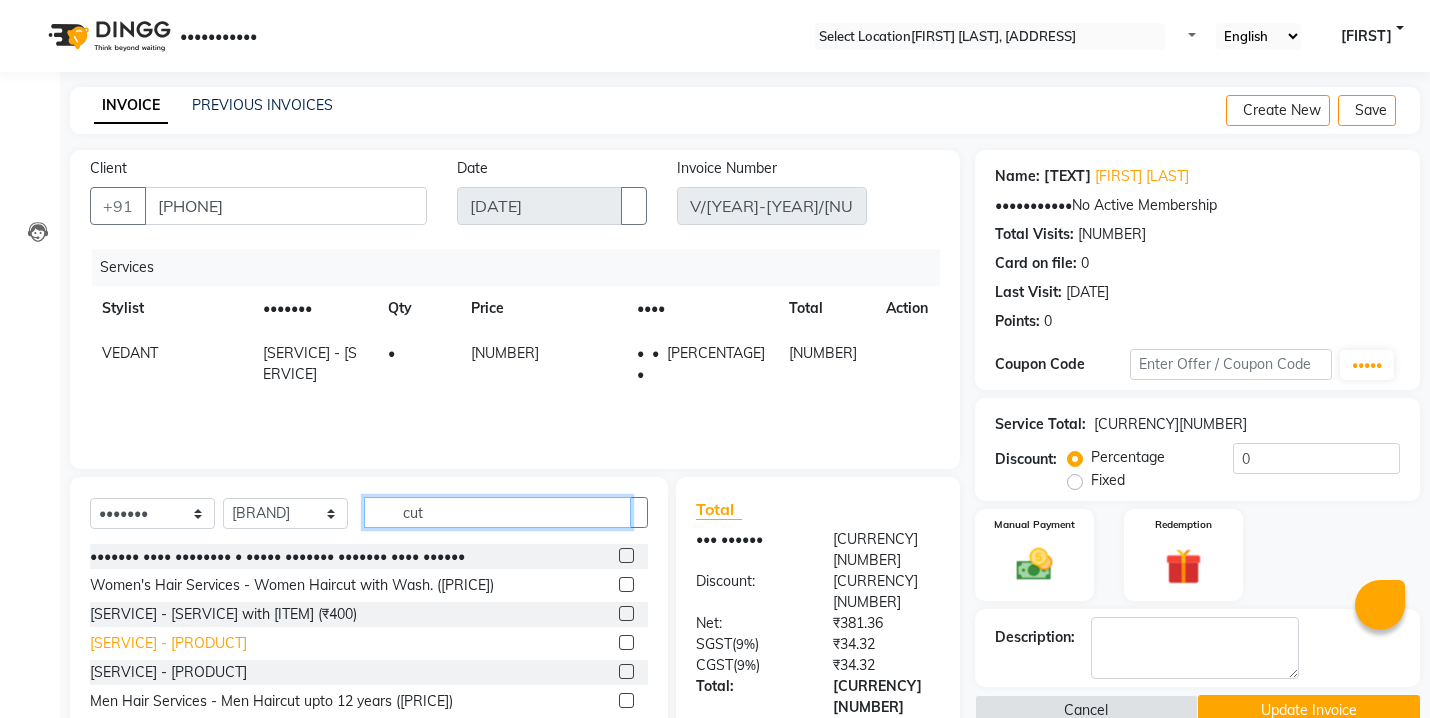 type on "cut" 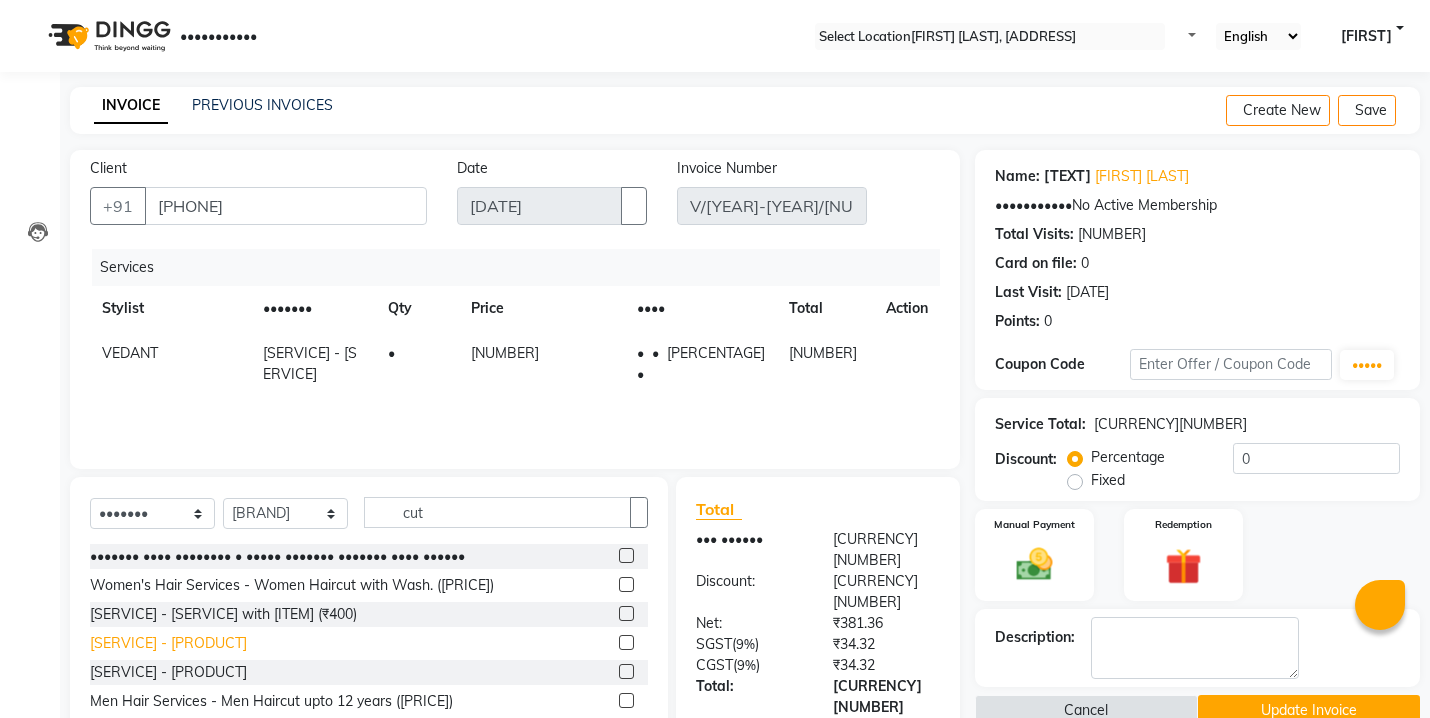 click on "[SERVICE] - [PRODUCT]" at bounding box center [277, 556] 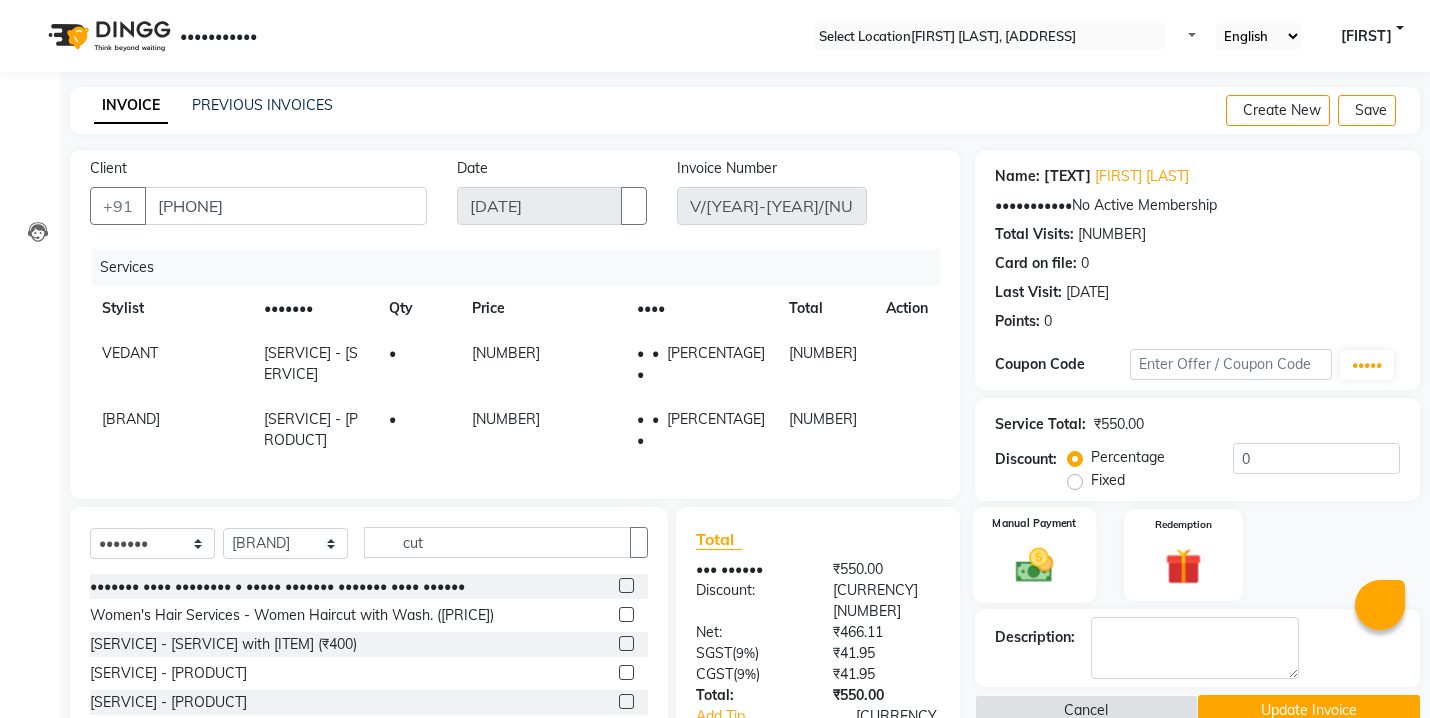 click at bounding box center (1034, 565) 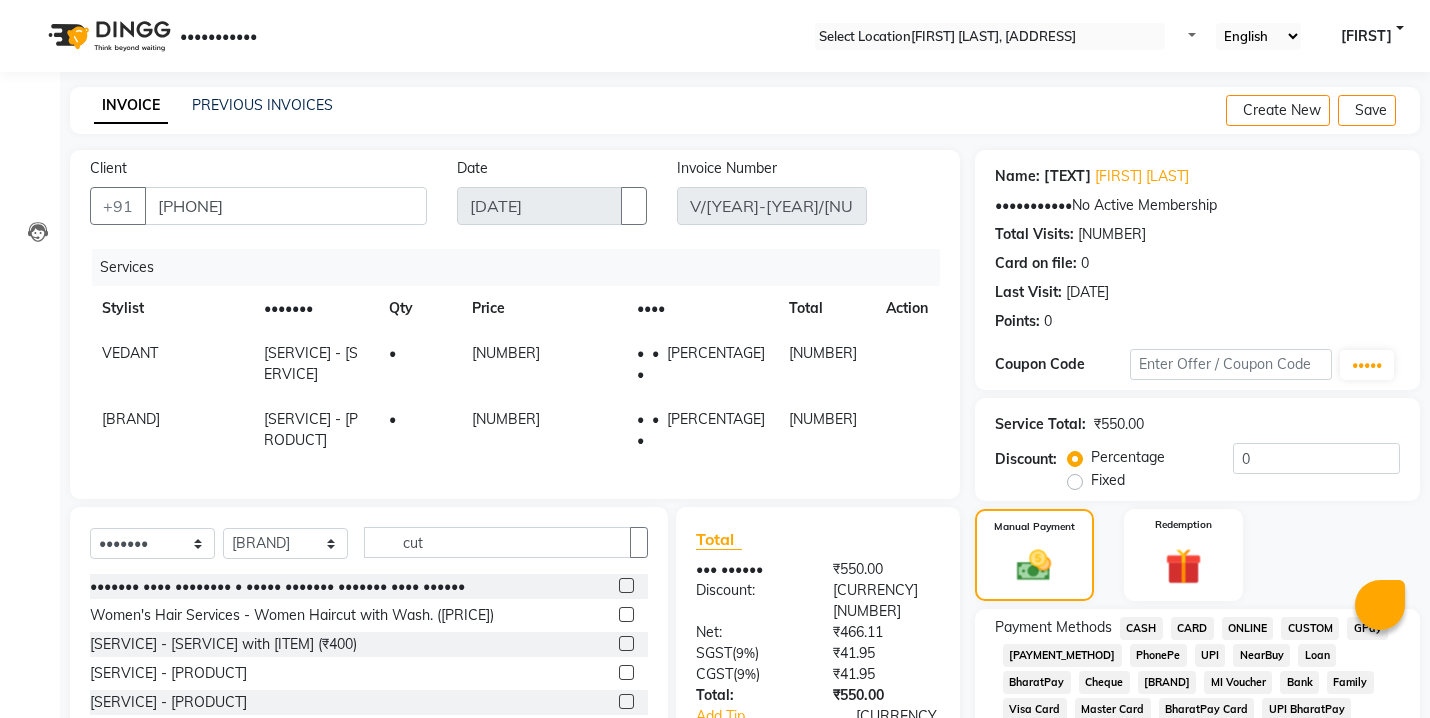 click on "ONLINE" at bounding box center [1141, 628] 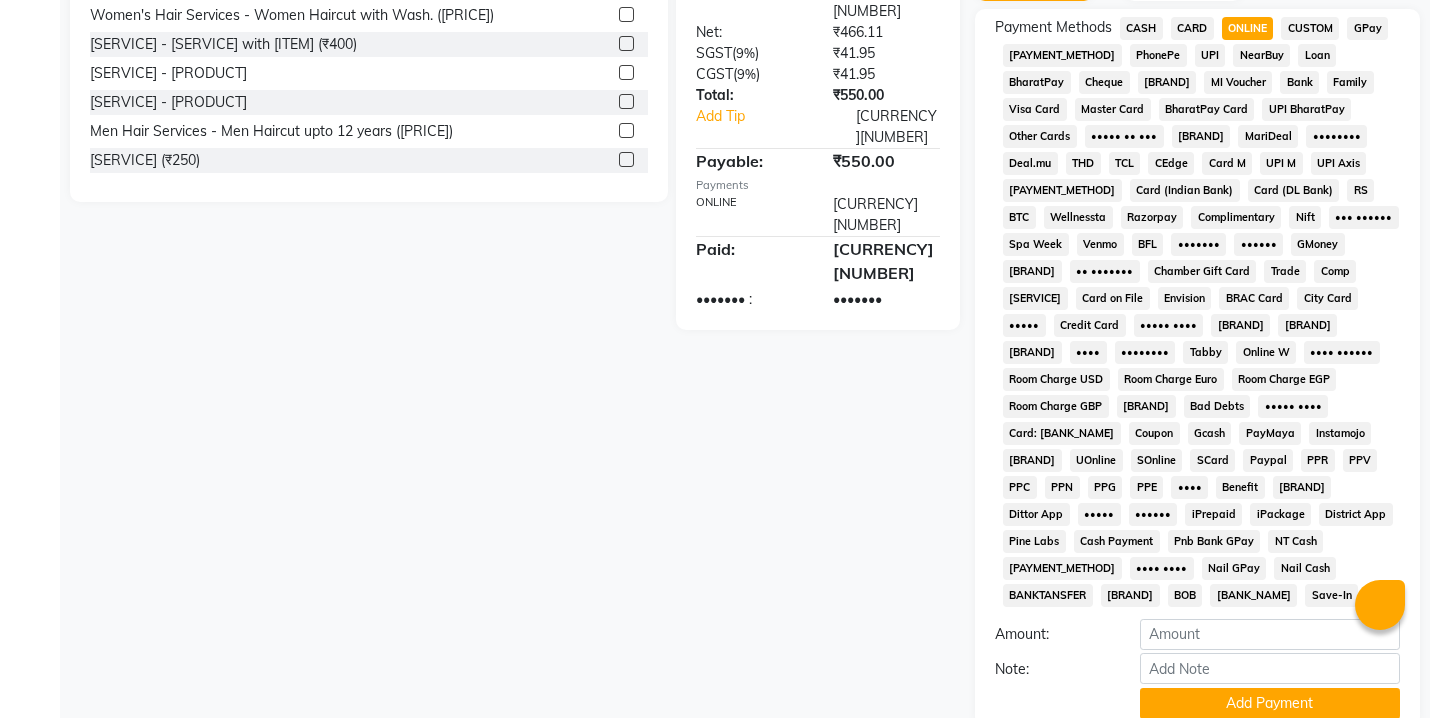 scroll, scrollTop: 777, scrollLeft: 0, axis: vertical 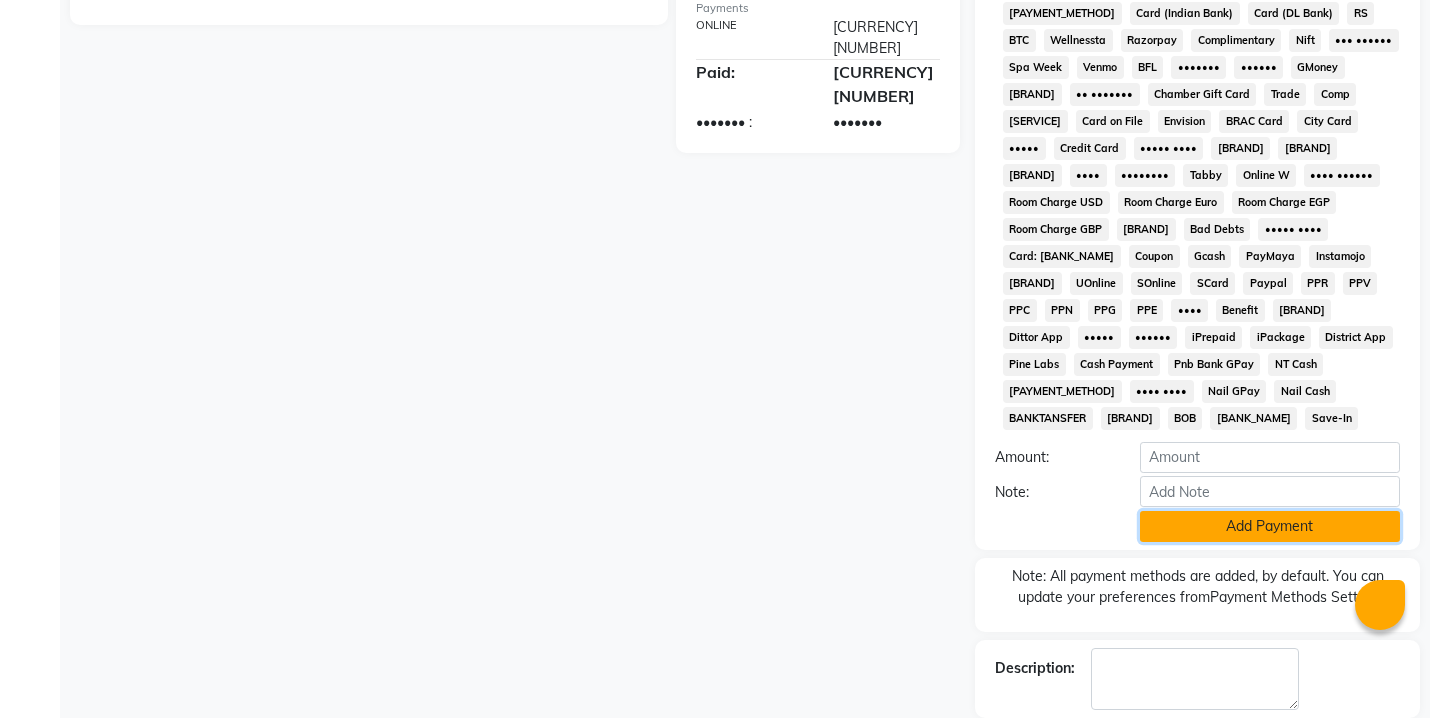 click on "Add Payment" at bounding box center [1270, 526] 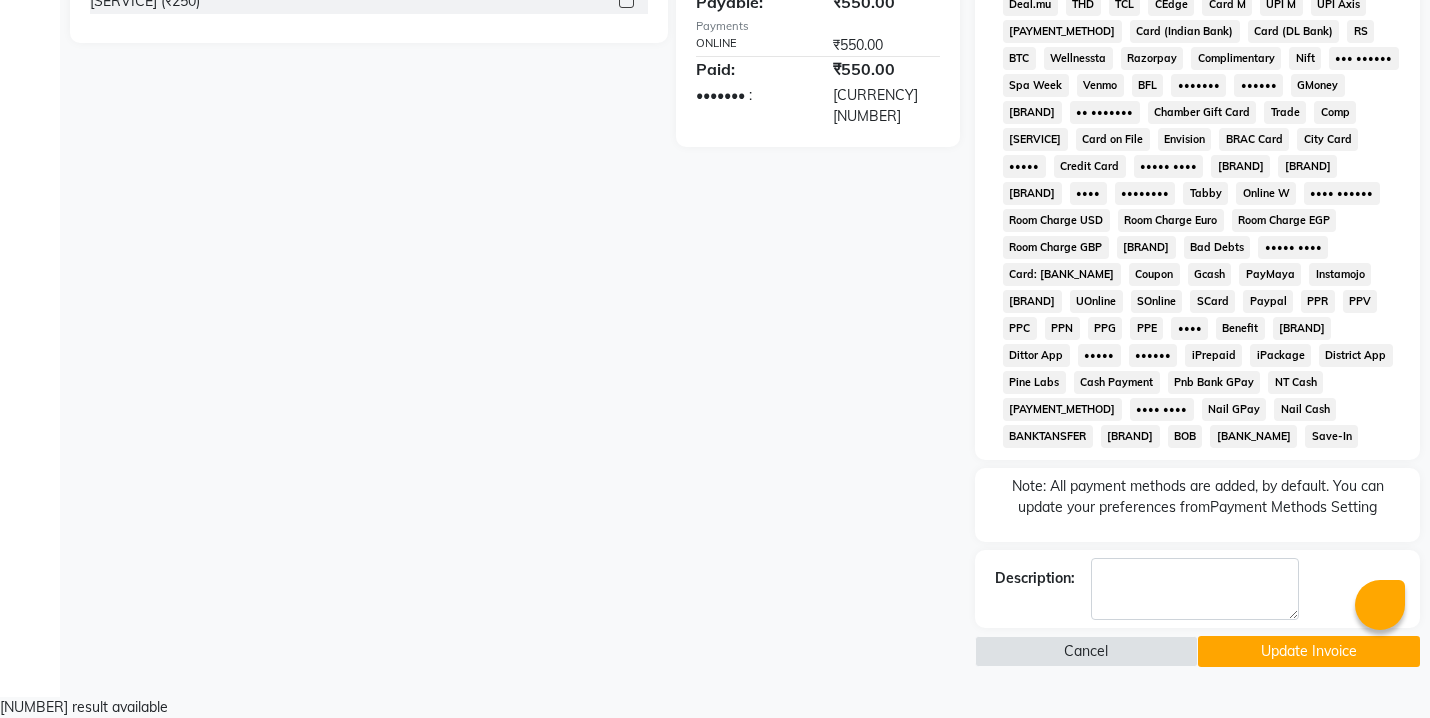 scroll, scrollTop: 716, scrollLeft: 0, axis: vertical 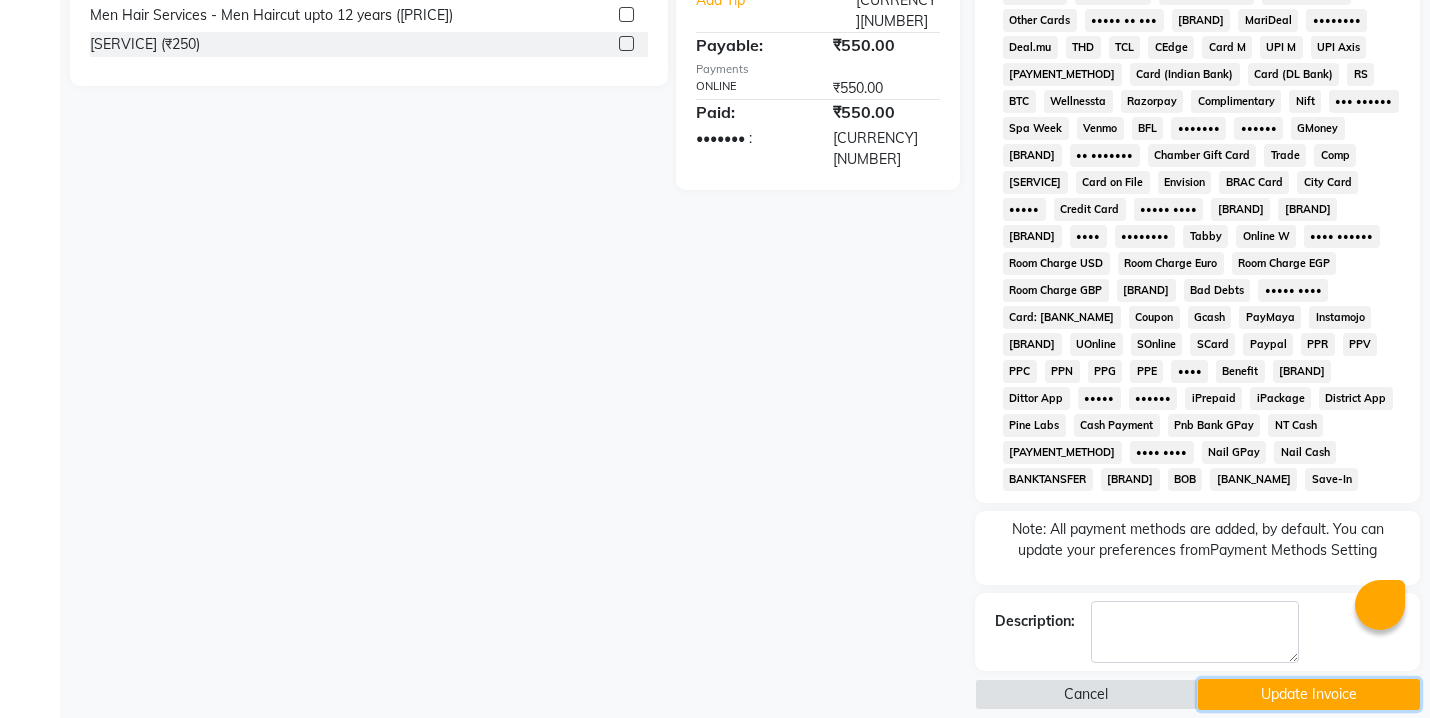 click on "Update Invoice" at bounding box center (1309, 694) 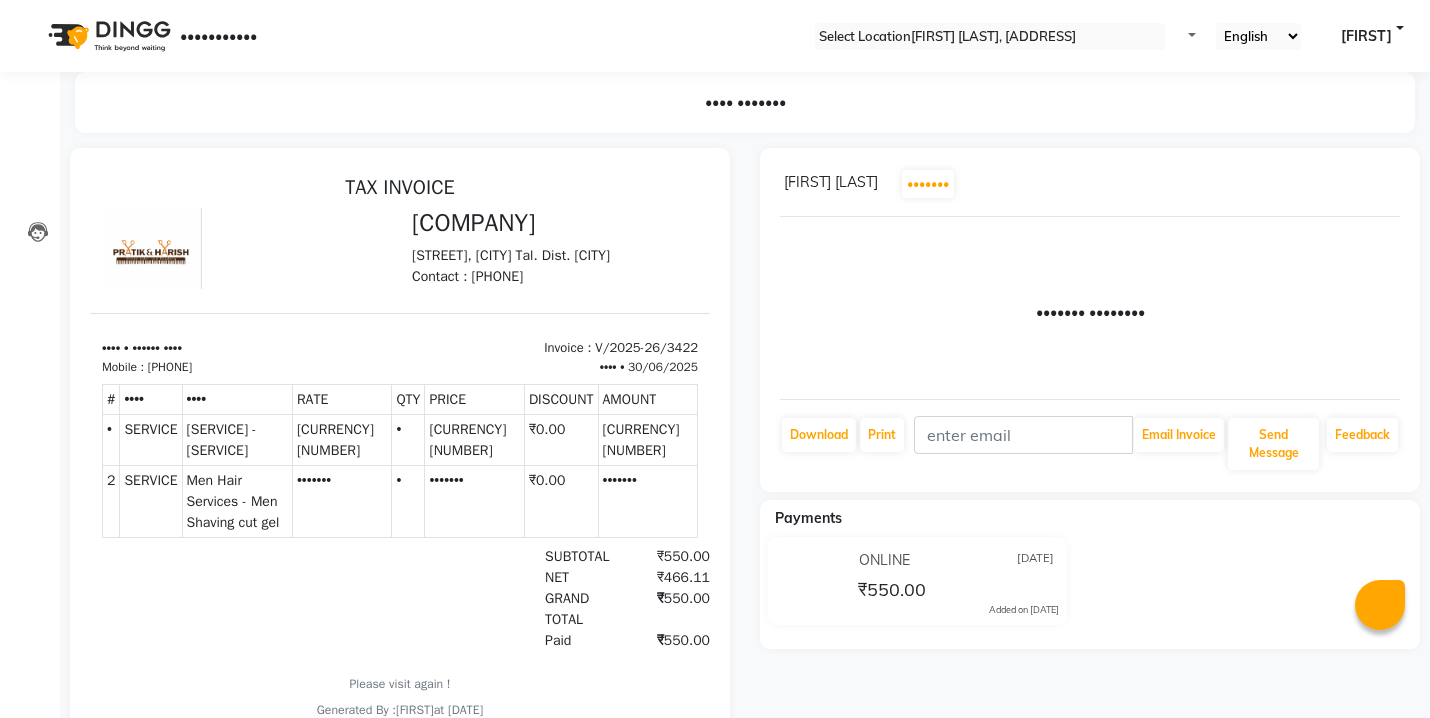 scroll, scrollTop: 0, scrollLeft: 0, axis: both 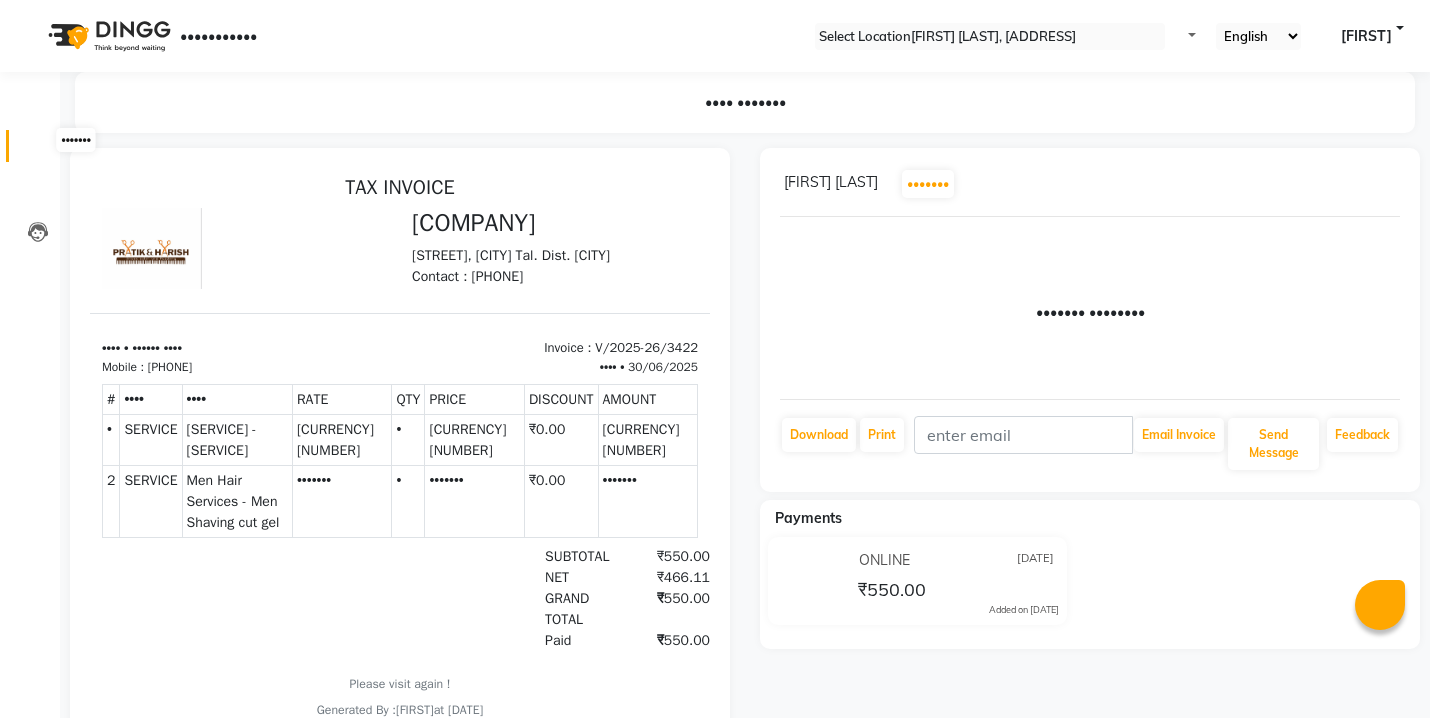 click at bounding box center (37, 151) 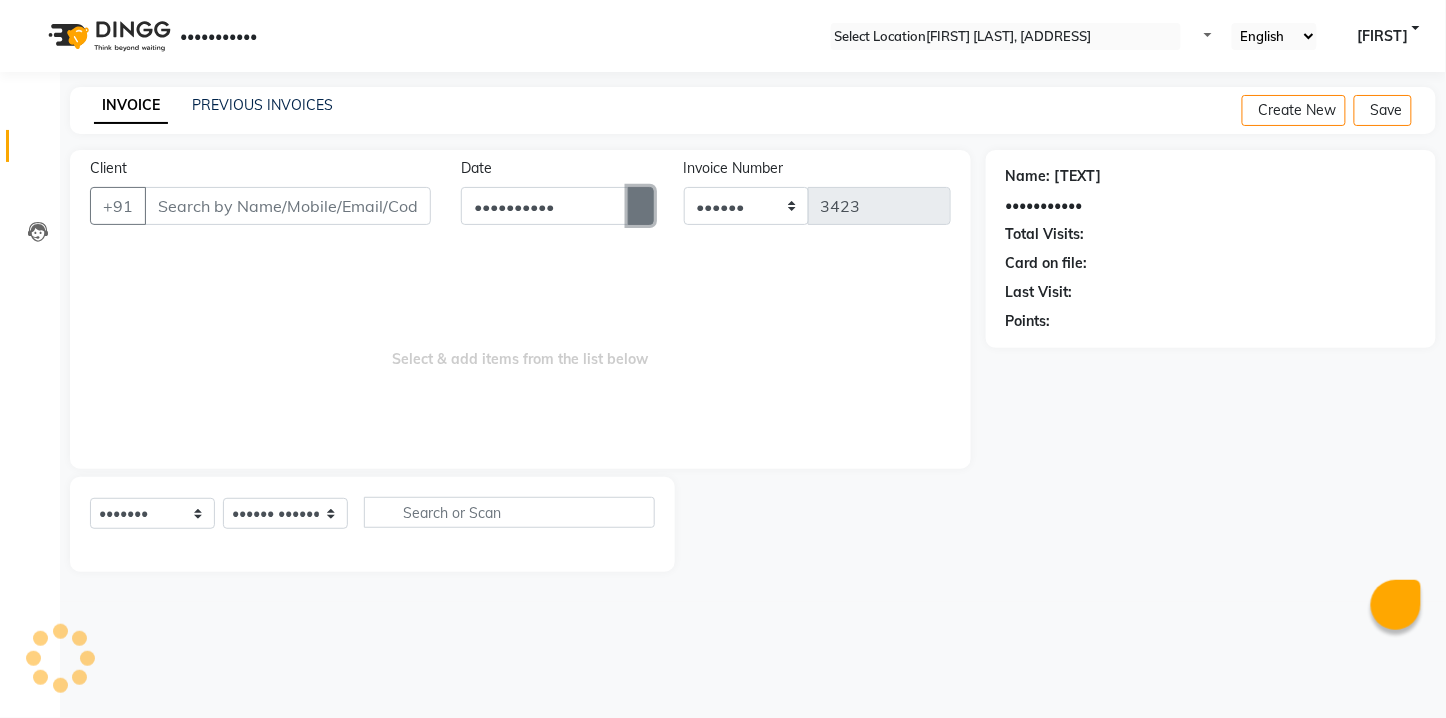 click at bounding box center (641, 206) 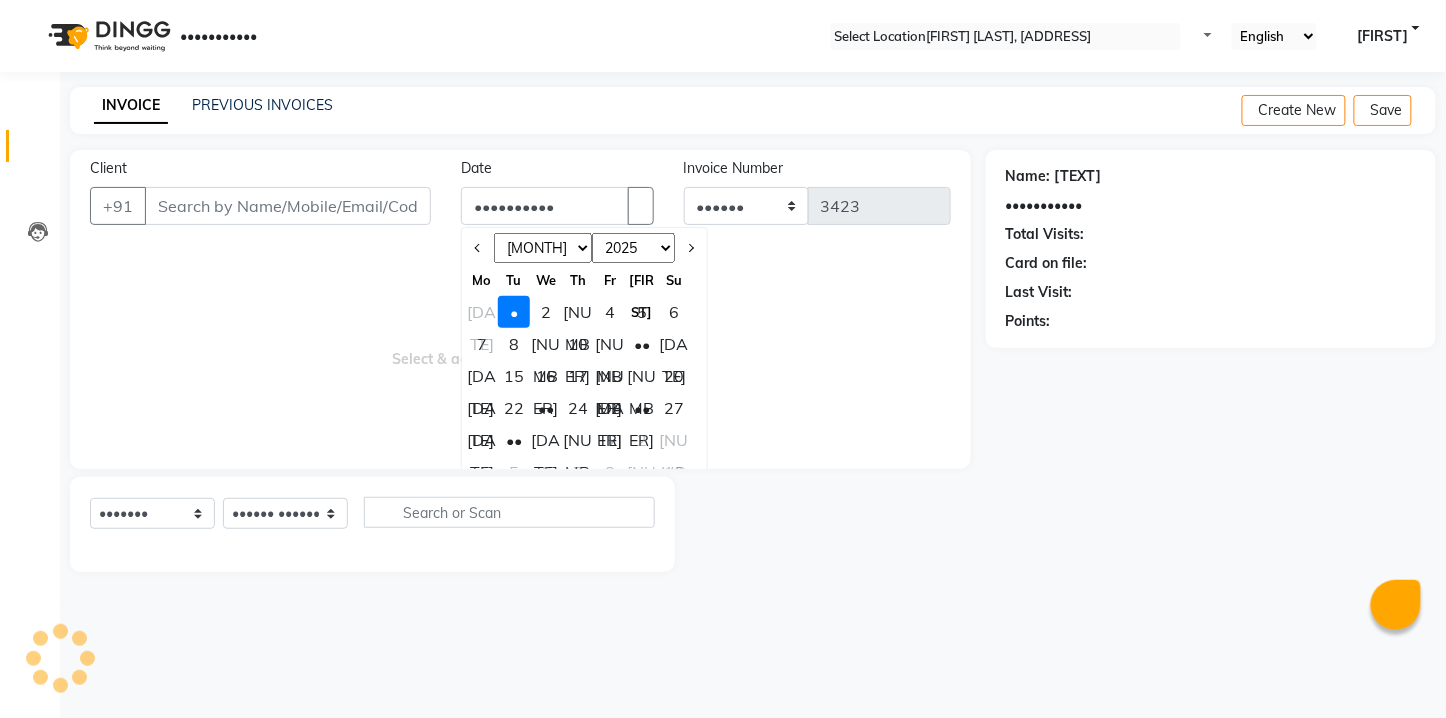 click on "[DATE]" at bounding box center (482, 312) 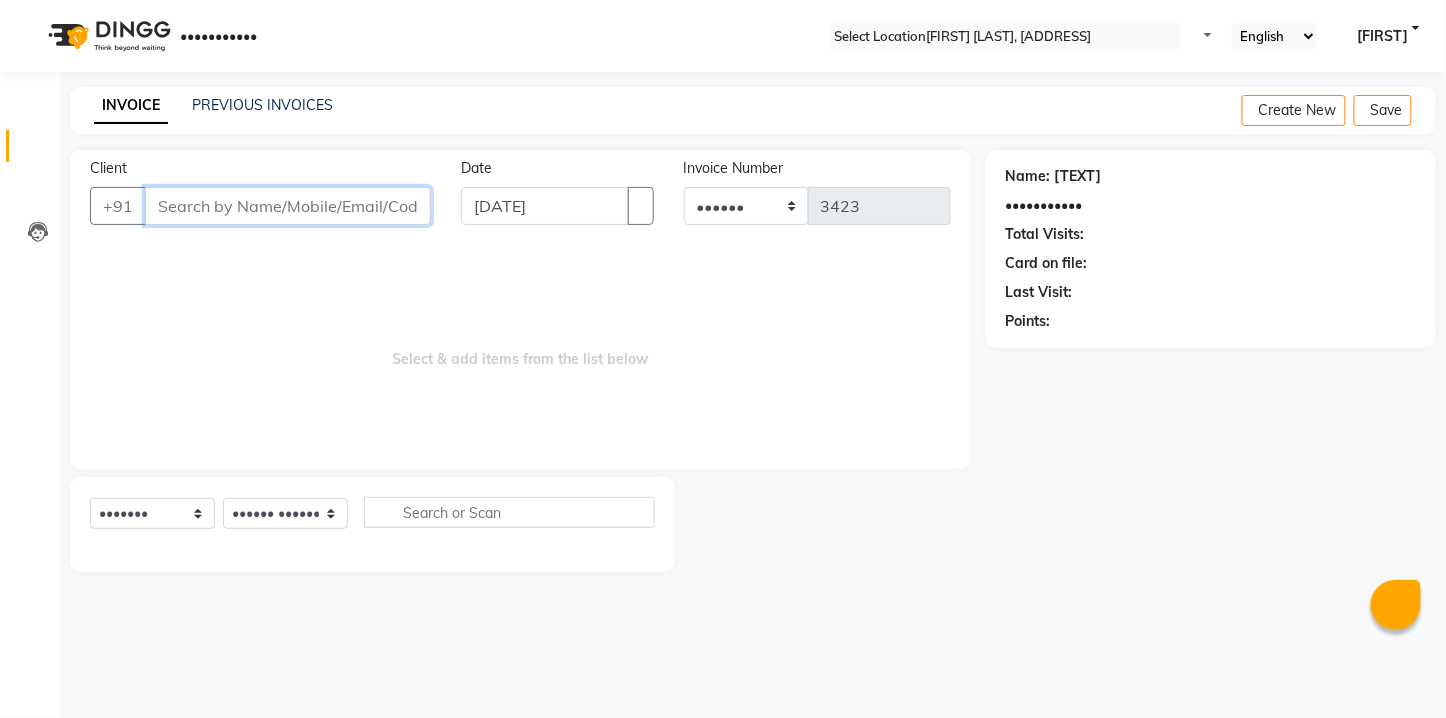 click on "Client" at bounding box center [288, 206] 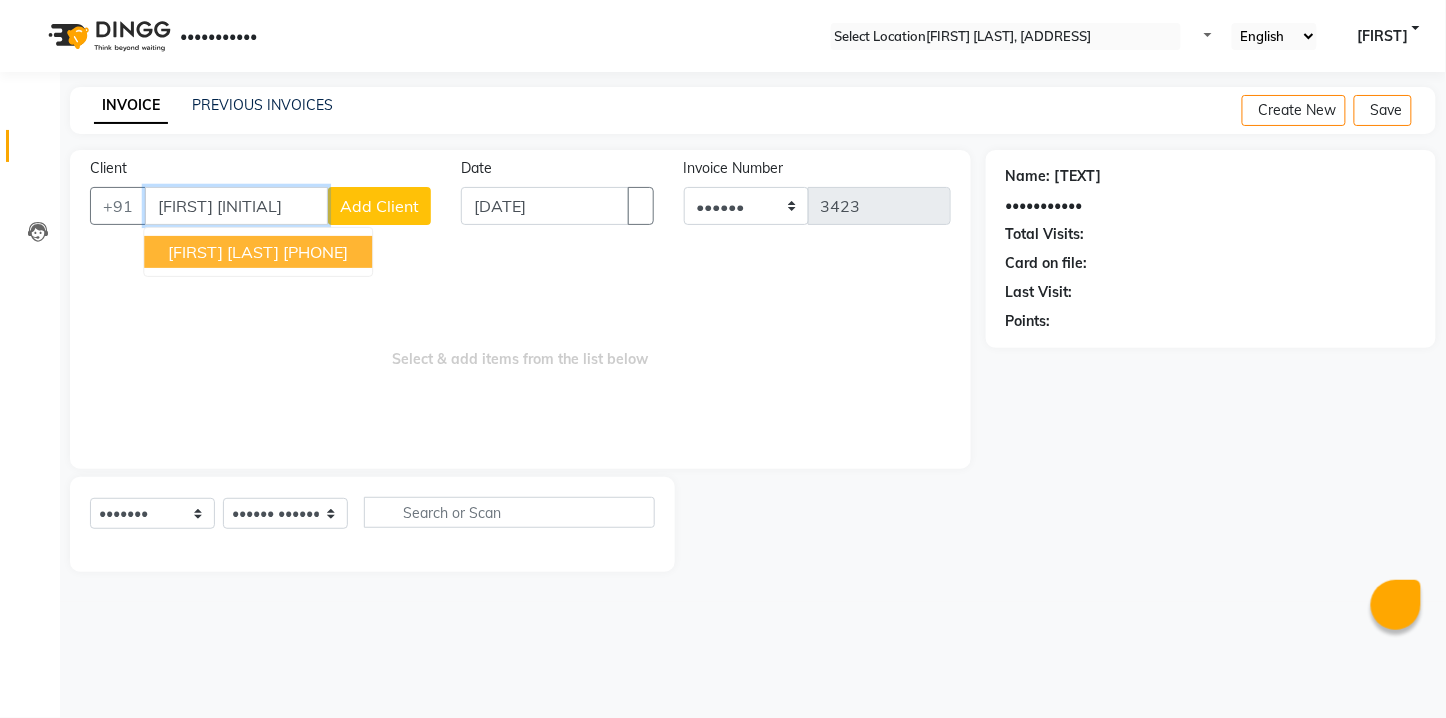 click on "[PHONE]" at bounding box center [315, 252] 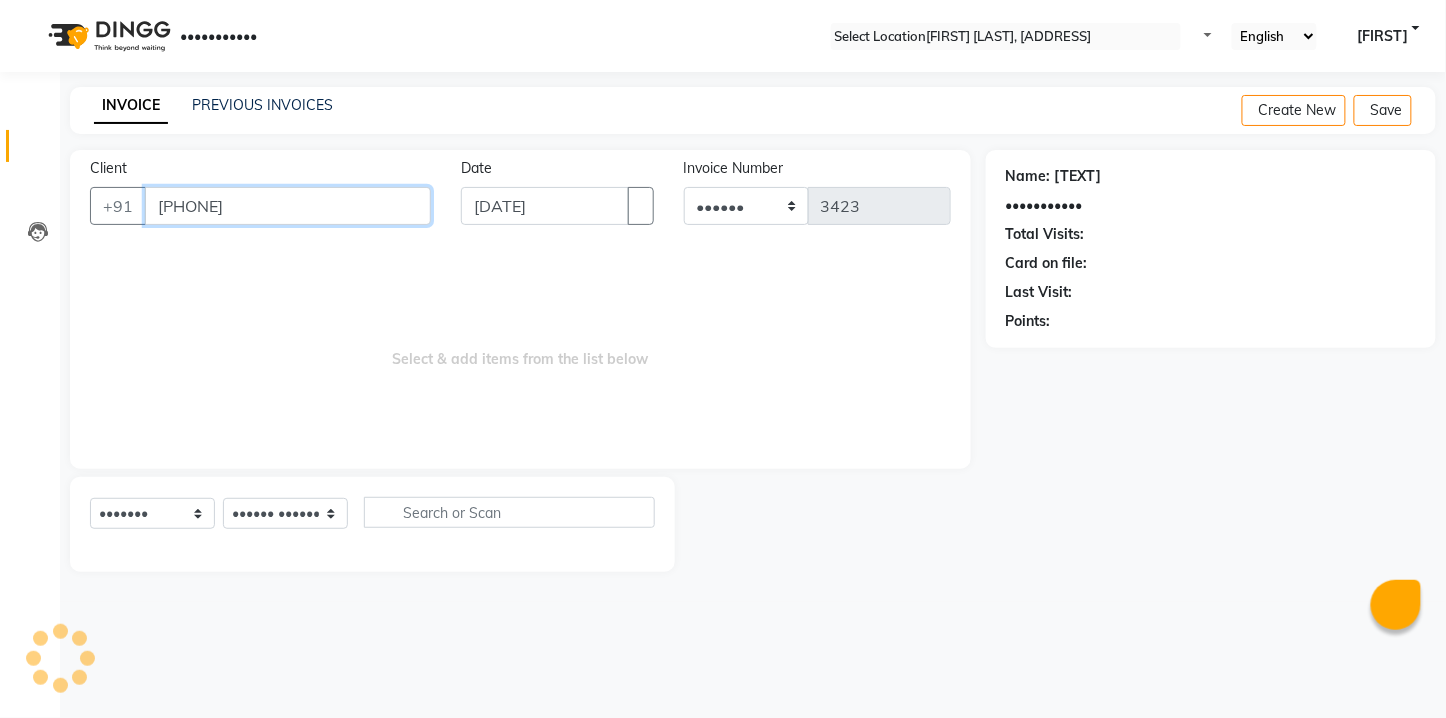 type on "[PHONE]" 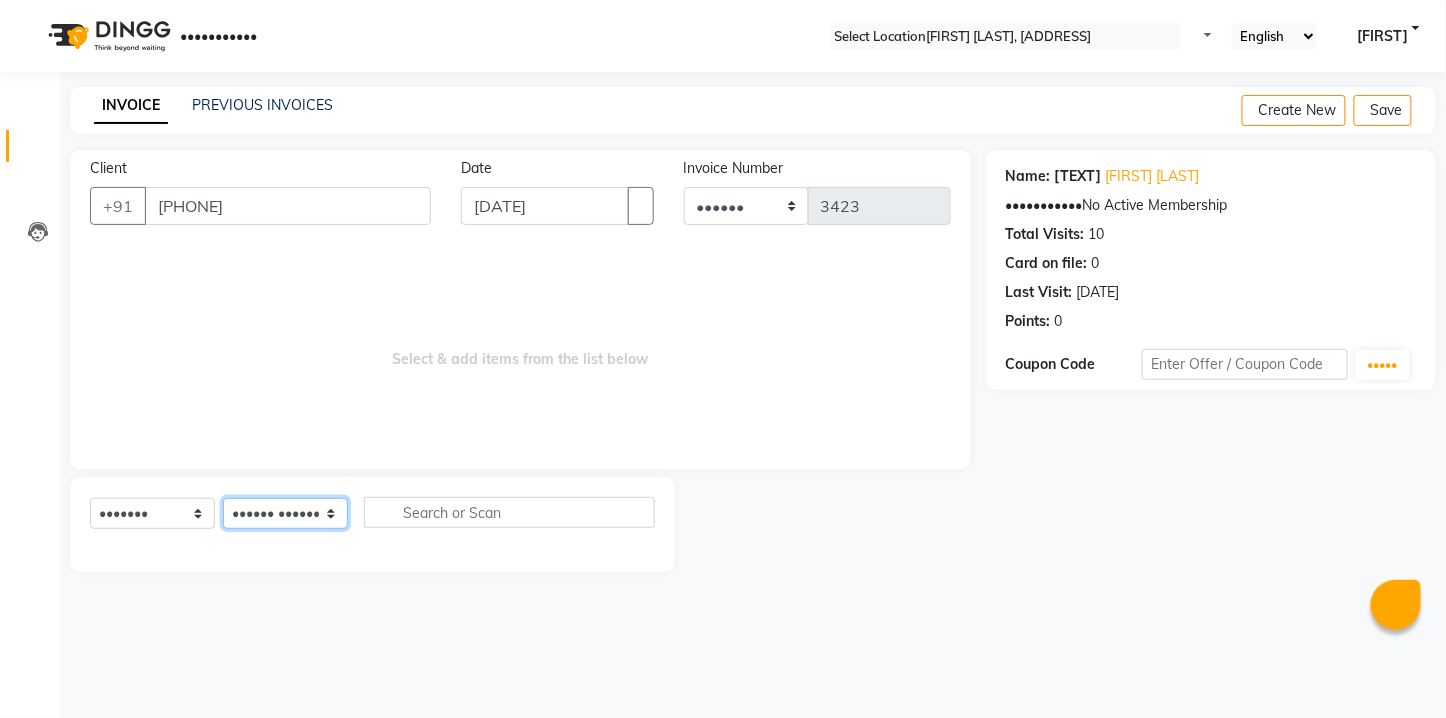 click on "•••••• ••••••• ••••• ••••• •••••• •••••••• •••••• •••••• ••••••• ••••••• •••• •• ••••• •••••• ••••••  •••• •••••• ••••" at bounding box center [285, 513] 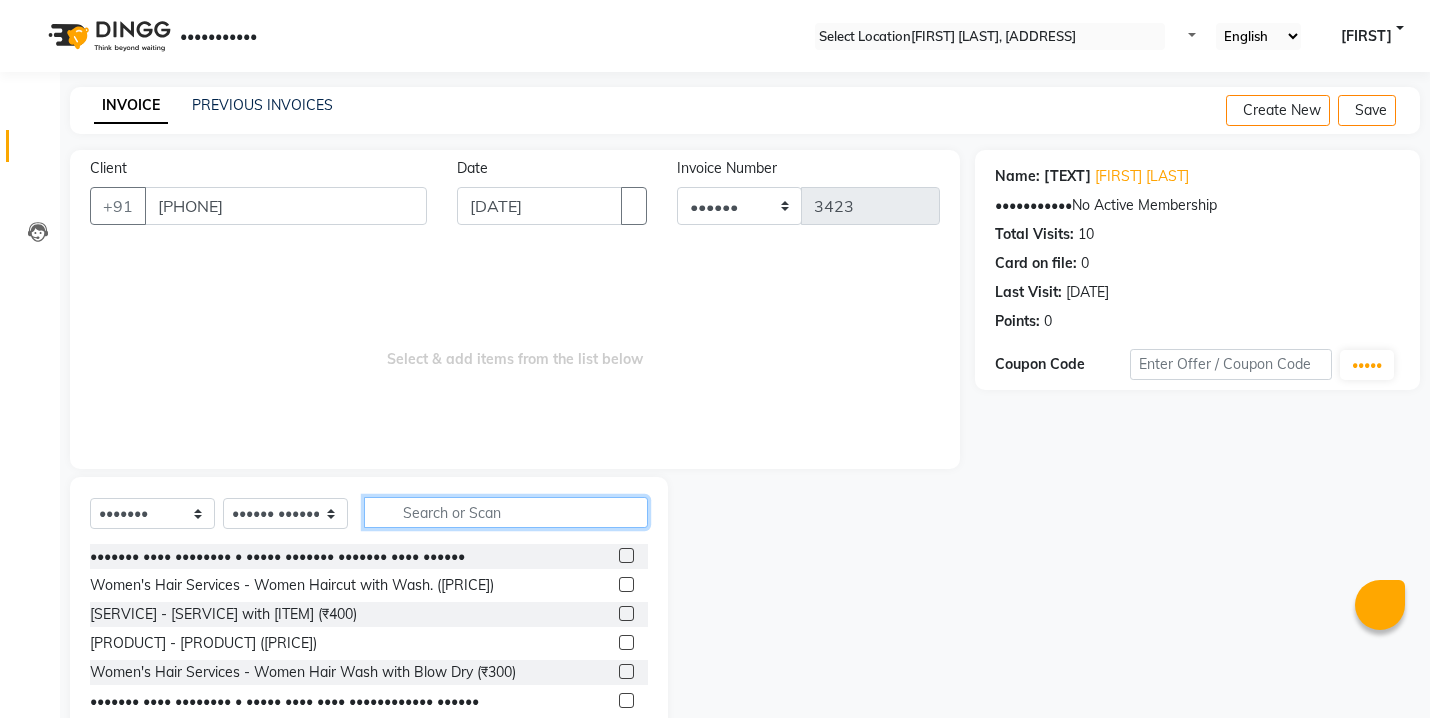 click at bounding box center [506, 512] 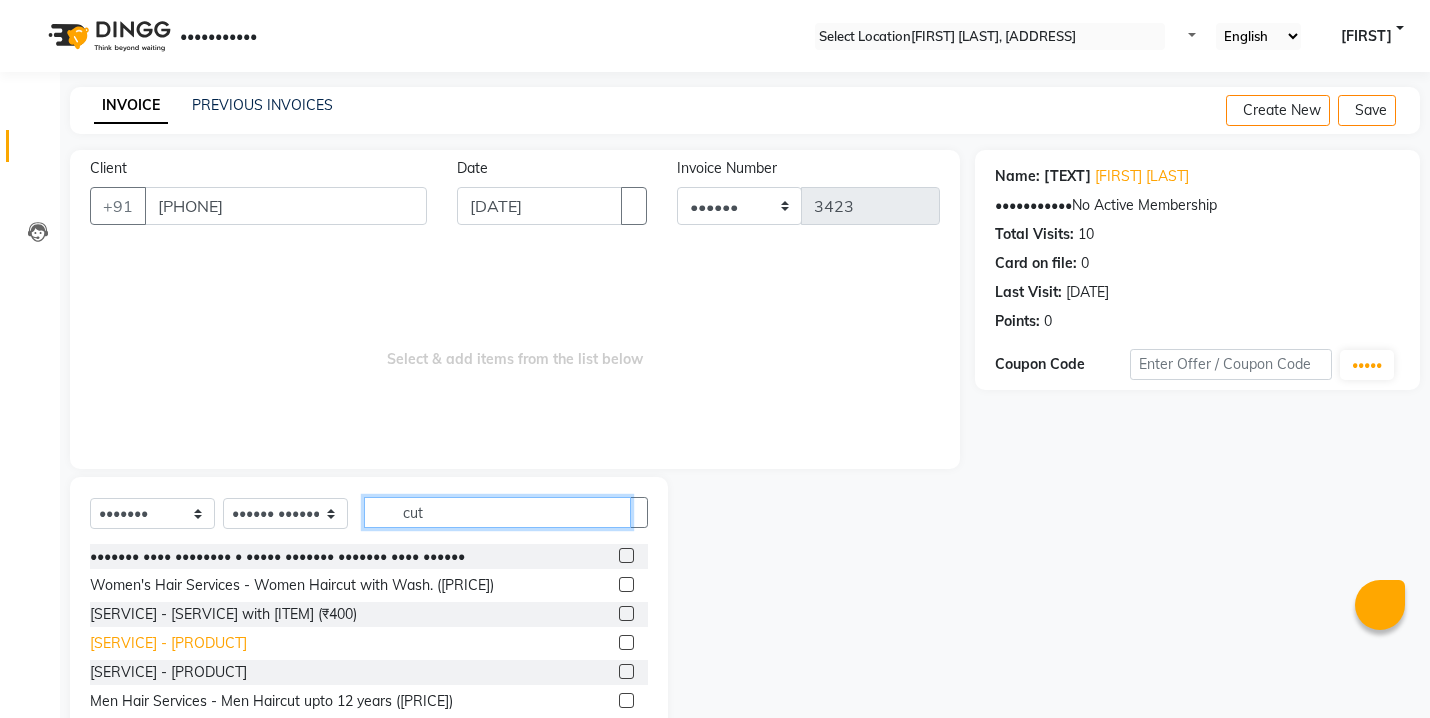 type on "cut" 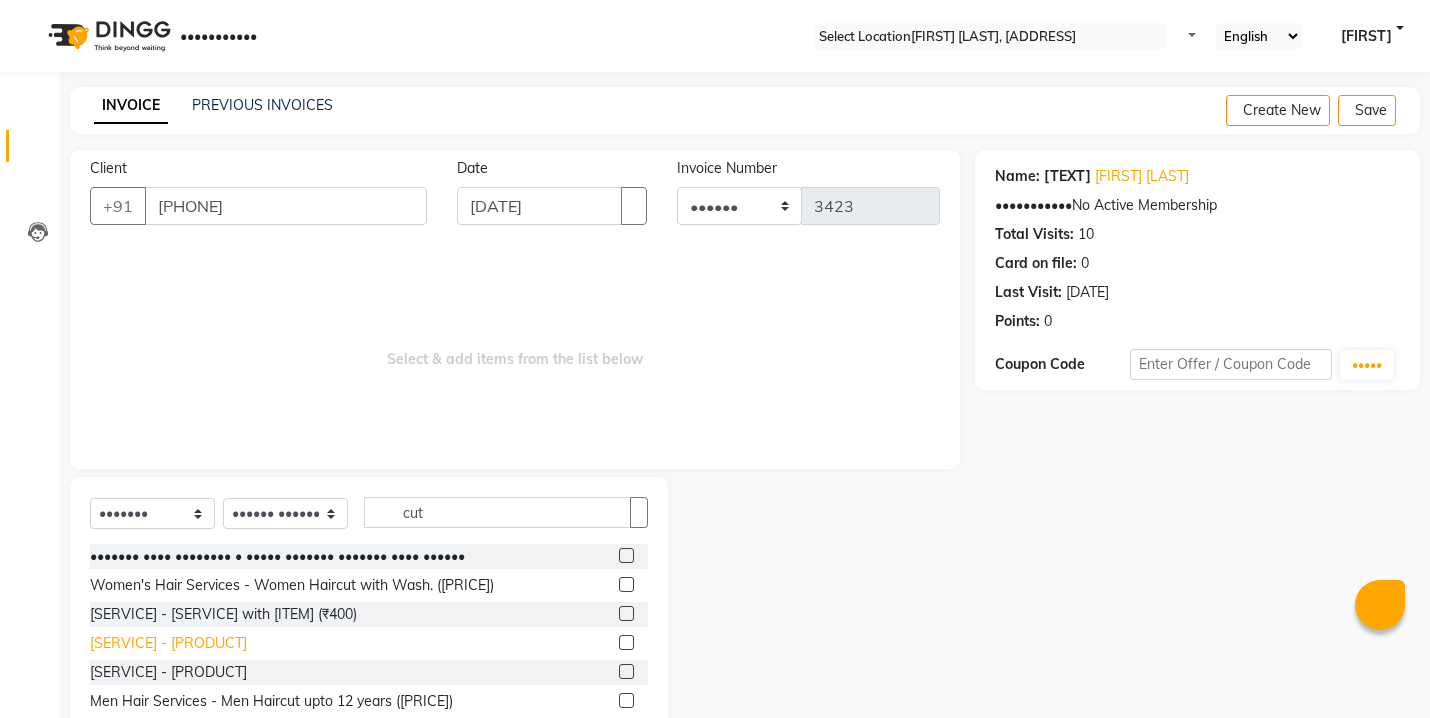 click on "[SERVICE] - [PRODUCT]" at bounding box center [277, 556] 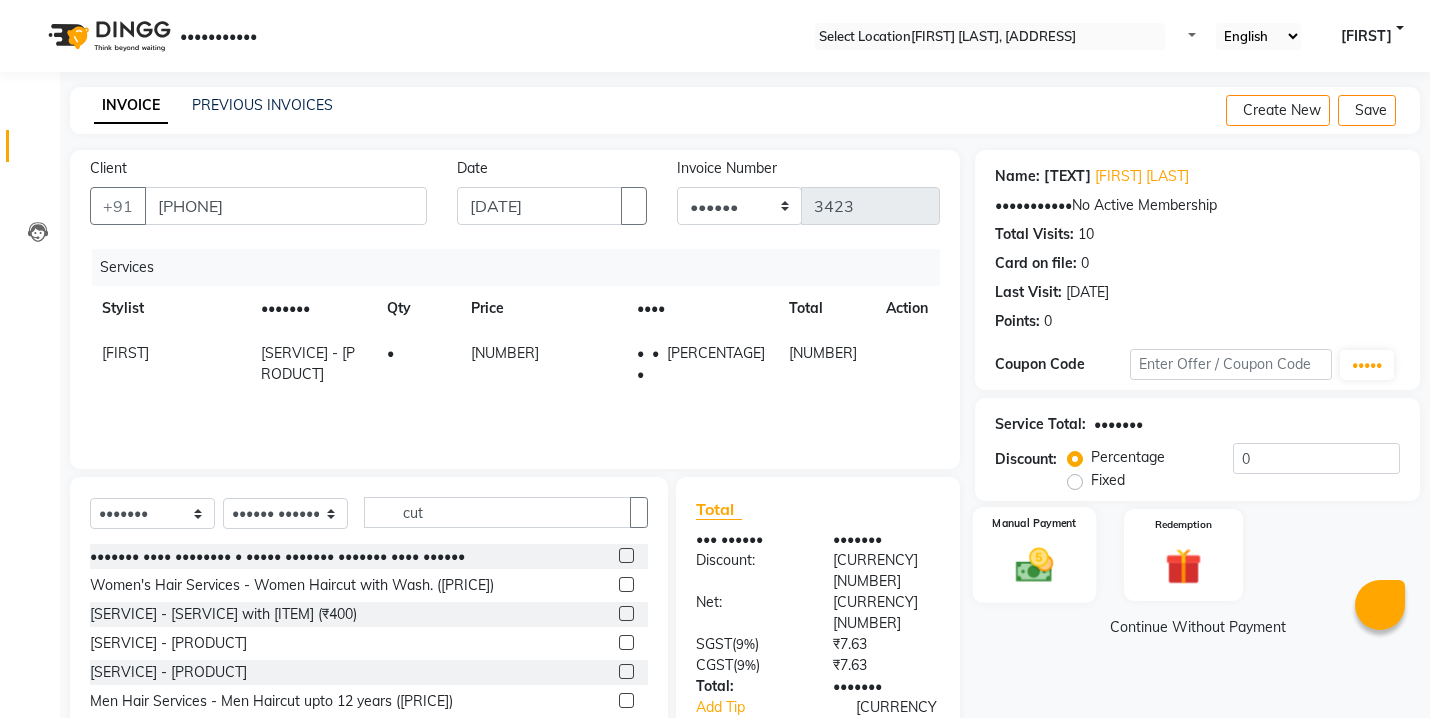 click at bounding box center (1034, 565) 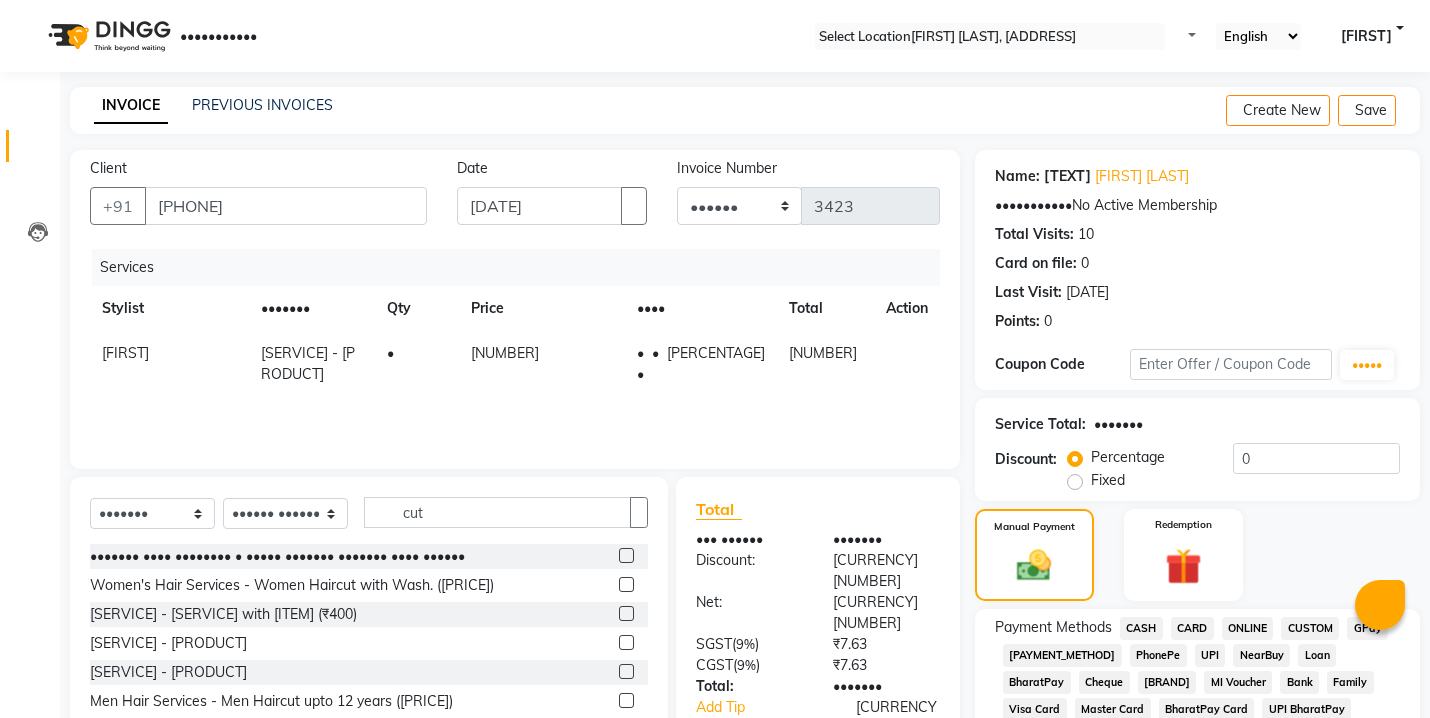 click on "ONLINE" at bounding box center [1141, 628] 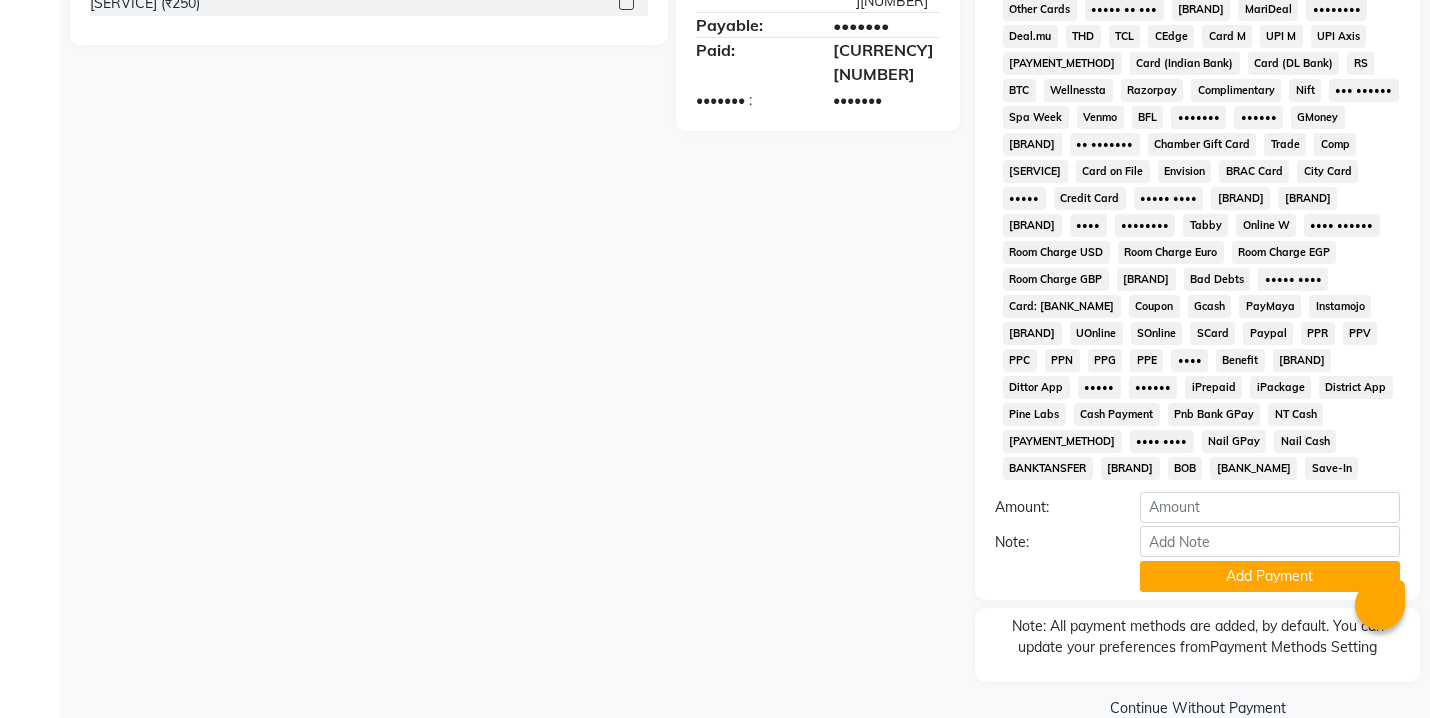 scroll, scrollTop: 738, scrollLeft: 0, axis: vertical 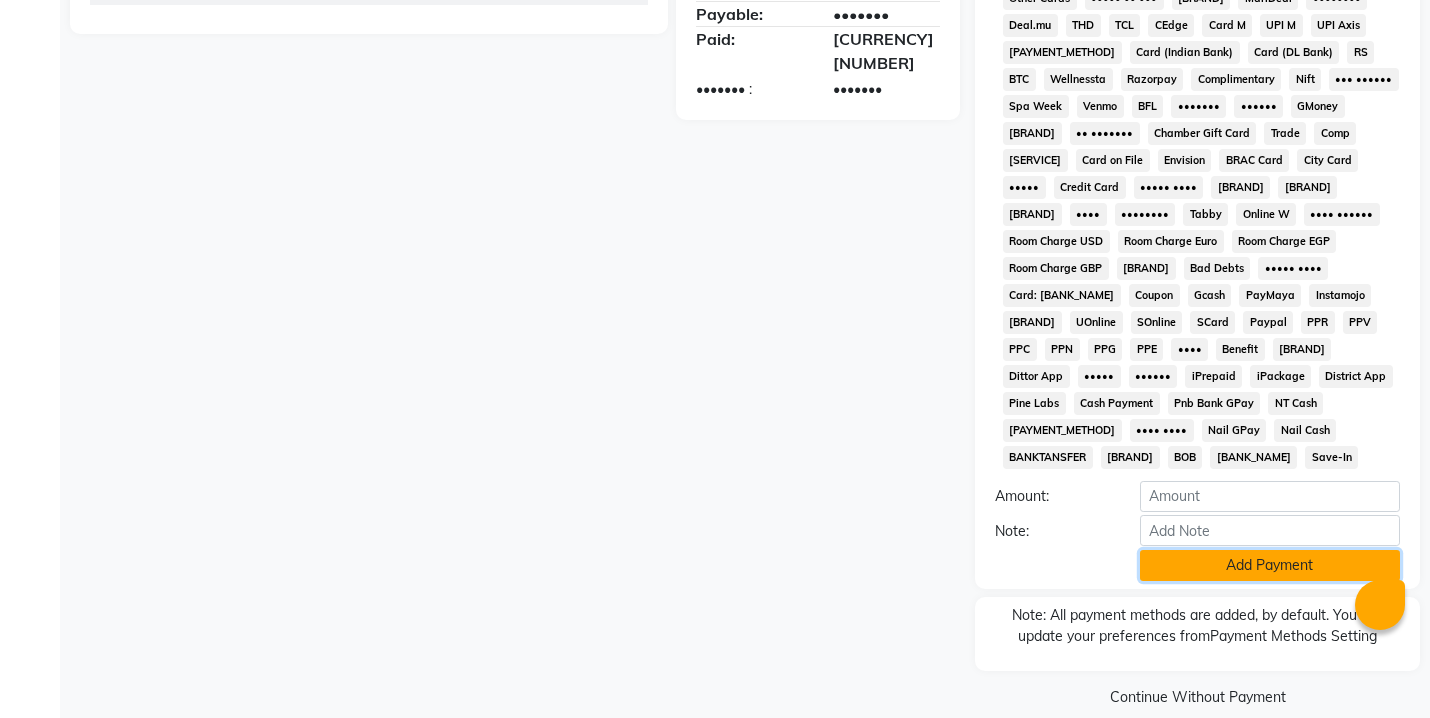 click on "Add Payment" at bounding box center (1270, 565) 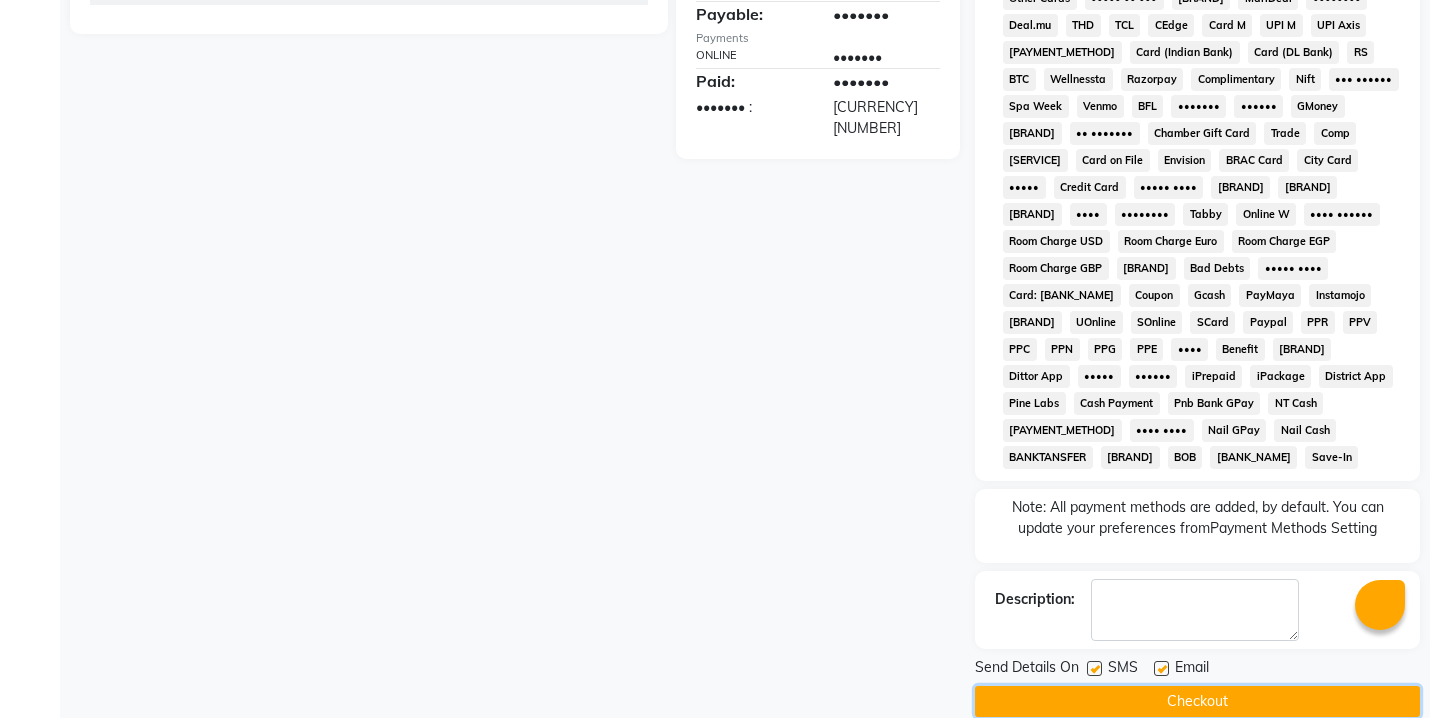 click on "Checkout" at bounding box center [1197, 701] 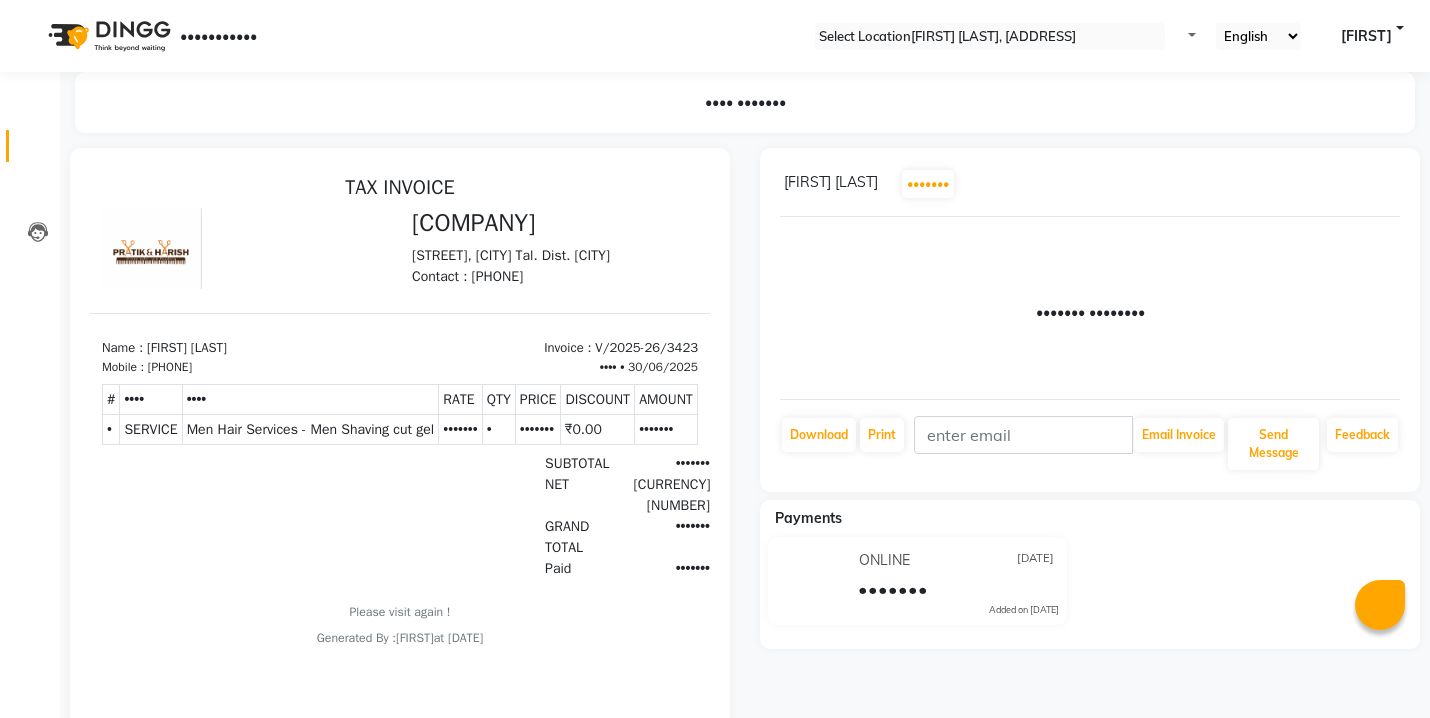 scroll, scrollTop: 0, scrollLeft: 0, axis: both 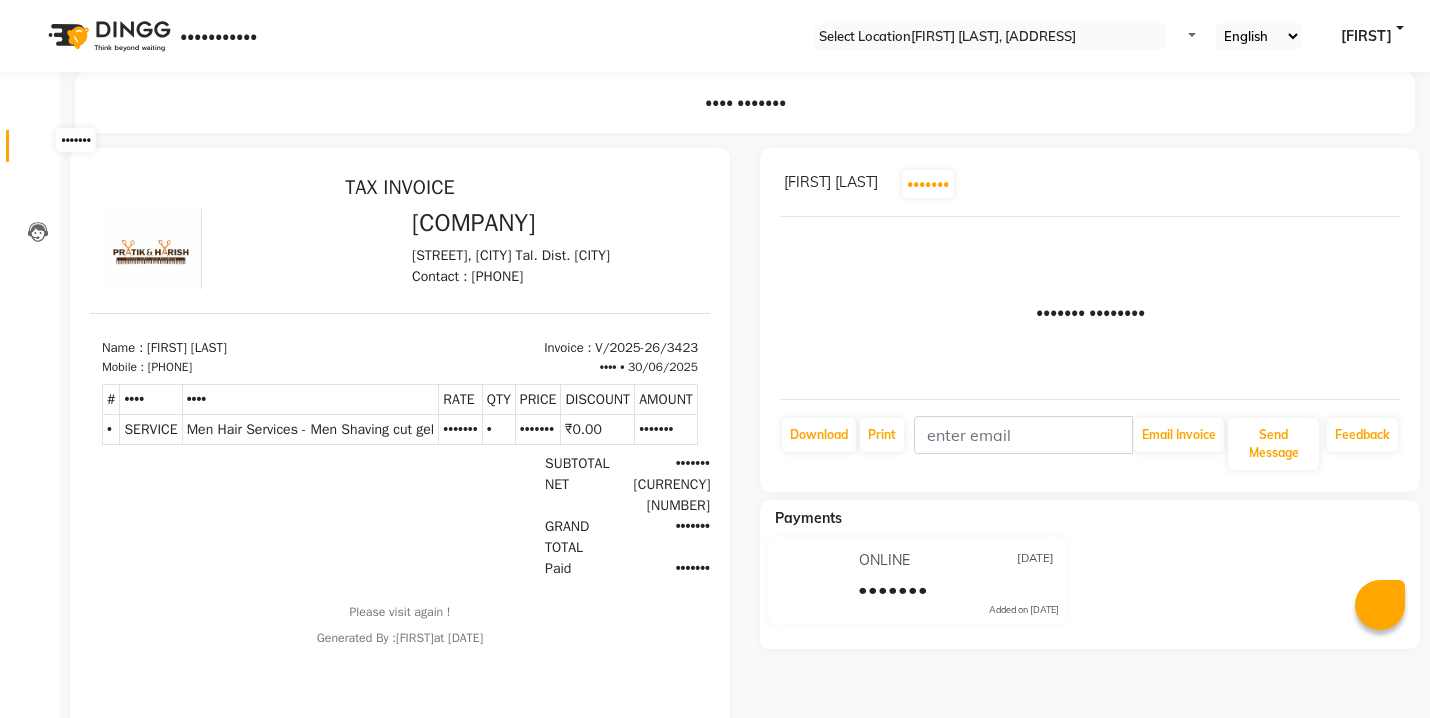 click at bounding box center [38, 151] 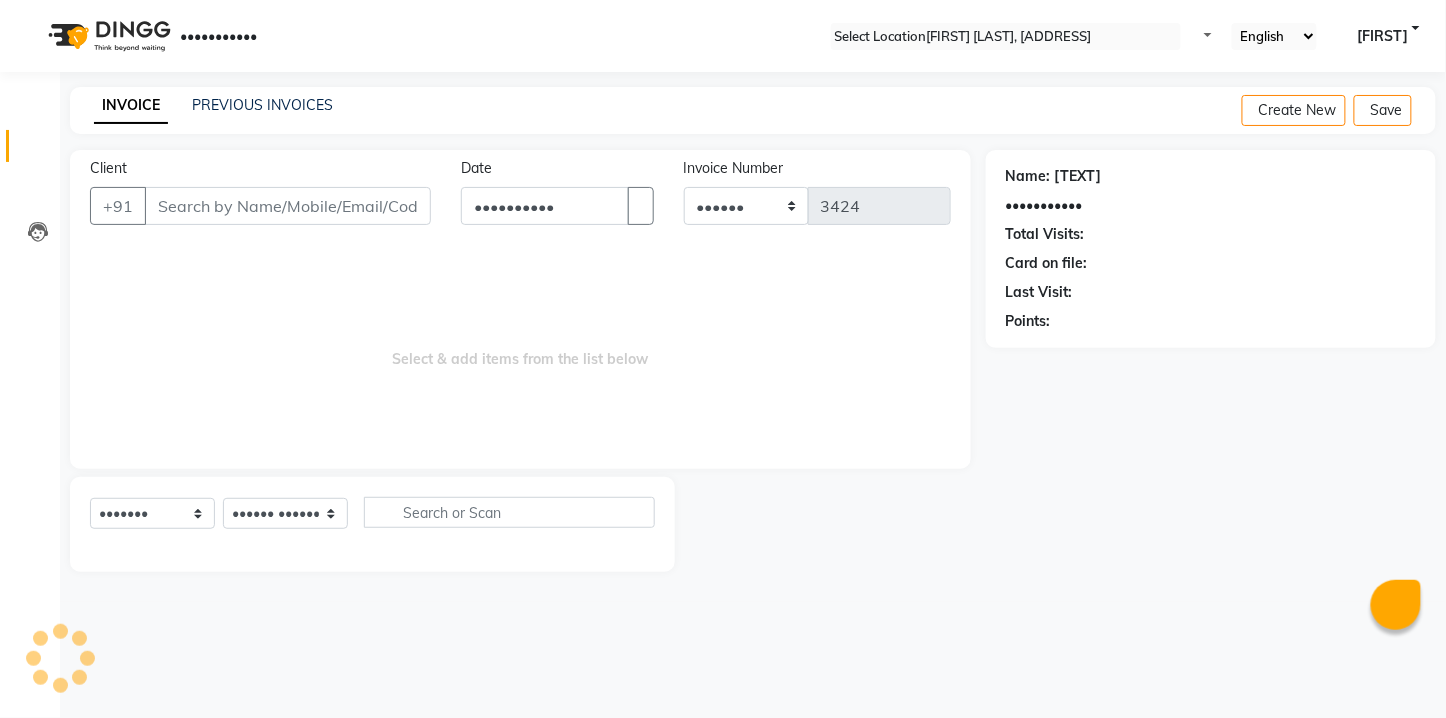 click on "Client" at bounding box center [288, 206] 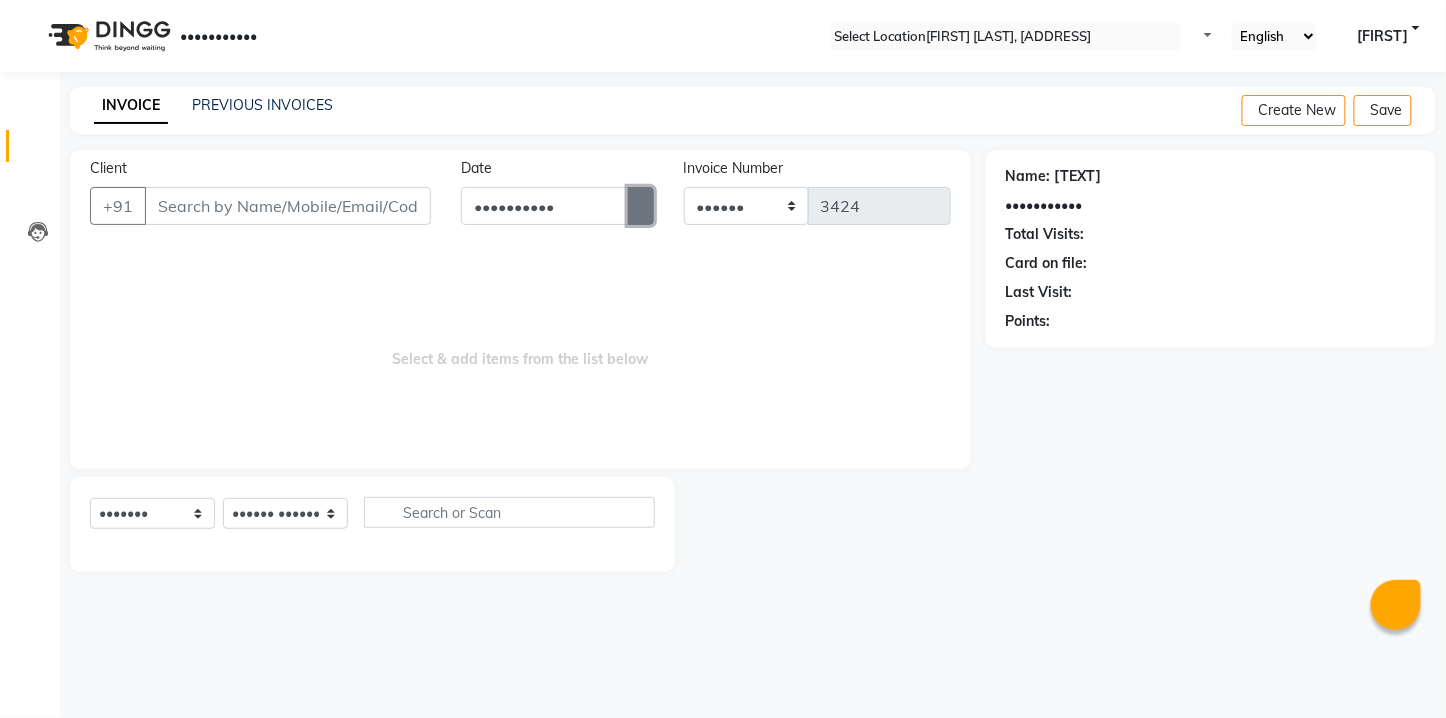 click at bounding box center (641, 206) 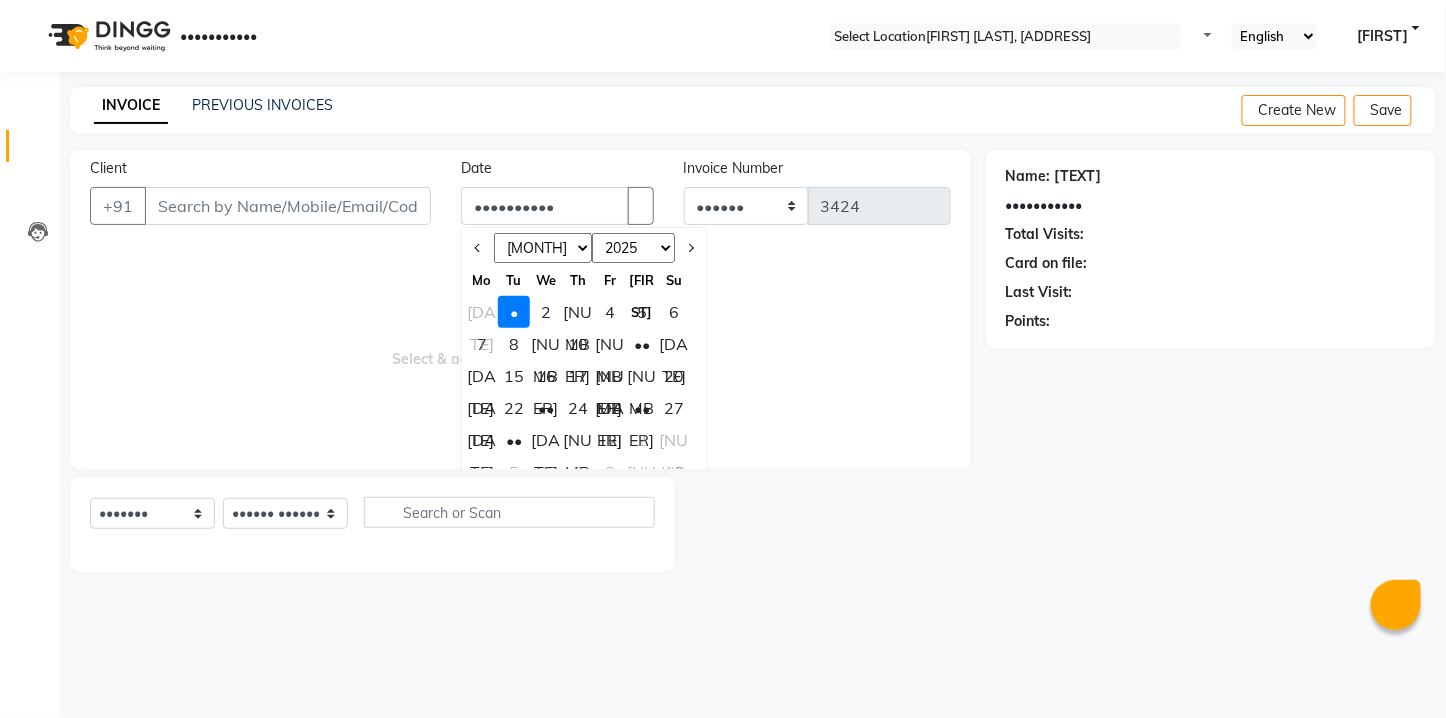 click on "[DATE]" at bounding box center [482, 312] 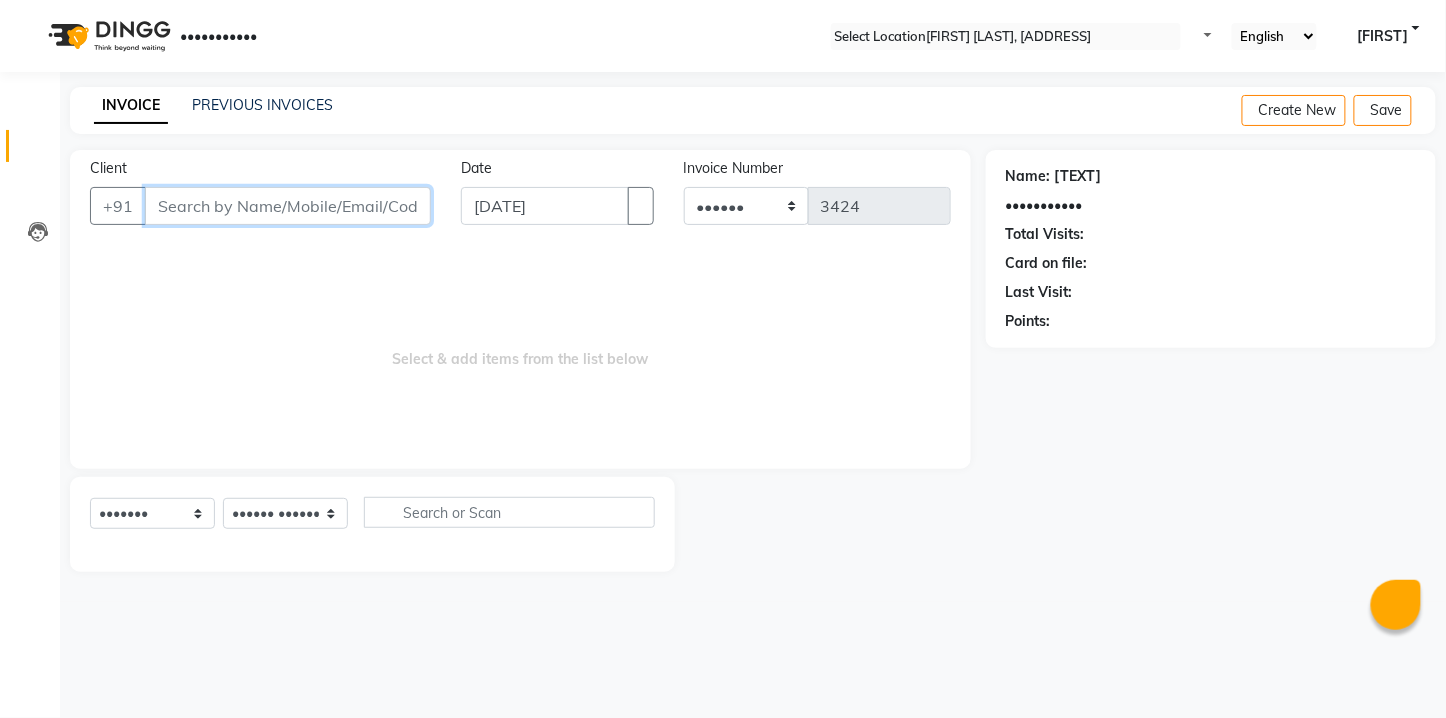 click on "Client" at bounding box center (288, 206) 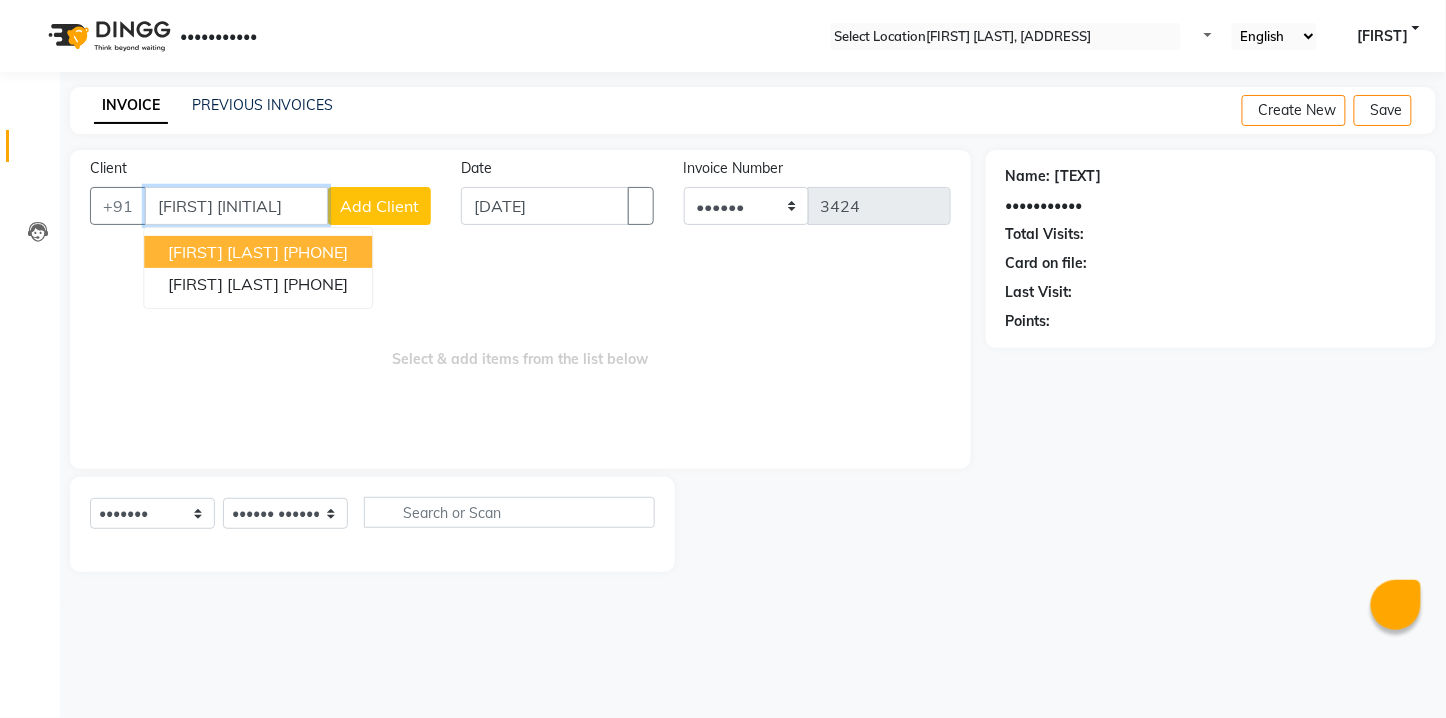 click on "[PHONE]" at bounding box center [315, 252] 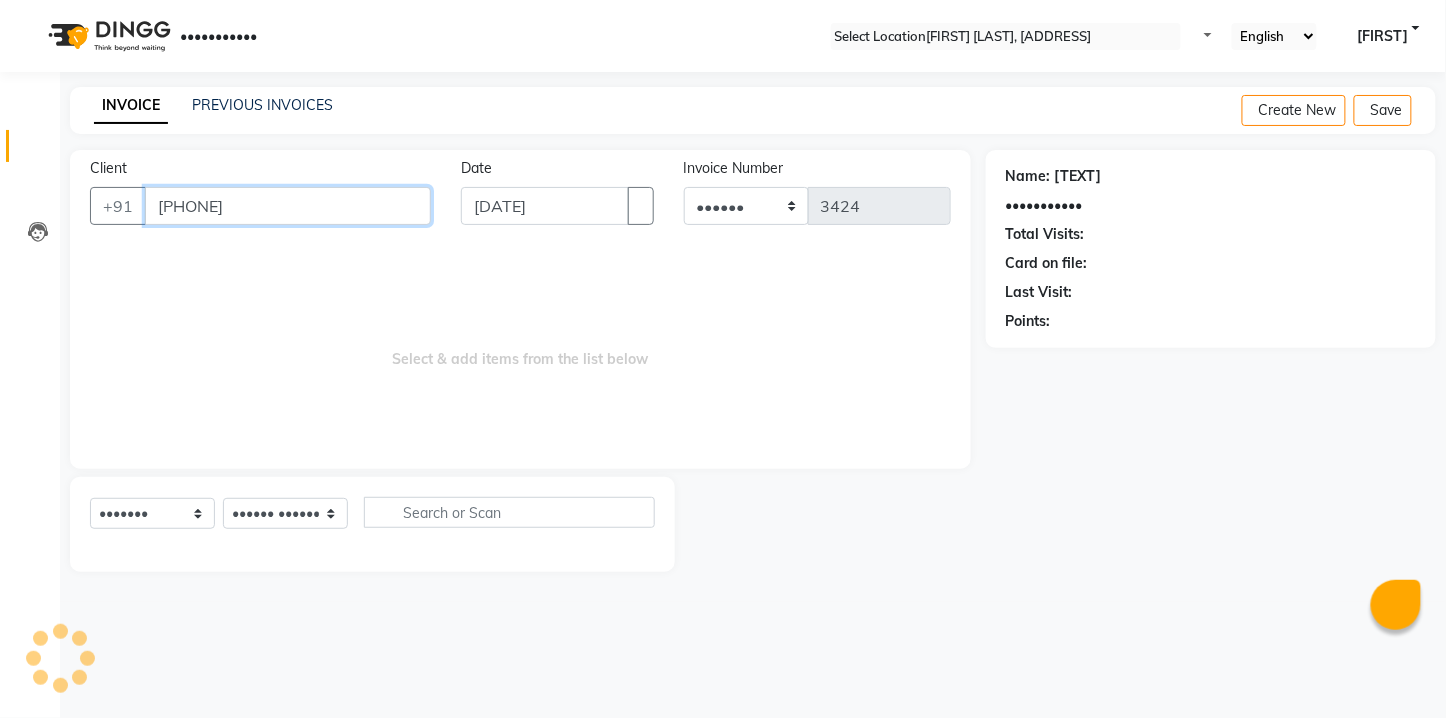 type on "[PHONE]" 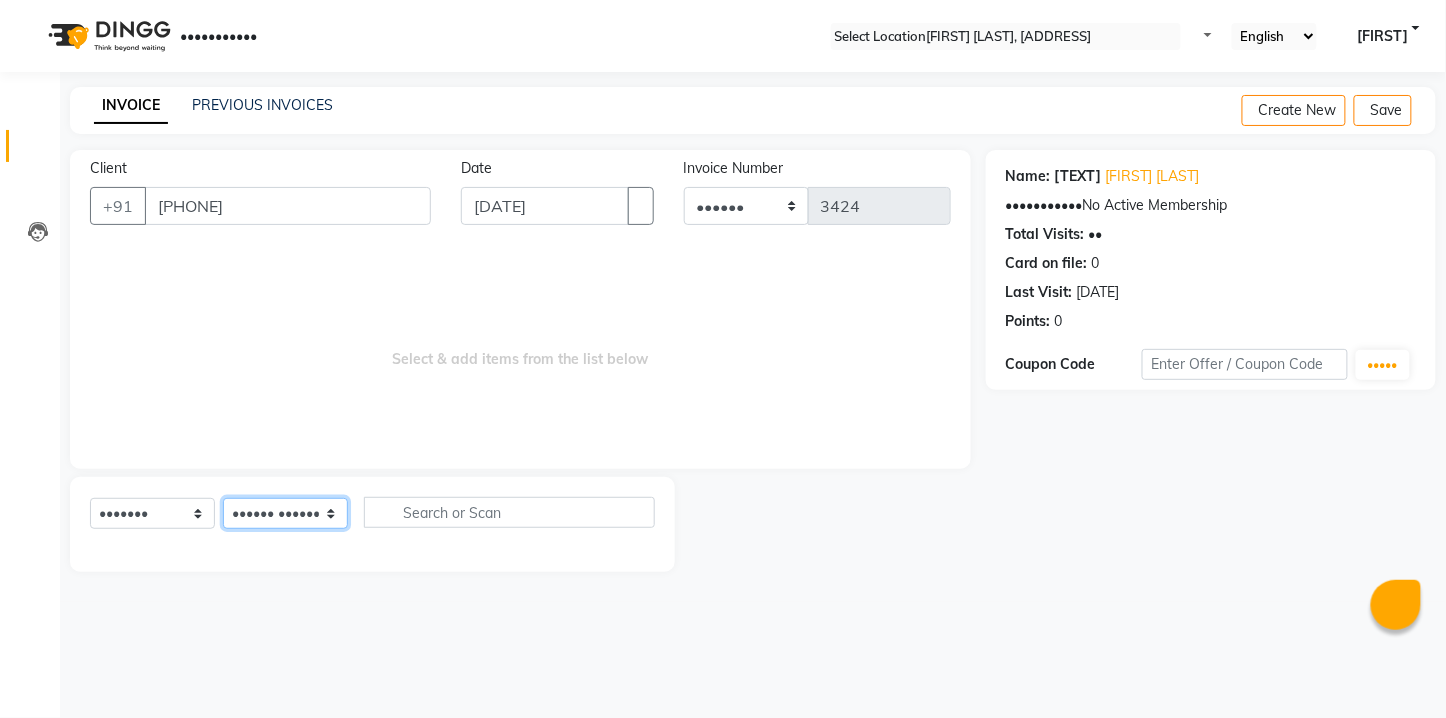 click on "•••••• ••••••• ••••• ••••• •••••• •••••••• •••••• •••••• ••••••• ••••••• •••• •• ••••• •••••• ••••••  •••• •••••• ••••" at bounding box center [285, 513] 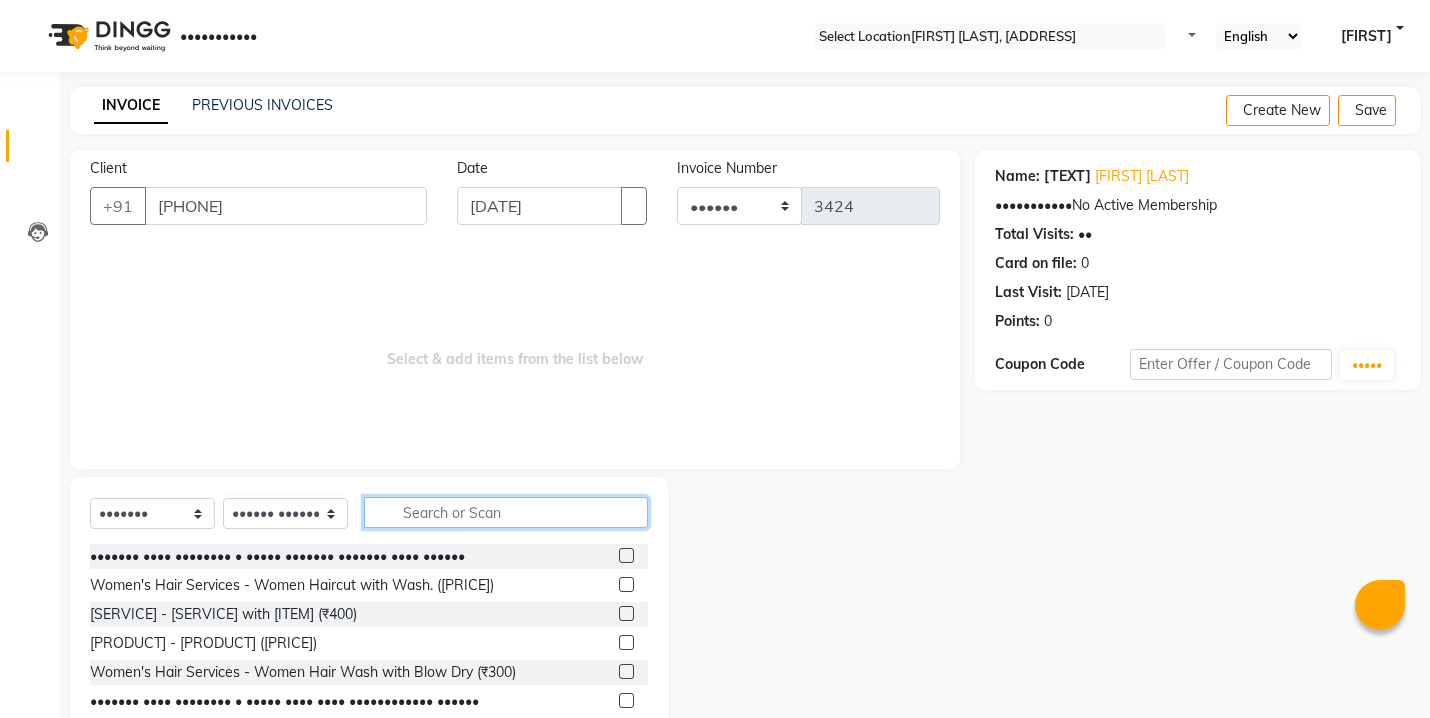 click at bounding box center (506, 512) 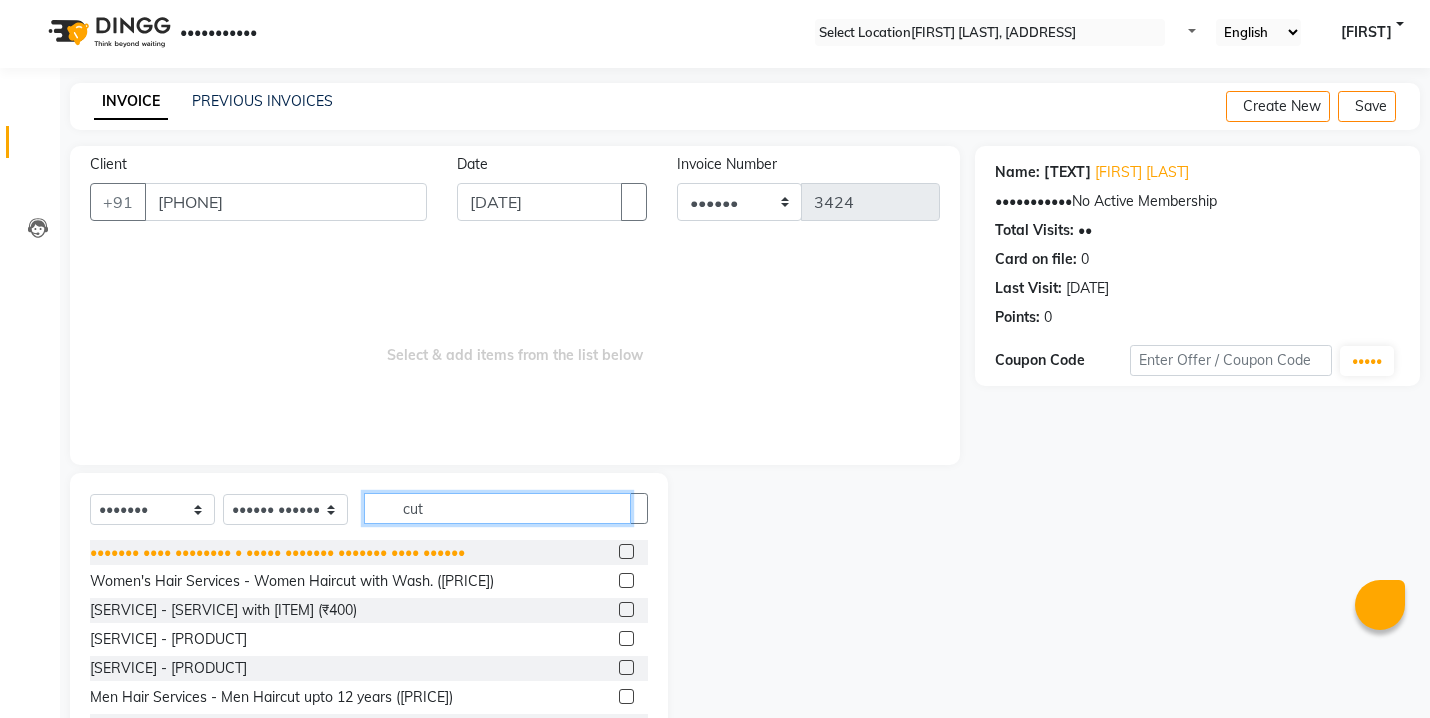 scroll, scrollTop: 82, scrollLeft: 0, axis: vertical 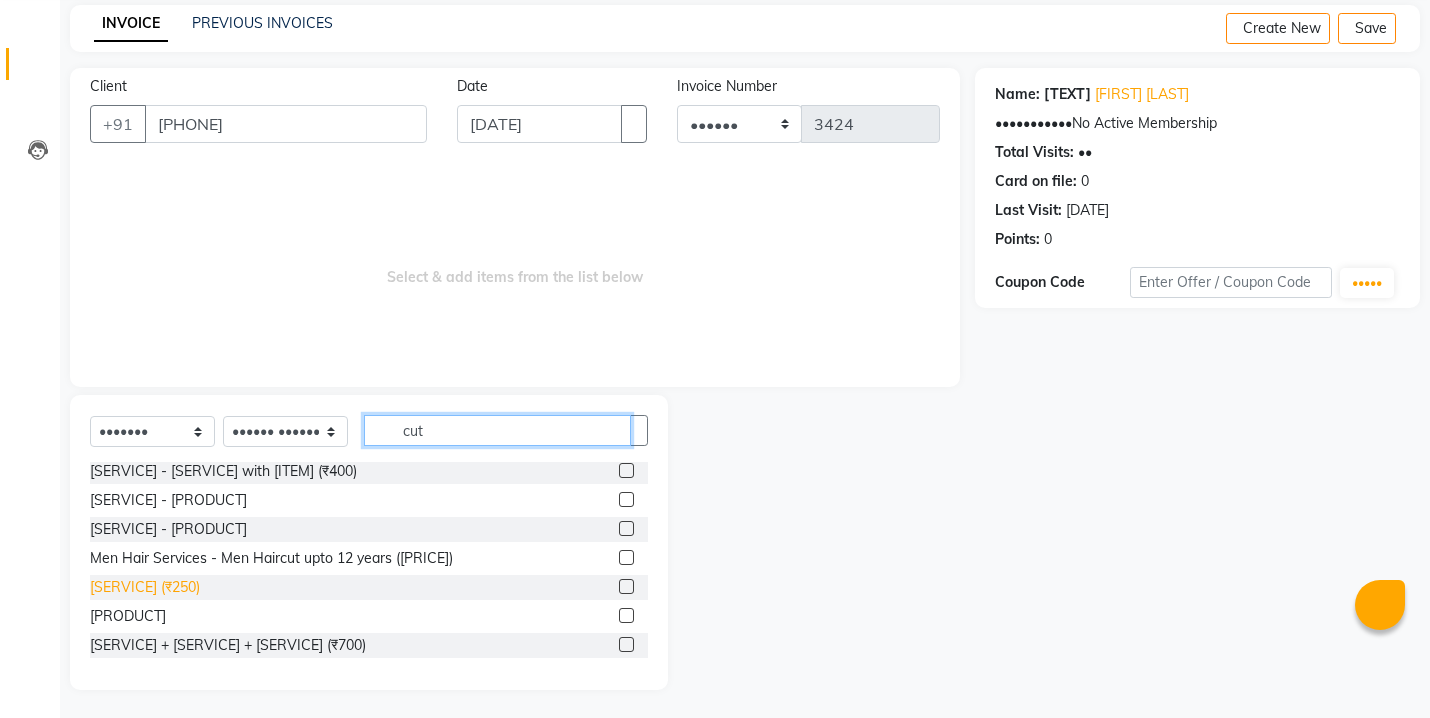 type on "cut" 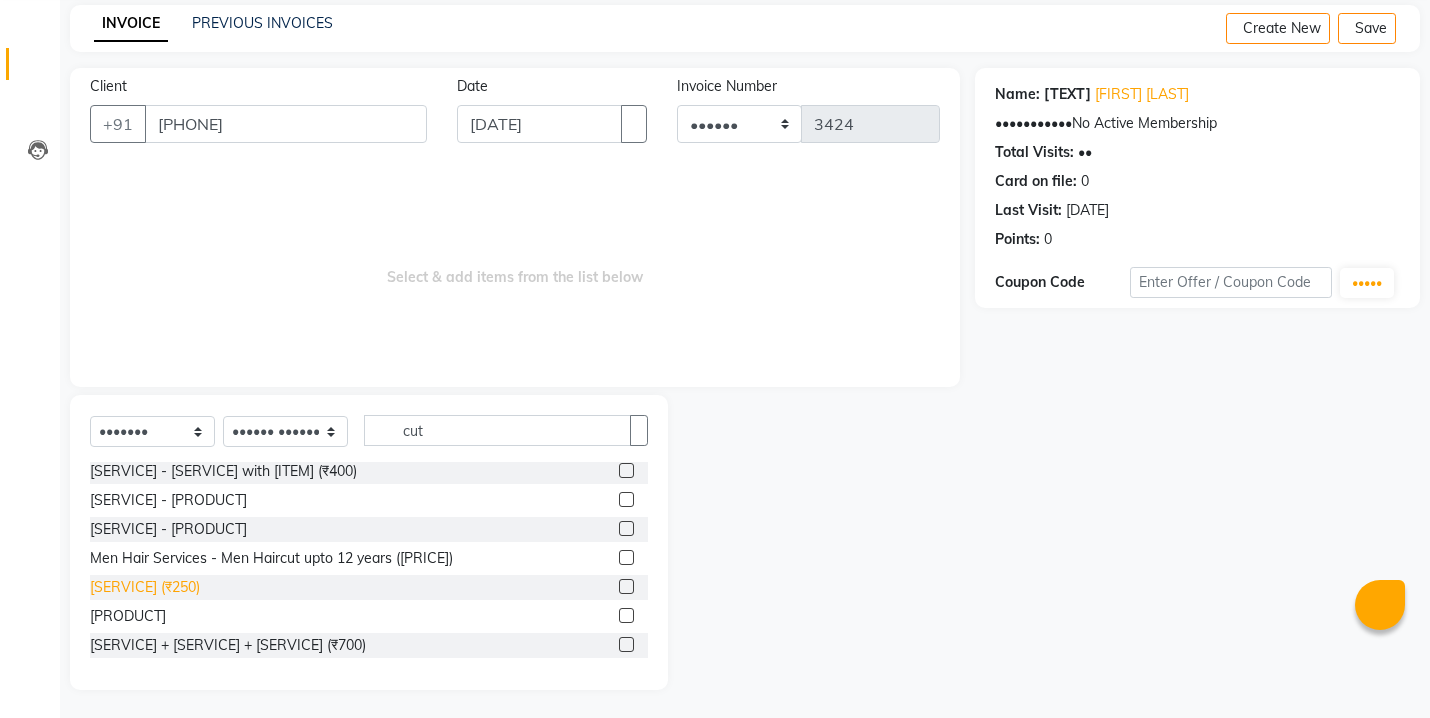 click on "[SERVICE] (₹250)" at bounding box center [277, 413] 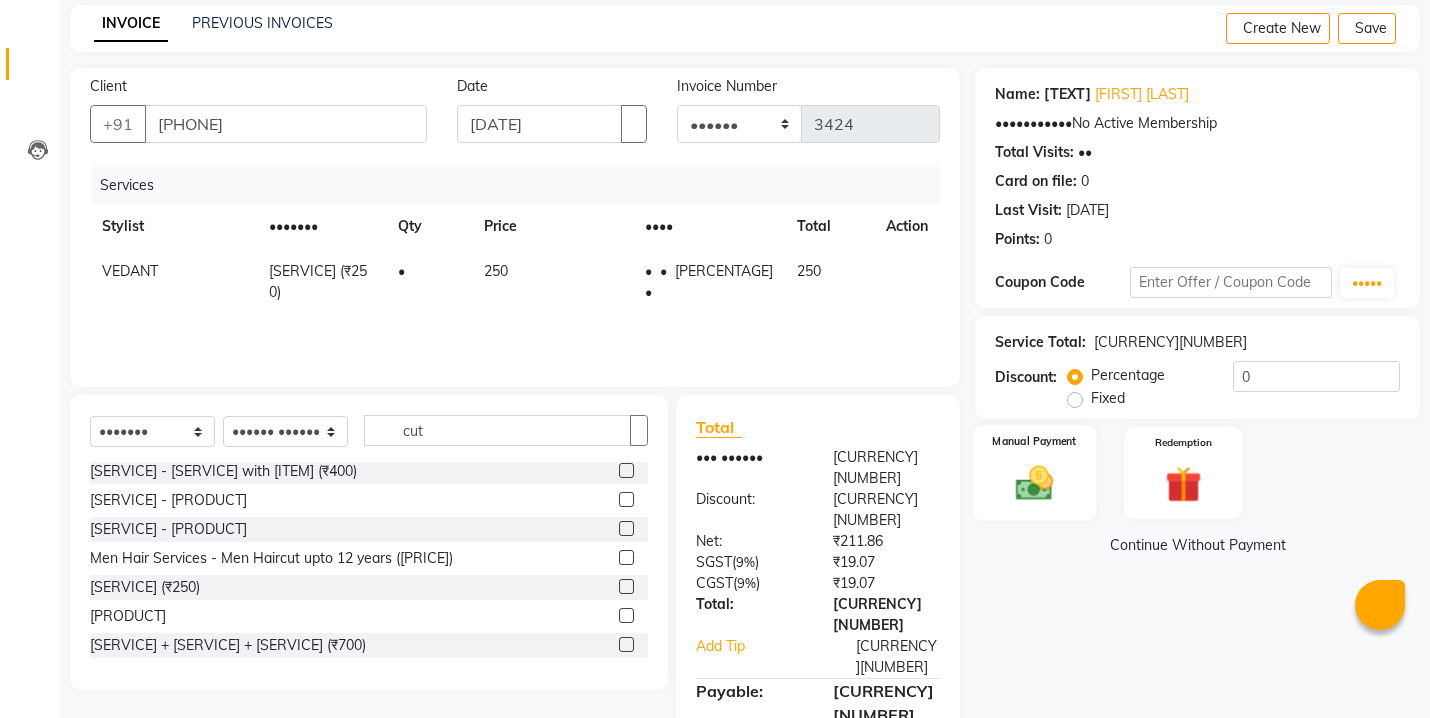 click at bounding box center (1034, 483) 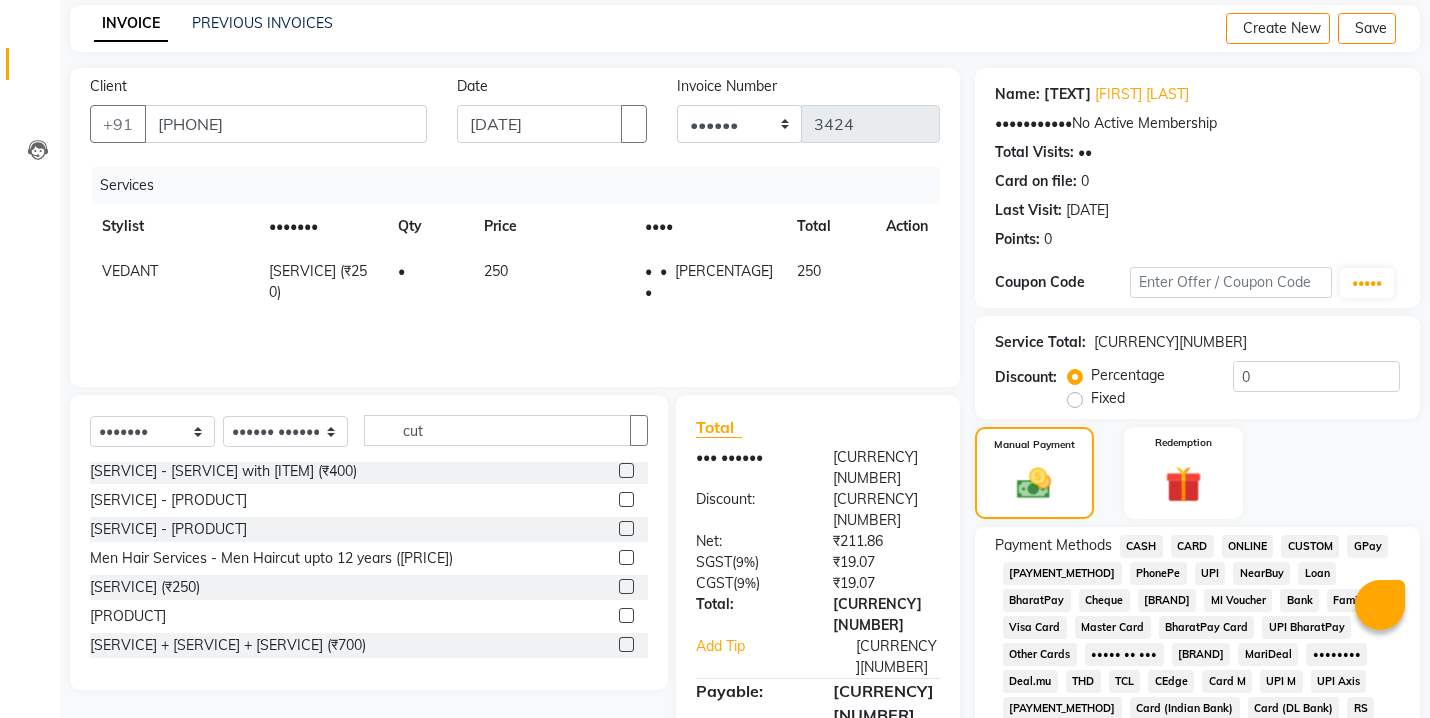 click on "ONLINE" at bounding box center (1141, 546) 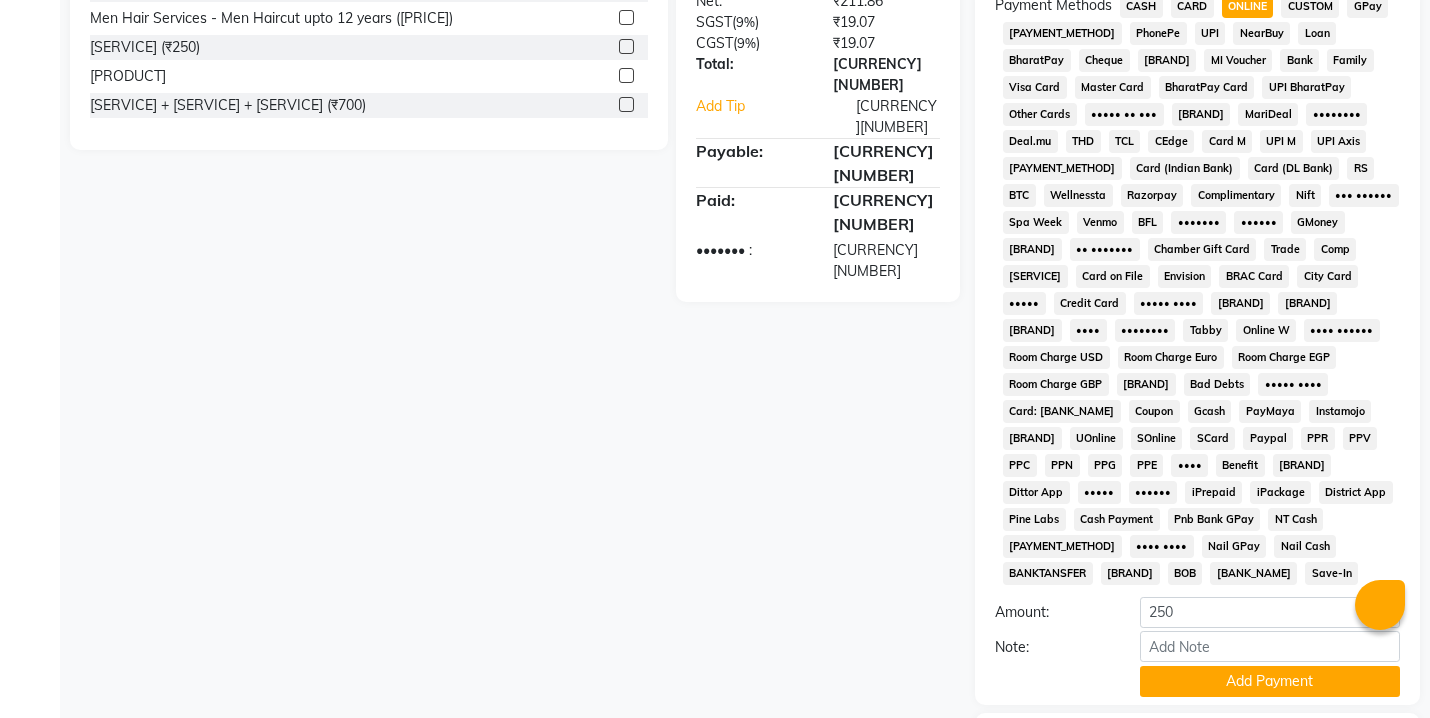 scroll, scrollTop: 738, scrollLeft: 0, axis: vertical 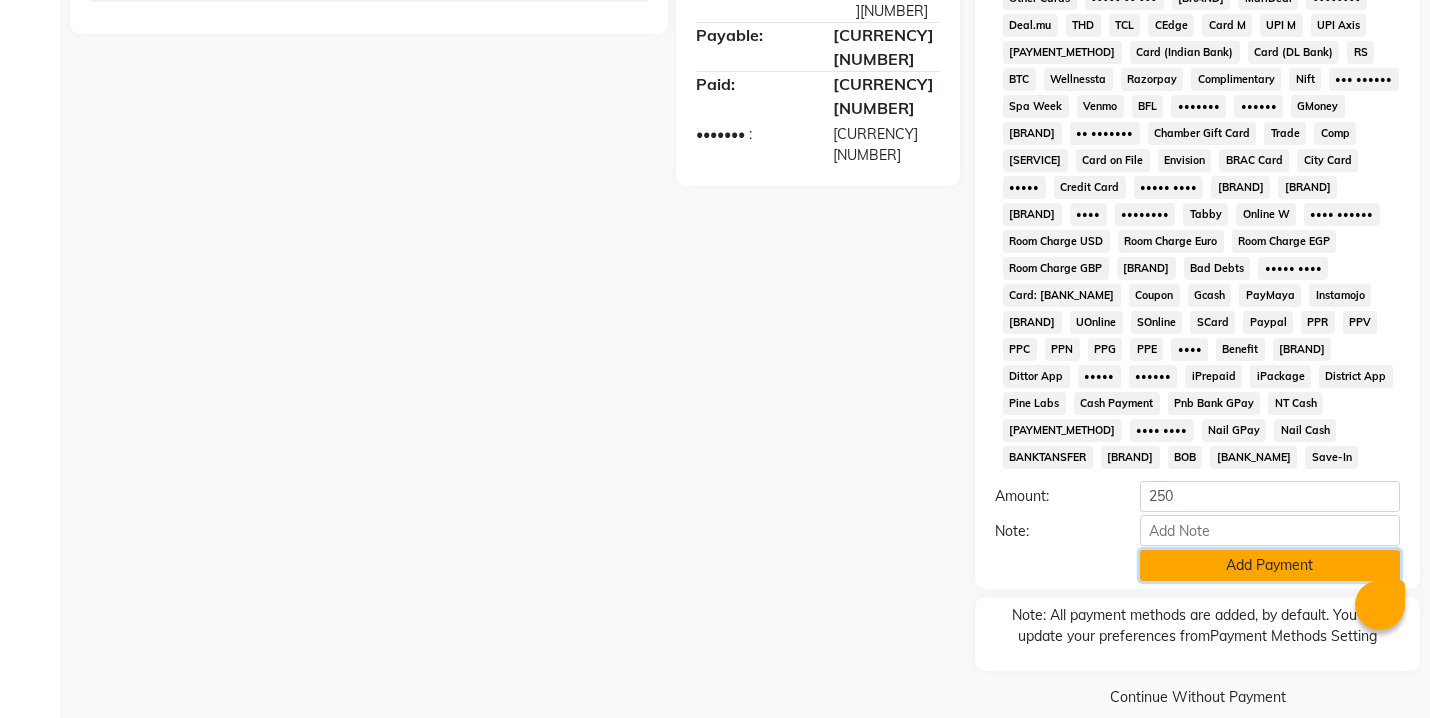 click on "Add Payment" at bounding box center [1270, 565] 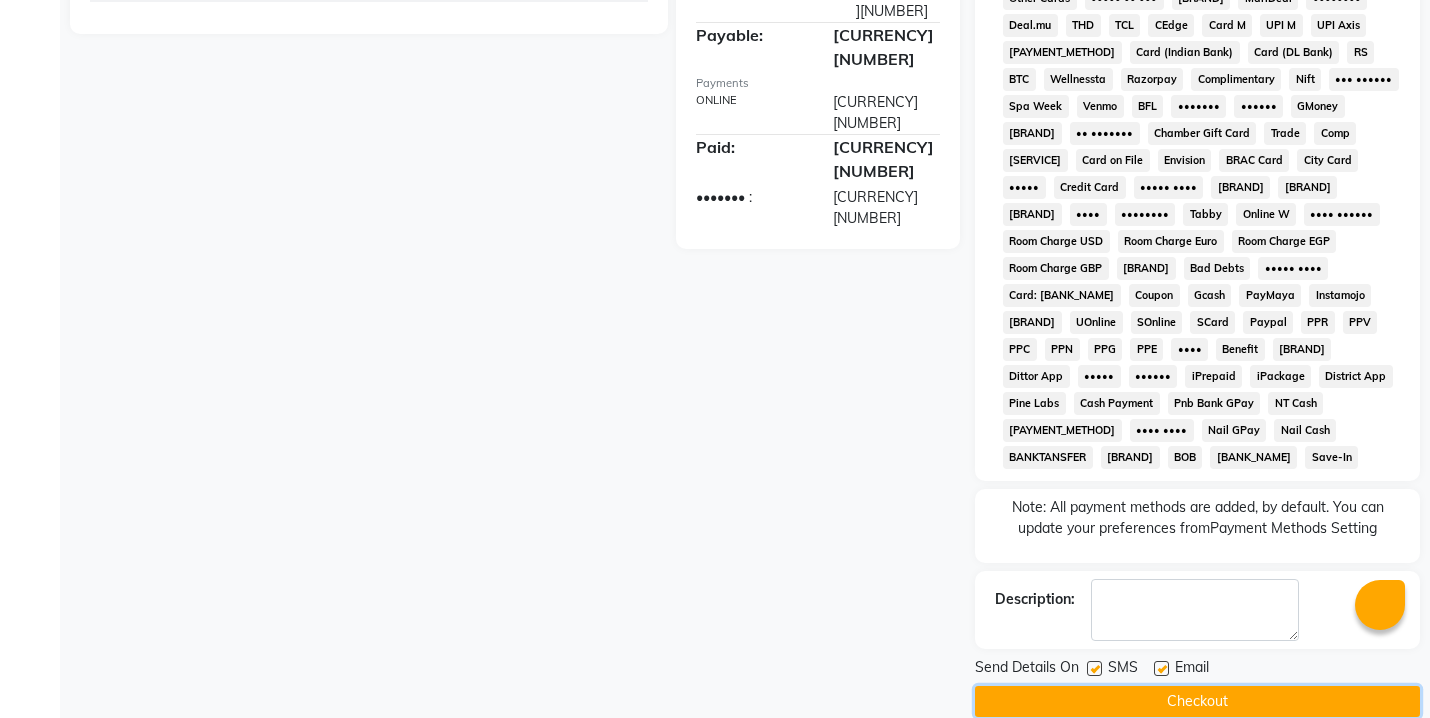 click on "Checkout" at bounding box center [1197, 701] 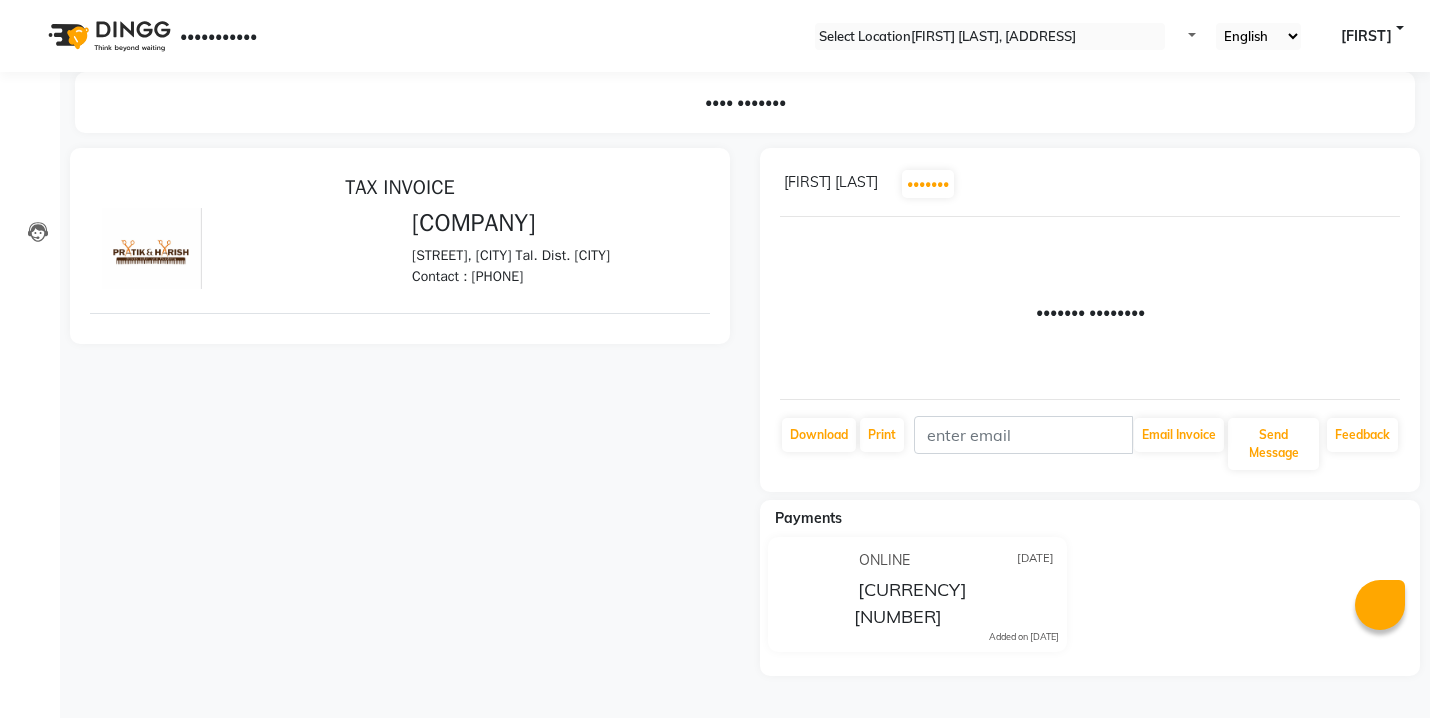 scroll, scrollTop: 0, scrollLeft: 0, axis: both 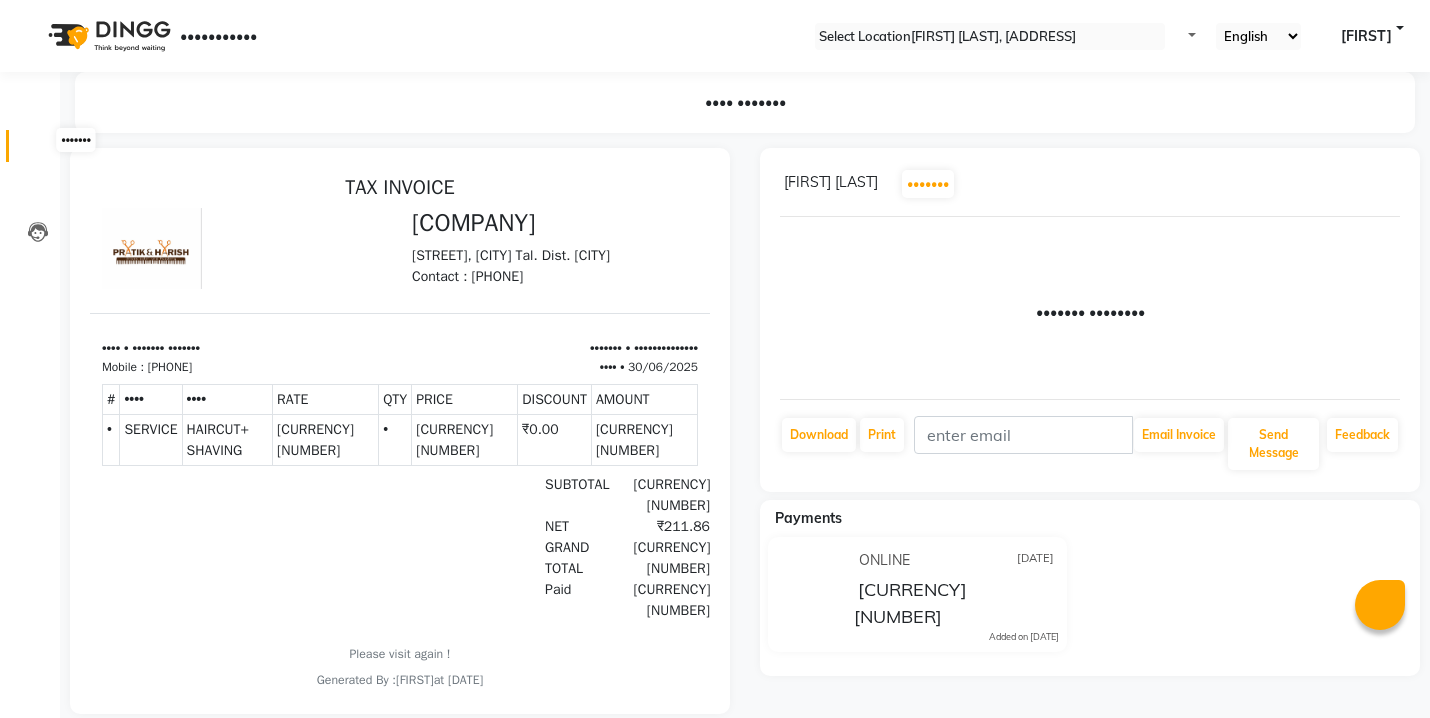 click at bounding box center (38, 151) 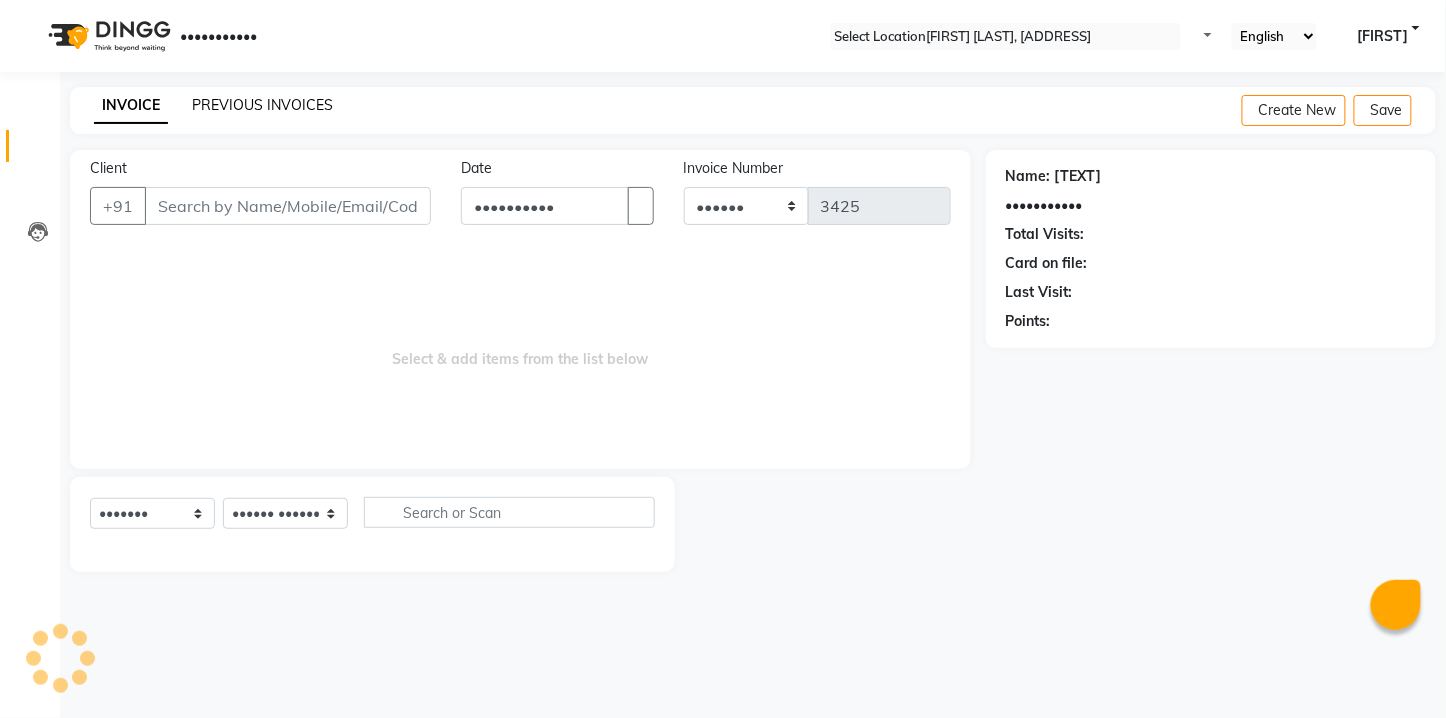 click on "PREVIOUS INVOICES" at bounding box center (262, 105) 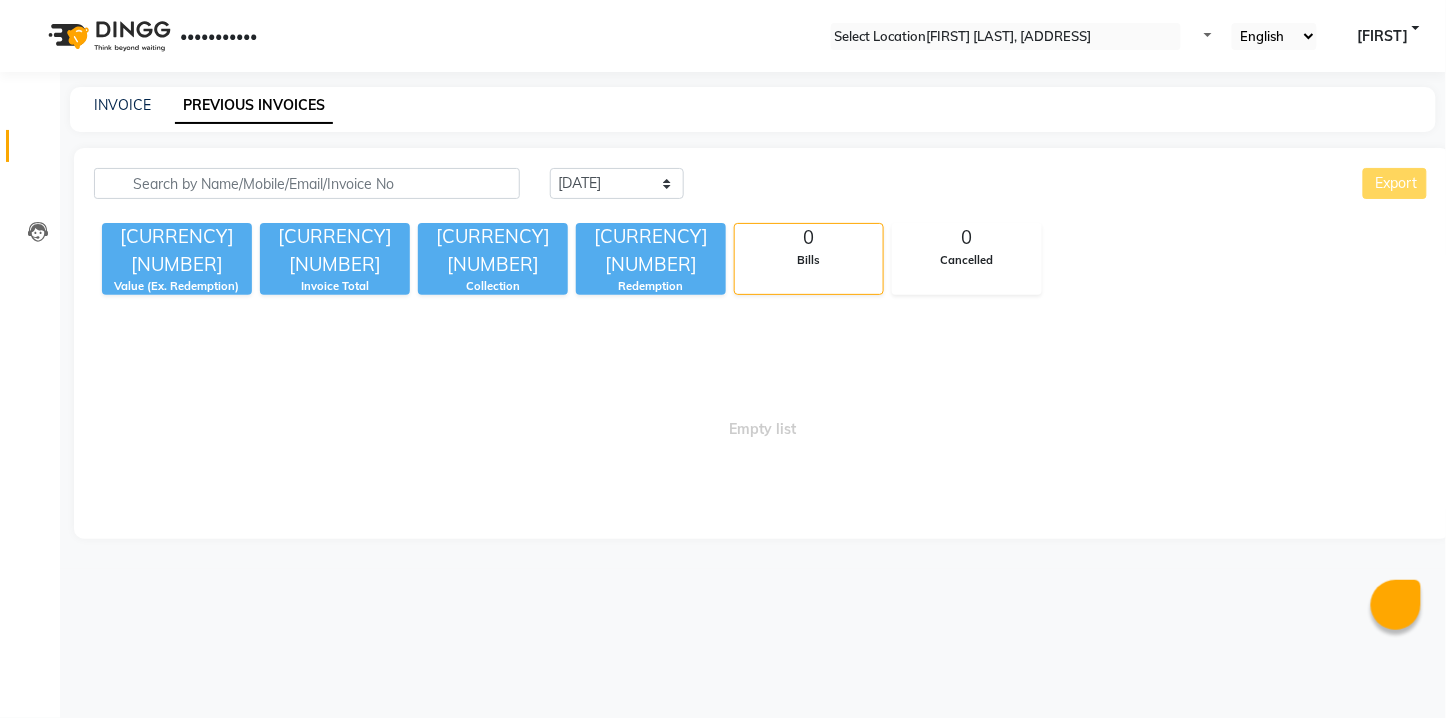 click on "••••••• •••••••• •••••••• ••••• ••••••••• •••••• ••••• •••••• •• ••••• •••• ••••••••••• •• ••••••• •••••  •• •••••••••• •• •••••••••• • ••••• • •••••••••  ••••• ••••" at bounding box center (753, 328) 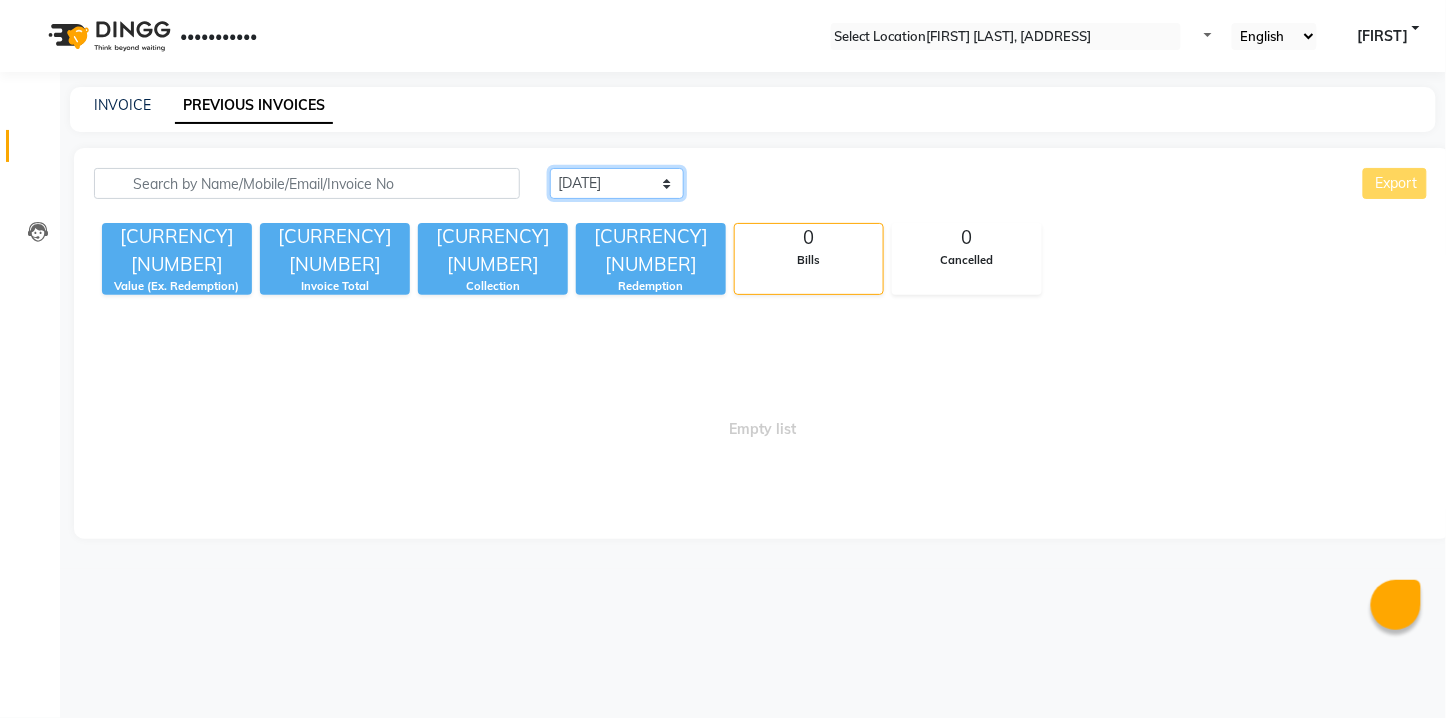 click on "Today Yesterday Custom Range" at bounding box center (617, 183) 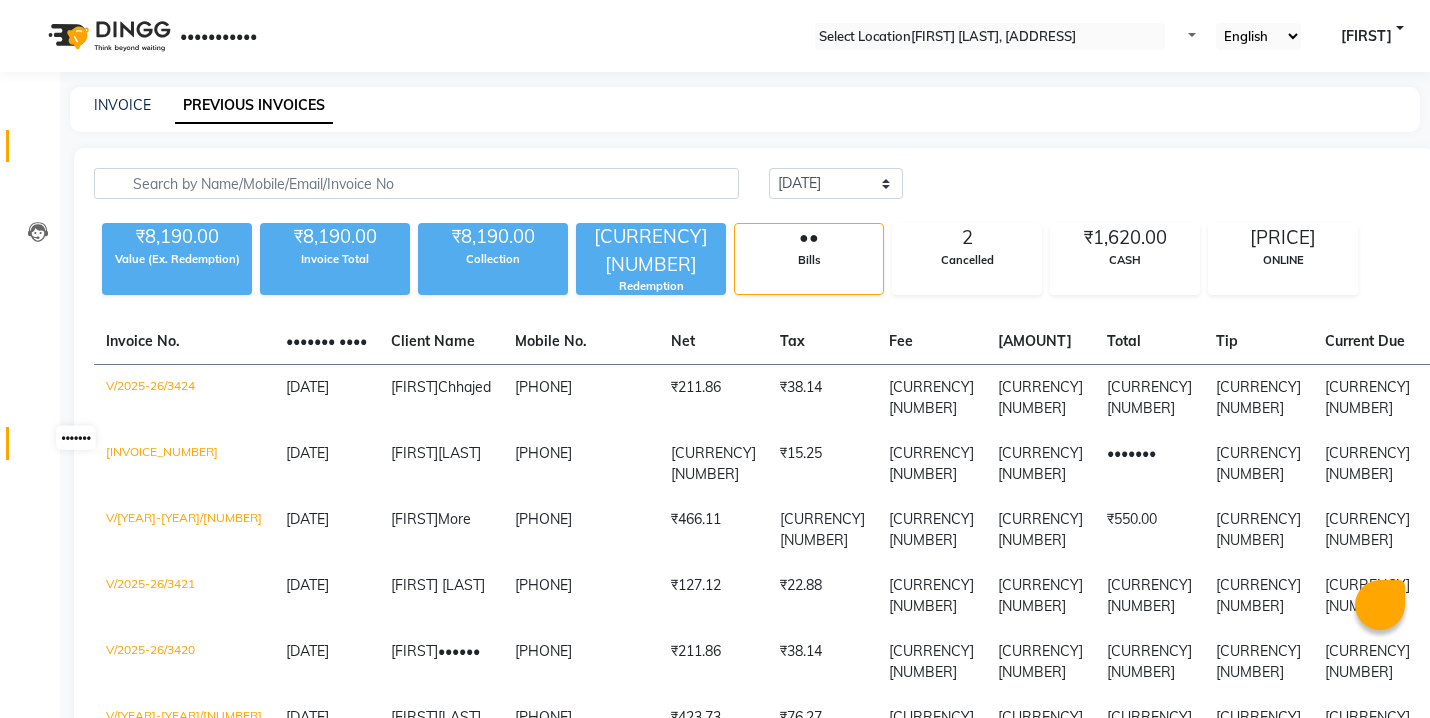 click at bounding box center [37, 448] 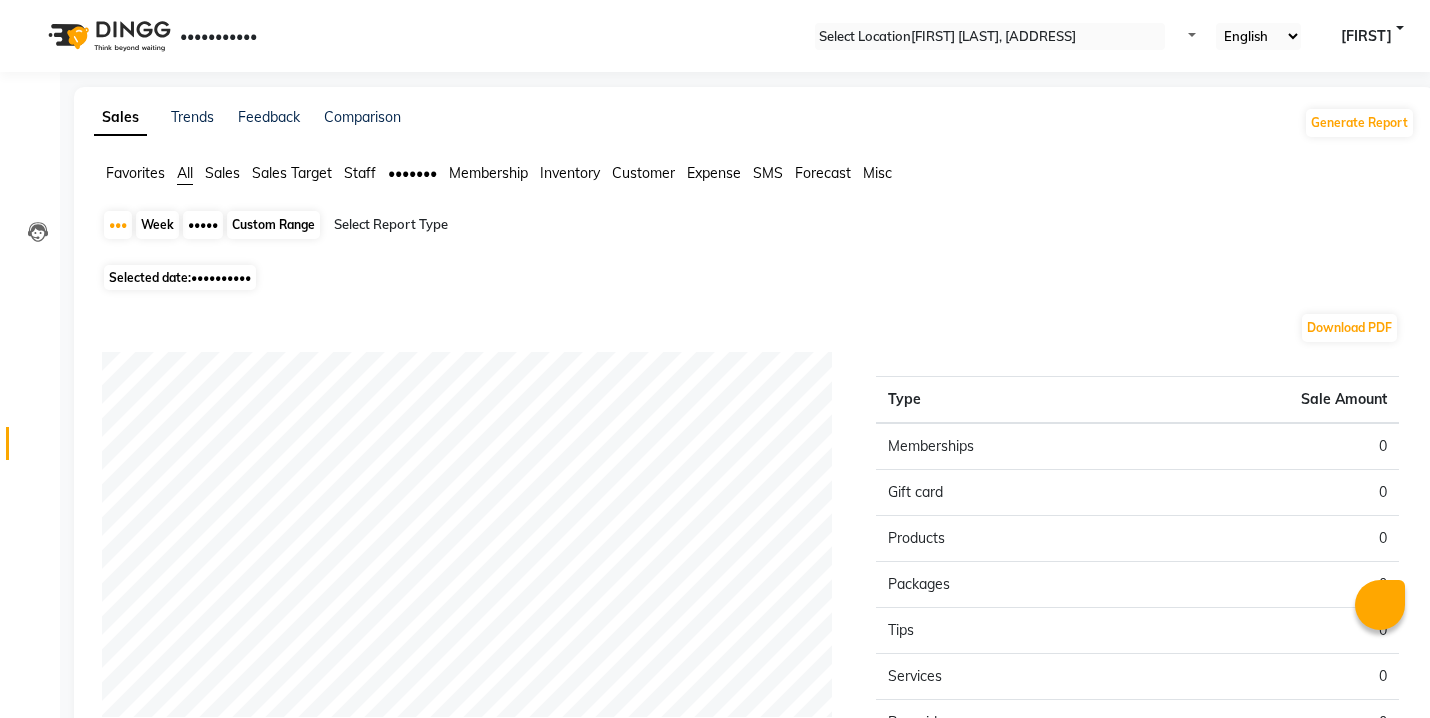 click on "Staff" at bounding box center (360, 173) 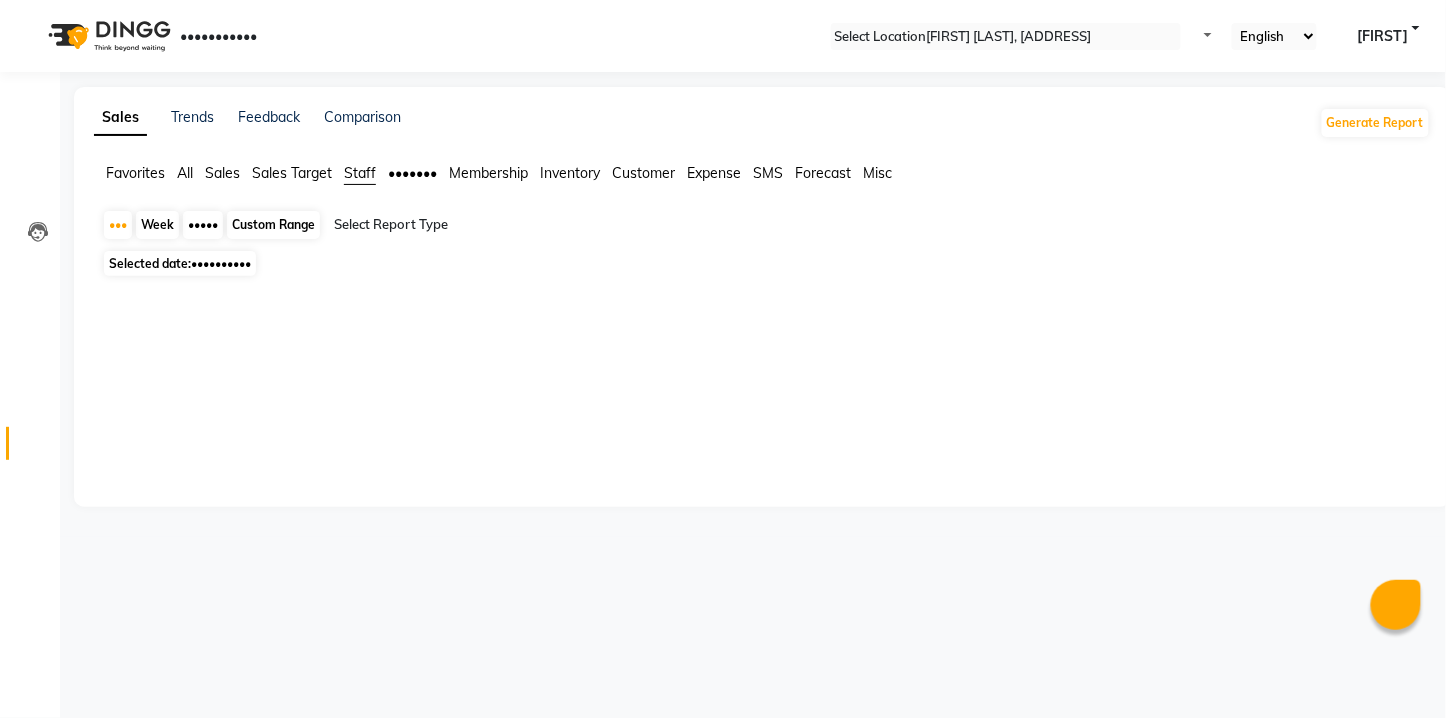 click on "Staff" at bounding box center [360, 173] 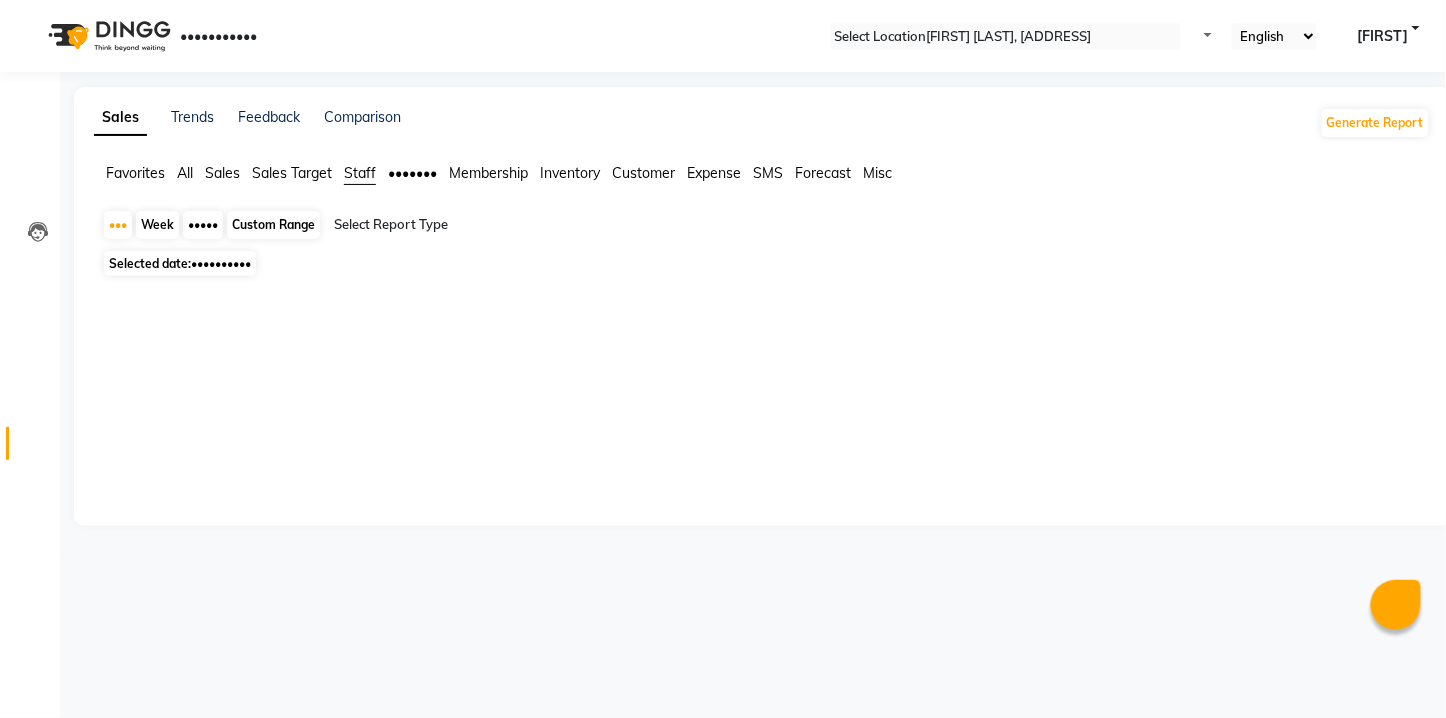 click on "••••••••••" at bounding box center [221, 263] 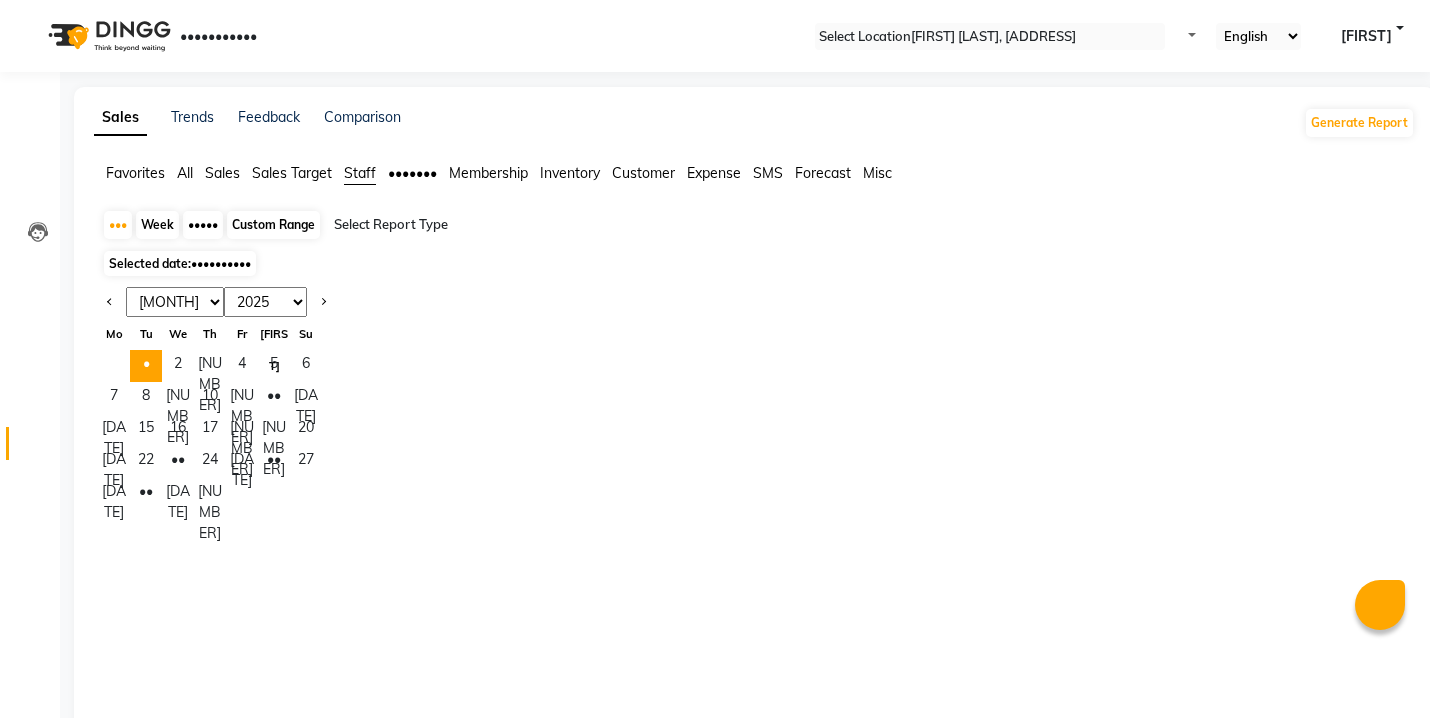 click on "Jan Feb Mar Apr May Jun Jul Aug Sep Oct Nov Dec" at bounding box center (175, 302) 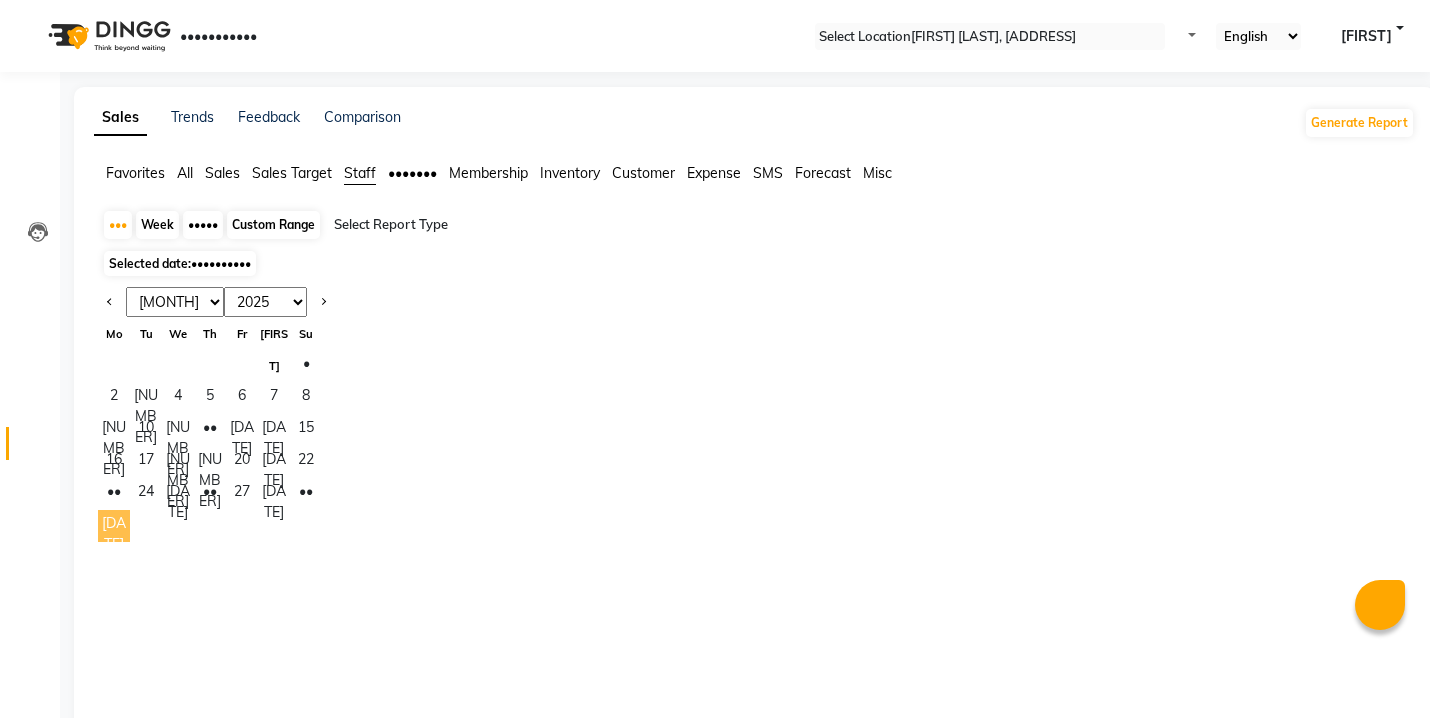 click on "[DATE]" at bounding box center (114, 526) 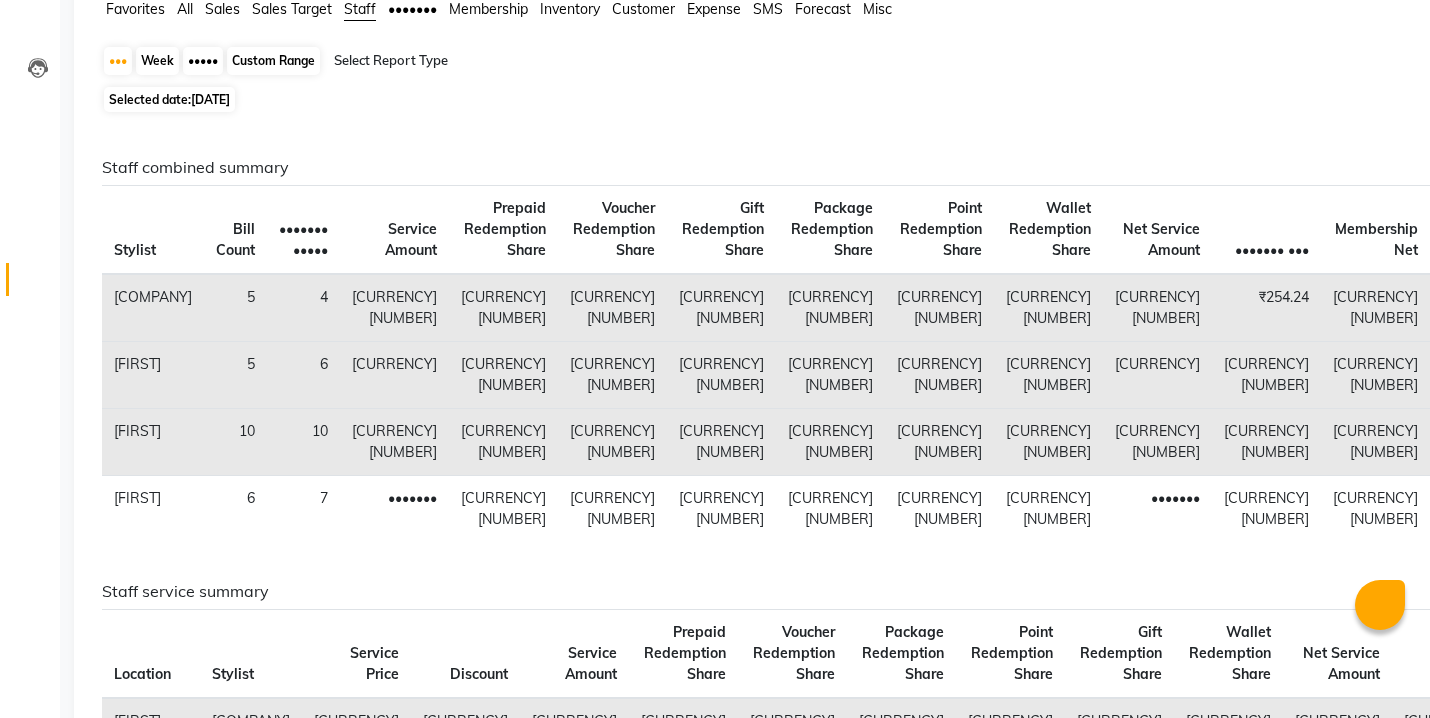 scroll, scrollTop: 0, scrollLeft: 0, axis: both 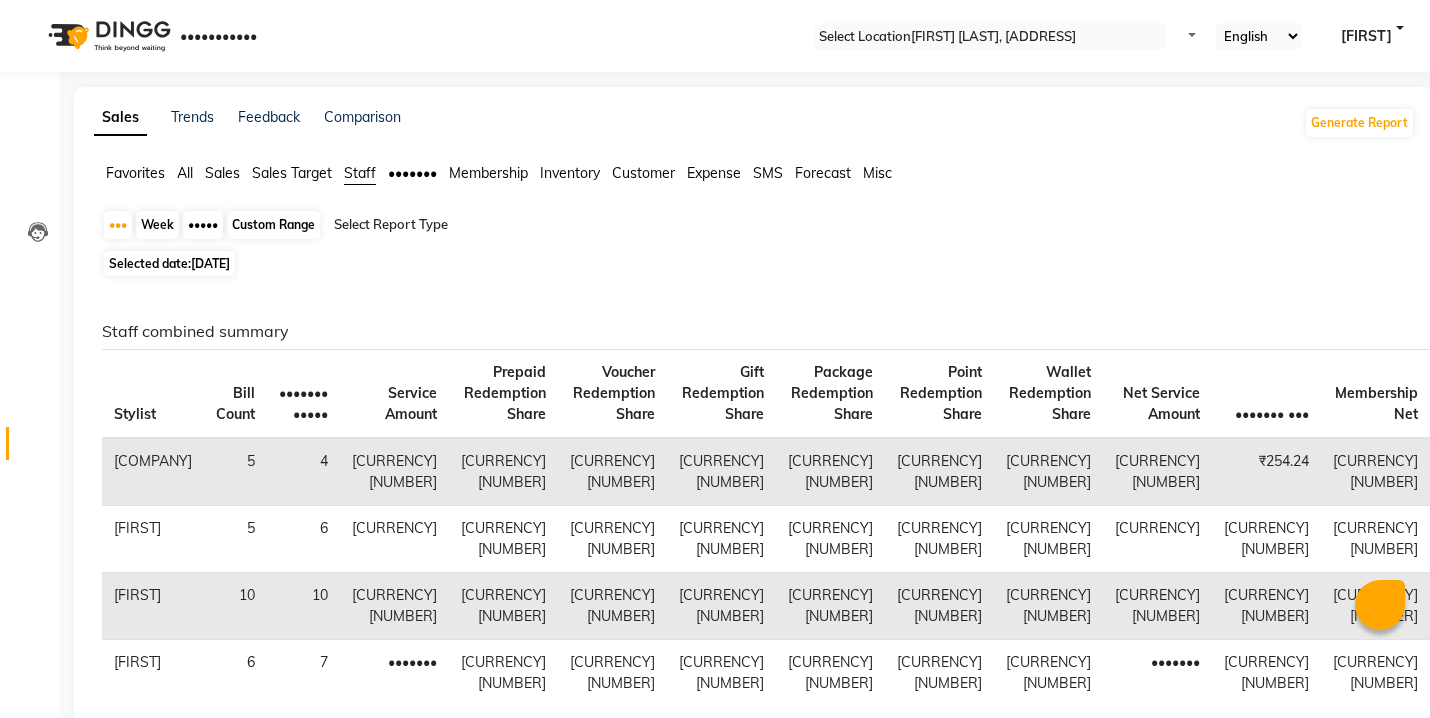 click on "All" at bounding box center (135, 173) 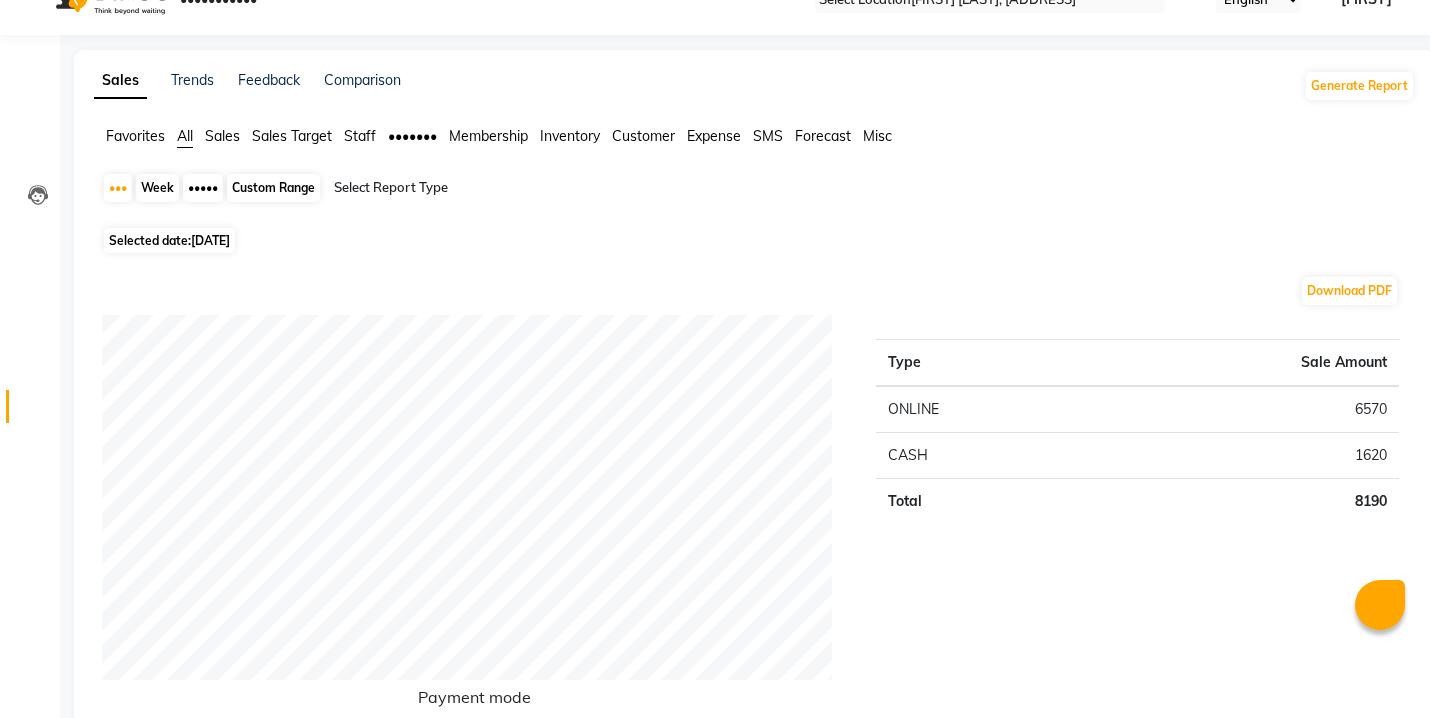 scroll, scrollTop: 0, scrollLeft: 0, axis: both 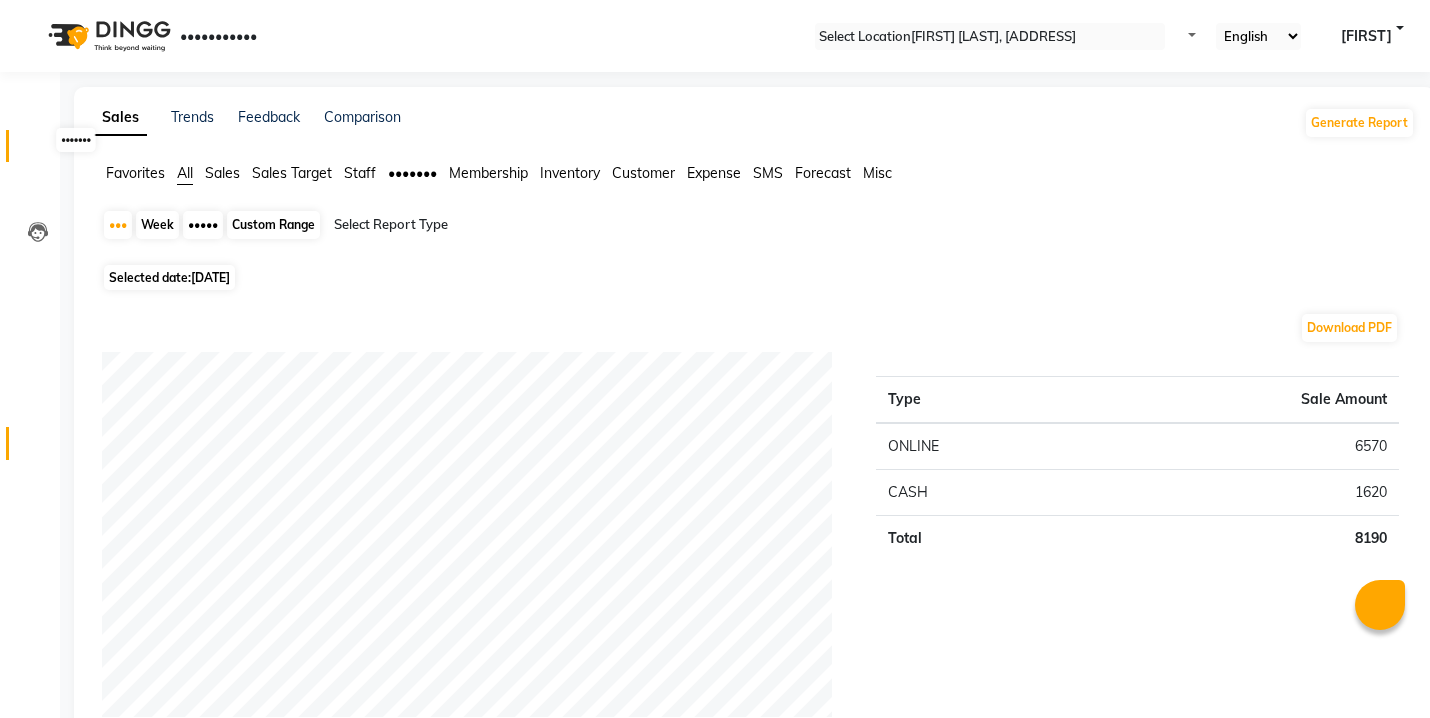 click at bounding box center (37, 151) 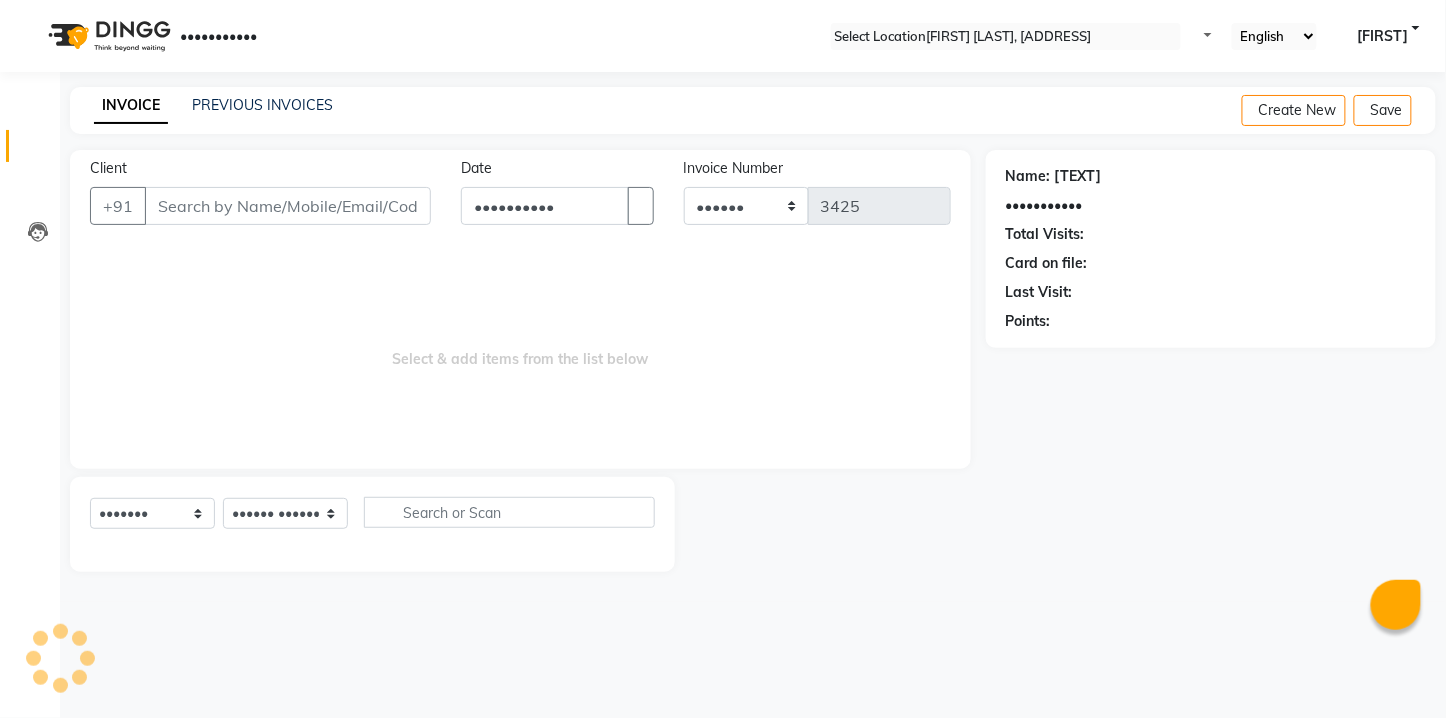 click on "Client" at bounding box center (288, 206) 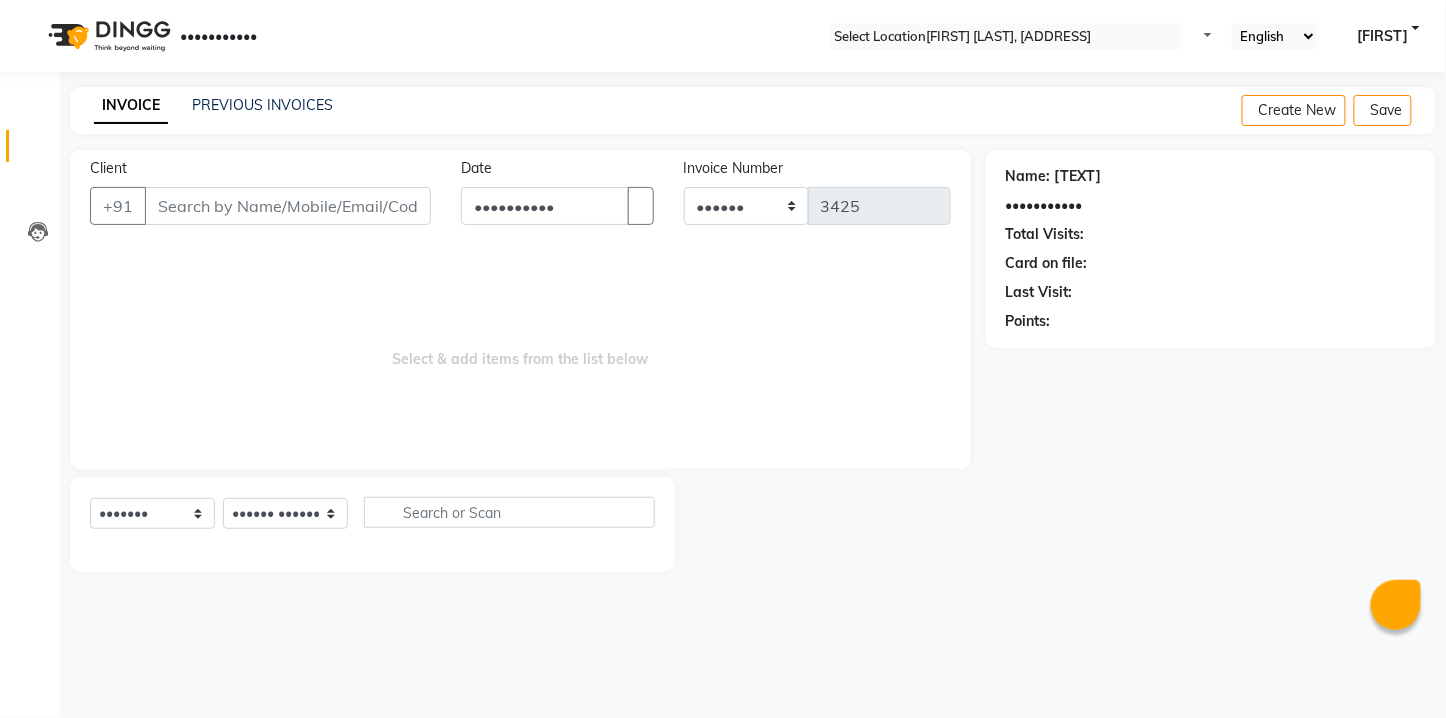 click on "Client" at bounding box center [288, 206] 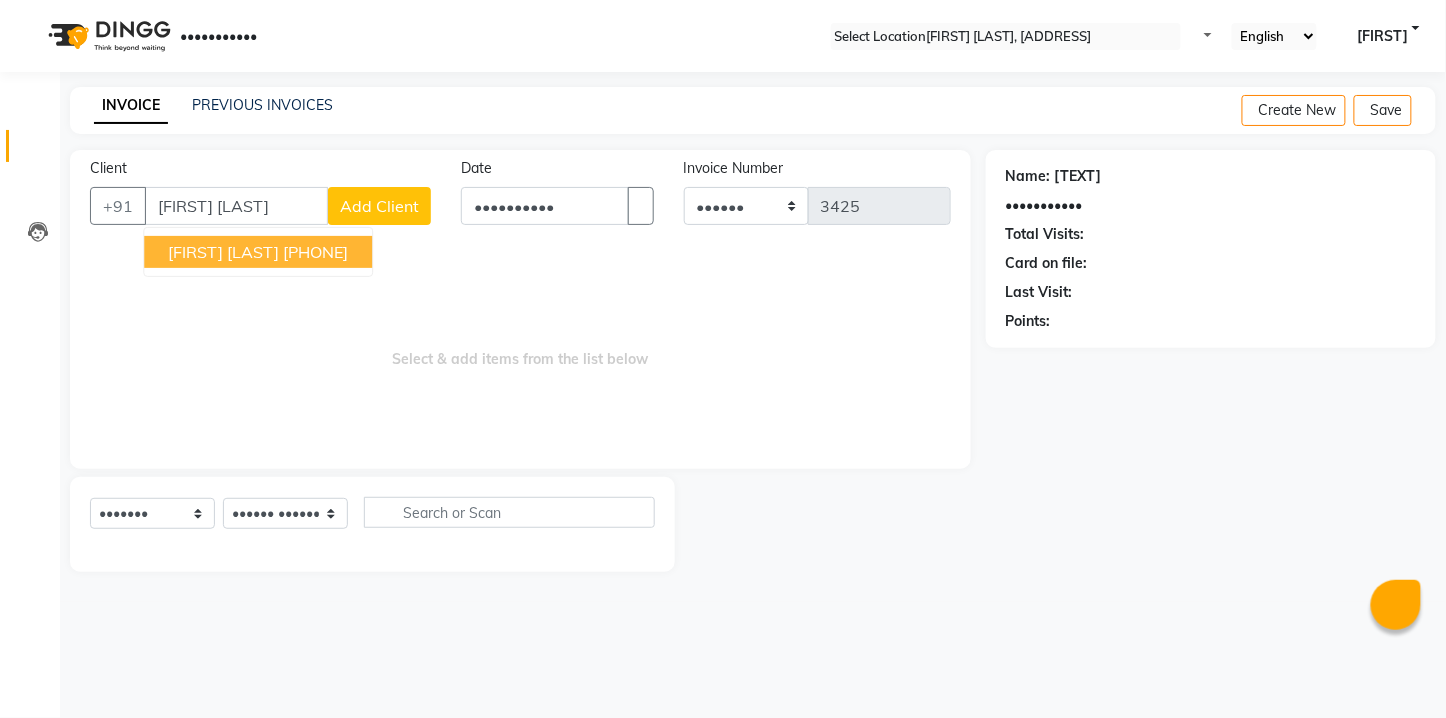 click on "[PHONE]" at bounding box center [315, 252] 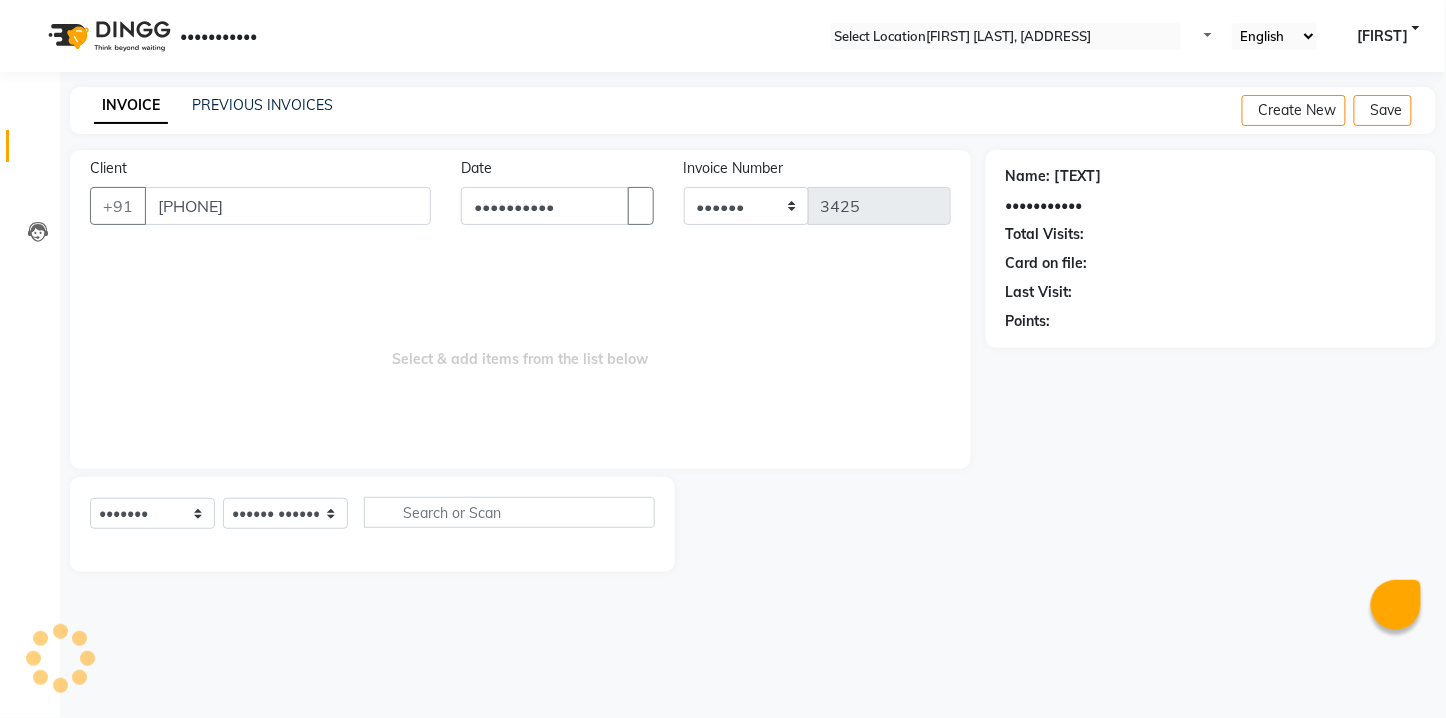 type on "[PHONE]" 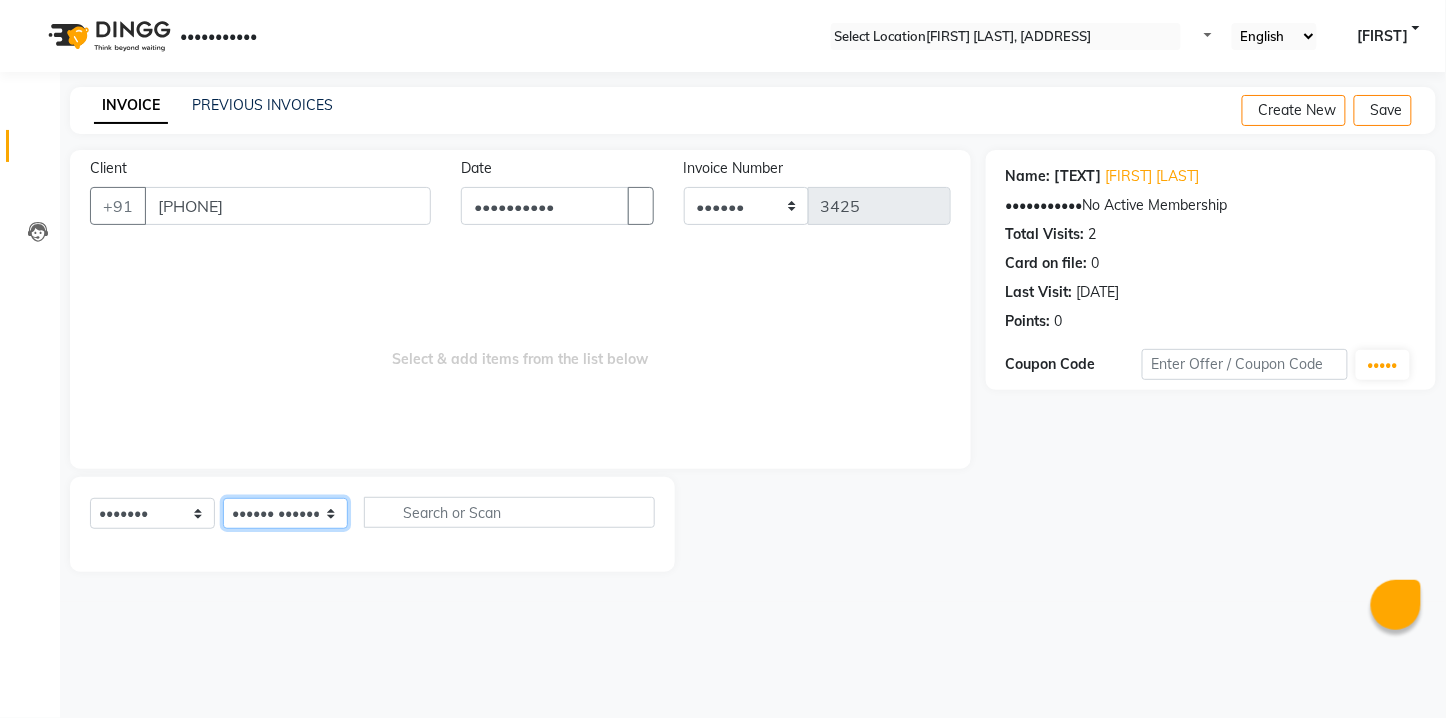 click on "•••••• ••••••• ••••• ••••• •••••• •••••••• •••••• •••••• ••••••• ••••••• •••• •• ••••• •••••• ••••••  •••• •••••• ••••" at bounding box center (285, 513) 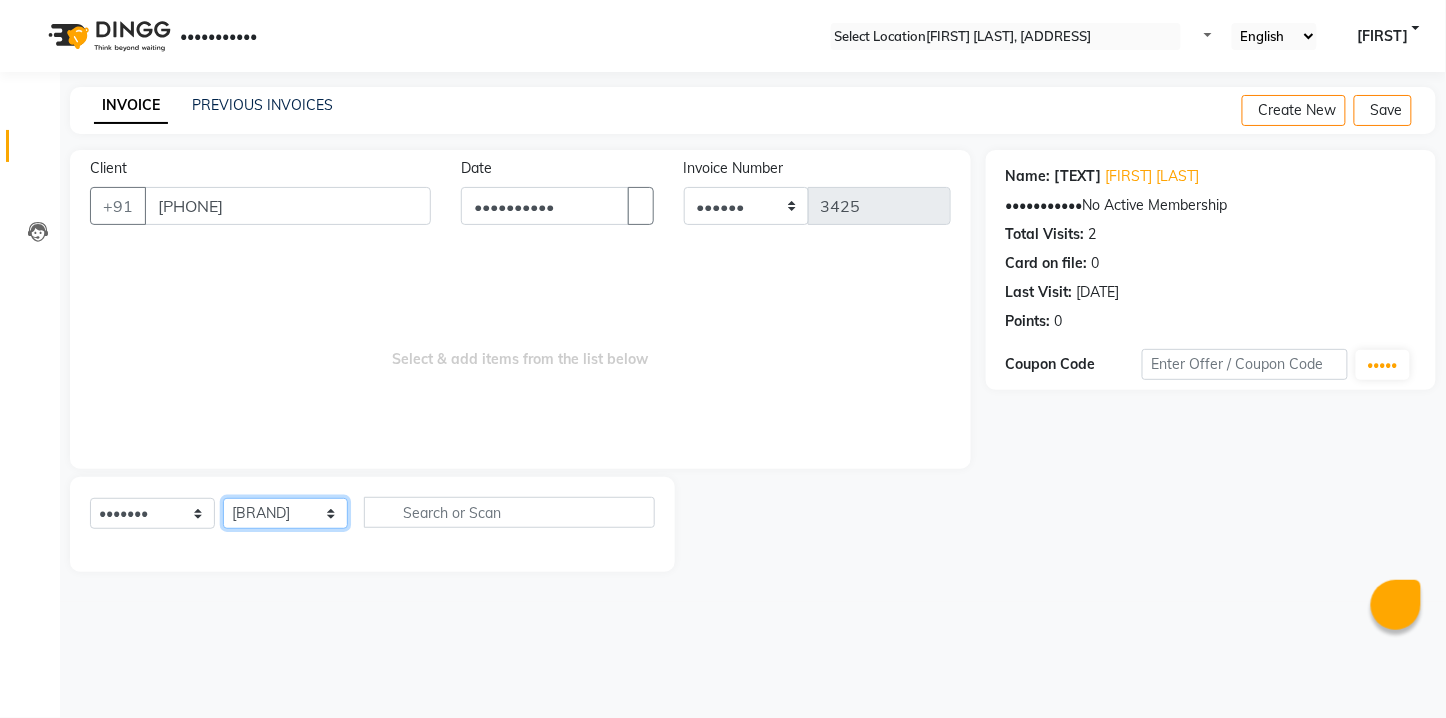 click on "•••••• ••••••• ••••• ••••• •••••• •••••••• •••••• •••••• ••••••• ••••••• •••• •• ••••• •••••• ••••••  •••• •••••• ••••" at bounding box center (285, 513) 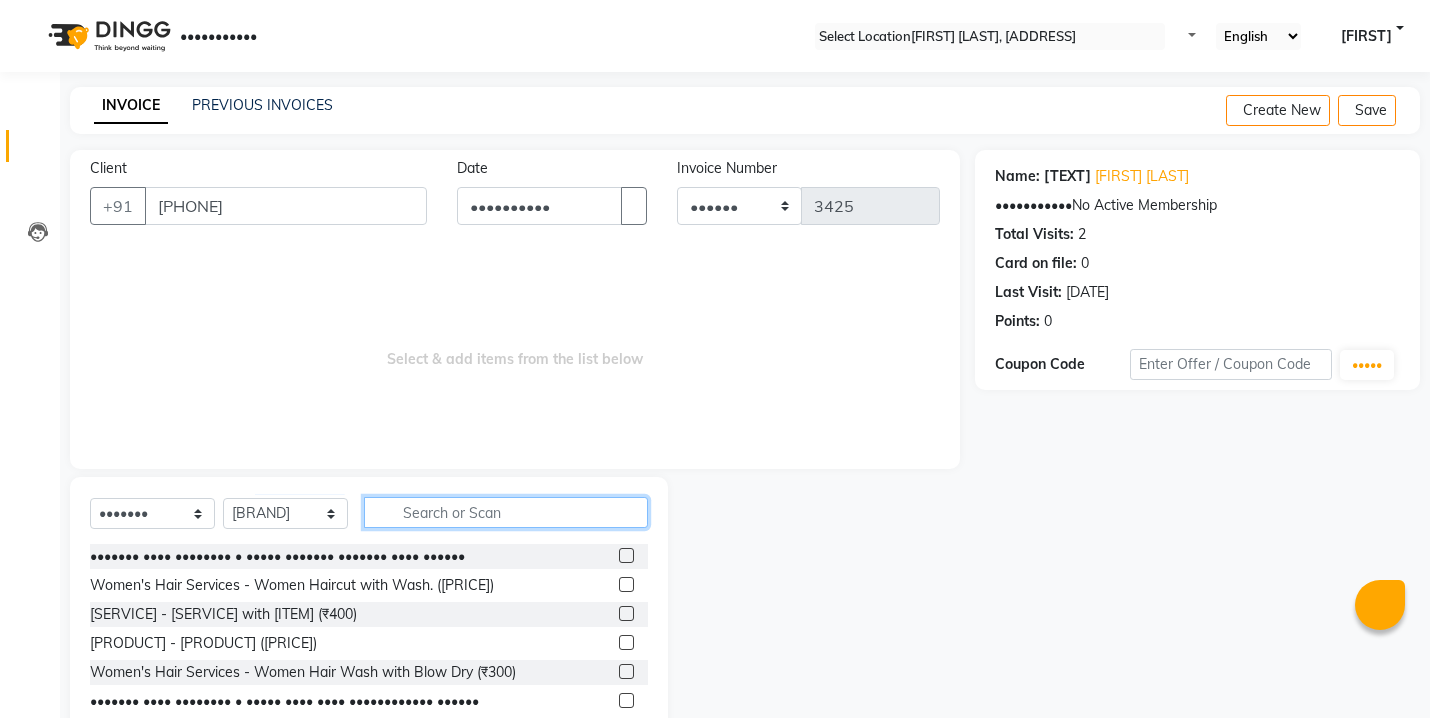 click at bounding box center (506, 512) 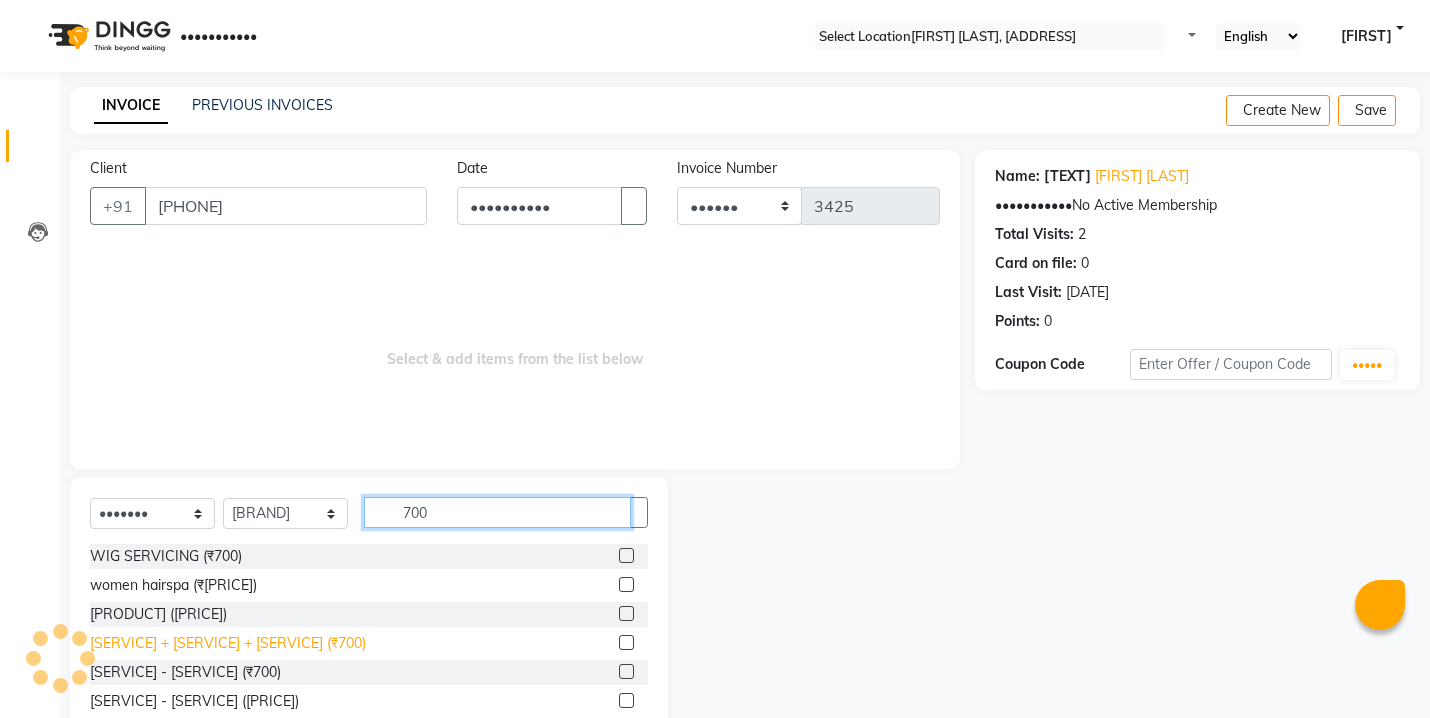 type on "700" 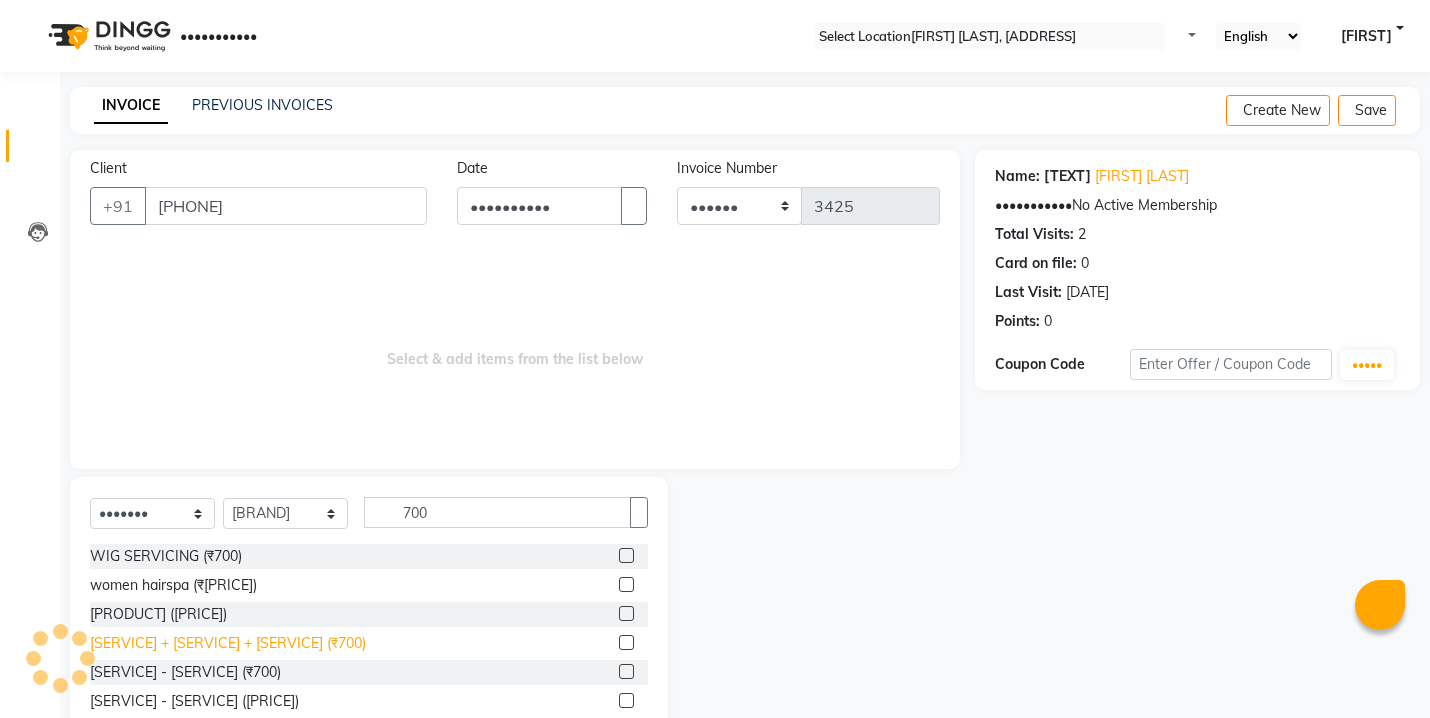 click on "[SERVICE] + [SERVICE] + [SERVICE] (₹700)" at bounding box center [166, 556] 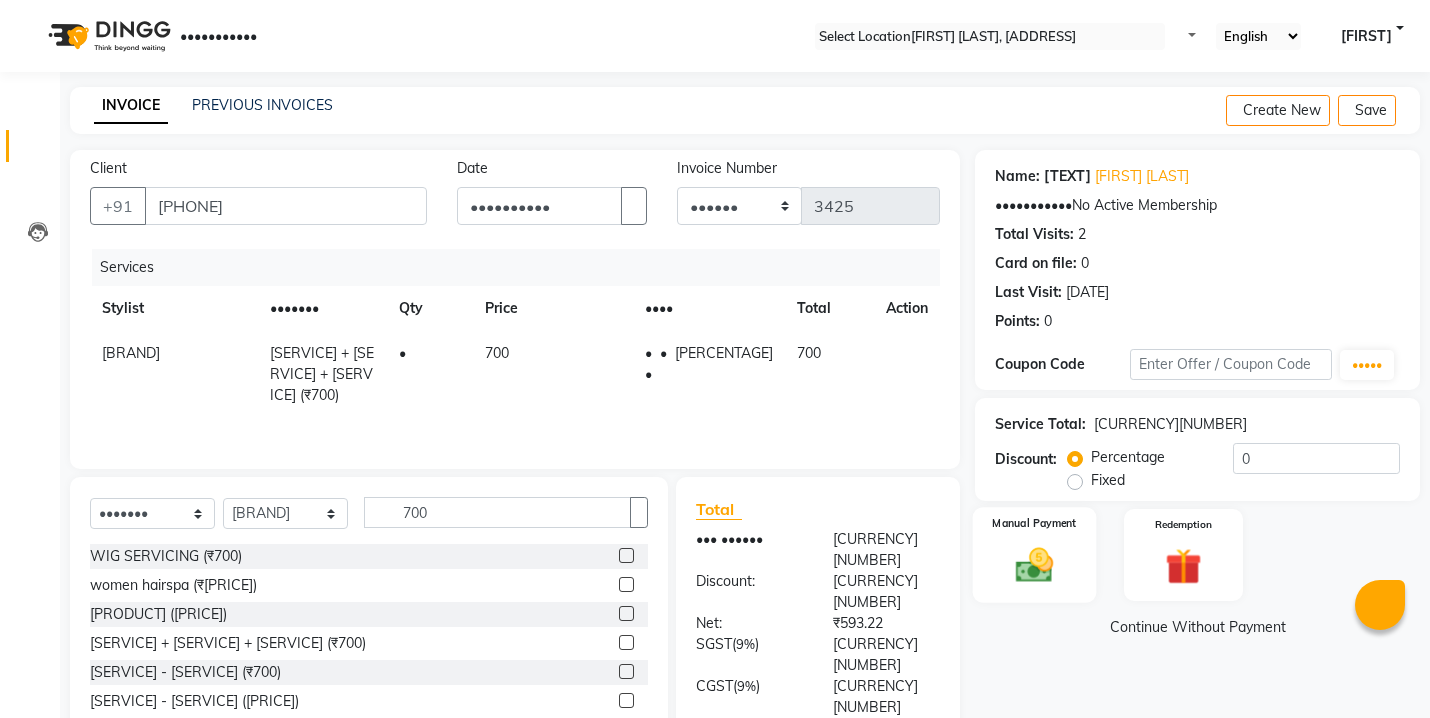 click at bounding box center [1034, 565] 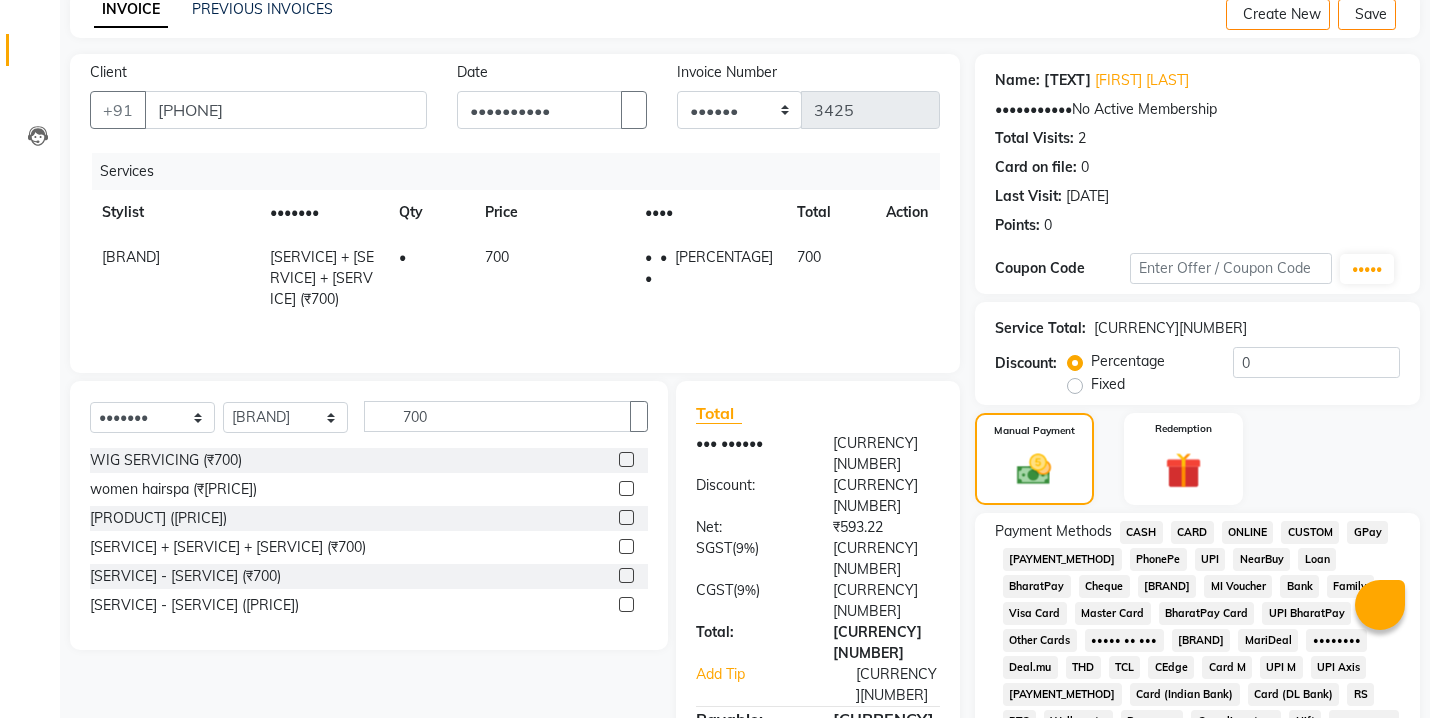 scroll, scrollTop: 222, scrollLeft: 0, axis: vertical 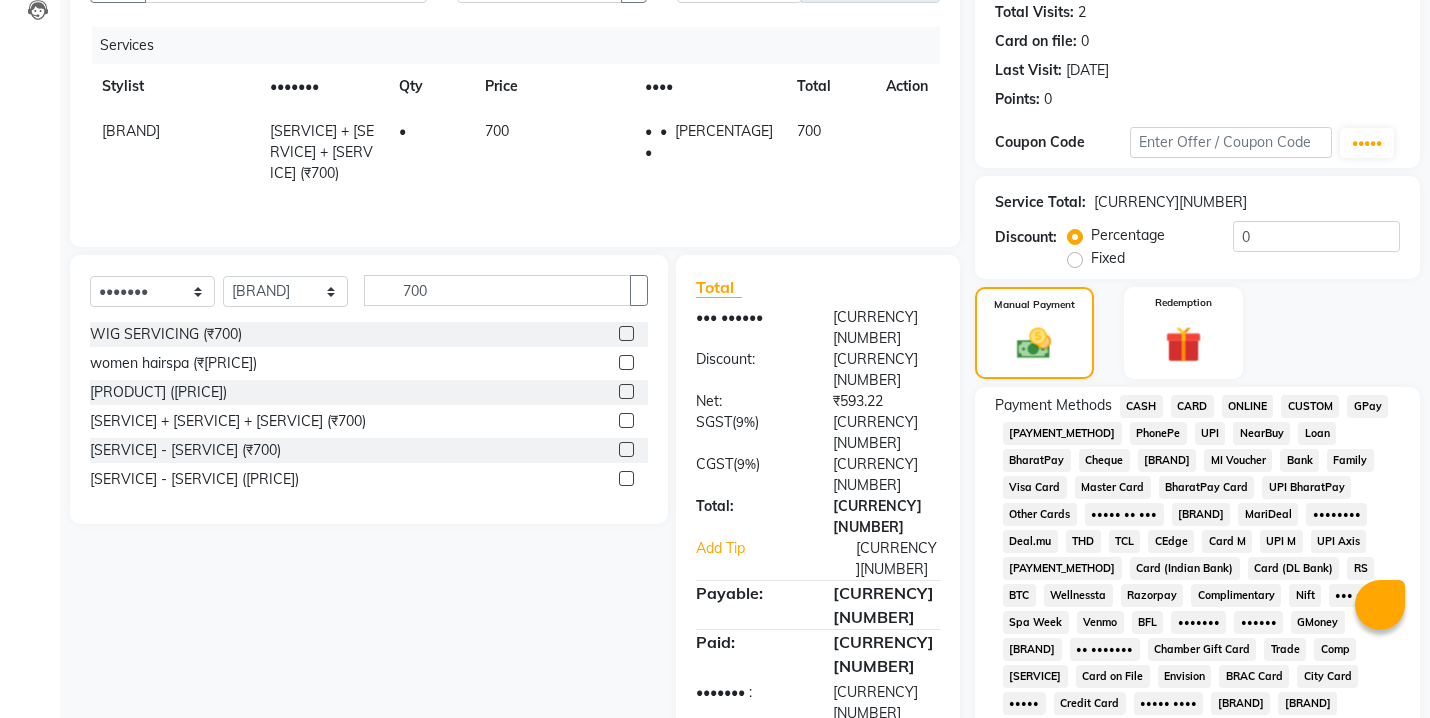 click on "ONLINE" at bounding box center [1141, 406] 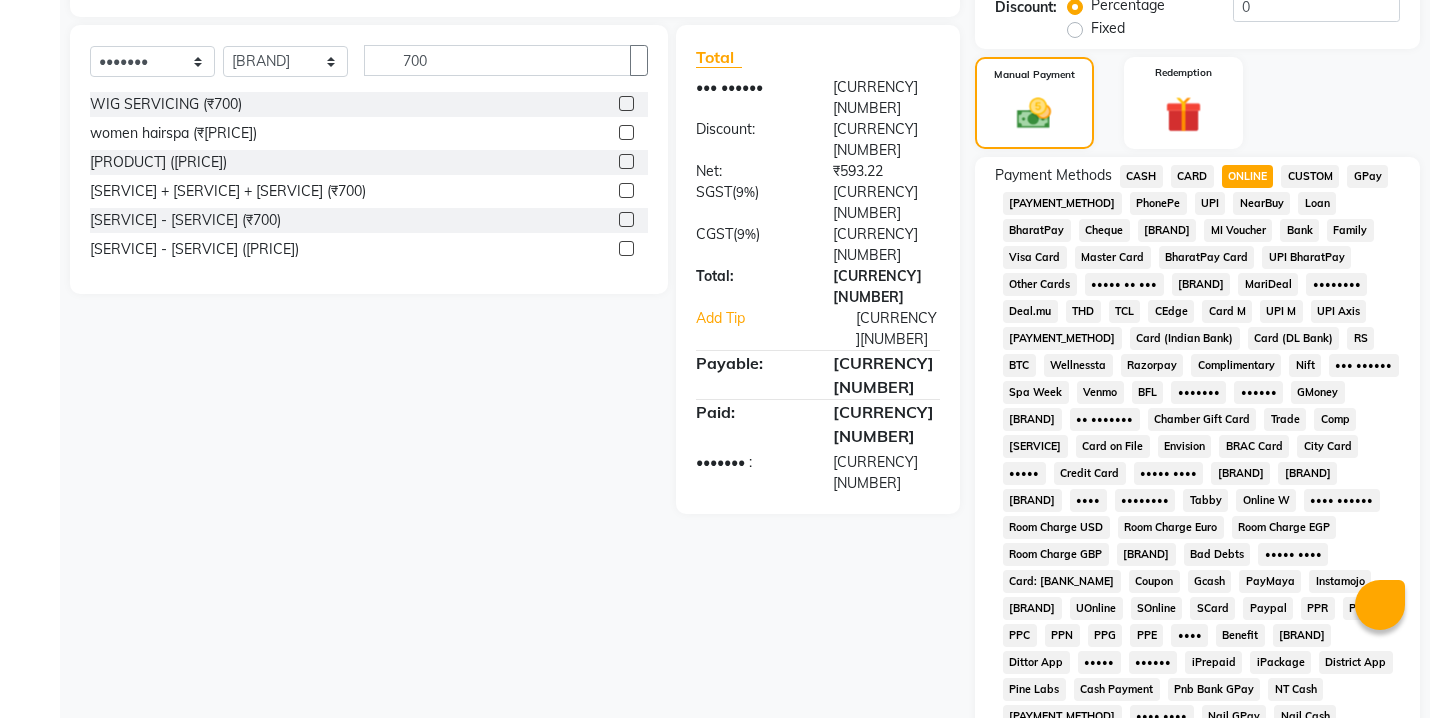 scroll, scrollTop: 666, scrollLeft: 0, axis: vertical 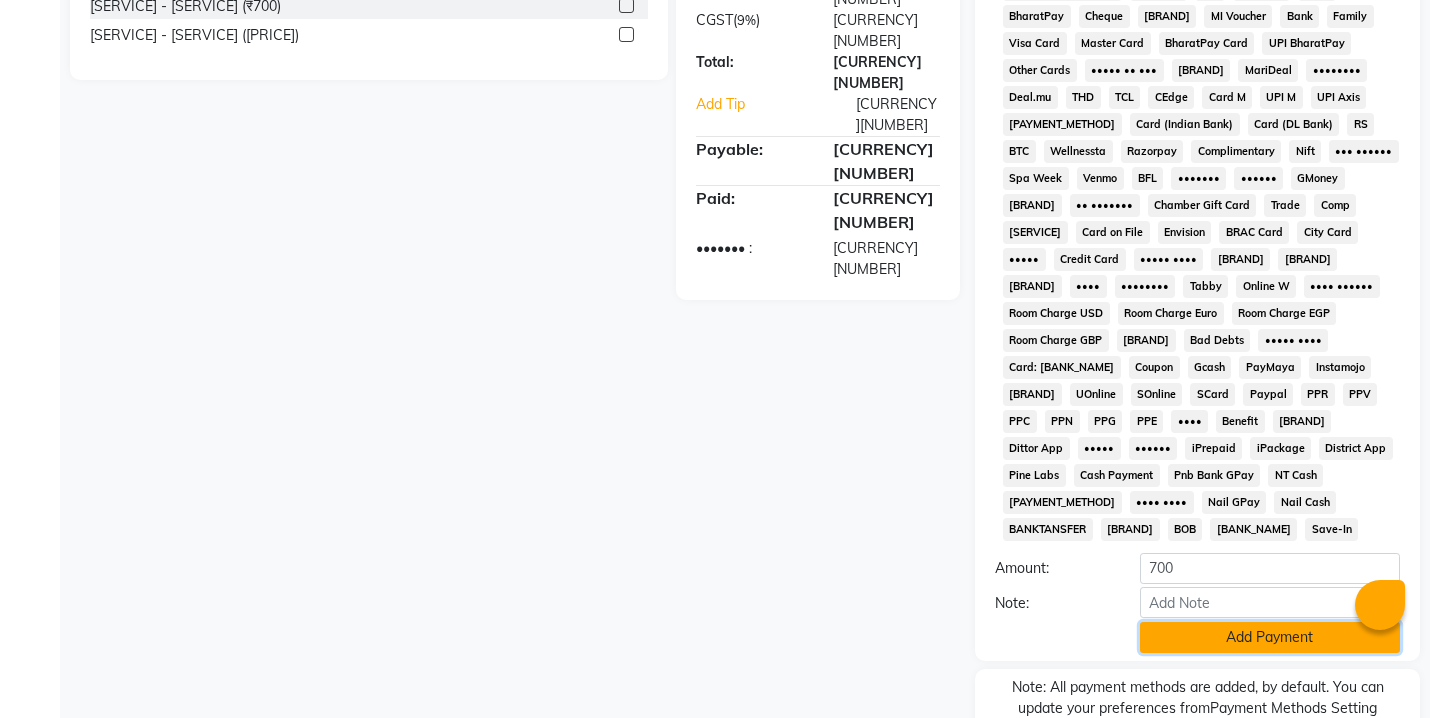 click on "Add Payment" at bounding box center [1270, 637] 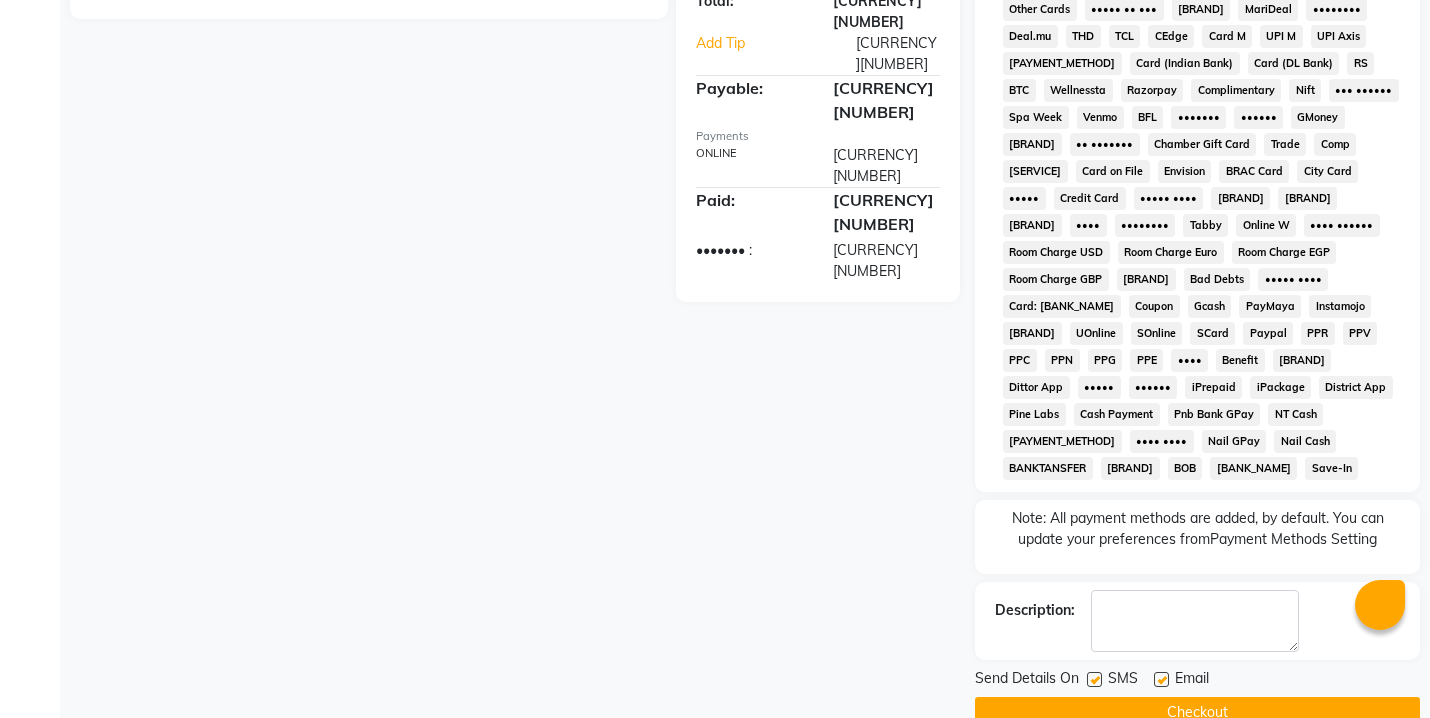 scroll, scrollTop: 745, scrollLeft: 0, axis: vertical 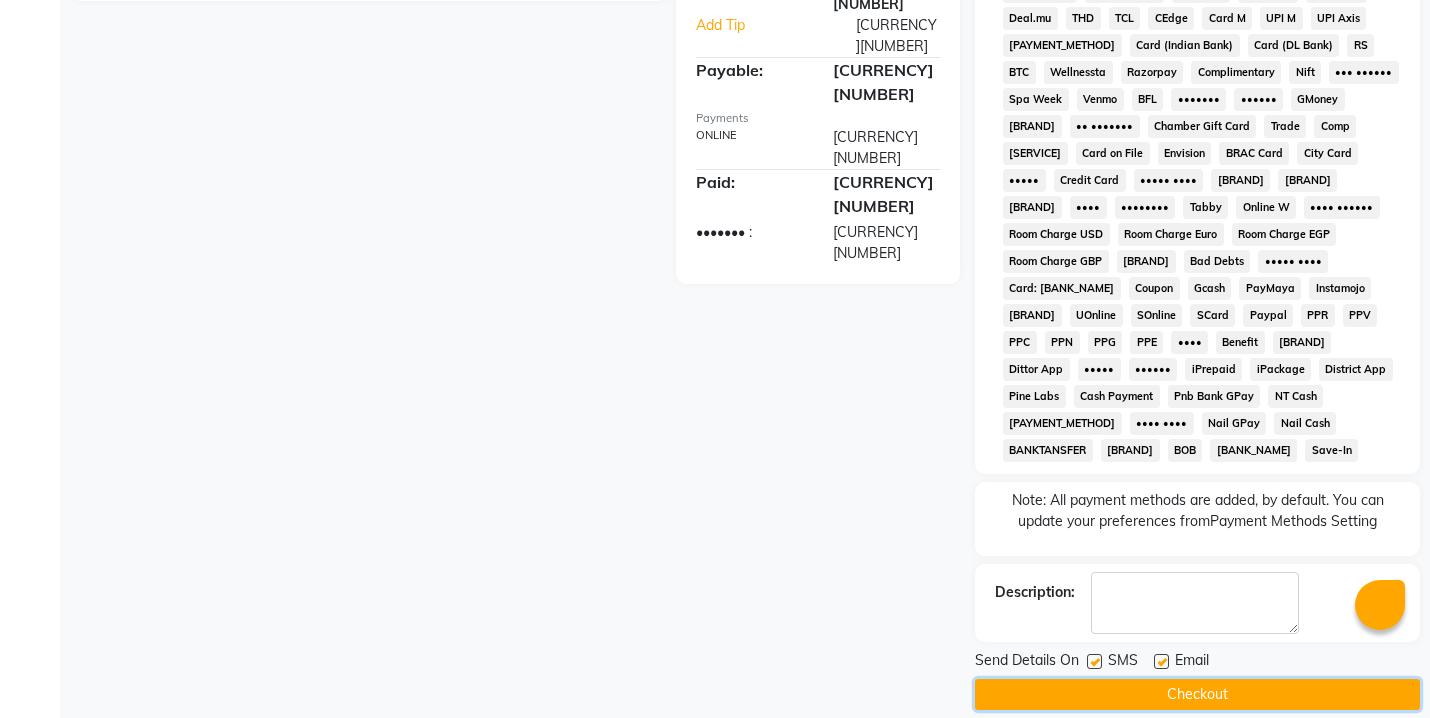 click on "Checkout" at bounding box center [1197, 694] 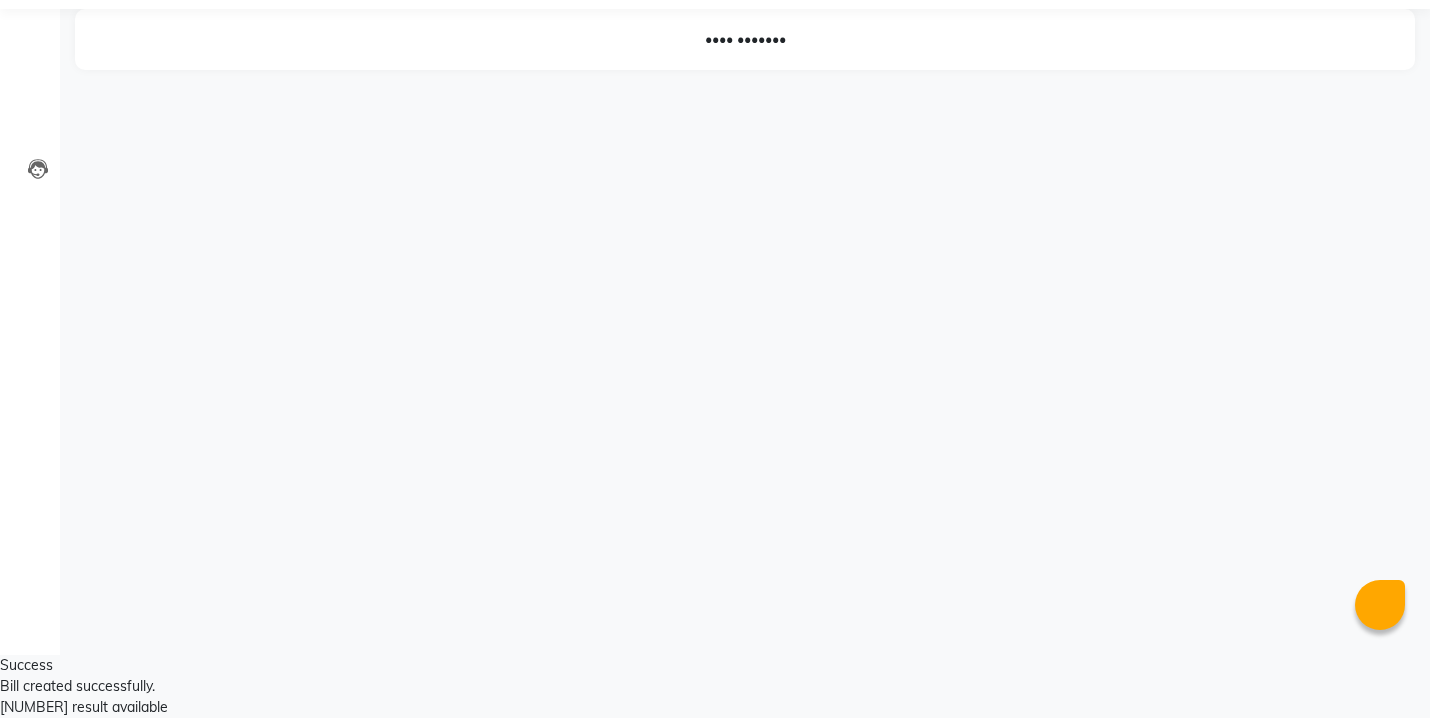 scroll, scrollTop: 0, scrollLeft: 0, axis: both 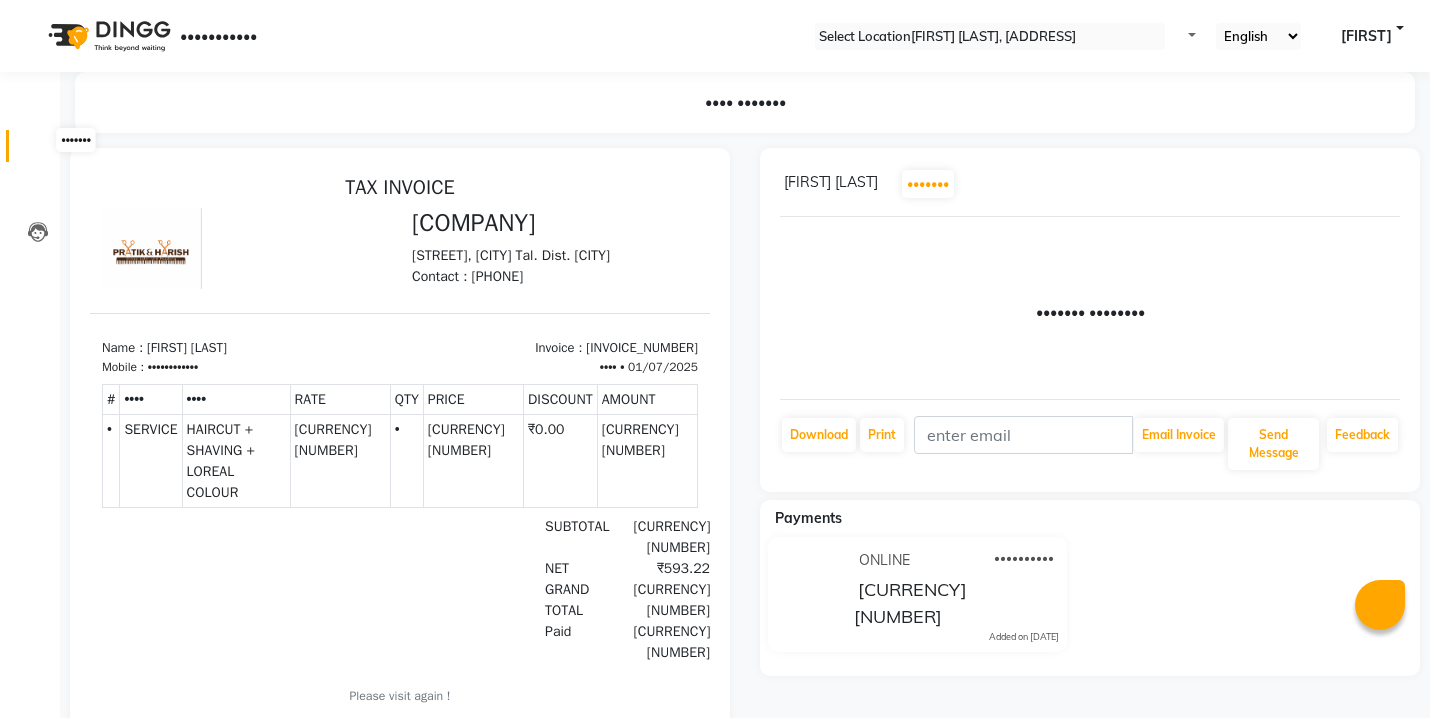 click at bounding box center (37, 151) 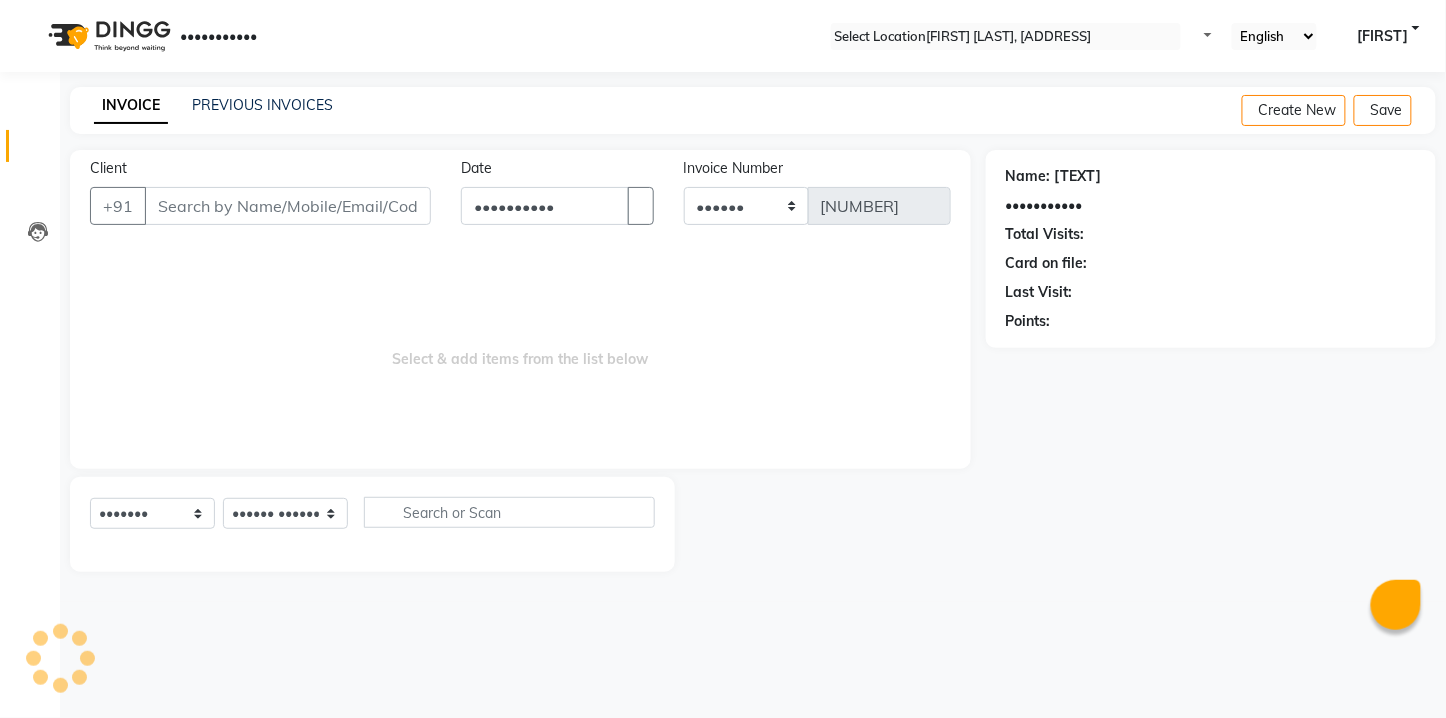 click on "Client" at bounding box center (288, 206) 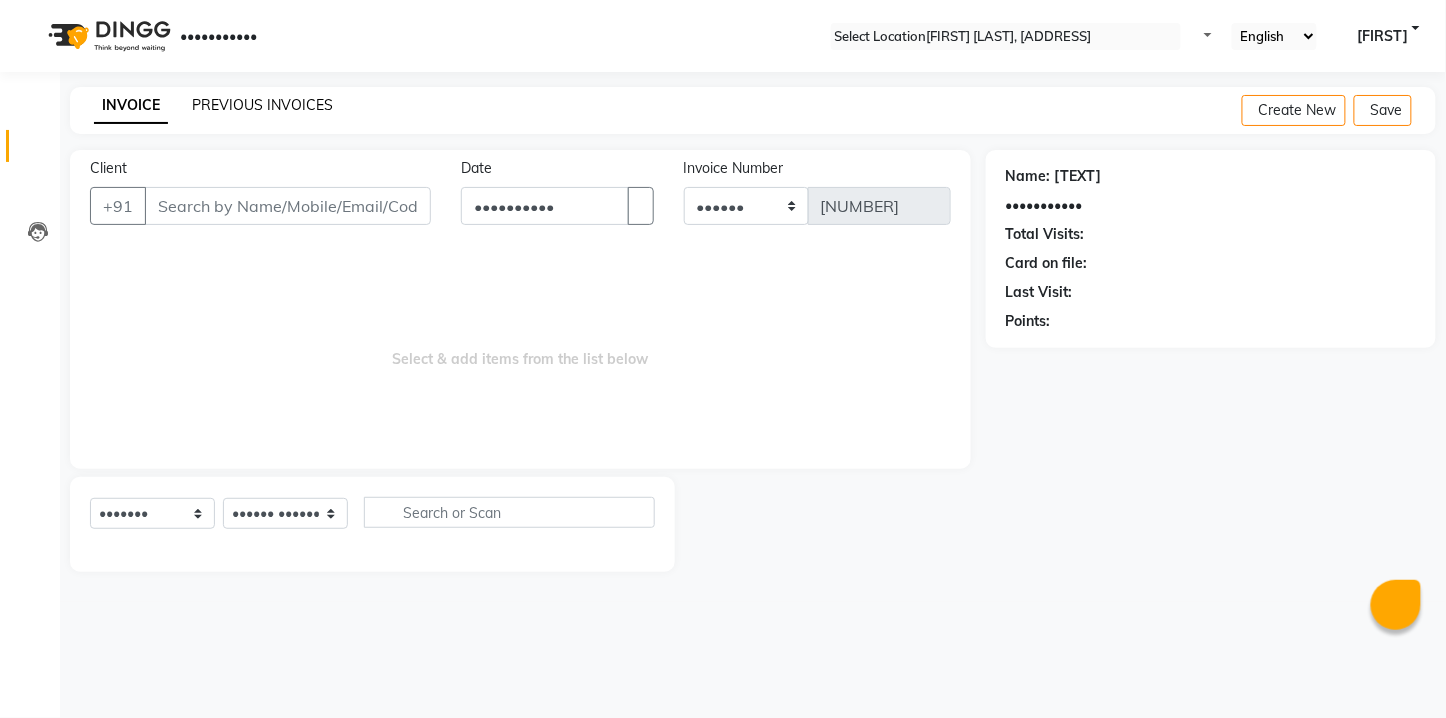 click on "PREVIOUS INVOICES" at bounding box center [262, 105] 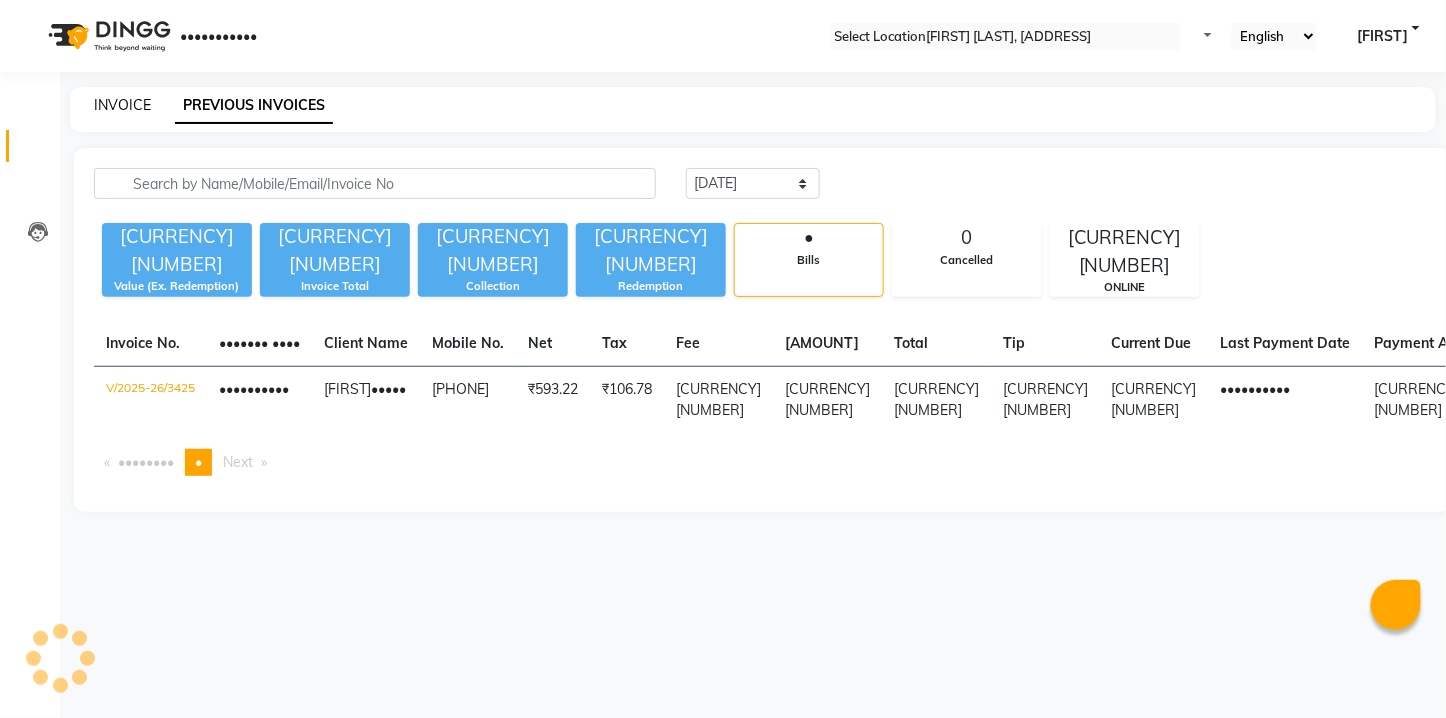 click on "INVOICE" at bounding box center [122, 105] 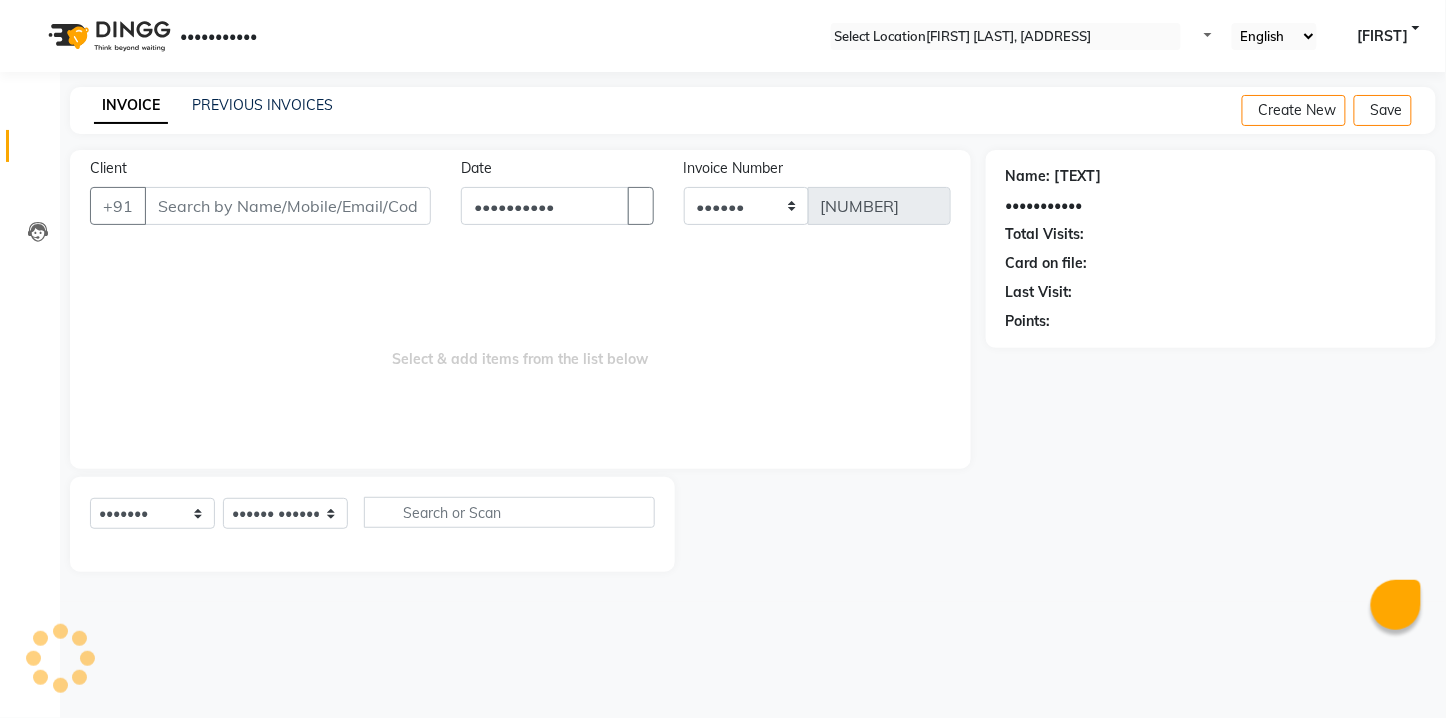click on "Client" at bounding box center (288, 206) 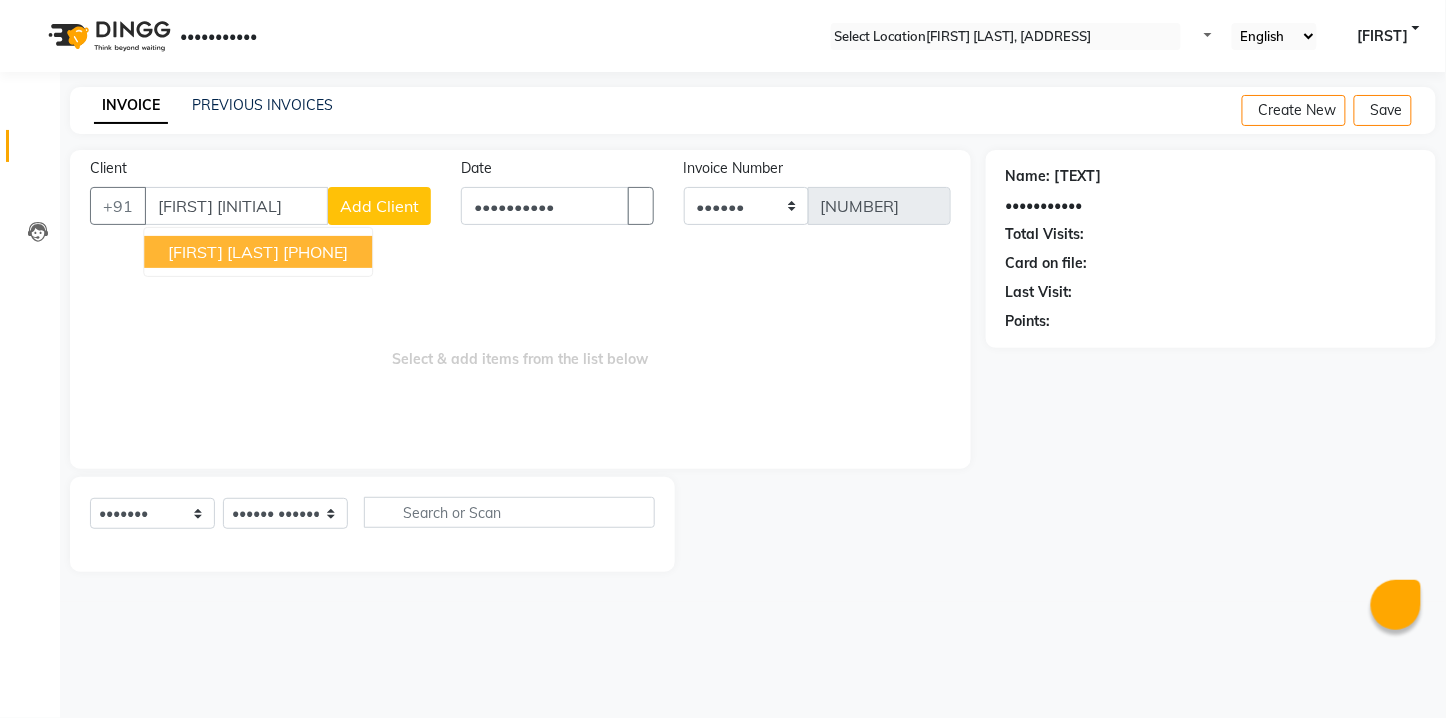 click on "[PHONE]" at bounding box center (315, 252) 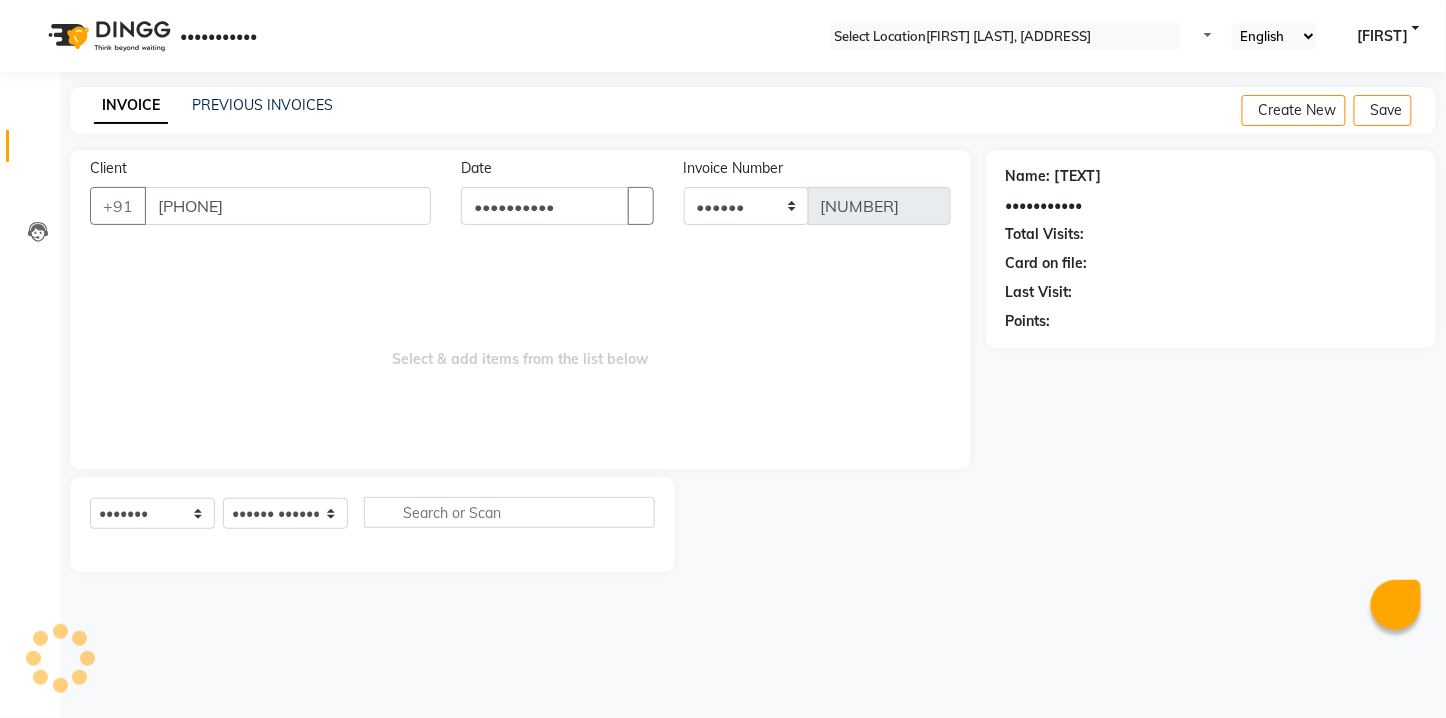 type on "[PHONE]" 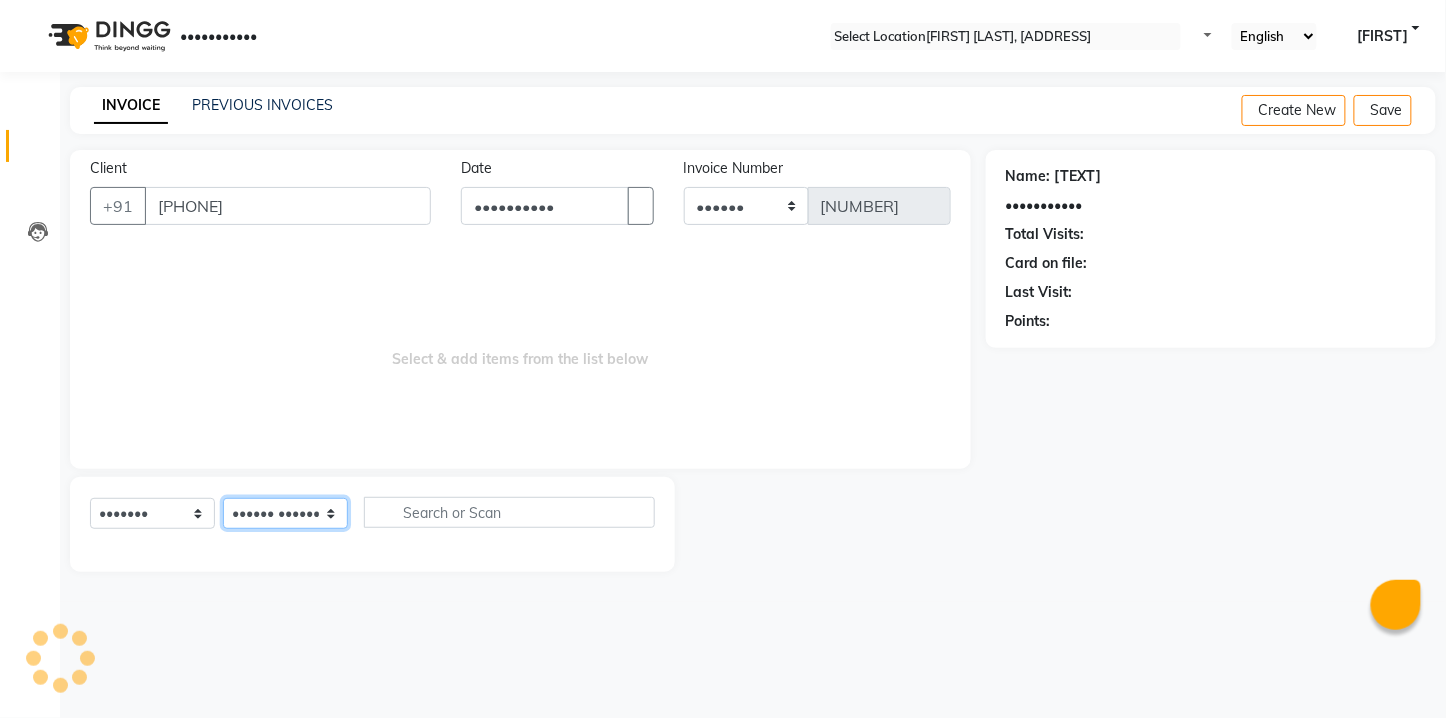 click on "•••••• ••••••• ••••• ••••• •••••• •••••••• •••••• •••••• ••••••• ••••••• •••• •• ••••• •••••• ••••••  •••• •••••• ••••" at bounding box center (285, 513) 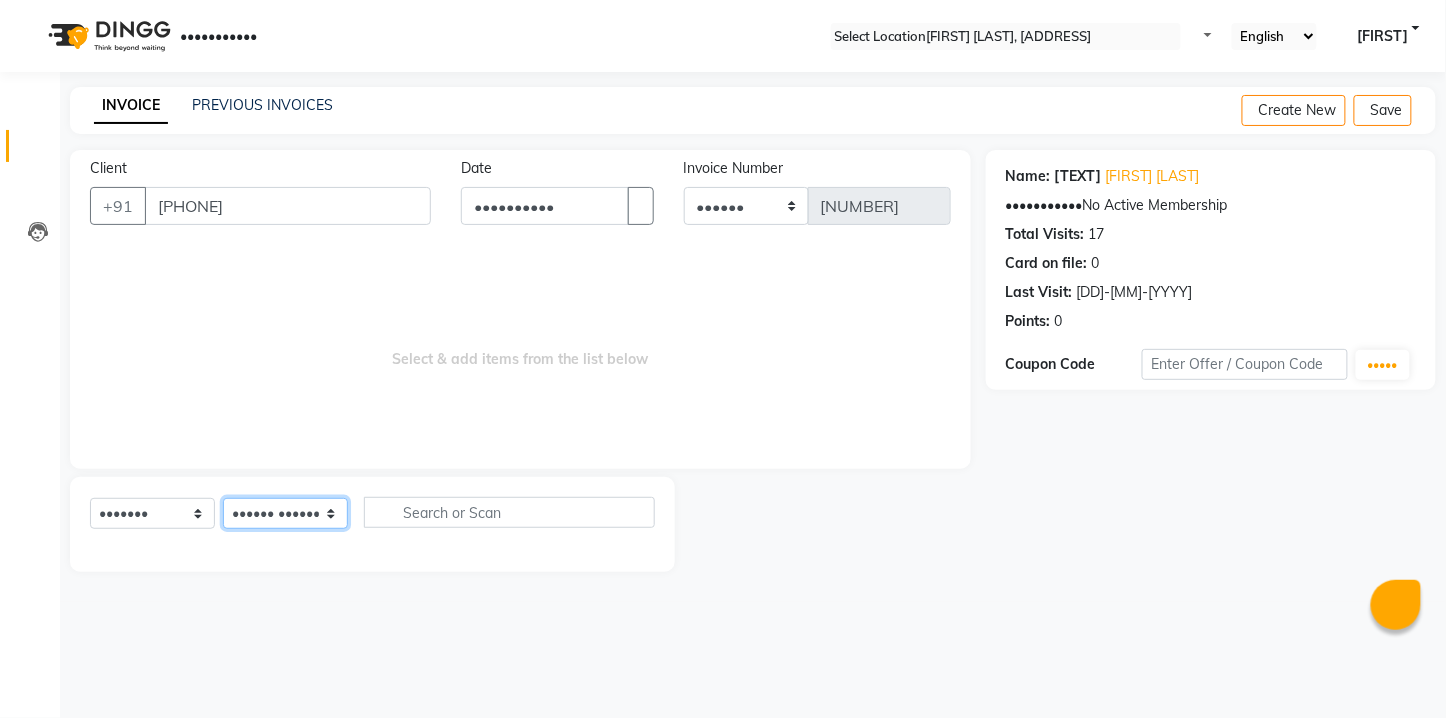 select on "[NUMBER]" 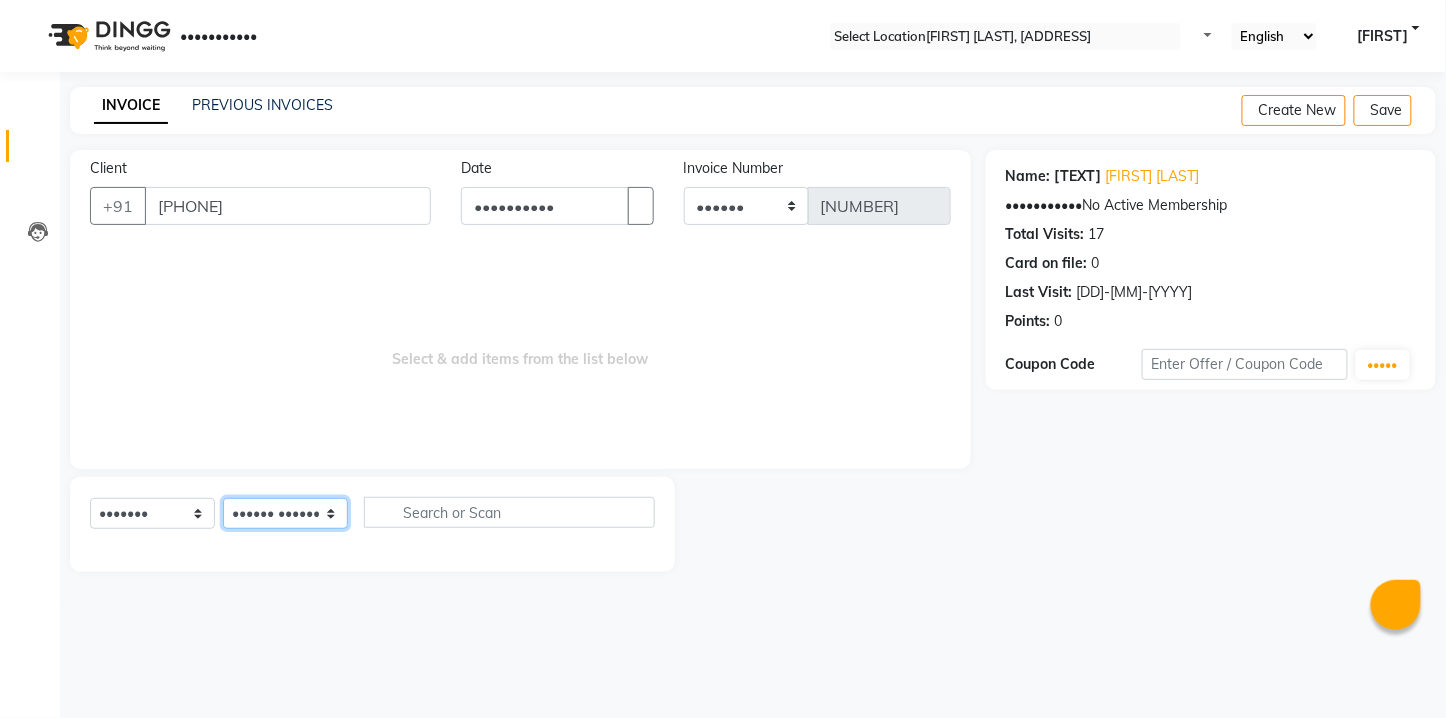 click on "•••••• ••••••• ••••• ••••• •••••• •••••••• •••••• •••••• ••••••• ••••••• •••• •• ••••• •••••• ••••••  •••• •••••• ••••" at bounding box center [285, 513] 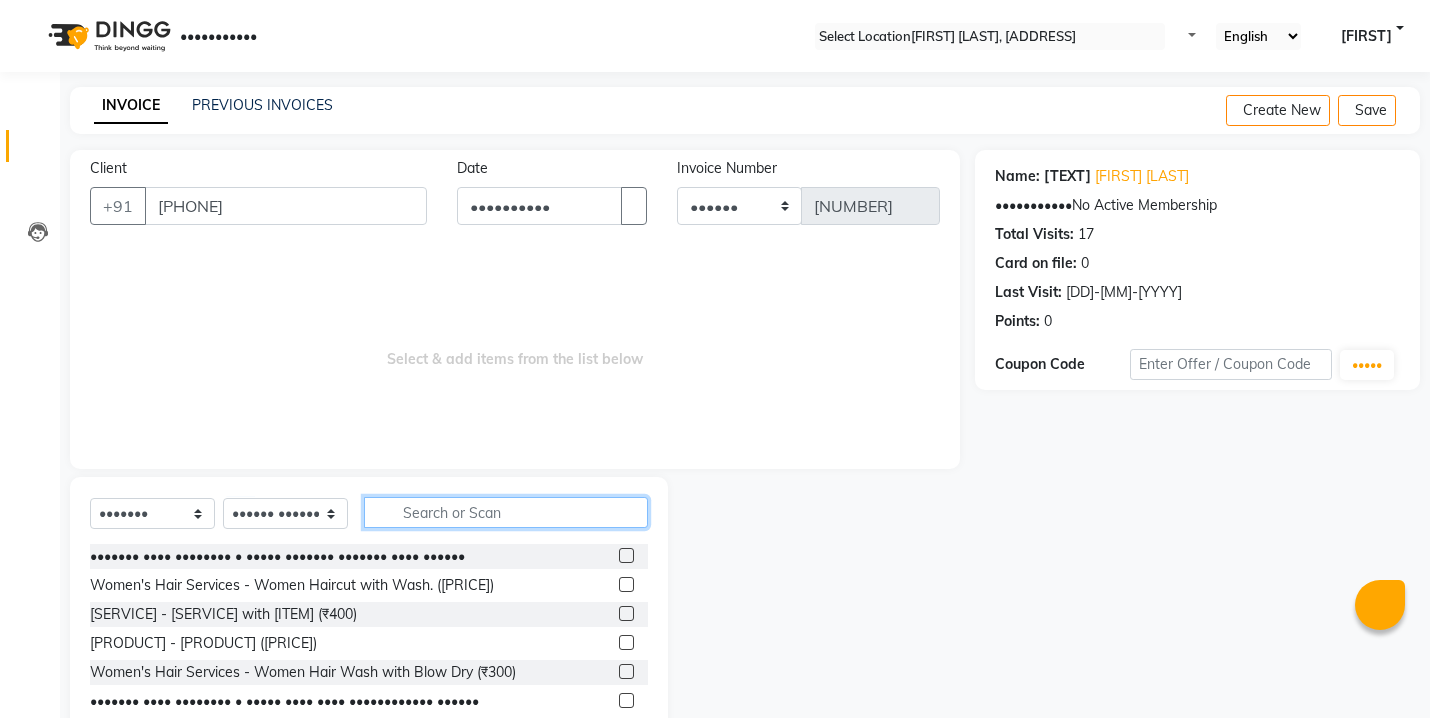 click at bounding box center [506, 512] 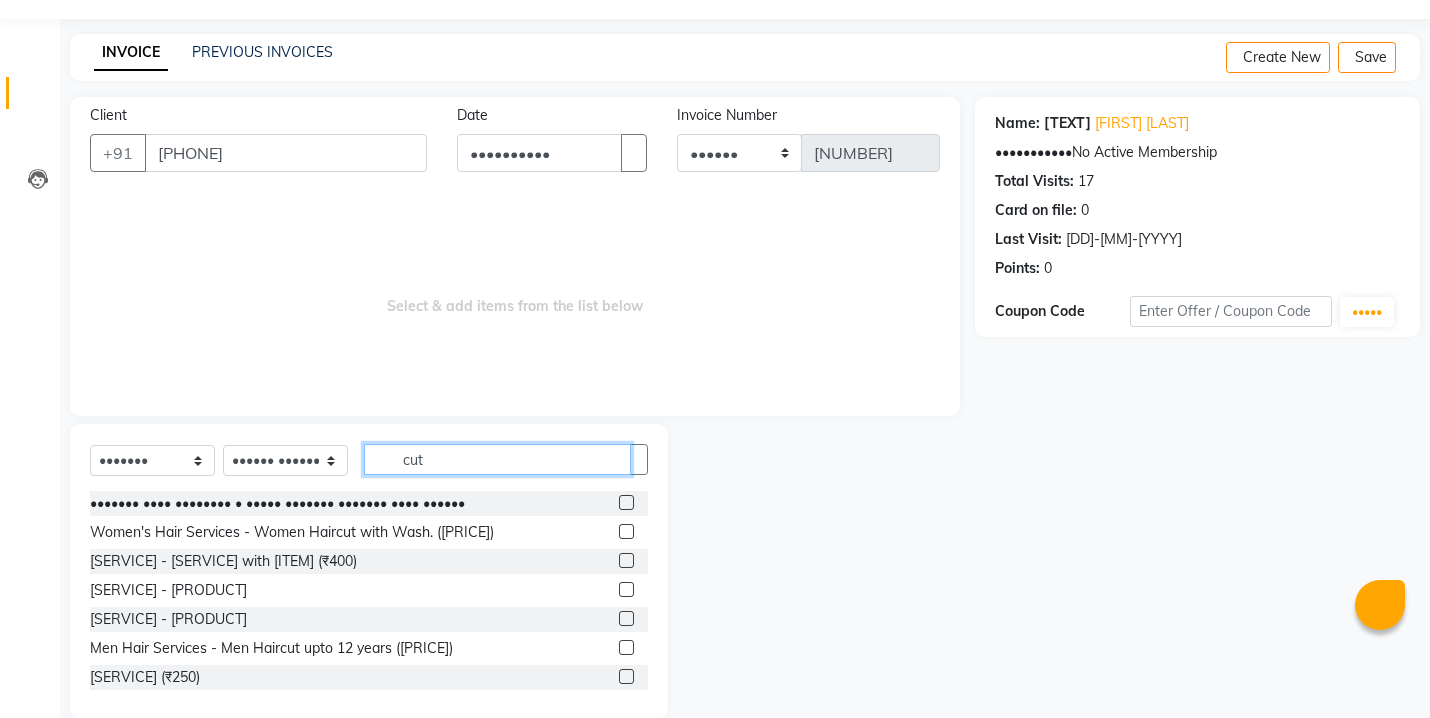 scroll, scrollTop: 82, scrollLeft: 0, axis: vertical 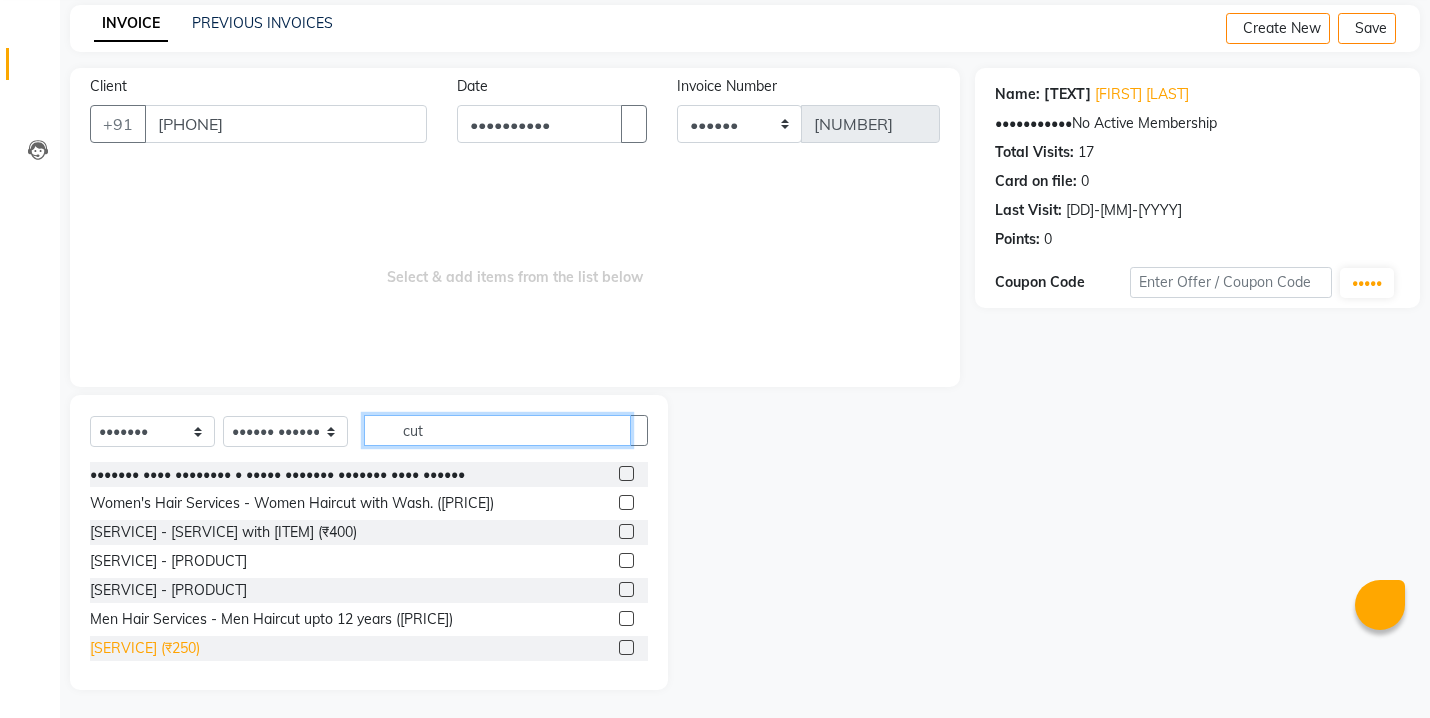type on "cut" 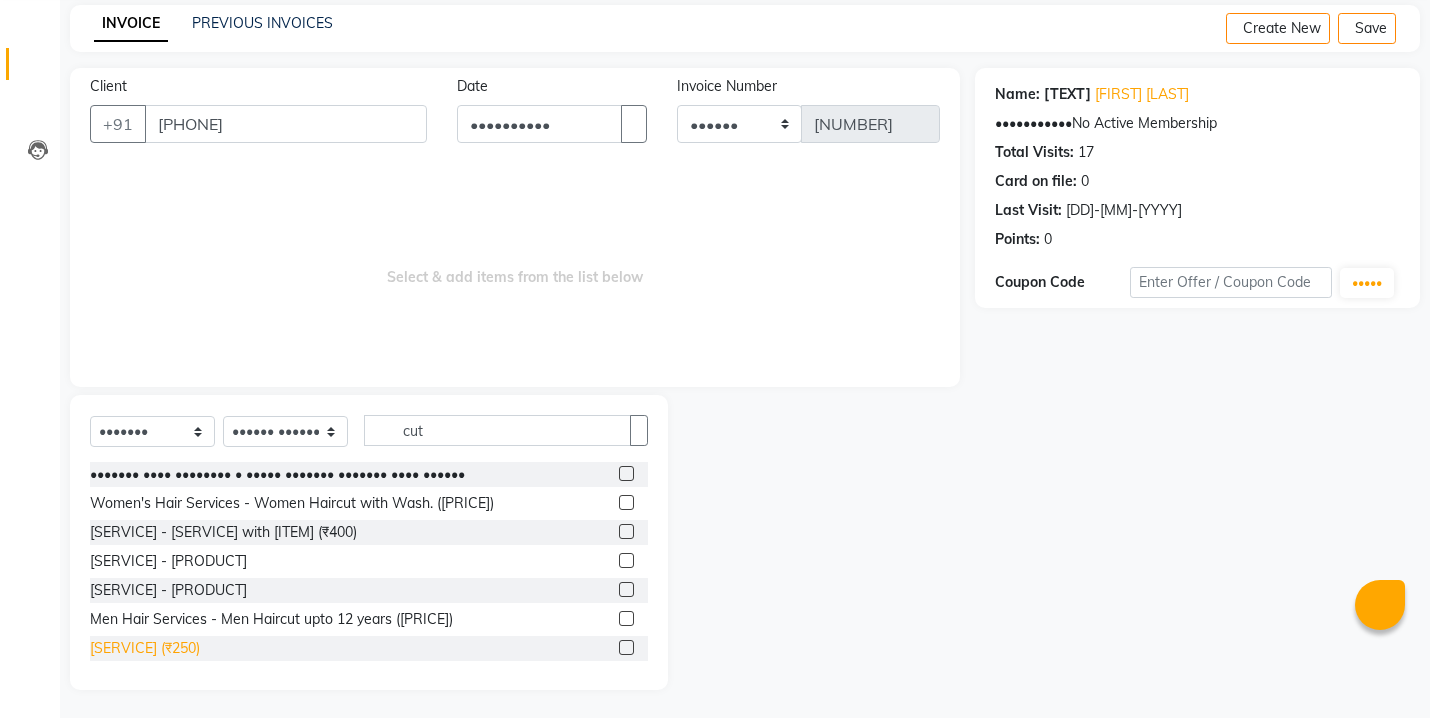 click on "[SERVICE] (₹250)" at bounding box center [277, 474] 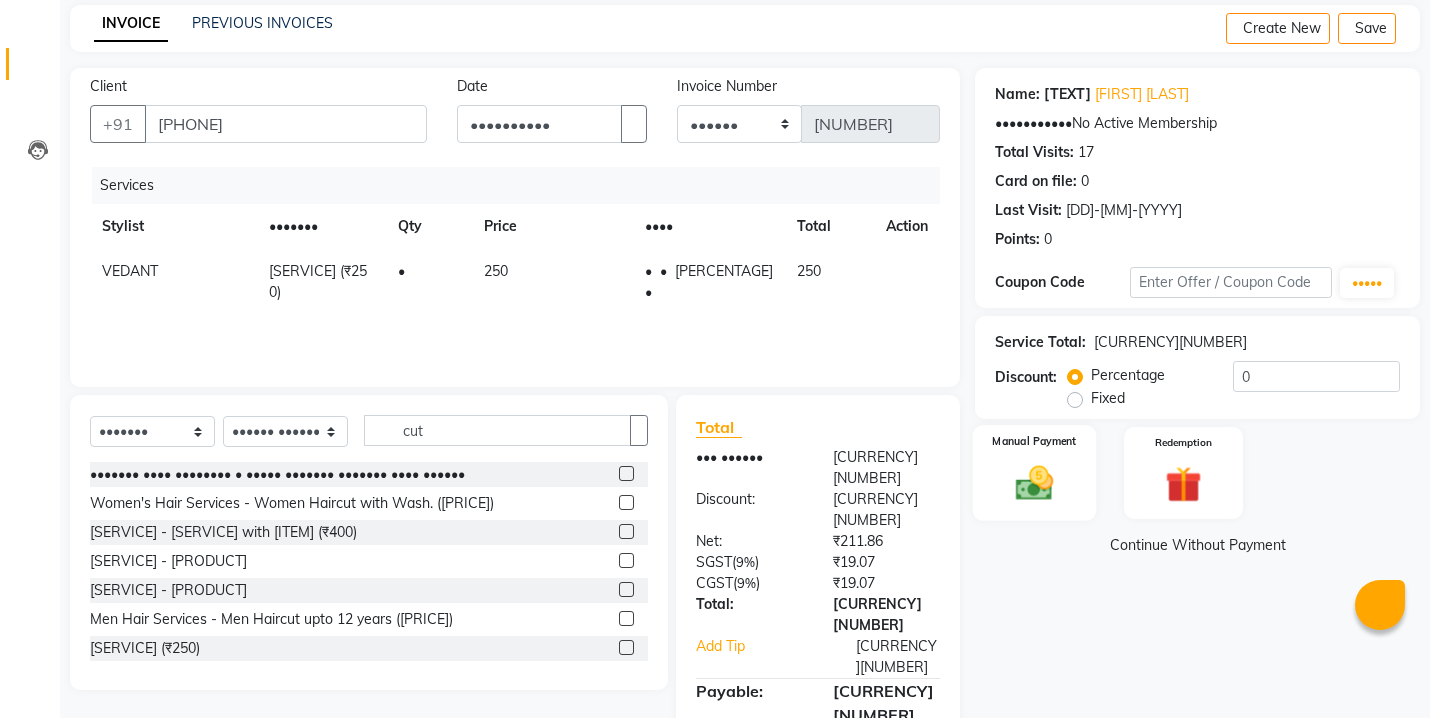 drag, startPoint x: 1038, startPoint y: 467, endPoint x: 1055, endPoint y: 464, distance: 17.262676 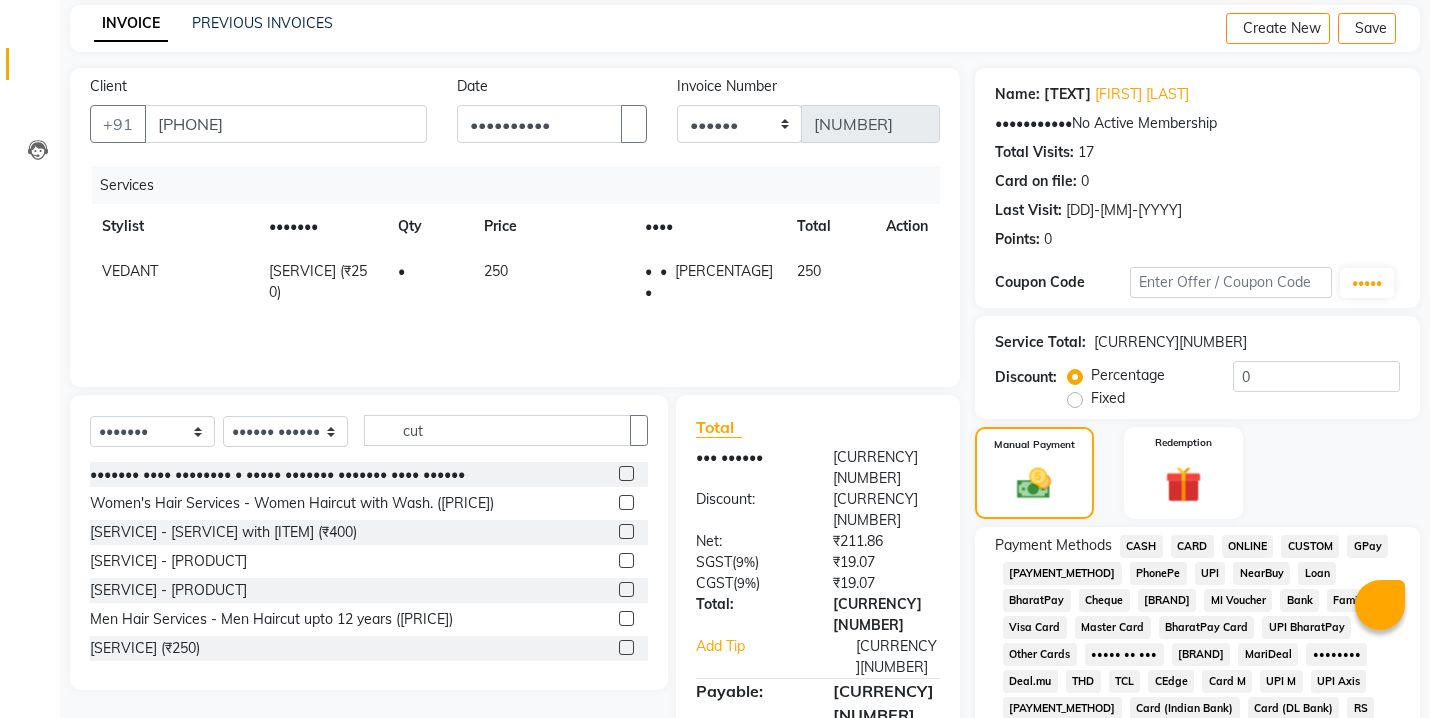 drag, startPoint x: 1242, startPoint y: 553, endPoint x: 1285, endPoint y: 555, distance: 43.046486 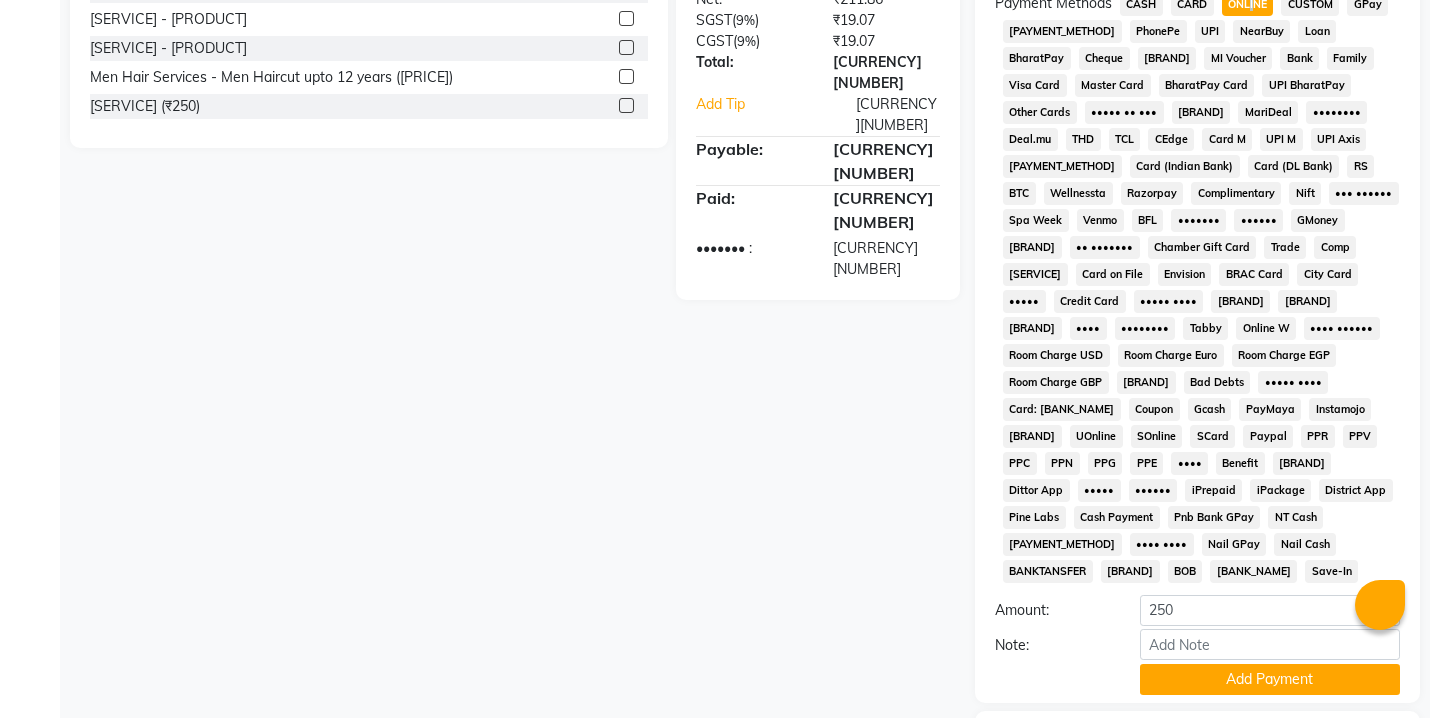 scroll, scrollTop: 738, scrollLeft: 0, axis: vertical 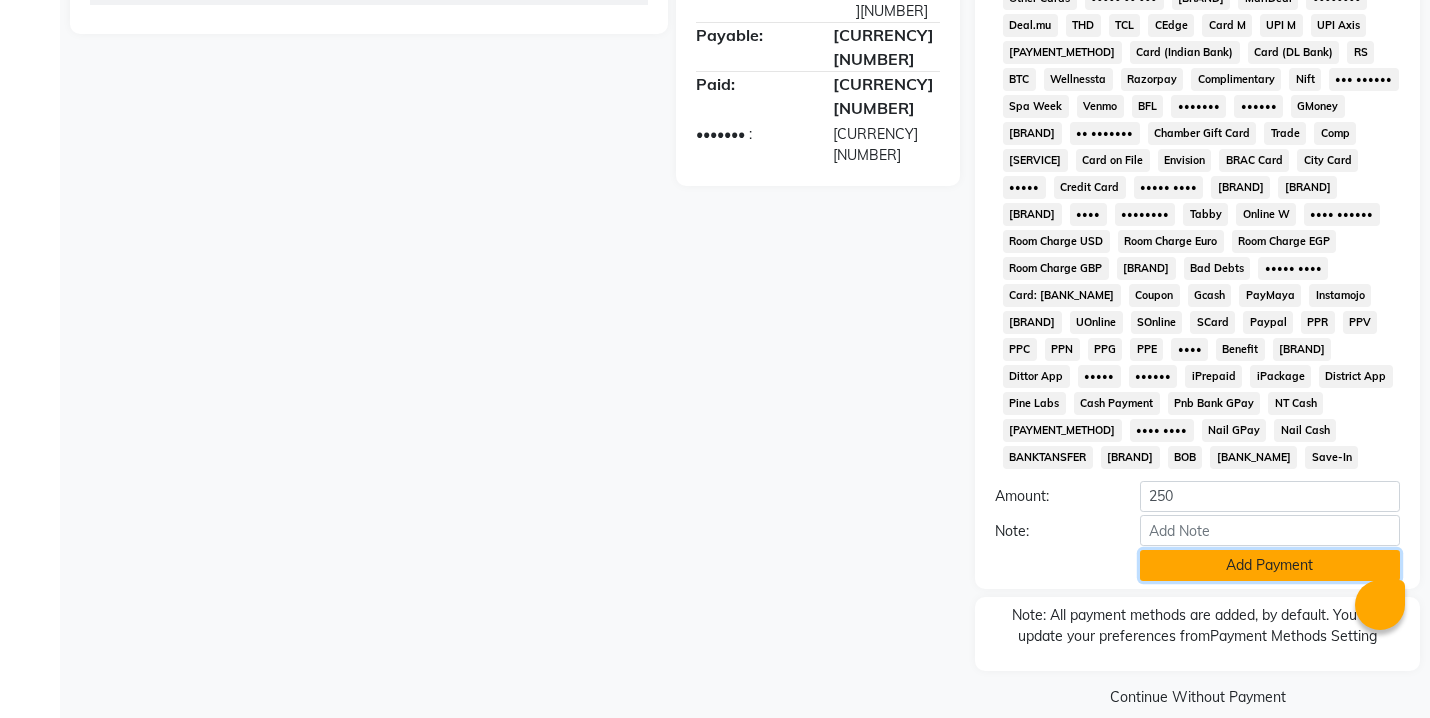 click on "Add Payment" at bounding box center (1270, 565) 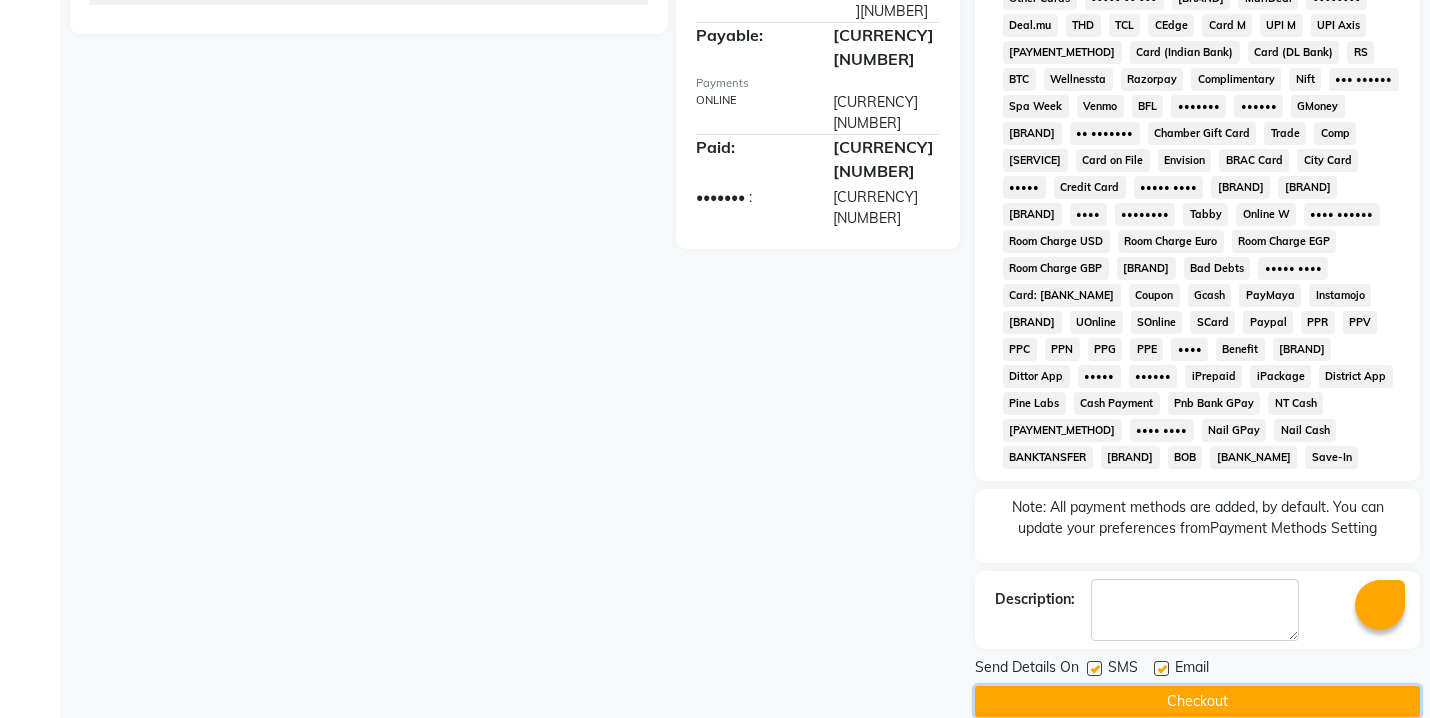 click on "Checkout" at bounding box center [1197, 701] 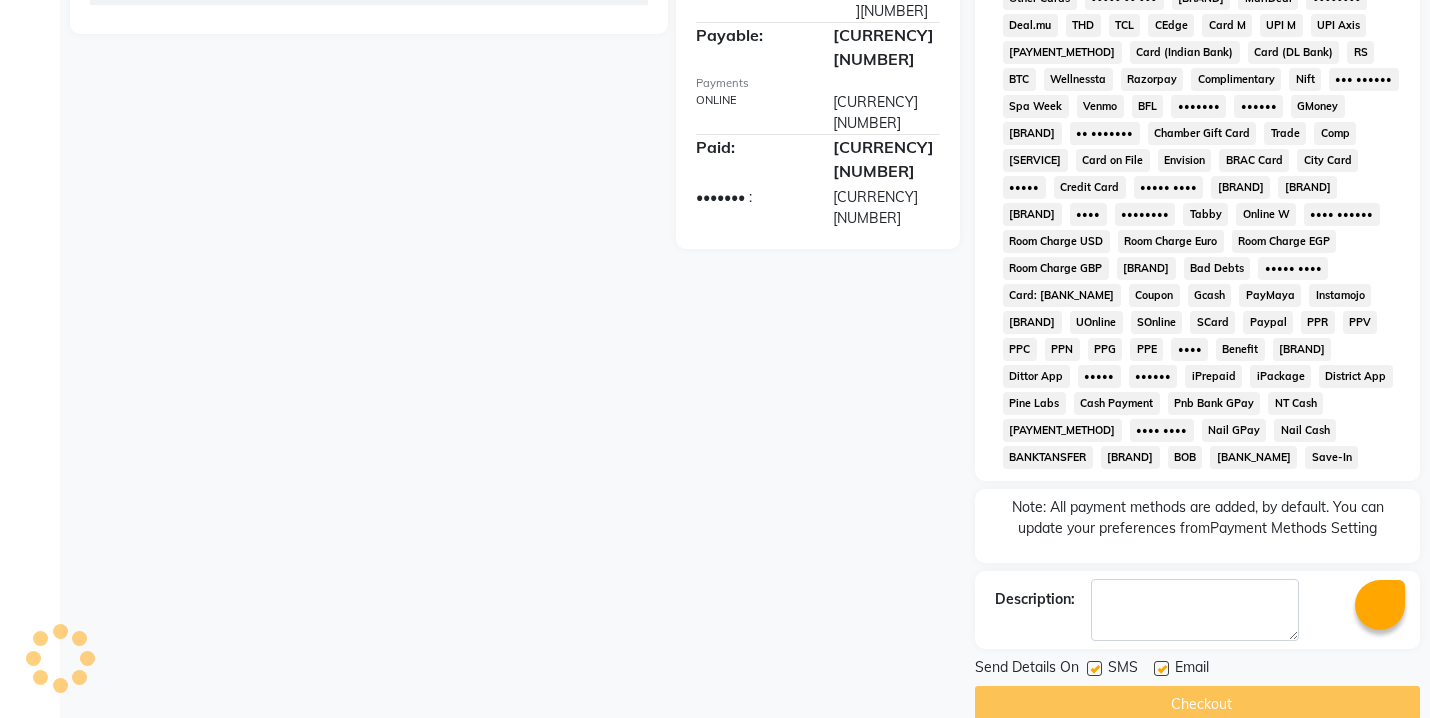 scroll, scrollTop: 0, scrollLeft: 0, axis: both 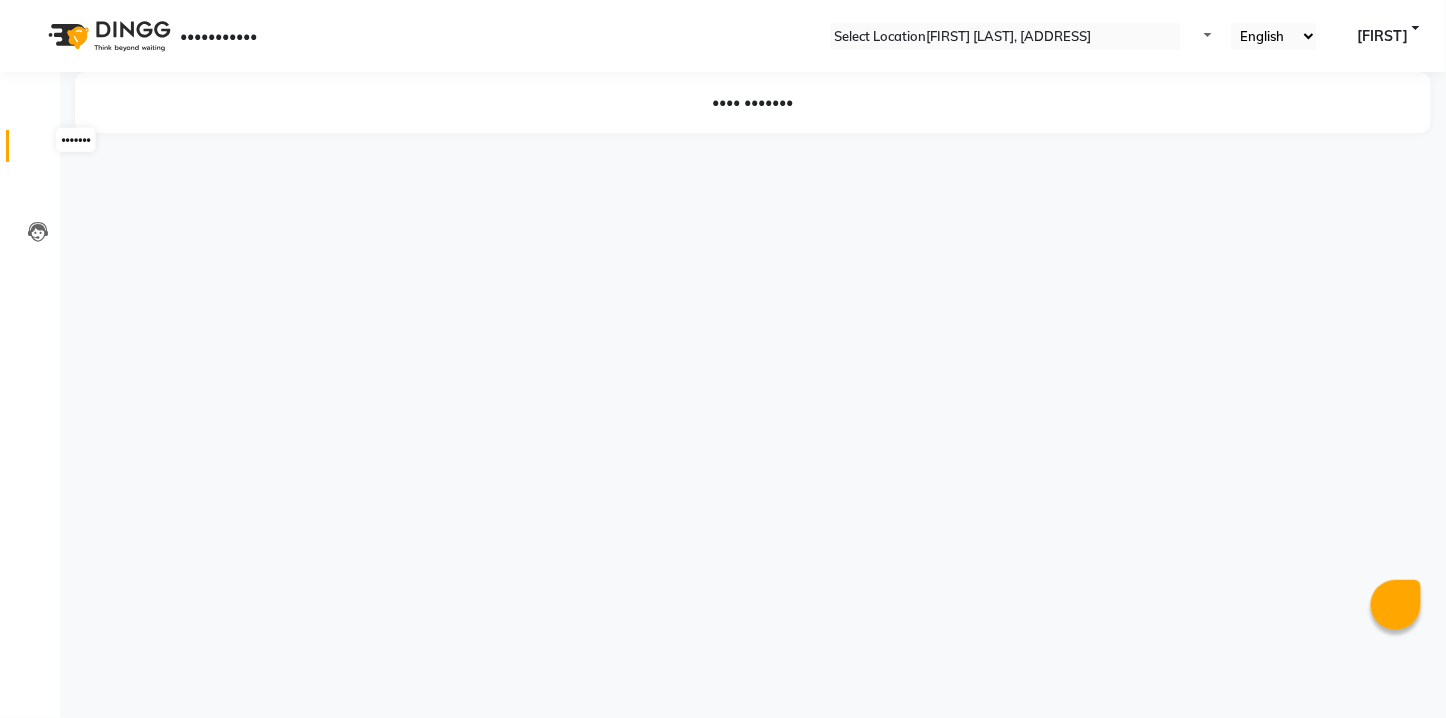 click at bounding box center [38, 151] 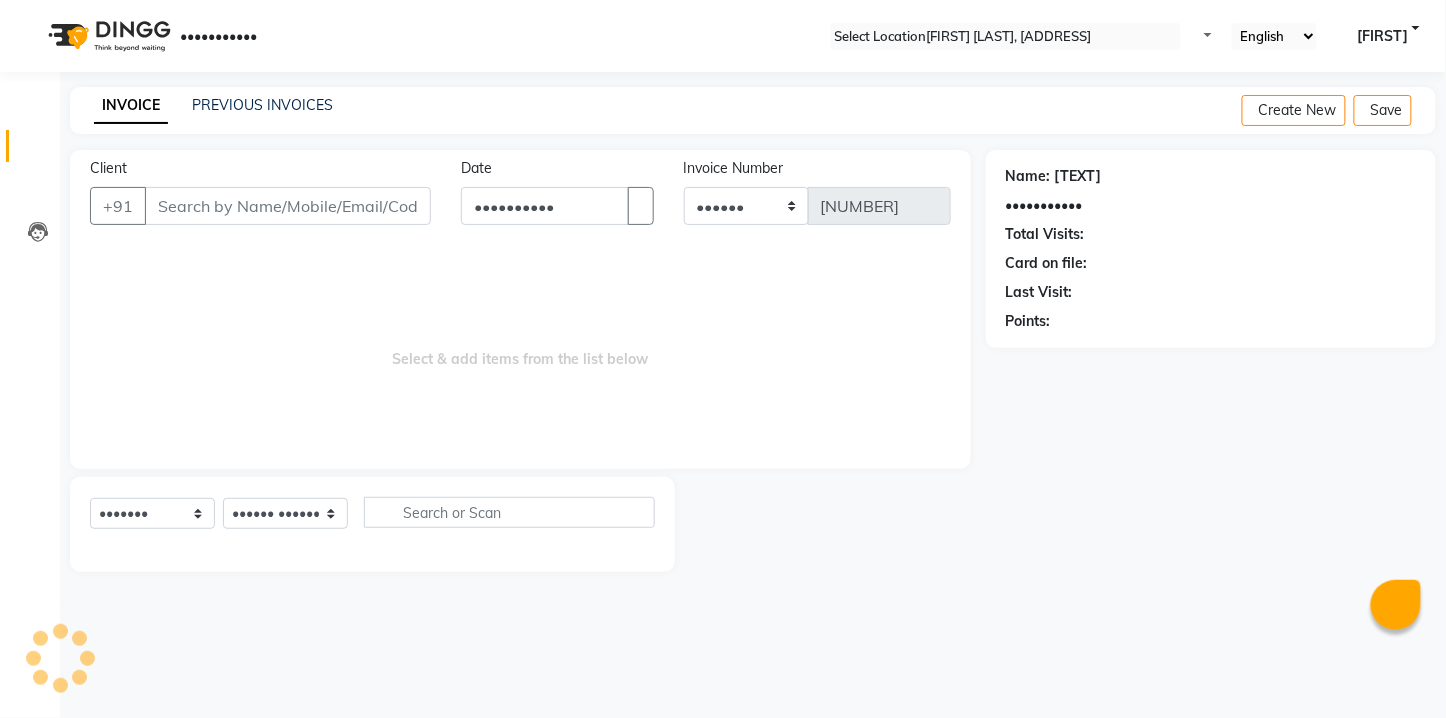 click on "Client" at bounding box center [288, 206] 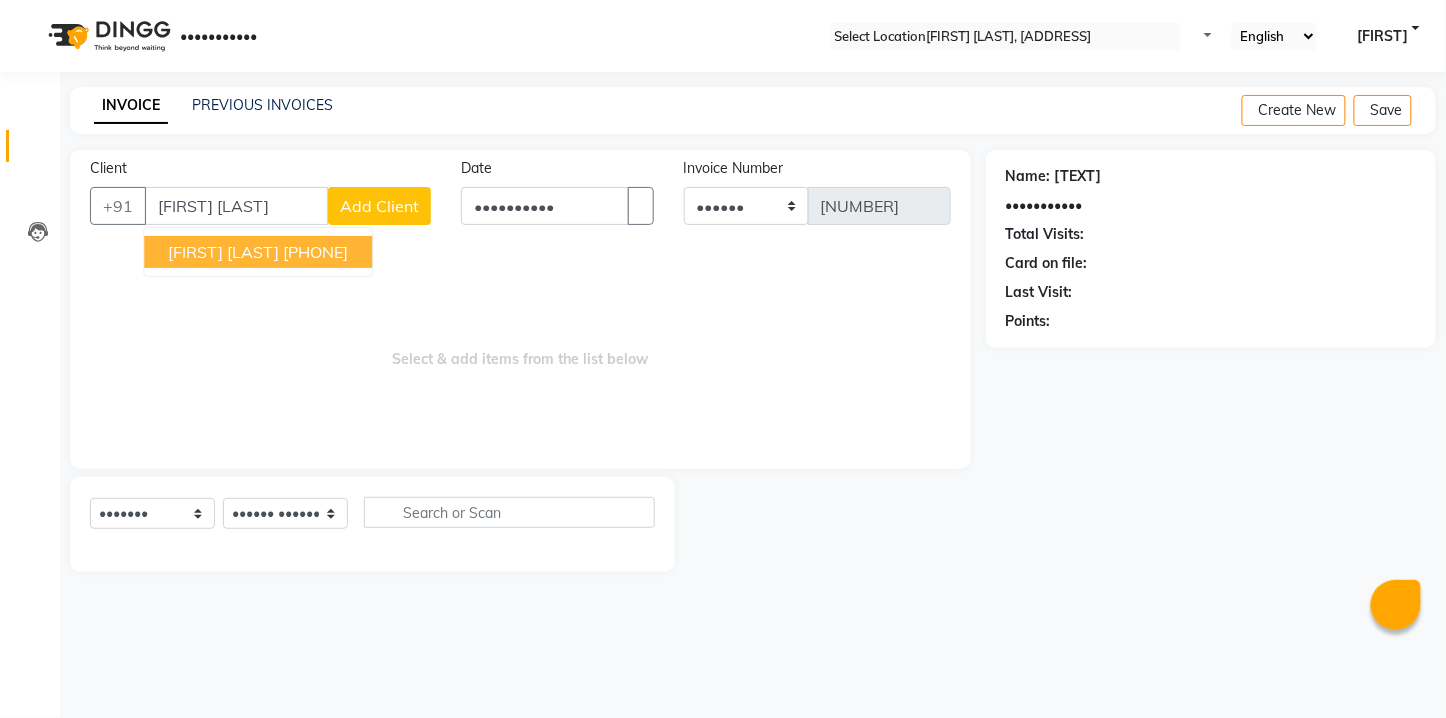 click on "[PHONE]" at bounding box center (315, 252) 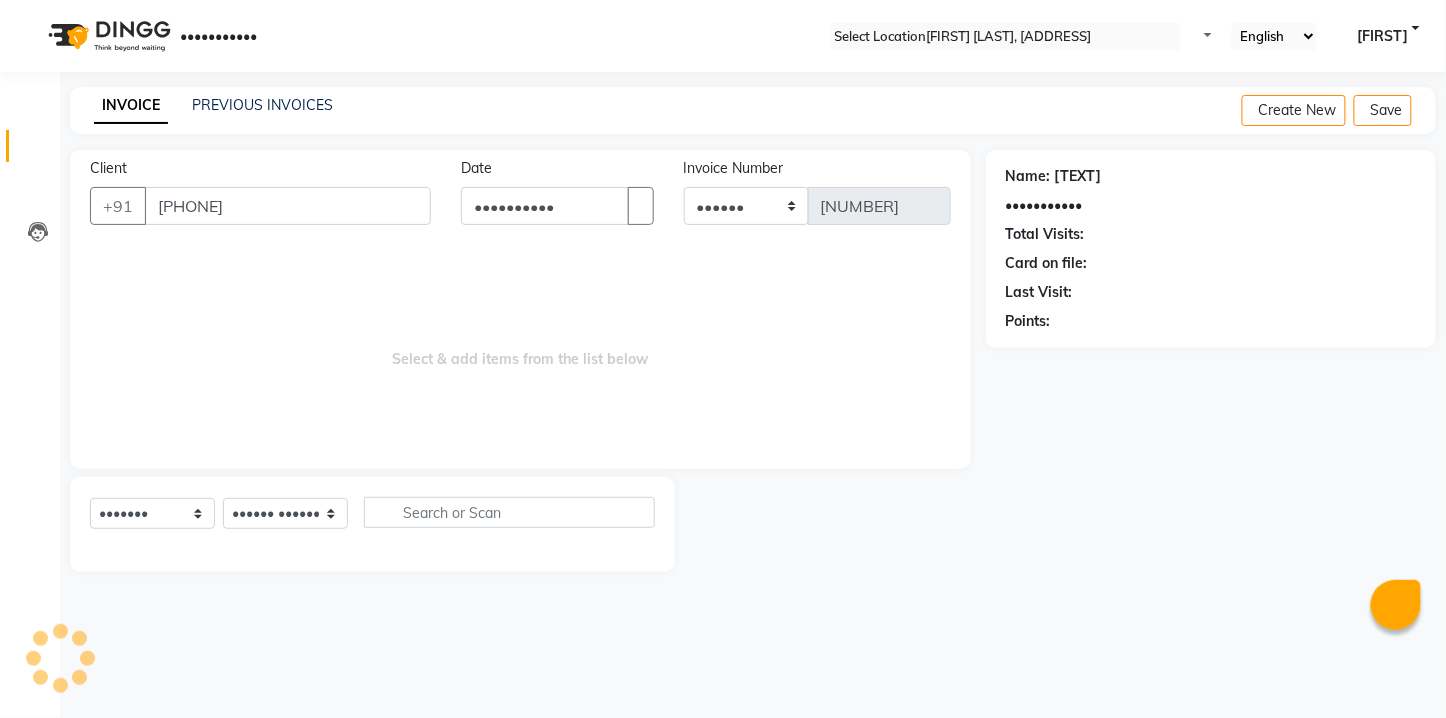 type on "[PHONE]" 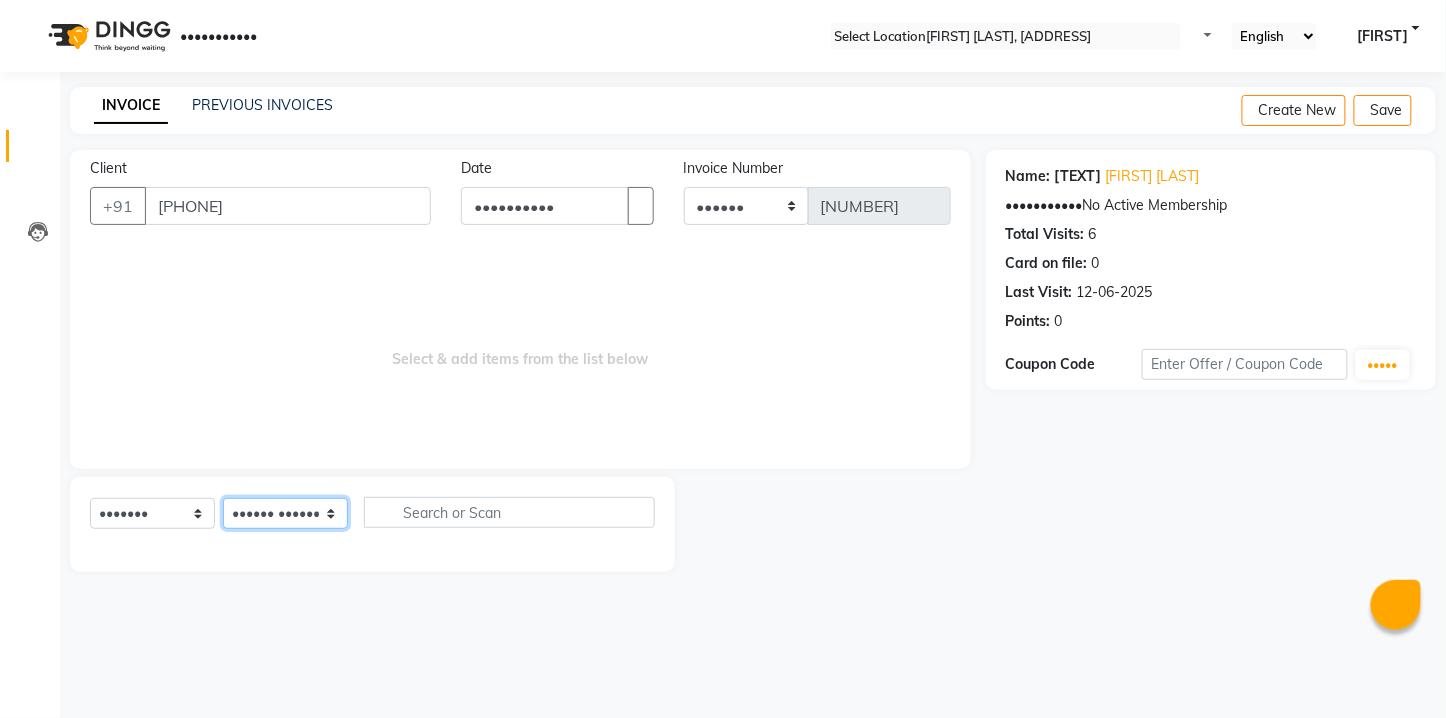 click on "•••••• ••••••• ••••• ••••• •••••• •••••••• •••••• •••••• ••••••• ••••••• •••• •• ••••• •••••• ••••••  •••• •••••• ••••" at bounding box center [285, 513] 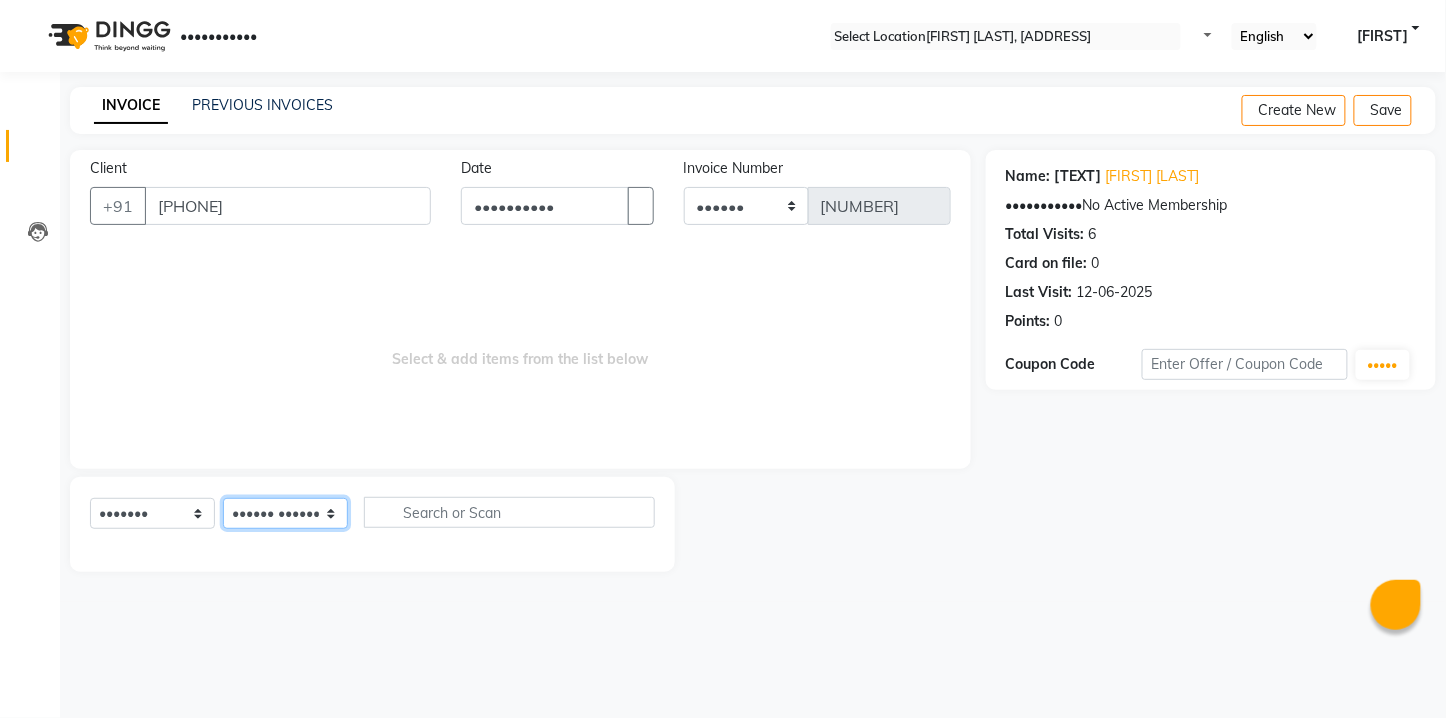 select on "57862" 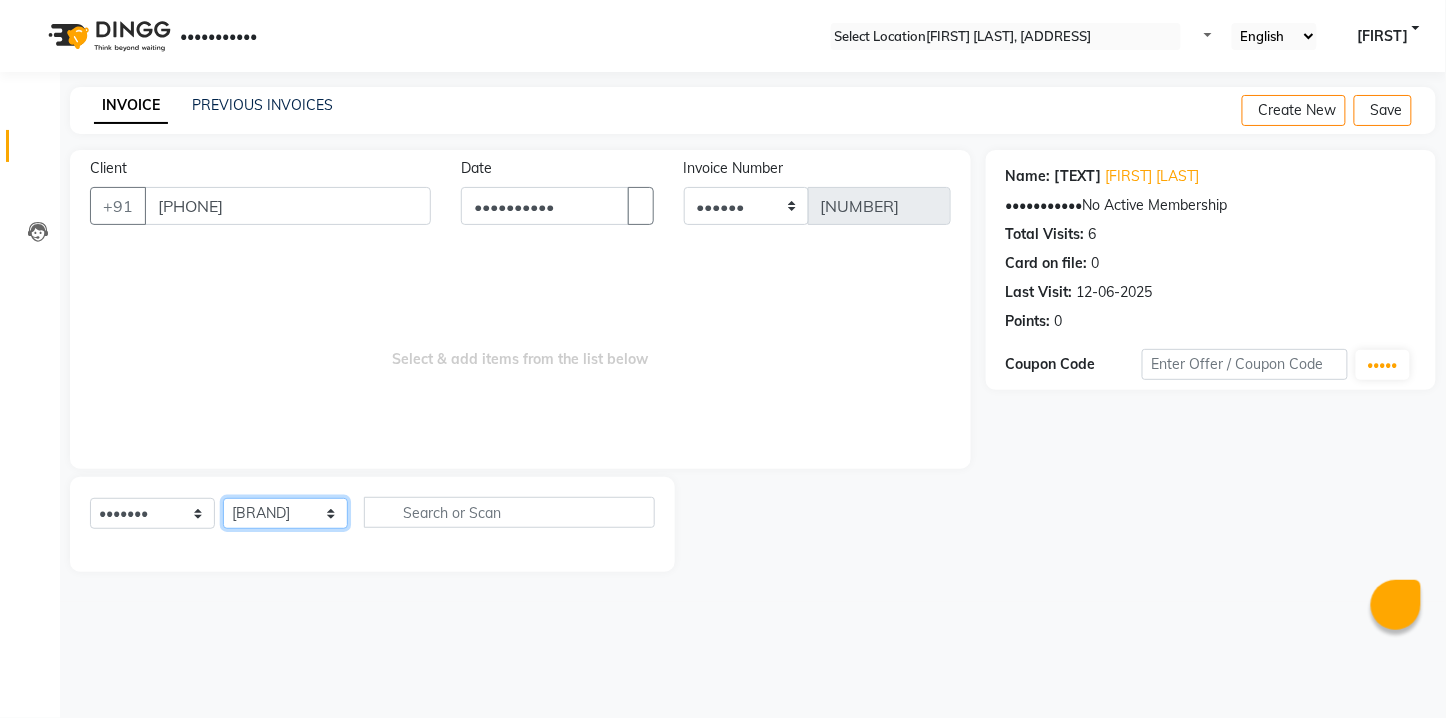 click on "•••••• ••••••• ••••• ••••• •••••• •••••••• •••••• •••••• ••••••• ••••••• •••• •• ••••• •••••• ••••••  •••• •••••• ••••" at bounding box center (285, 513) 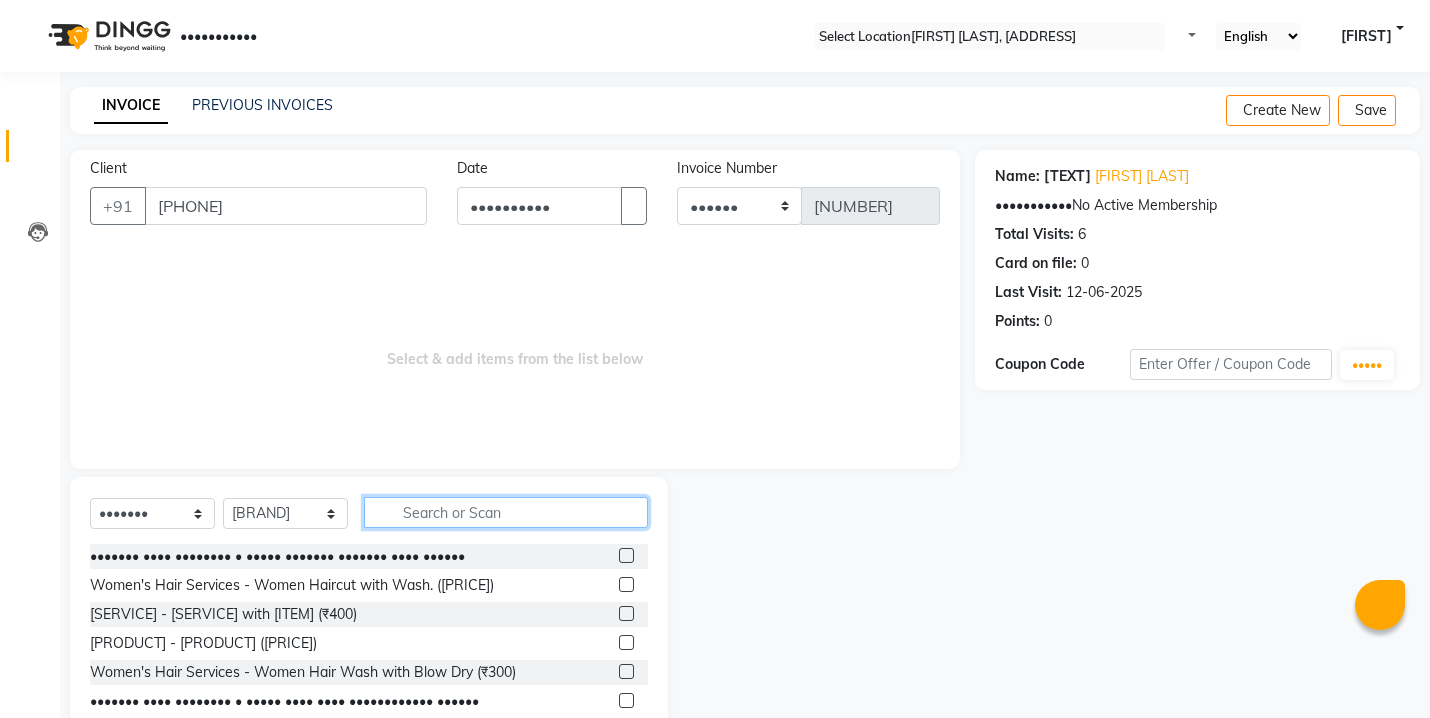 click at bounding box center (506, 512) 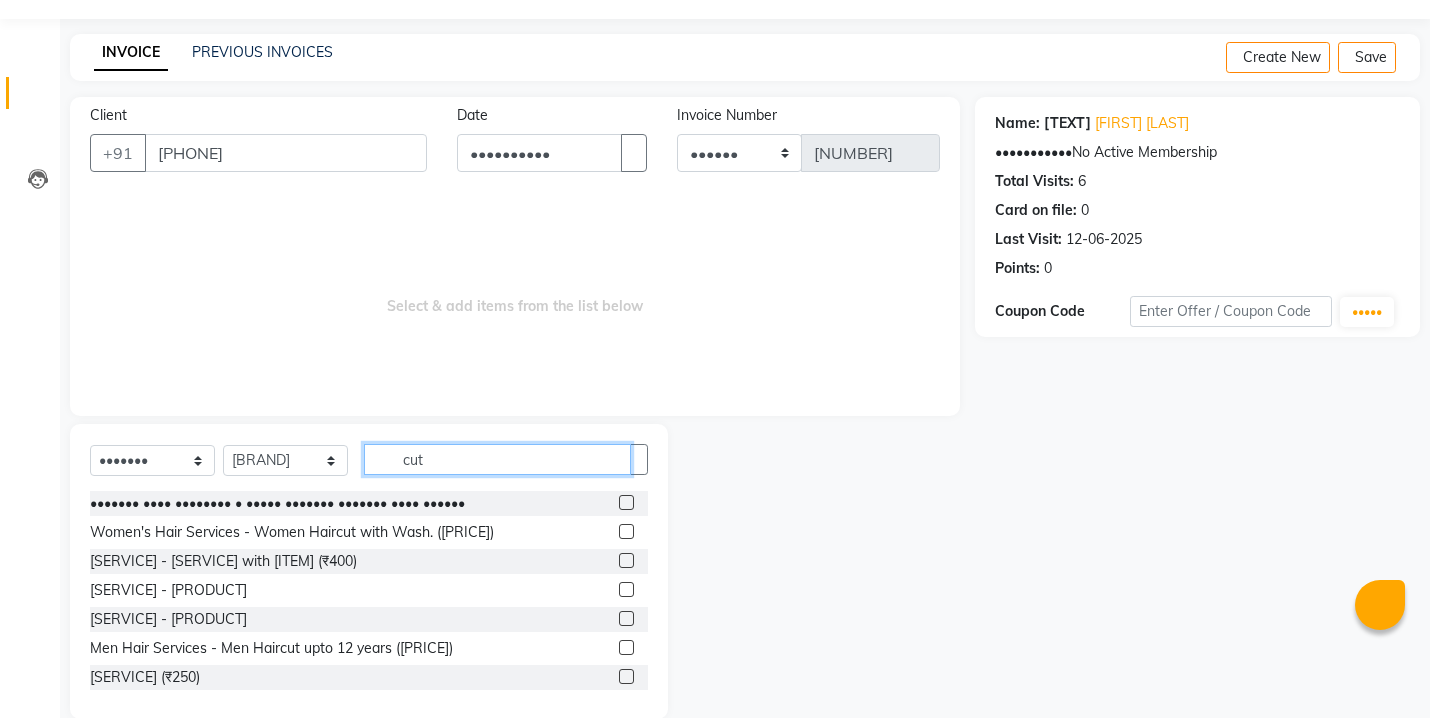 scroll, scrollTop: 82, scrollLeft: 0, axis: vertical 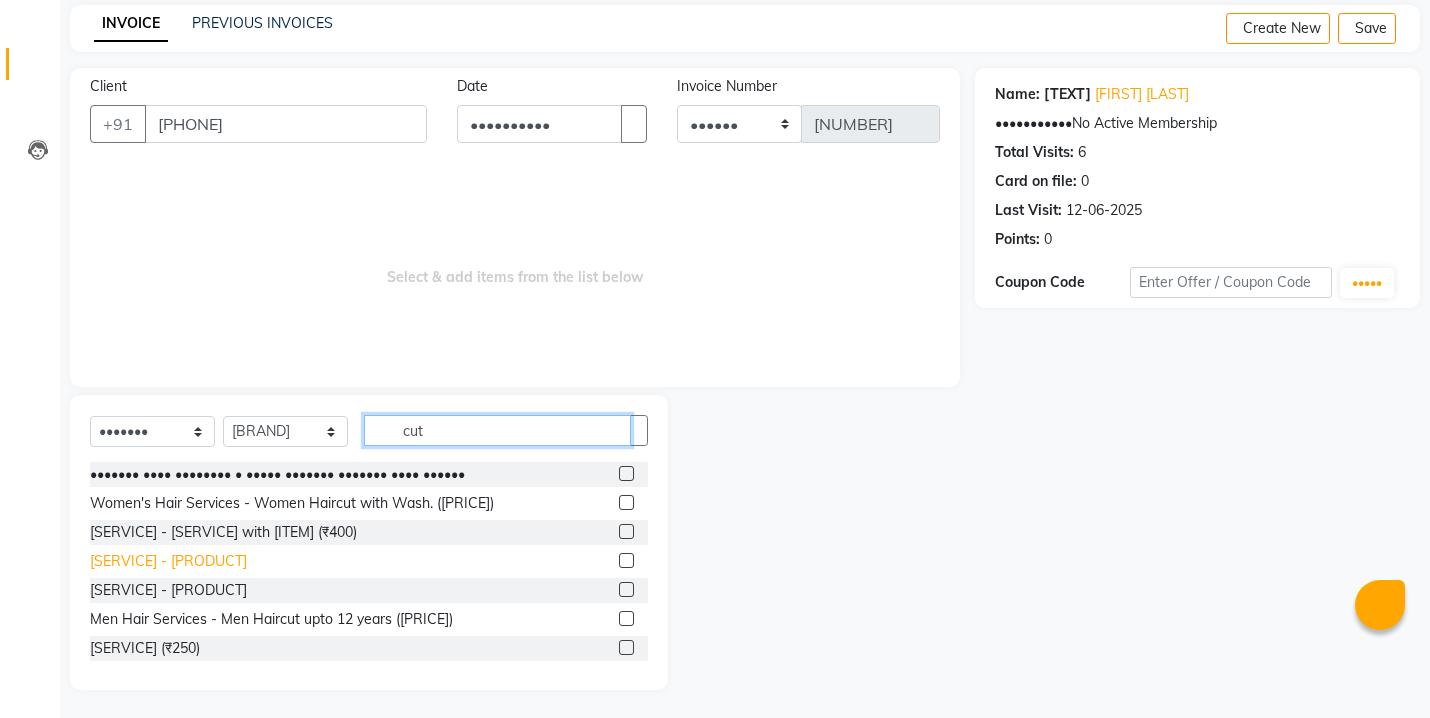 type on "cut" 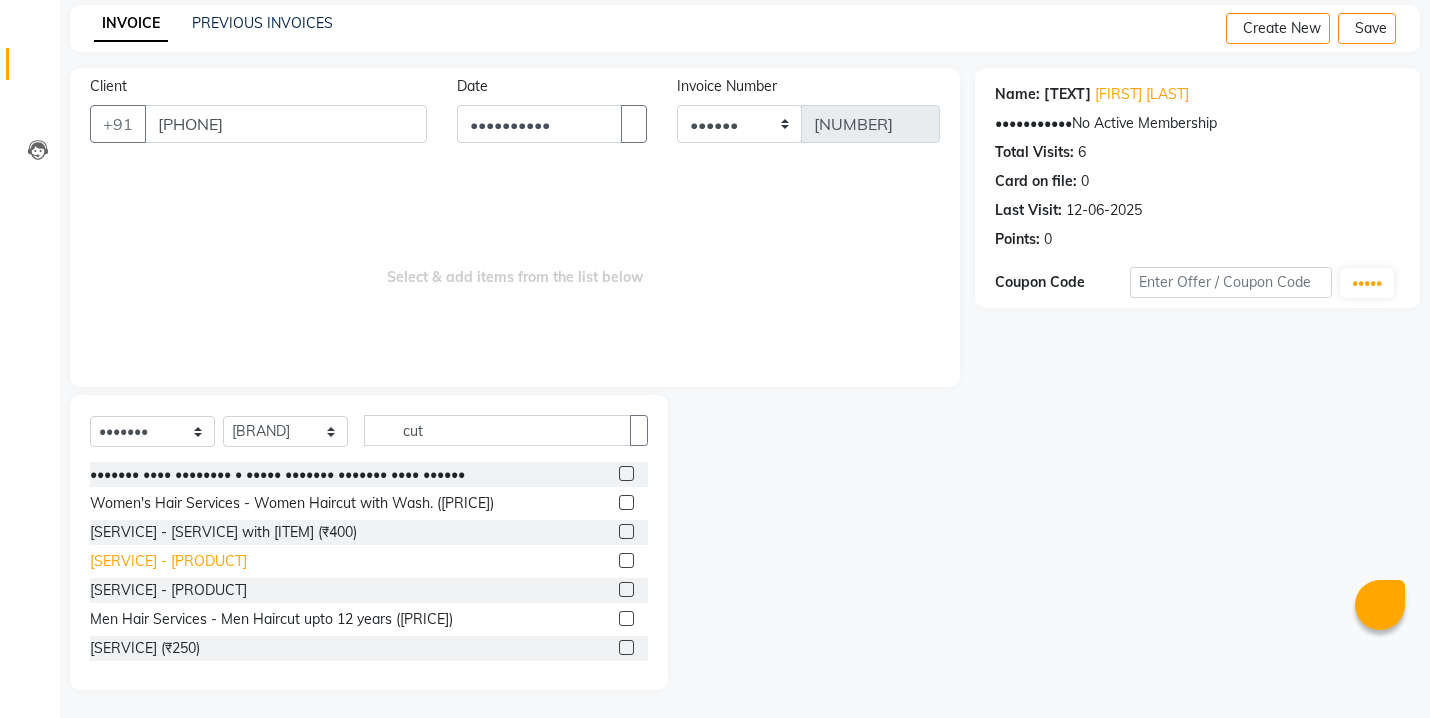click on "[SERVICE] - [PRODUCT]" at bounding box center (277, 474) 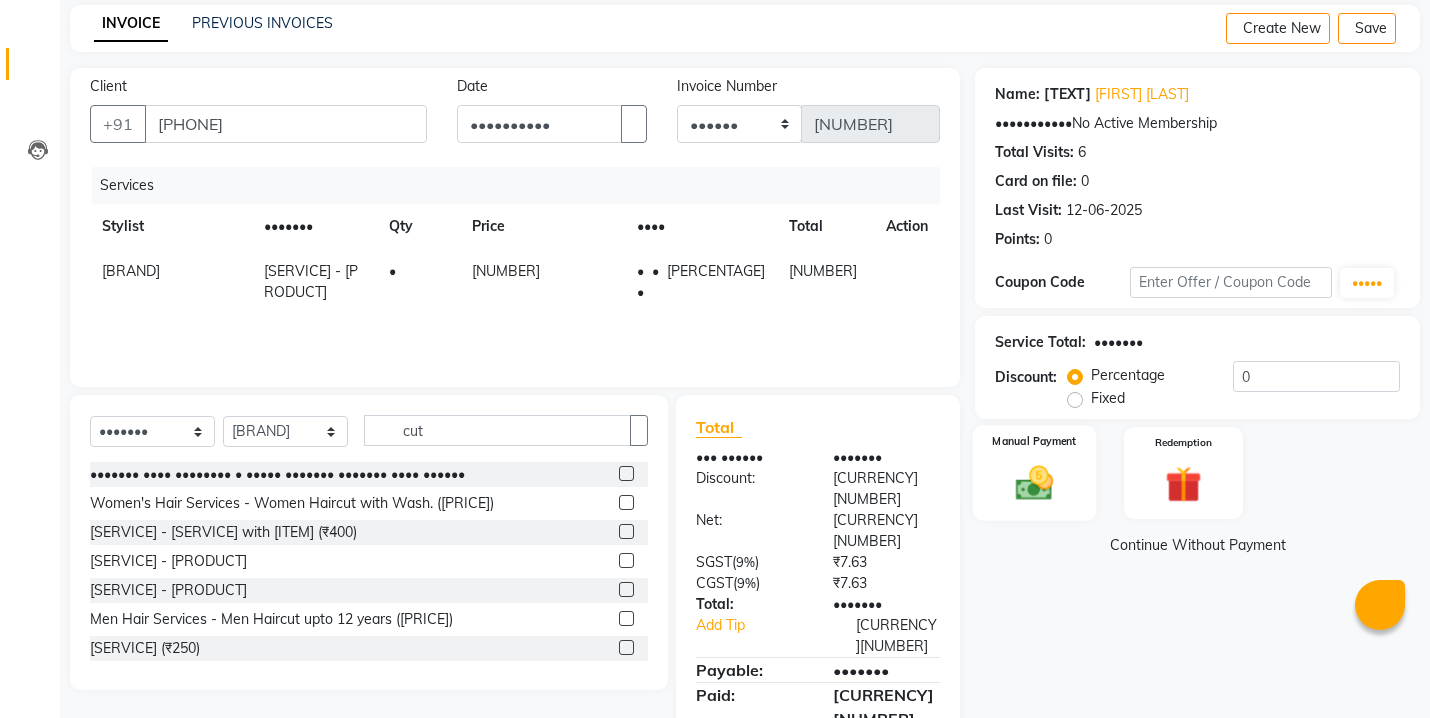 click at bounding box center (1034, 483) 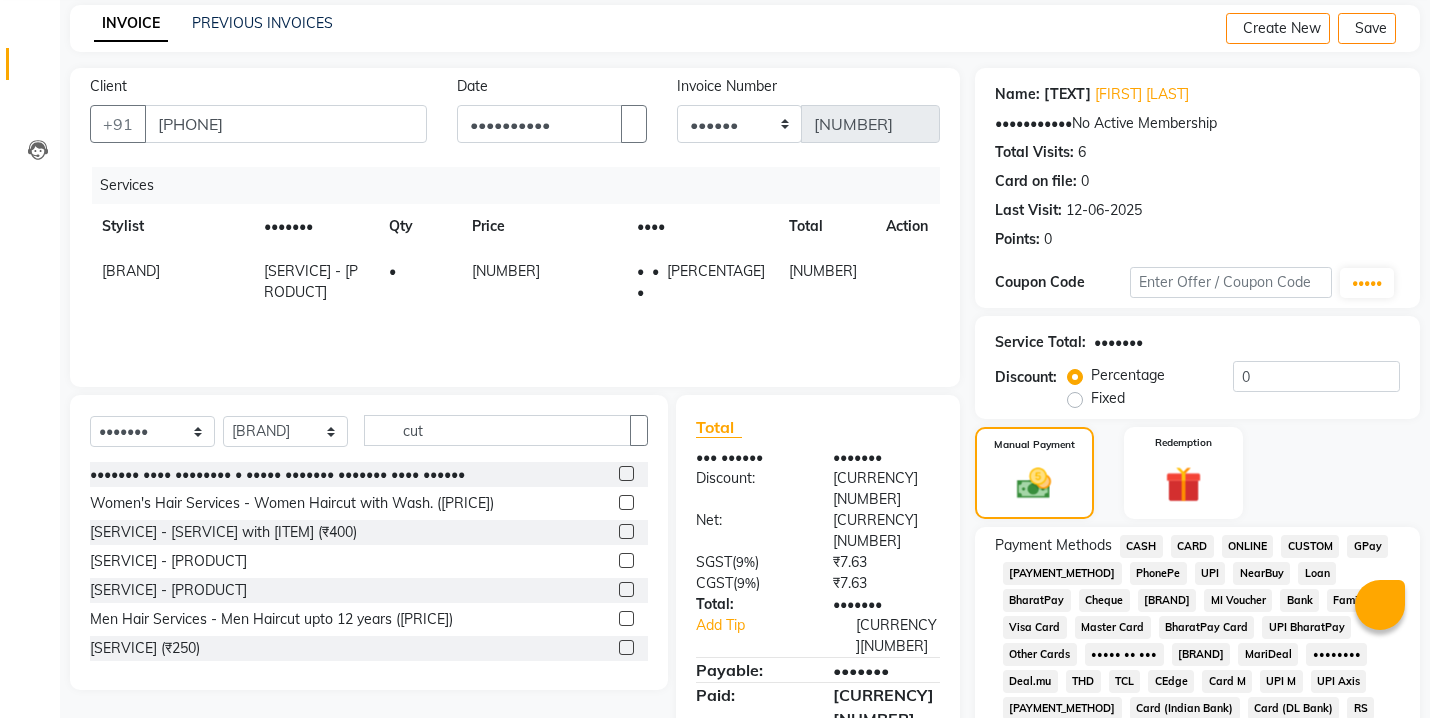 click on "CASH" at bounding box center [1137, 548] 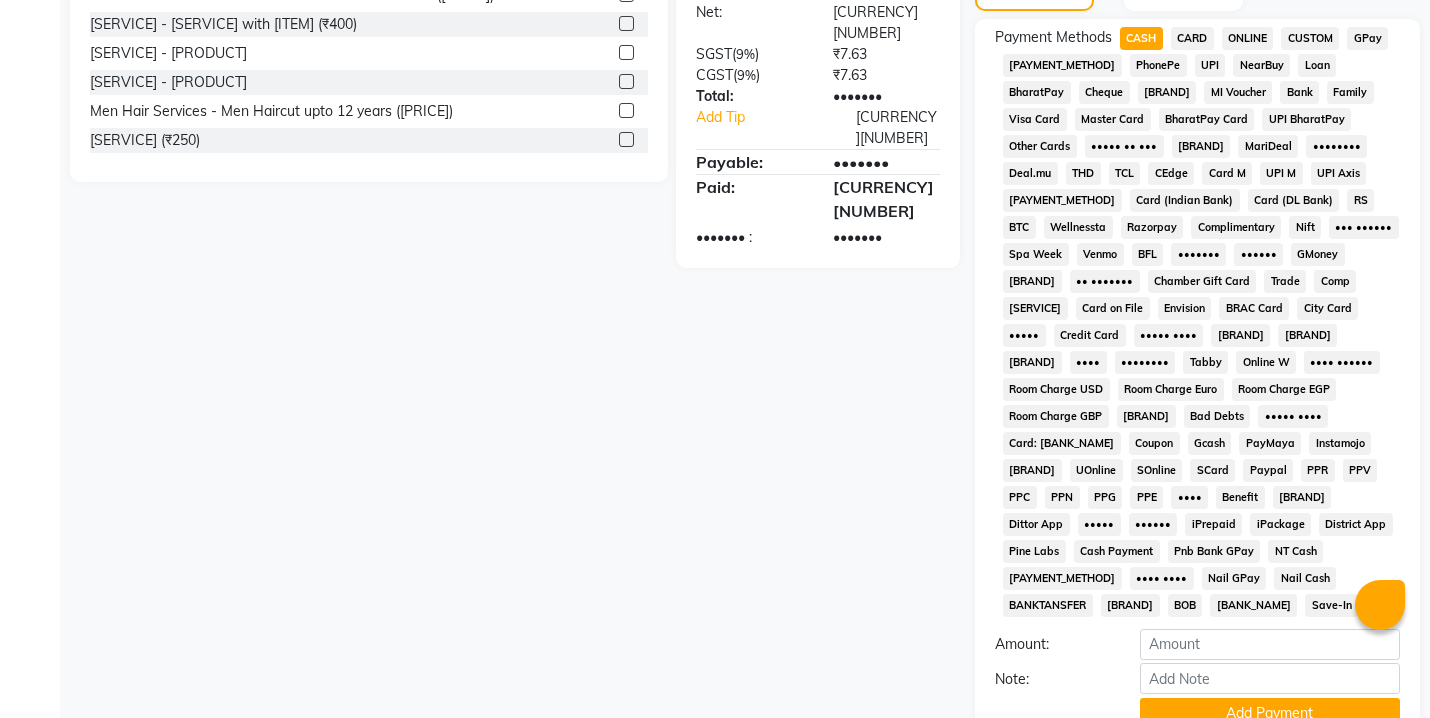 scroll, scrollTop: 738, scrollLeft: 0, axis: vertical 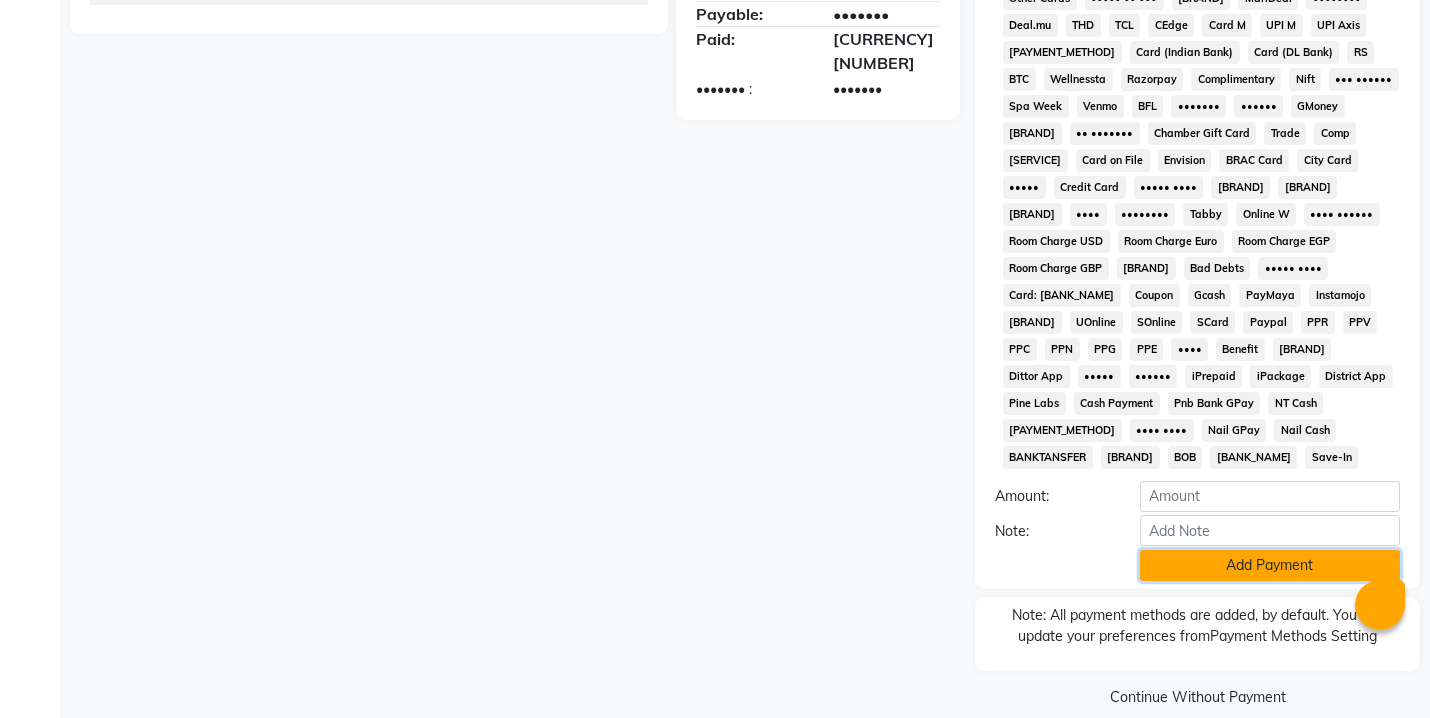 click on "Add Payment" at bounding box center (1270, 565) 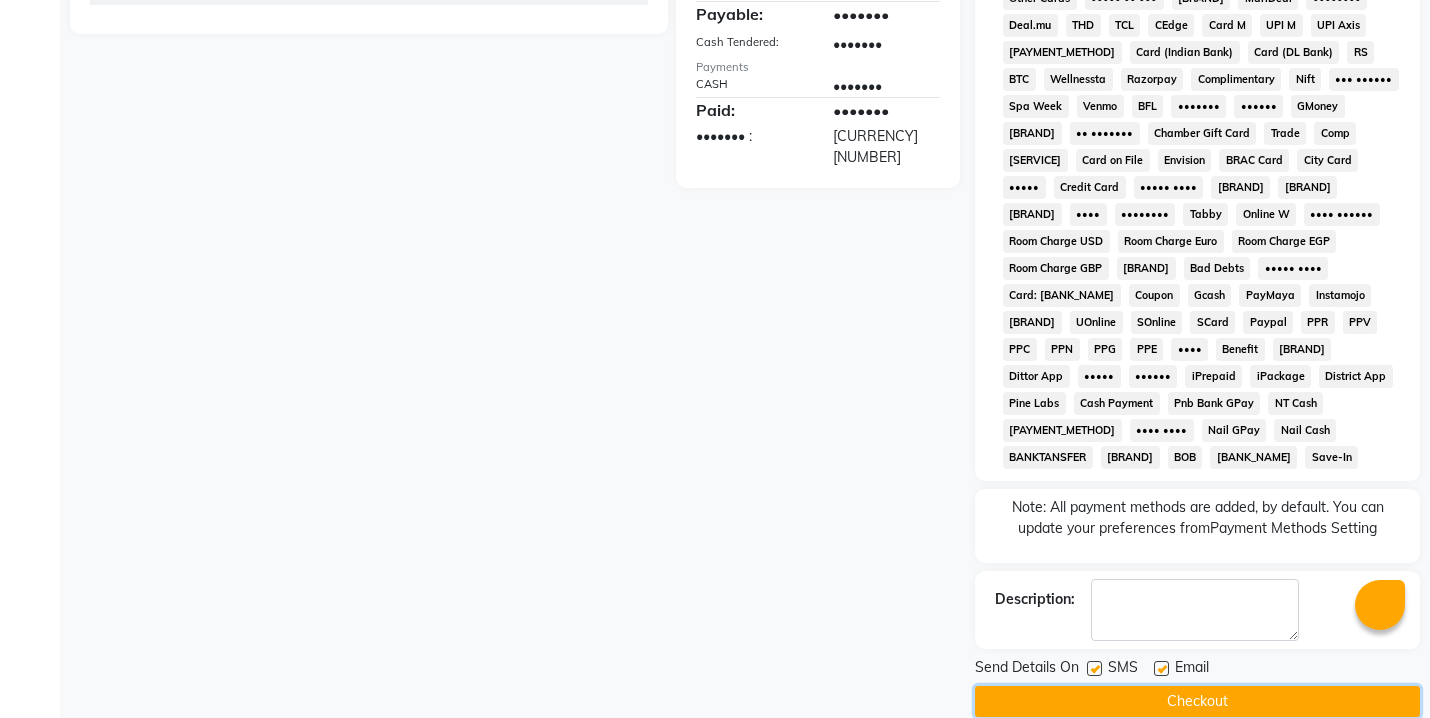click on "Checkout" at bounding box center (1197, 701) 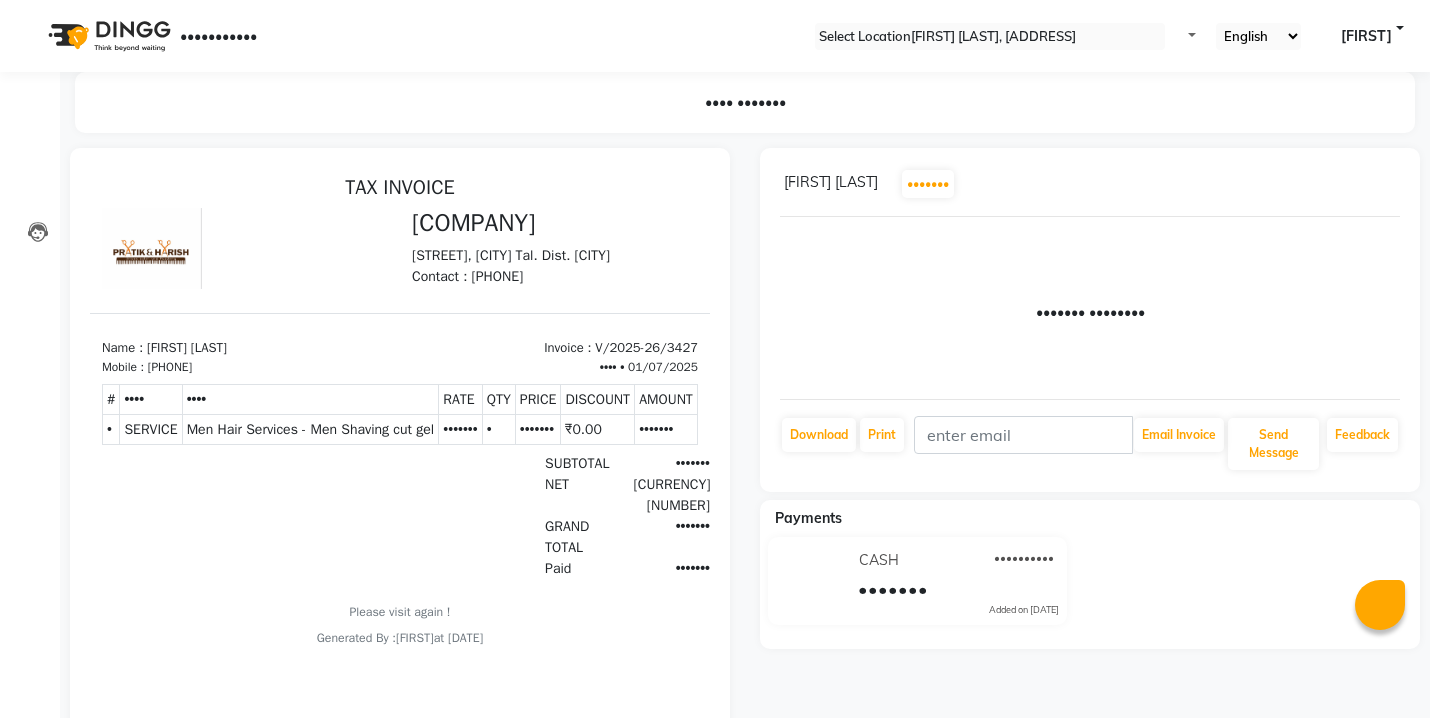 scroll, scrollTop: 0, scrollLeft: 0, axis: both 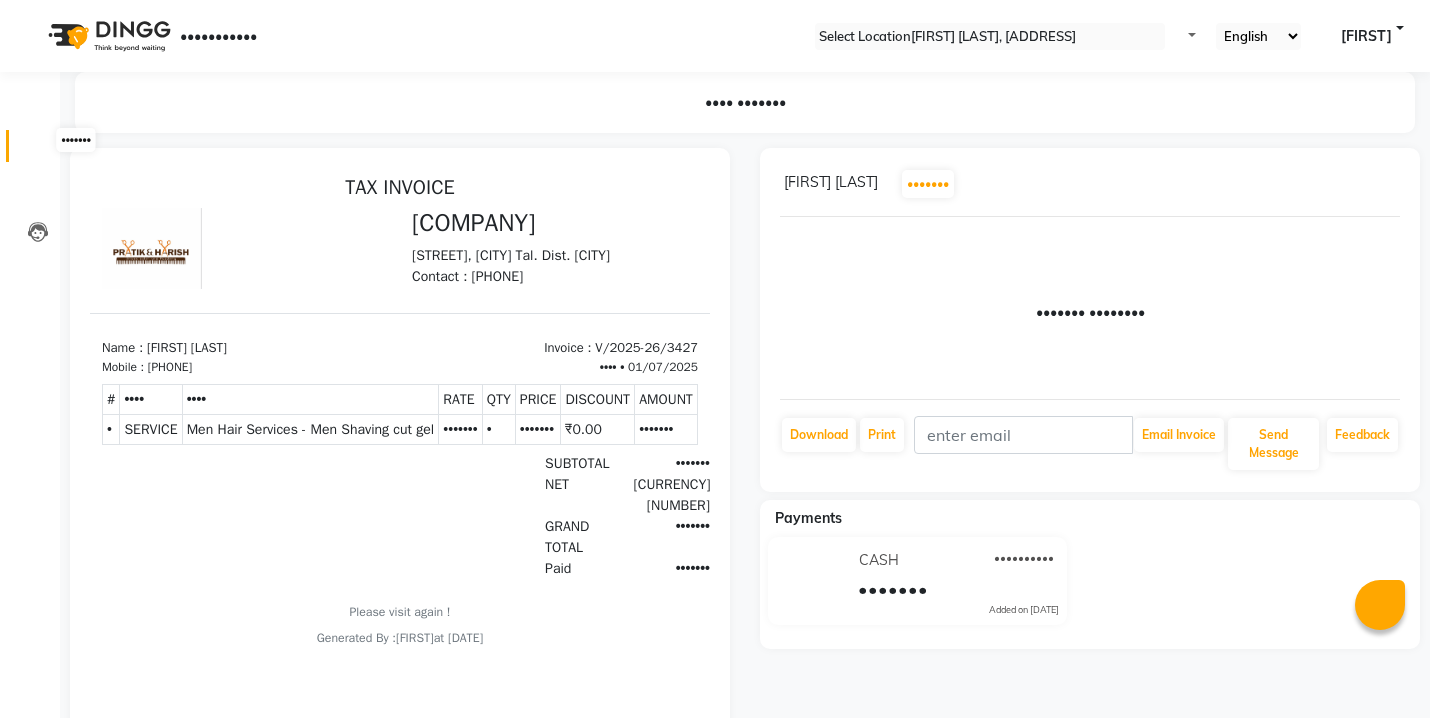click at bounding box center [38, 151] 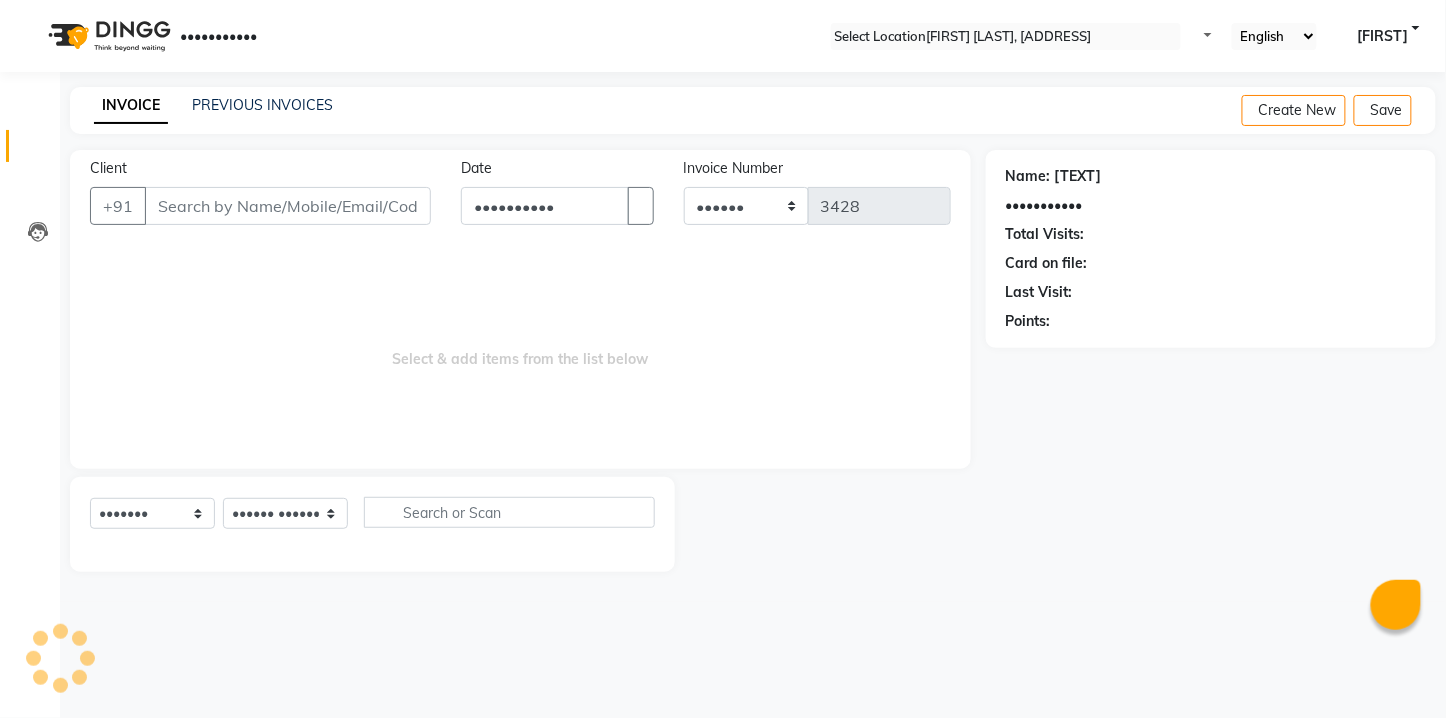 click on "Client" at bounding box center [288, 206] 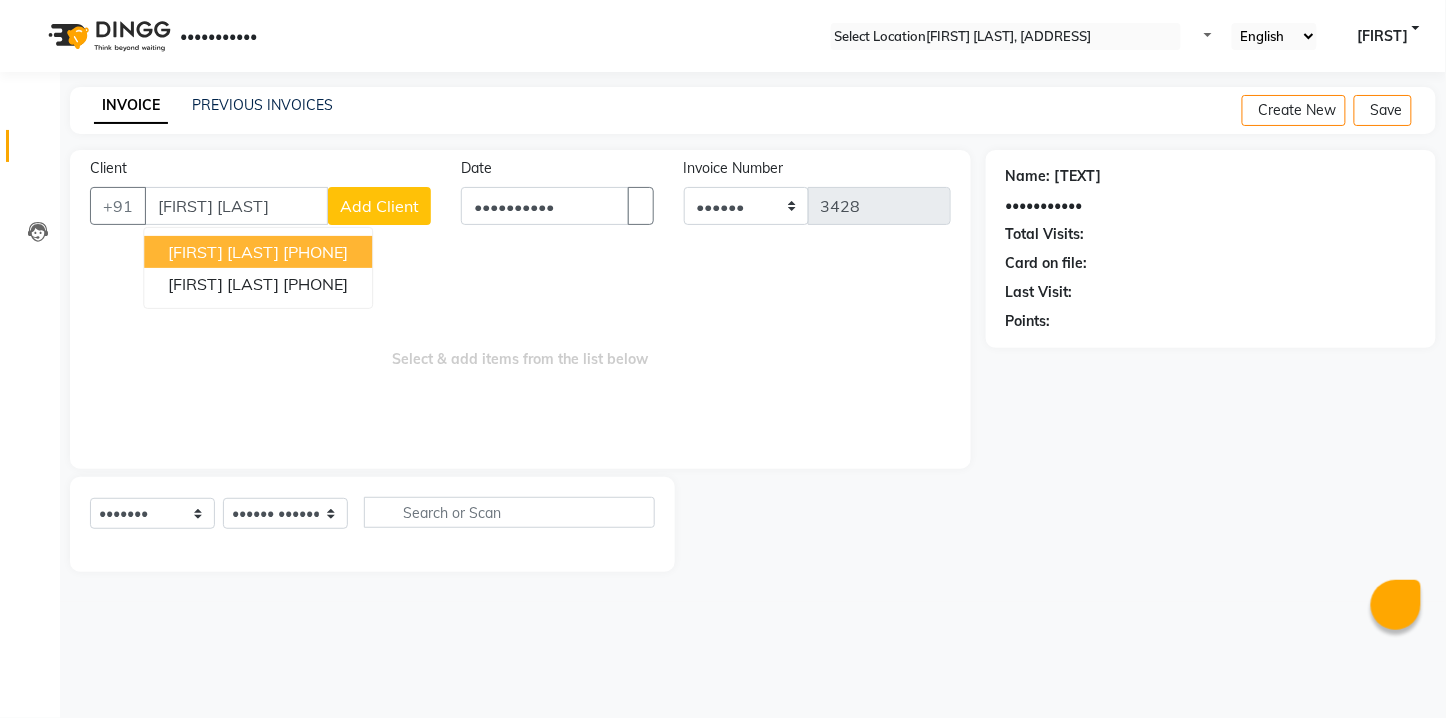 click on "[FIRST] [LAST]" at bounding box center (223, 252) 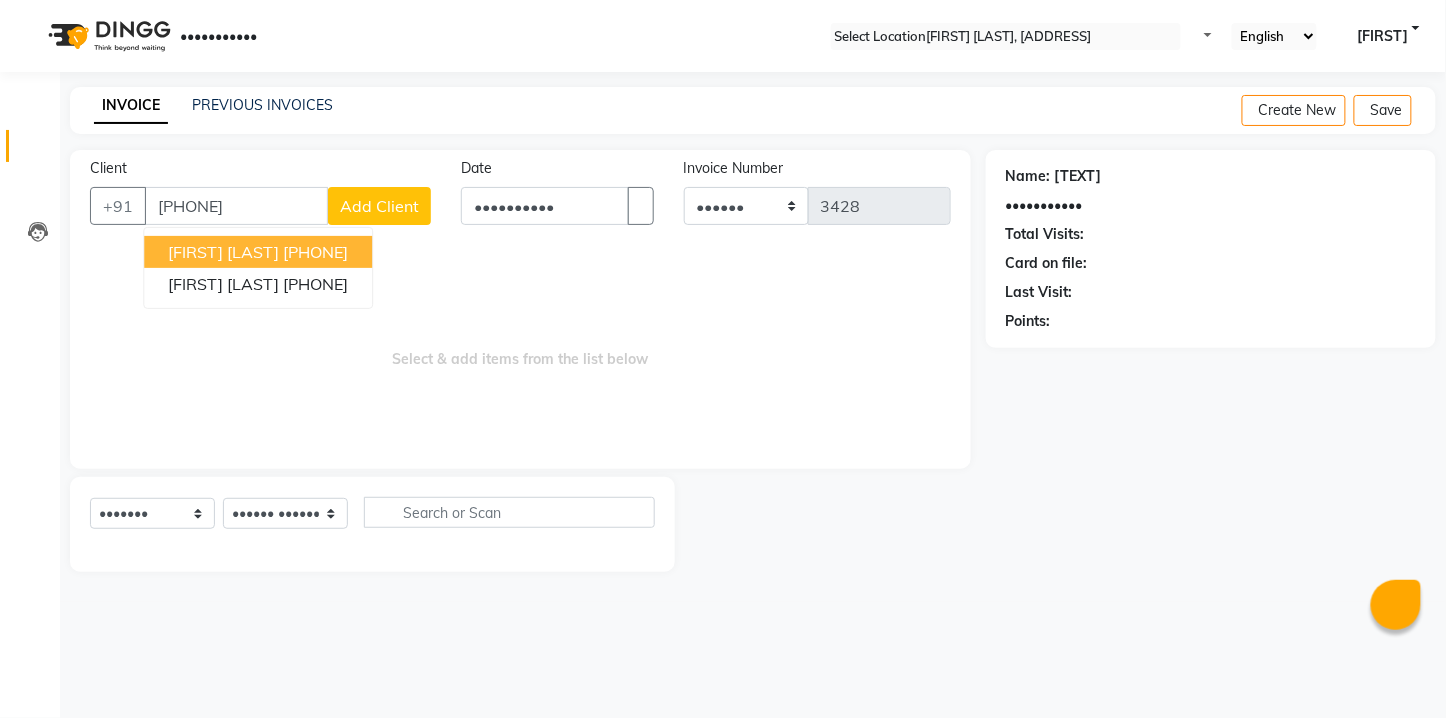 type on "[PHONE]" 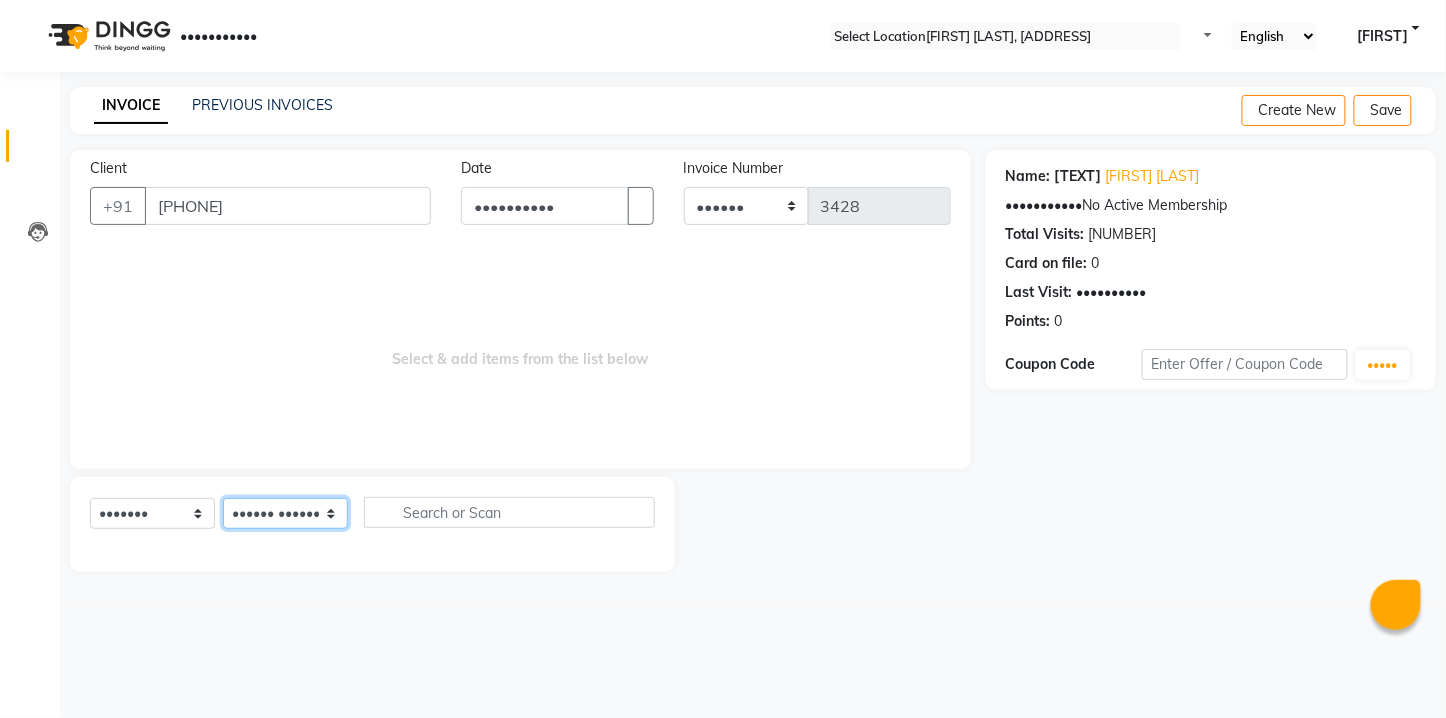 click on "•••••• ••••••• ••••• ••••• •••••• •••••••• •••••• •••••• ••••••• ••••••• •••• •• ••••• •••••• ••••••  •••• •••••• ••••" at bounding box center (285, 513) 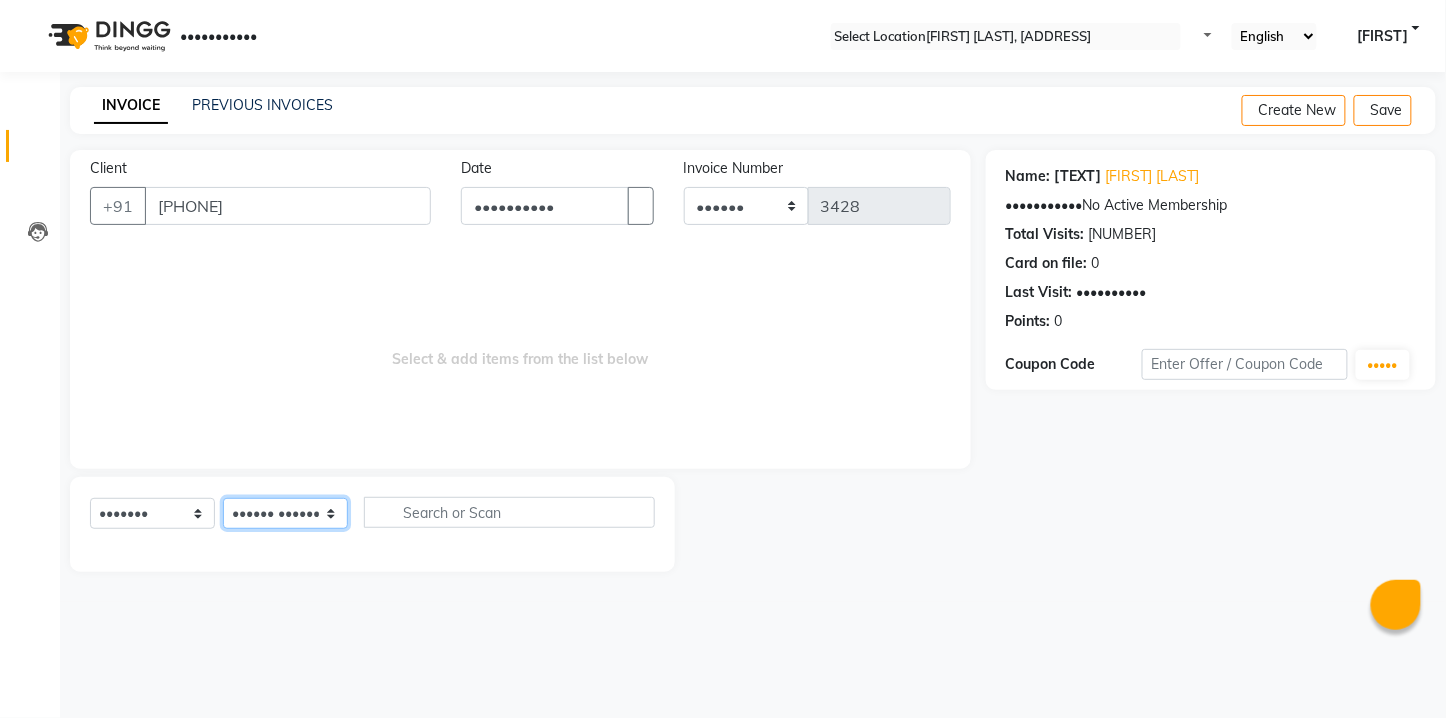 select on "57862" 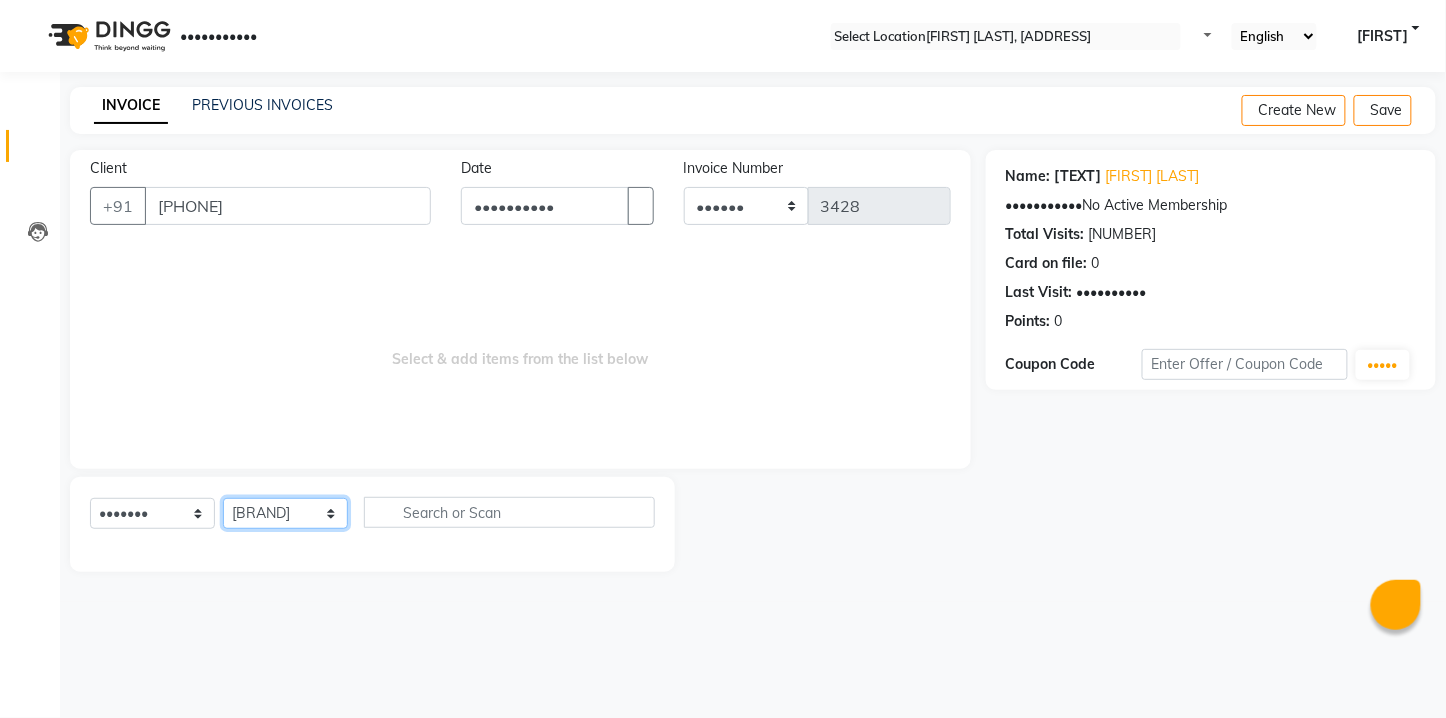 click on "•••••• ••••••• ••••• ••••• •••••• •••••••• •••••• •••••• ••••••• ••••••• •••• •• ••••• •••••• ••••••  •••• •••••• ••••" at bounding box center (285, 513) 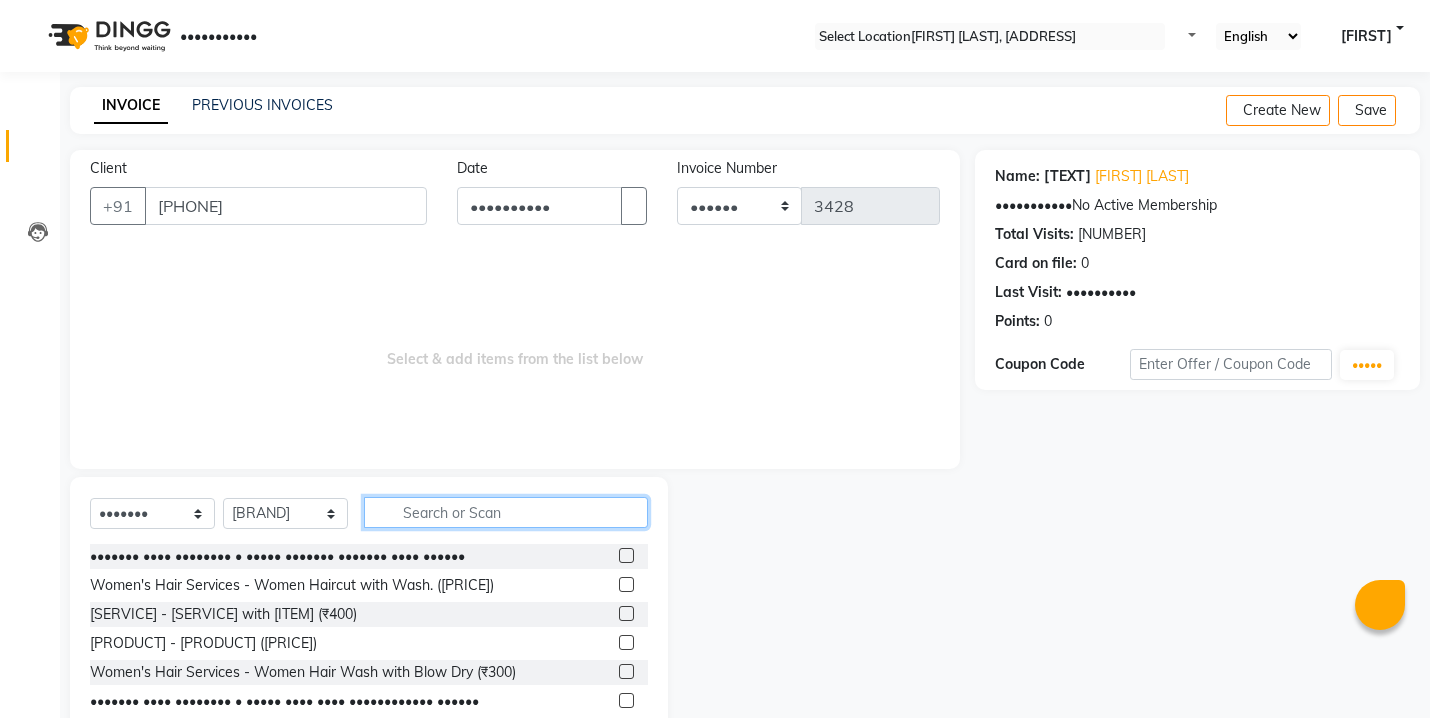 drag, startPoint x: 506, startPoint y: 498, endPoint x: 502, endPoint y: 511, distance: 13.601471 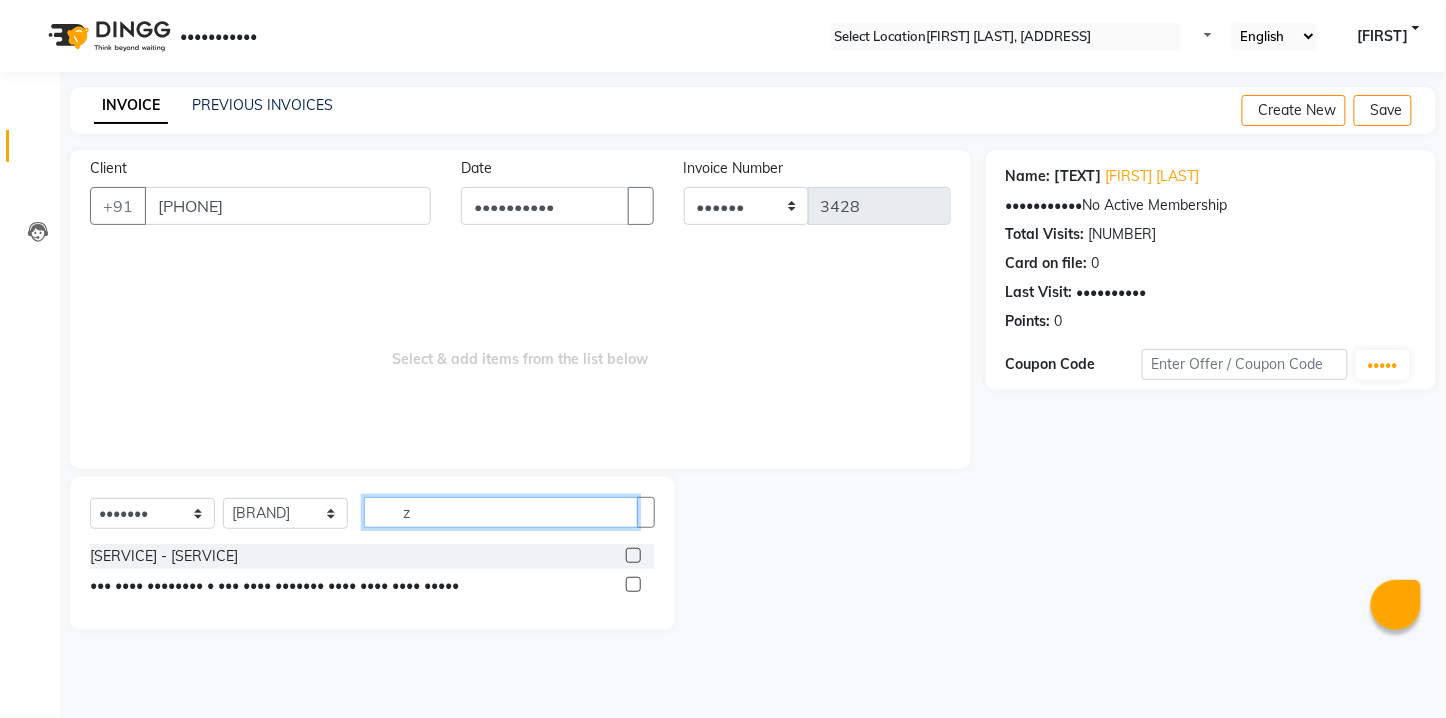 type on "z" 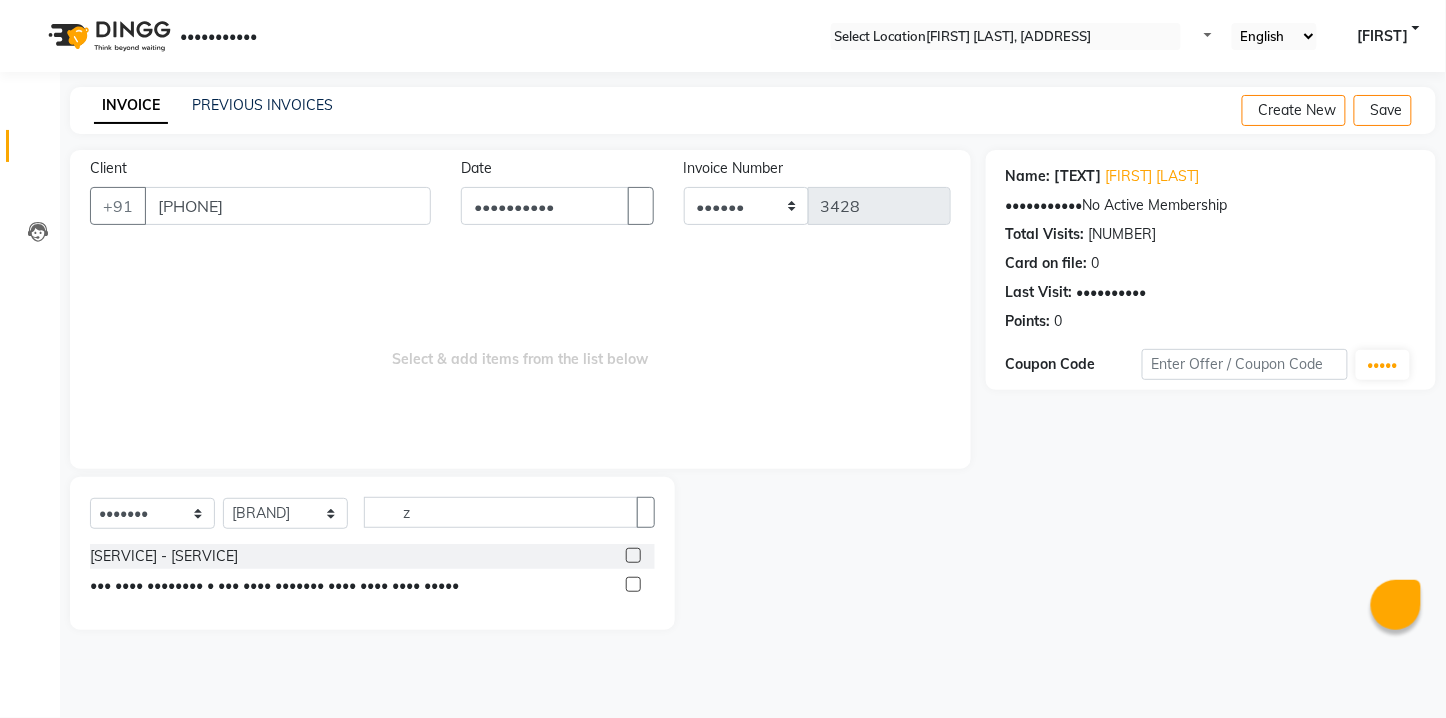 click on "[SERVICE] - [SERVICE] ([PRICE])  [SERVICE] - [SERVICE] ([PRICE])" at bounding box center (372, 573) 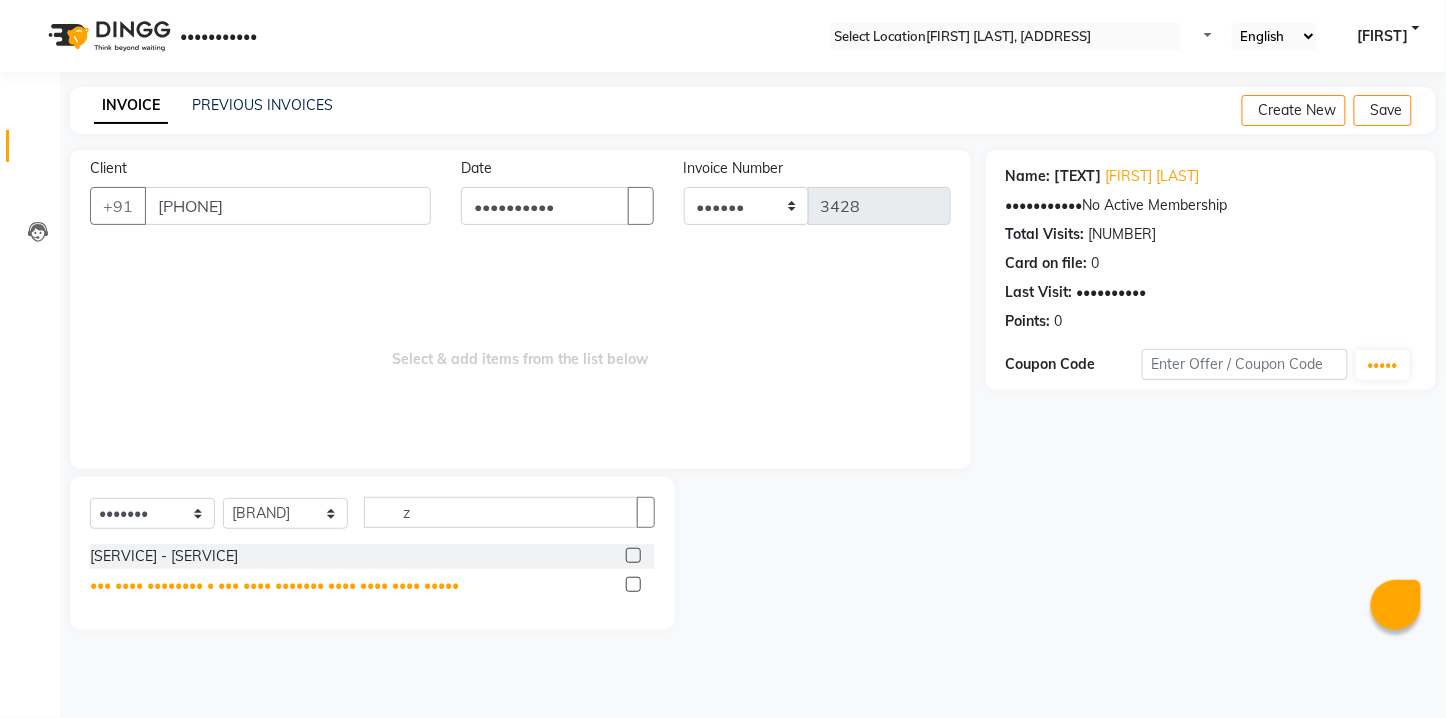 click on "••• •••• •••••••• • ••• •••• ••••••• •••• •••• •••• •••••" at bounding box center [164, 556] 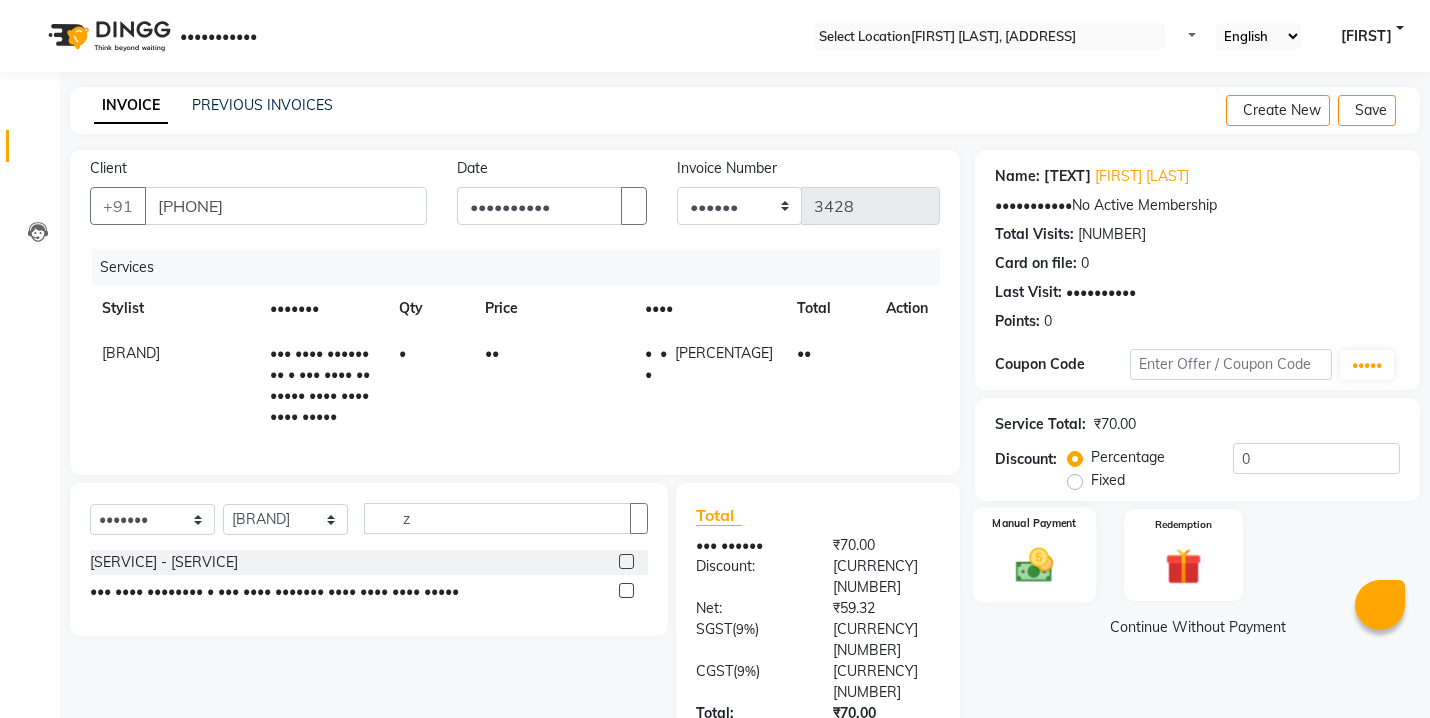 click at bounding box center (1034, 565) 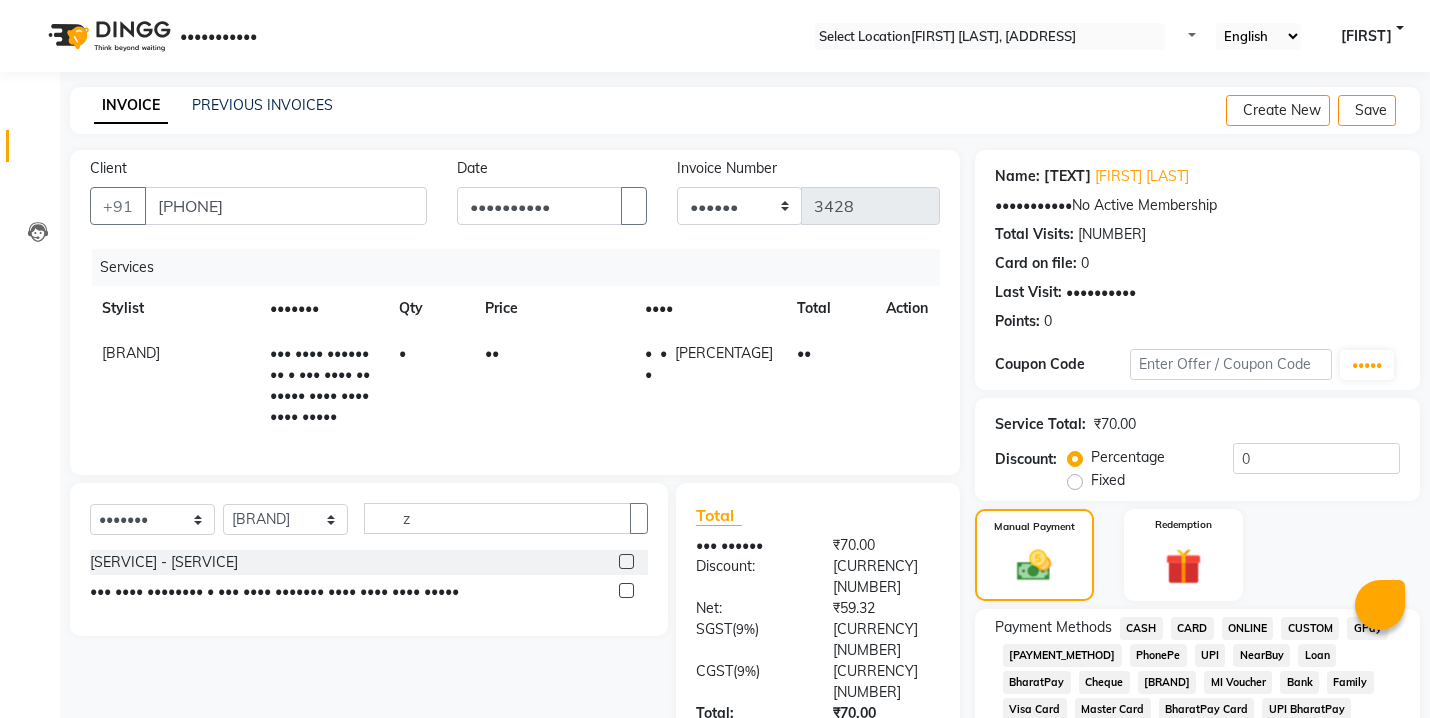 click on "CASH" at bounding box center (1141, 628) 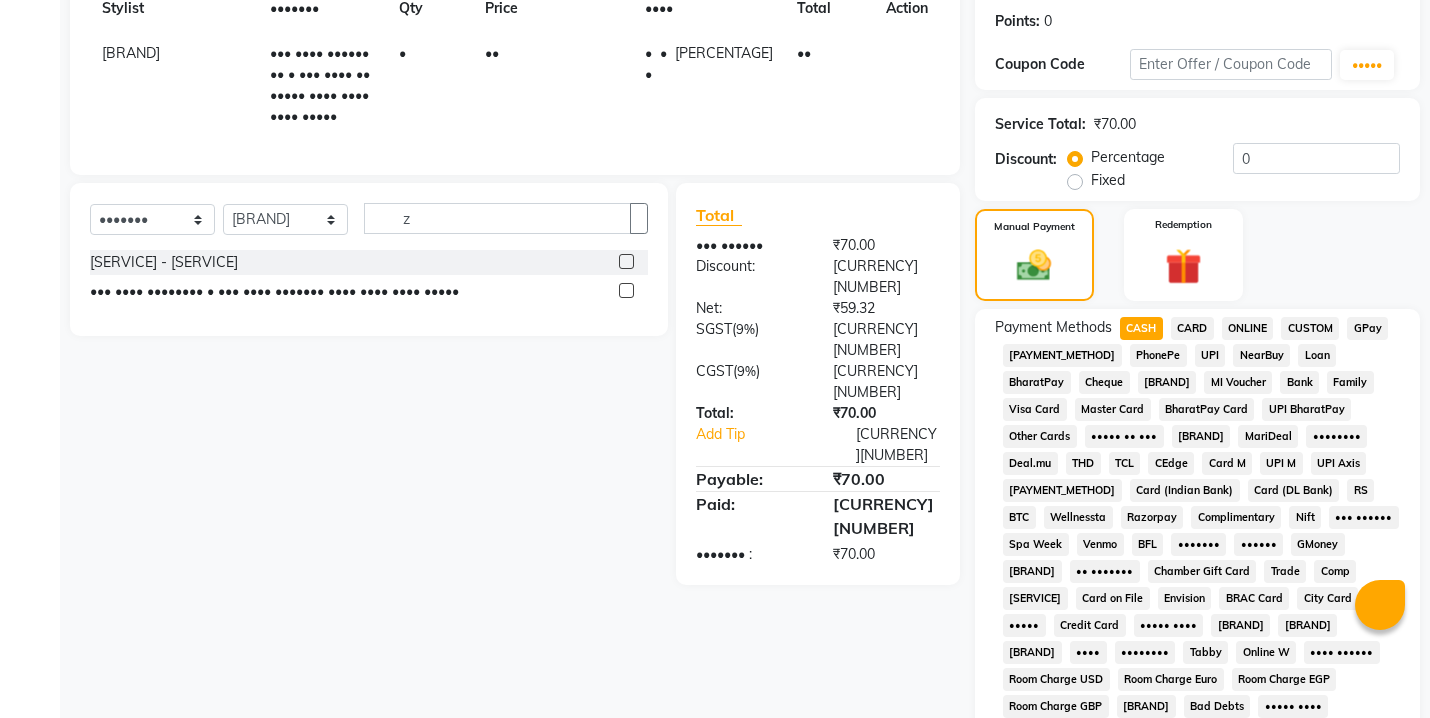 scroll, scrollTop: 333, scrollLeft: 0, axis: vertical 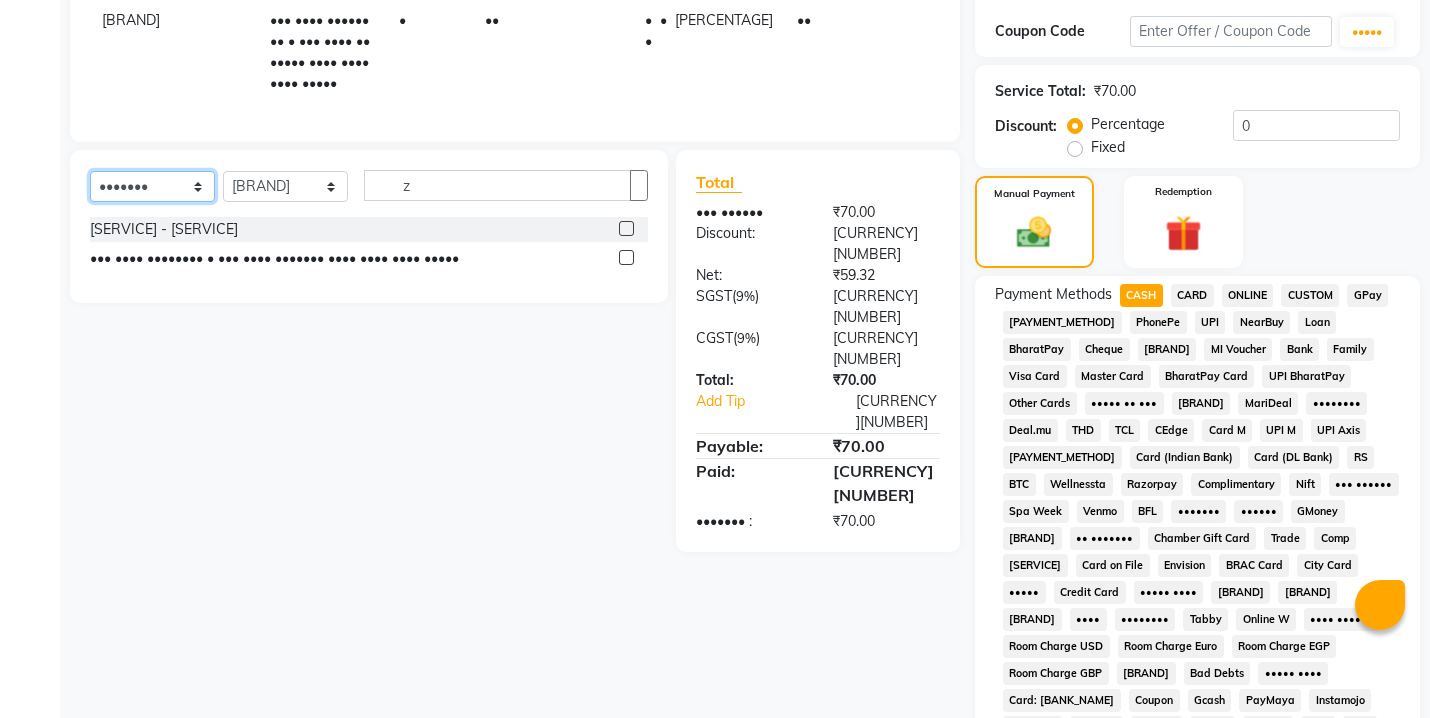click on "Select  Service  Product  Membership  Package Voucher Prepaid Gift Card" at bounding box center [152, 186] 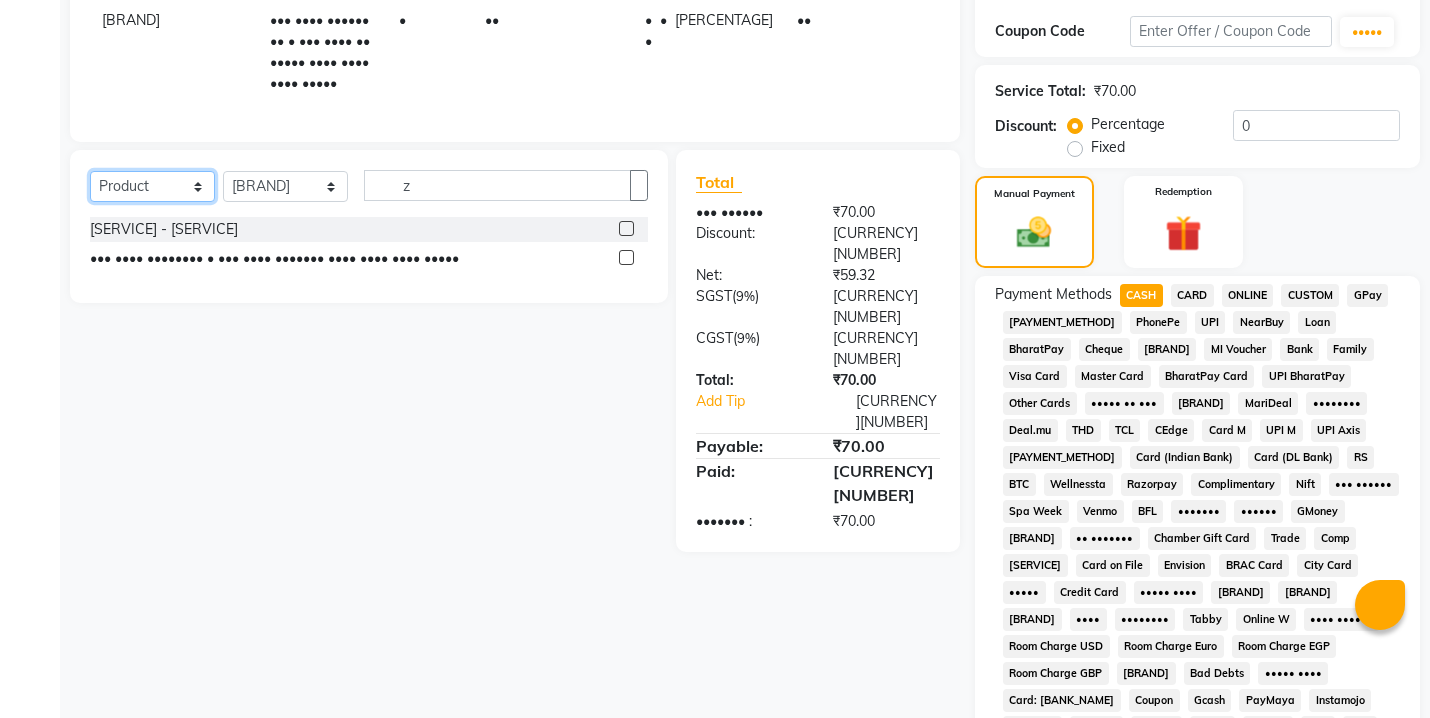 click on "Select  Service  Product  Membership  Package Voucher Prepaid Gift Card" at bounding box center (152, 186) 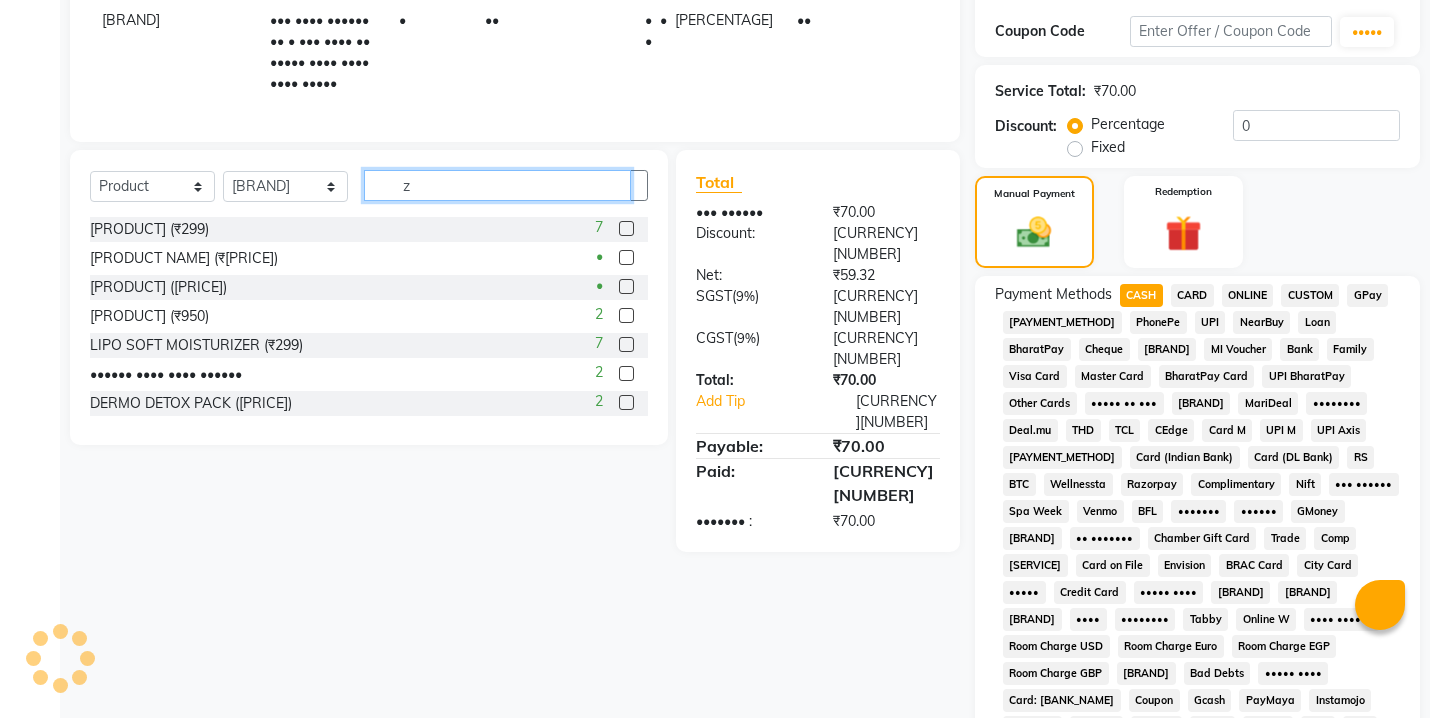 click on "z" at bounding box center [497, 185] 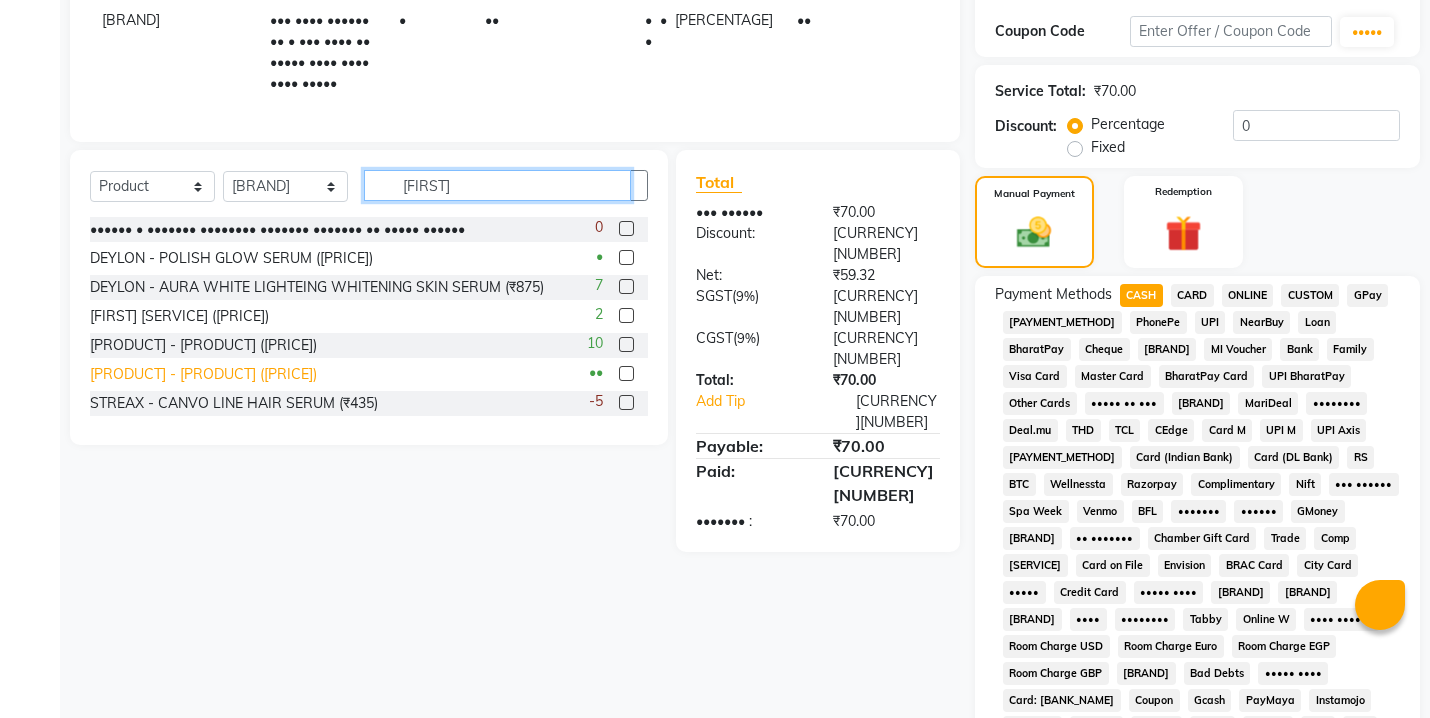 type on "[FIRST]" 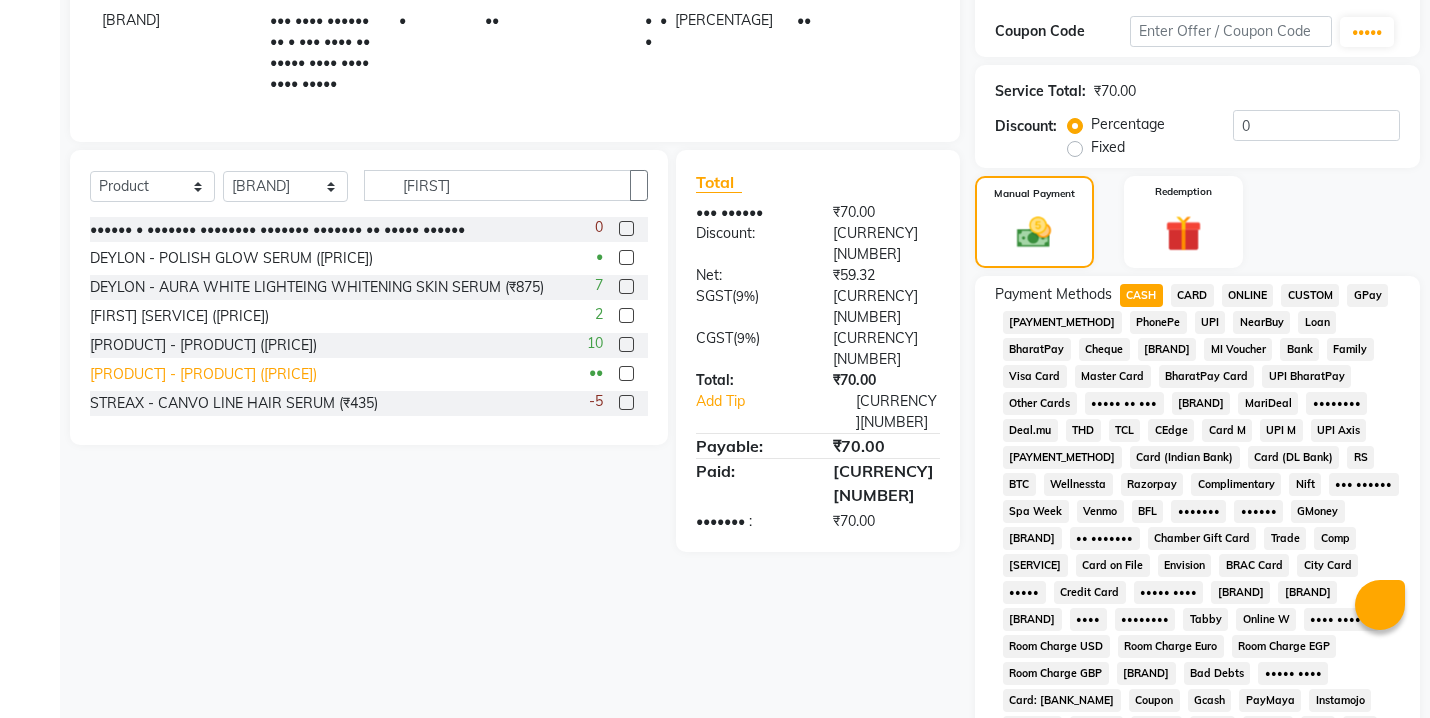 click on "[PRODUCT] - [PRODUCT]
([PRICE])" at bounding box center (277, 229) 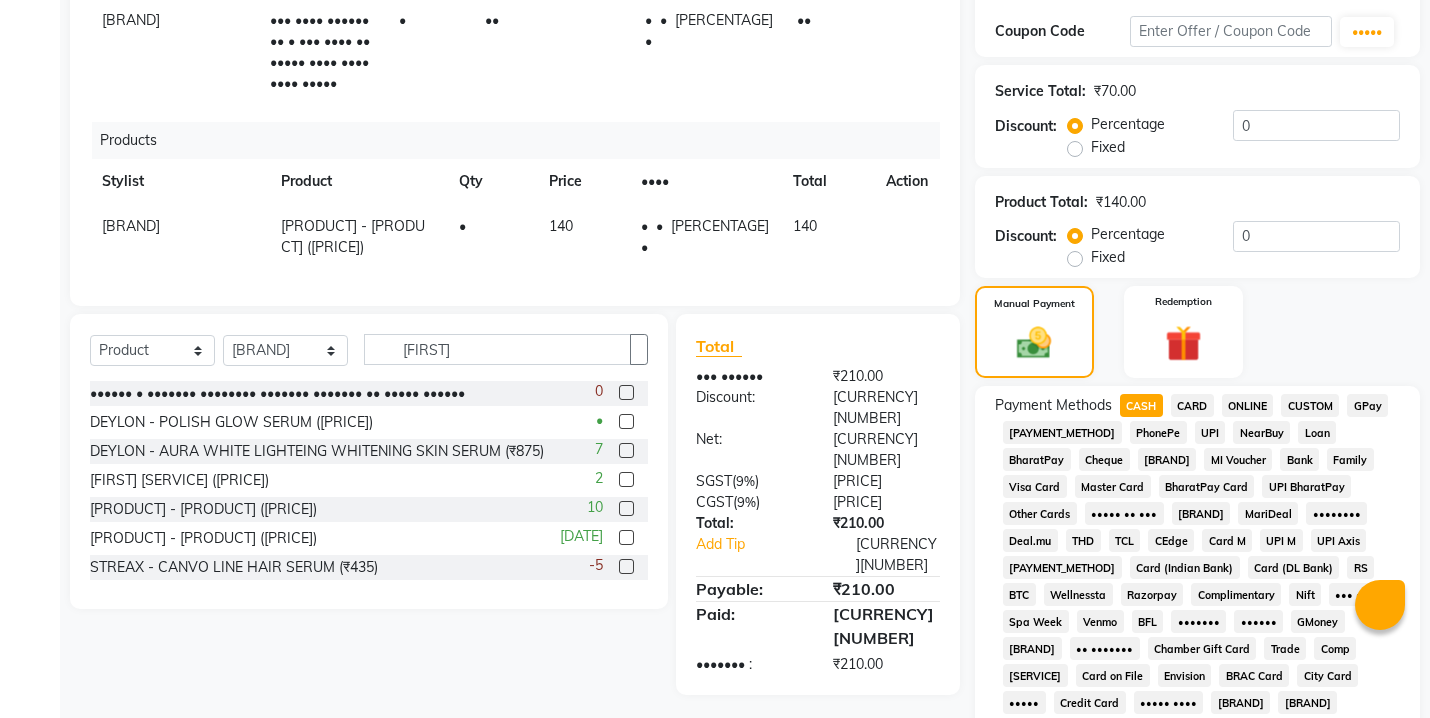 click on "140" at bounding box center (553, 52) 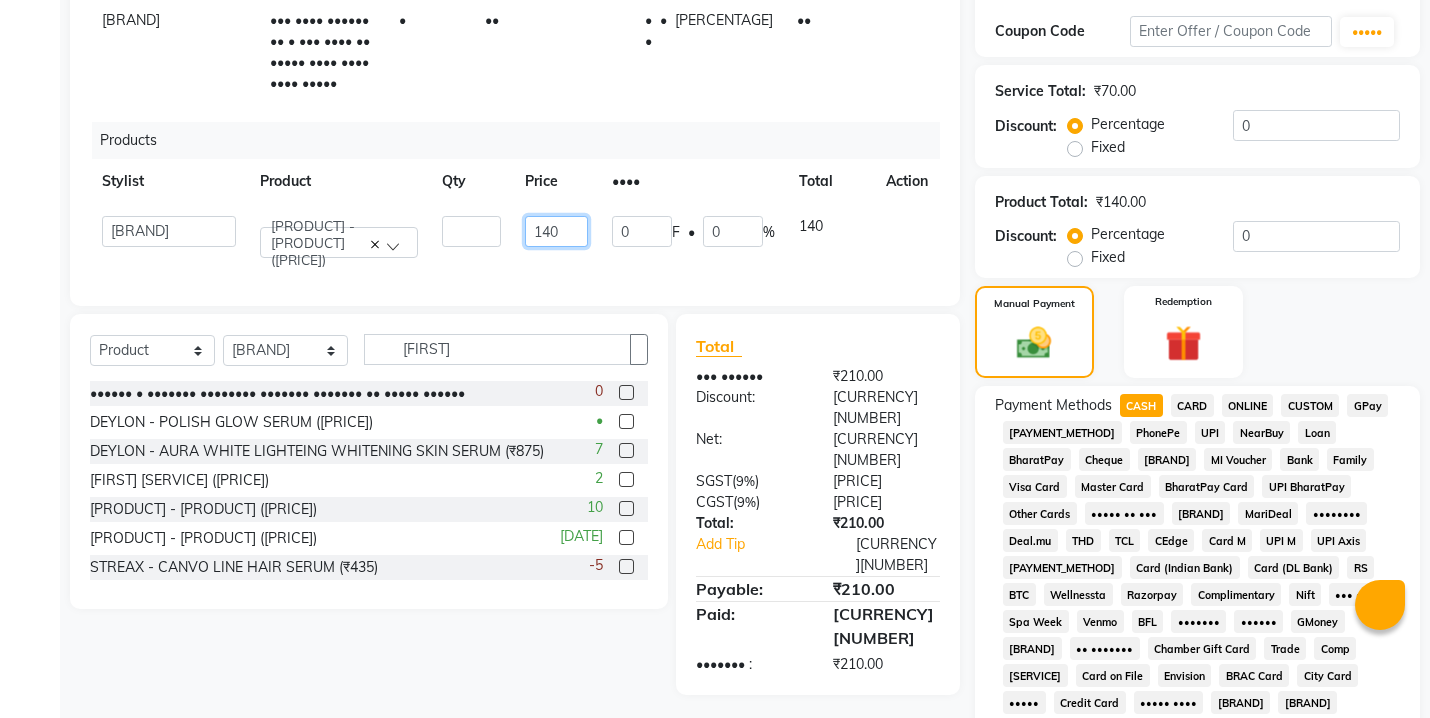 click on "140" at bounding box center (472, 231) 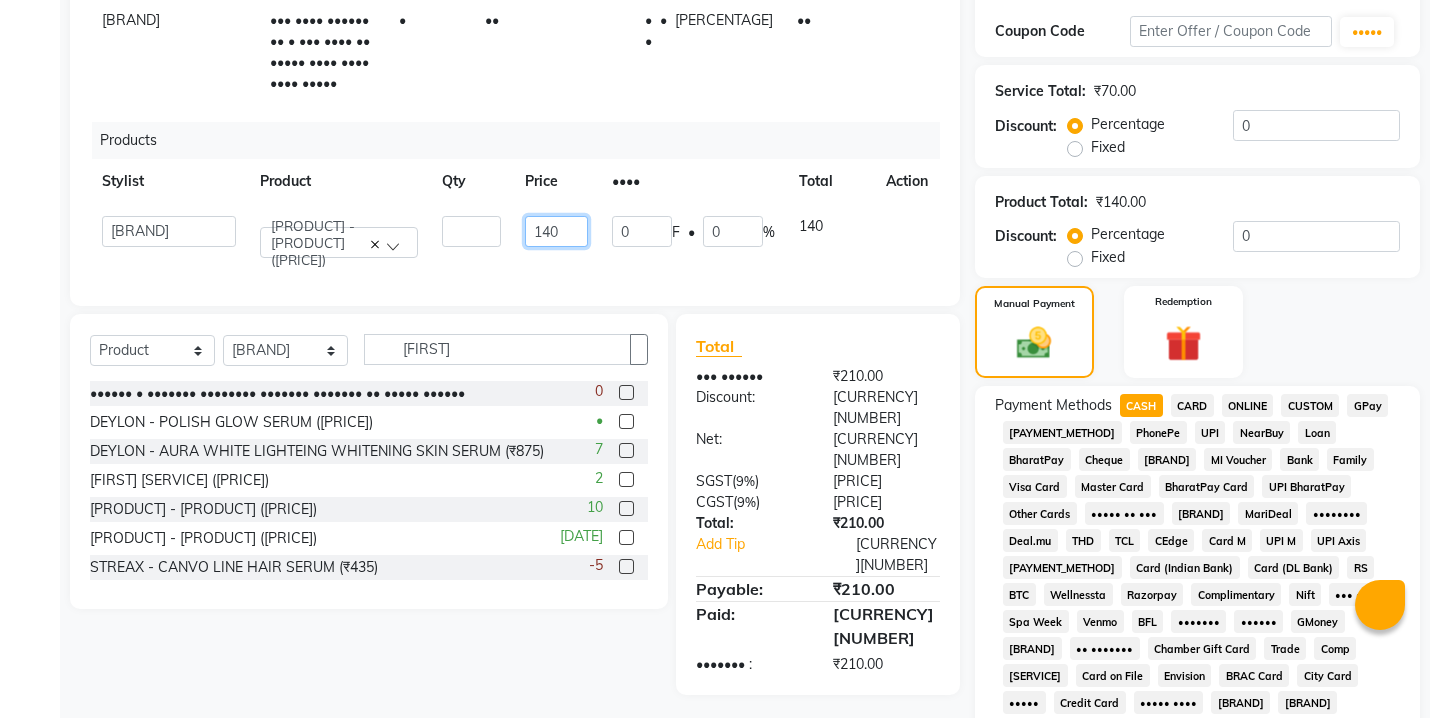 scroll, scrollTop: 4, scrollLeft: 0, axis: vertical 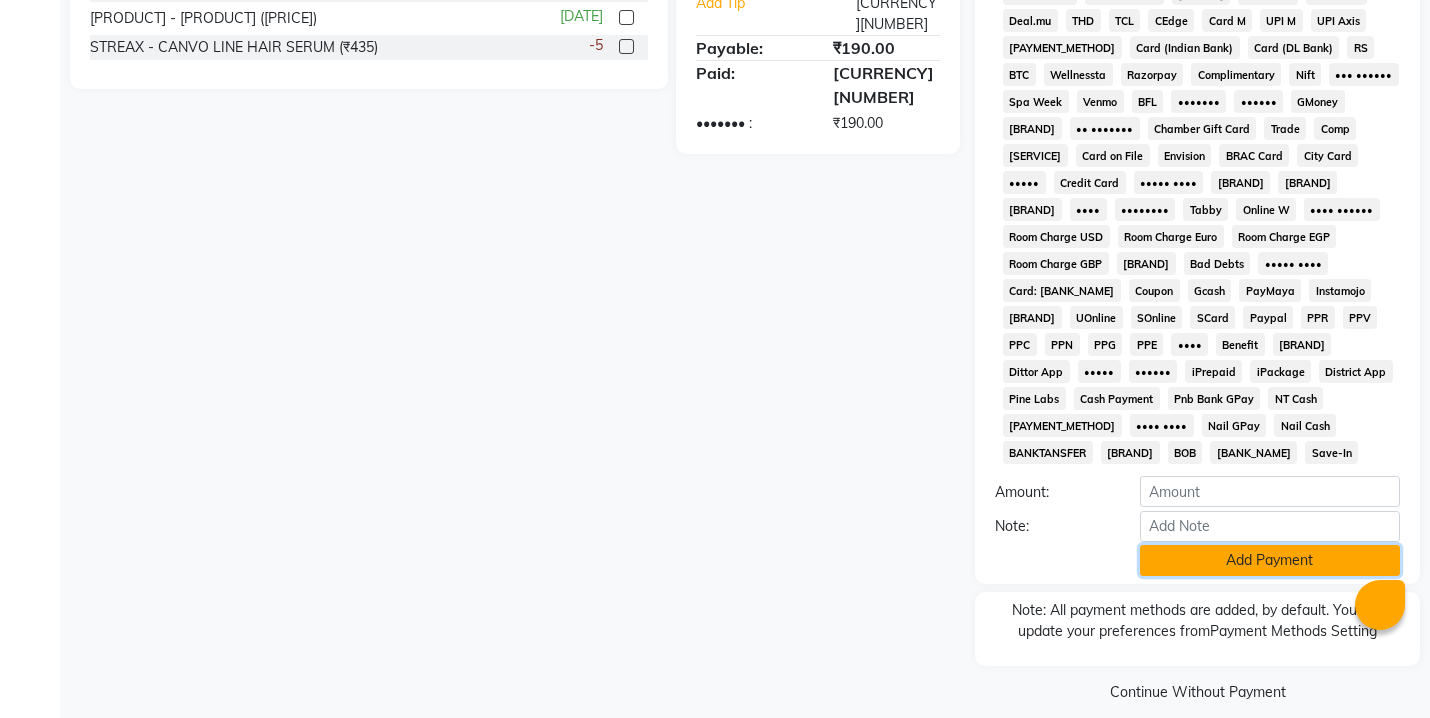 click on "Add Payment" at bounding box center [1270, 560] 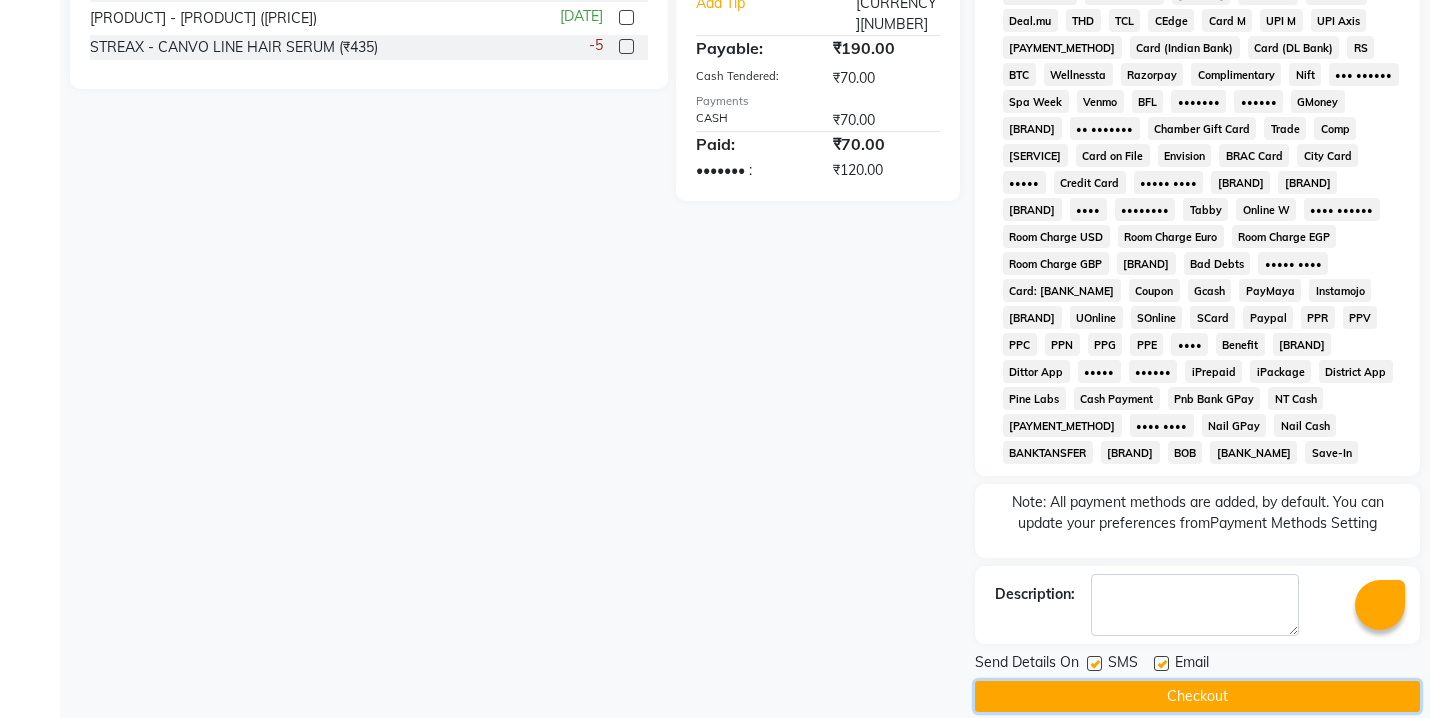 click on "Checkout" at bounding box center [1197, 696] 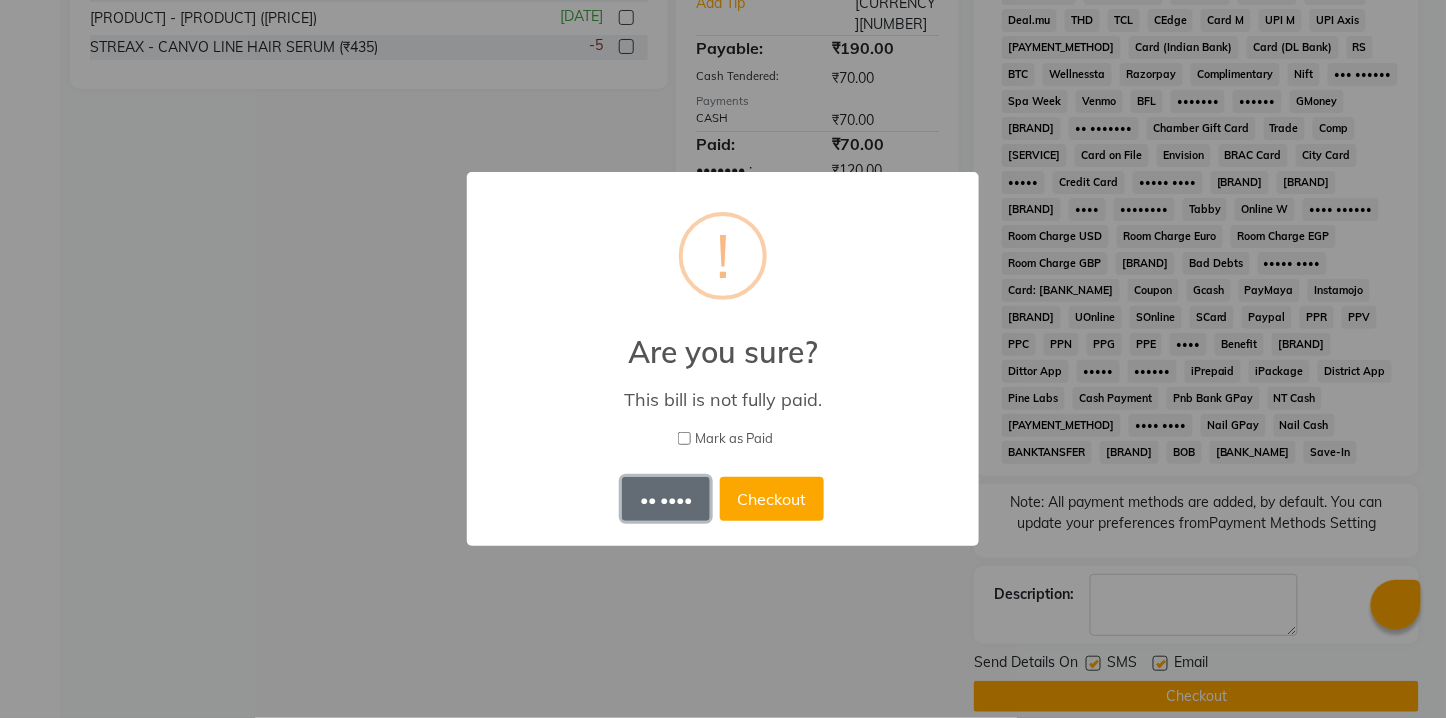 click on "•• ••••" at bounding box center (665, 499) 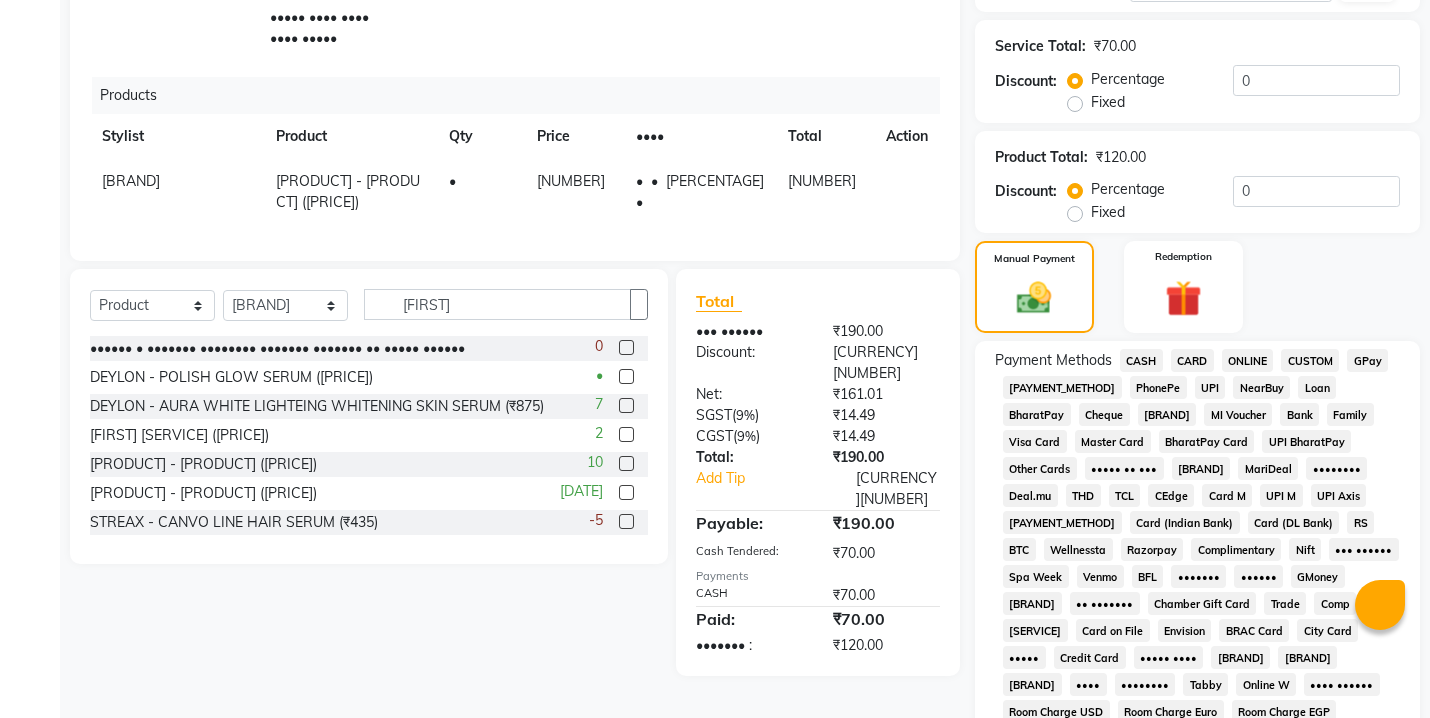 scroll, scrollTop: 408, scrollLeft: 0, axis: vertical 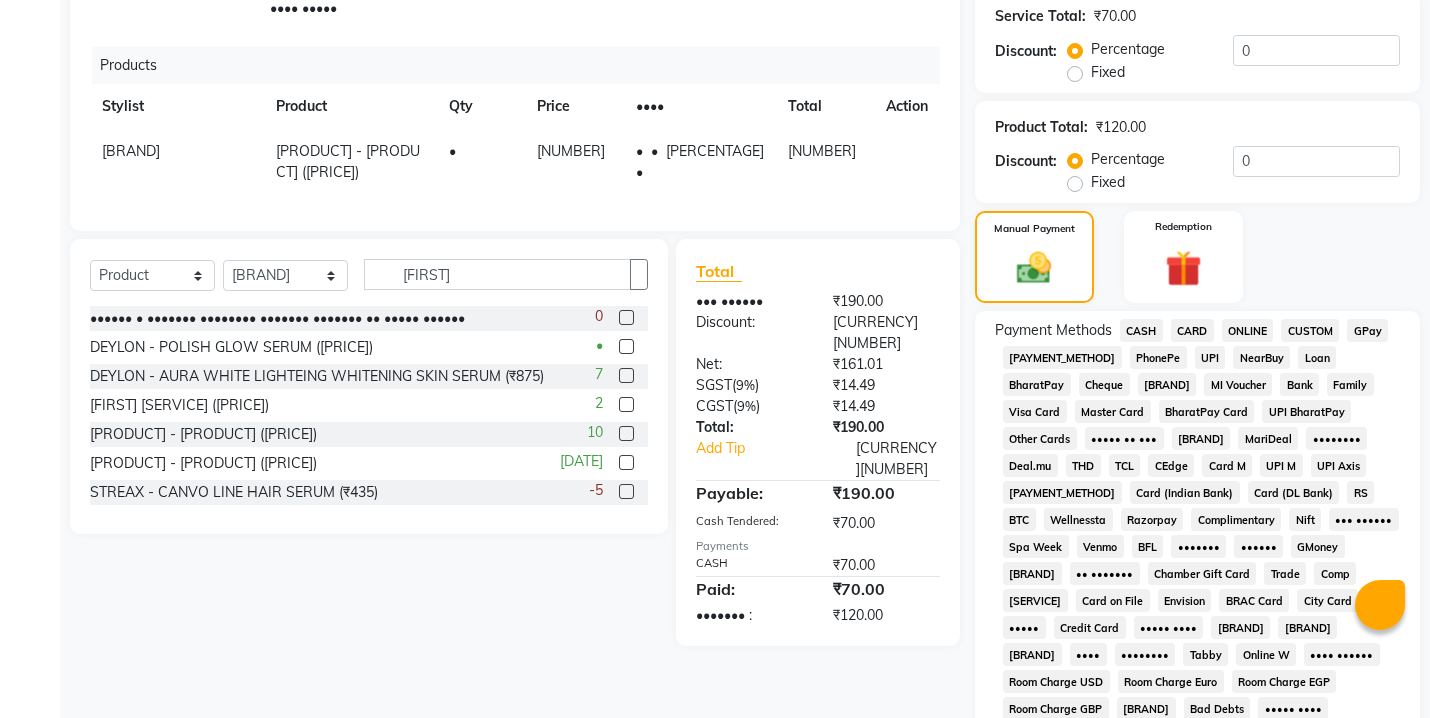 click on "CASH" at bounding box center [1141, 330] 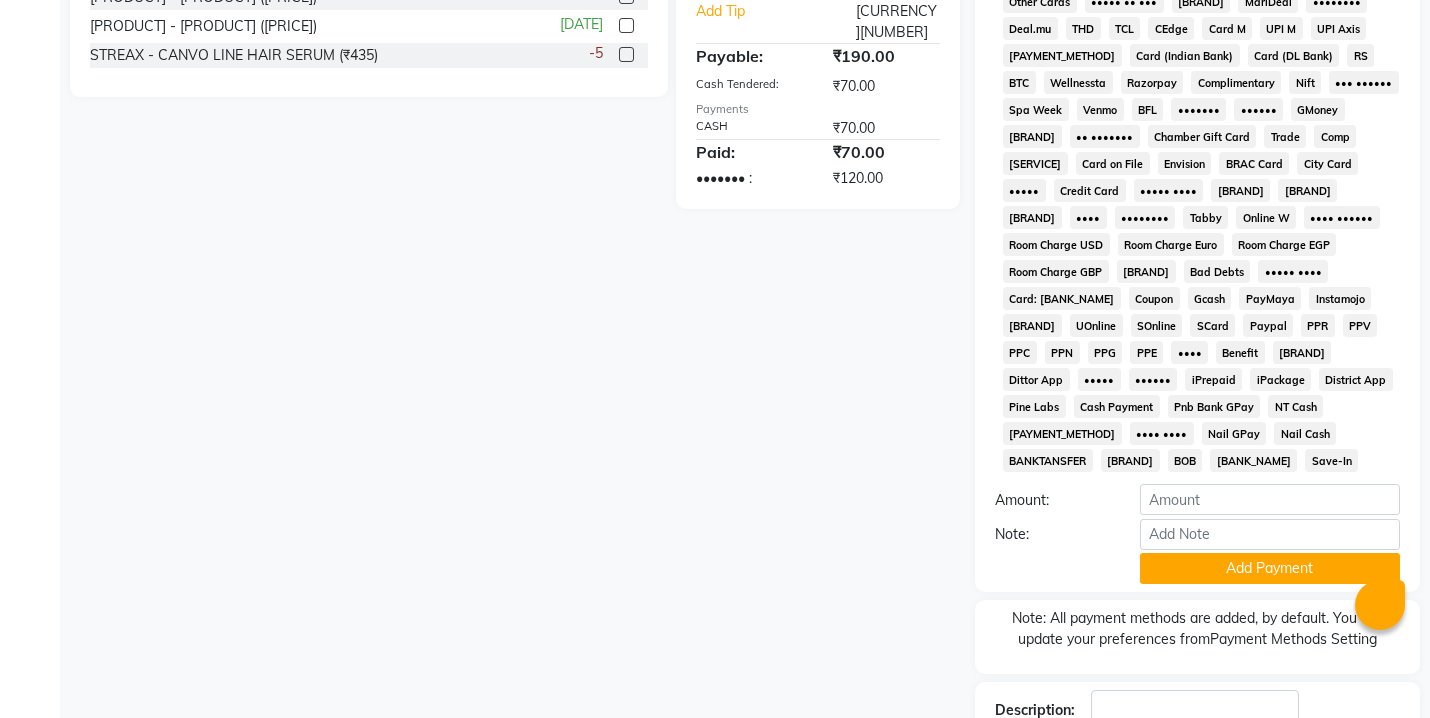 scroll, scrollTop: 966, scrollLeft: 0, axis: vertical 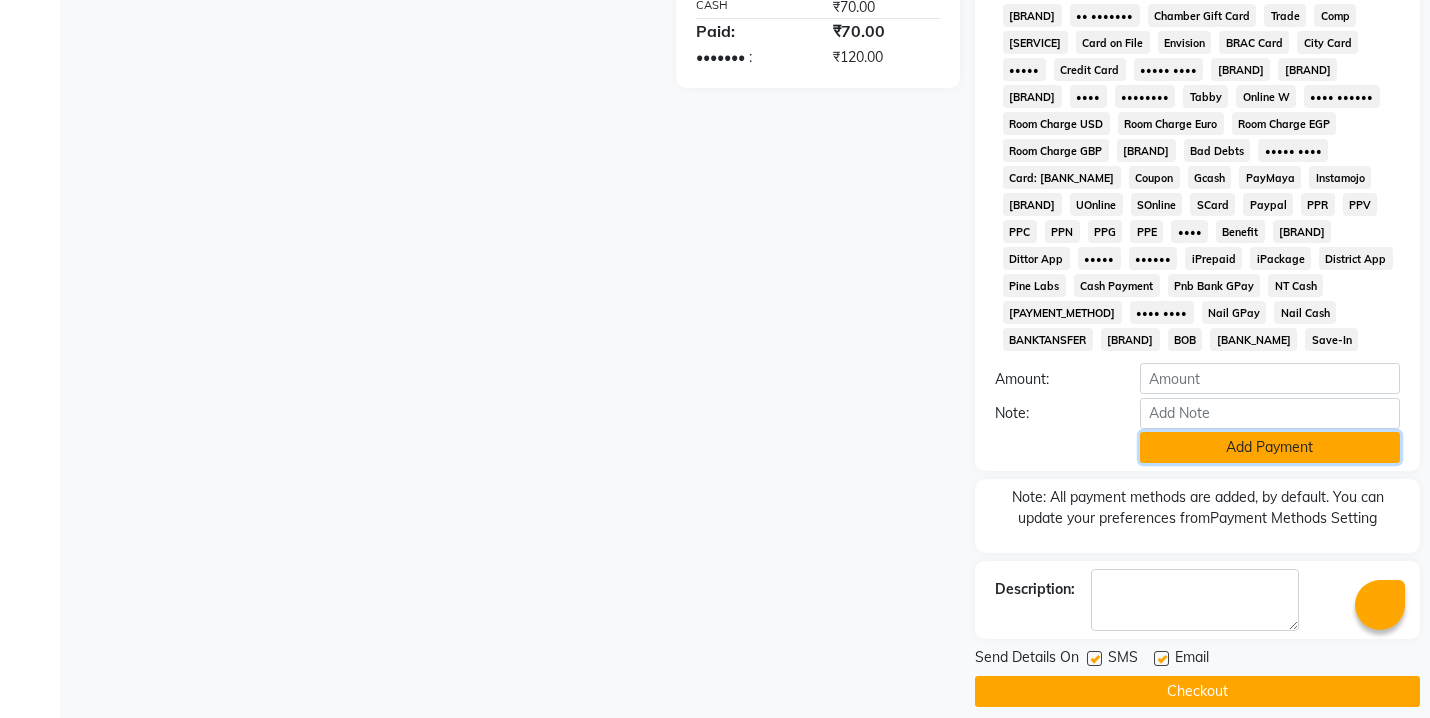 click on "Add Payment" at bounding box center [1270, 447] 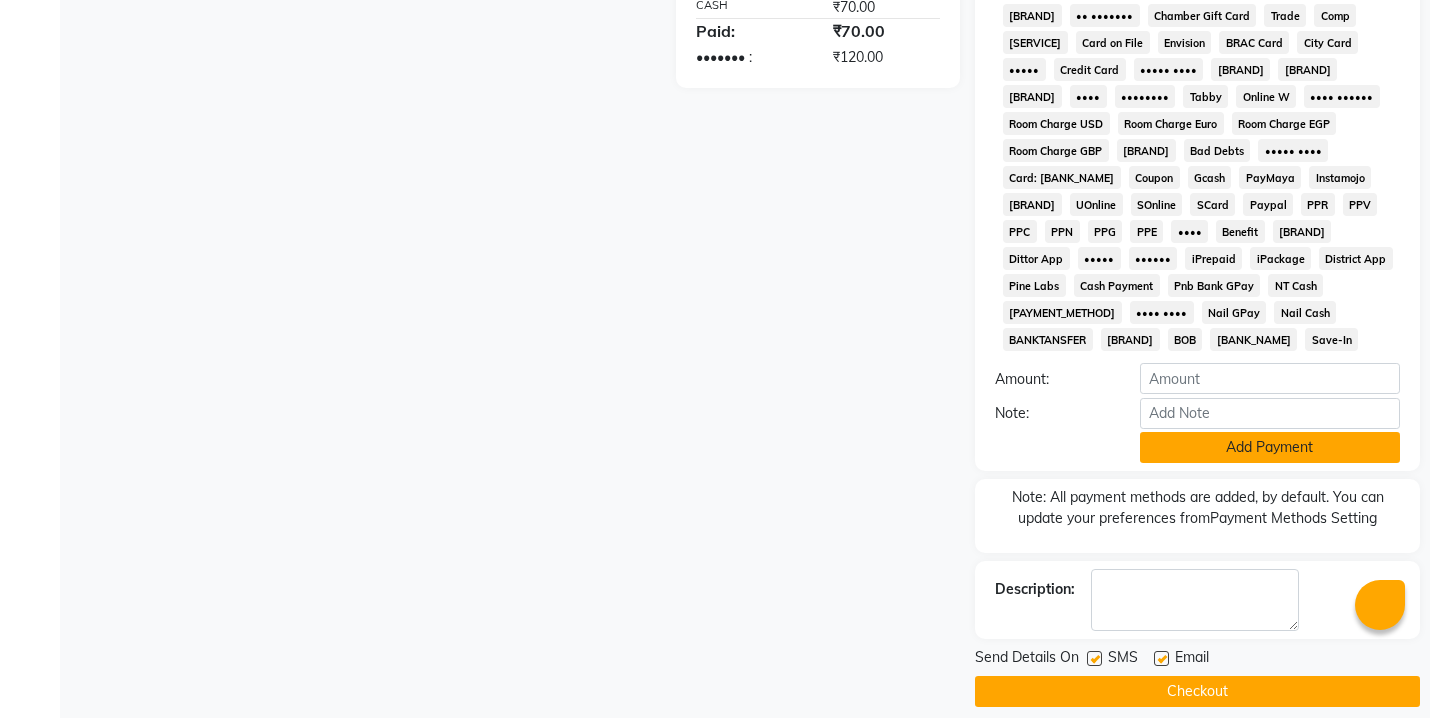 scroll, scrollTop: 860, scrollLeft: 0, axis: vertical 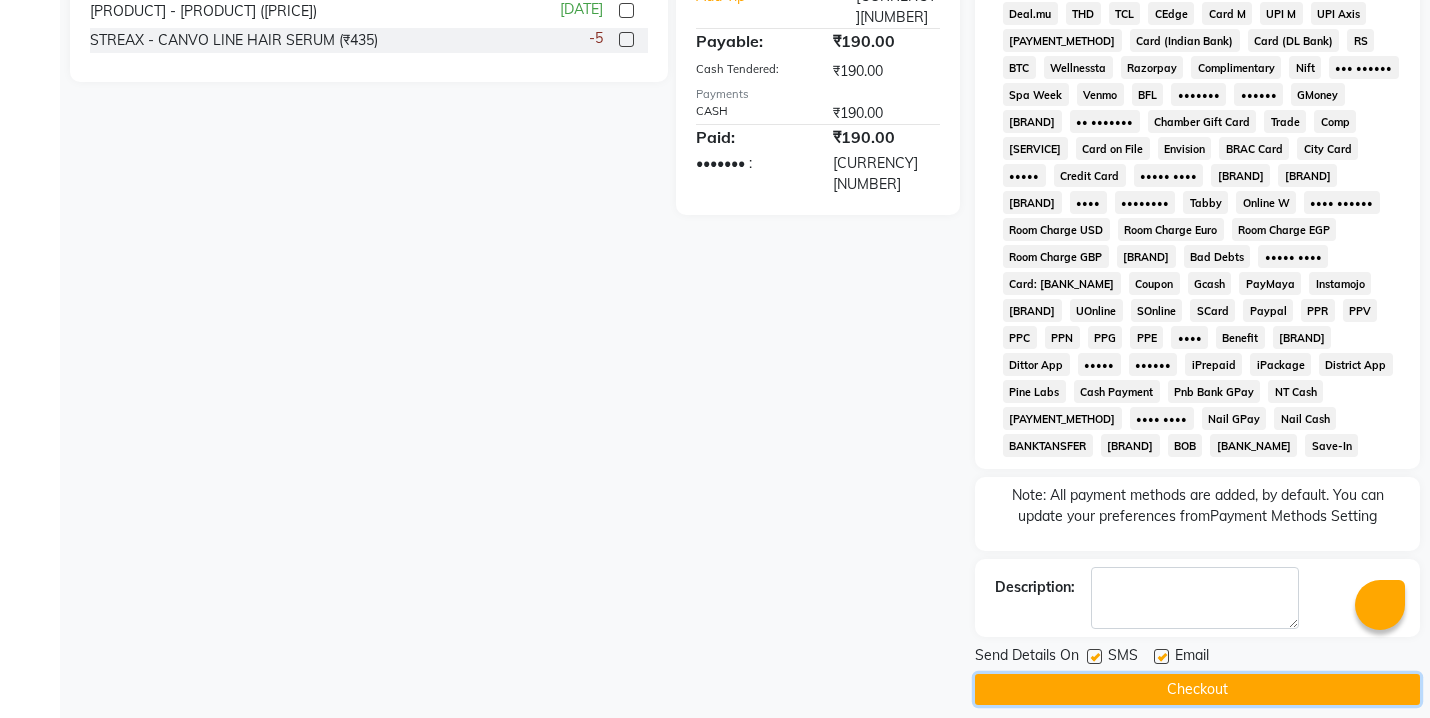 click on "Checkout" at bounding box center (1197, 689) 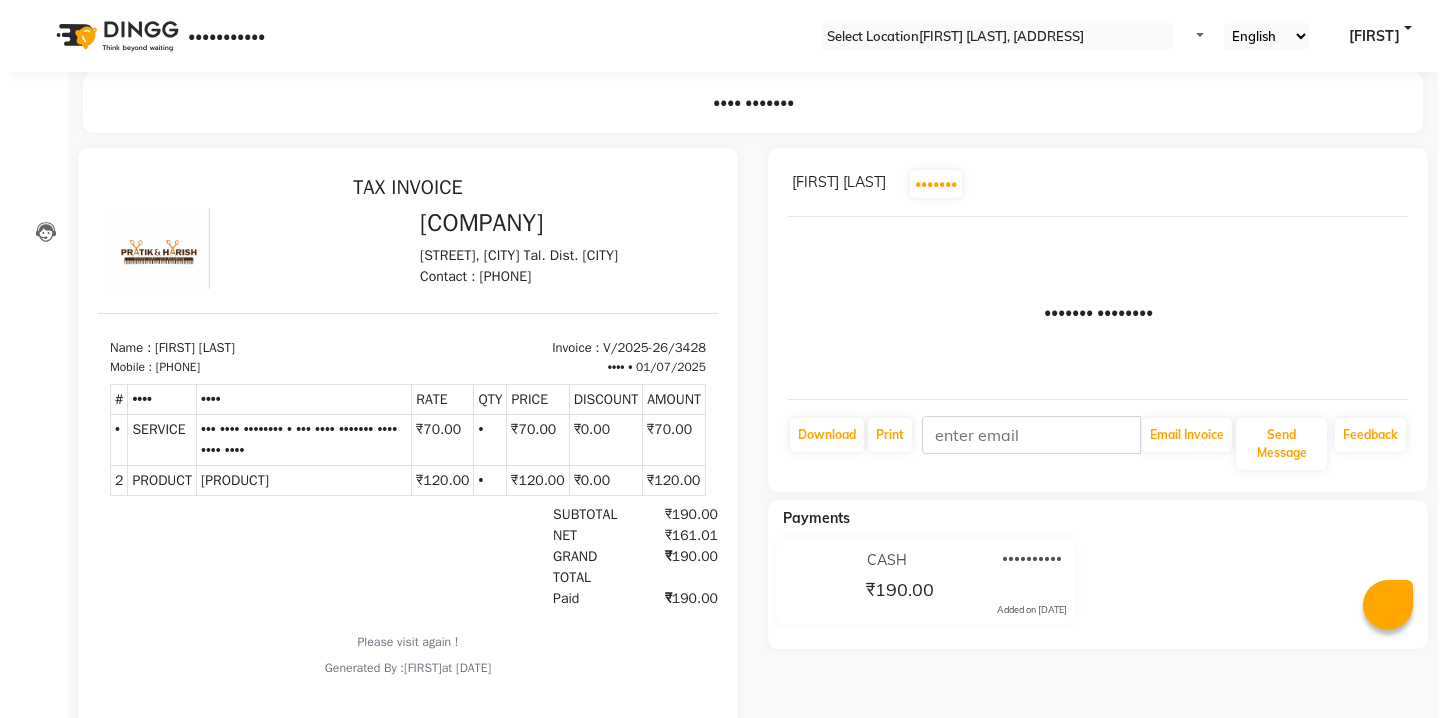 scroll, scrollTop: 0, scrollLeft: 0, axis: both 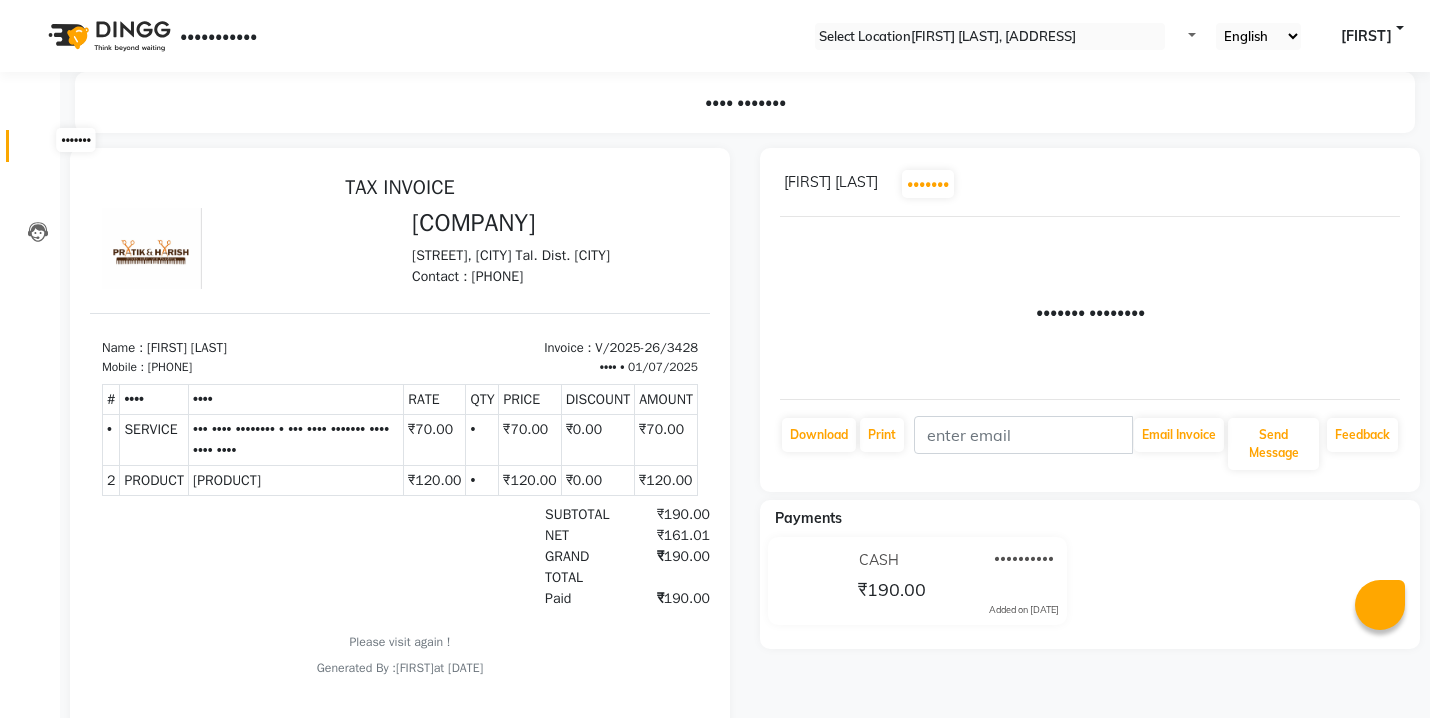 click at bounding box center [37, 151] 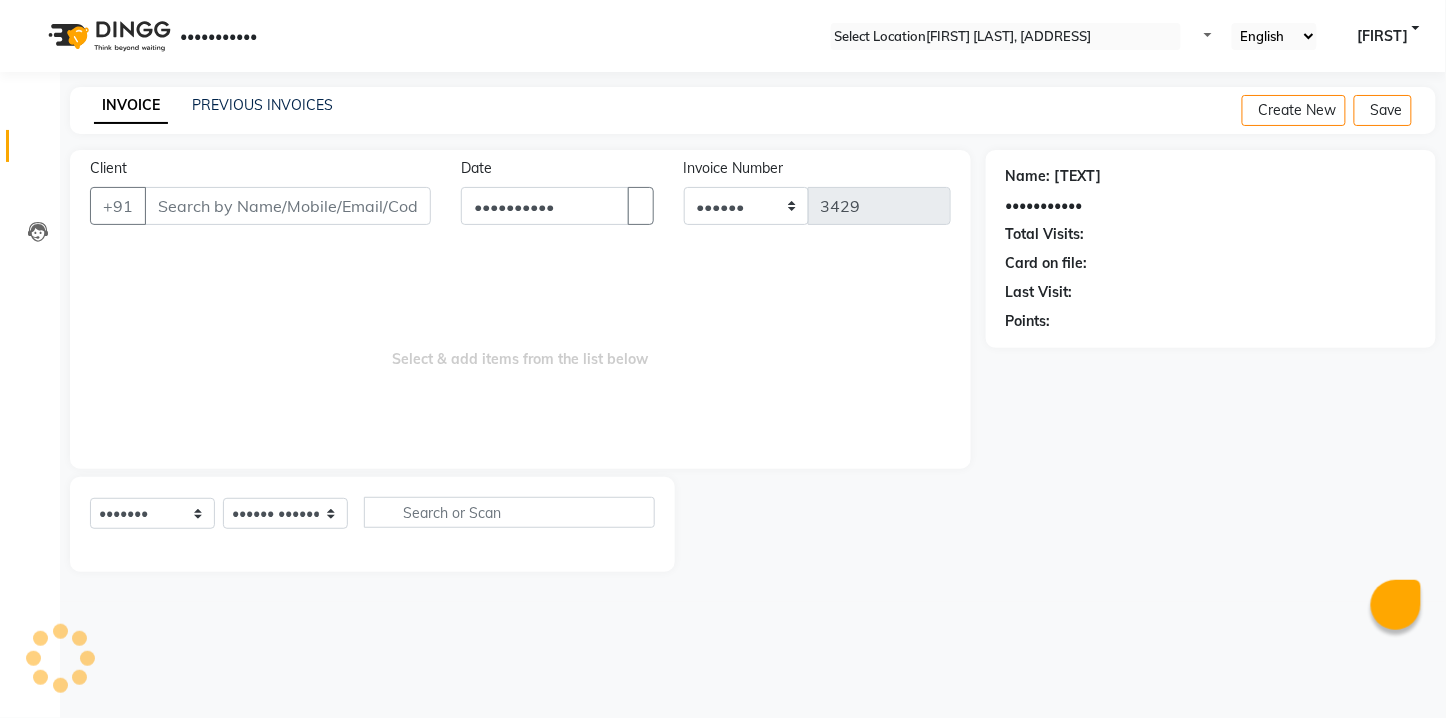 click on "Client" at bounding box center (288, 206) 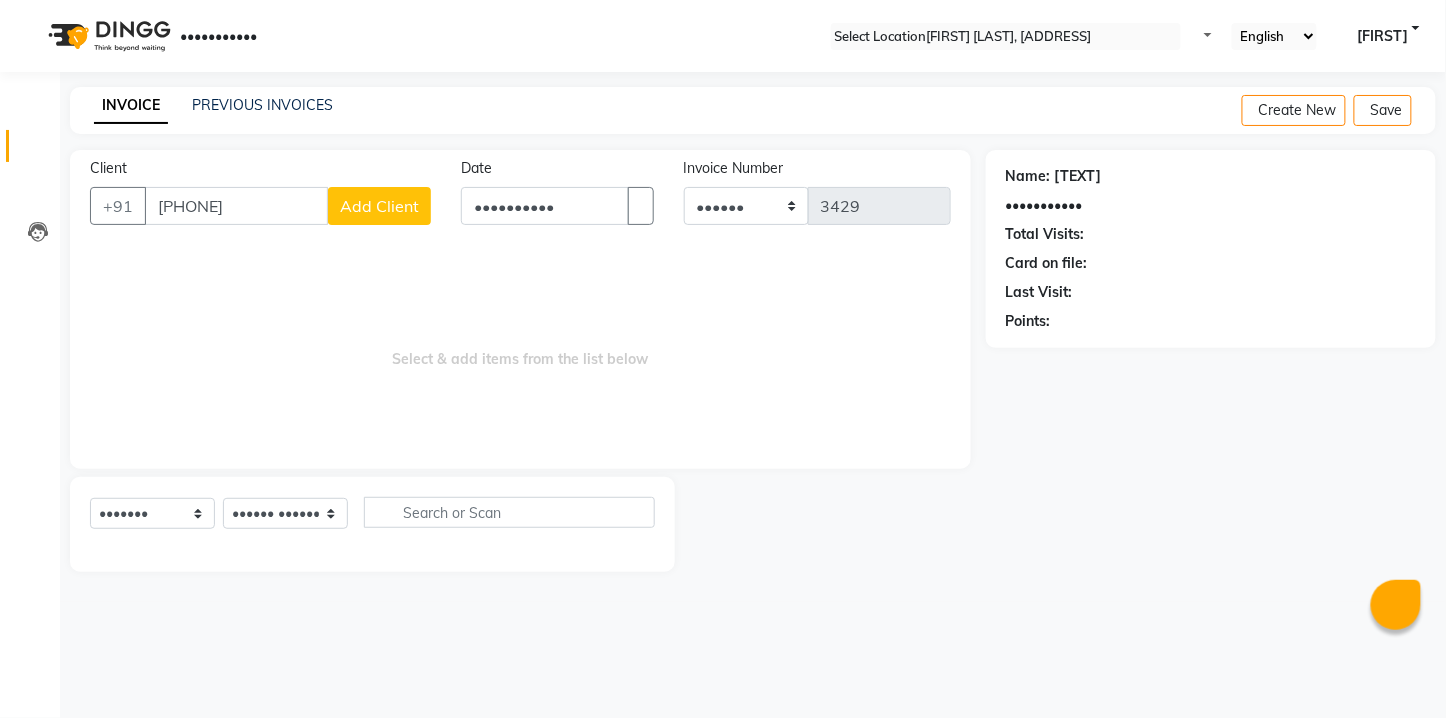 type on "[PHONE]" 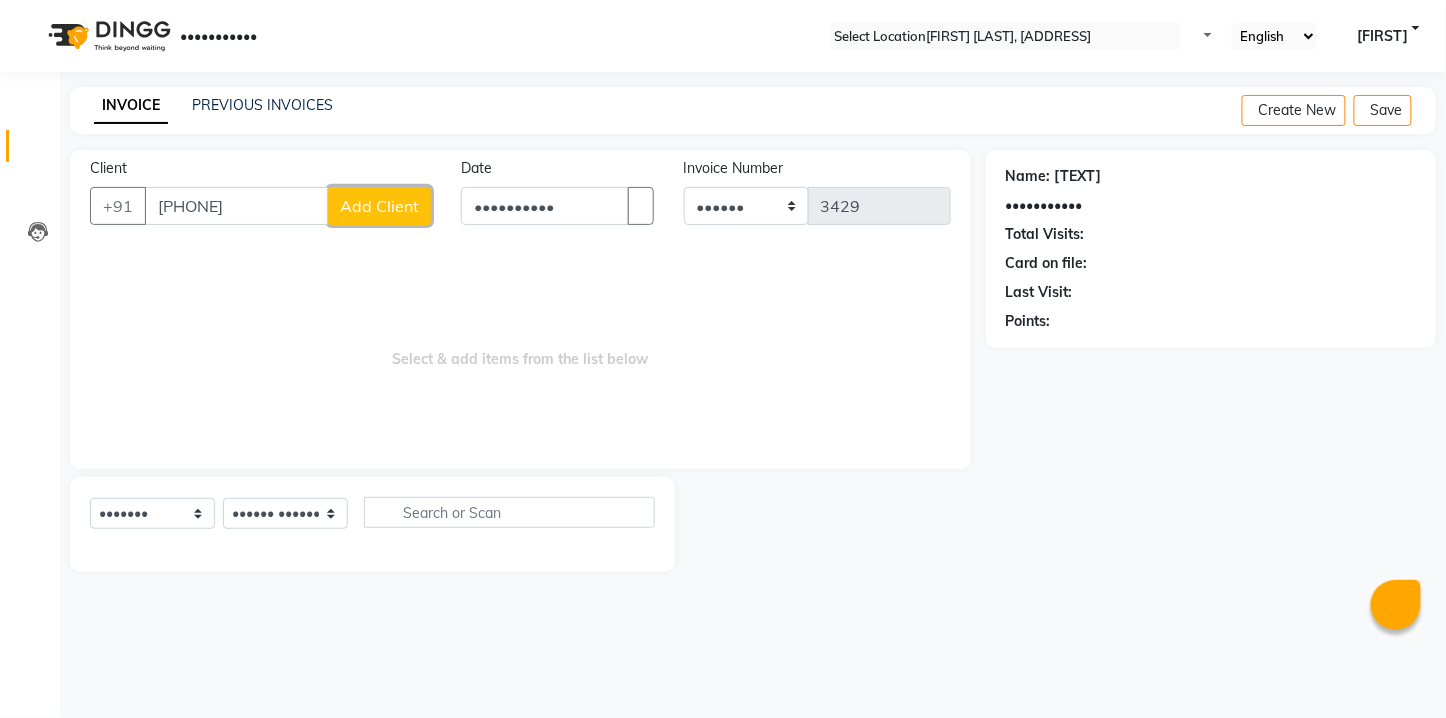 click on "Add Client" at bounding box center [379, 206] 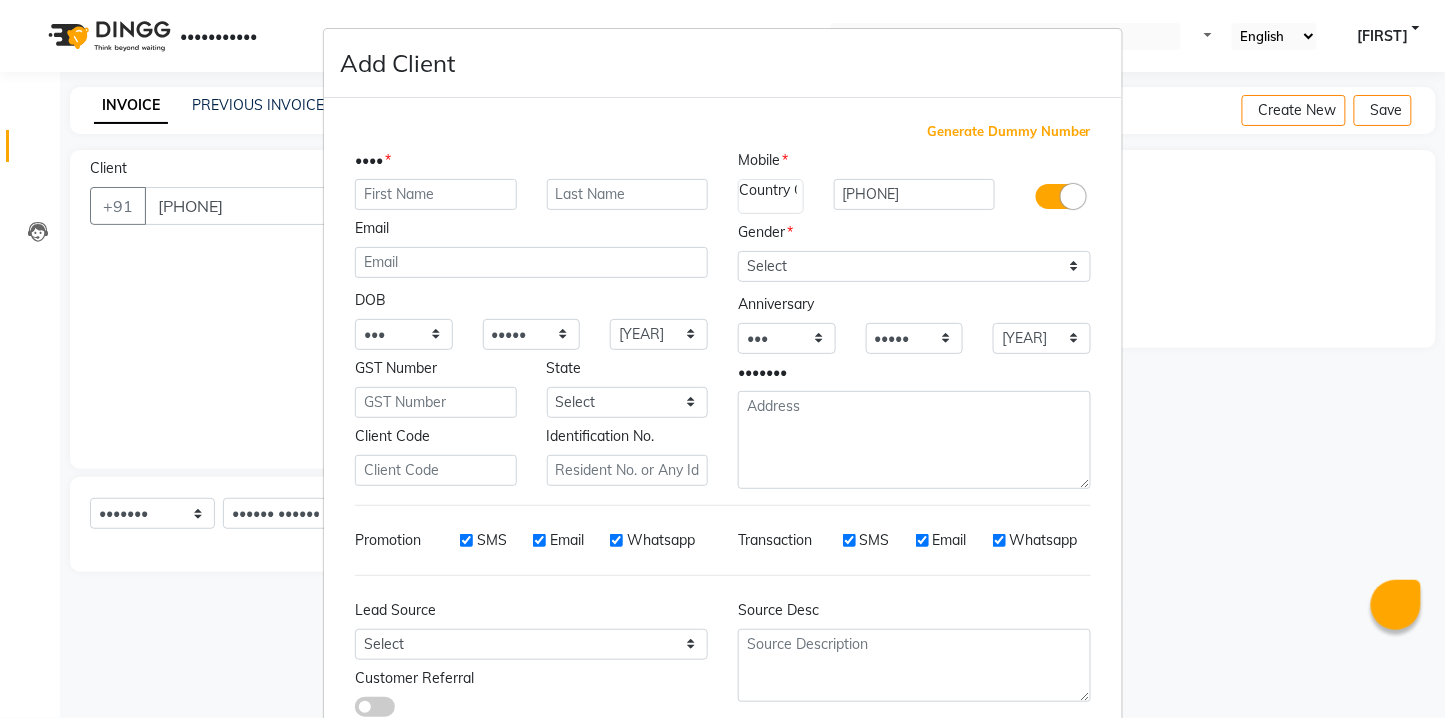 click at bounding box center [436, 194] 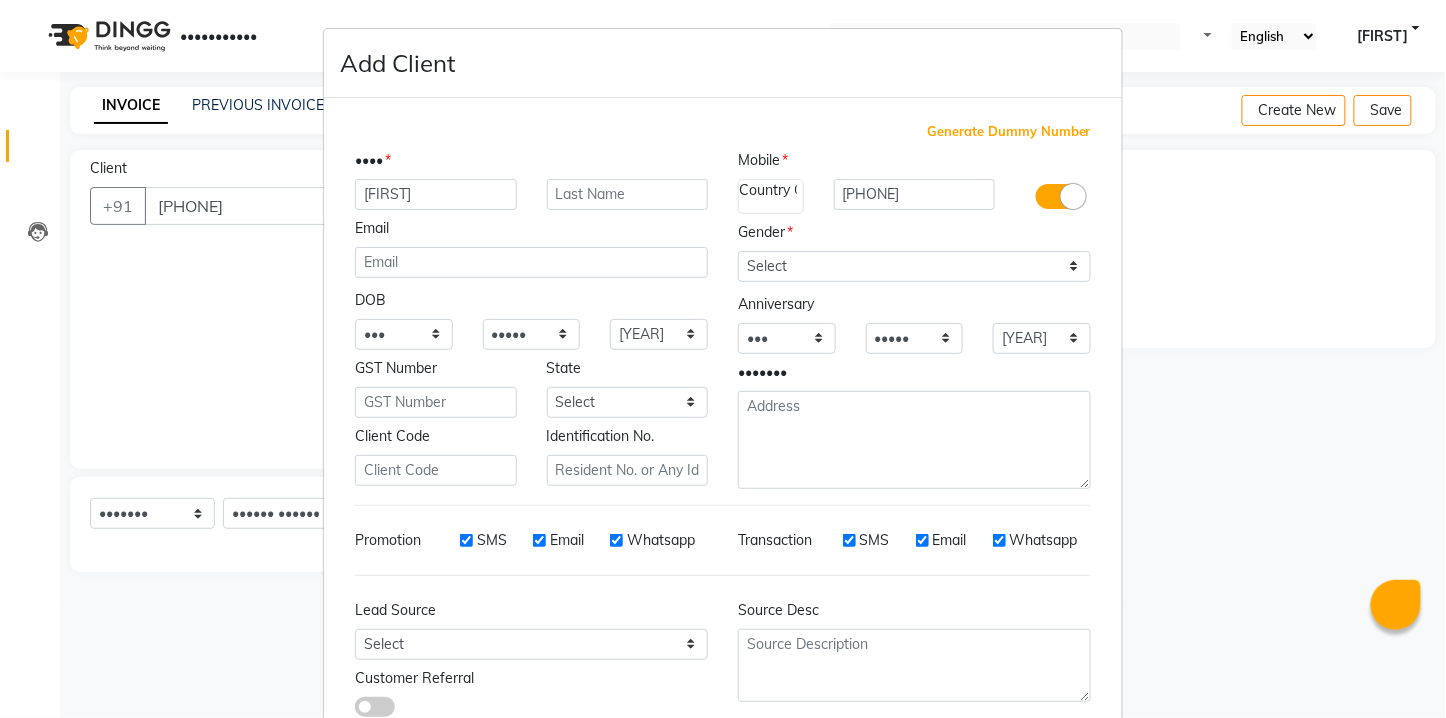 type on "[FIRST]" 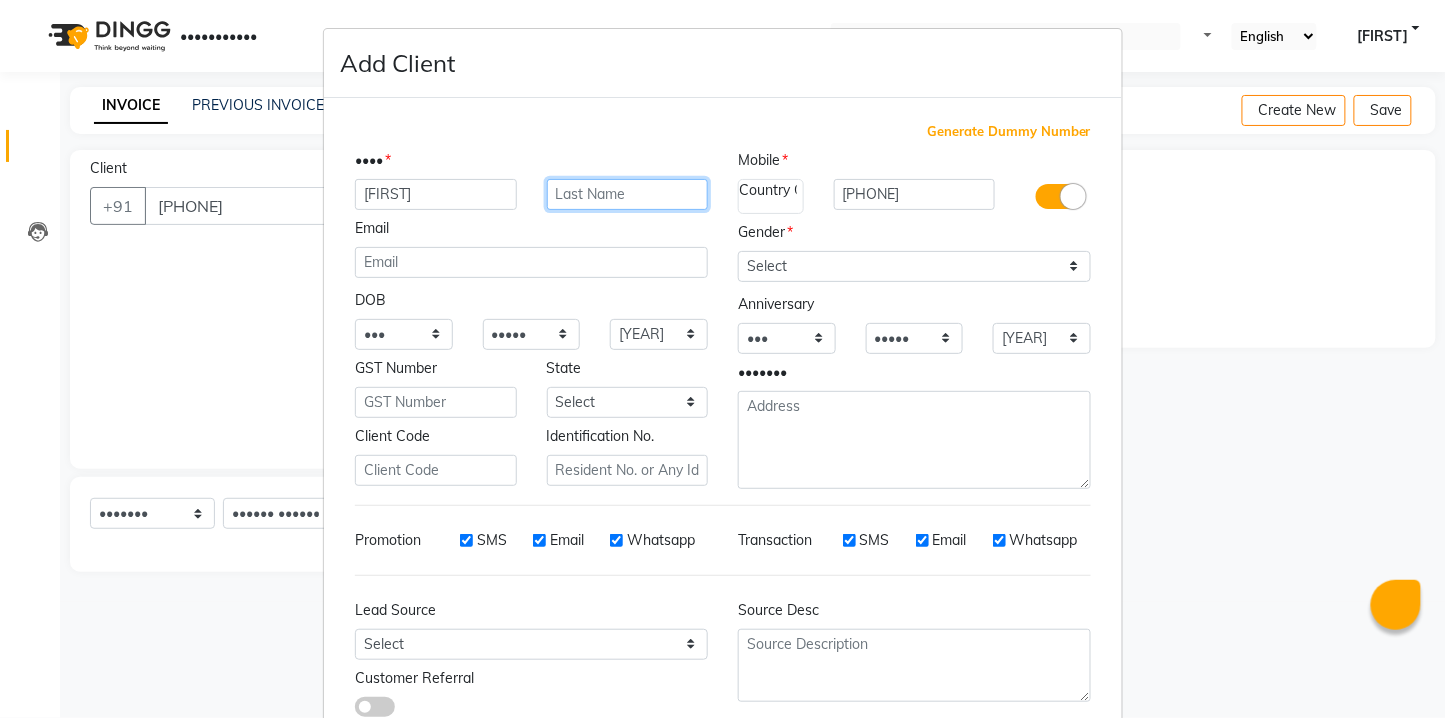 click at bounding box center (628, 194) 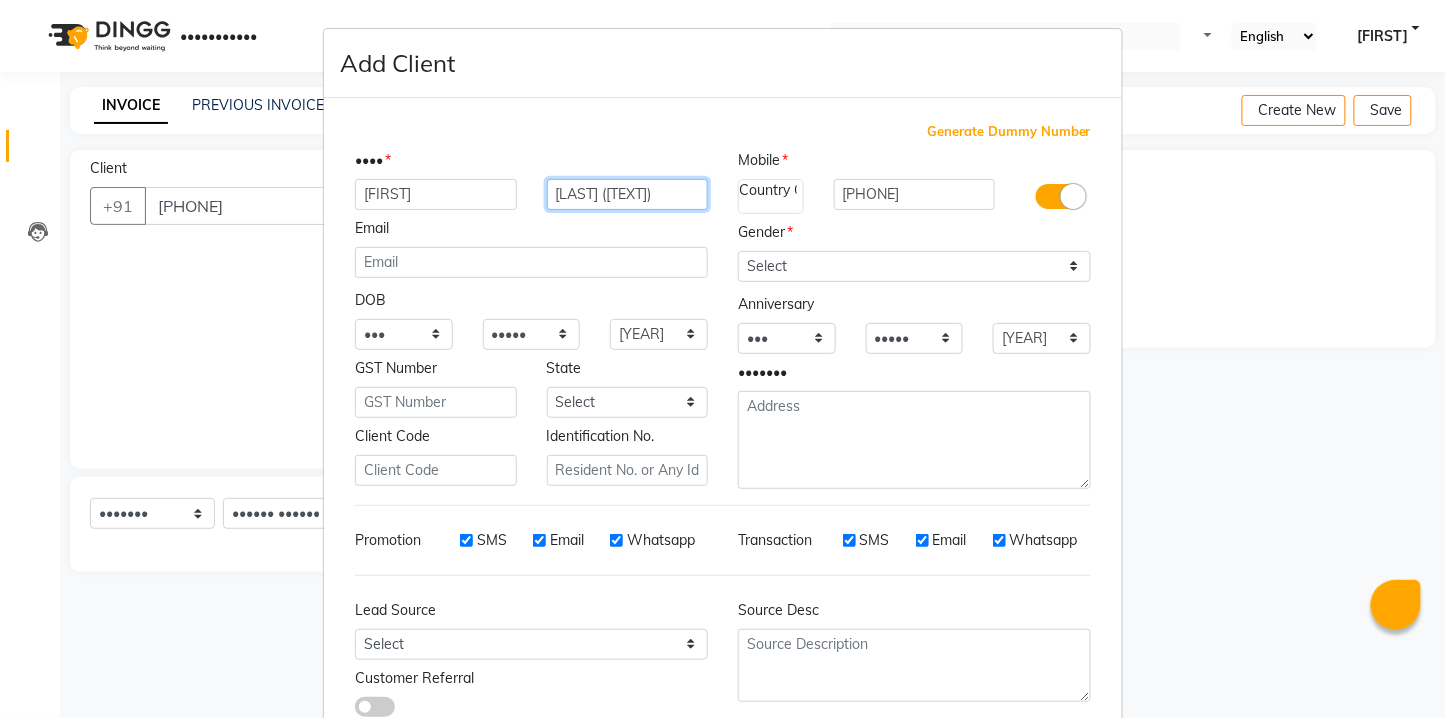 type on "[LAST] ([TEXT])" 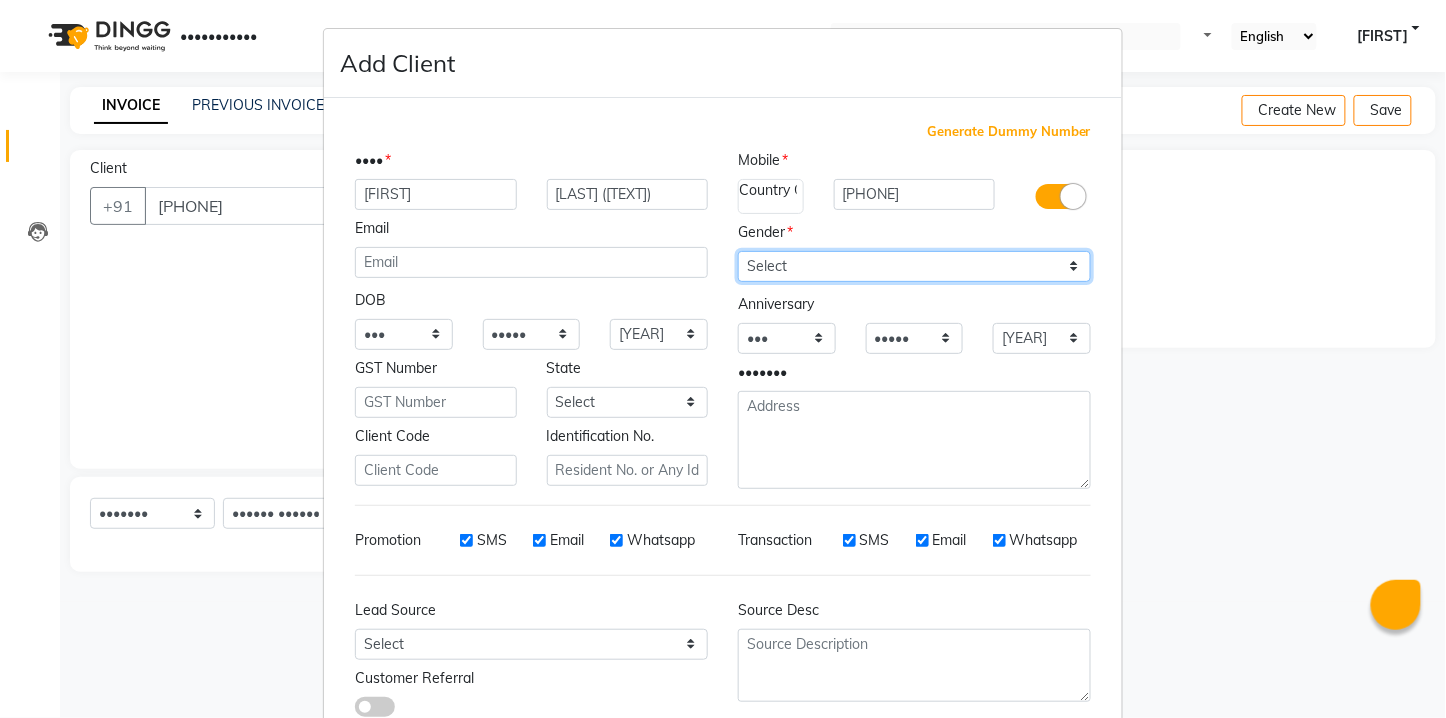 click on "Select Male Female Other Prefer Not To Say" at bounding box center (914, 266) 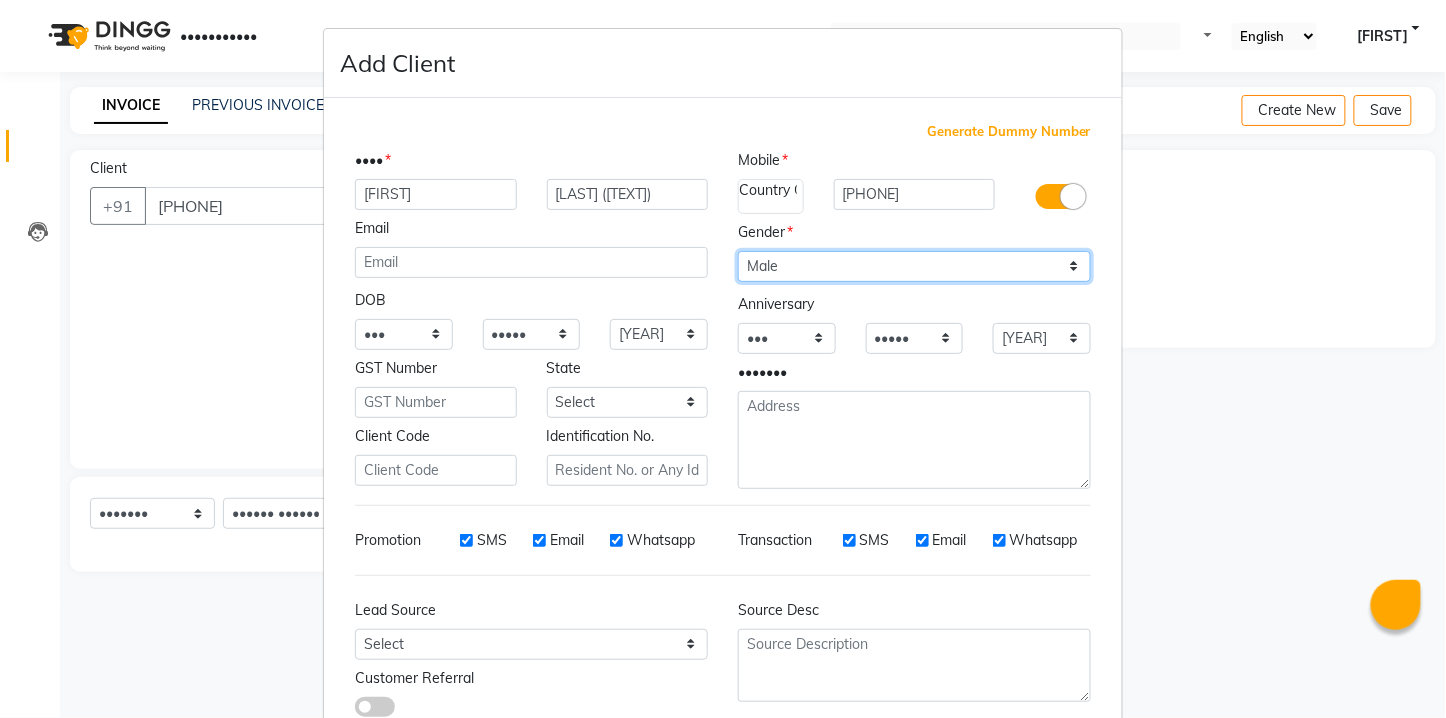 click on "Select Male Female Other Prefer Not To Say" at bounding box center (914, 266) 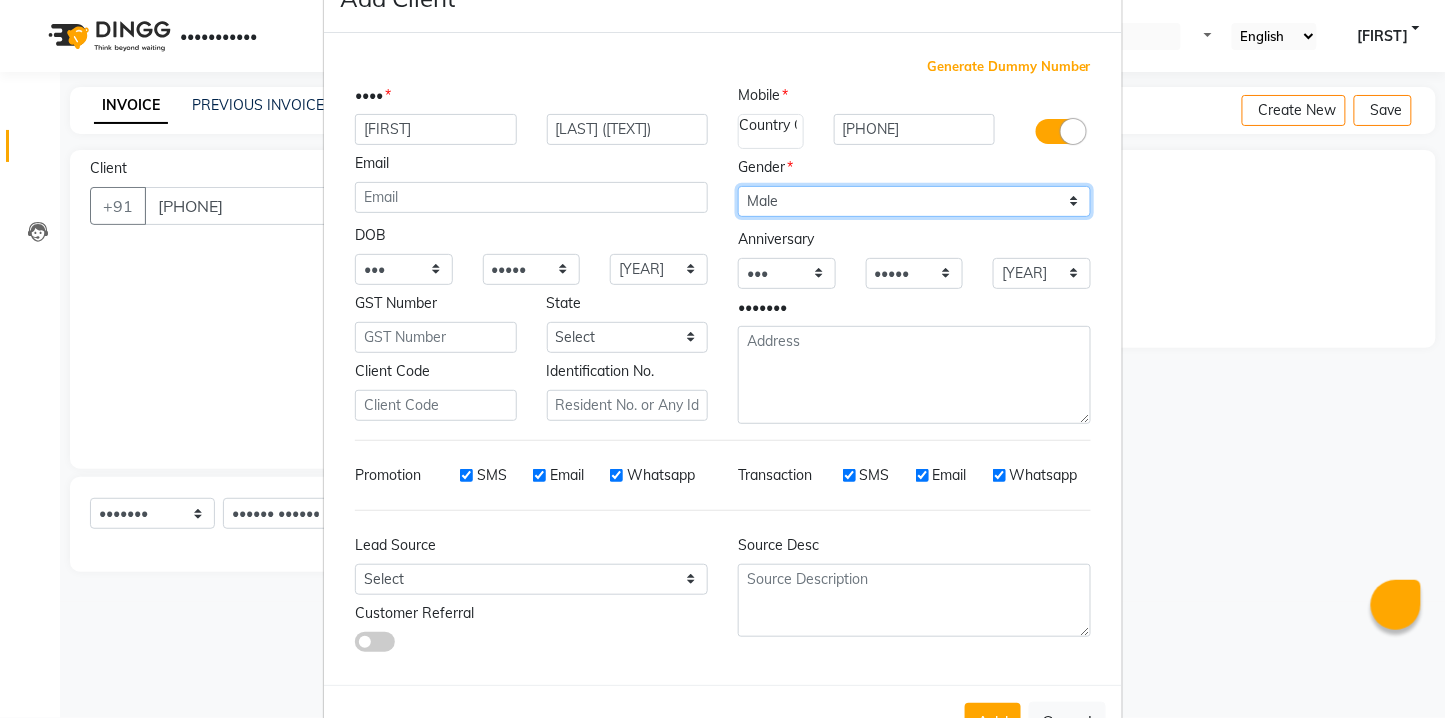 scroll, scrollTop: 132, scrollLeft: 0, axis: vertical 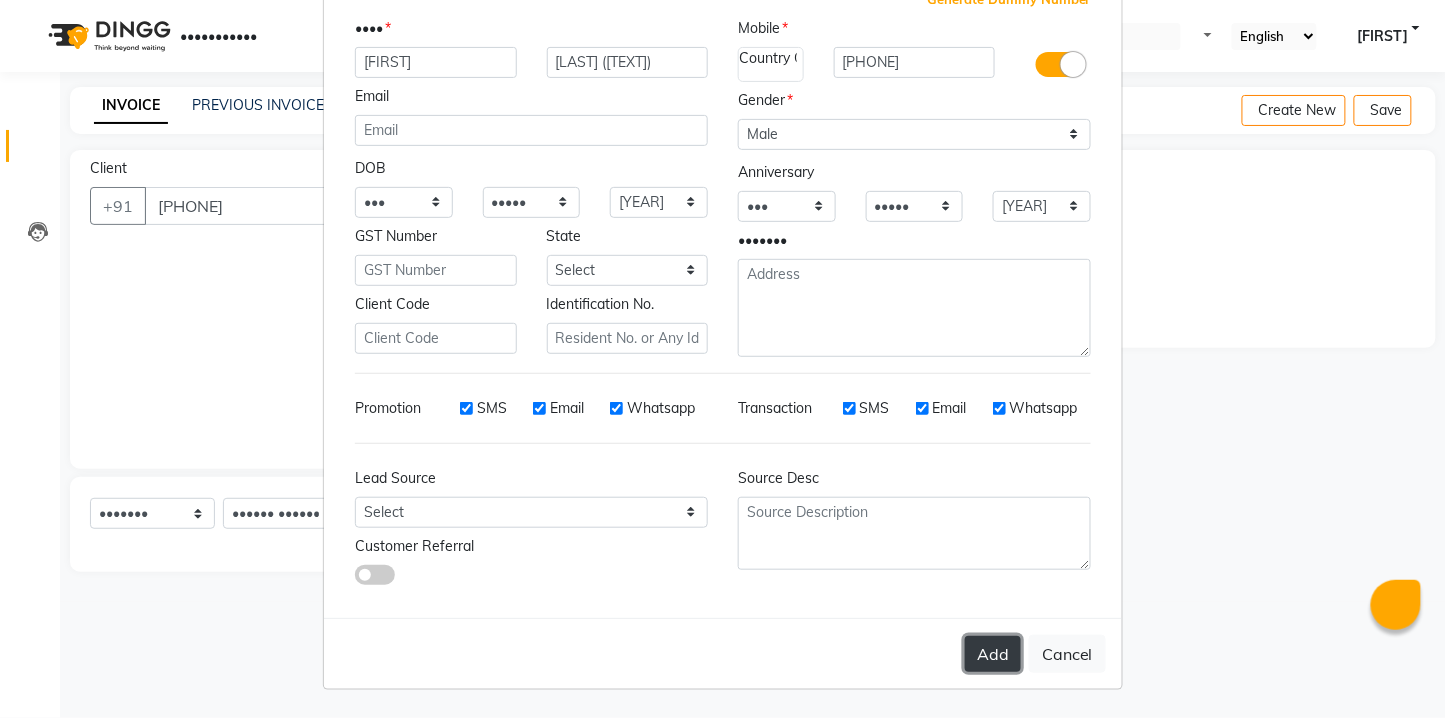 click on "Add" at bounding box center [993, 654] 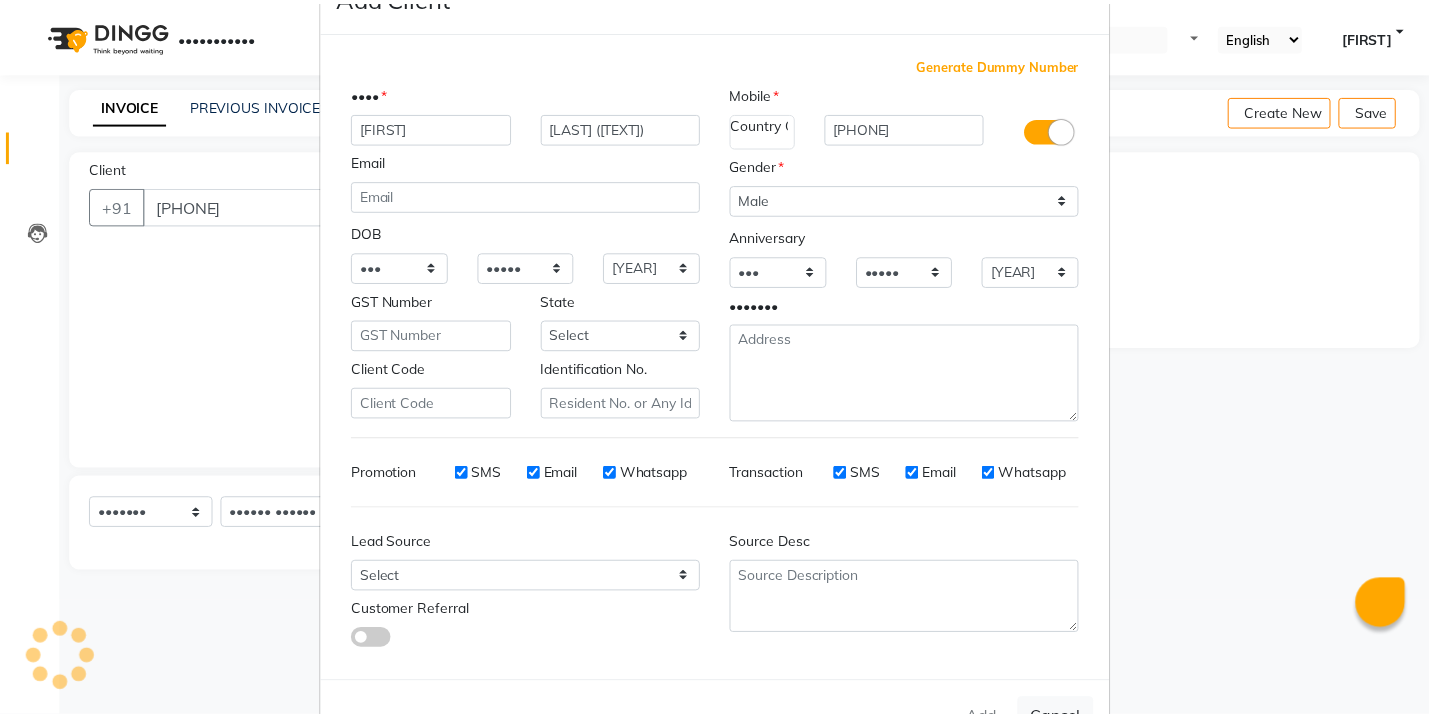 scroll, scrollTop: 132, scrollLeft: 0, axis: vertical 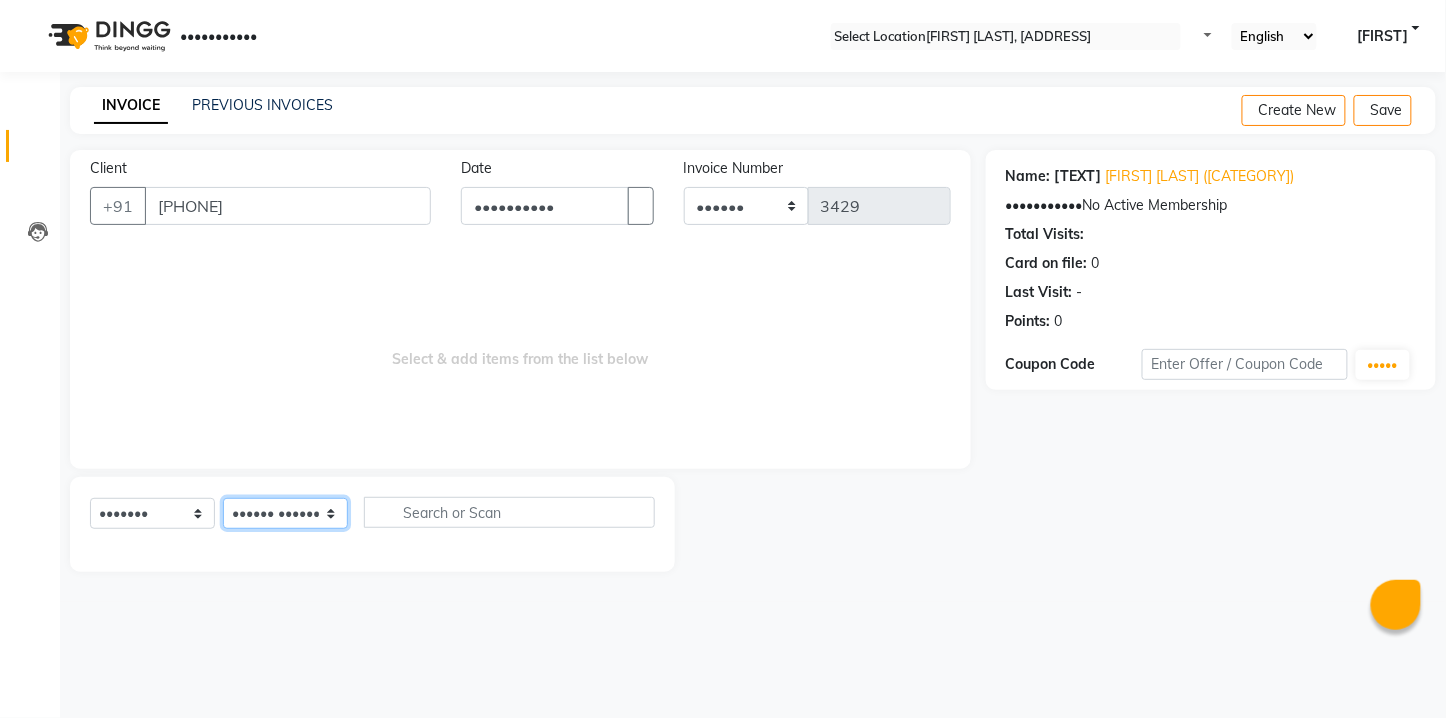 click on "•••••• ••••••• ••••• ••••• •••••• •••••••• •••••• •••••• ••••••• ••••••• •••• •• ••••• •••••• ••••••  •••• •••••• ••••" at bounding box center [285, 513] 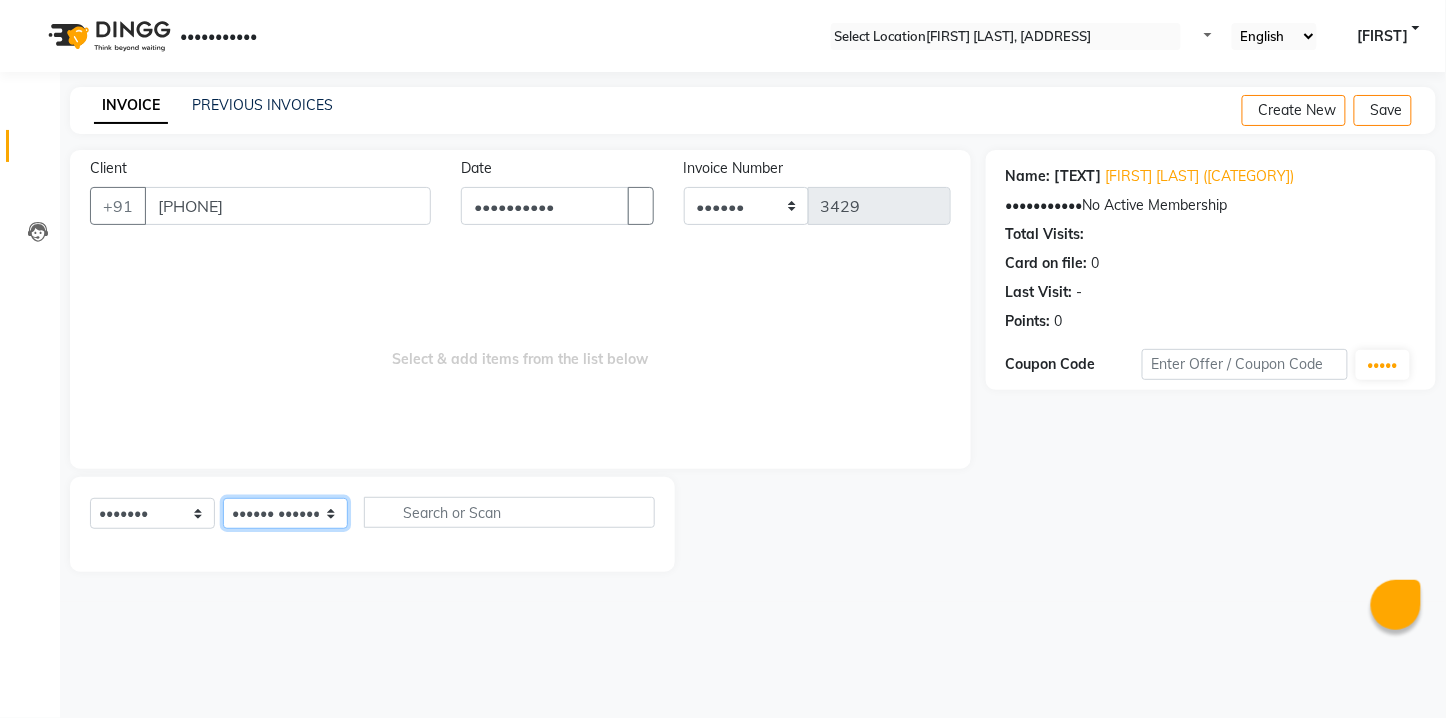 click on "•••••• ••••••• ••••• ••••• •••••• •••••••• •••••• •••••• ••••••• ••••••• •••• •• ••••• •••••• ••••••  •••• •••••• ••••" at bounding box center (285, 513) 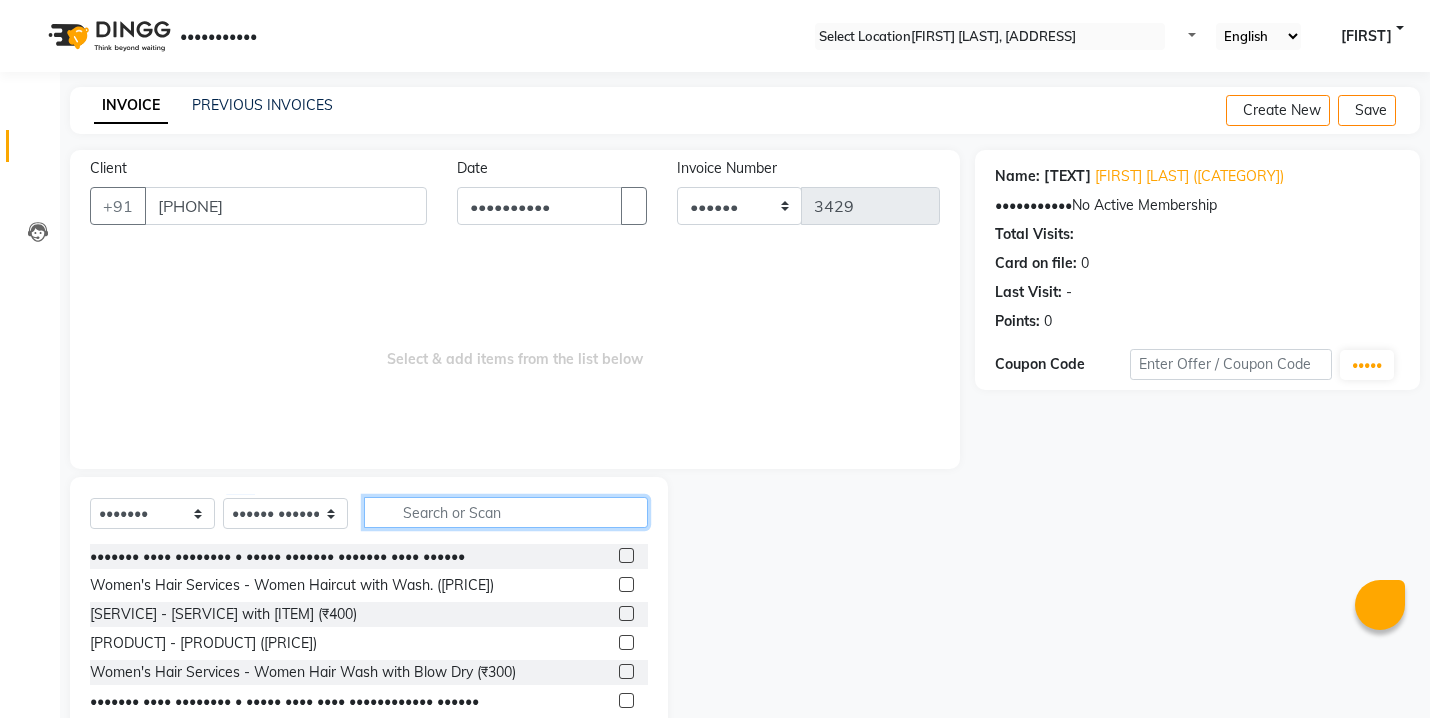 click at bounding box center (506, 512) 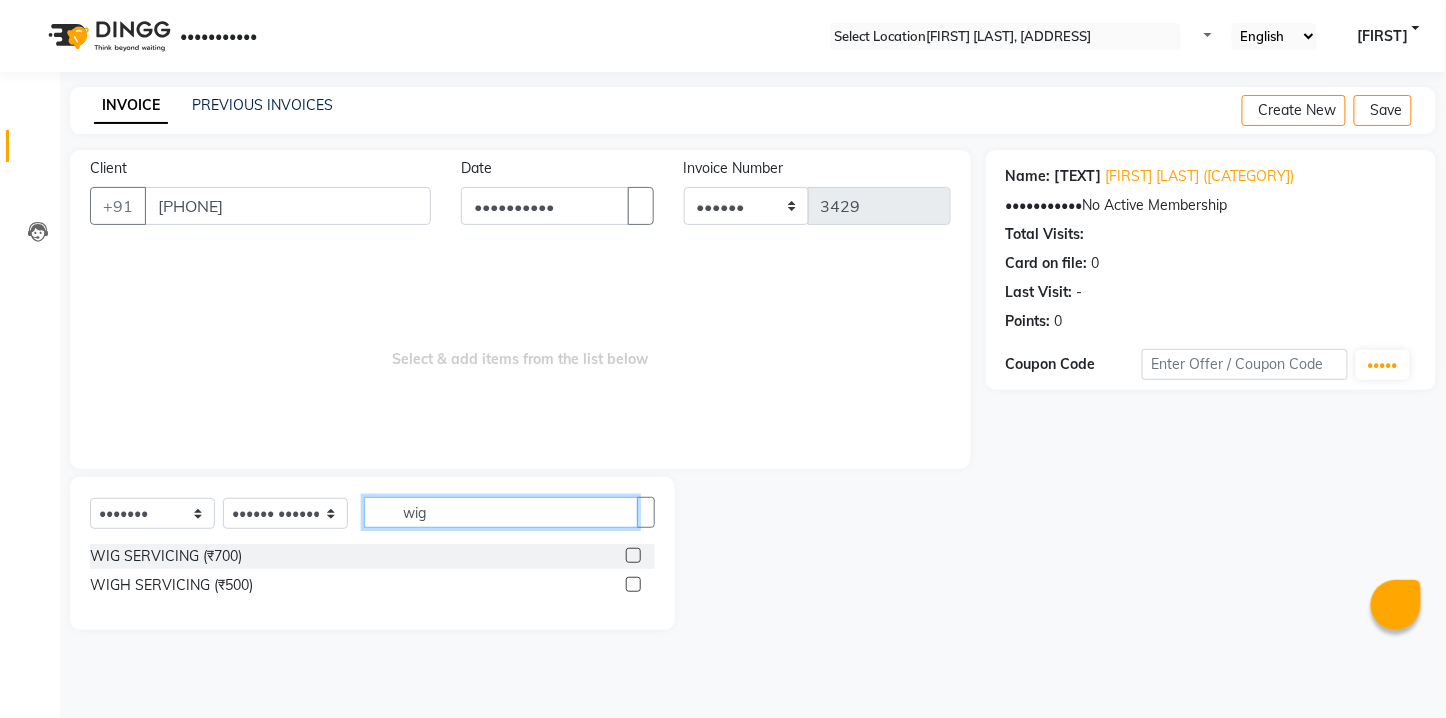 type on "wig" 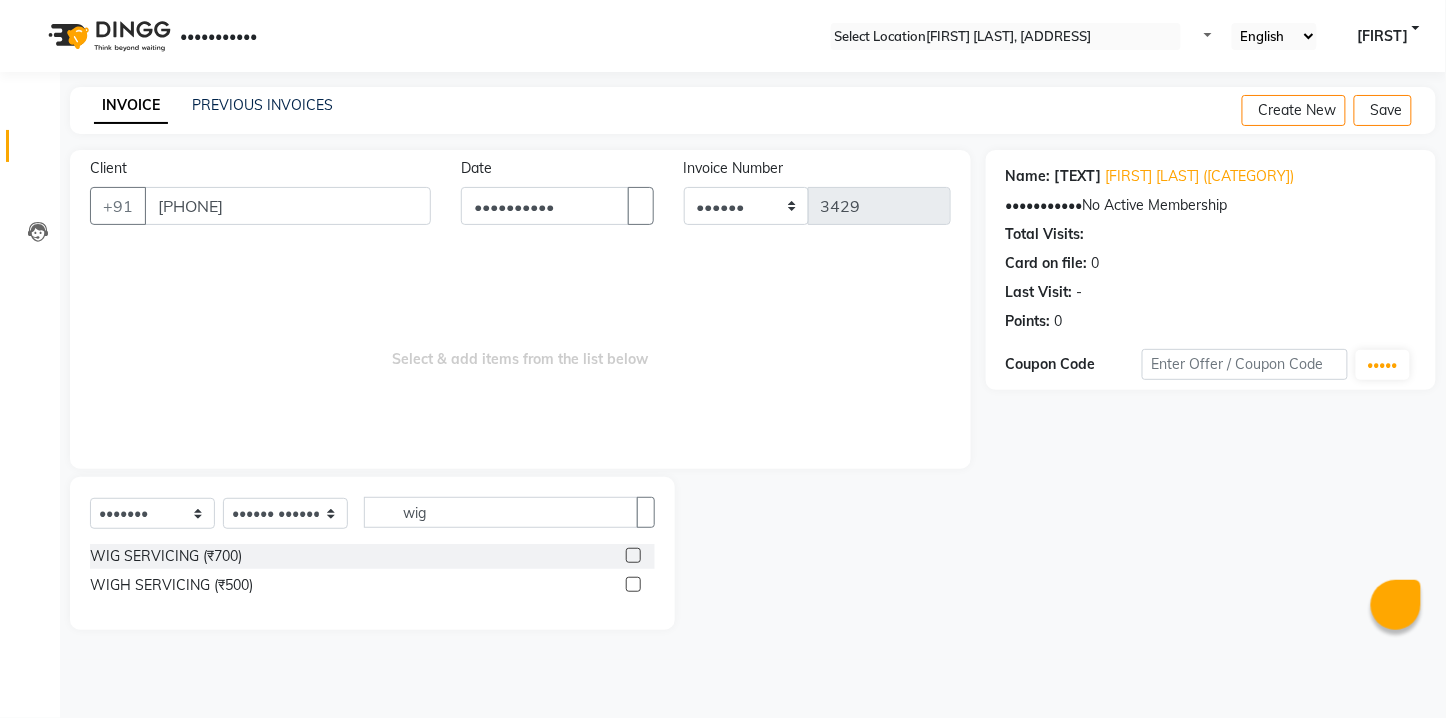 click on "WIG SERVICING (₹700)" at bounding box center [372, 556] 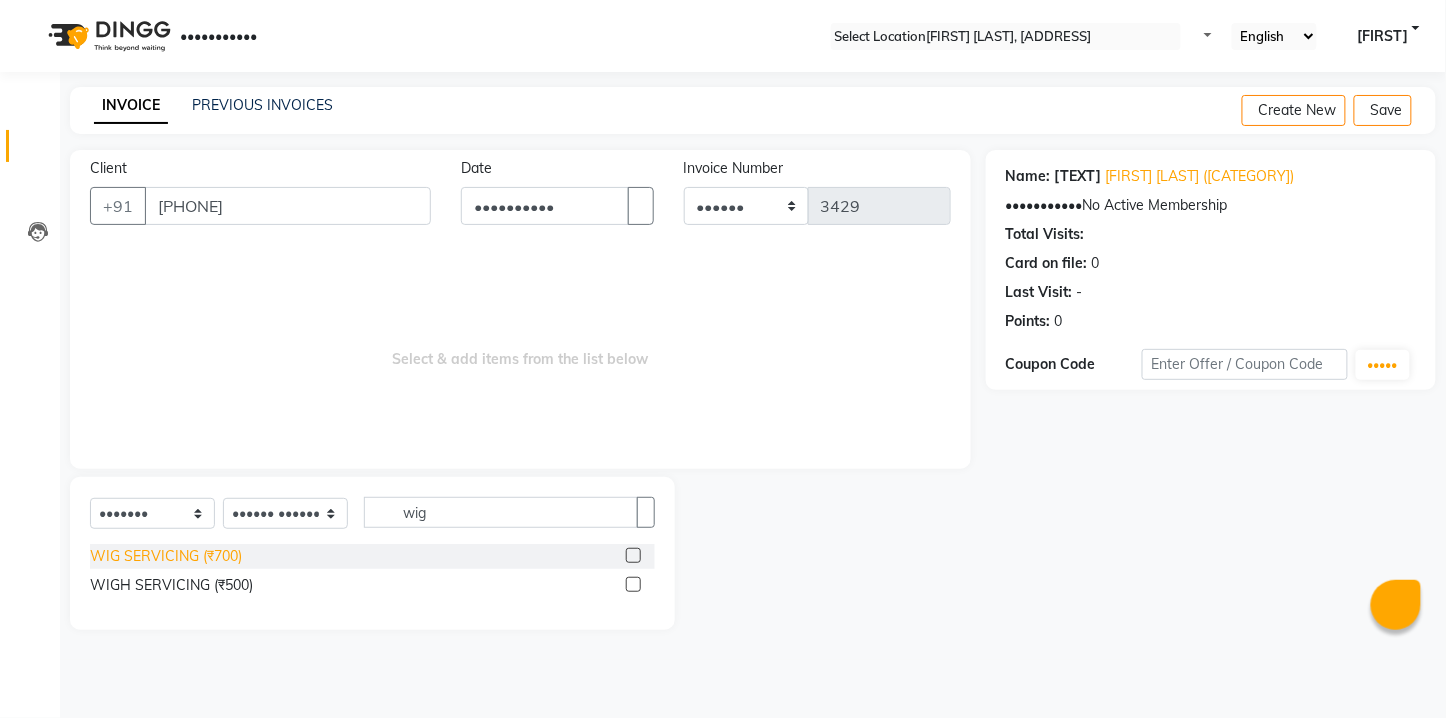 click on "WIG SERVICING (₹700)" at bounding box center [166, 556] 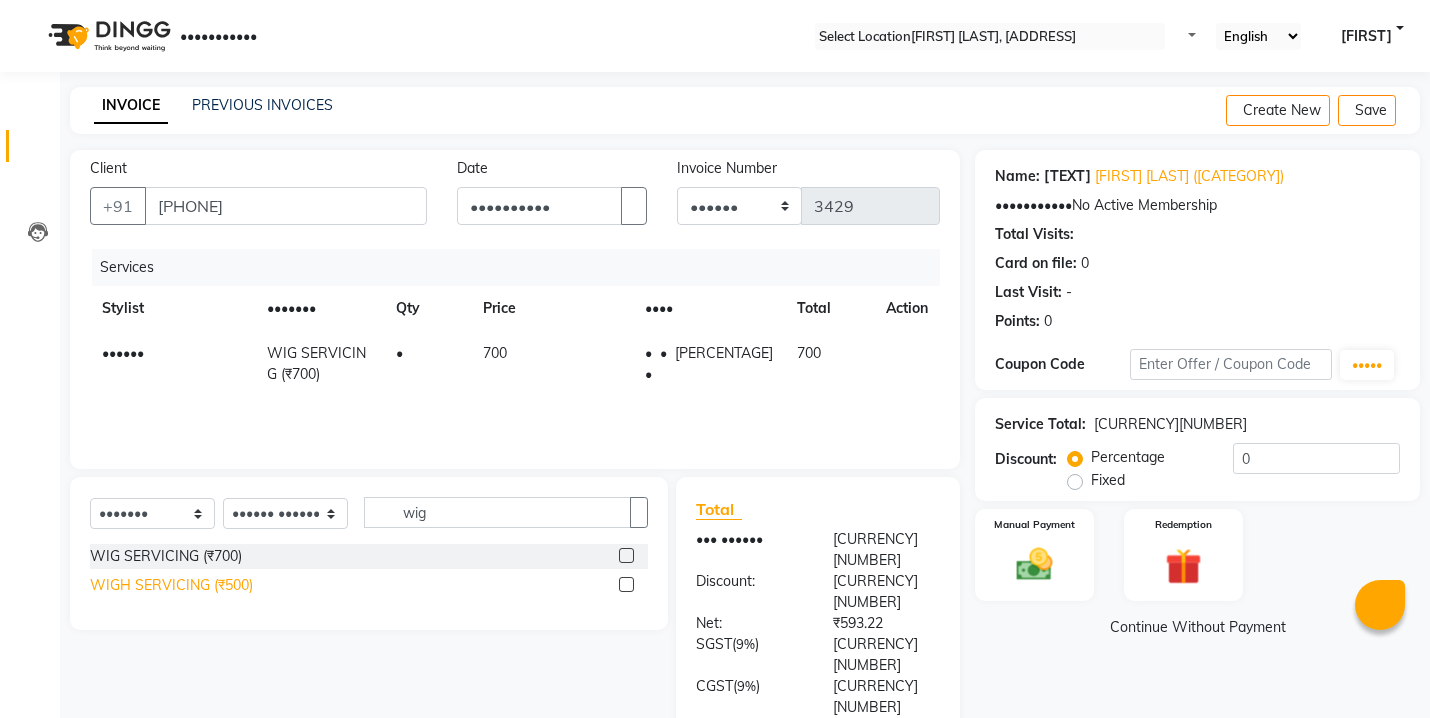click on "WIGH SERVICING (₹500)" at bounding box center (166, 556) 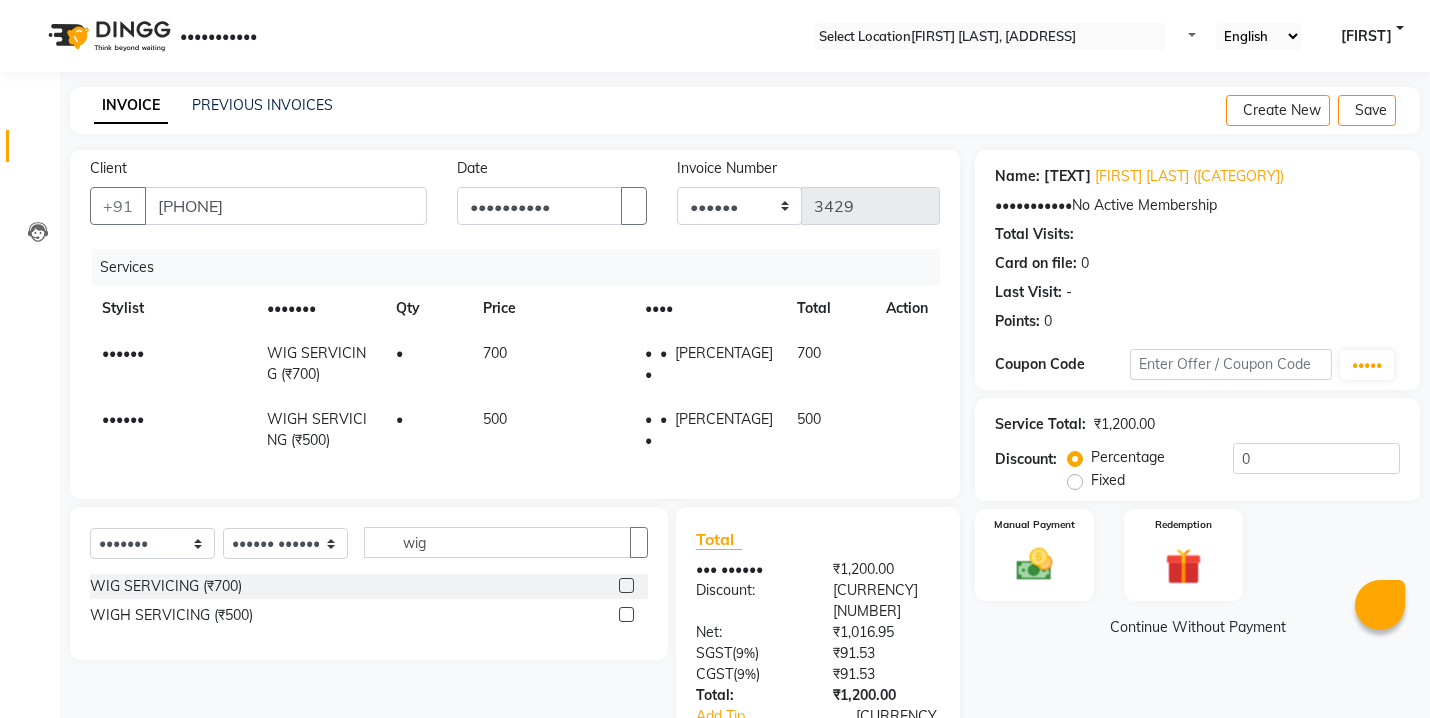 scroll, scrollTop: 127, scrollLeft: 0, axis: vertical 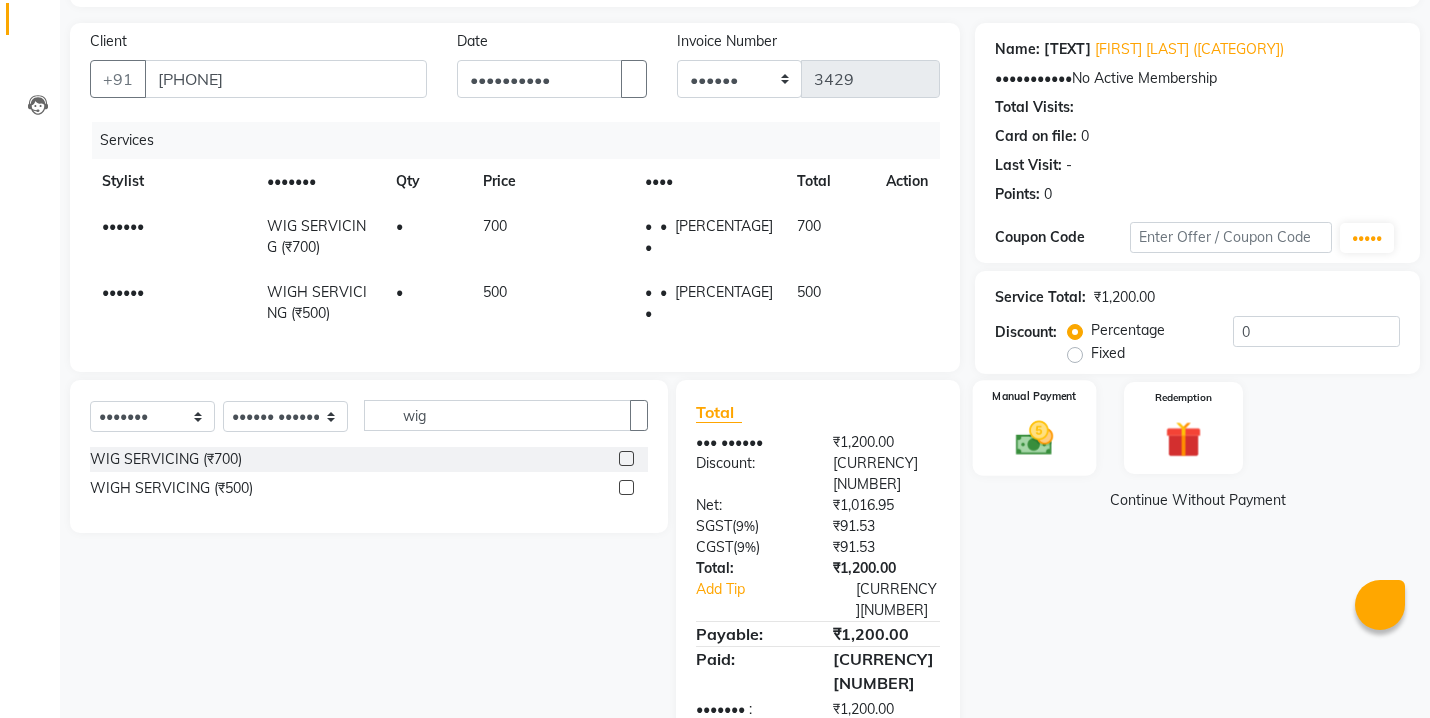 click at bounding box center (1034, 438) 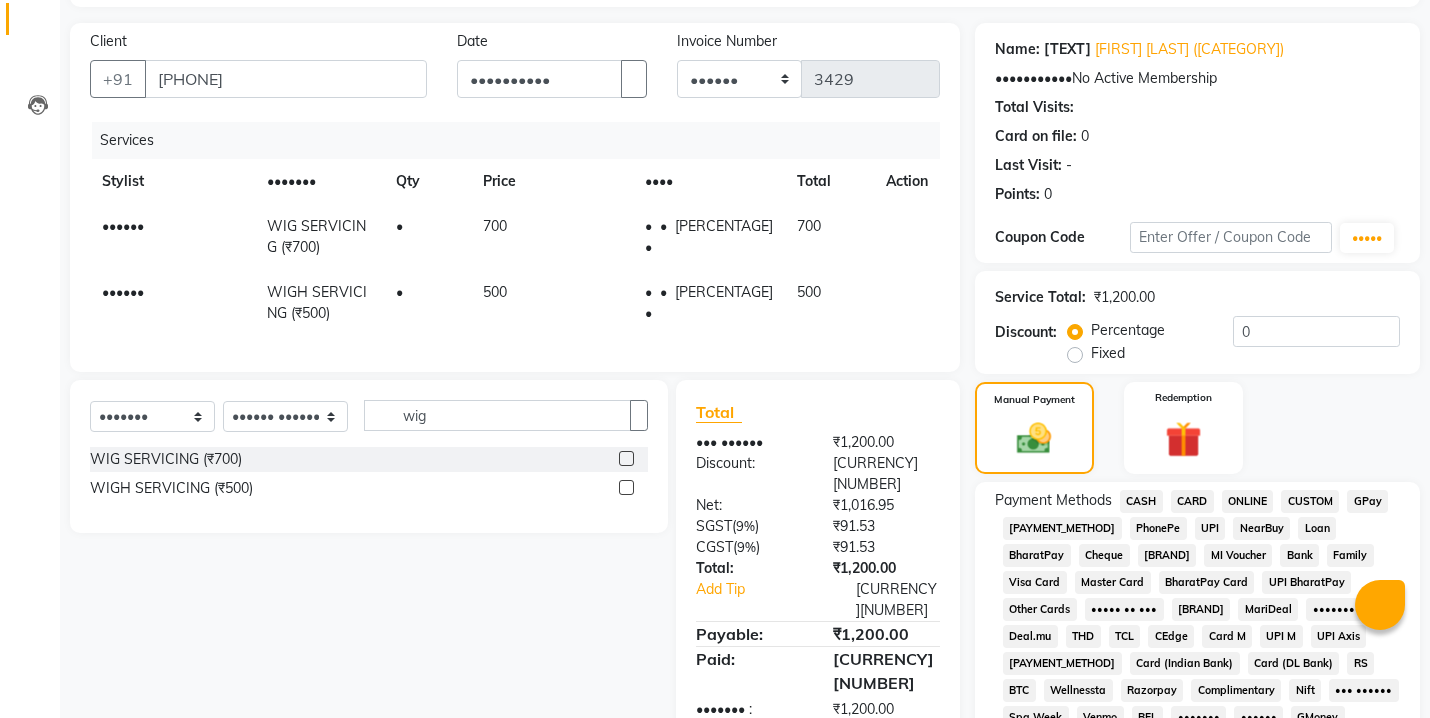 click on "CASH" at bounding box center (1141, 501) 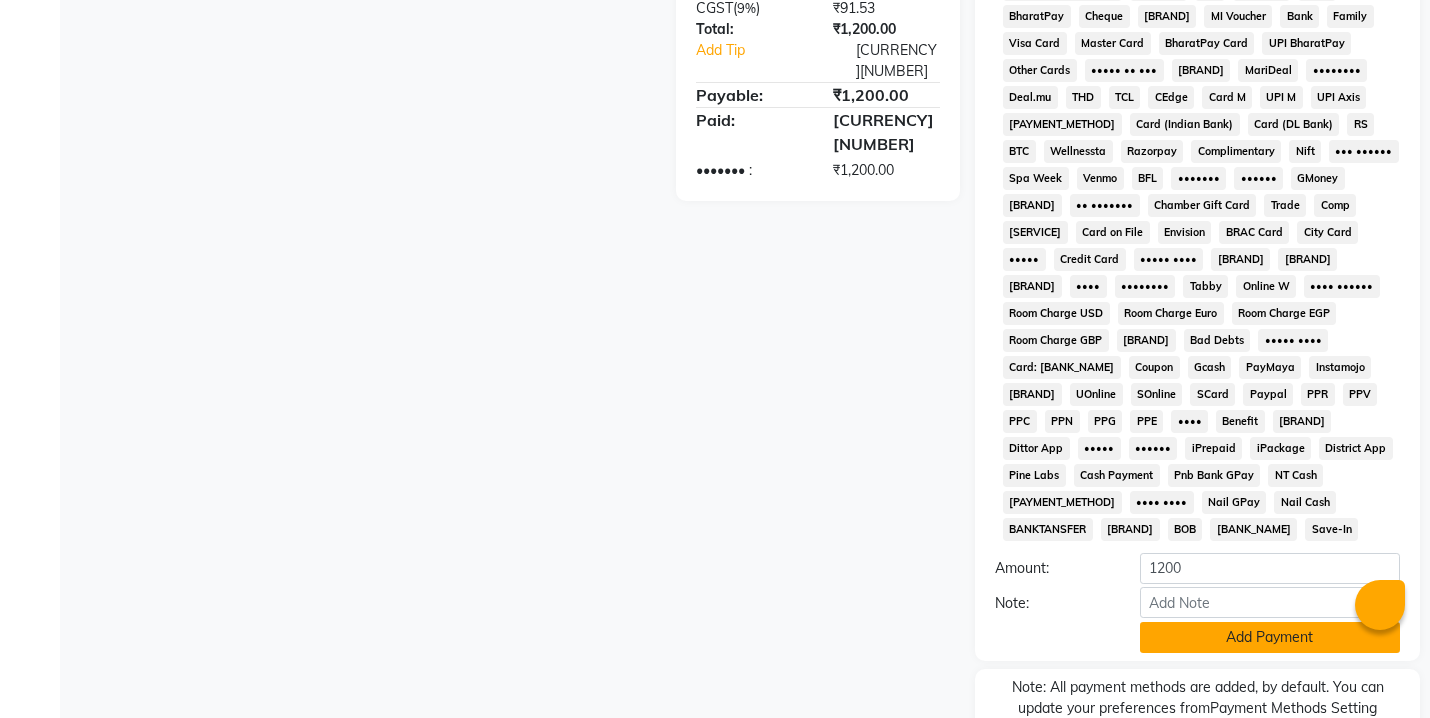 scroll, scrollTop: 738, scrollLeft: 0, axis: vertical 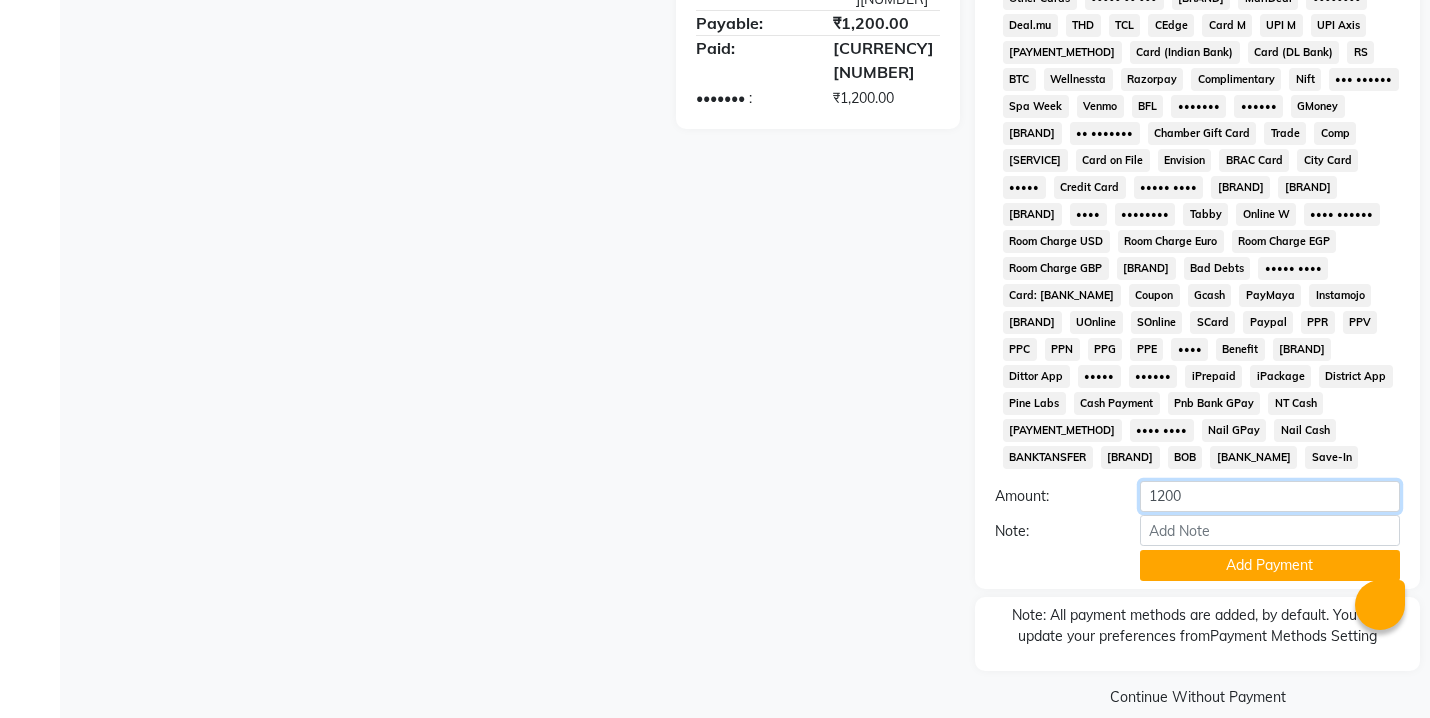 click on "1200" at bounding box center [1270, 496] 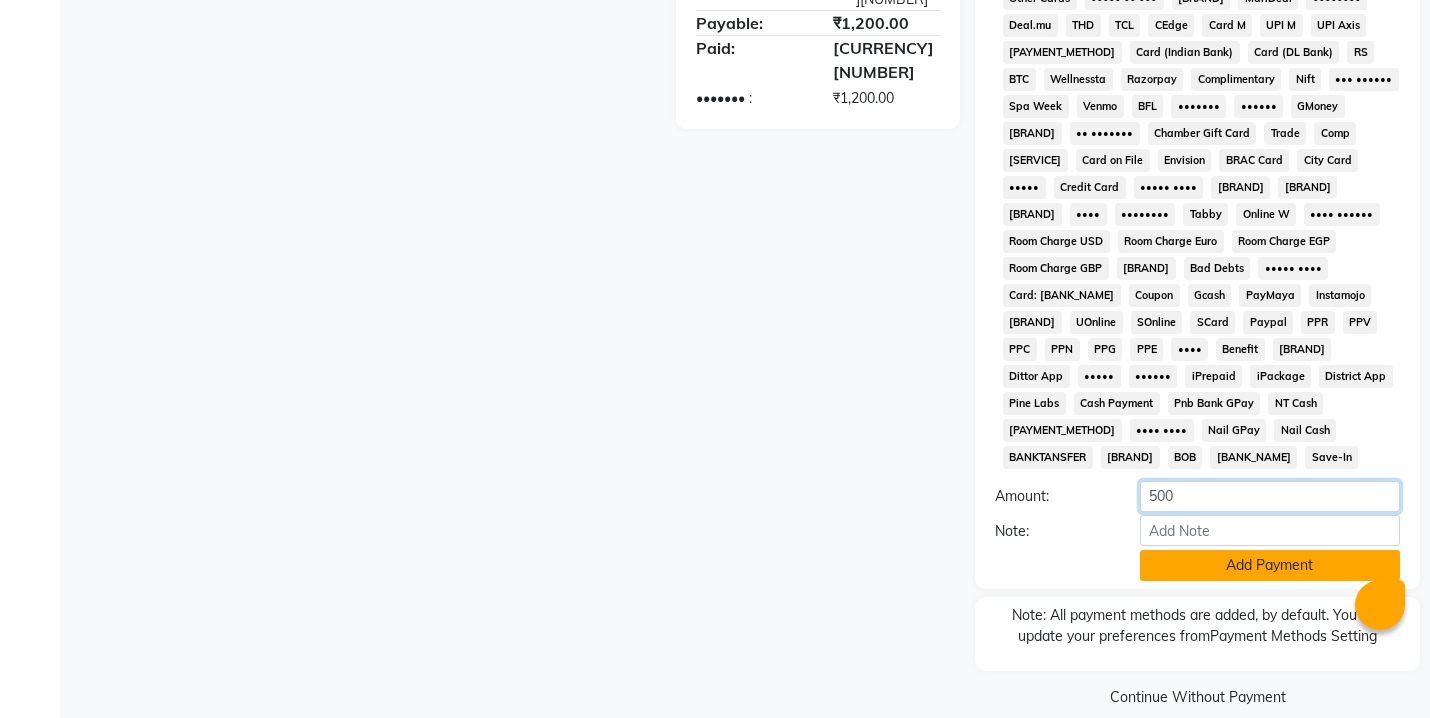 type on "500" 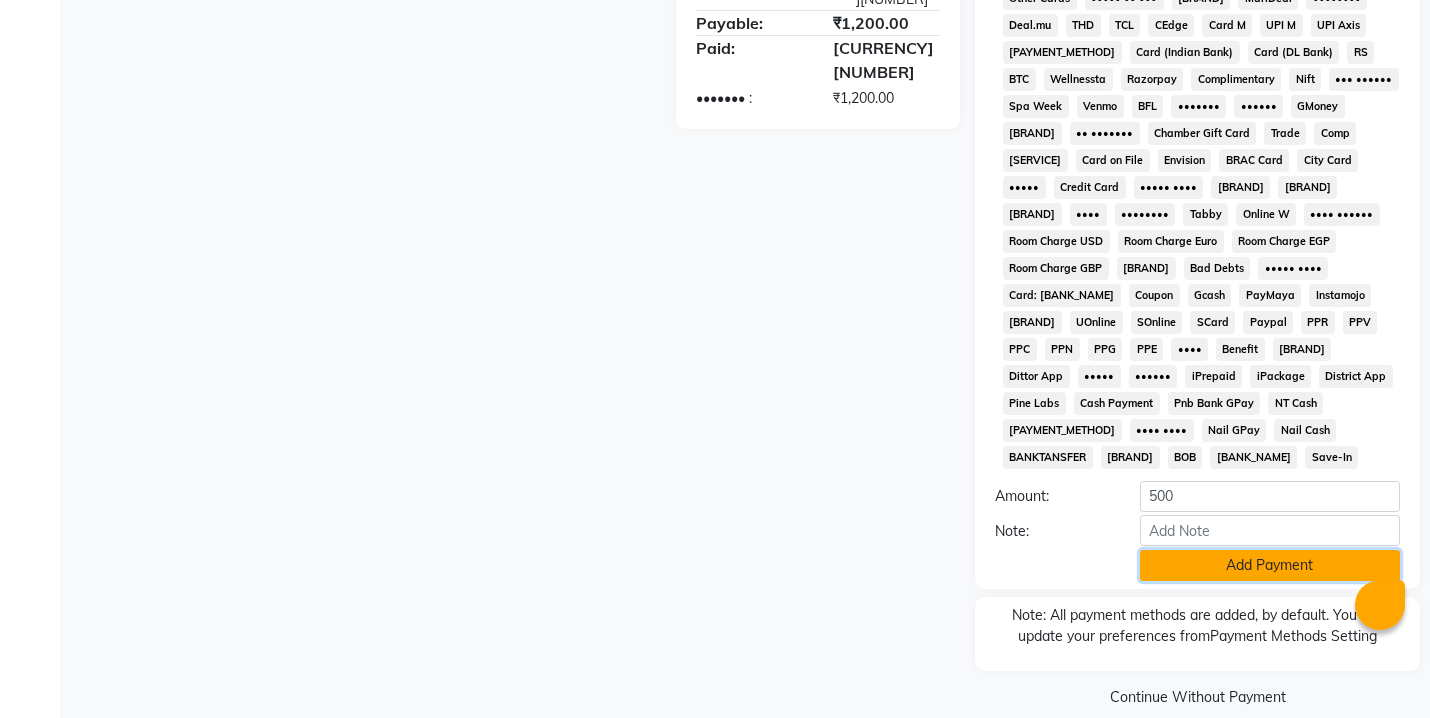 click on "Add Payment" at bounding box center (1270, 565) 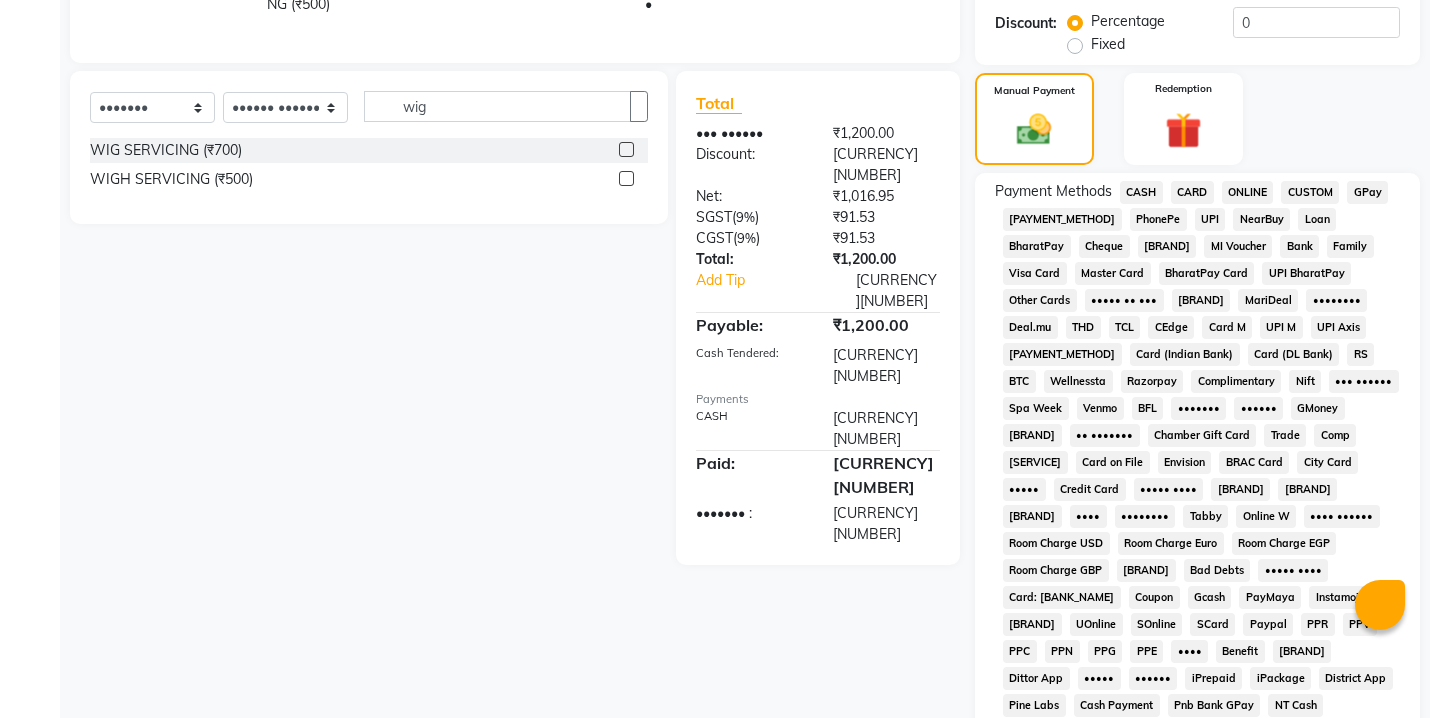 scroll, scrollTop: 294, scrollLeft: 0, axis: vertical 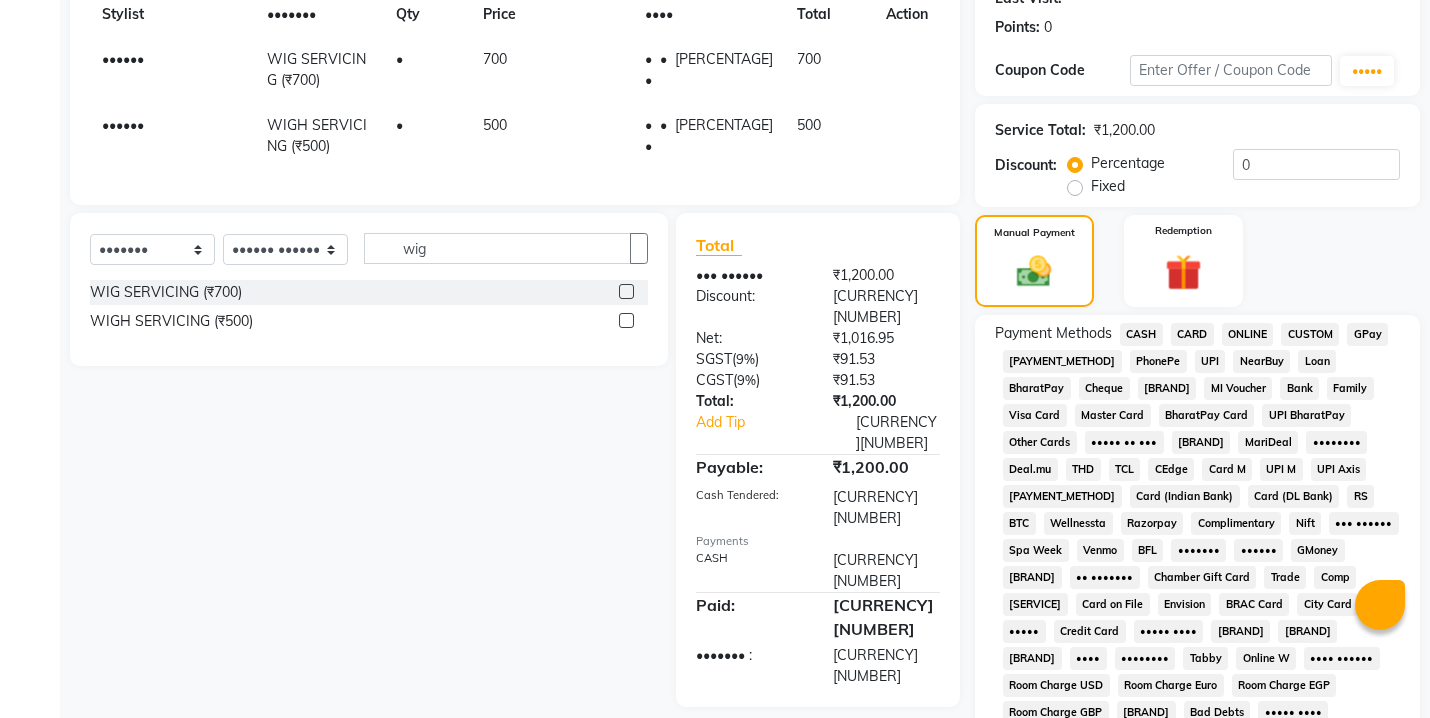 click on "ONLINE" at bounding box center (1141, 334) 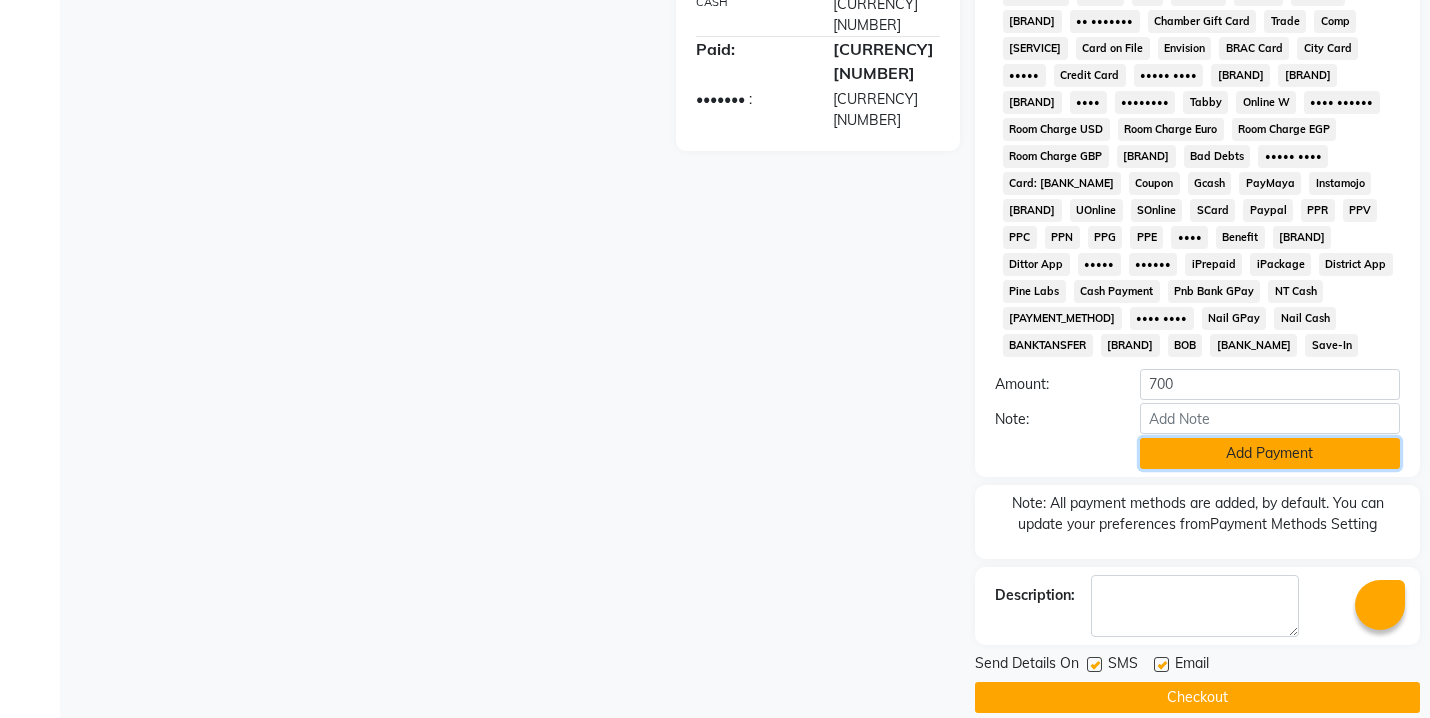click on "Add Payment" at bounding box center (1270, 453) 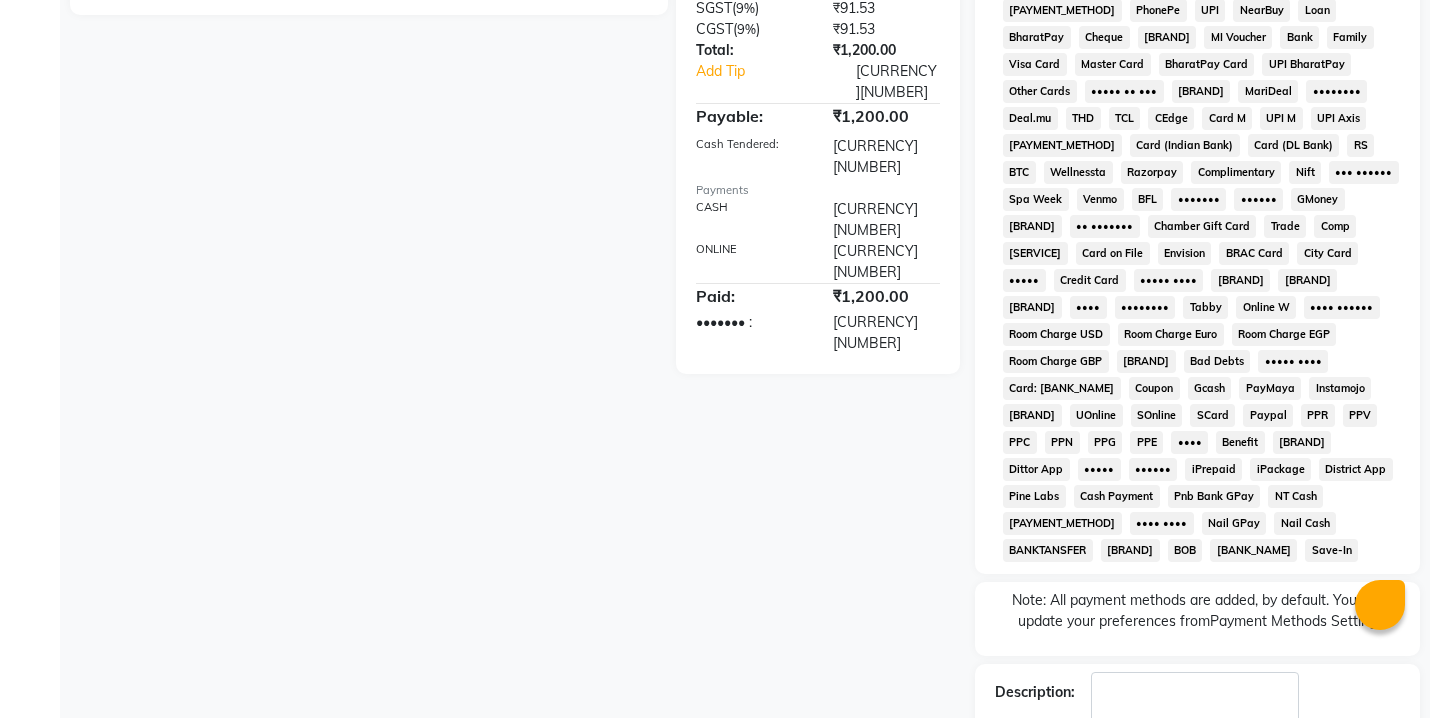 scroll, scrollTop: 745, scrollLeft: 0, axis: vertical 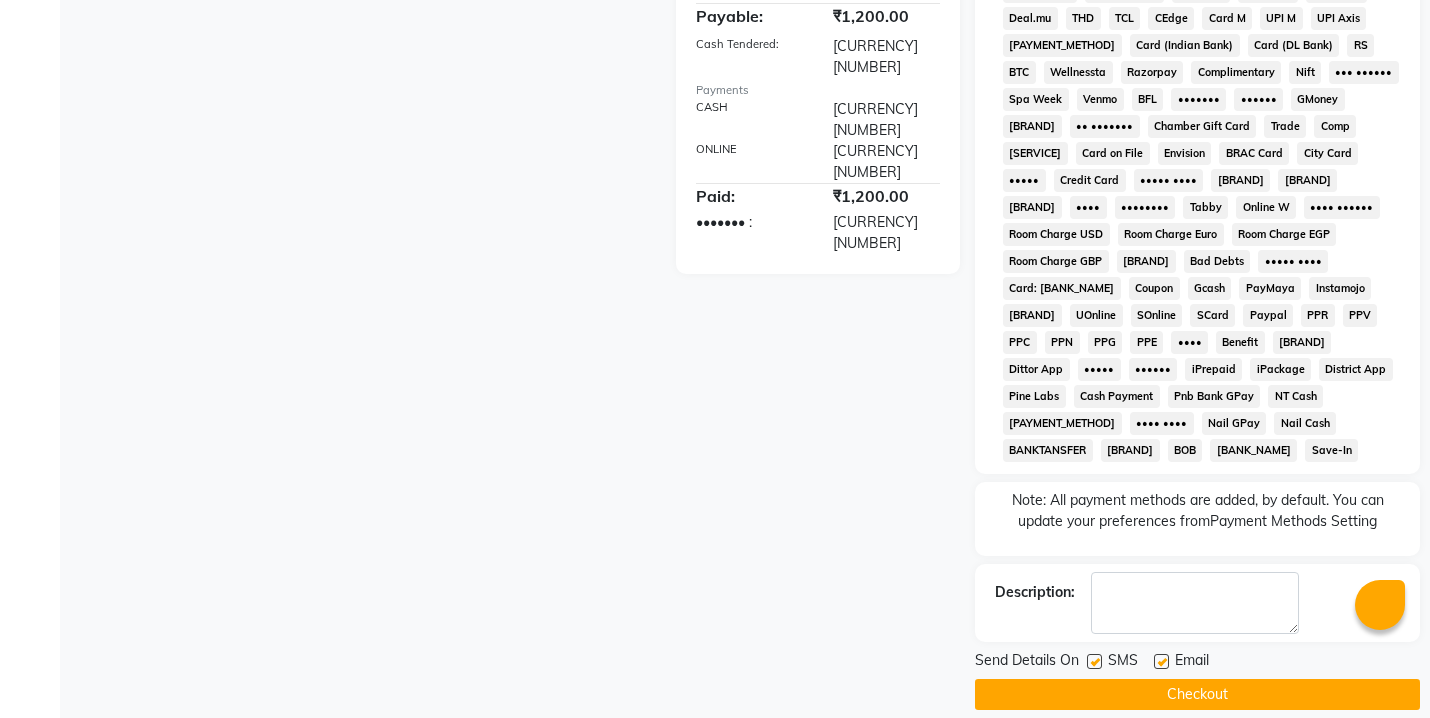 click on "Send Details On SMS Email Checkout" at bounding box center (1197, 680) 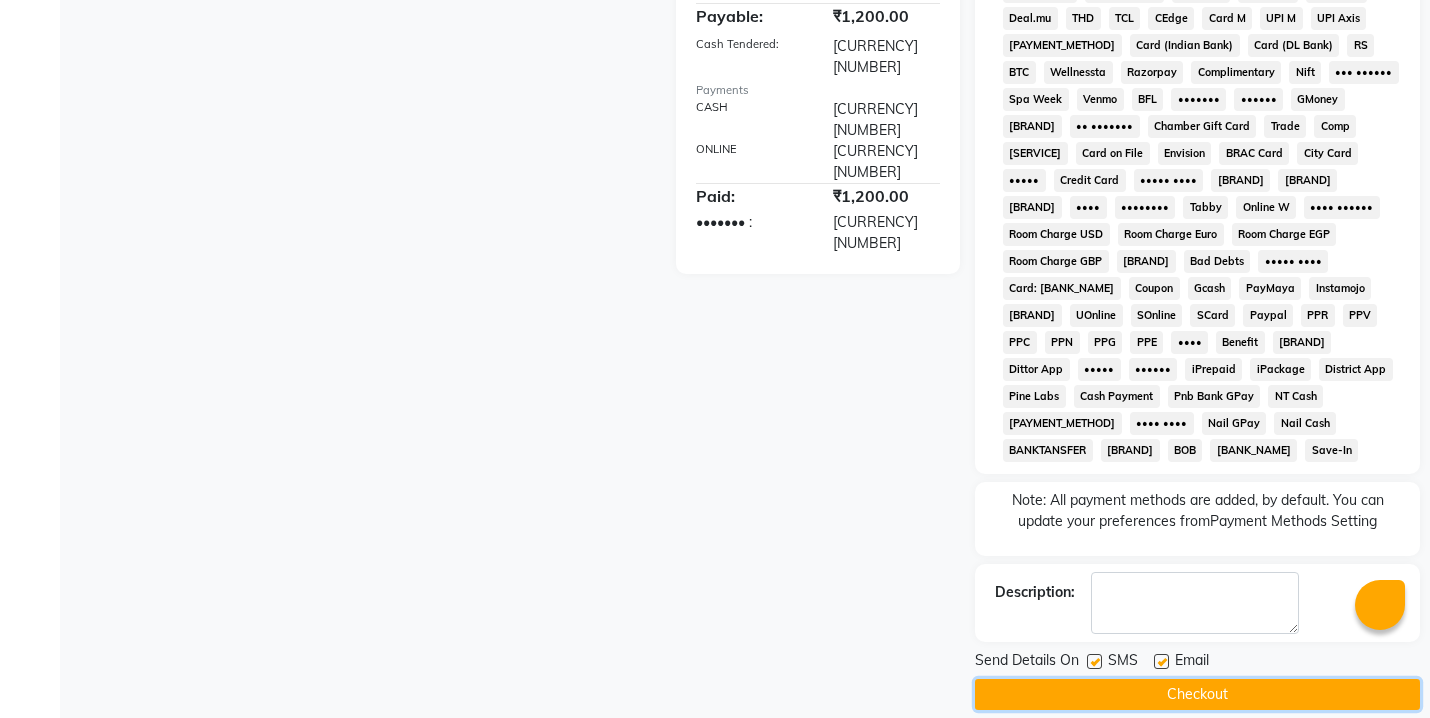 click on "Checkout" at bounding box center (1197, 694) 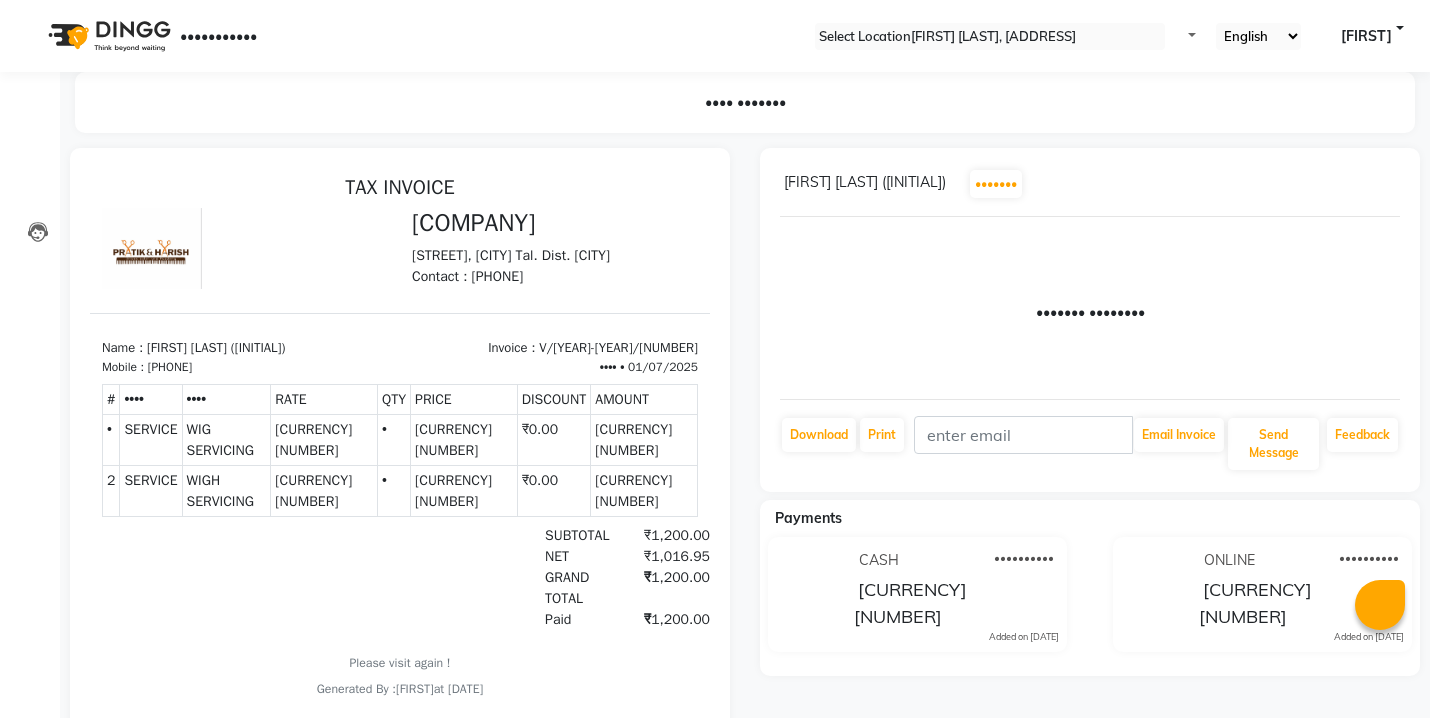 scroll, scrollTop: 0, scrollLeft: 0, axis: both 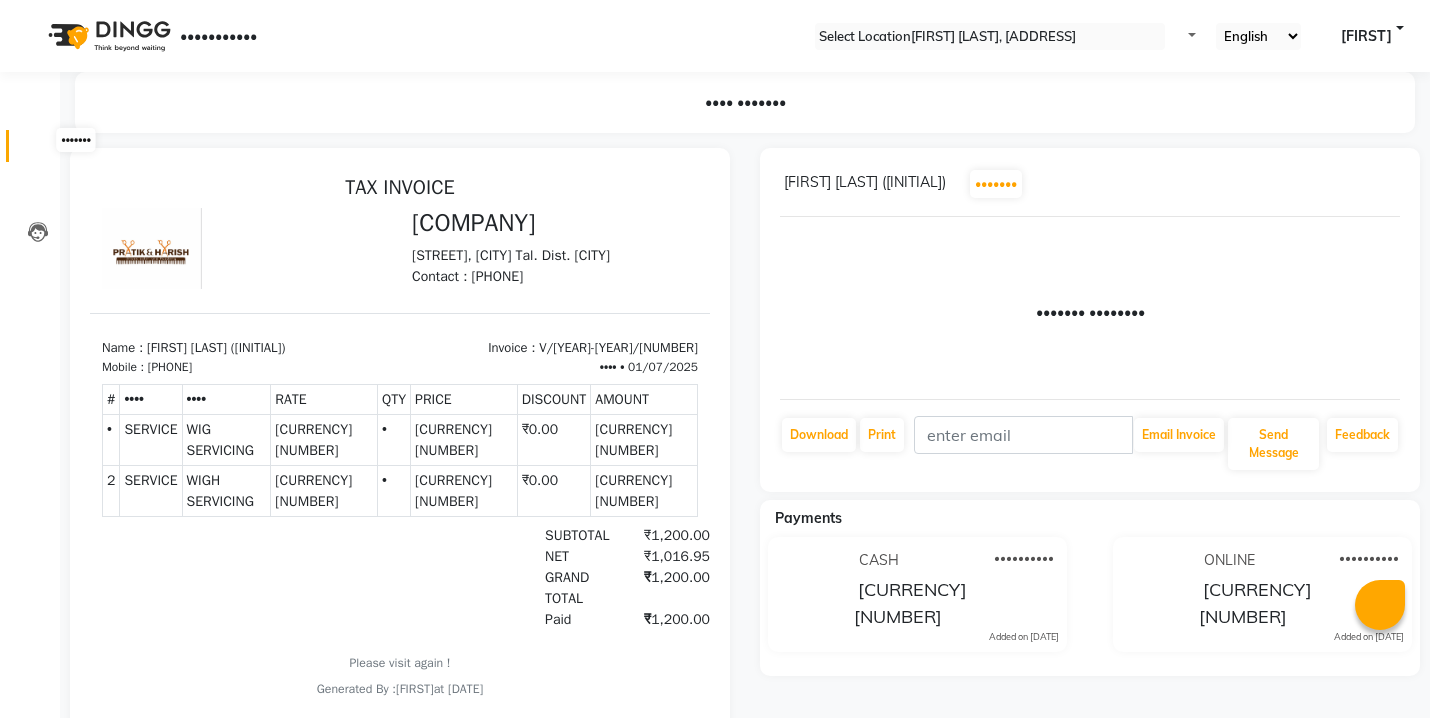 click at bounding box center [38, 151] 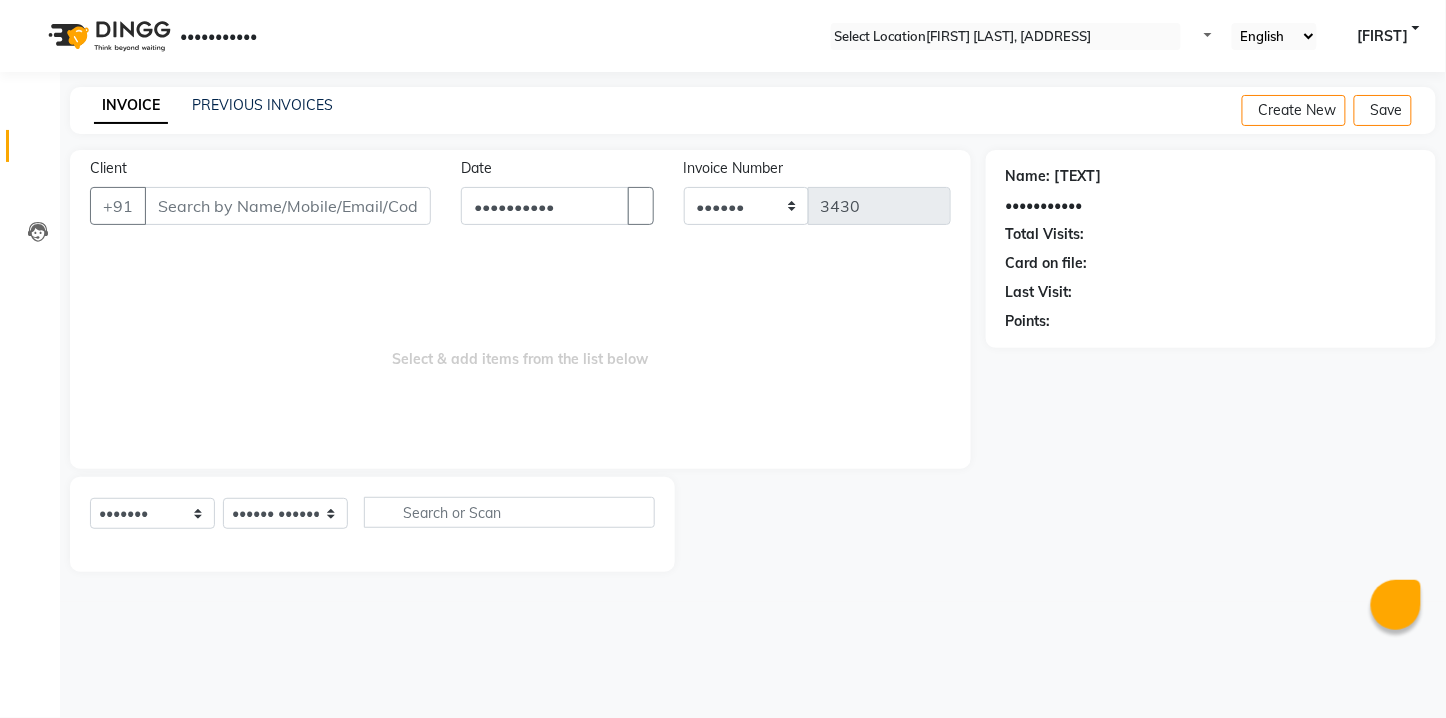 click on "Client" at bounding box center (288, 206) 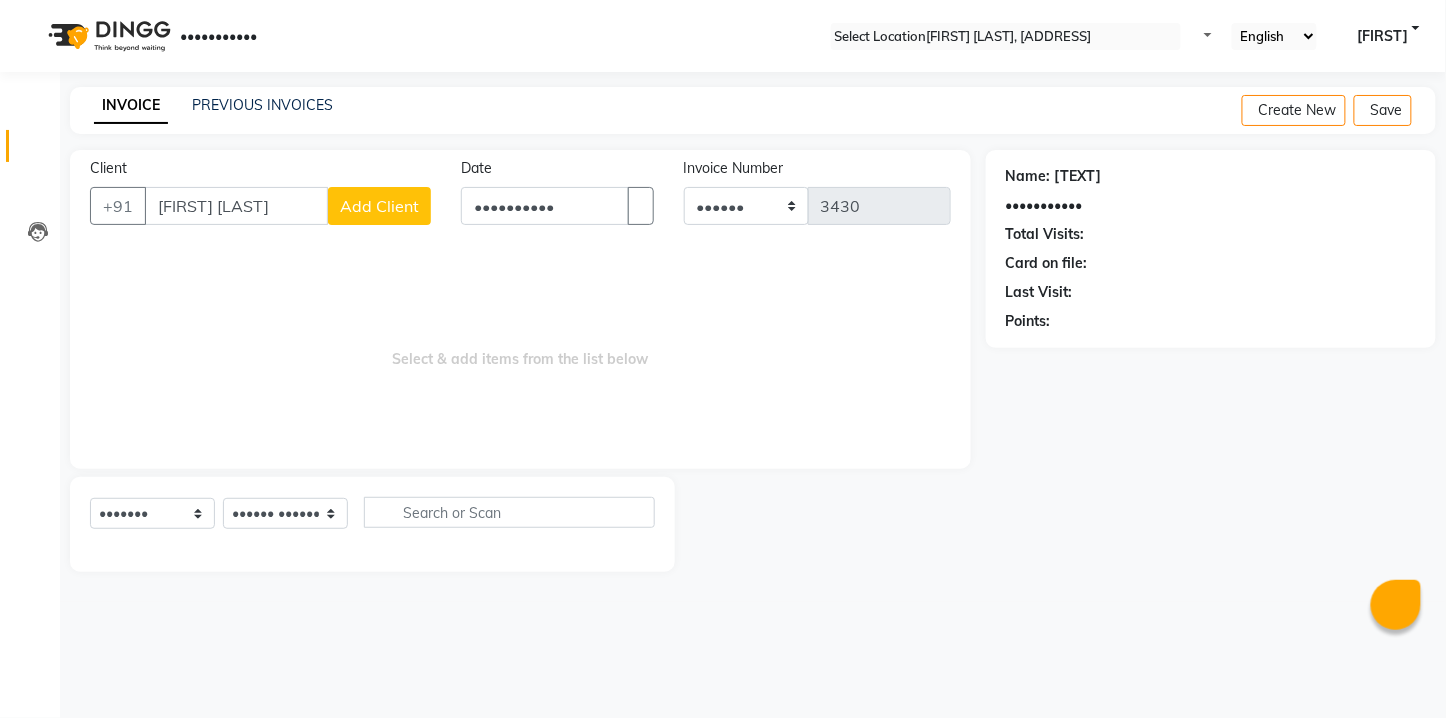 type on "[FIRST] [LAST]" 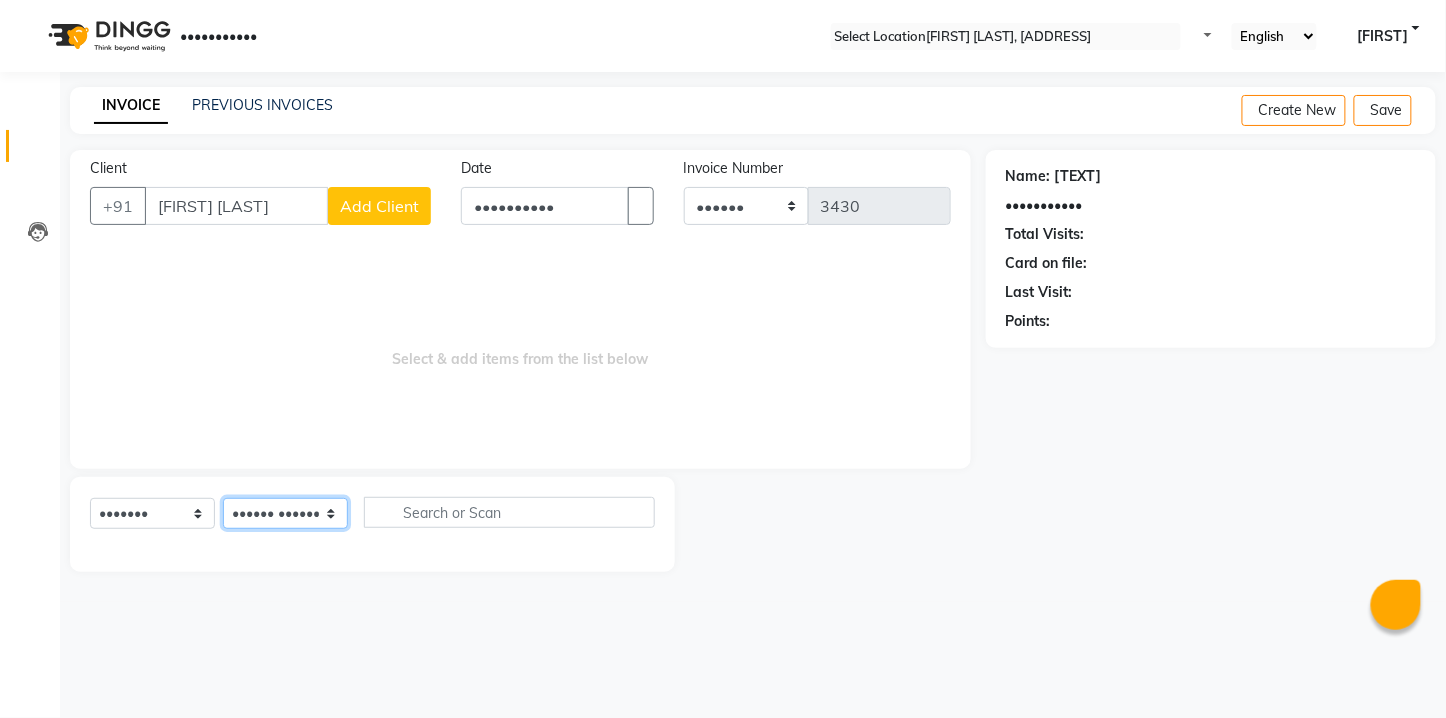 click on "•••••• ••••••• ••••• ••••• •••••• •••••••• •••••• •••••• ••••••• ••••••• •••• •• ••••• •••••• ••••••  •••• •••••• ••••" at bounding box center (285, 513) 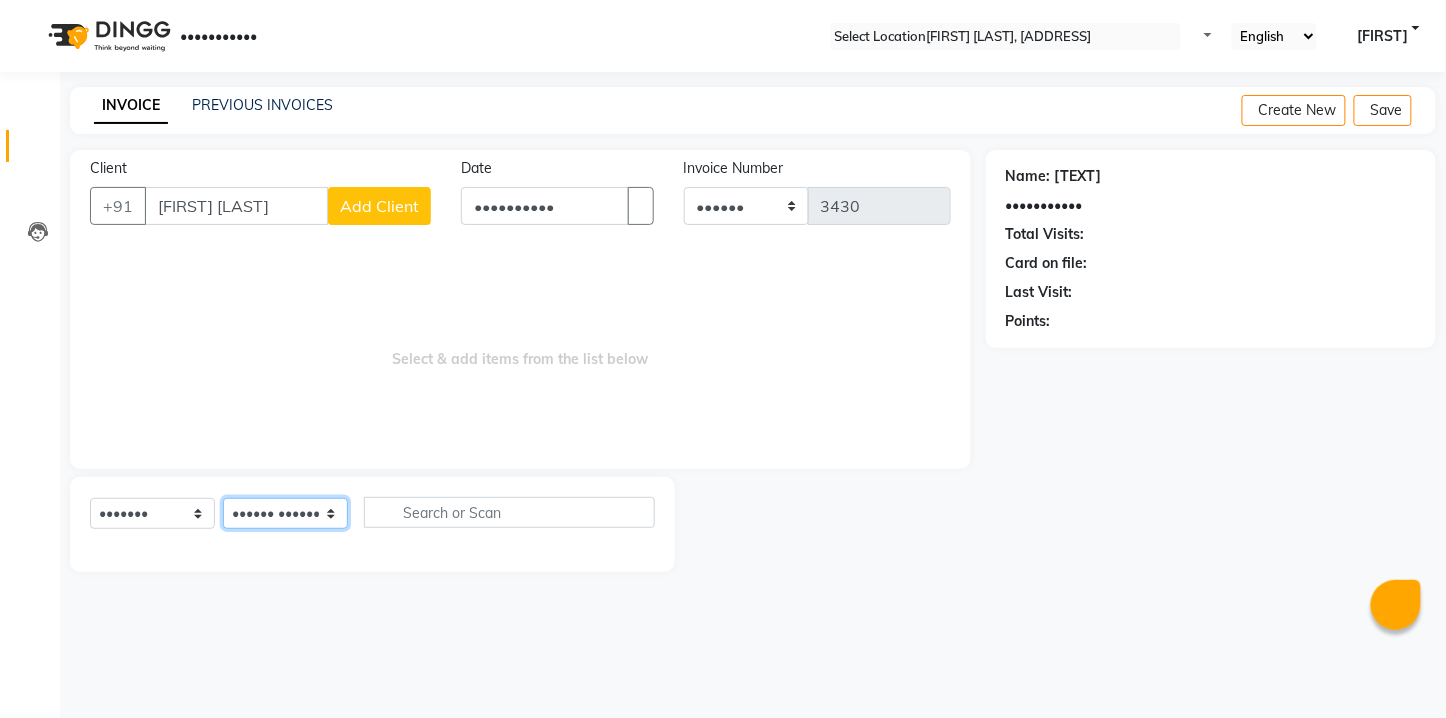 select on "[NUMBER]" 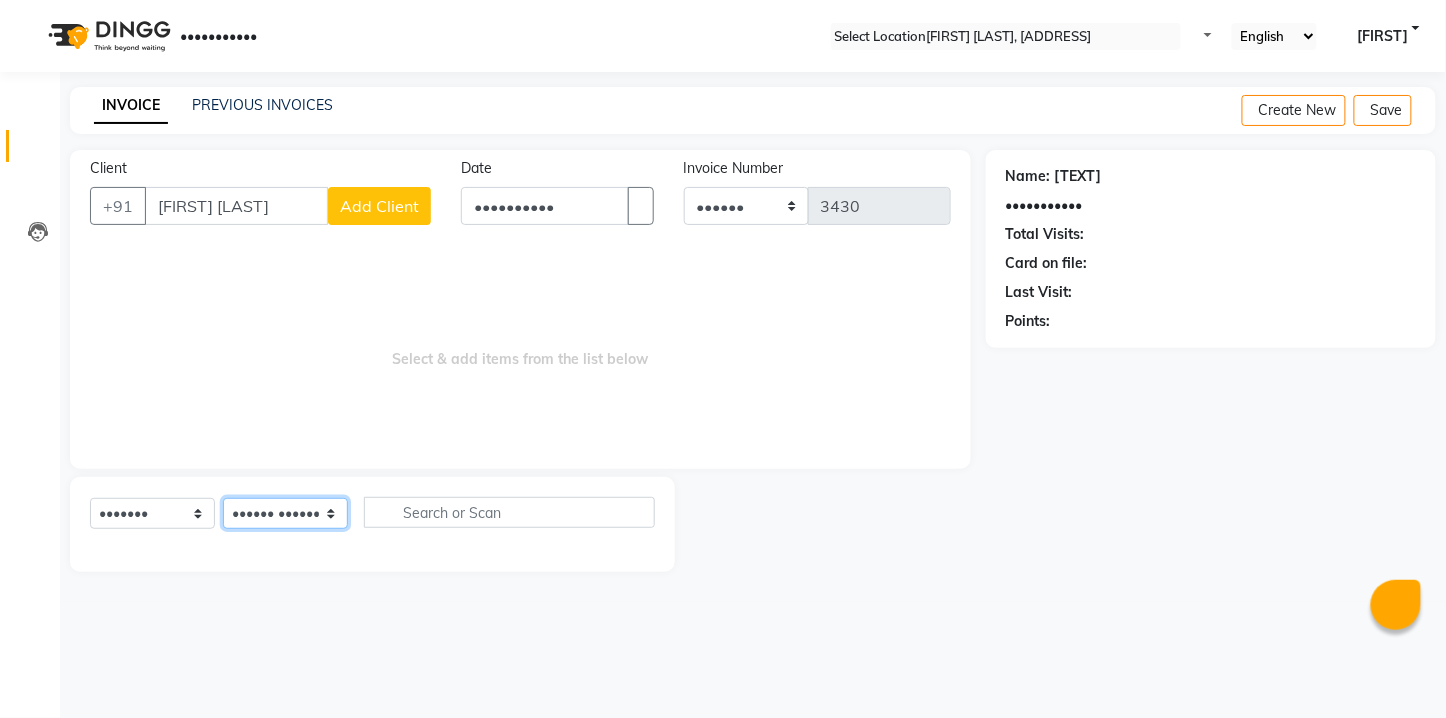 click on "•••••• ••••••• ••••• ••••• •••••• •••••••• •••••• •••••• ••••••• ••••••• •••• •• ••••• •••••• ••••••  •••• •••••• ••••" at bounding box center (285, 513) 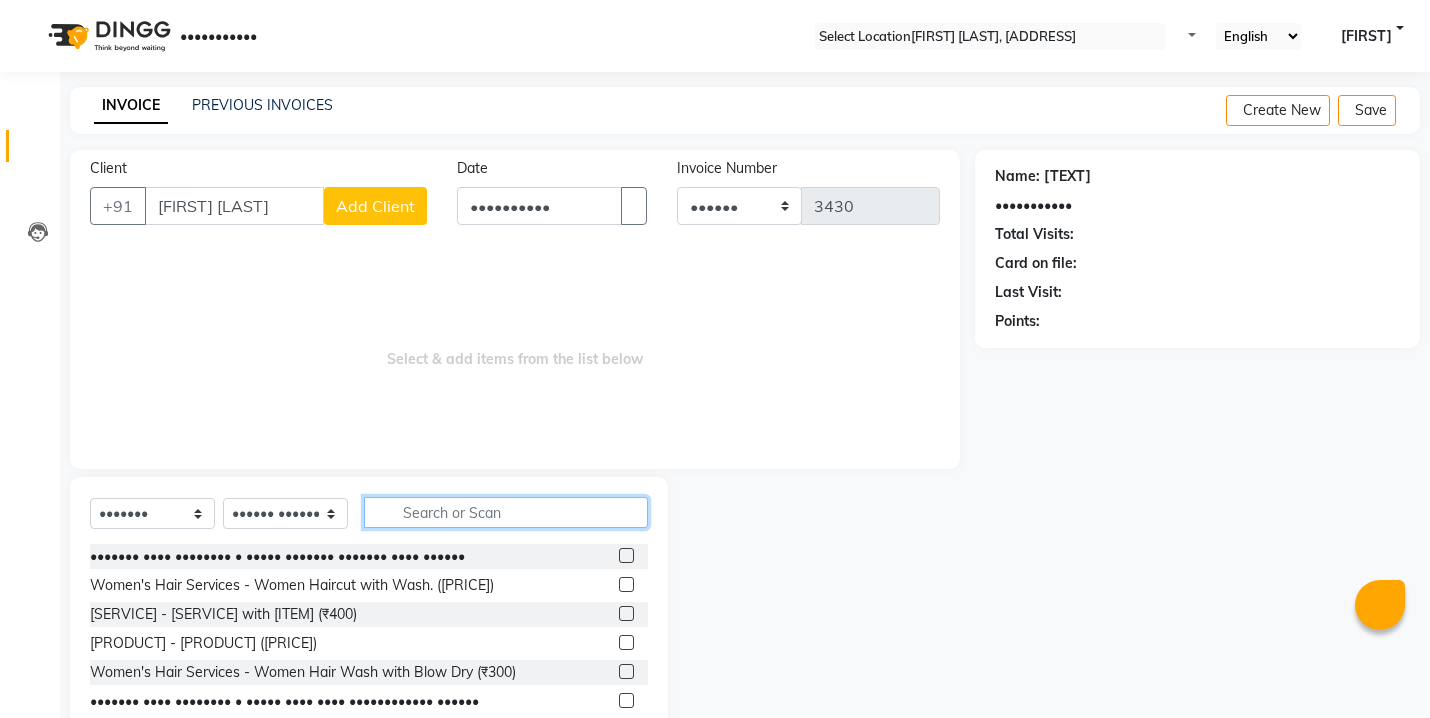 click at bounding box center (506, 512) 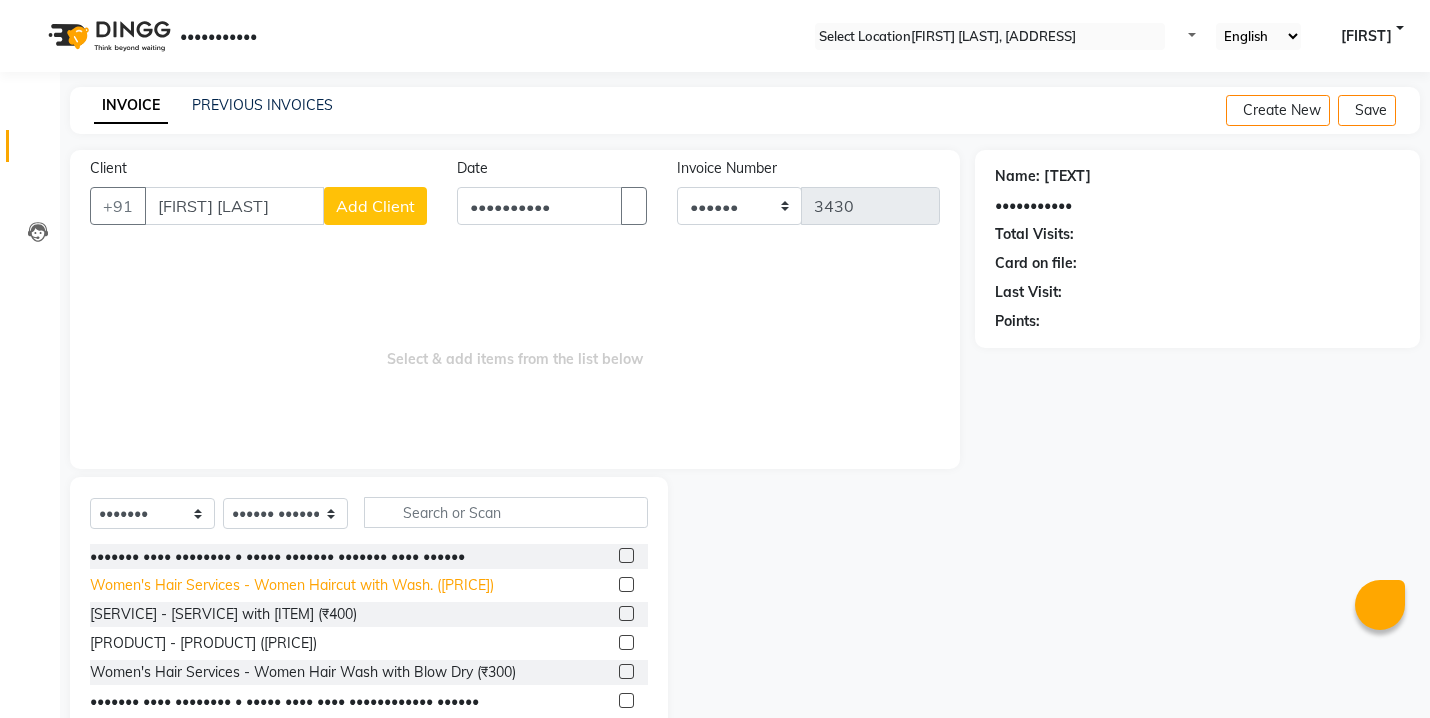 click on "Women's Hair Services  - Women Haircut with Wash. ([PRICE])" at bounding box center (277, 556) 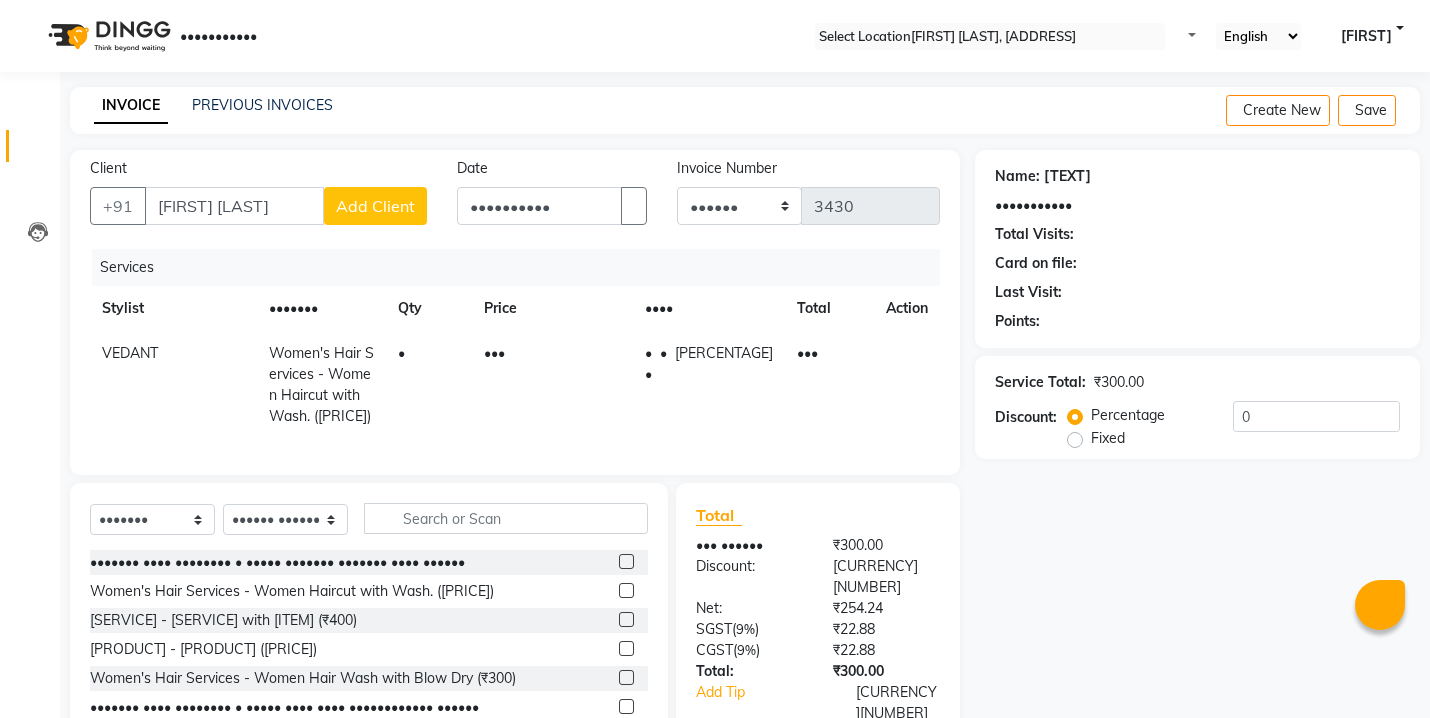 click on "•••" at bounding box center (552, 385) 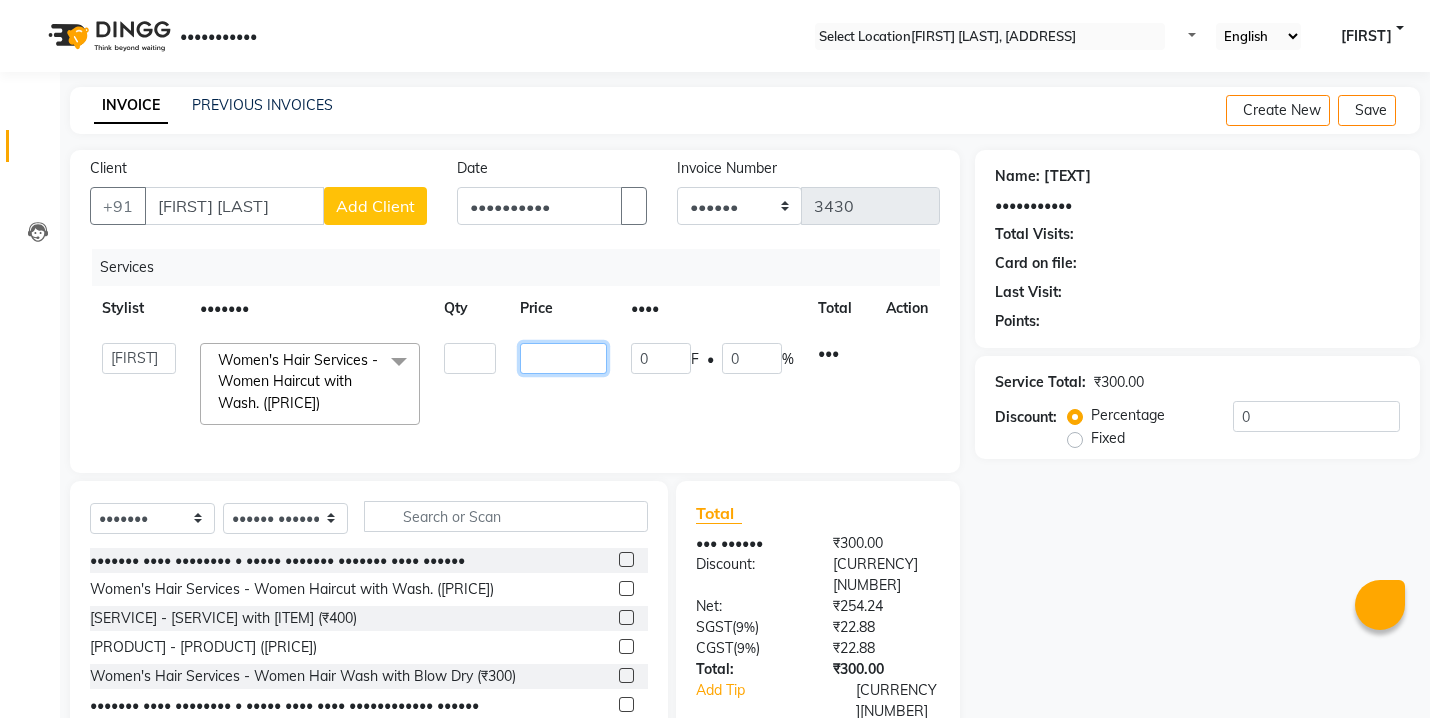 click on "•••" at bounding box center (470, 358) 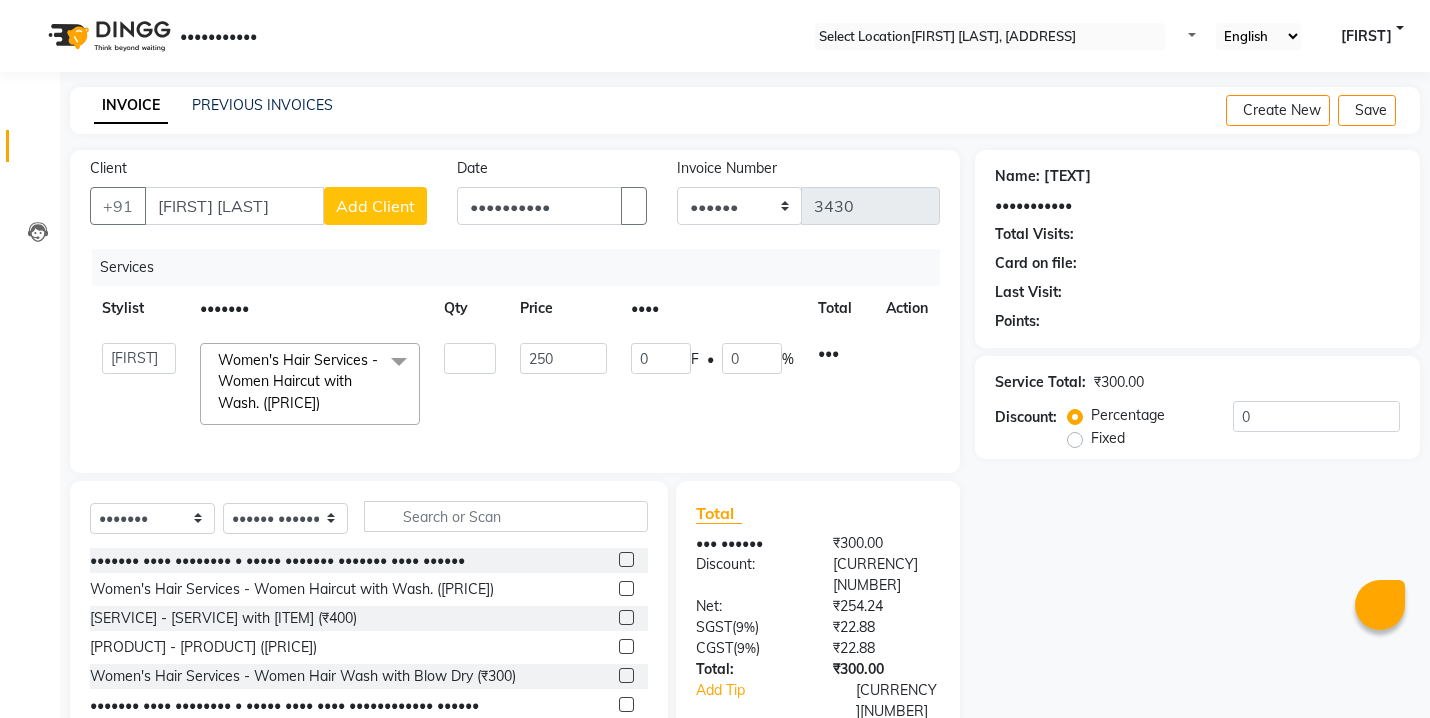 click on "250" at bounding box center (563, 384) 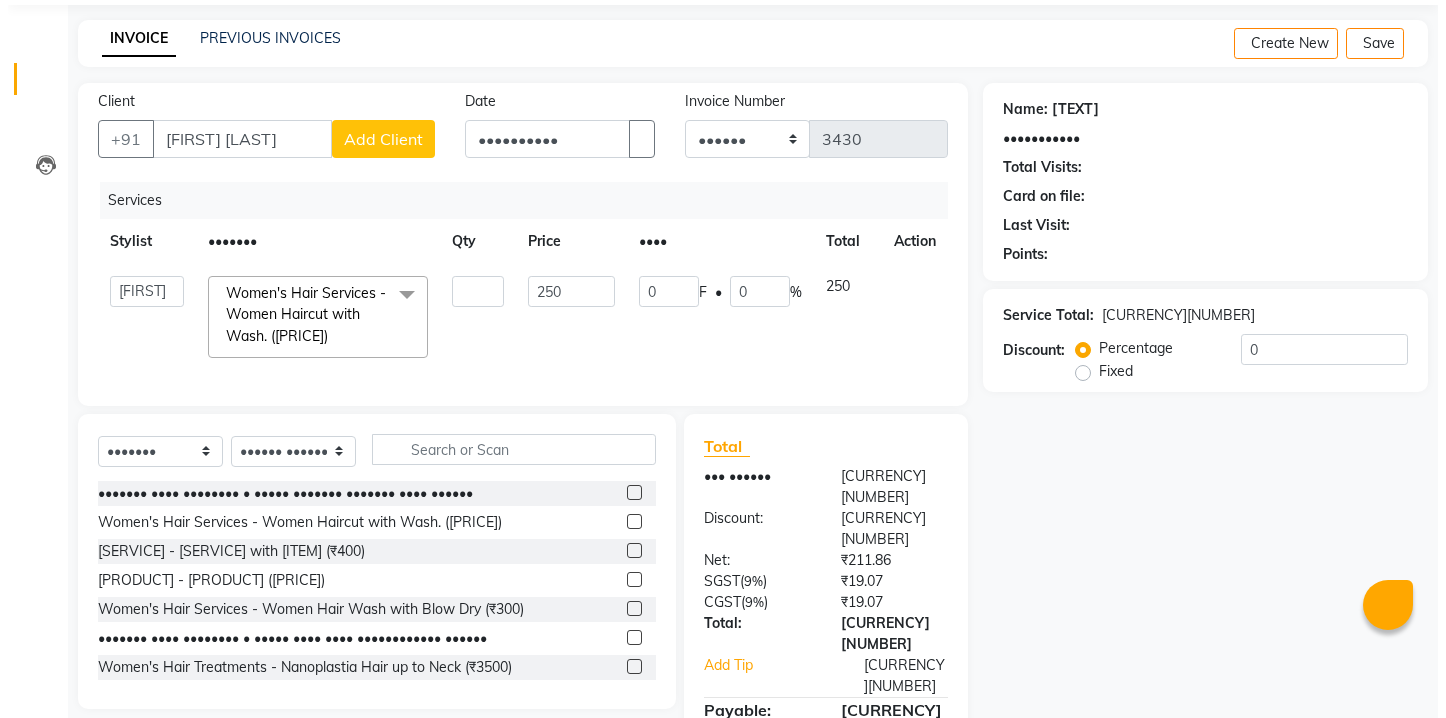 scroll, scrollTop: 103, scrollLeft: 0, axis: vertical 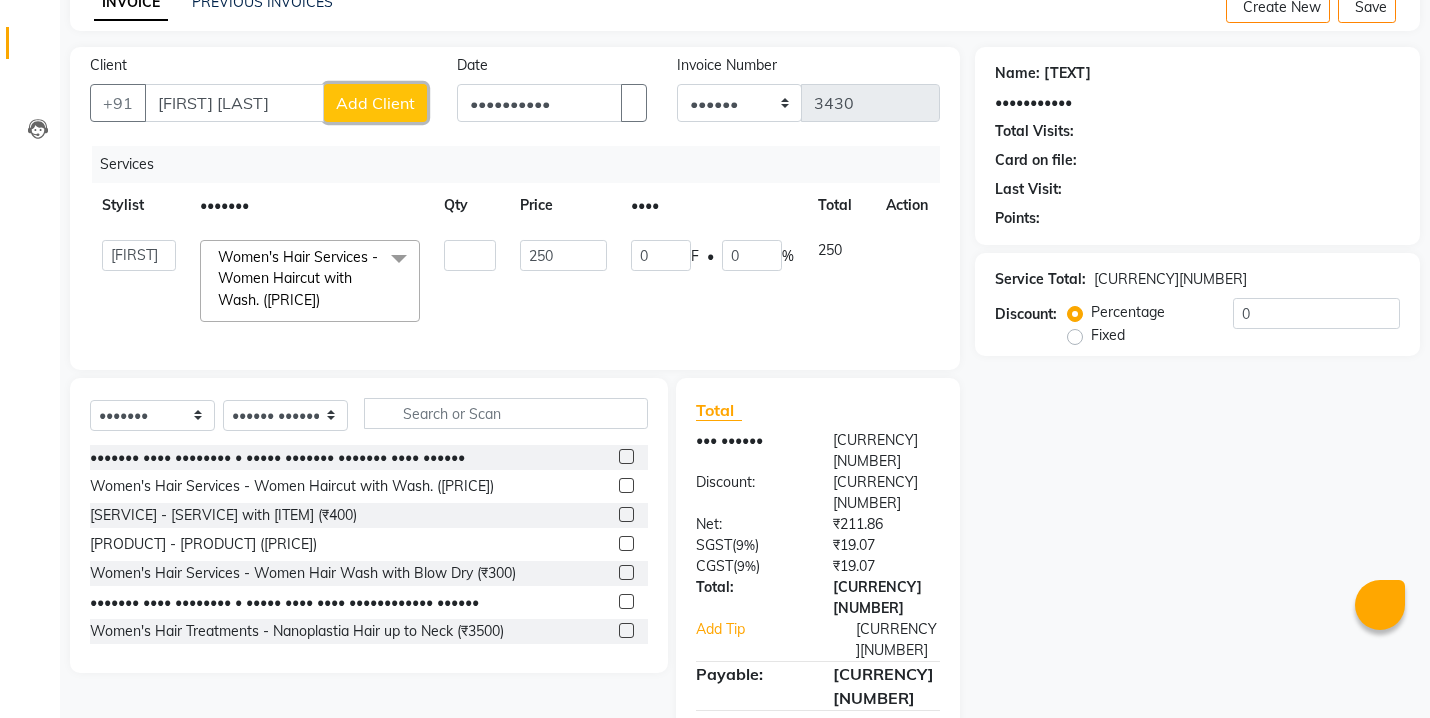 click on "Add Client" at bounding box center [375, 103] 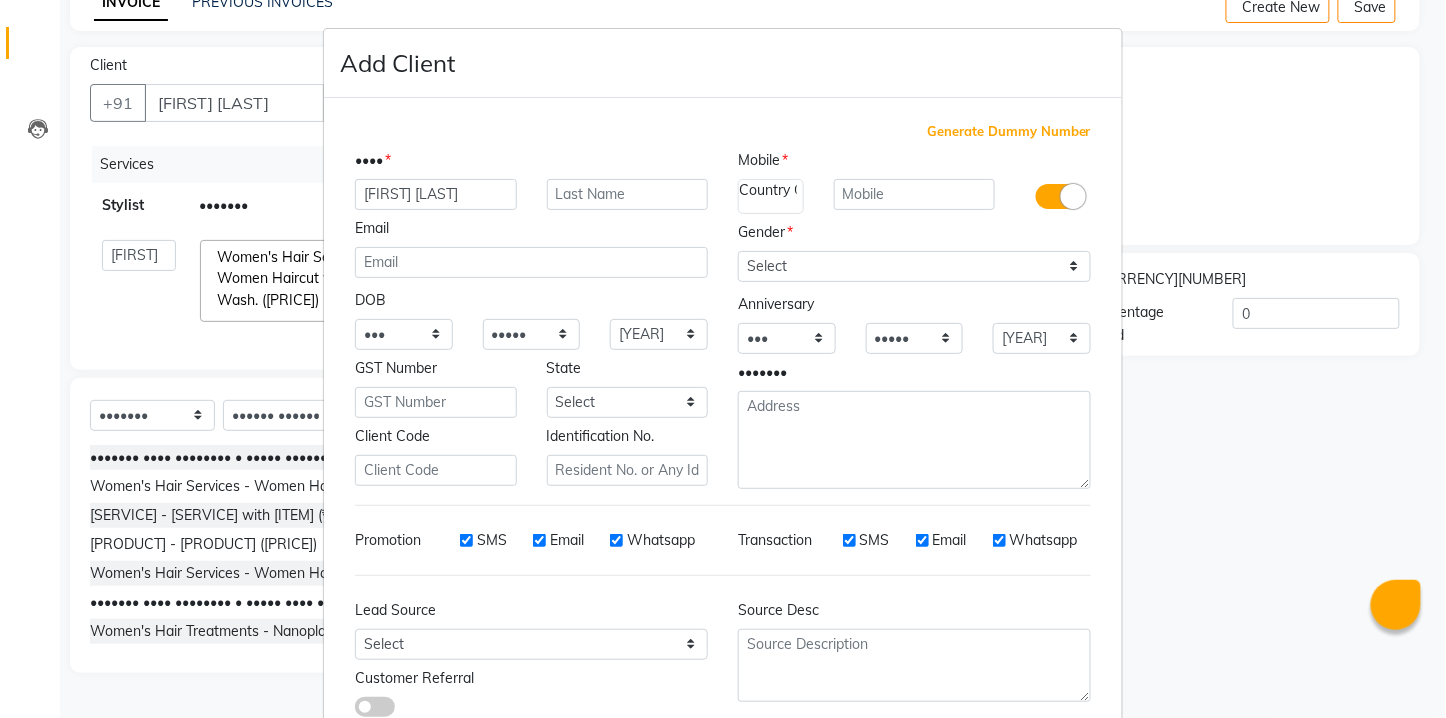 click on "Generate Dummy Number" at bounding box center (1009, 132) 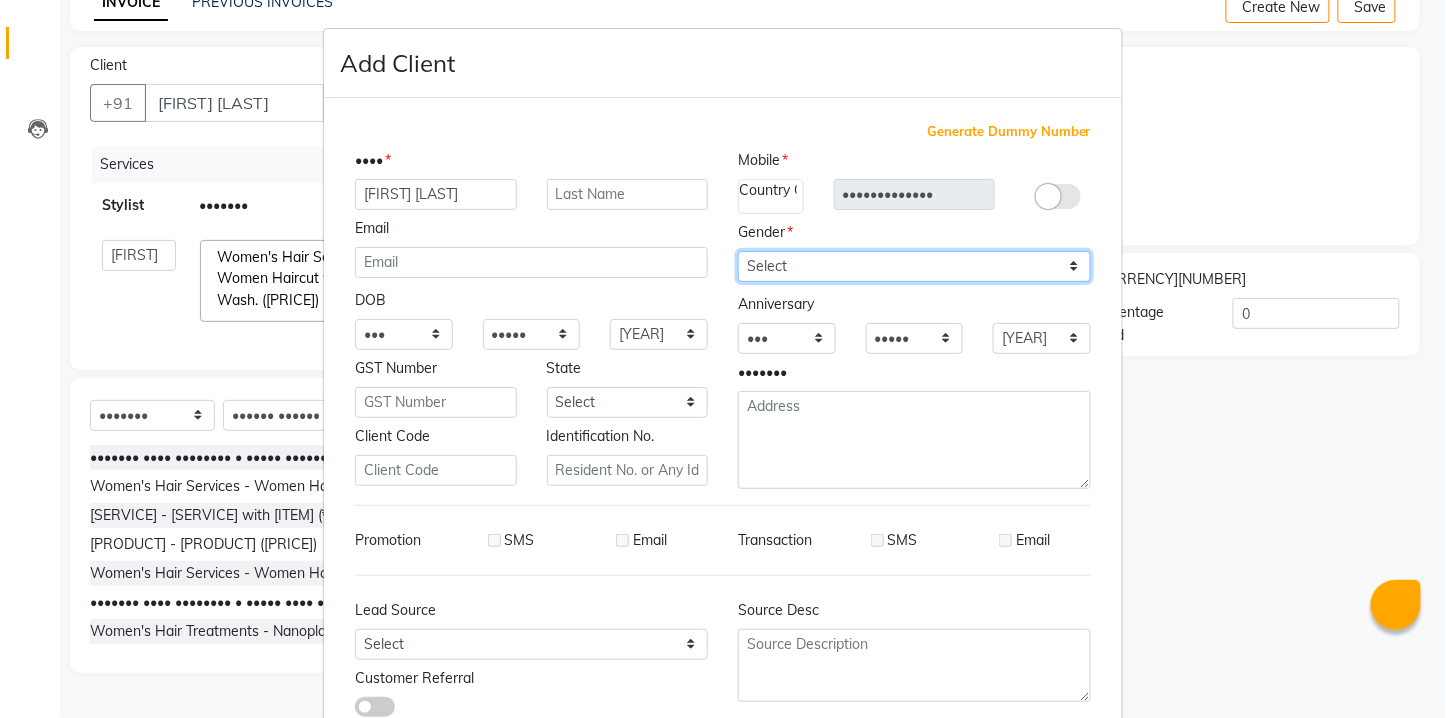 click on "Select Male Female Other Prefer Not To Say" at bounding box center [914, 266] 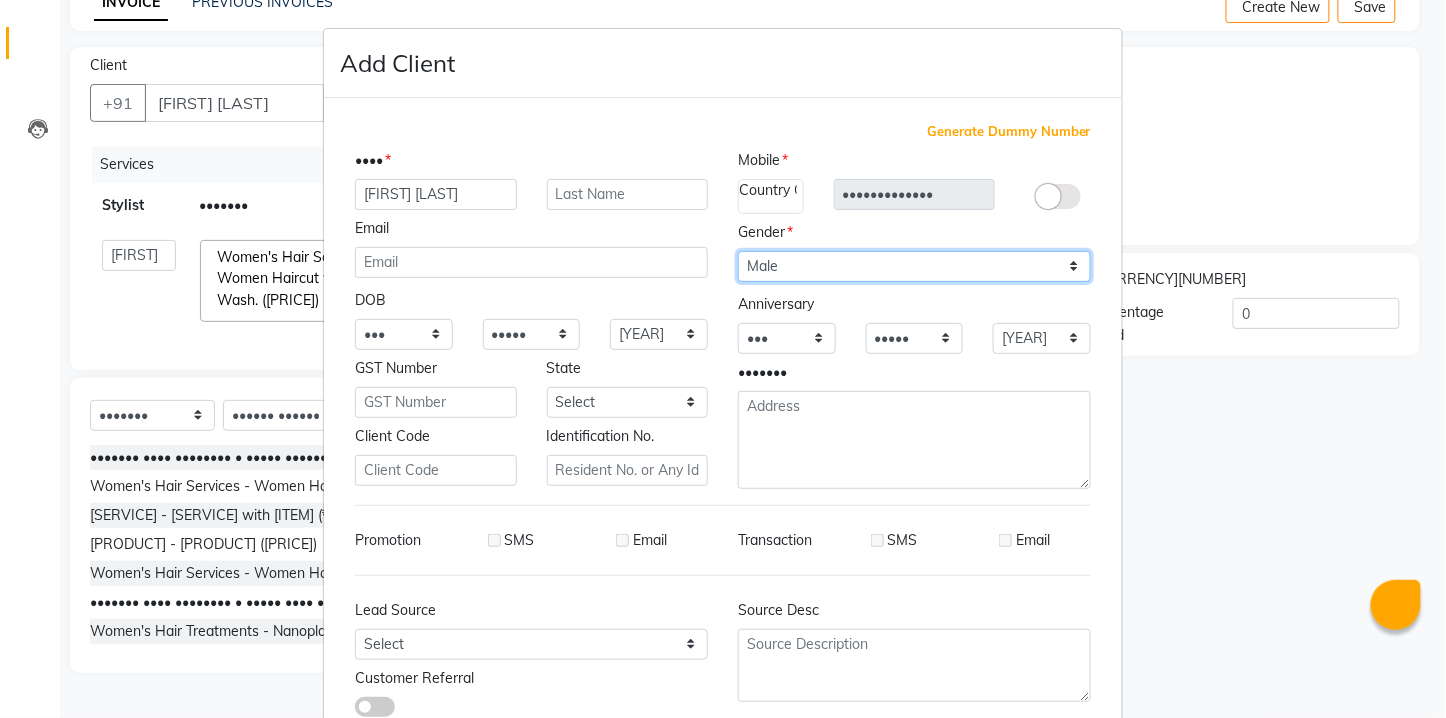 click on "Select Male Female Other Prefer Not To Say" at bounding box center [914, 266] 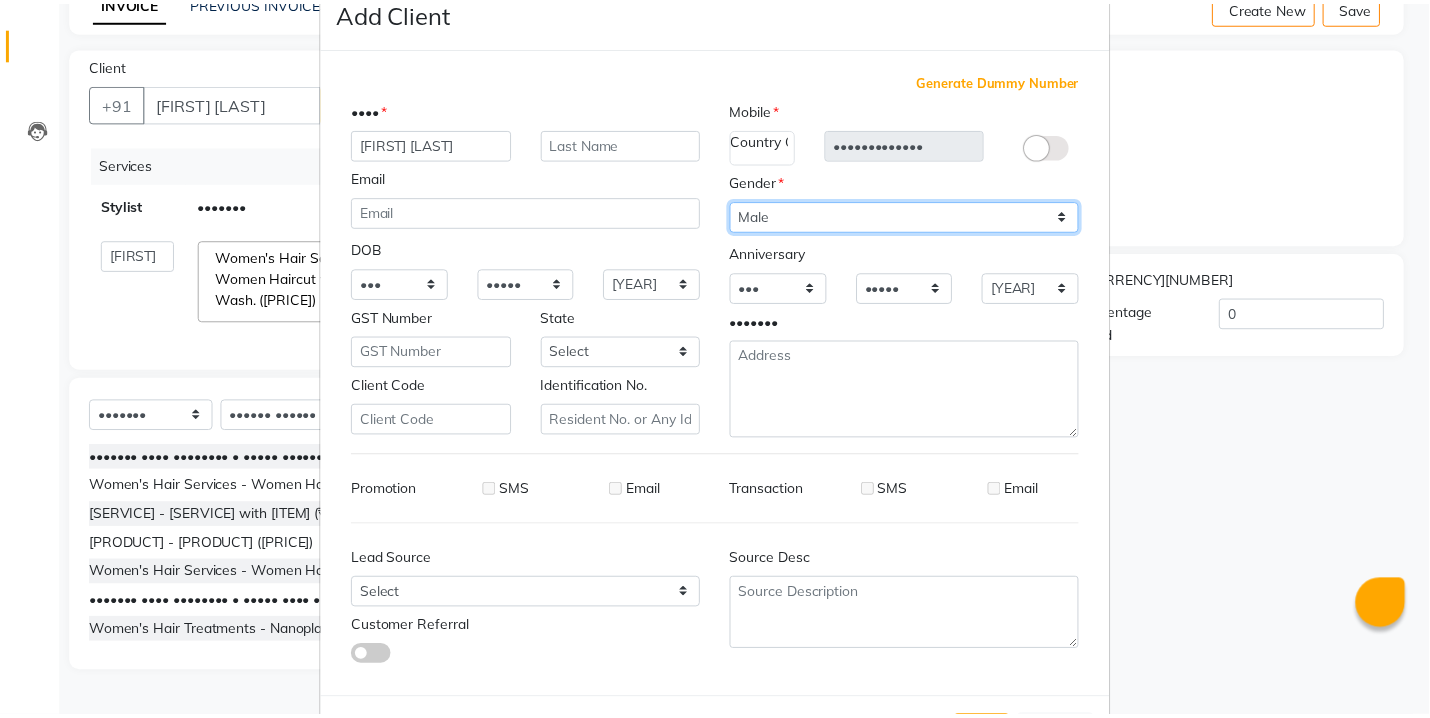 scroll, scrollTop: 132, scrollLeft: 0, axis: vertical 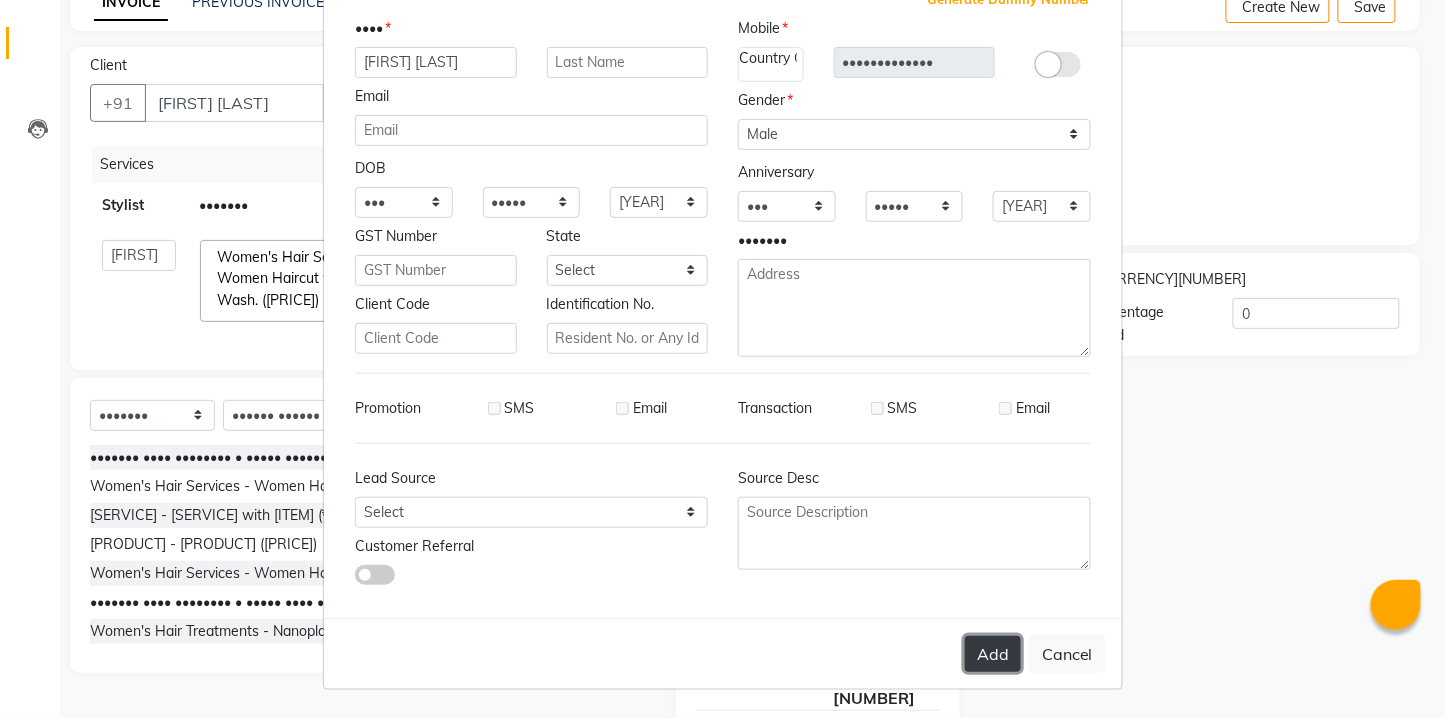 drag, startPoint x: 990, startPoint y: 653, endPoint x: 1006, endPoint y: 664, distance: 19.416489 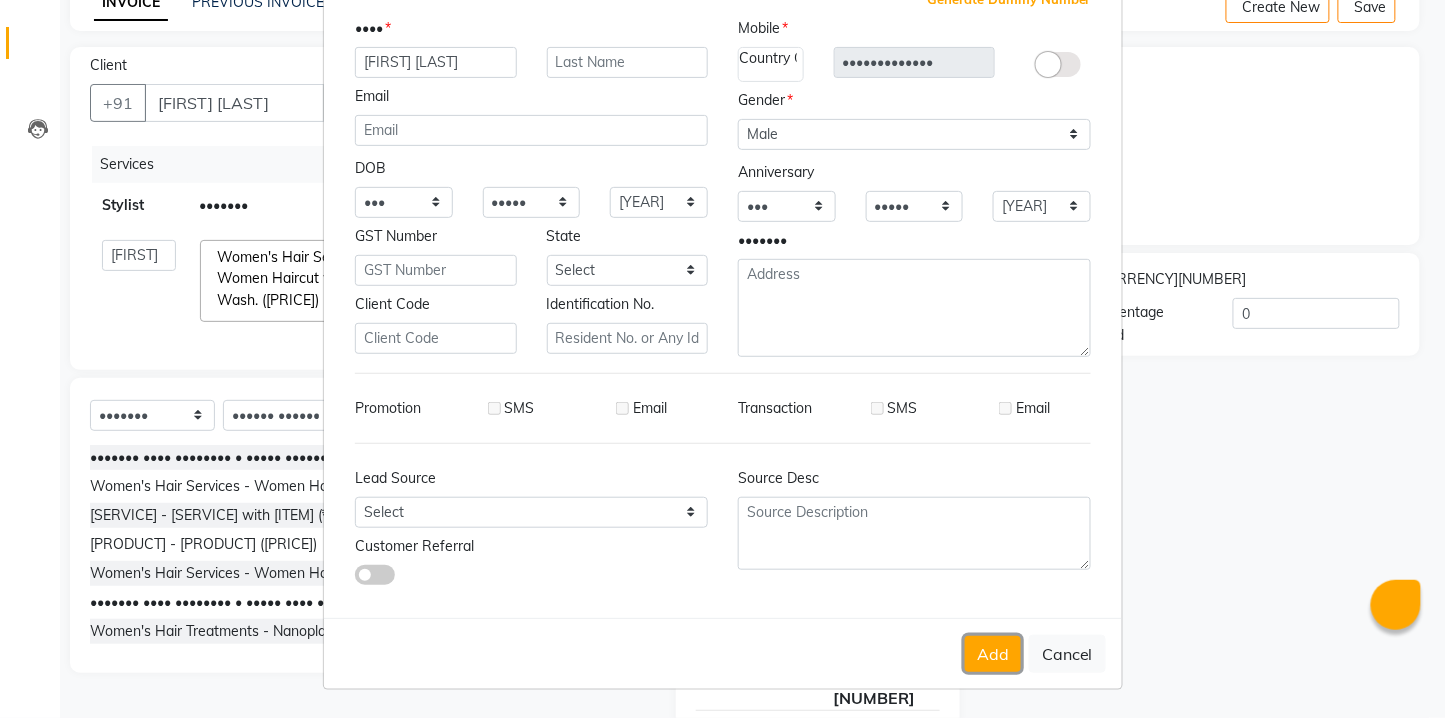 click on "Add" at bounding box center (993, 654) 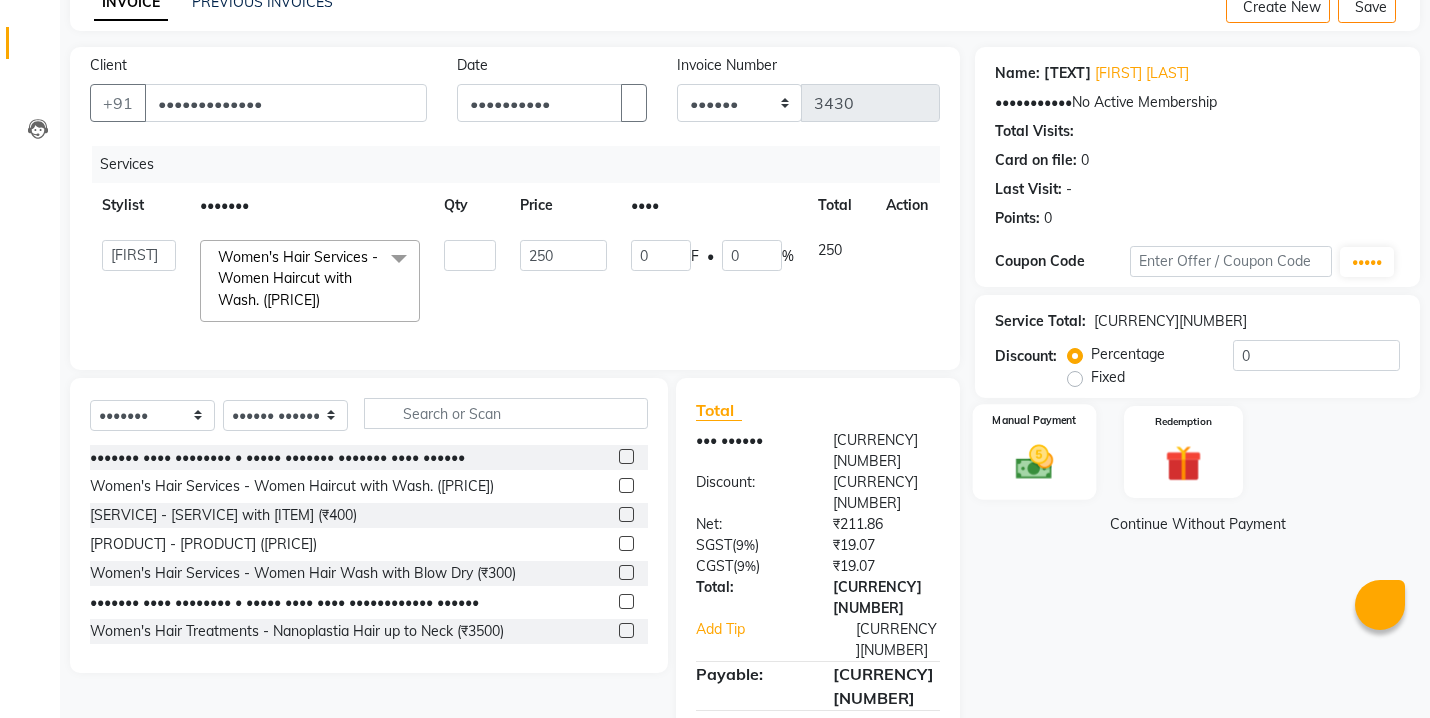 click at bounding box center [1034, 462] 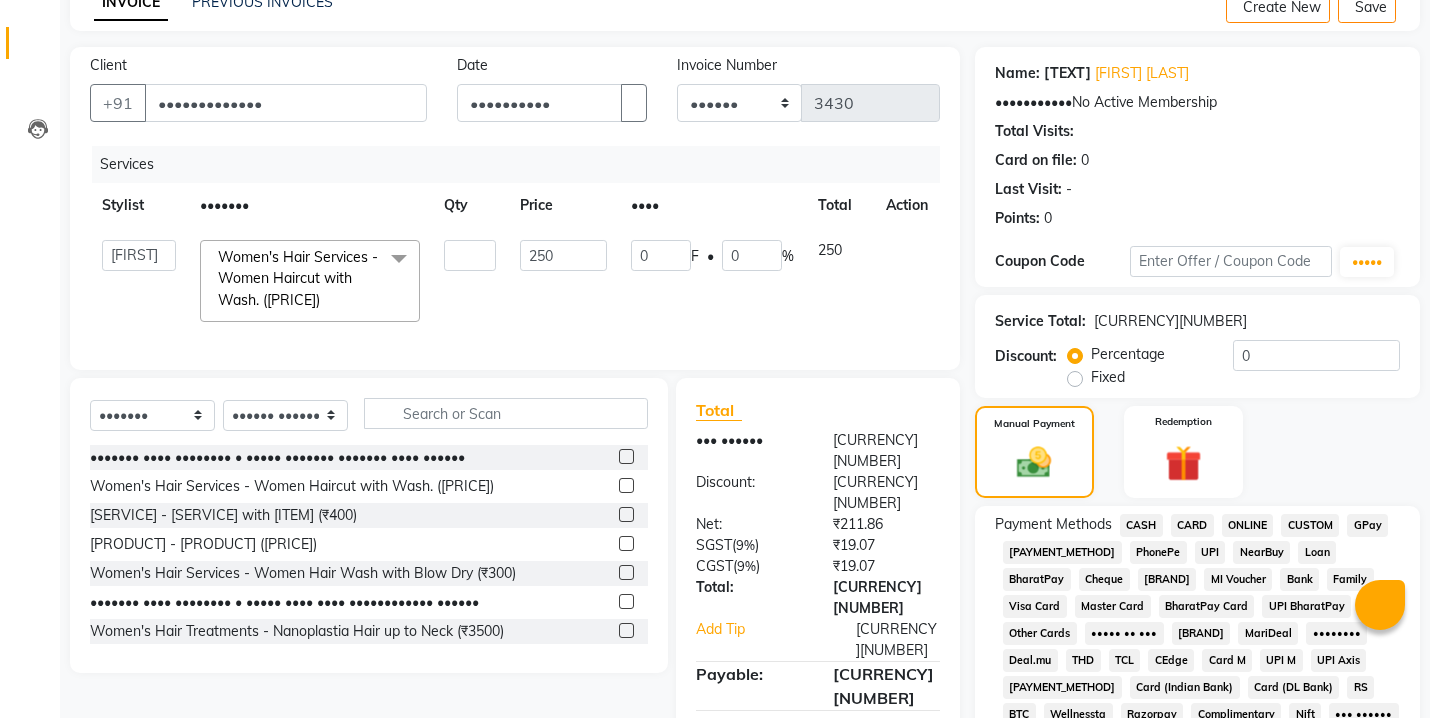 click on "CASH" at bounding box center (1141, 525) 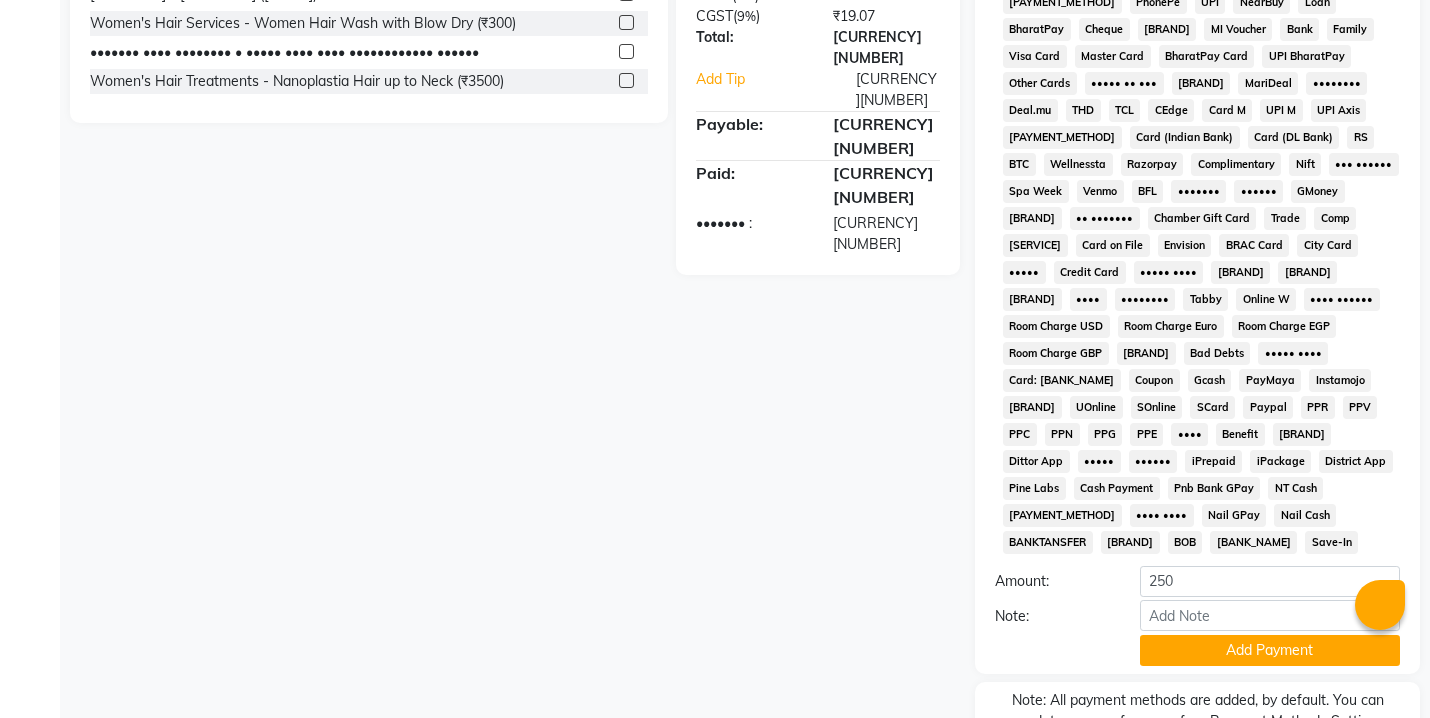 scroll, scrollTop: 738, scrollLeft: 0, axis: vertical 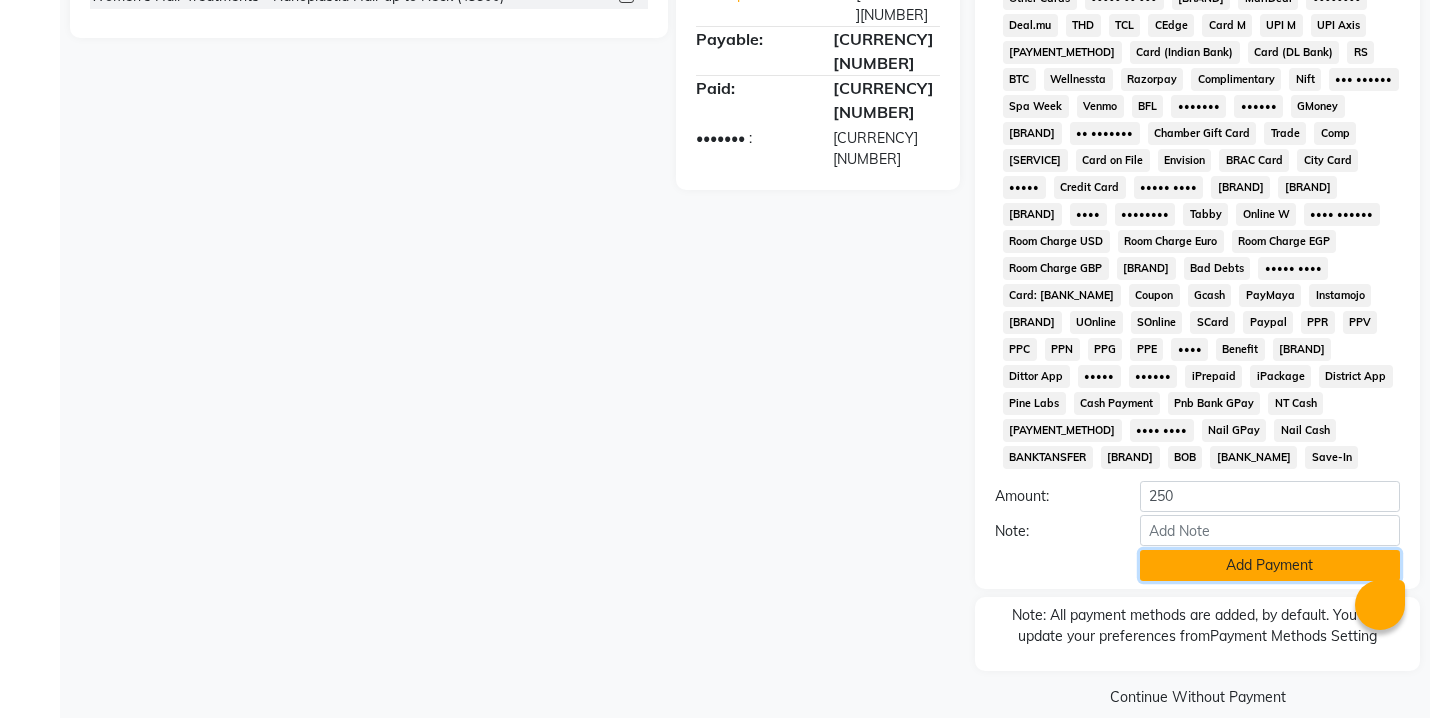 click on "Add Payment" at bounding box center [1270, 565] 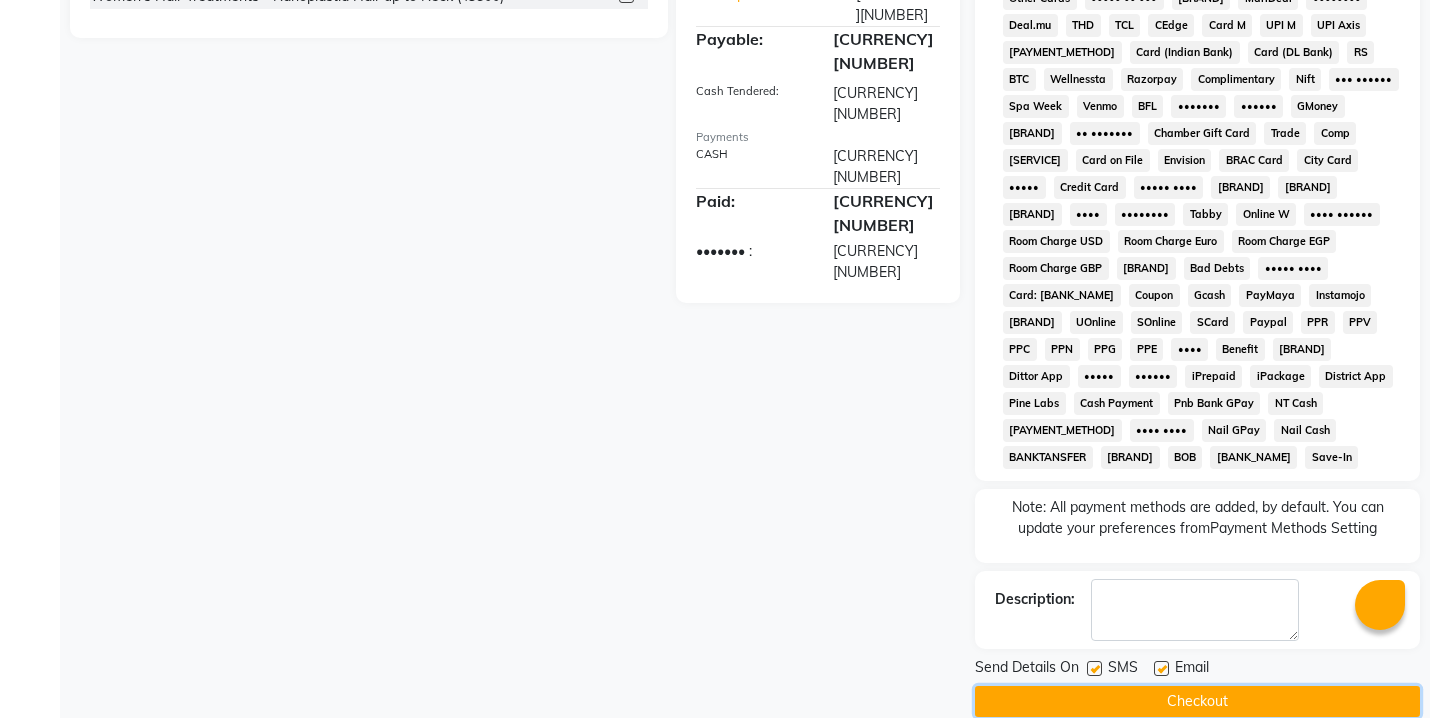 click on "Checkout" at bounding box center [1197, 701] 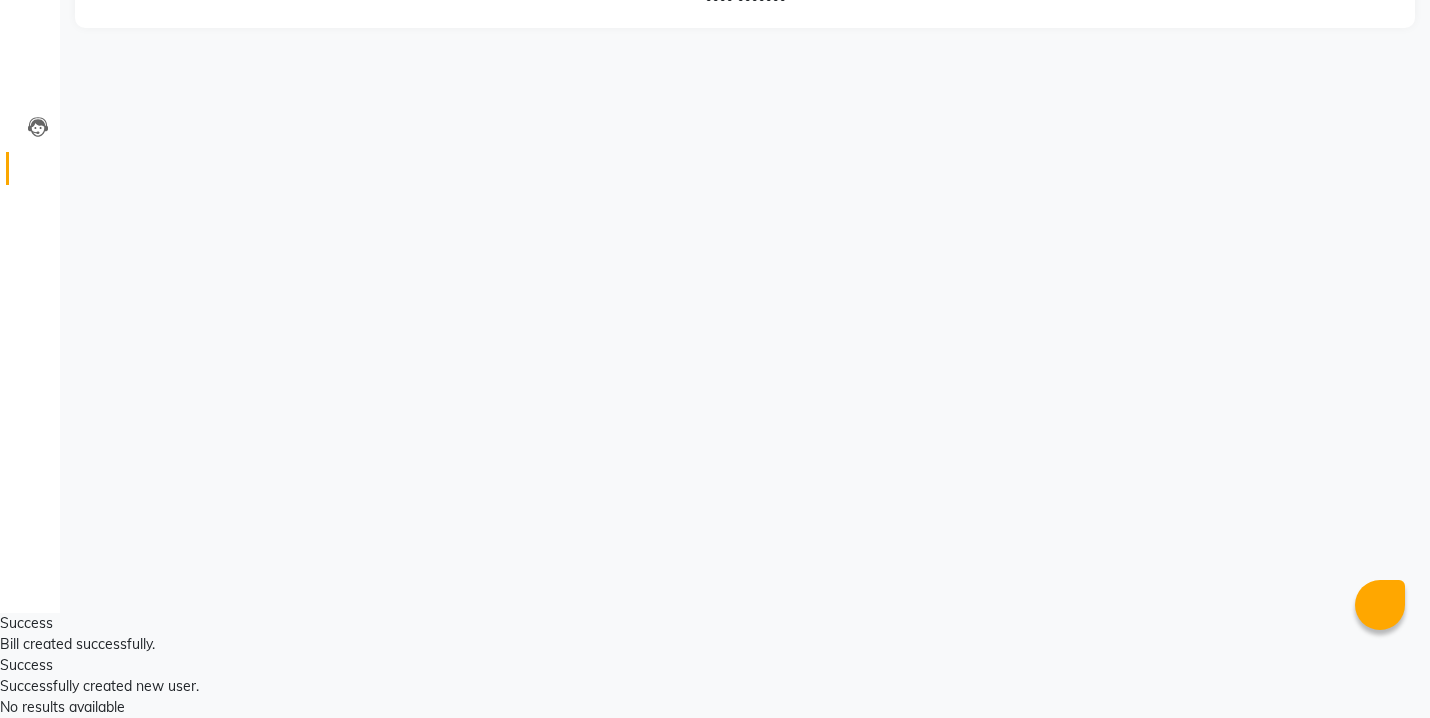 scroll, scrollTop: 0, scrollLeft: 0, axis: both 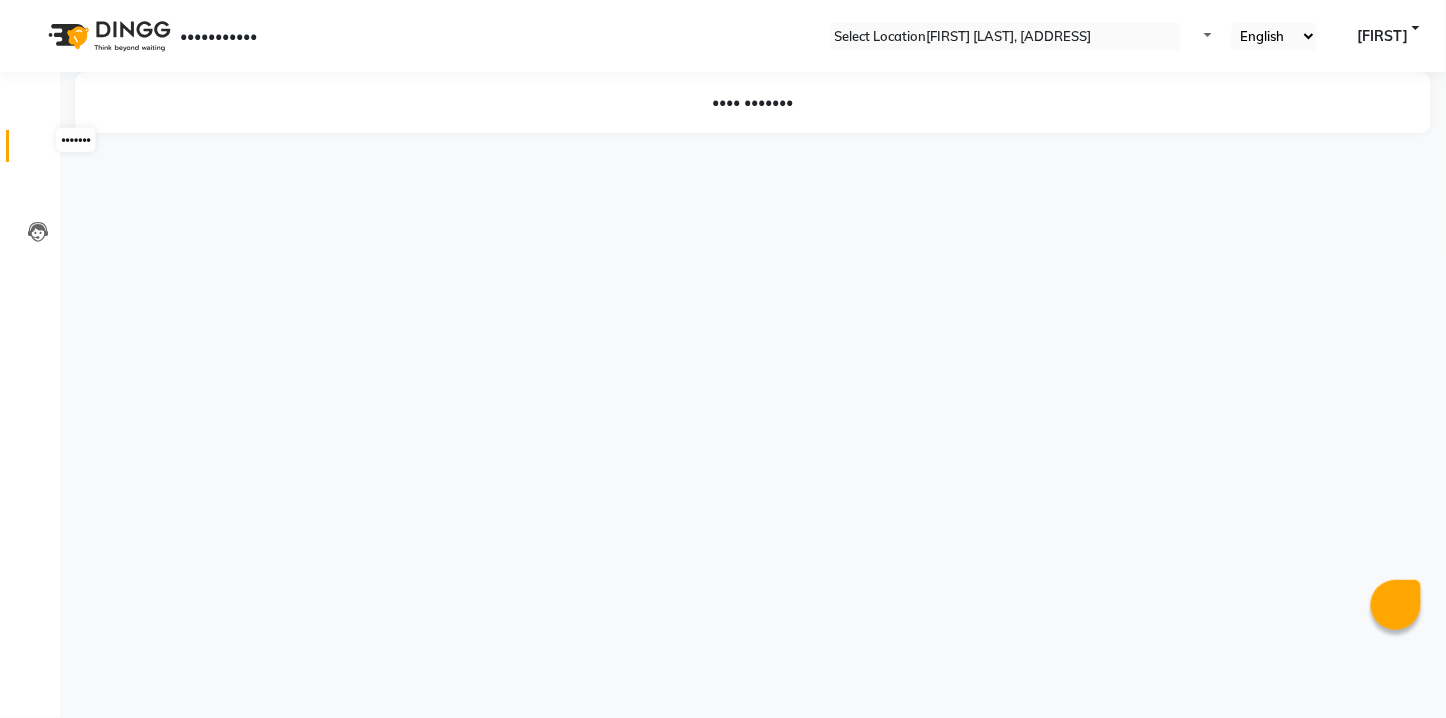 click at bounding box center [37, 151] 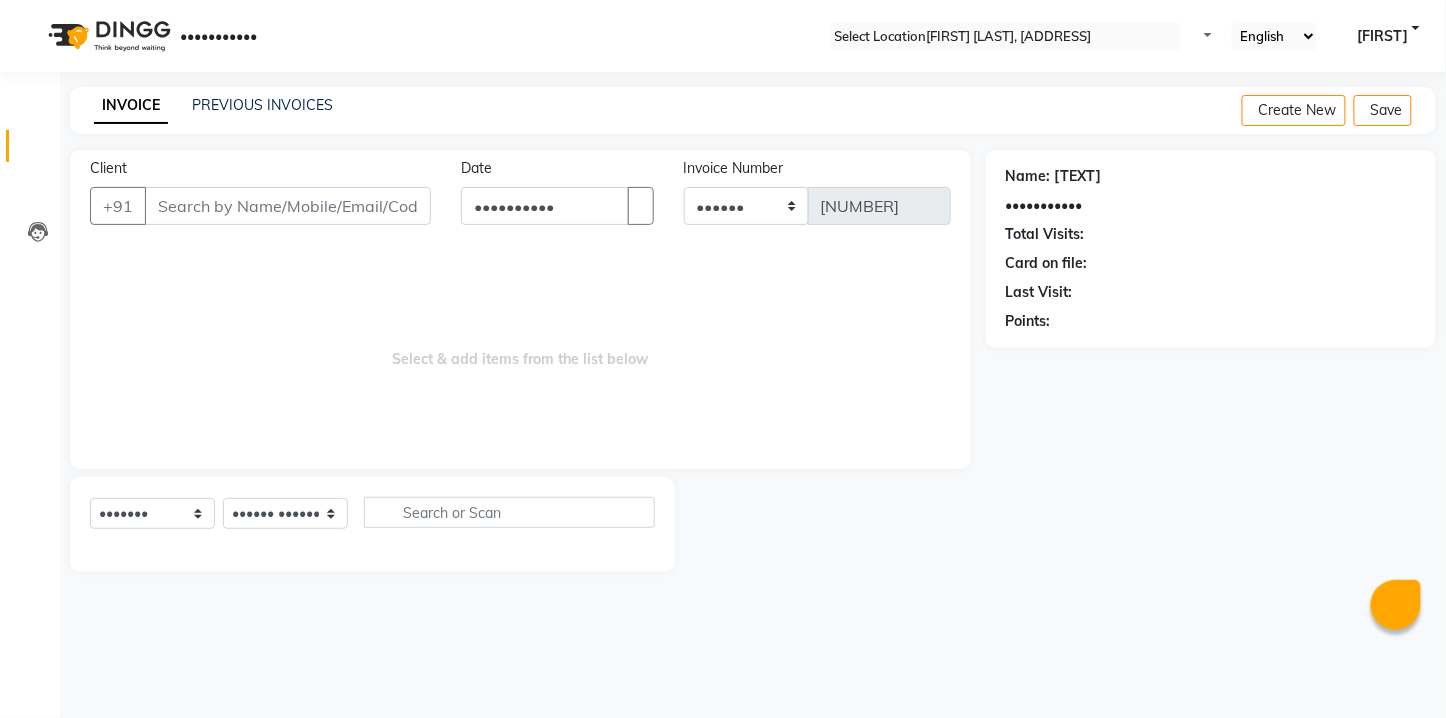 click on "Client" at bounding box center (288, 206) 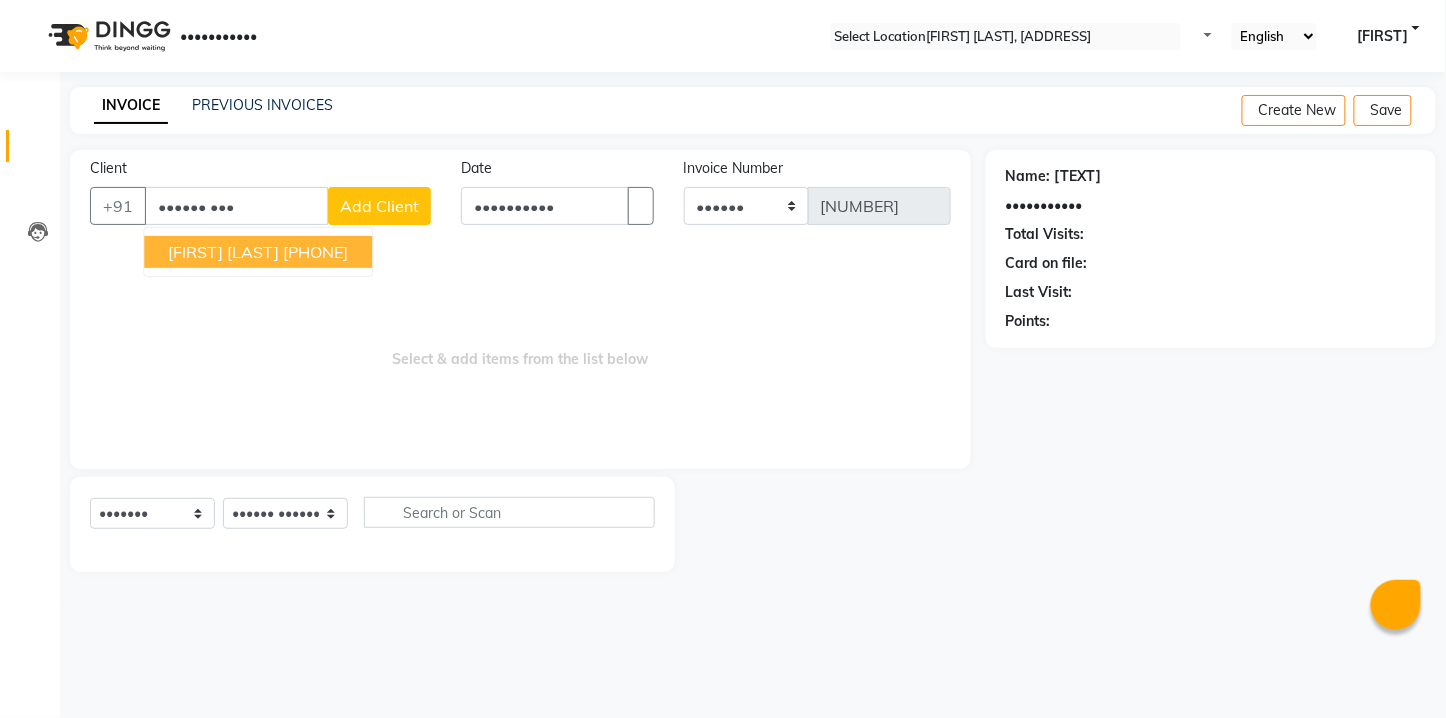click on "[FIRST] [LAST]" at bounding box center [223, 252] 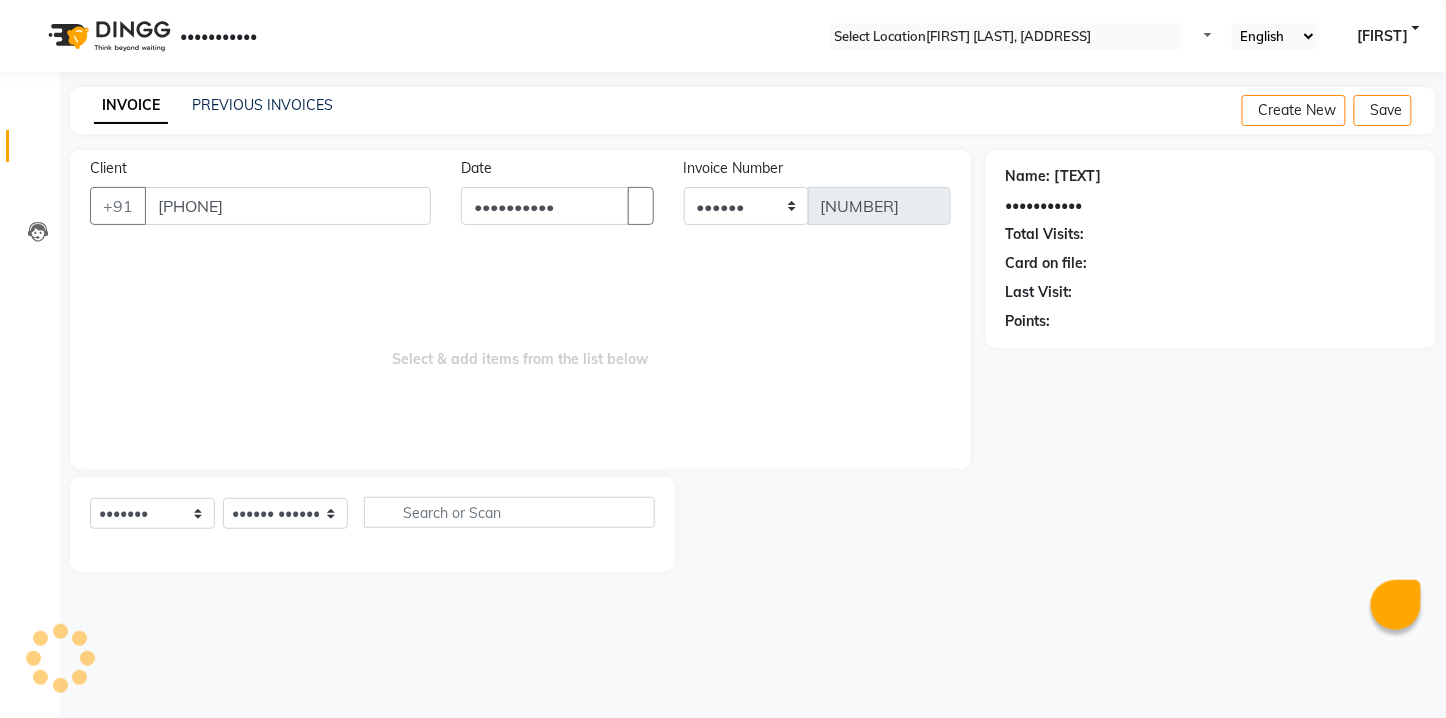 type on "[PHONE]" 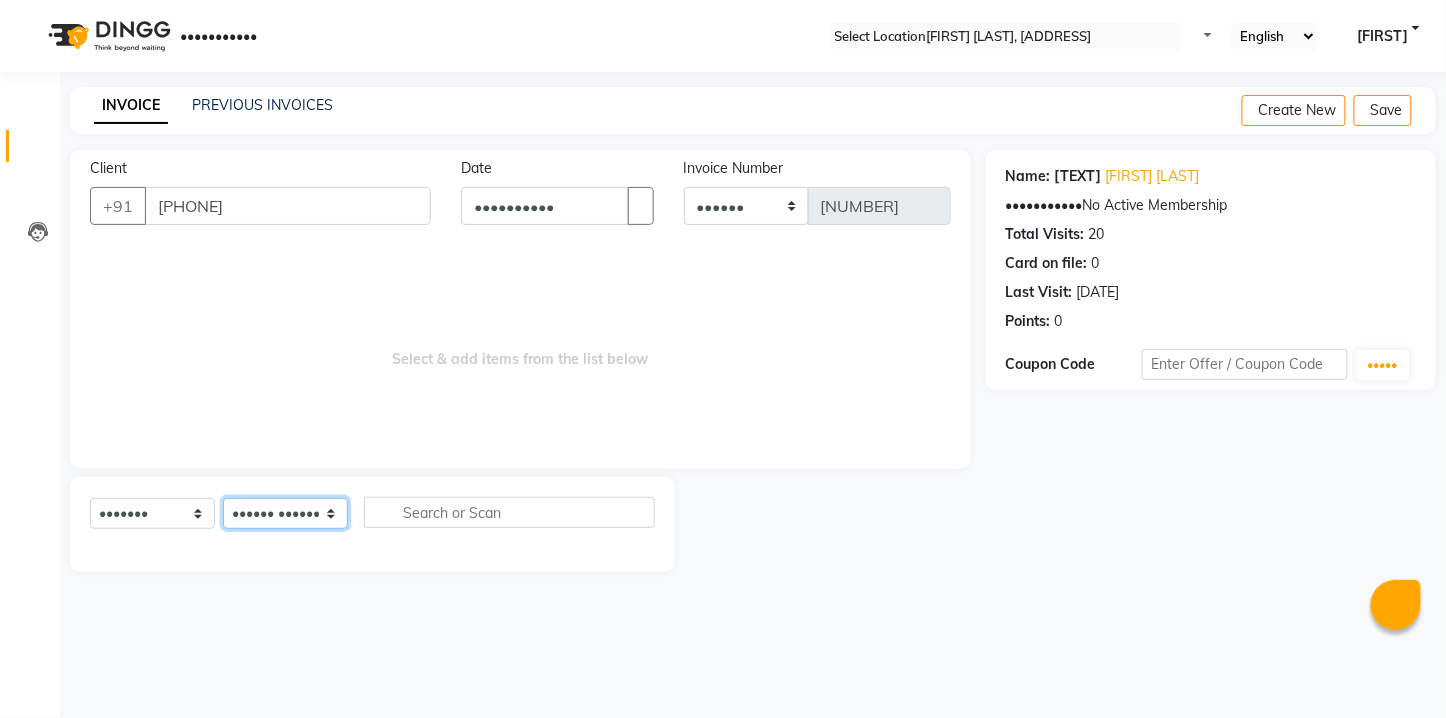 click on "•••••• ••••••• ••••• ••••• •••••• •••••••• •••••• •••••• ••••••• ••••••• •••• •• ••••• •••••• ••••••  •••• •••••• ••••" at bounding box center (285, 513) 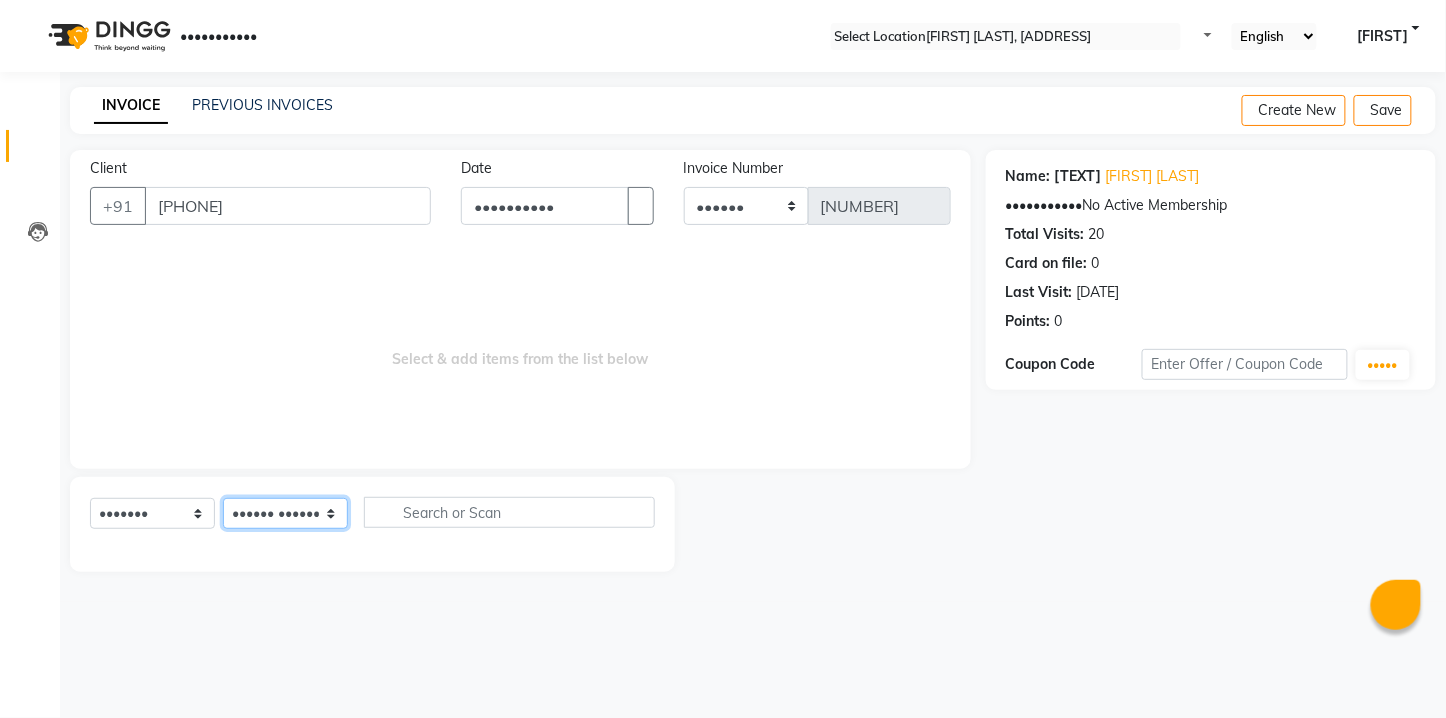 select on "57862" 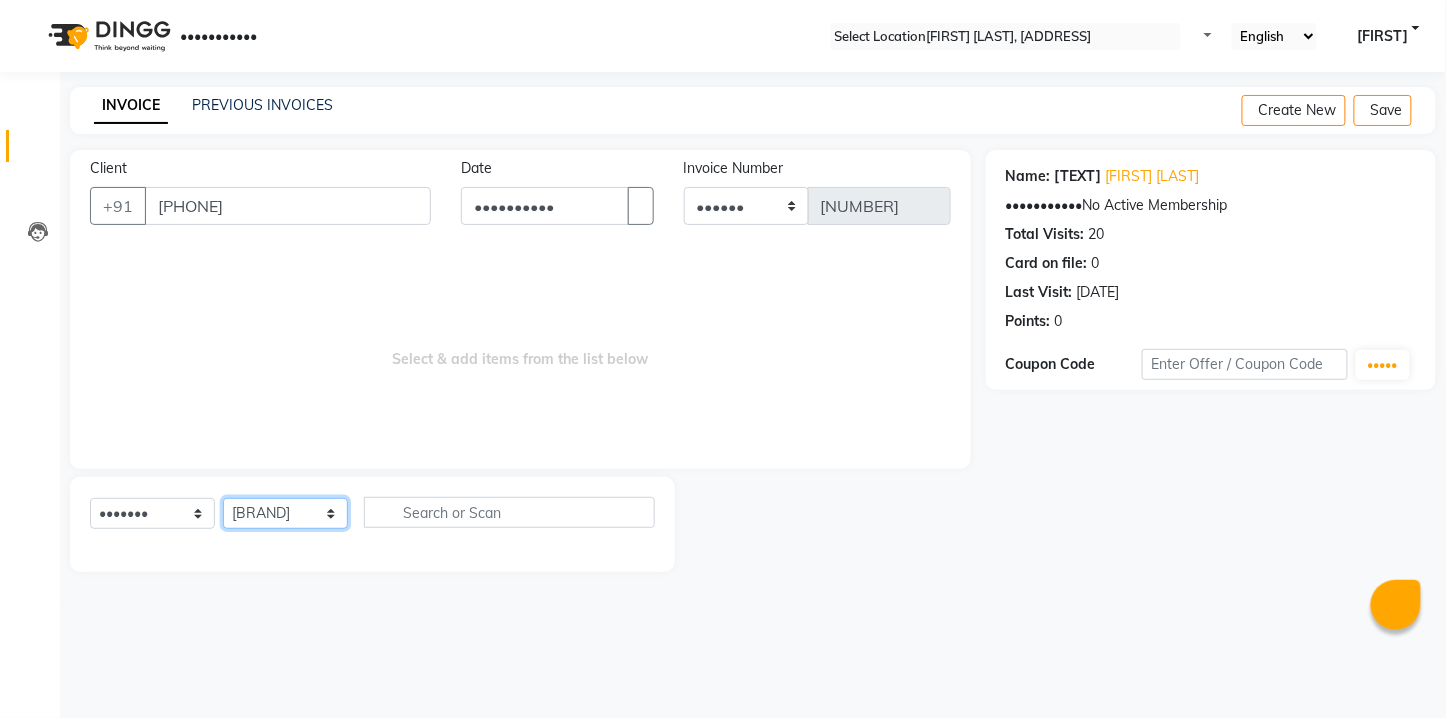 click on "•••••• ••••••• ••••• ••••• •••••• •••••••• •••••• •••••• ••••••• ••••••• •••• •• ••••• •••••• ••••••  •••• •••••• ••••" at bounding box center [285, 513] 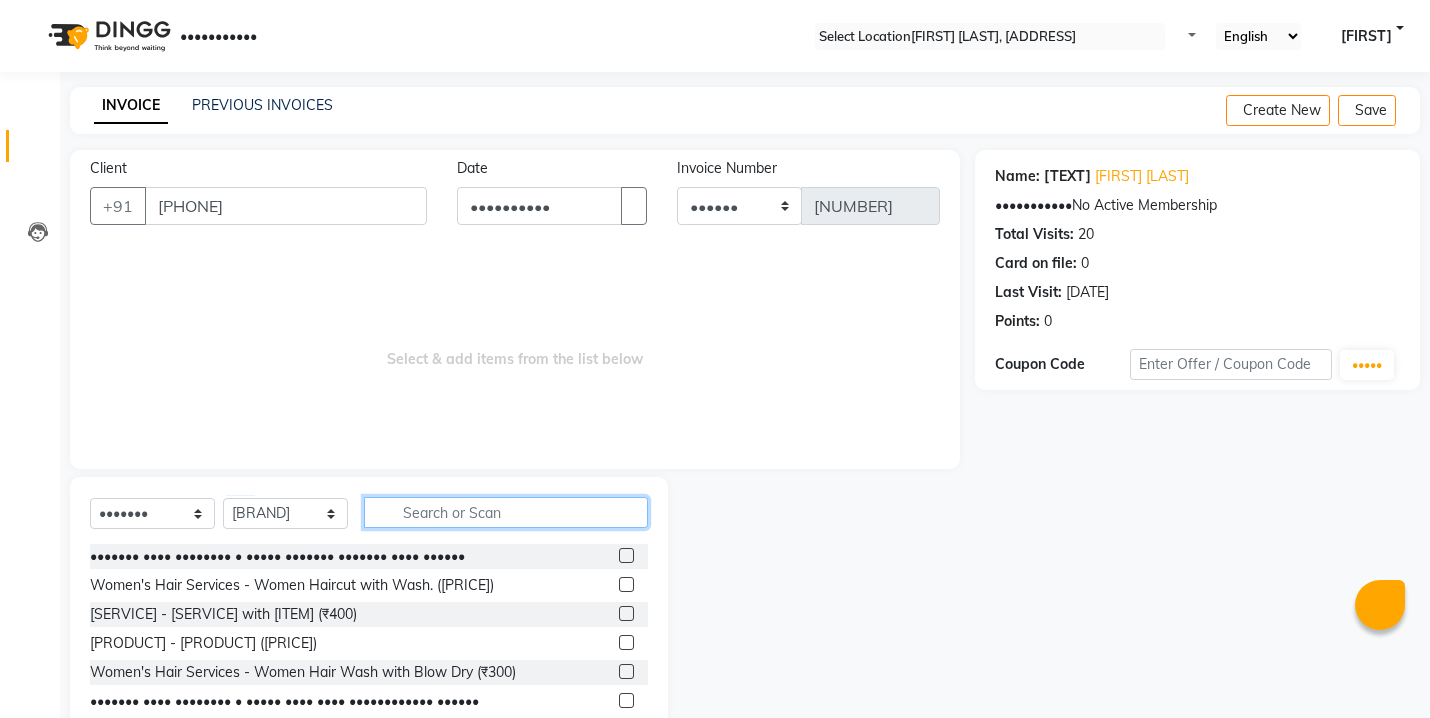 click at bounding box center (506, 512) 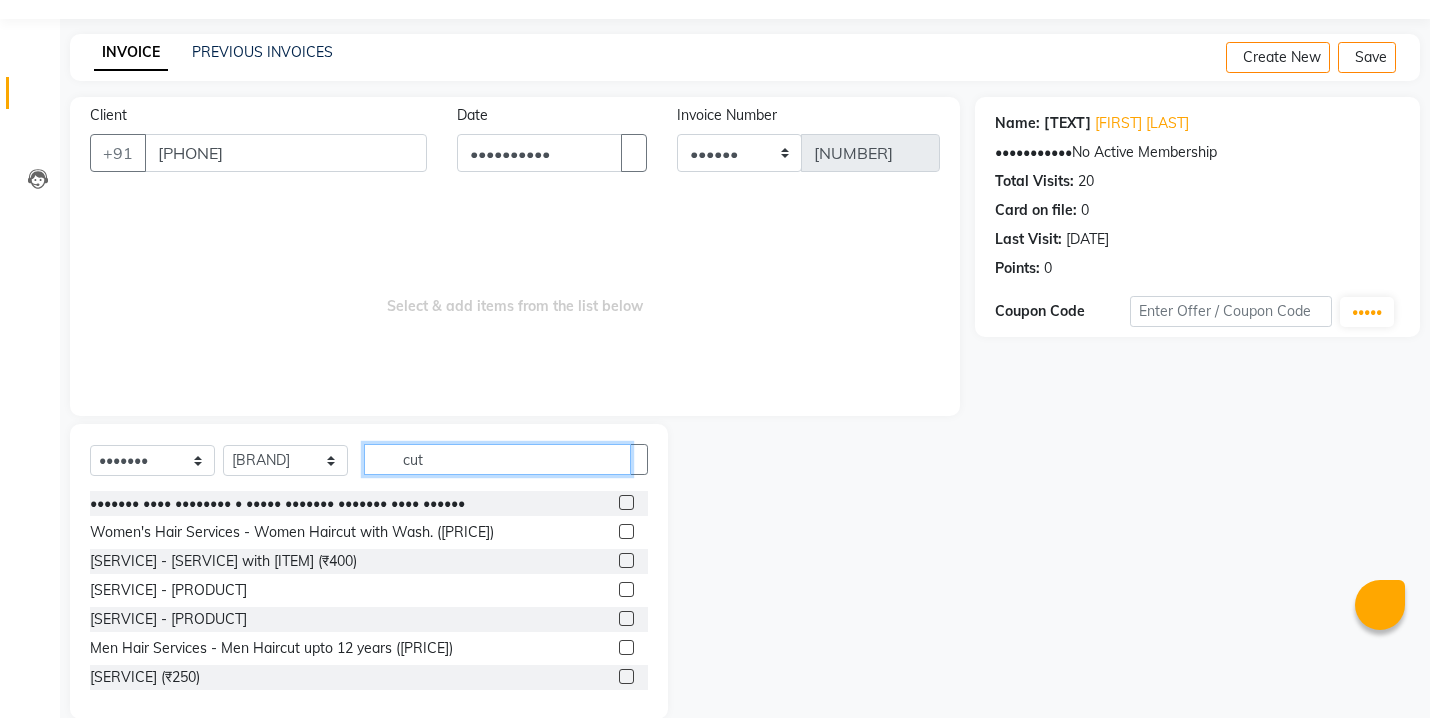 scroll, scrollTop: 82, scrollLeft: 0, axis: vertical 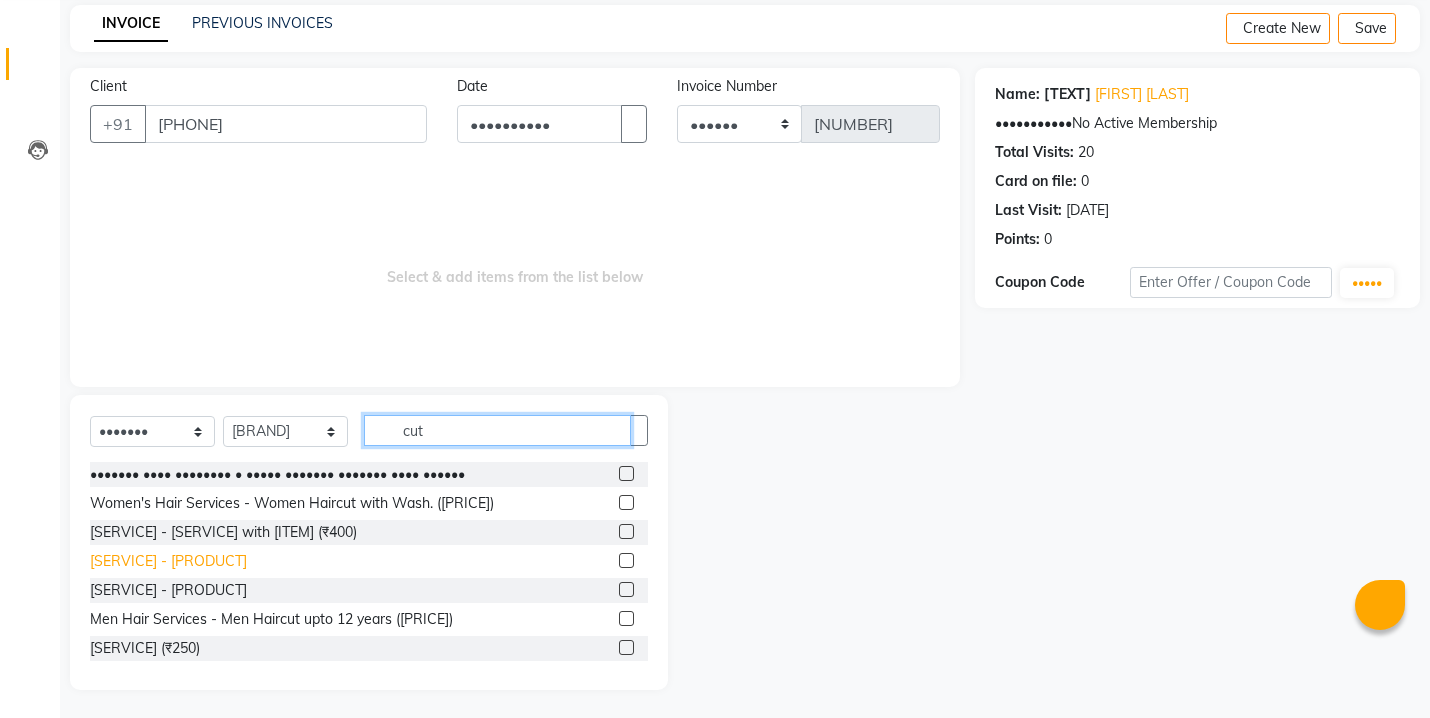 type on "cut" 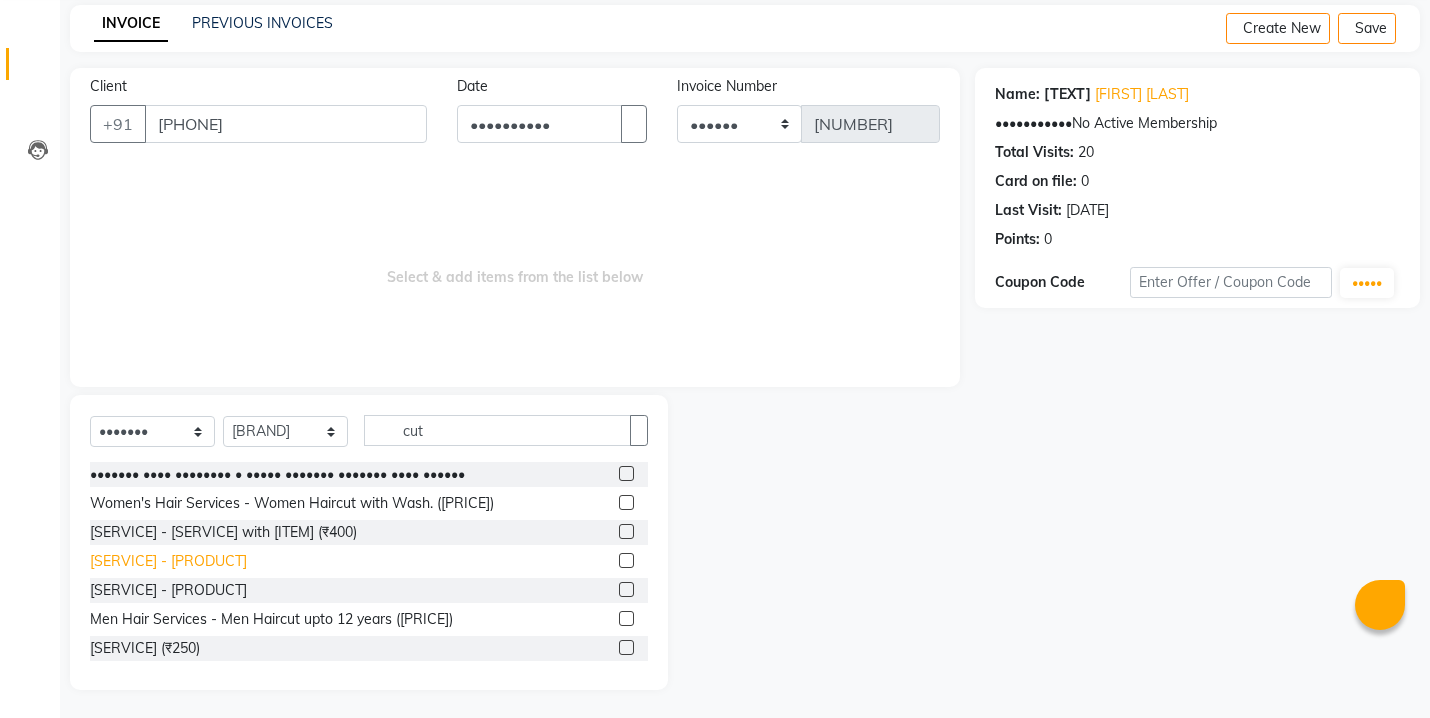 click on "[SERVICE] - [PRODUCT]" at bounding box center (277, 474) 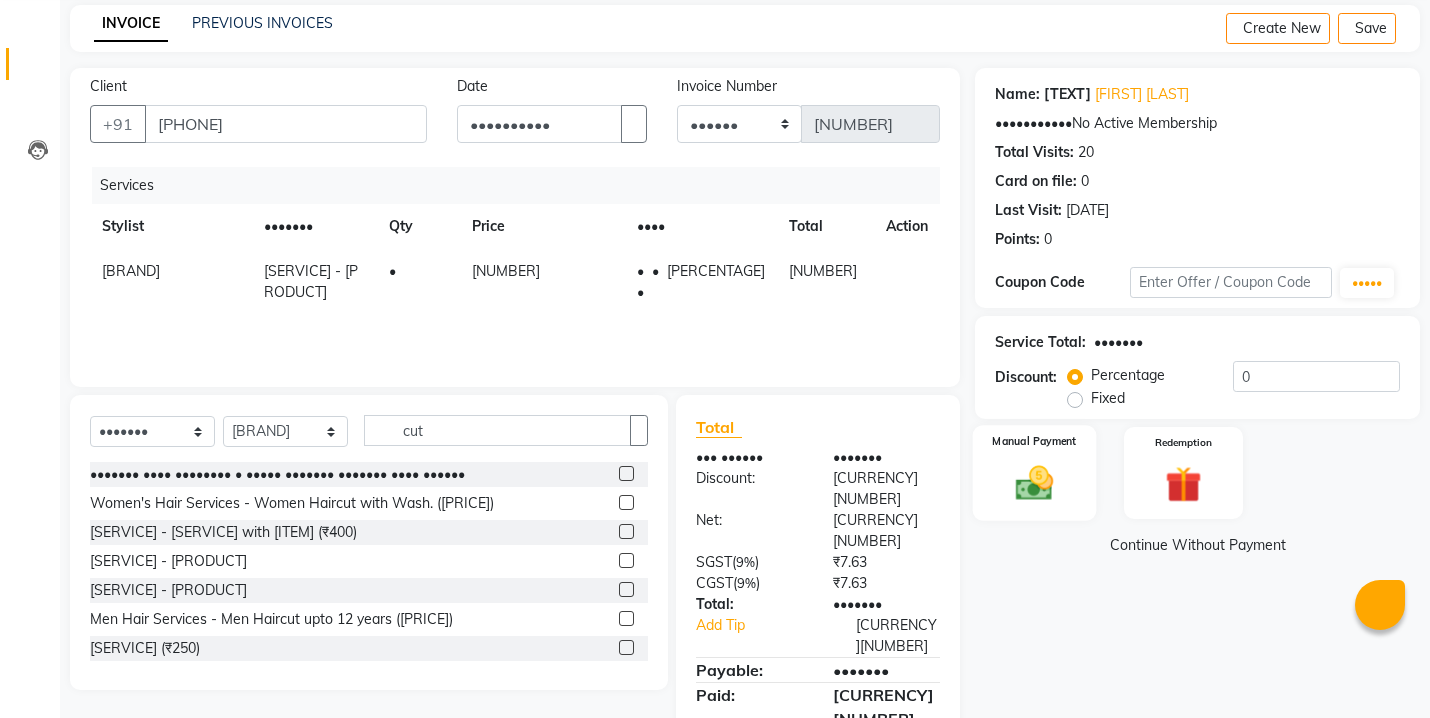 click at bounding box center [1034, 483] 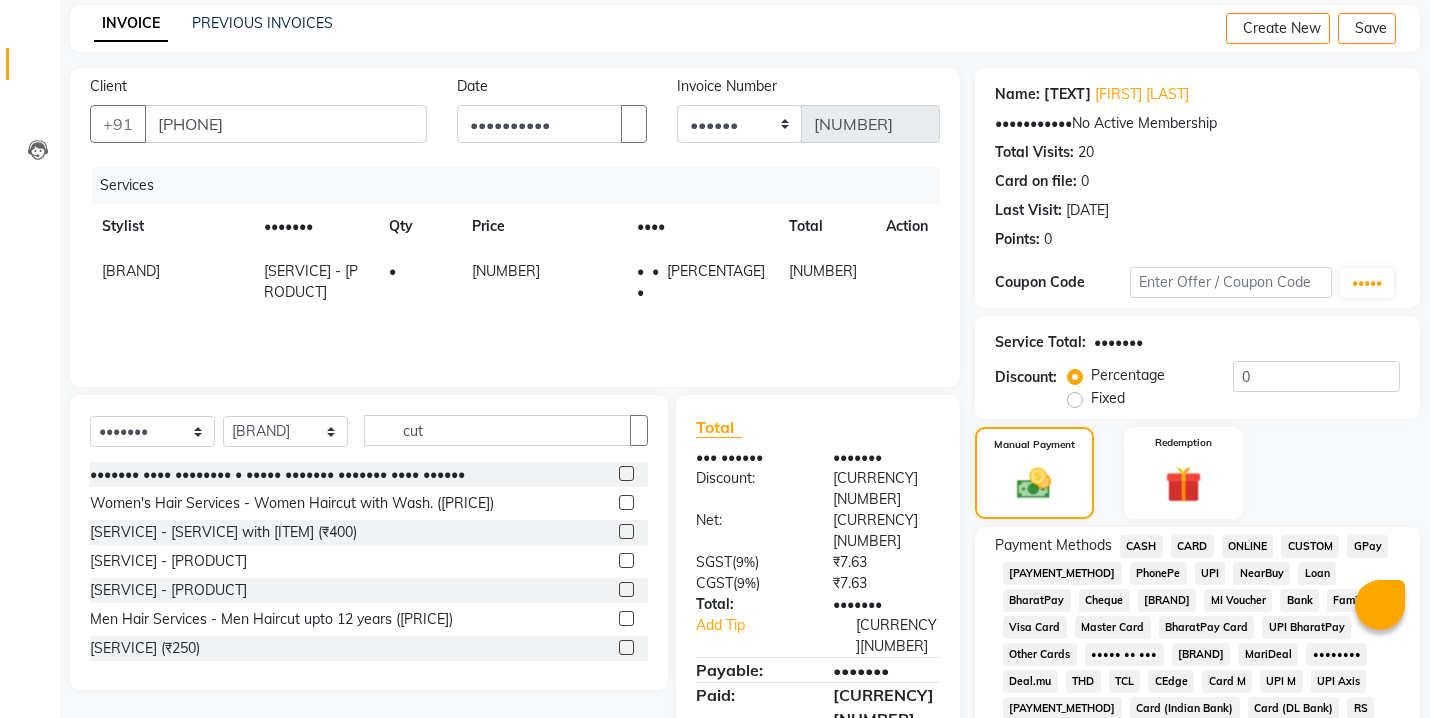 click on "CASH" at bounding box center [1141, 546] 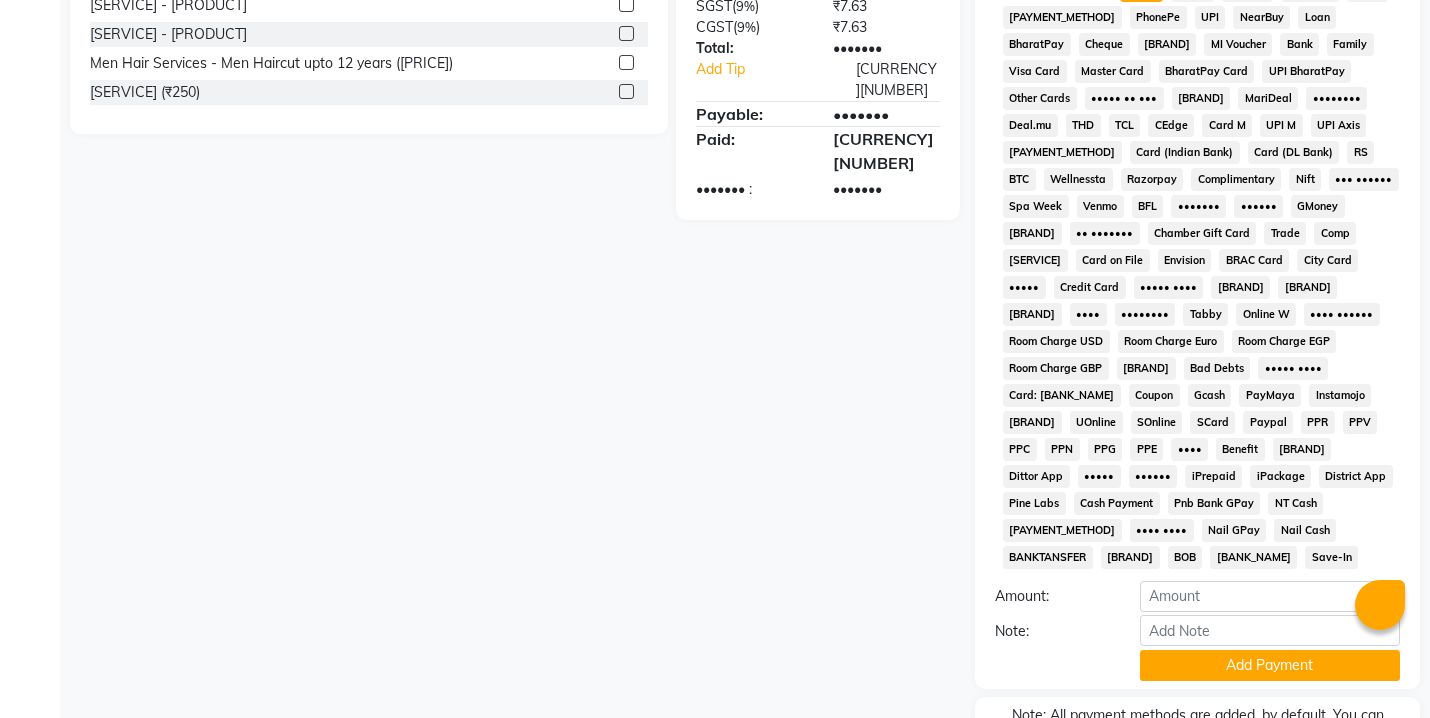 scroll, scrollTop: 738, scrollLeft: 0, axis: vertical 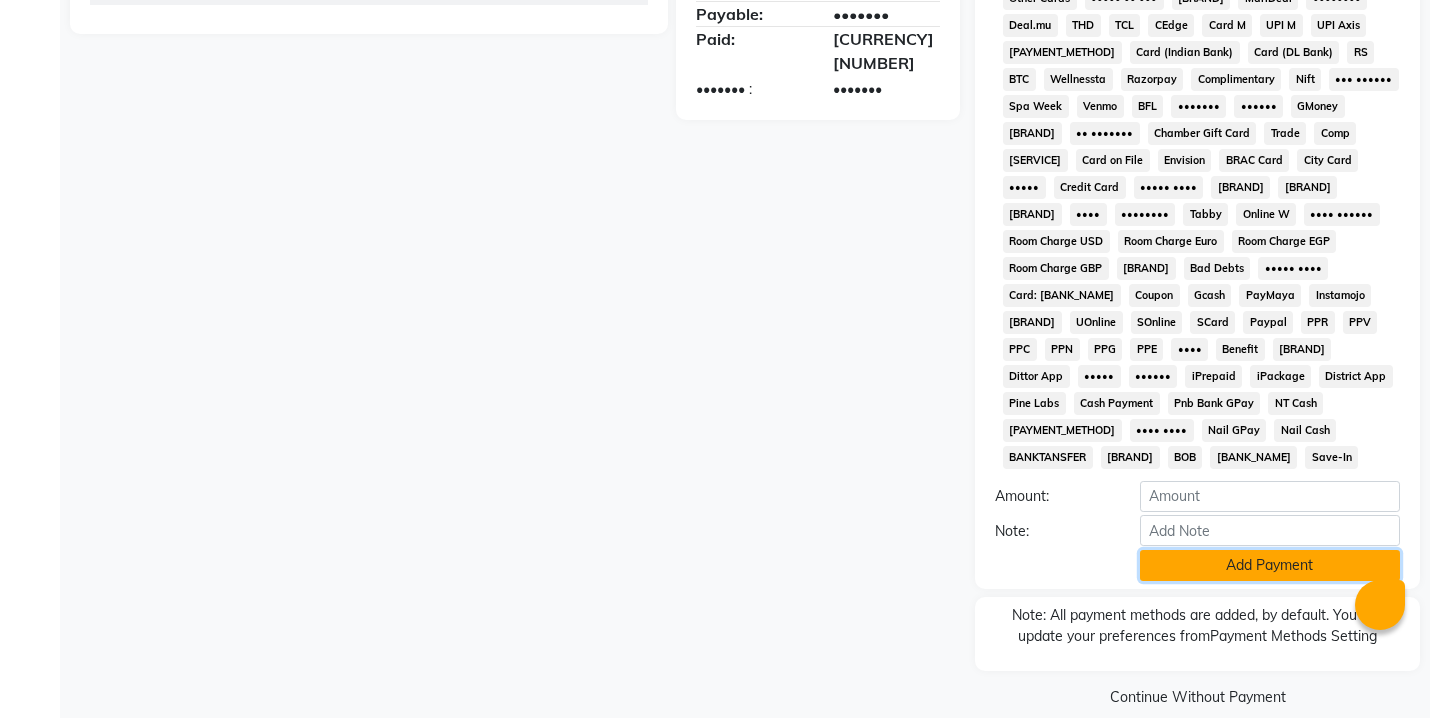click on "Add Payment" at bounding box center [1270, 565] 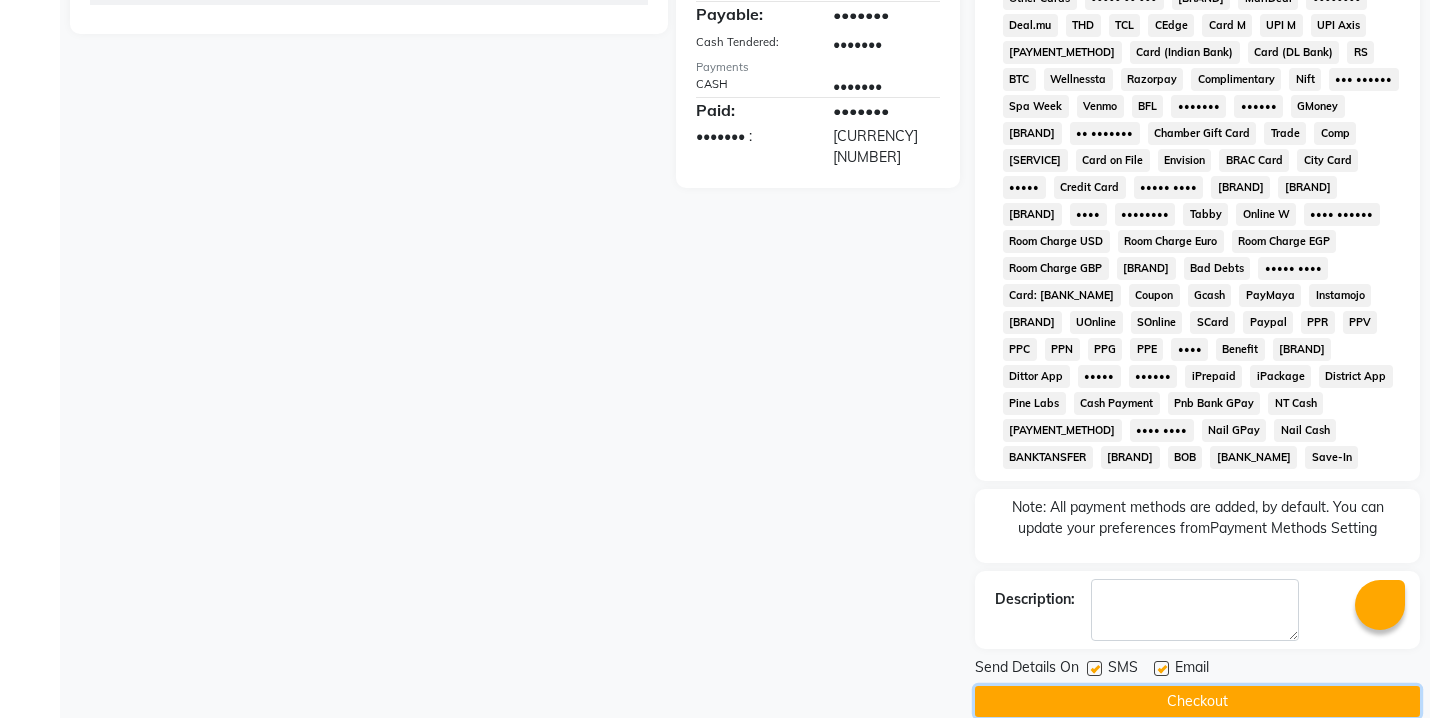 click on "Checkout" at bounding box center [1197, 701] 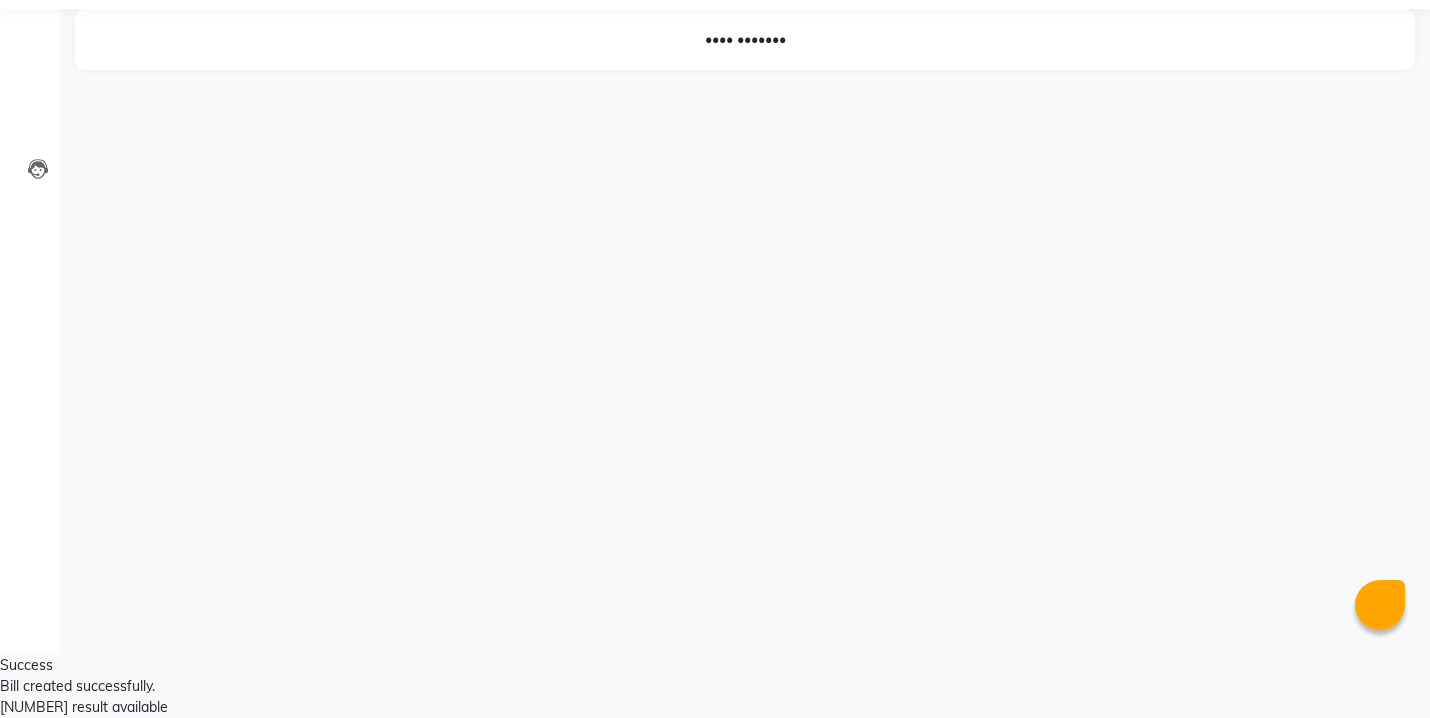 scroll, scrollTop: 0, scrollLeft: 0, axis: both 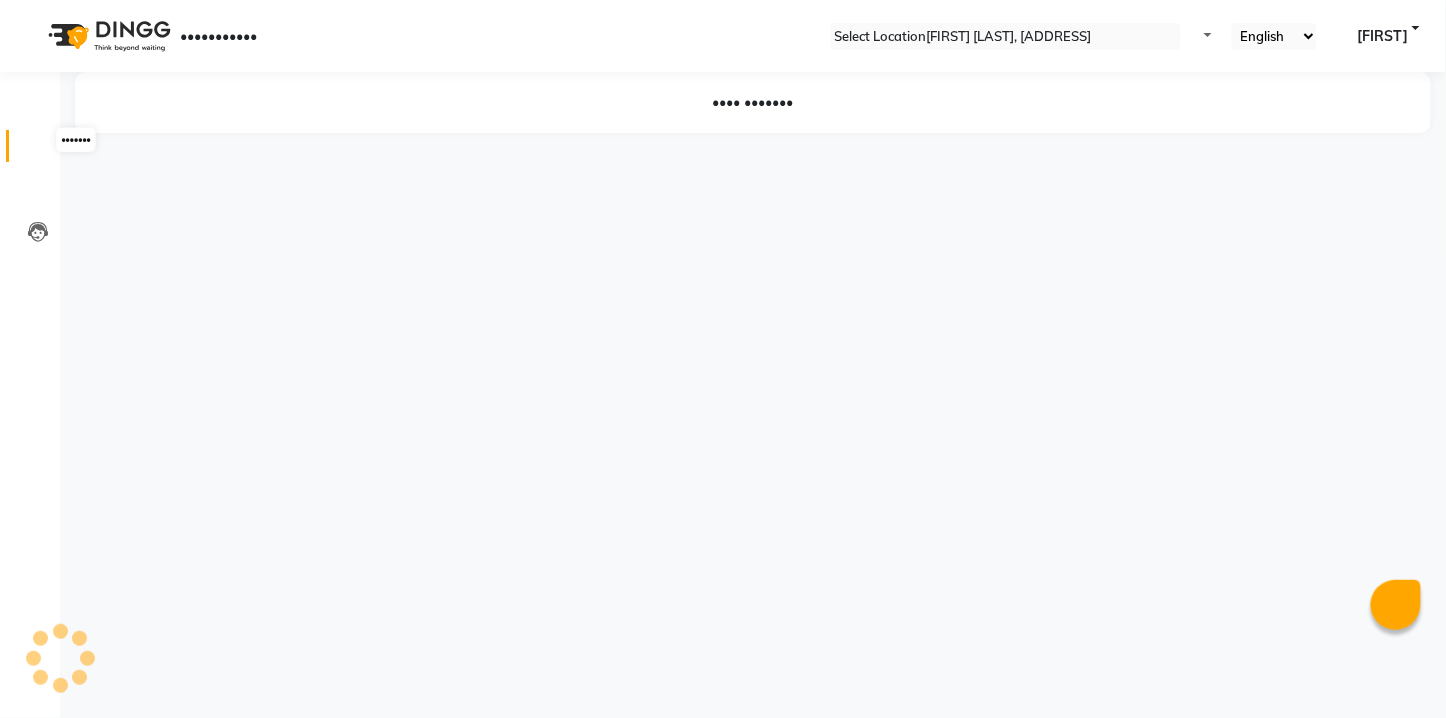 click at bounding box center [38, 151] 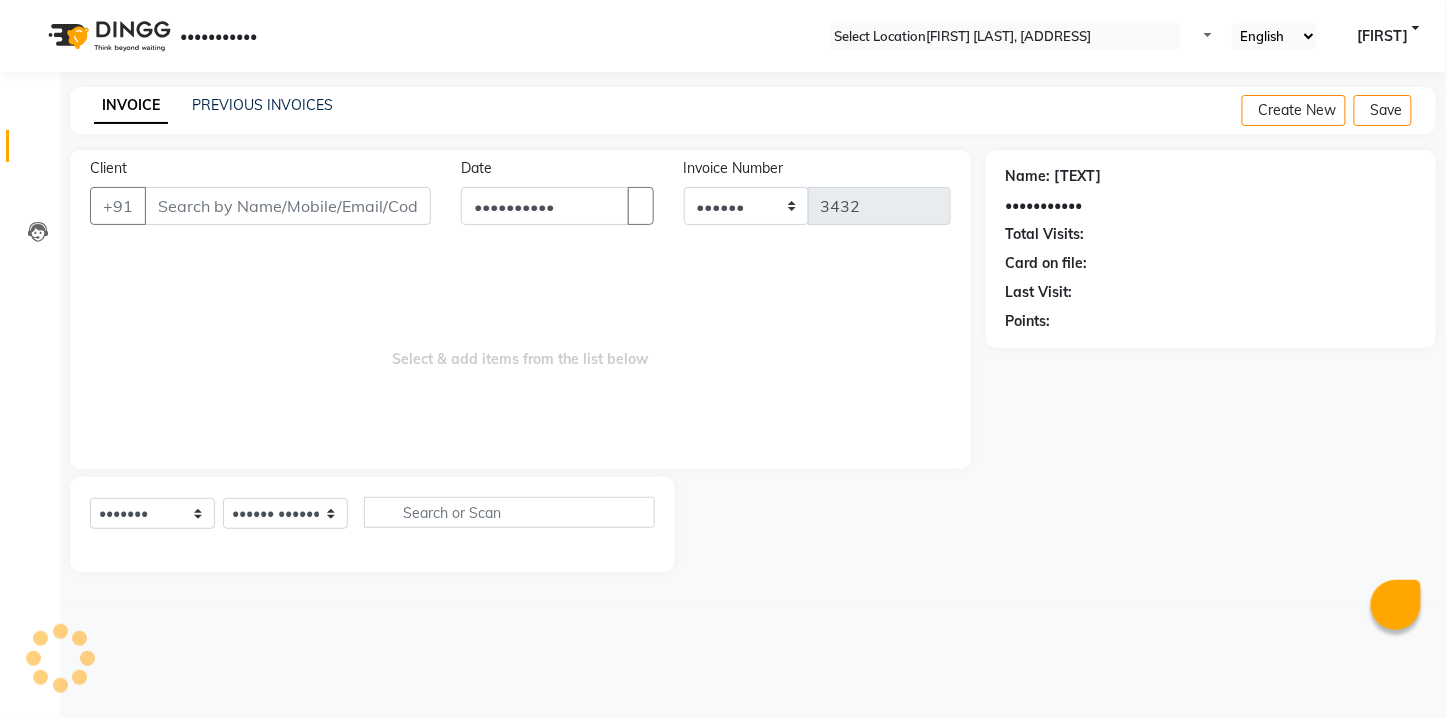 click on "Client" at bounding box center [288, 206] 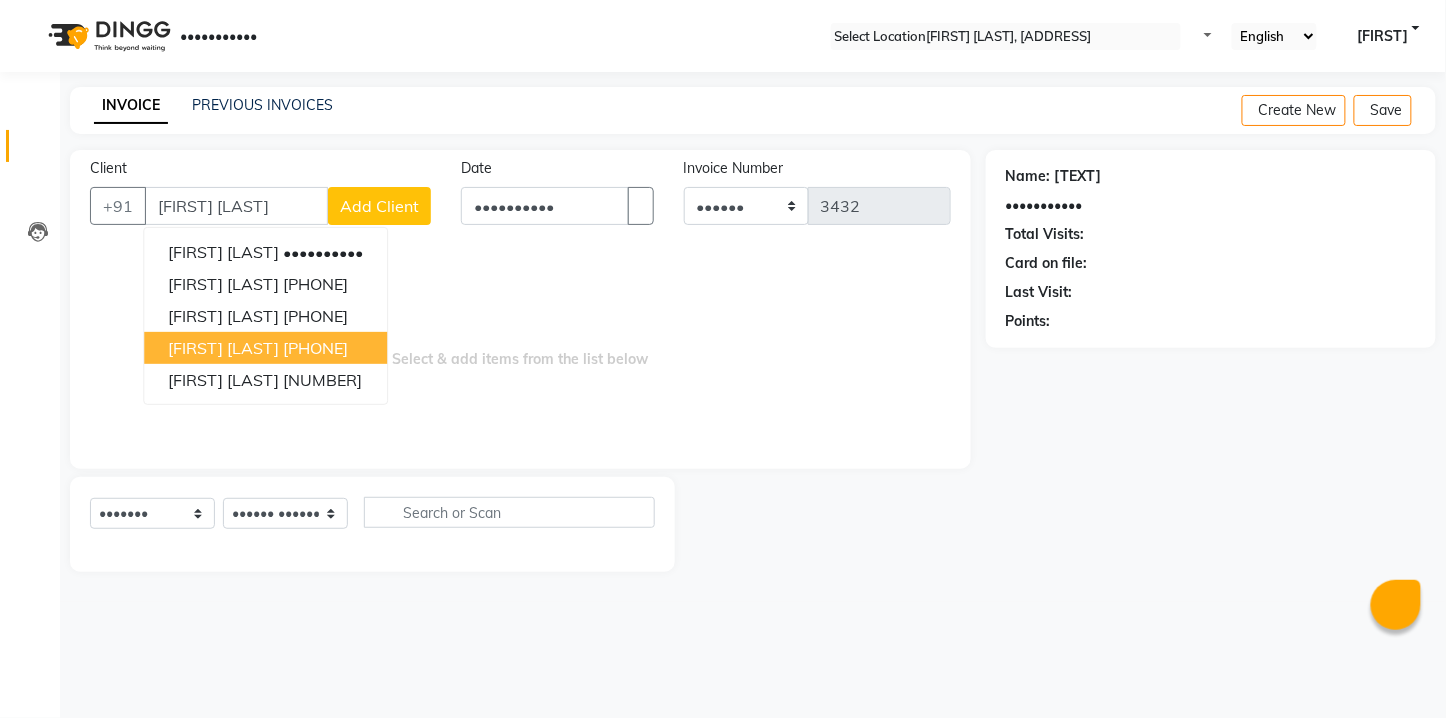 click on "[PHONE]" at bounding box center (315, 348) 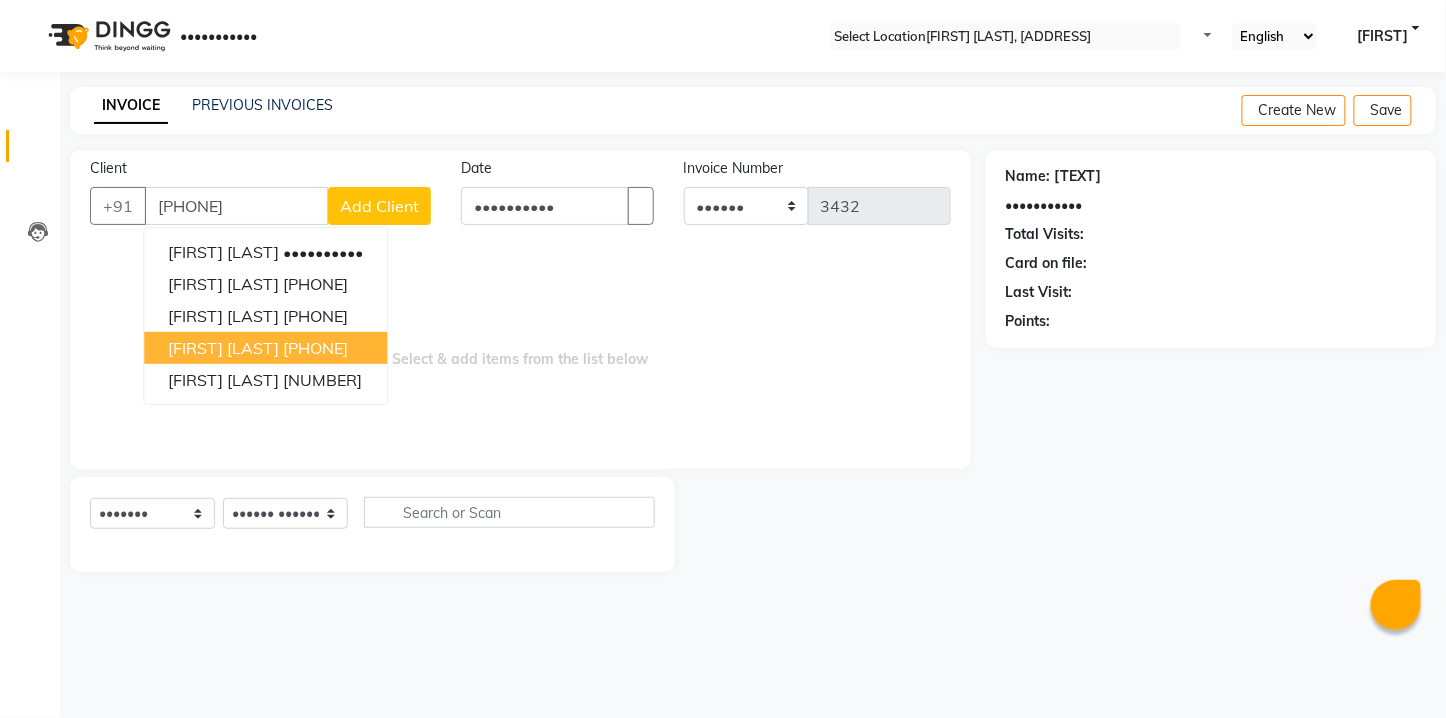 type on "[PHONE]" 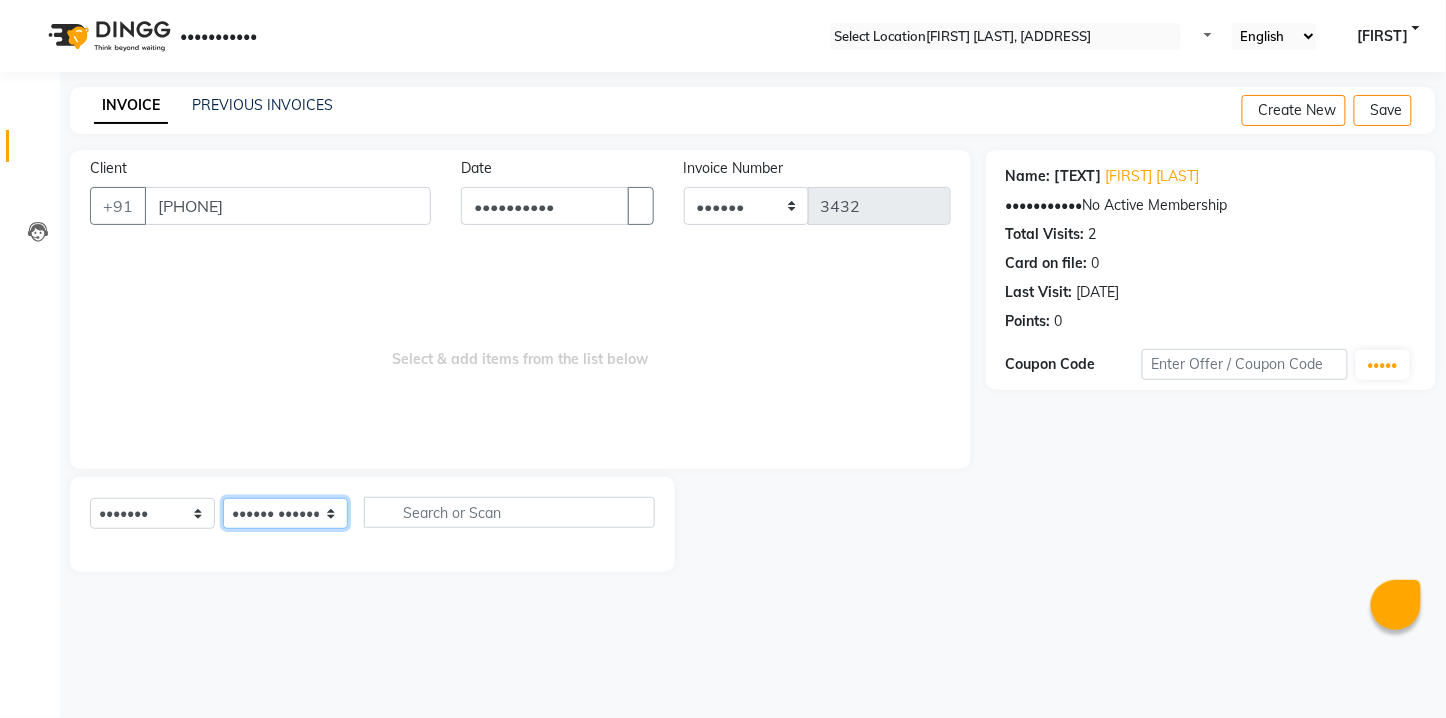 click on "•••••• ••••••• ••••• ••••• •••••• •••••••• •••••• •••••• ••••••• ••••••• •••• •• ••••• •••••• ••••••  •••• •••••• ••••" at bounding box center (285, 513) 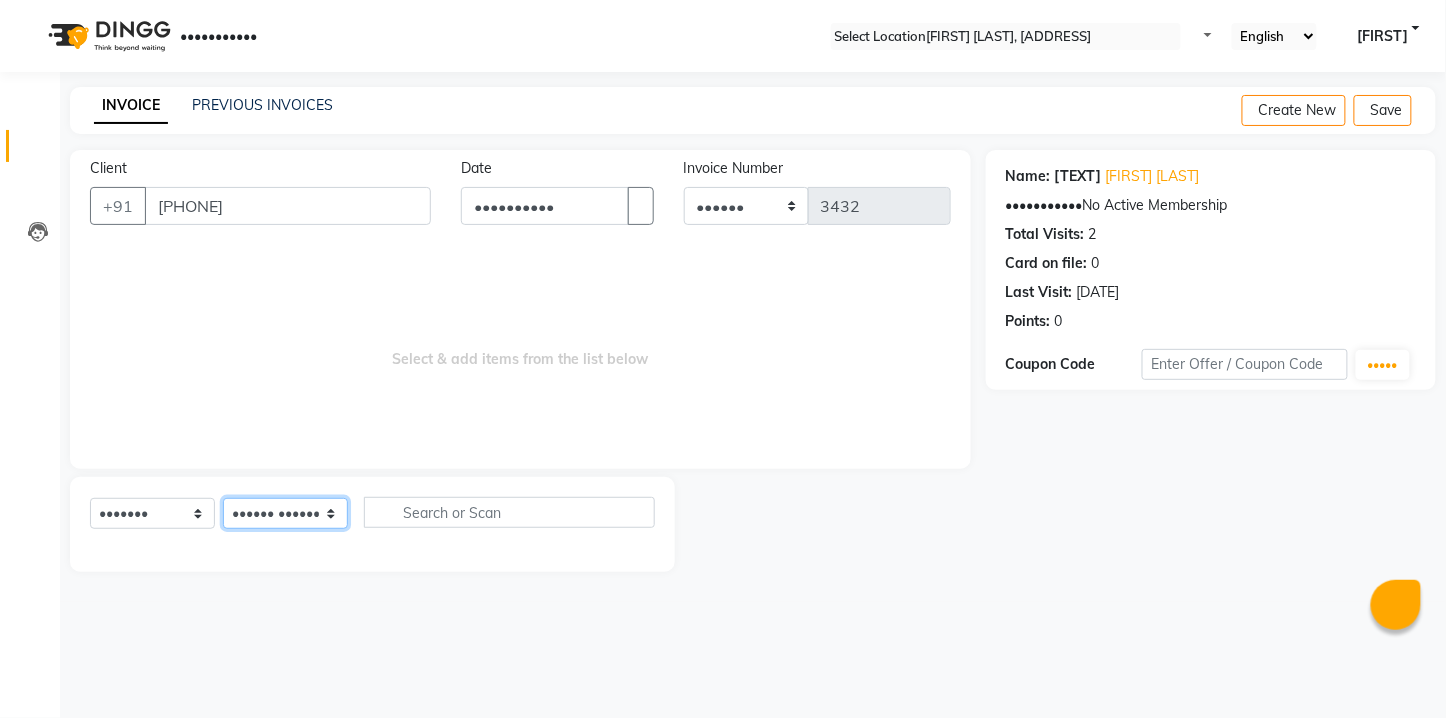 select on "[POSTAL_CODE]" 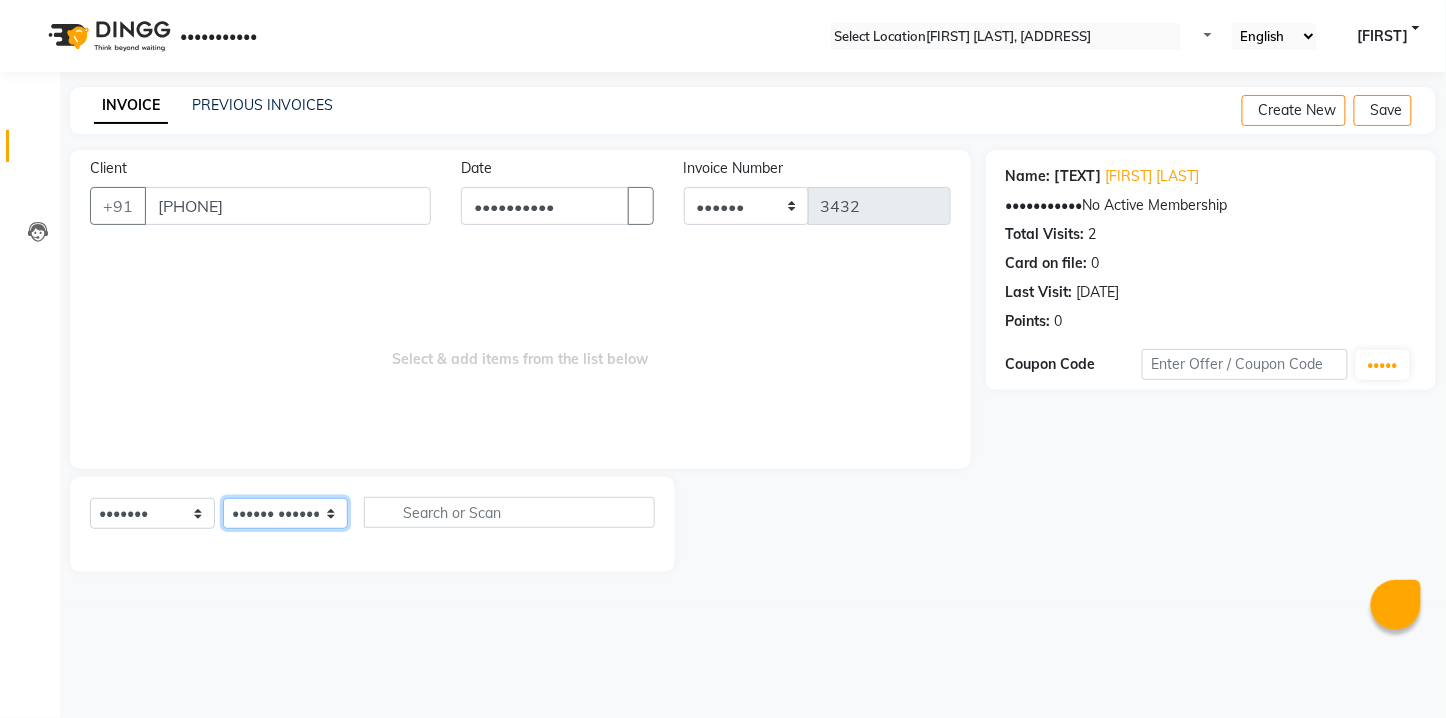 click on "•••••• ••••••• ••••• ••••• •••••• •••••••• •••••• •••••• ••••••• ••••••• •••• •• ••••• •••••• ••••••  •••• •••••• ••••" at bounding box center [285, 513] 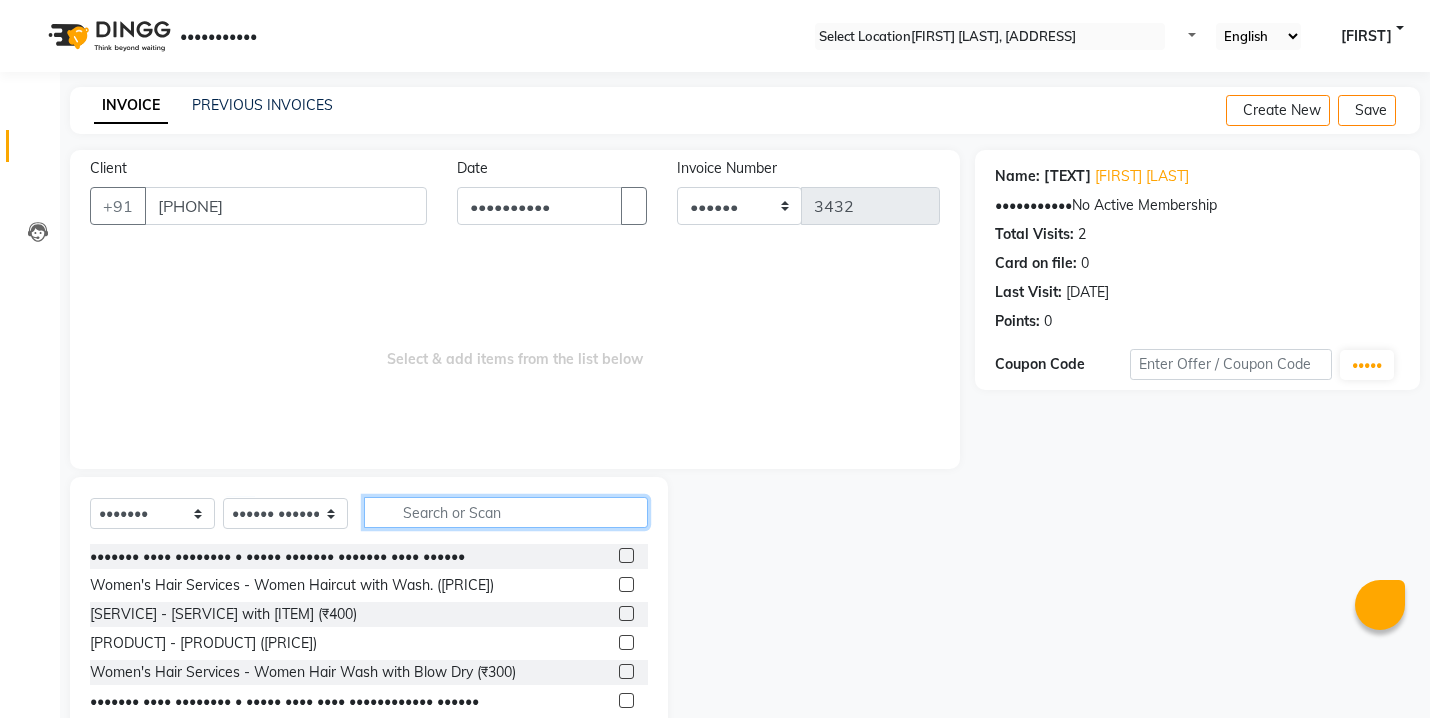click at bounding box center [506, 512] 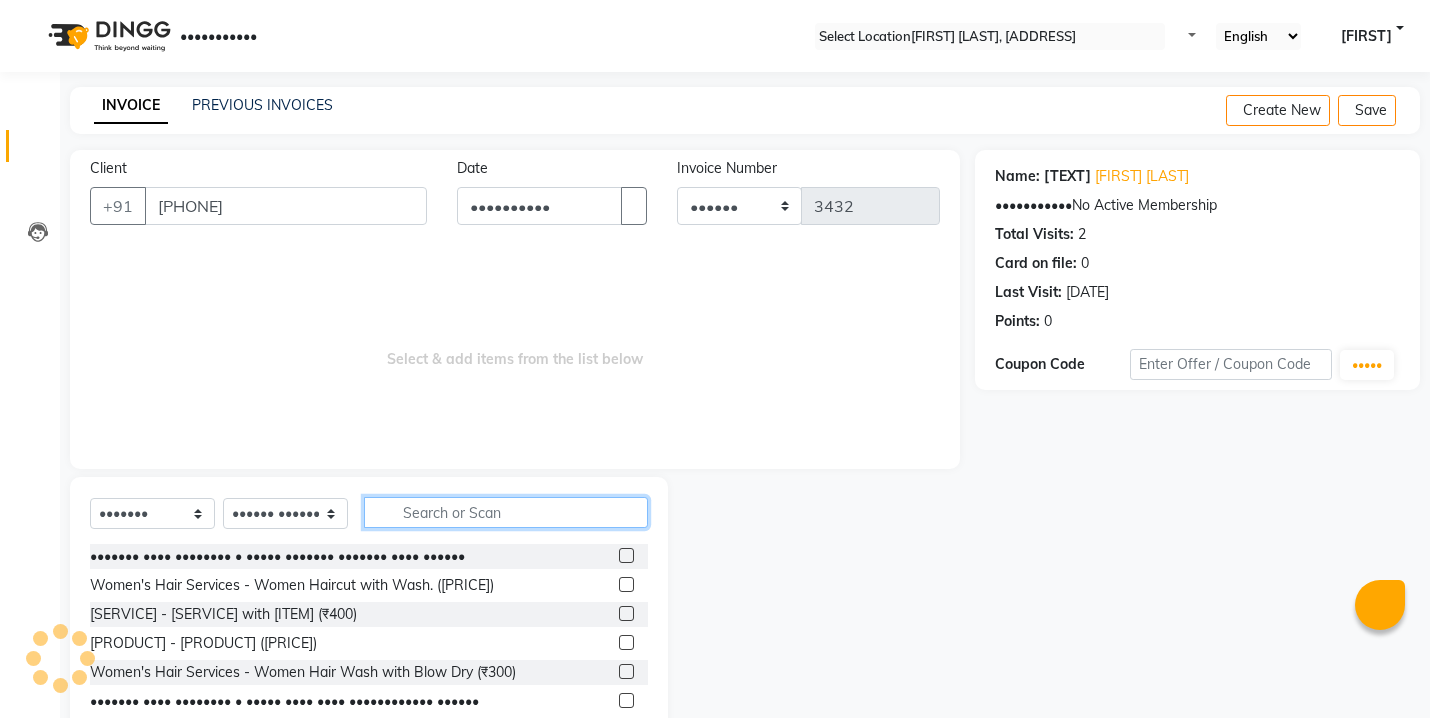click at bounding box center [506, 512] 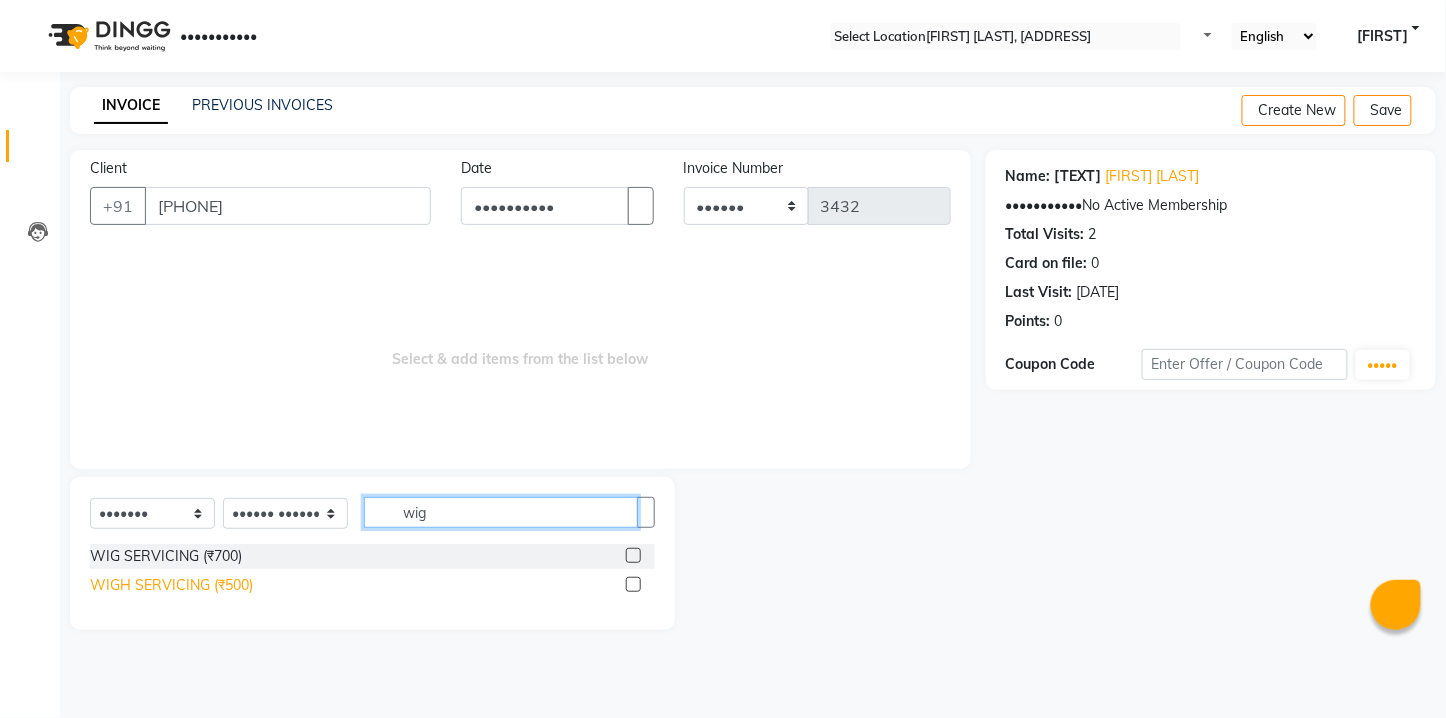 type on "wig" 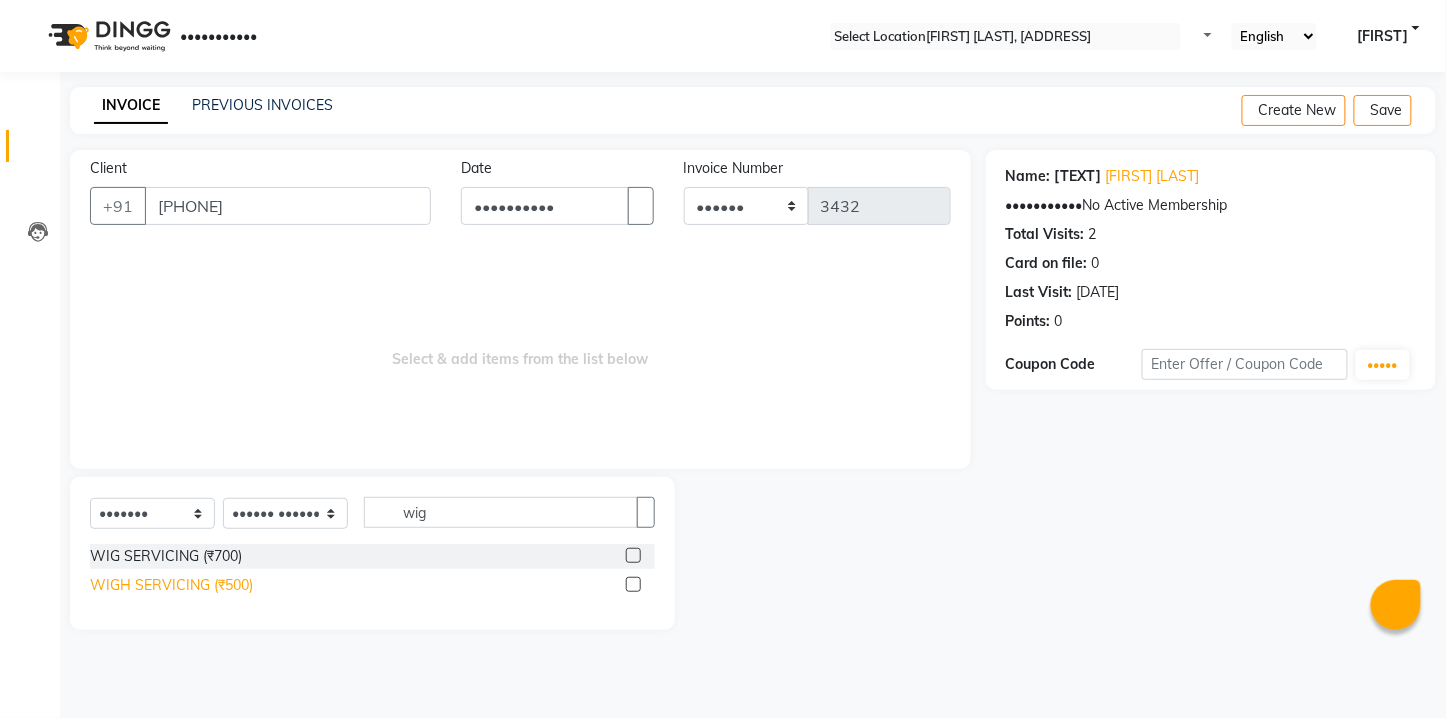click on "WIGH SERVICING (₹500)" at bounding box center (166, 556) 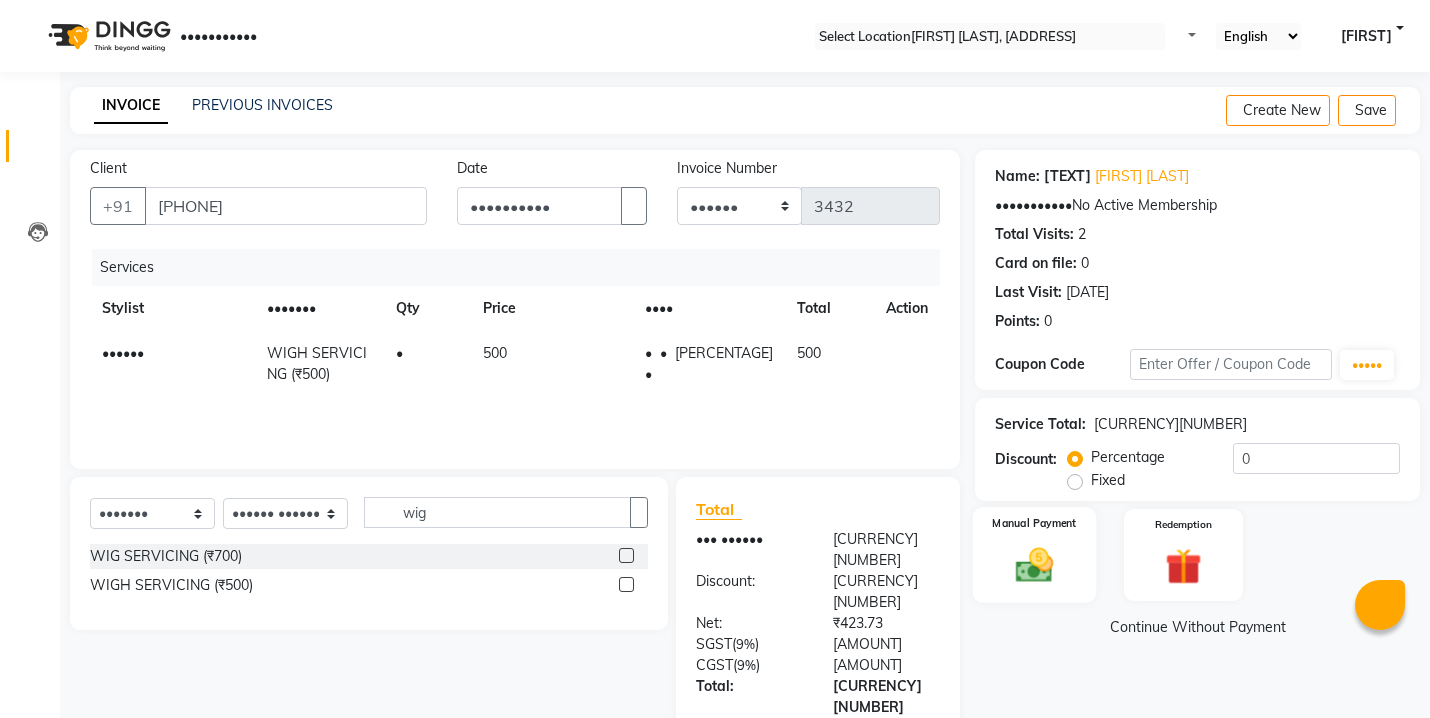click at bounding box center (1034, 565) 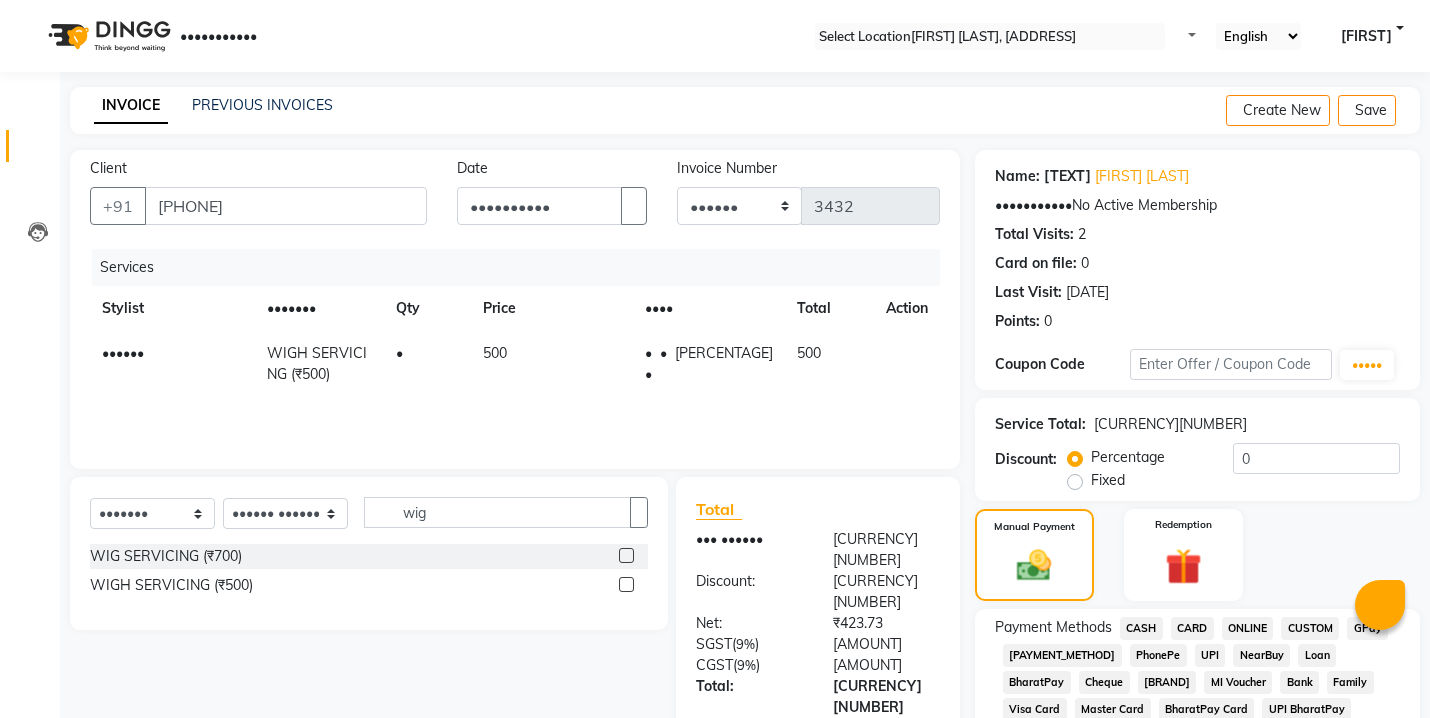 click on "ONLINE" at bounding box center (1141, 628) 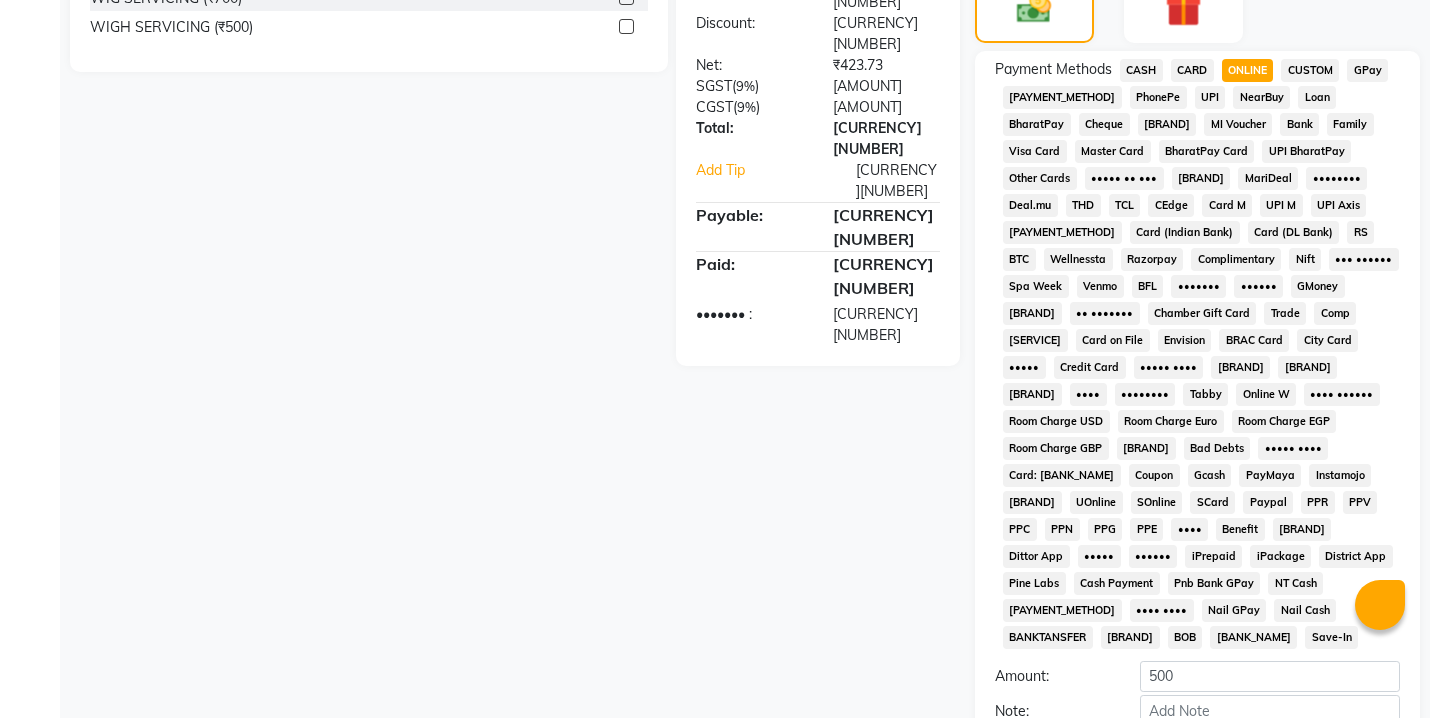 scroll, scrollTop: 738, scrollLeft: 0, axis: vertical 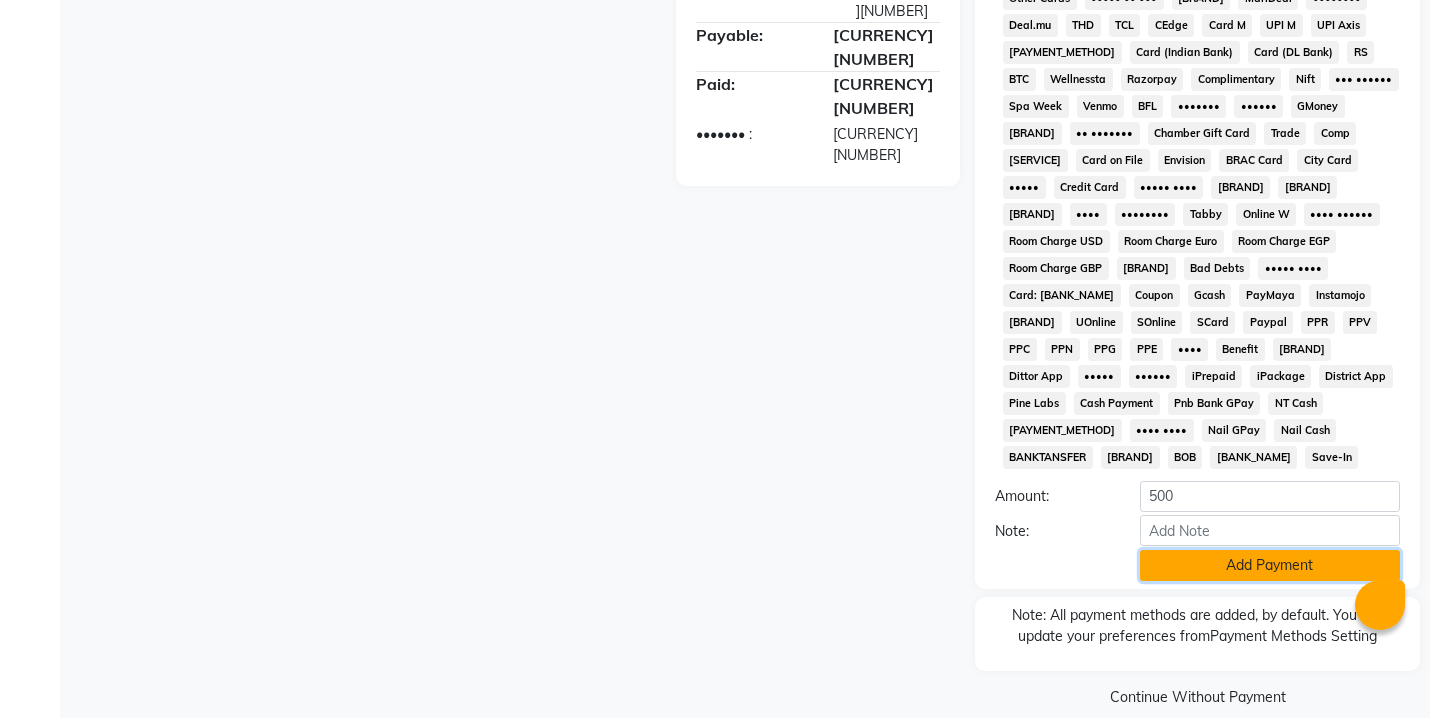 click on "Add Payment" at bounding box center (1270, 565) 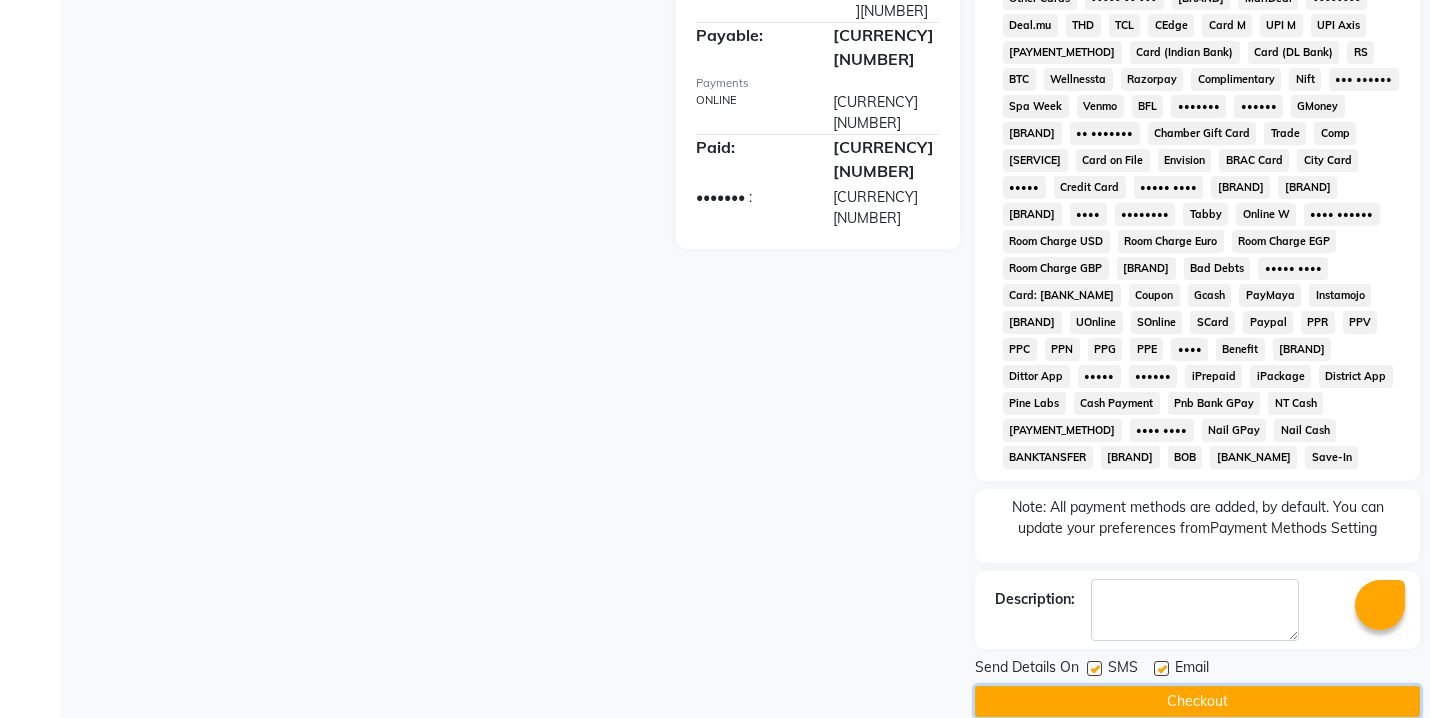 click on "Checkout" at bounding box center [1197, 701] 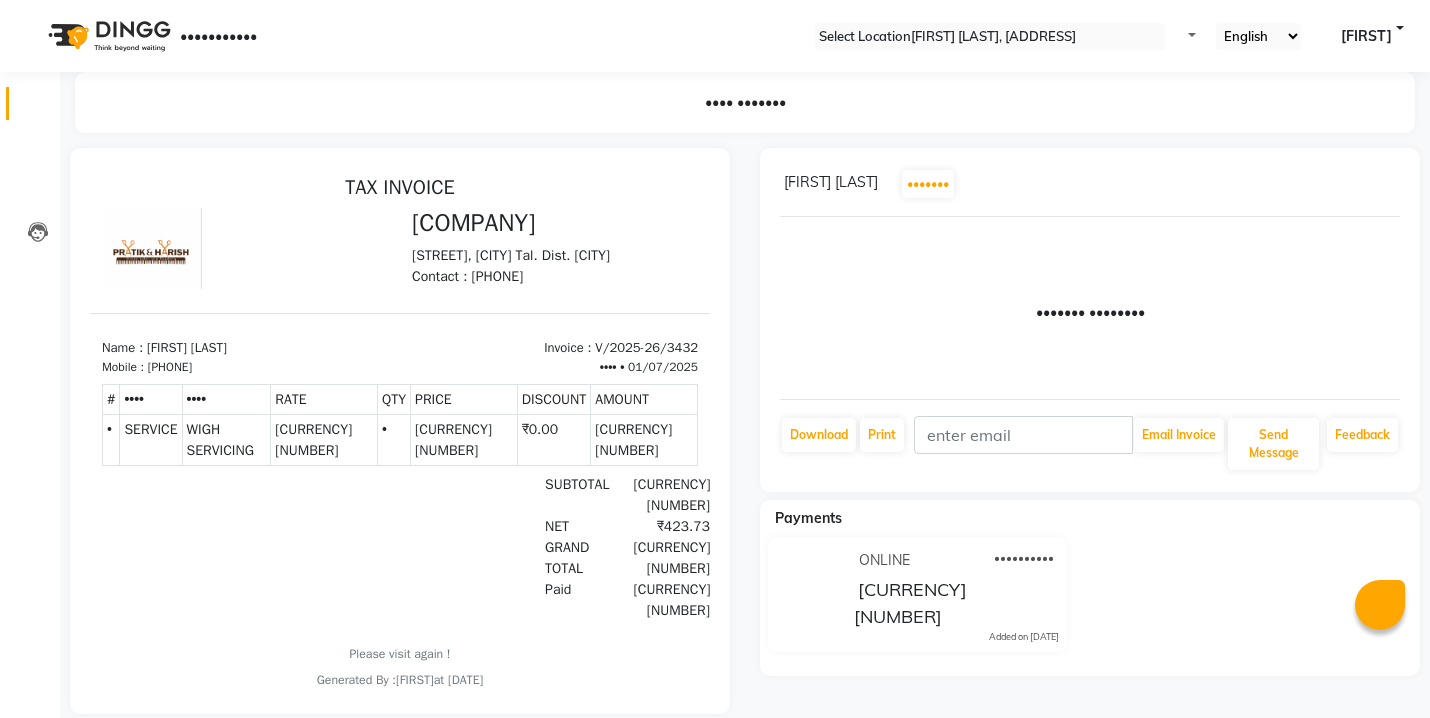 scroll, scrollTop: 0, scrollLeft: 0, axis: both 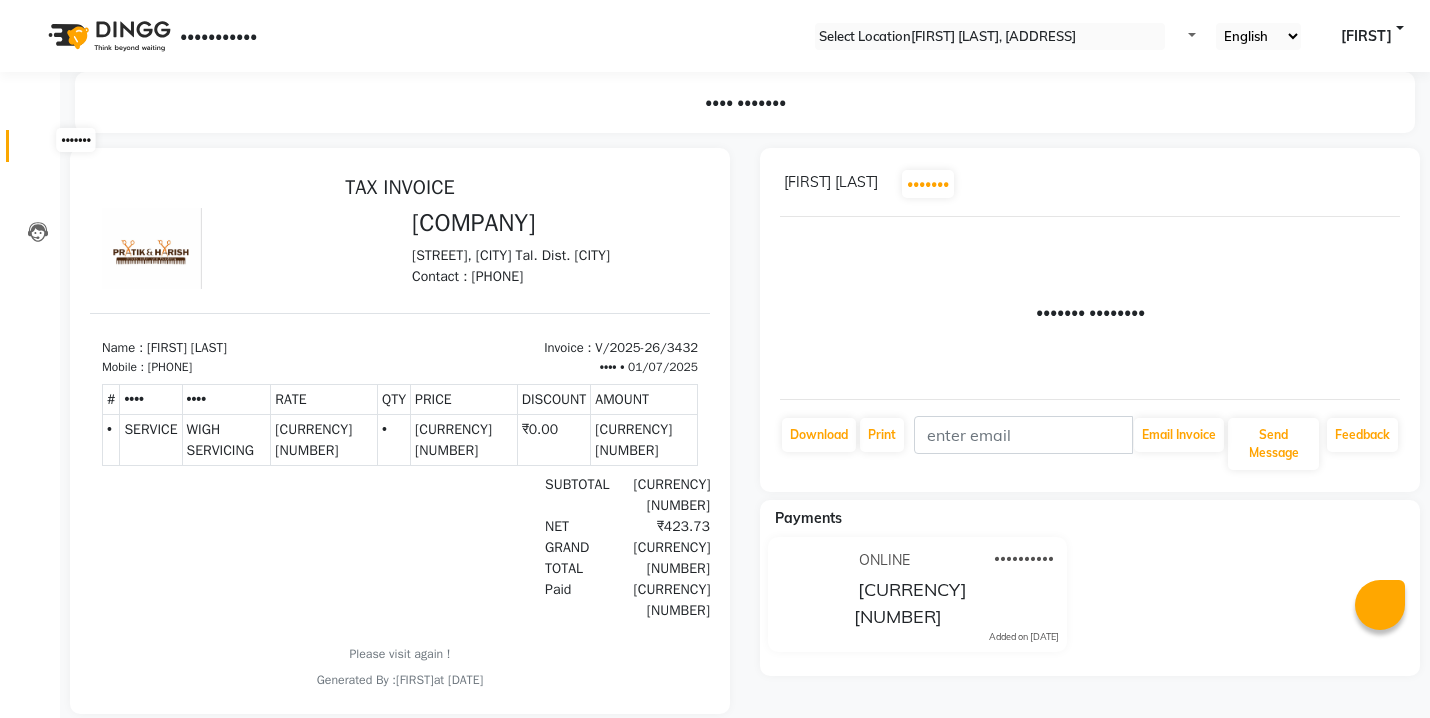 click at bounding box center [38, 151] 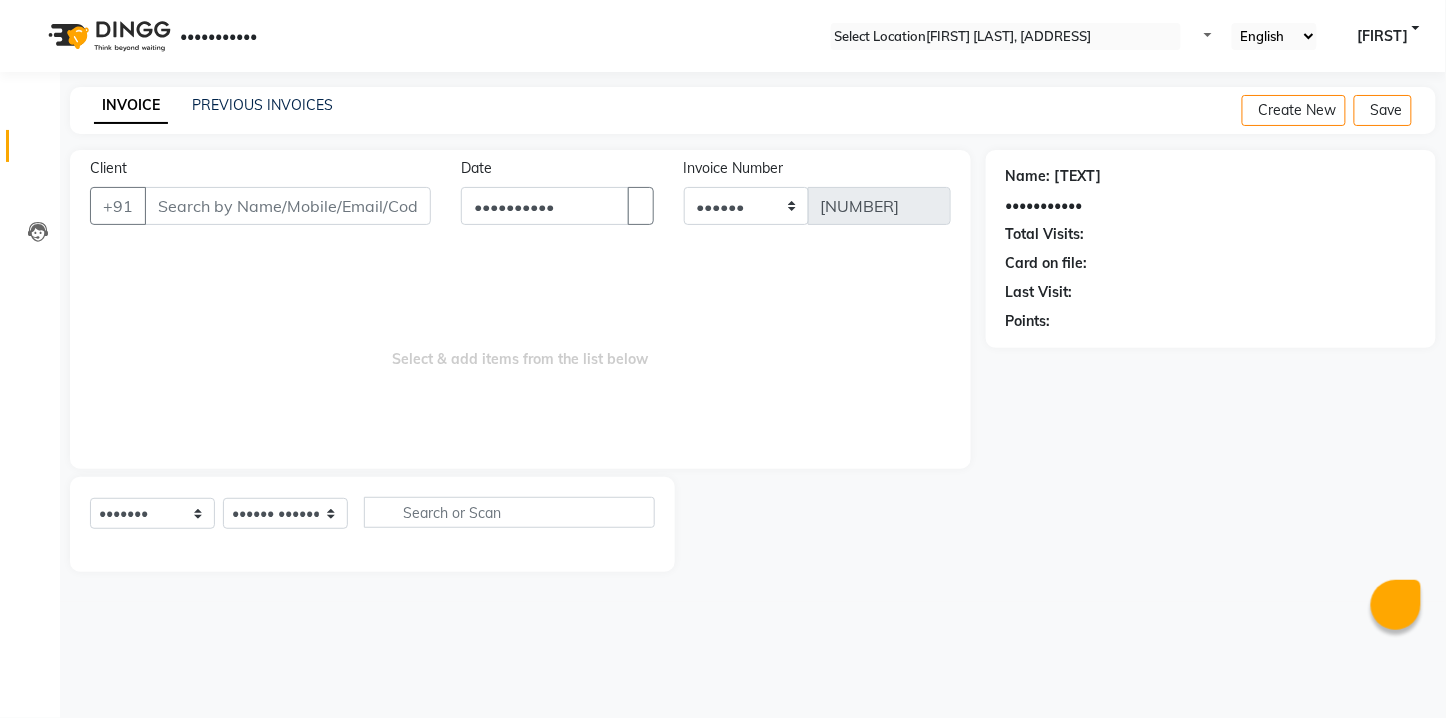 click on "Client" at bounding box center (288, 206) 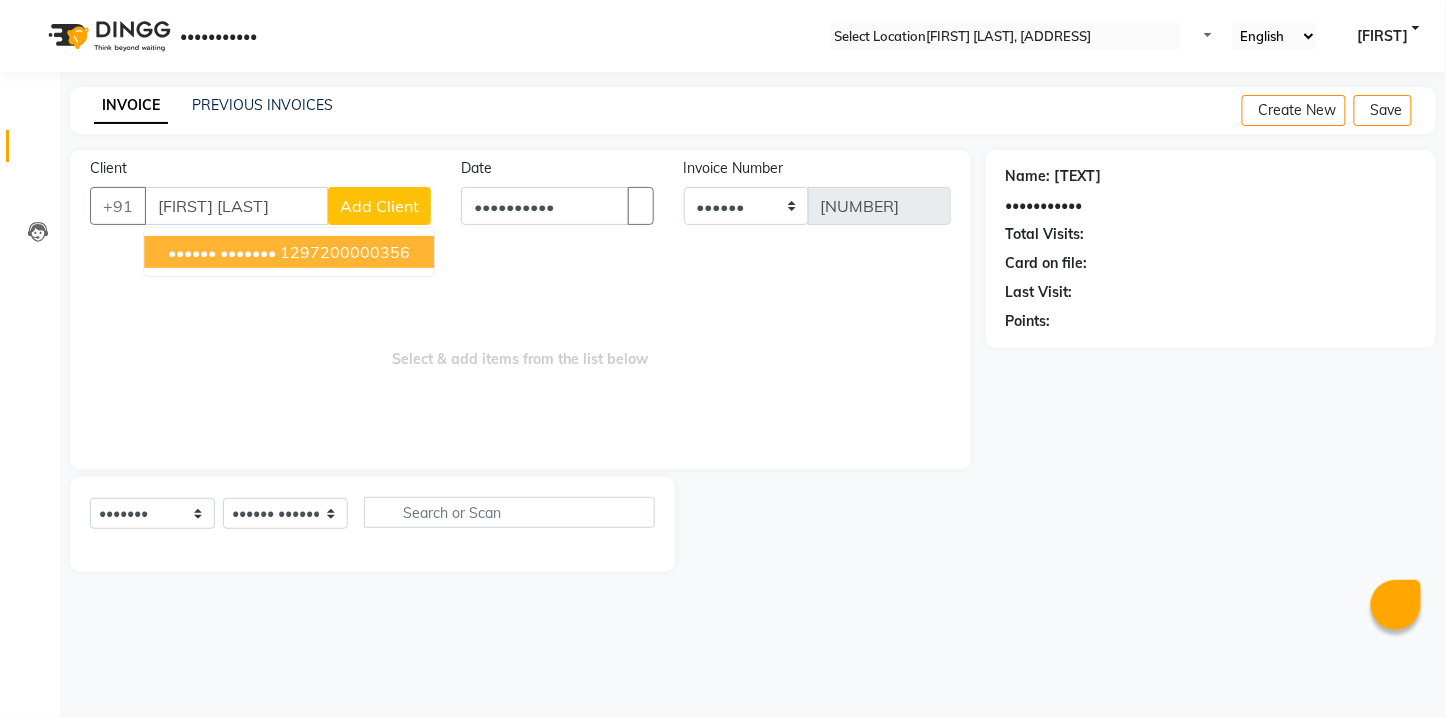 click on "•••••• •••••••" at bounding box center [222, 252] 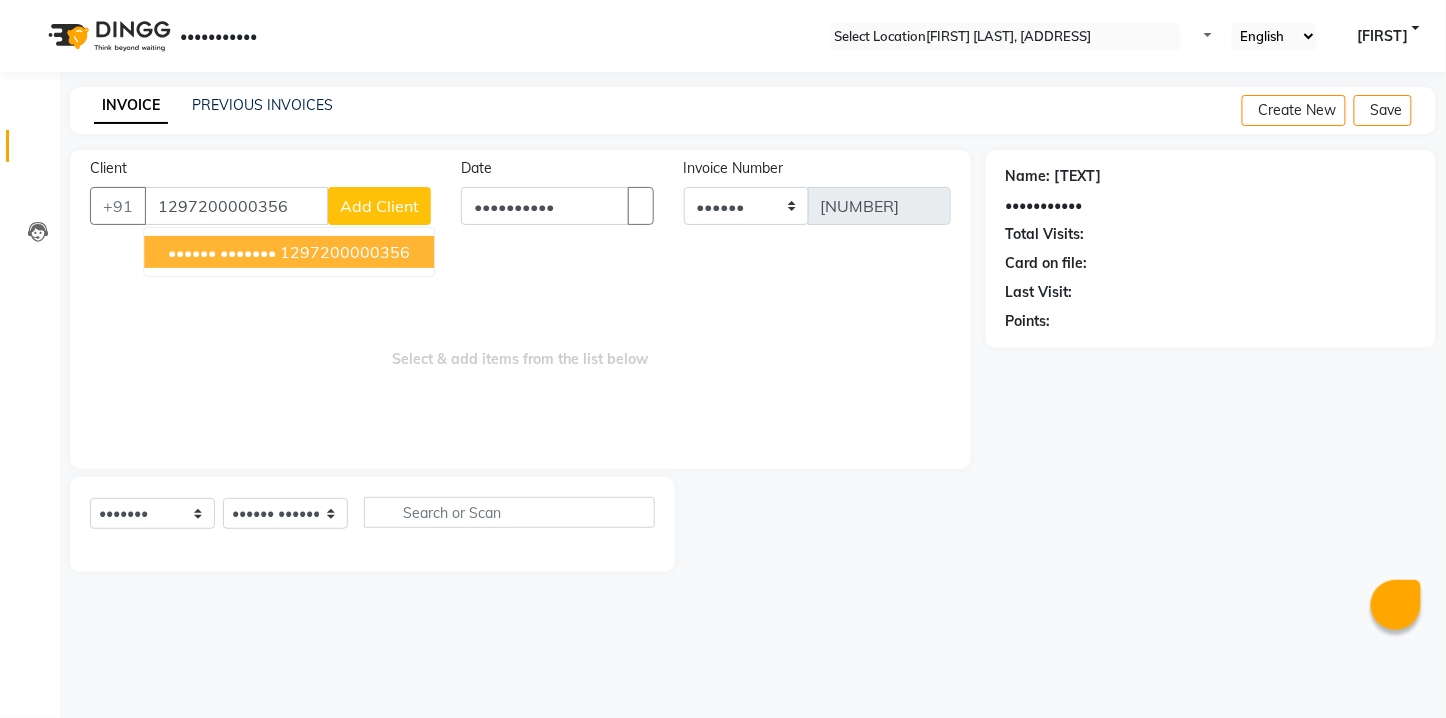type on "1297200000356" 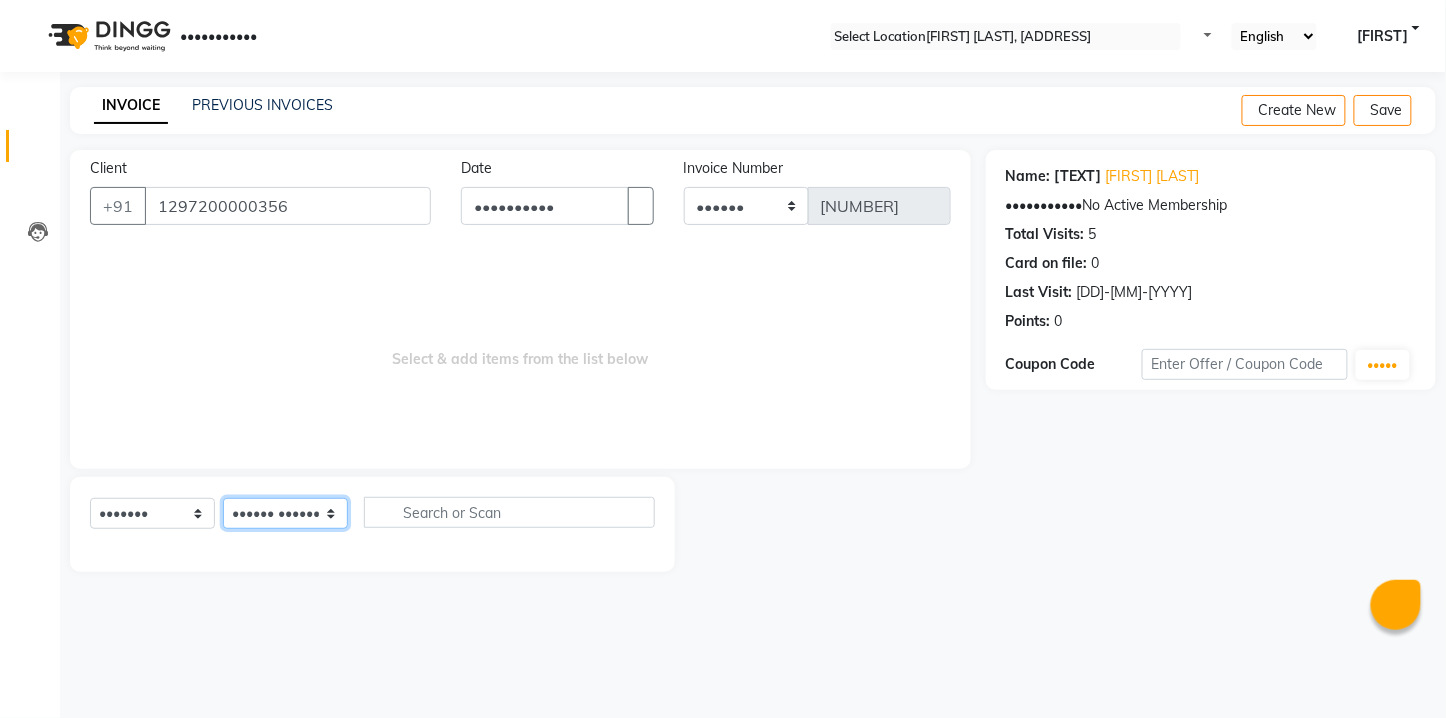click on "•••••• ••••••• ••••• ••••• •••••• •••••••• •••••• •••••• ••••••• ••••••• •••• •• ••••• •••••• ••••••  •••• •••••• ••••" at bounding box center [285, 513] 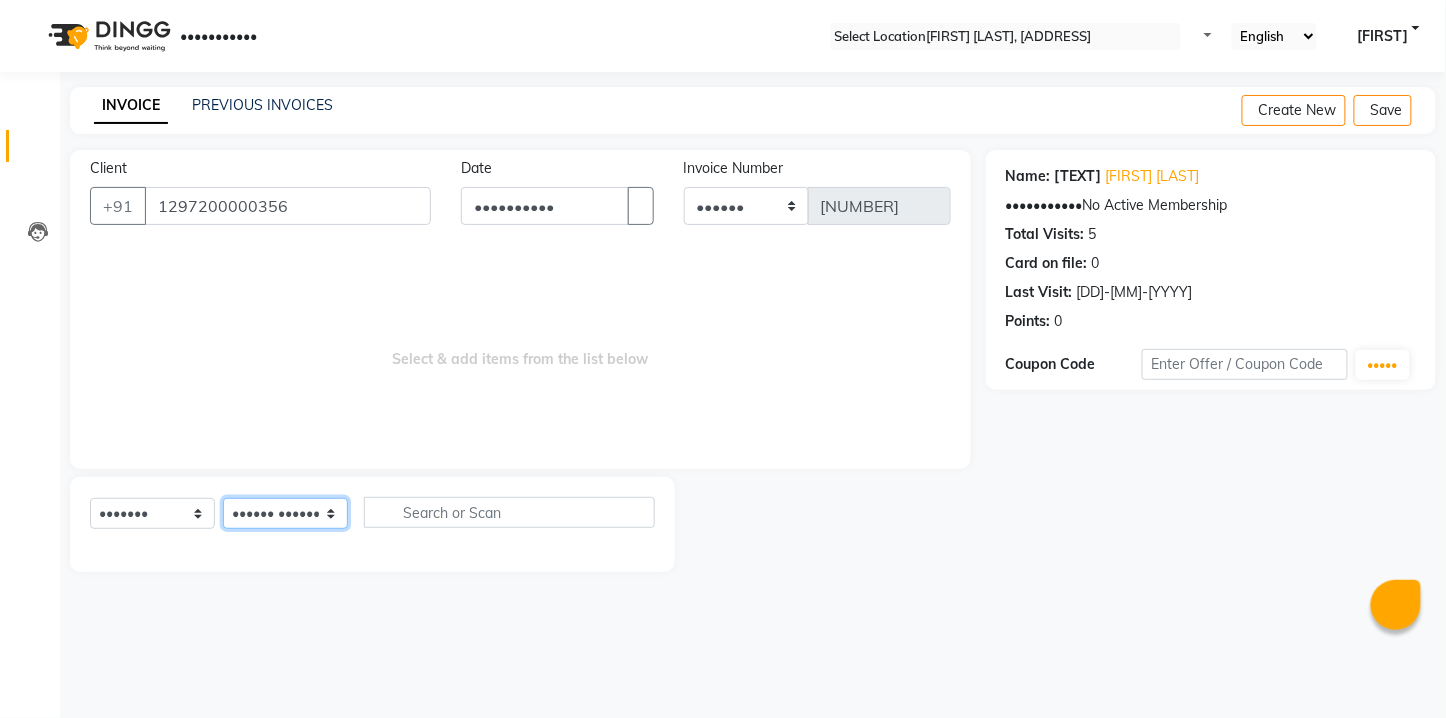 click on "•••••• ••••••• ••••• ••••• •••••• •••••••• •••••• •••••• ••••••• ••••••• •••• •• ••••• •••••• ••••••  •••• •••••• ••••" at bounding box center [285, 513] 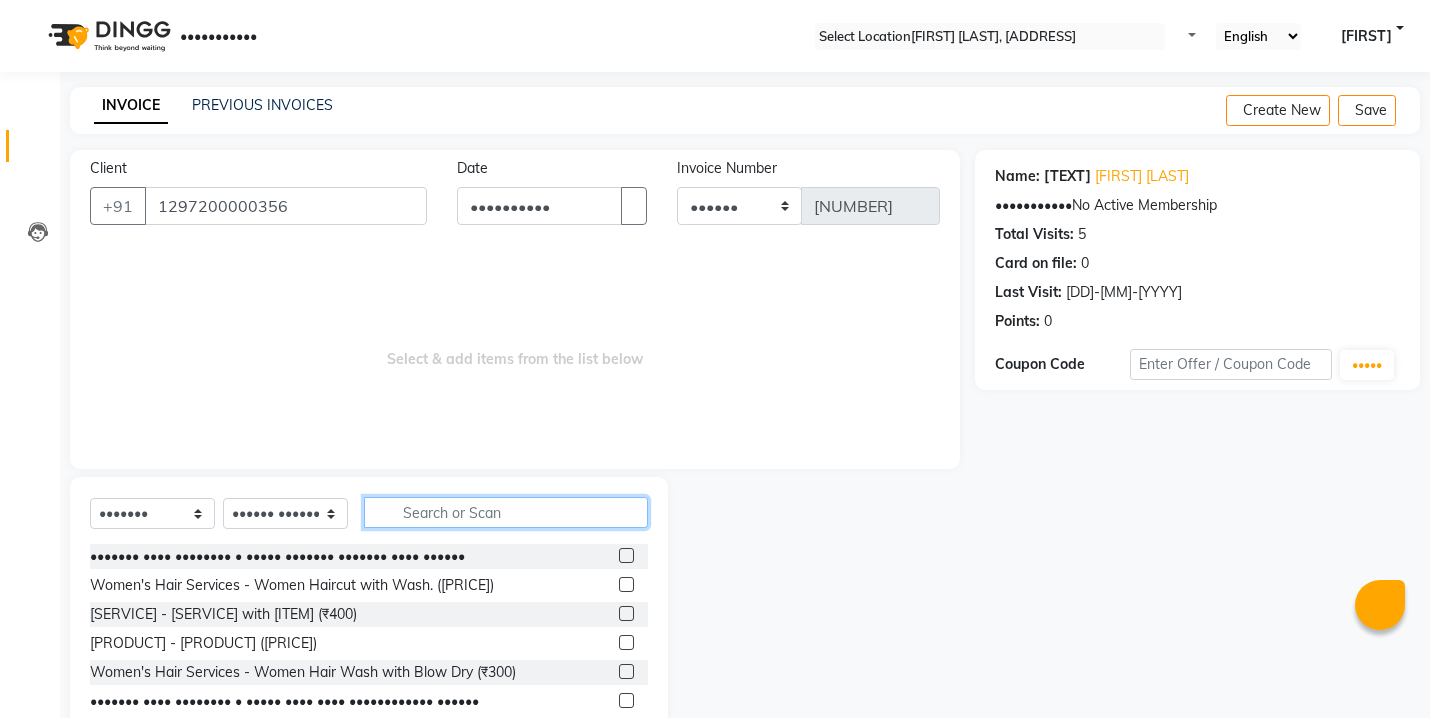 click at bounding box center (506, 512) 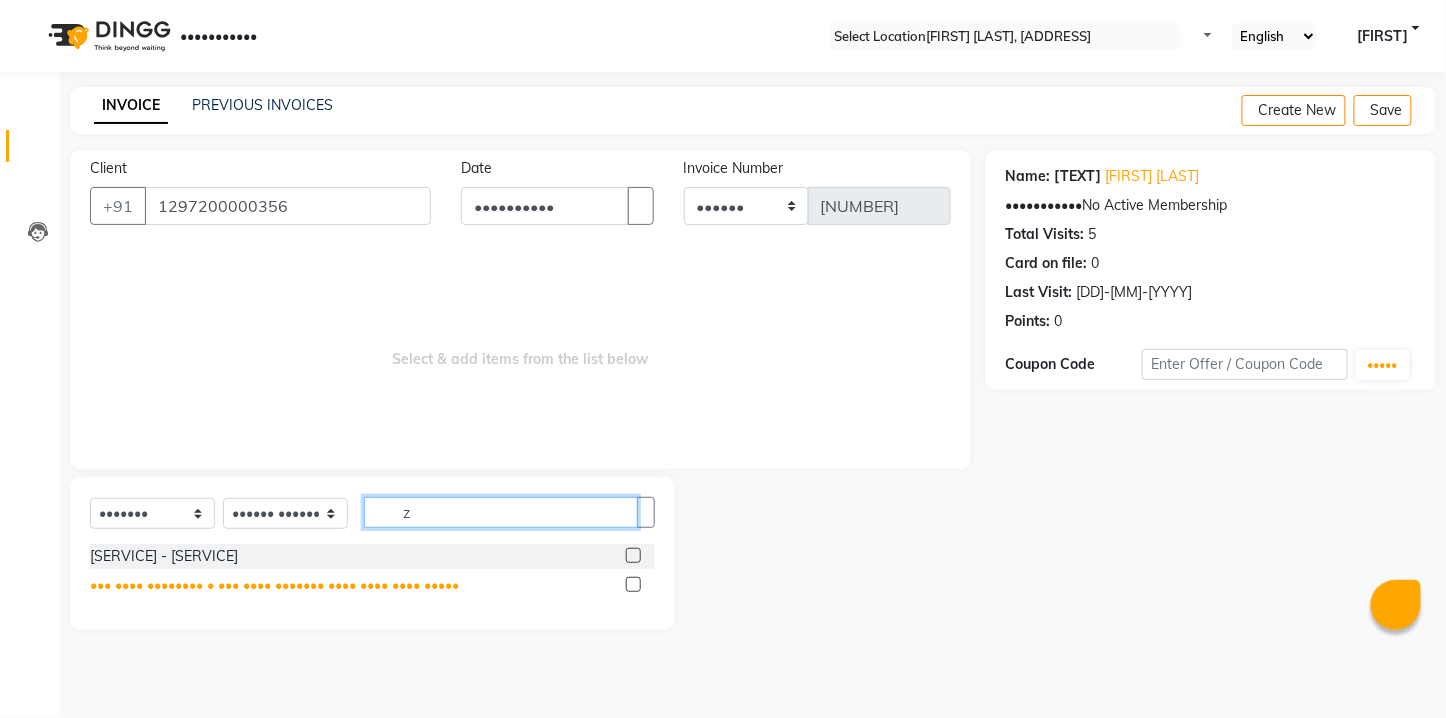 type on "z" 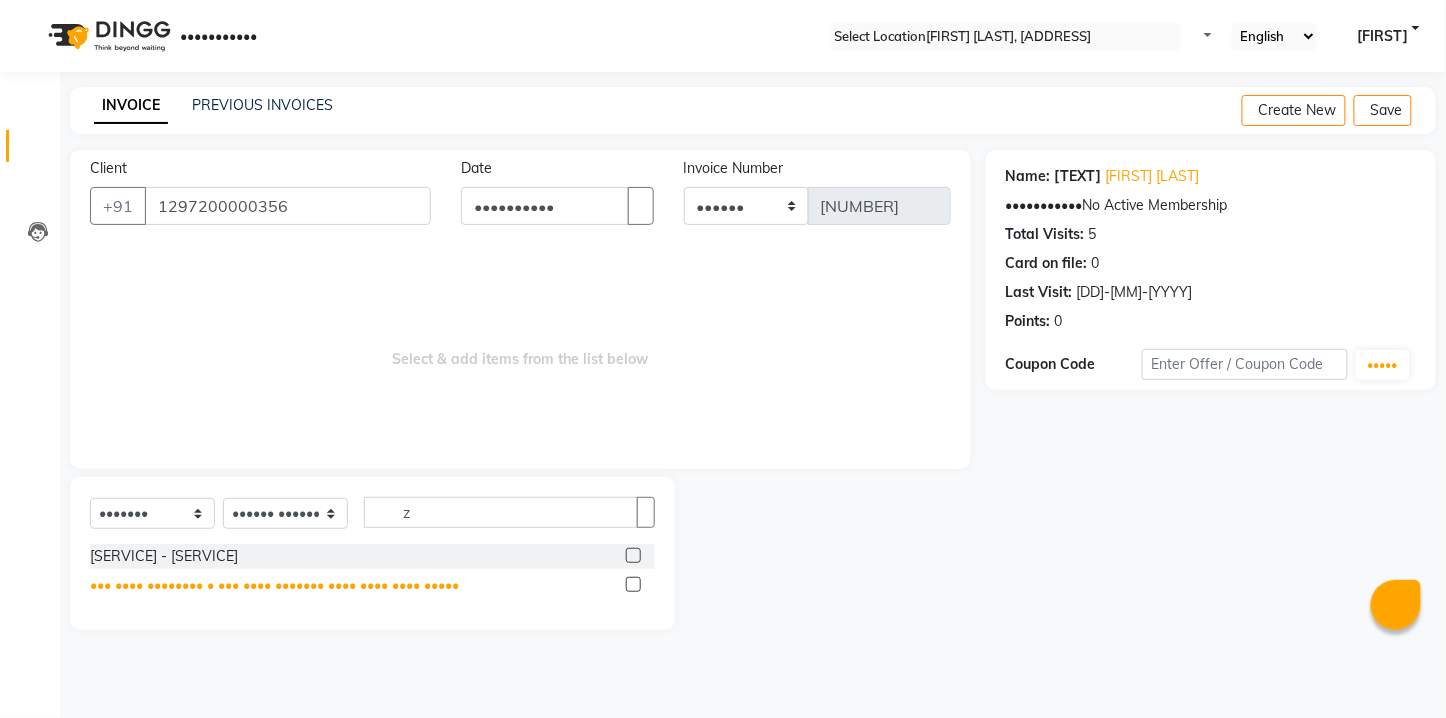 click on "••• •••• •••••••• • ••• •••• ••••••• •••• •••• •••• •••••" at bounding box center (164, 556) 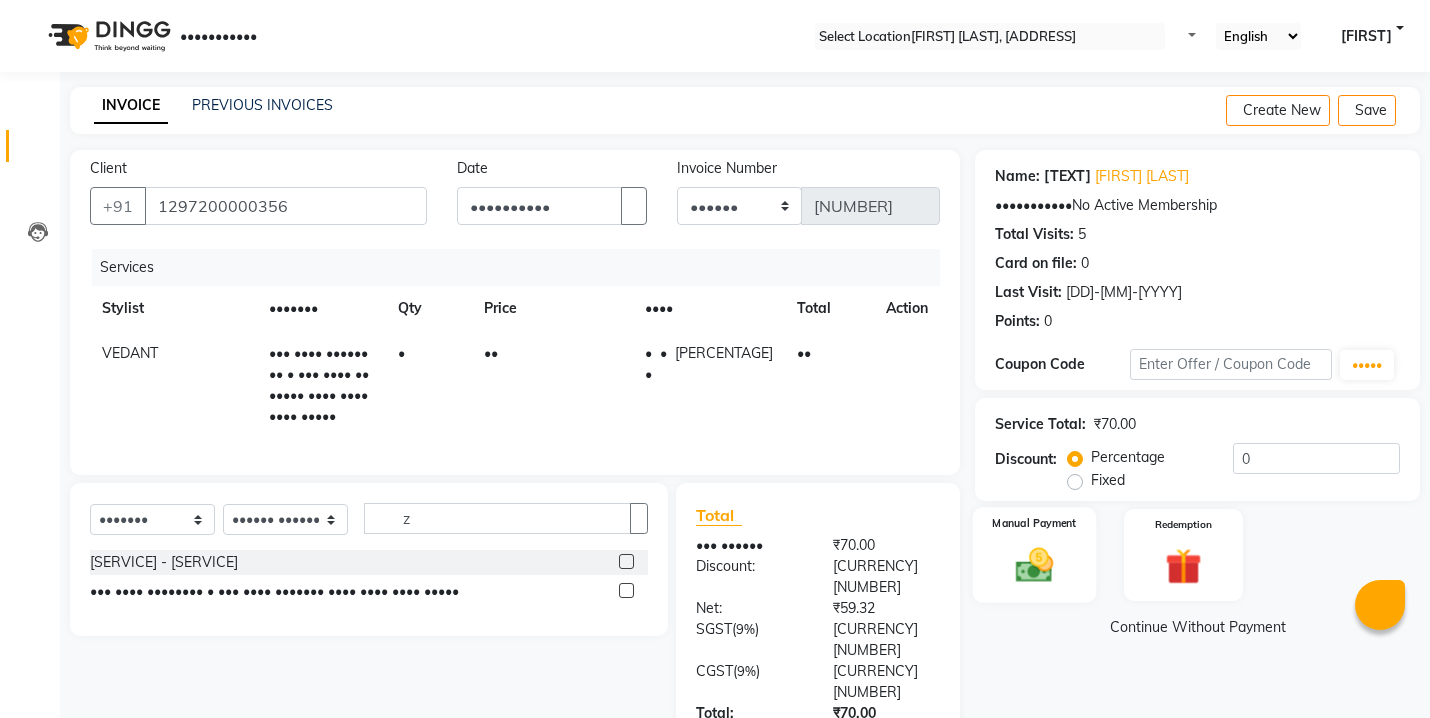 click at bounding box center [1034, 565] 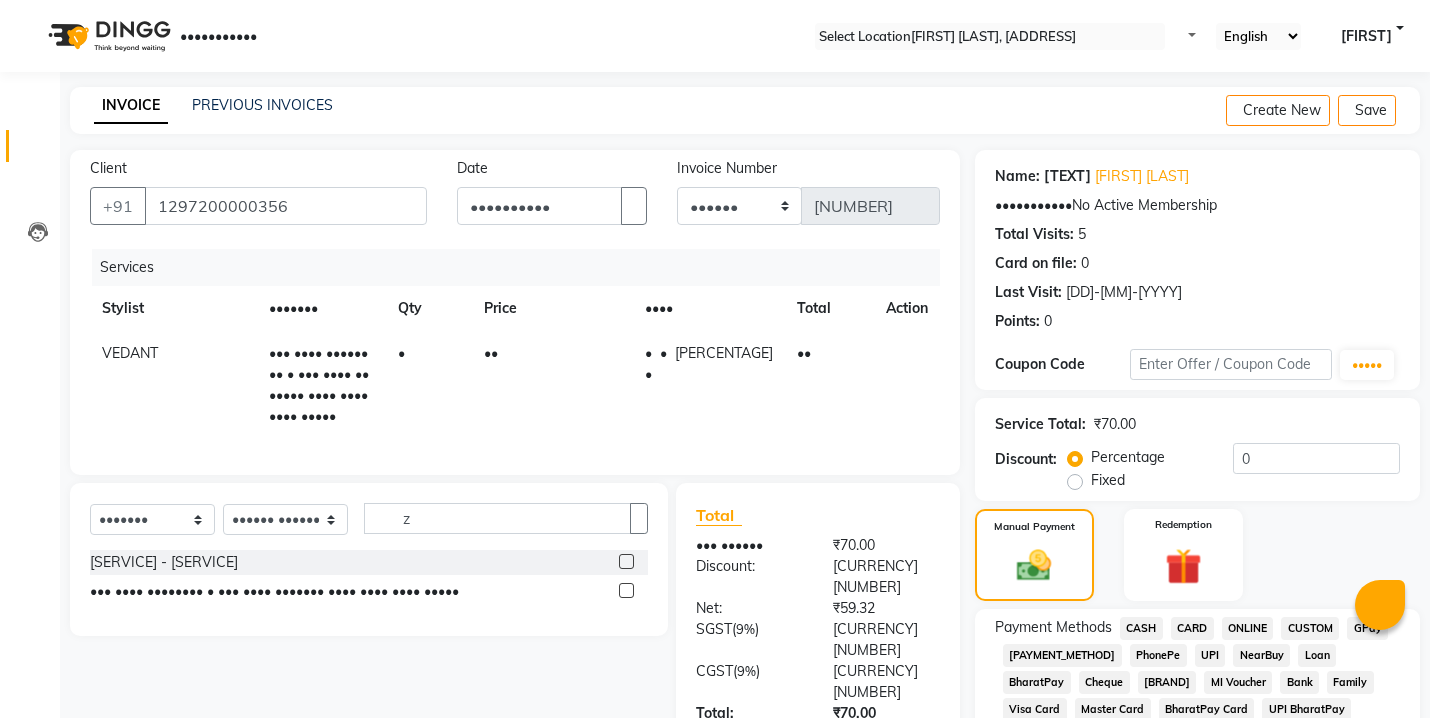 click on "ONLINE" at bounding box center [1141, 628] 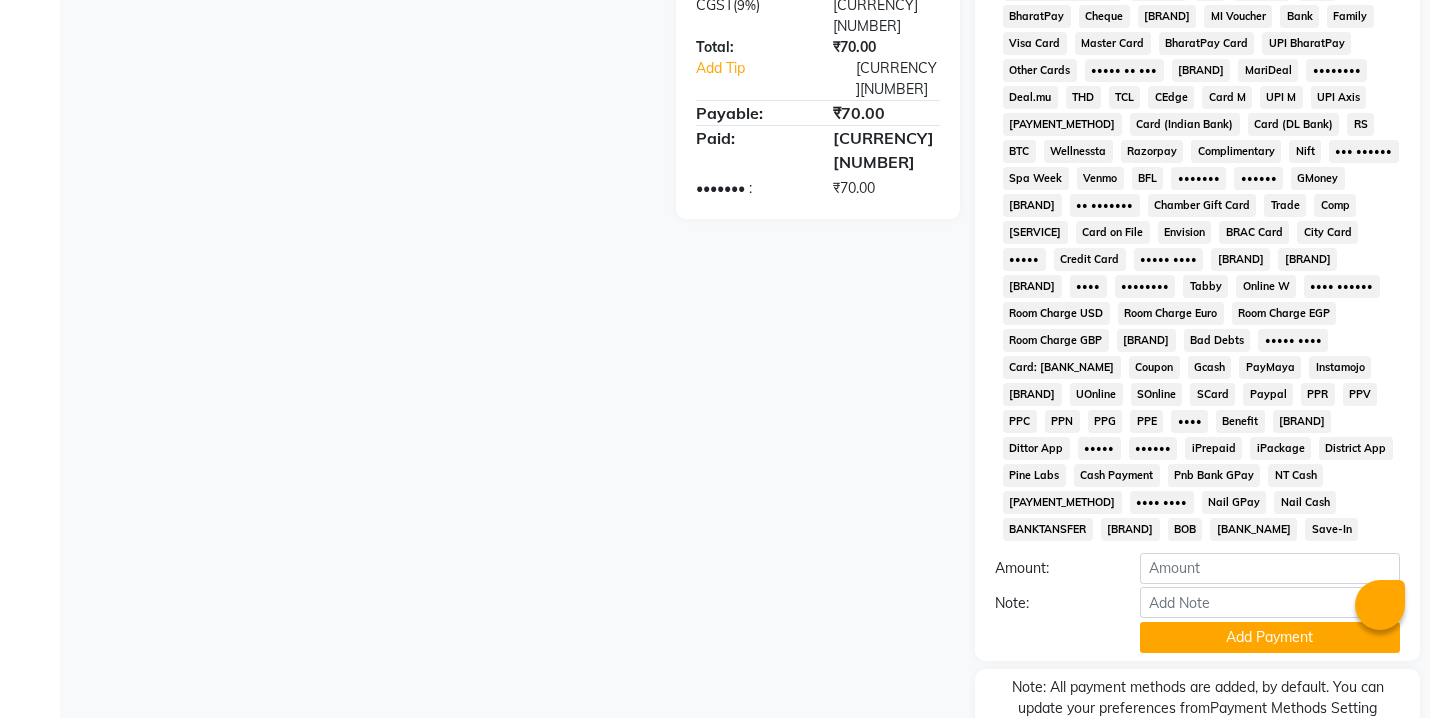 scroll, scrollTop: 738, scrollLeft: 0, axis: vertical 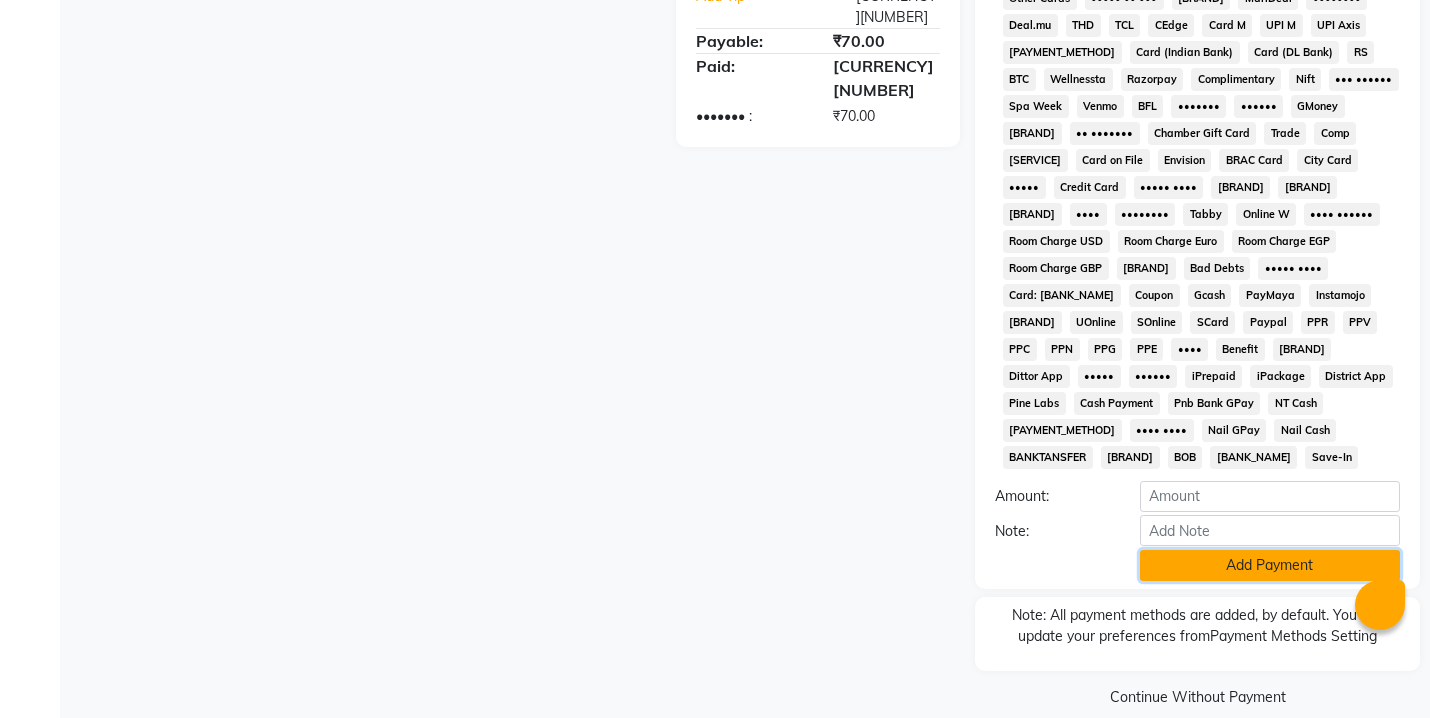 click on "Add Payment" at bounding box center [1270, 565] 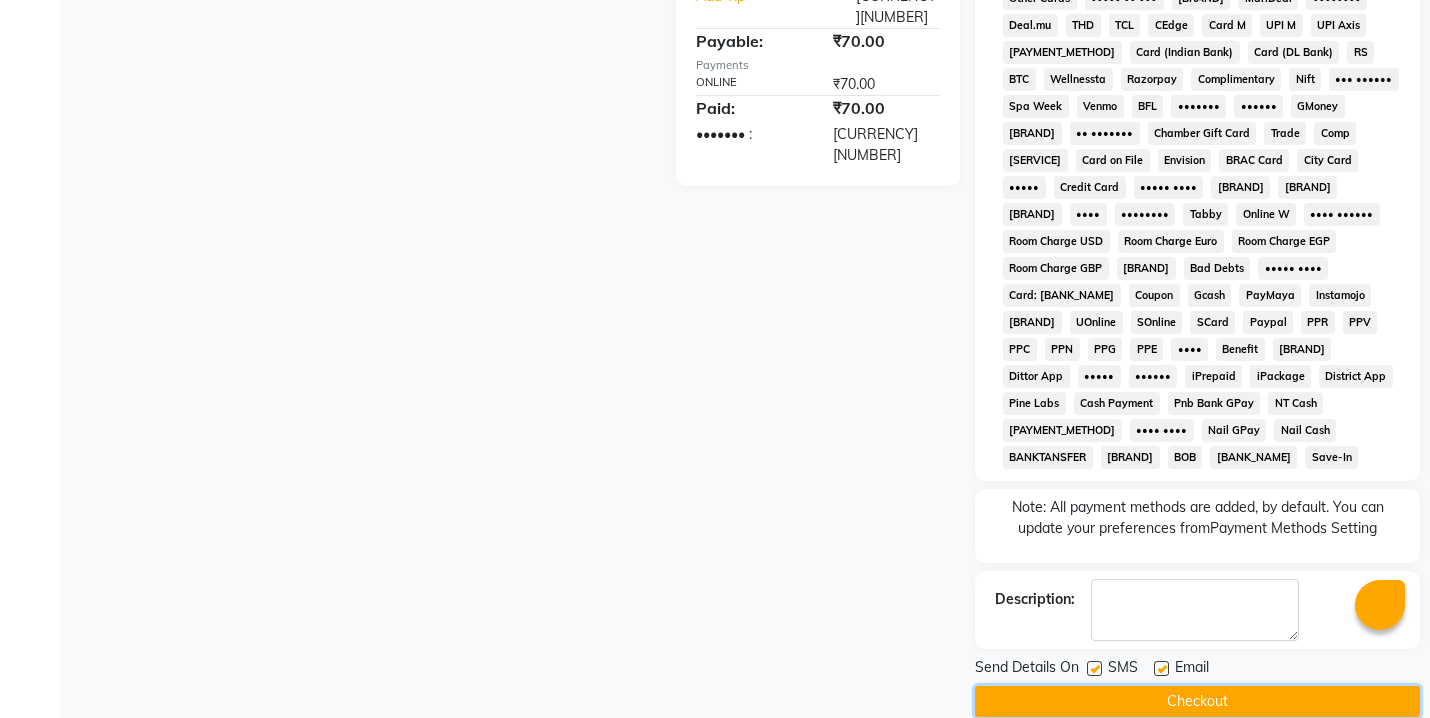 click on "Checkout" at bounding box center [1197, 701] 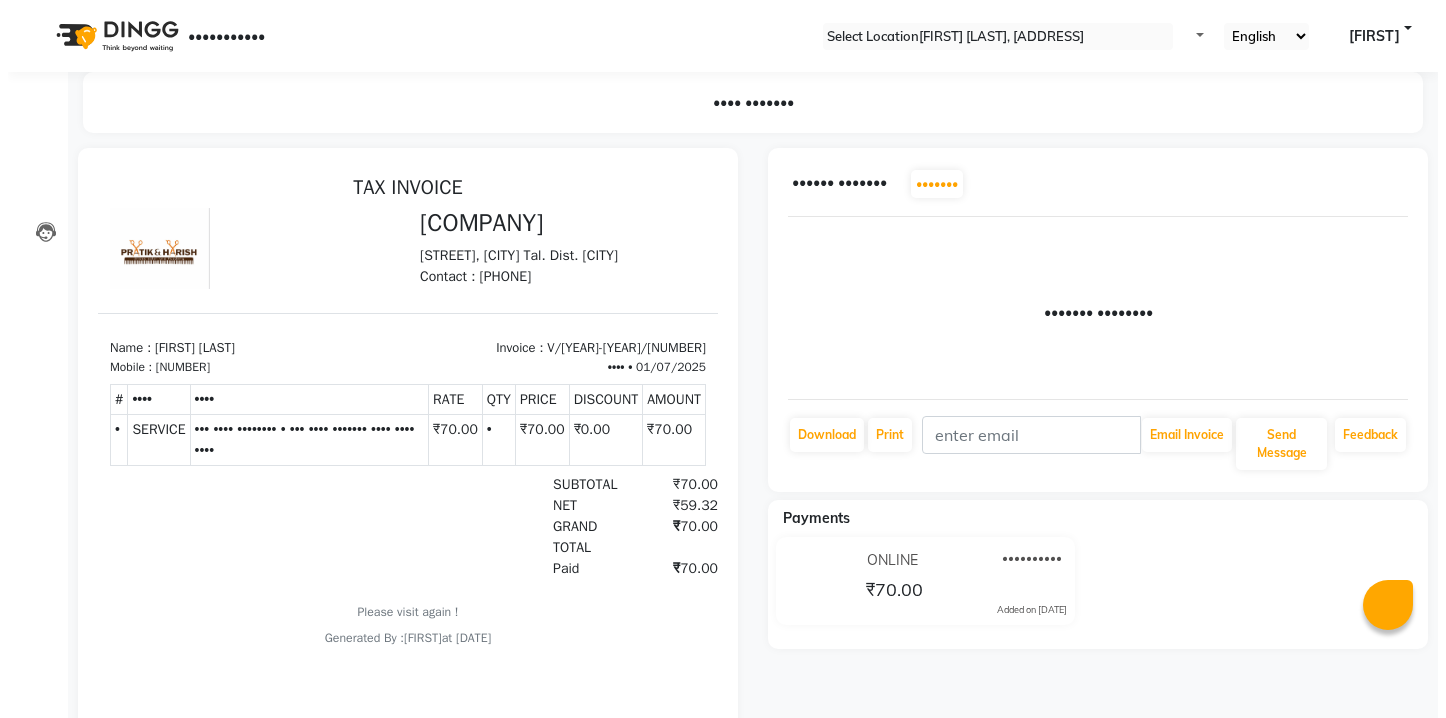 scroll, scrollTop: 0, scrollLeft: 0, axis: both 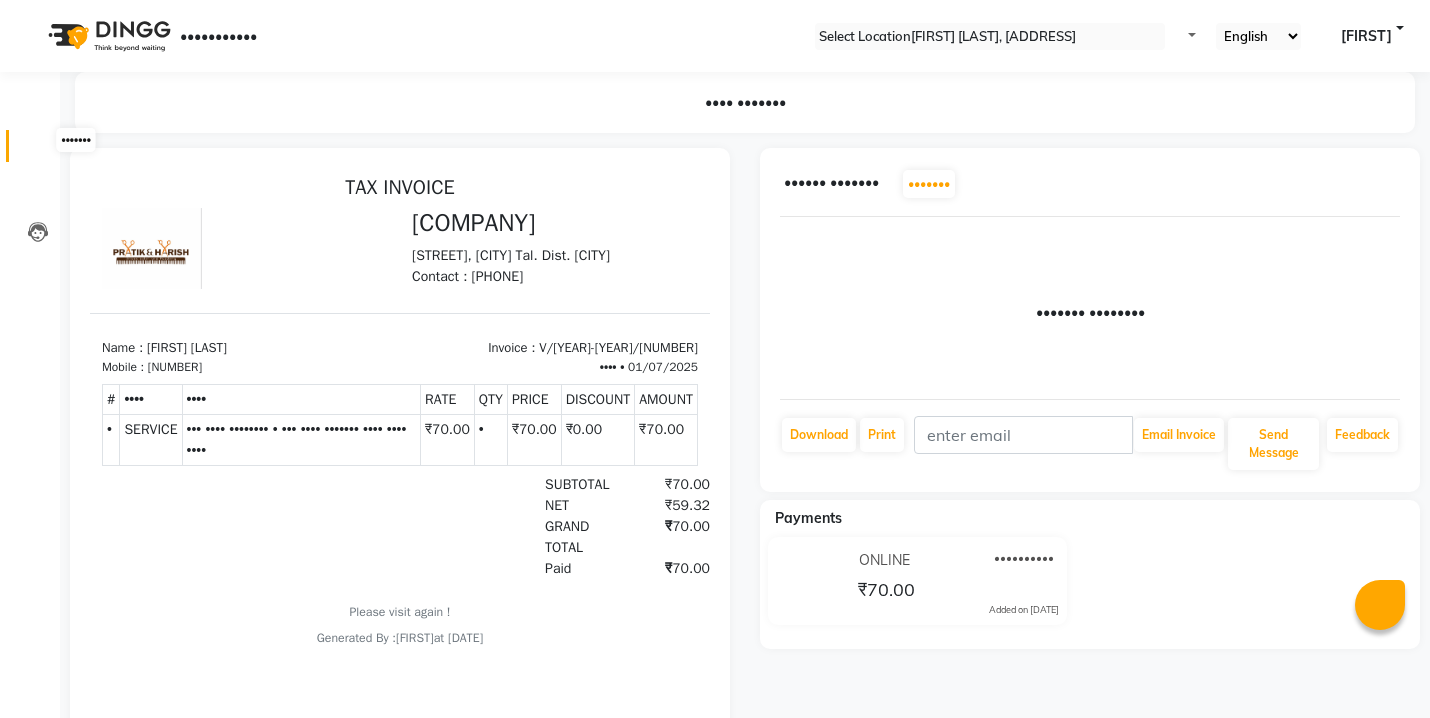 click at bounding box center (38, 151) 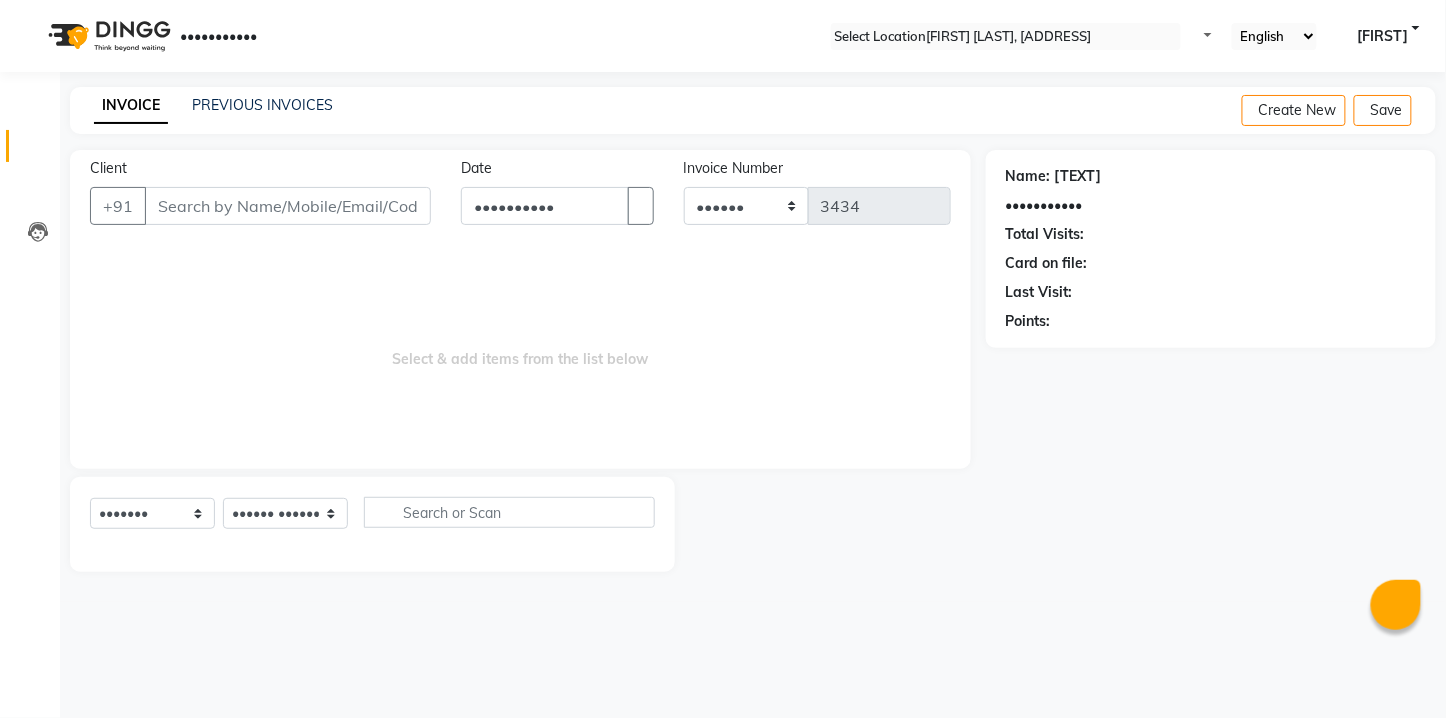 click on "Client" at bounding box center (288, 206) 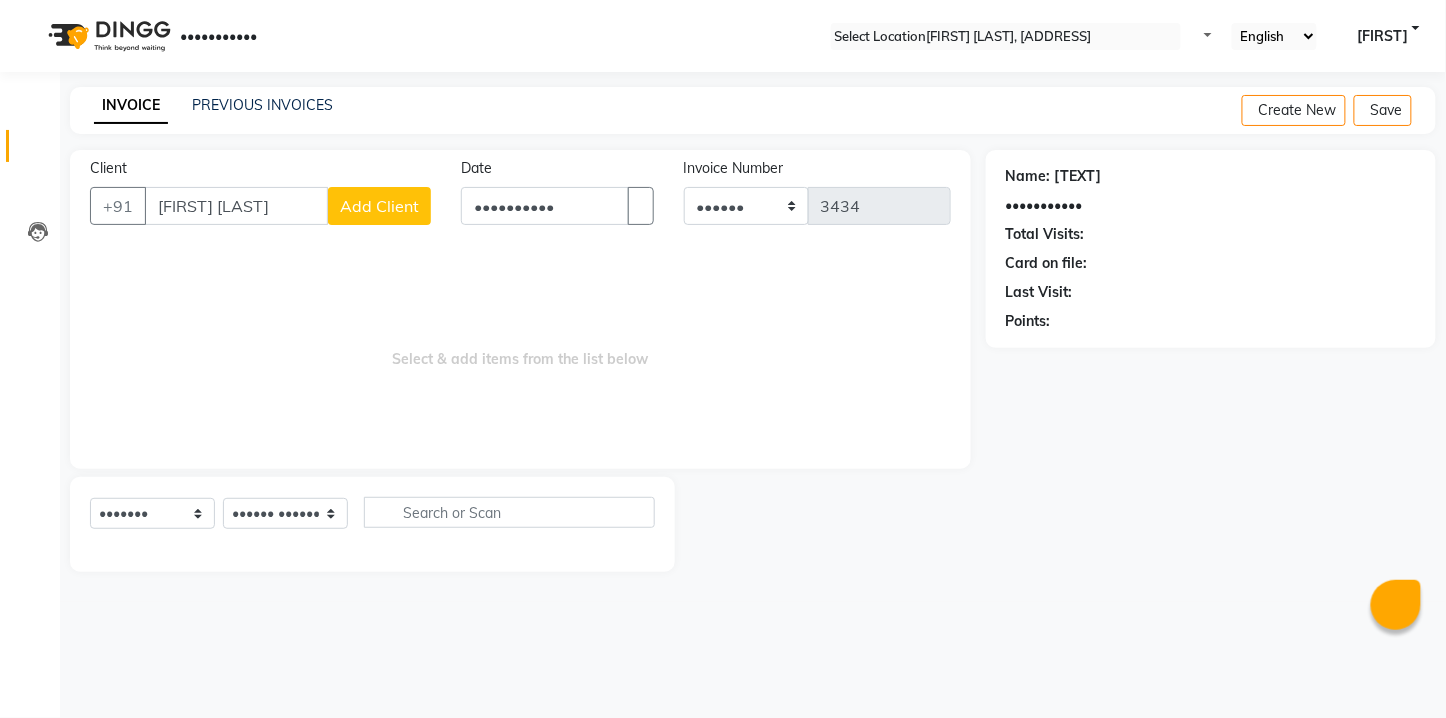 type on "[FIRST] [LAST]" 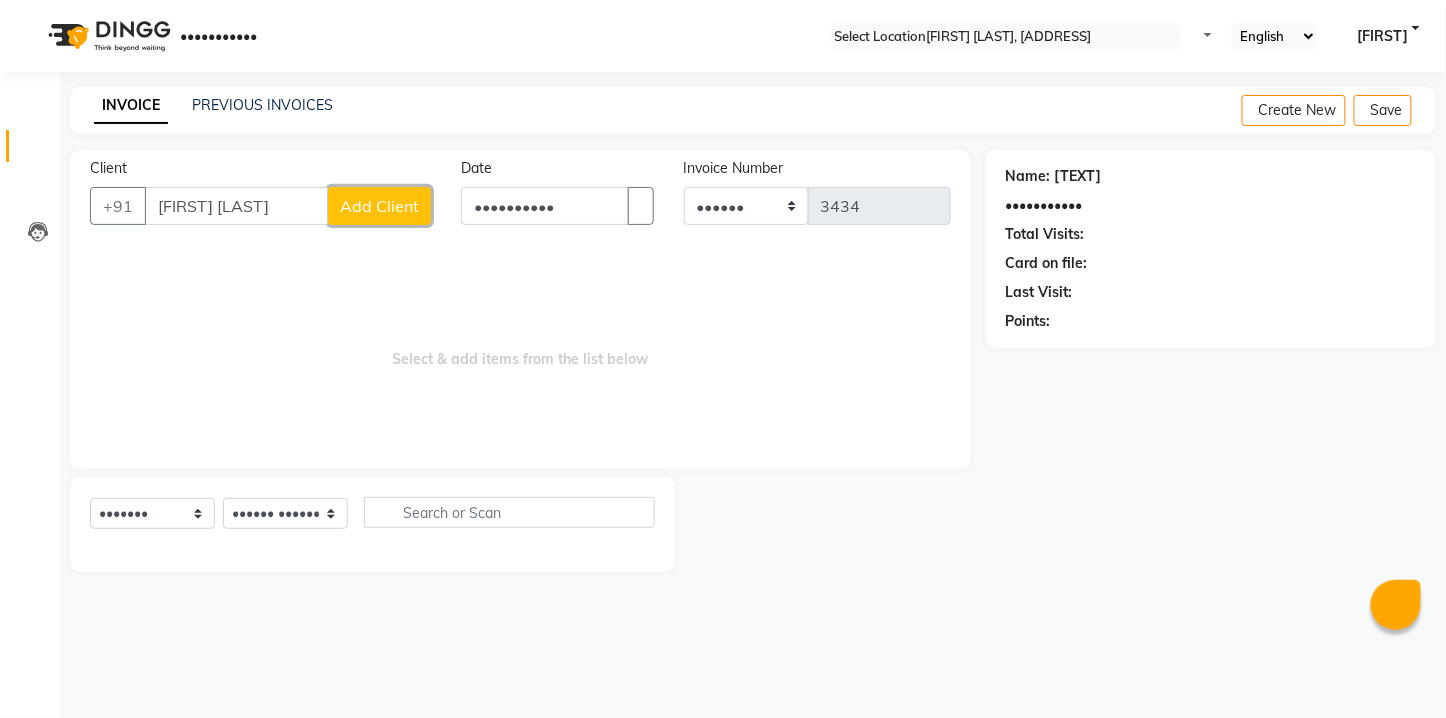 click on "Add Client" at bounding box center (379, 206) 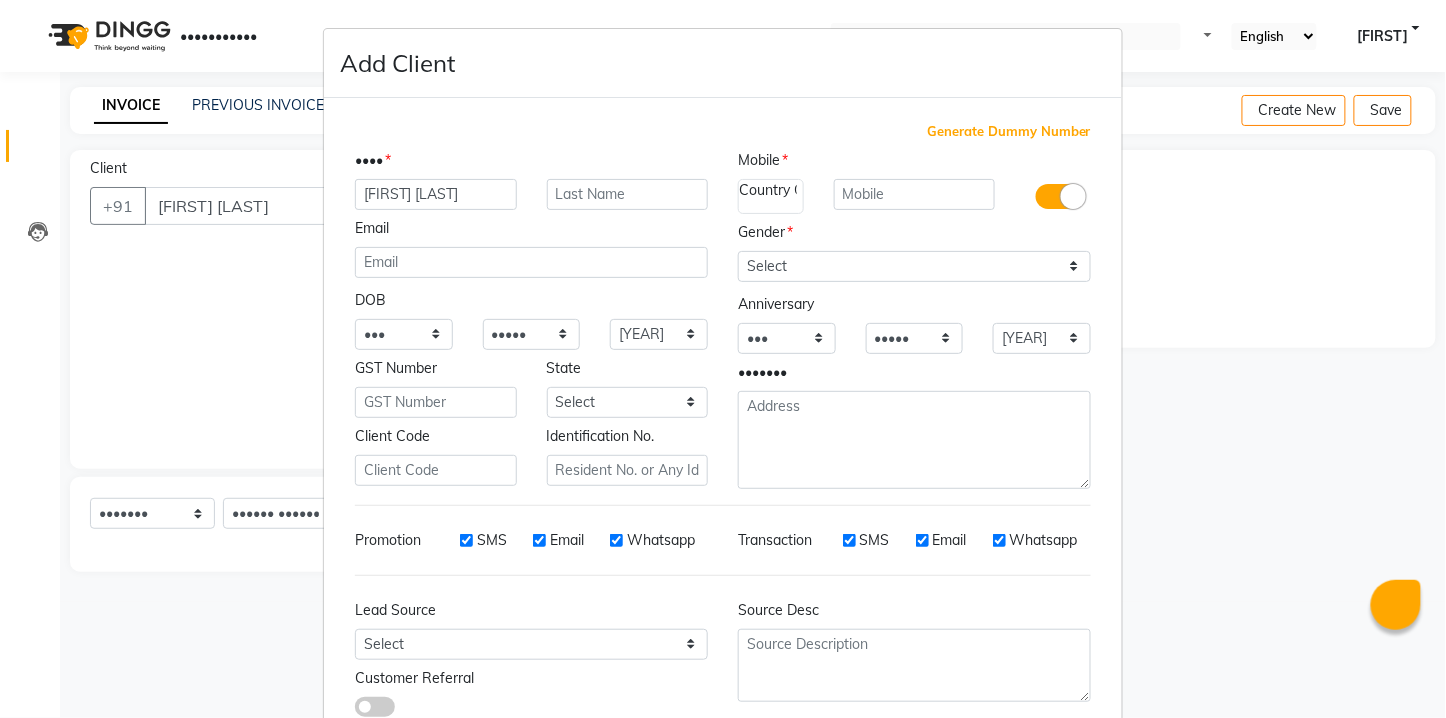 click on "Generate Dummy Number" at bounding box center [1009, 132] 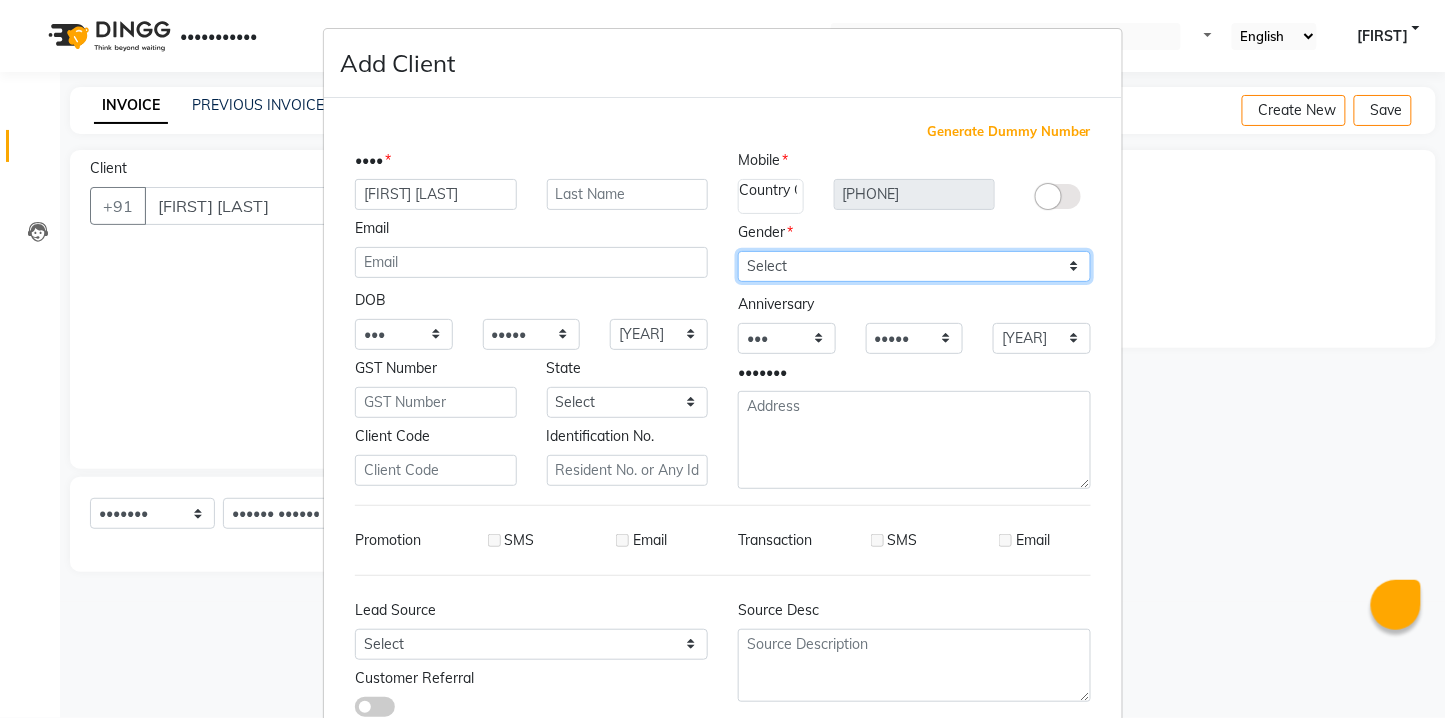 click on "Select Male Female Other Prefer Not To Say" at bounding box center [914, 266] 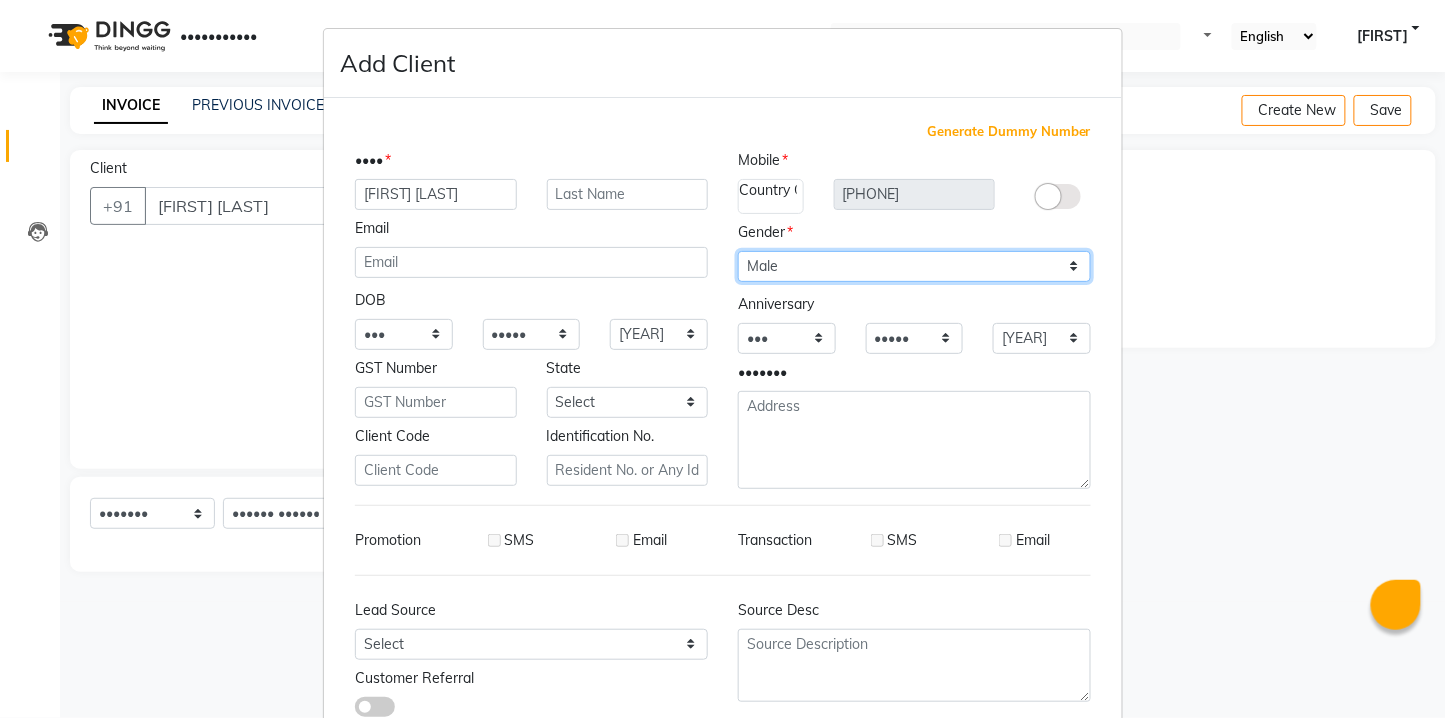 click on "Select Male Female Other Prefer Not To Say" at bounding box center [914, 266] 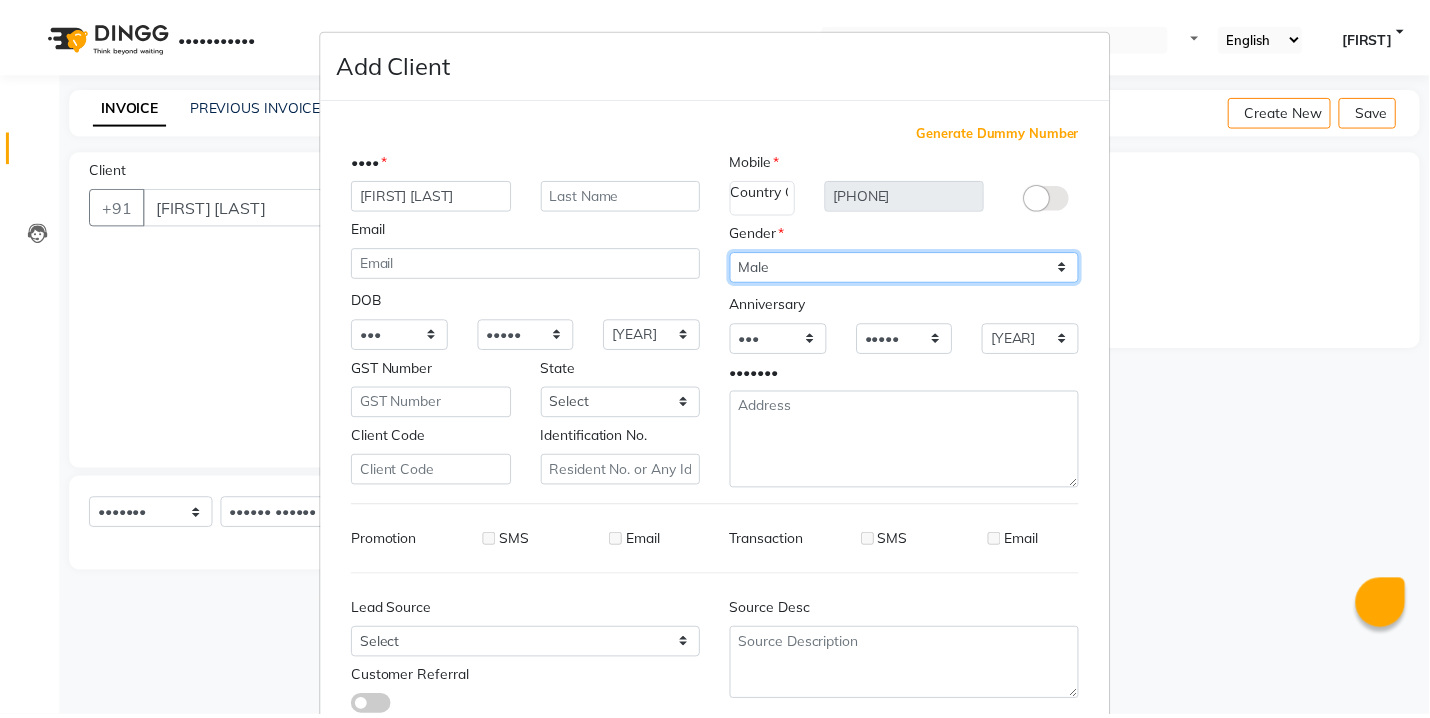scroll, scrollTop: 132, scrollLeft: 0, axis: vertical 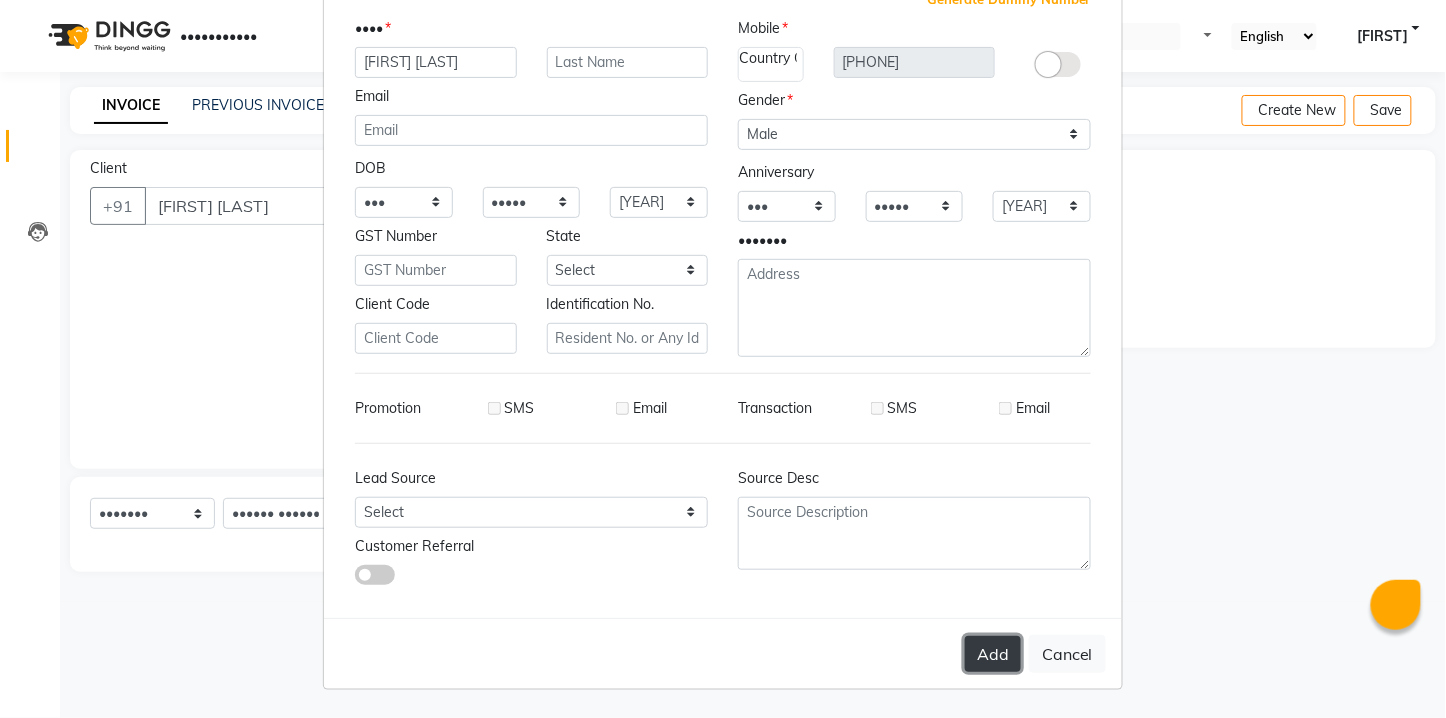 click on "Add" at bounding box center [993, 654] 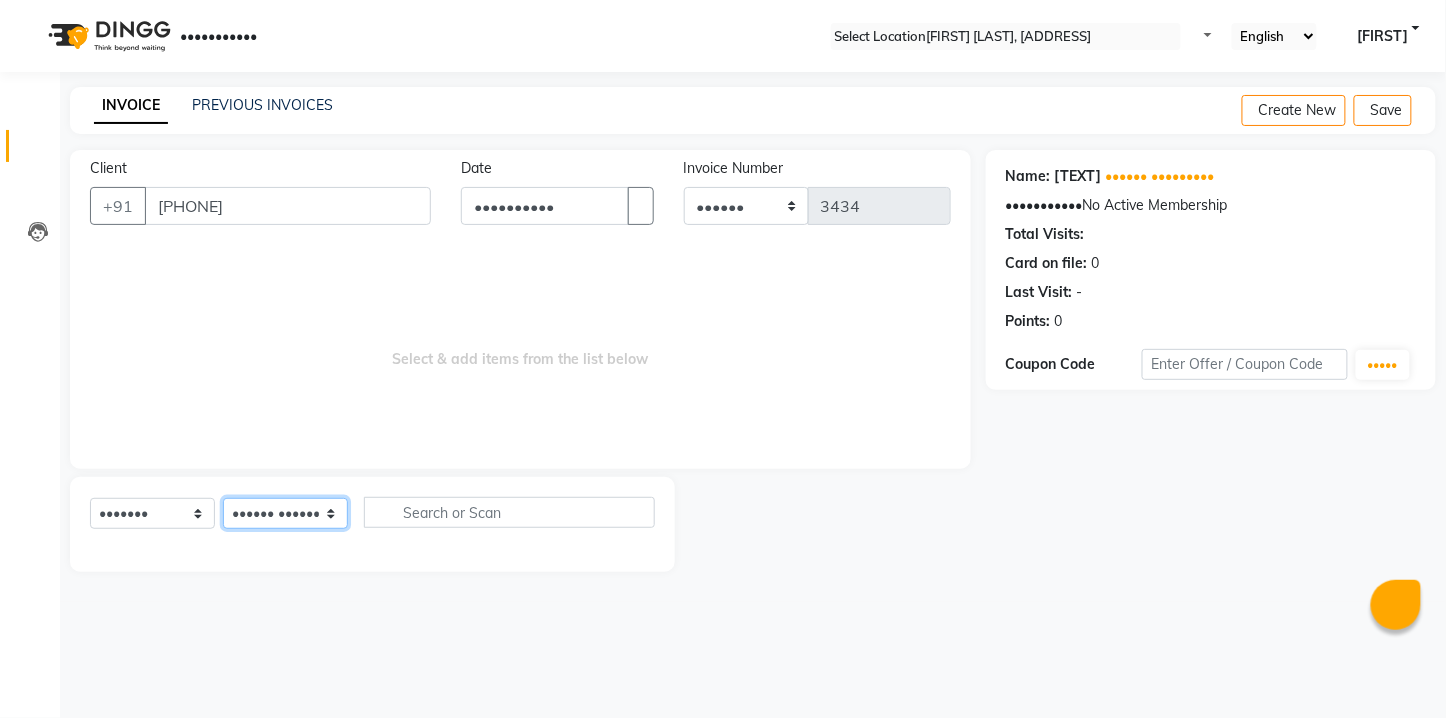 click on "•••••• ••••••• ••••• ••••• •••••• •••••••• •••••• •••••• ••••••• ••••••• •••• •• ••••• •••••• ••••••  •••• •••••• ••••" at bounding box center [285, 513] 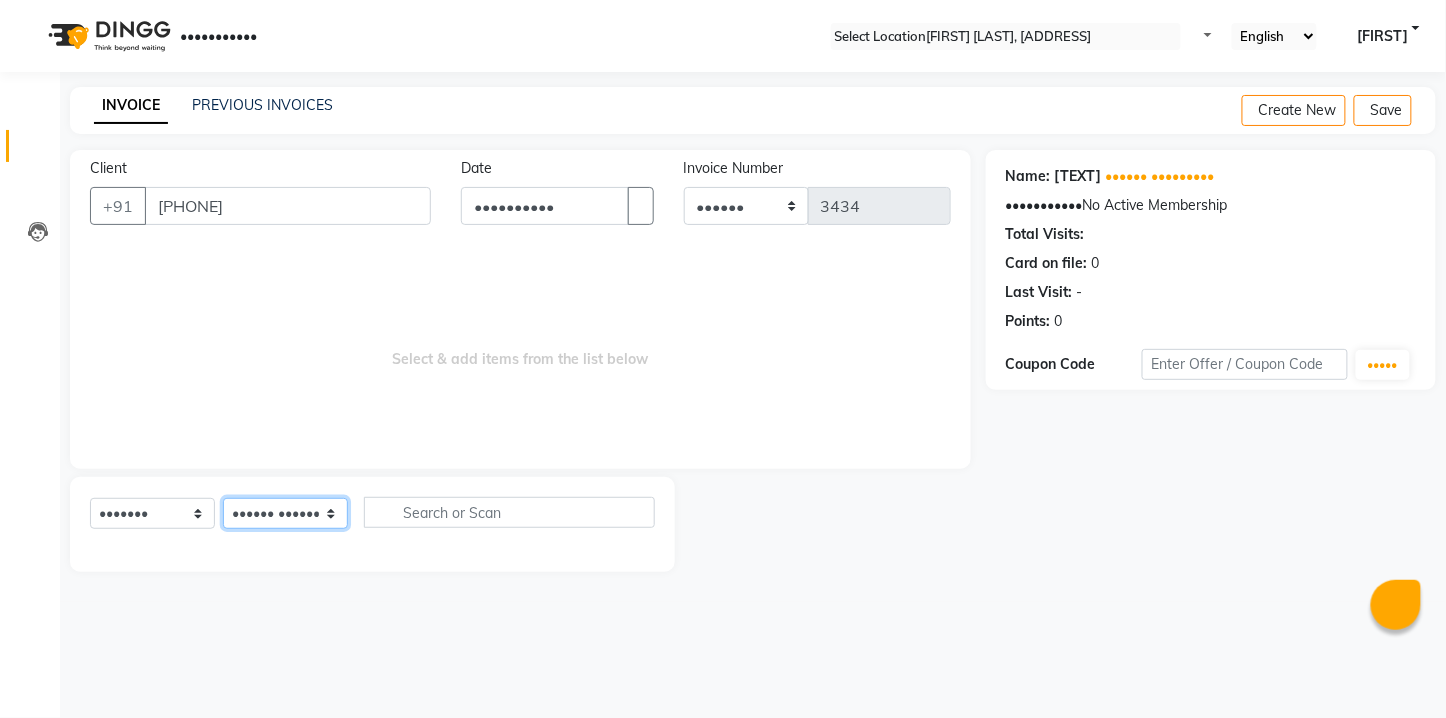 select on "57862" 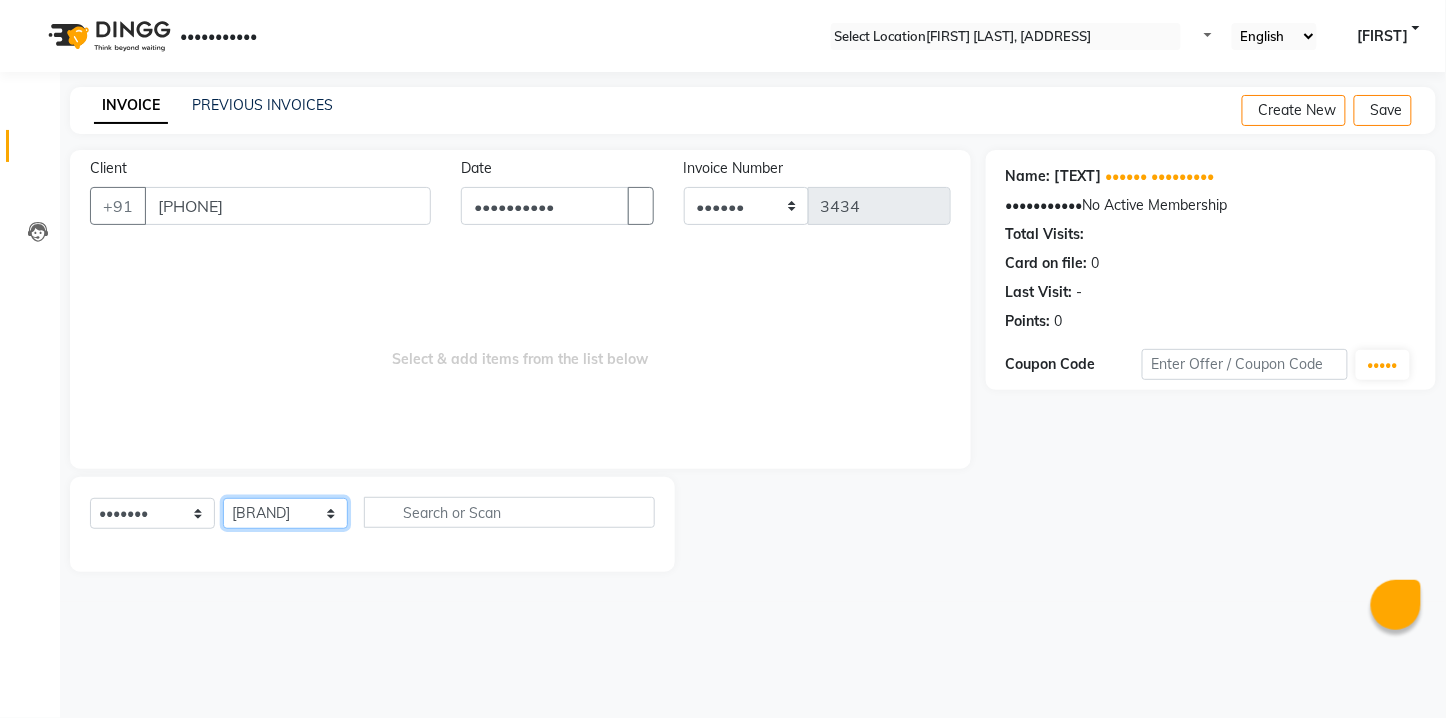 click on "•••••• ••••••• ••••• ••••• •••••• •••••••• •••••• •••••• ••••••• ••••••• •••• •• ••••• •••••• ••••••  •••• •••••• ••••" at bounding box center (285, 513) 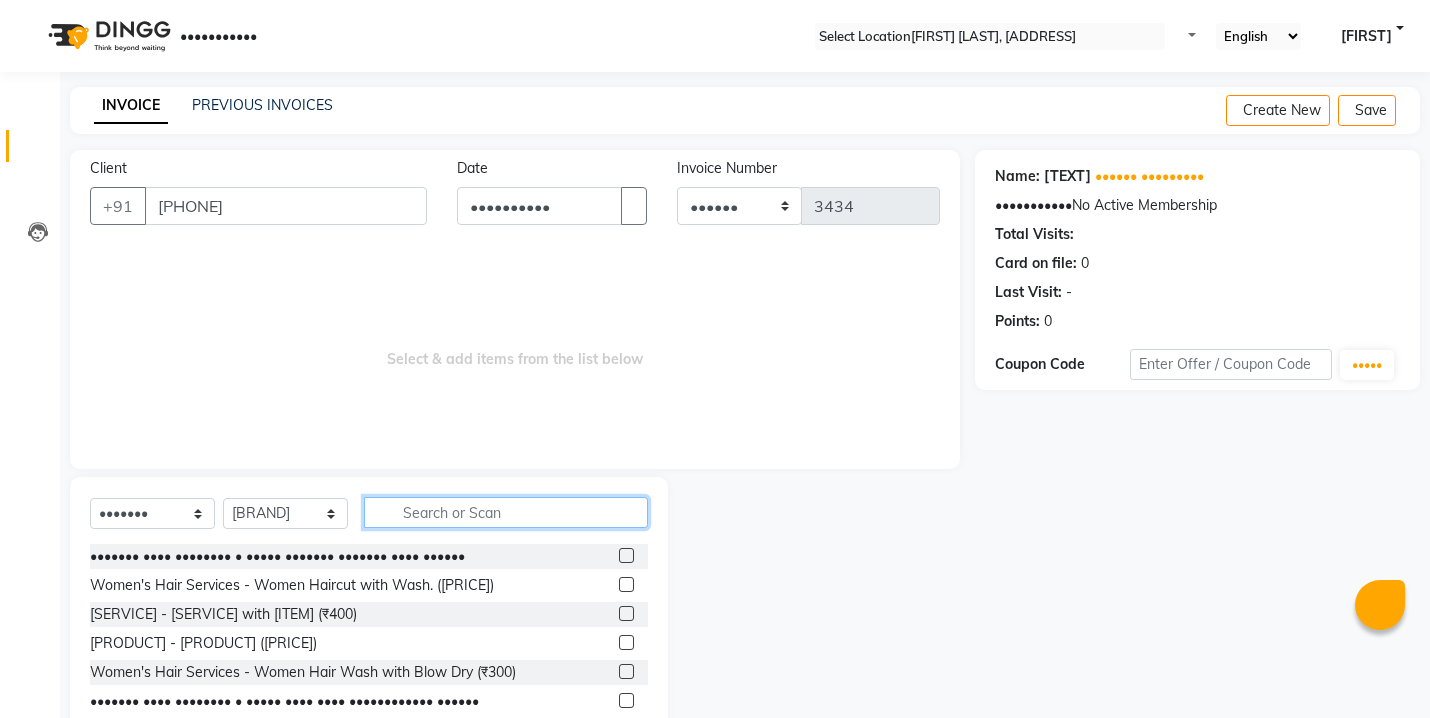 click at bounding box center (506, 512) 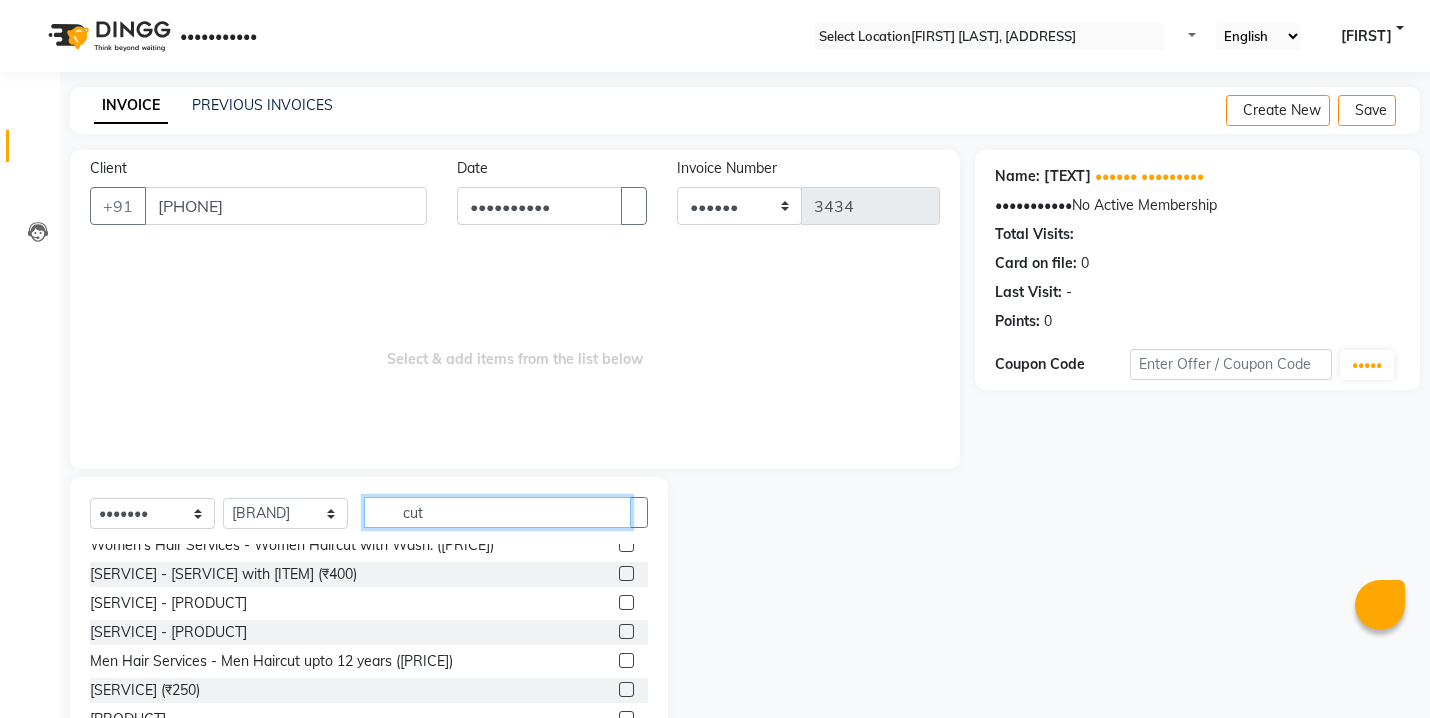 scroll, scrollTop: 61, scrollLeft: 0, axis: vertical 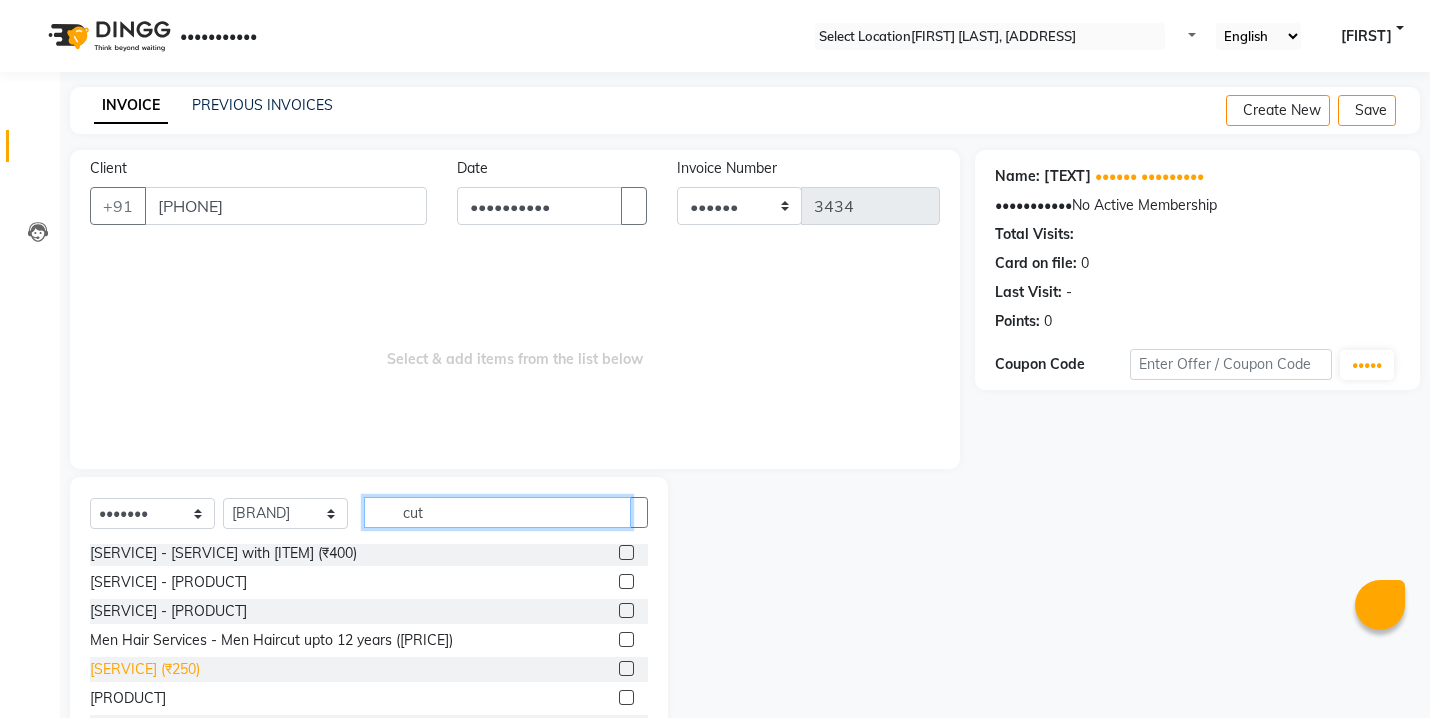 type on "cut" 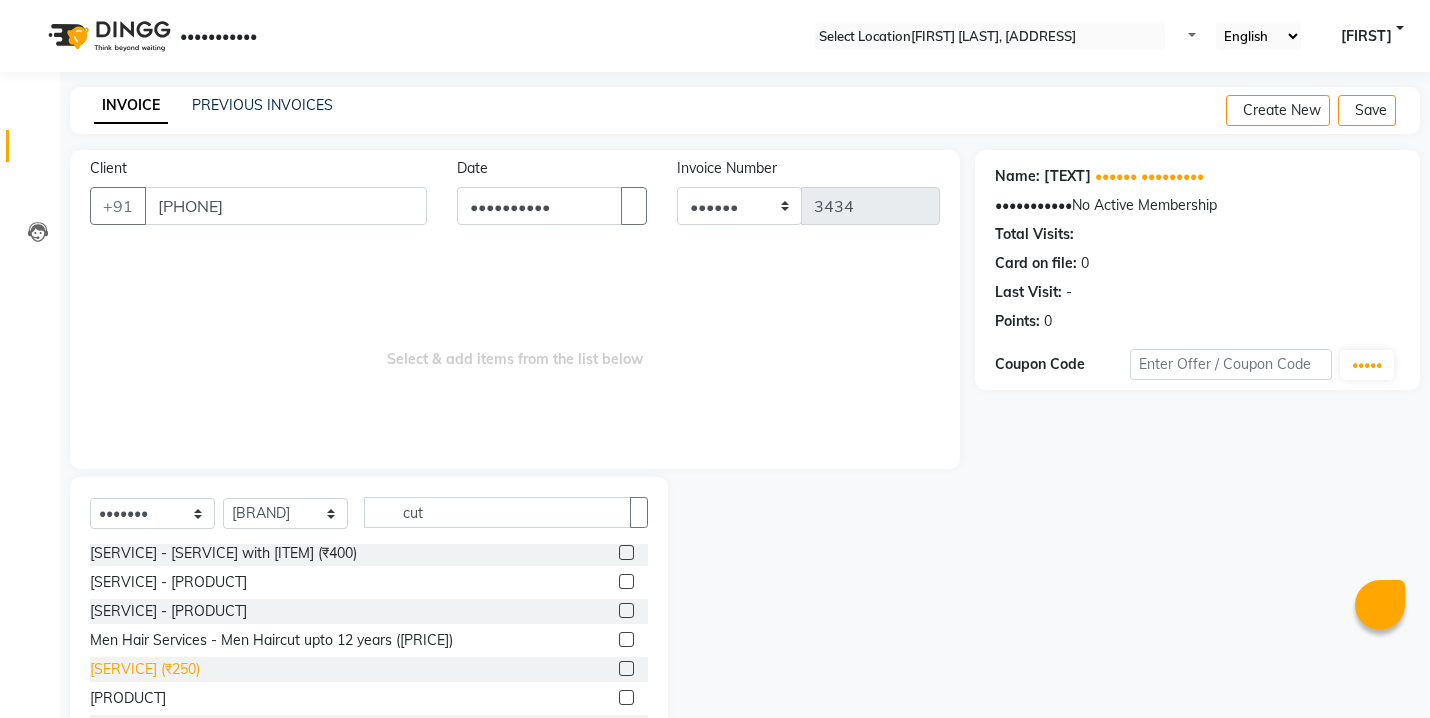 click on "[SERVICE] (₹250)" at bounding box center (277, 495) 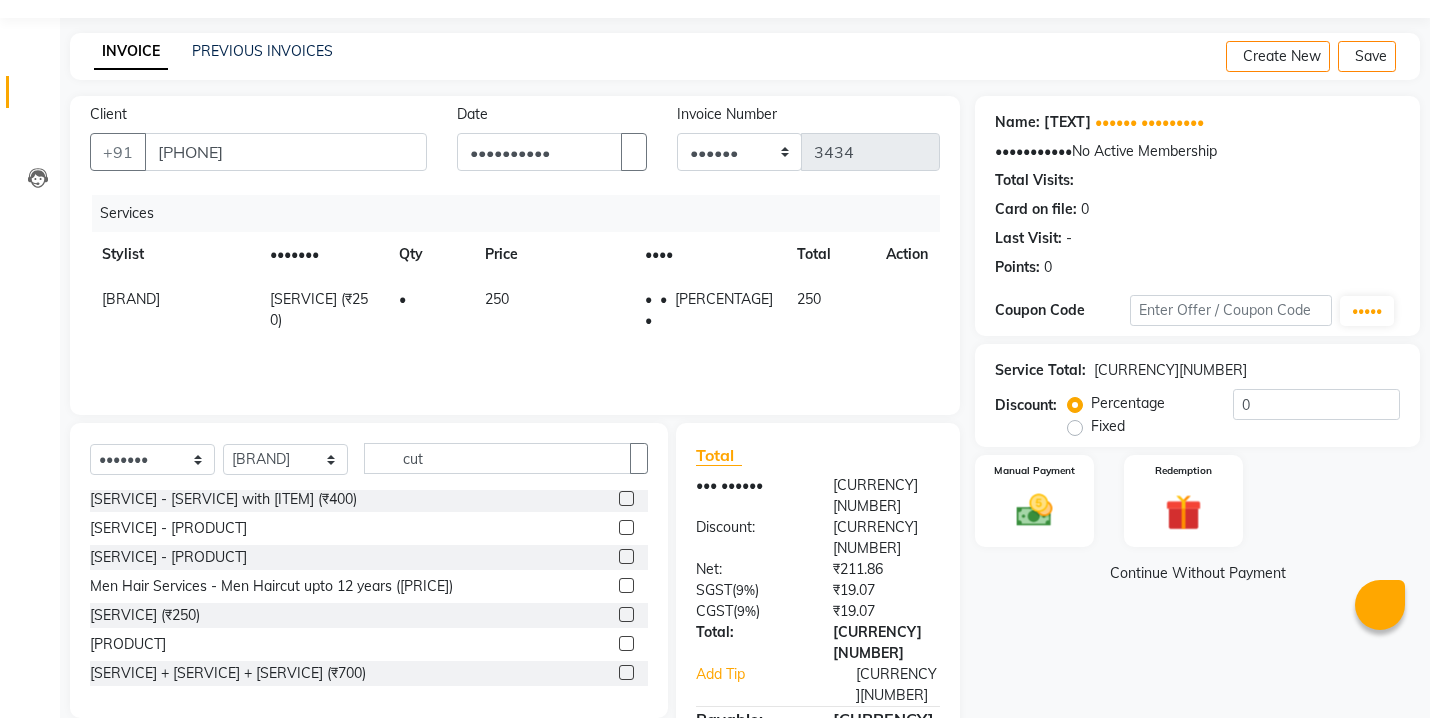 scroll, scrollTop: 82, scrollLeft: 0, axis: vertical 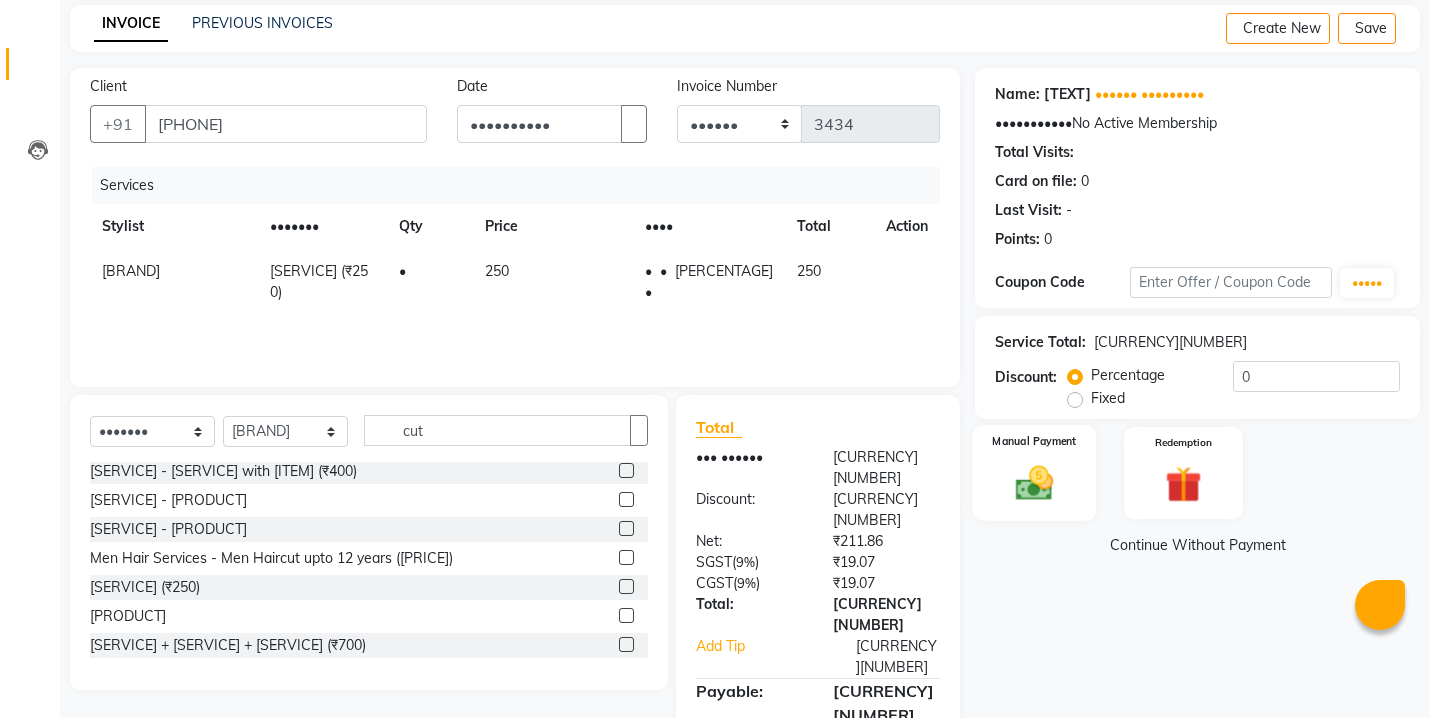 click at bounding box center (1034, 483) 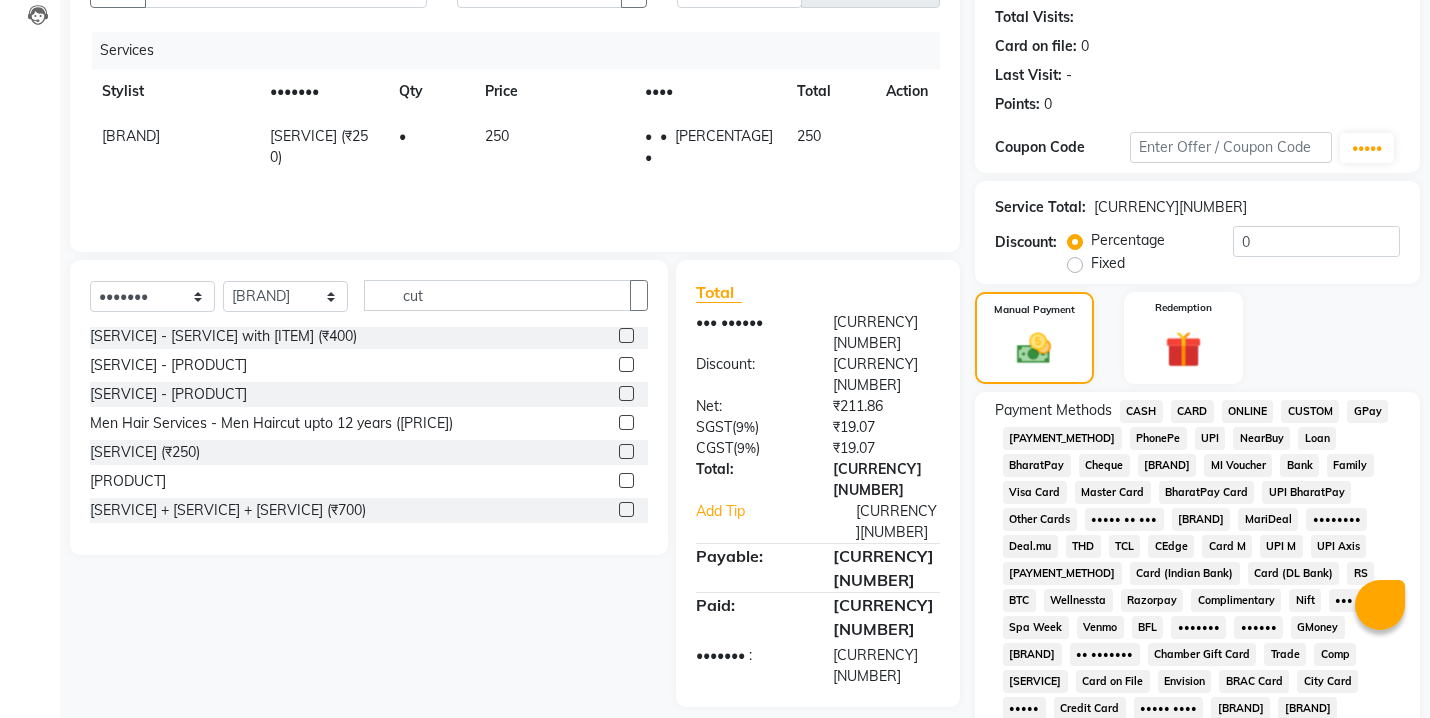scroll, scrollTop: 222, scrollLeft: 0, axis: vertical 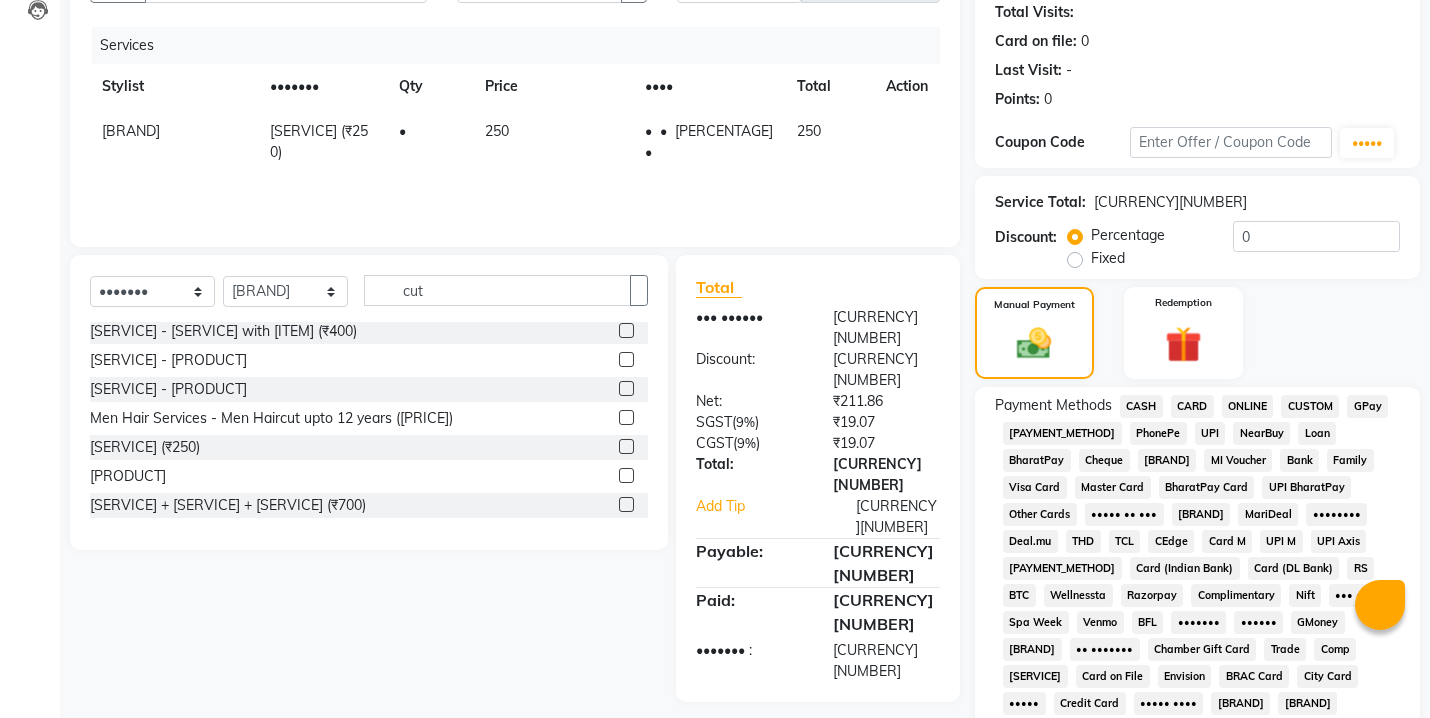 click on "ONLINE" at bounding box center [1141, 406] 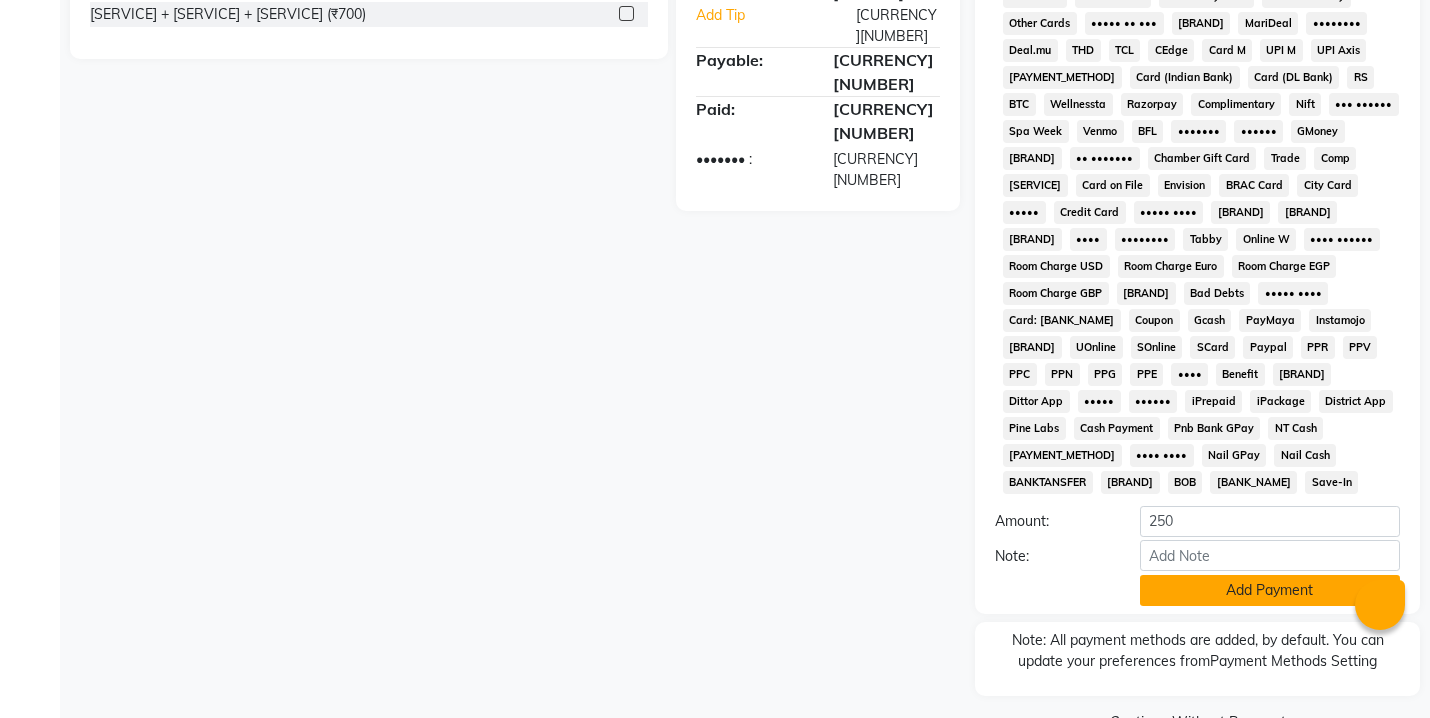 scroll, scrollTop: 738, scrollLeft: 0, axis: vertical 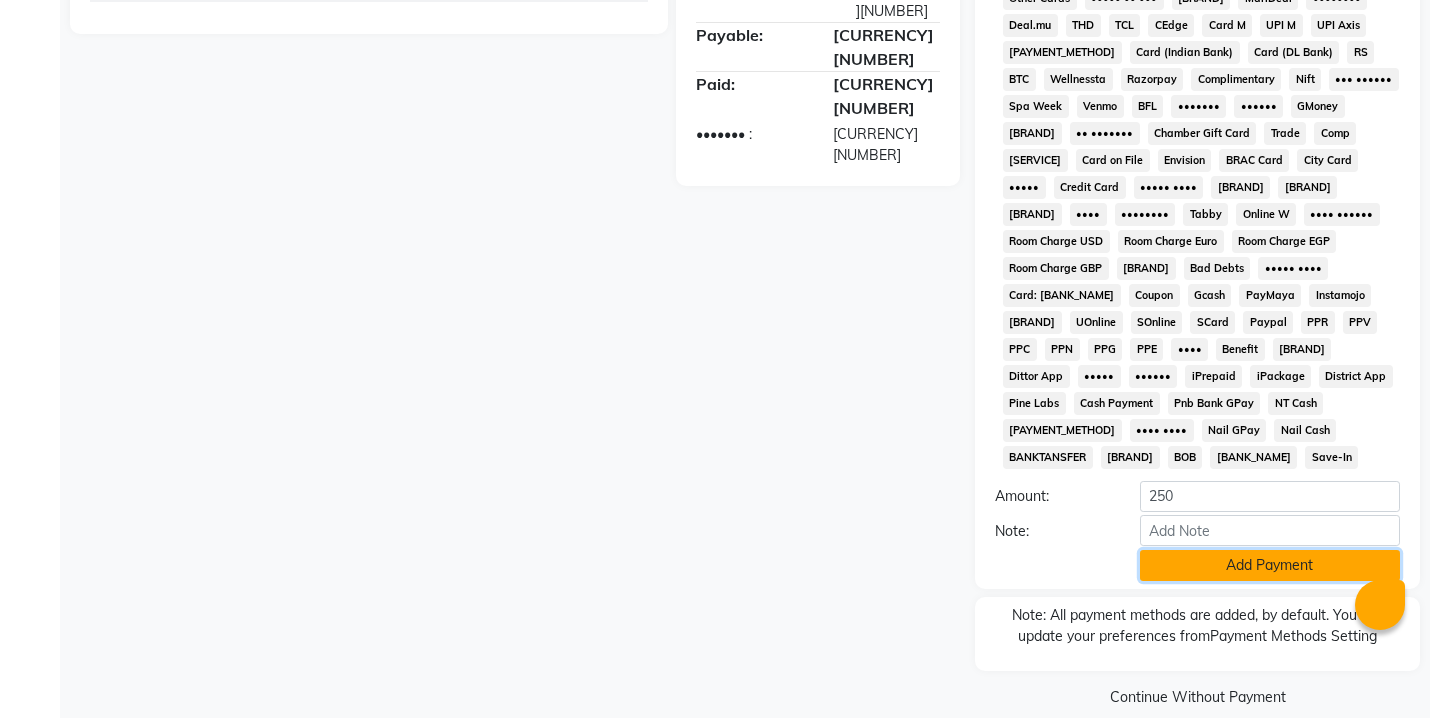 click on "Add Payment" at bounding box center [1270, 565] 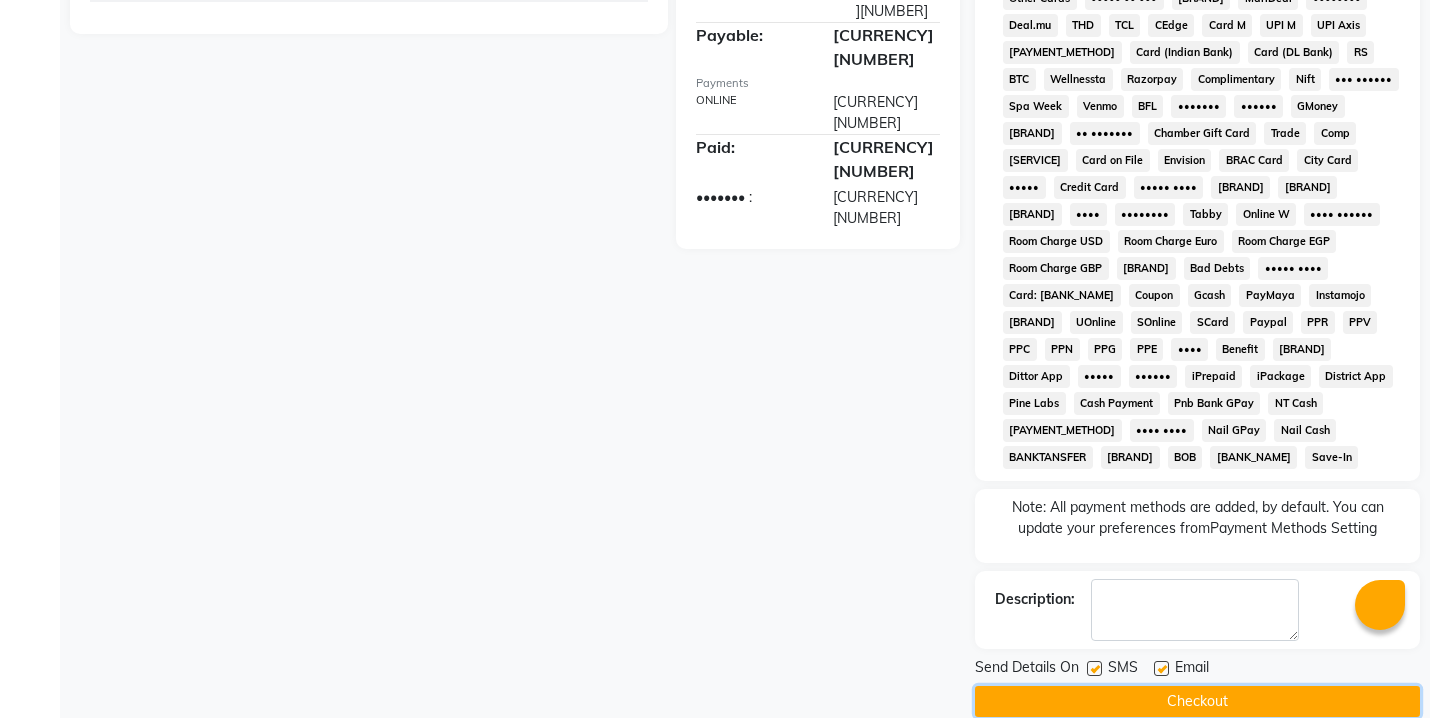 click on "Checkout" at bounding box center [1197, 701] 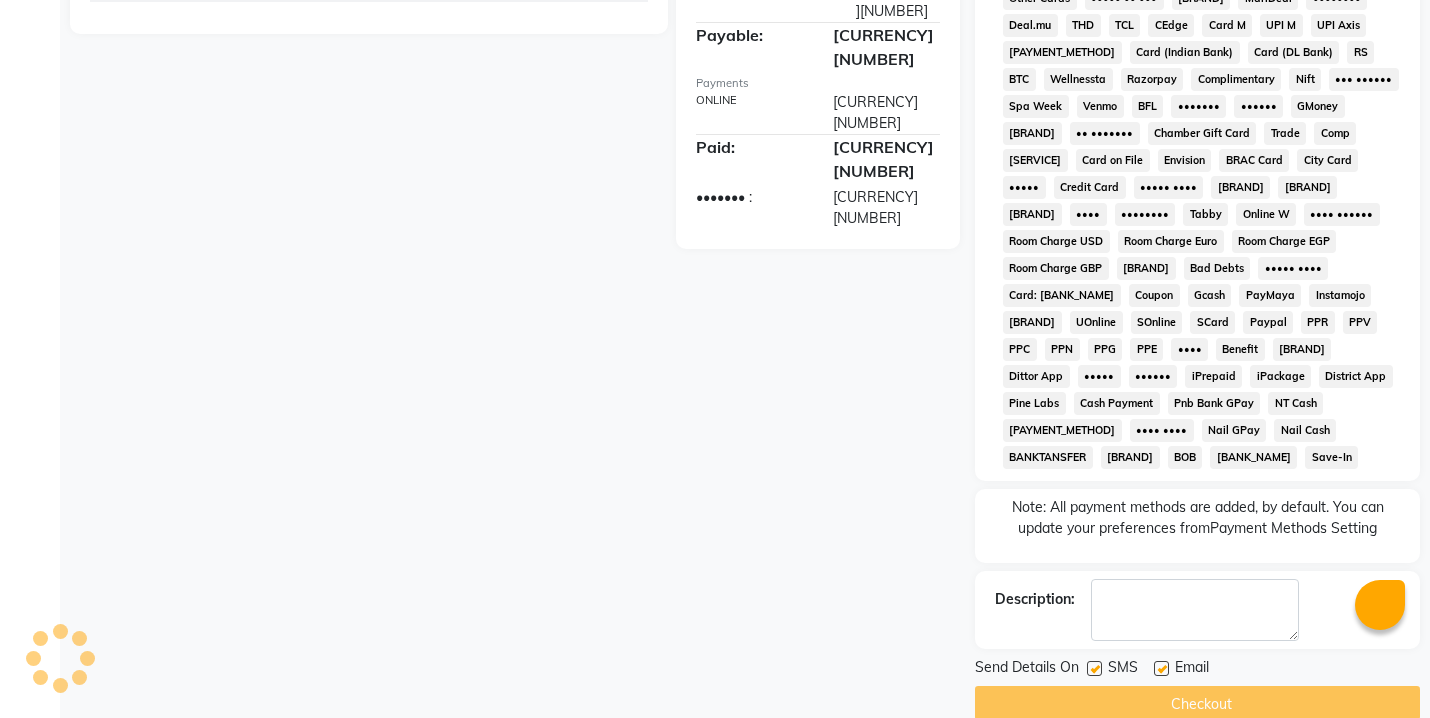 scroll, scrollTop: 0, scrollLeft: 0, axis: both 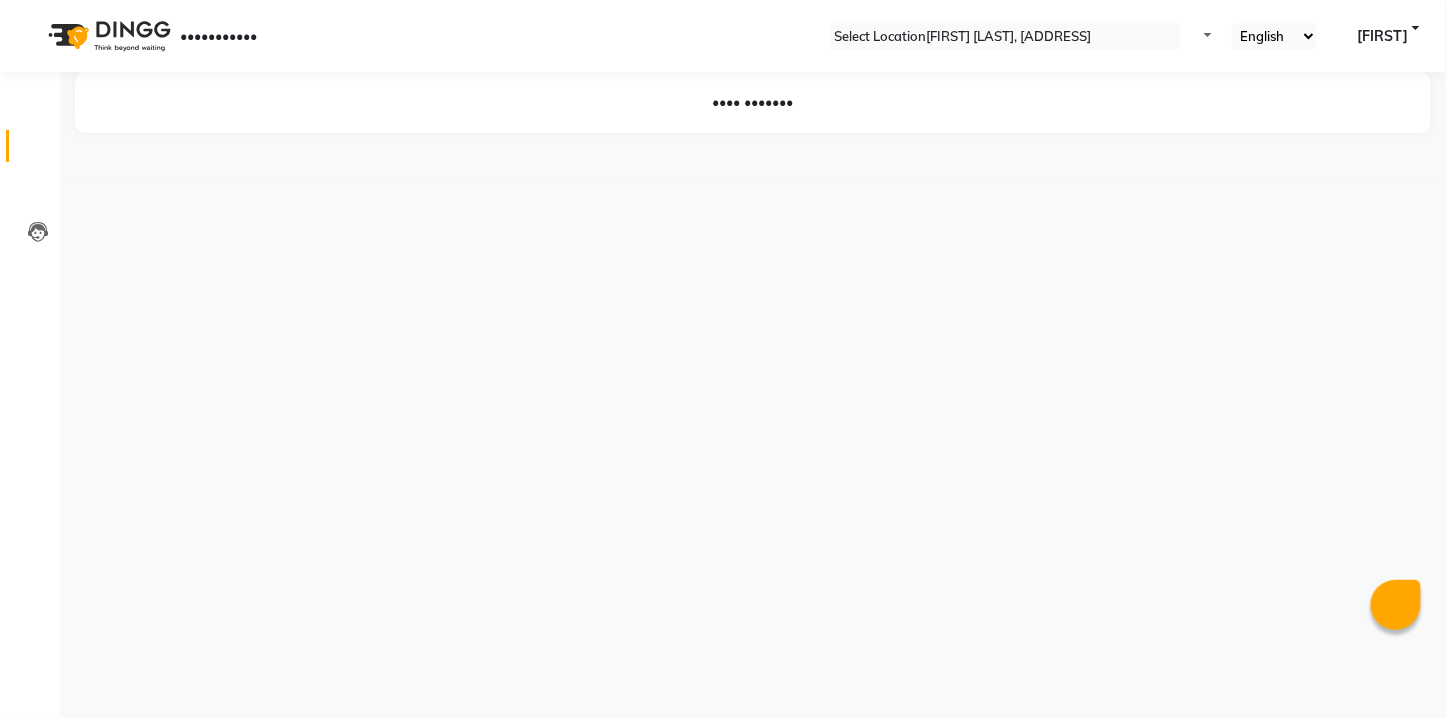 click on "•••••••" at bounding box center [30, 146] 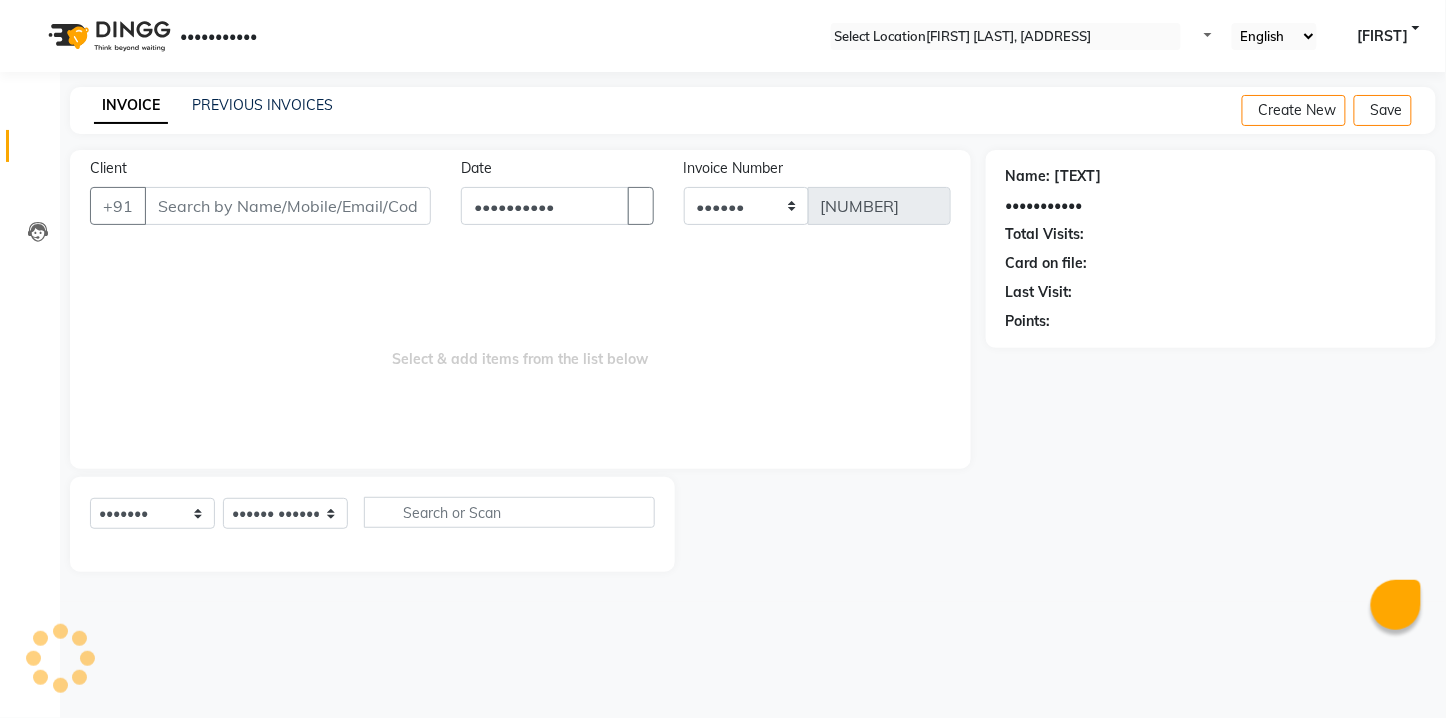 click on "Client" at bounding box center [288, 206] 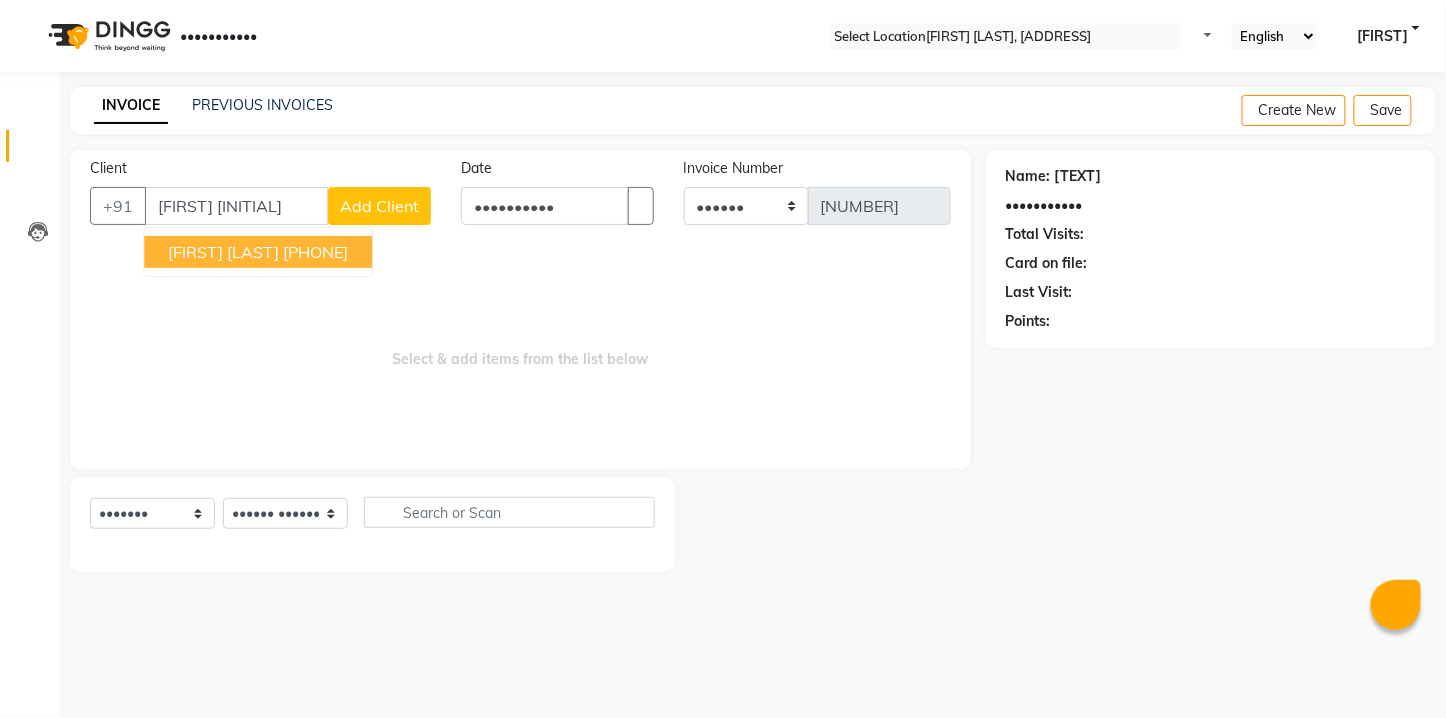 click on "[PHONE]" at bounding box center [315, 252] 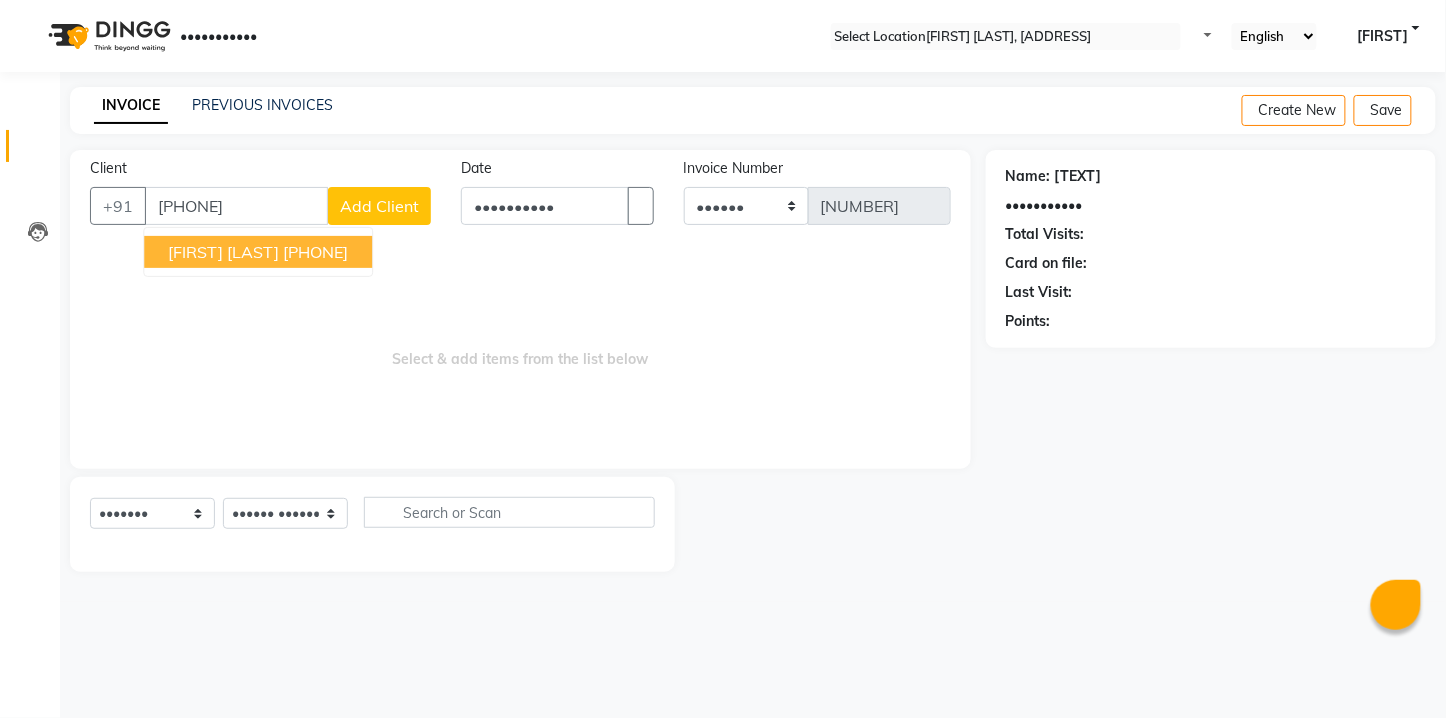 type on "[PHONE]" 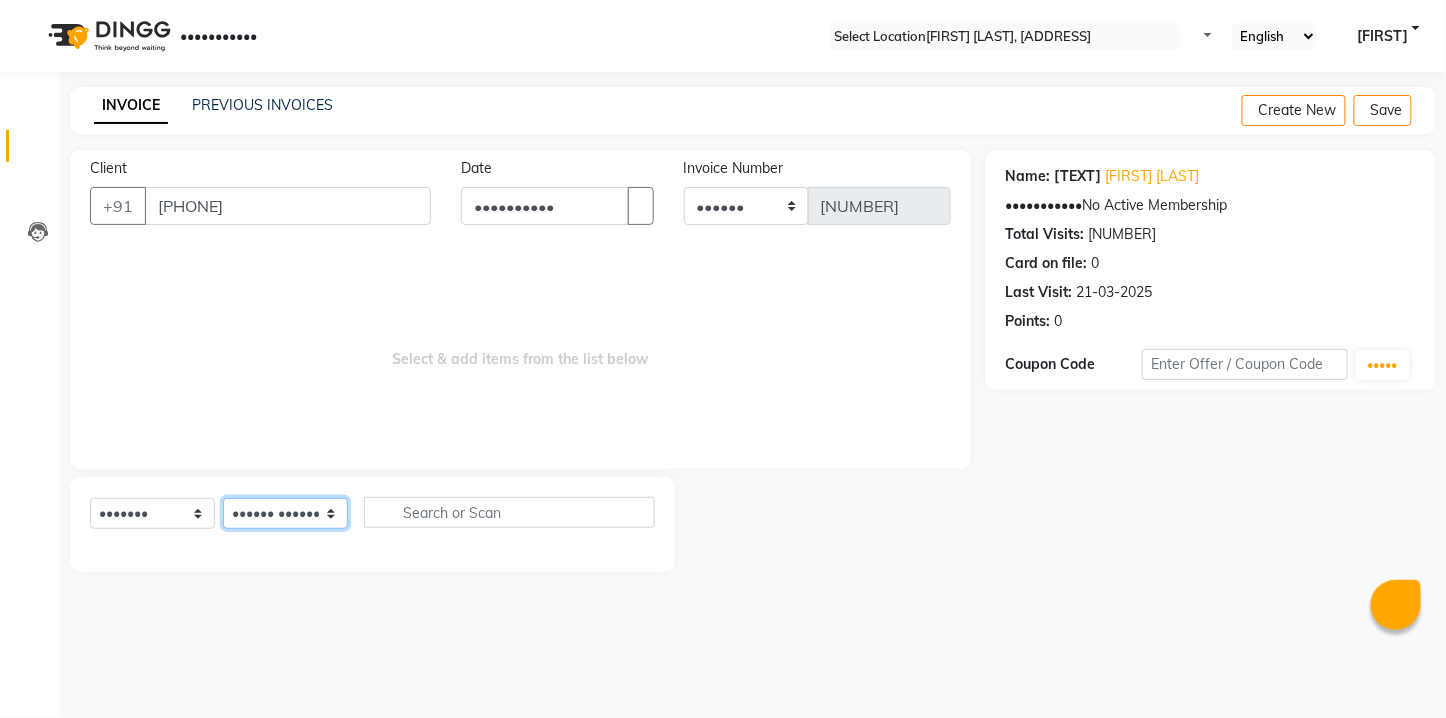 click on "•••••• ••••••• ••••• ••••• •••••• •••••••• •••••• •••••• ••••••• ••••••• •••• •• ••••• •••••• ••••••  •••• •••••• ••••" at bounding box center [285, 513] 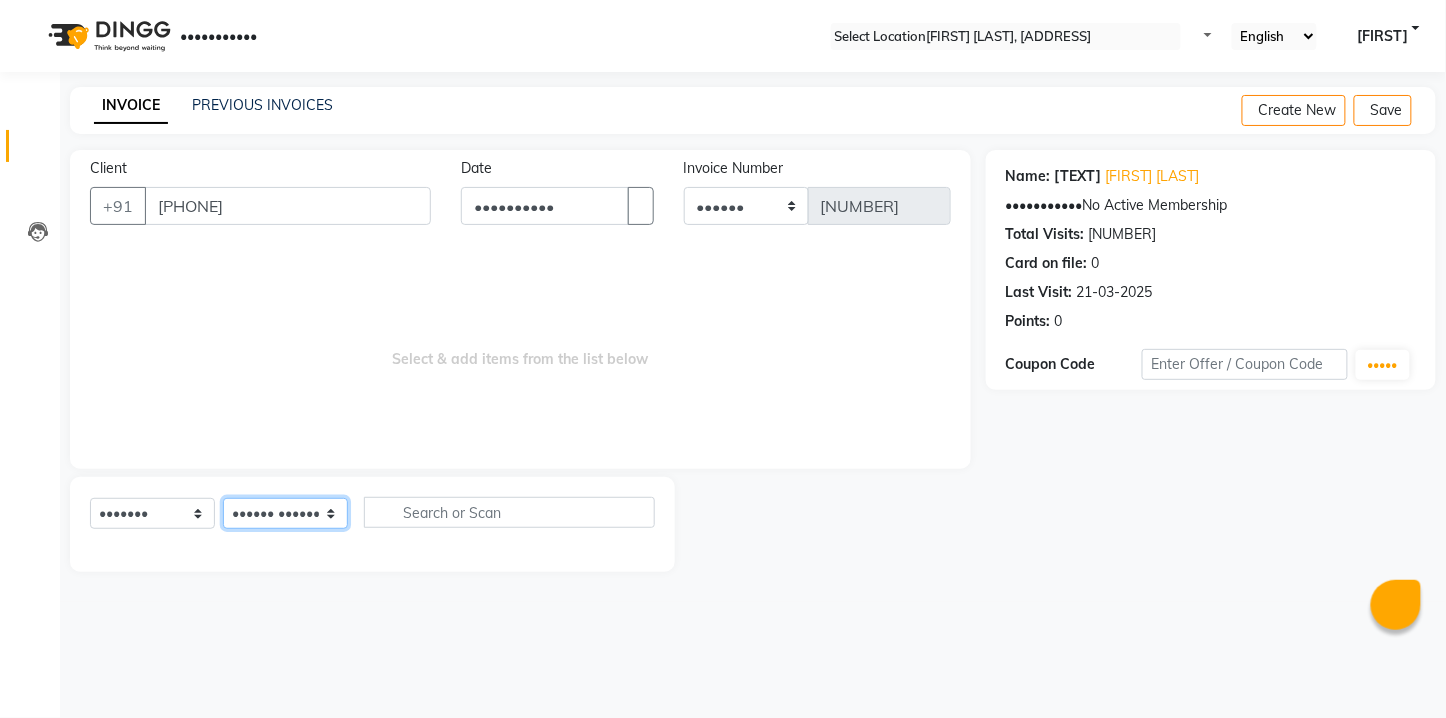 select on "57862" 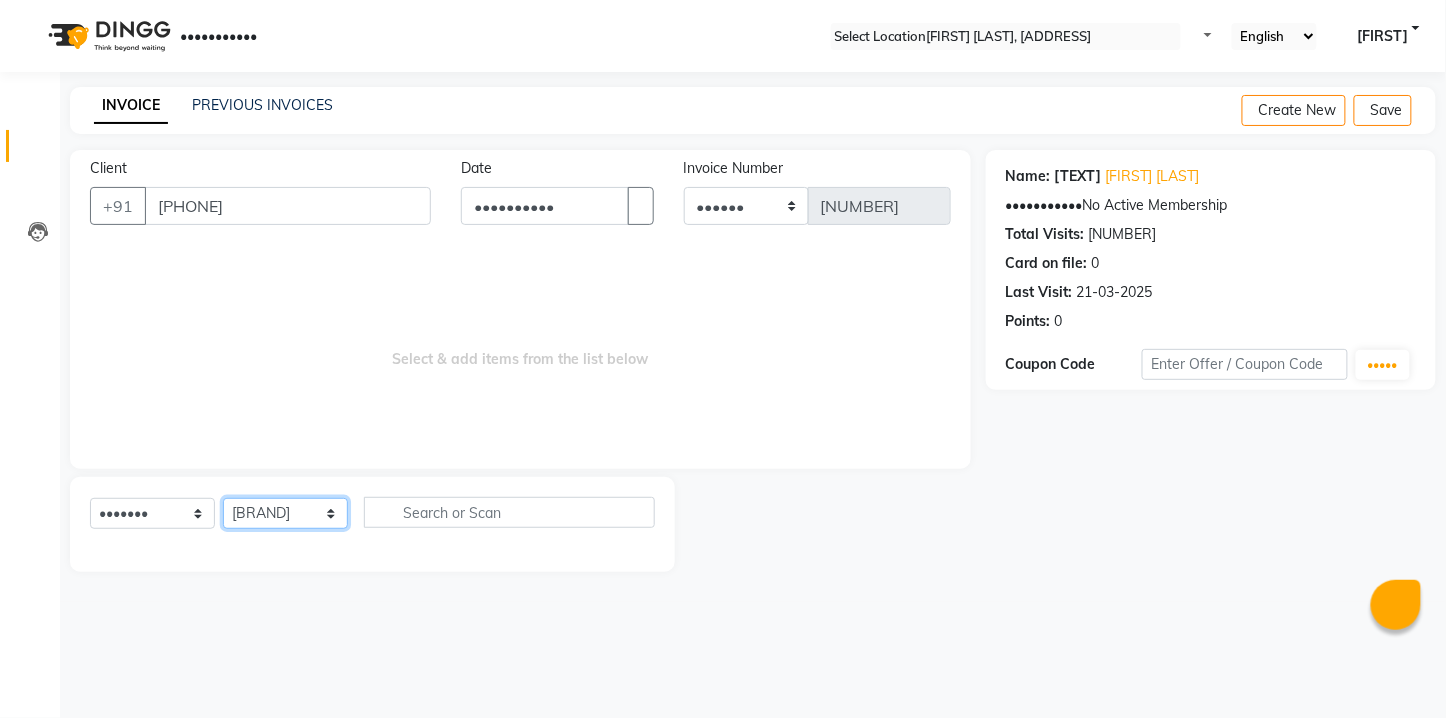 click on "•••••• ••••••• ••••• ••••• •••••• •••••••• •••••• •••••• ••••••• ••••••• •••• •• ••••• •••••• ••••••  •••• •••••• ••••" at bounding box center [285, 513] 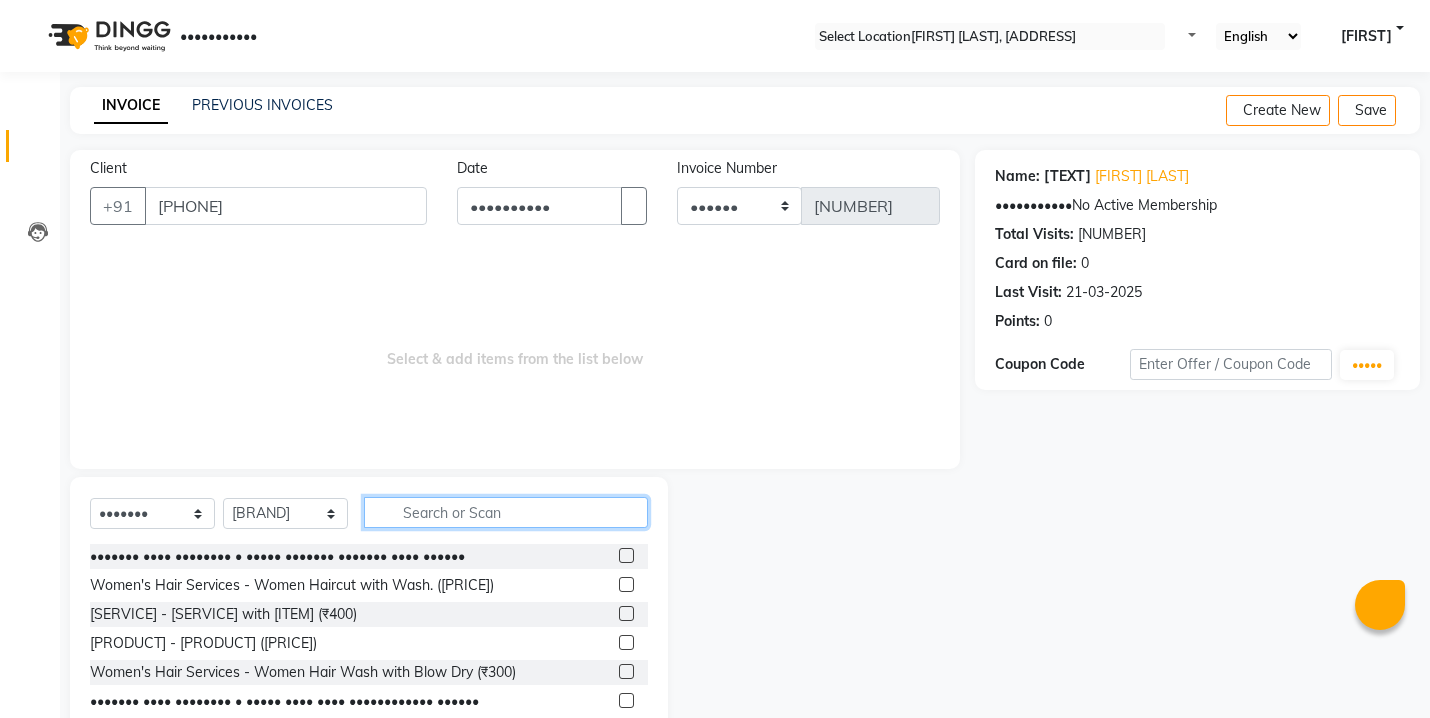 click at bounding box center [506, 512] 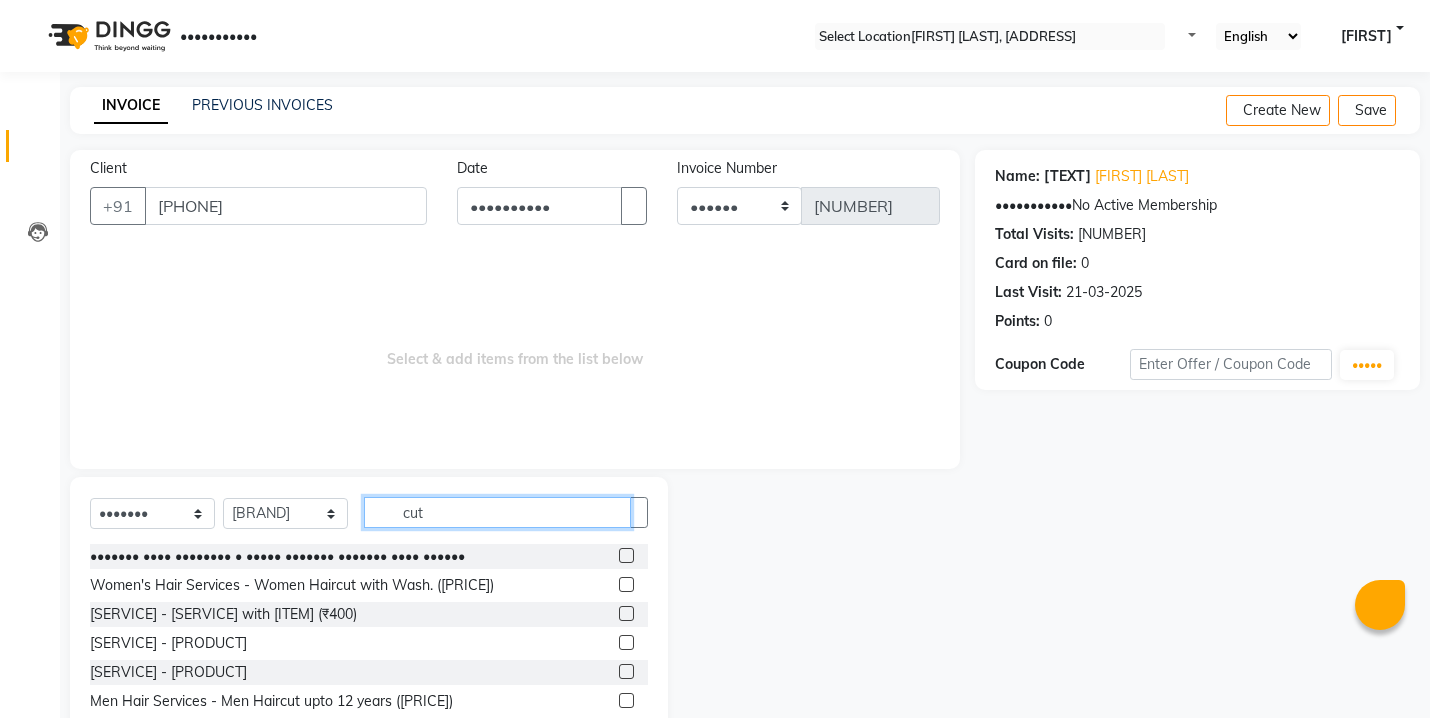 scroll, scrollTop: 82, scrollLeft: 0, axis: vertical 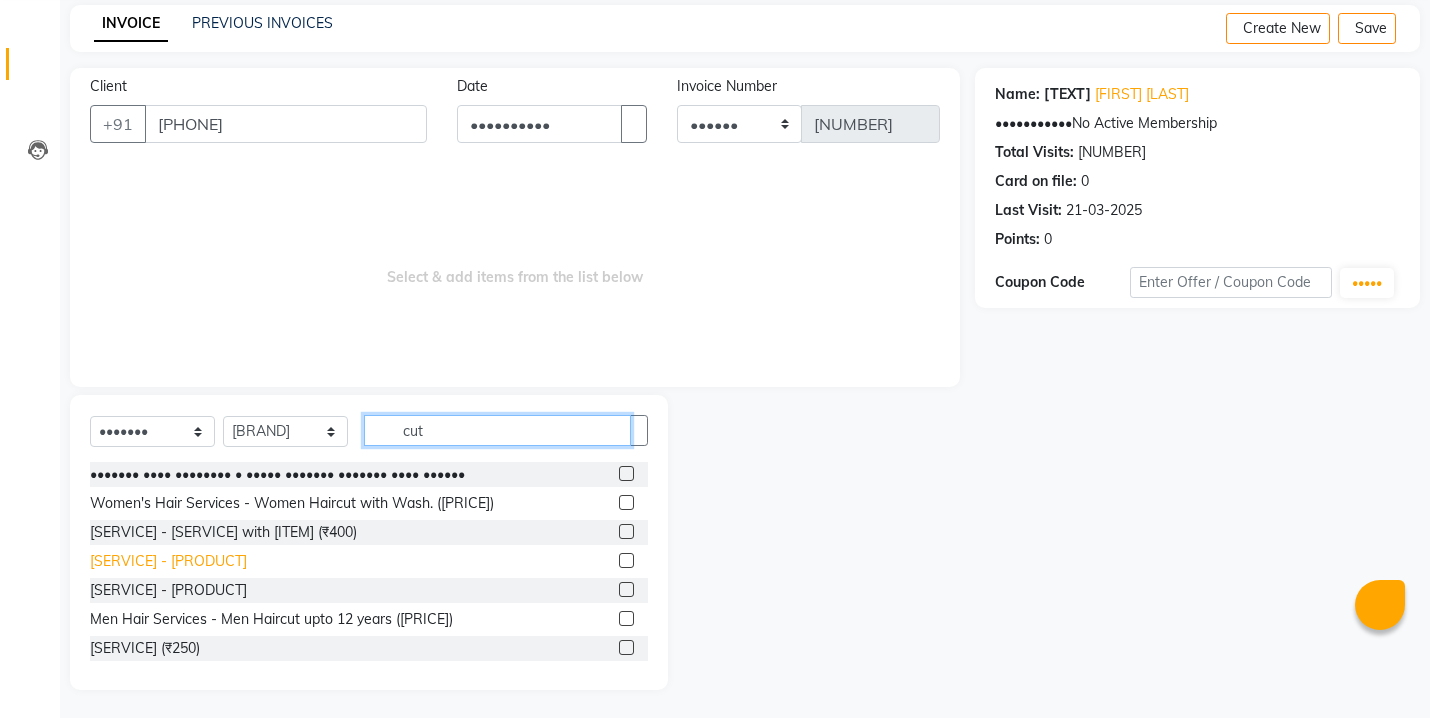 type on "cut" 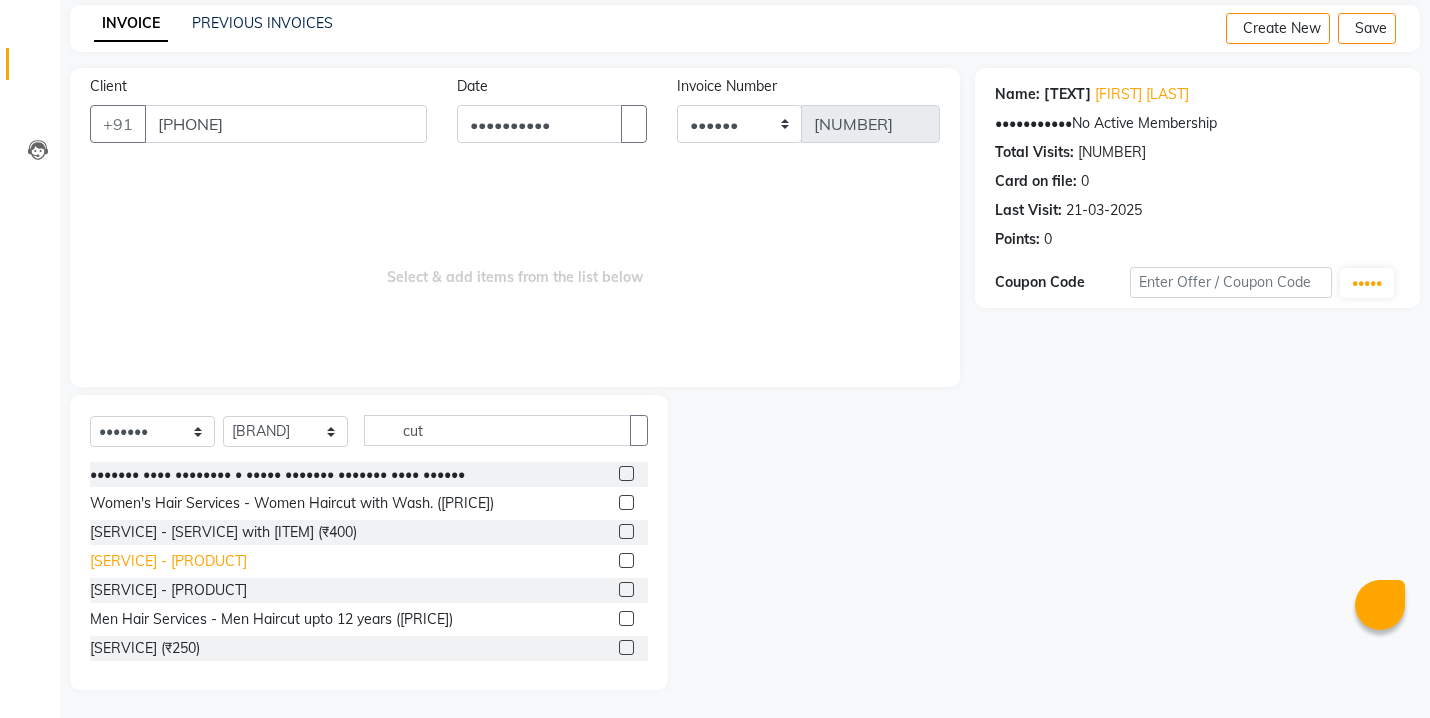 click on "[SERVICE] - [PRODUCT]" at bounding box center (277, 474) 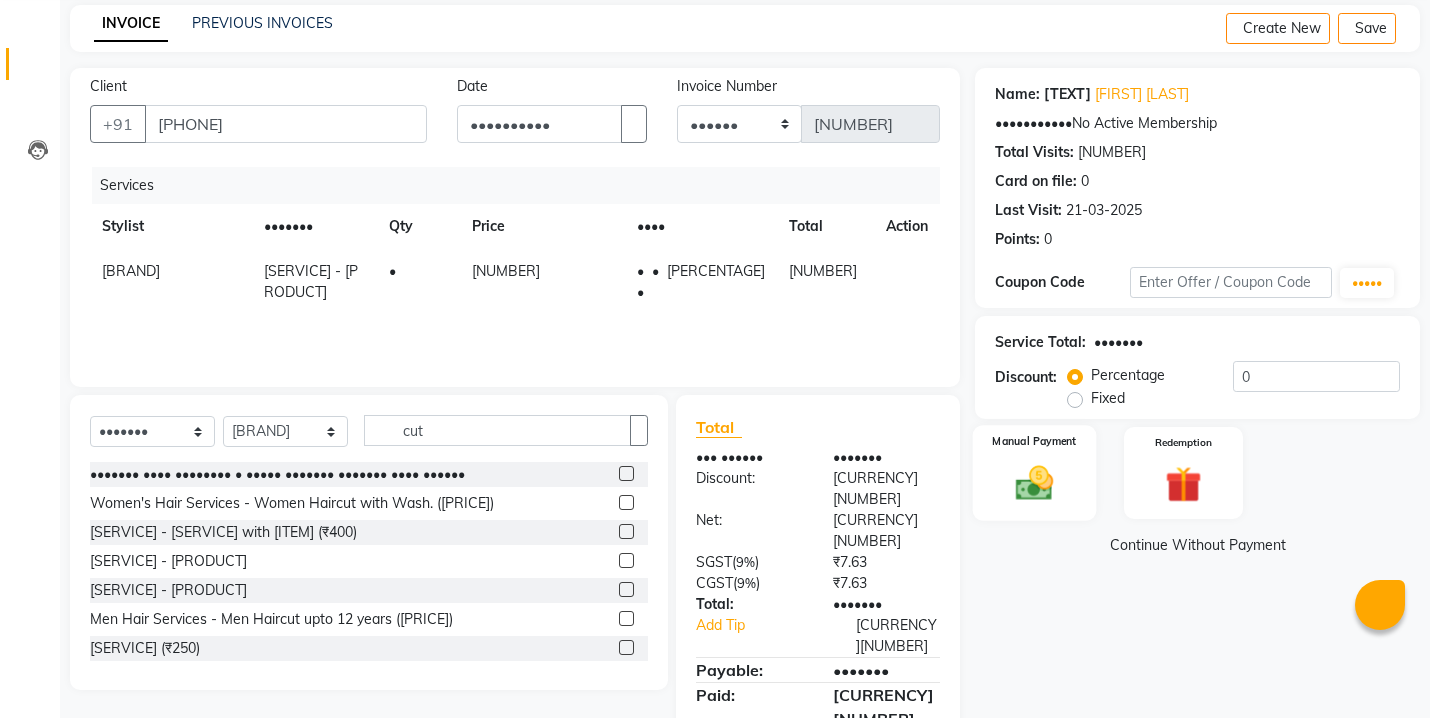 click at bounding box center [1034, 483] 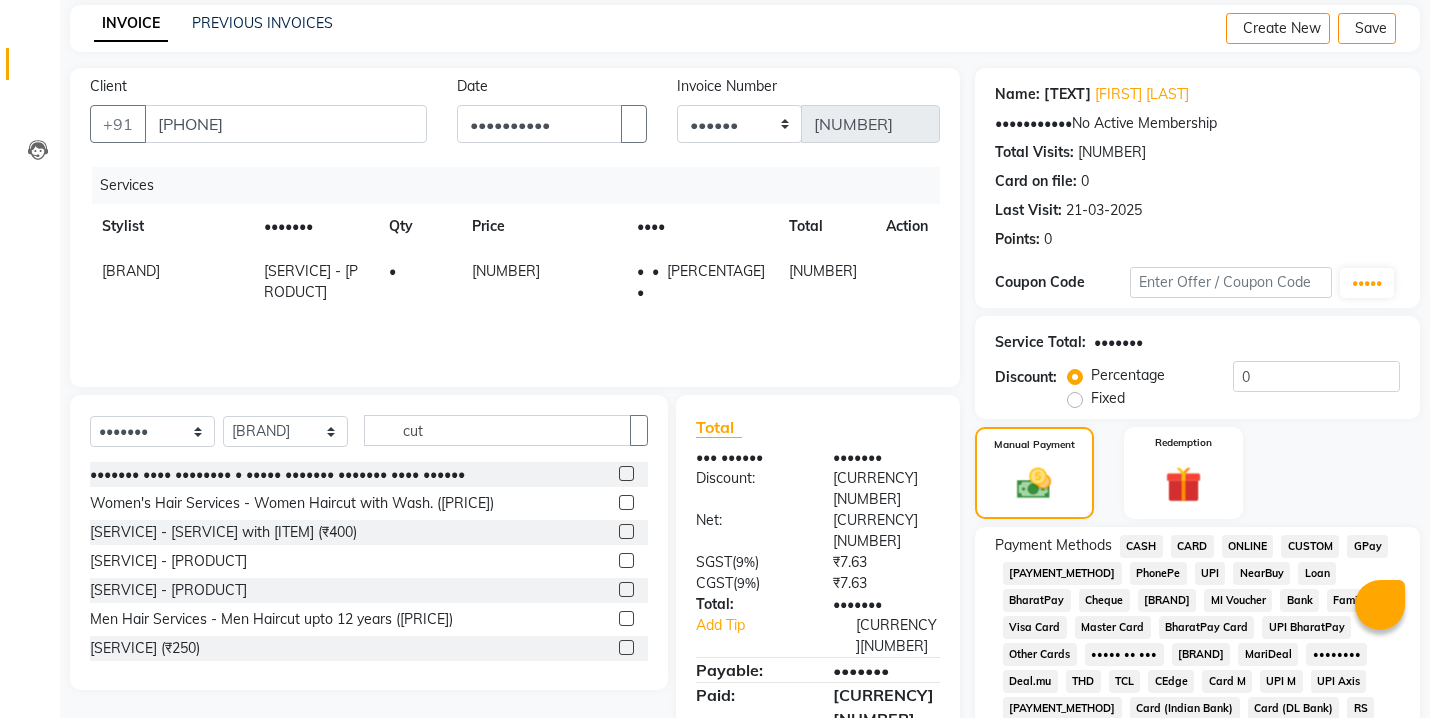 click on "CASH" at bounding box center (1141, 546) 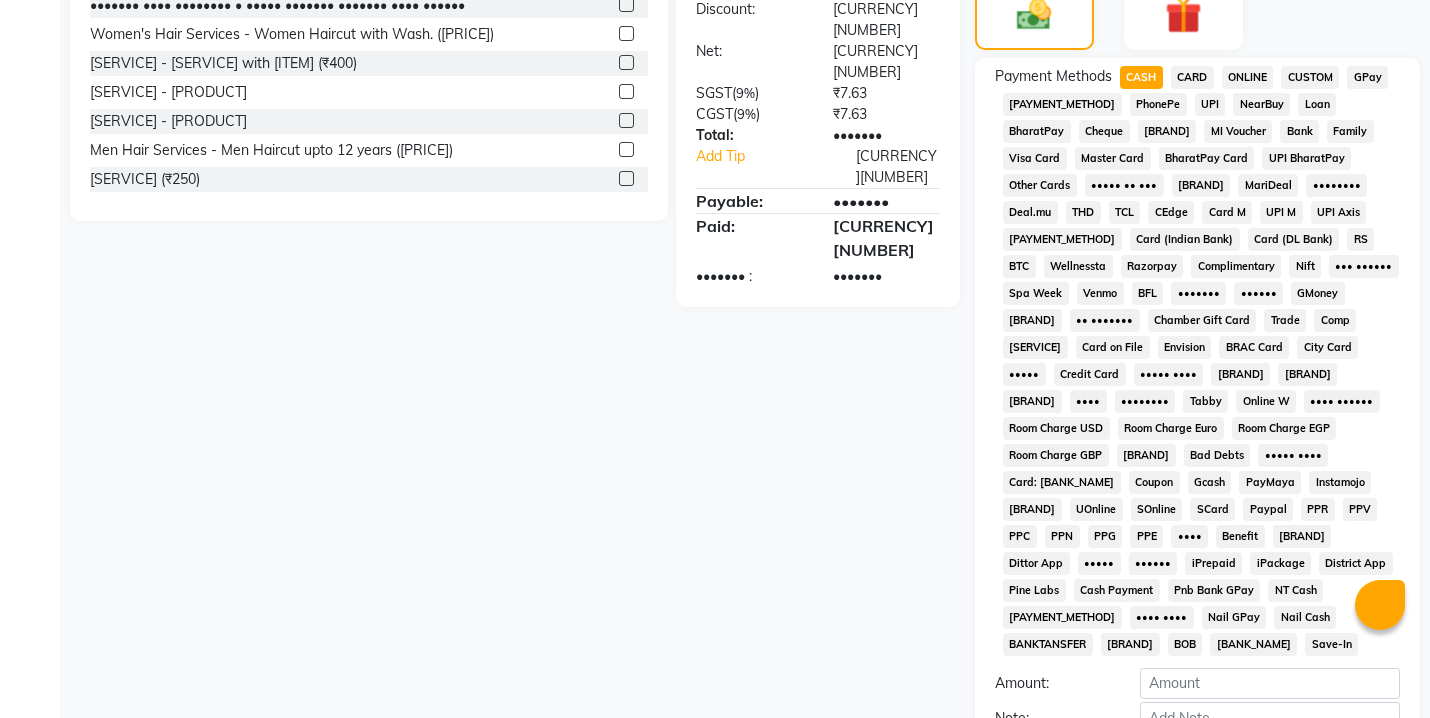 scroll, scrollTop: 738, scrollLeft: 0, axis: vertical 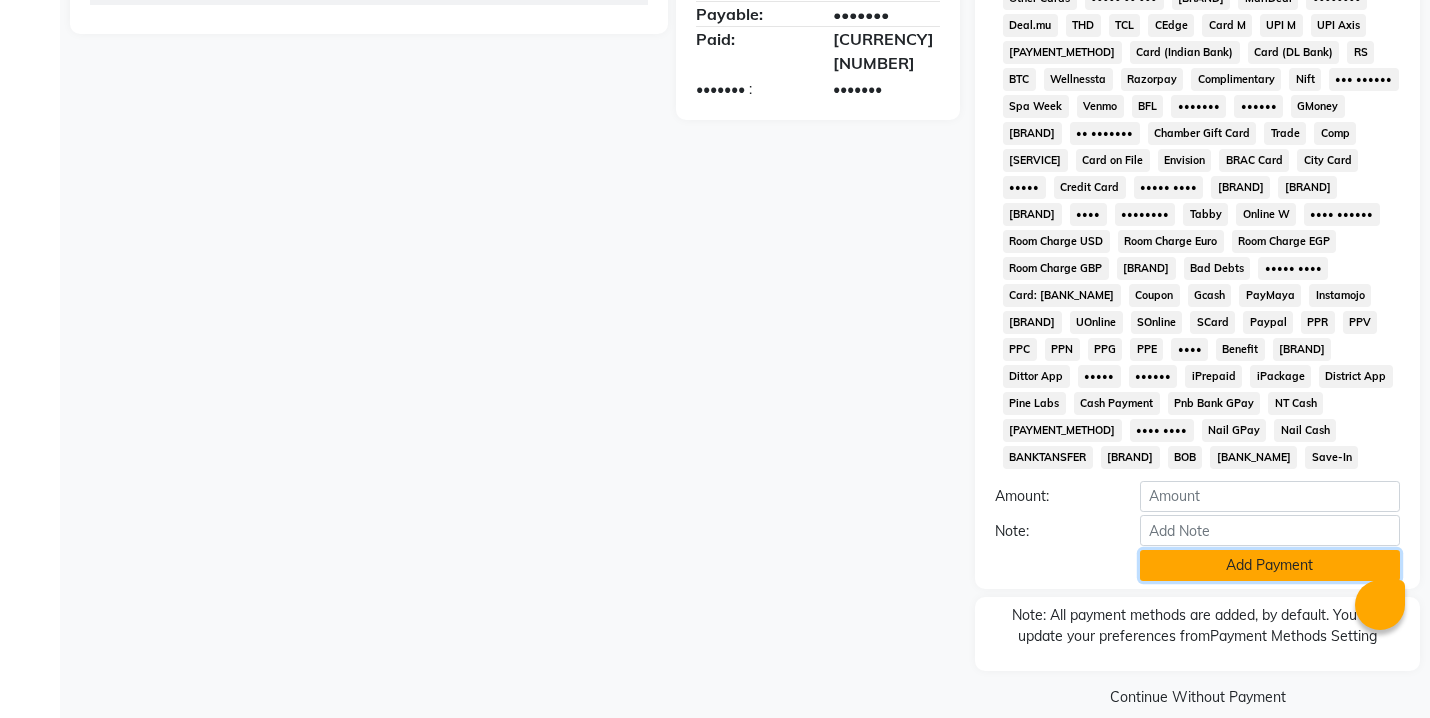 click on "Add Payment" at bounding box center [1270, 565] 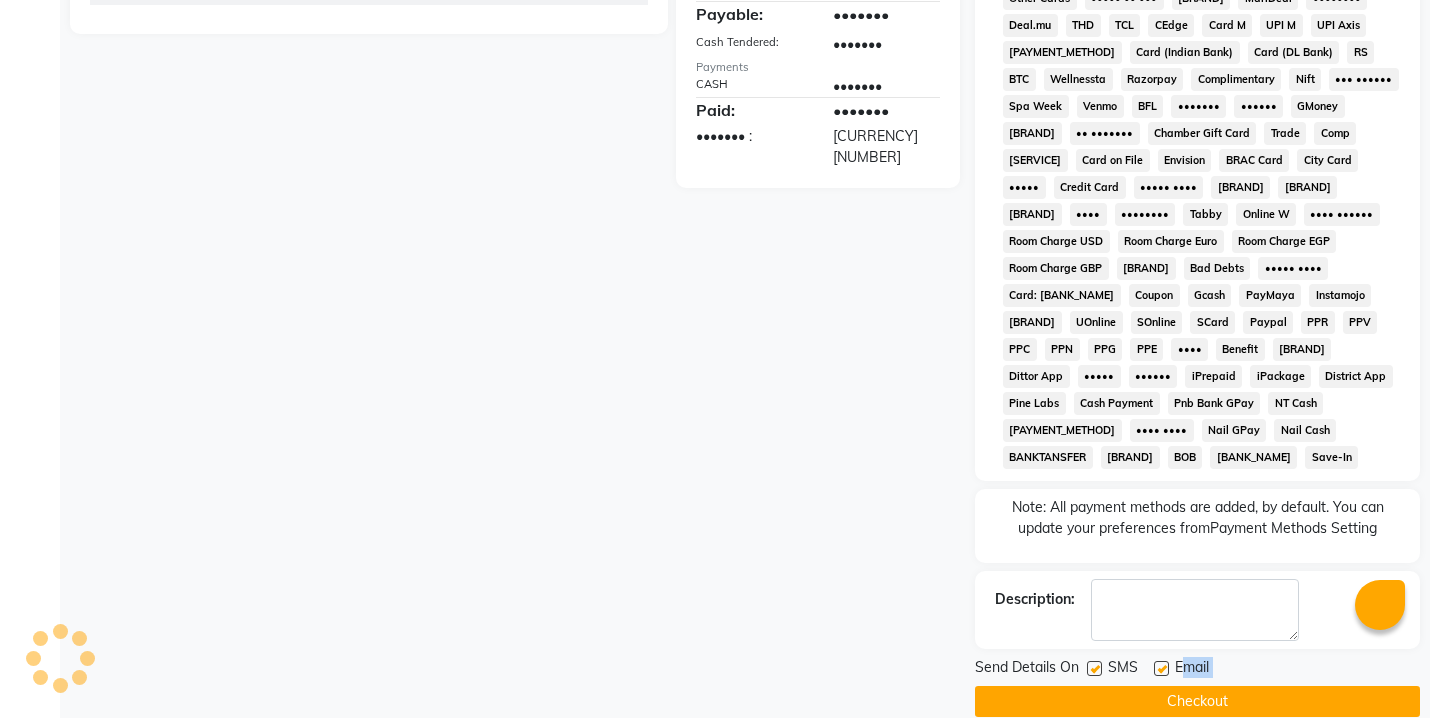 drag, startPoint x: 1184, startPoint y: 657, endPoint x: 1184, endPoint y: 668, distance: 11 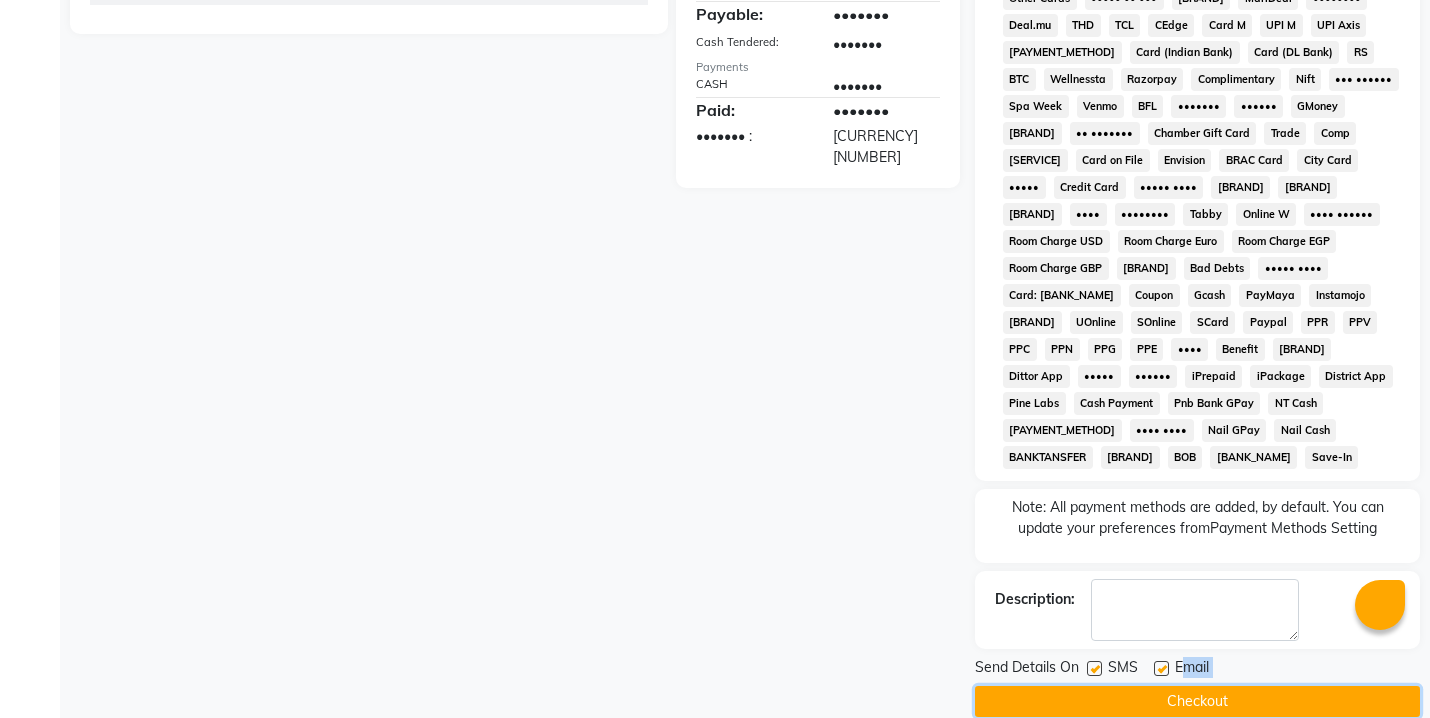 click on "Checkout" at bounding box center [1197, 701] 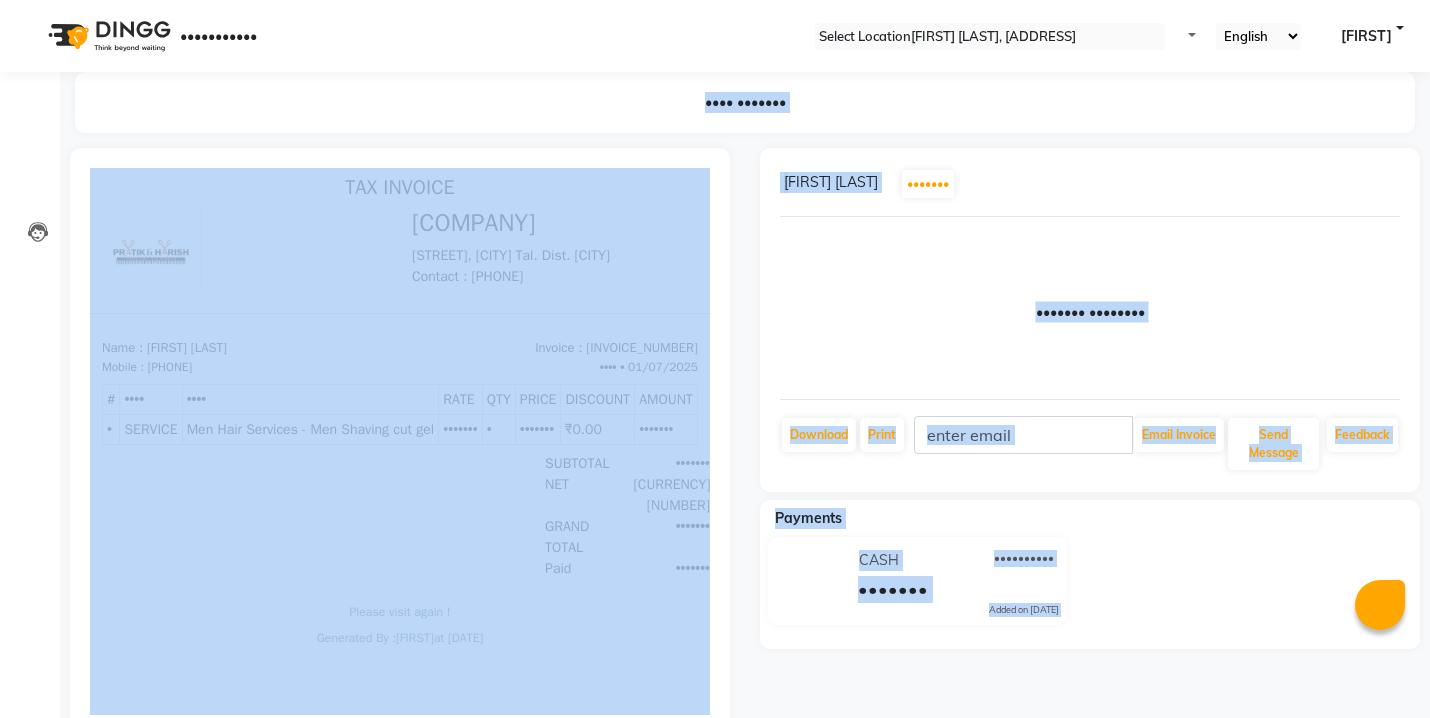 scroll, scrollTop: 0, scrollLeft: 0, axis: both 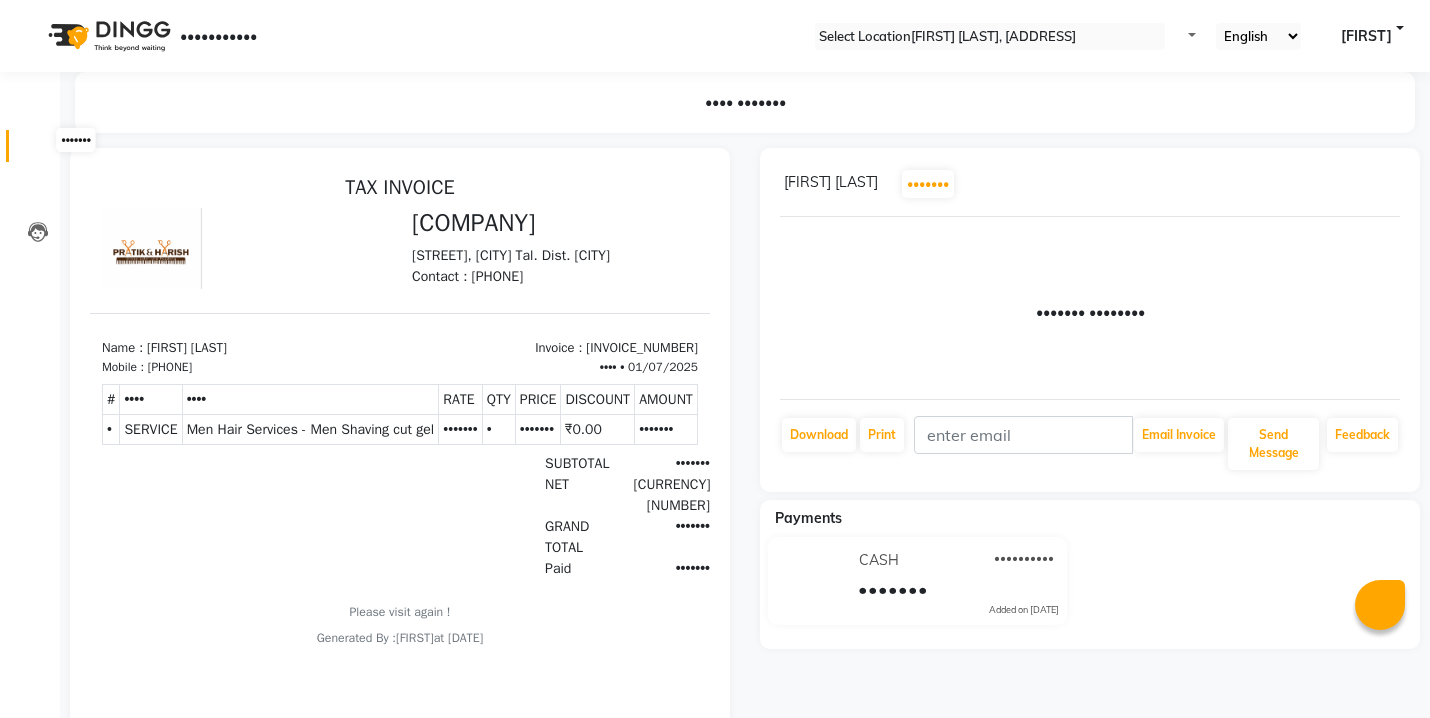 click at bounding box center (38, 151) 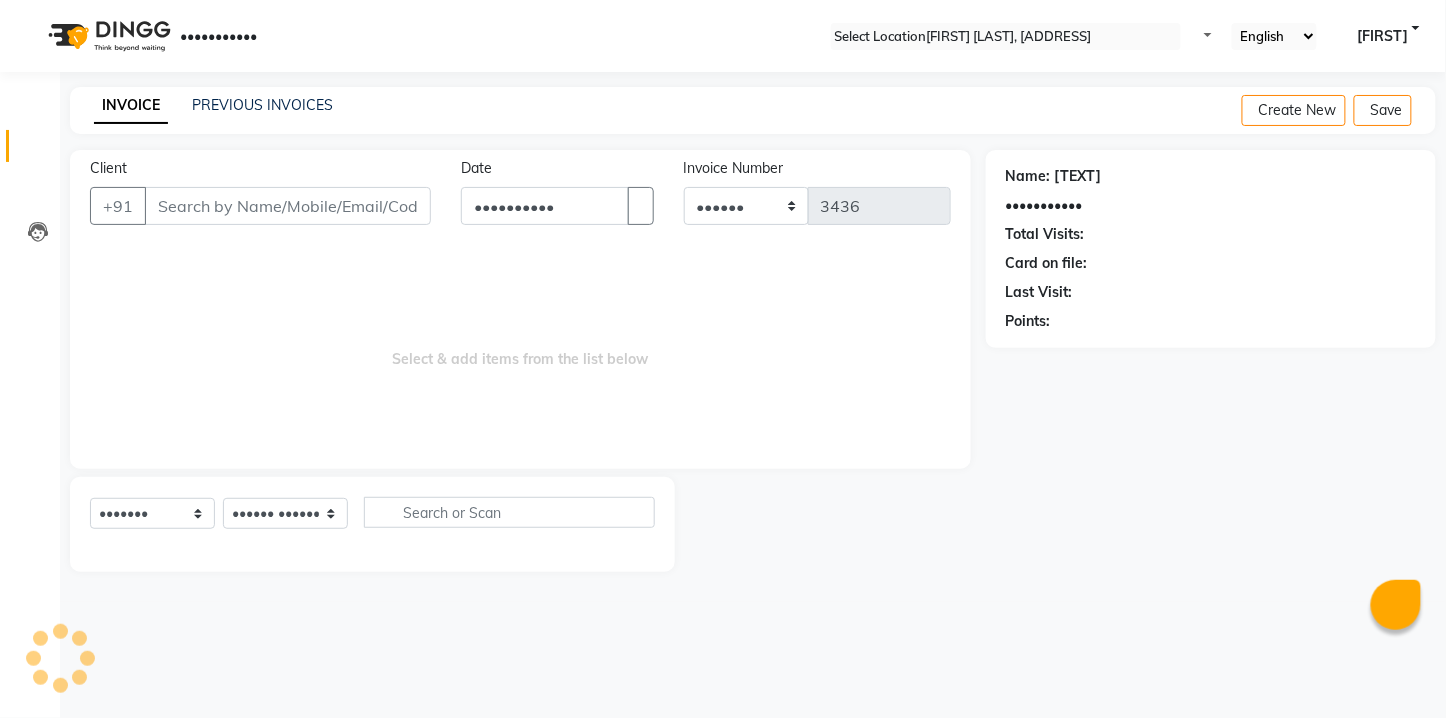 click on "Client" at bounding box center (288, 206) 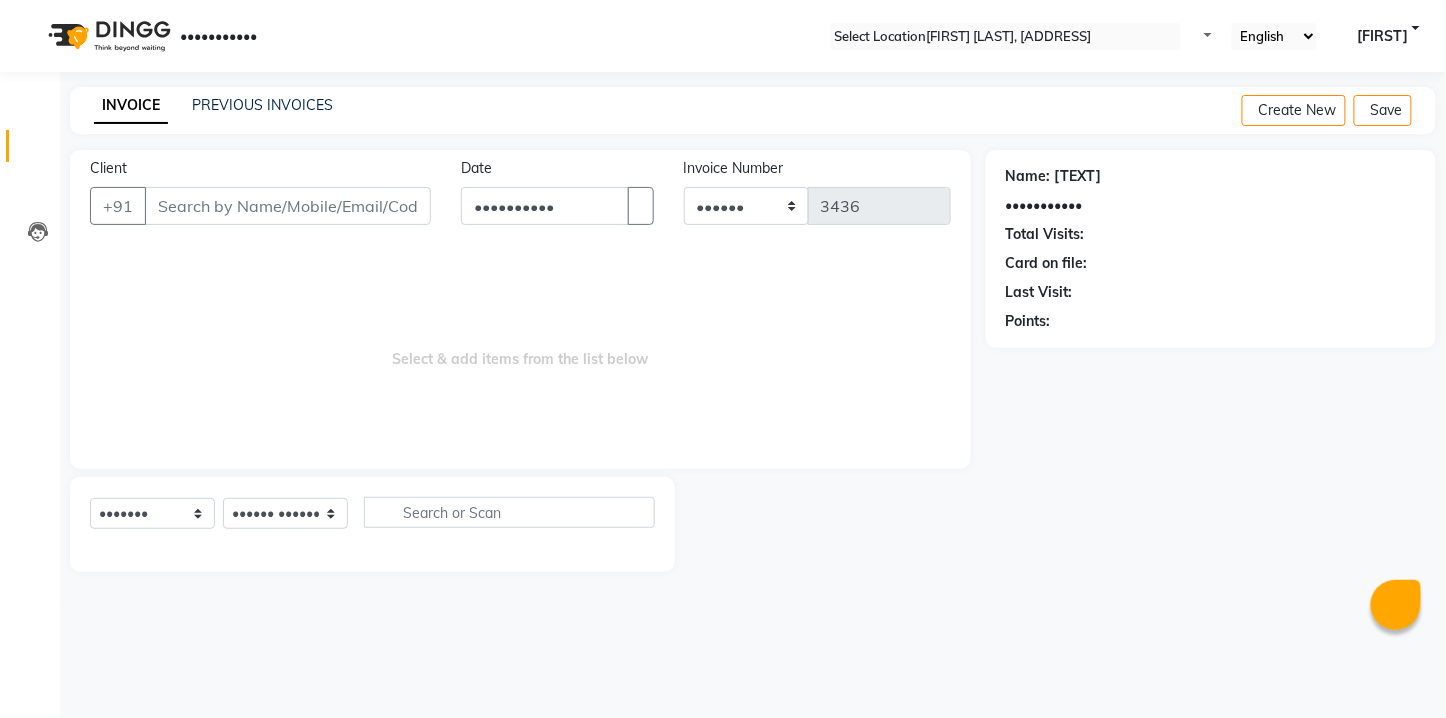 click on "Client" at bounding box center [288, 206] 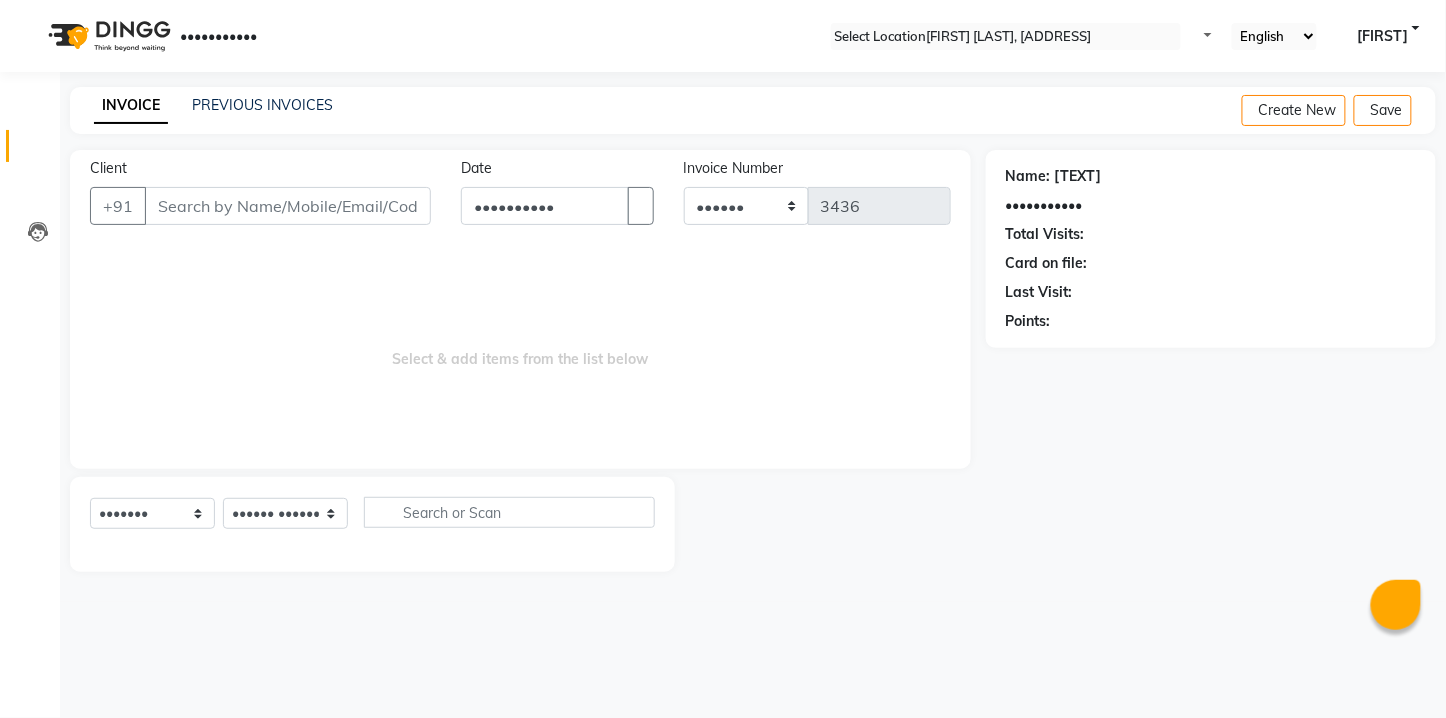 drag, startPoint x: 333, startPoint y: 22, endPoint x: 317, endPoint y: 311, distance: 289.44257 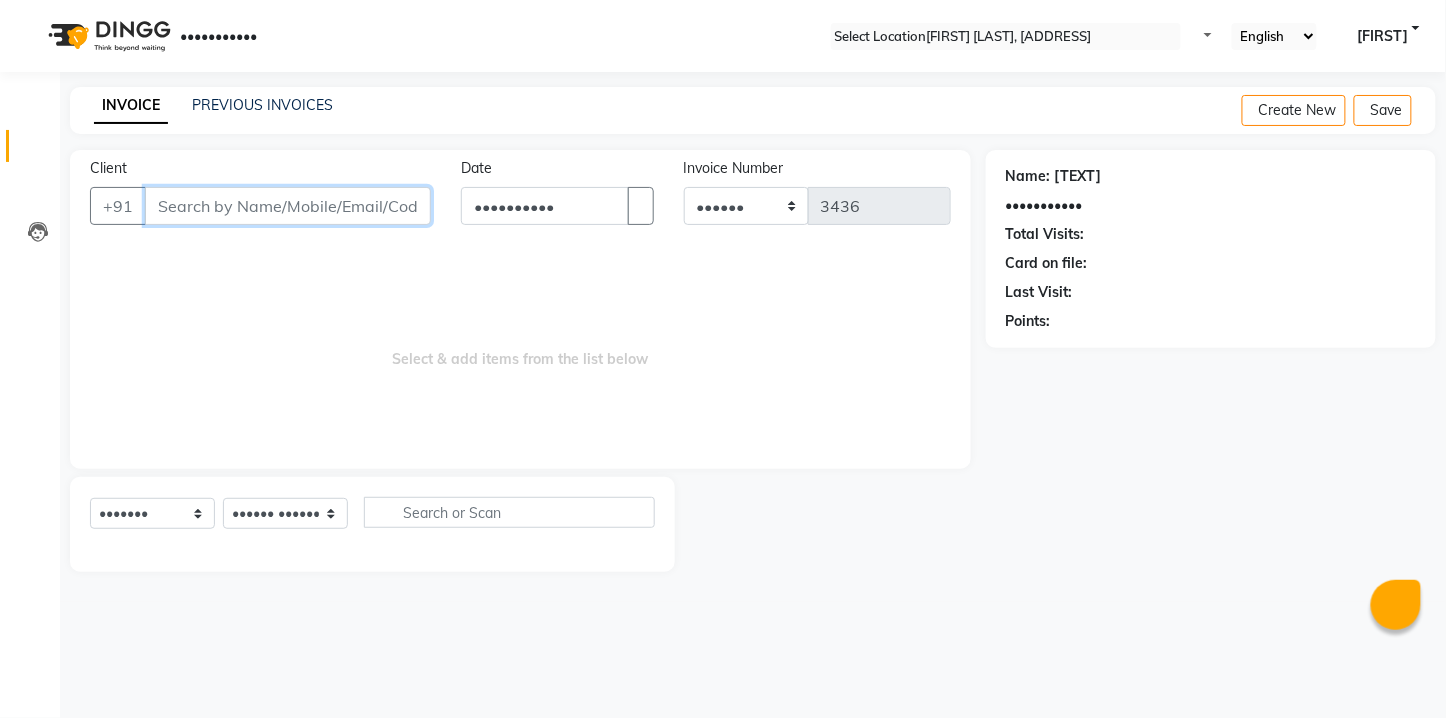 click on "Client" at bounding box center (288, 206) 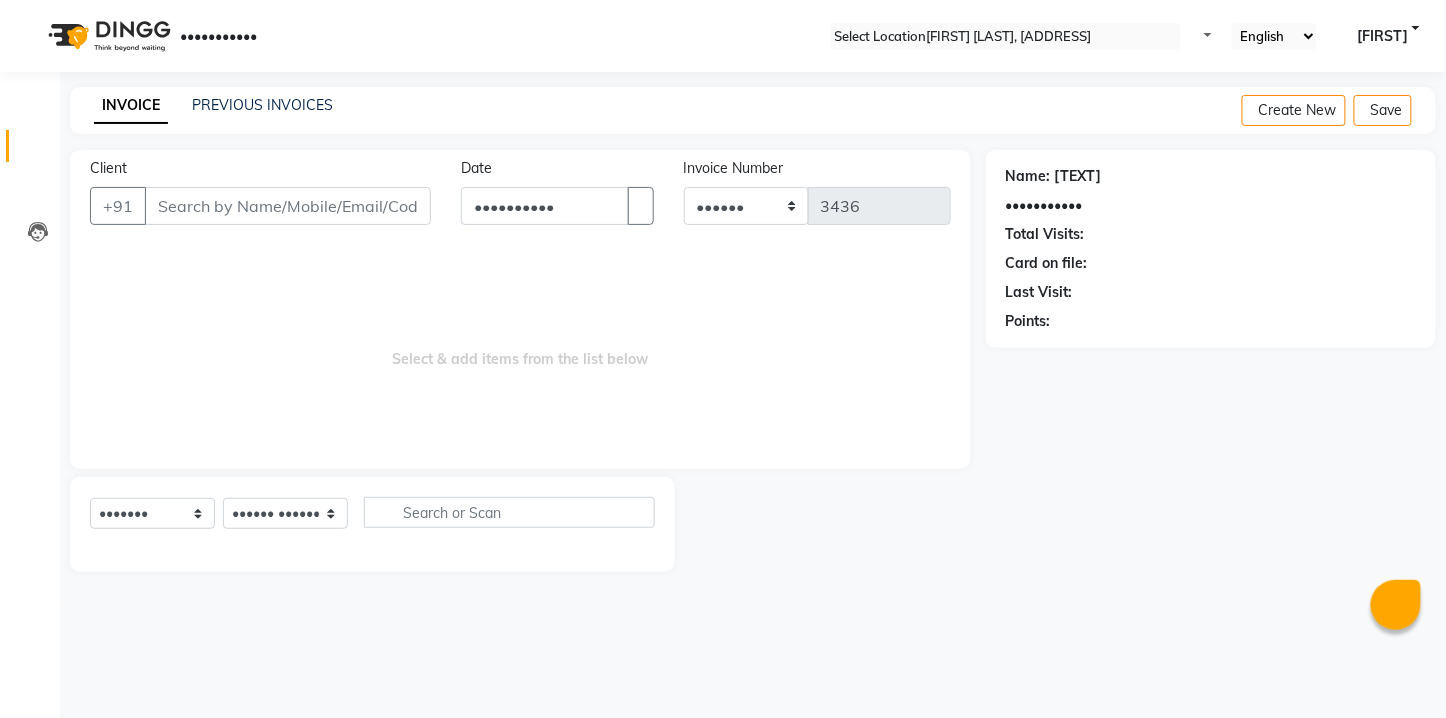 click on "PREVIOUS INVOICES" at bounding box center (262, 105) 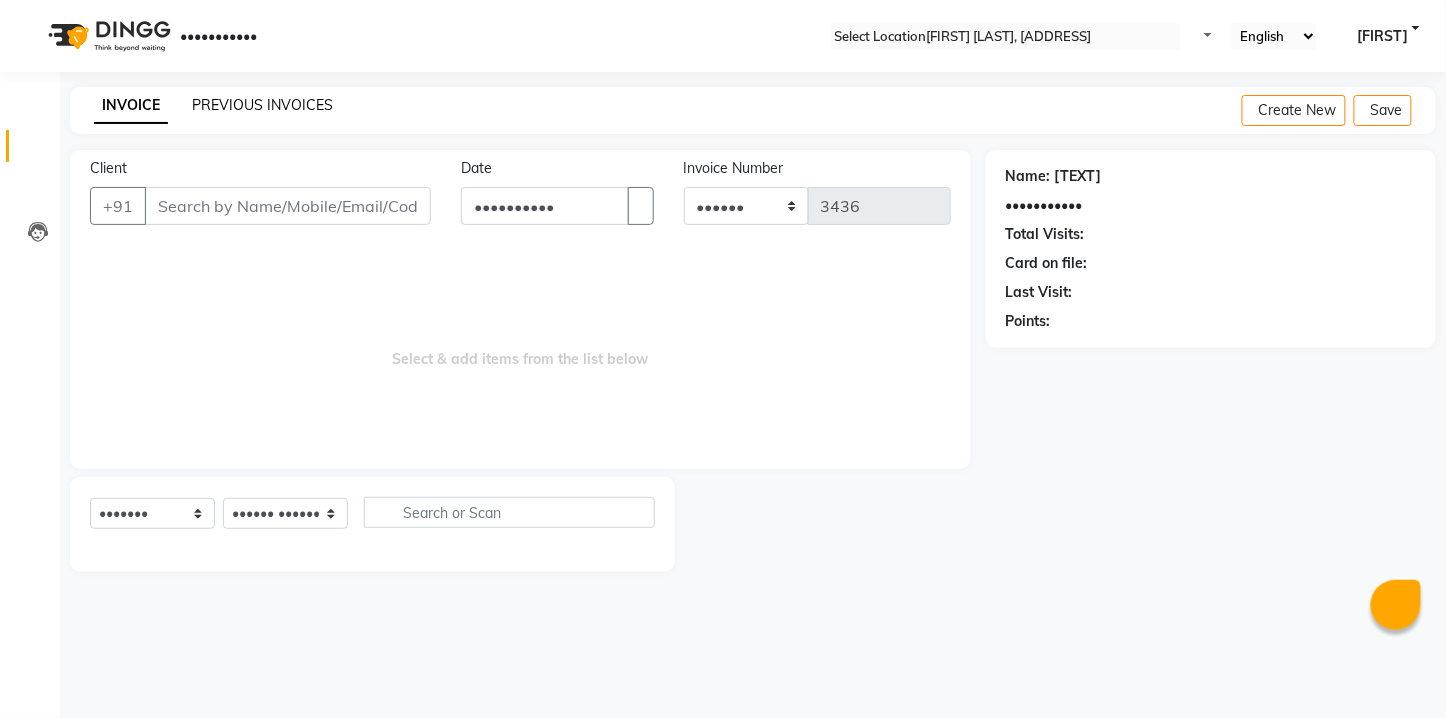 click on "PREVIOUS INVOICES" at bounding box center (262, 105) 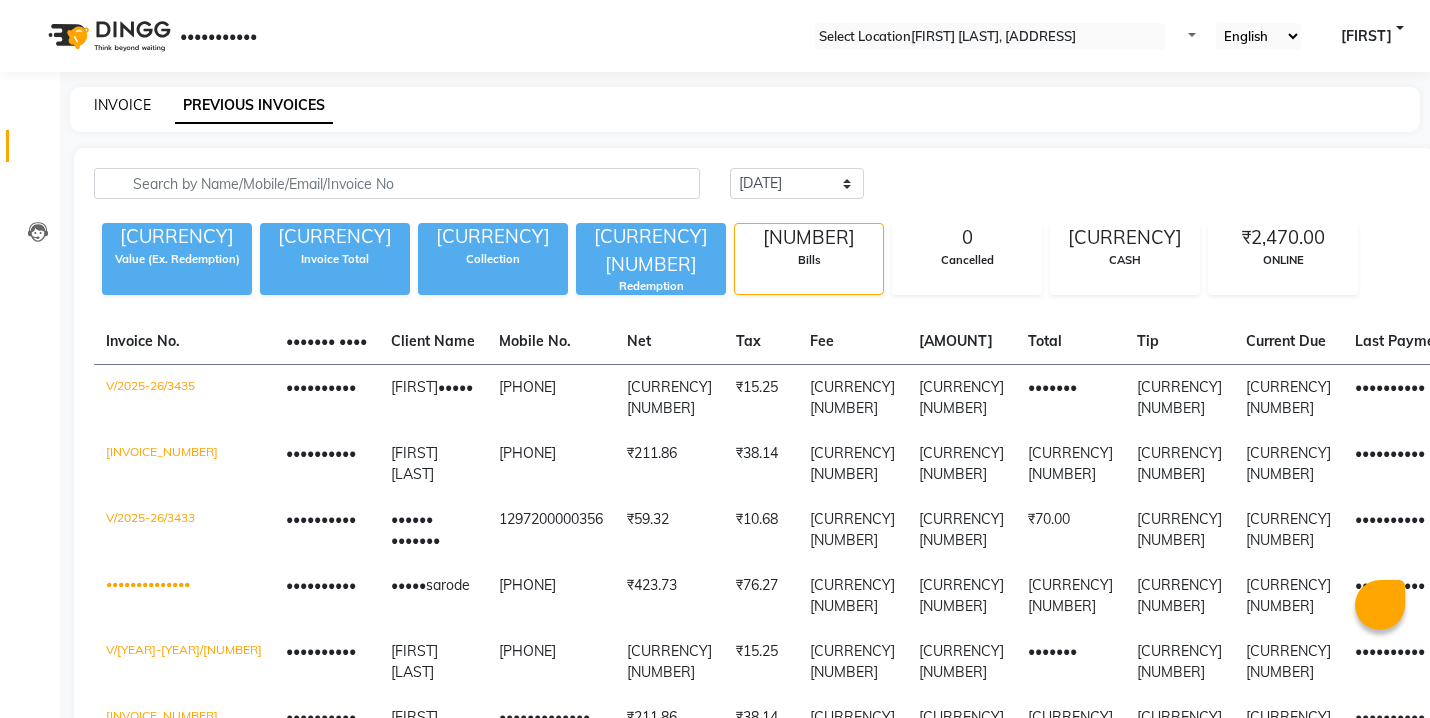 click on "INVOICE" at bounding box center [122, 105] 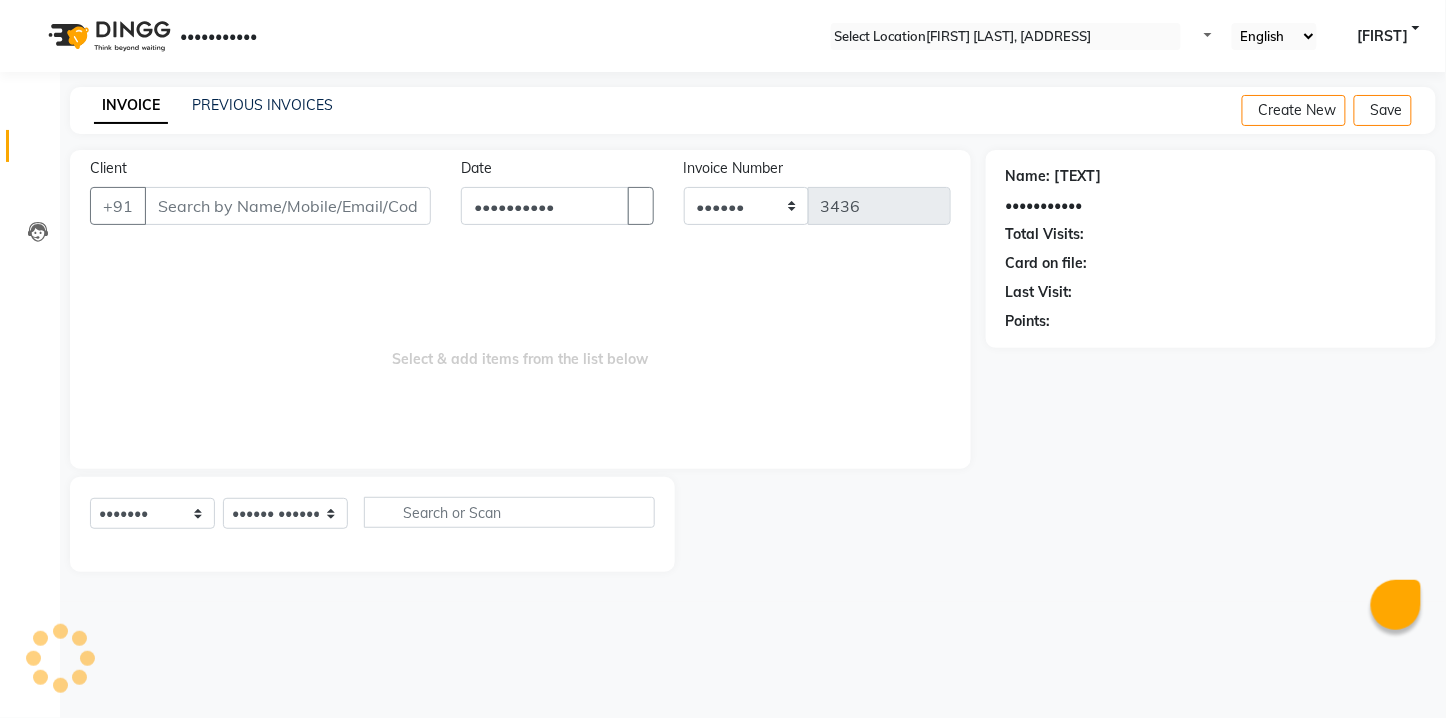 click on "Client" at bounding box center (288, 206) 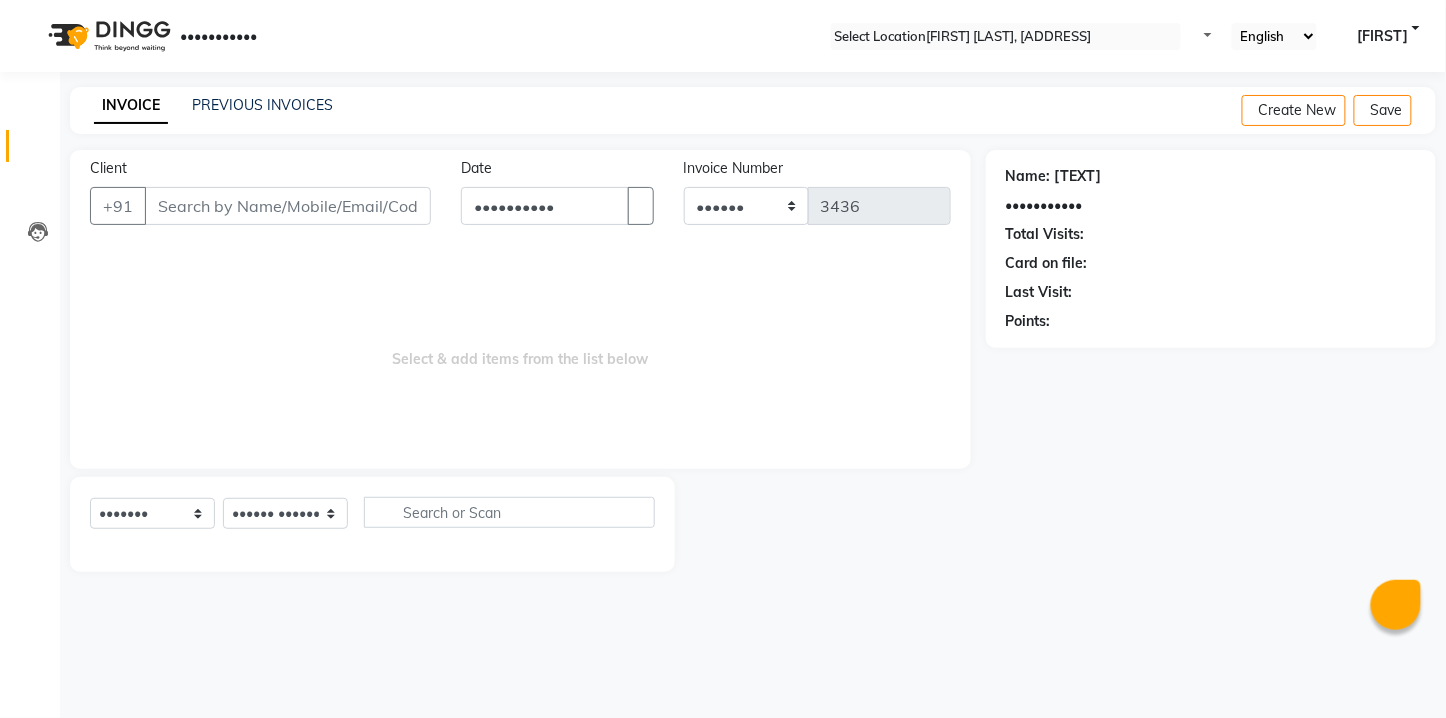 click on "Client" at bounding box center [288, 206] 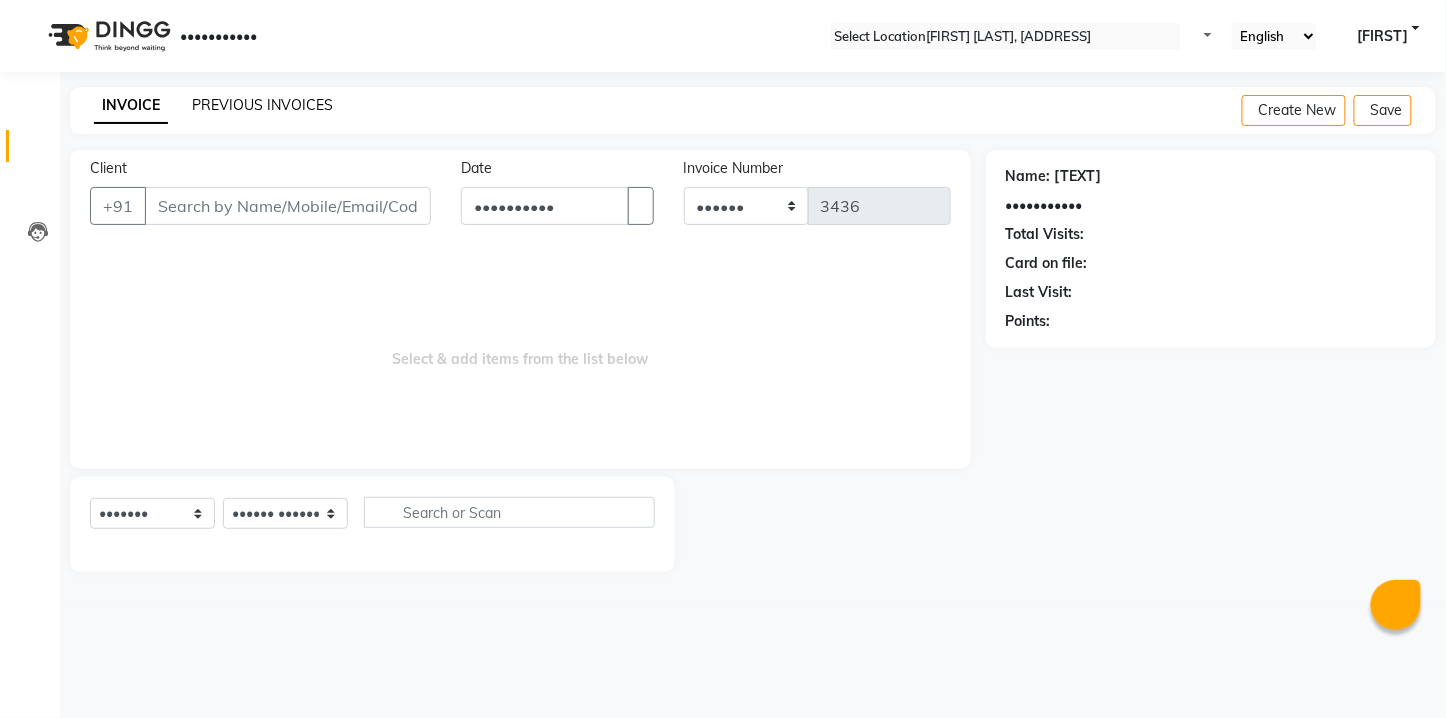 click on "PREVIOUS INVOICES" at bounding box center (262, 105) 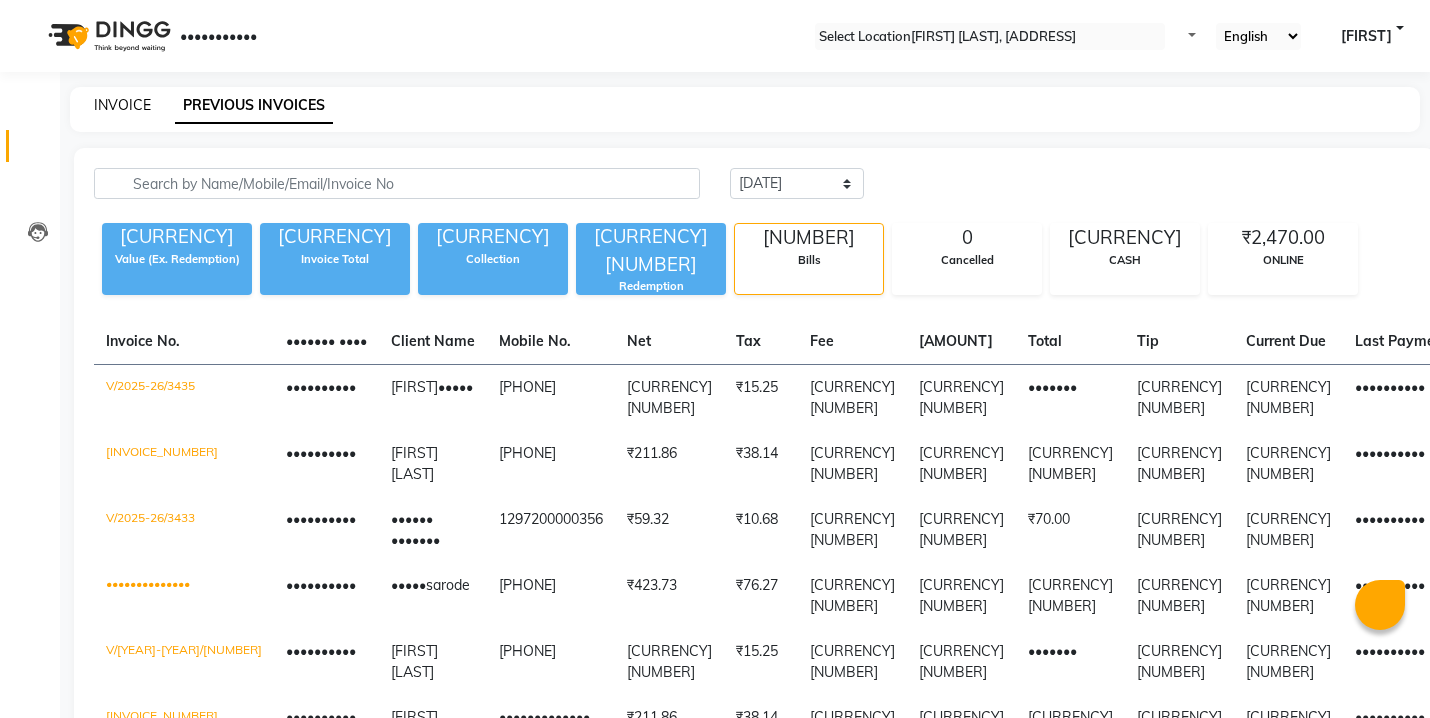 click on "INVOICE" at bounding box center [122, 105] 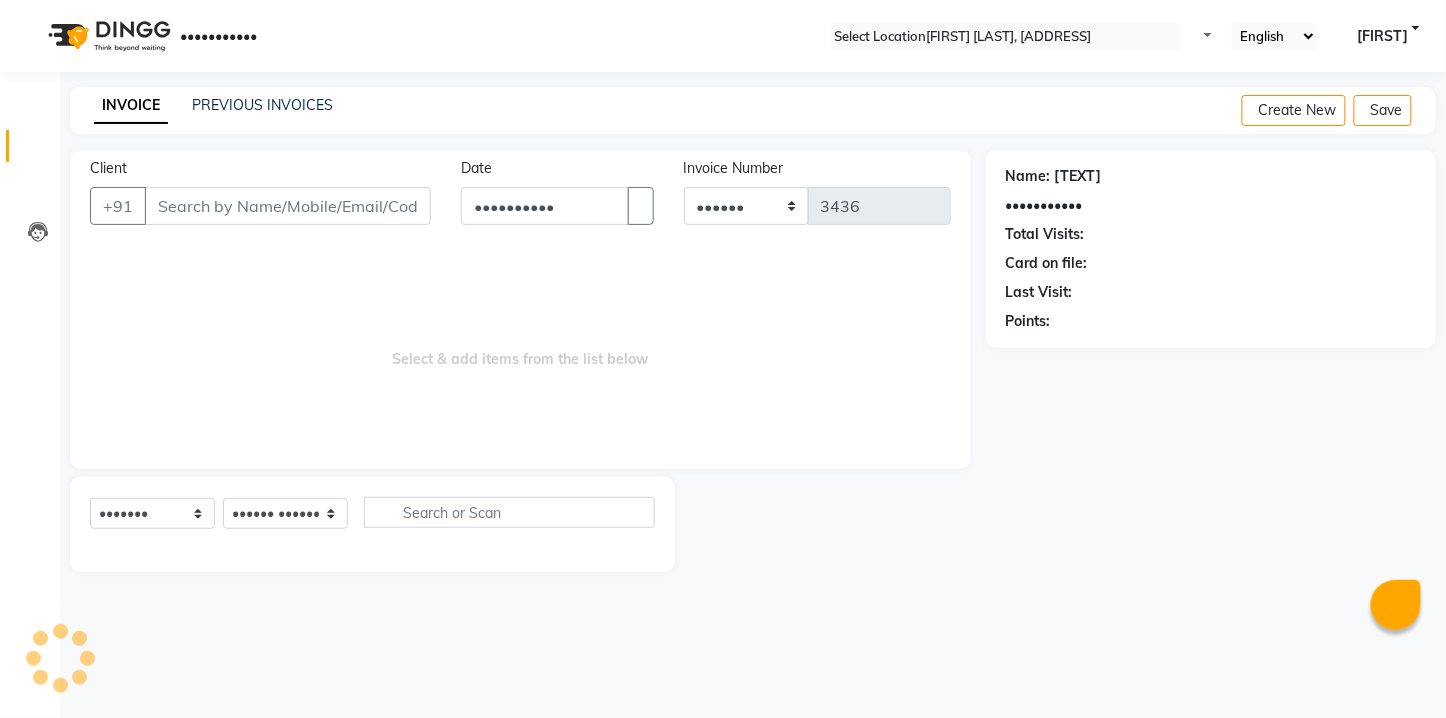 click on "Client" at bounding box center (288, 206) 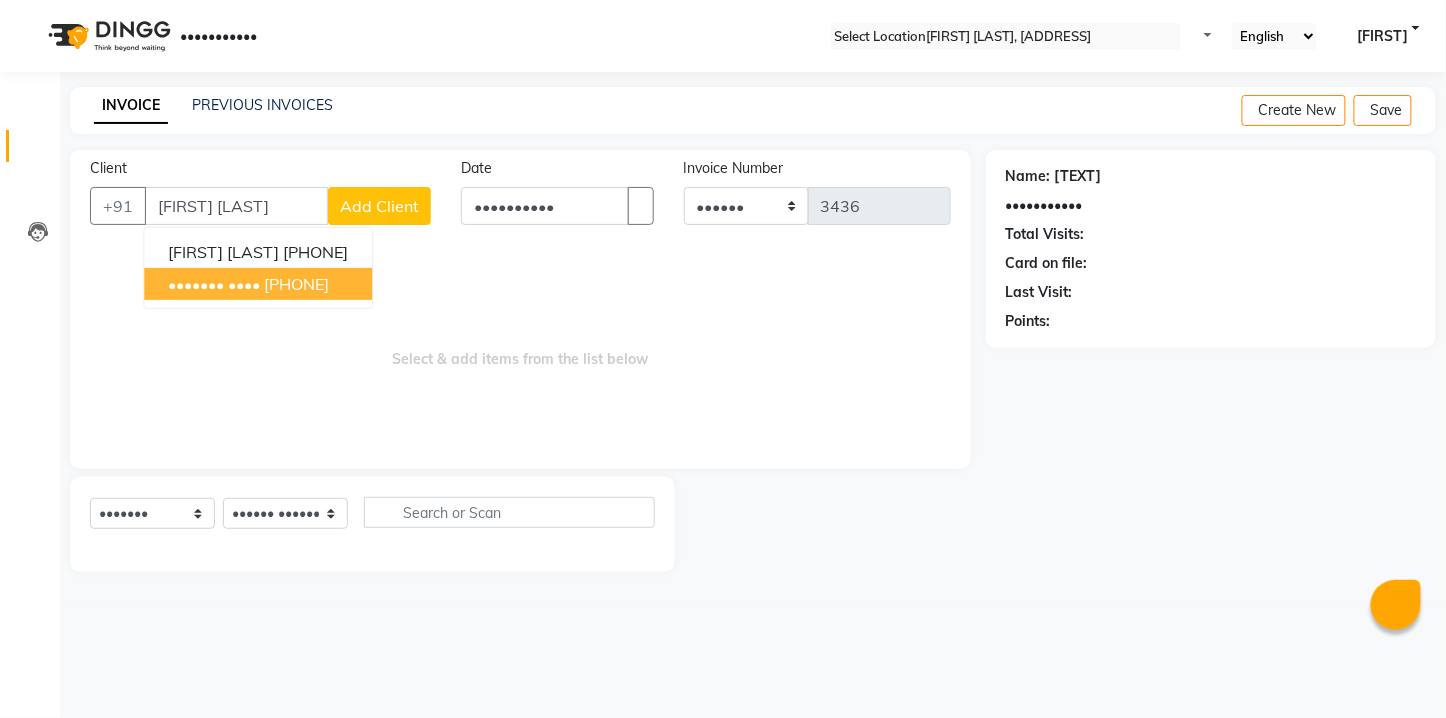 click on "[PHONE]" at bounding box center (296, 284) 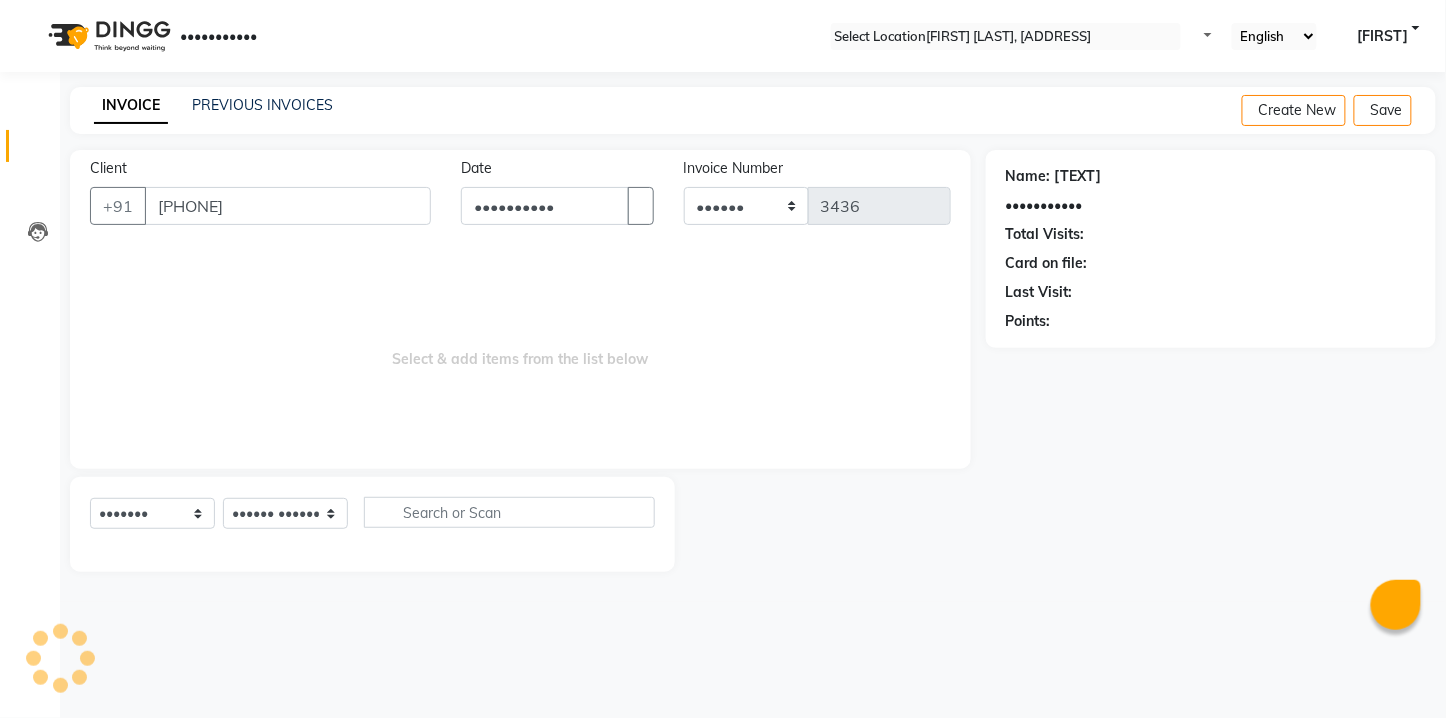 type on "[PHONE]" 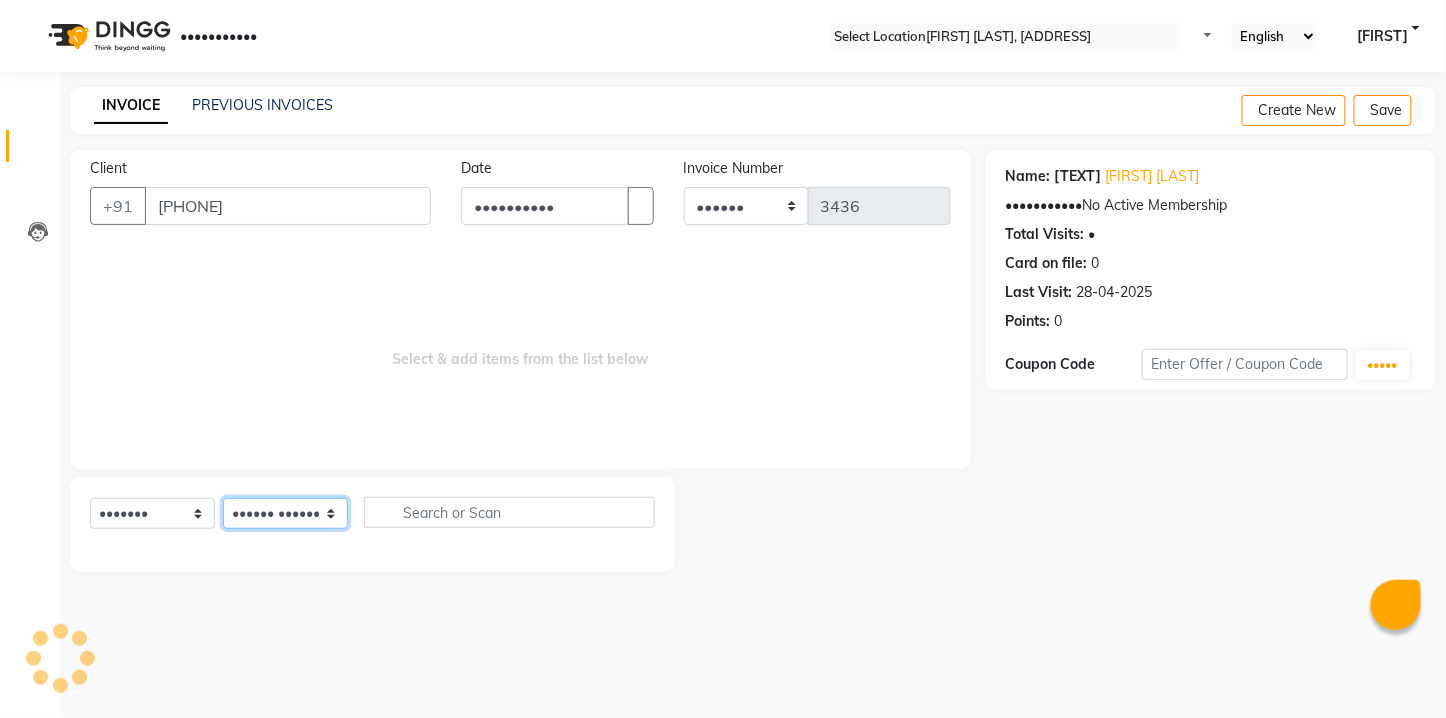 click on "•••••• ••••••• ••••• ••••• •••••• •••••••• •••••• •••••• ••••••• ••••••• •••• •• ••••• •••••• ••••••  •••• •••••• ••••" at bounding box center (285, 513) 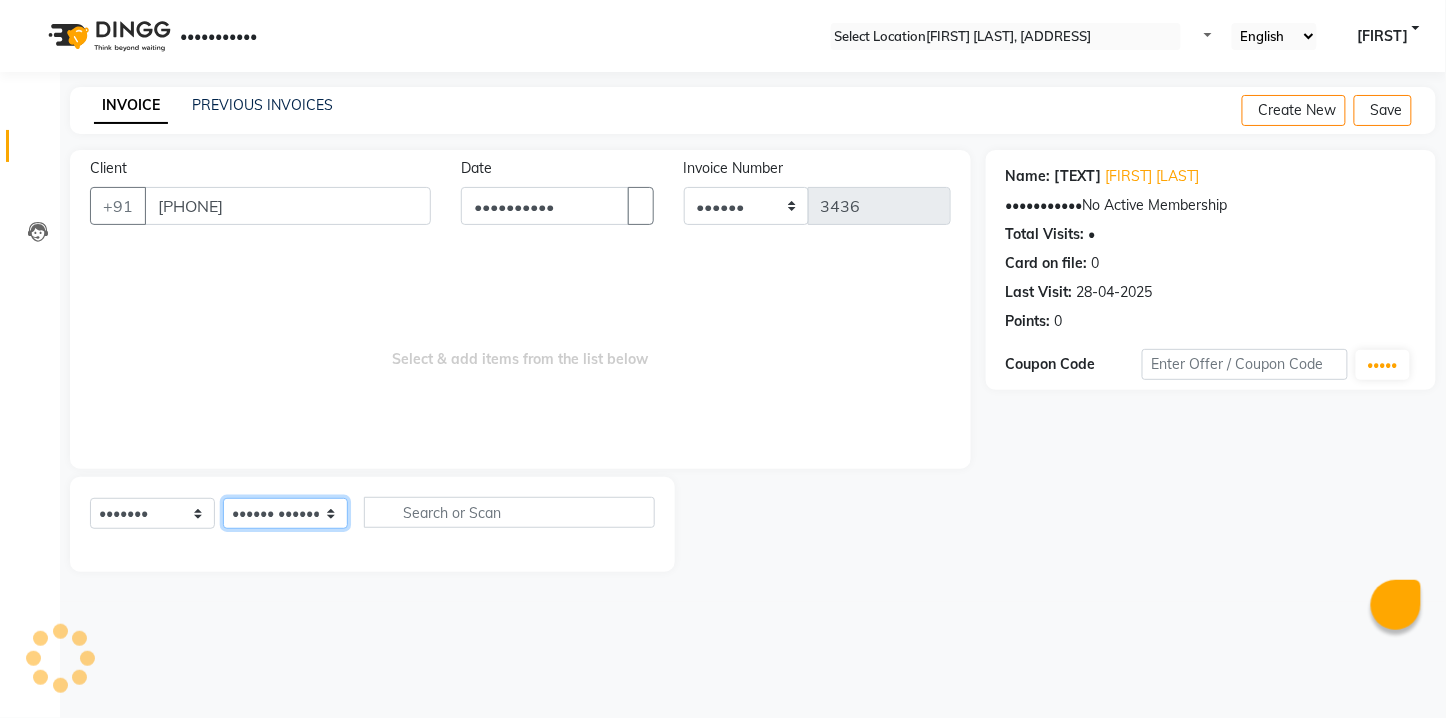 click on "•••••• ••••••• ••••• ••••• •••••• •••••••• •••••• •••••• ••••••• ••••••• •••• •• ••••• •••••• ••••••  •••• •••••• ••••" at bounding box center (285, 513) 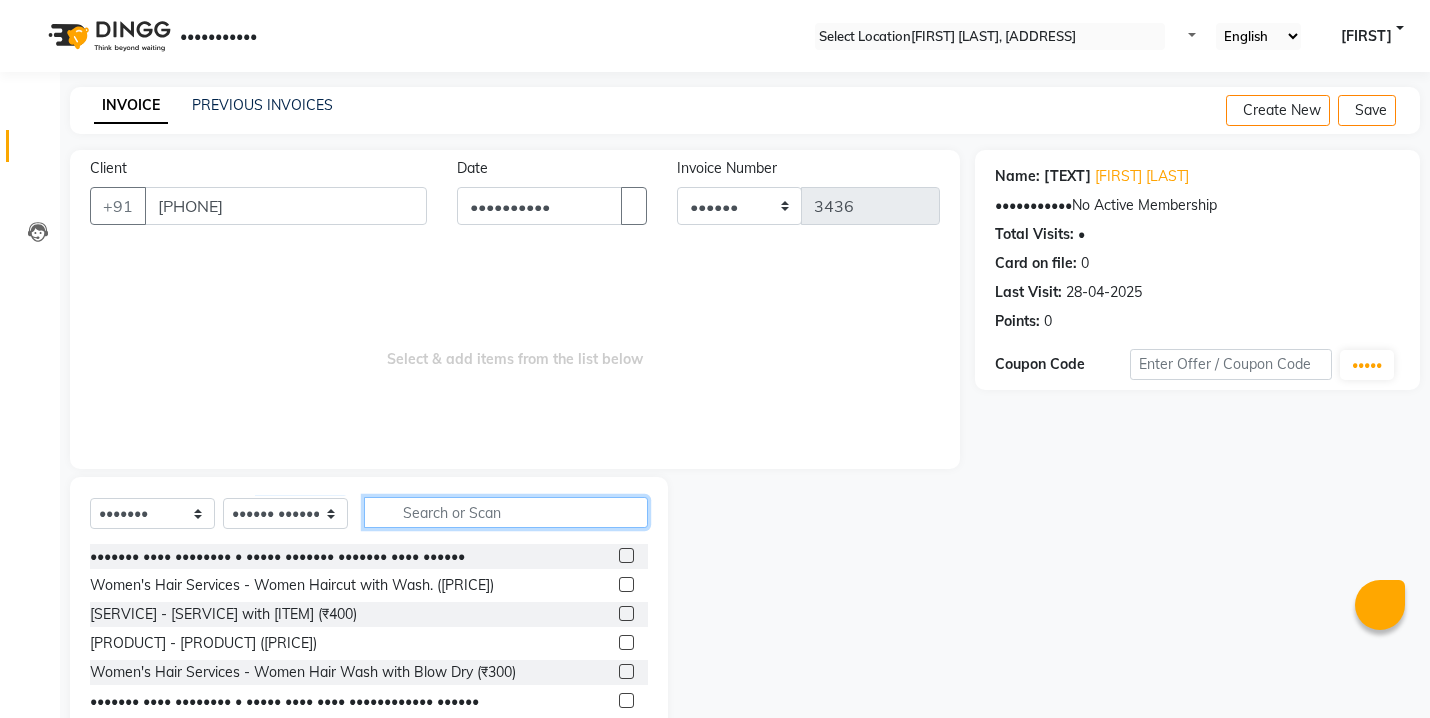 click at bounding box center (506, 512) 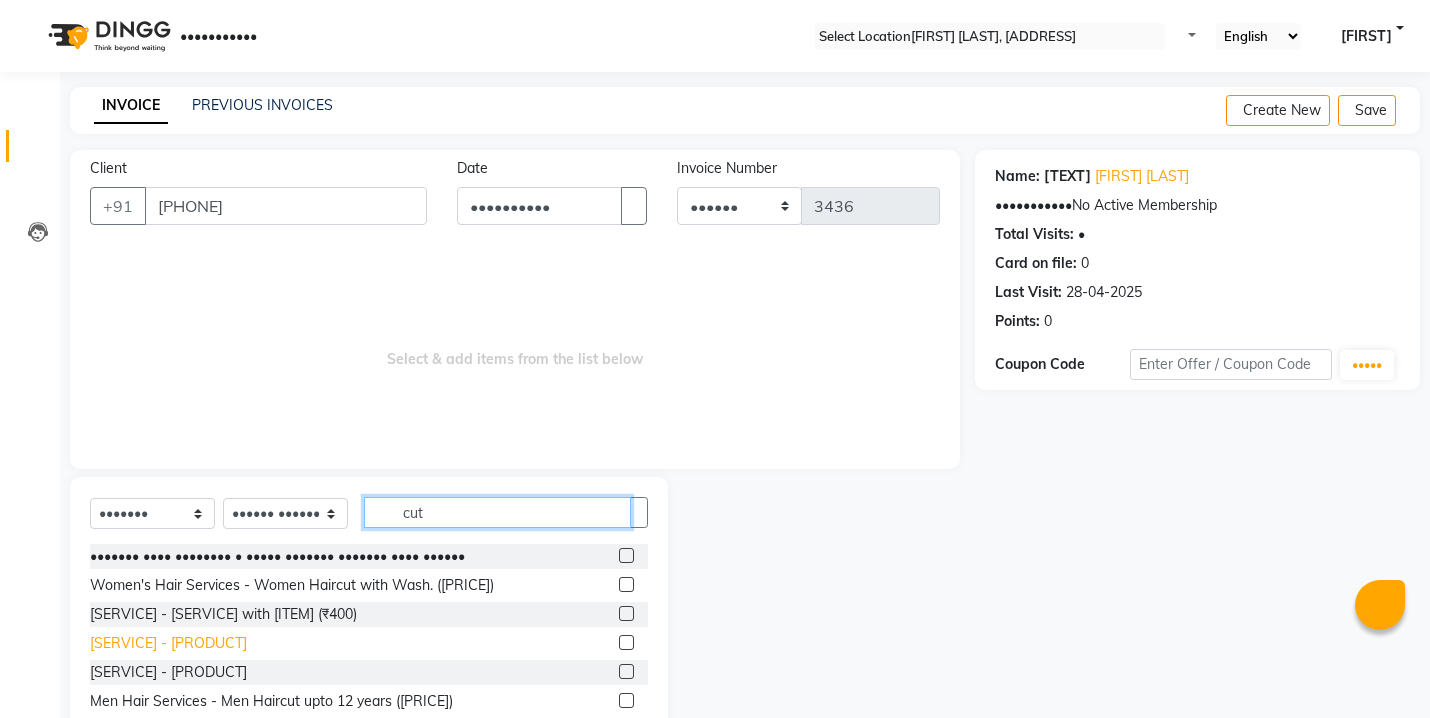 type on "cut" 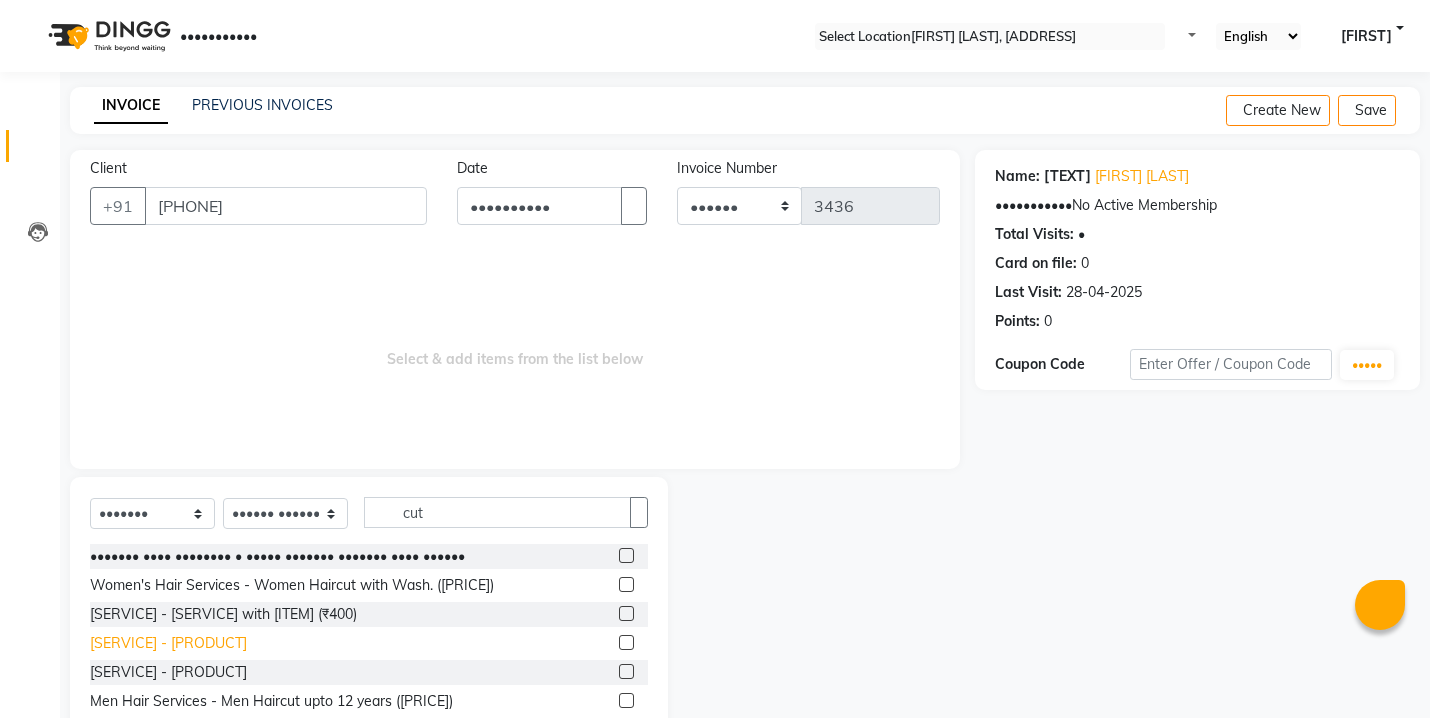 click on "[SERVICE] - [PRODUCT]" at bounding box center [277, 556] 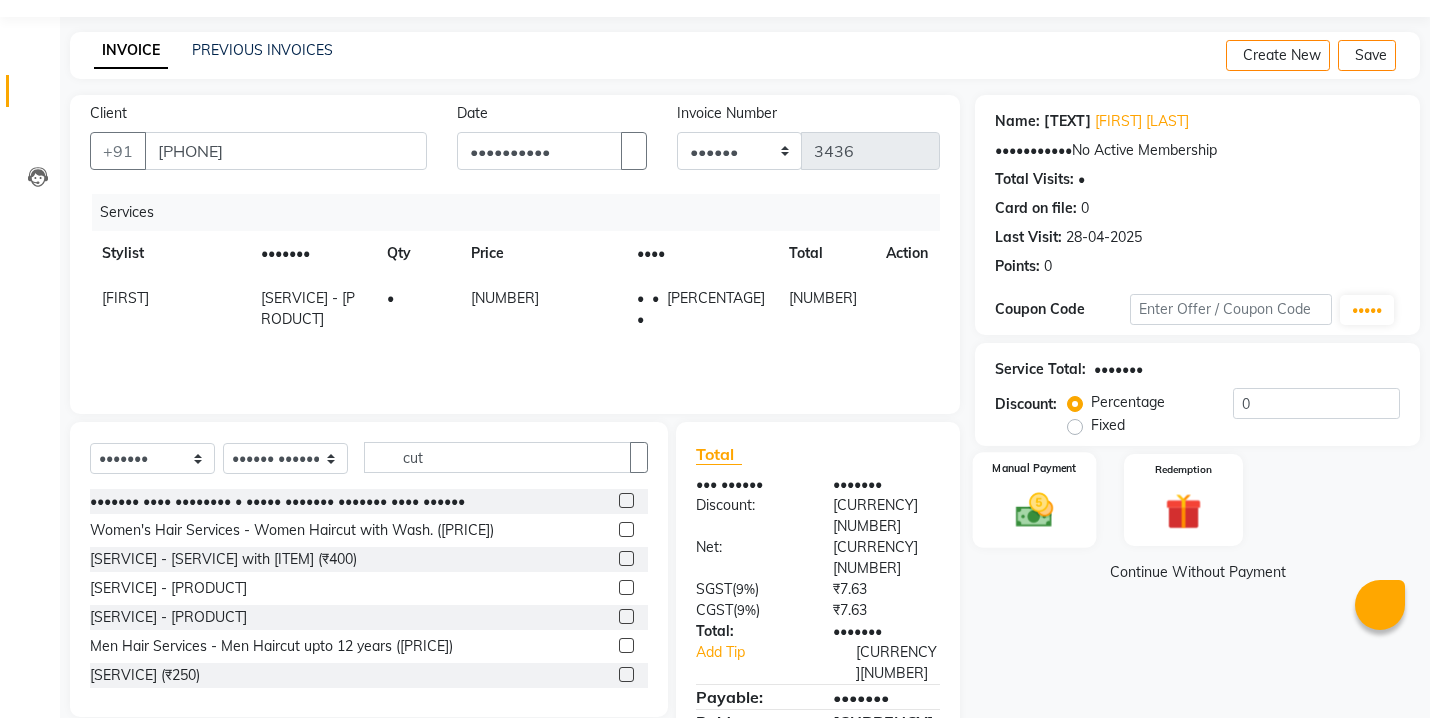 scroll, scrollTop: 84, scrollLeft: 0, axis: vertical 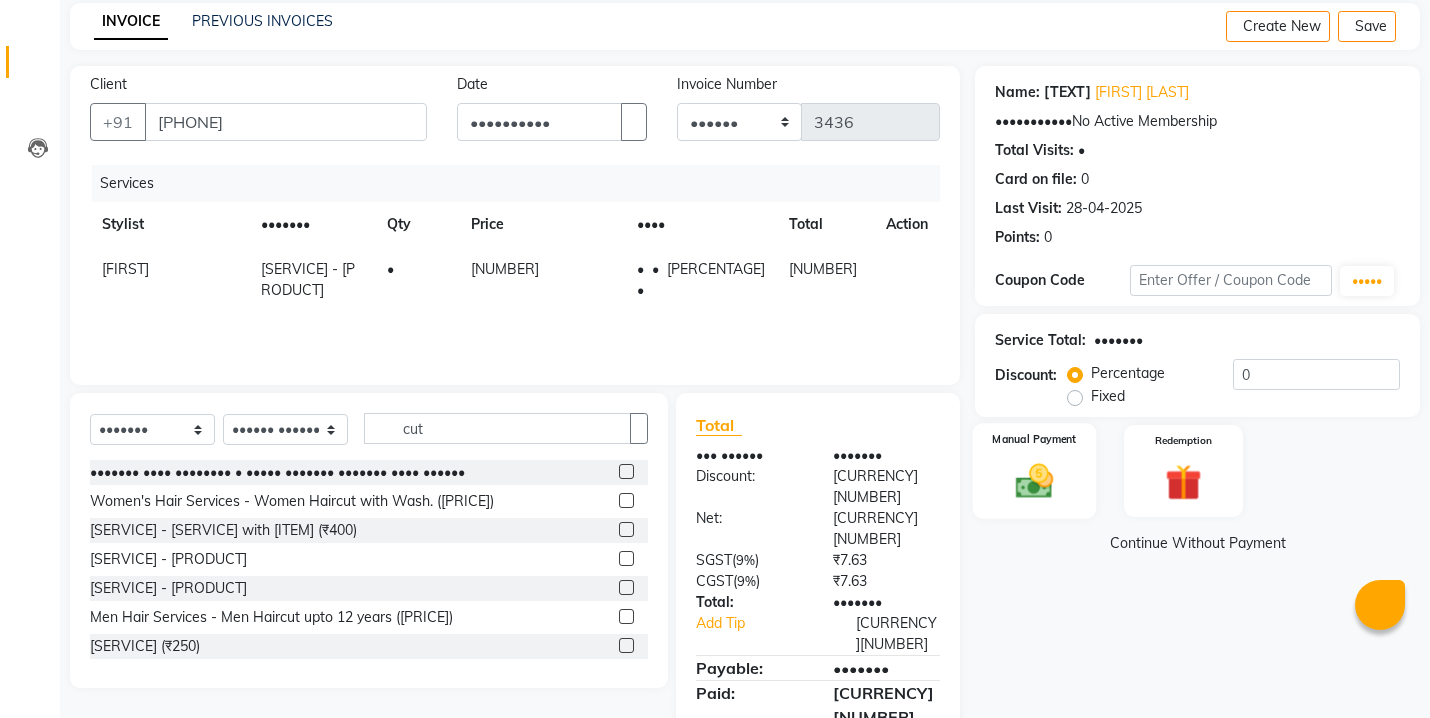 click at bounding box center (1034, 481) 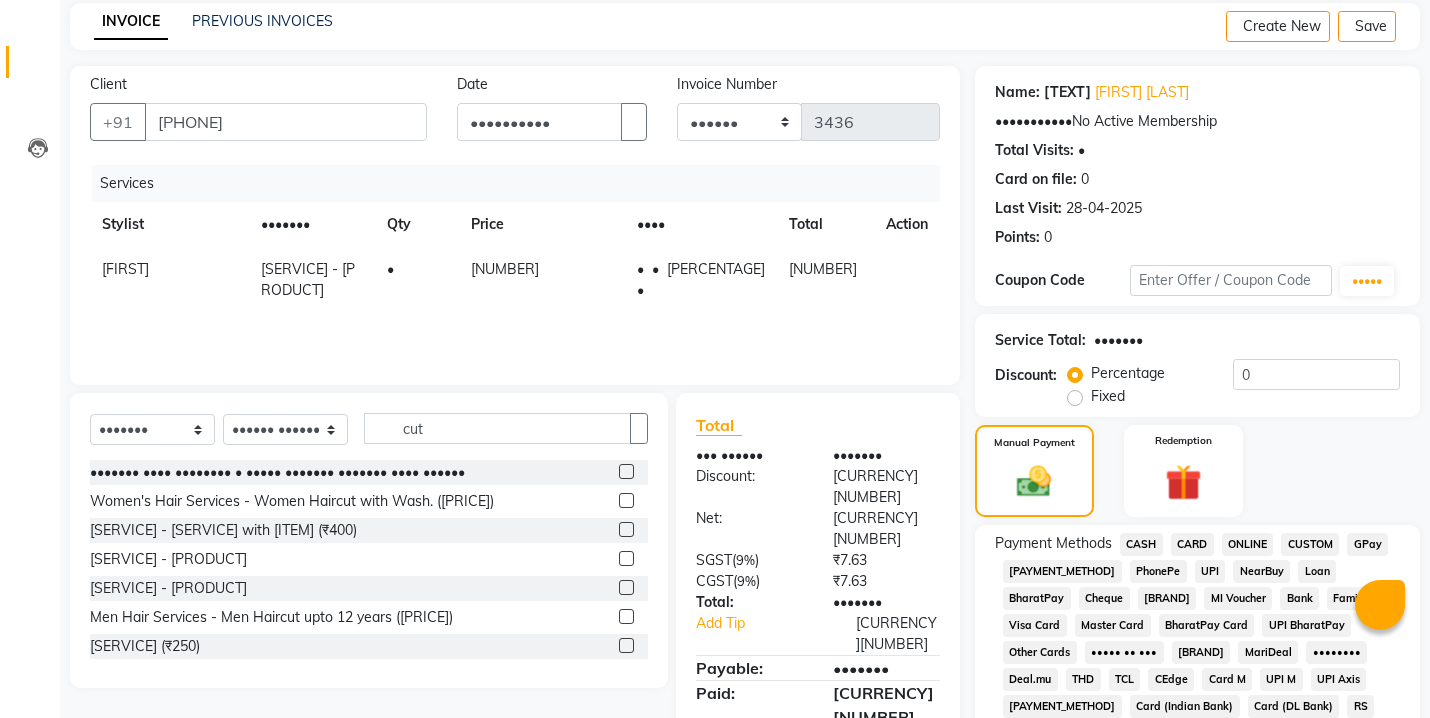 click on "Payment Methods  CASH   CARD   ONLINE   CUSTOM   GPay   PayTM   PhonePe   UPI   NearBuy   Loan   BharatPay   Cheque   MosamBee   MI Voucher   Bank   Family   Visa Card   Master Card   BharatPay Card   UPI BharatPay   Other Cards   Juice by MCB   MyT Money   MariDeal   DefiDeal   Deal.mu   THD   TCL   CEdge   Card M   UPI M   UPI Axis   UPI Union   Card (Indian Bank)   Card (DL Bank)   RS   BTC   Wellnessta   Razorpay   Complimentary   Nift   Spa Finder   Spa Week   Venmo   BFL   LoanTap   SaveIN   GMoney   ATH Movil   On Account   Chamber Gift Card   Trade   Comp   Donation   Card on File   Envision   BRAC Card   City Card   bKash   Credit Card   Debit Card   Shoutlo   LUZO   Jazz Cash   AmEx   Discover   Tabby   Online W   Room Charge   Room Charge USD   Room Charge Euro   Room Charge EGP   Room Charge GBP   Bajaj Finserv   Bad Debts   Card: IDFC   Card: IOB   Coupon   Gcash   PayMaya   Instamojo   COnline   UOnline   SOnline   SCard   Paypal   PPR   PPV   PPC   PPN   PPG   PPE   CAMP   Benefit   ATH Movil" at bounding box center (1197, 830) 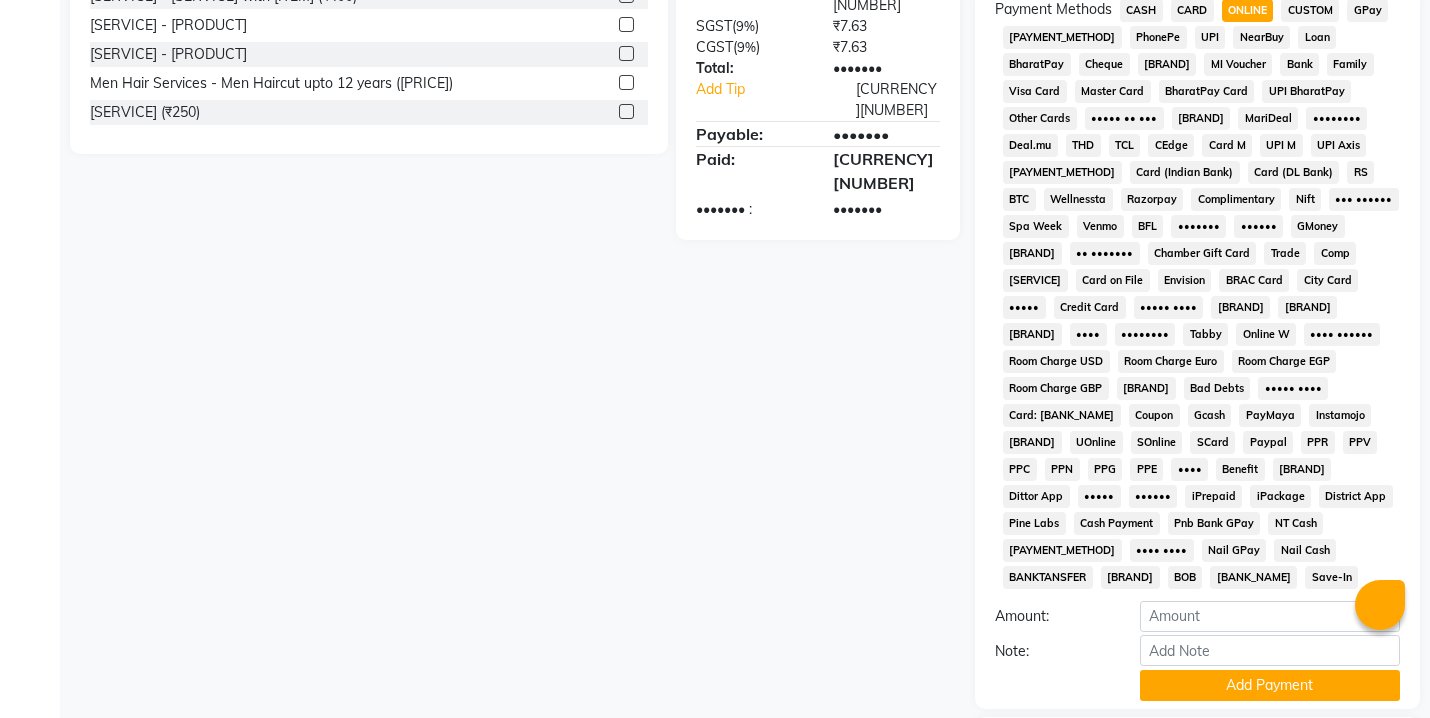scroll, scrollTop: 738, scrollLeft: 0, axis: vertical 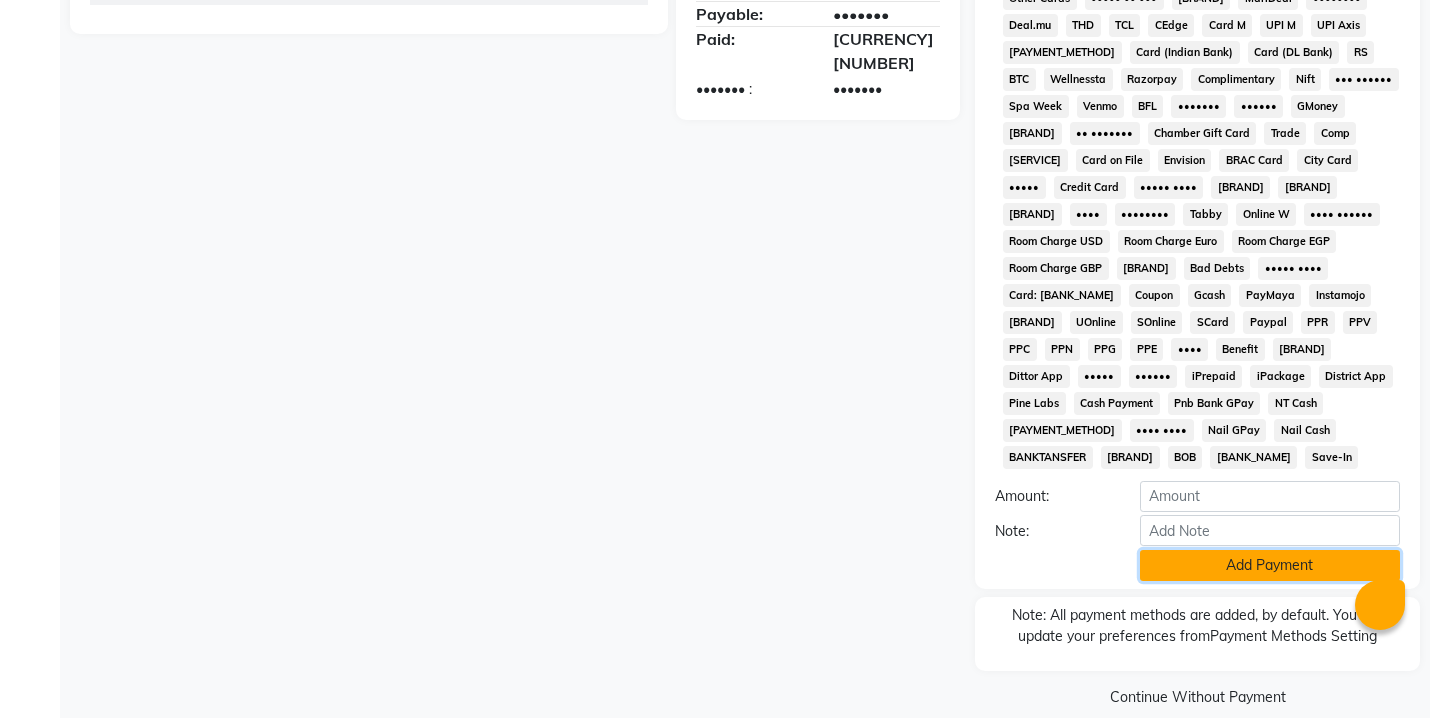 click on "Add Payment" at bounding box center [1270, 565] 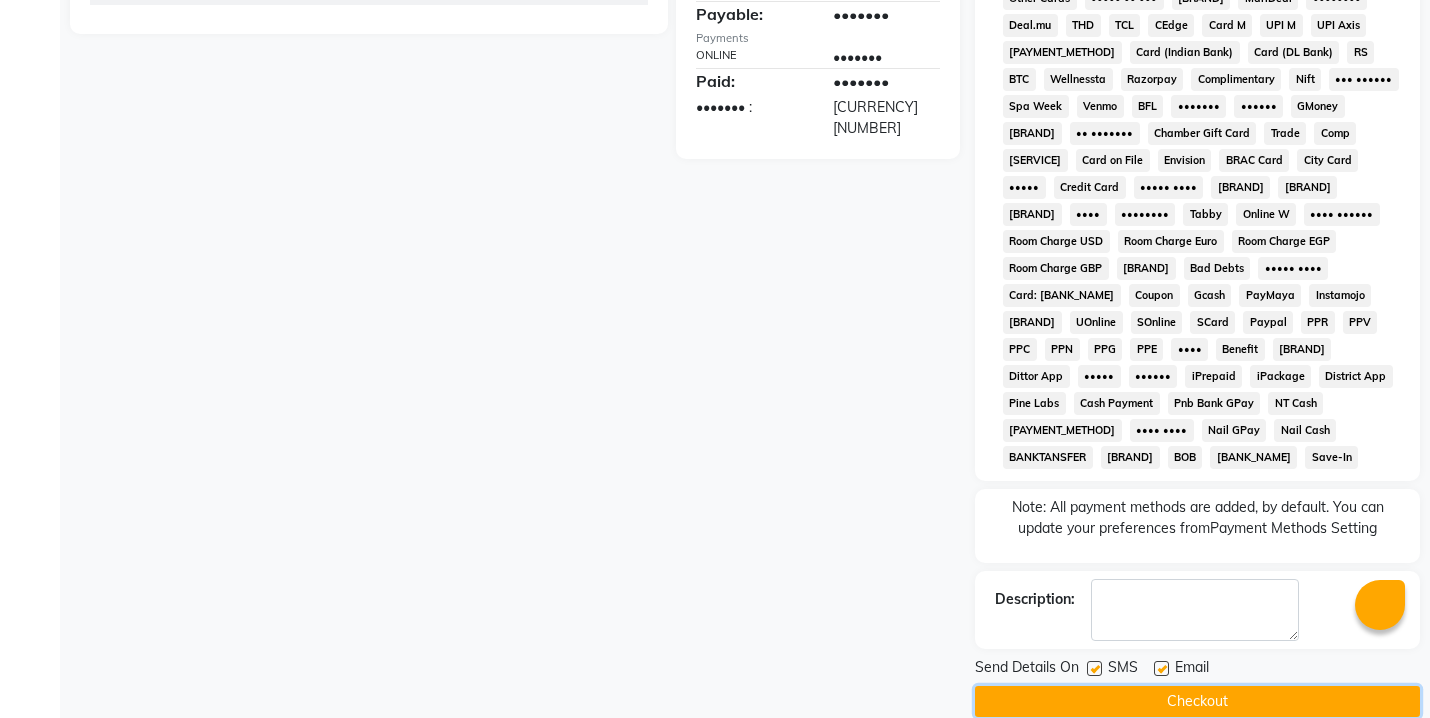 click on "Checkout" at bounding box center (1197, 701) 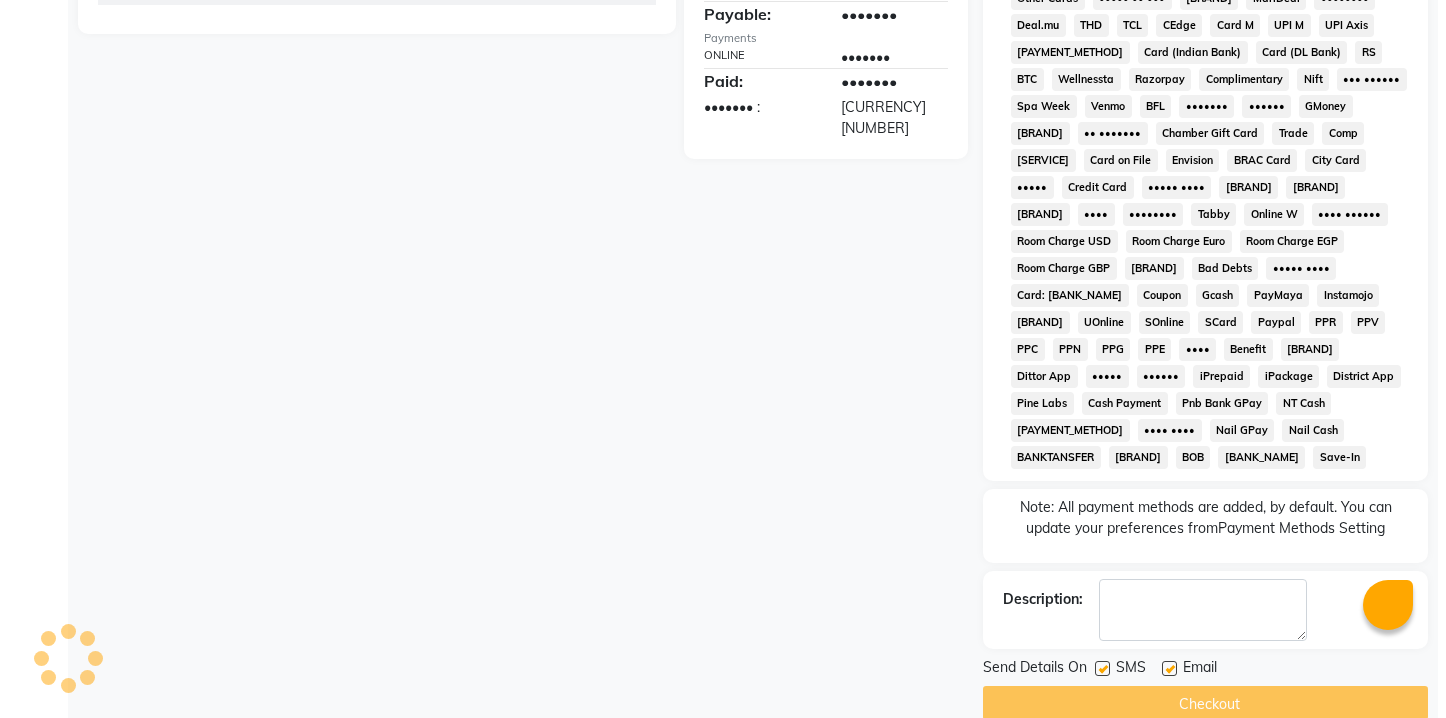 scroll, scrollTop: 0, scrollLeft: 0, axis: both 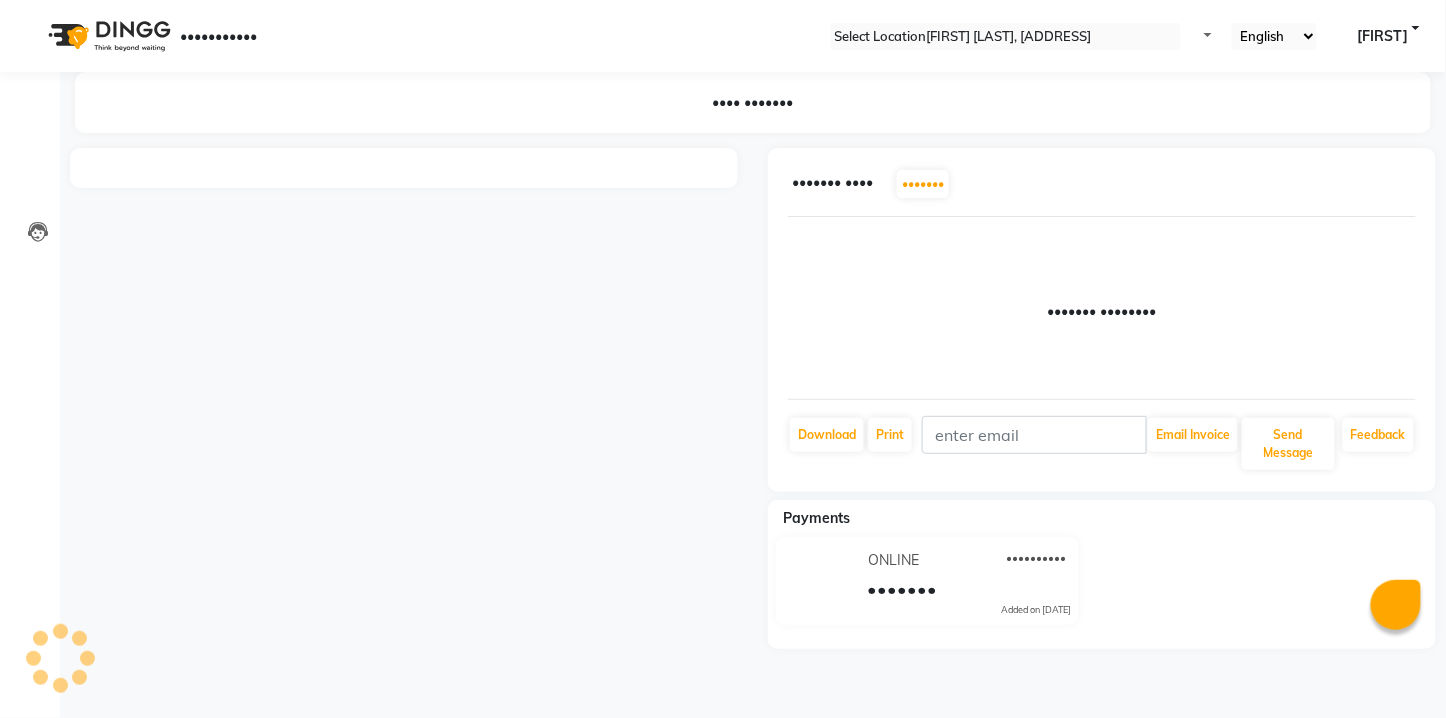 click on "•••••••" at bounding box center (30, 146) 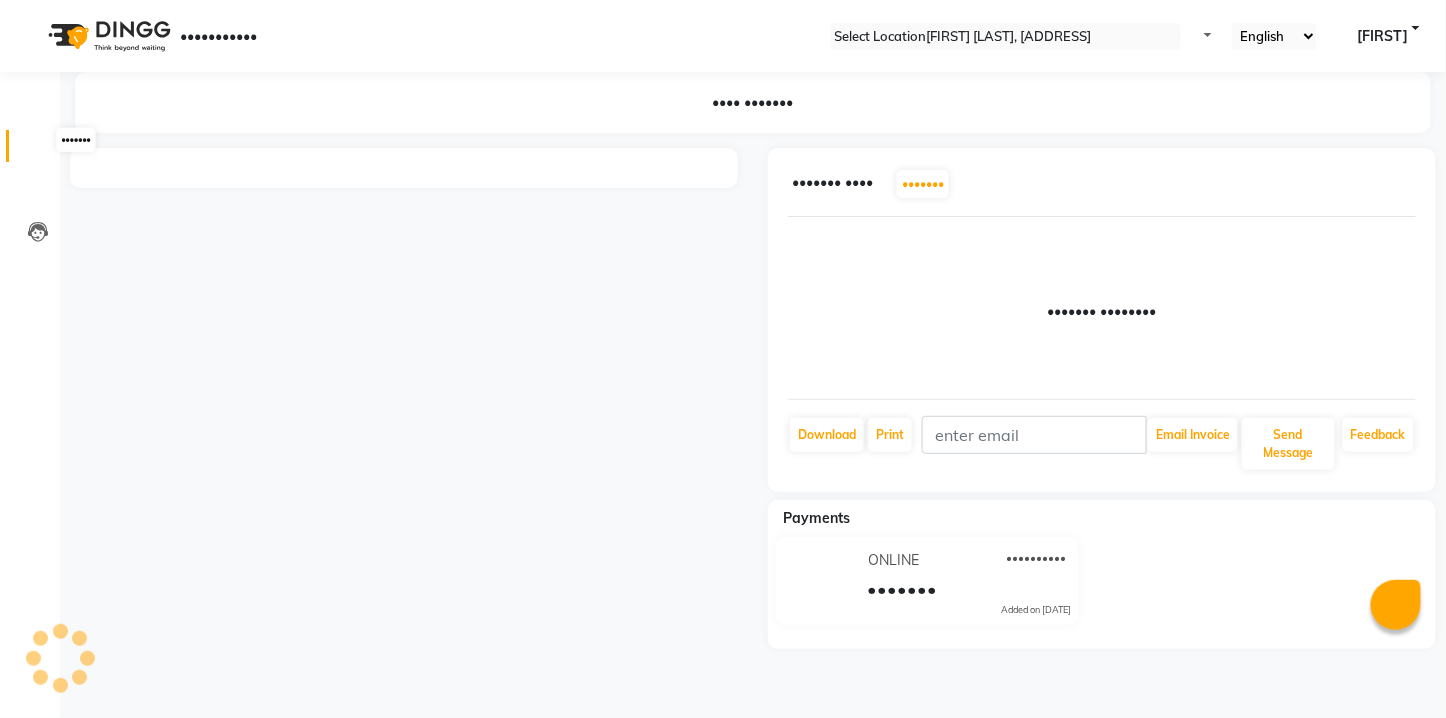 click at bounding box center [38, 151] 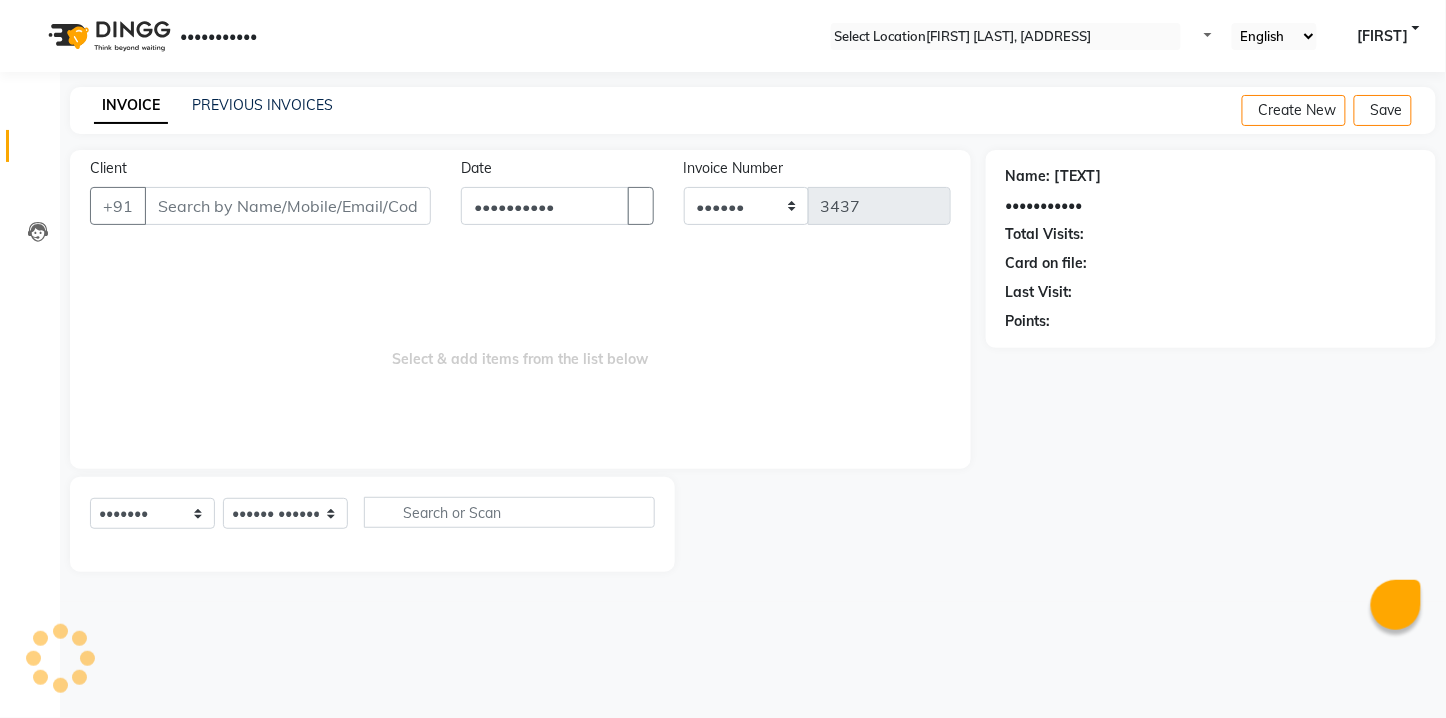 click on "Client" at bounding box center [288, 206] 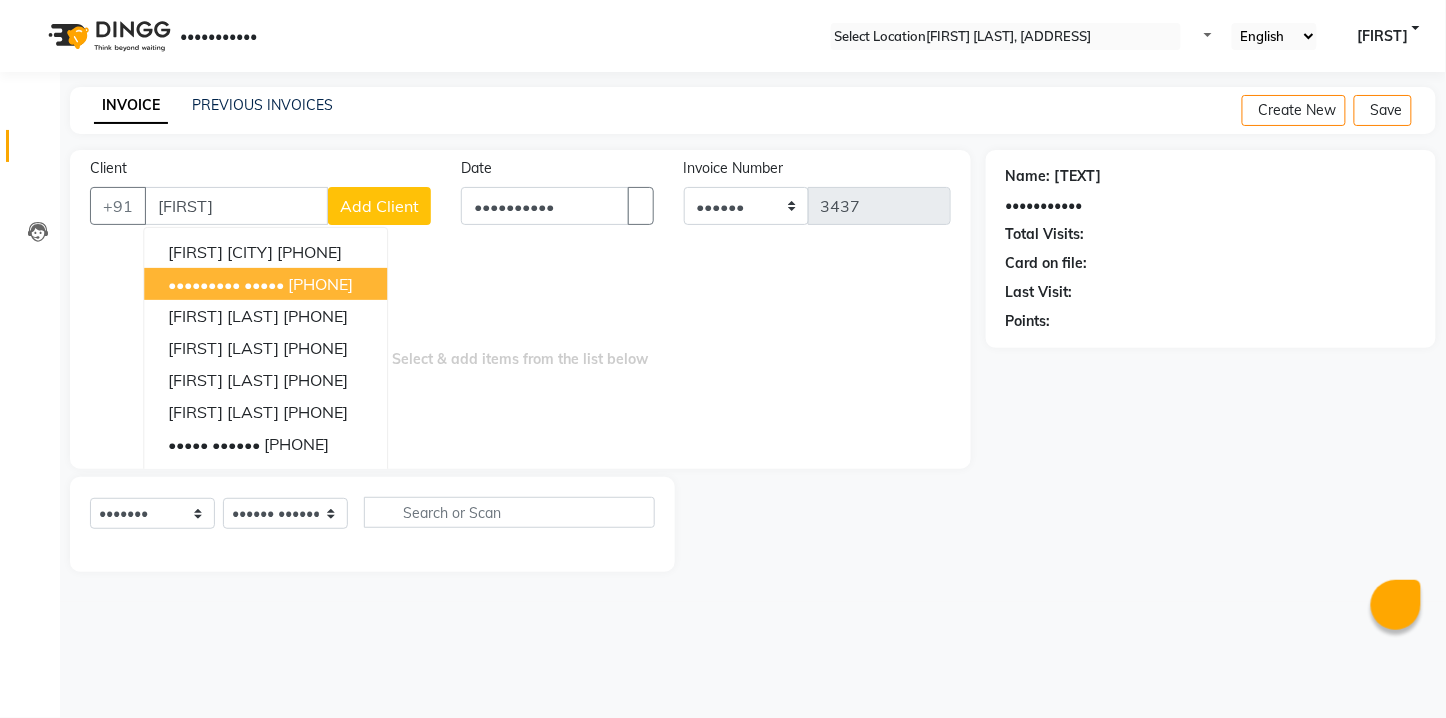 click on "[FIRST] [LAST] [PHONE]" at bounding box center [265, 284] 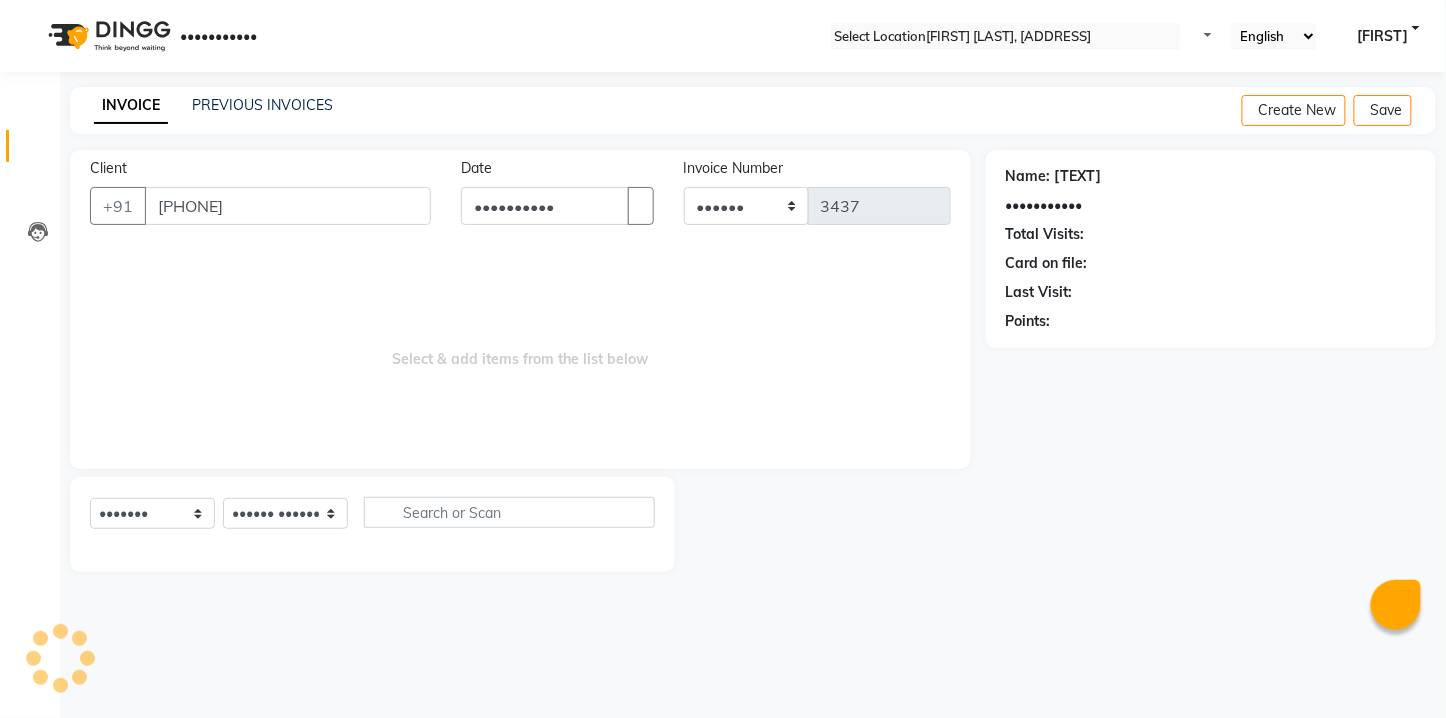 type on "[PHONE]" 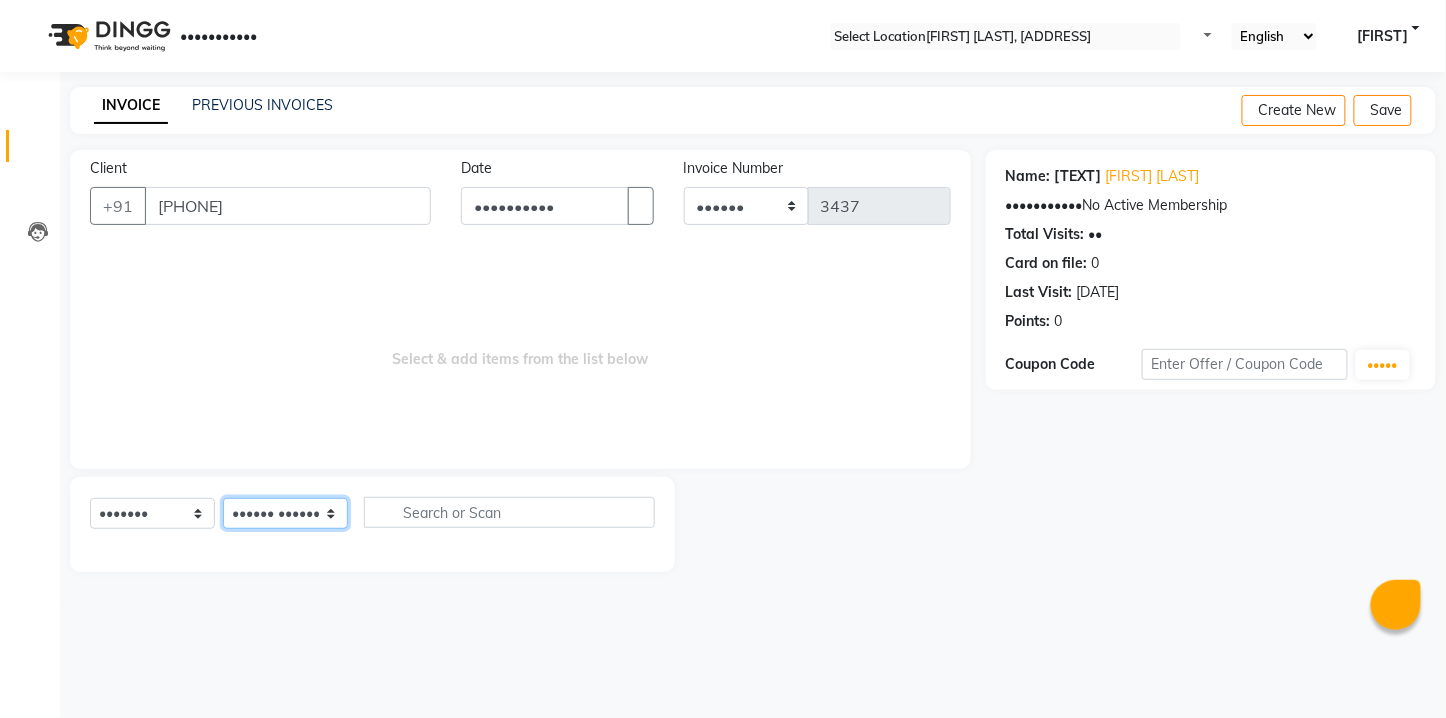 click on "•••••• ••••••• ••••• ••••• •••••• •••••••• •••••• •••••• ••••••• ••••••• •••• •• ••••• •••••• ••••••  •••• •••••• ••••" at bounding box center [285, 513] 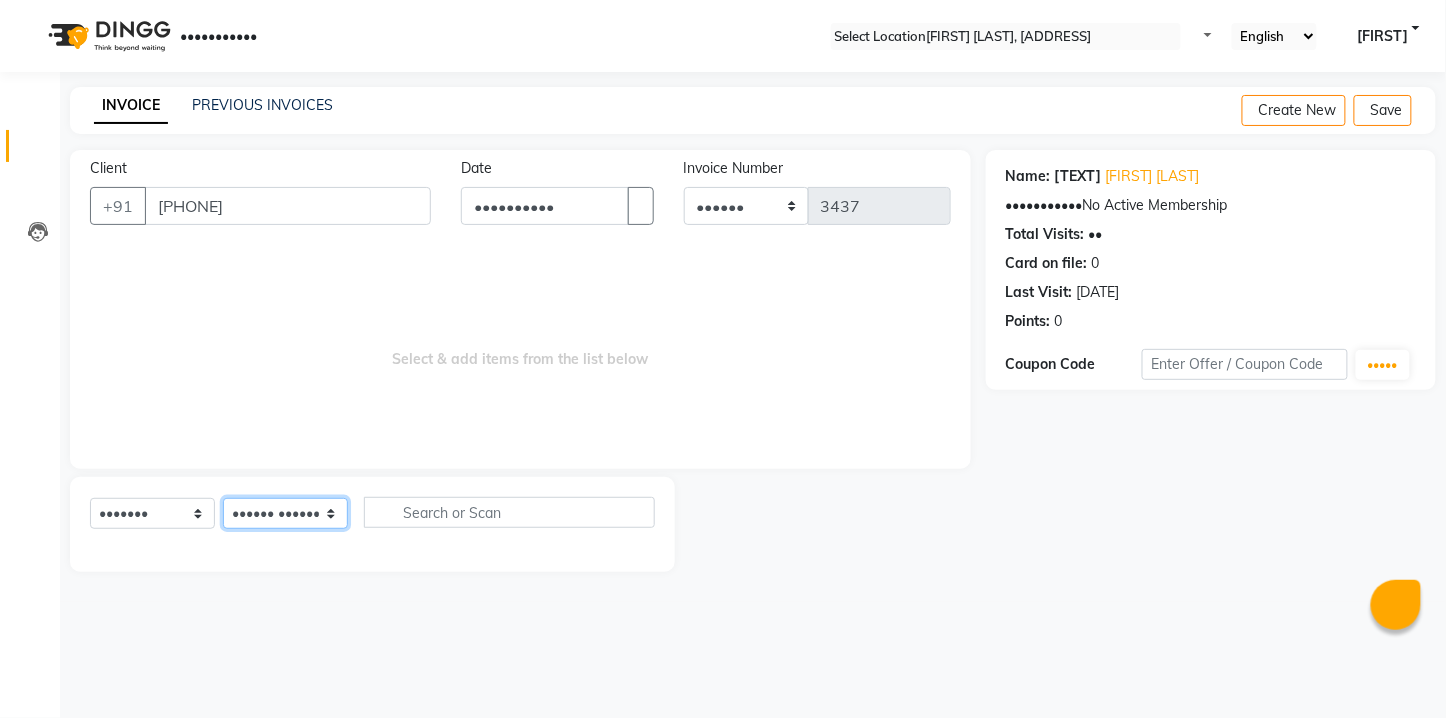 select on "[POSTAL_CODE]" 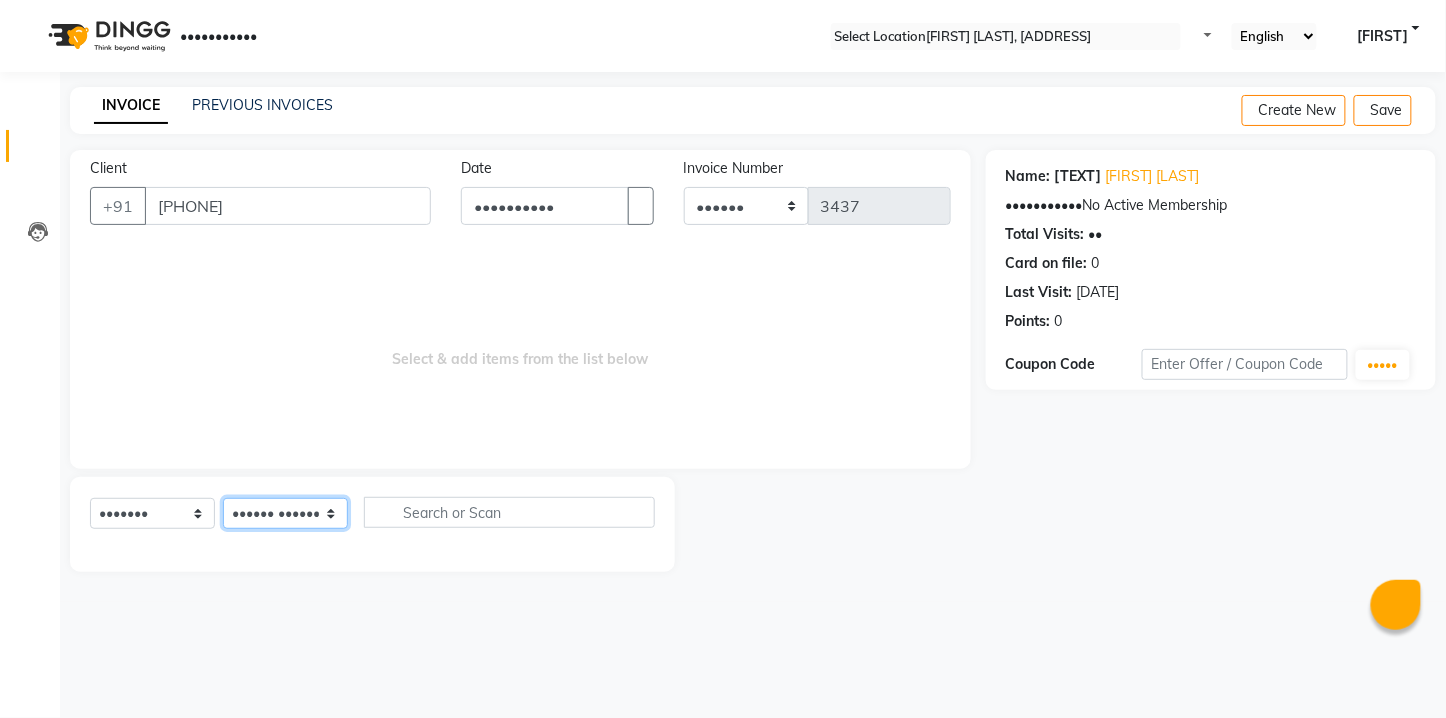 click on "•••••• ••••••• ••••• ••••• •••••• •••••••• •••••• •••••• ••••••• ••••••• •••• •• ••••• •••••• ••••••  •••• •••••• ••••" at bounding box center [285, 513] 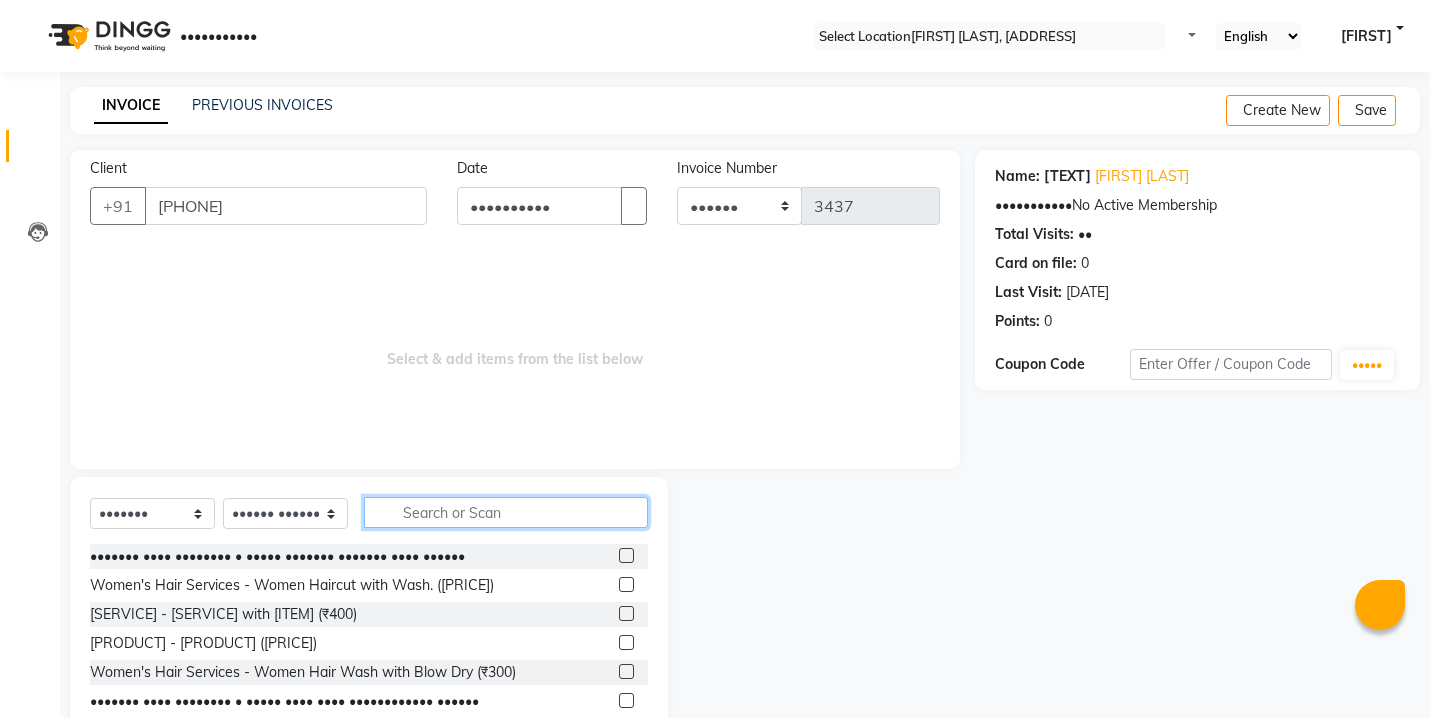 click at bounding box center (506, 512) 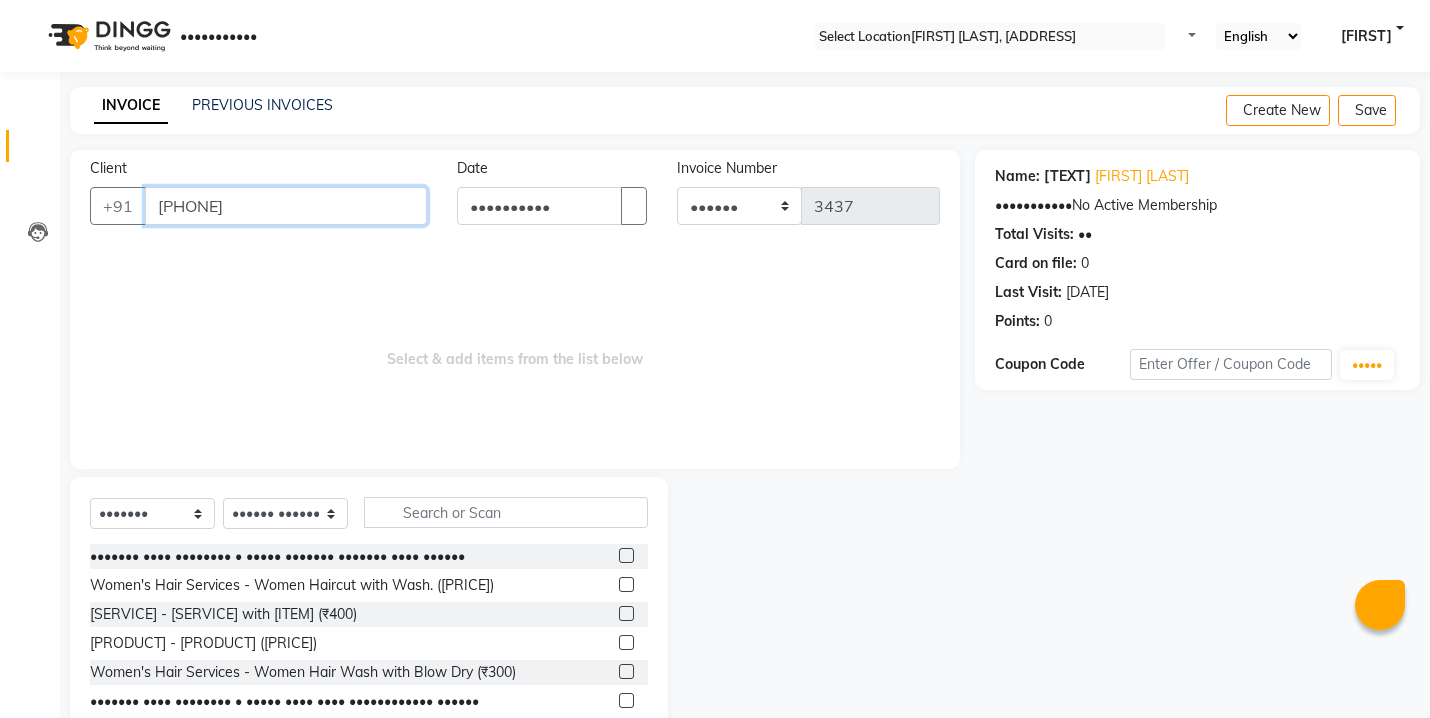 click on "[PHONE]" at bounding box center [286, 206] 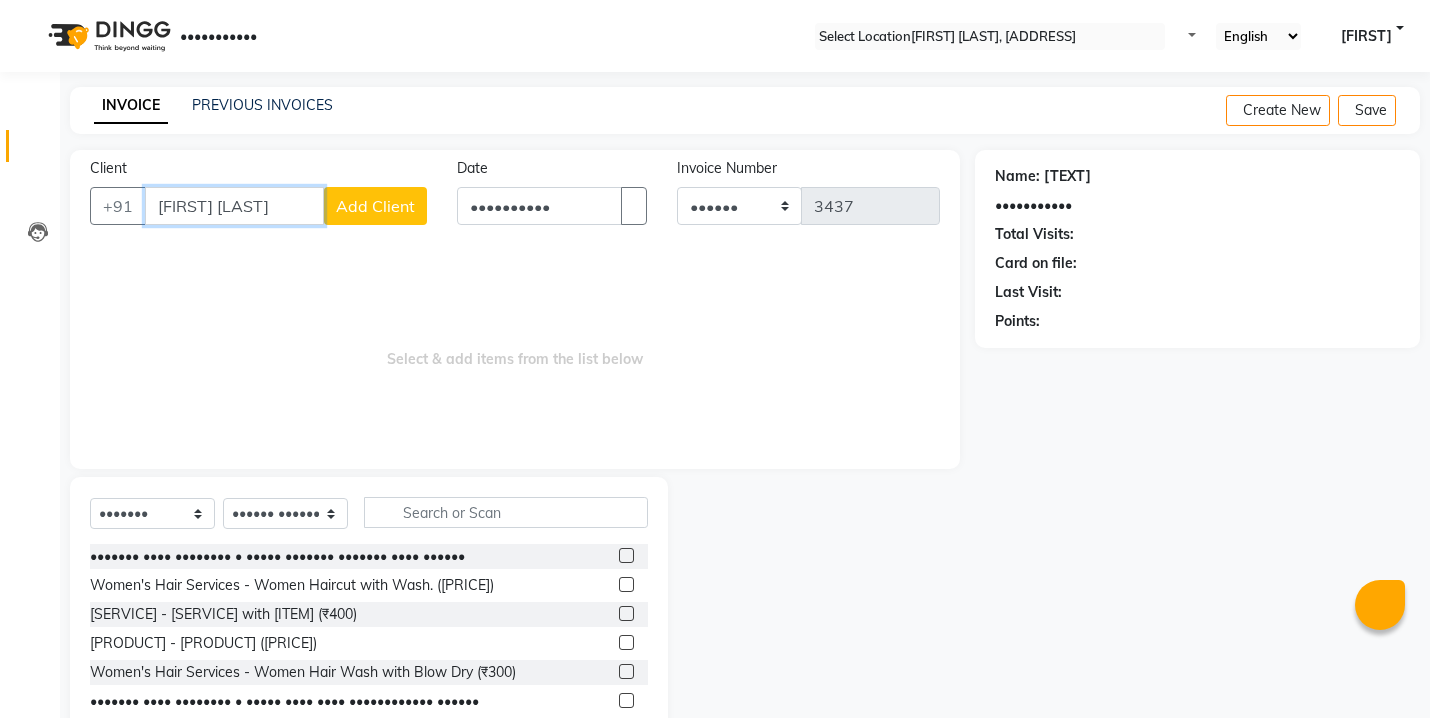 type on "[FIRST] [LAST]" 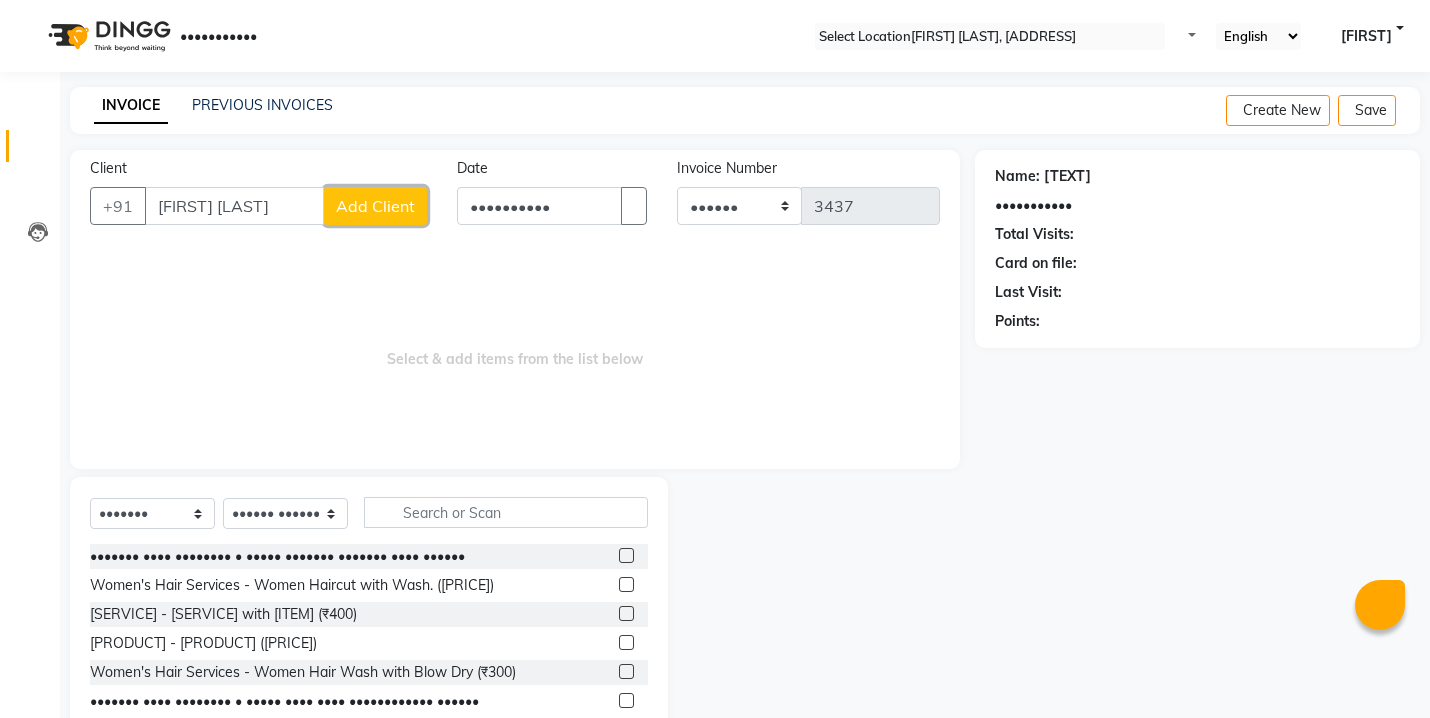 click on "Add Client" at bounding box center (375, 206) 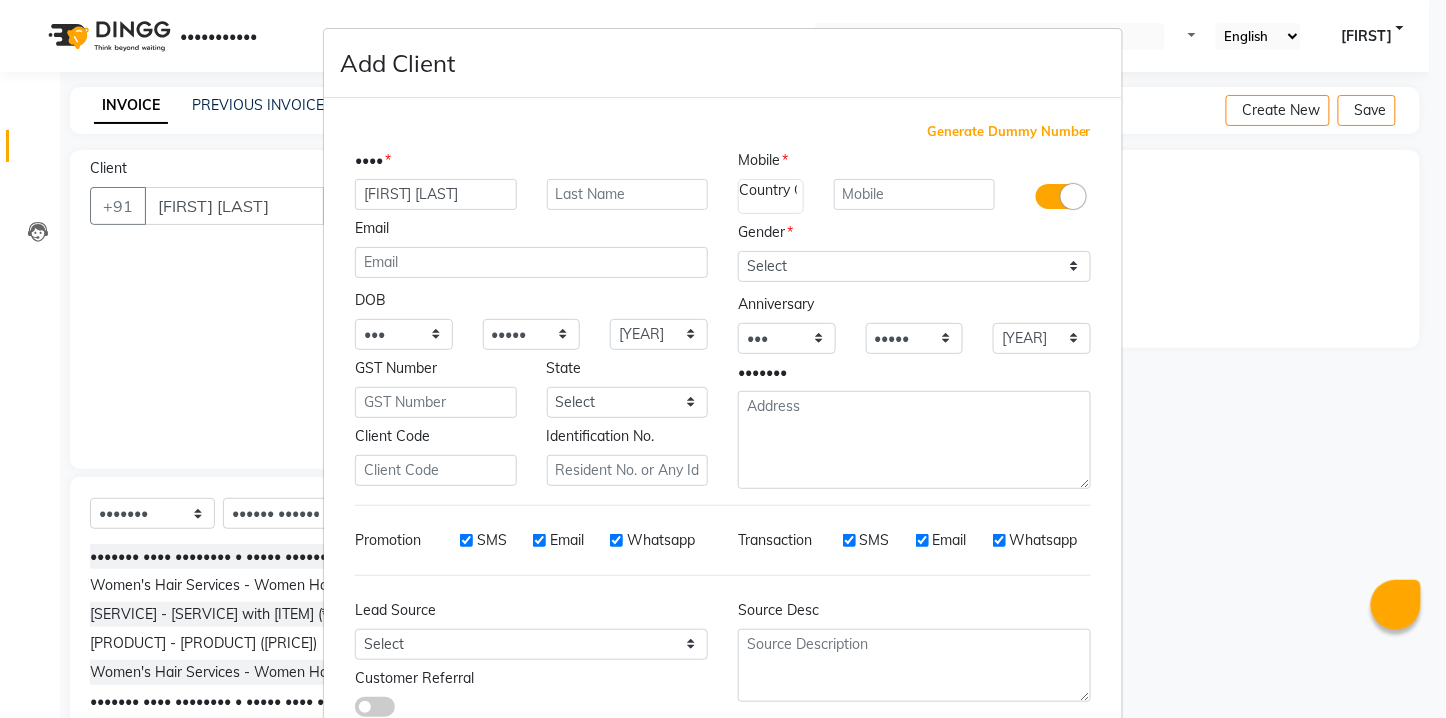 click on "Generate Dummy Number" at bounding box center [1009, 132] 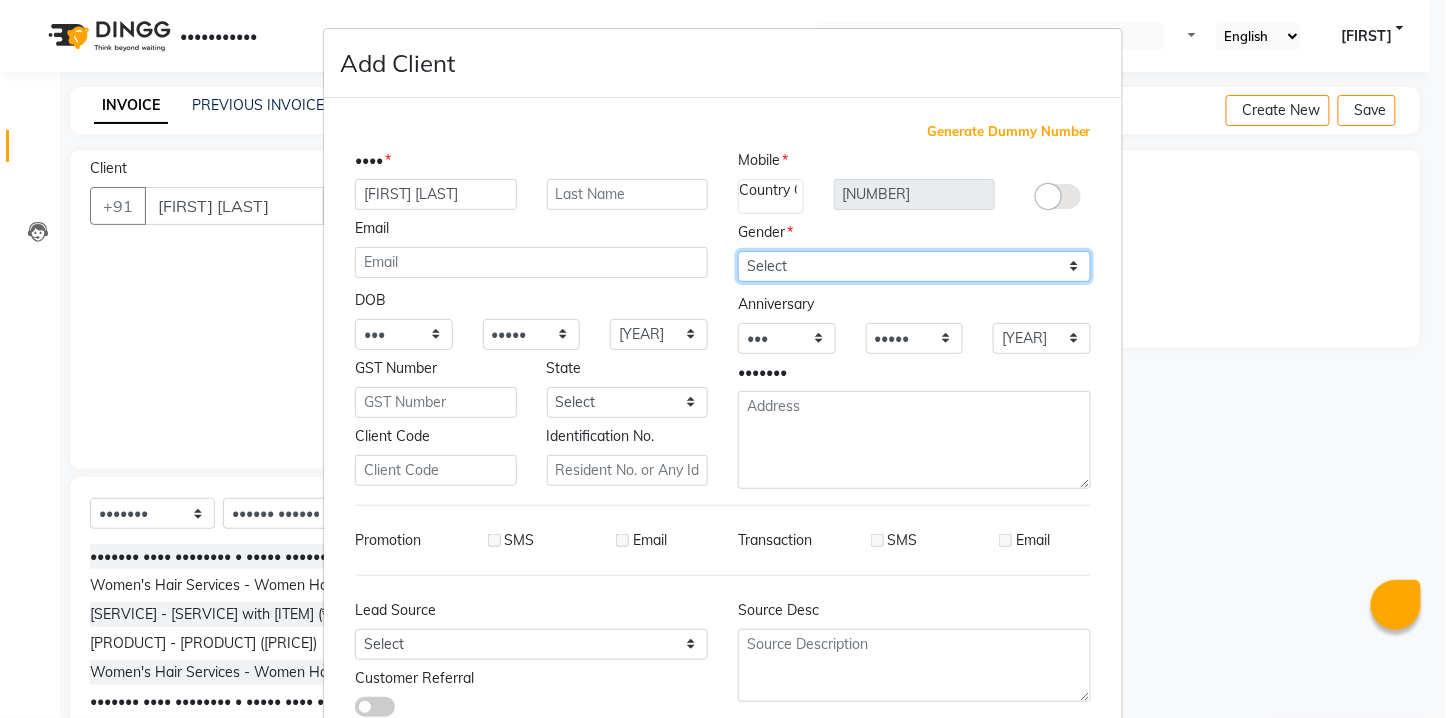 click on "Select Male Female Other Prefer Not To Say" at bounding box center (914, 266) 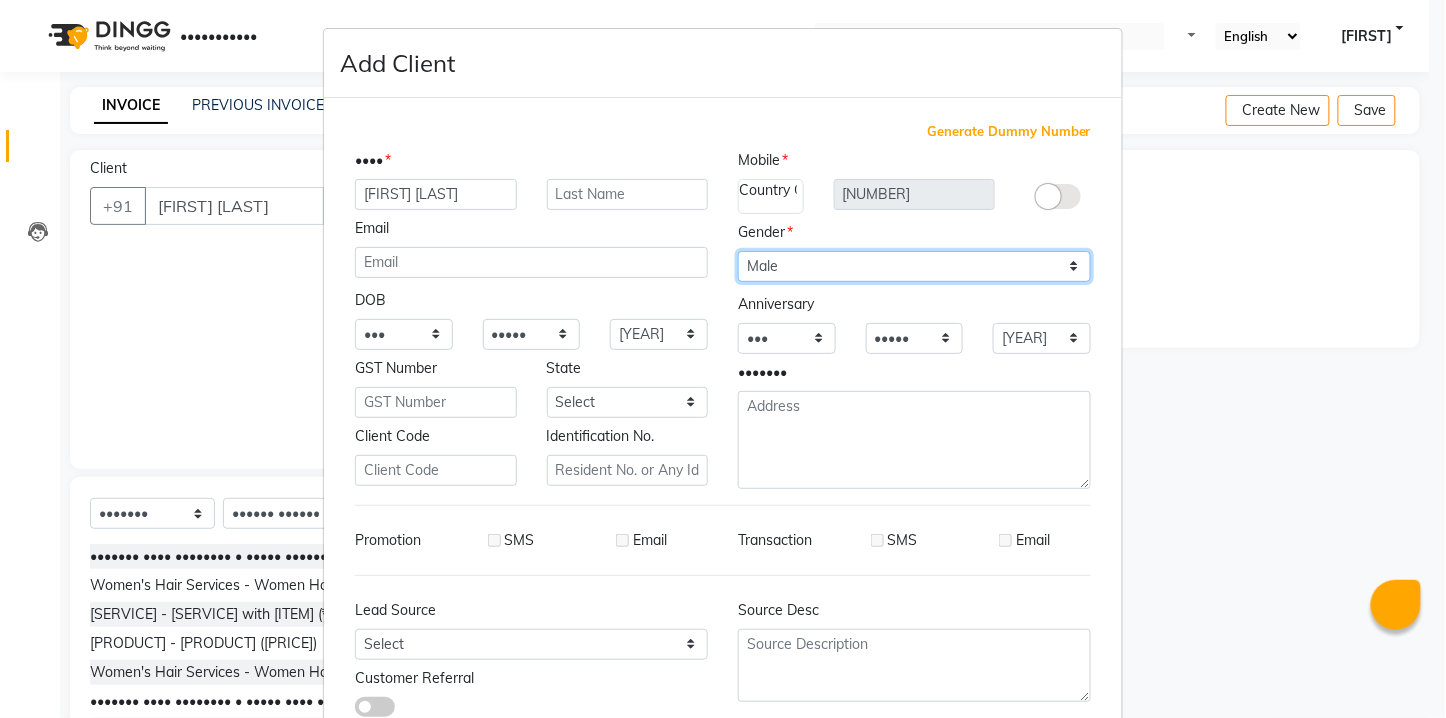 click on "Select Male Female Other Prefer Not To Say" at bounding box center (914, 266) 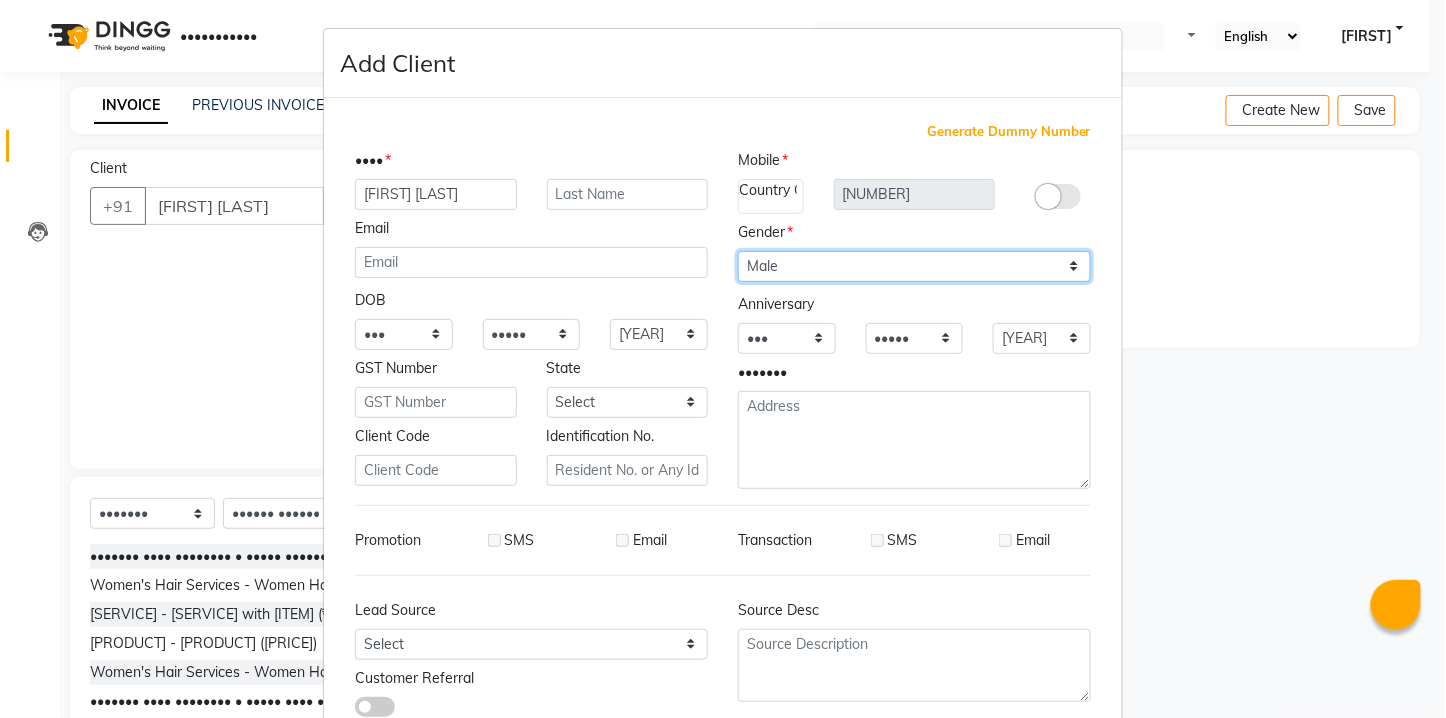 click on "Select Male Female Other Prefer Not To Say" at bounding box center [914, 266] 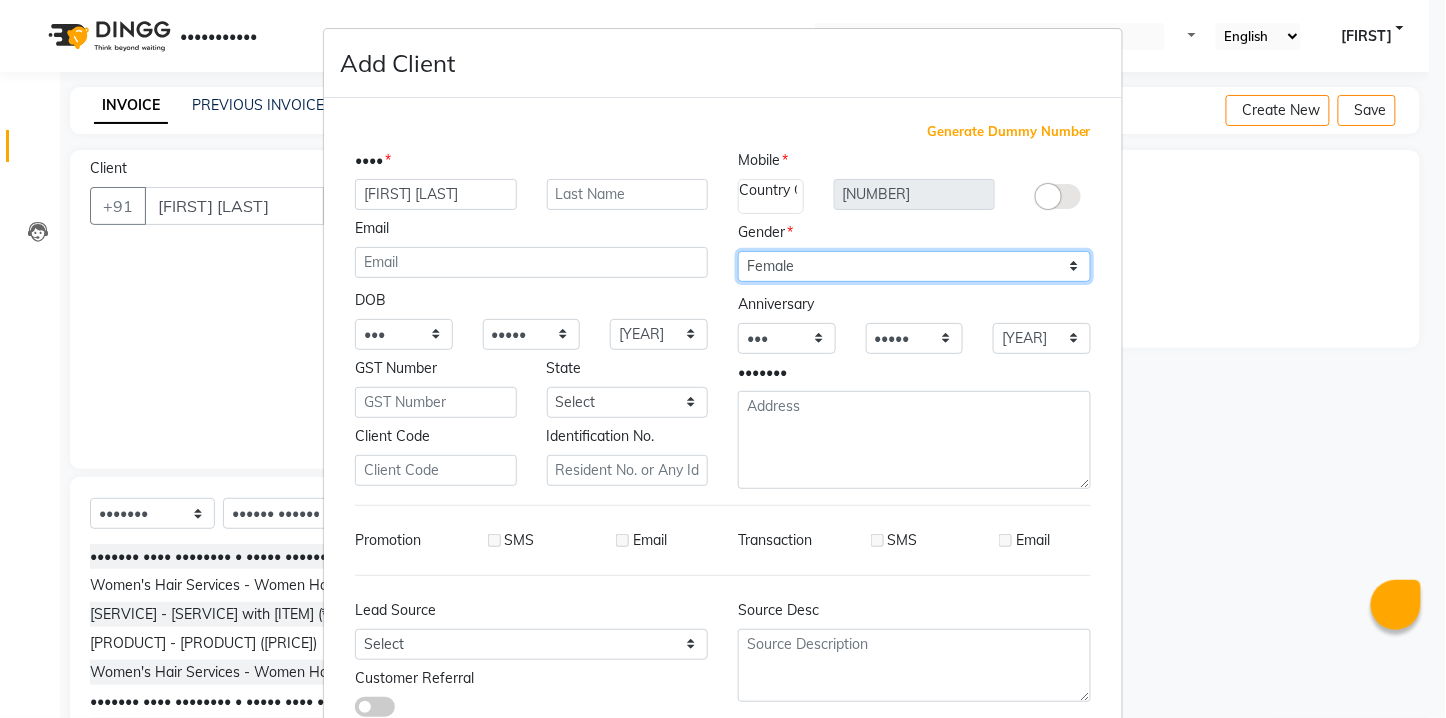 click on "Select Male Female Other Prefer Not To Say" at bounding box center [914, 266] 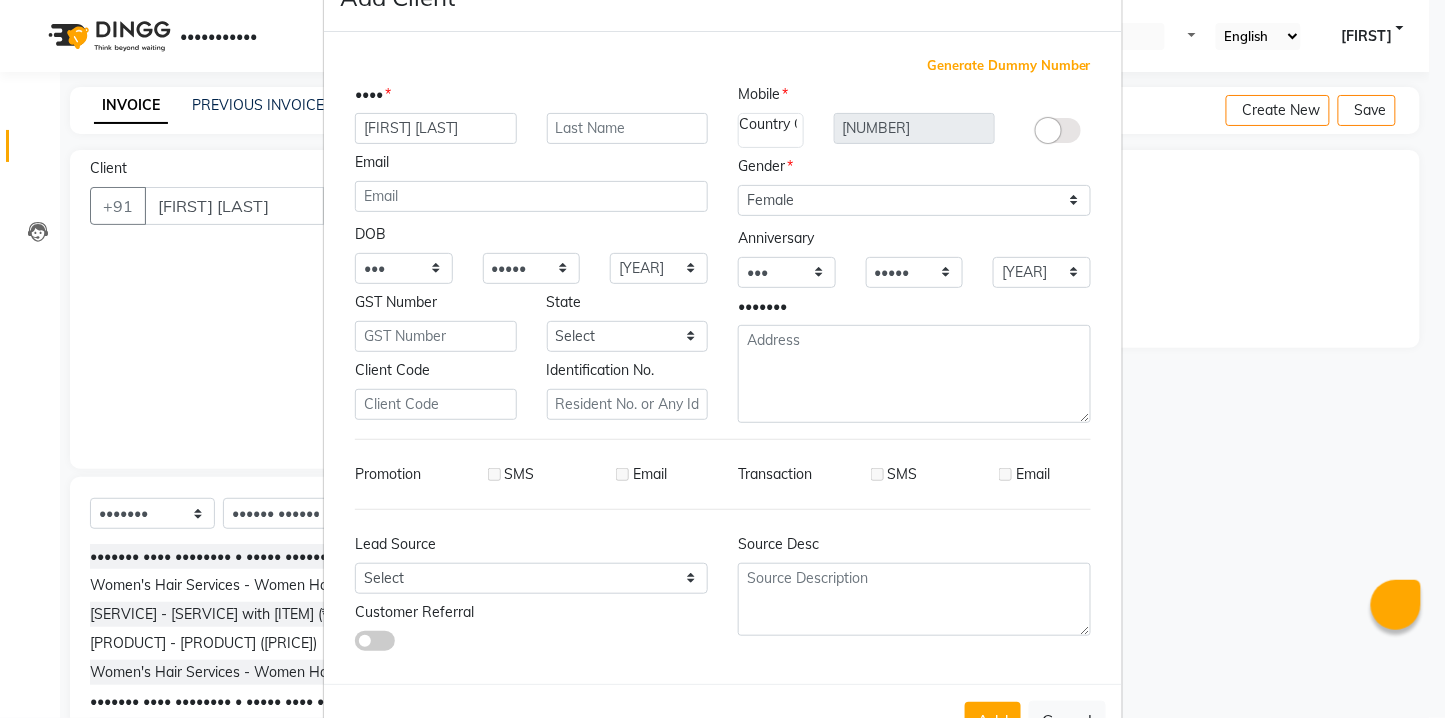 scroll, scrollTop: 132, scrollLeft: 0, axis: vertical 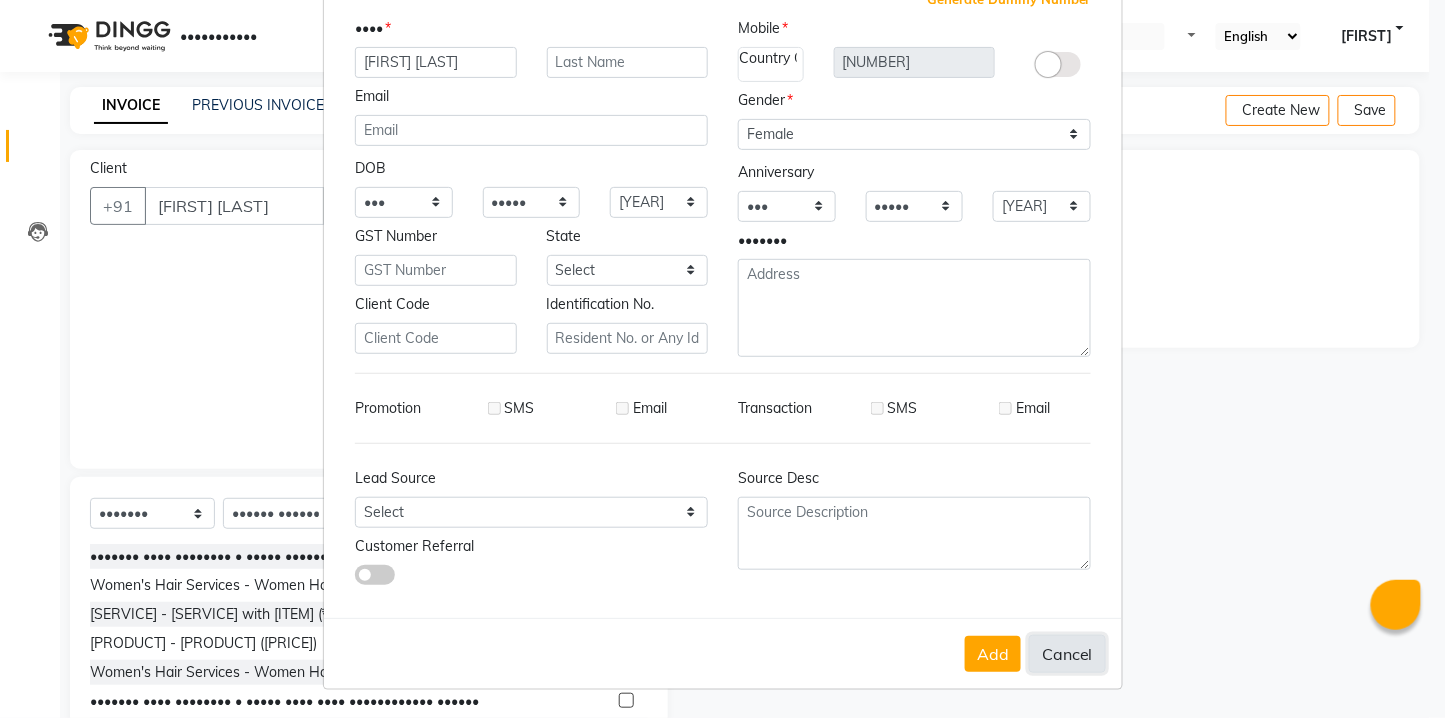 click on "Cancel" at bounding box center [1067, 654] 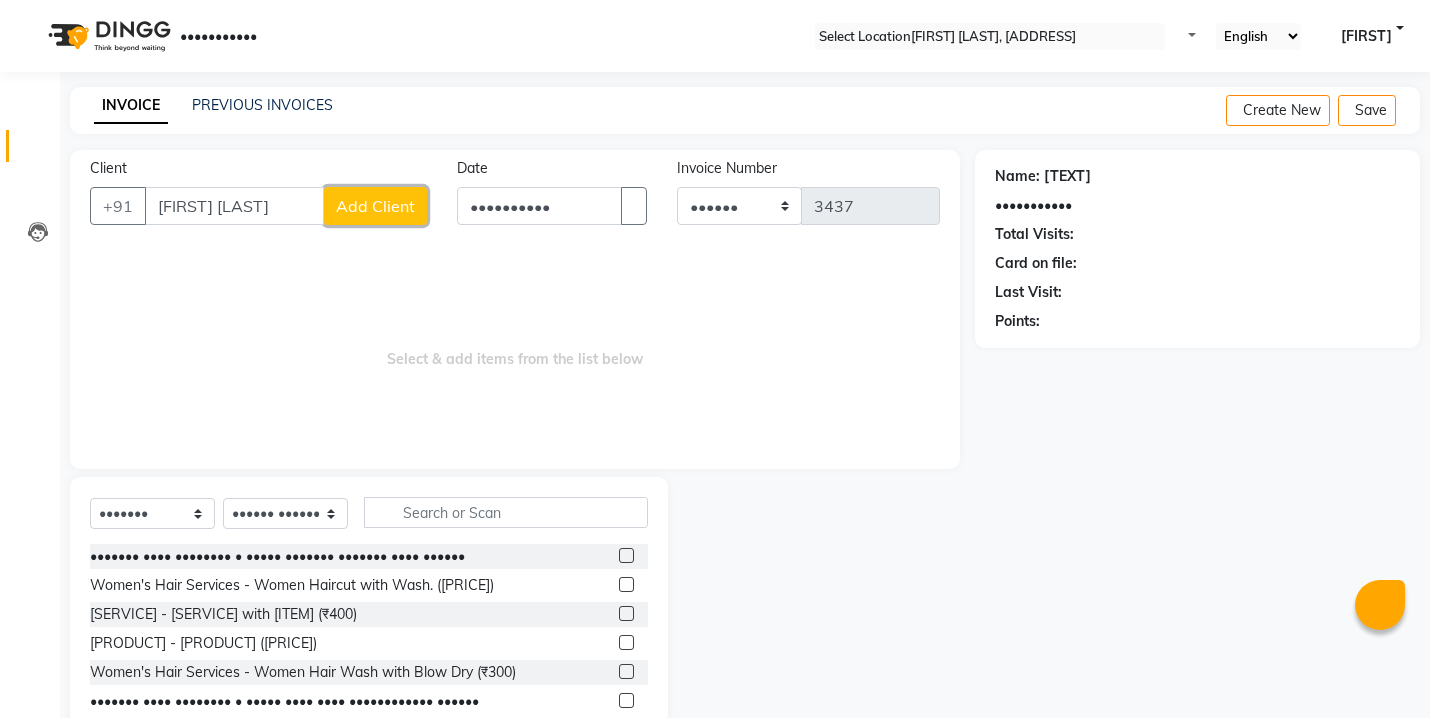 click on "Add Client" at bounding box center [375, 206] 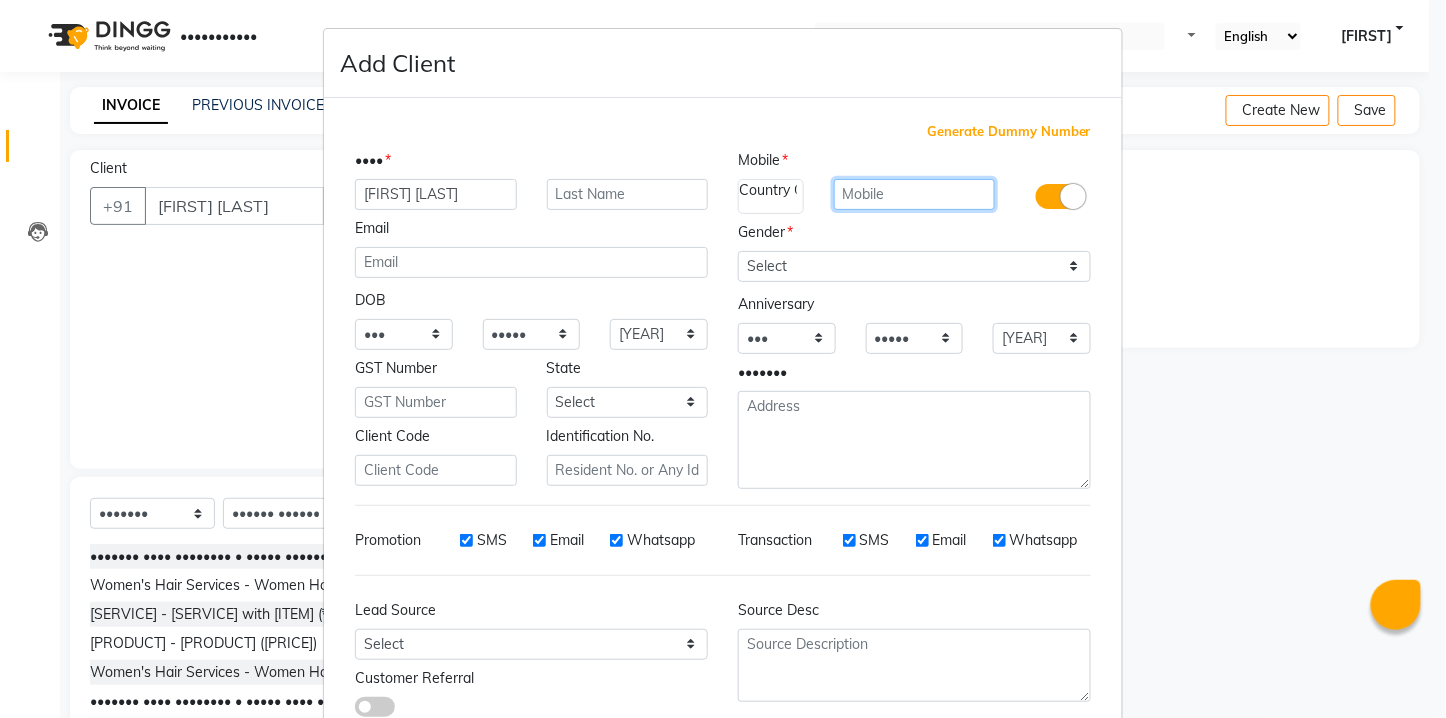 click at bounding box center [915, 194] 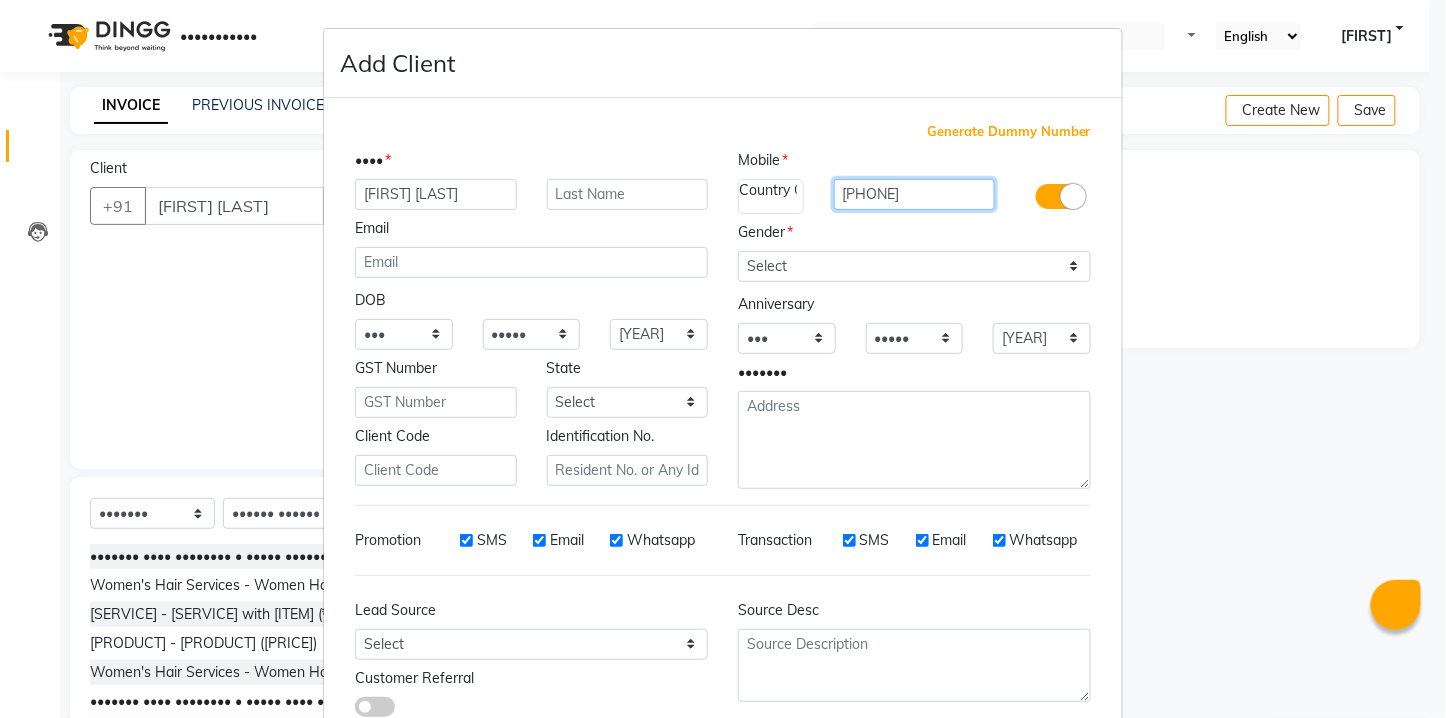 type on "[PHONE]" 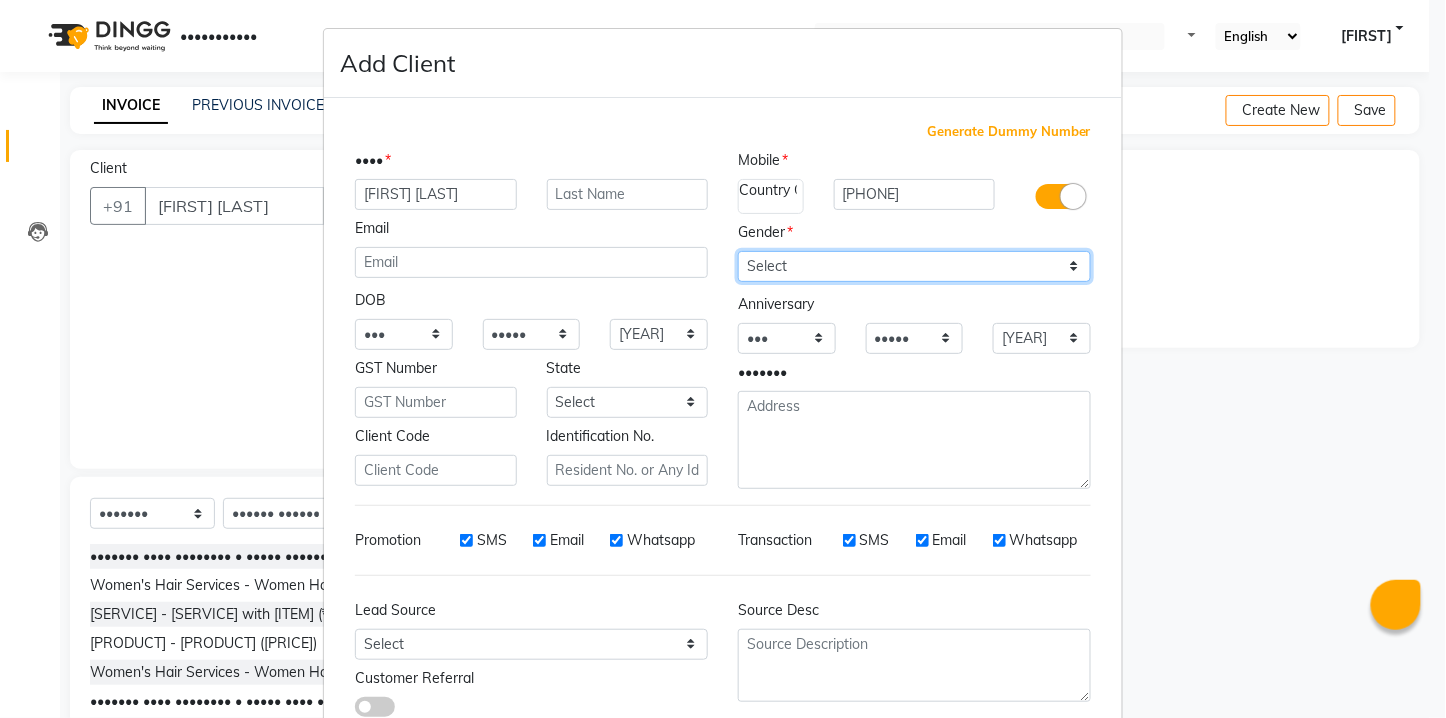 click on "Select Male Female Other Prefer Not To Say" at bounding box center [914, 266] 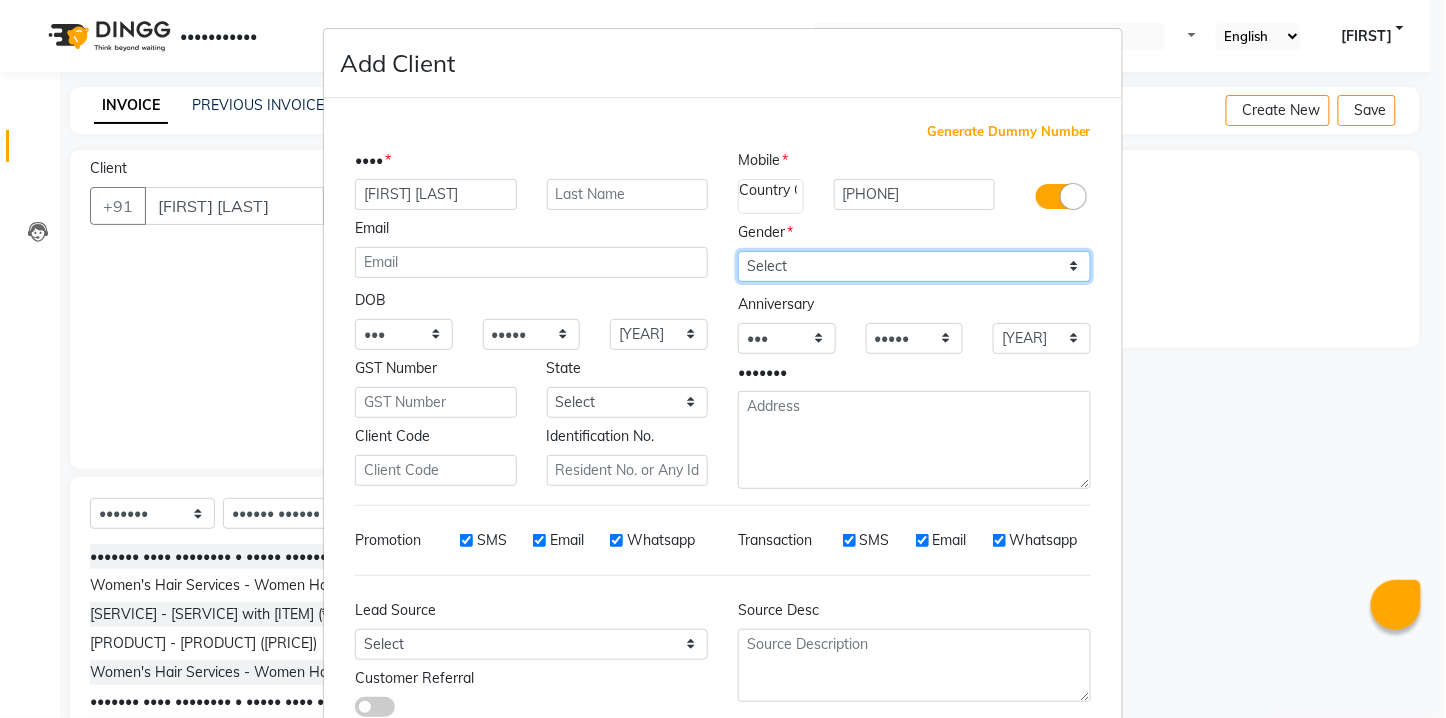 select on "female" 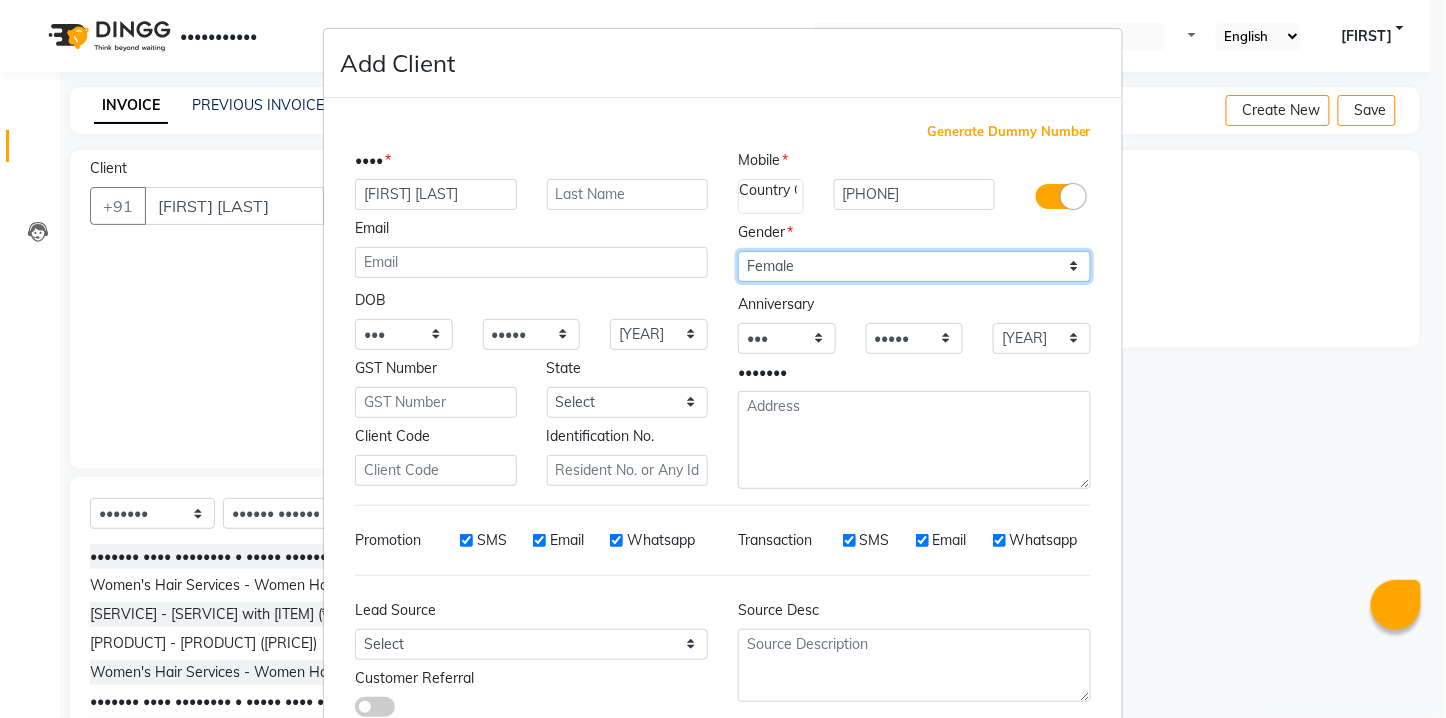 click on "Select Male Female Other Prefer Not To Say" at bounding box center [914, 266] 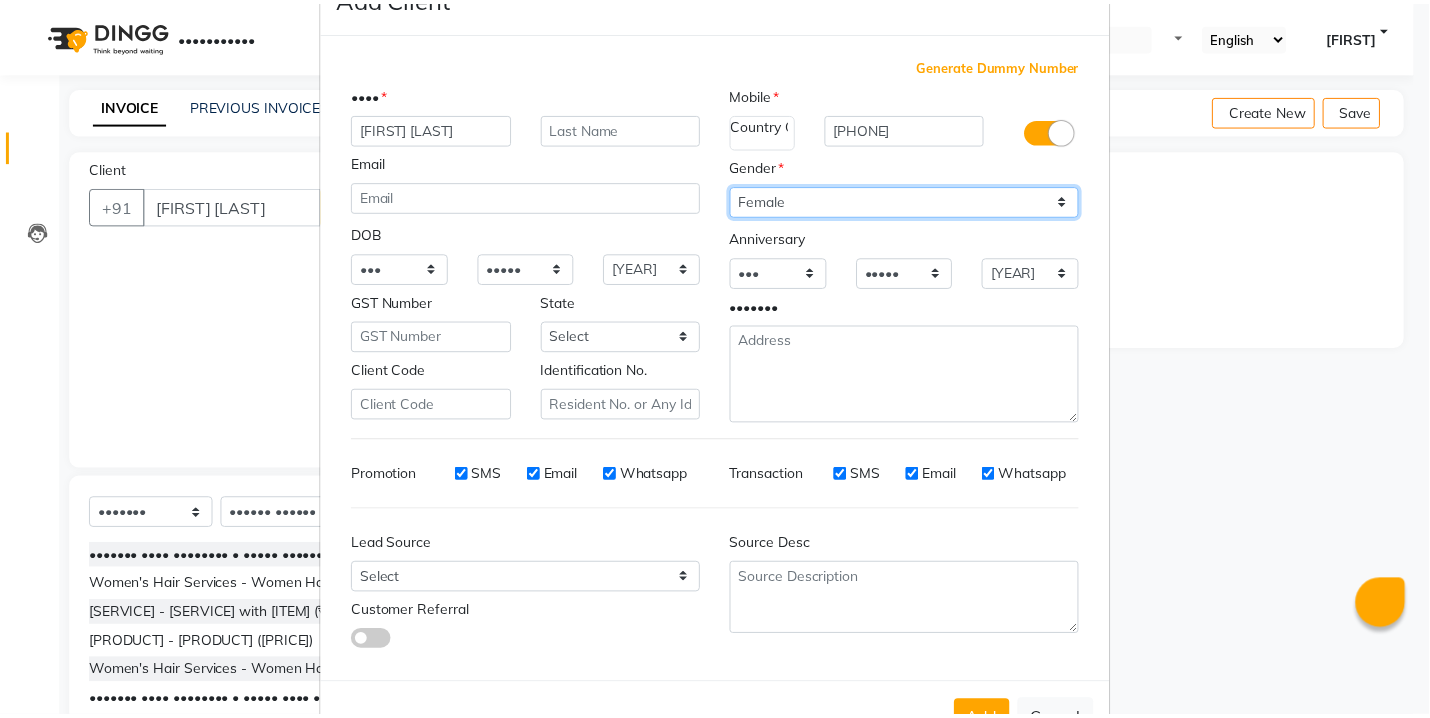 scroll, scrollTop: 132, scrollLeft: 0, axis: vertical 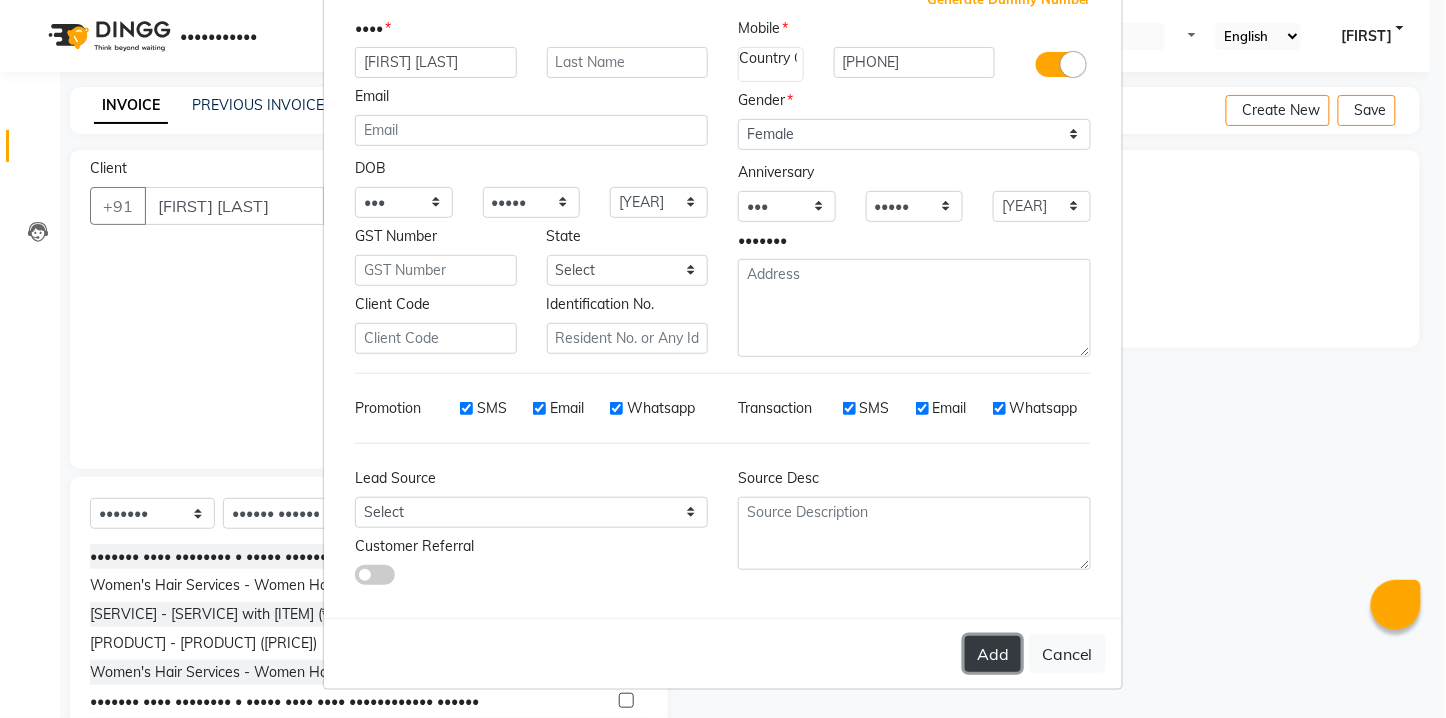 click on "Add" at bounding box center [993, 654] 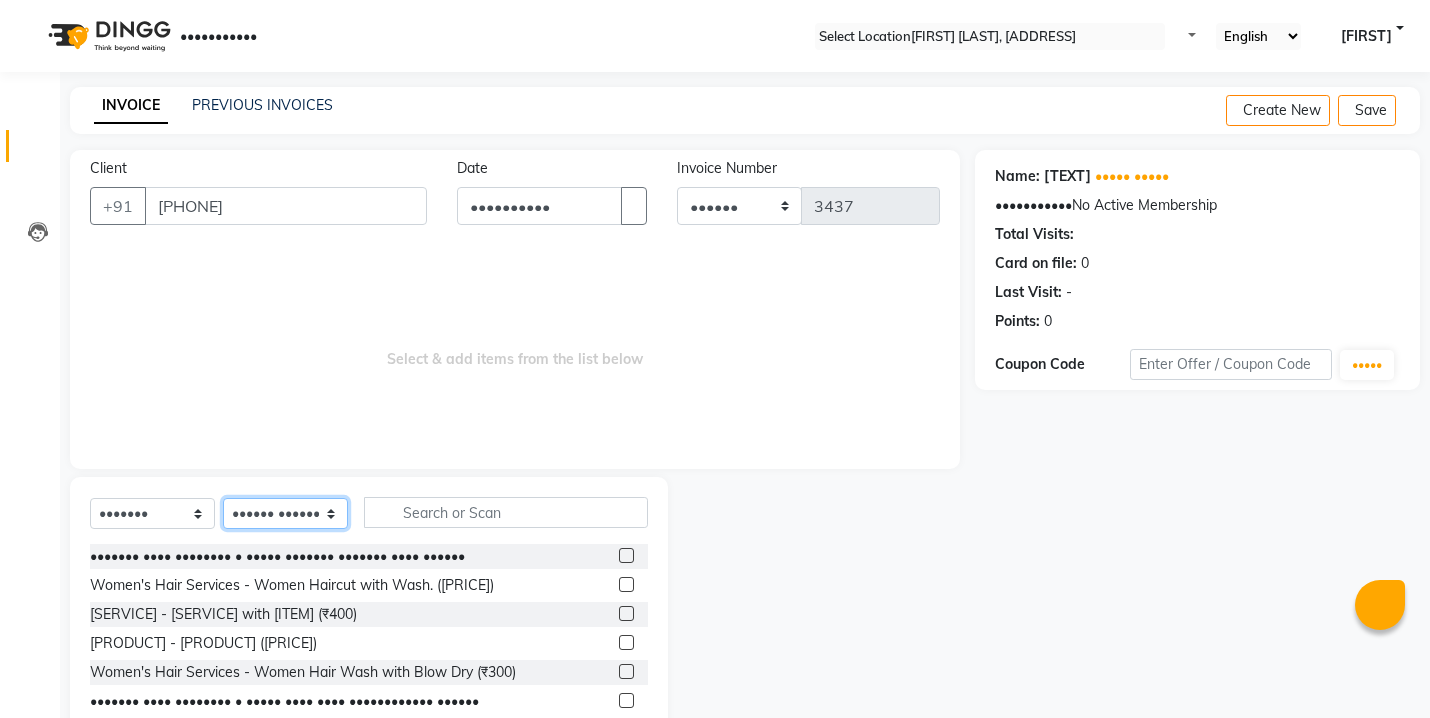 click on "•••••• ••••••• ••••• ••••• •••••• •••••••• •••••• •••••• ••••••• ••••••• •••• •• ••••• •••••• ••••••  •••• •••••• ••••" at bounding box center (285, 513) 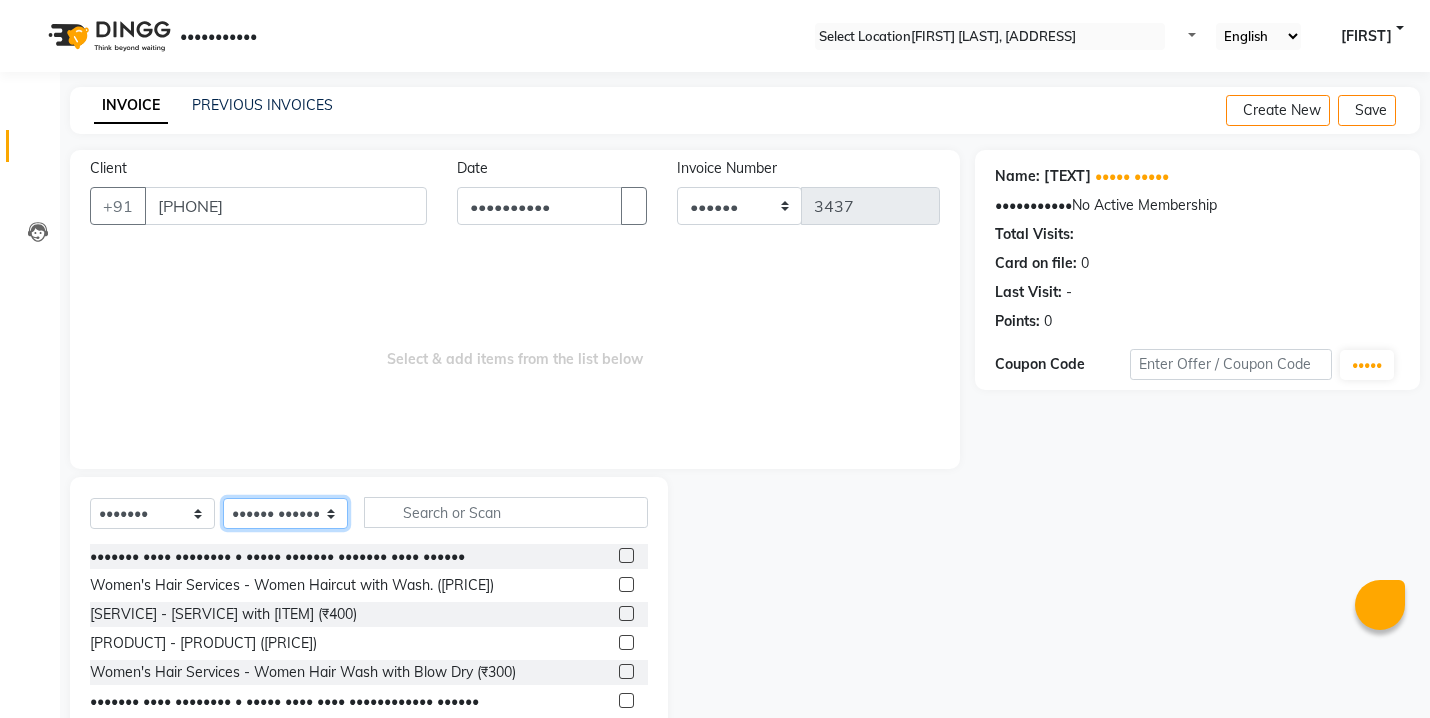 click on "•••••• ••••••• ••••• ••••• •••••• •••••••• •••••• •••••• ••••••• ••••••• •••• •• ••••• •••••• ••••••  •••• •••••• ••••" at bounding box center (285, 513) 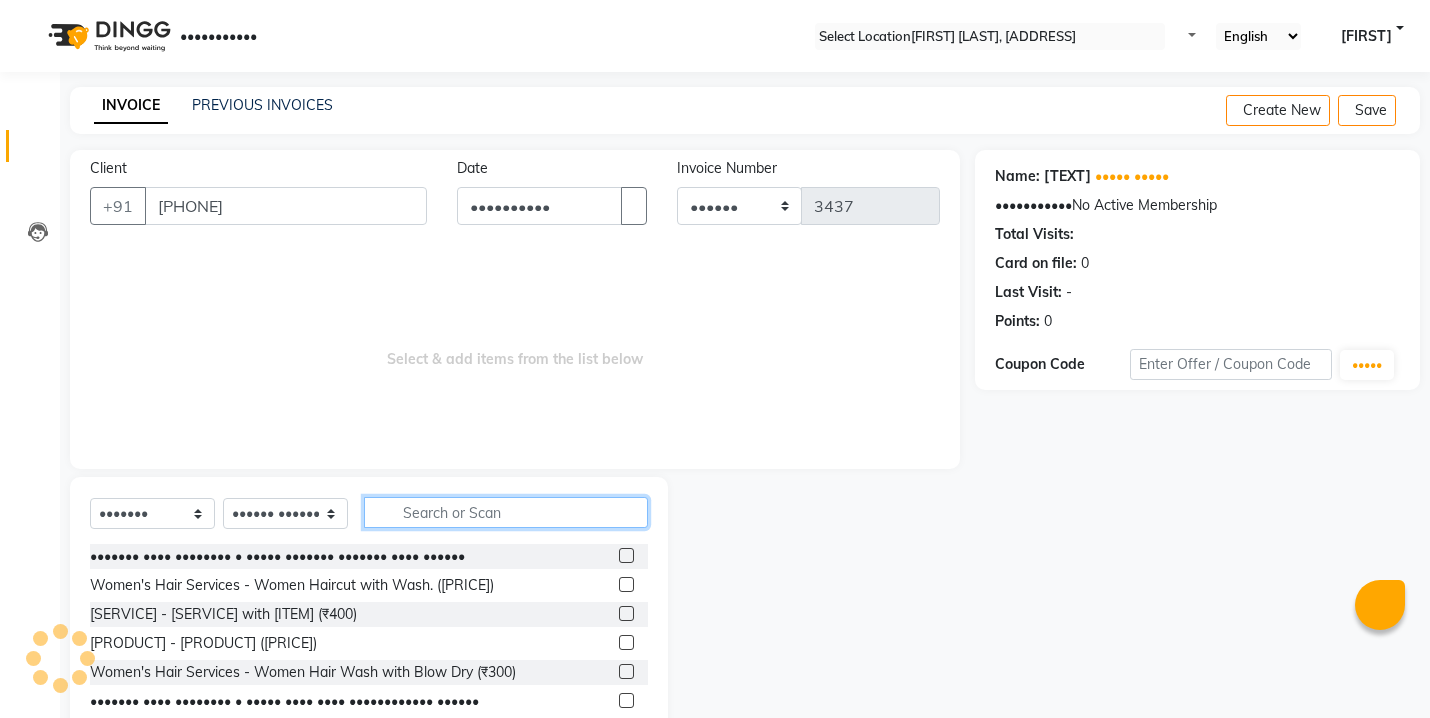click at bounding box center (506, 512) 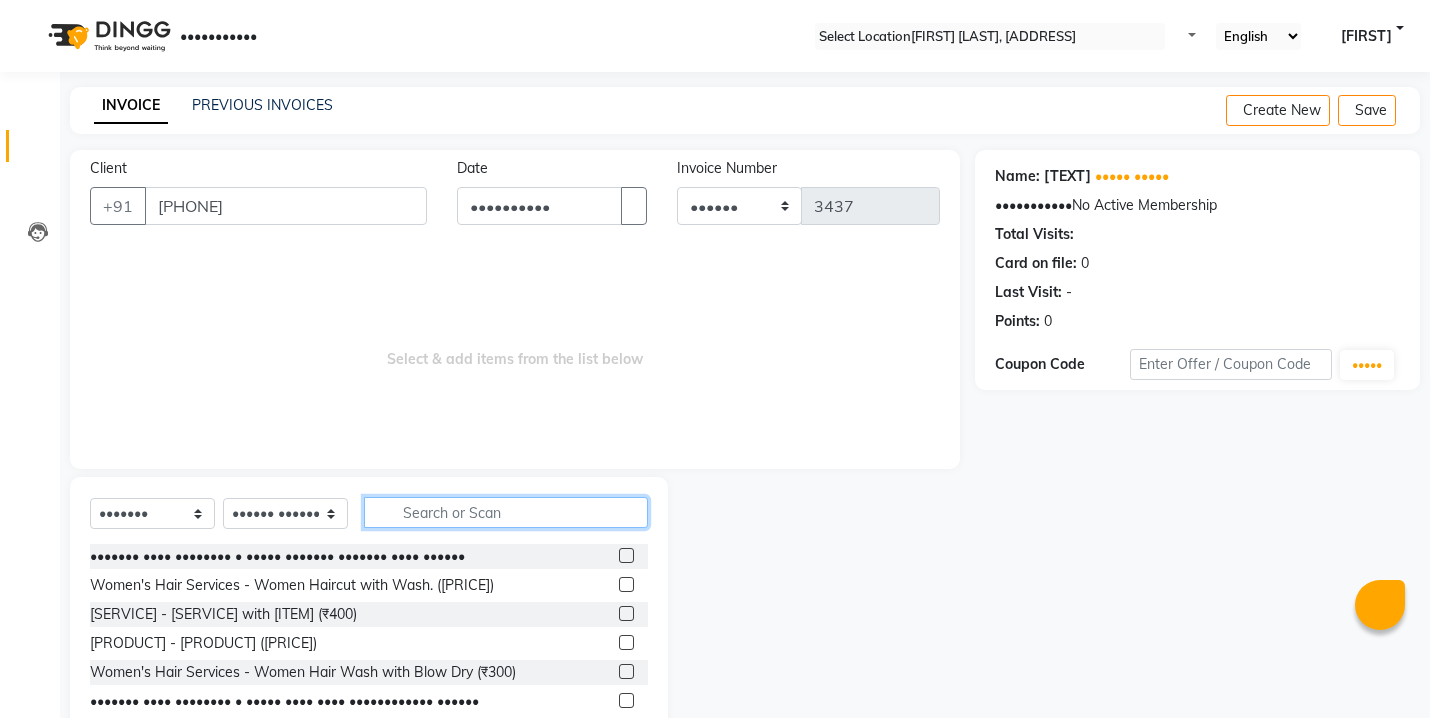 click at bounding box center [506, 512] 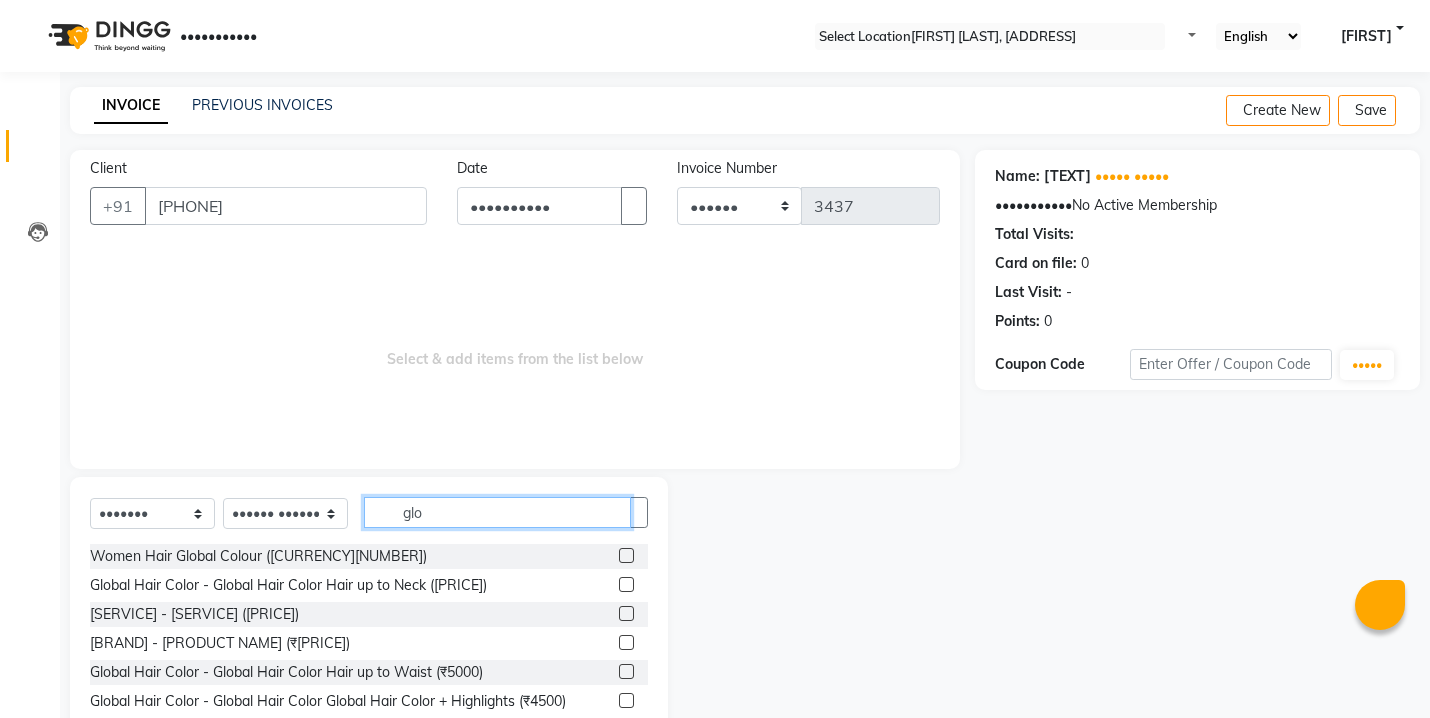 scroll, scrollTop: 82, scrollLeft: 0, axis: vertical 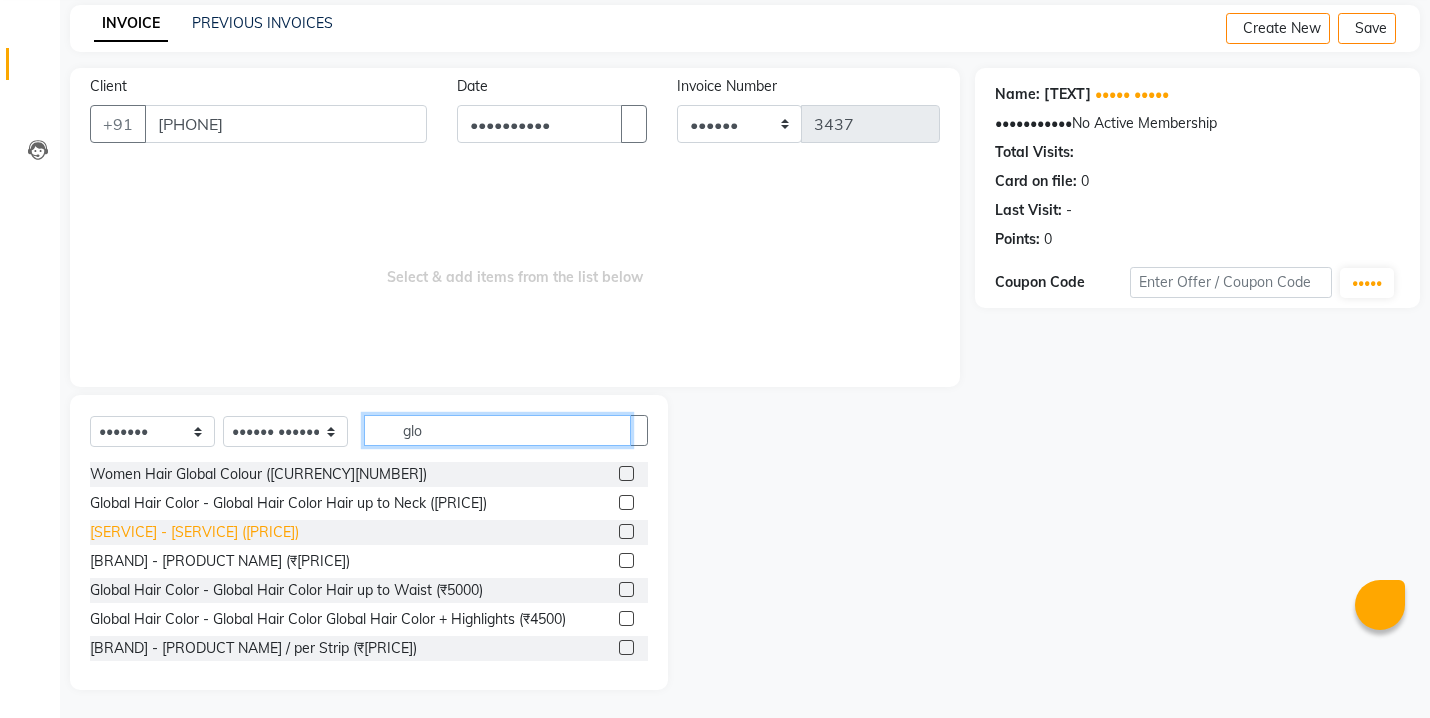 type on "glo" 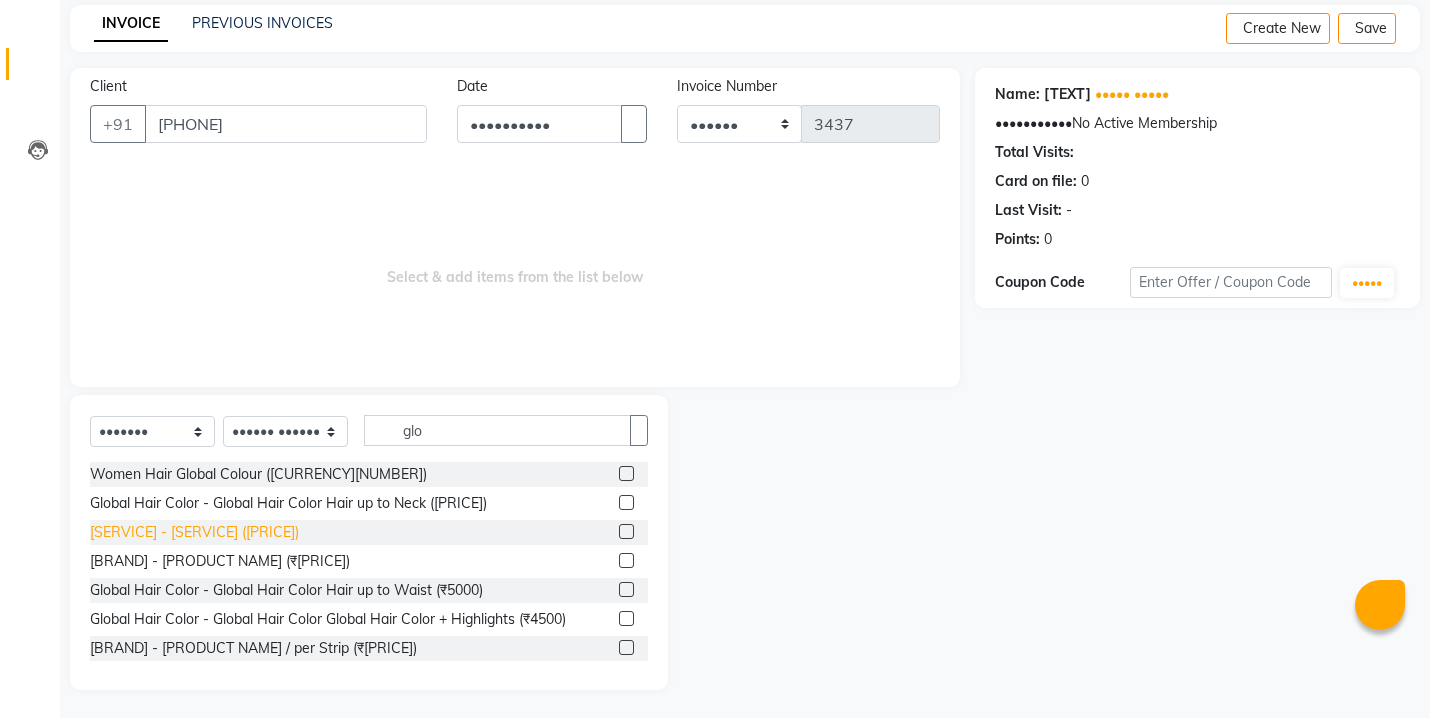click on "[SERVICE] - [SERVICE] ([PRICE])" at bounding box center (258, 474) 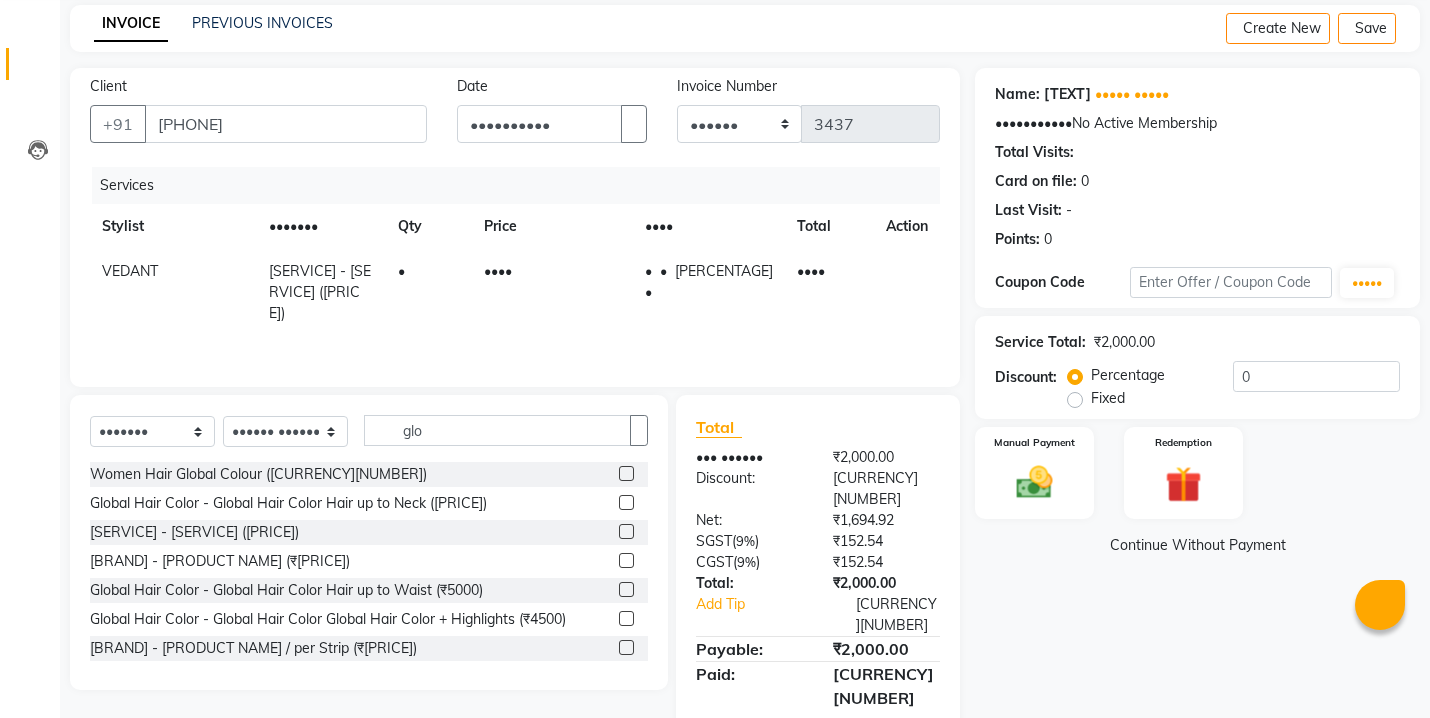 click on "••••" at bounding box center (552, 292) 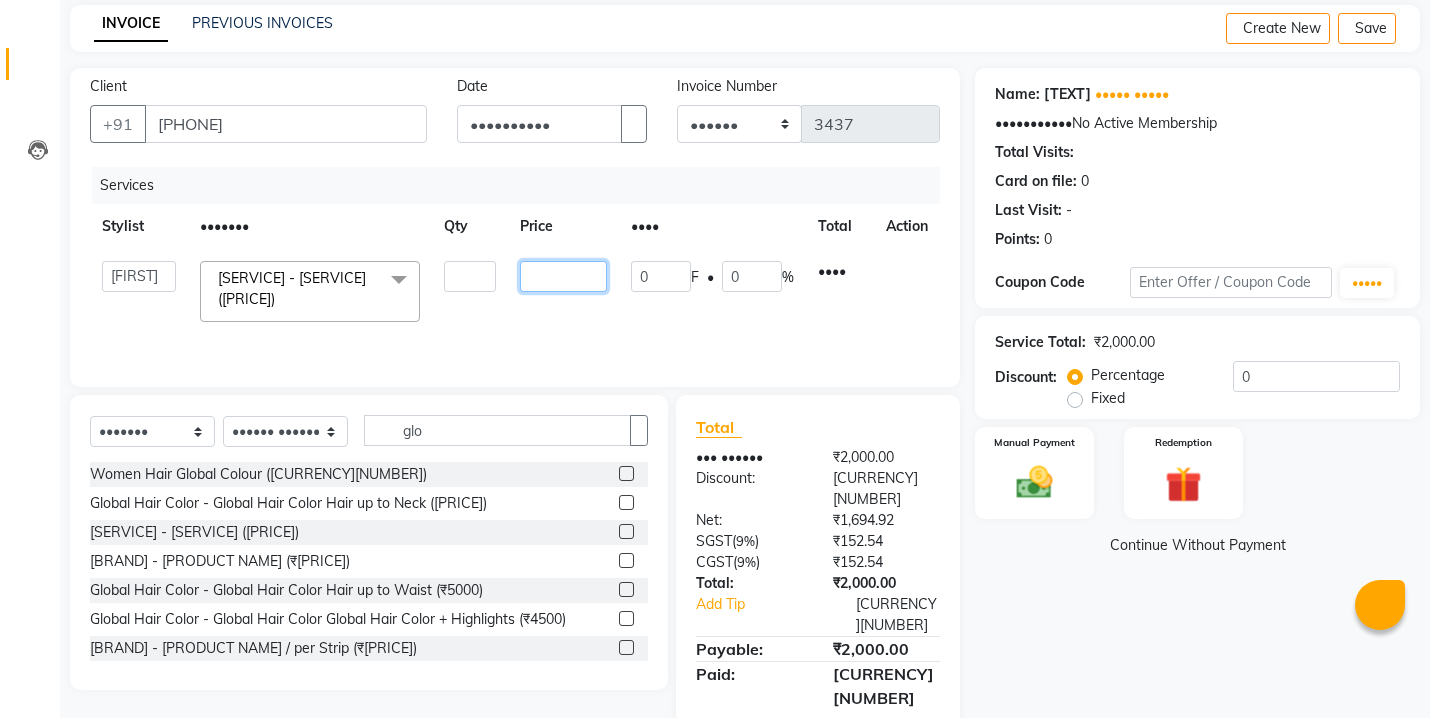 click on "••••" at bounding box center (470, 276) 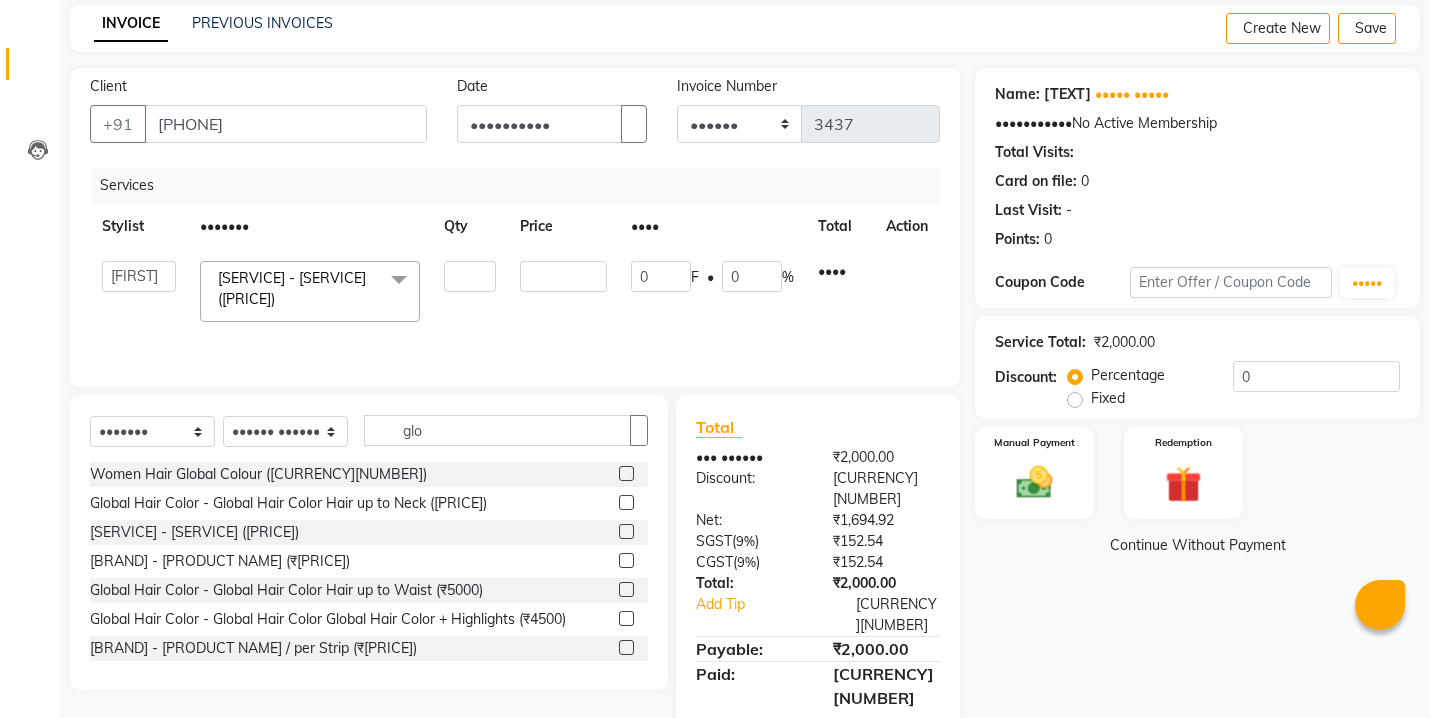 click on "[NUMBER]" at bounding box center (563, 291) 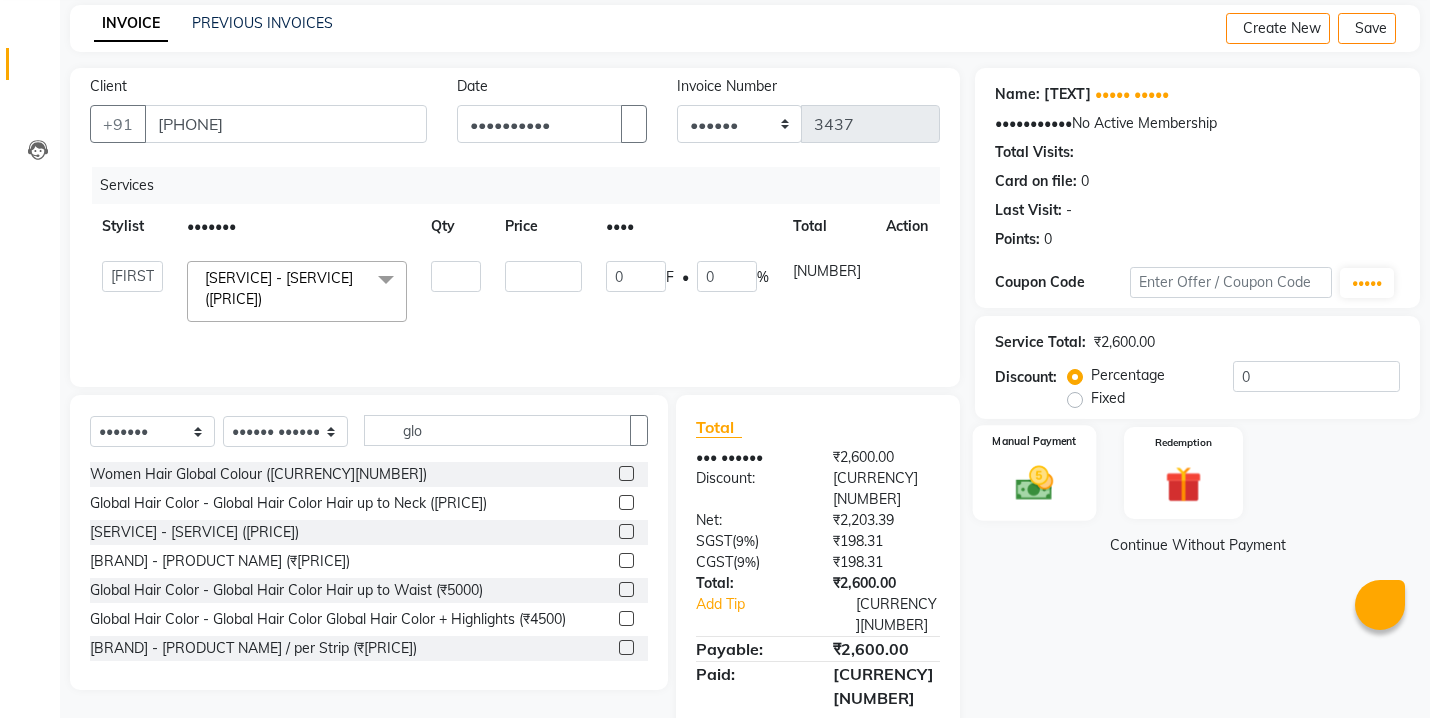 click at bounding box center [1034, 483] 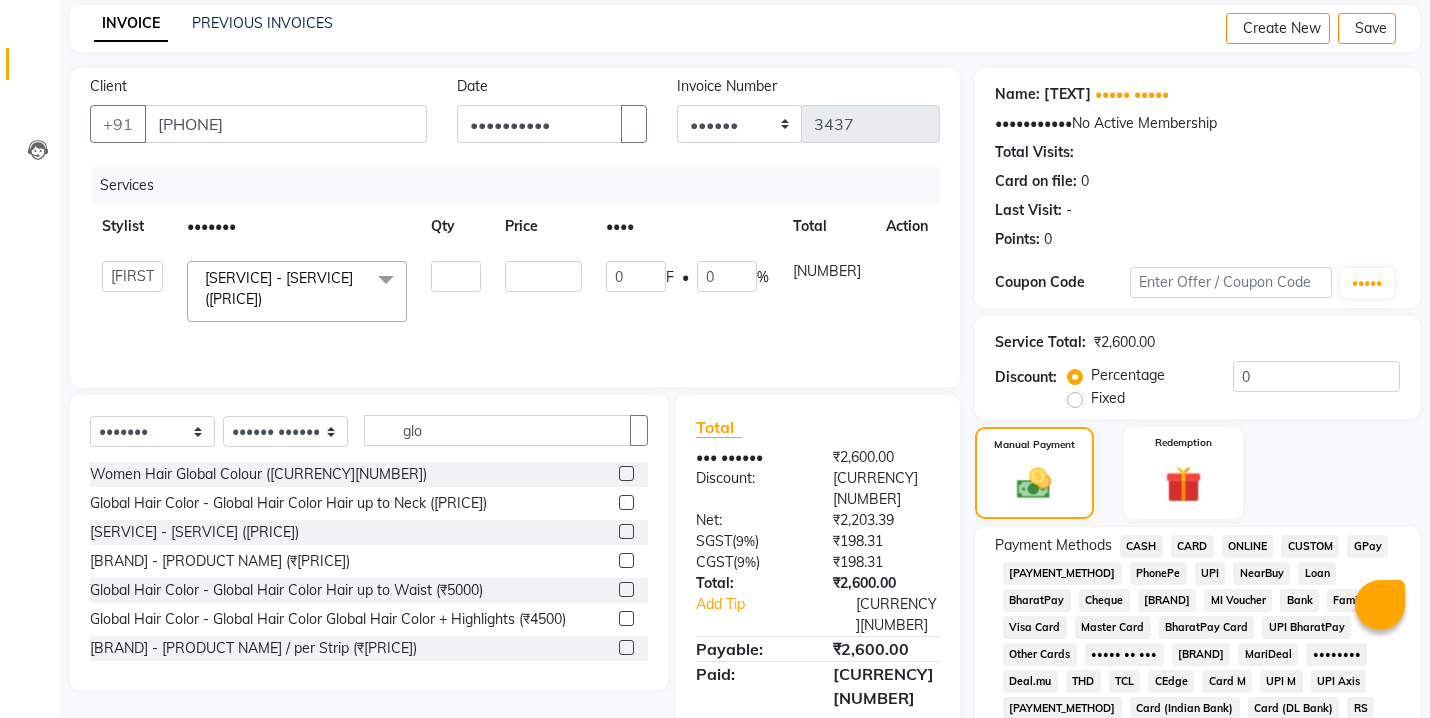 click on "ONLINE" at bounding box center [1141, 546] 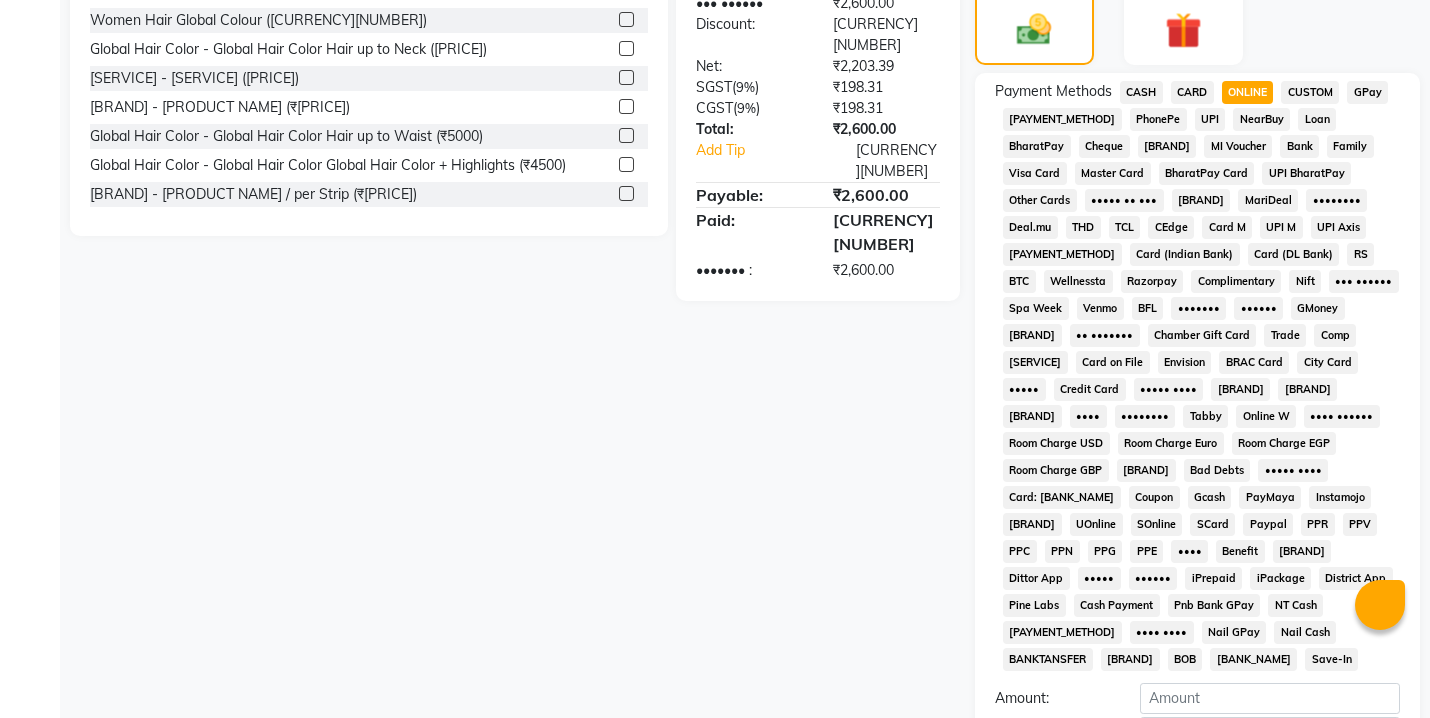 scroll, scrollTop: 637, scrollLeft: 0, axis: vertical 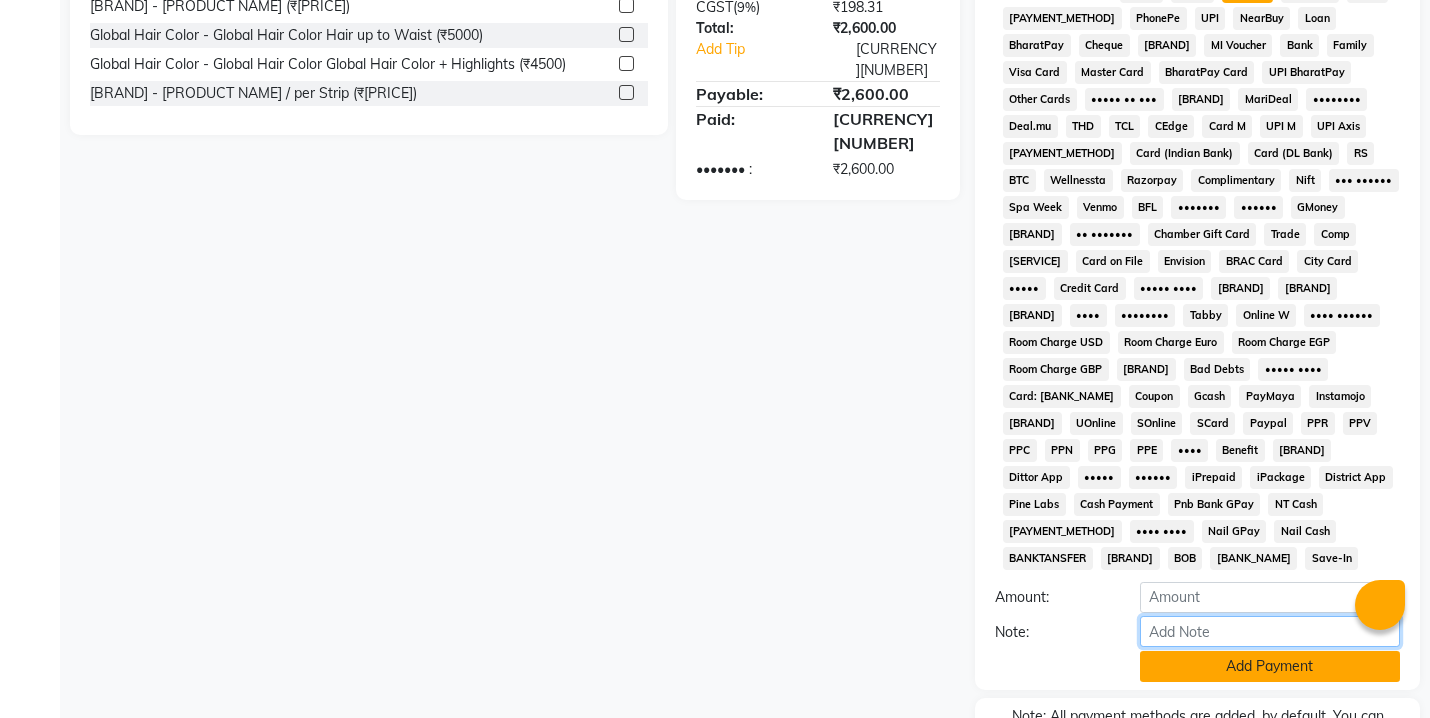 drag, startPoint x: 1221, startPoint y: 623, endPoint x: 1221, endPoint y: 635, distance: 12 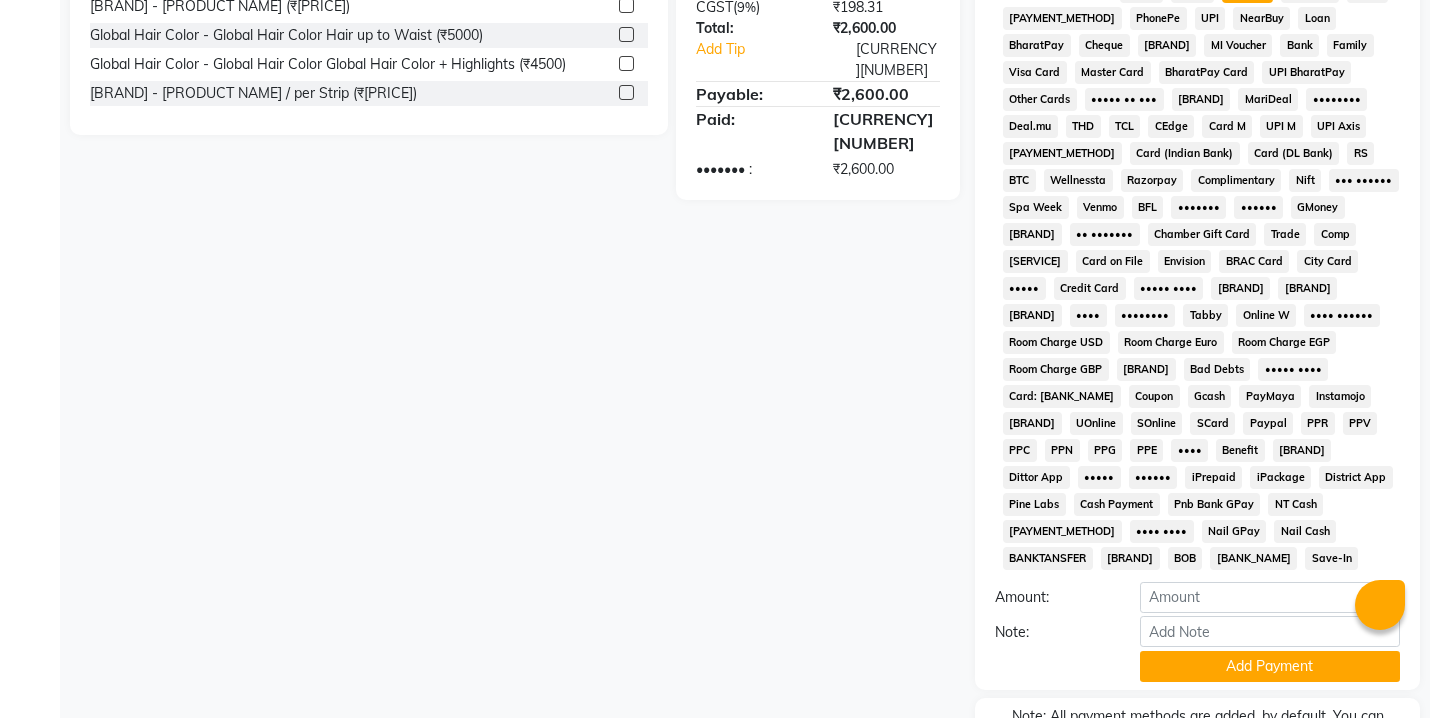 click on "Payment Methods  CASH   CARD   ONLINE   CUSTOM   GPay   PayTM   PhonePe   UPI   NearBuy   Loan   BharatPay   Cheque   MosamBee   MI Voucher   Bank   Family   Visa Card   Master Card   BharatPay Card   UPI BharatPay   Other Cards   Juice by MCB   MyT Money   MariDeal   DefiDeal   Deal.mu   THD   TCL   CEdge   Card M   UPI M   UPI Axis   UPI Union   Card (Indian Bank)   Card (DL Bank)   RS   BTC   Wellnessta   Razorpay   Complimentary   Nift   Spa Finder   Spa Week   Venmo   BFL   LoanTap   SaveIN   GMoney   ATH Movil   On Account   Chamber Gift Card   Trade   Comp   Donation   Card on File   Envision   BRAC Card   City Card   bKash   Credit Card   Debit Card   Shoutlo   LUZO   Jazz Cash   AmEx   Discover   Tabby   Online W   Room Charge   Room Charge USD   Room Charge Euro   Room Charge EGP   Room Charge GBP   Bajaj Finserv   Bad Debts   Card: IDFC   Card: IOB   Coupon   Gcash   PayMaya   Instamojo   COnline   UOnline   SOnline   SCard   Paypal   PPR   PPV   PPC   PPN   PPG   PPE   CAMP   Benefit   ATH Movil" at bounding box center (1197, 331) 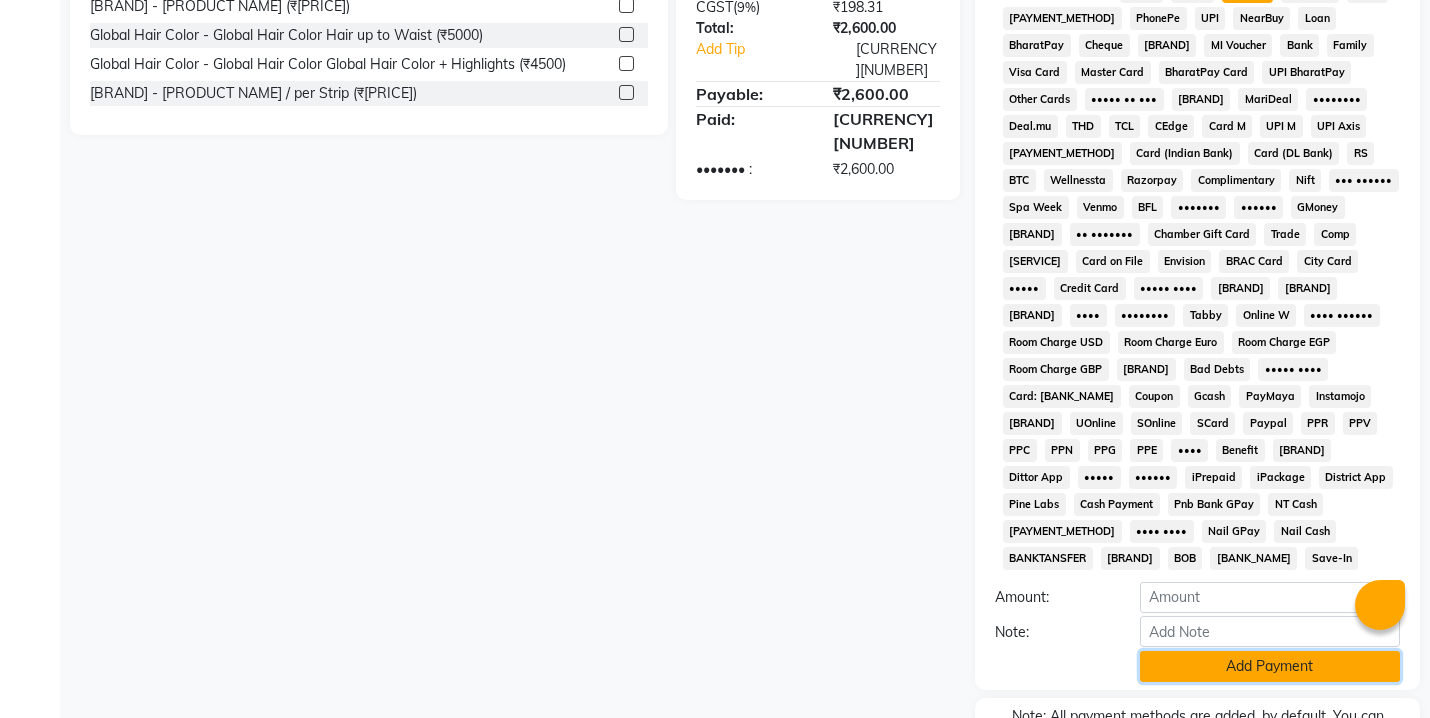 click on "Add Payment" at bounding box center [1270, 666] 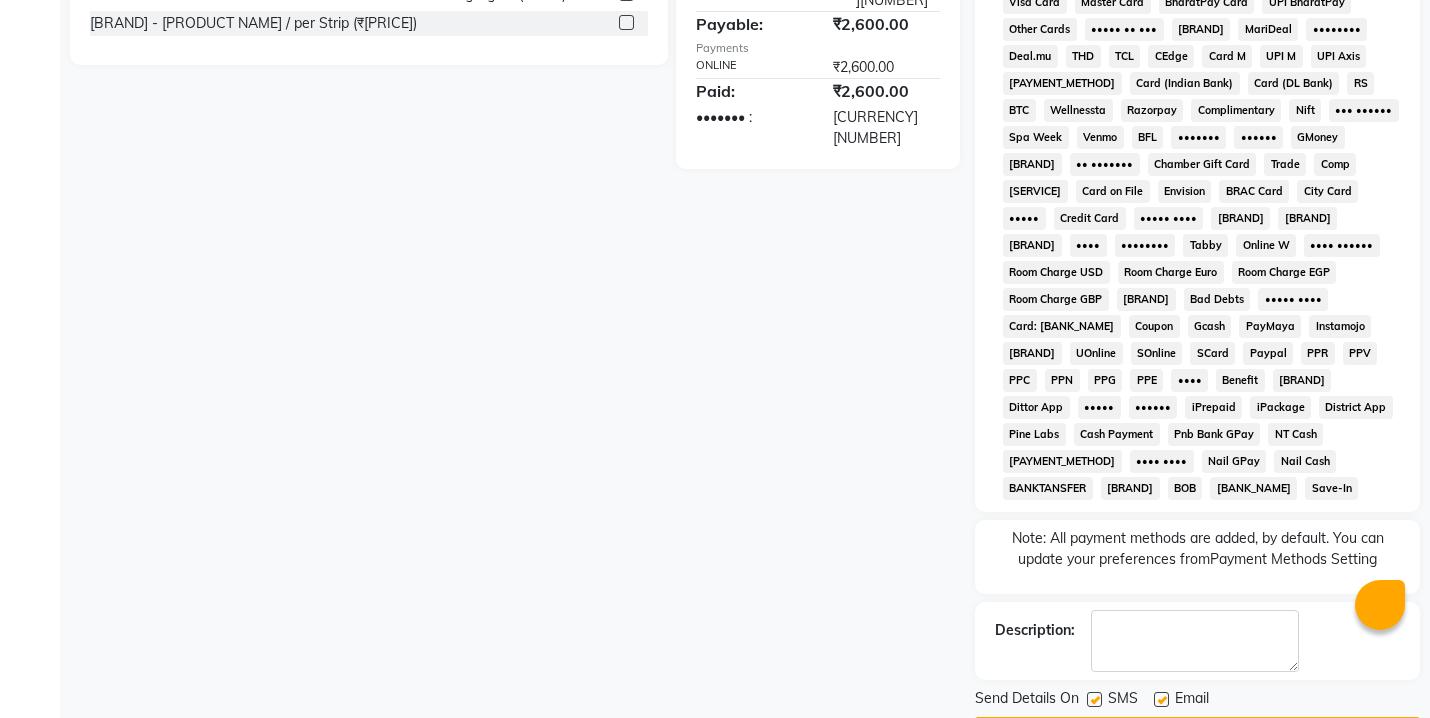 scroll, scrollTop: 745, scrollLeft: 0, axis: vertical 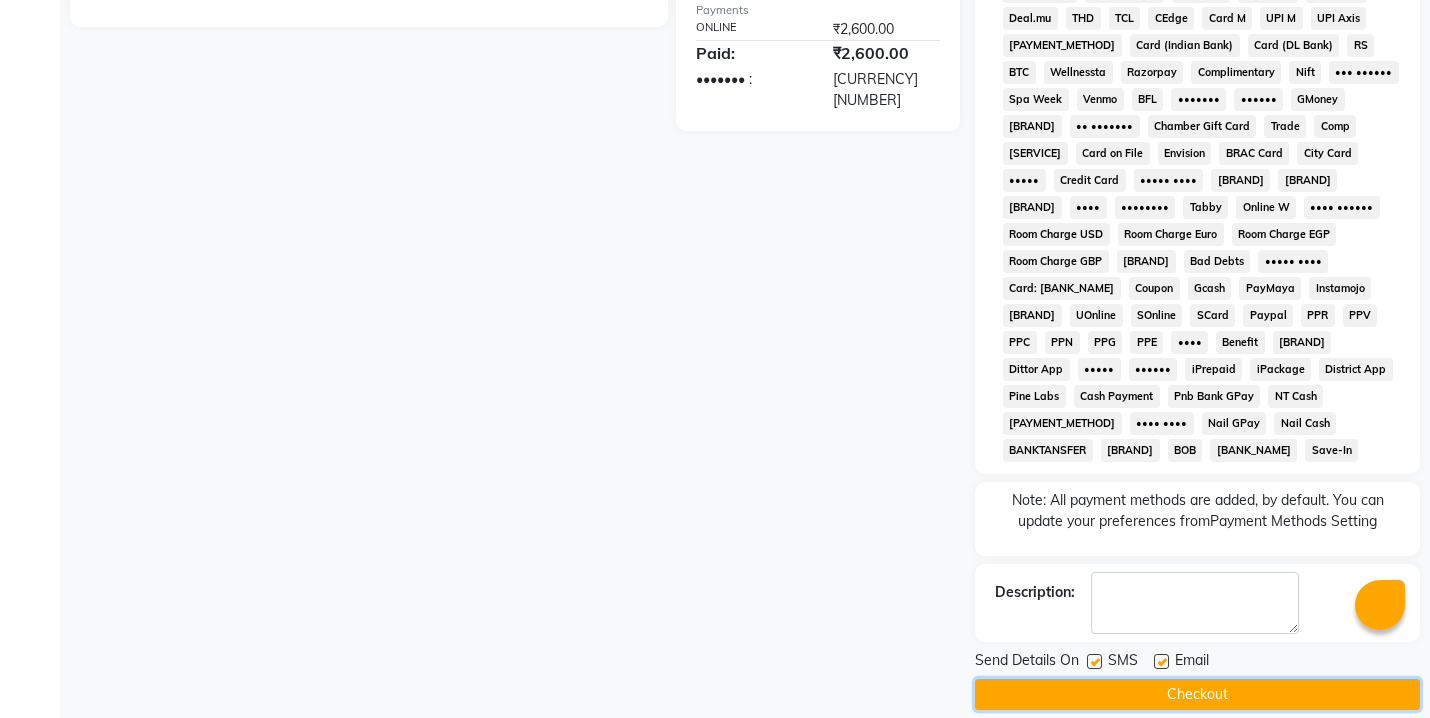 click on "Checkout" at bounding box center [1197, 694] 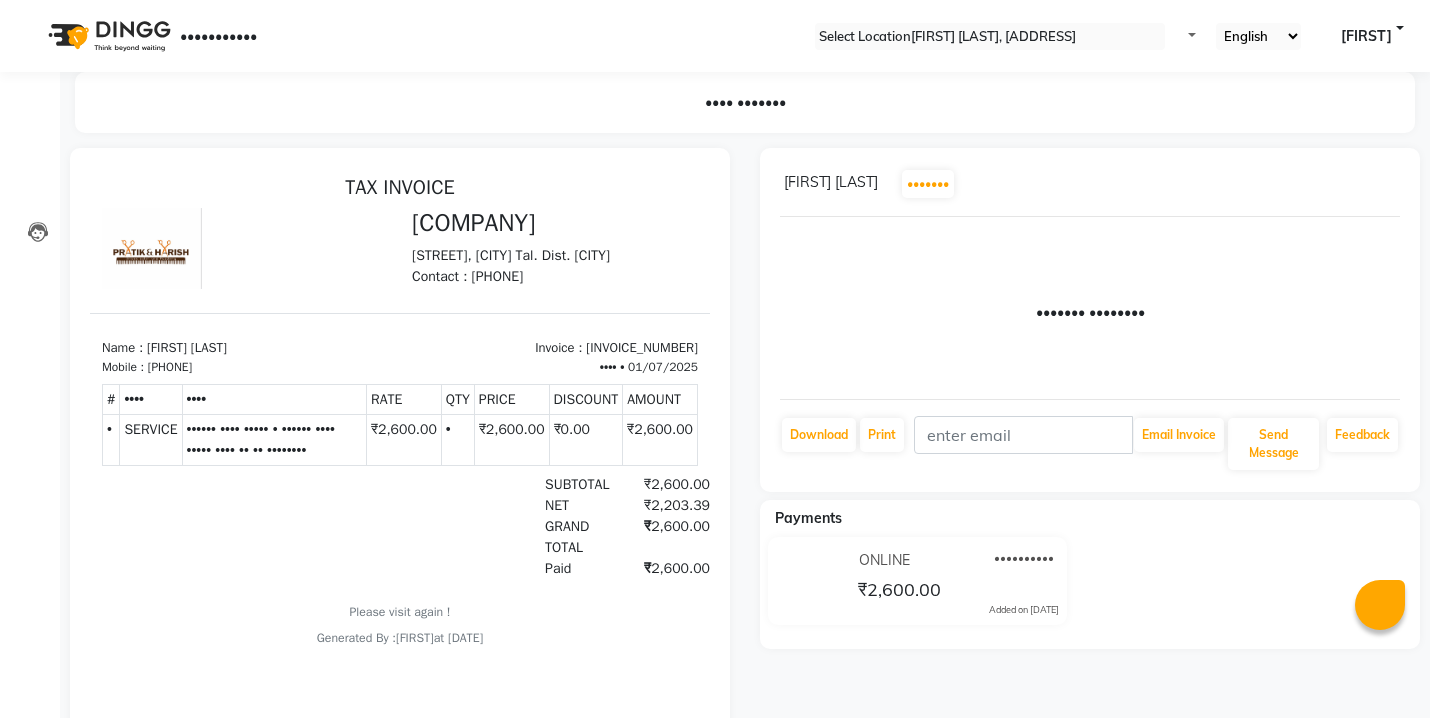 scroll, scrollTop: 0, scrollLeft: 0, axis: both 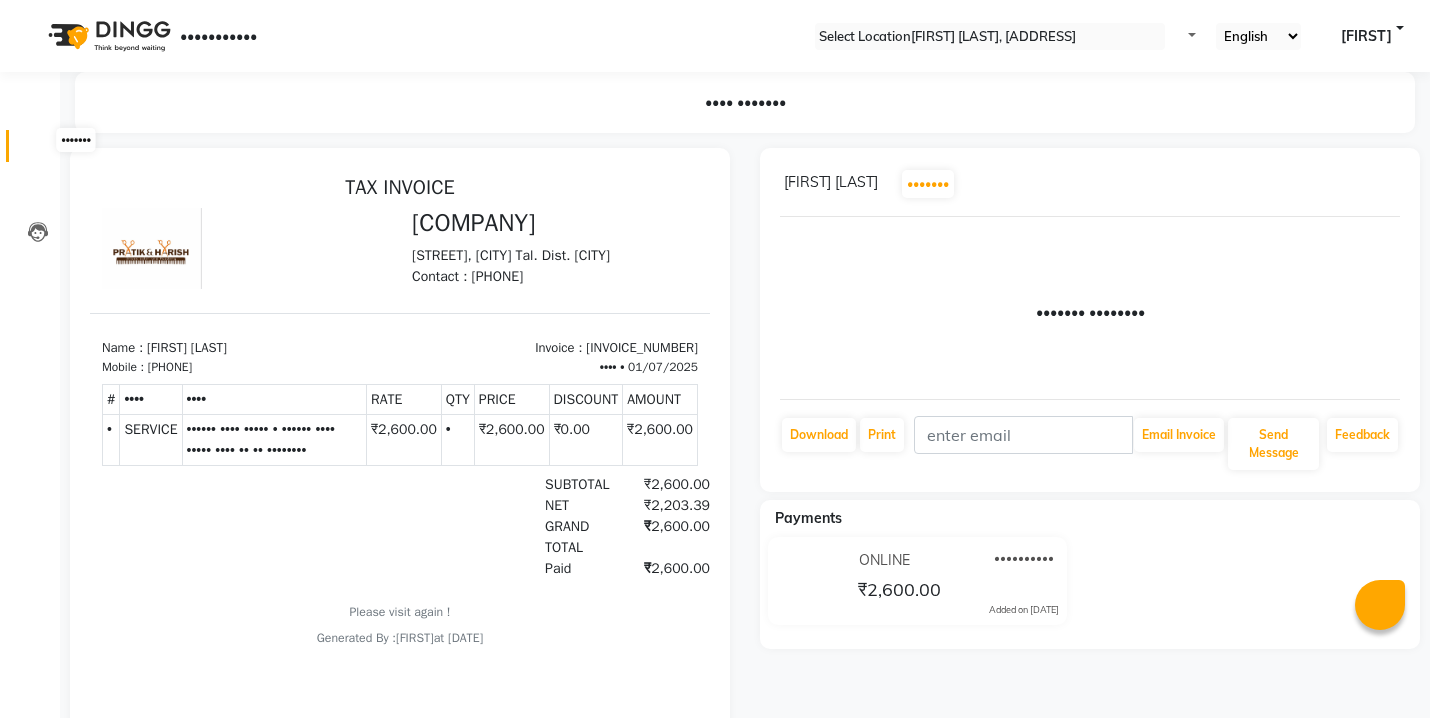 click at bounding box center [37, 151] 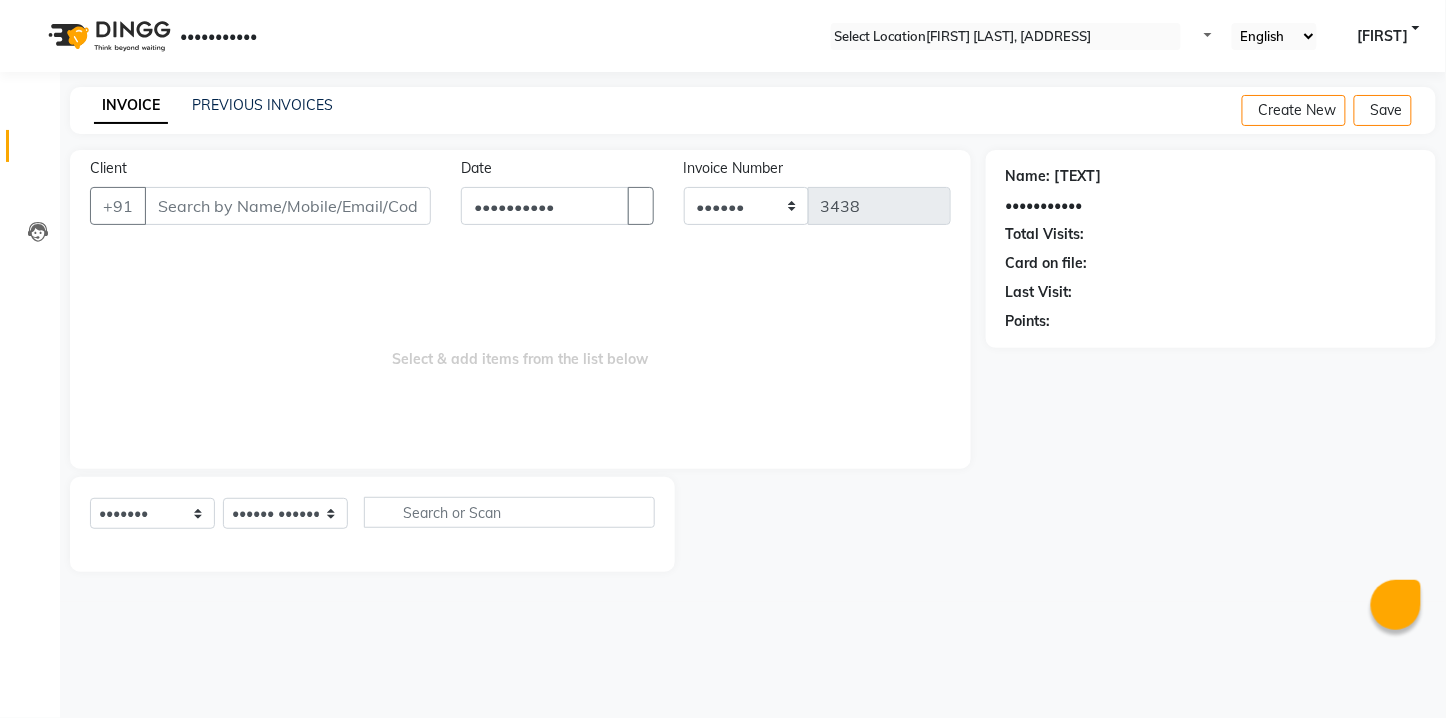 click on "Client" at bounding box center (288, 206) 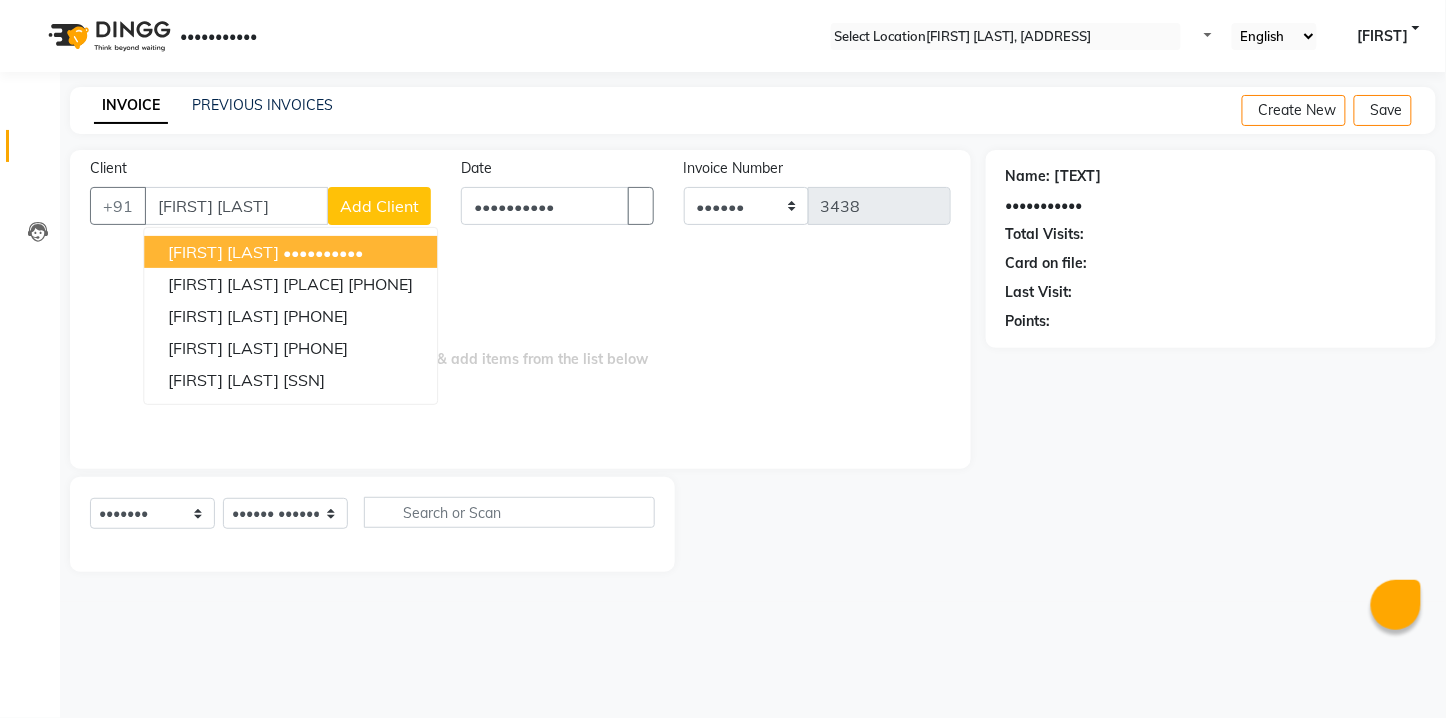 click on "[FIRST] [LAST] [PHONE]" at bounding box center (290, 252) 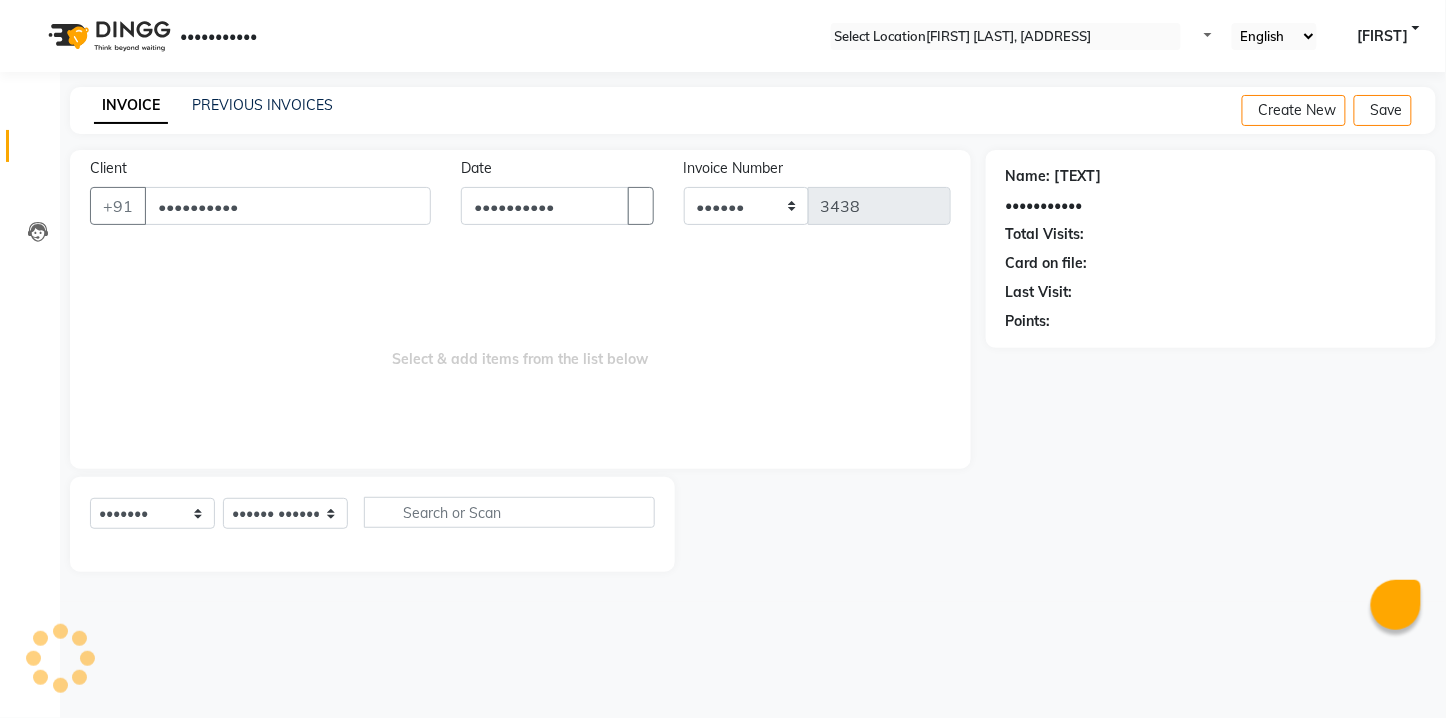 type on "••••••••••" 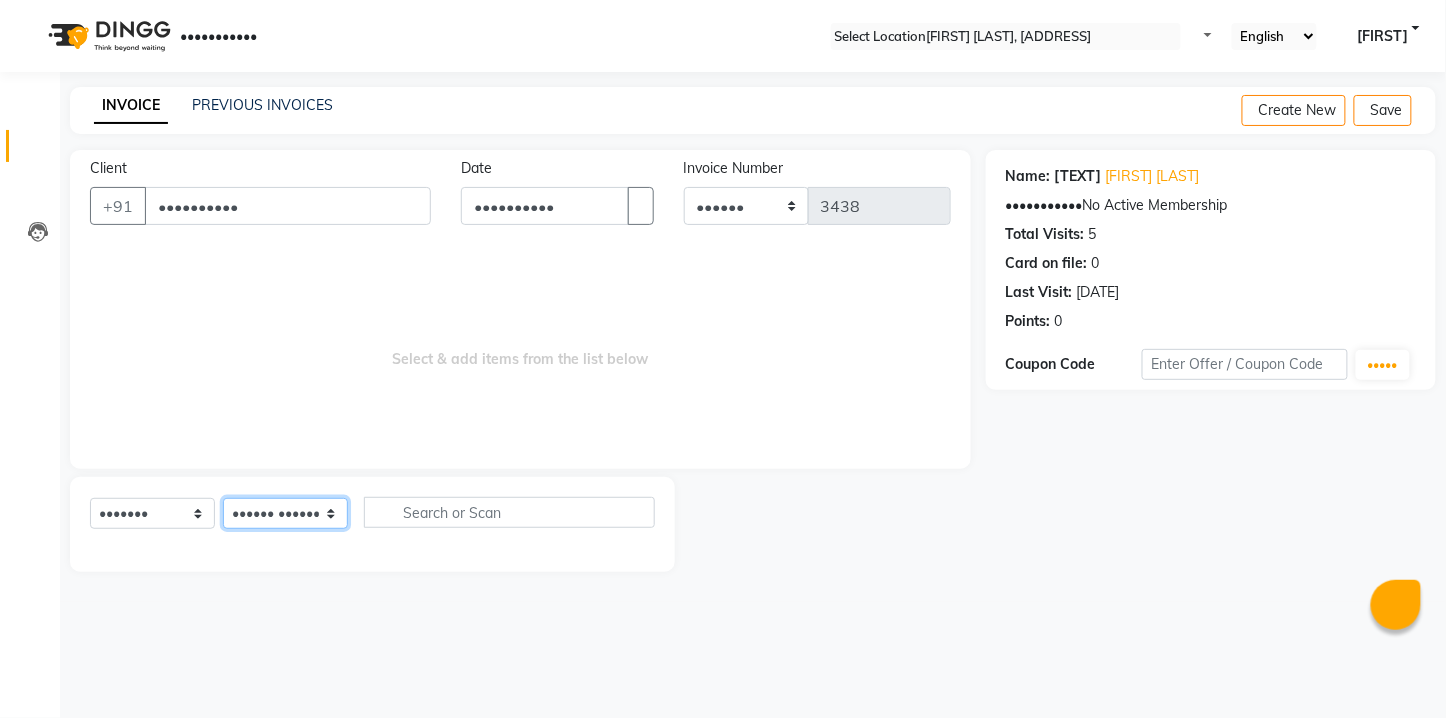 click on "•••••• ••••••• ••••• ••••• •••••• •••••••• •••••• •••••• ••••••• ••••••• •••• •• ••••• •••••• ••••••  •••• •••••• ••••" at bounding box center [285, 513] 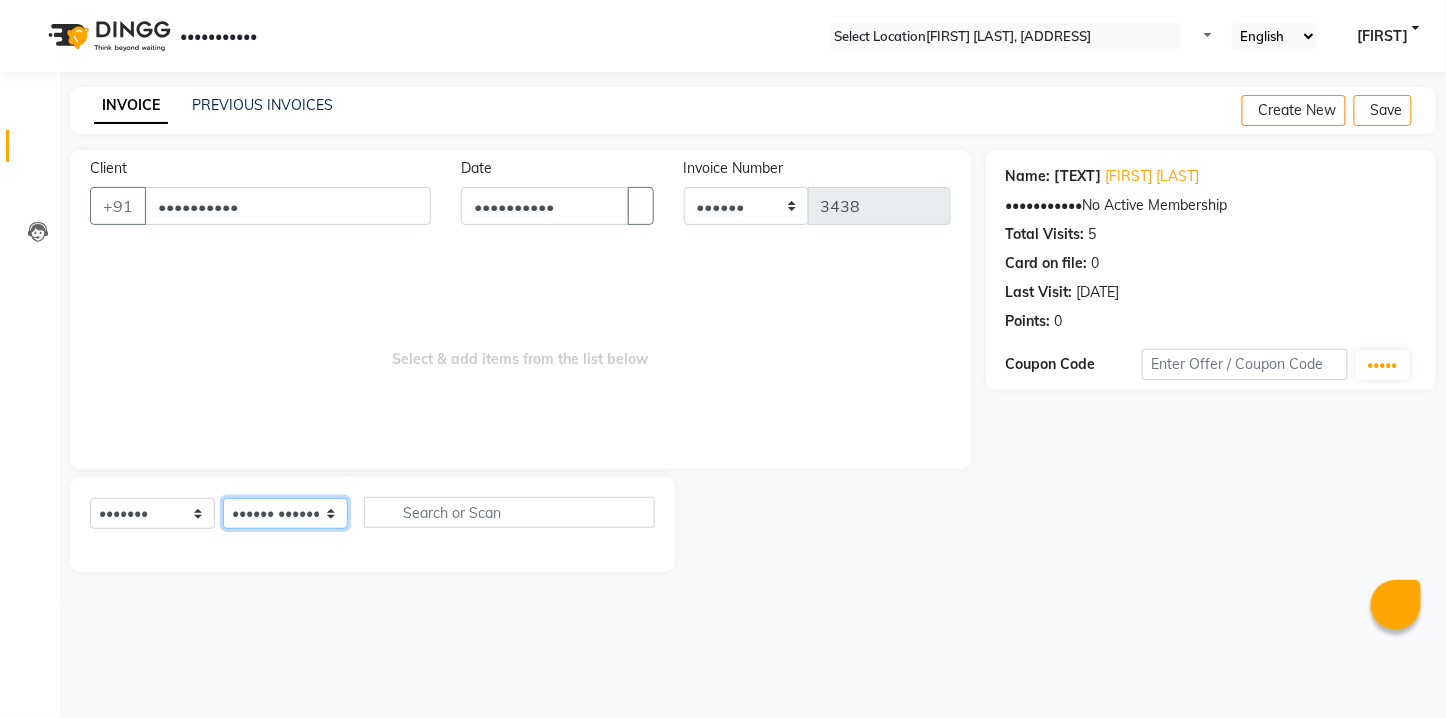 select on "•••••" 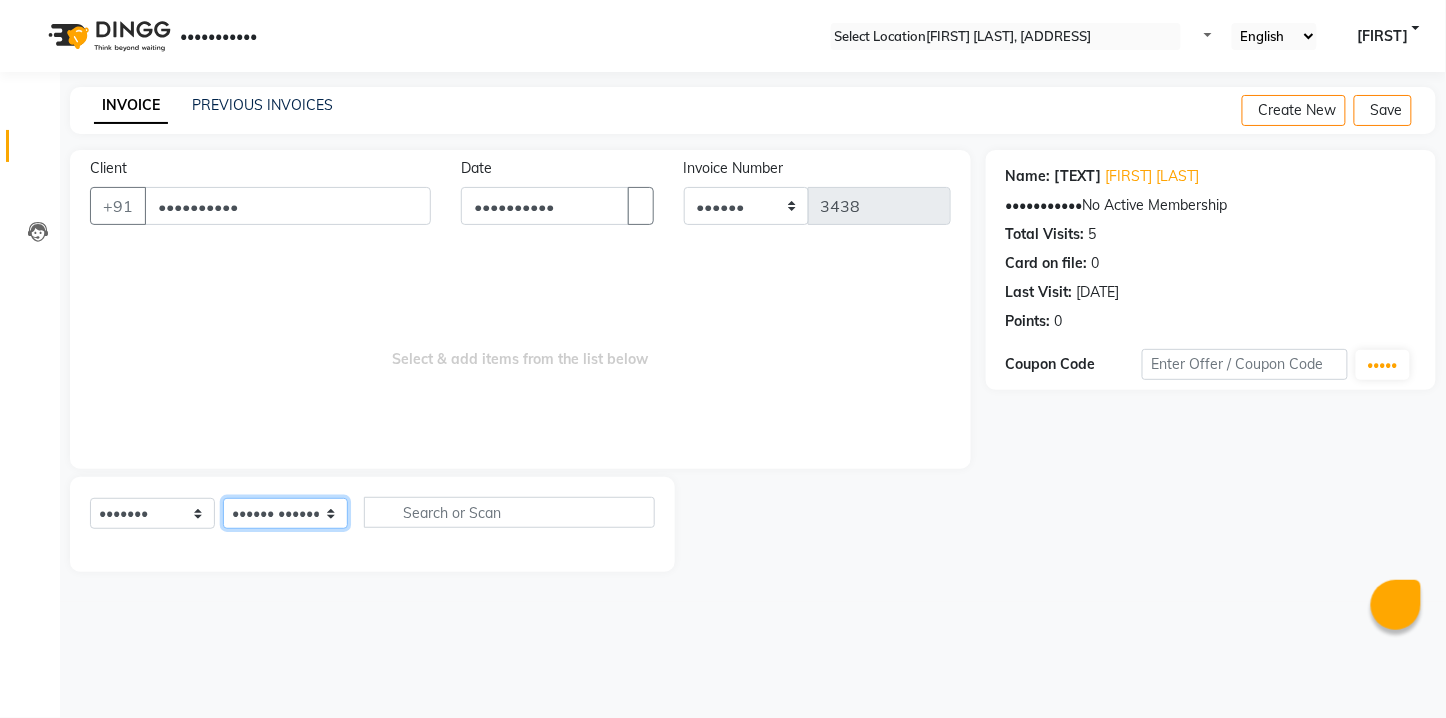 click on "•••••• ••••••• ••••• ••••• •••••• •••••••• •••••• •••••• ••••••• ••••••• •••• •• ••••• •••••• ••••••  •••• •••••• ••••" at bounding box center [285, 513] 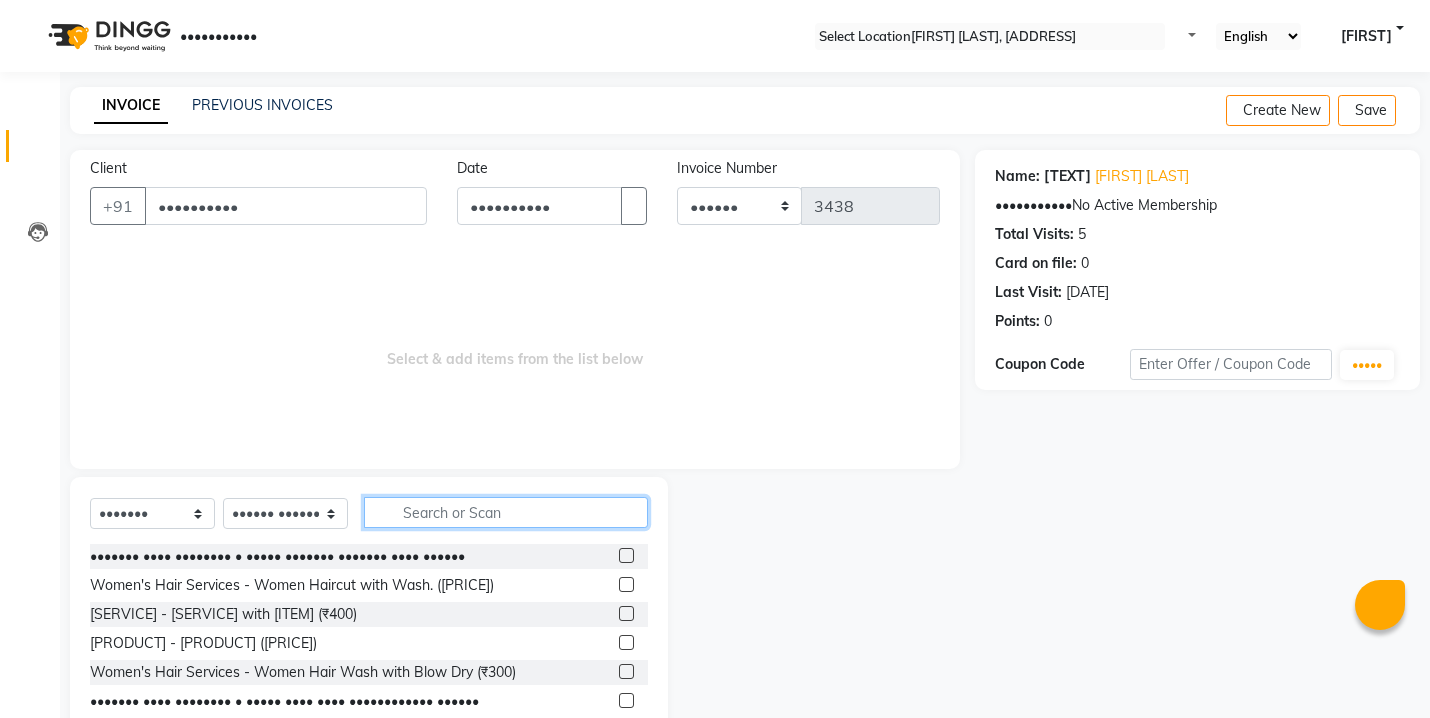 click at bounding box center [506, 512] 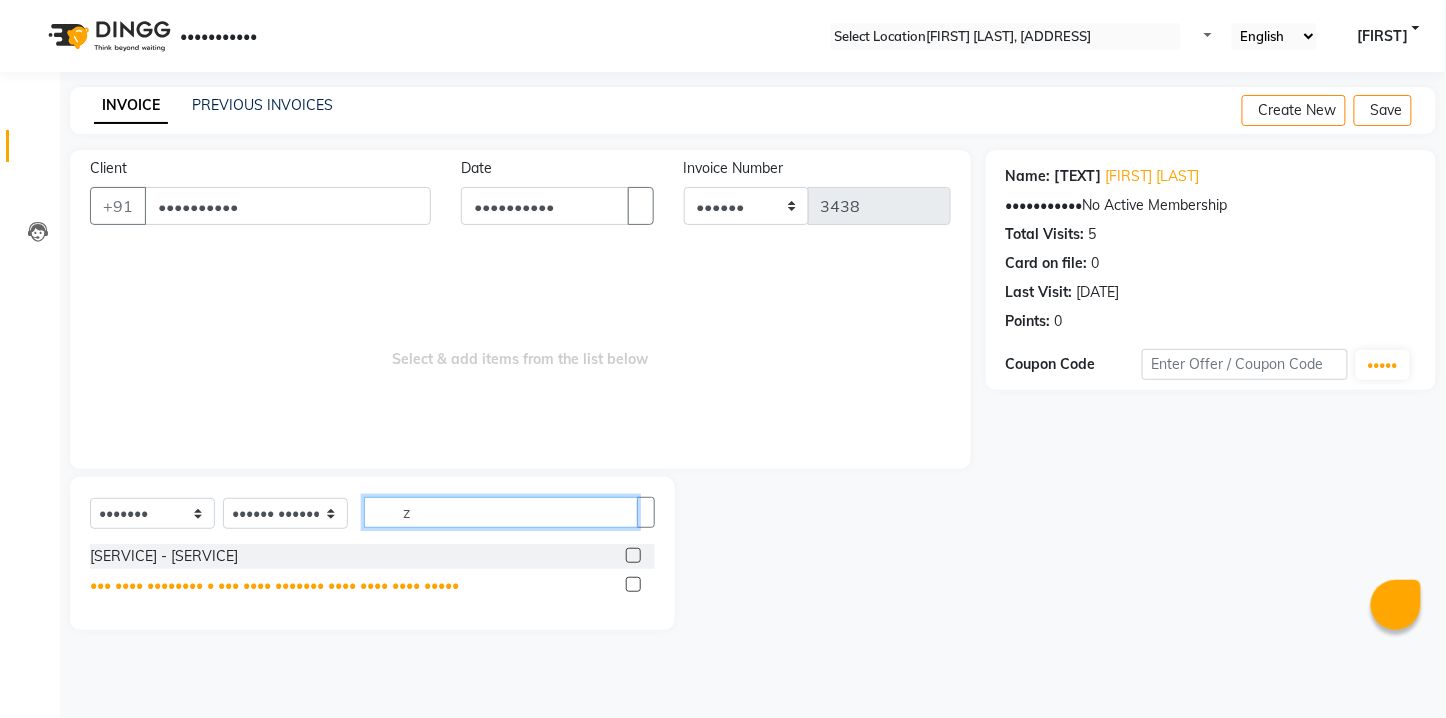 type on "z" 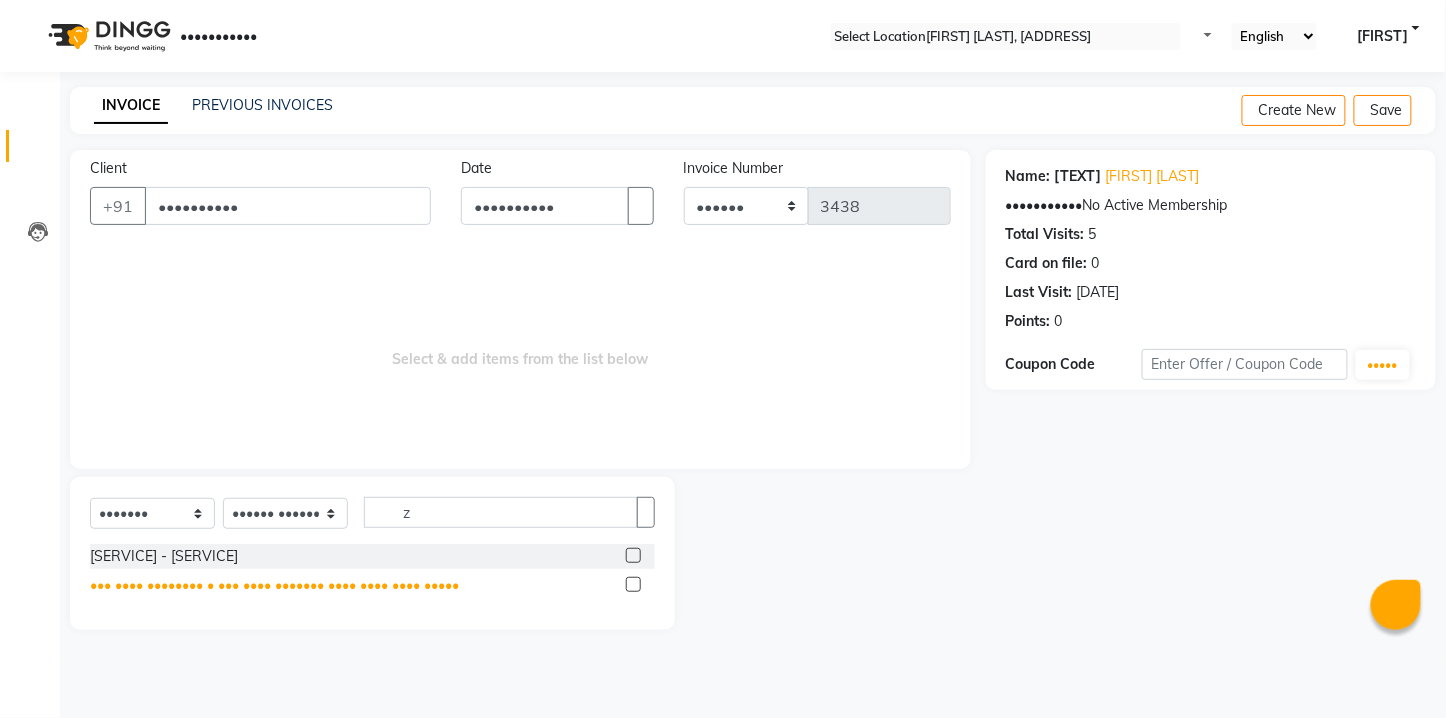 click on "••• •••• •••••••• • ••• •••• ••••••• •••• •••• •••• •••••" at bounding box center [164, 556] 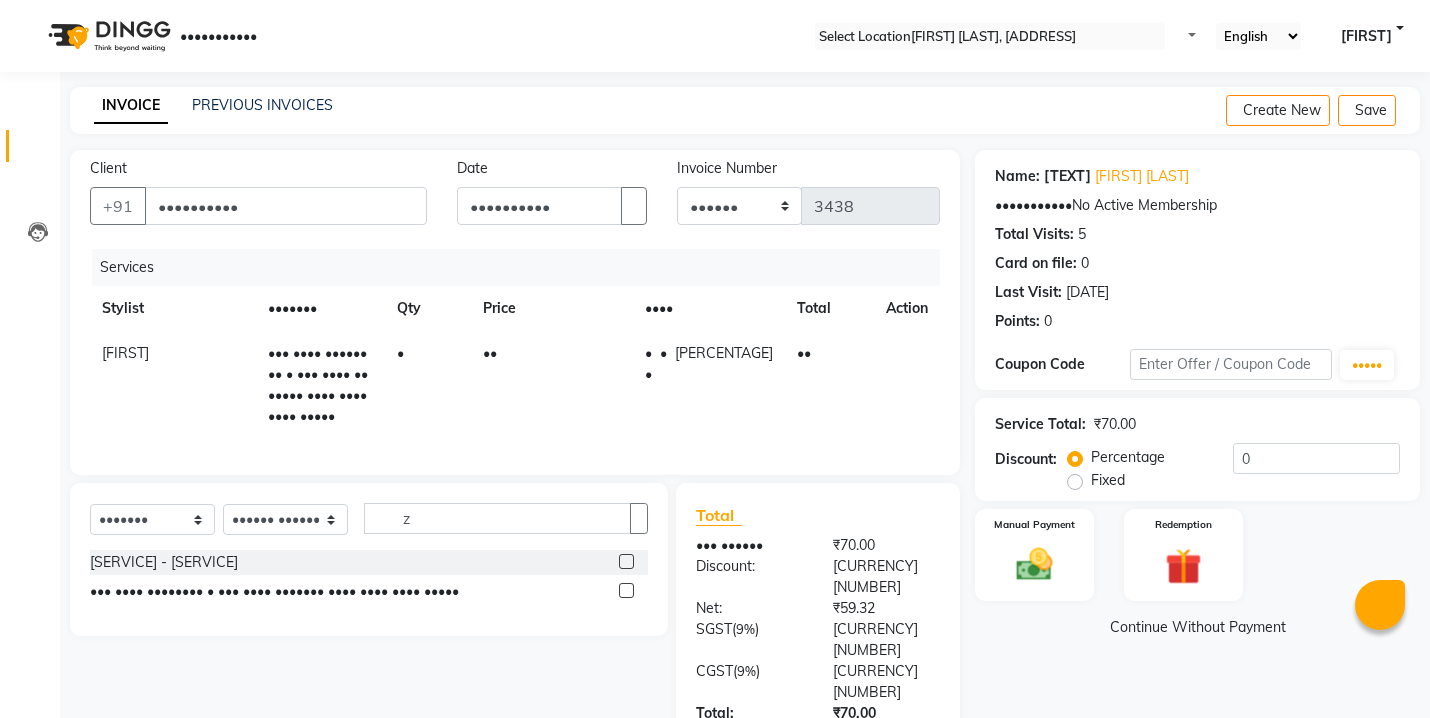 click on "••" at bounding box center [552, 385] 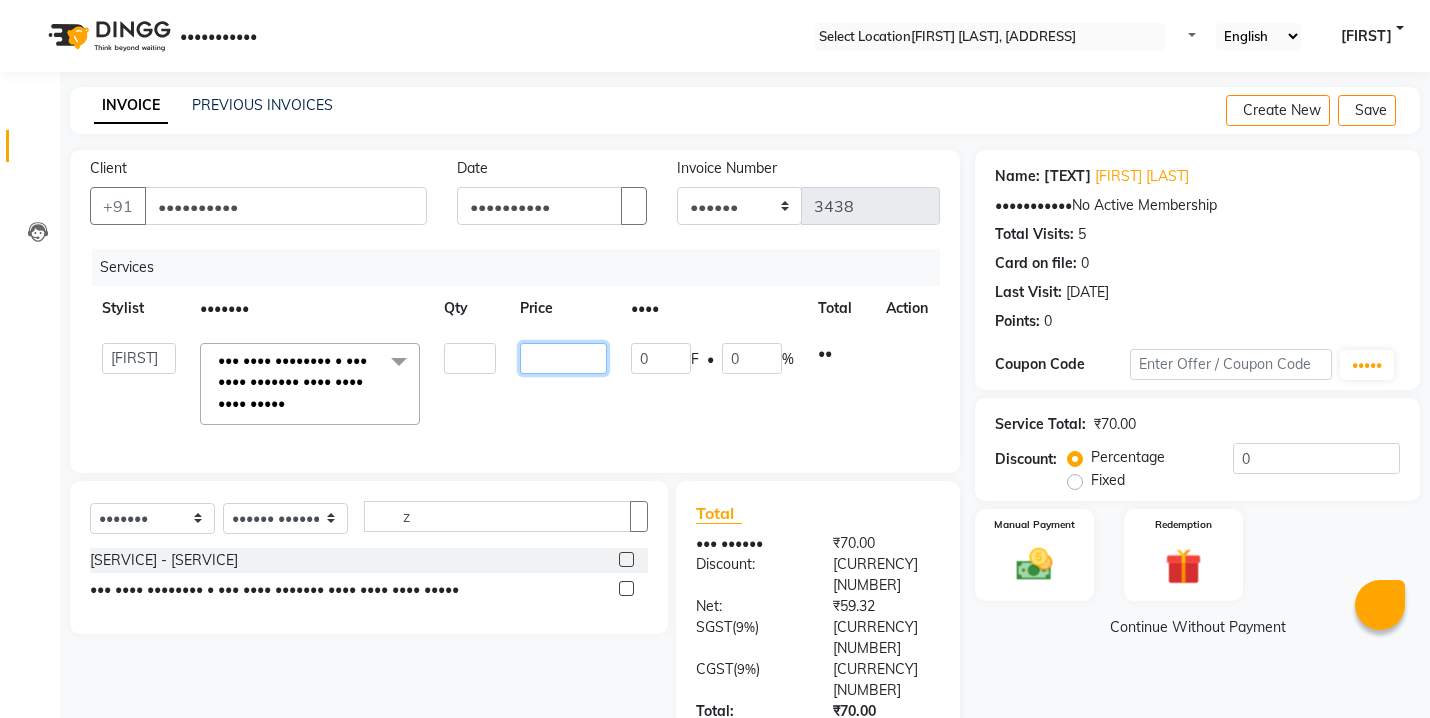 click on "••" at bounding box center [470, 358] 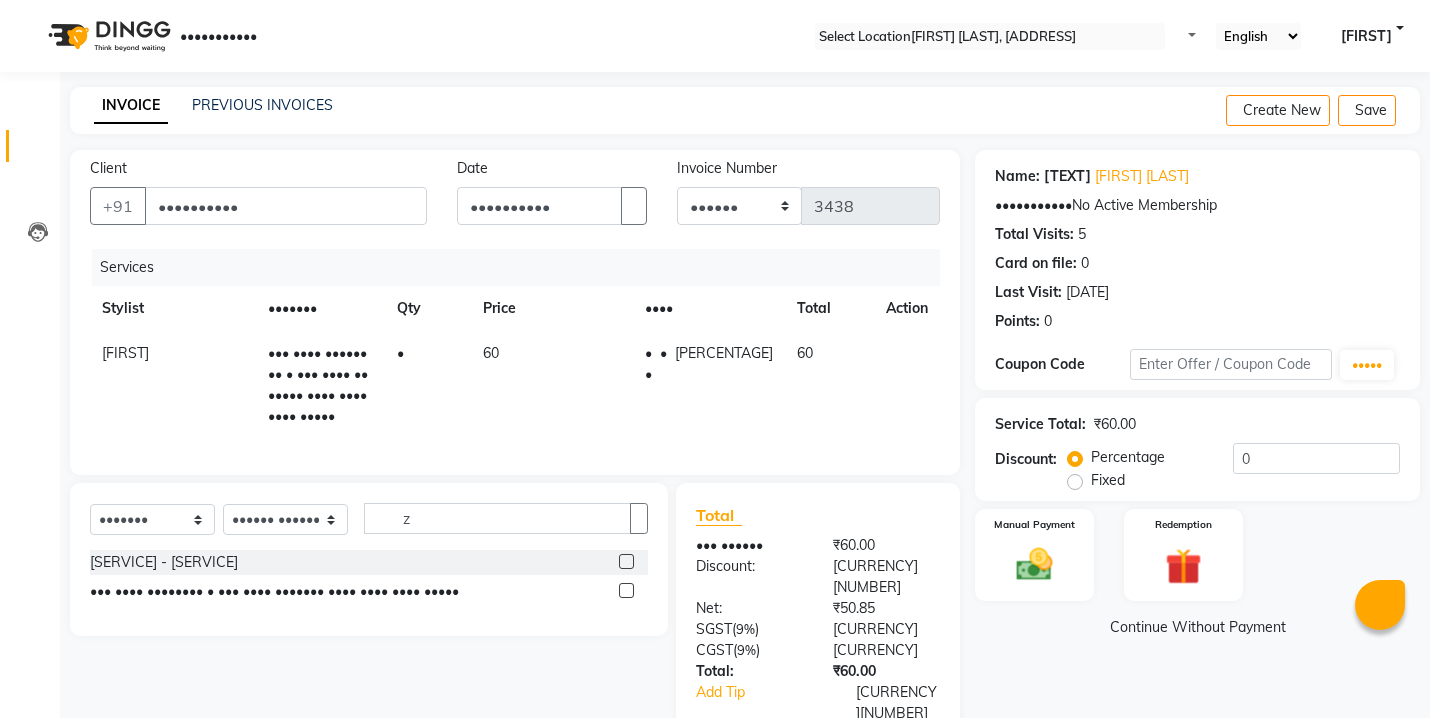 click on "•••••••• ••••••• ••••••• ••• ••••• •••• ••••• •••••• •••• ••• •••• •••••••• • ••• •••• ••••••• •••• •••• •••• ••••• • •• • • • • • ••" at bounding box center (515, 352) 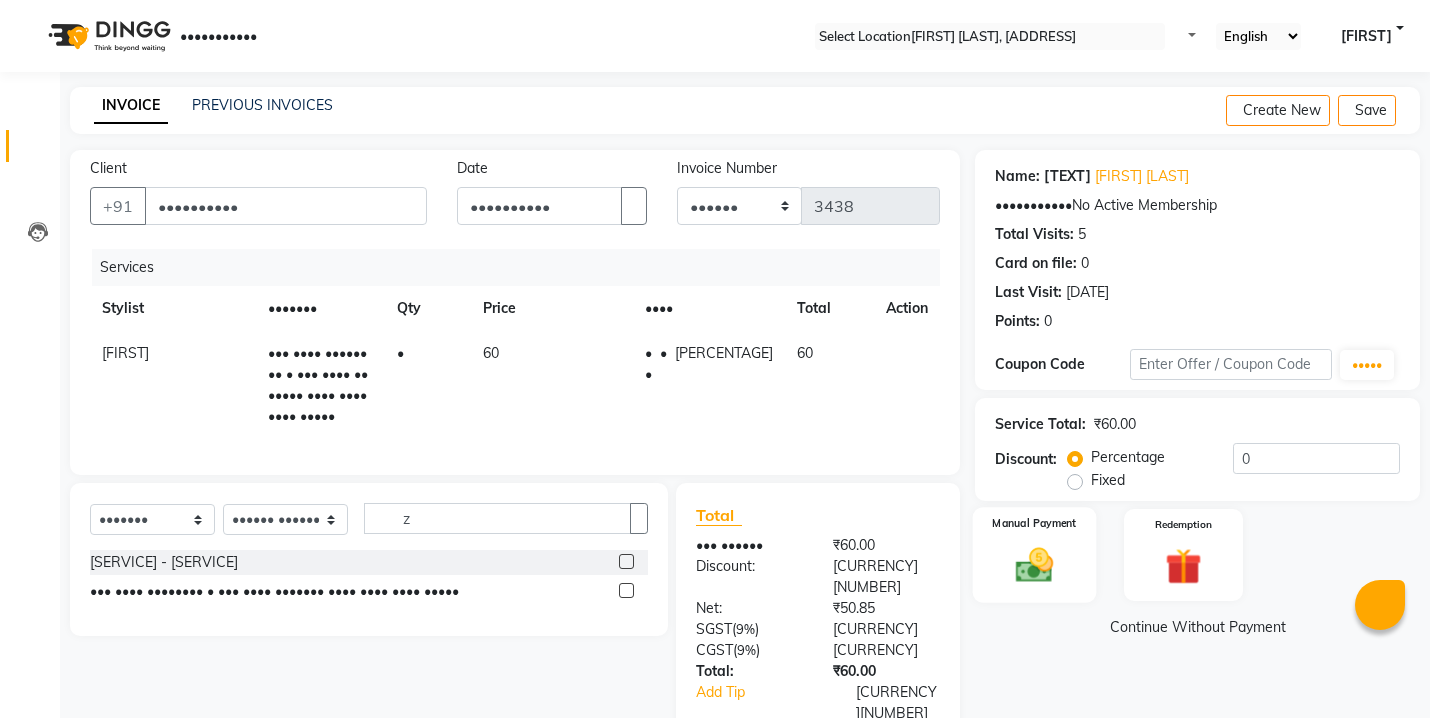 click on "Manual Payment" at bounding box center [1034, 523] 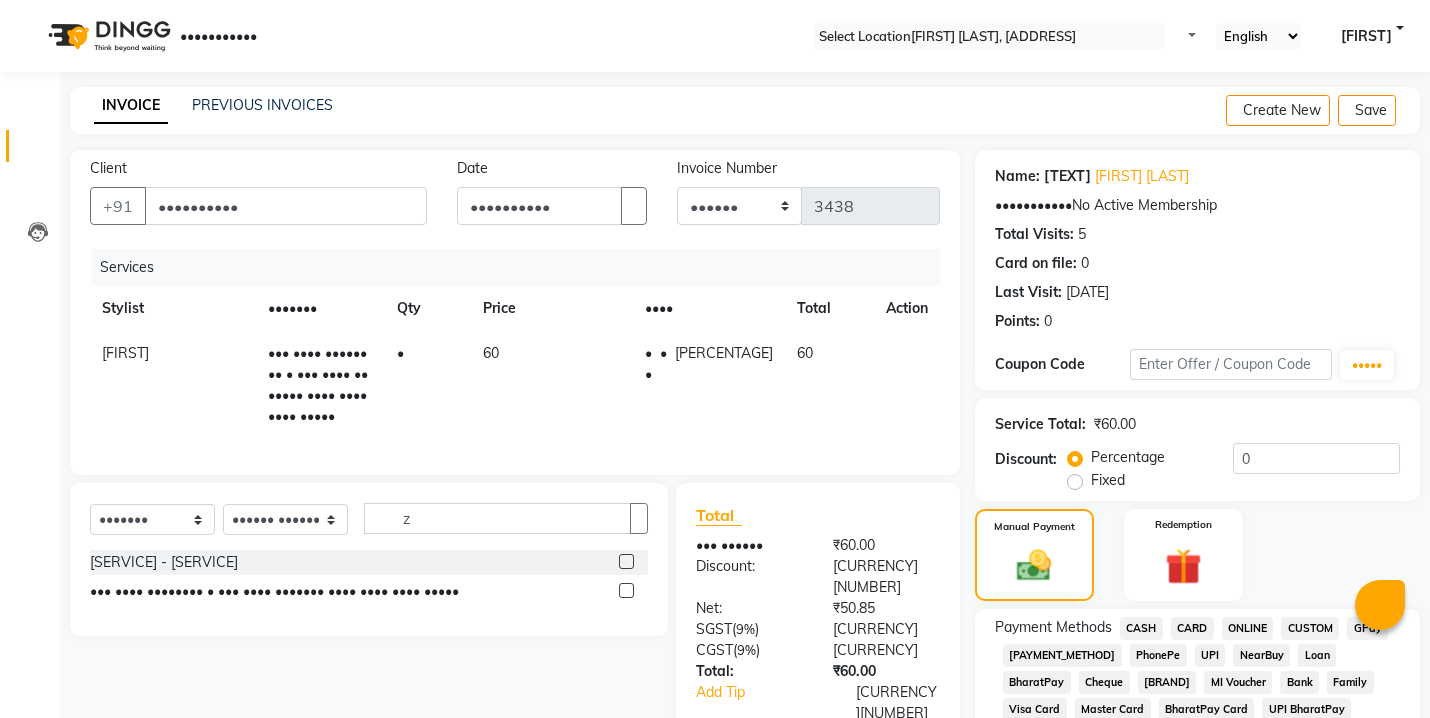 click on "ONLINE" at bounding box center (1141, 628) 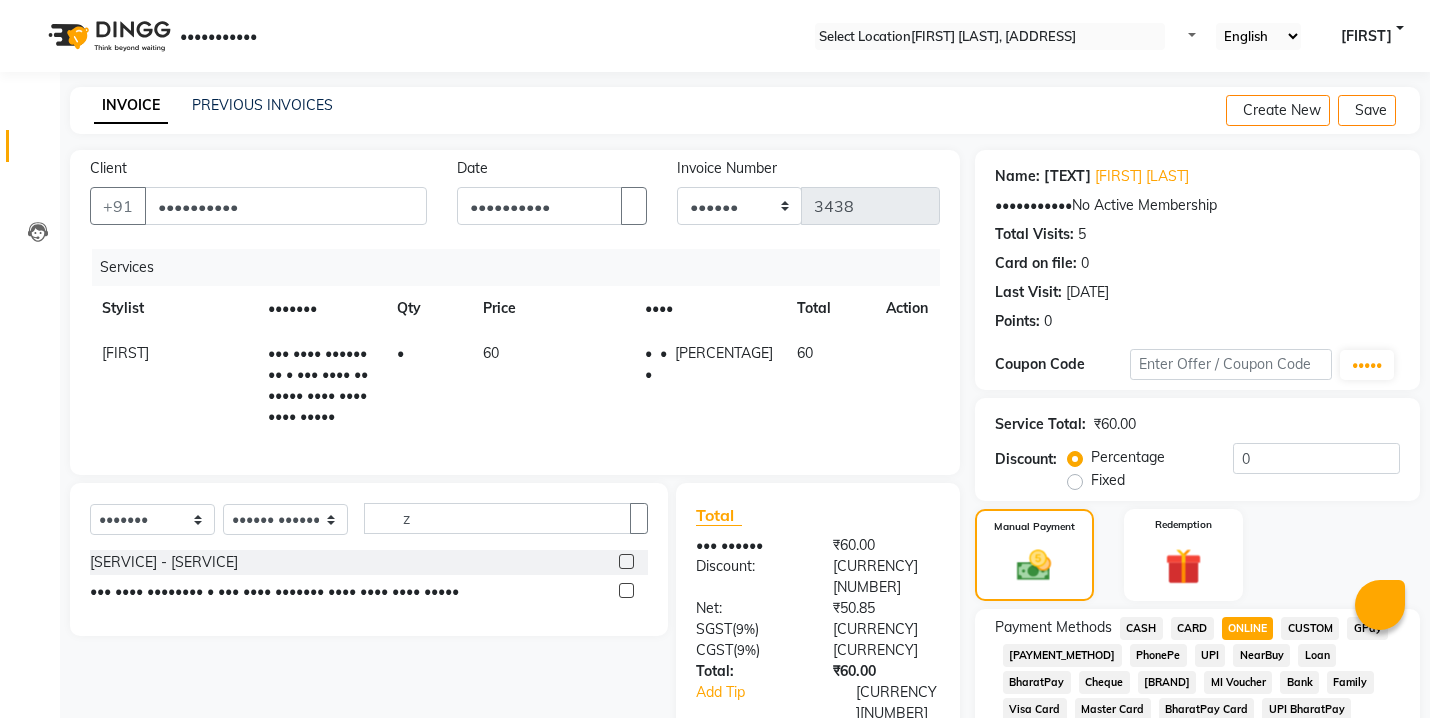 drag, startPoint x: 1274, startPoint y: 615, endPoint x: 1267, endPoint y: 624, distance: 11.401754 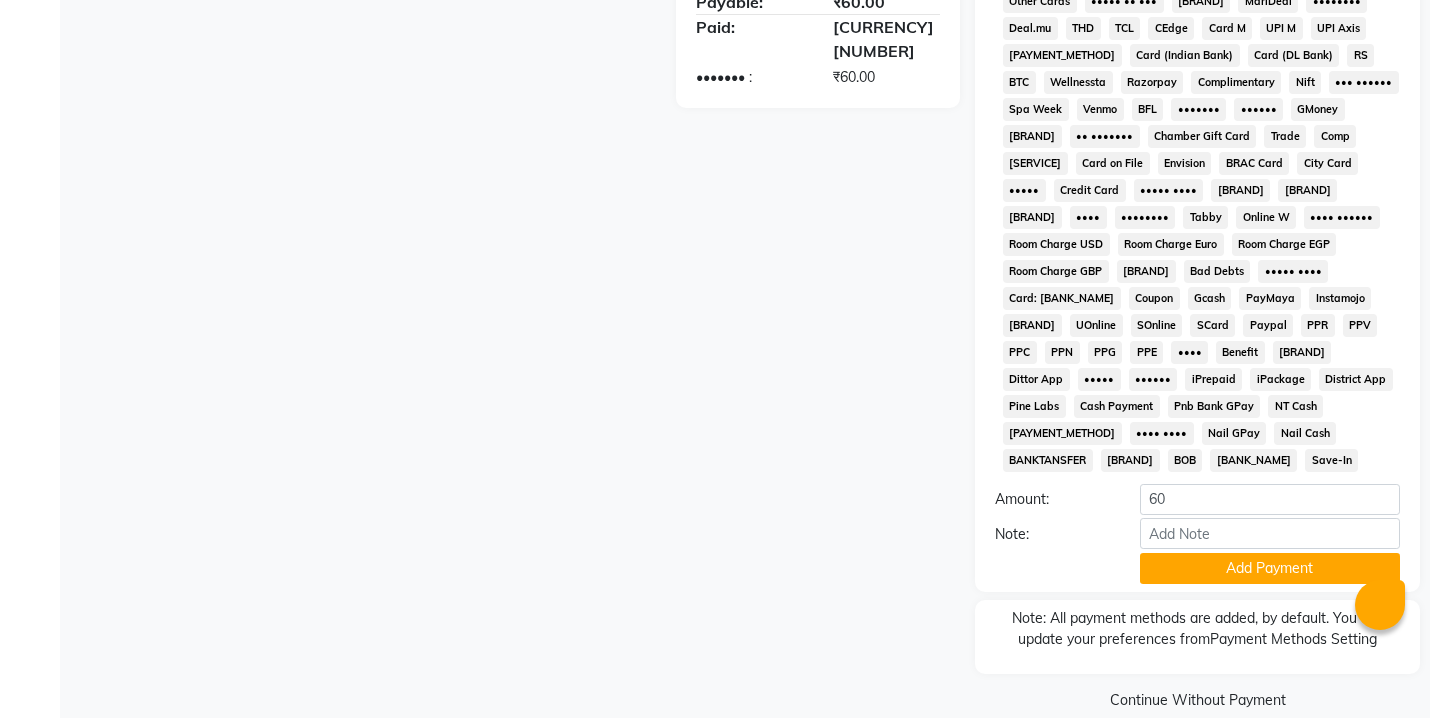 scroll, scrollTop: 738, scrollLeft: 0, axis: vertical 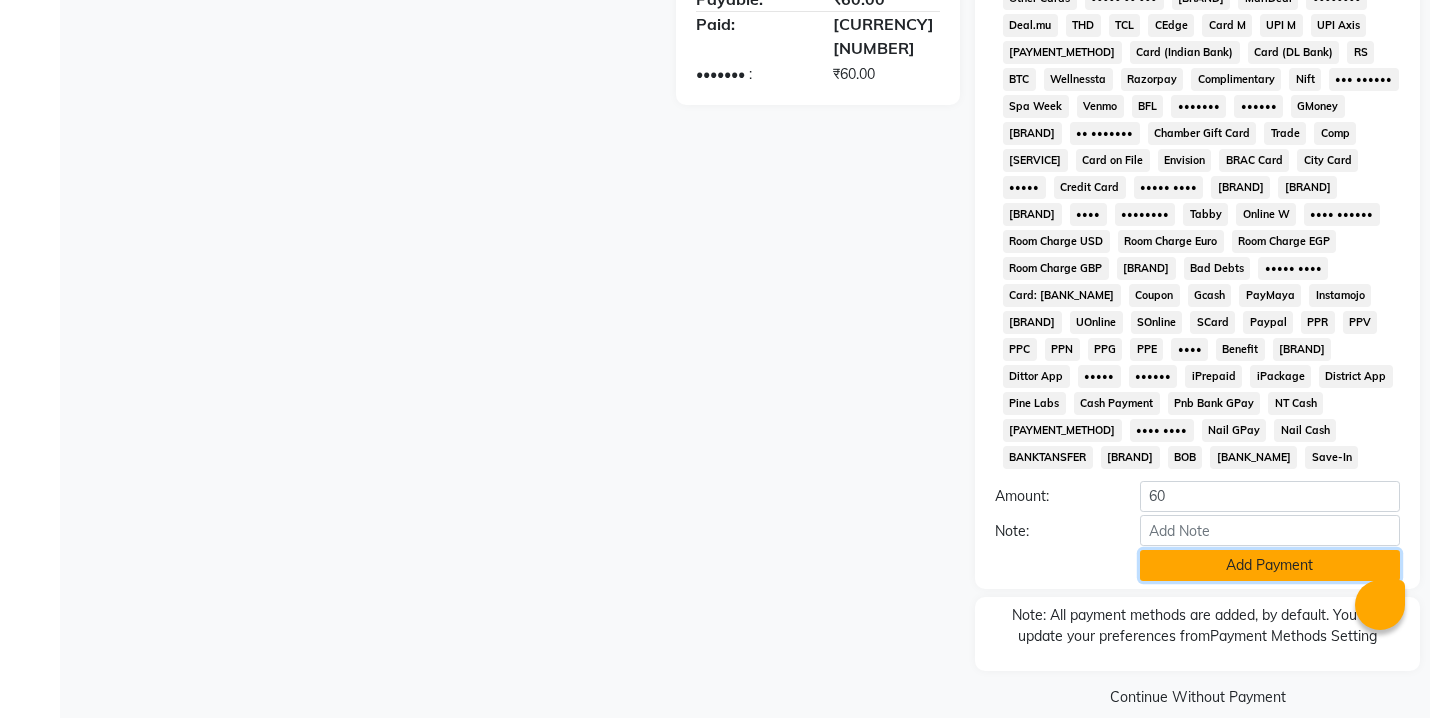 click on "Add Payment" at bounding box center [1270, 565] 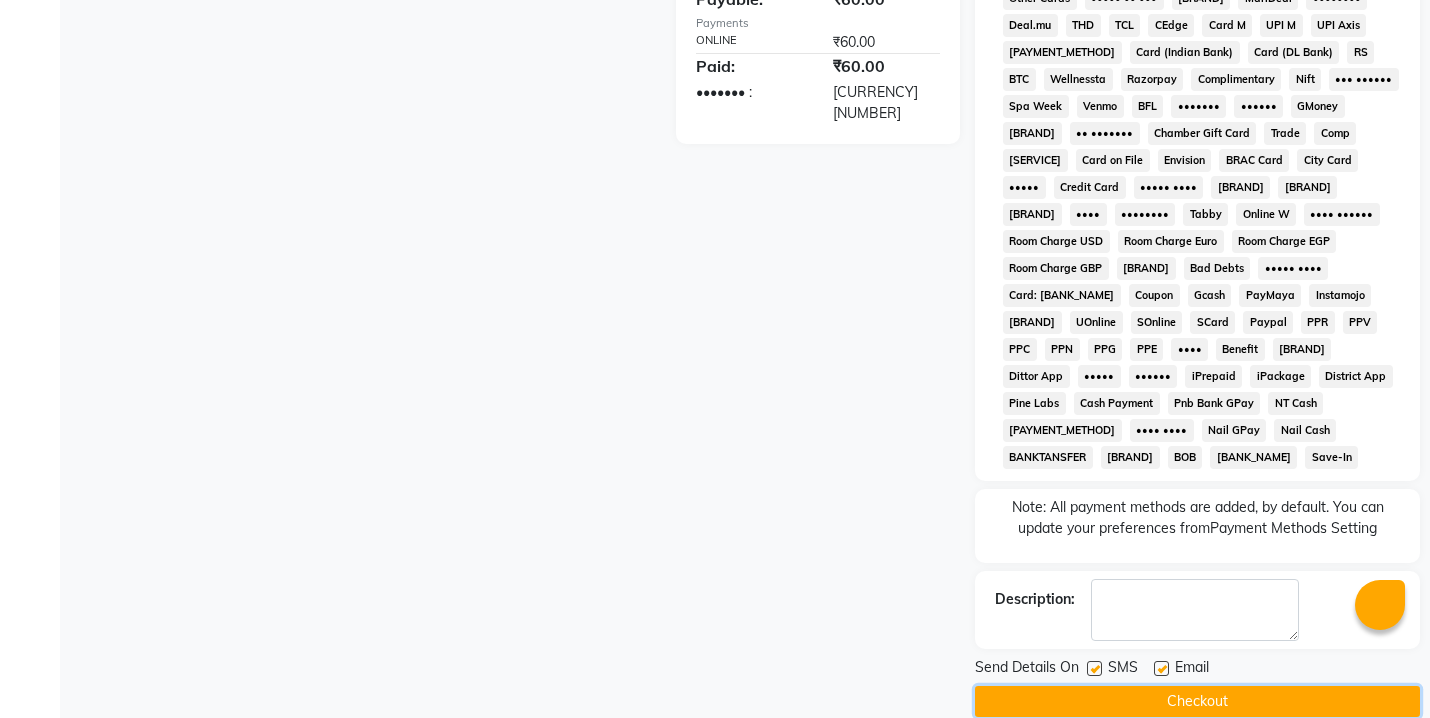 click on "Checkout" at bounding box center [1197, 701] 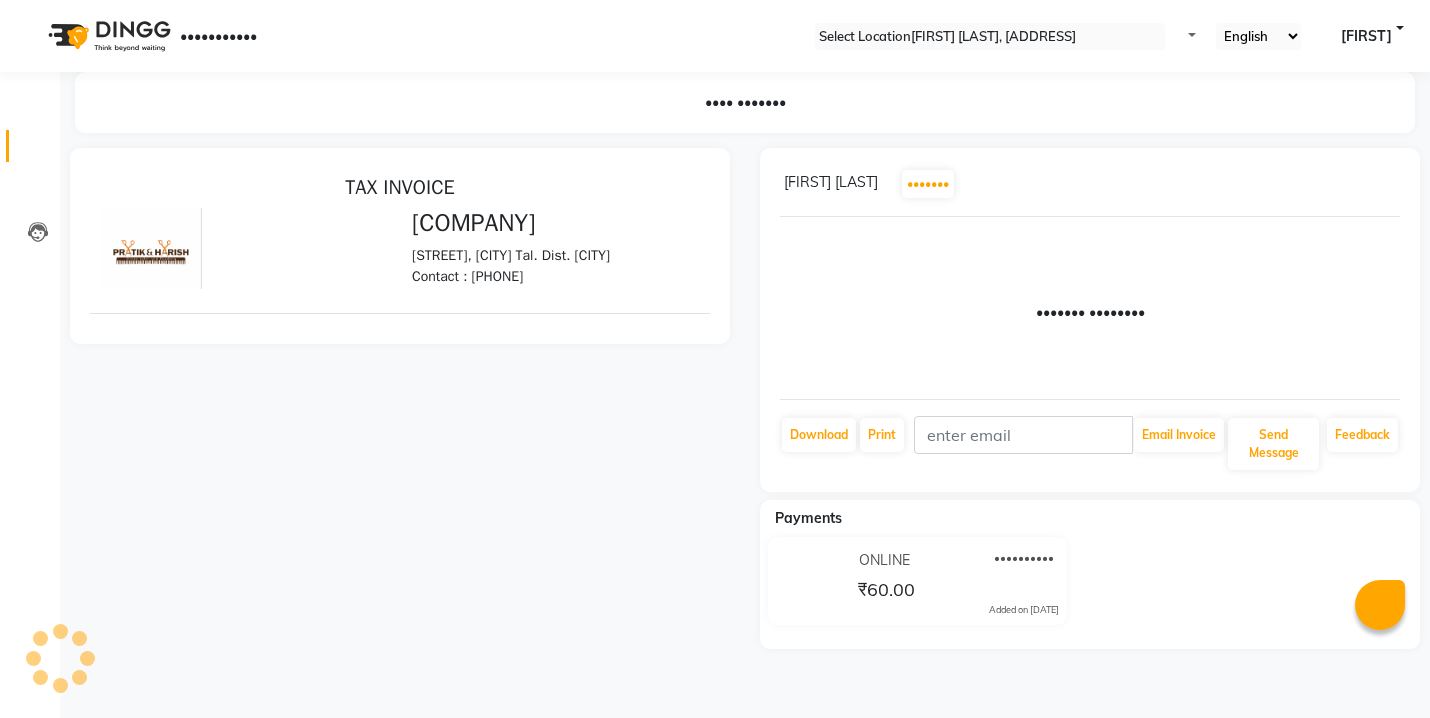 scroll, scrollTop: 0, scrollLeft: 0, axis: both 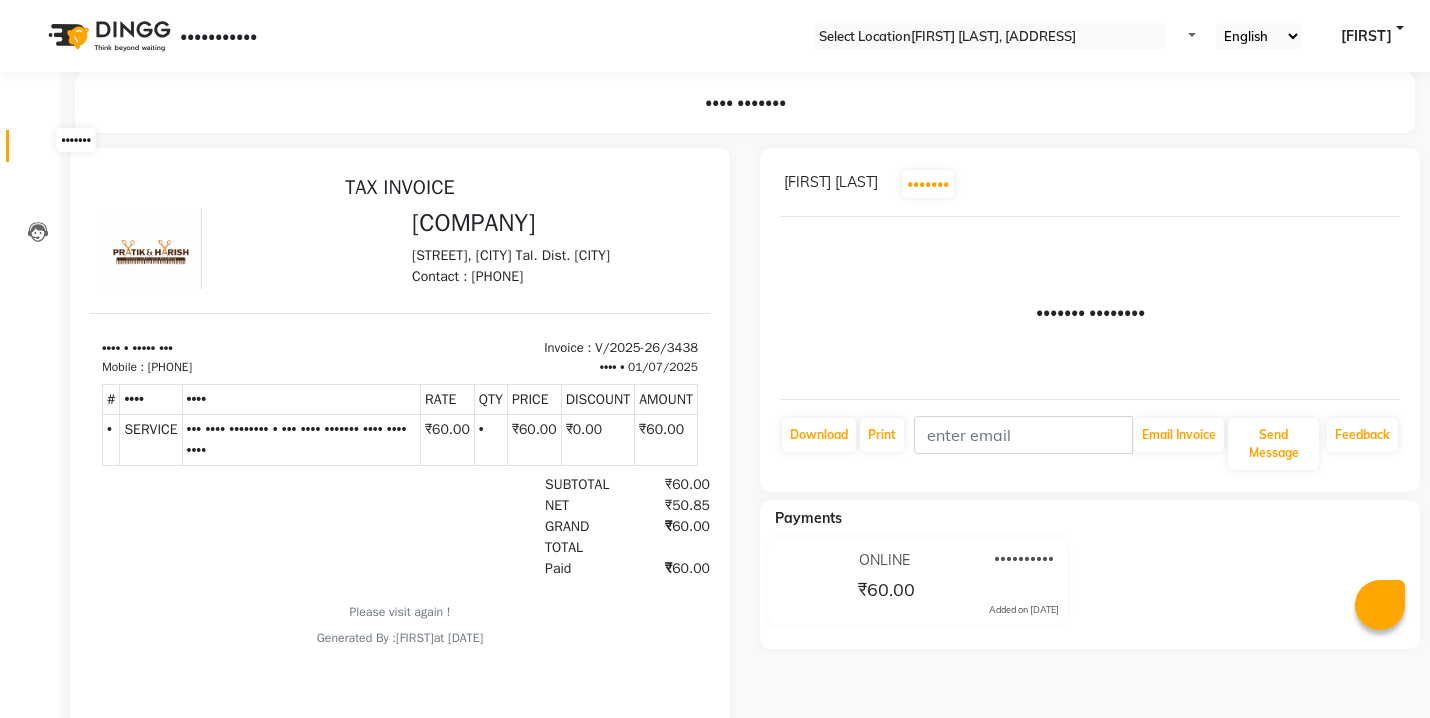 click at bounding box center (37, 151) 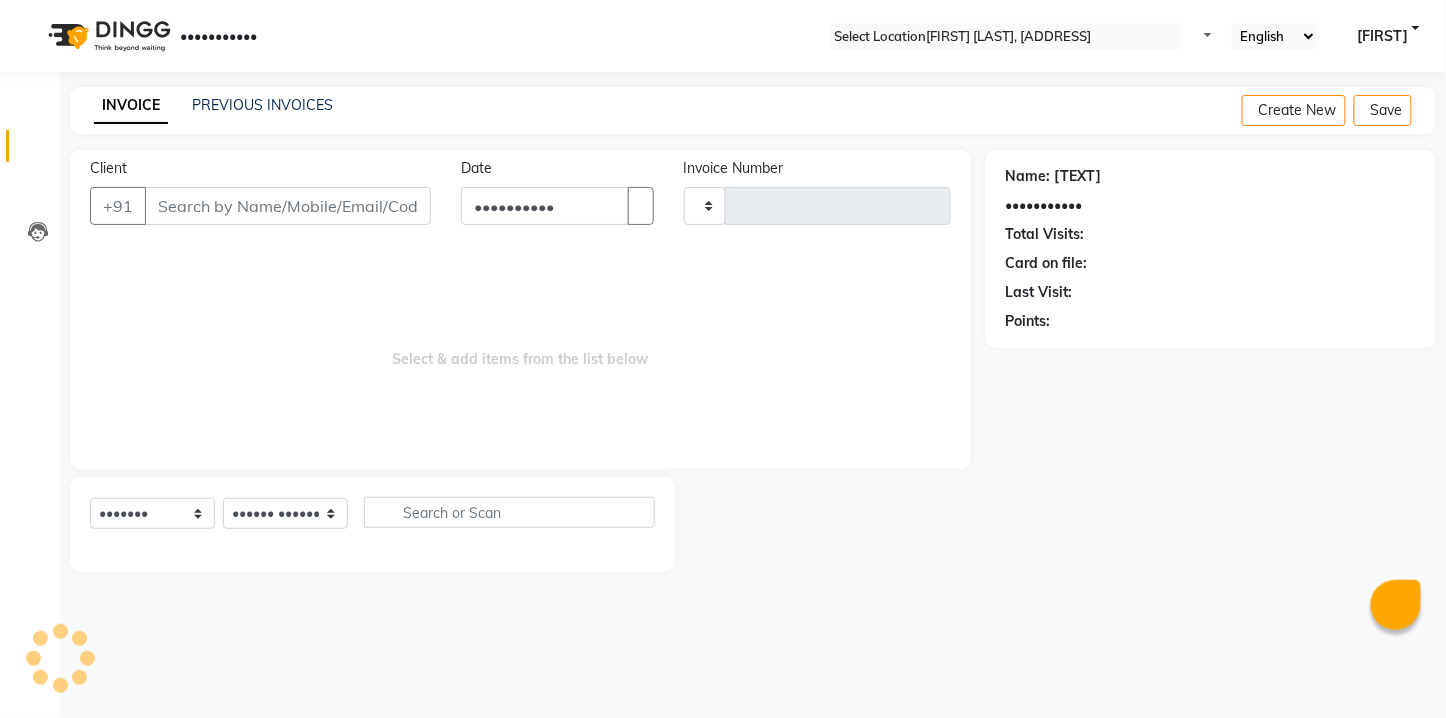 click on "Client" at bounding box center (288, 206) 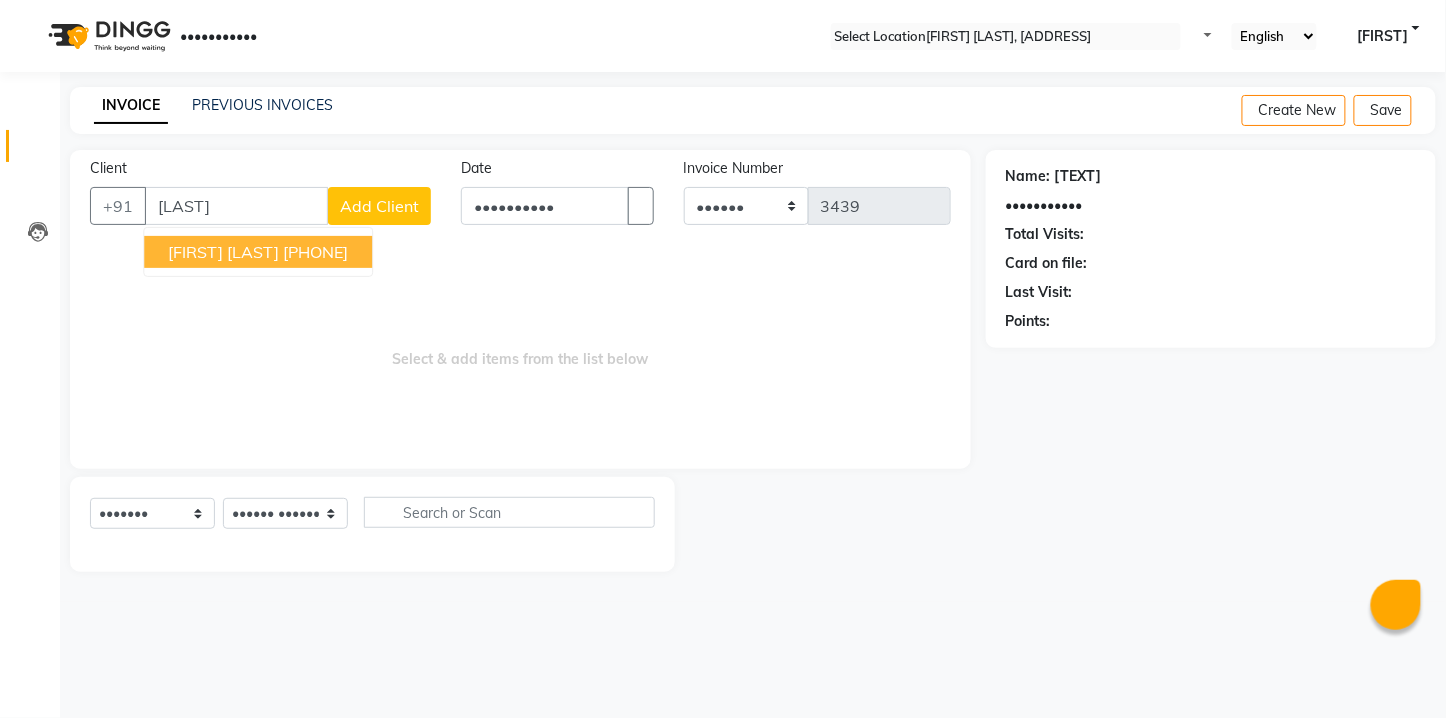 click on "••••• ••••  ••••••••••" at bounding box center [258, 252] 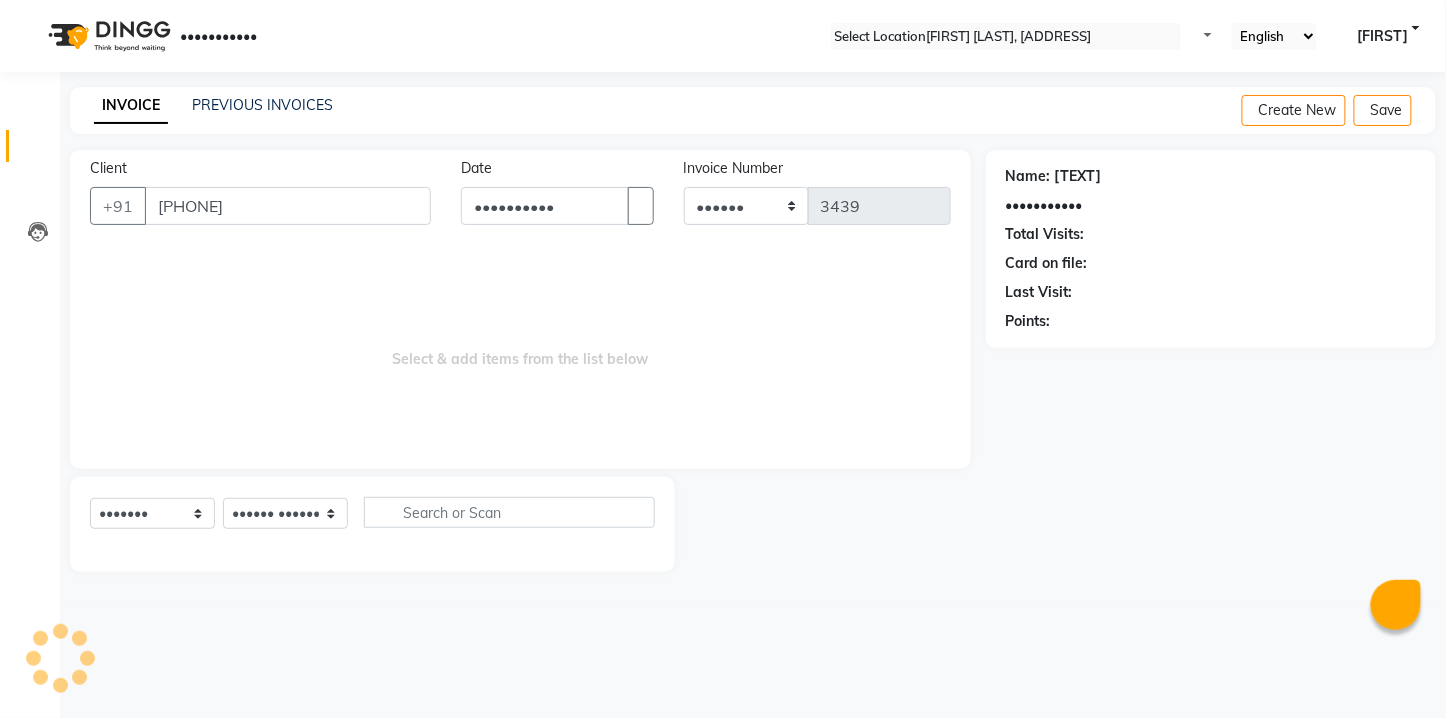 type on "[PHONE]" 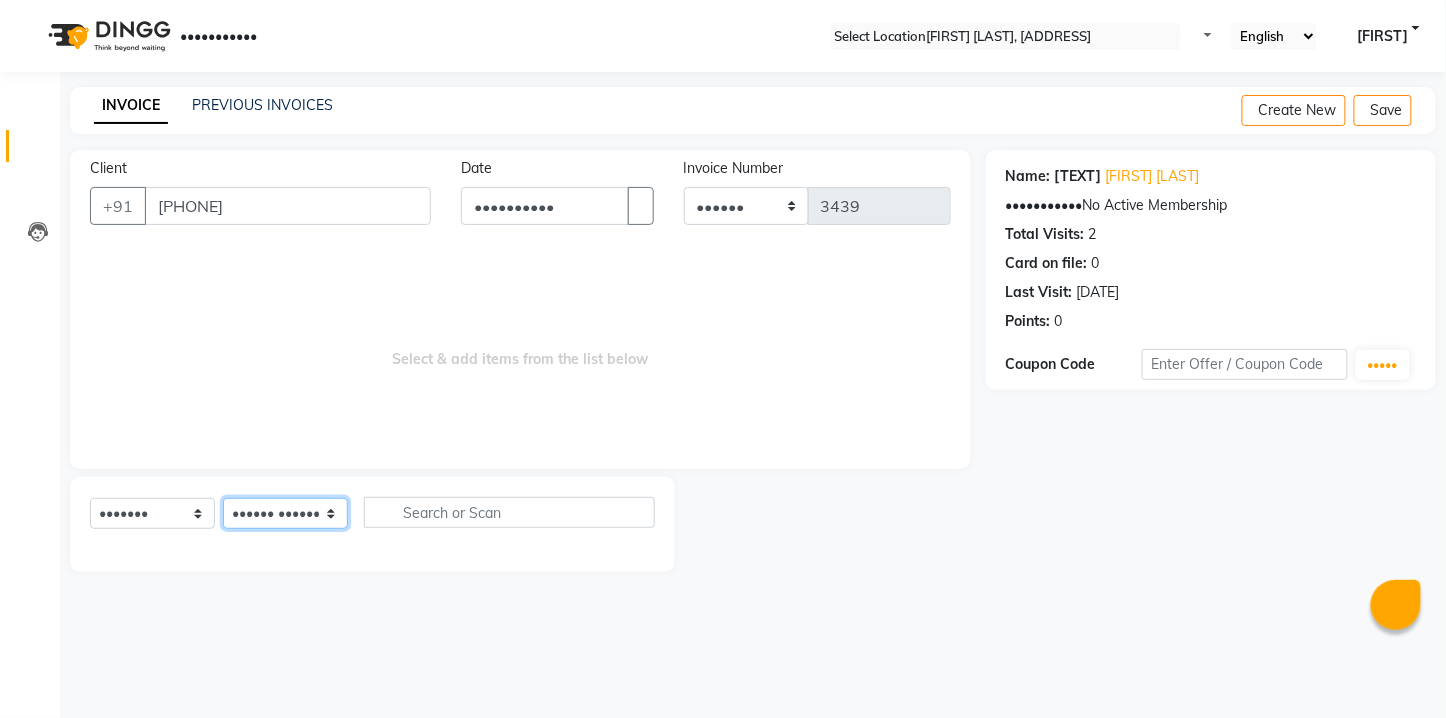 click on "•••••• ••••••• ••••• ••••• •••••• •••••••• •••••• •••••• ••••••• ••••••• •••• •• ••••• •••••• ••••••  •••• •••••• ••••" at bounding box center (285, 513) 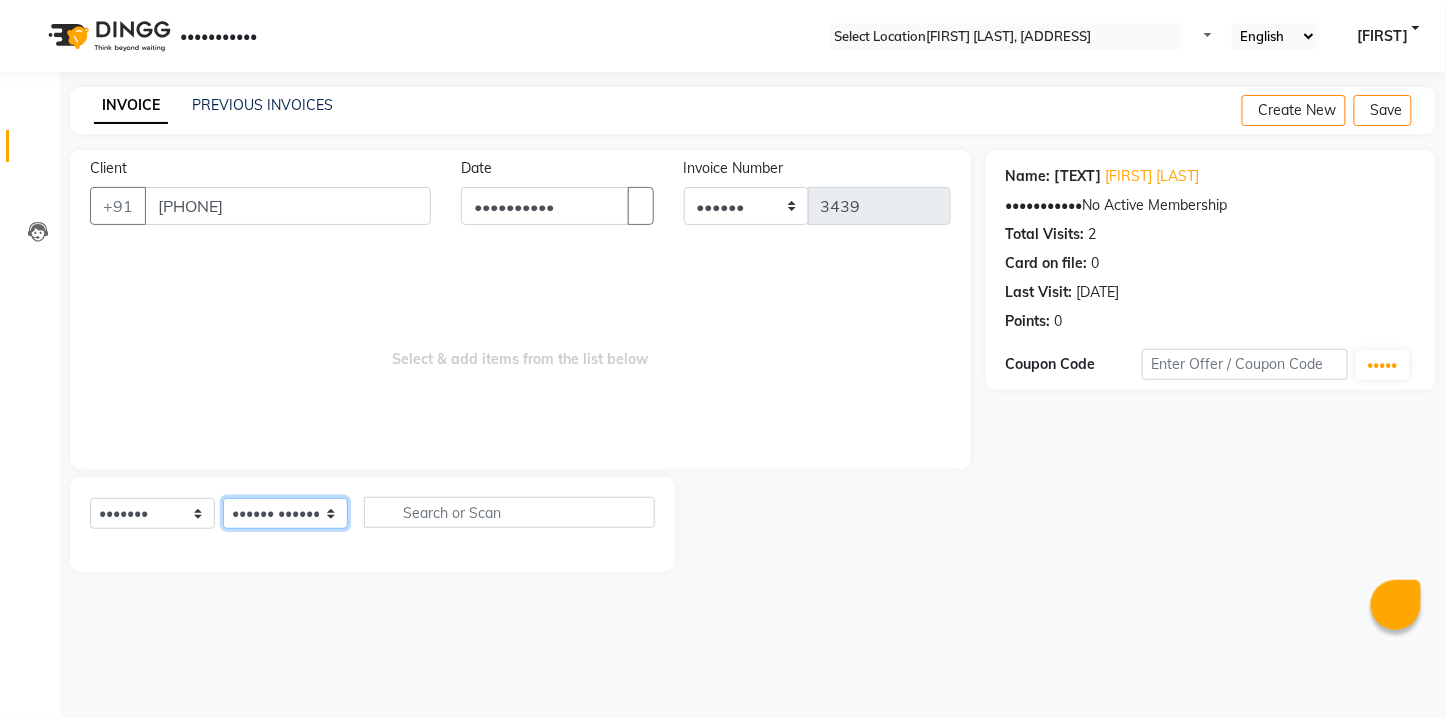 select on "[POSTAL_CODE]" 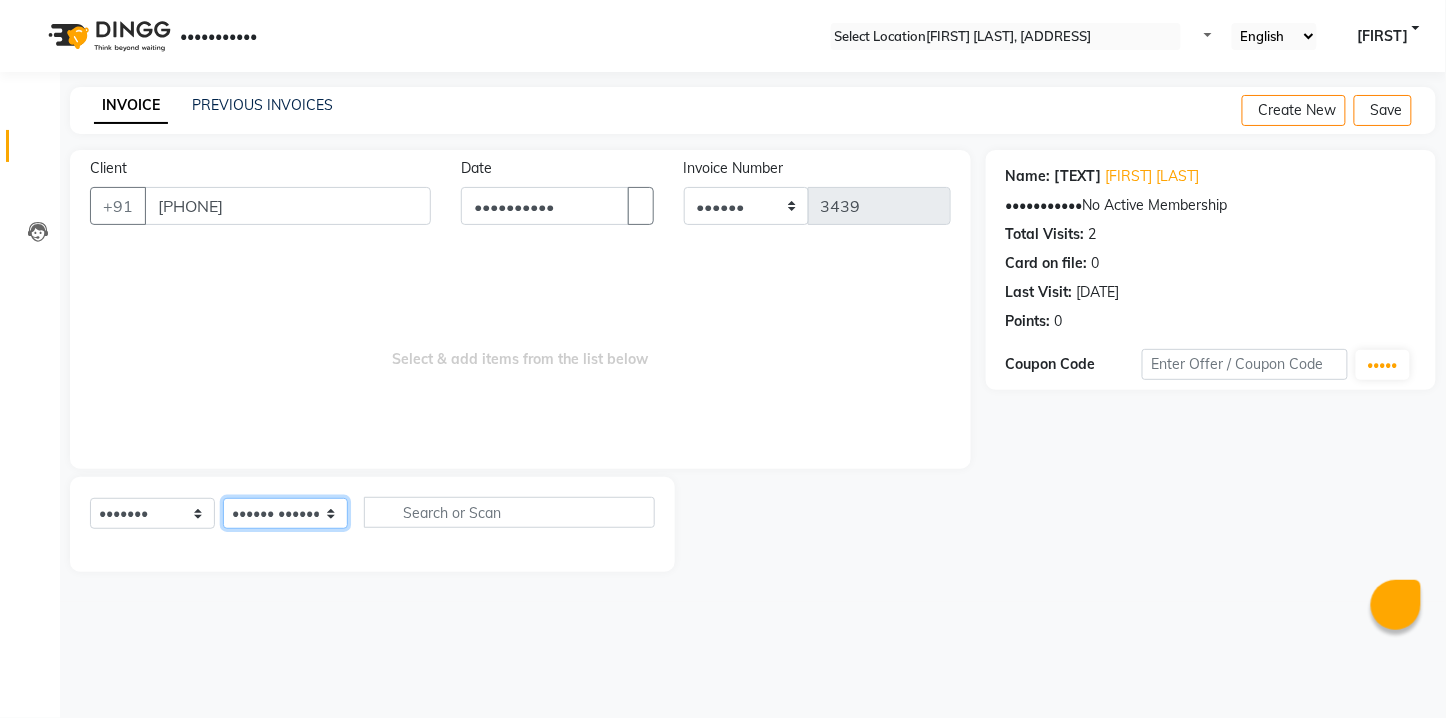 click on "•••••• ••••••• ••••• ••••• •••••• •••••••• •••••• •••••• ••••••• ••••••• •••• •• ••••• •••••• ••••••  •••• •••••• ••••" at bounding box center (285, 513) 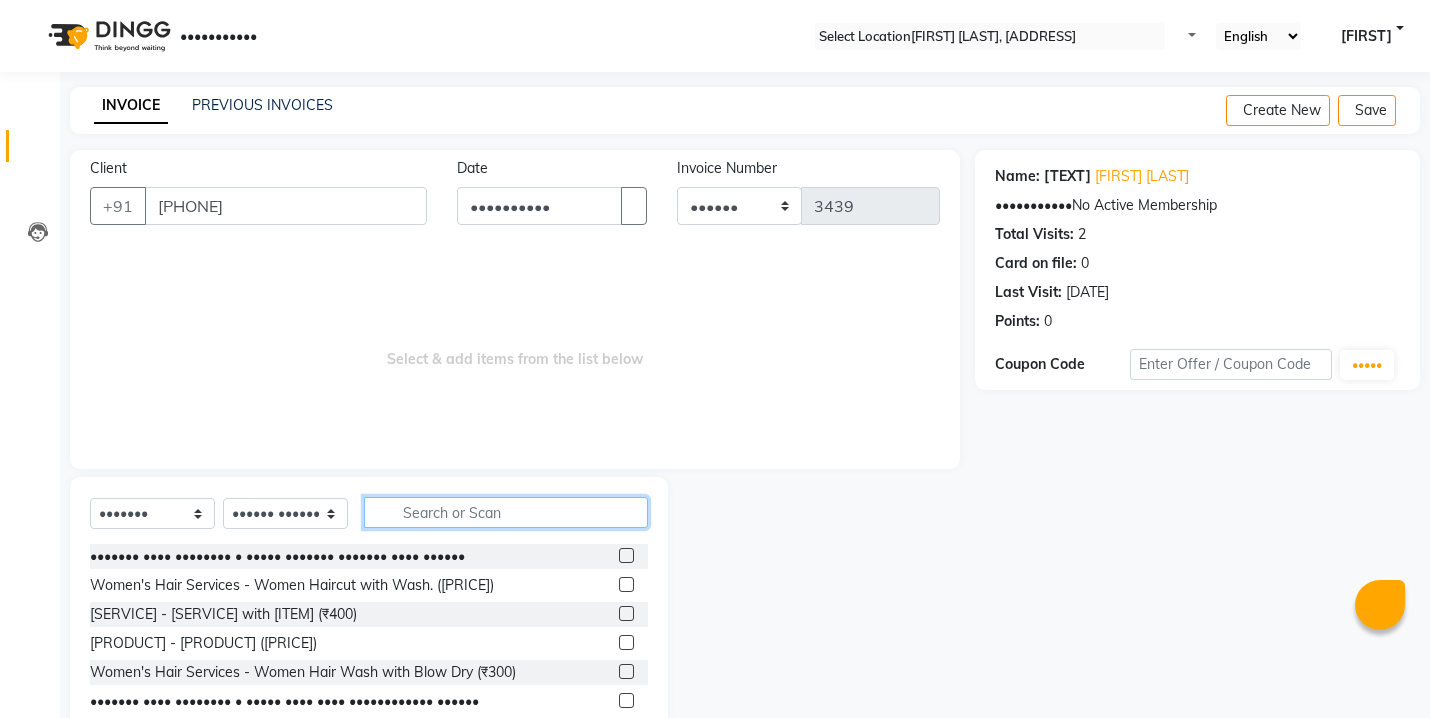 click at bounding box center (506, 512) 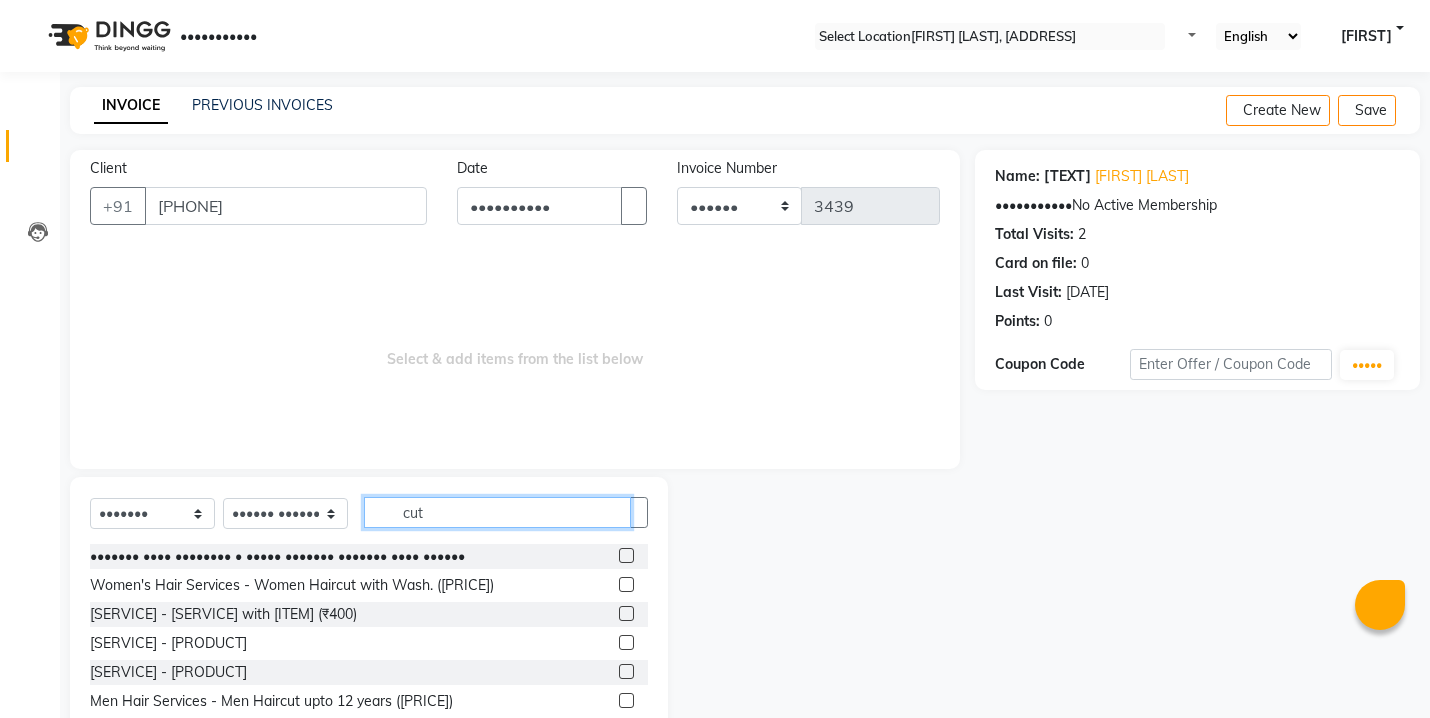scroll, scrollTop: 82, scrollLeft: 0, axis: vertical 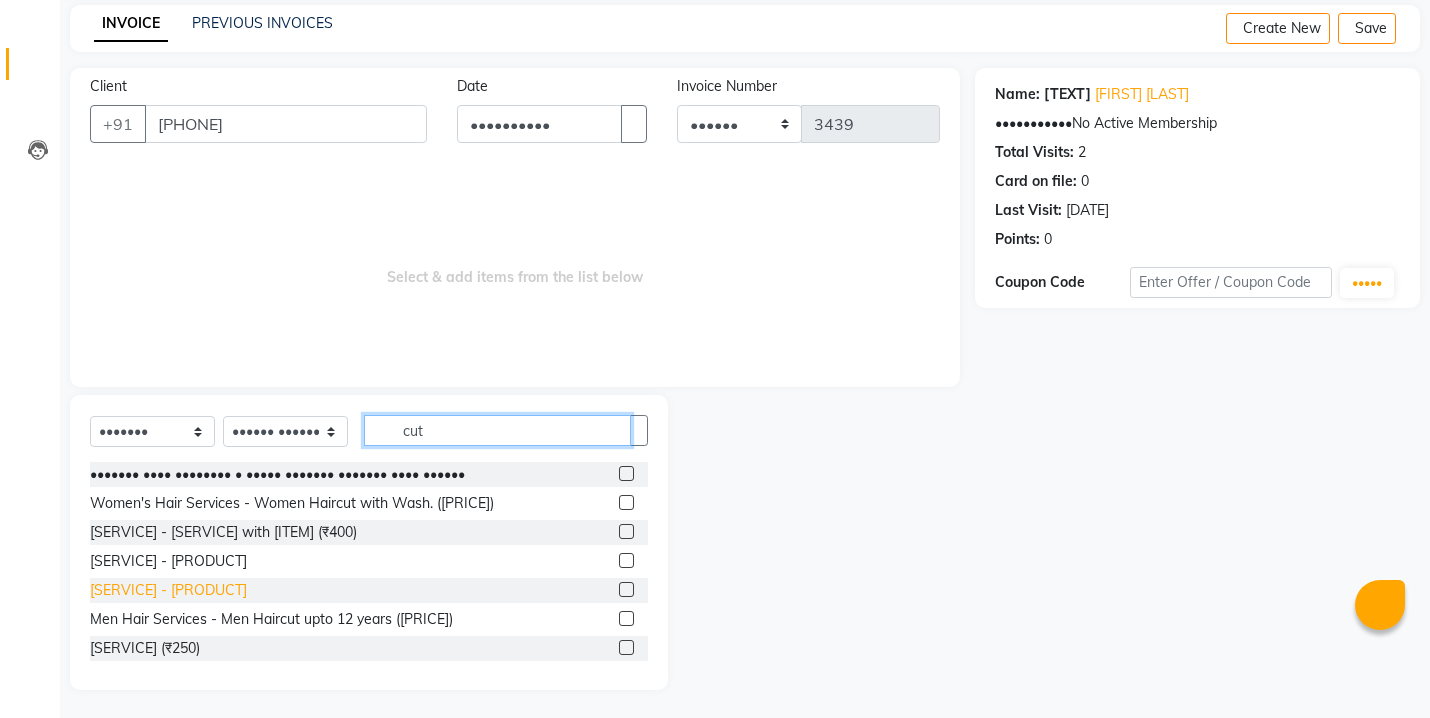 type on "cut" 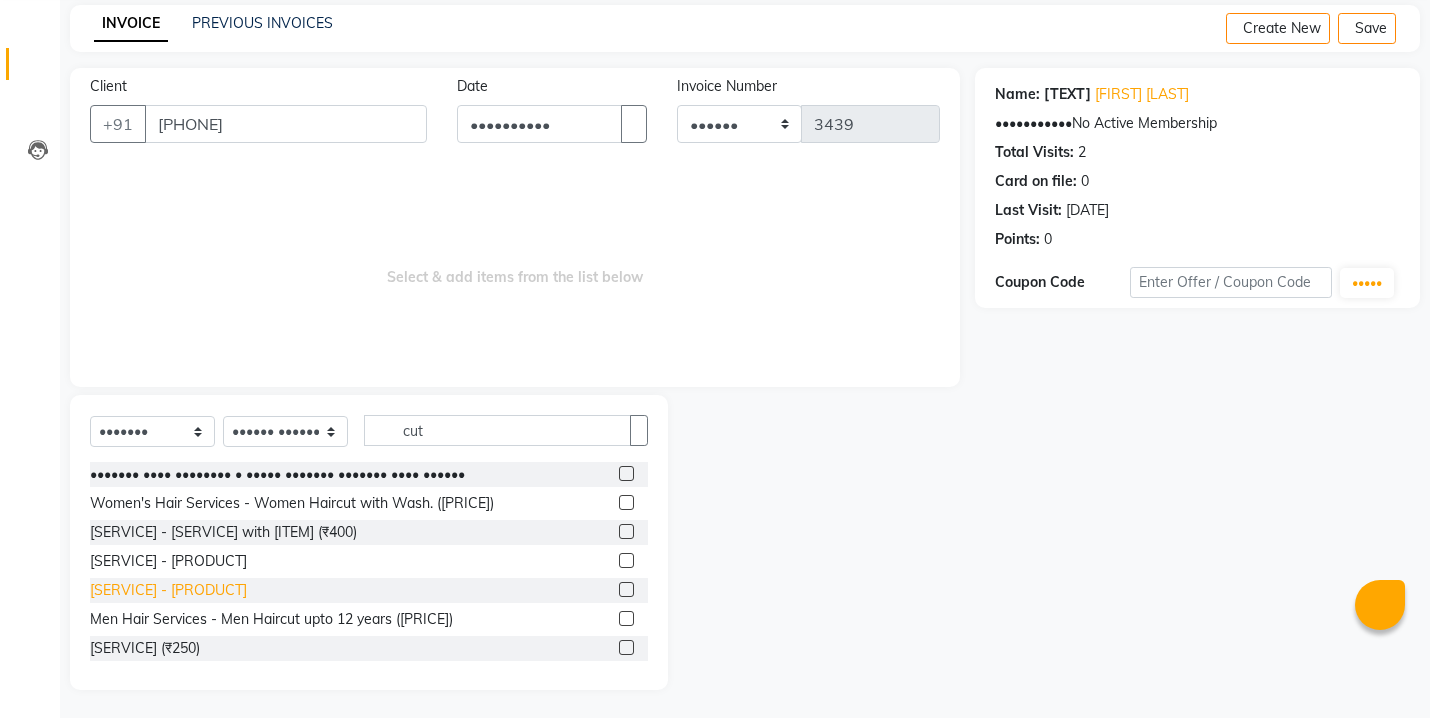 click on "[SERVICE] - [PRODUCT]" at bounding box center (277, 474) 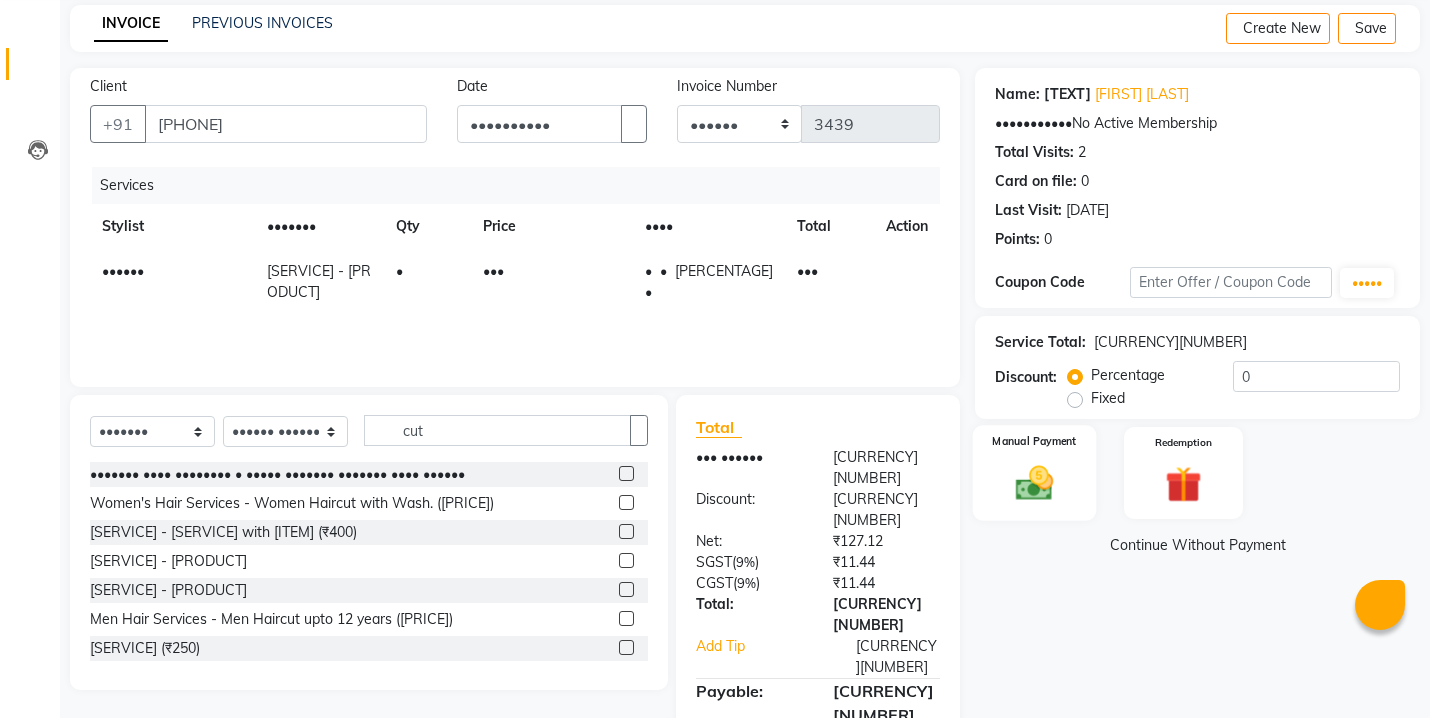 click at bounding box center [1034, 483] 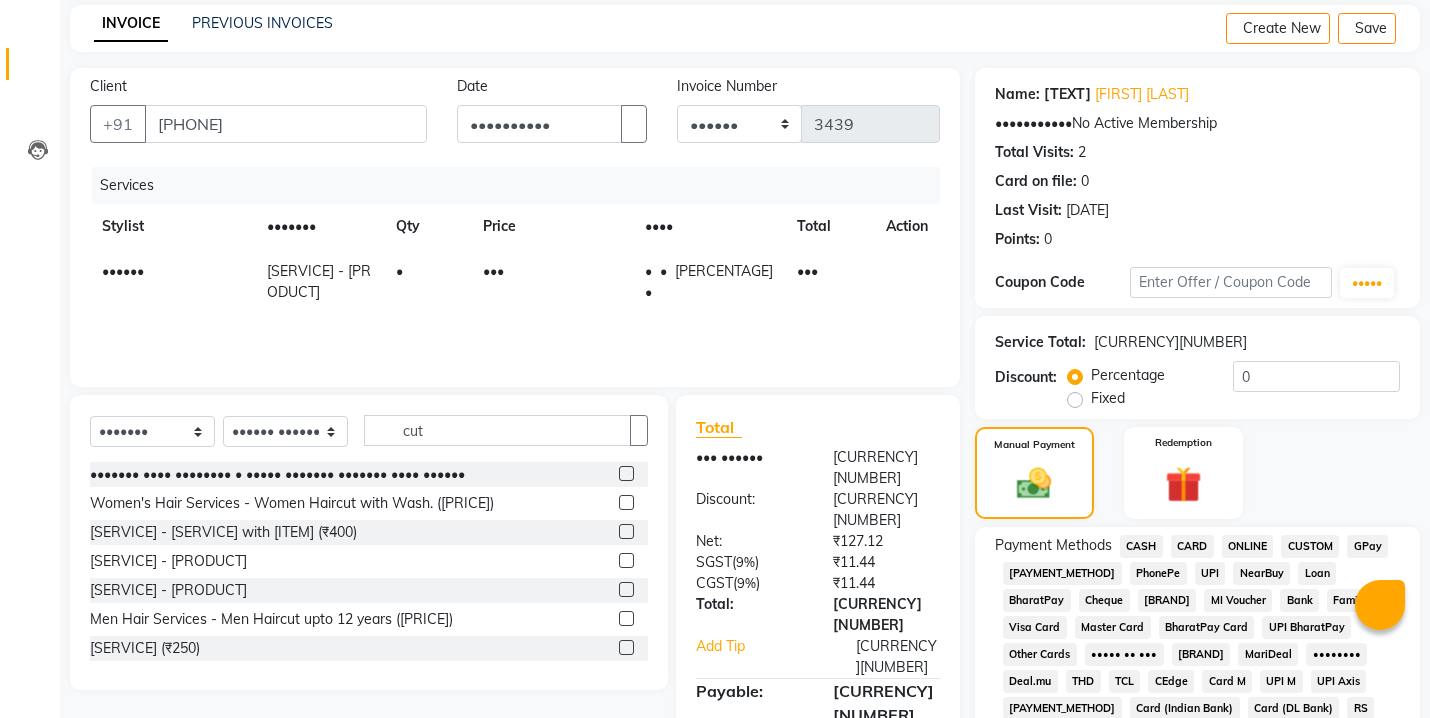 click on "ONLINE" at bounding box center [1141, 546] 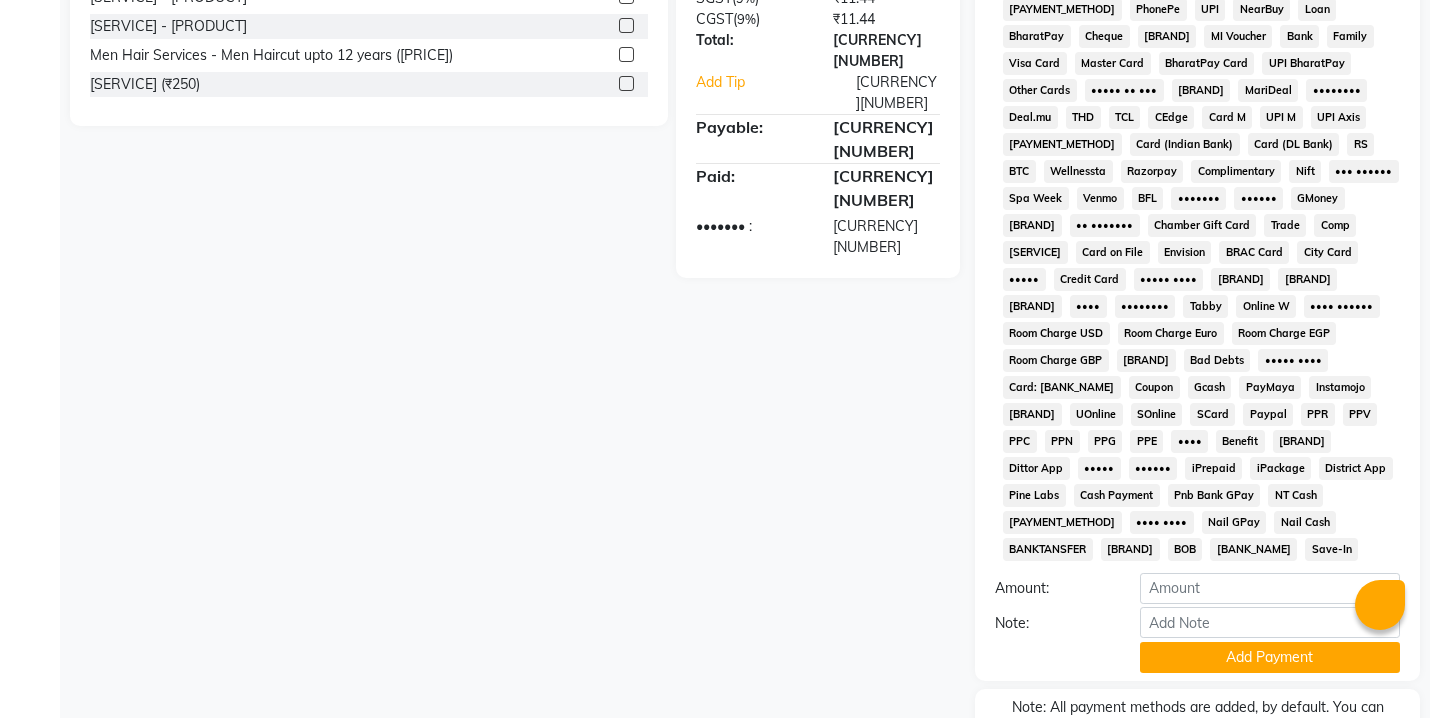scroll, scrollTop: 738, scrollLeft: 0, axis: vertical 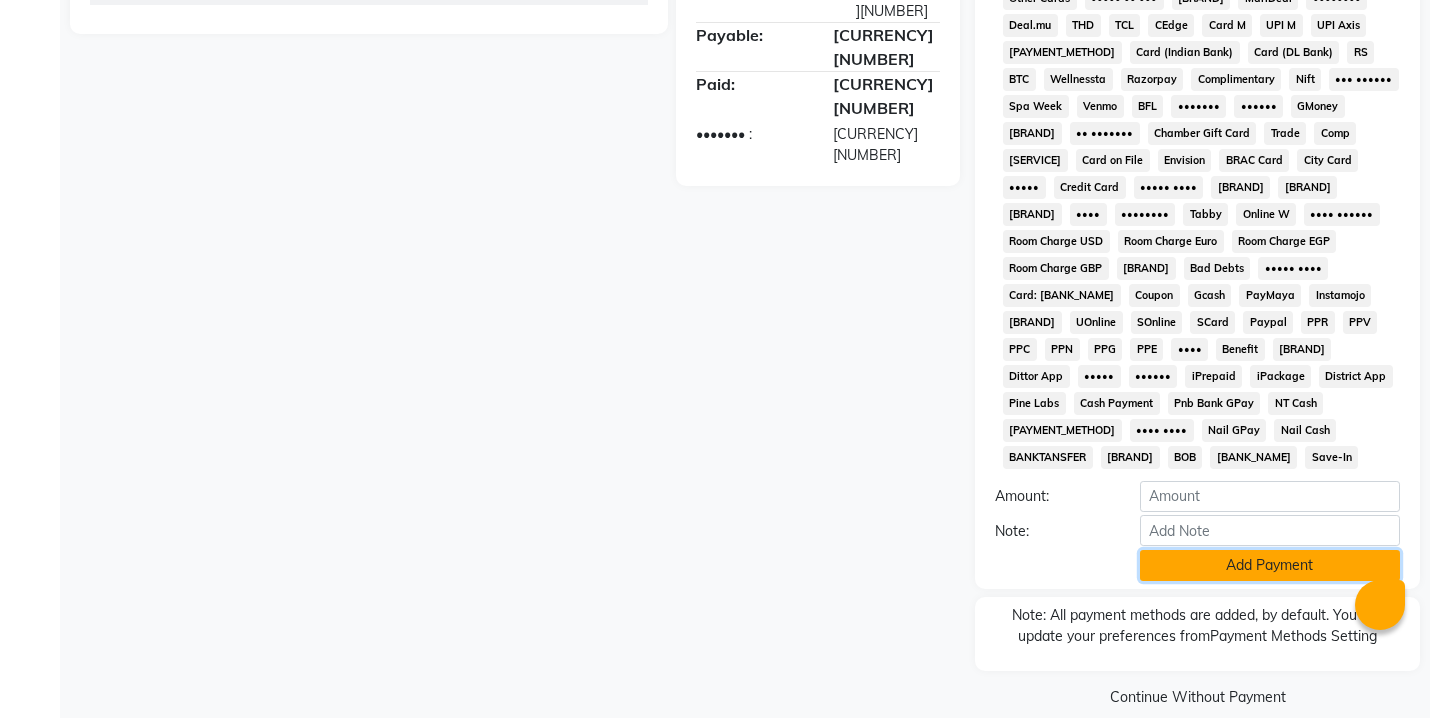 click on "Add Payment" at bounding box center (1270, 565) 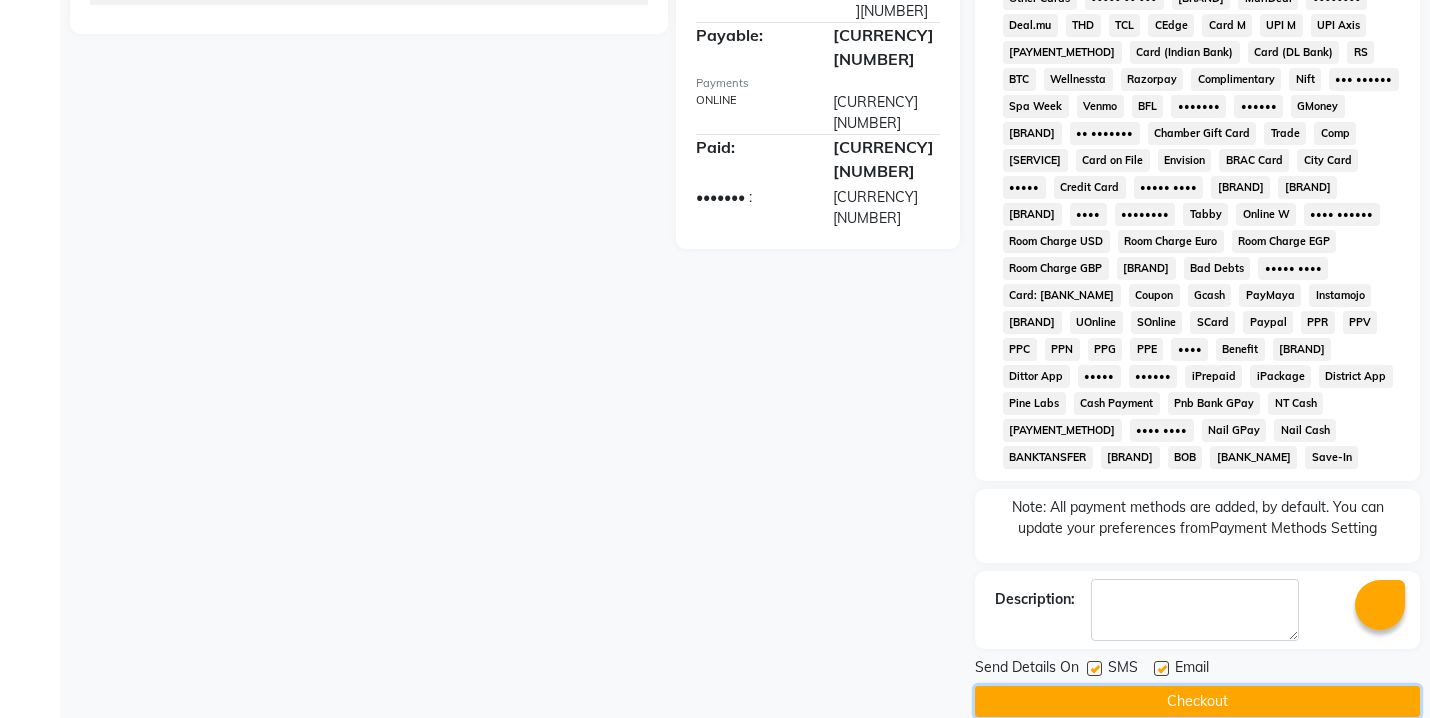 click on "Checkout" at bounding box center [1197, 701] 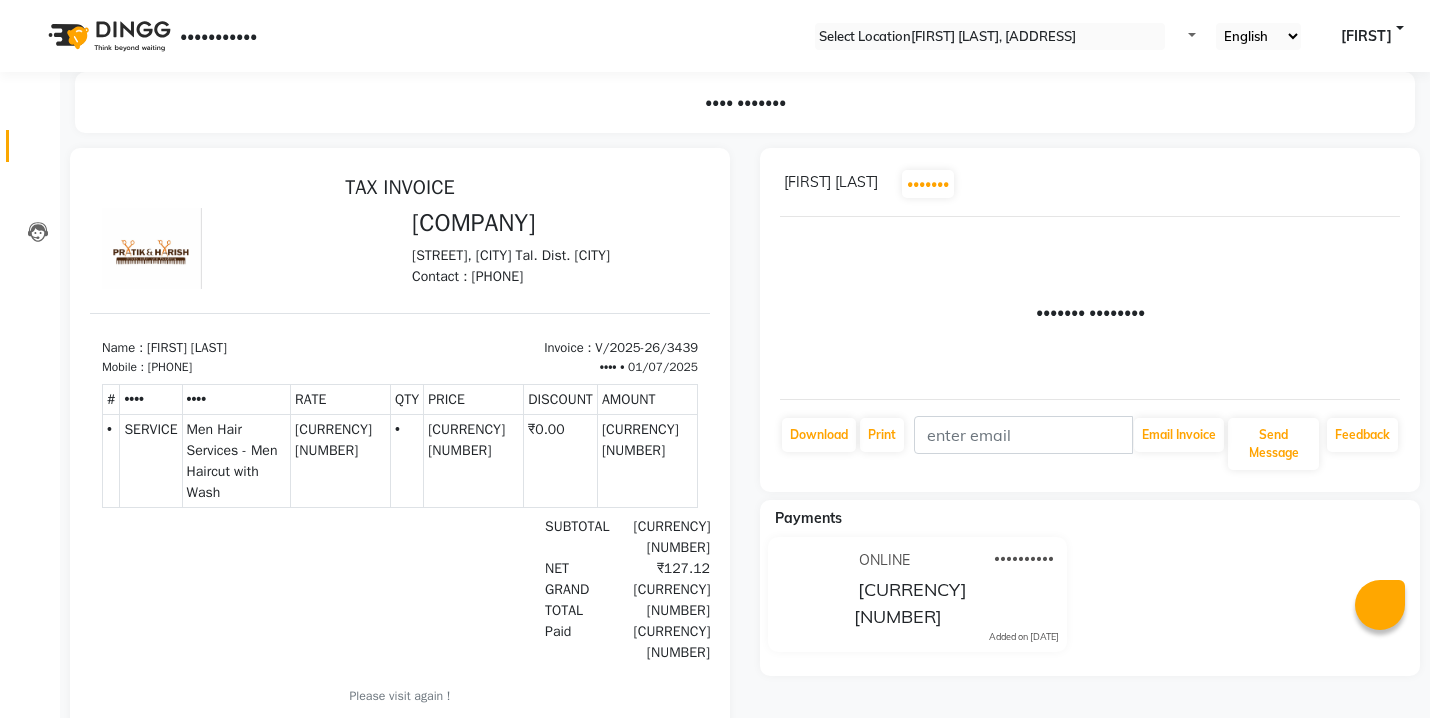 scroll, scrollTop: 0, scrollLeft: 0, axis: both 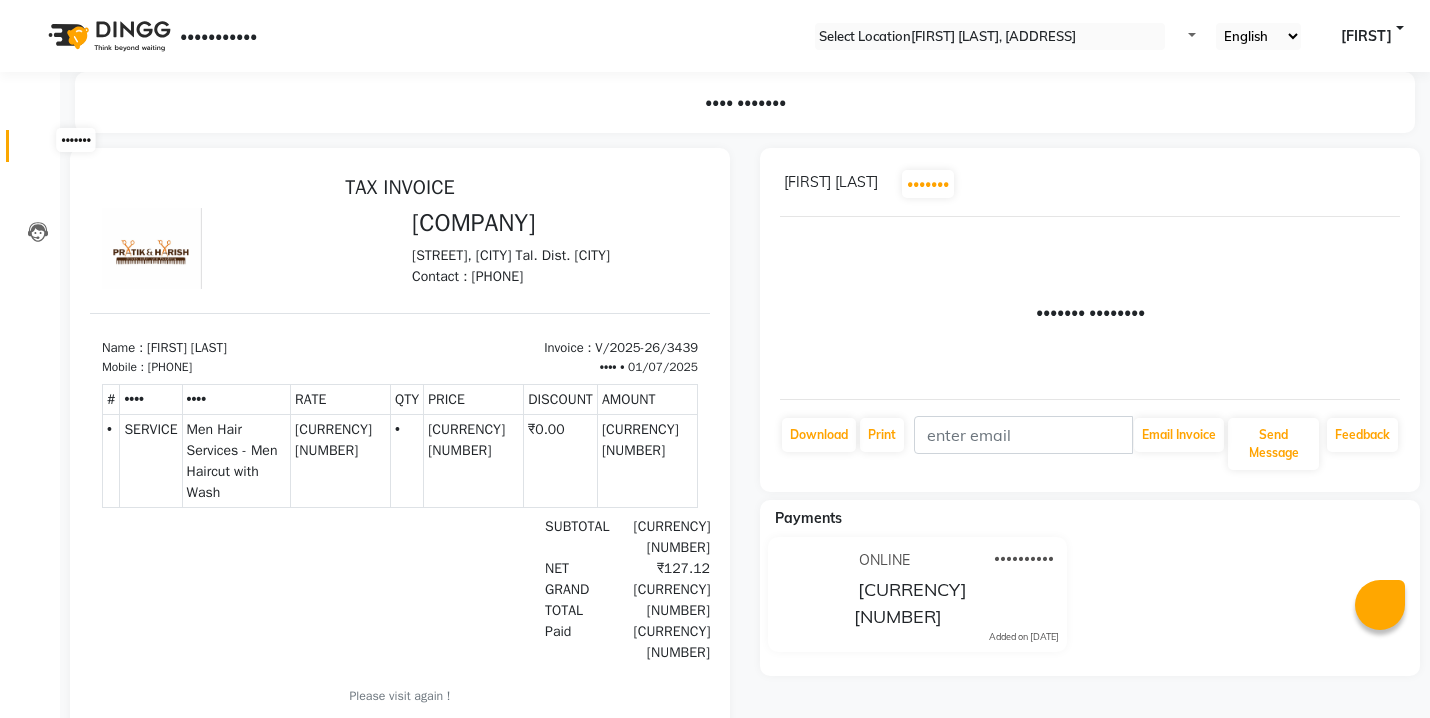 click at bounding box center (38, 151) 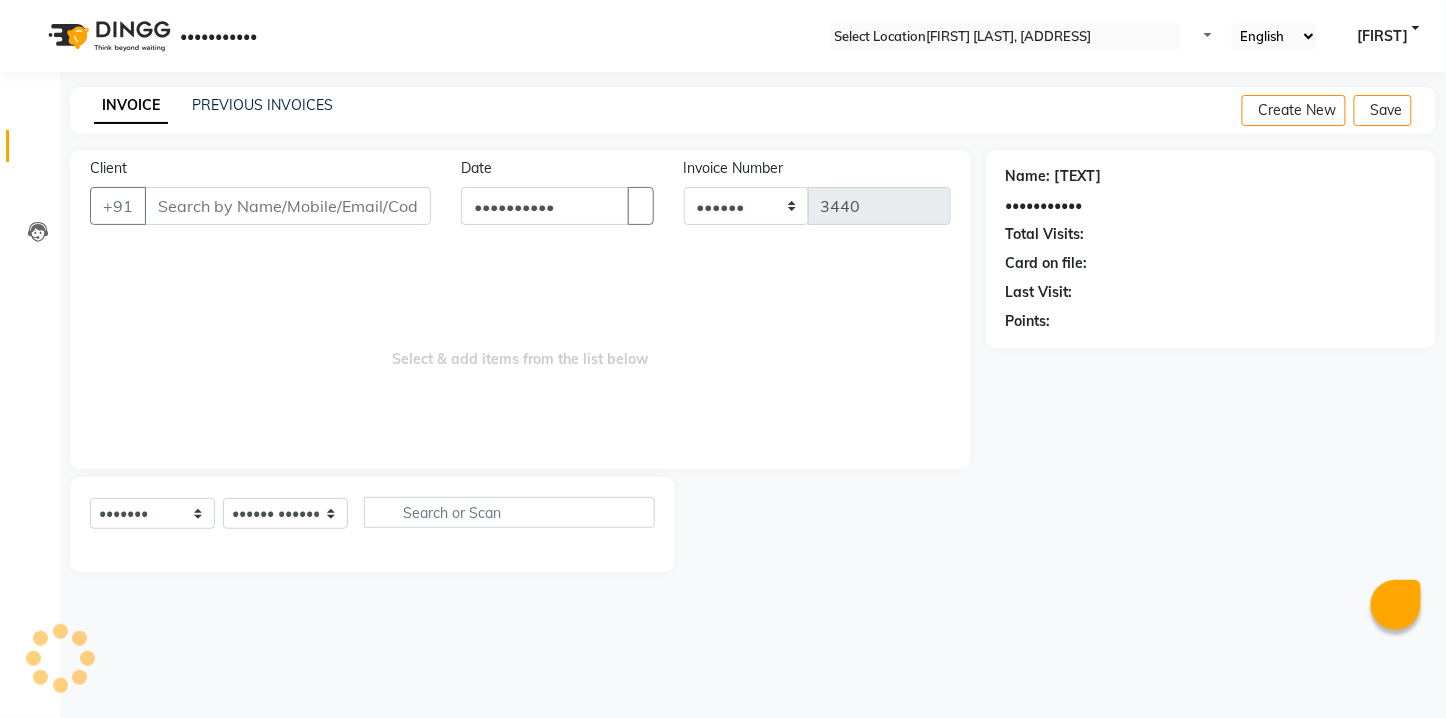 click on "Client" at bounding box center [288, 206] 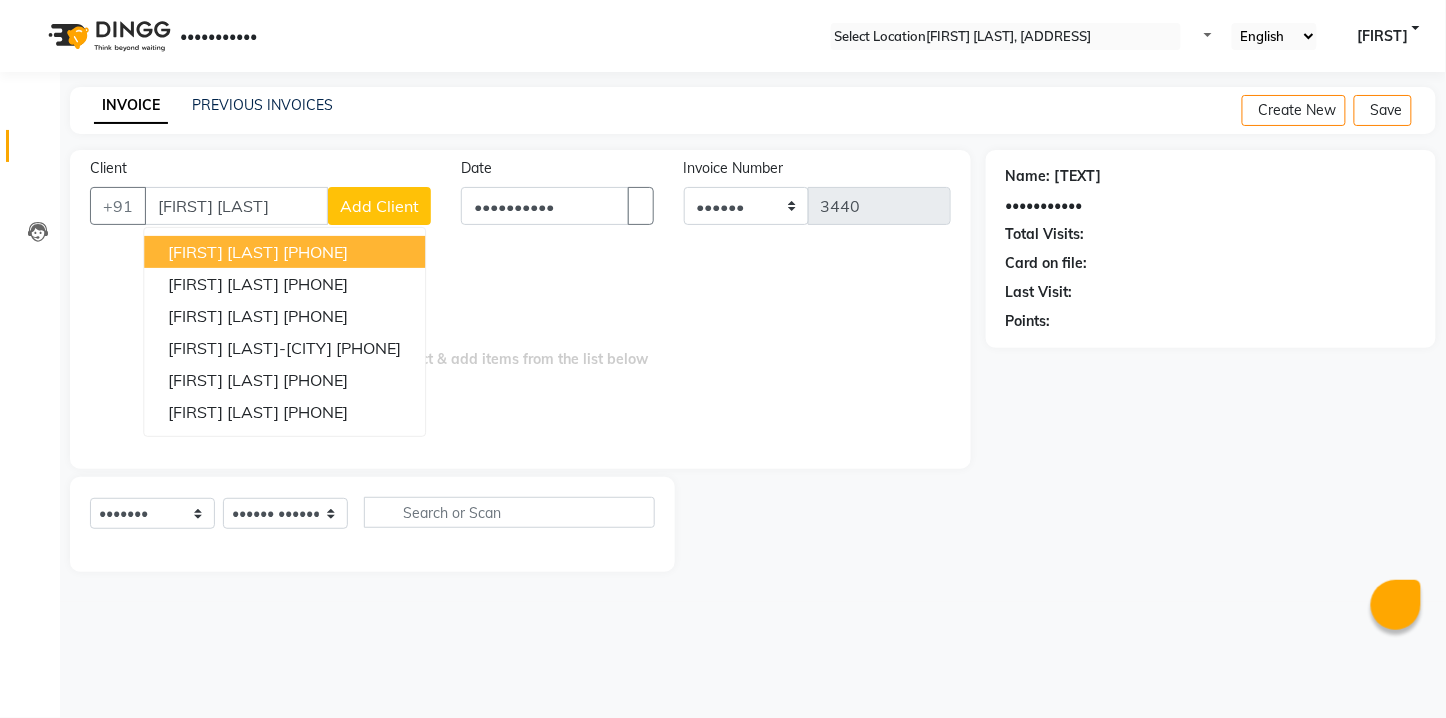 click on "[PHONE]" at bounding box center [315, 252] 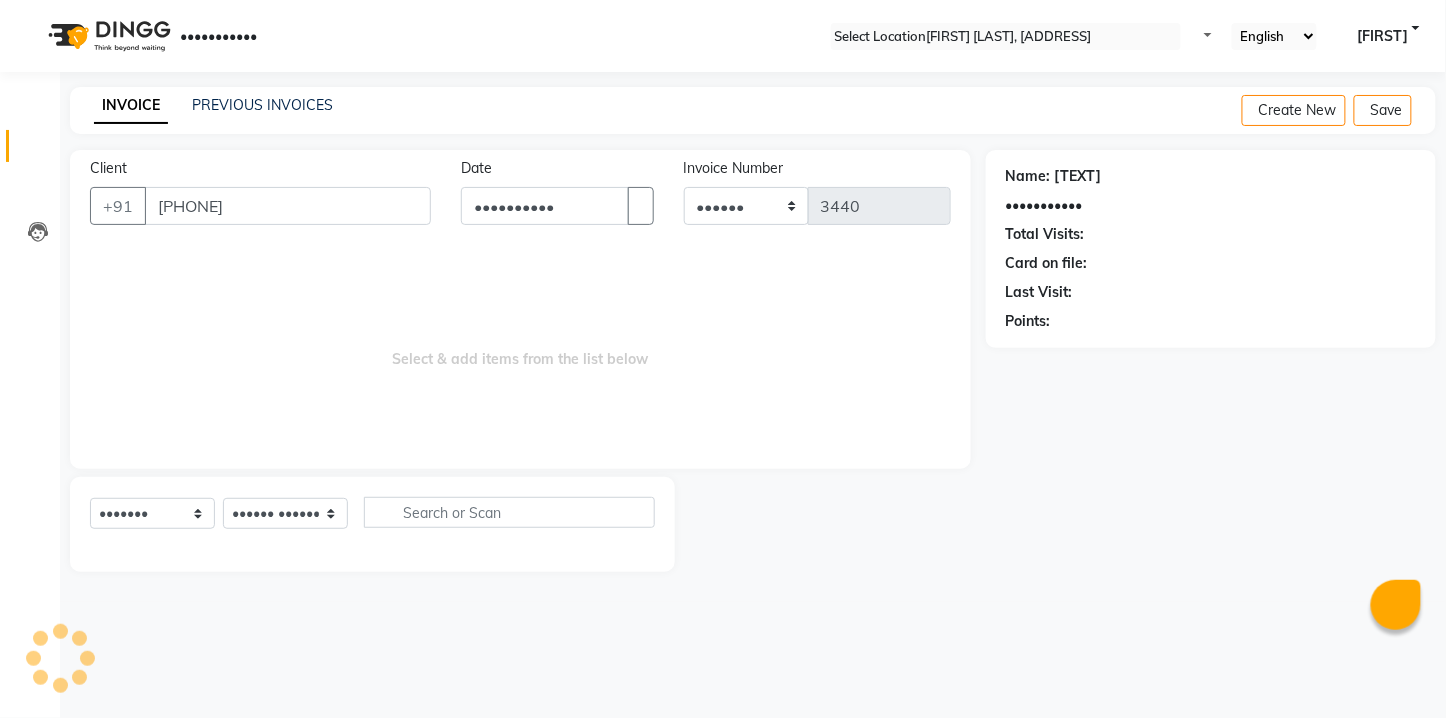 type on "[PHONE]" 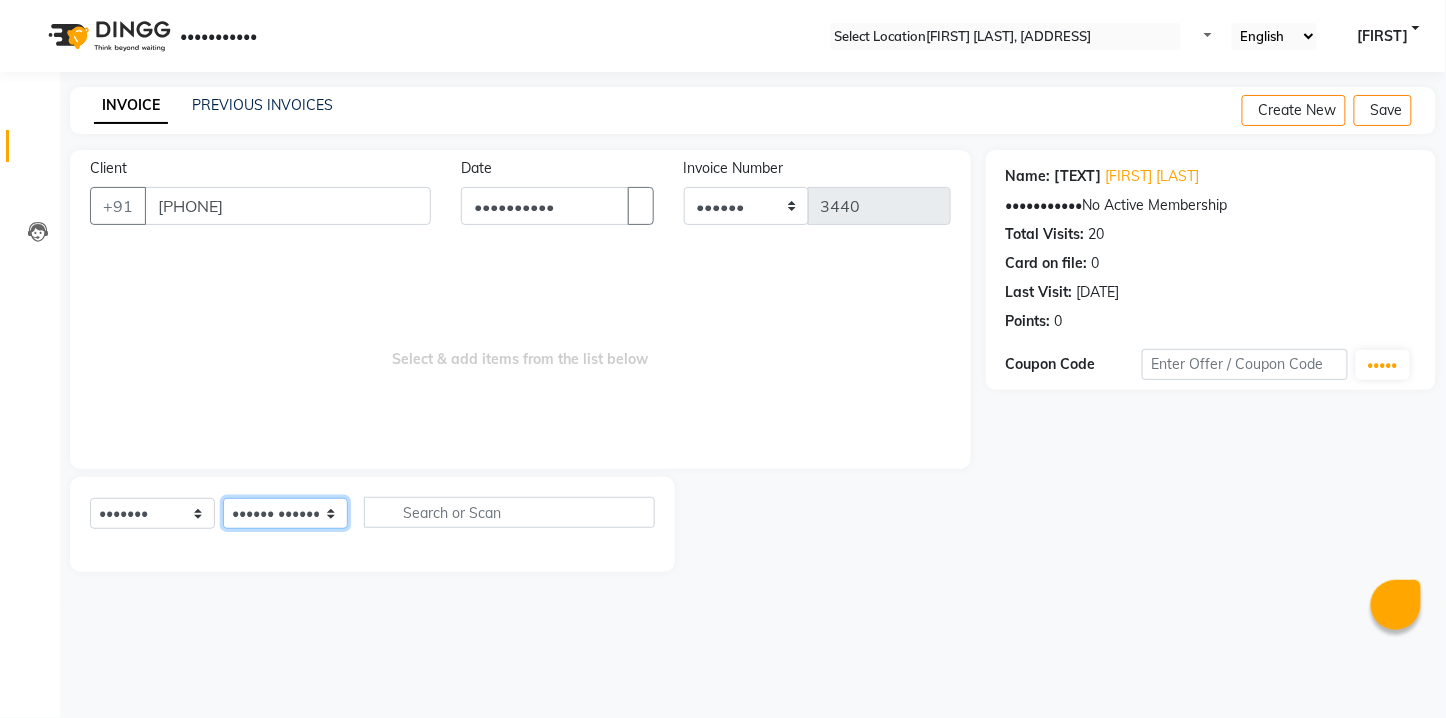 click on "•••••• ••••••• ••••• ••••• •••••• •••••••• •••••• •••••• ••••••• ••••••• •••• •• ••••• •••••• ••••••  •••• •••••• ••••" at bounding box center [285, 513] 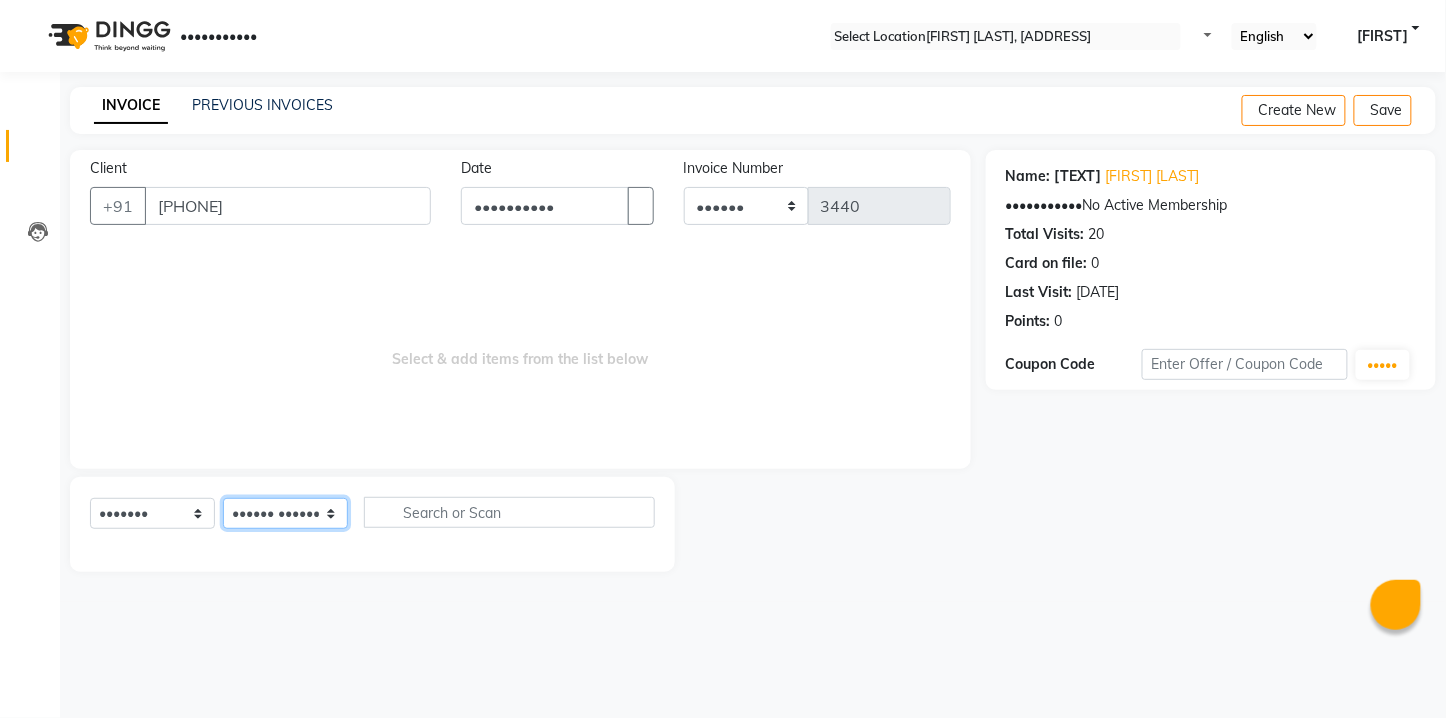 click on "•••••• ••••••• ••••• ••••• •••••• •••••••• •••••• •••••• ••••••• ••••••• •••• •• ••••• •••••• ••••••  •••• •••••• ••••" at bounding box center (285, 513) 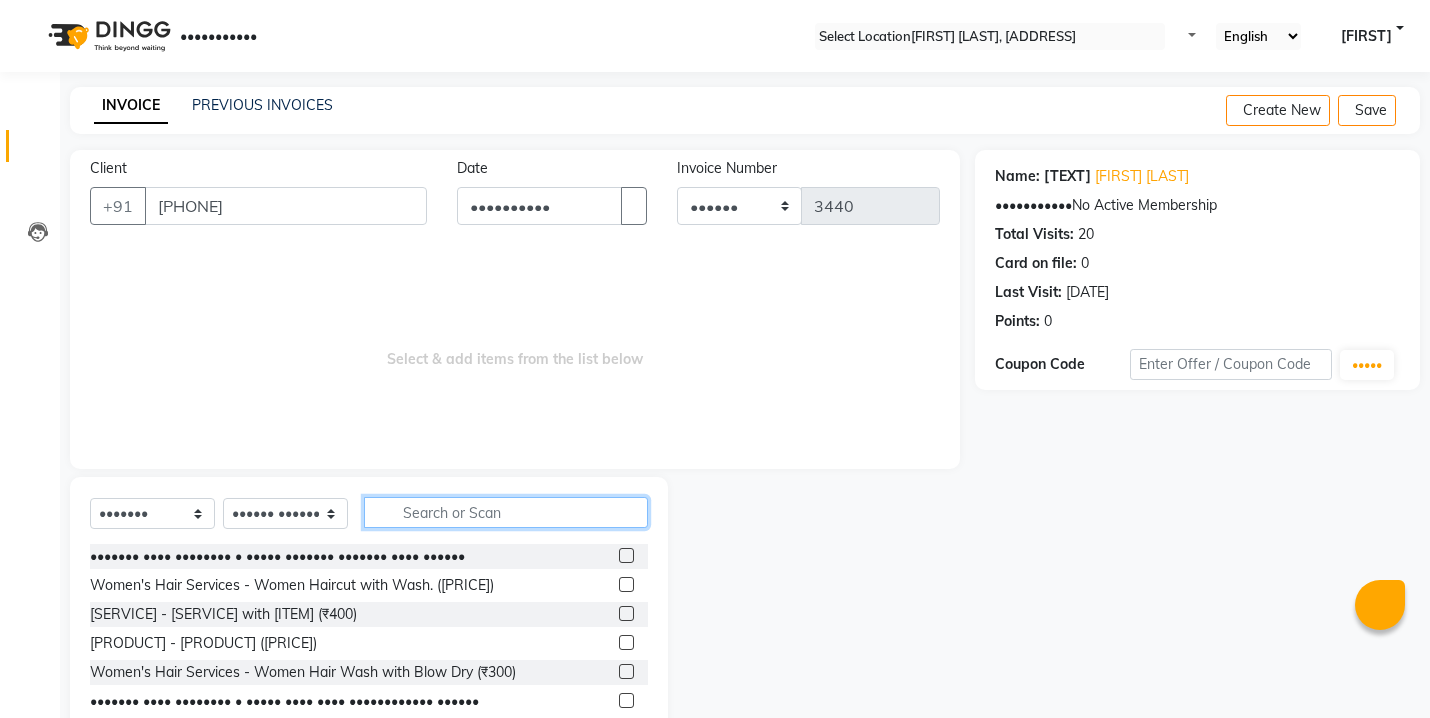 click at bounding box center [506, 512] 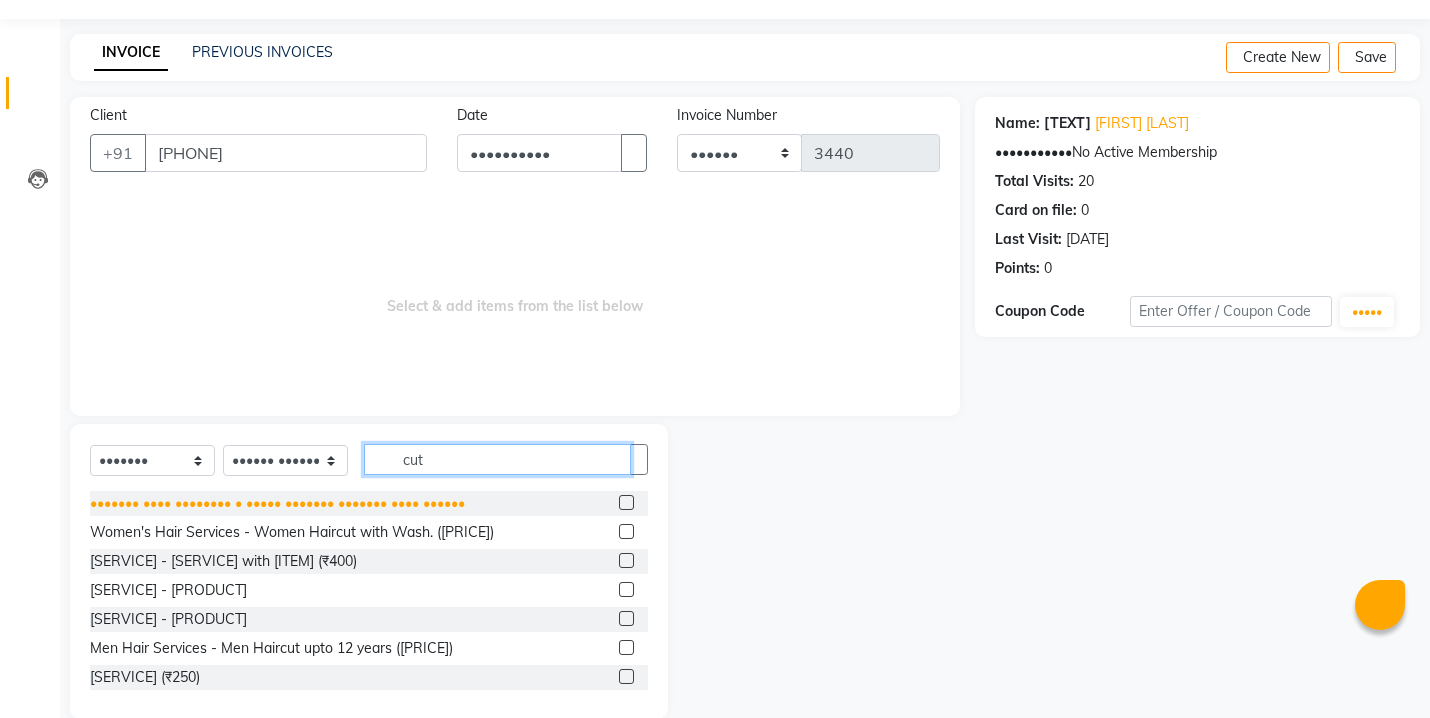 scroll, scrollTop: 82, scrollLeft: 0, axis: vertical 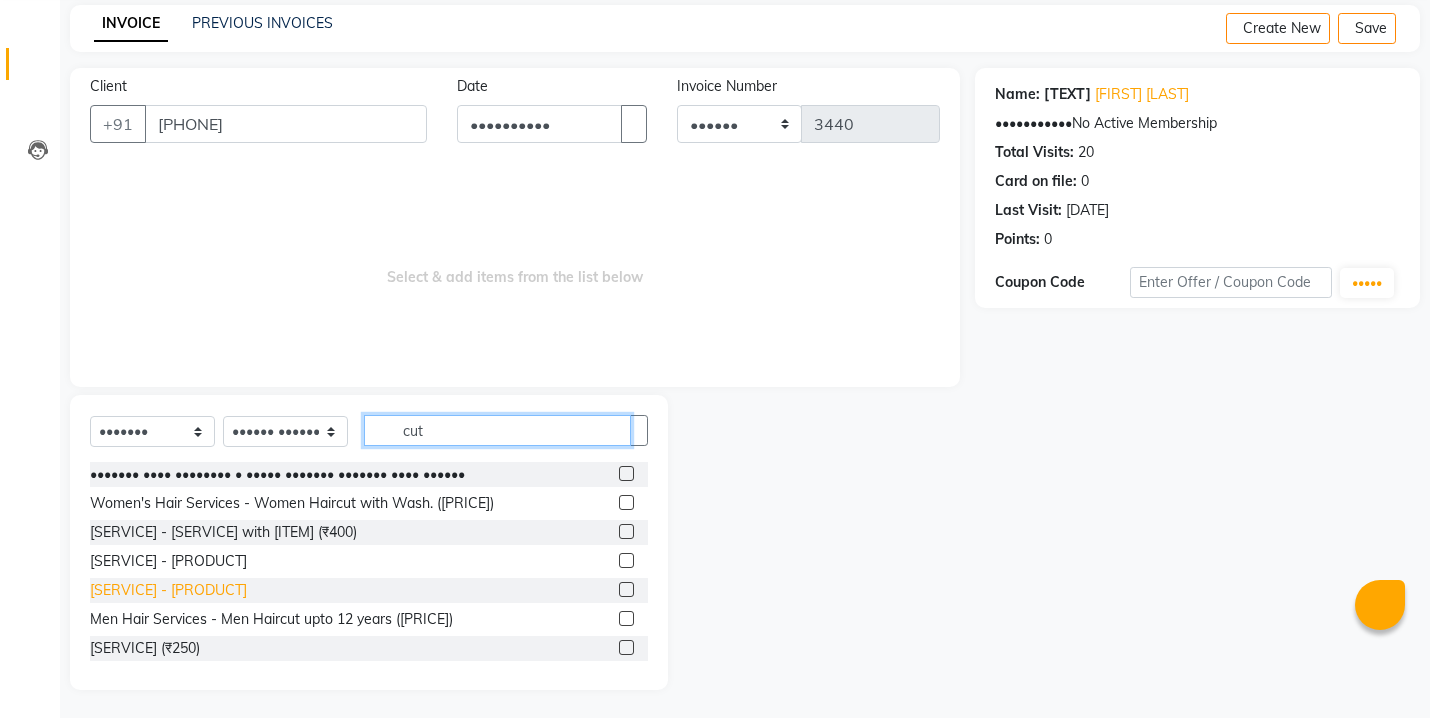 type on "cut" 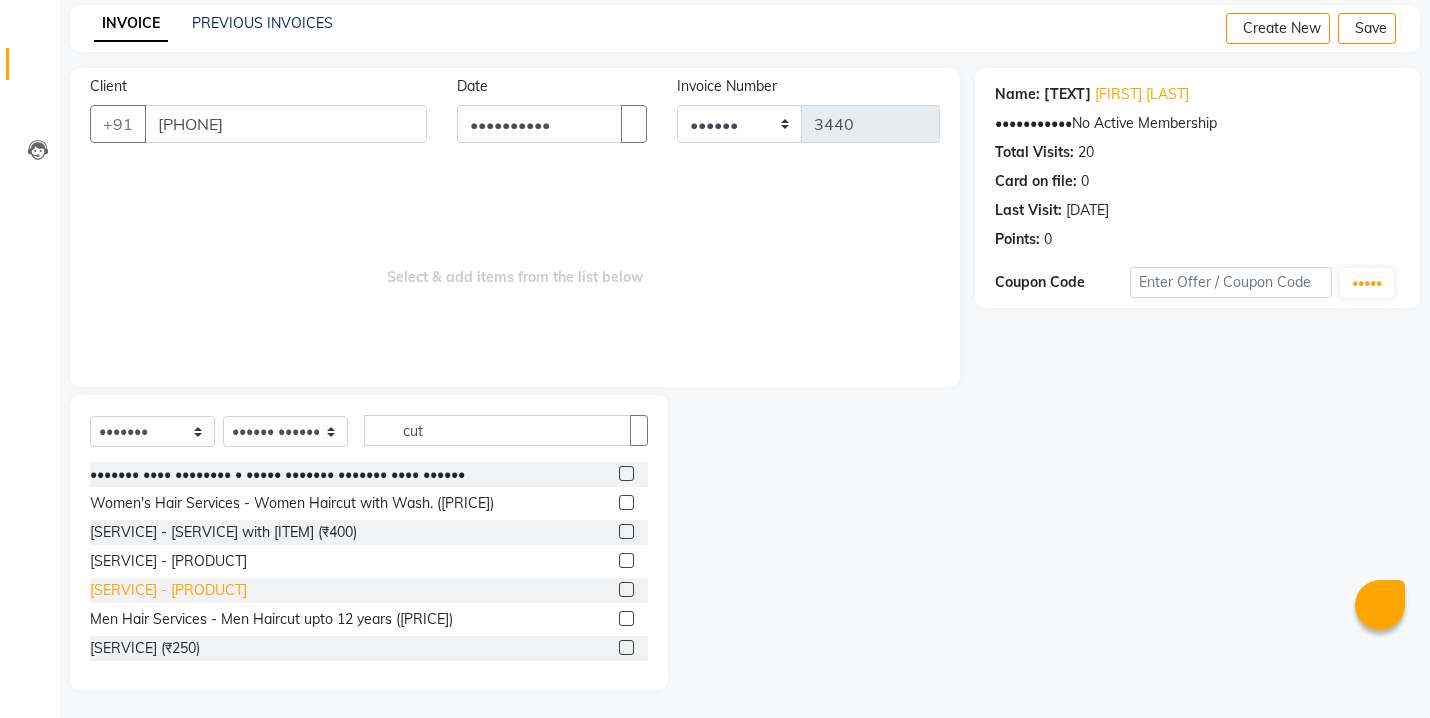 click on "[SERVICE] - [PRODUCT]" at bounding box center (277, 474) 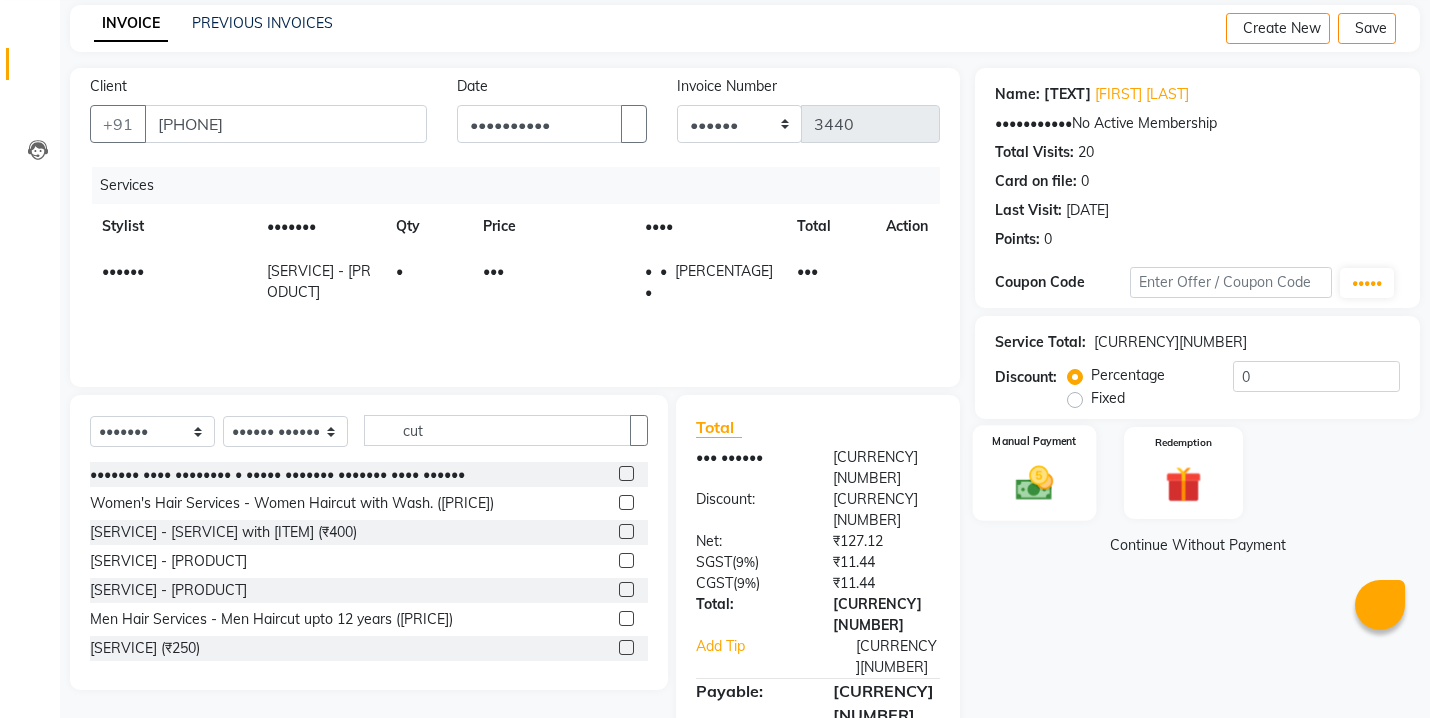 click at bounding box center (1034, 483) 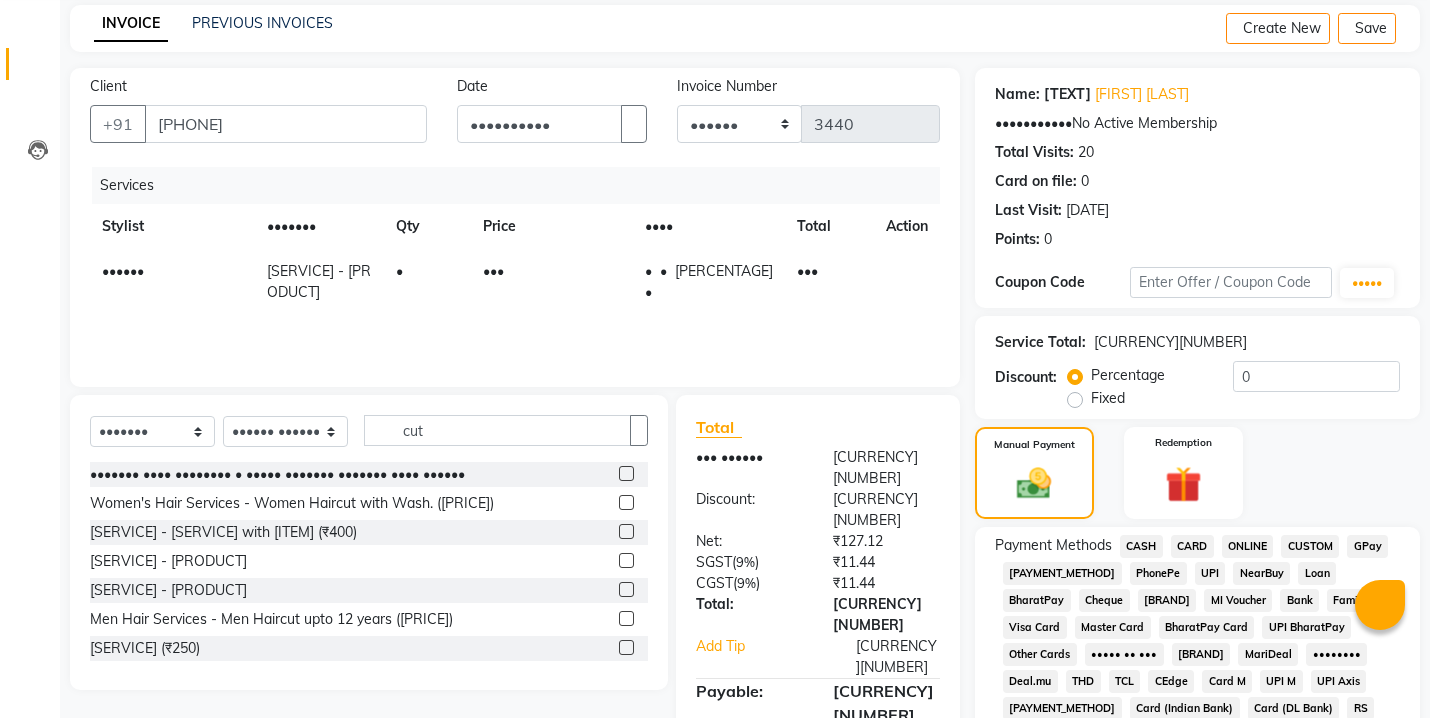 click on "CASH" at bounding box center (1141, 546) 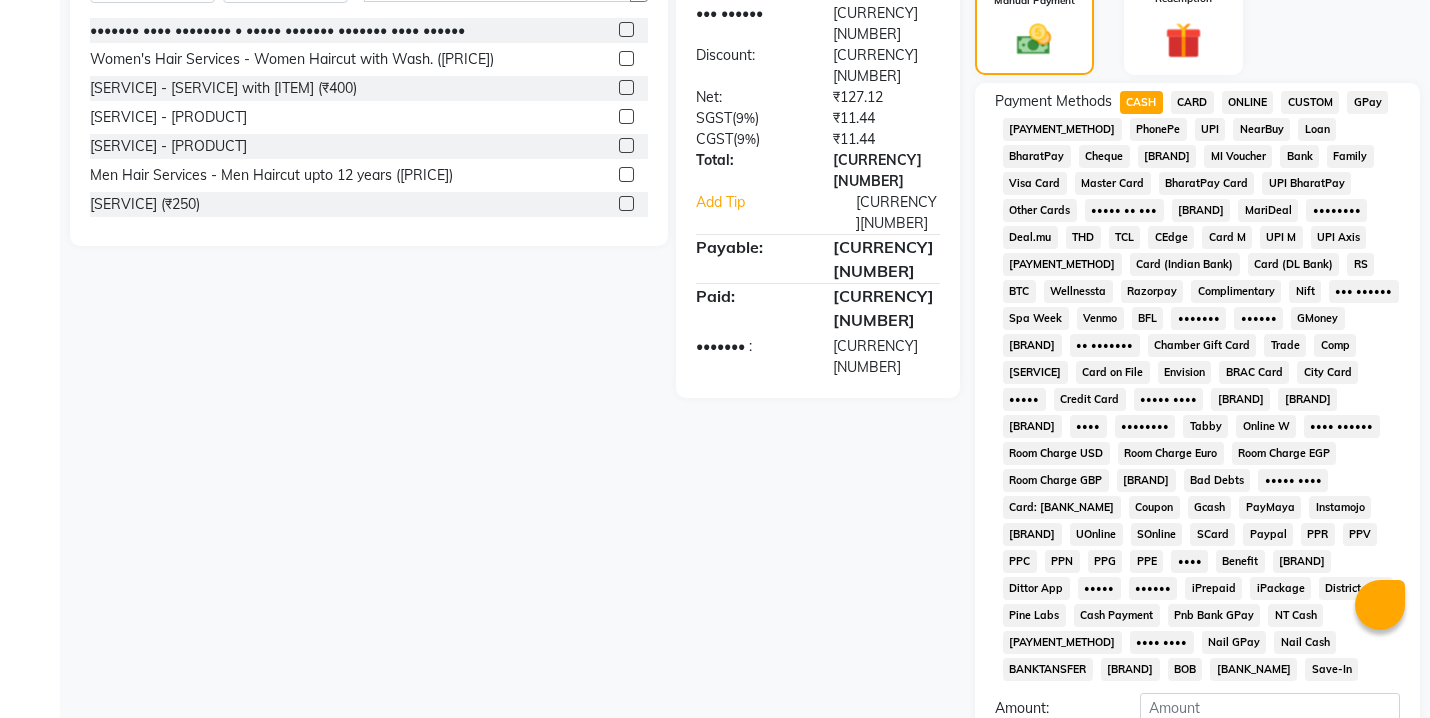 scroll, scrollTop: 738, scrollLeft: 0, axis: vertical 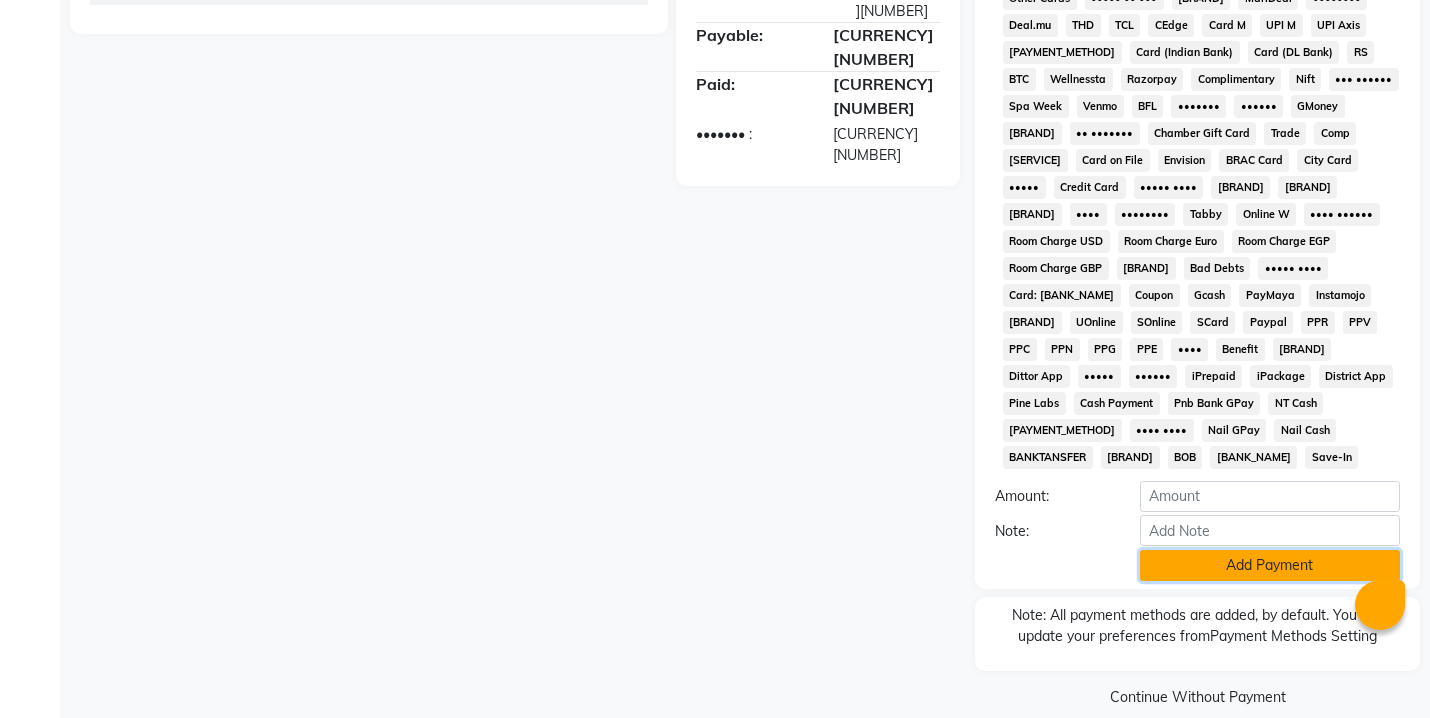 click on "Add Payment" at bounding box center [1270, 565] 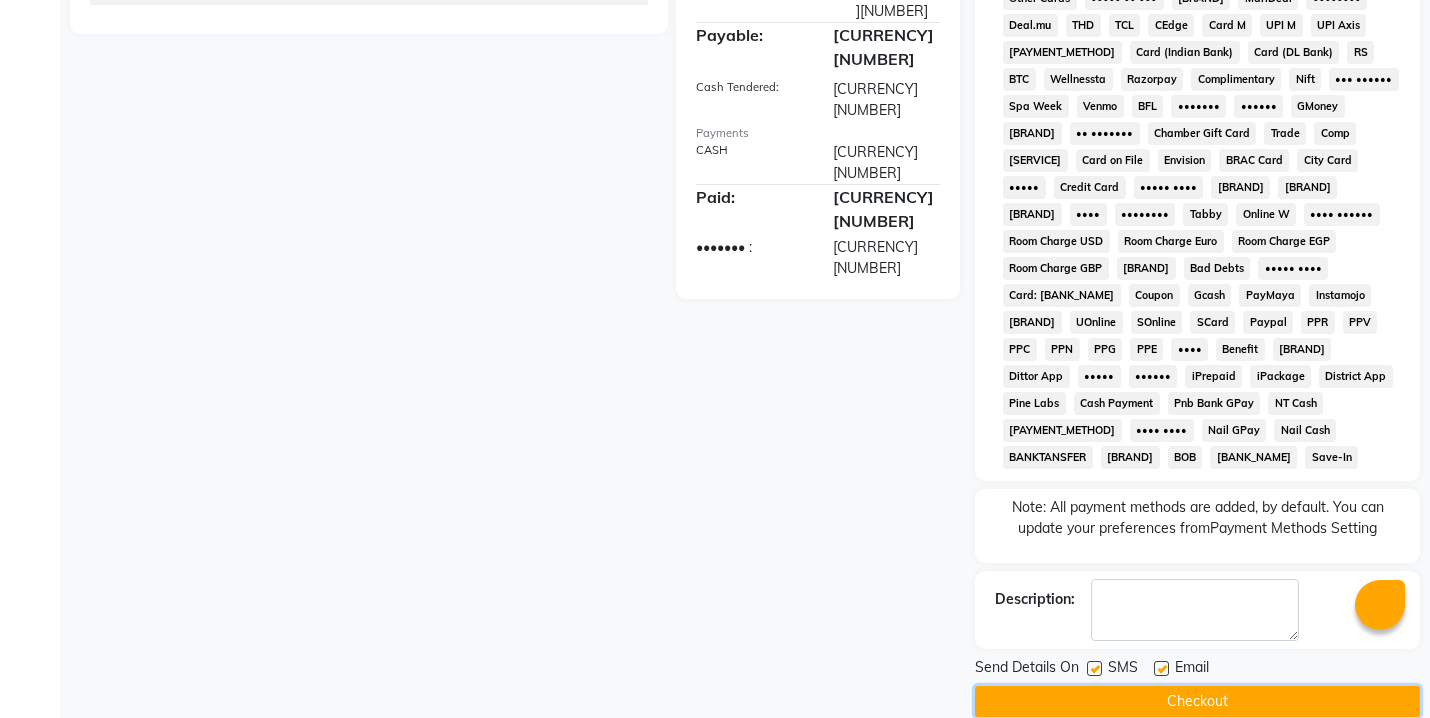 click on "Checkout" at bounding box center [1197, 701] 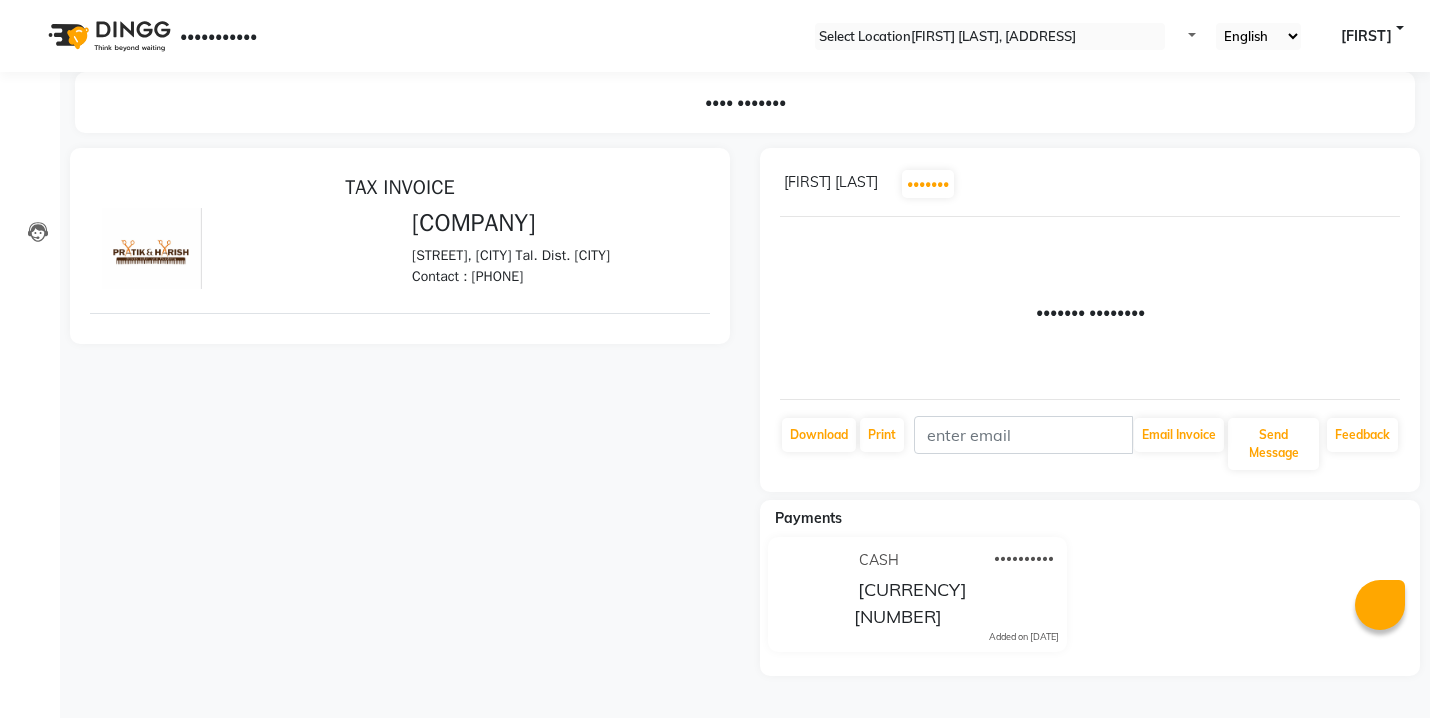 scroll, scrollTop: 0, scrollLeft: 0, axis: both 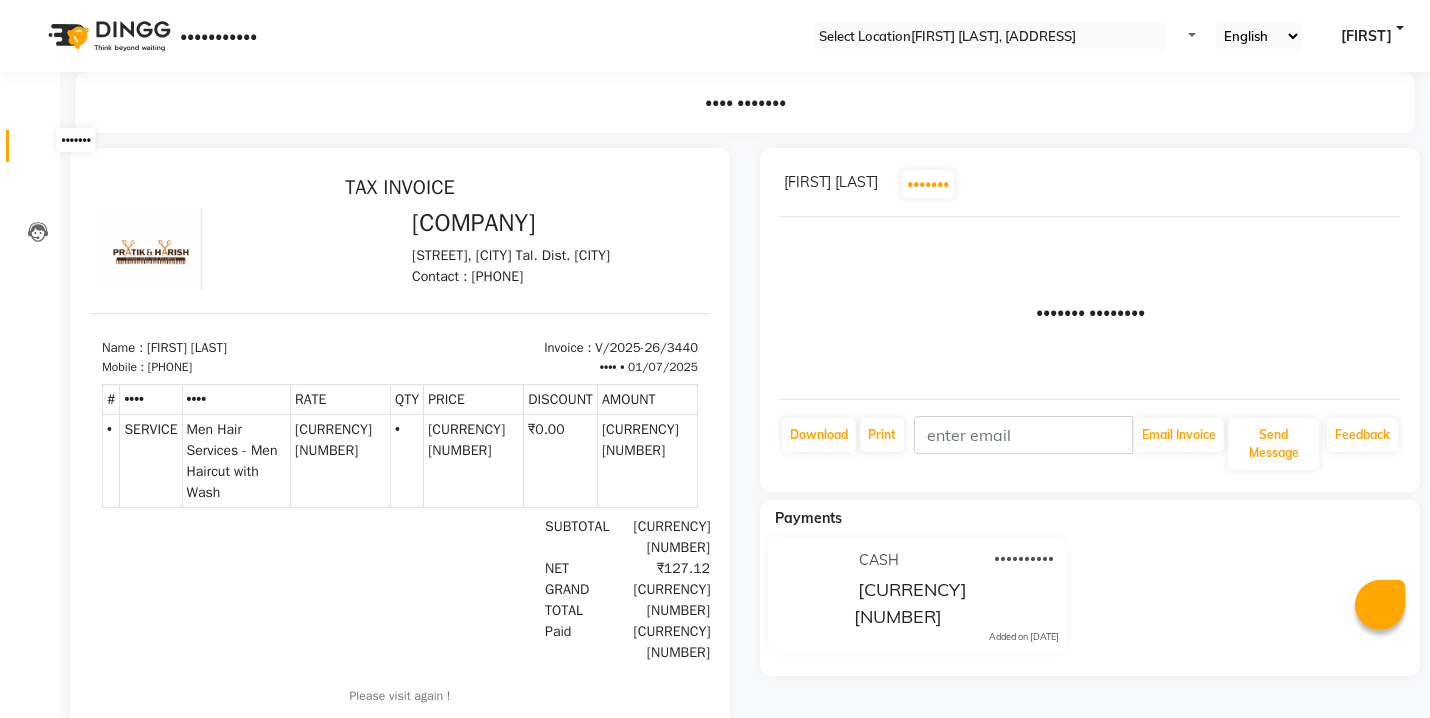 click at bounding box center (38, 151) 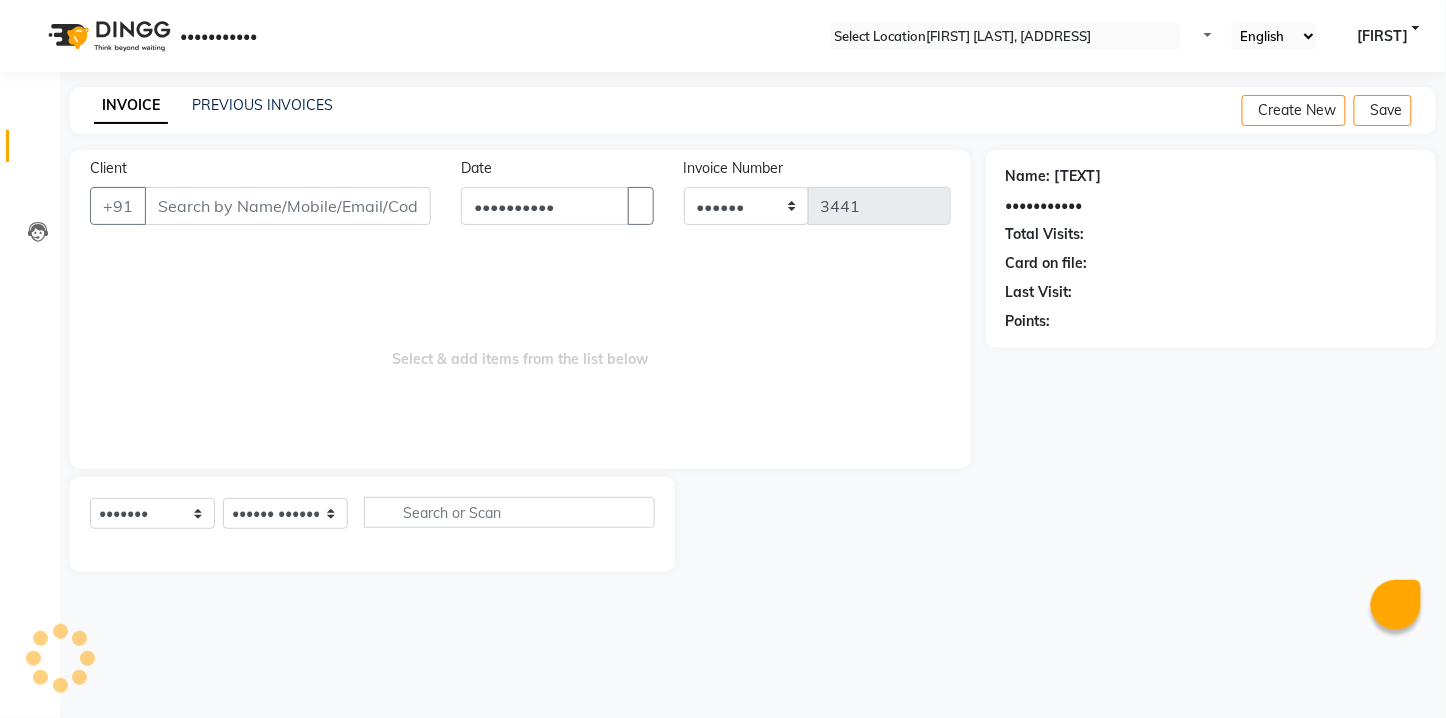 click on "Client" at bounding box center (288, 206) 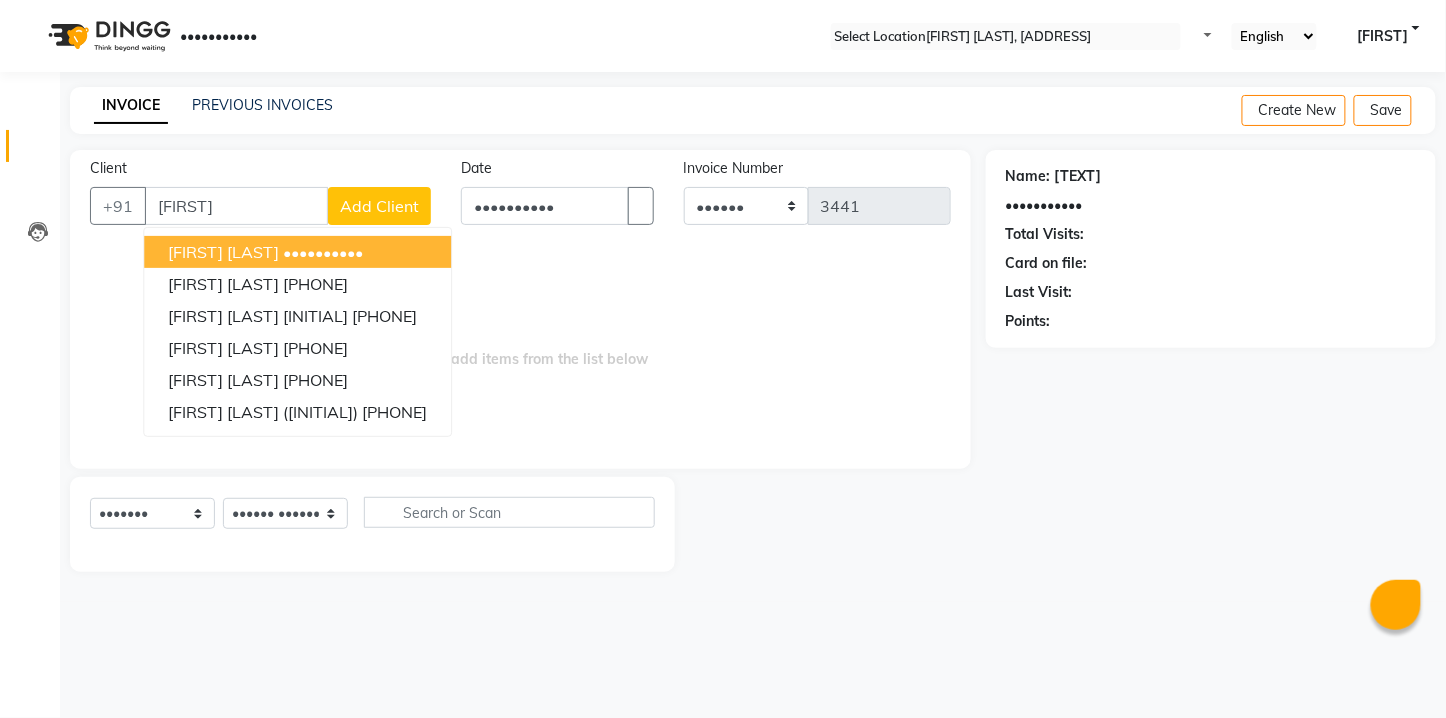 click on "••••••••••" at bounding box center [323, 252] 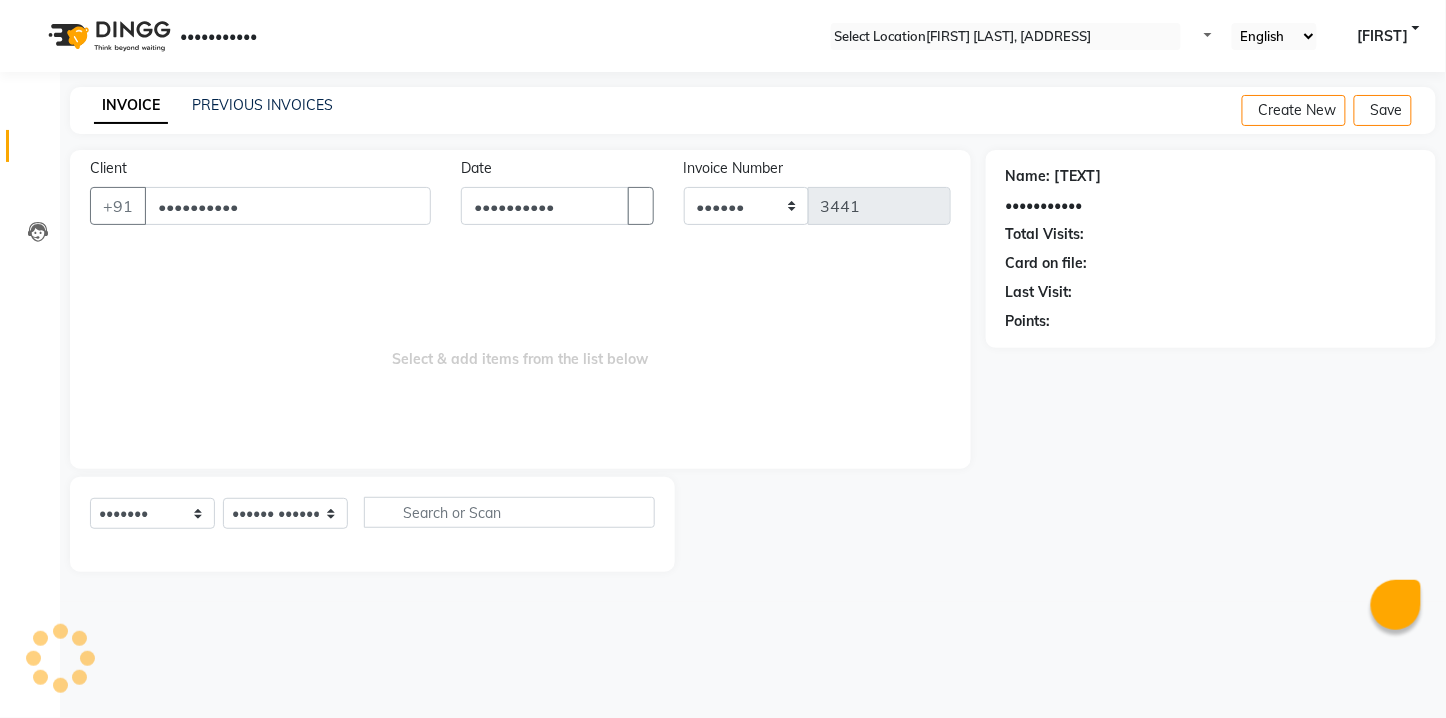 type on "••••••••••" 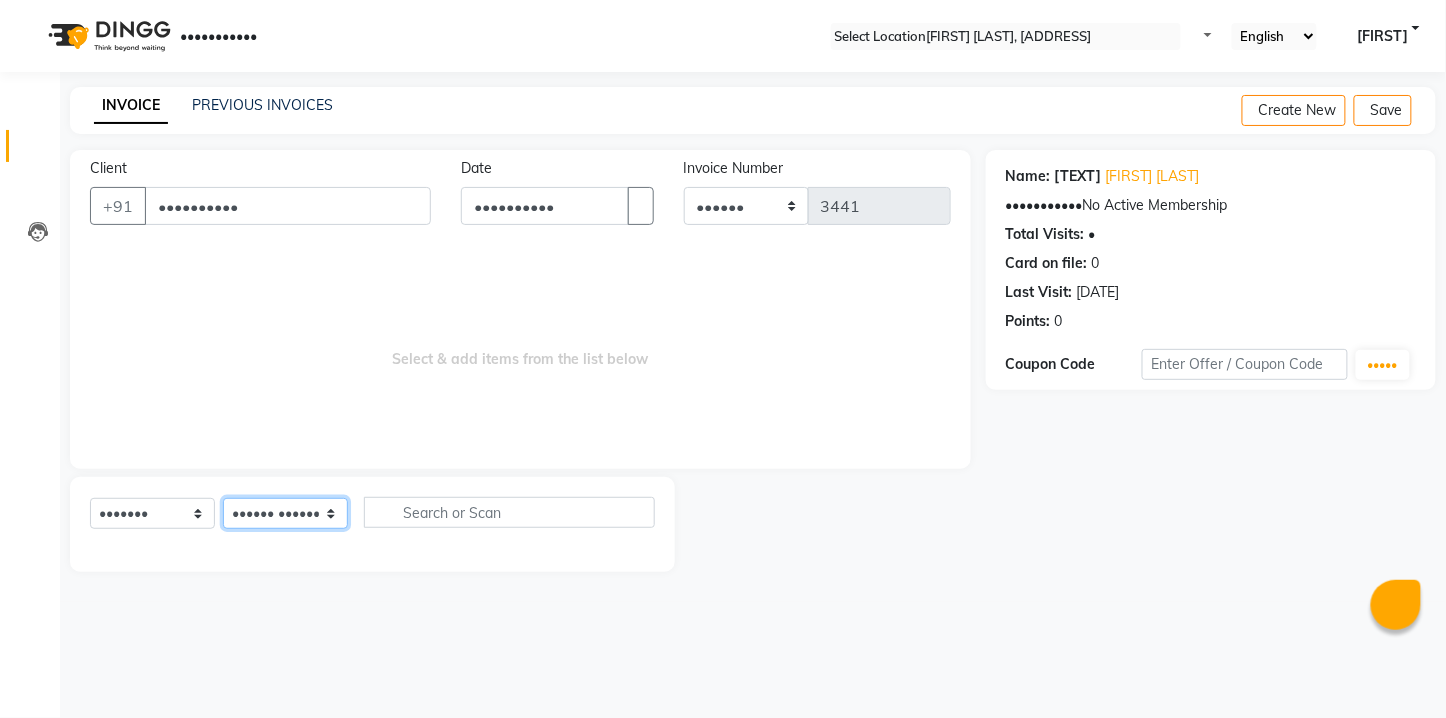 click on "•••••• ••••••• ••••• ••••• •••••• •••••••• •••••• •••••• ••••••• ••••••• •••• •• ••••• •••••• ••••••  •••• •••••• ••••" at bounding box center (285, 513) 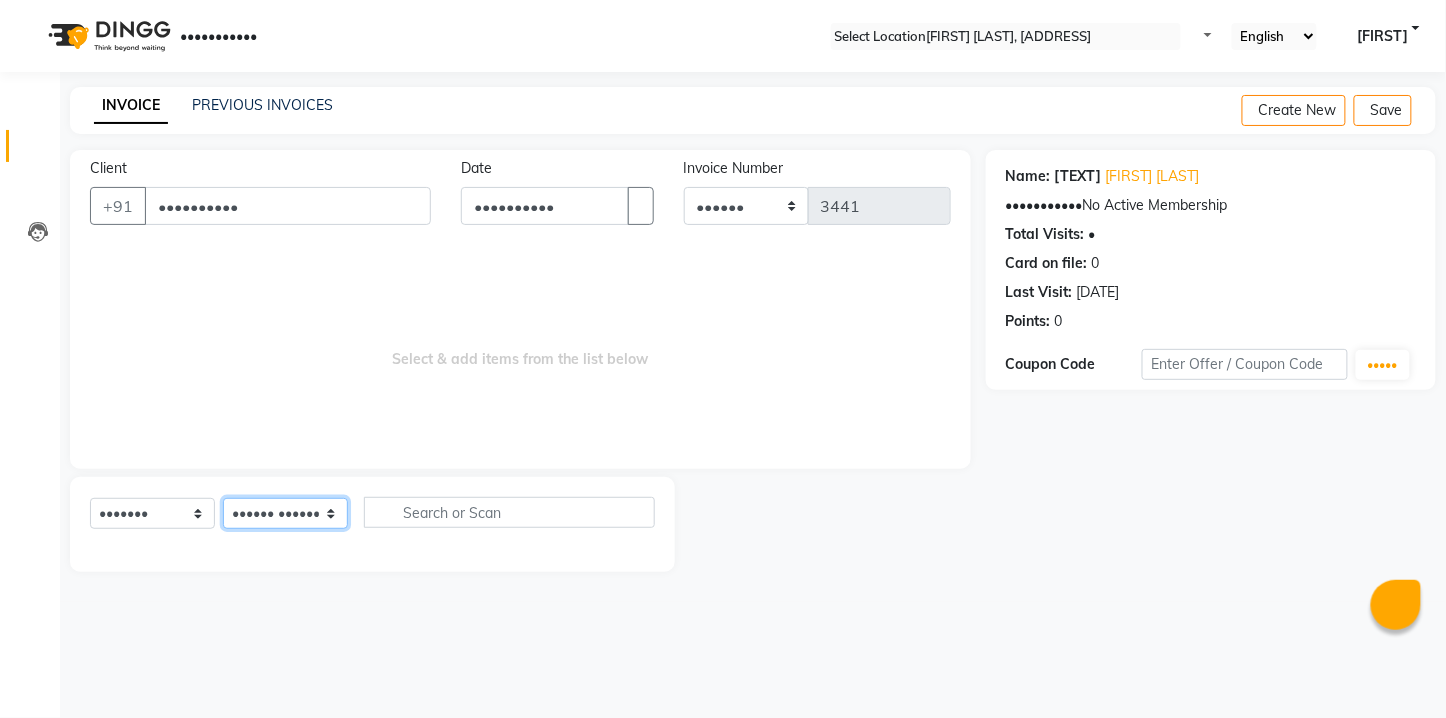 click on "•••••• ••••••• ••••• ••••• •••••• •••••••• •••••• •••••• ••••••• ••••••• •••• •• ••••• •••••• ••••••  •••• •••••• ••••" at bounding box center (285, 513) 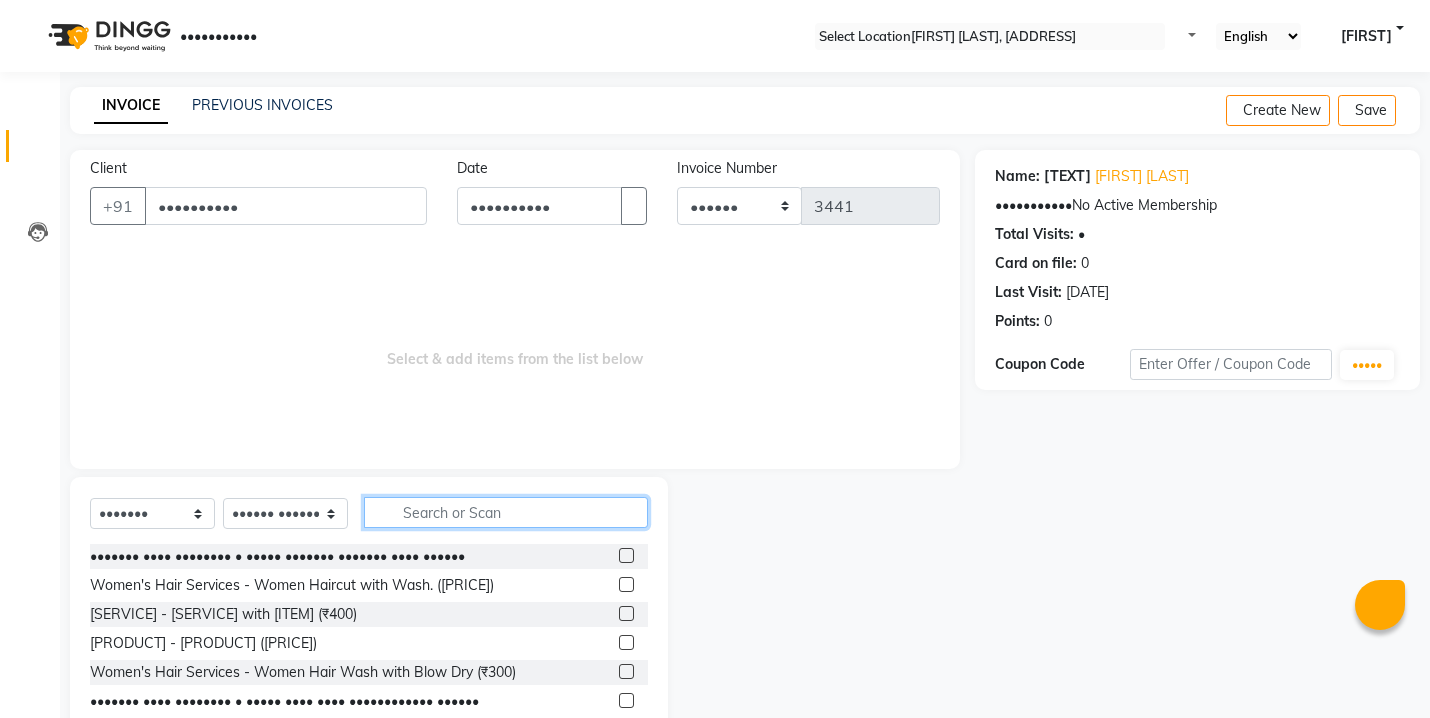 click at bounding box center (506, 512) 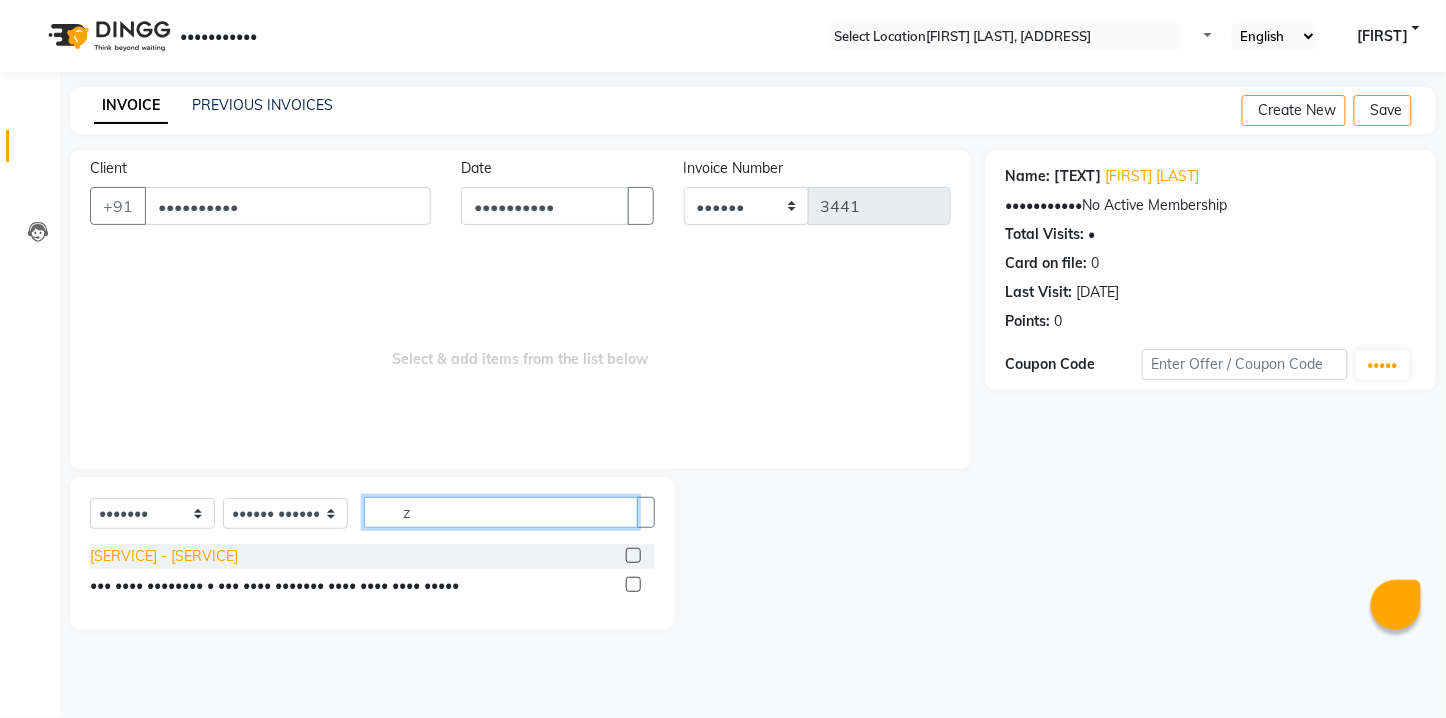 type on "z" 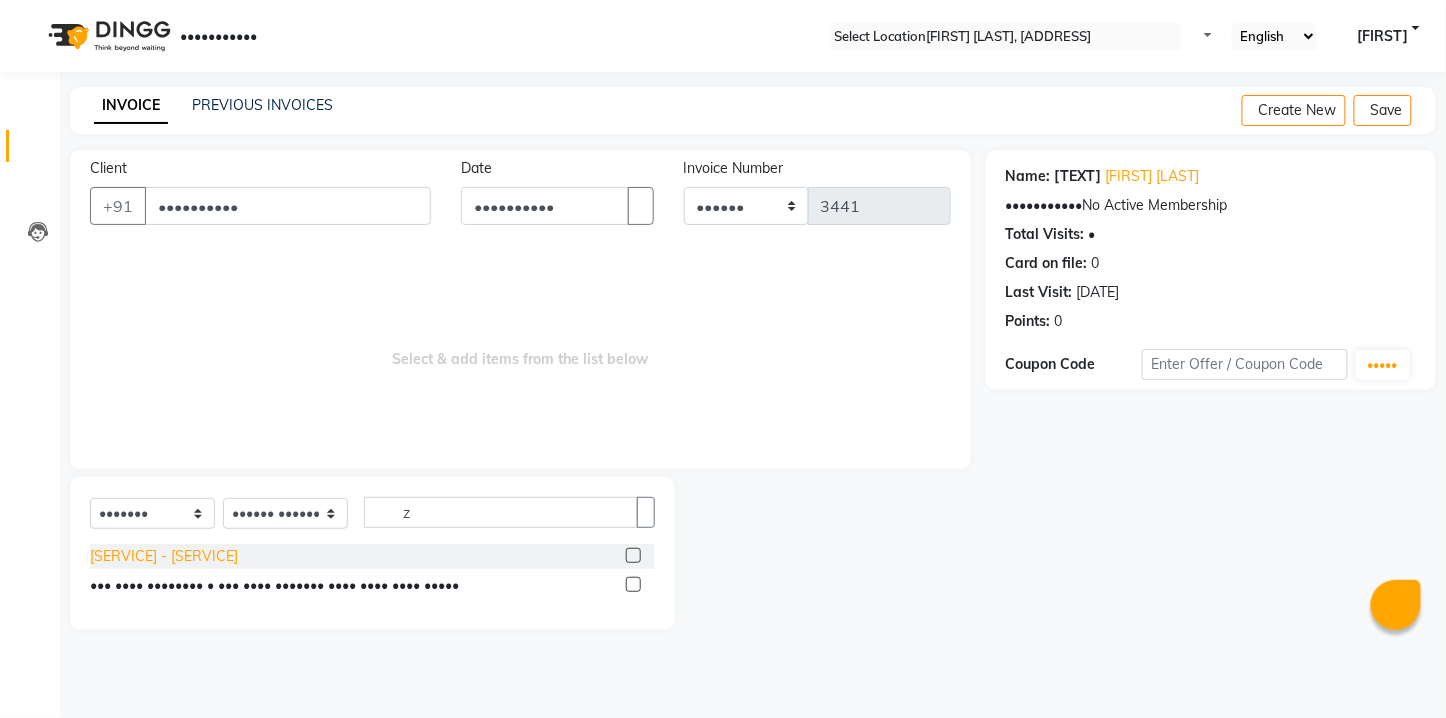 click on "[SERVICE] - [SERVICE]" at bounding box center (164, 556) 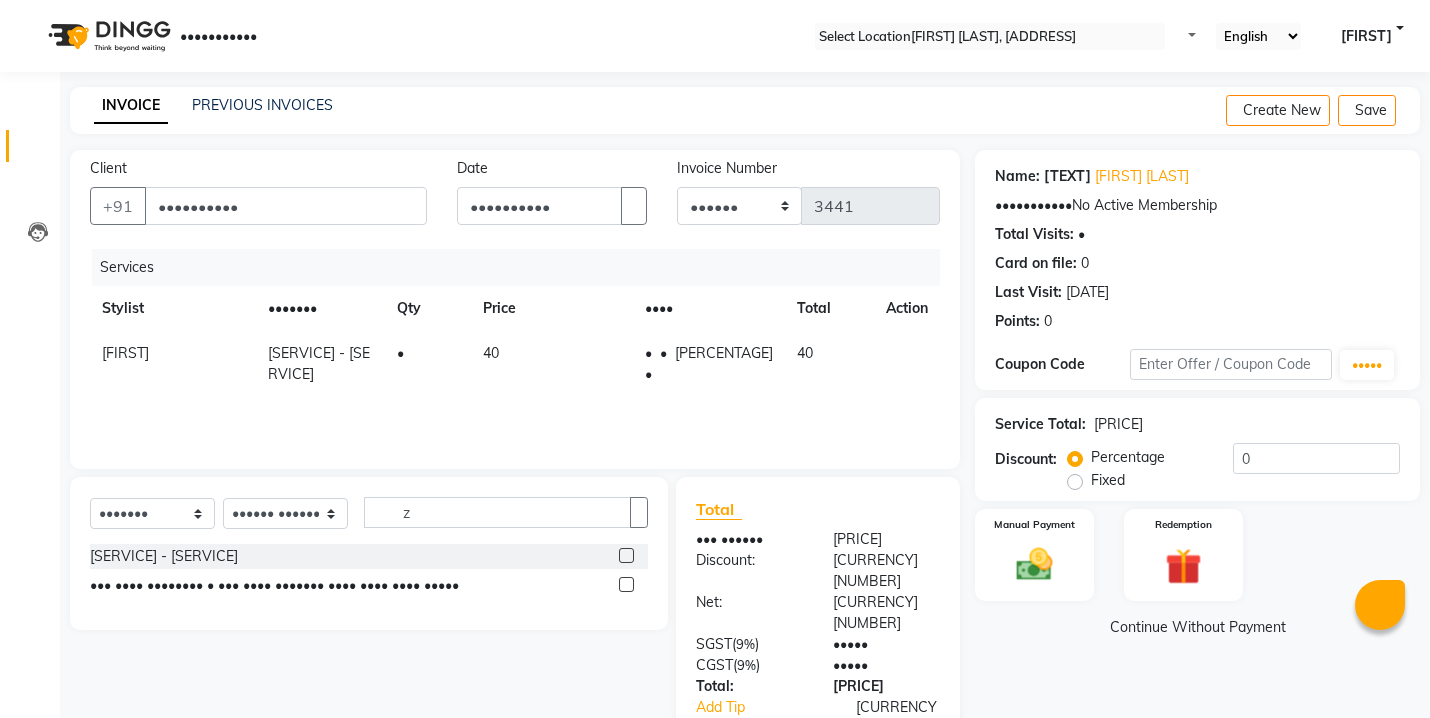 click on "40" at bounding box center [552, 364] 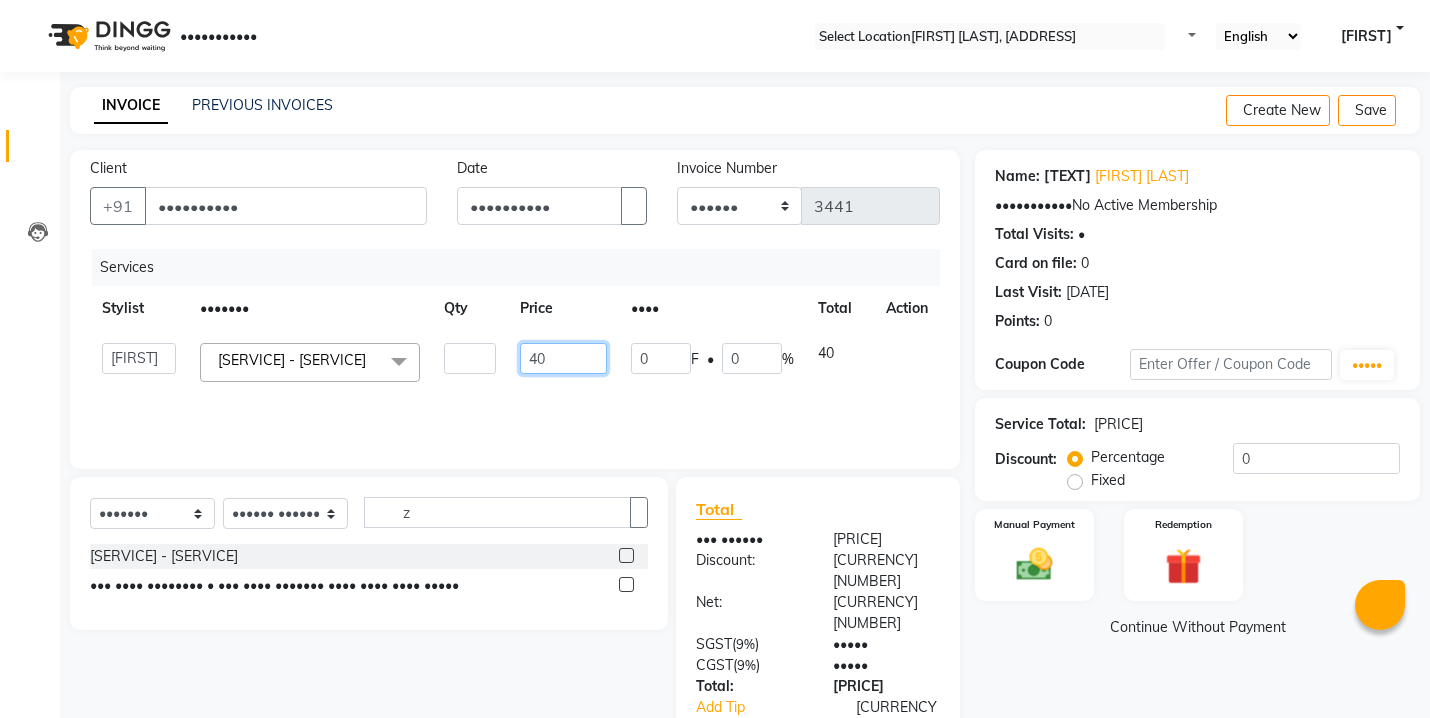click on "40" at bounding box center (470, 358) 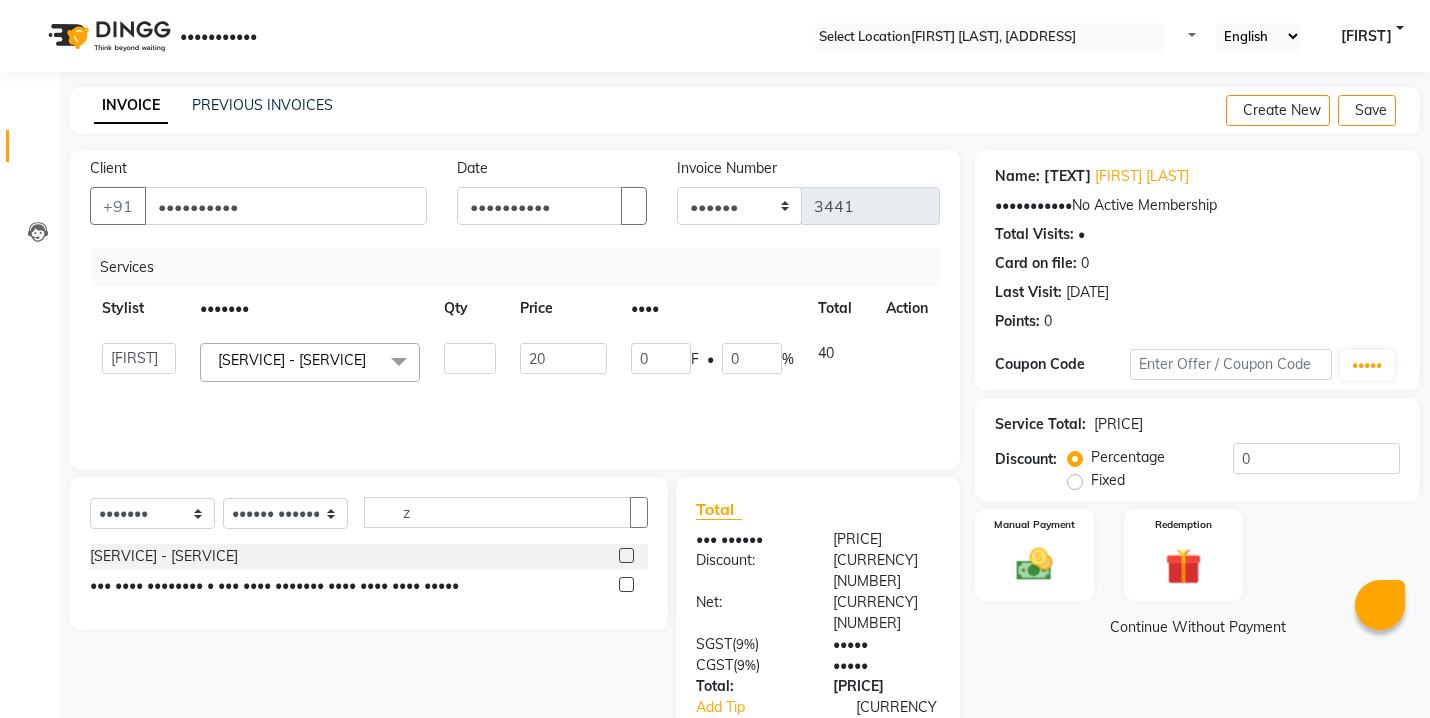 click on "20" at bounding box center [563, 362] 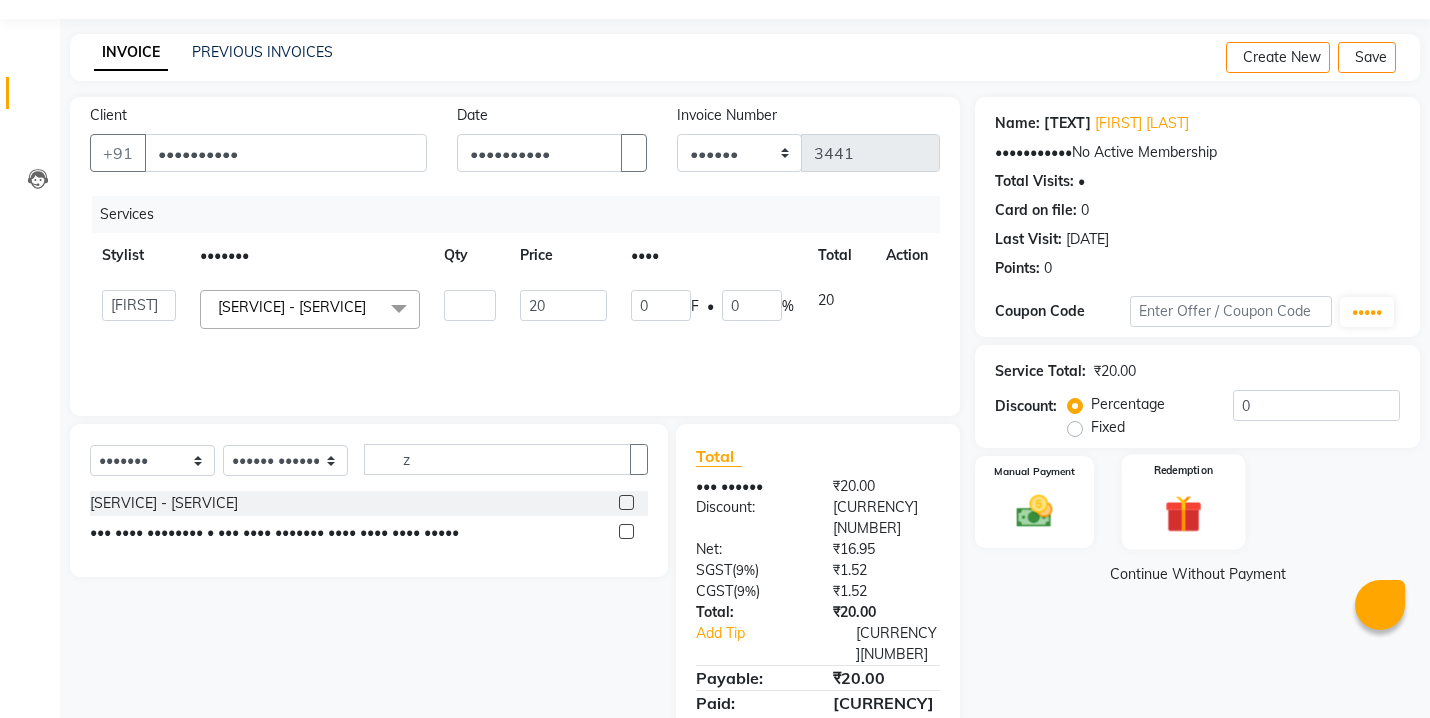 scroll, scrollTop: 81, scrollLeft: 0, axis: vertical 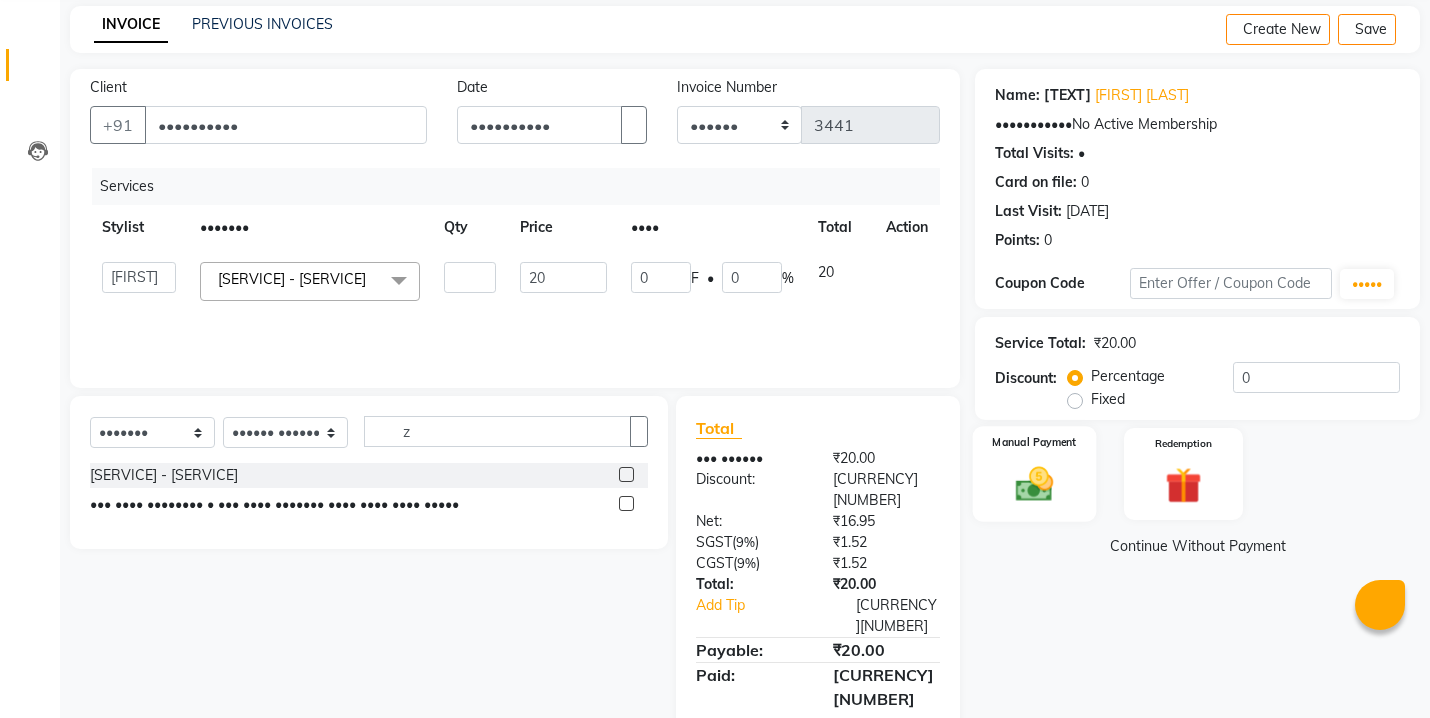 click at bounding box center [1034, 484] 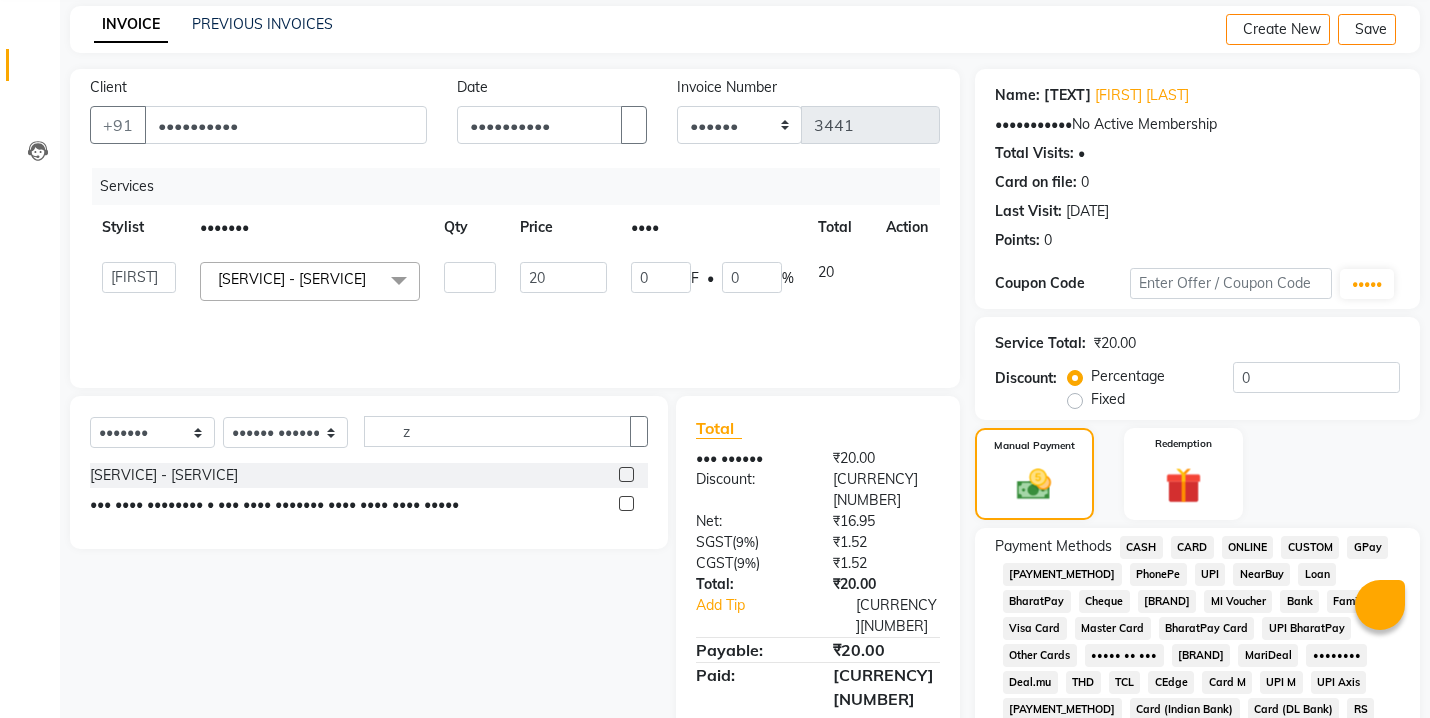 click on "CASH" at bounding box center [1141, 547] 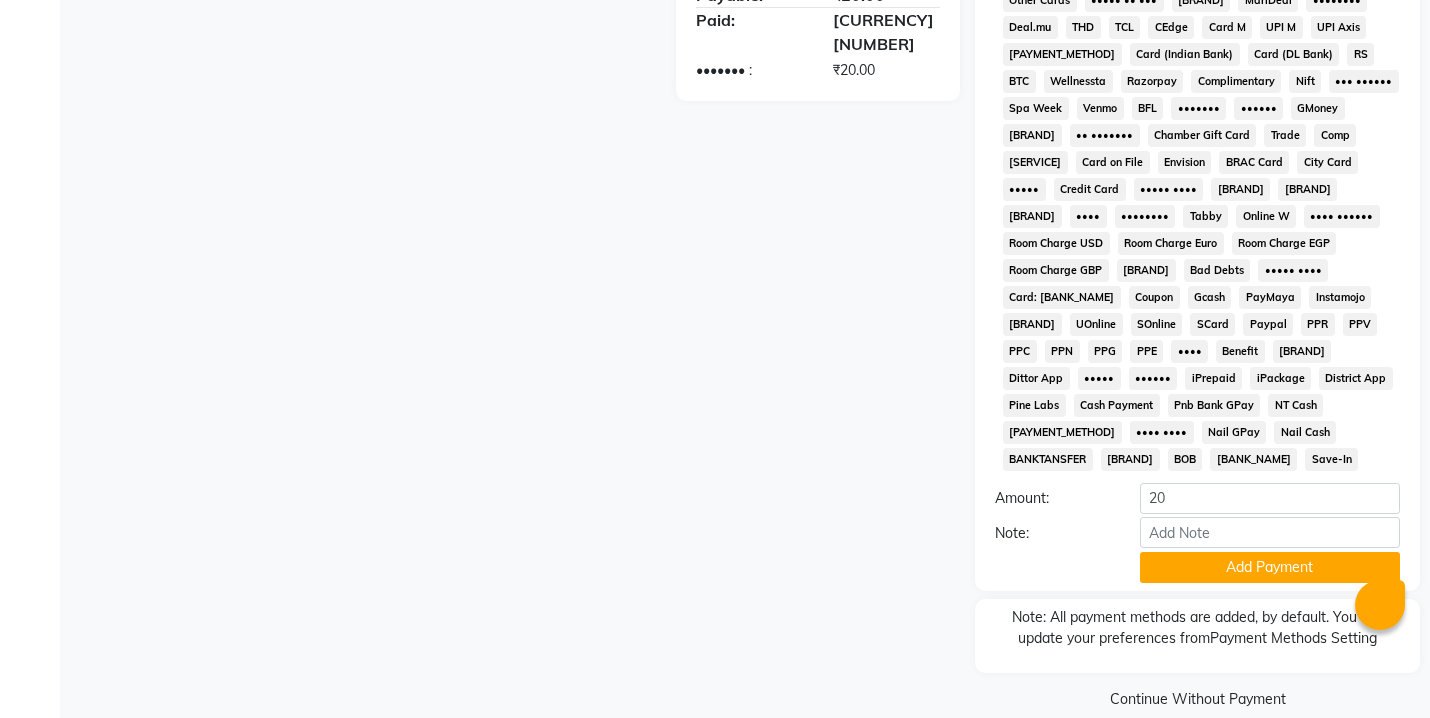 scroll, scrollTop: 738, scrollLeft: 0, axis: vertical 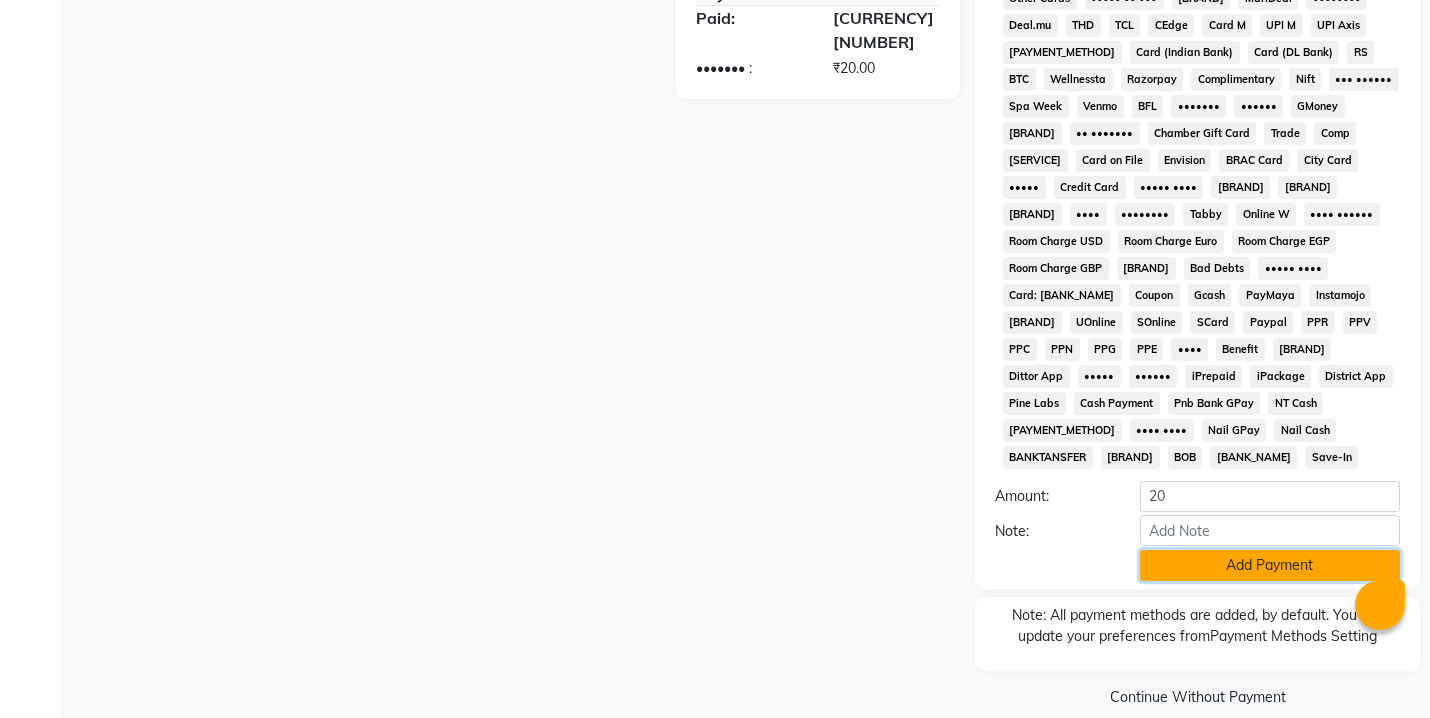 click on "Add Payment" at bounding box center [1270, 565] 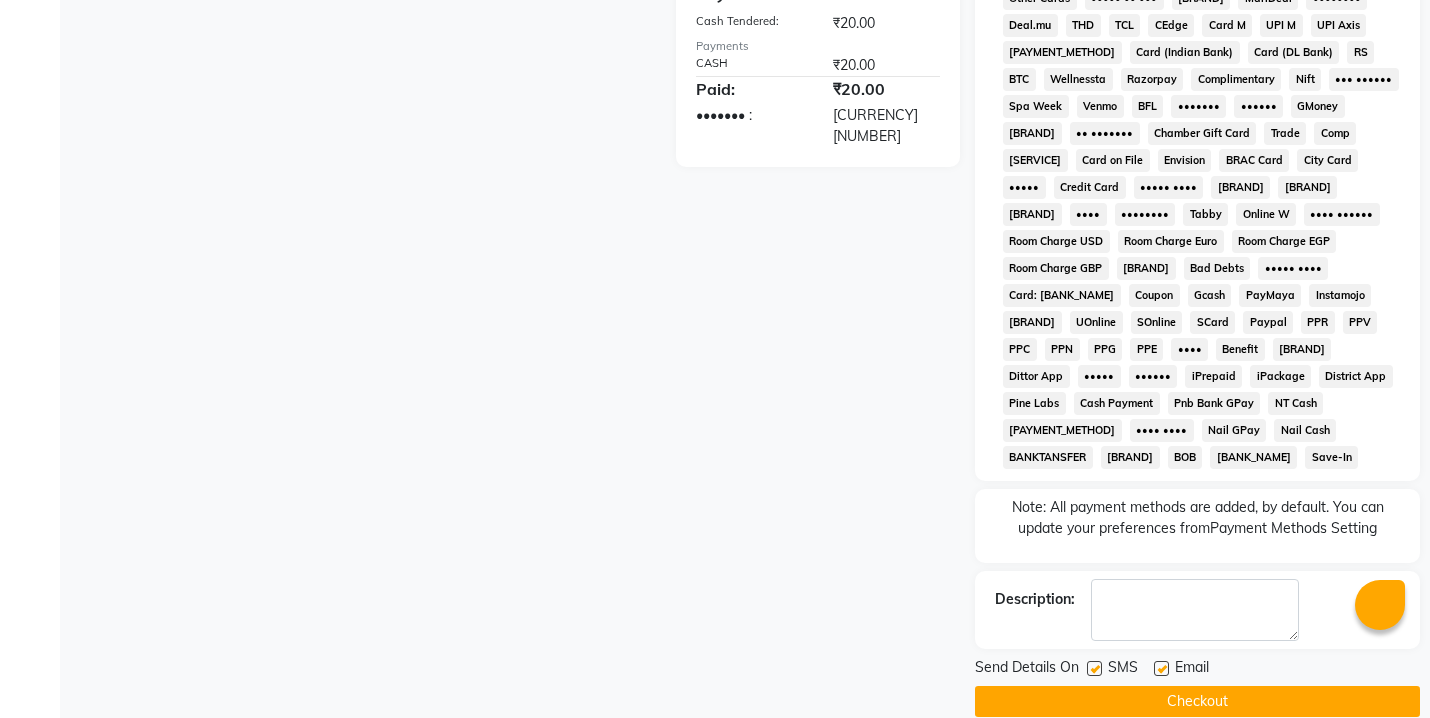 click on "Men Hair Services - Men Zero Machine ([PRICE])  x Women's Hair Services - Women Haircut (Fringe Cut) ([PRICE]) Women's Hair Services - Women Haircut with Wash. ([PRICE]) Women's Hair Services - Women Haircut with Wash ([PRICE]) Women's Hair Services - Women Hair Wash & Dry ([PRICE]) Women's Hair Services - Women Hair Wash with Blow Dry ([PRICE]) Women's Hair Services - Women Hair Deep Conditioning ([PRICE]) Women's Hair Treatments - Nanoplastia Hair up to Neck ([PRICE]) Women Hair Treatments - Nanoplastia Hair up to Shoulder ([PRICE]) WIG SERVICING ([PRICE]) women hairspa ([PRICE]) Women Root Touch Up ([PRICE]) Women Hair Global Colour ([PRICE]) Blow Dry - Blow Dry Hair upto Shoulder ([PRICE]) [NUMBER] [PRICE] [PERCENTAGE] [PRICE] [PRICE]" at bounding box center [745, 48] 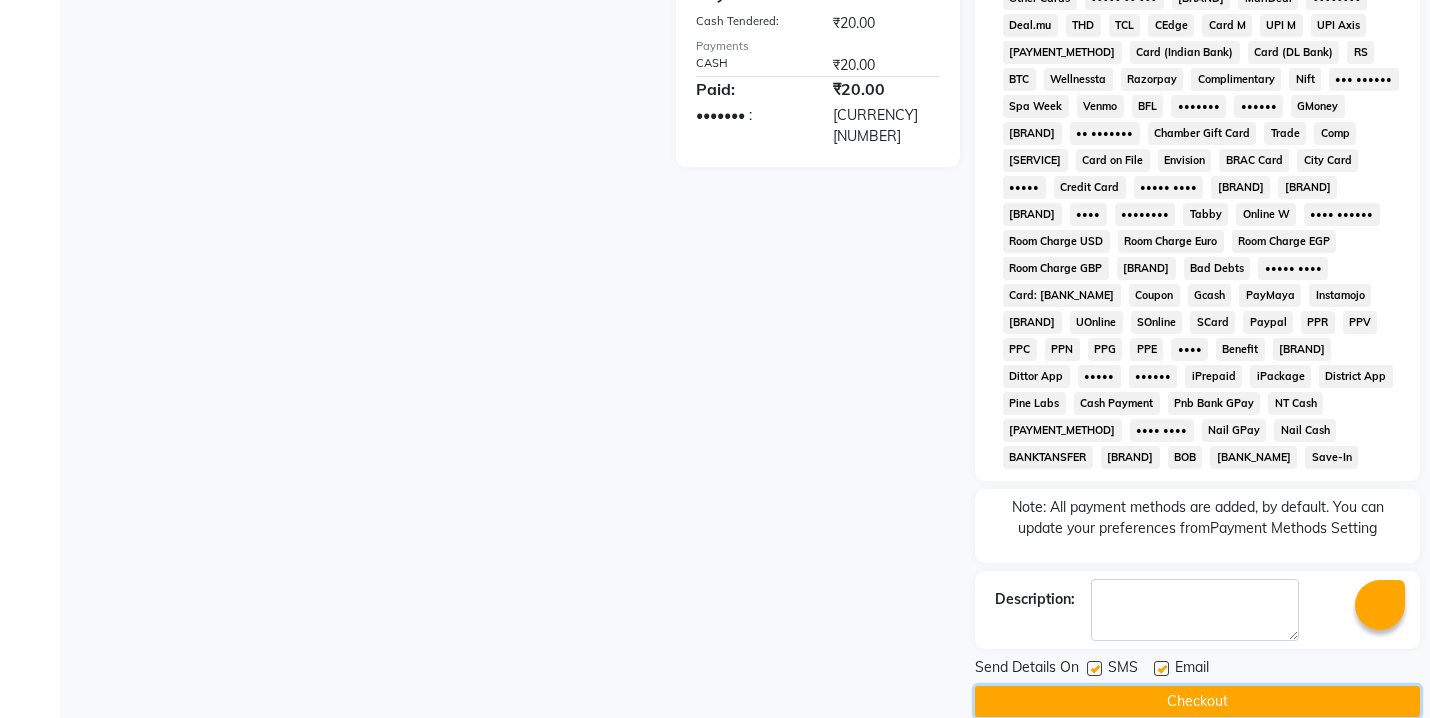 click on "Checkout" at bounding box center [1197, 701] 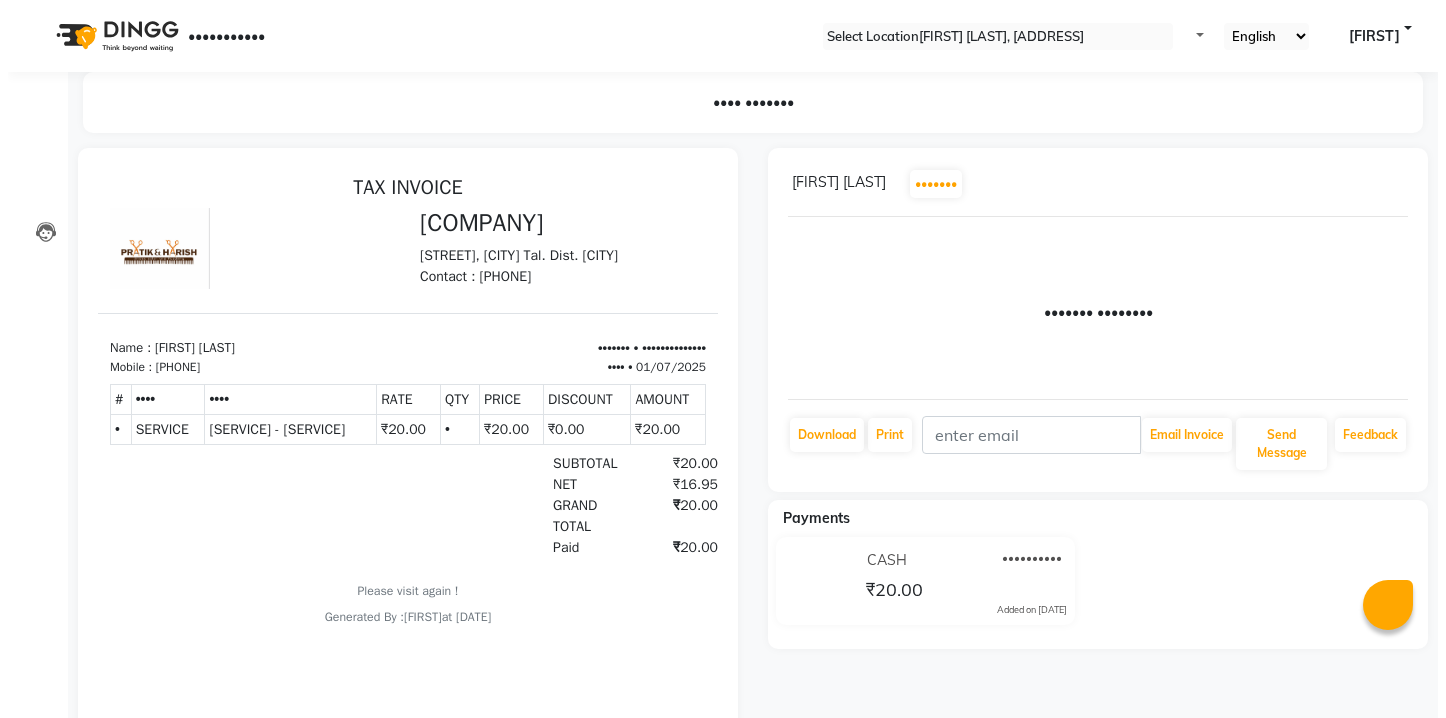 scroll, scrollTop: 0, scrollLeft: 0, axis: both 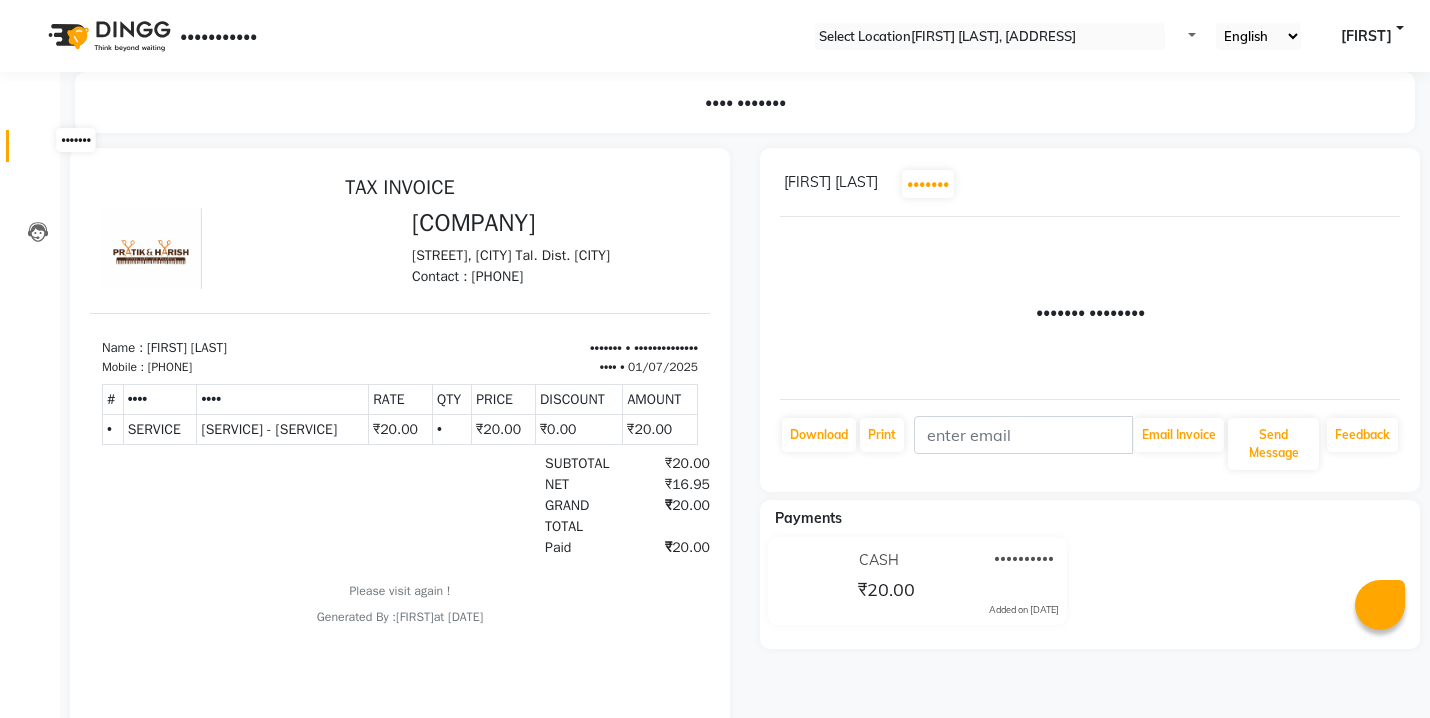 click at bounding box center [38, 151] 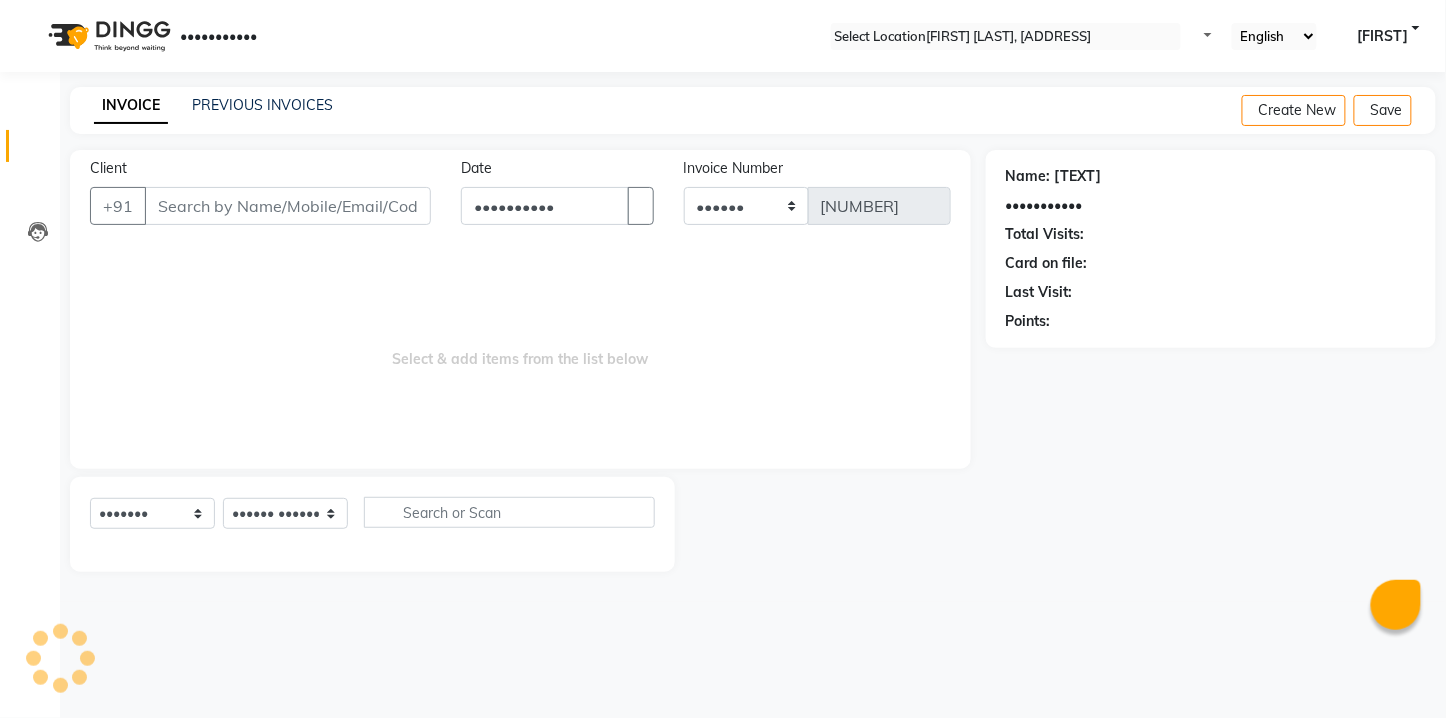 click on "Client" at bounding box center [288, 206] 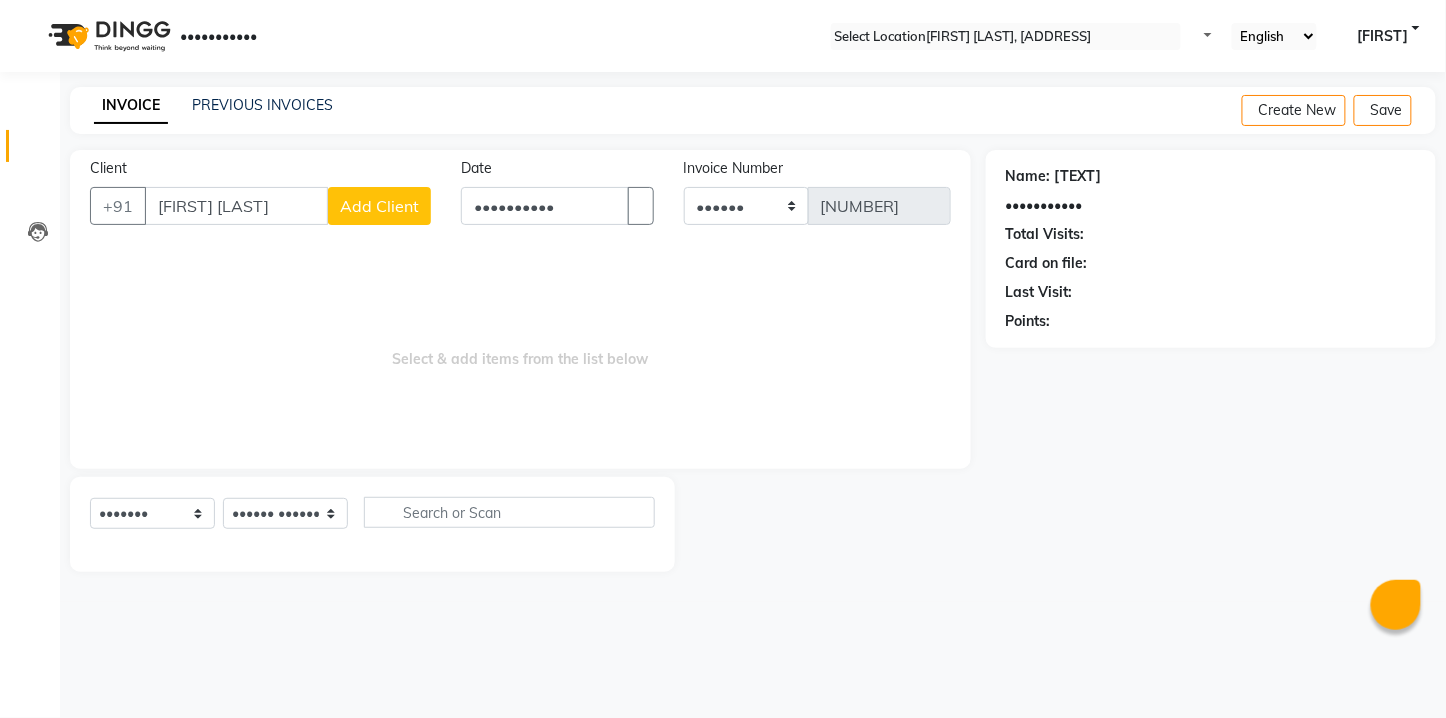 type on "[FIRST] [LAST]" 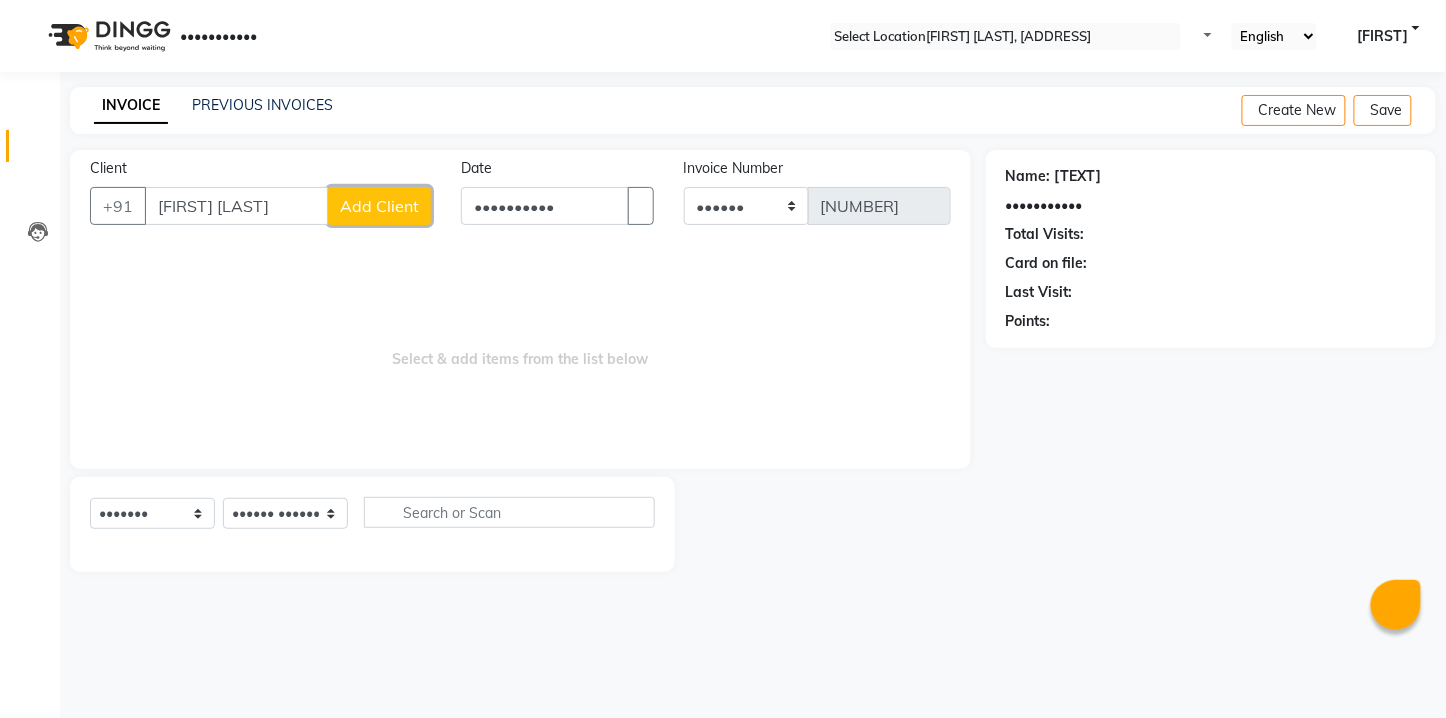 click on "Add Client" at bounding box center [379, 206] 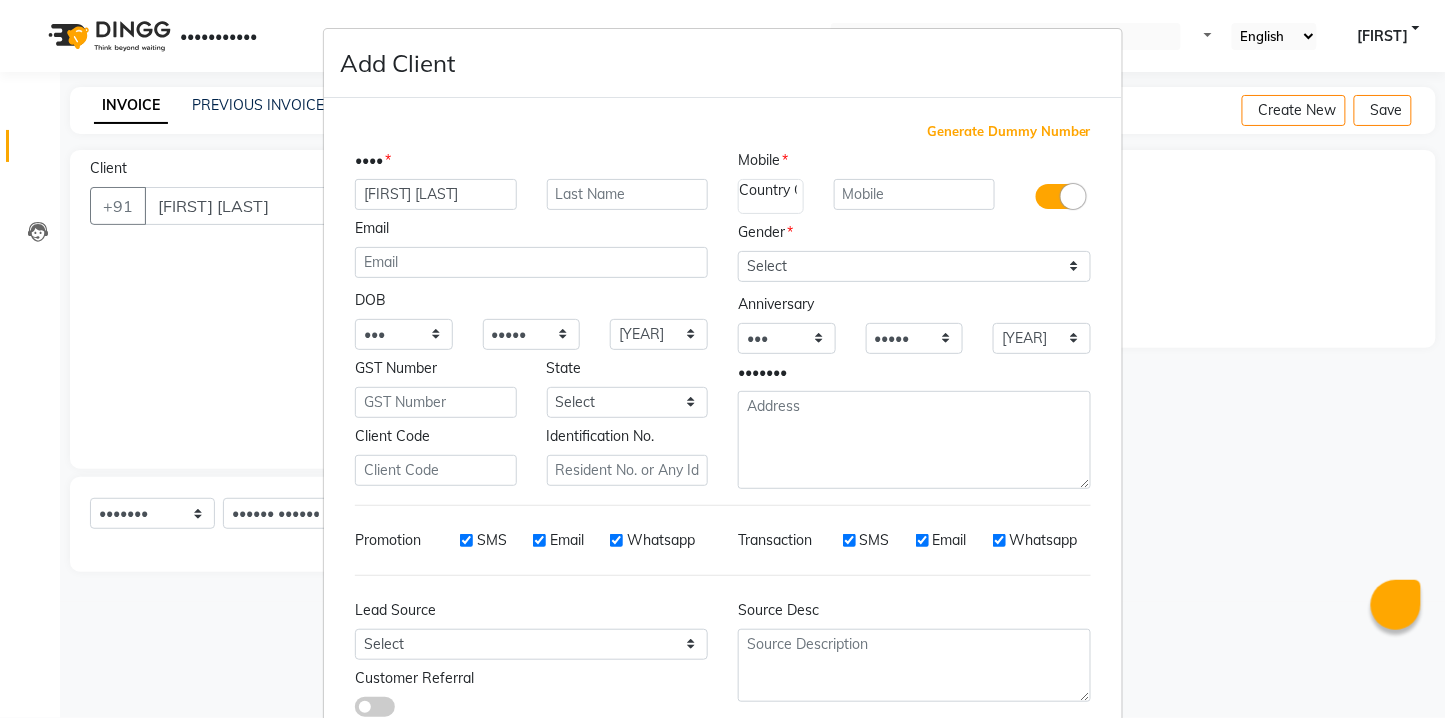 click on "Generate Dummy Number" at bounding box center [1009, 132] 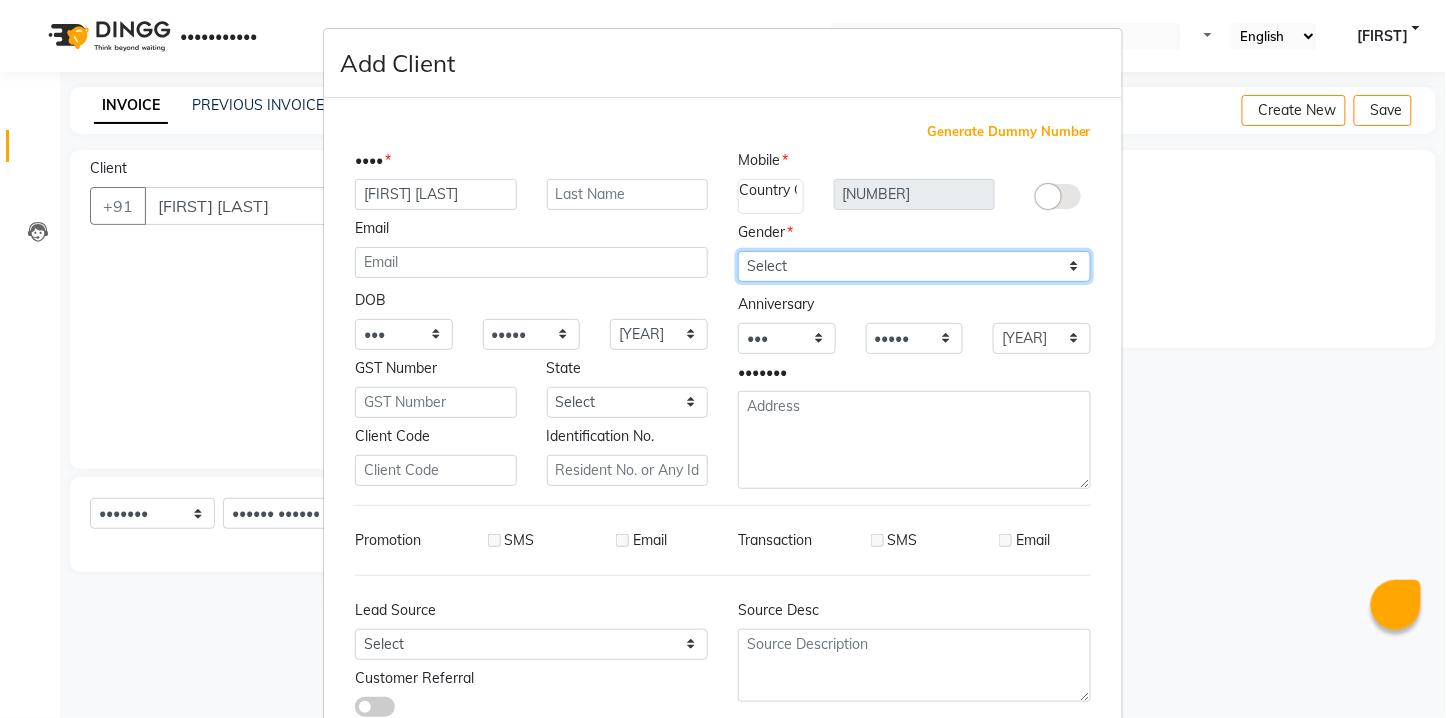 click on "Select Male Female Other Prefer Not To Say" at bounding box center [914, 266] 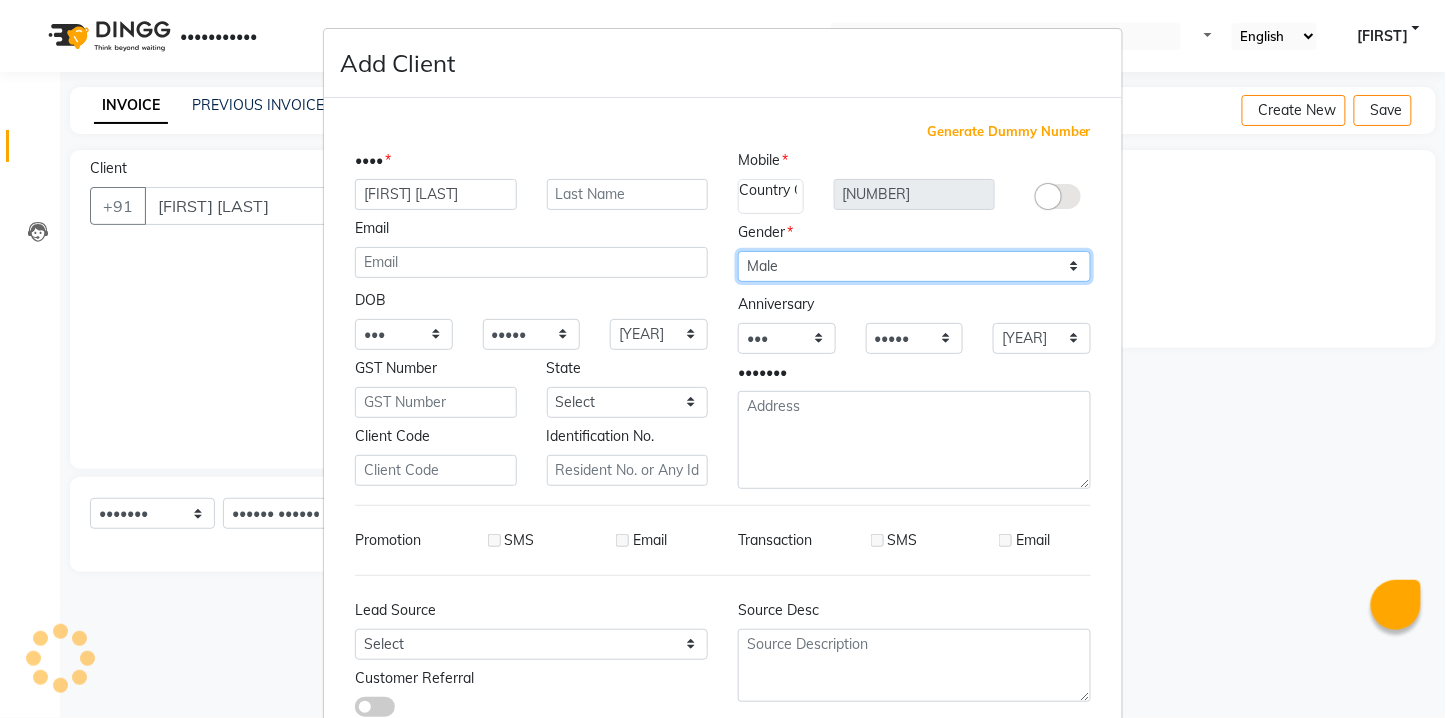 click on "Select Male Female Other Prefer Not To Say" at bounding box center (914, 266) 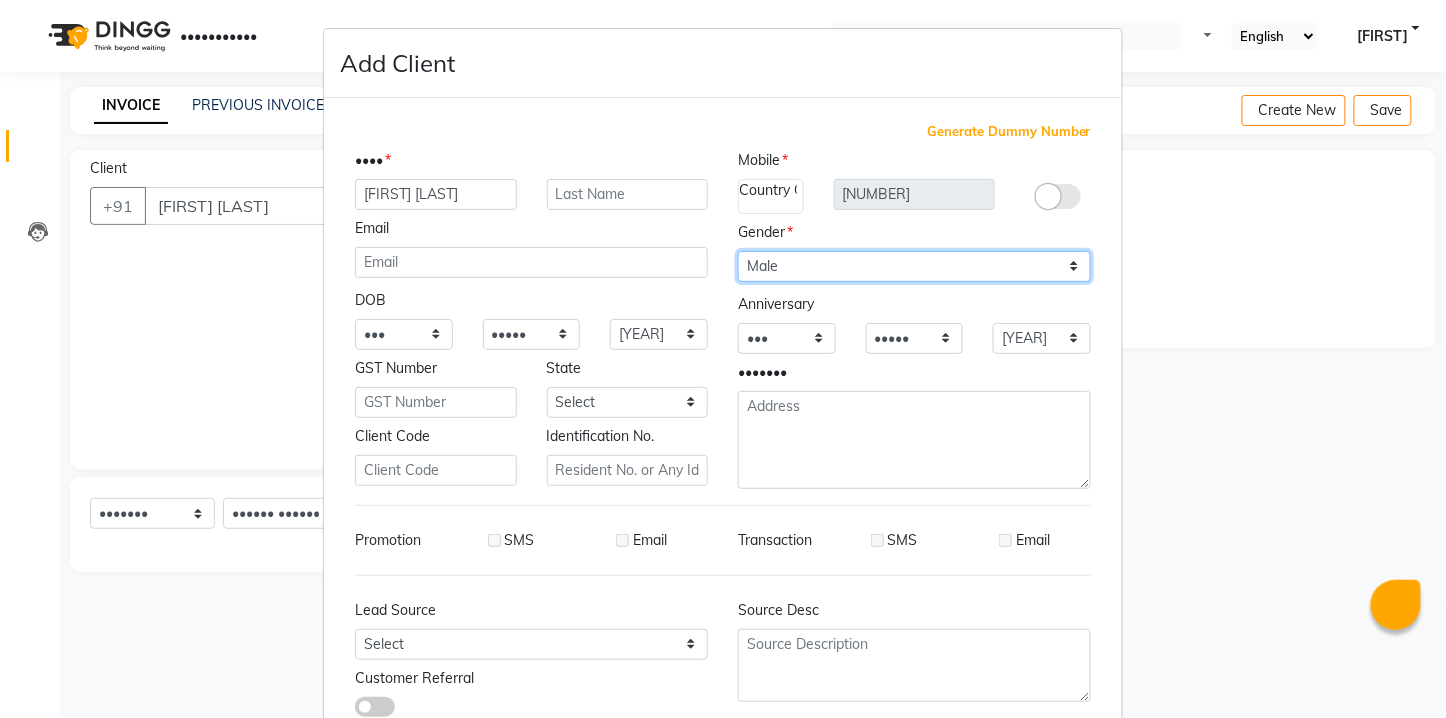 click on "Select Male Female Other Prefer Not To Say" at bounding box center [914, 266] 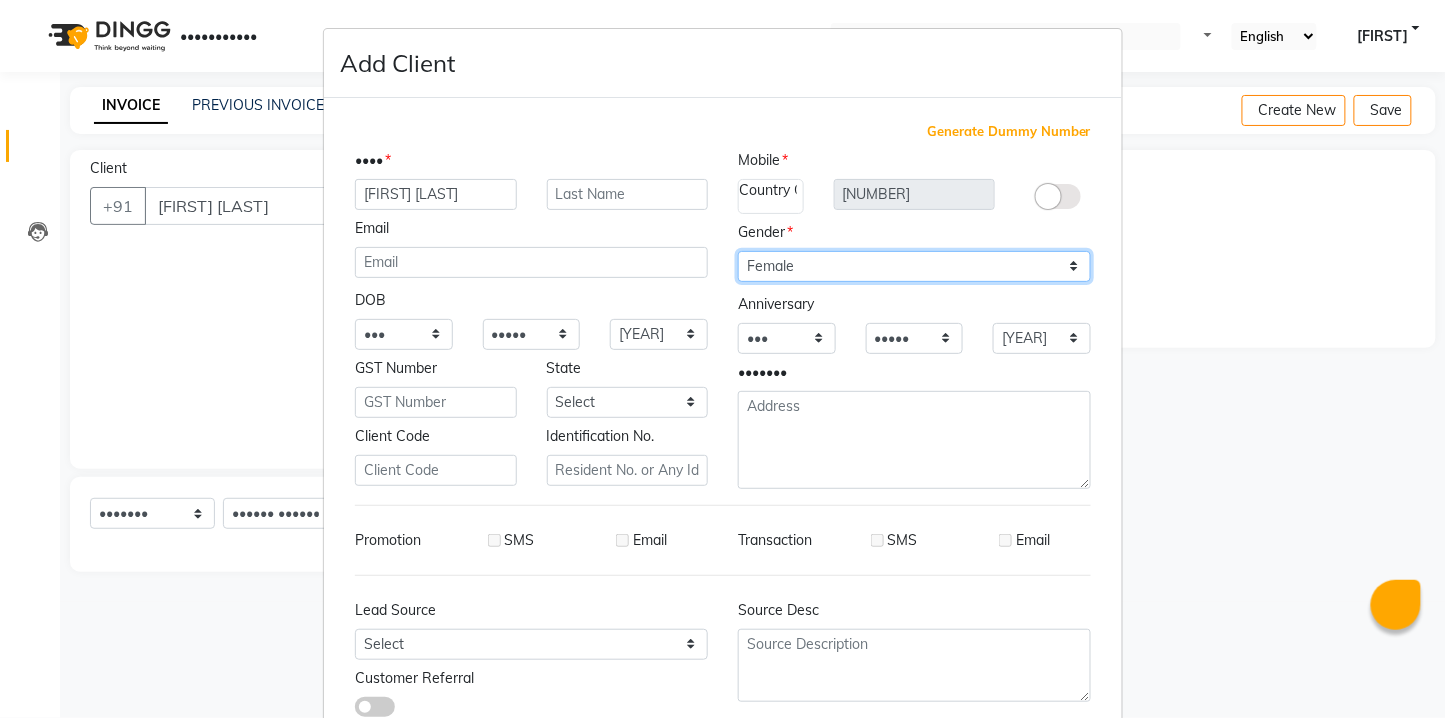 click on "Select Male Female Other Prefer Not To Say" at bounding box center (914, 266) 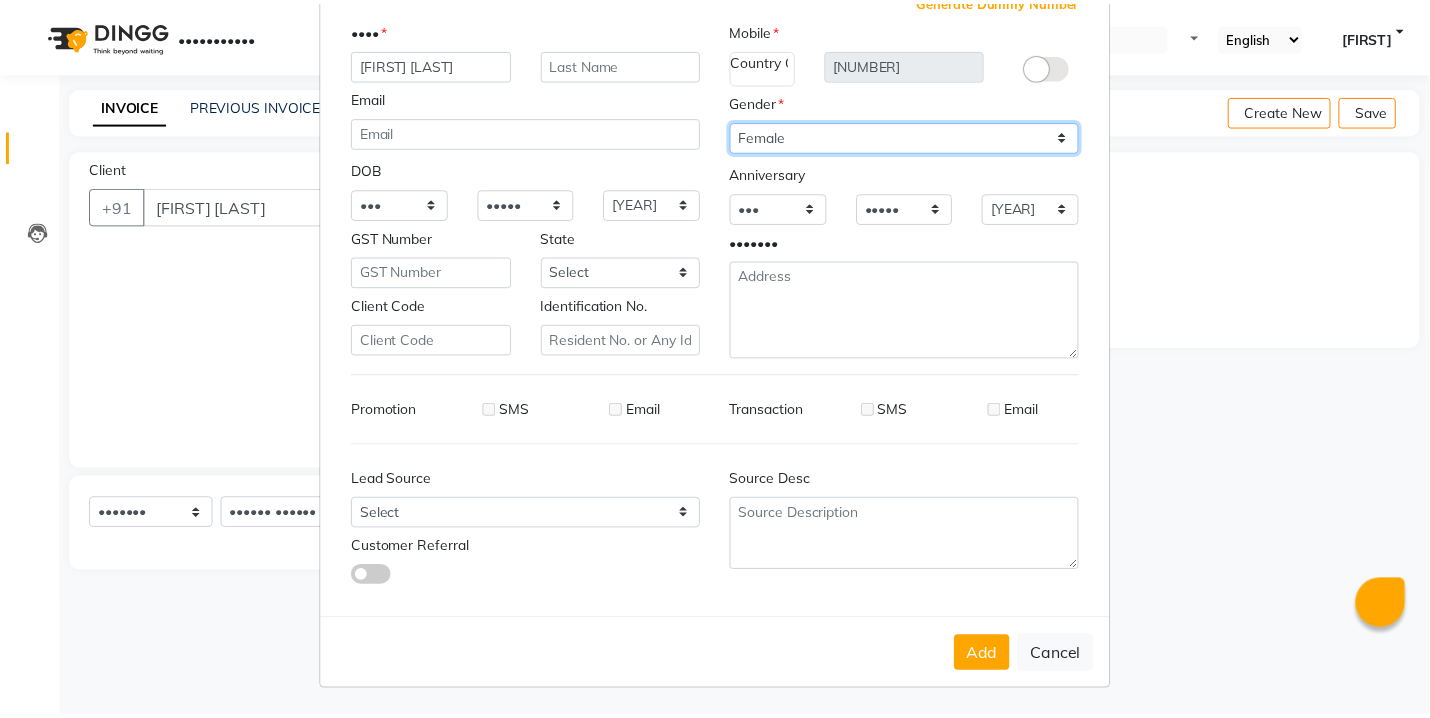 scroll, scrollTop: 132, scrollLeft: 0, axis: vertical 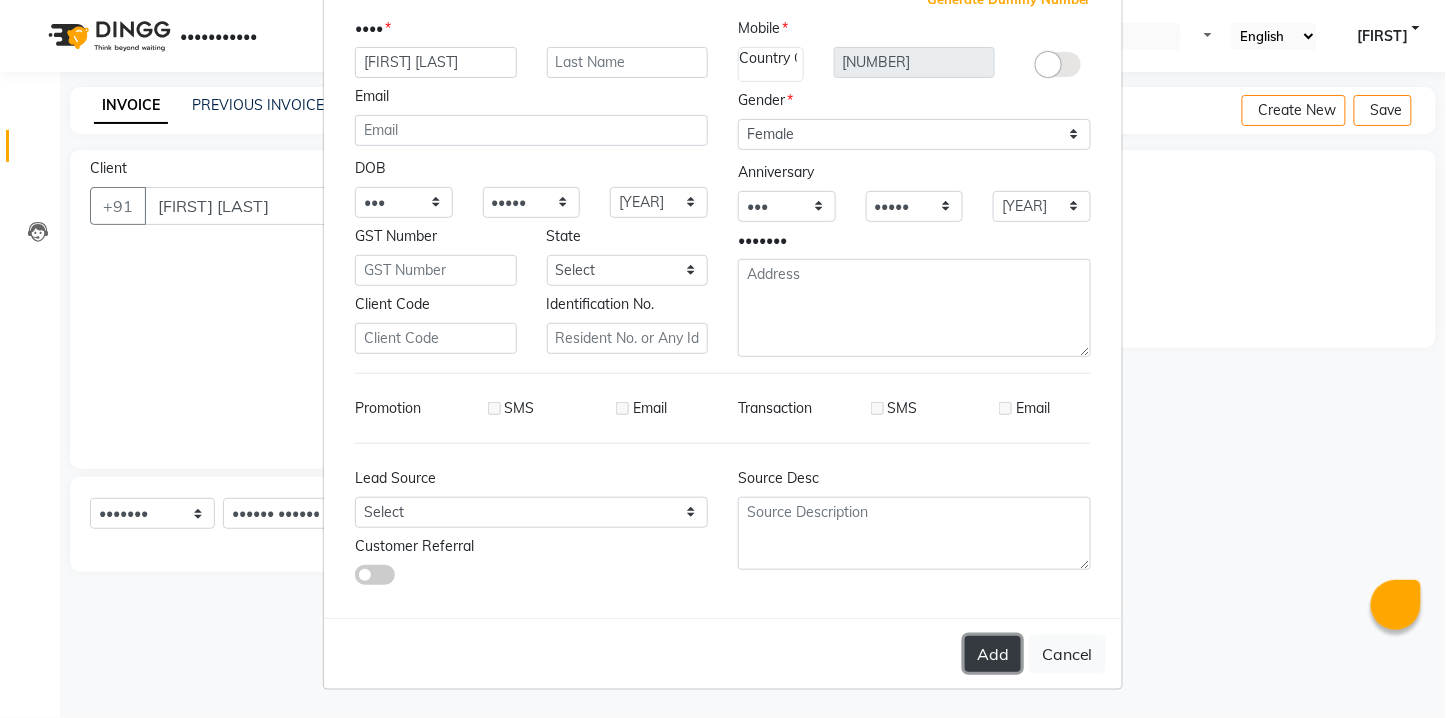 click on "Add" at bounding box center (993, 654) 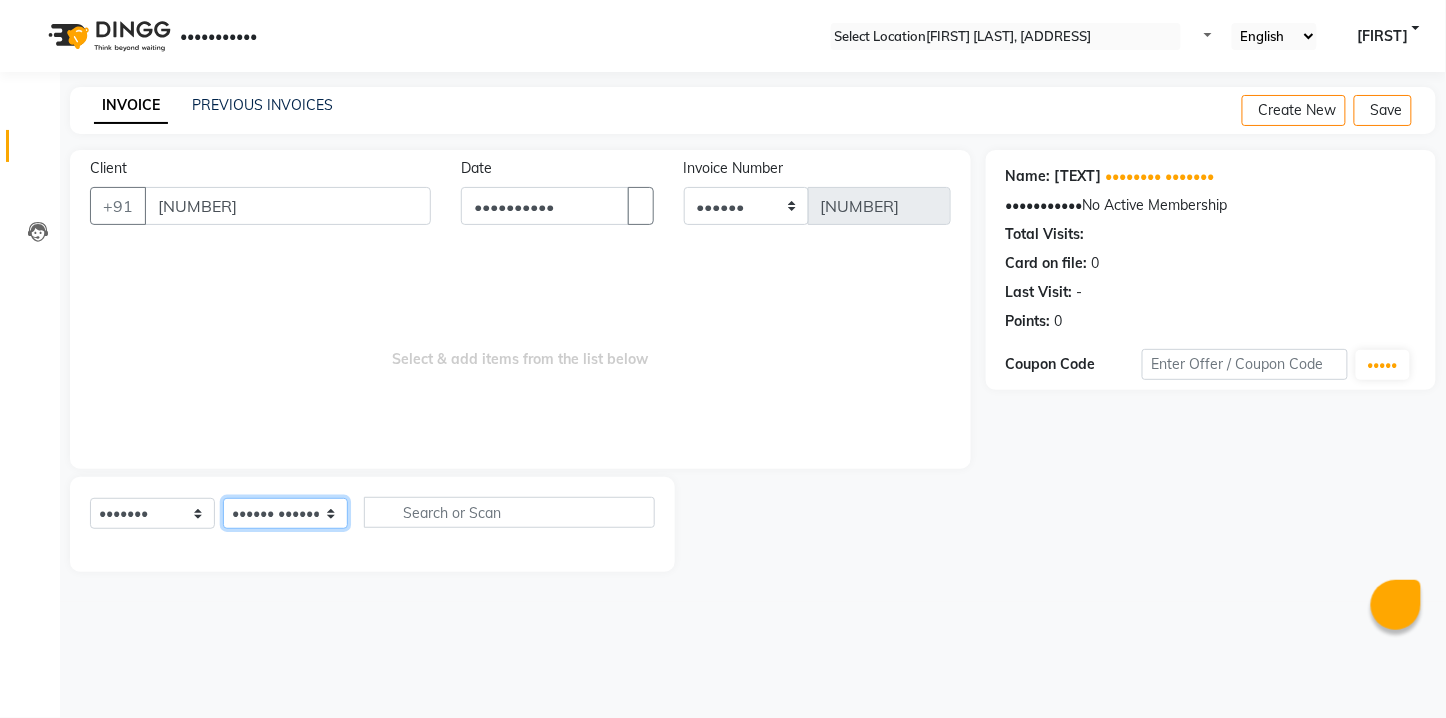 click on "•••••• ••••••• ••••• ••••• •••••• •••••••• •••••• •••••• ••••••• ••••••• •••• •• ••••• •••••• ••••••  •••• •••••• ••••" at bounding box center (285, 513) 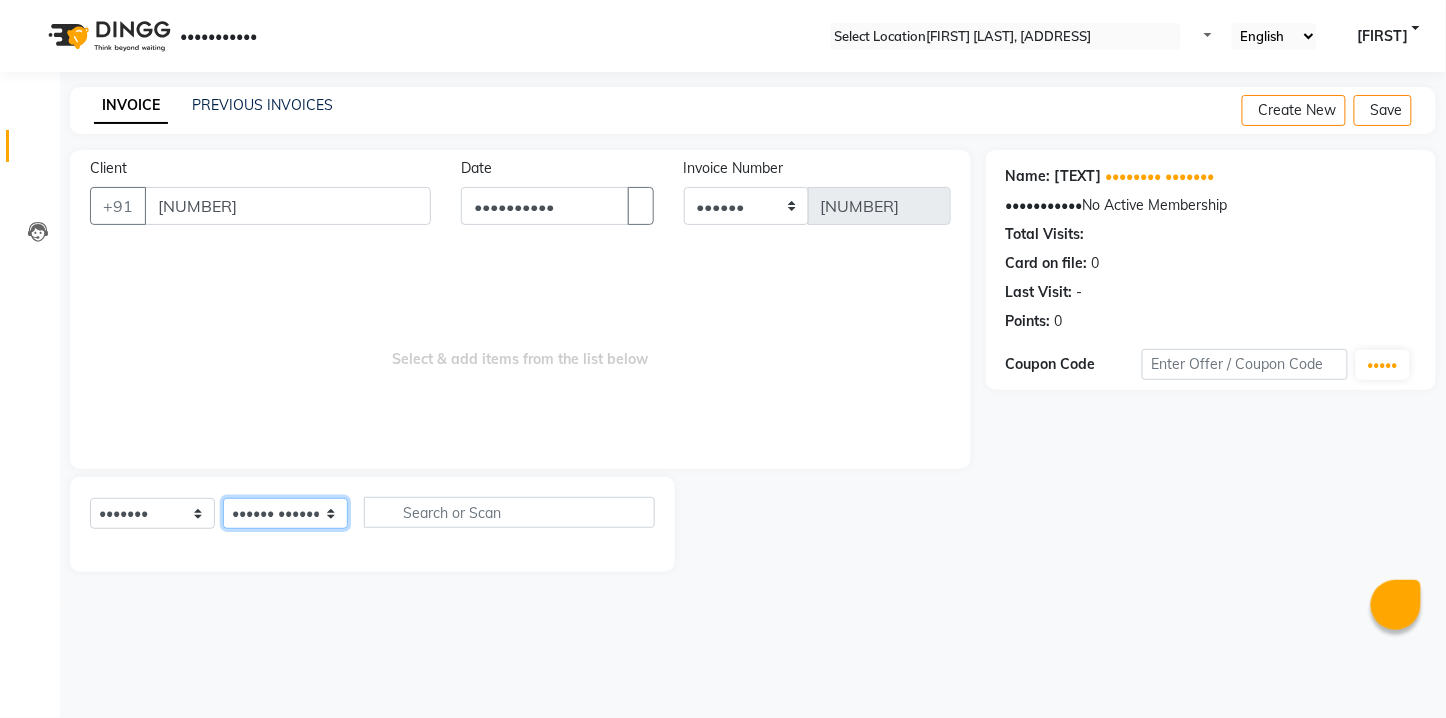 click on "•••••• ••••••• ••••• ••••• •••••• •••••••• •••••• •••••• ••••••• ••••••• •••• •• ••••• •••••• ••••••  •••• •••••• ••••" at bounding box center [285, 513] 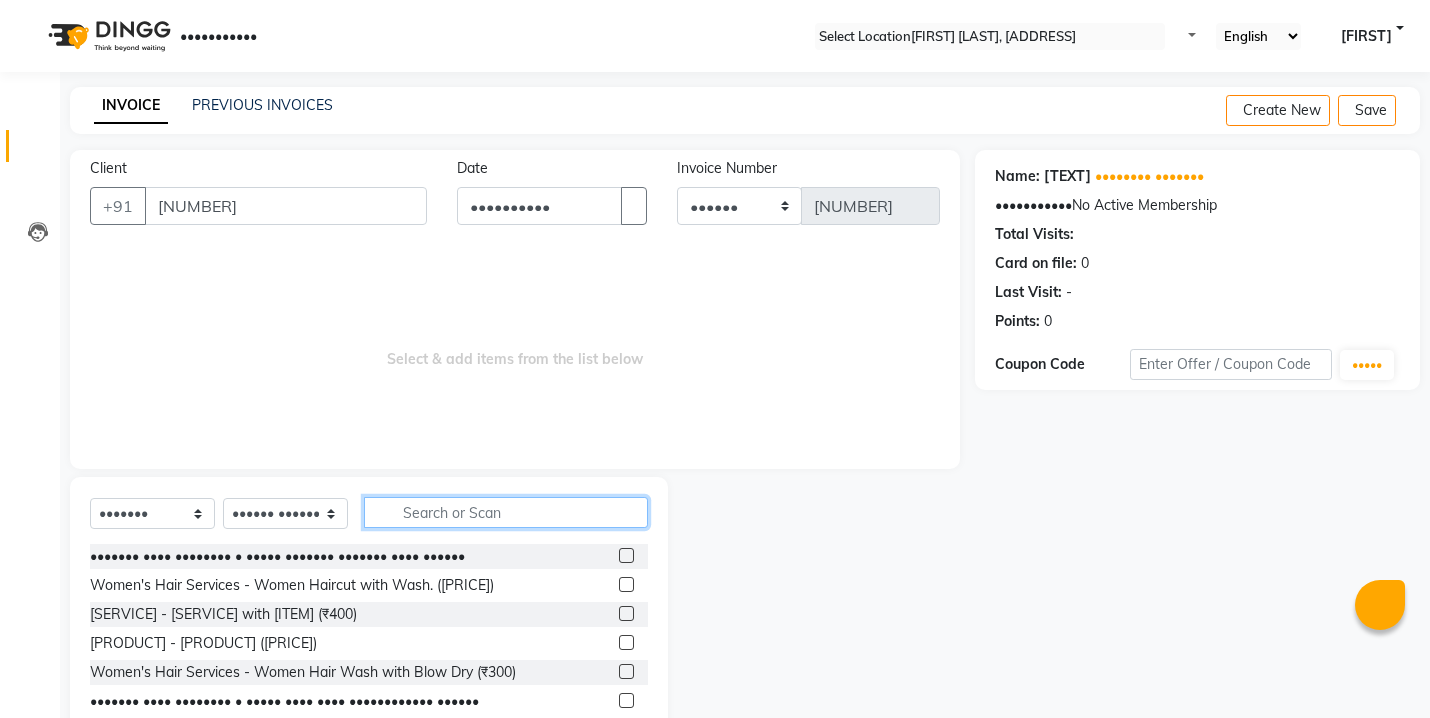 click at bounding box center [506, 512] 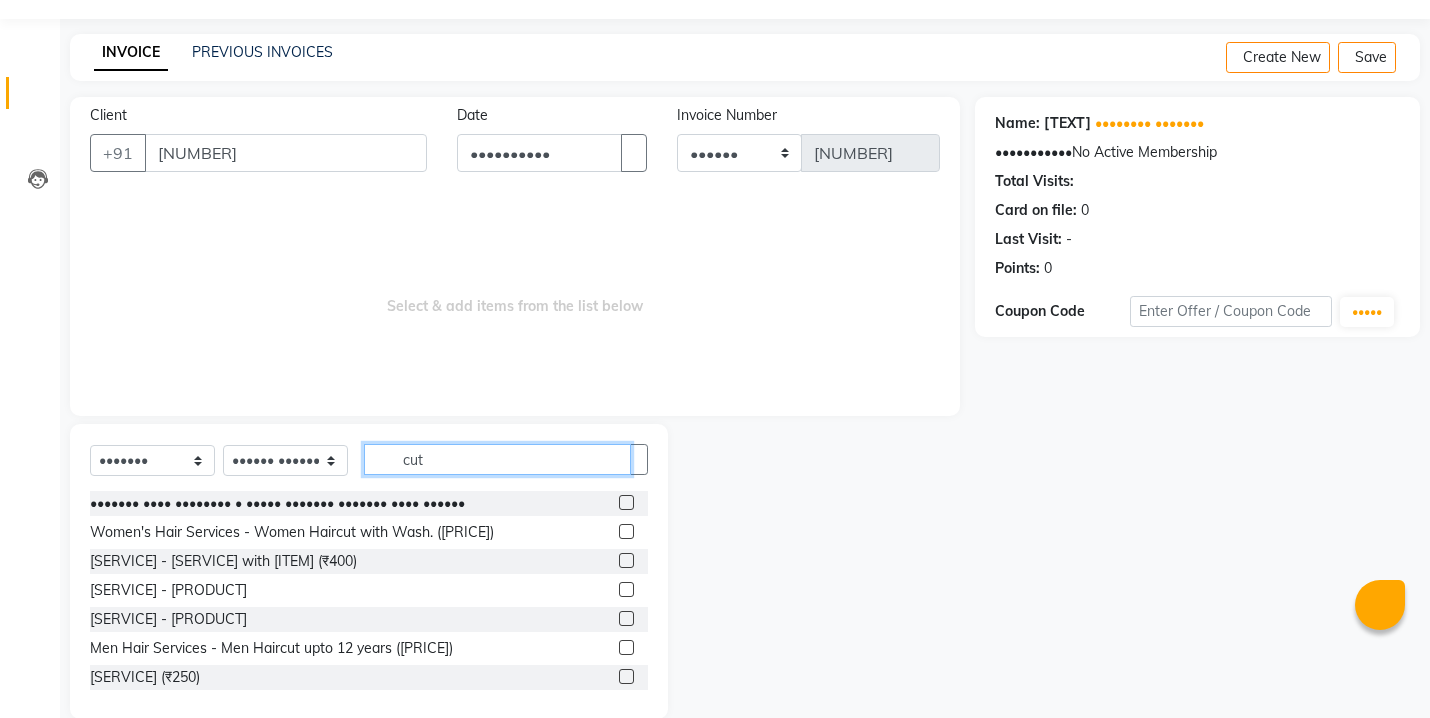 scroll, scrollTop: 82, scrollLeft: 0, axis: vertical 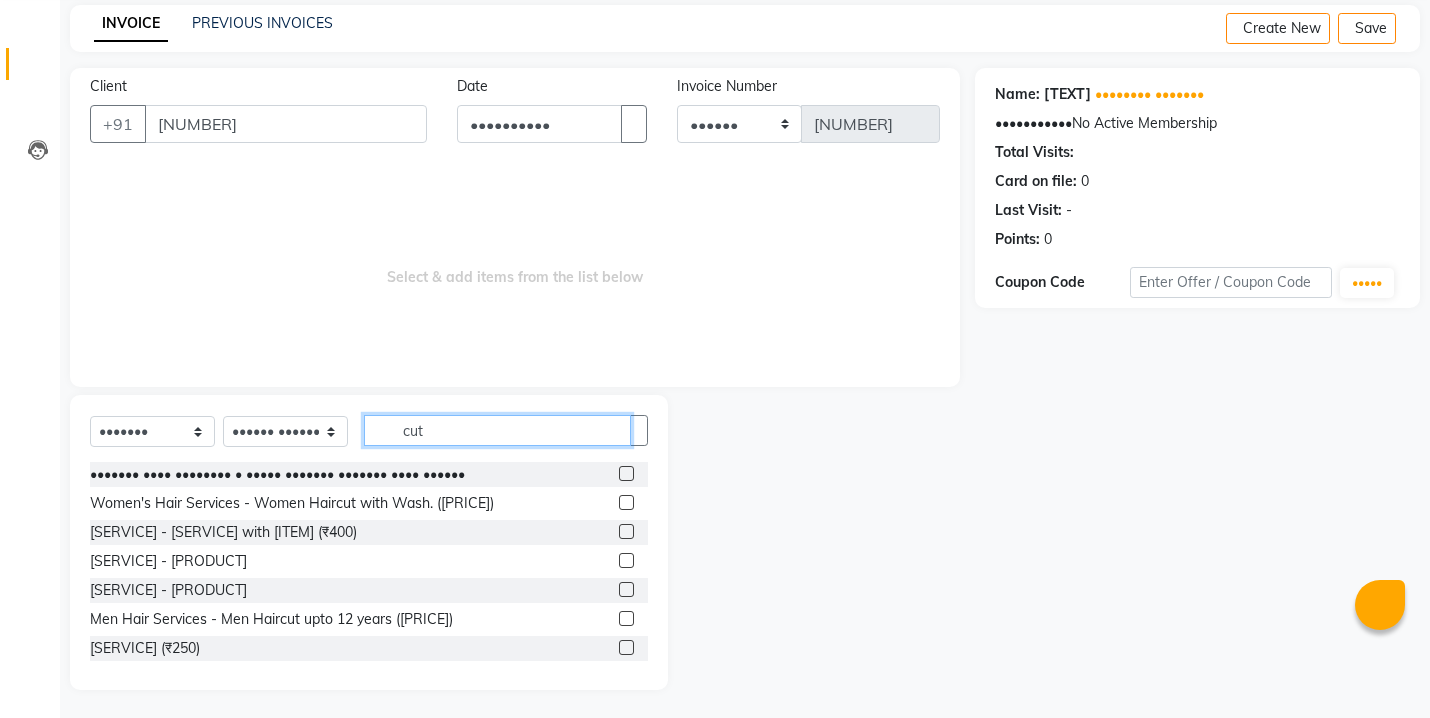 type on "cut" 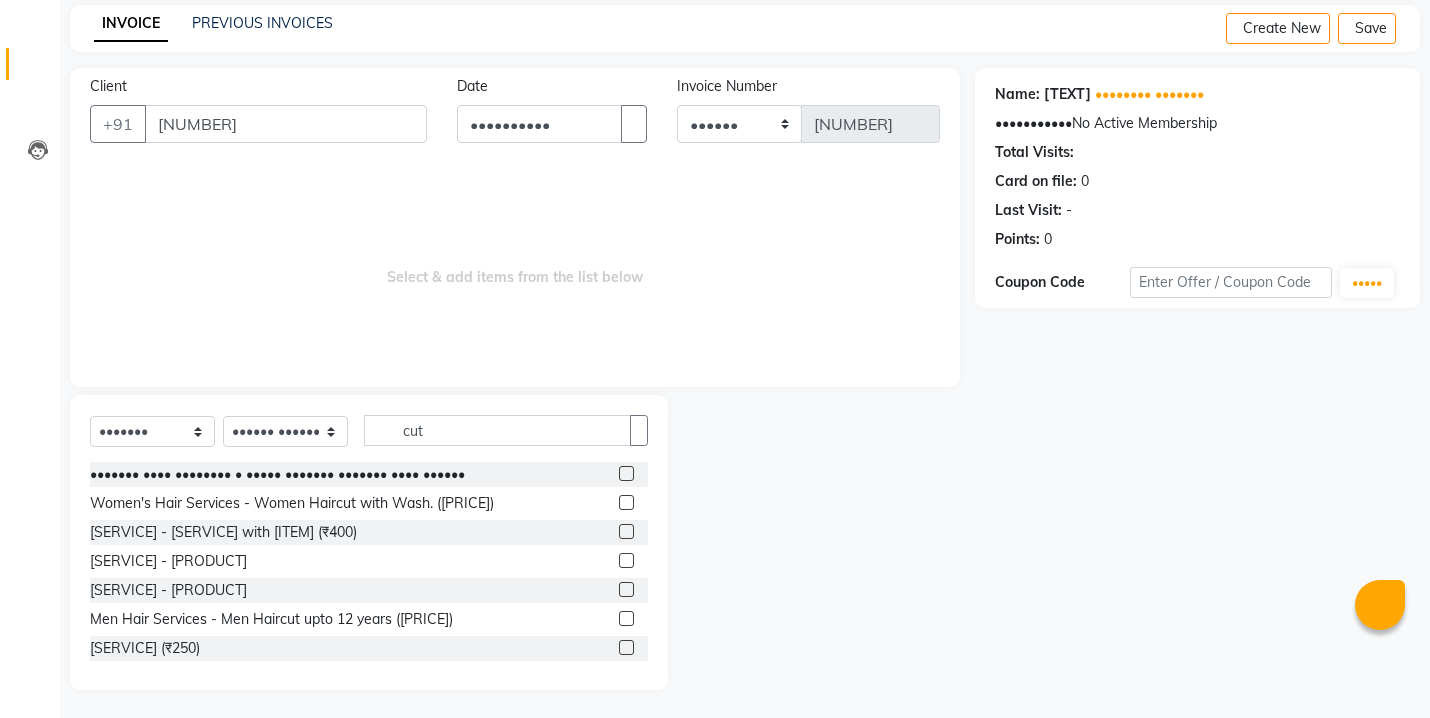 click on "[SERVICE] - [PRODUCT]" at bounding box center (369, 590) 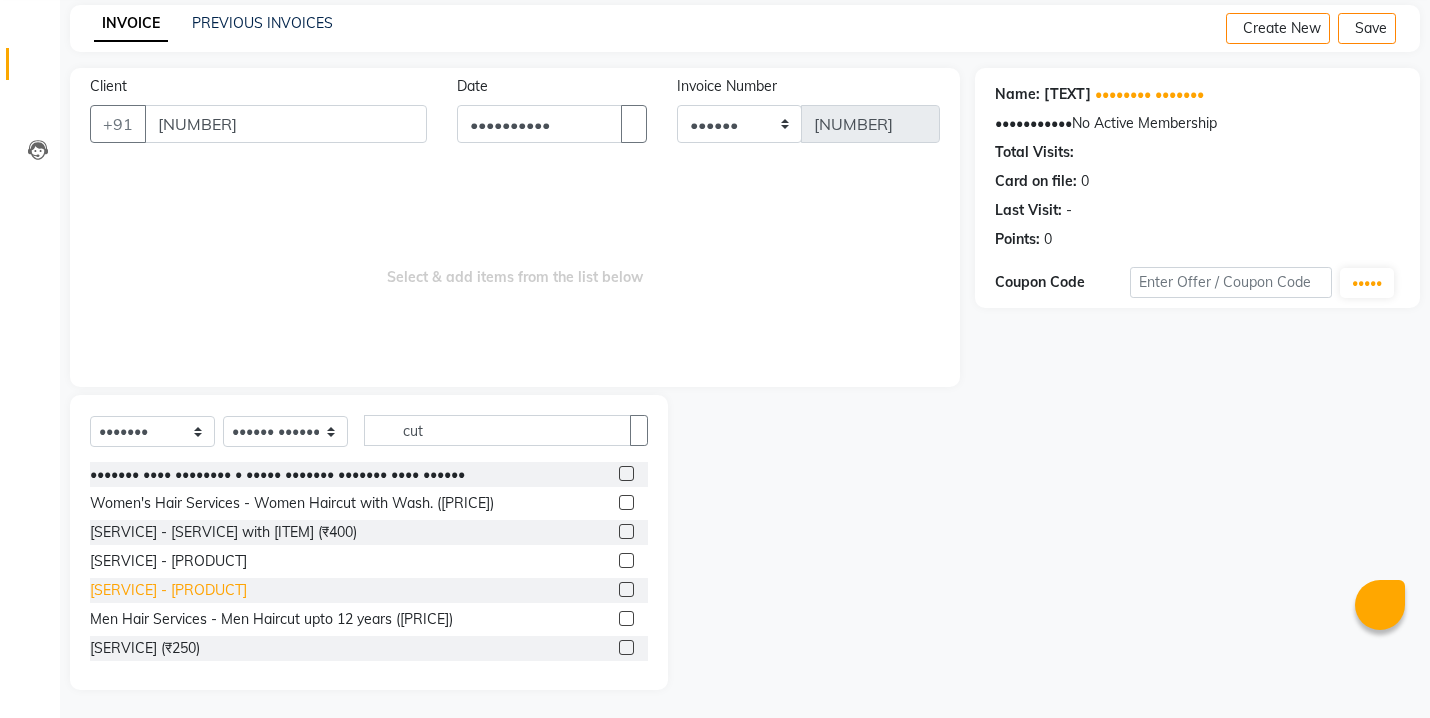 click on "[SERVICE] - [PRODUCT]" at bounding box center (277, 474) 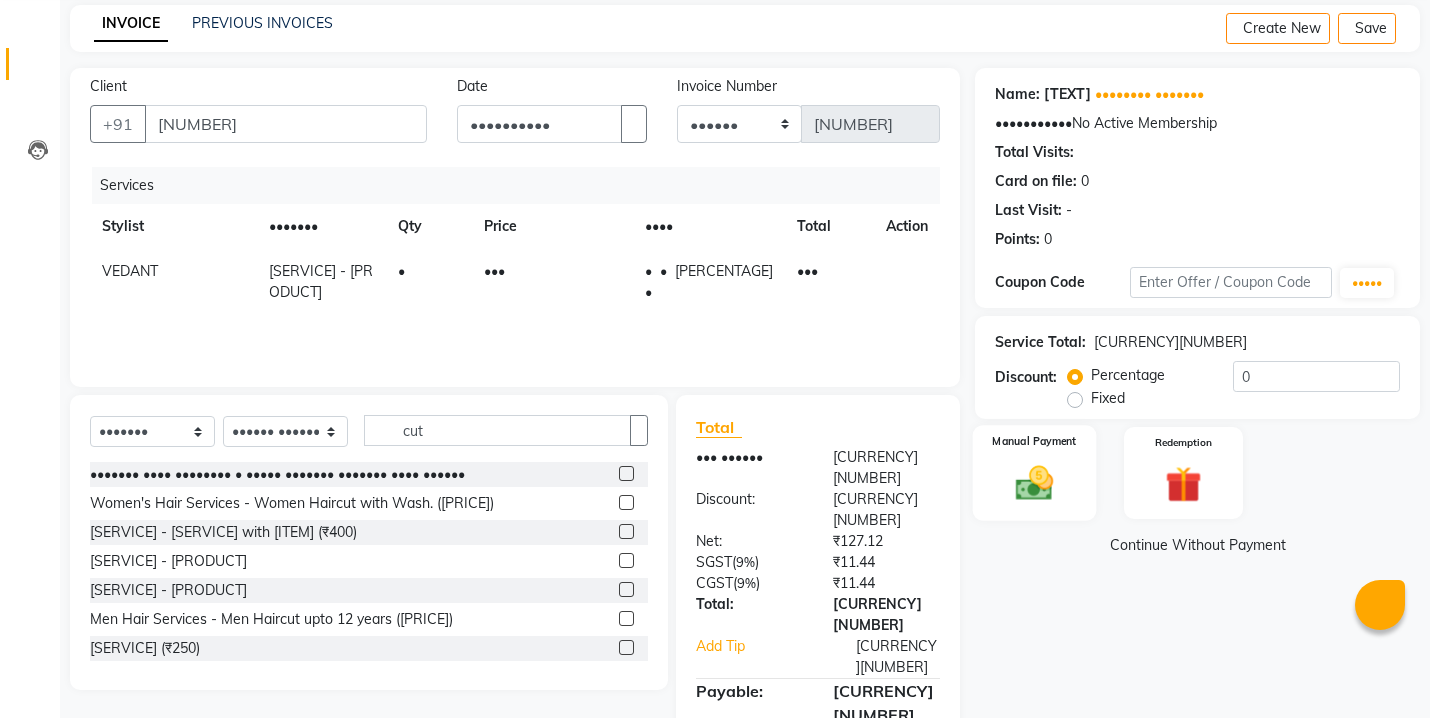 click on "Manual Payment" at bounding box center (1035, 473) 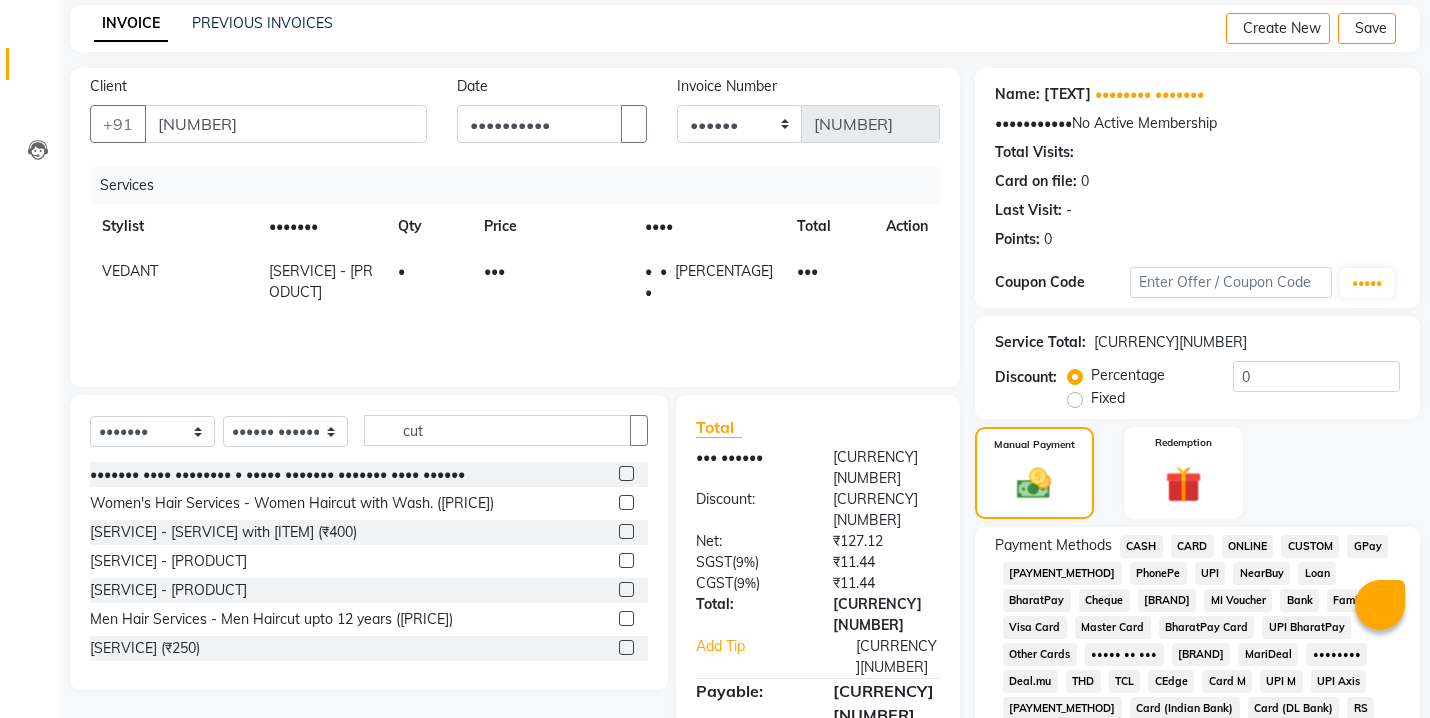 click on "CASH" at bounding box center [1141, 546] 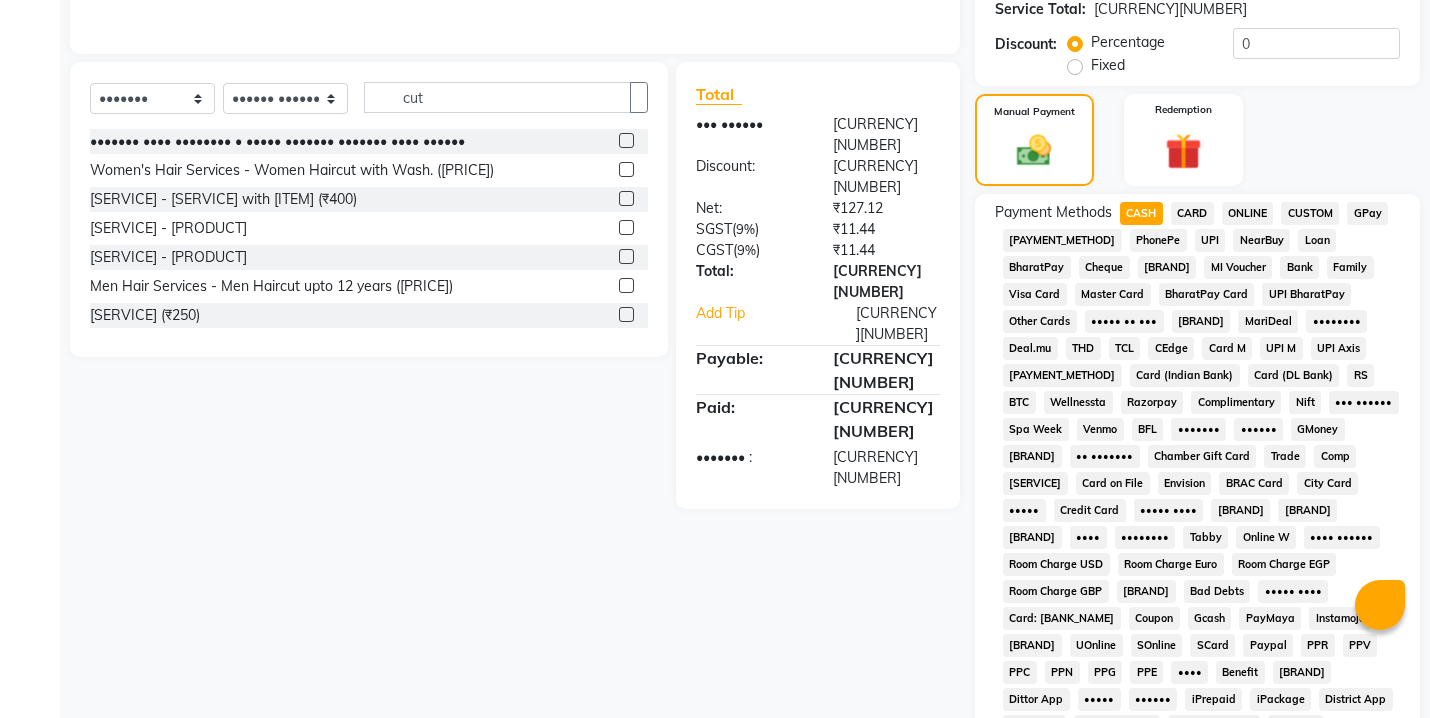 scroll, scrollTop: 637, scrollLeft: 0, axis: vertical 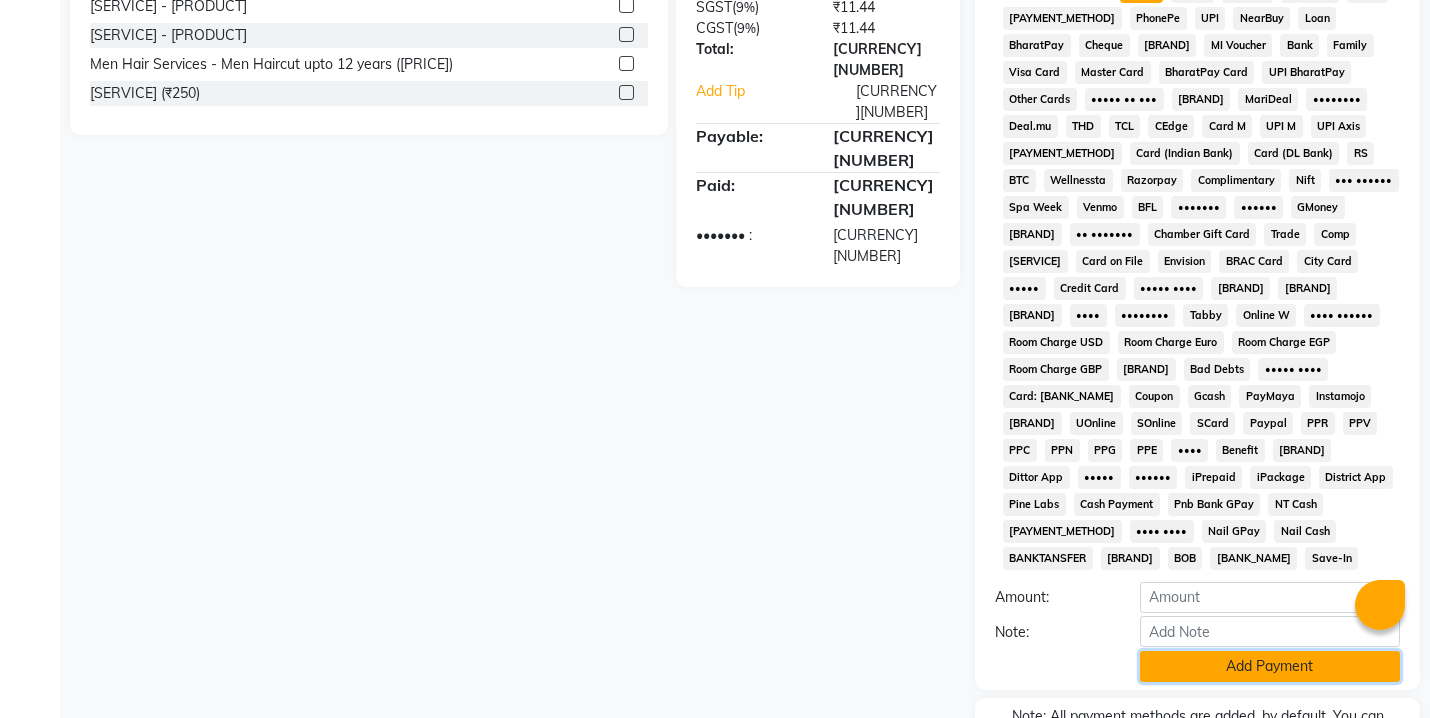 click on "Add Payment" at bounding box center (1270, 666) 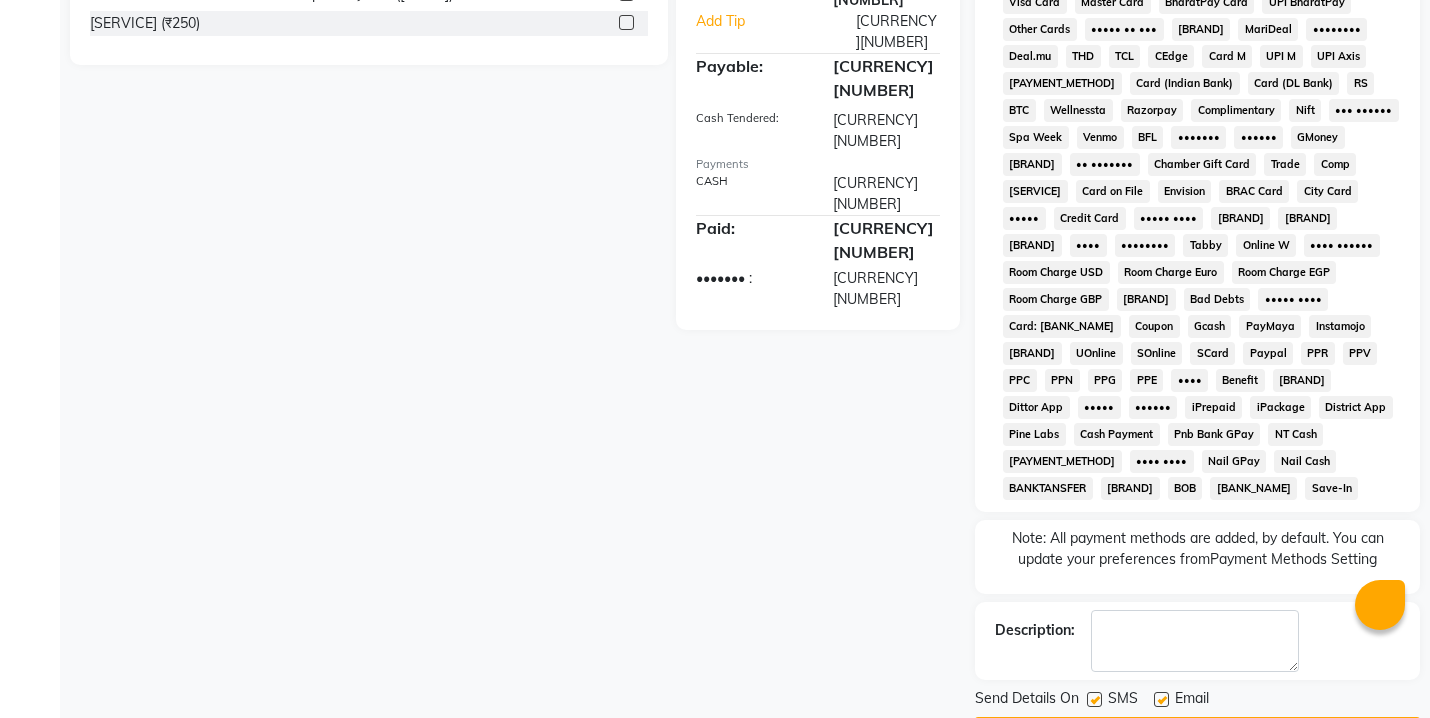 scroll, scrollTop: 745, scrollLeft: 0, axis: vertical 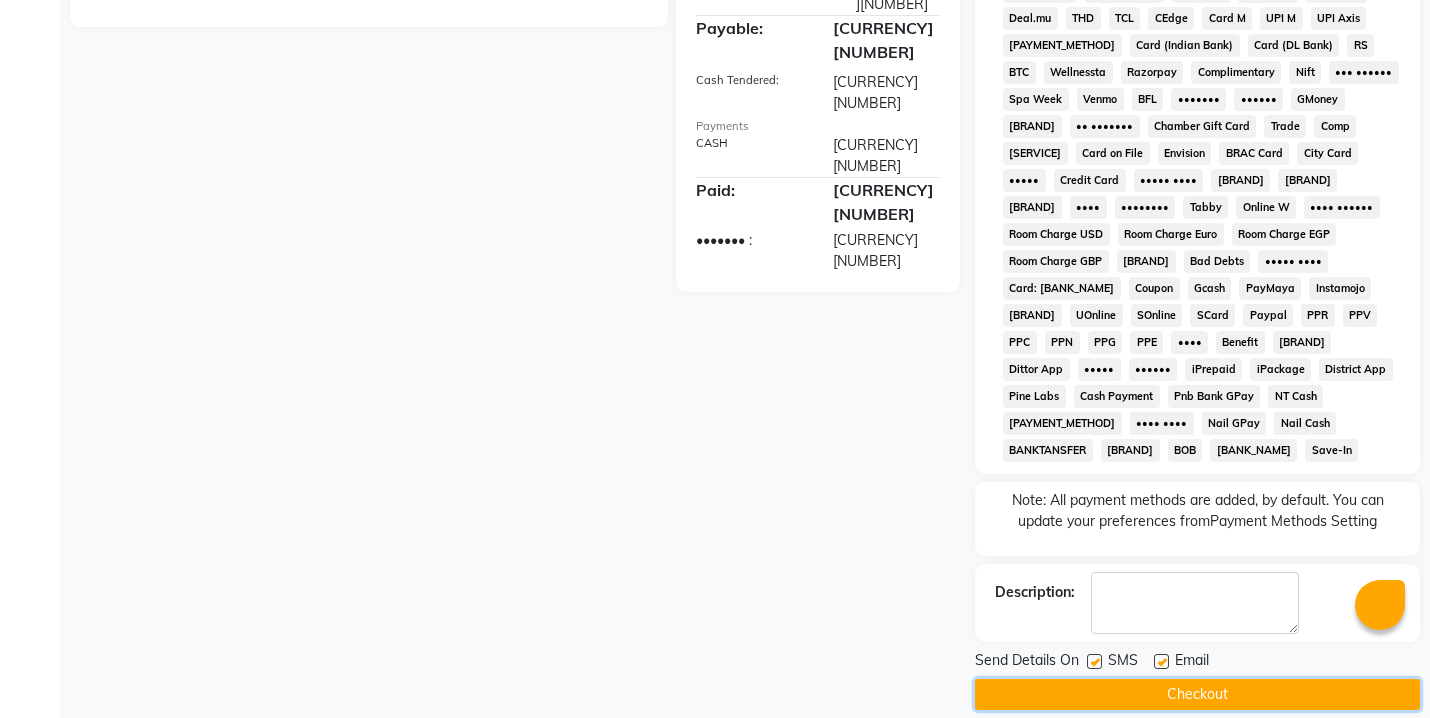 click on "Checkout" at bounding box center [1197, 694] 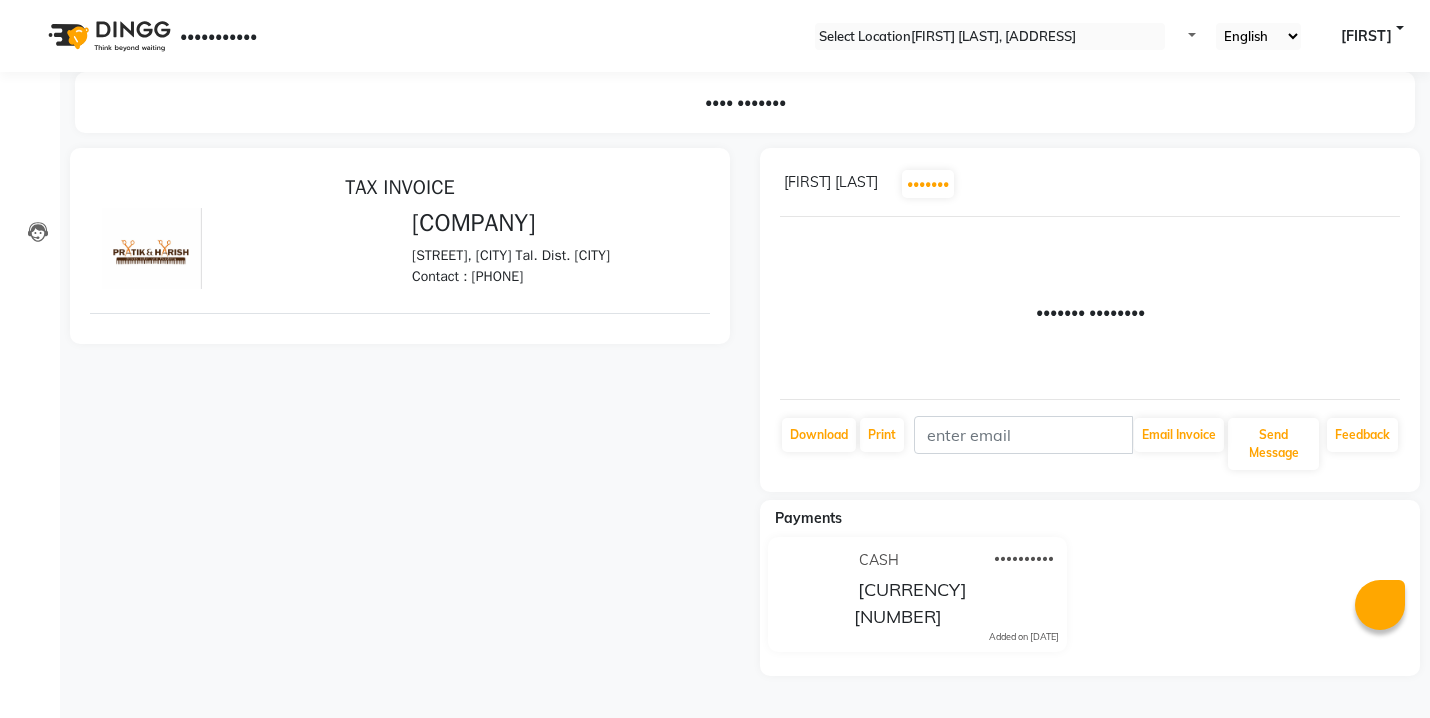 scroll, scrollTop: 0, scrollLeft: 0, axis: both 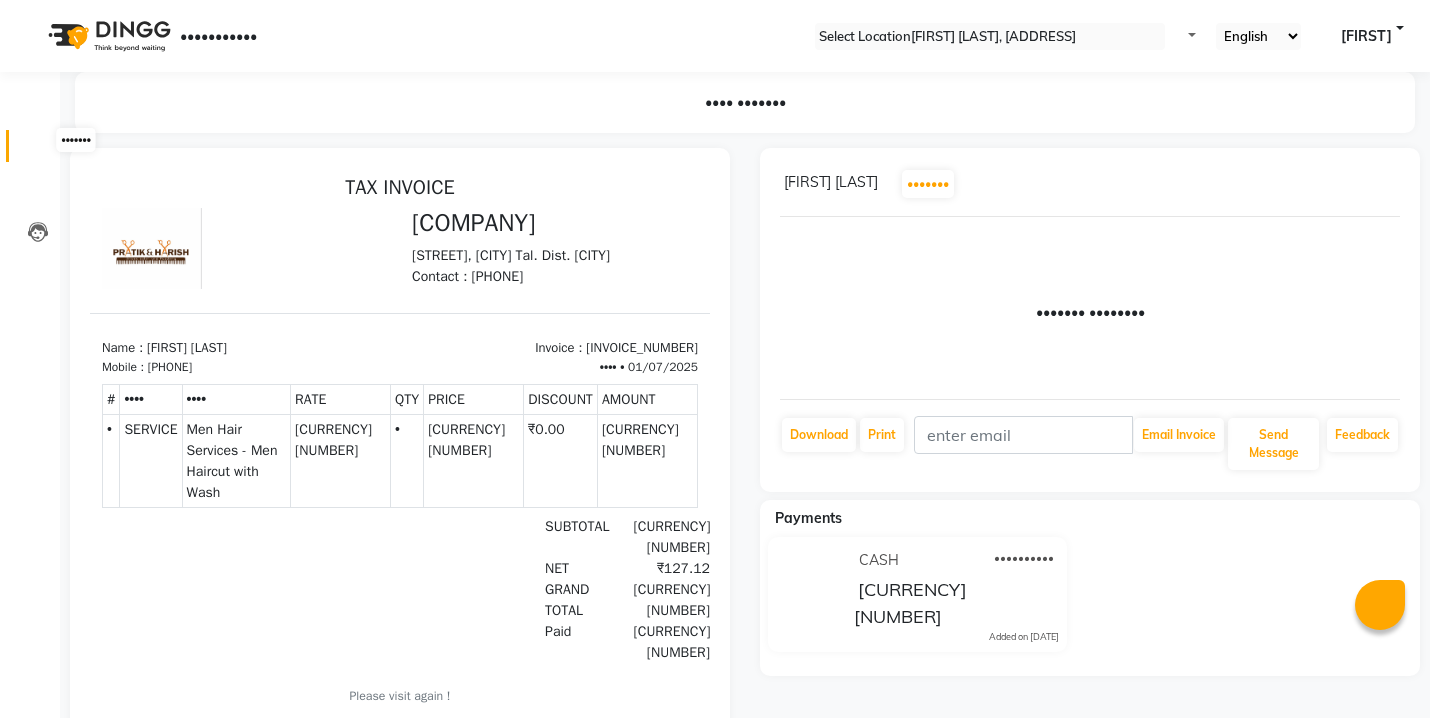 click at bounding box center (38, 151) 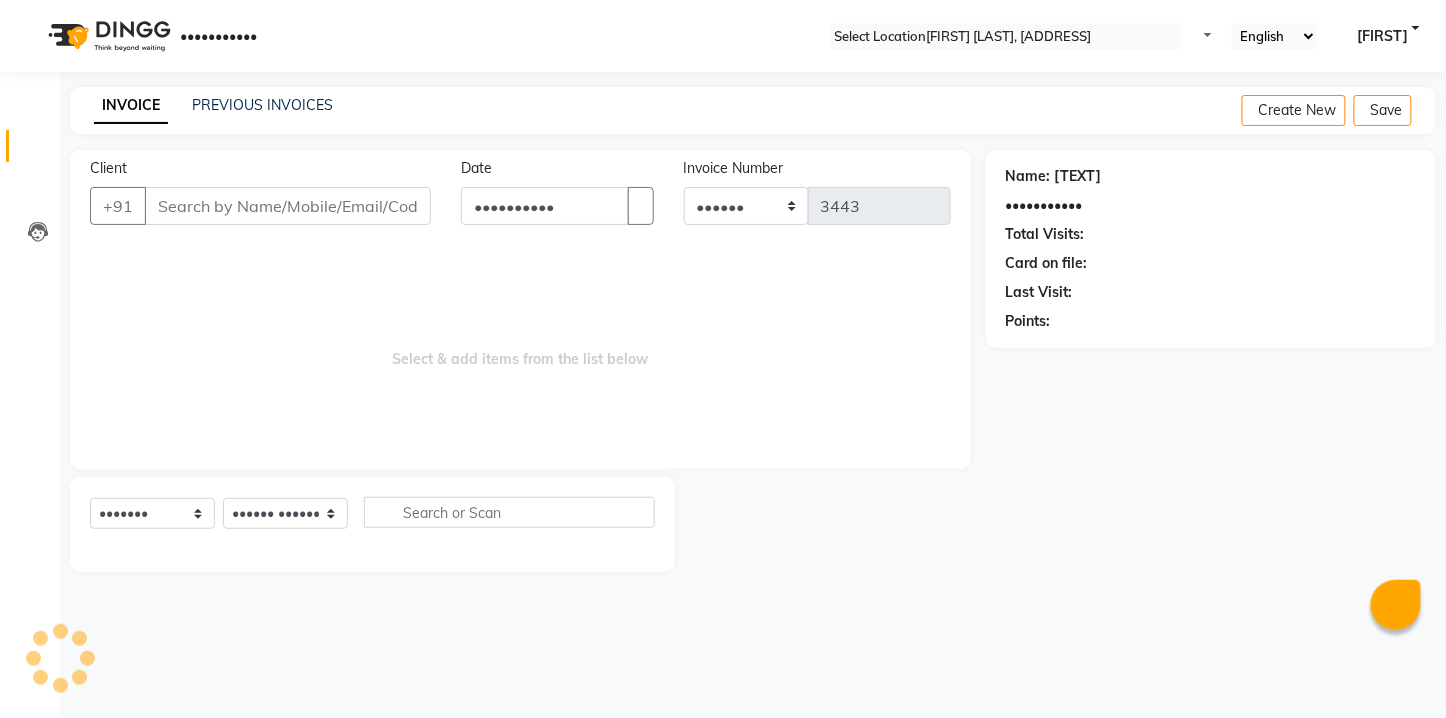 click on "Client" at bounding box center [288, 206] 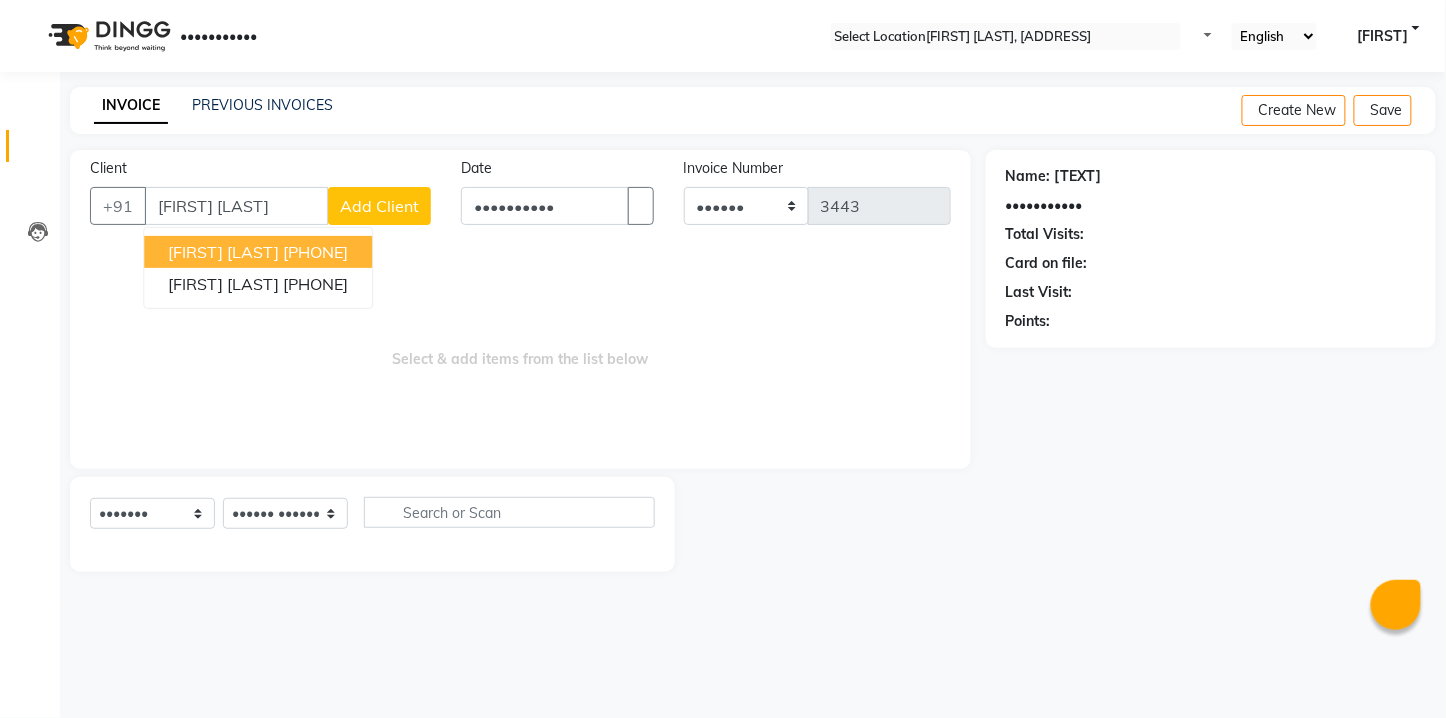 click on "[FIRST] [LAST]" at bounding box center (223, 252) 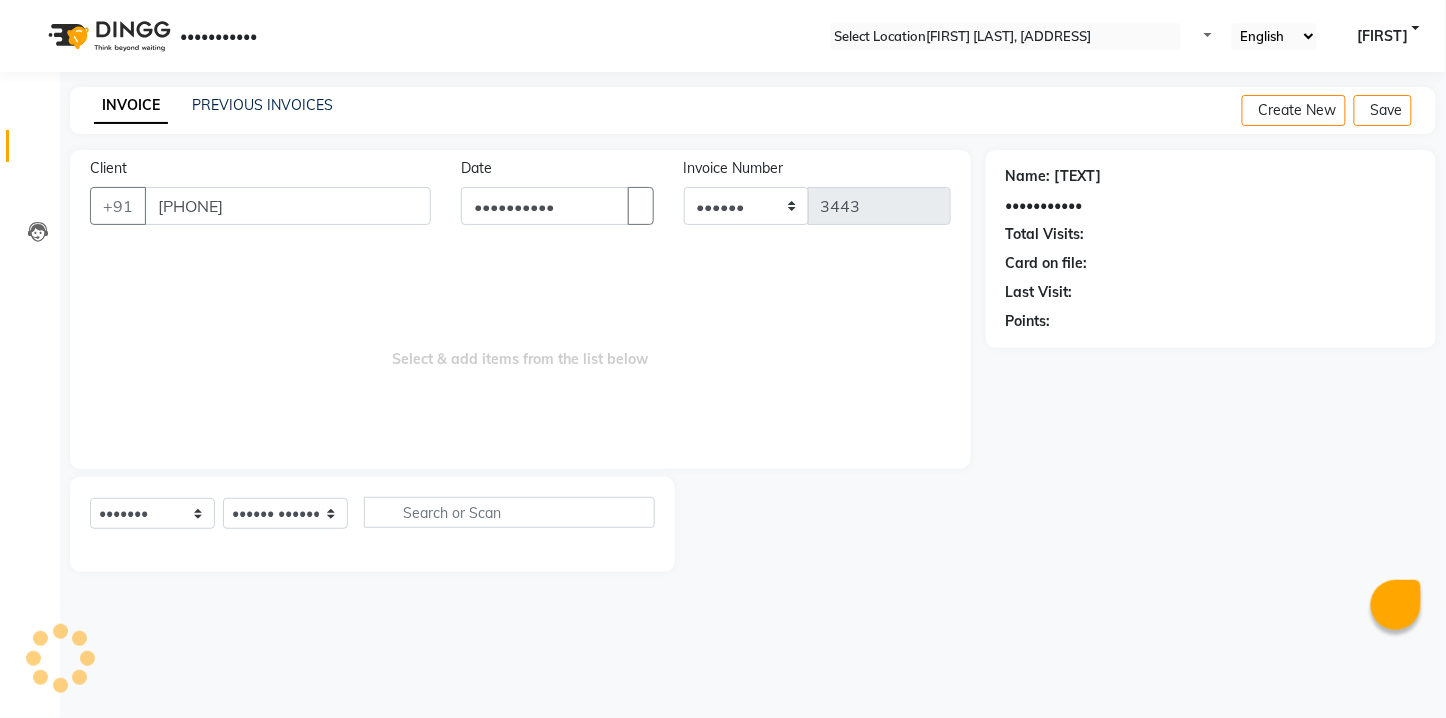 type on "[PHONE]" 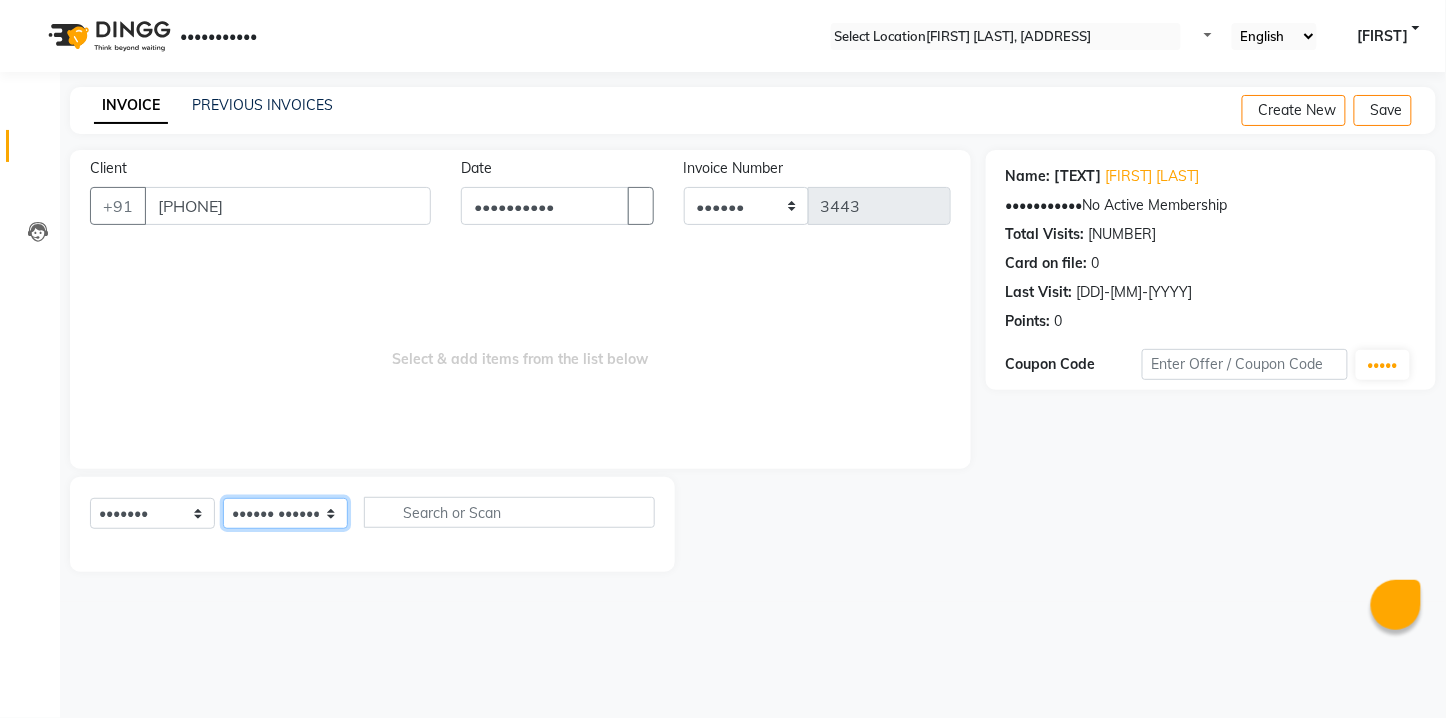 click on "•••••• ••••••• ••••• ••••• •••••• •••••••• •••••• •••••• ••••••• ••••••• •••• •• ••••• •••••• ••••••  •••• •••••• ••••" at bounding box center [285, 513] 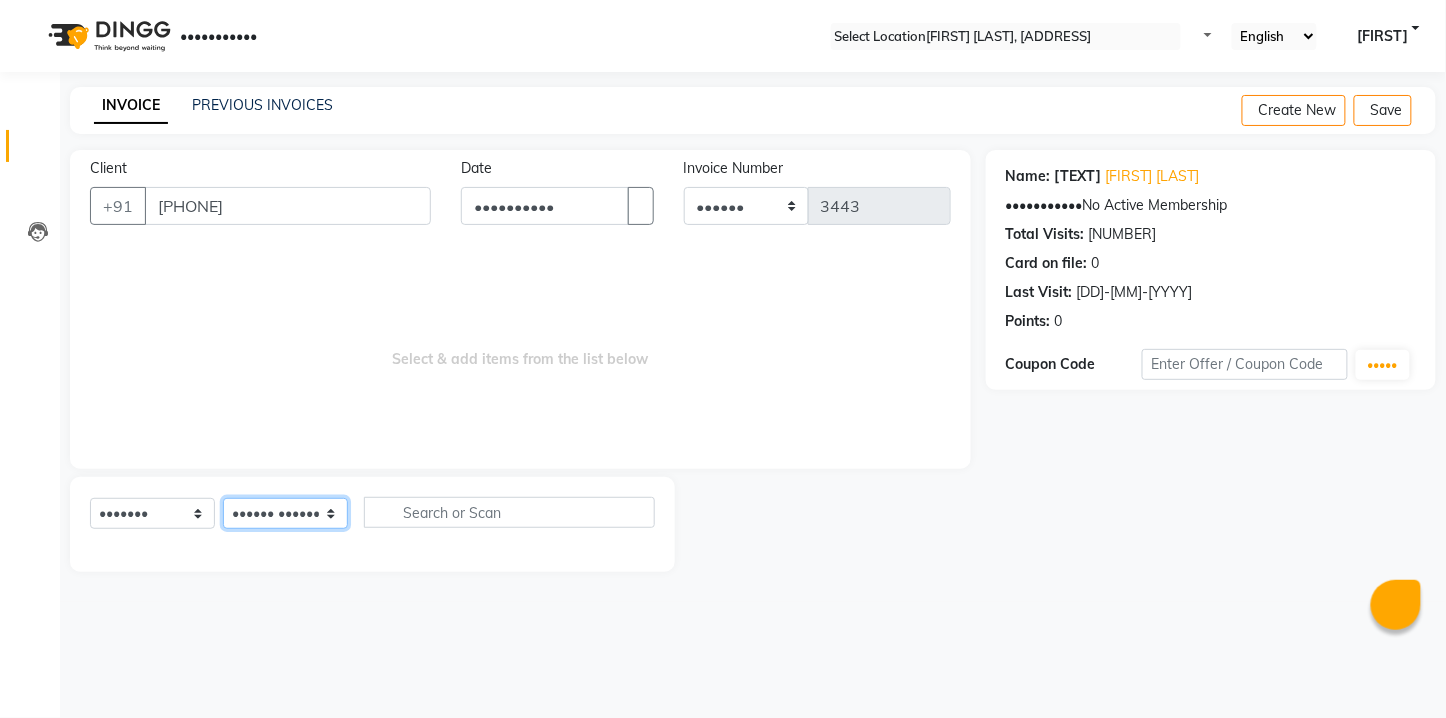 select on "53015" 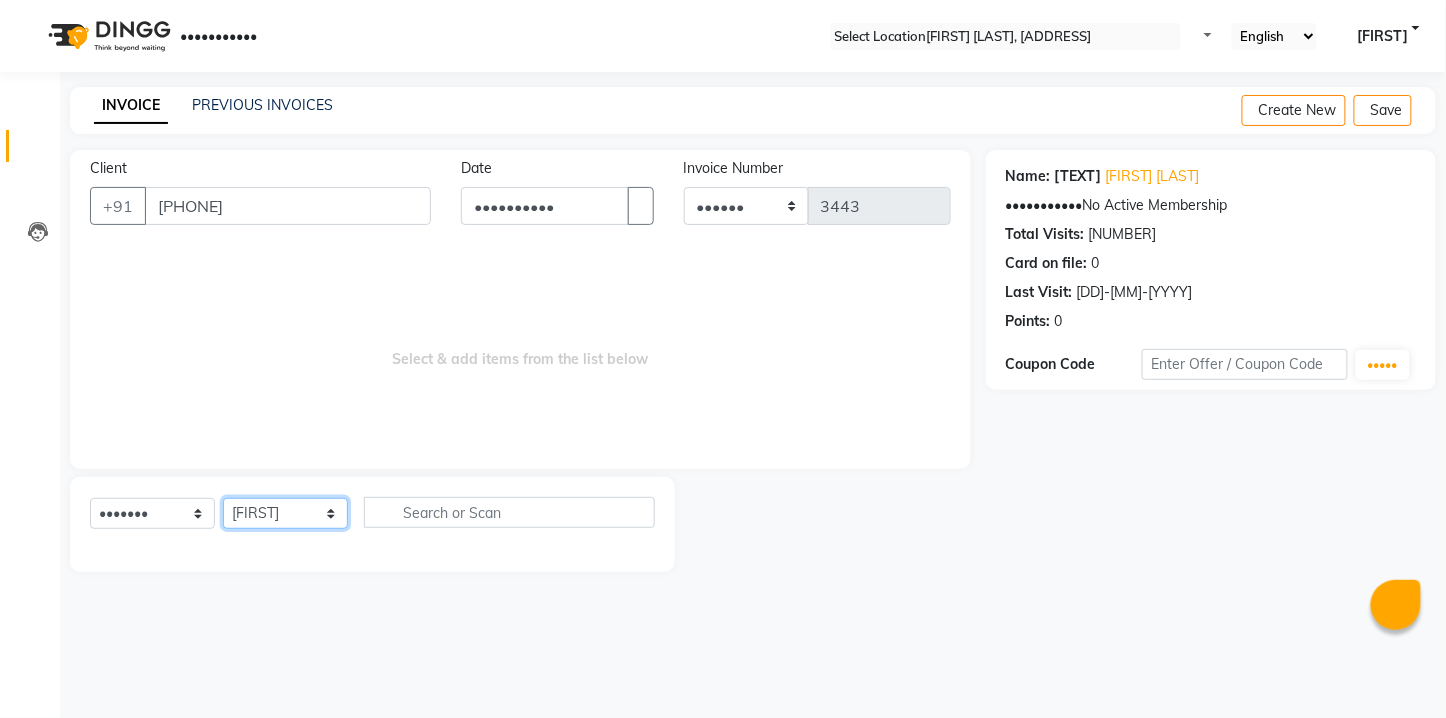click on "•••••• ••••••• ••••• ••••• •••••• •••••••• •••••• •••••• ••••••• ••••••• •••• •• ••••• •••••• ••••••  •••• •••••• ••••" at bounding box center [285, 513] 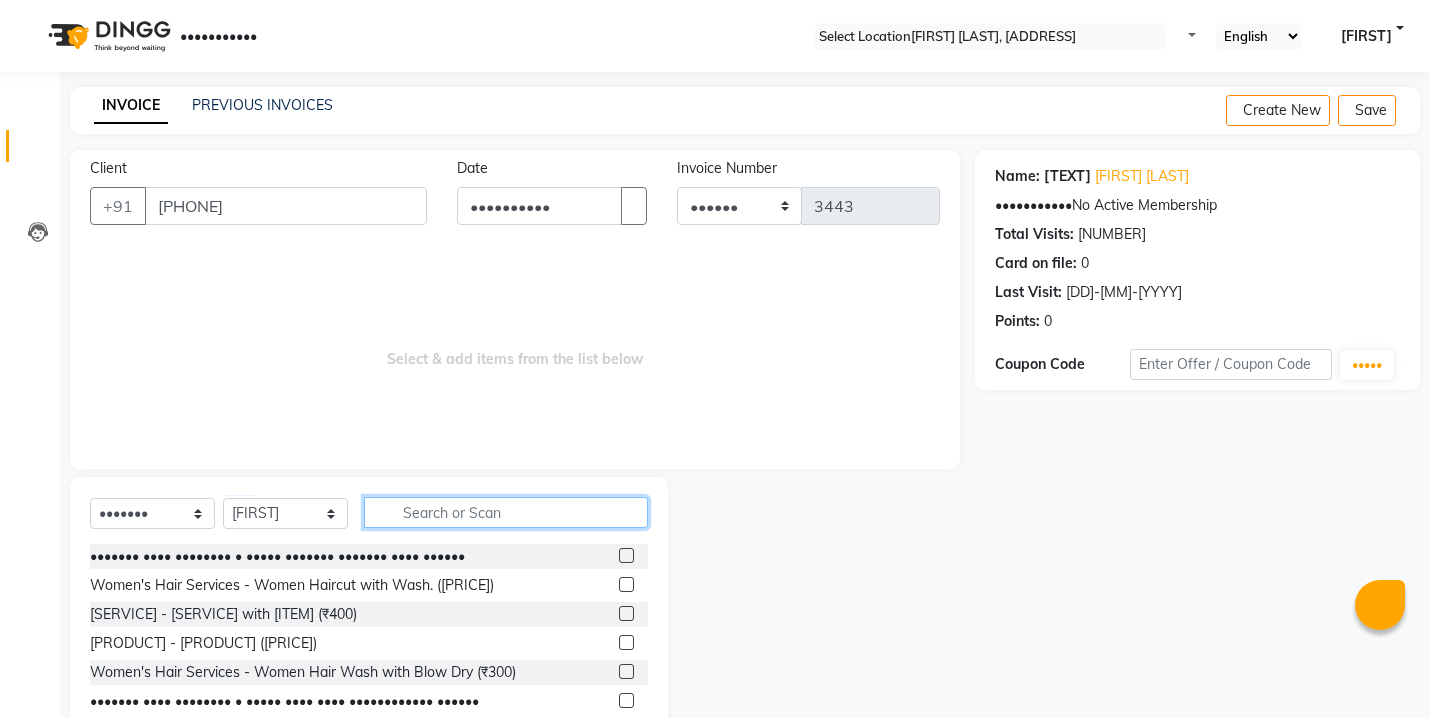 click at bounding box center (506, 512) 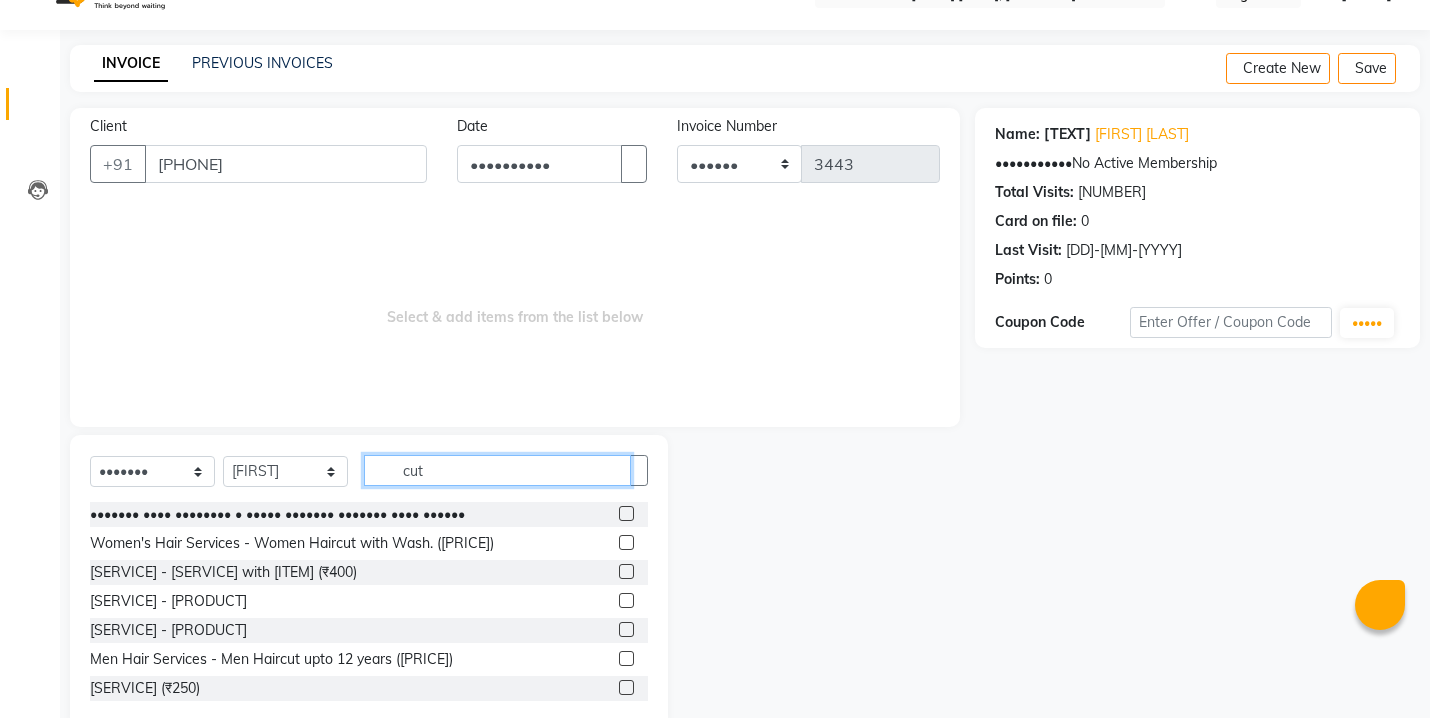 scroll, scrollTop: 82, scrollLeft: 0, axis: vertical 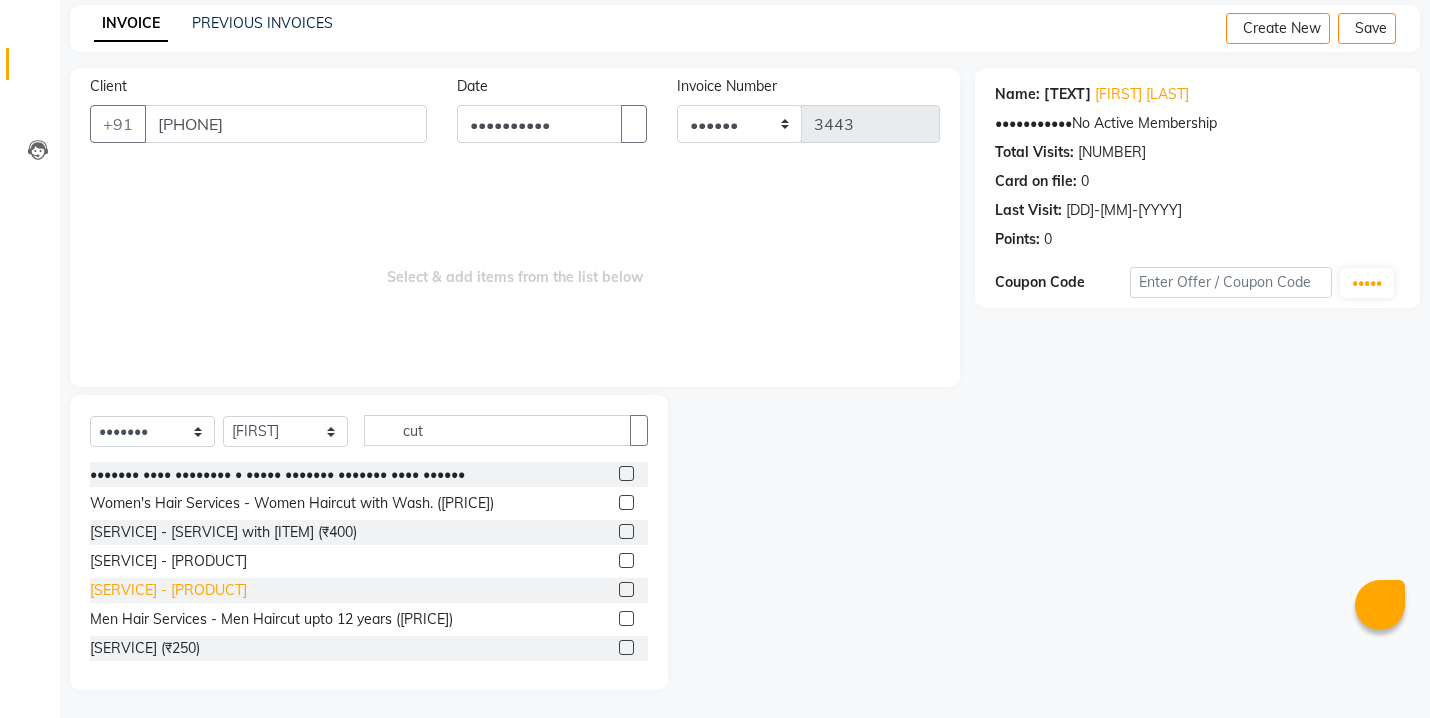 click on "[SERVICE] - [PRODUCT]" at bounding box center (277, 474) 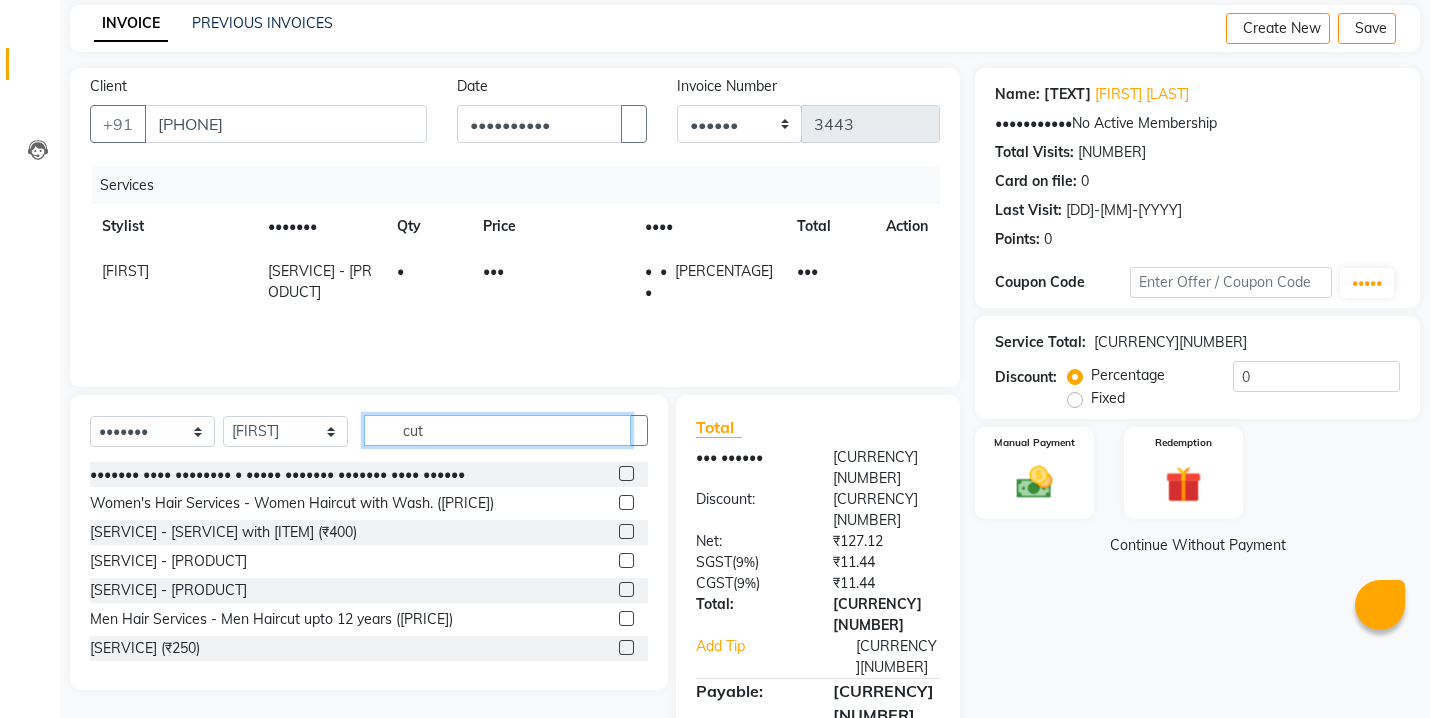 click on "cut" at bounding box center [497, 430] 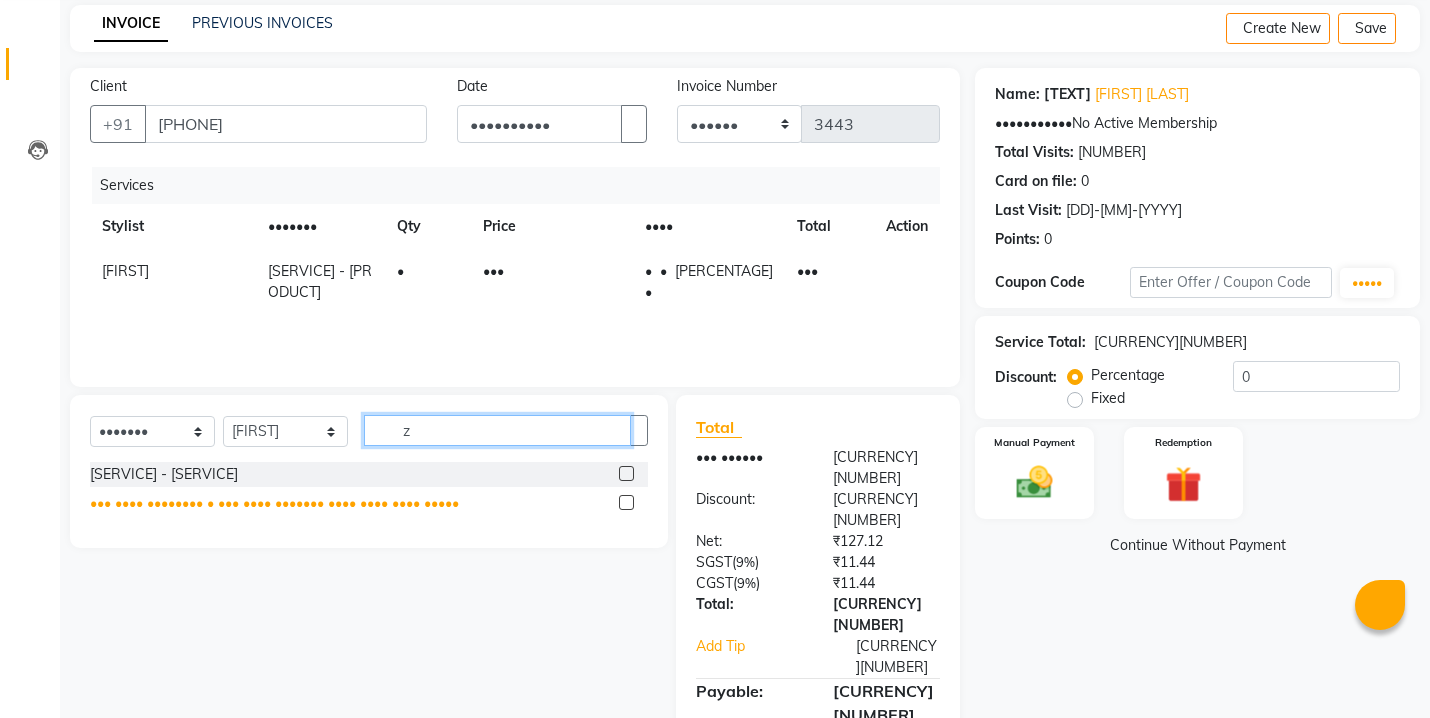 type on "z" 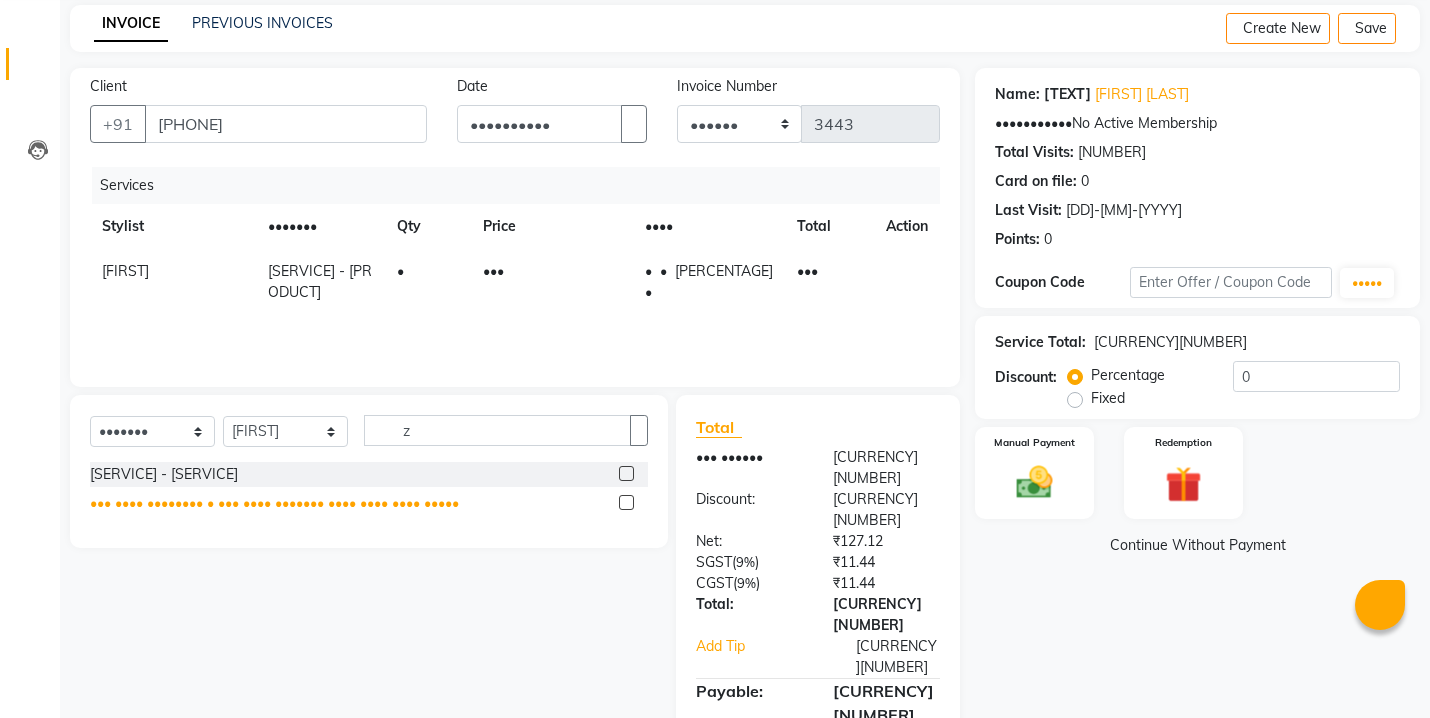 click on "••• •••• •••••••• • ••• •••• ••••••• •••• •••• •••• •••••" at bounding box center (164, 474) 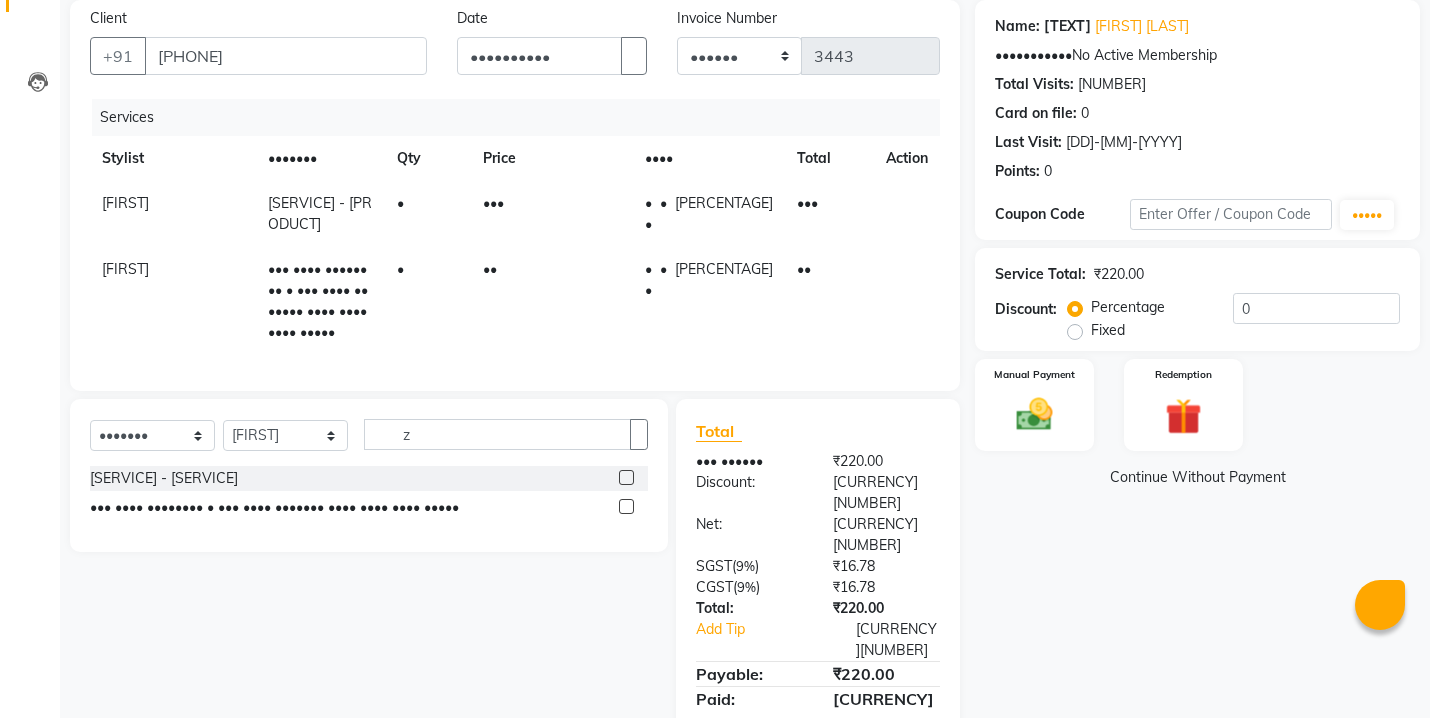 scroll, scrollTop: 212, scrollLeft: 0, axis: vertical 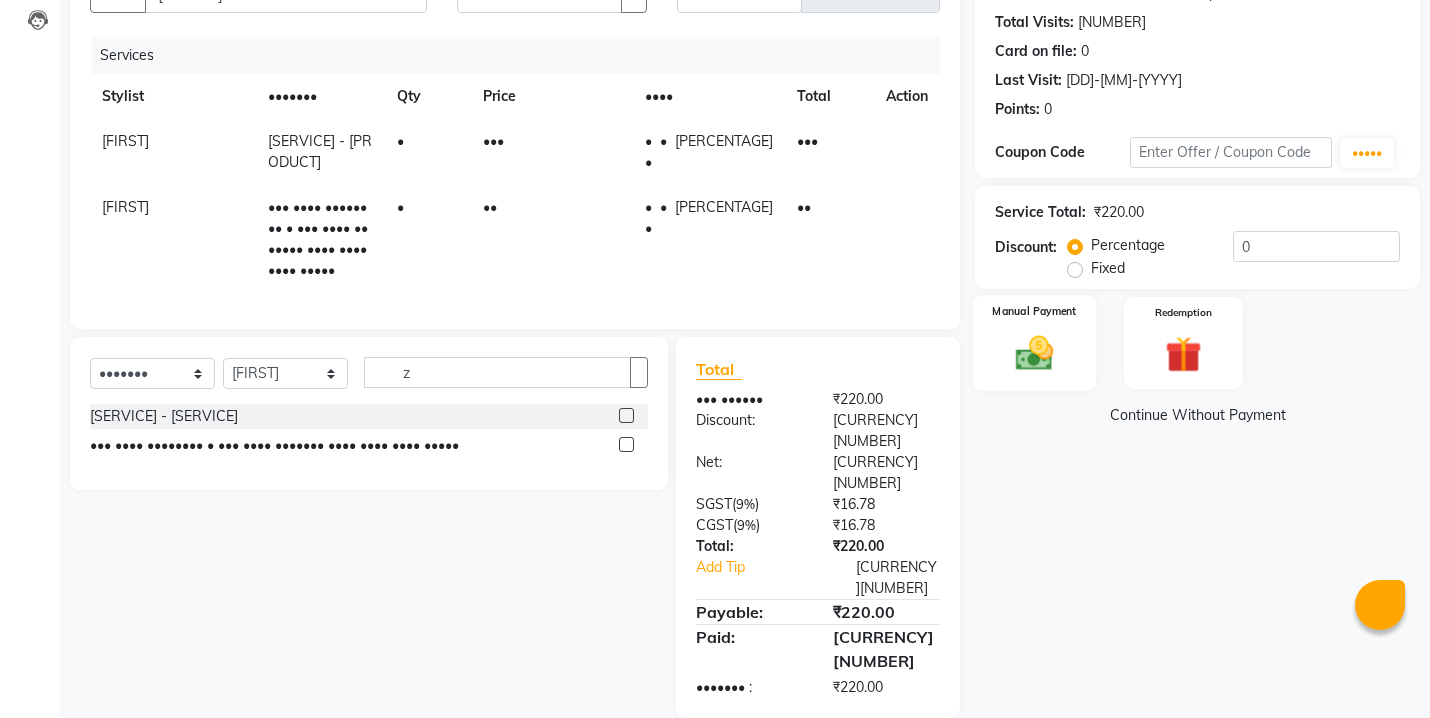 click at bounding box center [1034, 353] 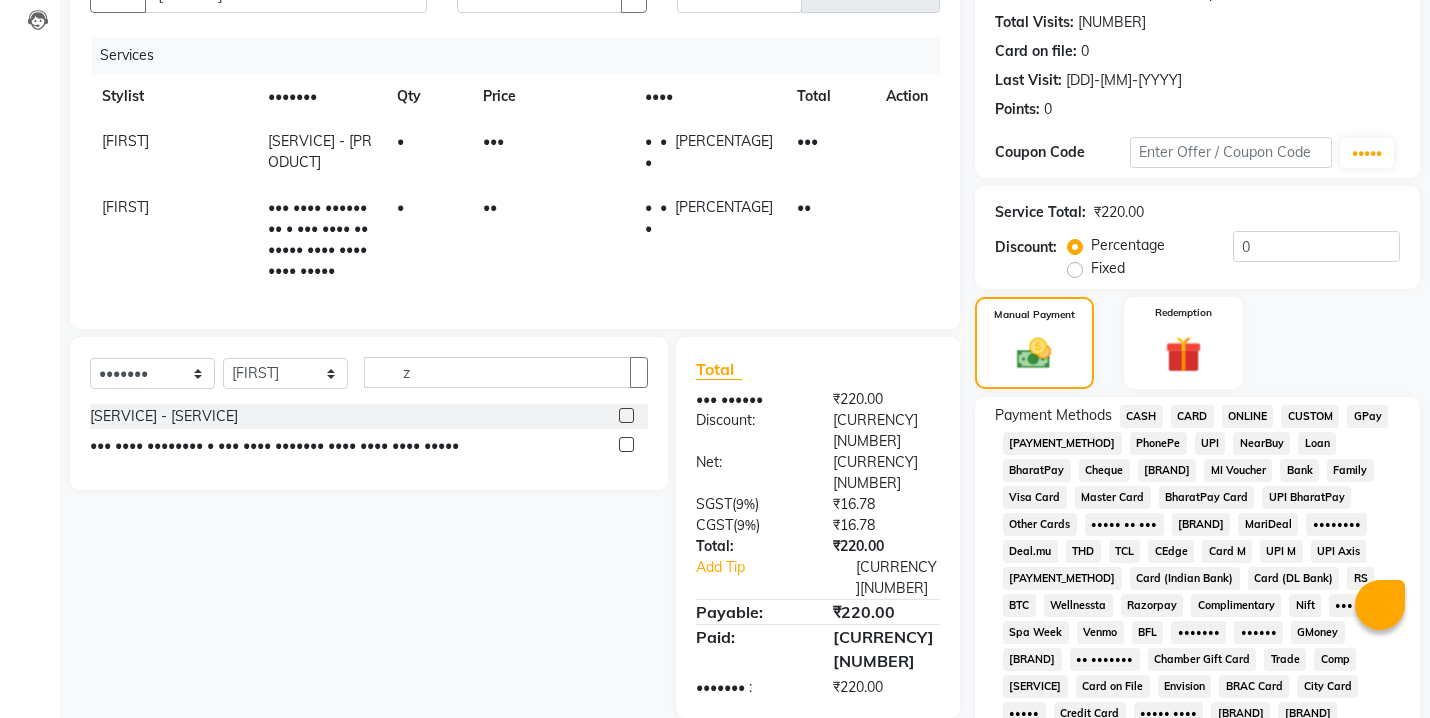 click on "CASH" at bounding box center [1141, 416] 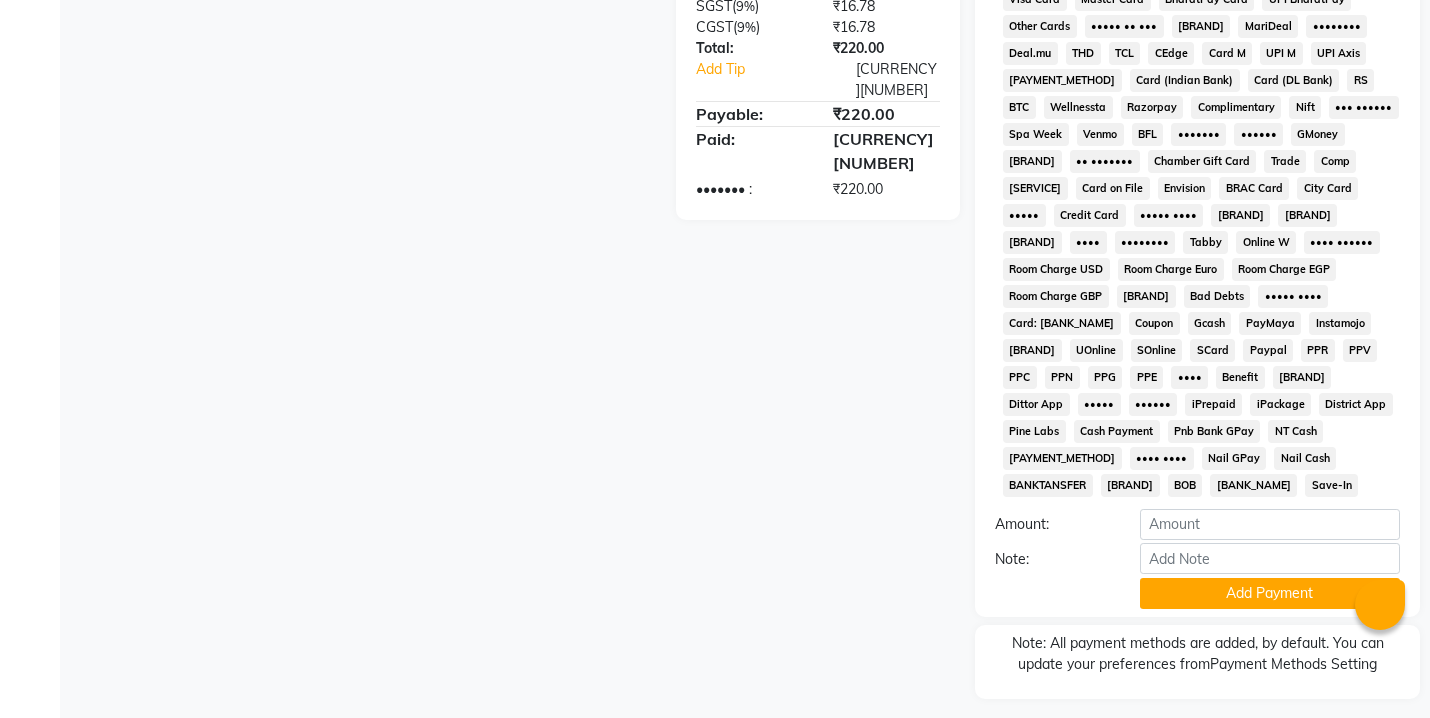 scroll, scrollTop: 738, scrollLeft: 0, axis: vertical 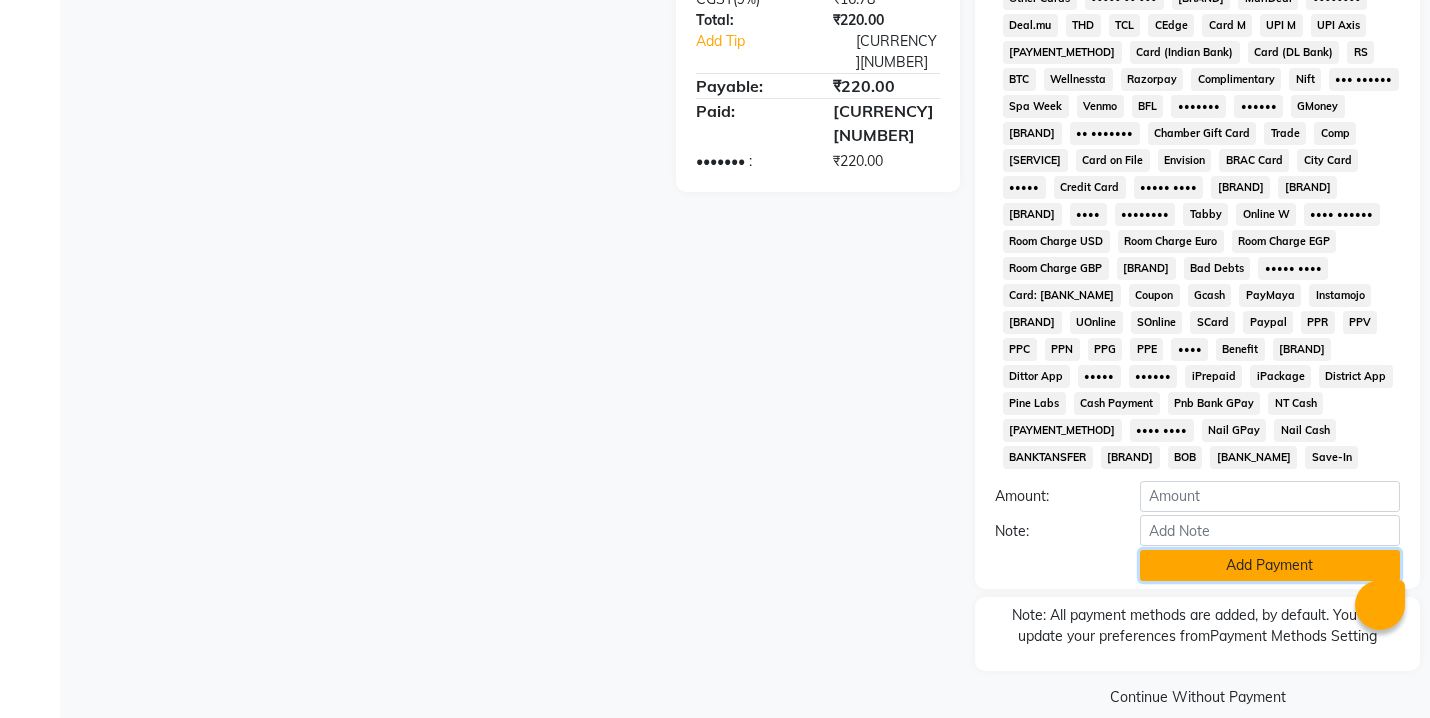 click on "Add Payment" at bounding box center (1270, 565) 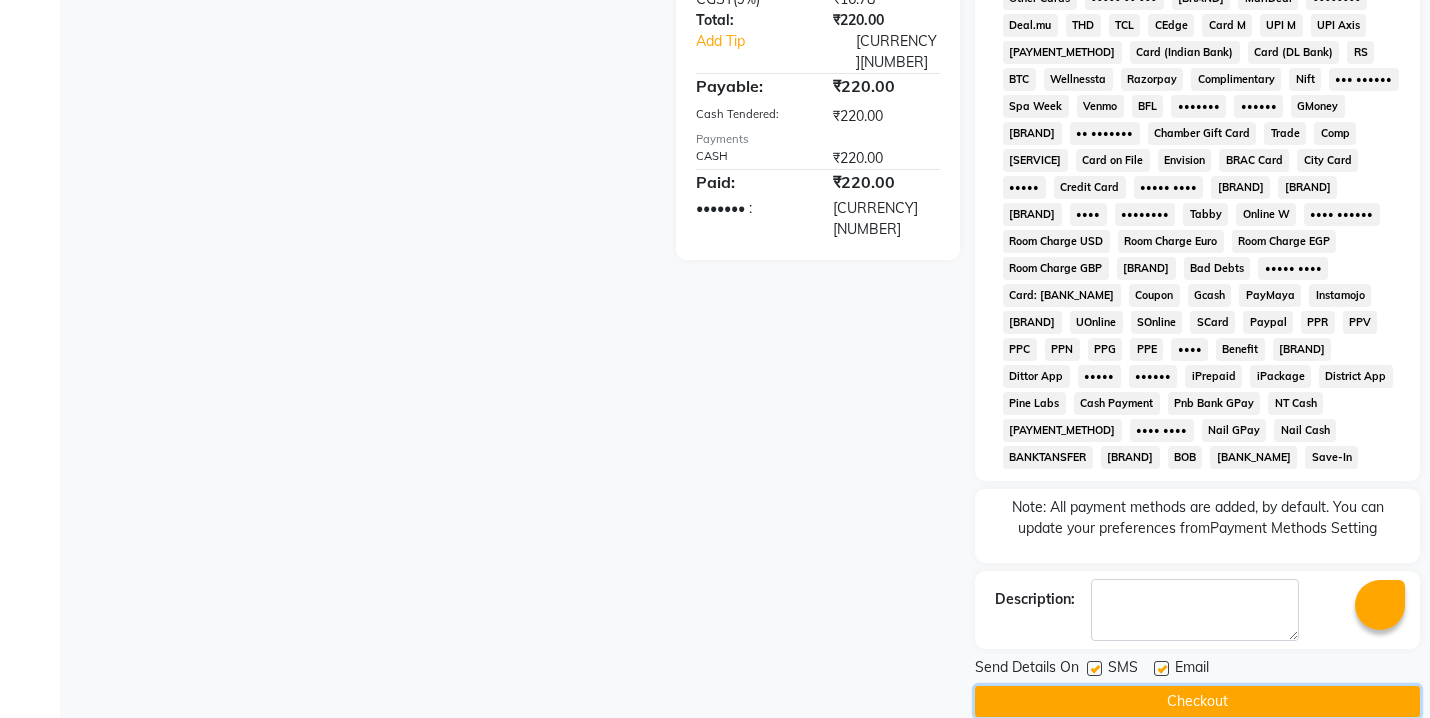 click on "Checkout" at bounding box center [1197, 701] 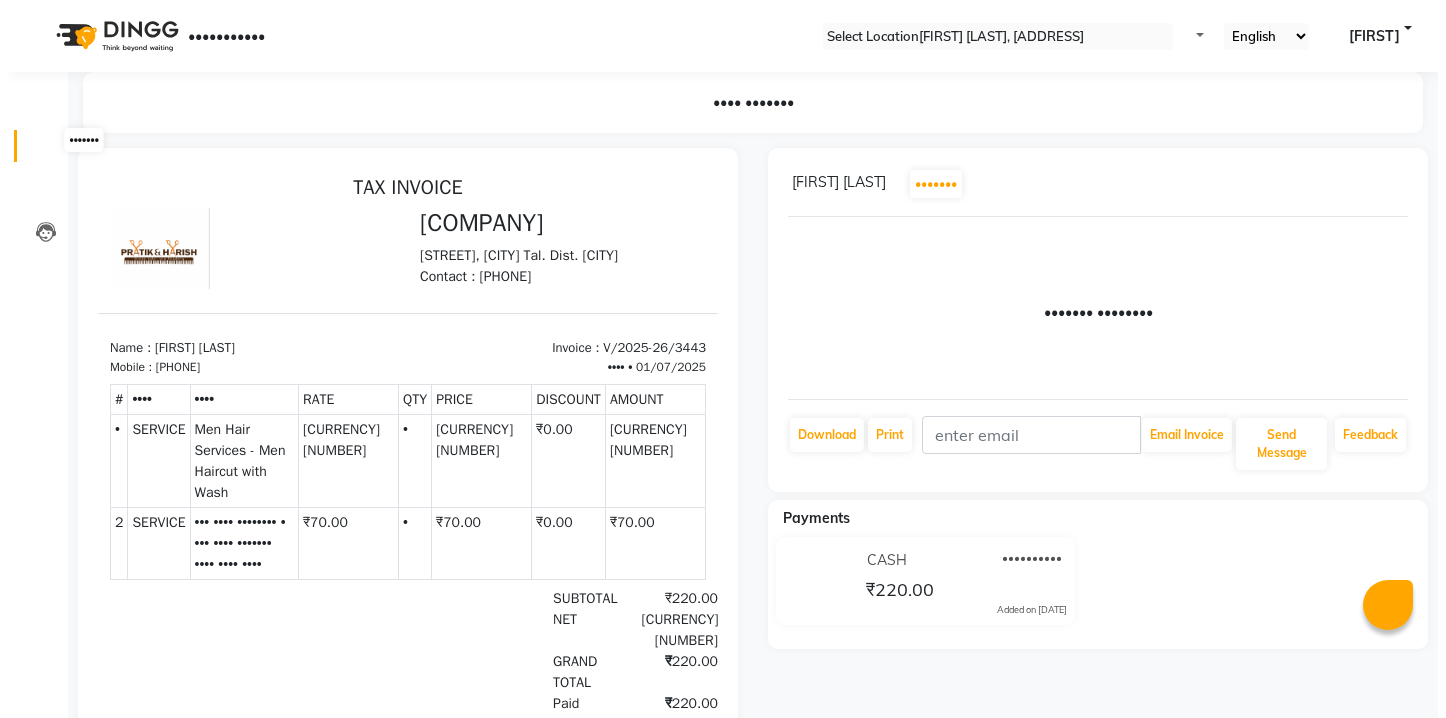 scroll, scrollTop: 0, scrollLeft: 0, axis: both 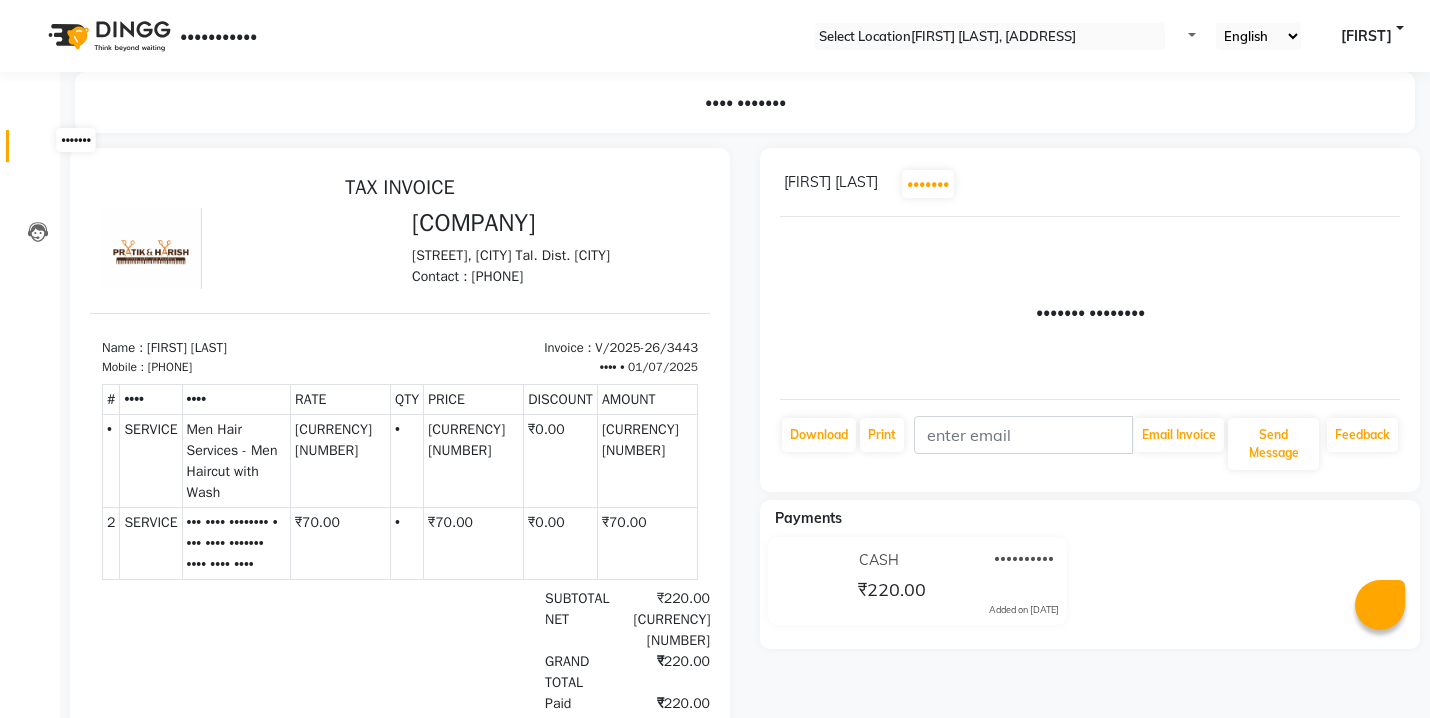 click at bounding box center [37, 151] 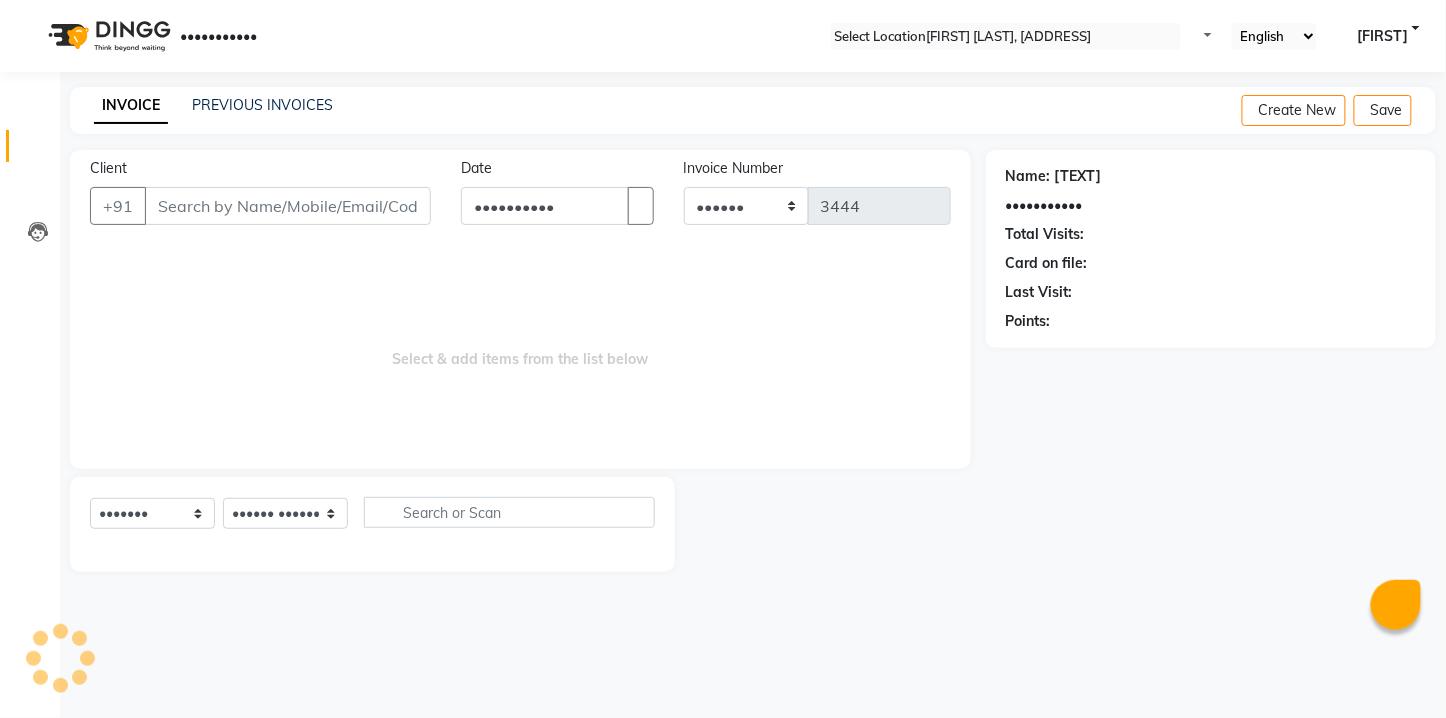 click on "Client" at bounding box center (288, 206) 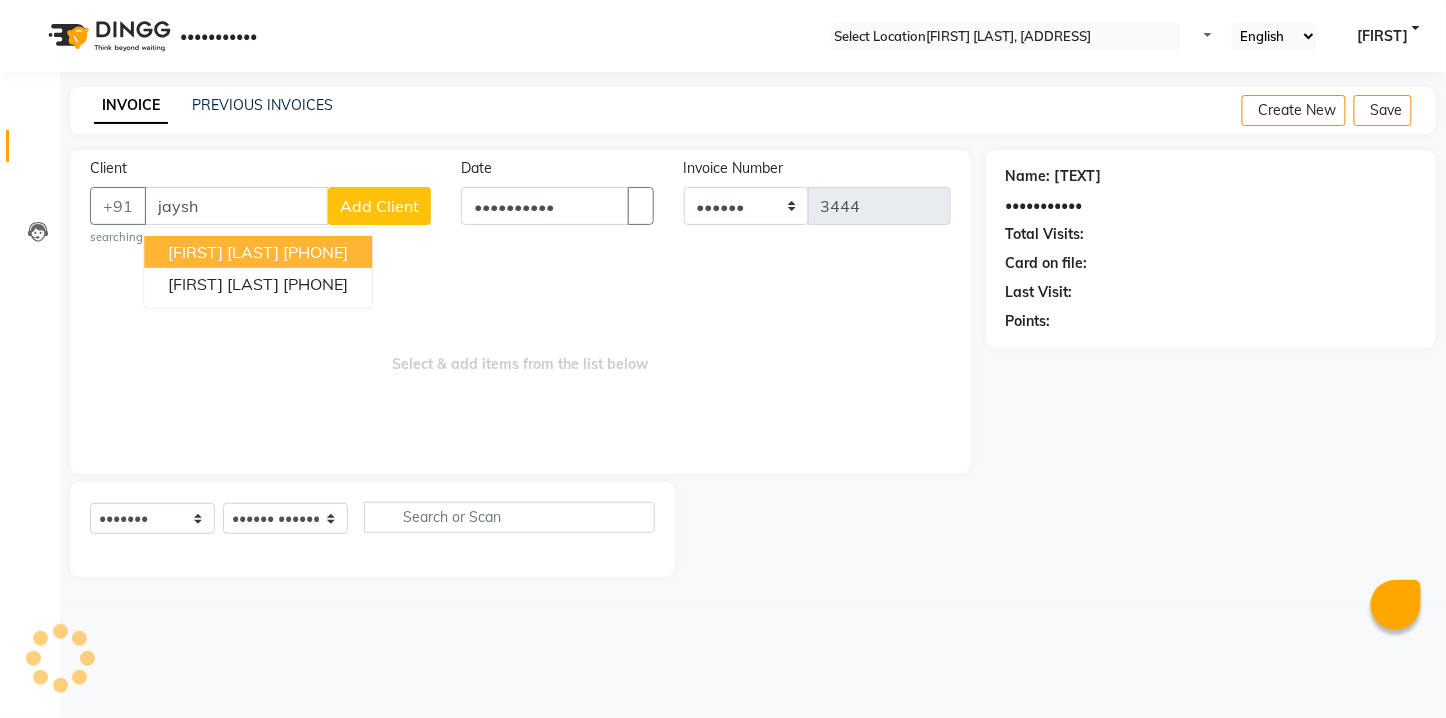 type on "[FIRST]" 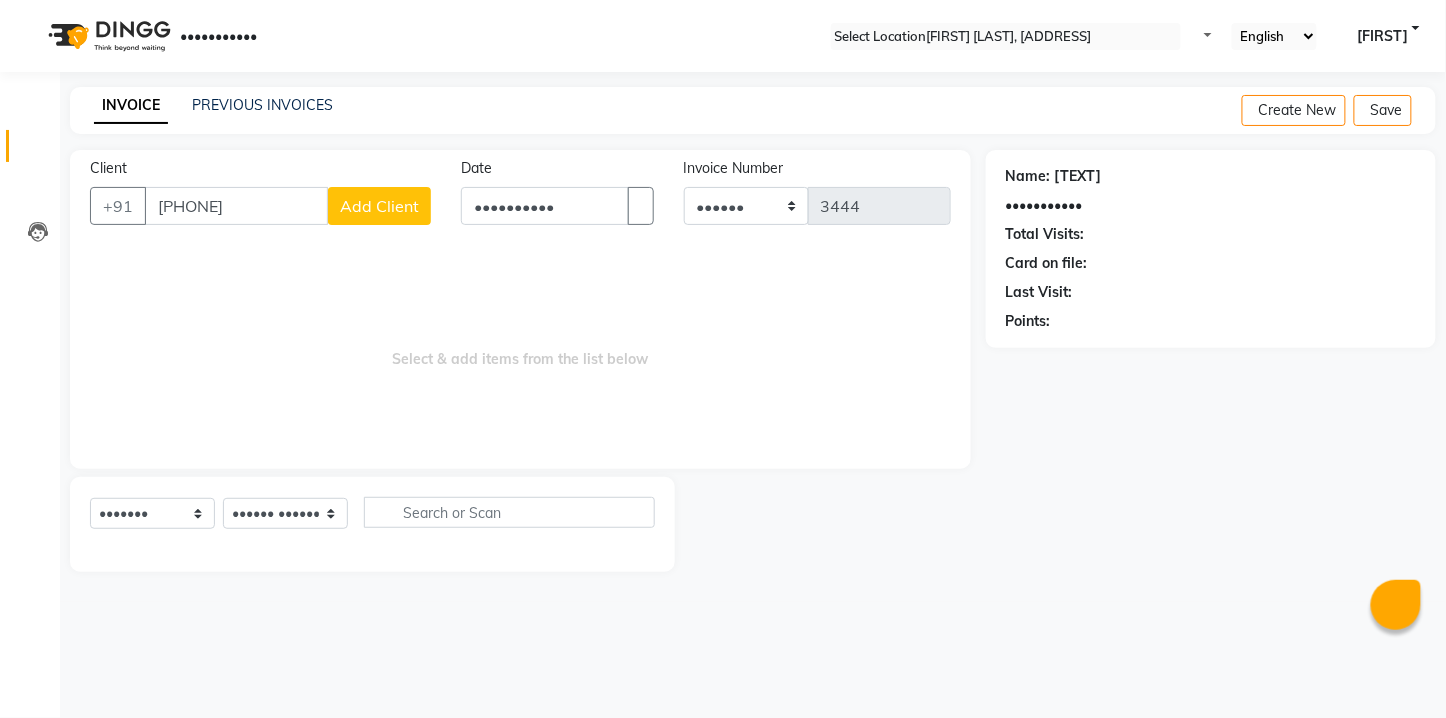 type on "[PHONE]" 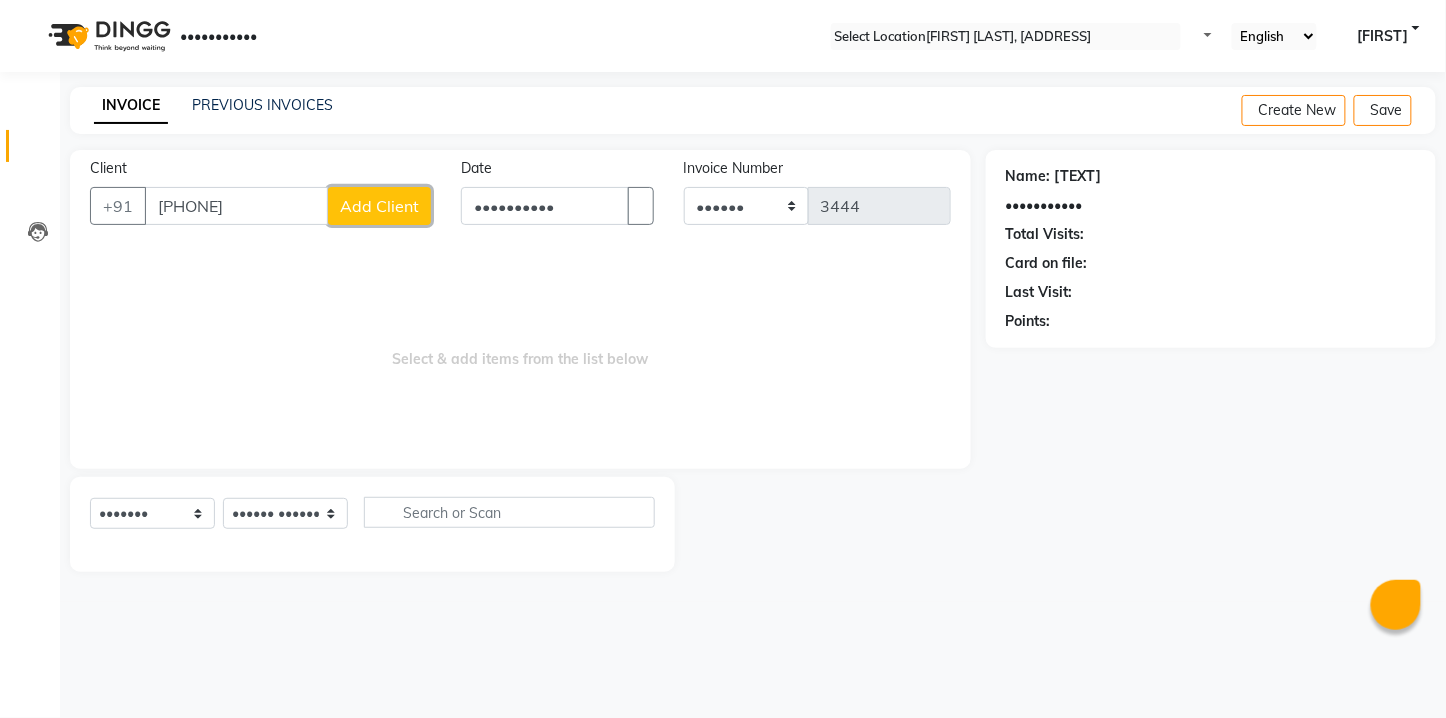click on "Add Client" at bounding box center (379, 206) 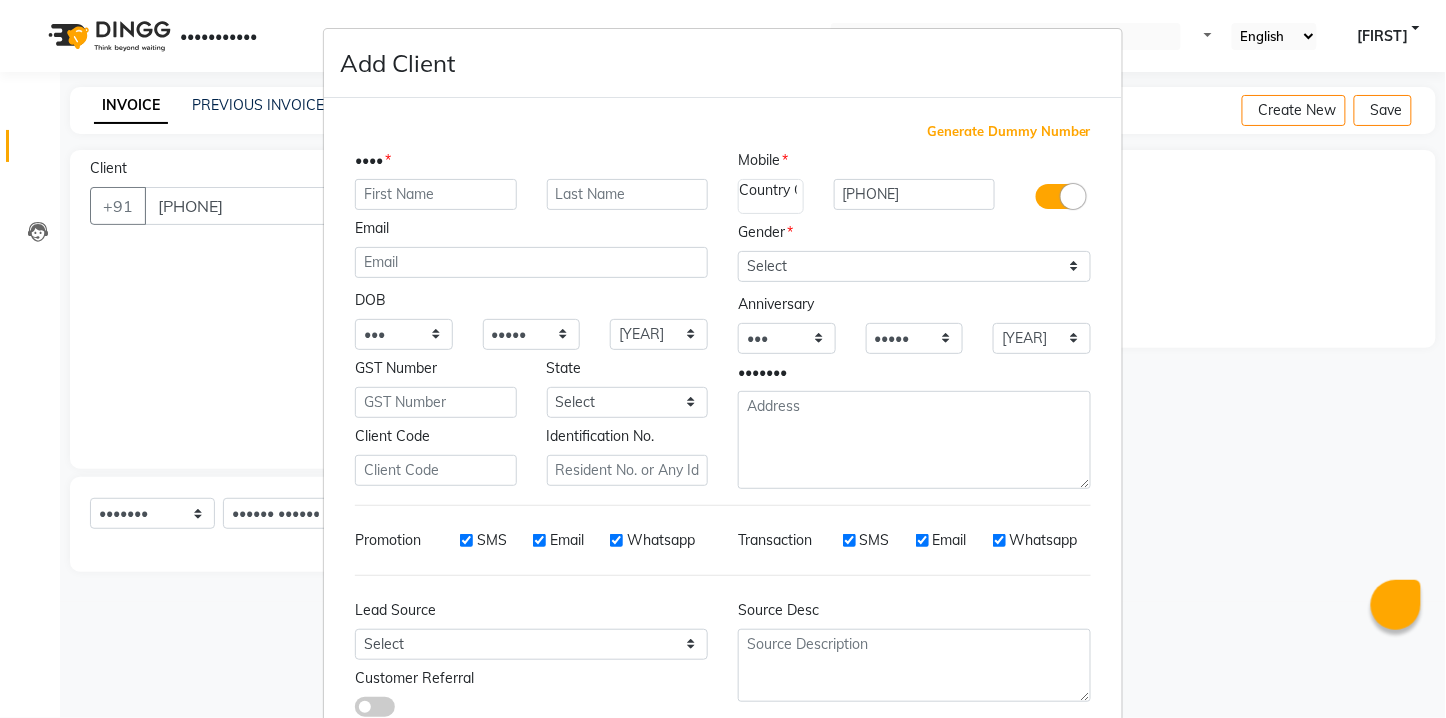 click at bounding box center [436, 194] 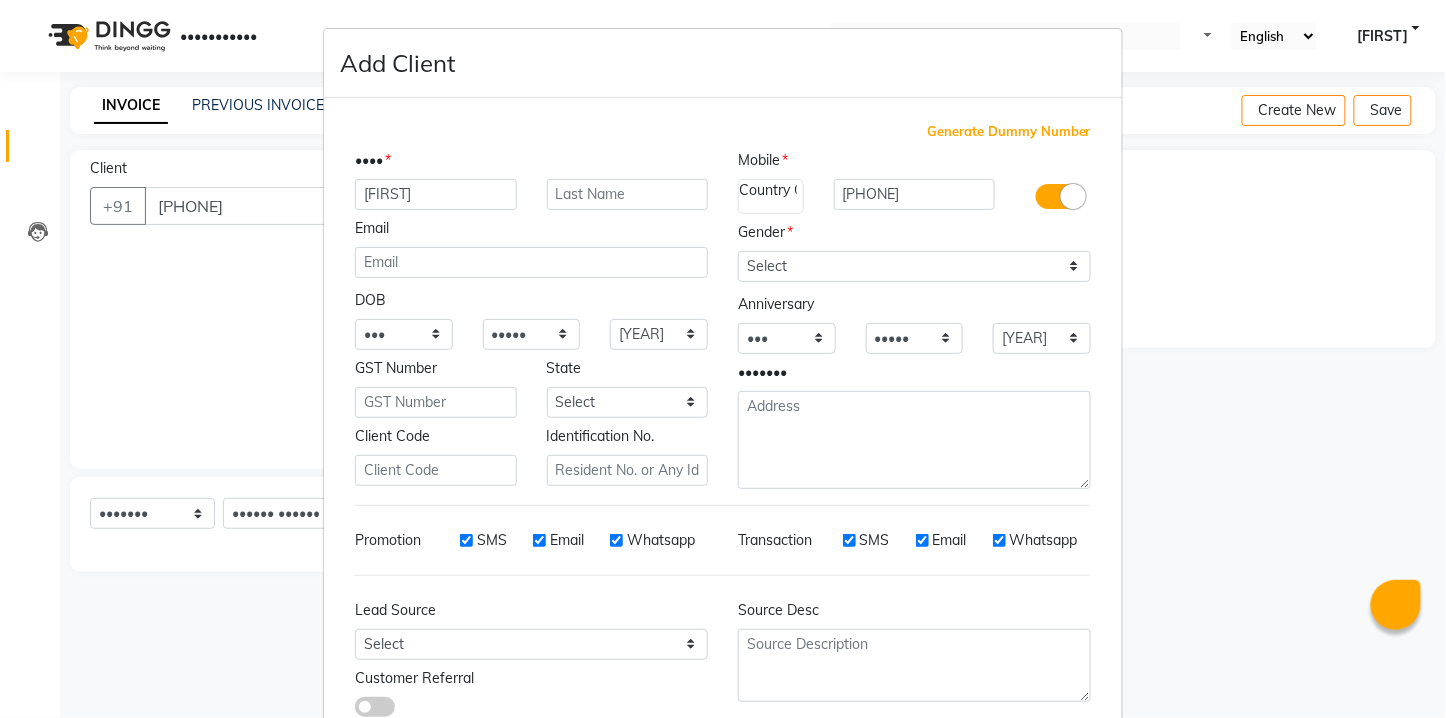 type on "[FIRST]" 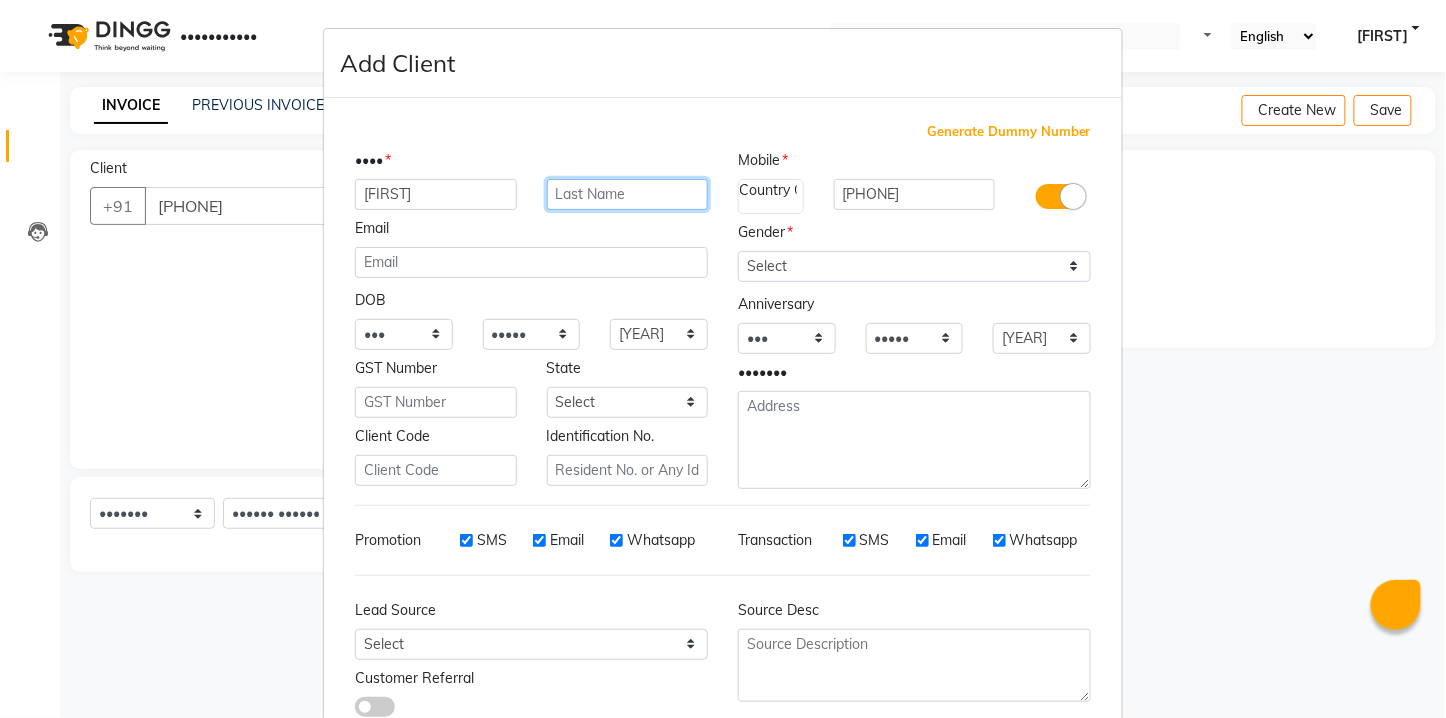 click at bounding box center (628, 194) 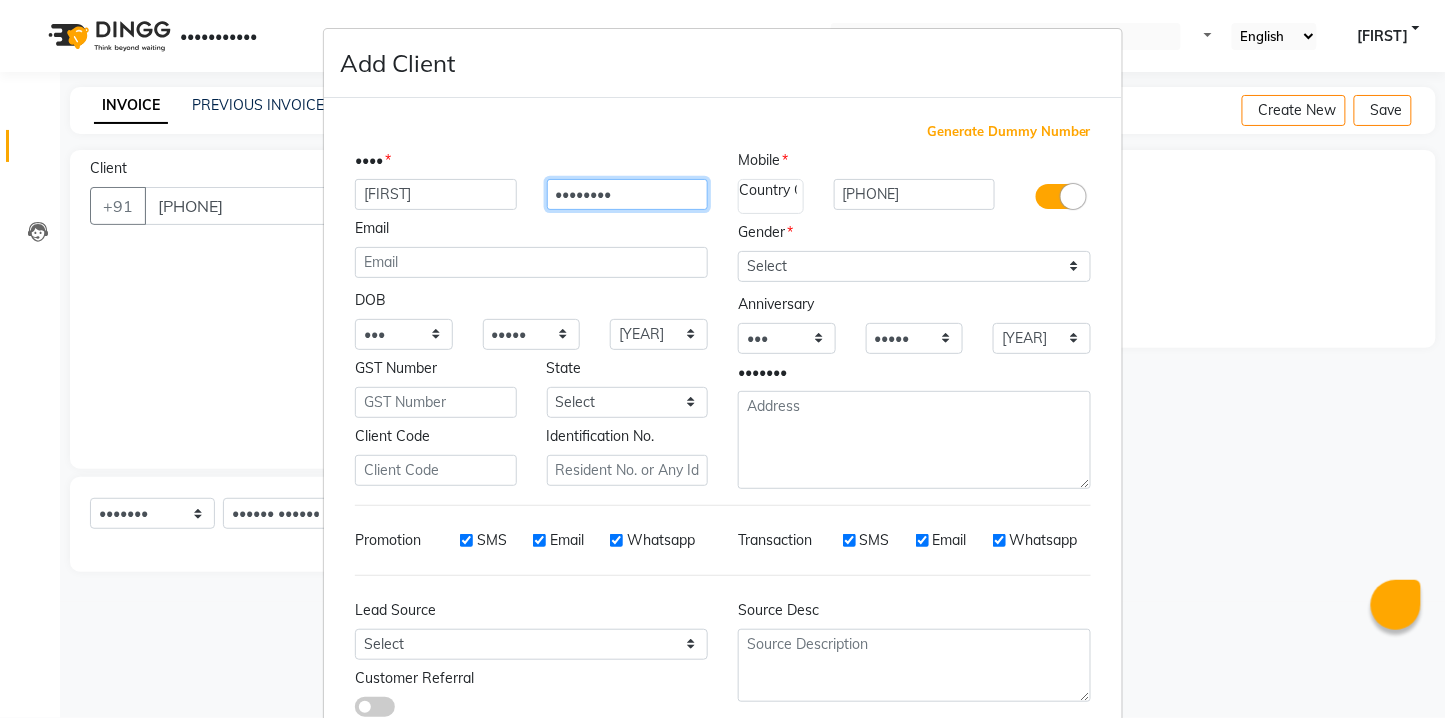 type on "••••••••" 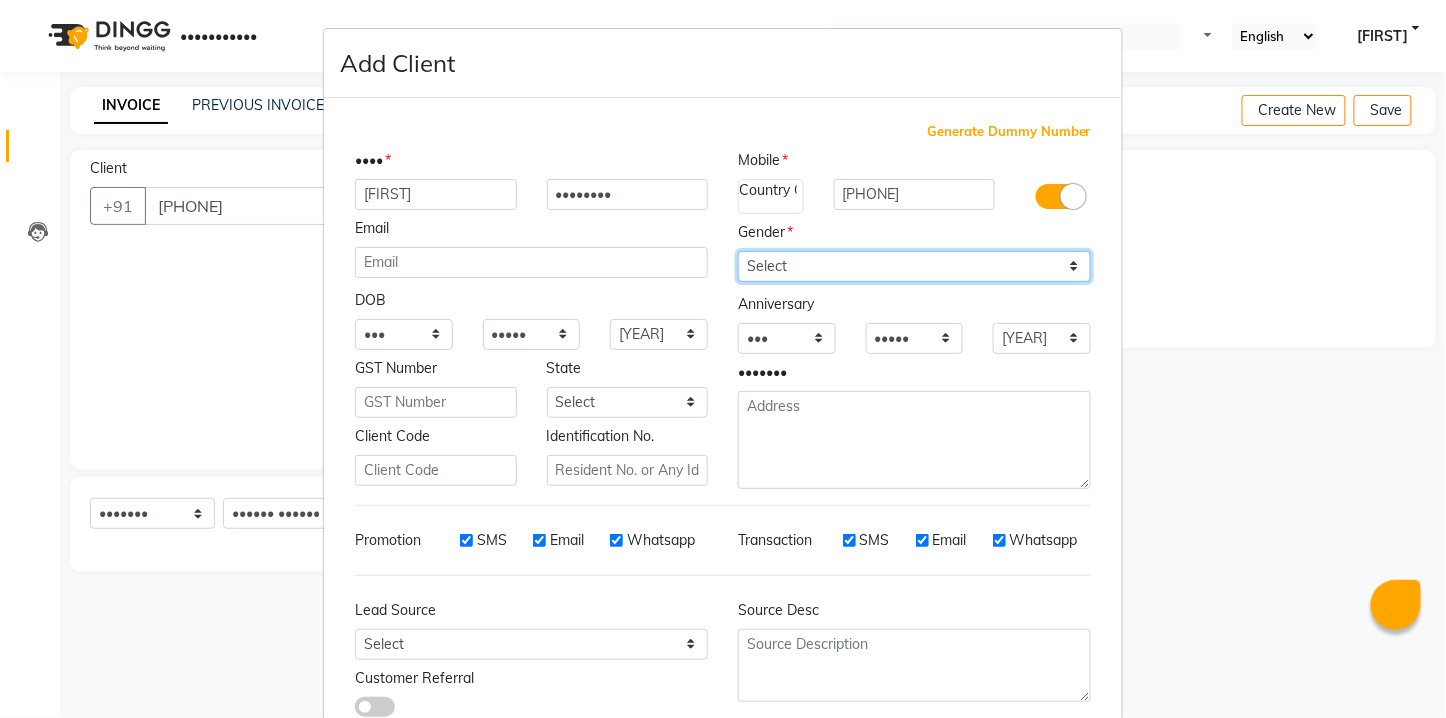 click on "Select Male Female Other Prefer Not To Say" at bounding box center [914, 266] 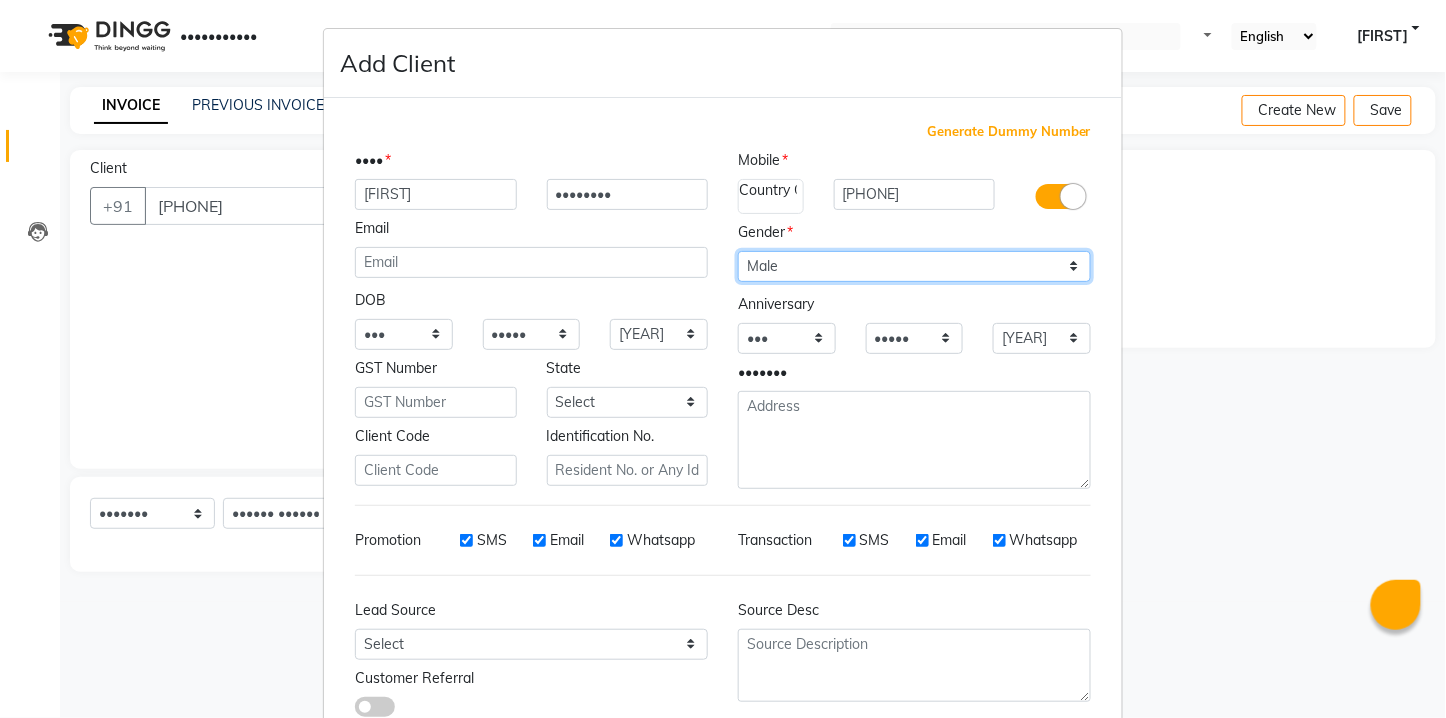 click on "Select Male Female Other Prefer Not To Say" at bounding box center (914, 266) 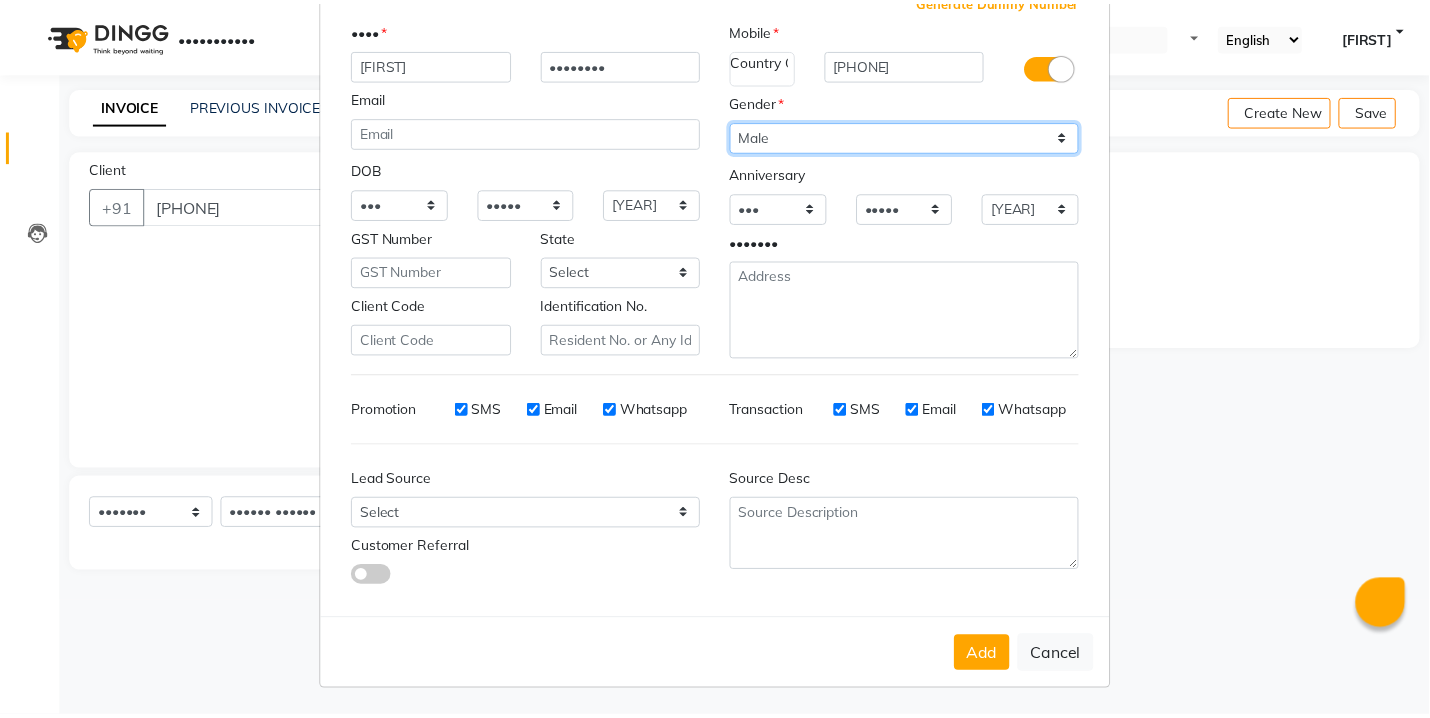 scroll, scrollTop: 132, scrollLeft: 0, axis: vertical 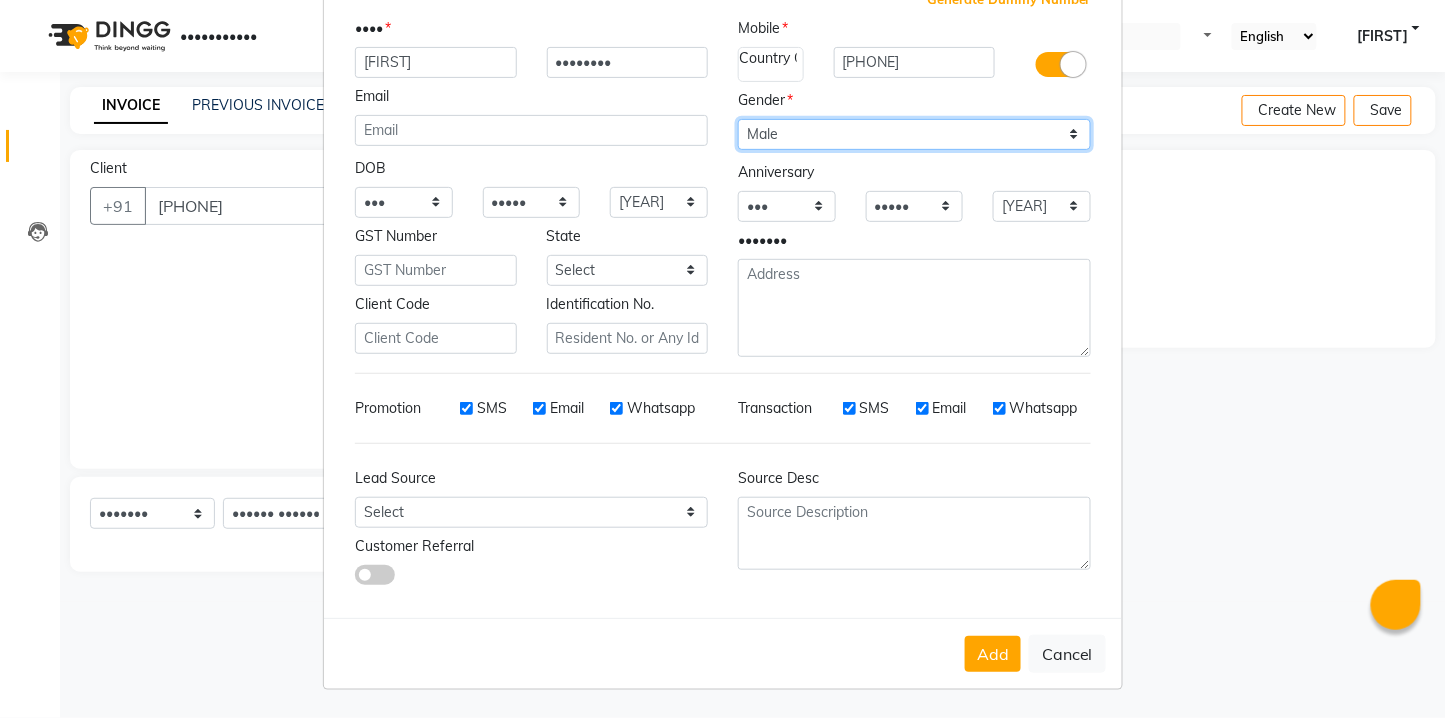 click on "Select Male Female Other Prefer Not To Say" at bounding box center (914, 134) 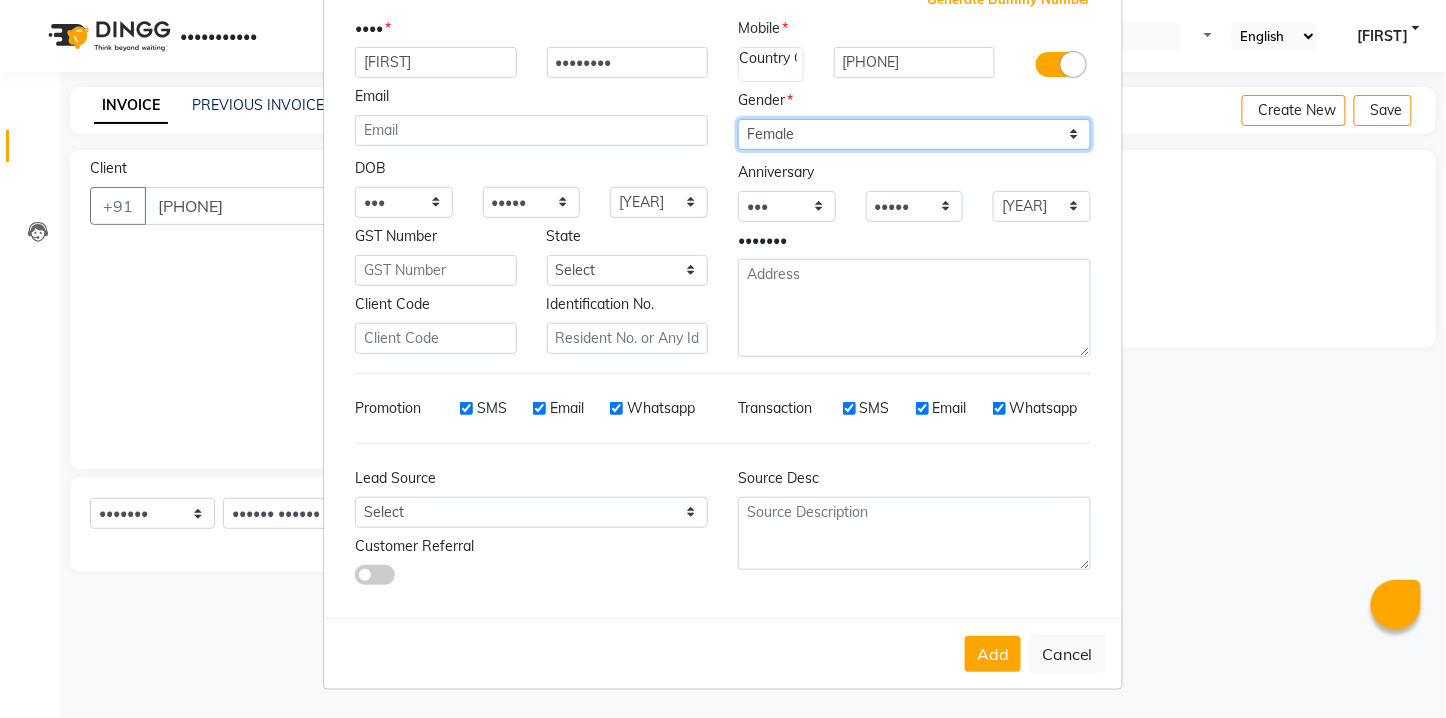 click on "Select Male Female Other Prefer Not To Say" at bounding box center [914, 134] 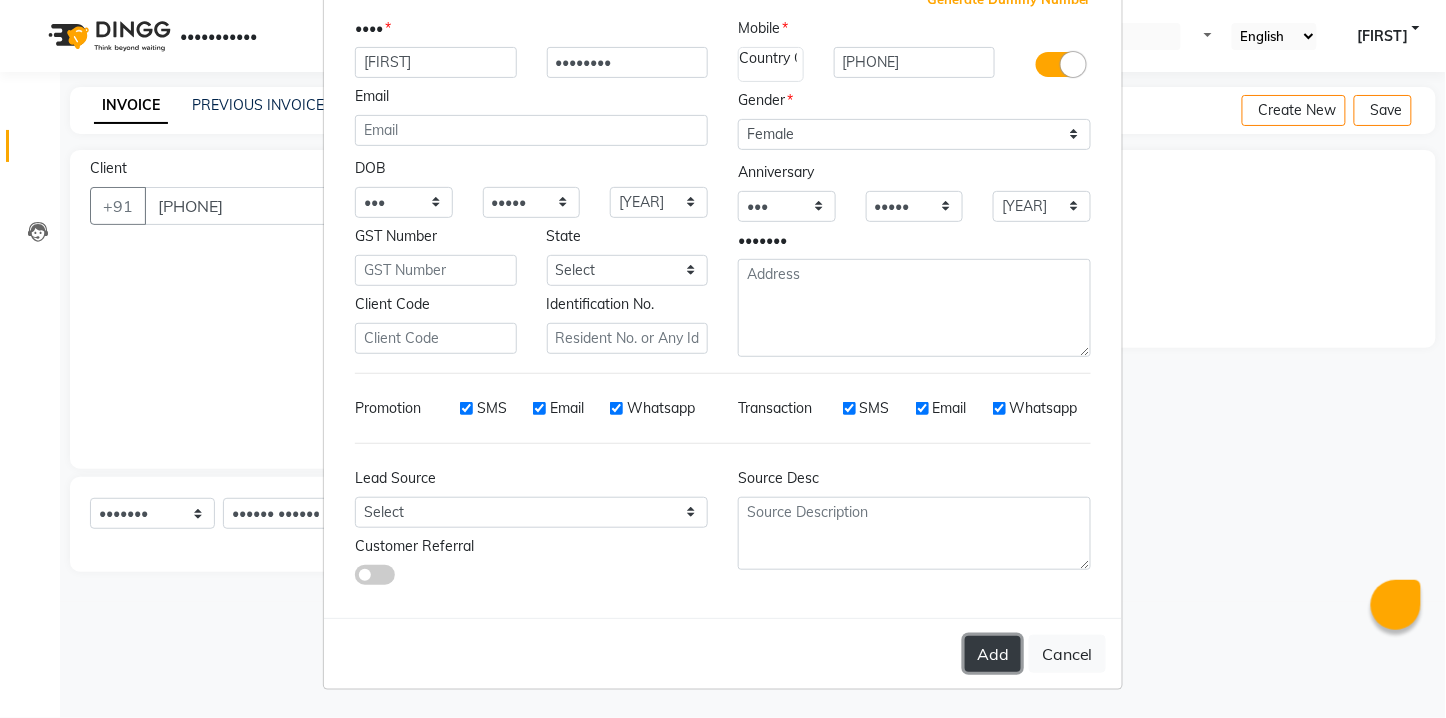 click on "Add" at bounding box center [993, 654] 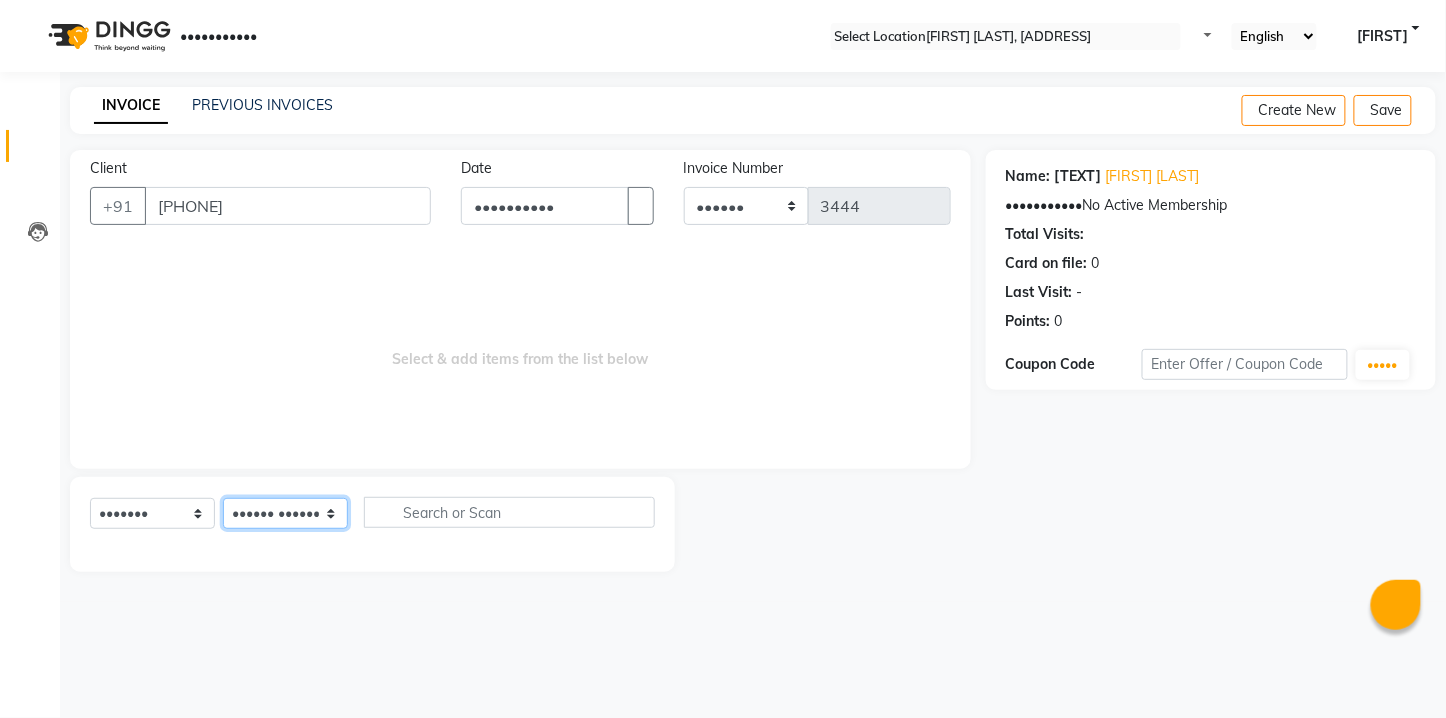click on "•••••• ••••••• ••••• ••••• •••••• •••••••• •••••• •••••• ••••••• ••••••• •••• •• ••••• •••••• ••••••  •••• •••••• ••••" at bounding box center [285, 513] 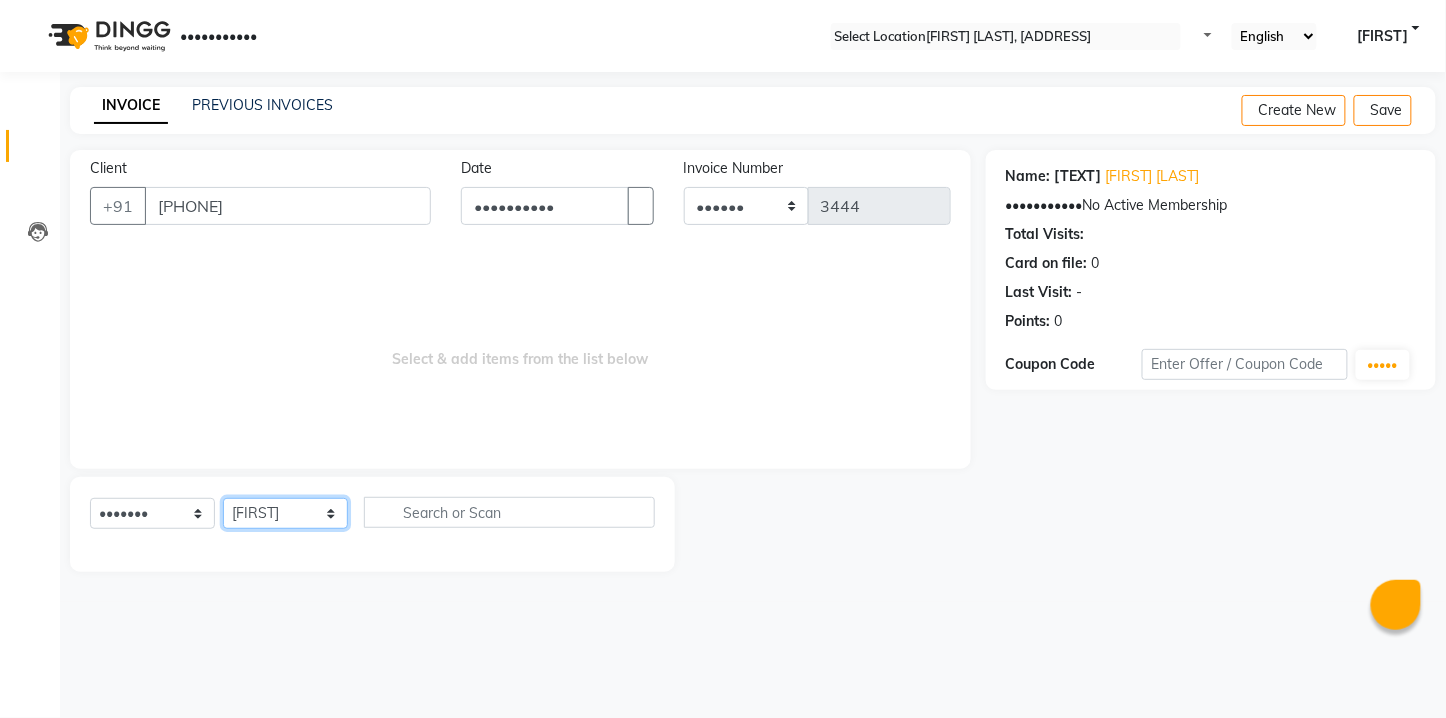 click on "•••••• ••••••• ••••• ••••• •••••• •••••••• •••••• •••••• ••••••• ••••••• •••• •• ••••• •••••• ••••••  •••• •••••• ••••" at bounding box center [285, 513] 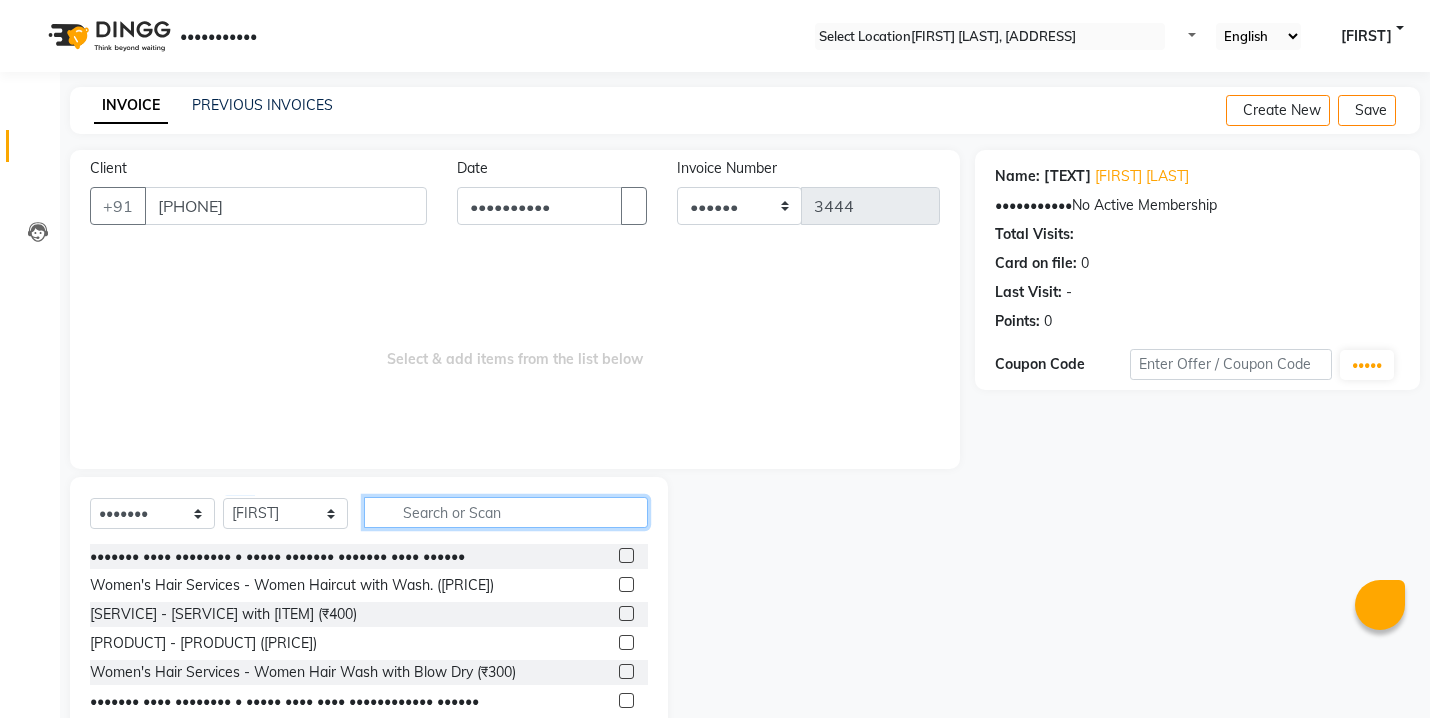click at bounding box center (506, 512) 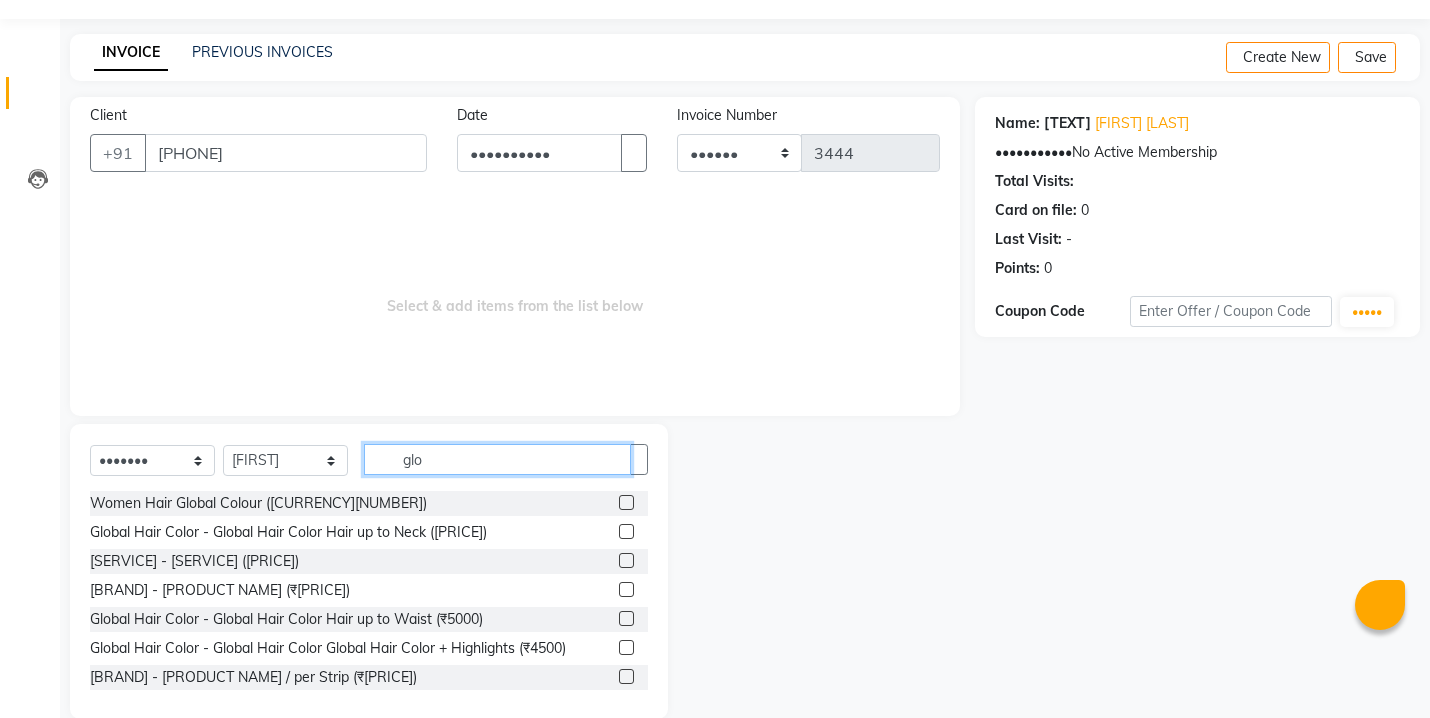 scroll, scrollTop: 82, scrollLeft: 0, axis: vertical 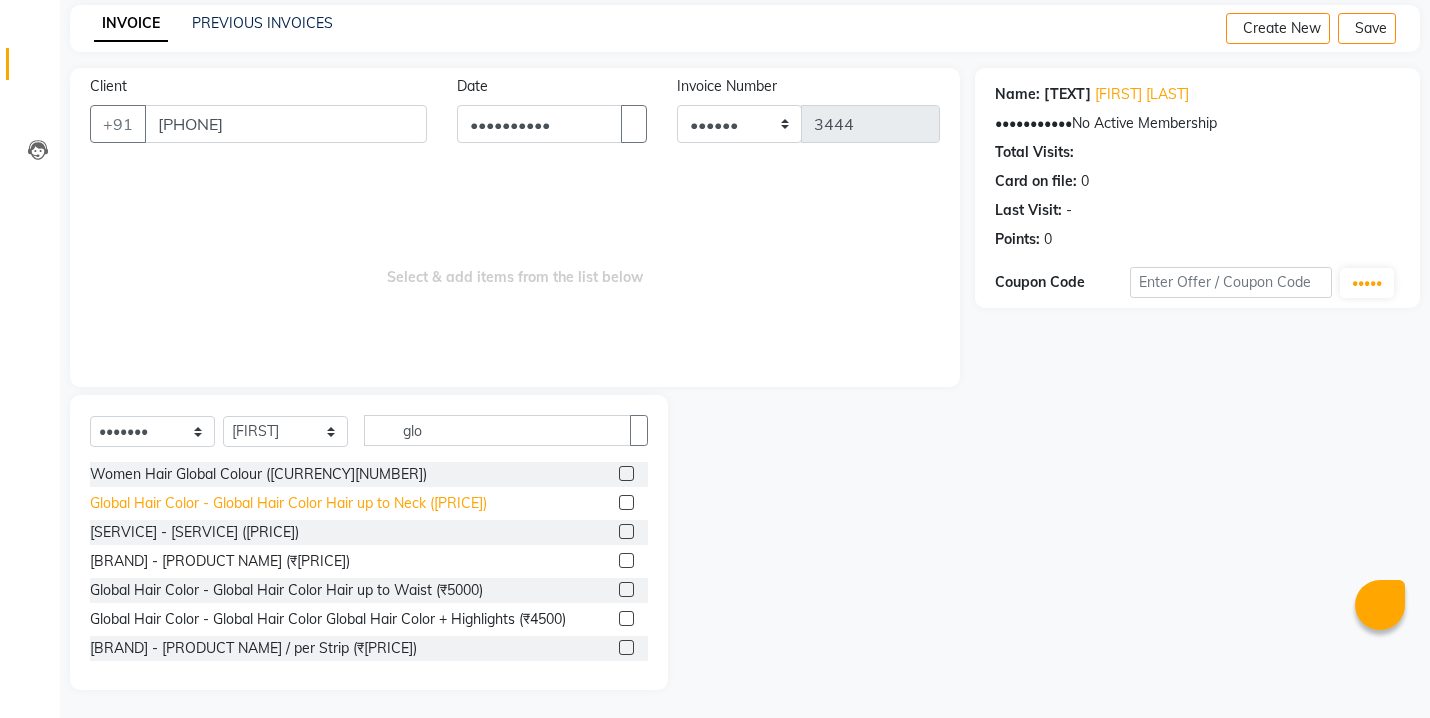 click on "Global Hair Color  - Global Hair Color Hair up to Neck ([PRICE])" at bounding box center (258, 474) 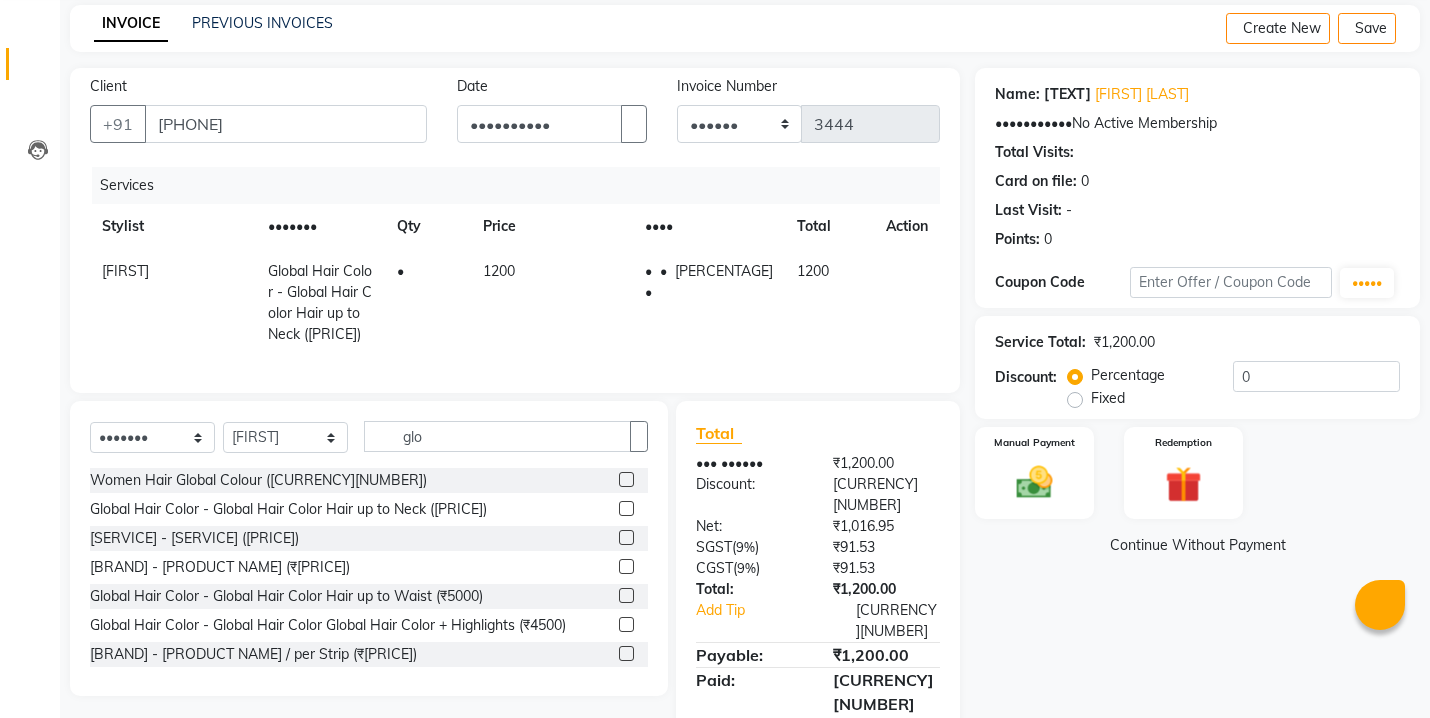 click on "1200" at bounding box center [552, 303] 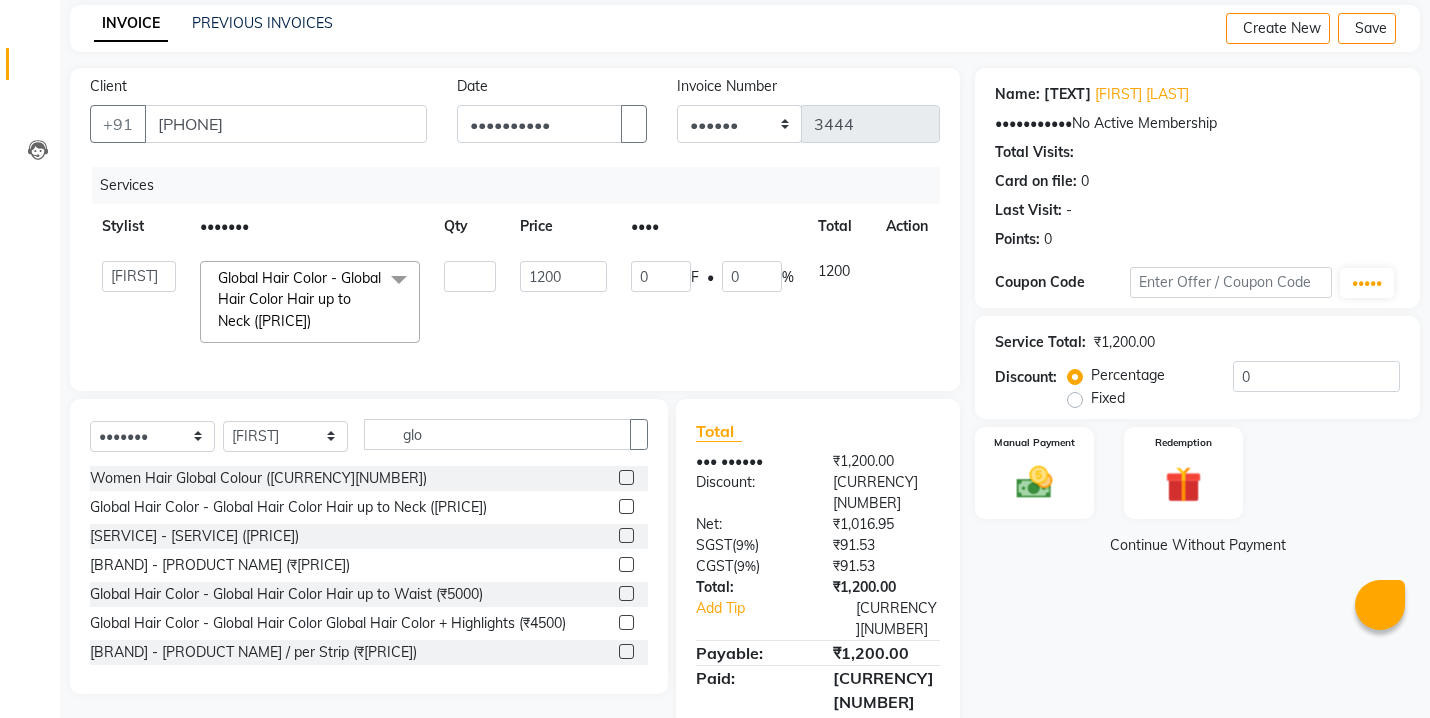 click on "1200" at bounding box center (563, 302) 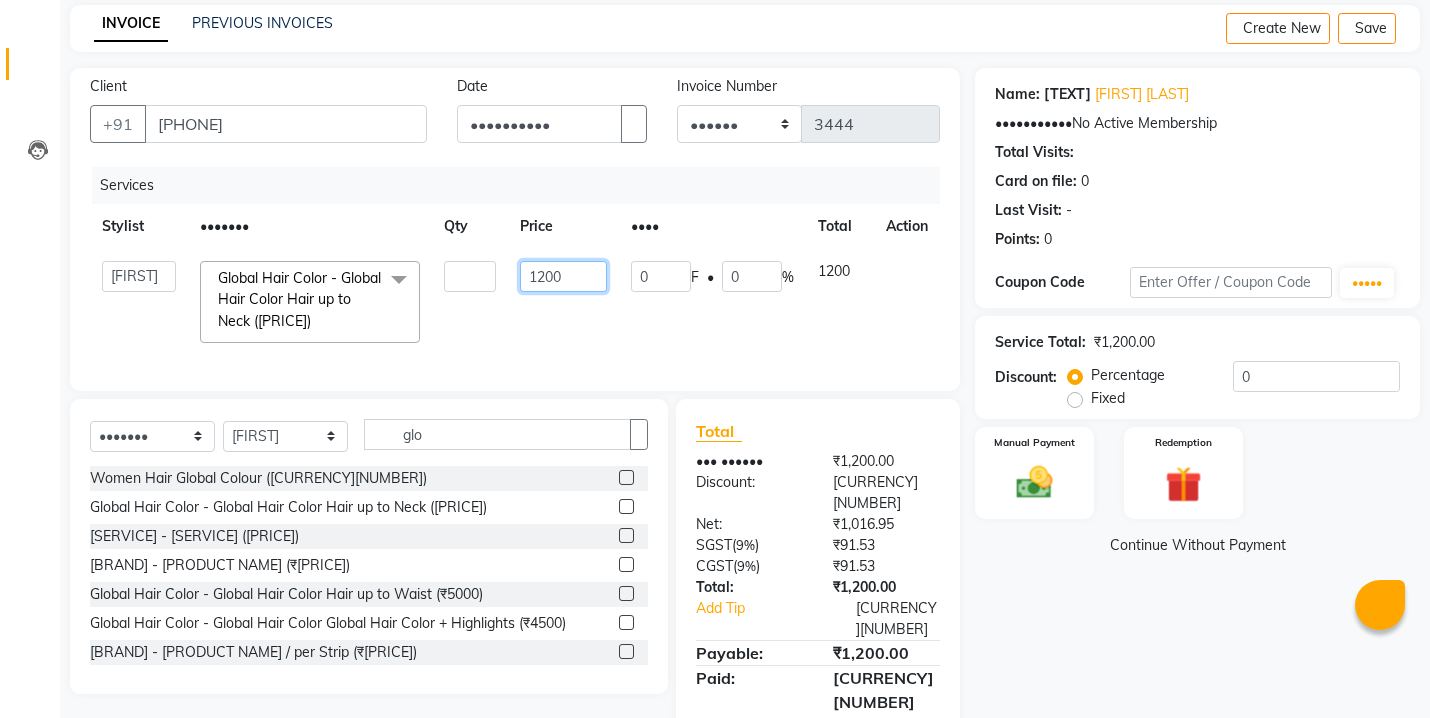 click on "1200" at bounding box center [470, 276] 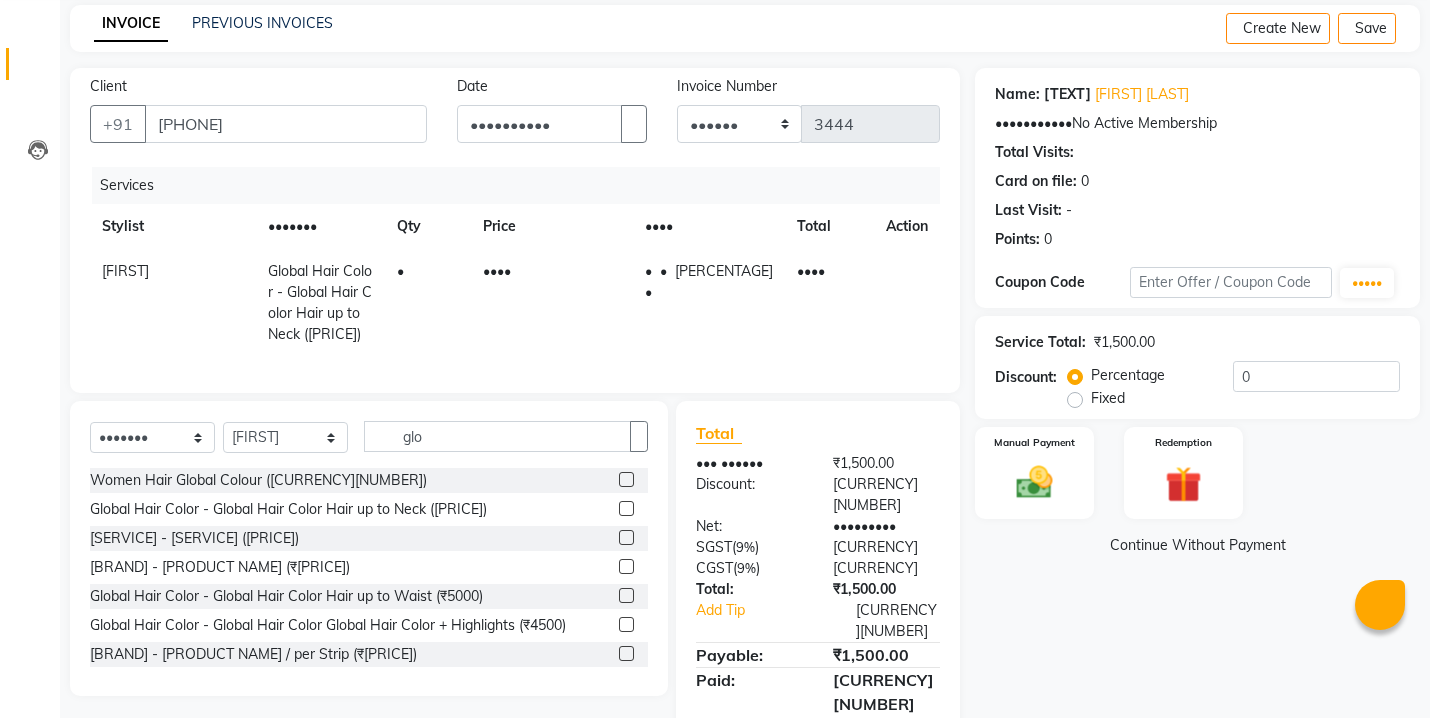 click on "••••" at bounding box center [552, 303] 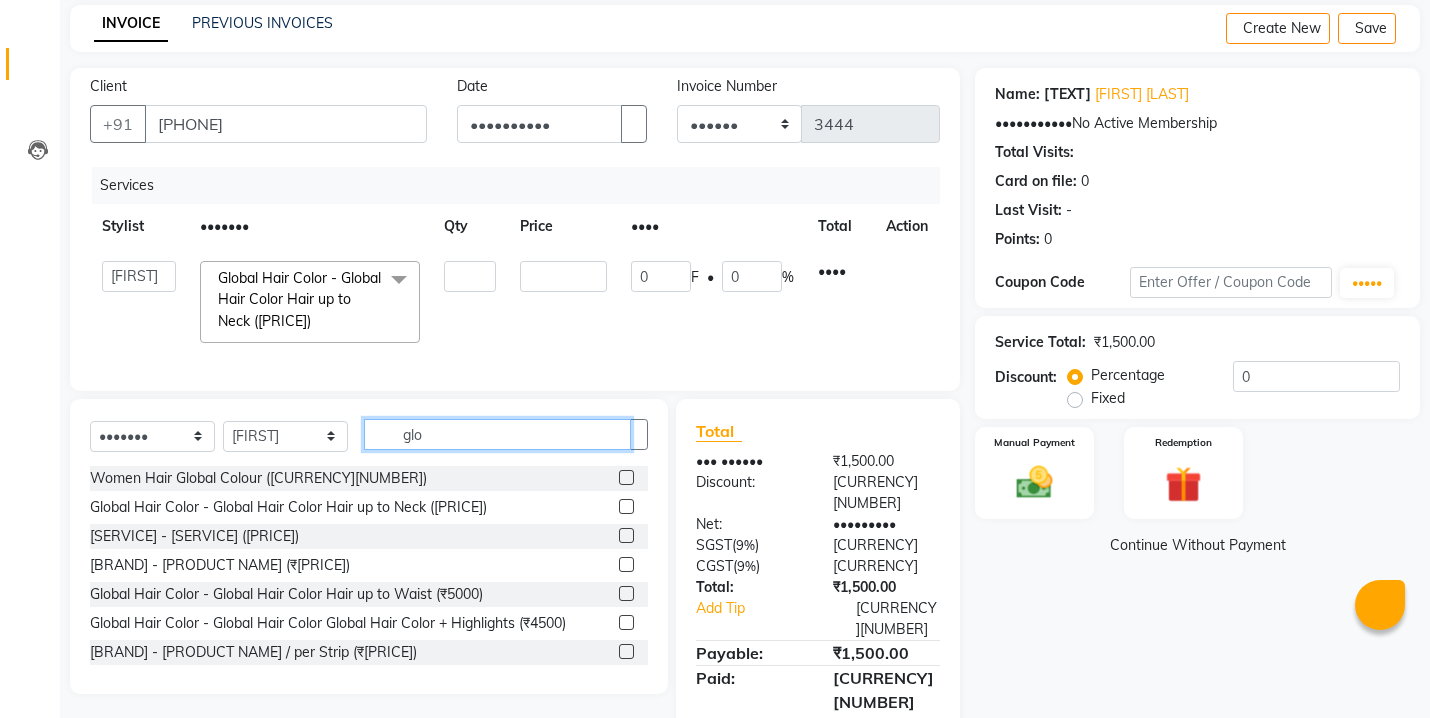 click on "glo" at bounding box center [497, 434] 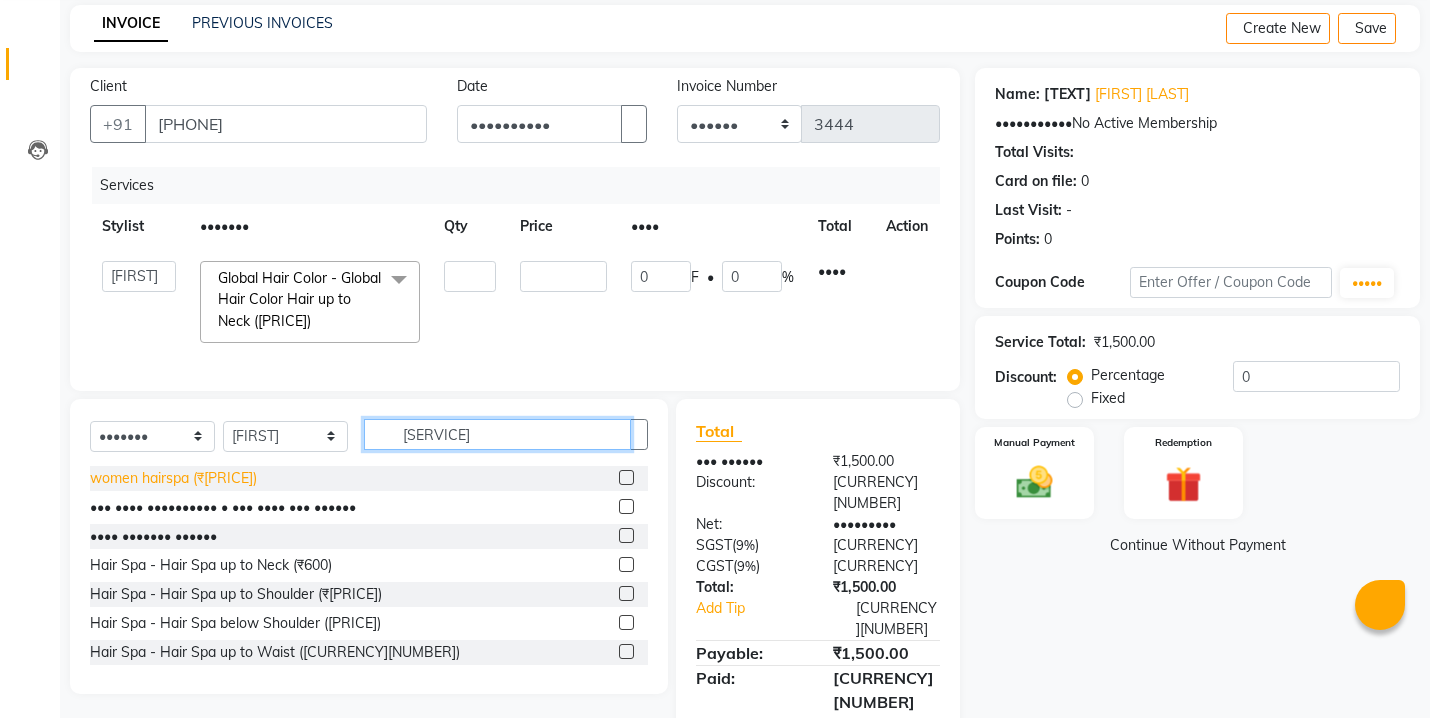 type on "[SERVICE]" 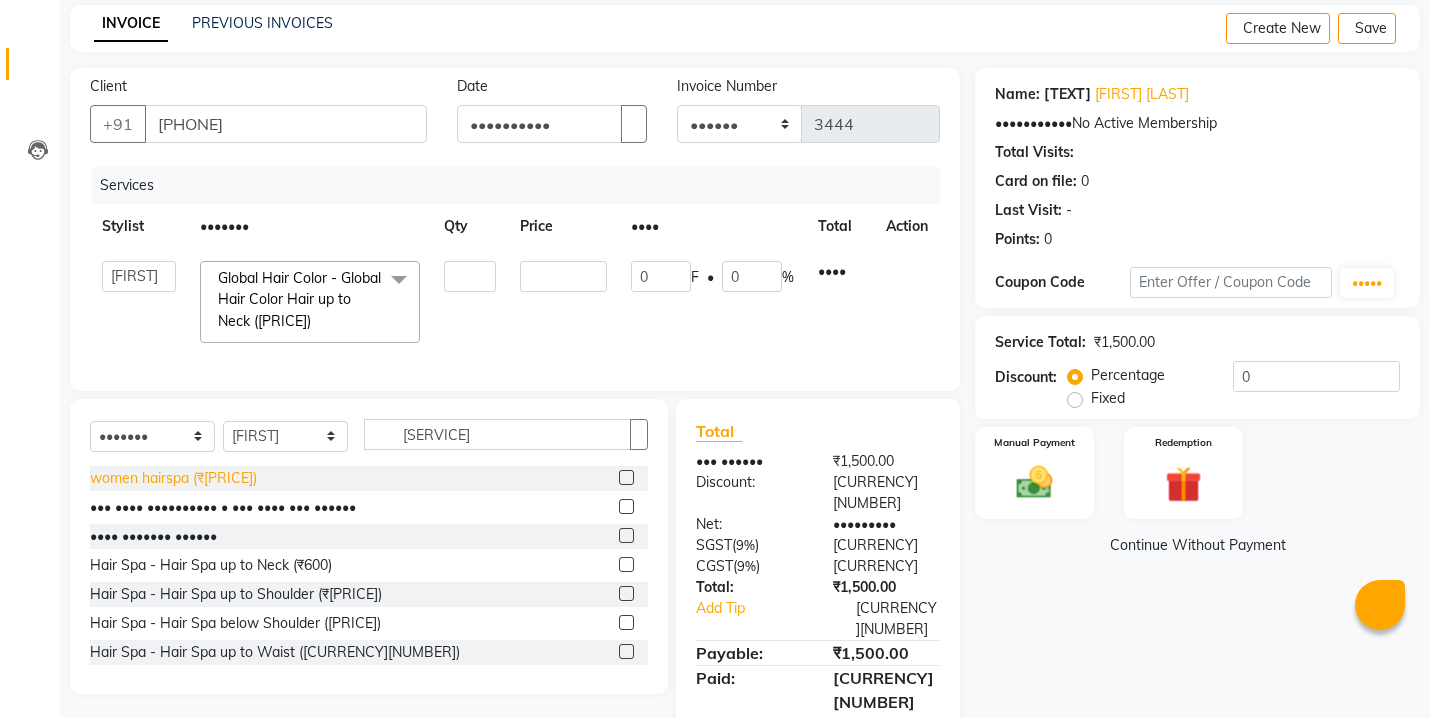 click on "women hairspa (₹[PRICE])" at bounding box center [173, 478] 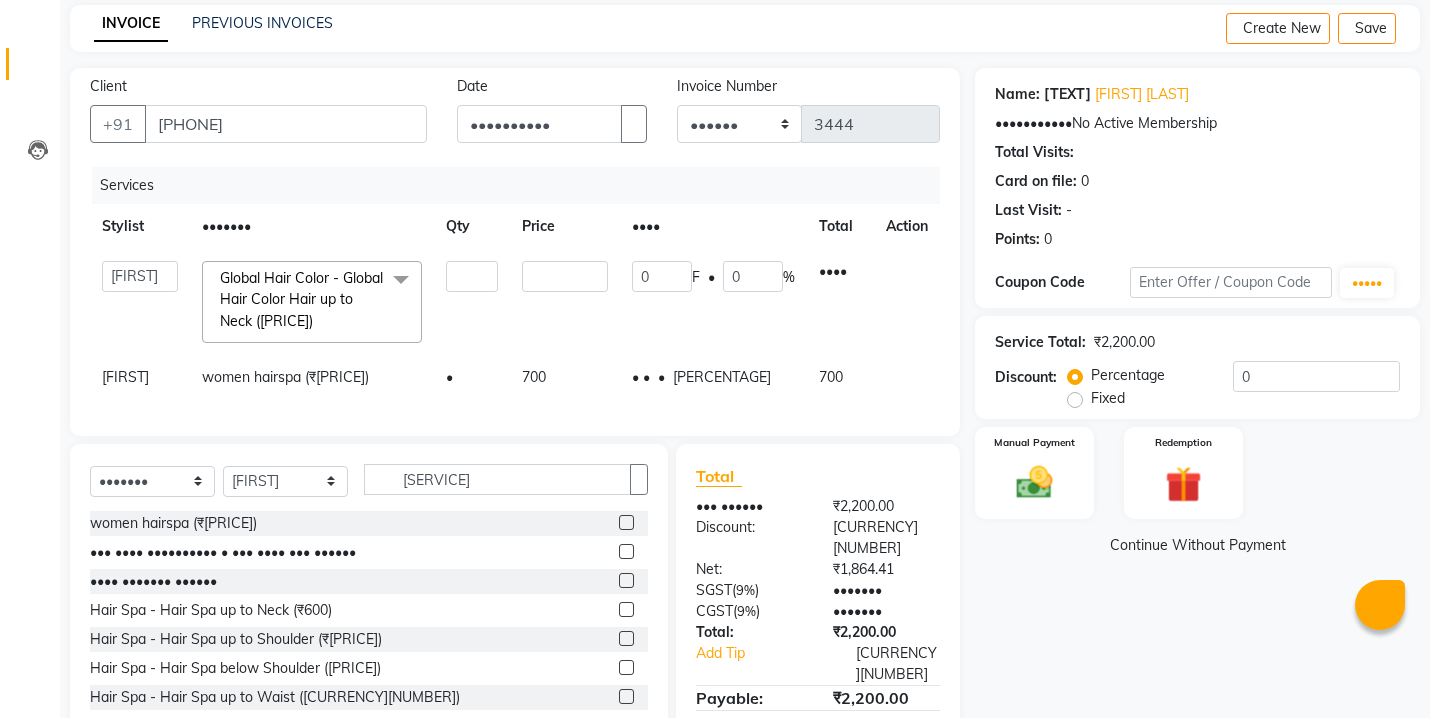 click on "Services Stylist Service Qty Price Disc Total Action  AALIM   AASHU   HARISH   HARSHADA GANORE   Kishor Tongare   Manisha   NEHA   PH SALON   PRATIK   SACHIN    SAIF   VEDANT   YASH  Global Hair Color  - Global Hair Color Hair up to Neck ([PRICE])  x Women's Hair Services  - Women Haircut (Fringe Cut) ([PRICE]) Women's Hair Services  - Women Haircut with Wash. ([PRICE]) Women's Hair Services  - Women Haircut with Wash ([PRICE]) Women's Hair Services  - Women Hair Wash & Dry ([PRICE]) Women's Hair Services  - Women Hair Wash with Blow Dry ([PRICE]) Women's Hair Services  - Women Hair Deep Conditioning ([PRICE]) Women's Hair Treatments - Nanoplastia Hair up to Neck ([PRICE]) Women Hair Treatments - Nanoplastia Hair up to Shoulder ([PRICE]) WIG SERVICING ([PRICE]) women hairspa ([PRICE]) Women Root Touch Up ([PRICE]) Women Hair Global Colour ([PRICE]) Blow Dry  - Blow Dry Hair upto Shoulder ([PRICE]) Blow Dry  - Blow Dry Hair Wash without Curly ([PRICE]) Blow Dry  - Blow Dry Hair Wash with Straight Dry ([PRICE]) 1 1500 0" at bounding box center (515, 291) 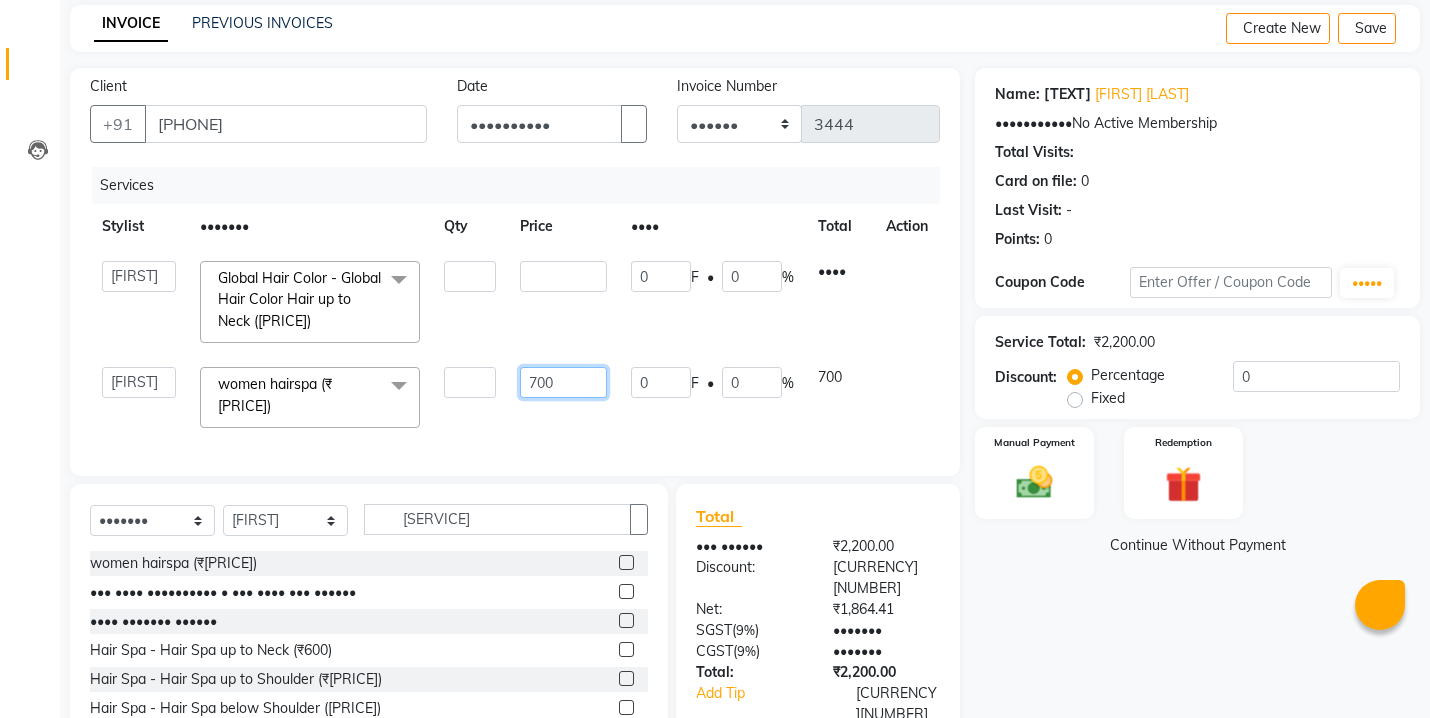click on "700" at bounding box center (470, 276) 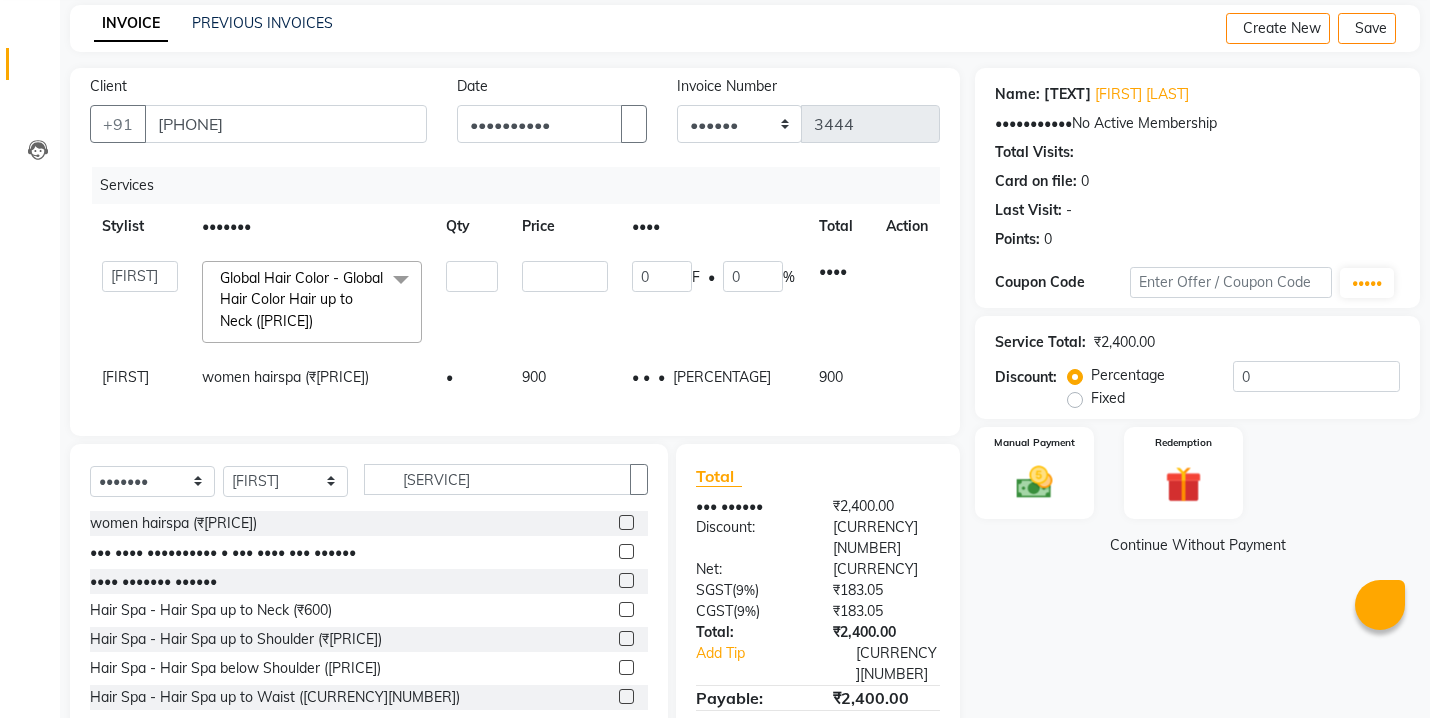 click on "Services Stylist Service Qty Price Disc Total Action  AALIM   AASHU   HARISH   HARSHADA GANORE   Kishor Tongare   Manisha   NEHA   PH SALON   PRATIK   SACHIN    SAIF   VEDANT   YASH  Global Hair Color  - Global Hair Color Hair up to Neck ([PRICE])  x Women's Hair Services  - Women Haircut (Fringe Cut) ([PRICE]) Women's Hair Services  - Women Haircut with Wash. ([PRICE]) Women's Hair Services  - Women Haircut with Wash ([PRICE]) Women's Hair Services  - Women Hair Wash & Dry ([PRICE]) Women's Hair Services  - Women Hair Wash with Blow Dry ([PRICE]) Women's Hair Services  - Women Hair Deep Conditioning ([PRICE]) Women's Hair Treatments - Nanoplastia Hair up to Neck ([PRICE]) Women Hair Treatments - Nanoplastia Hair up to Shoulder ([PRICE]) WIG SERVICING ([PRICE]) women hairspa ([PRICE]) Women Root Touch Up ([PRICE]) Women Hair Global Colour ([PRICE]) Blow Dry  - Blow Dry Hair upto Shoulder ([PRICE]) Blow Dry  - Blow Dry Hair Wash without Curly ([PRICE]) Blow Dry  - Blow Dry Hair Wash with Straight Dry ([PRICE]) 1 1500 0" at bounding box center [515, 291] 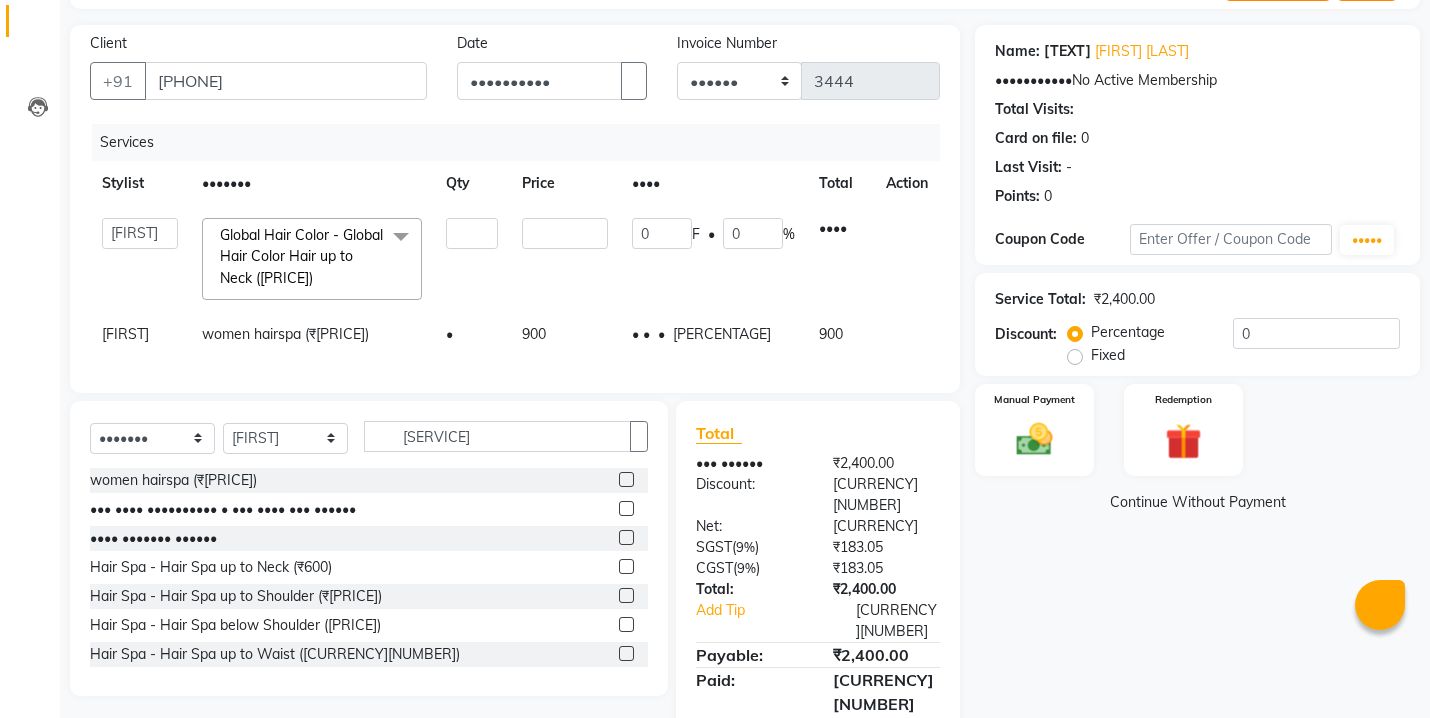 scroll, scrollTop: 148, scrollLeft: 0, axis: vertical 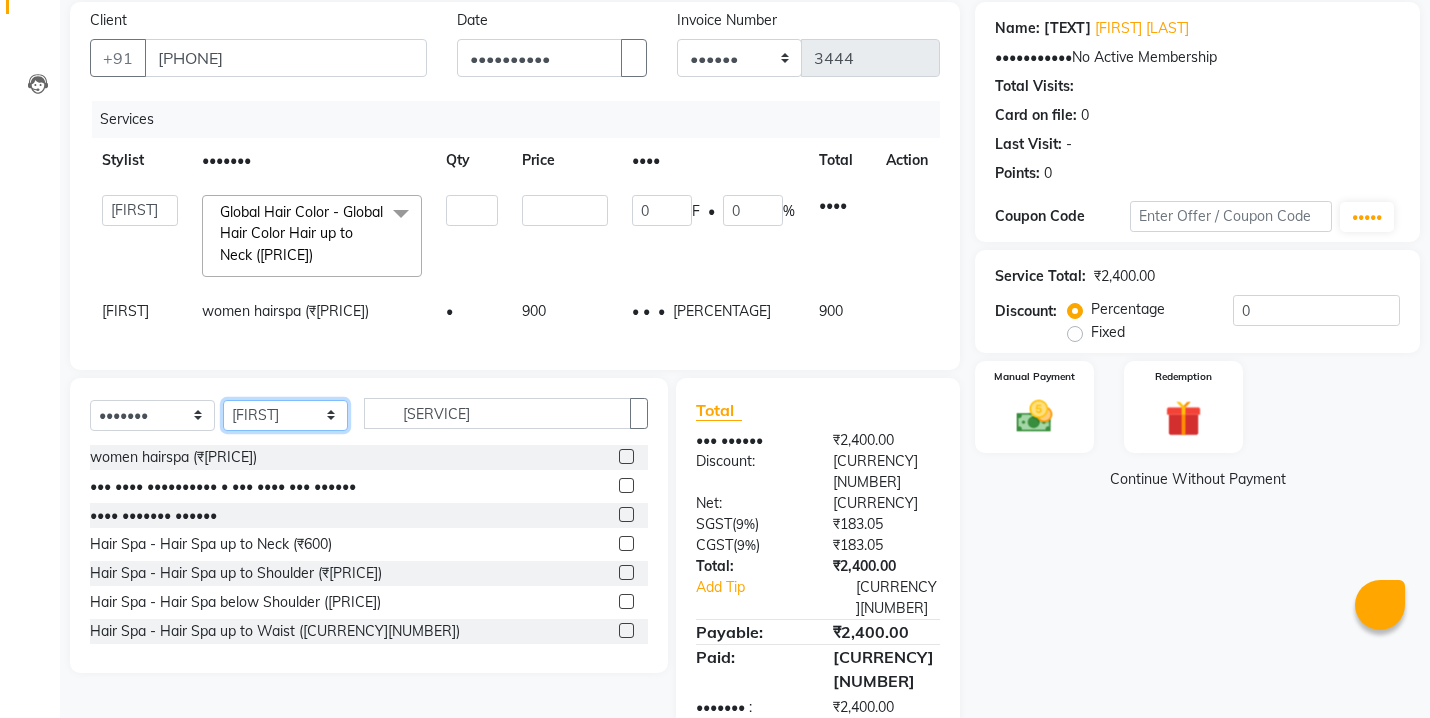 click on "•••••• ••••••• ••••• ••••• •••••• •••••••• •••••• •••••• ••••••• ••••••• •••• •• ••••• •••••• ••••••  •••• •••••• ••••" at bounding box center (285, 415) 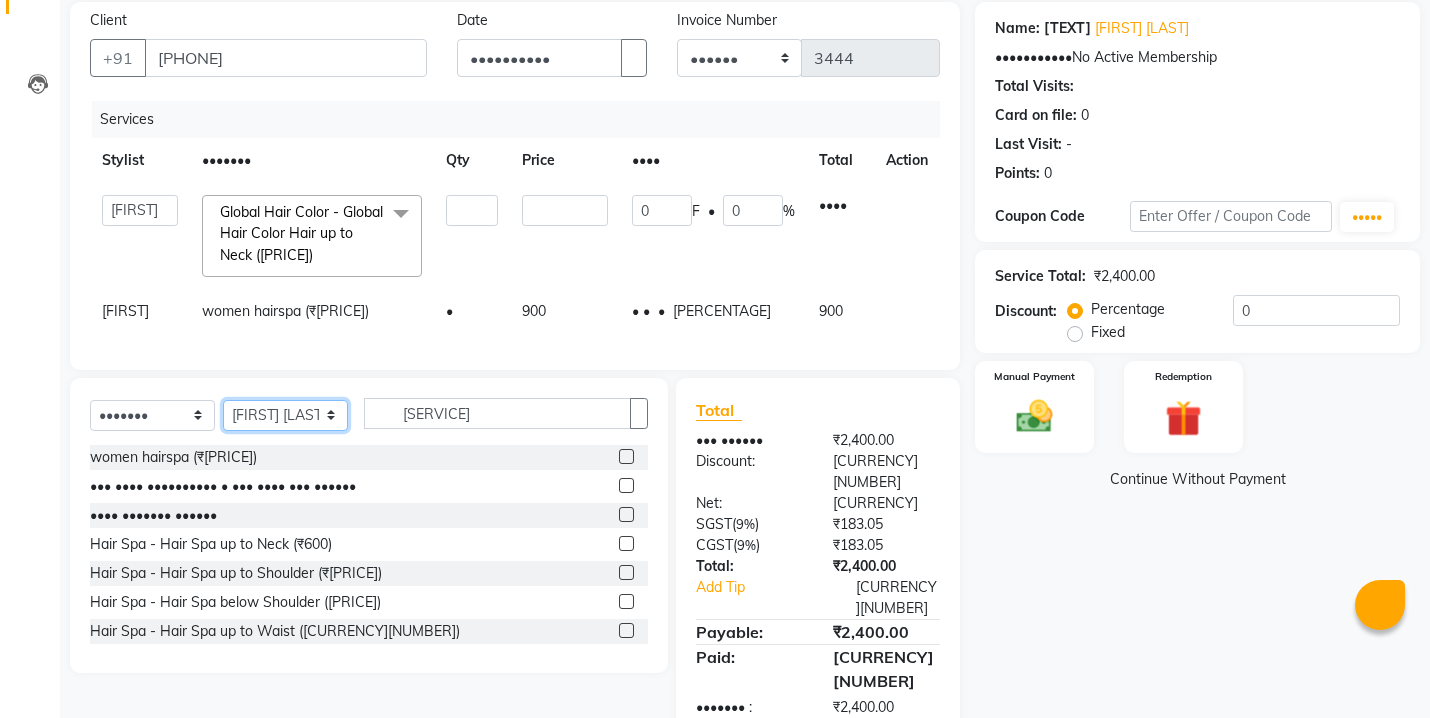 click on "•••••• ••••••• ••••• ••••• •••••• •••••••• •••••• •••••• ••••••• ••••••• •••• •• ••••• •••••• ••••••  •••• •••••• ••••" at bounding box center (285, 415) 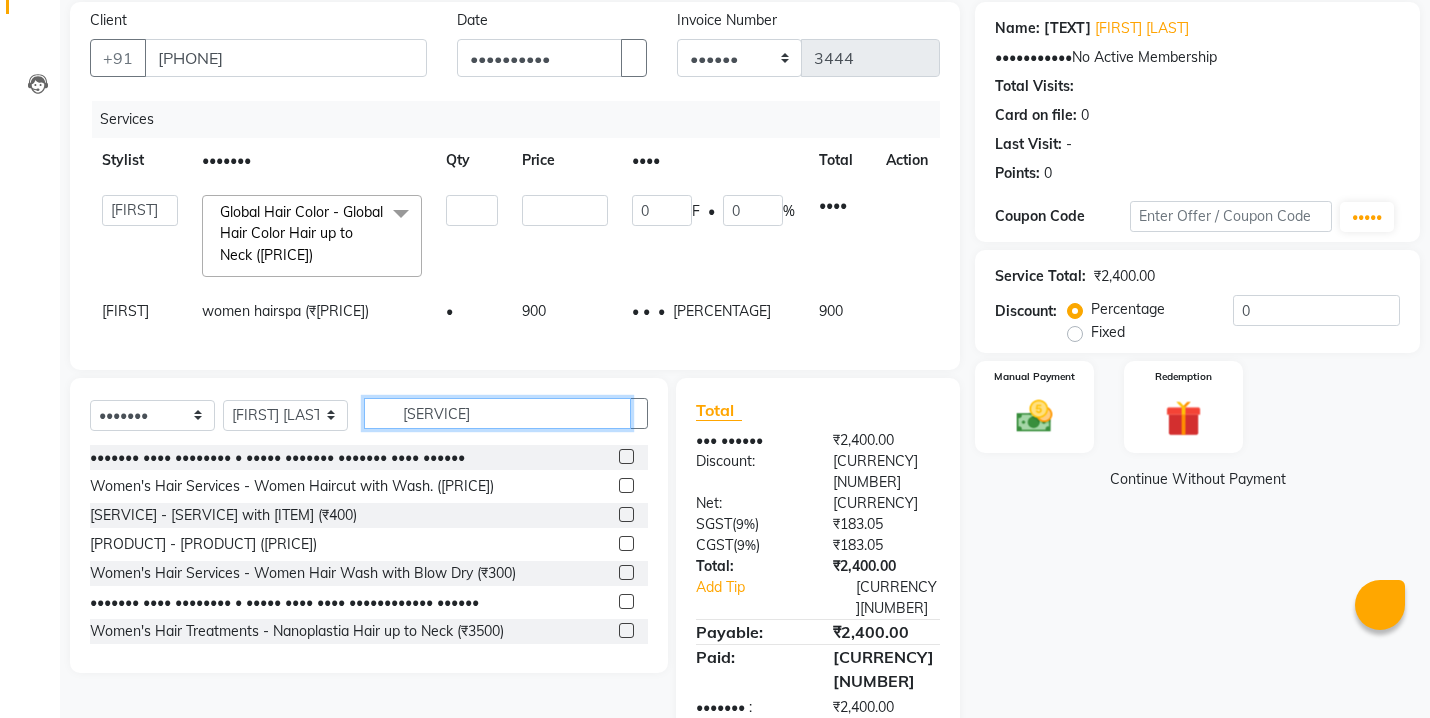 click on "[SERVICE]" at bounding box center [497, 413] 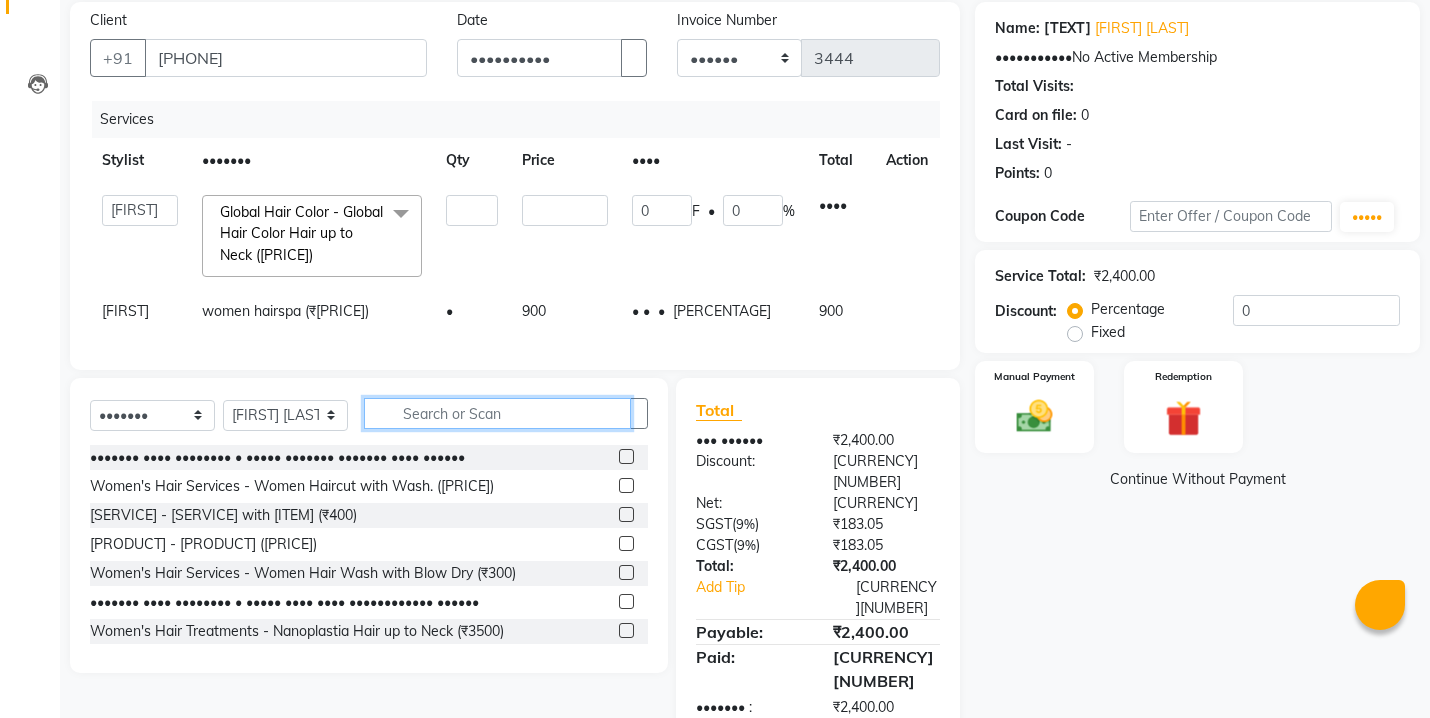 scroll, scrollTop: 147, scrollLeft: 0, axis: vertical 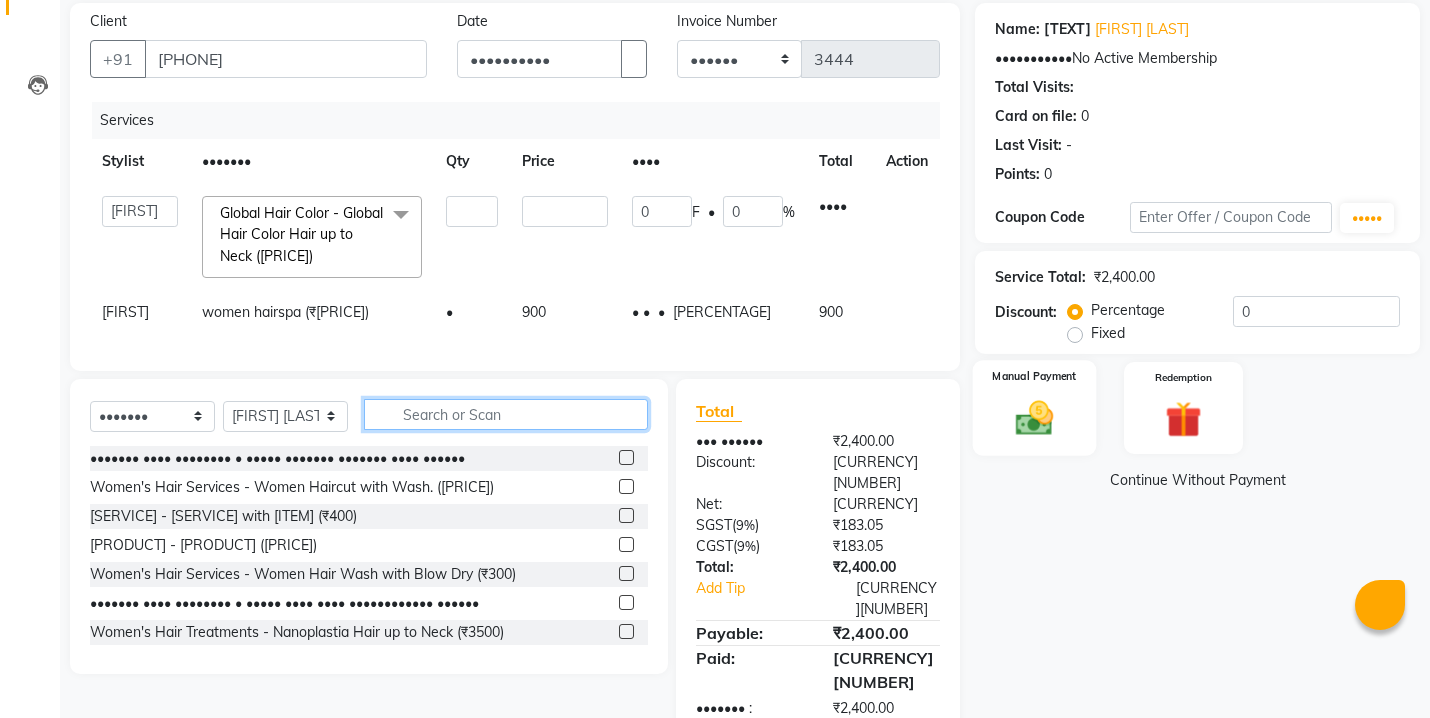 type 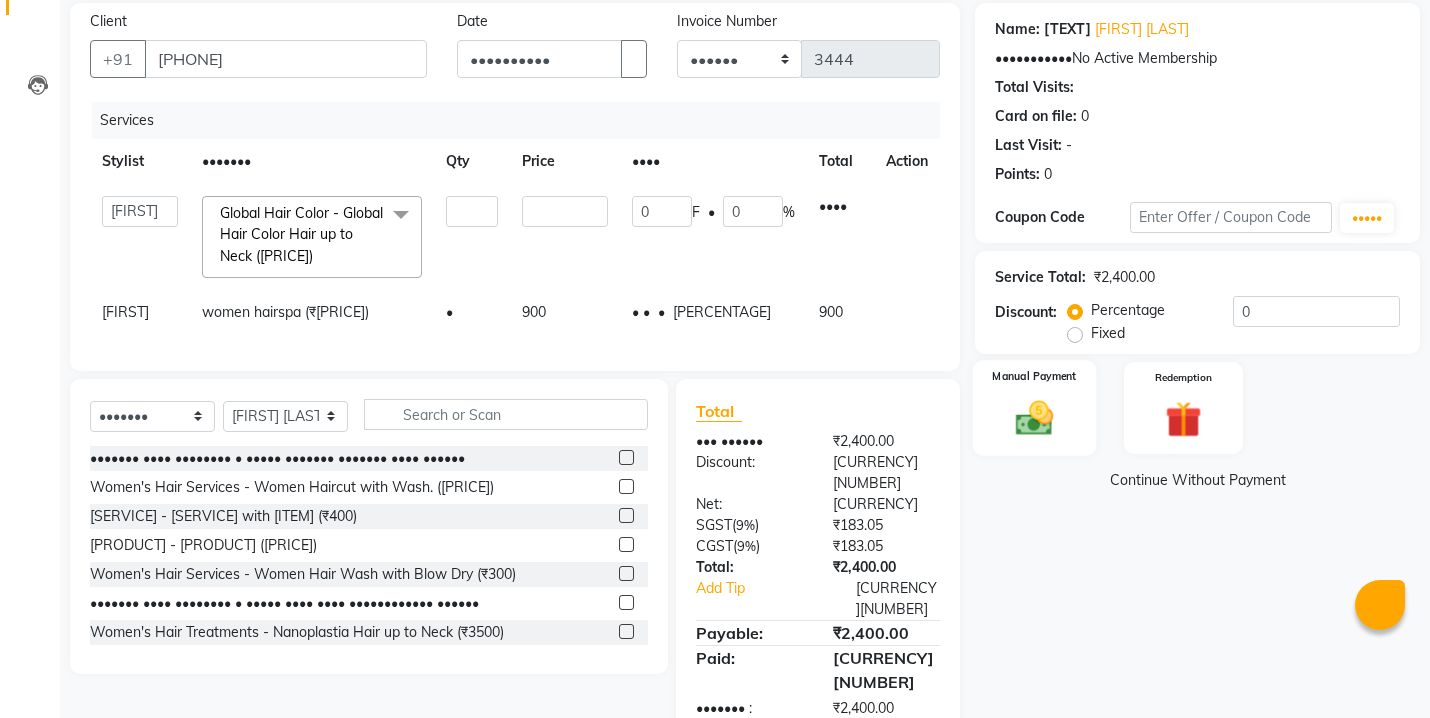 click at bounding box center (1034, 418) 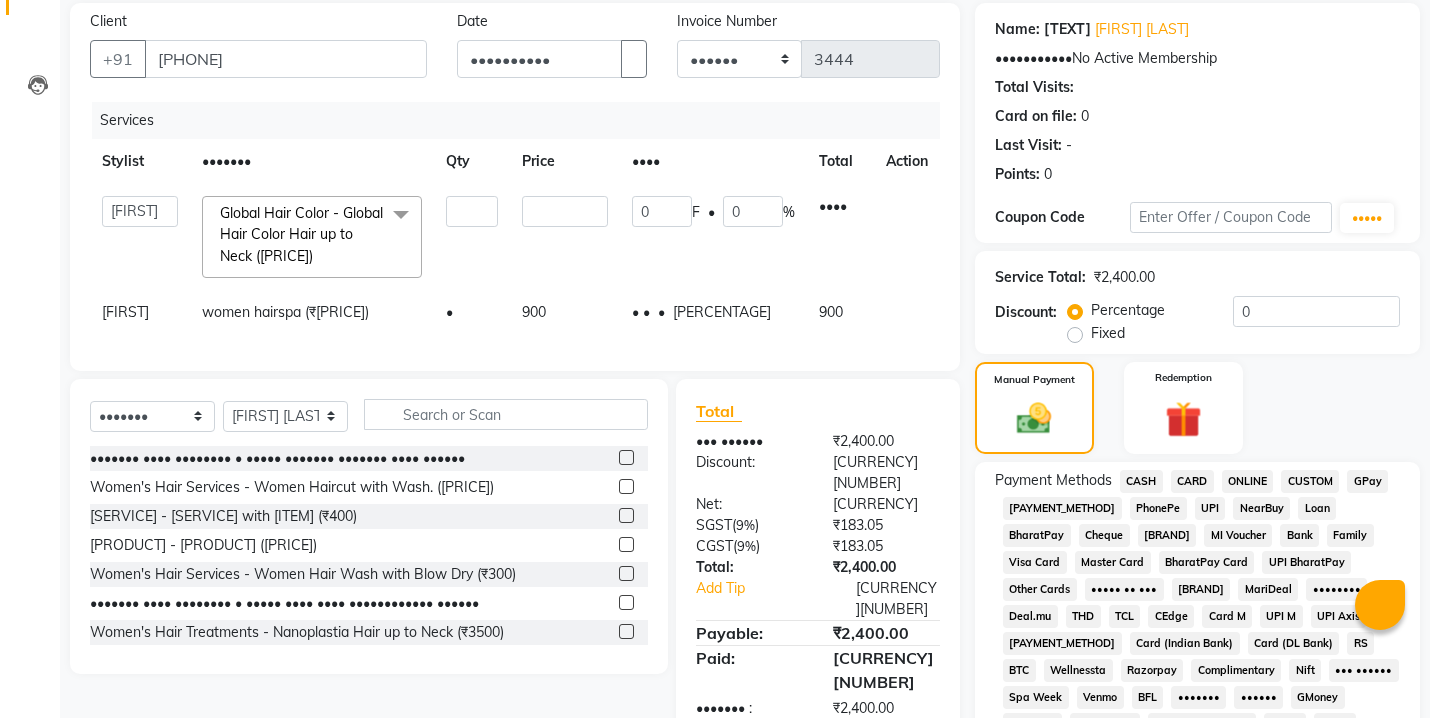 click on "ONLINE" at bounding box center (1141, 481) 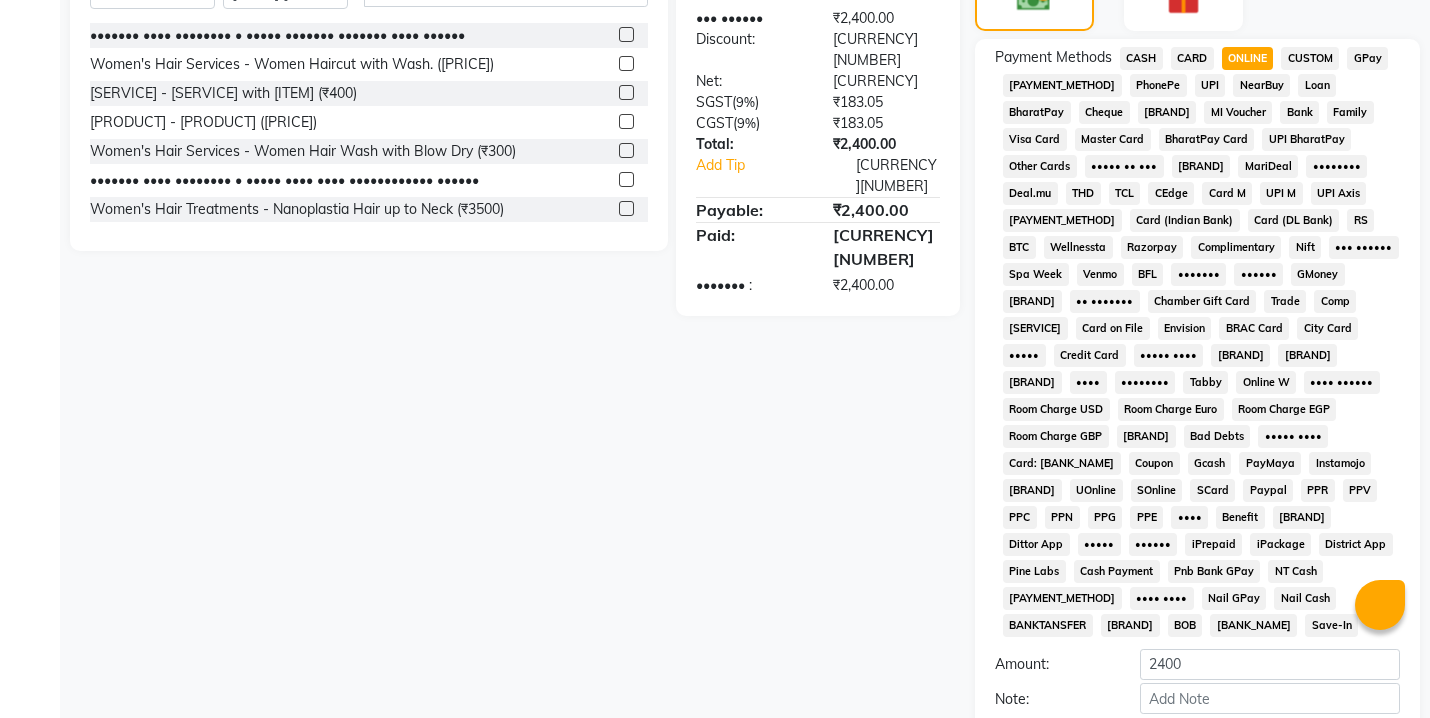 scroll, scrollTop: 738, scrollLeft: 0, axis: vertical 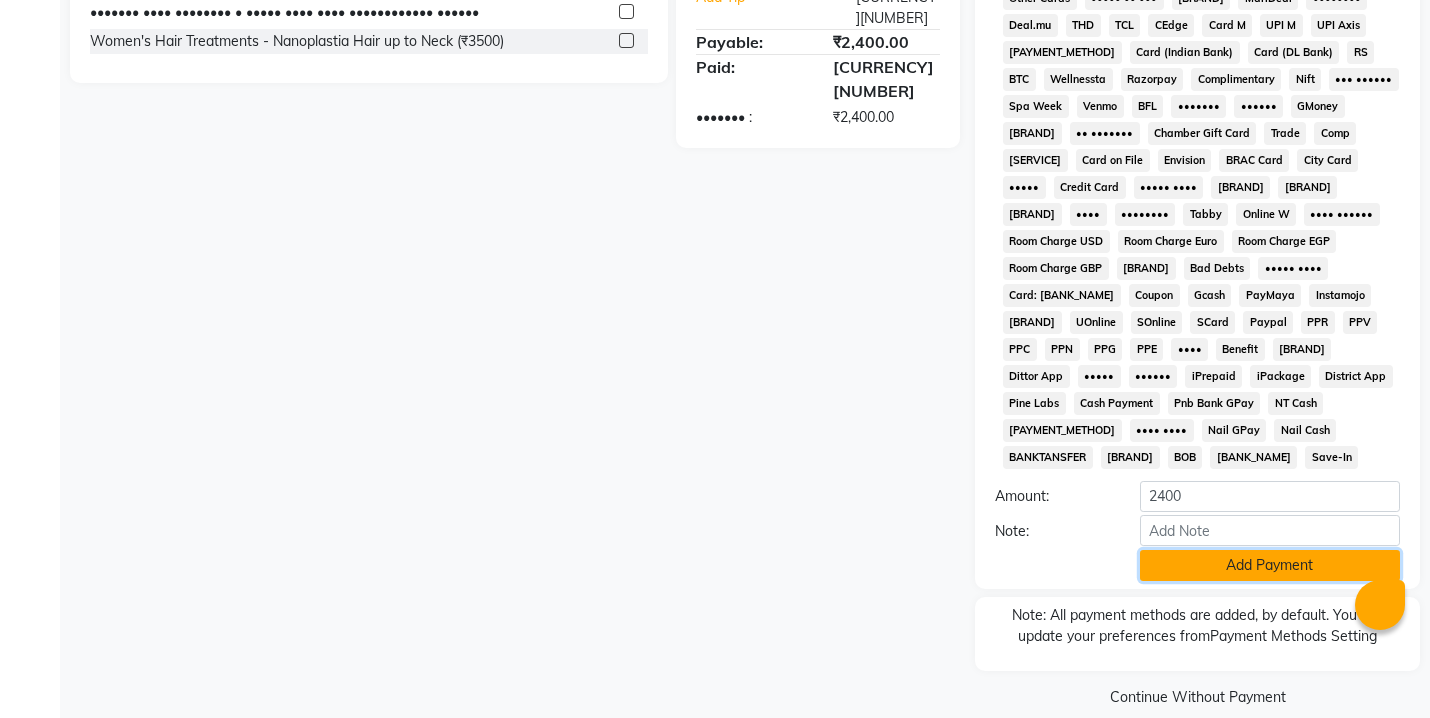 click on "Add Payment" at bounding box center (1270, 565) 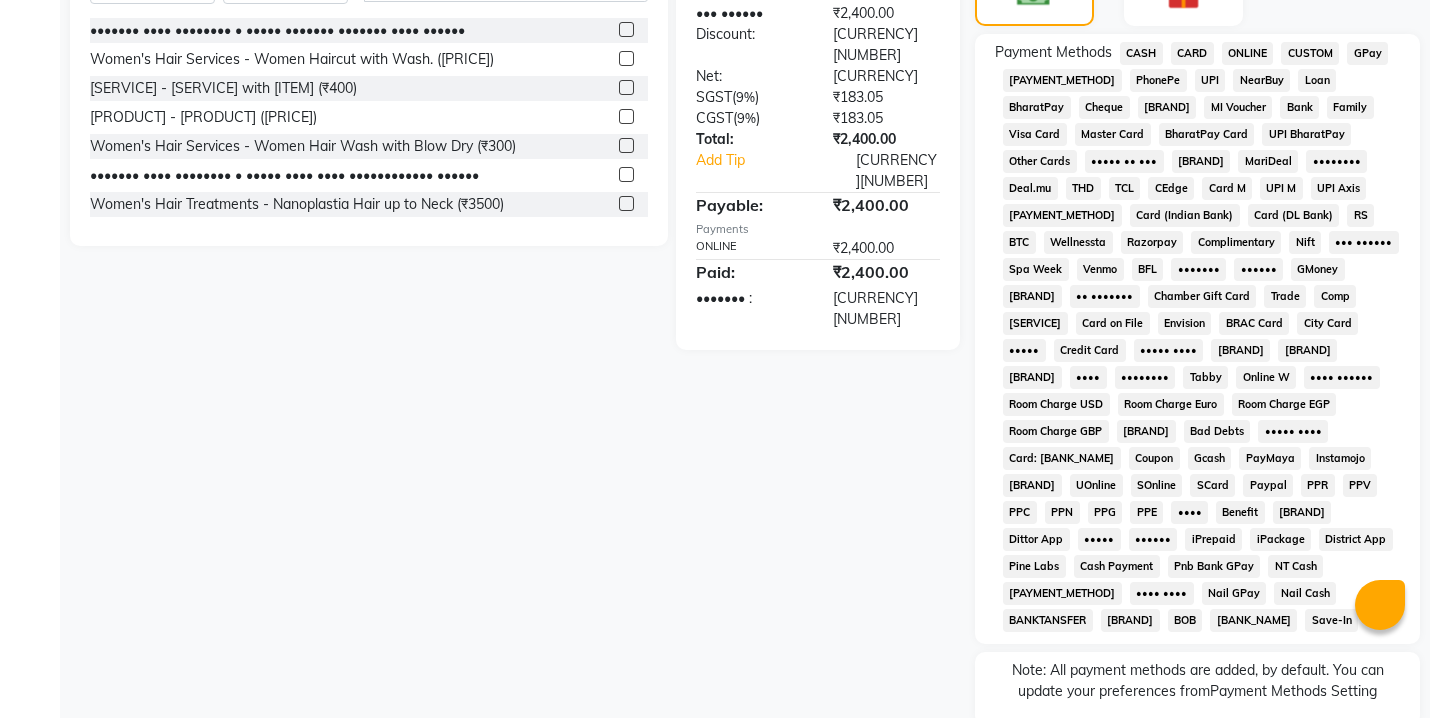 scroll, scrollTop: 745, scrollLeft: 0, axis: vertical 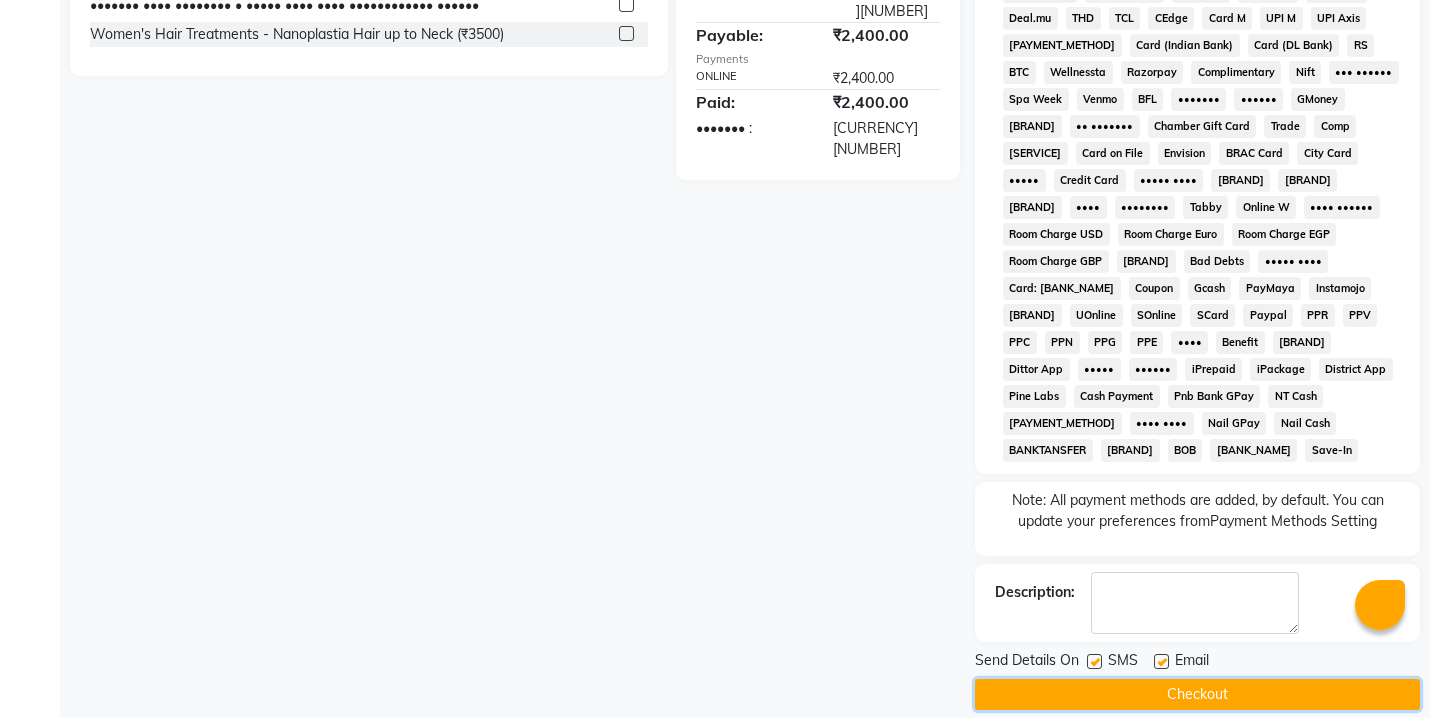 click on "Checkout" at bounding box center (1197, 694) 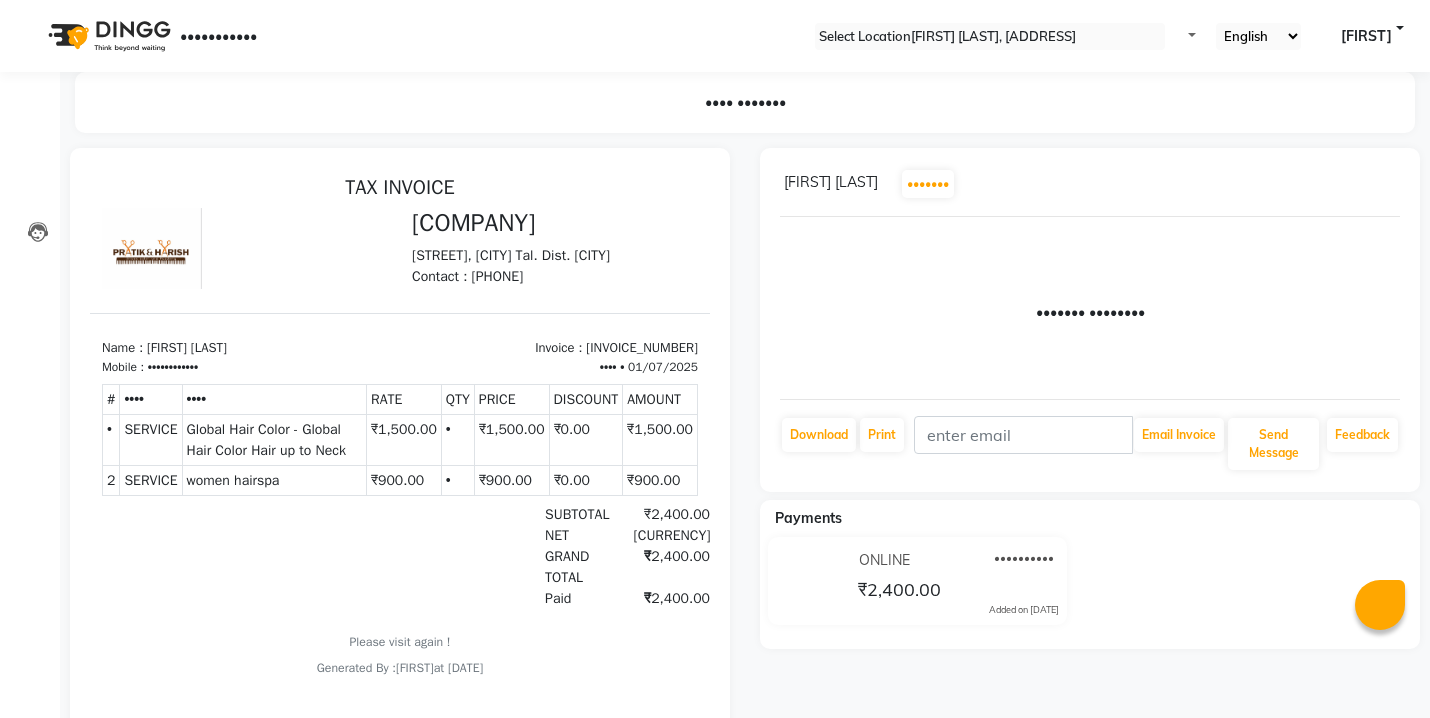 scroll, scrollTop: 0, scrollLeft: 0, axis: both 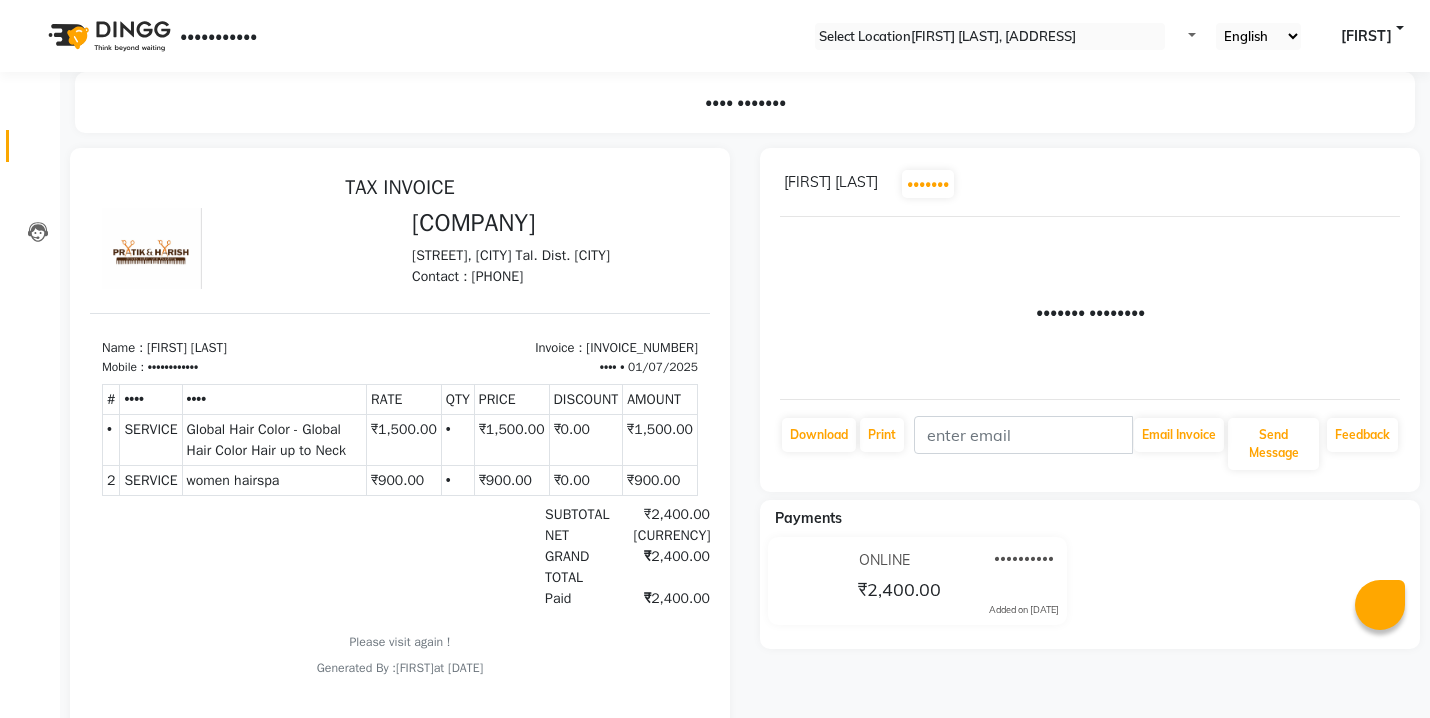click on "•••••••" at bounding box center (30, 146) 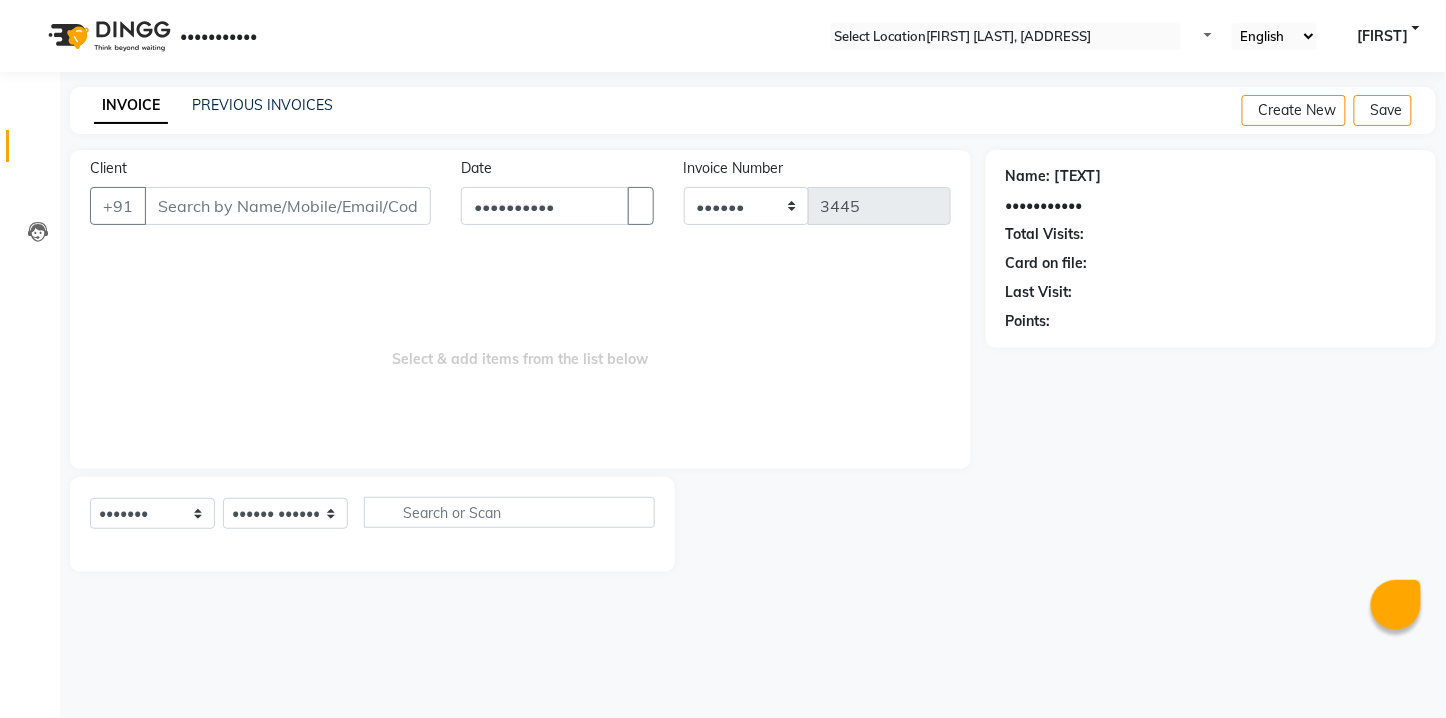 click on "Client" at bounding box center (288, 206) 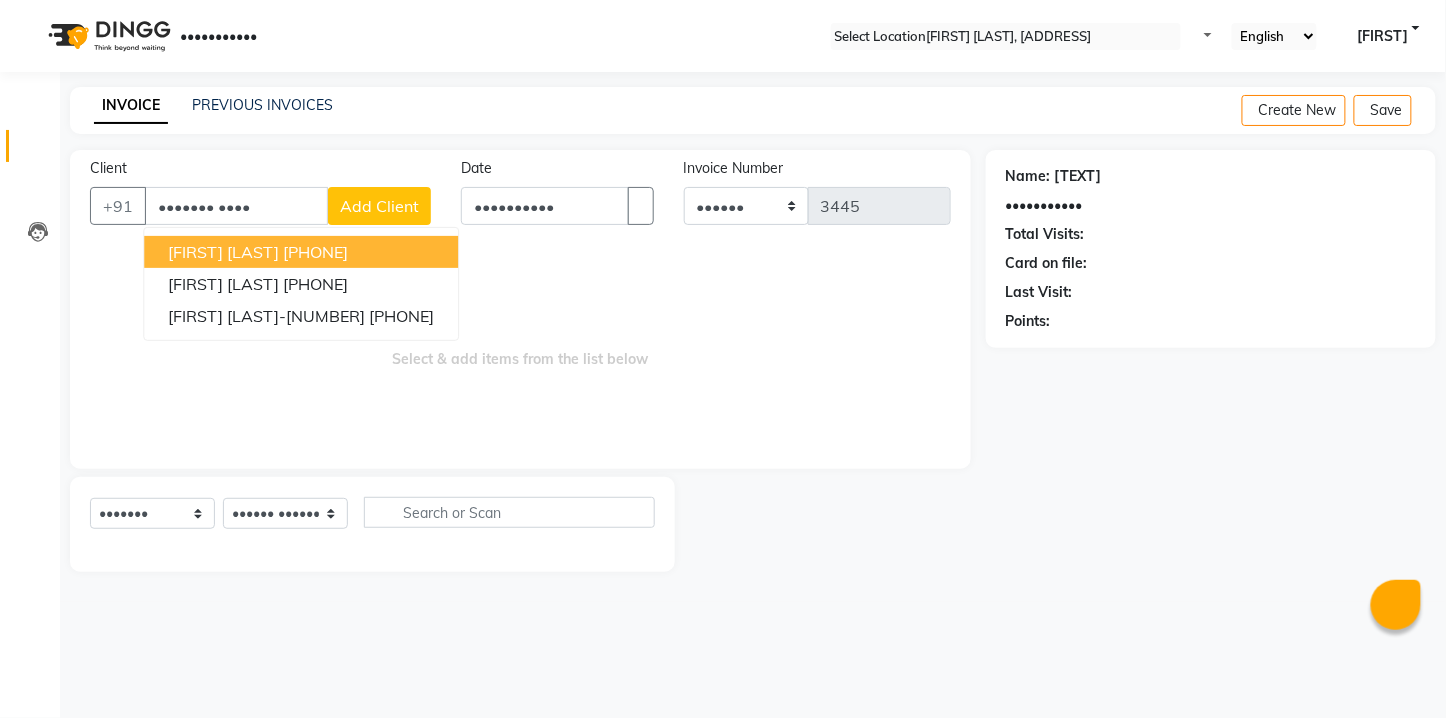 click on "[FIRST] [LAST] [PHONE]" at bounding box center (301, 252) 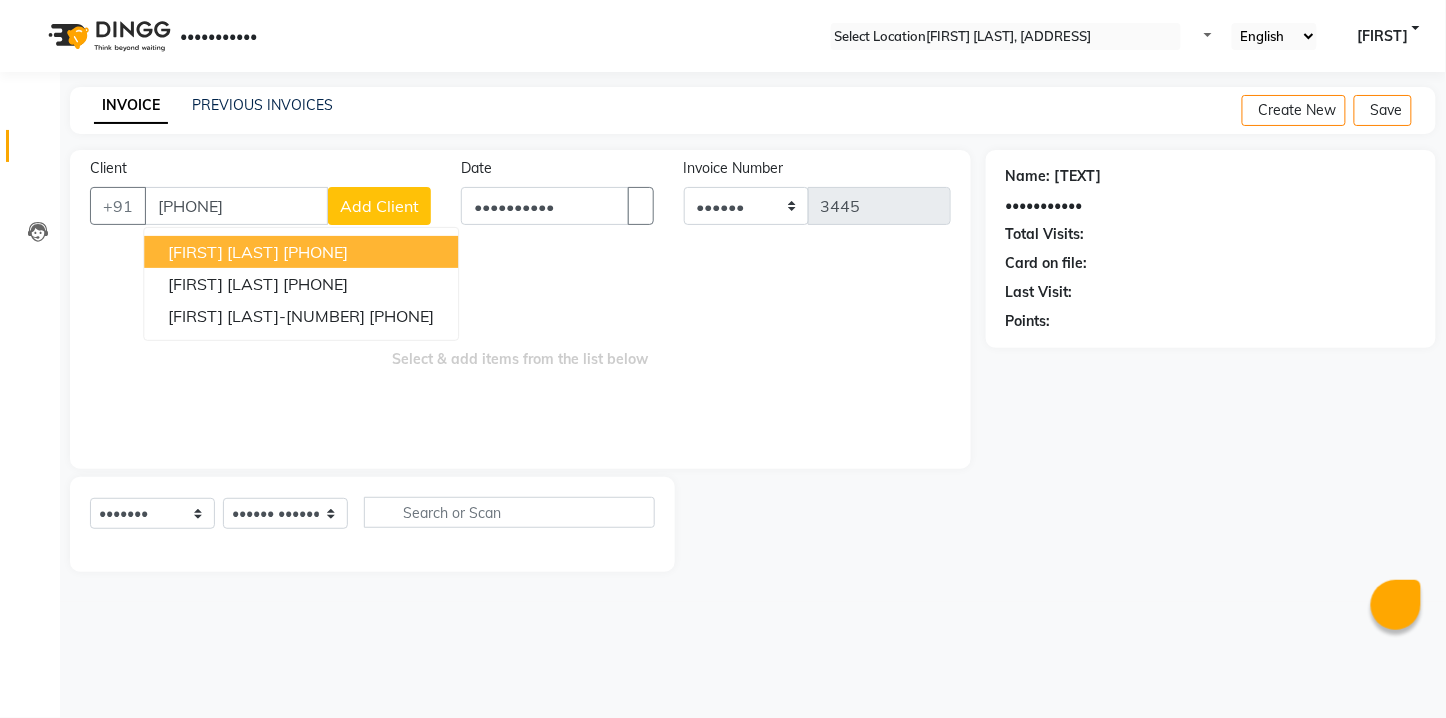 type on "[PHONE]" 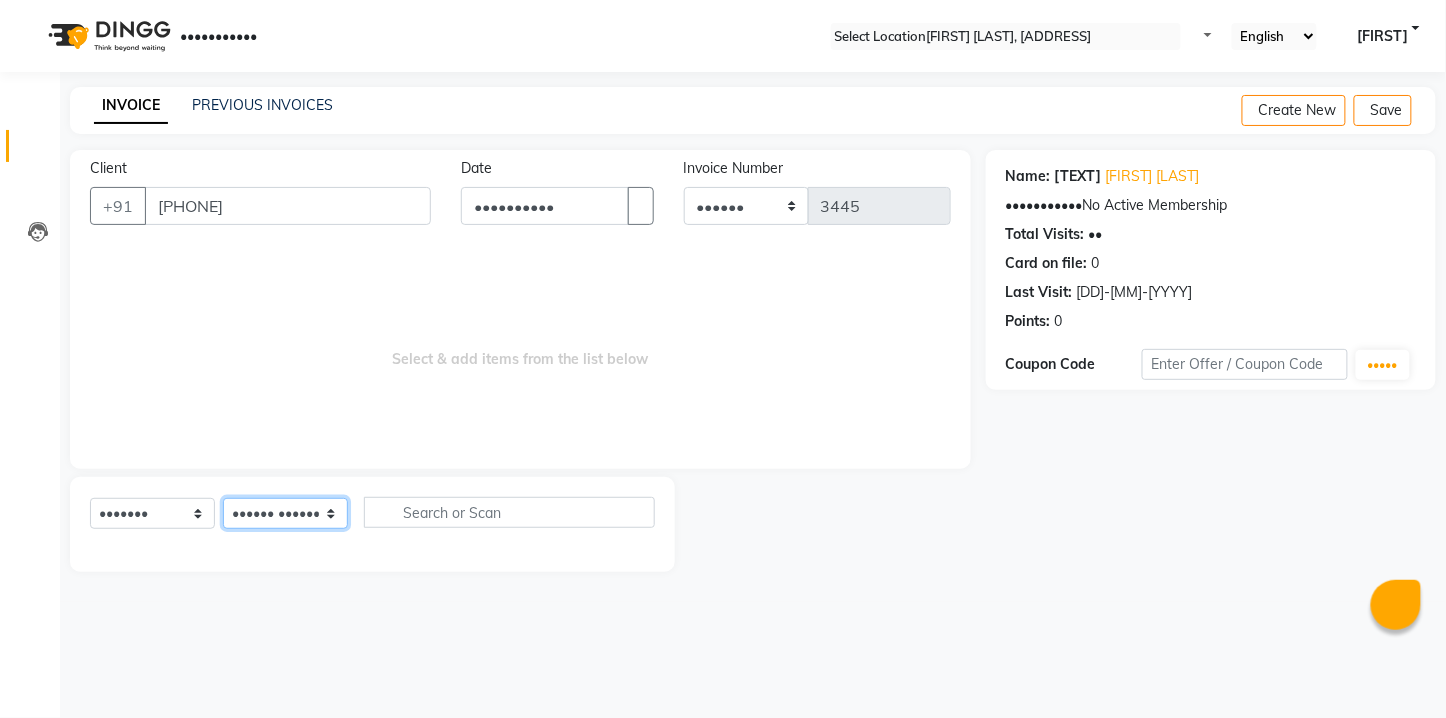 click on "•••••• ••••••• ••••• ••••• •••••• •••••••• •••••• •••••• ••••••• ••••••• •••• •• ••••• •••••• ••••••  •••• •••••• ••••" at bounding box center (285, 513) 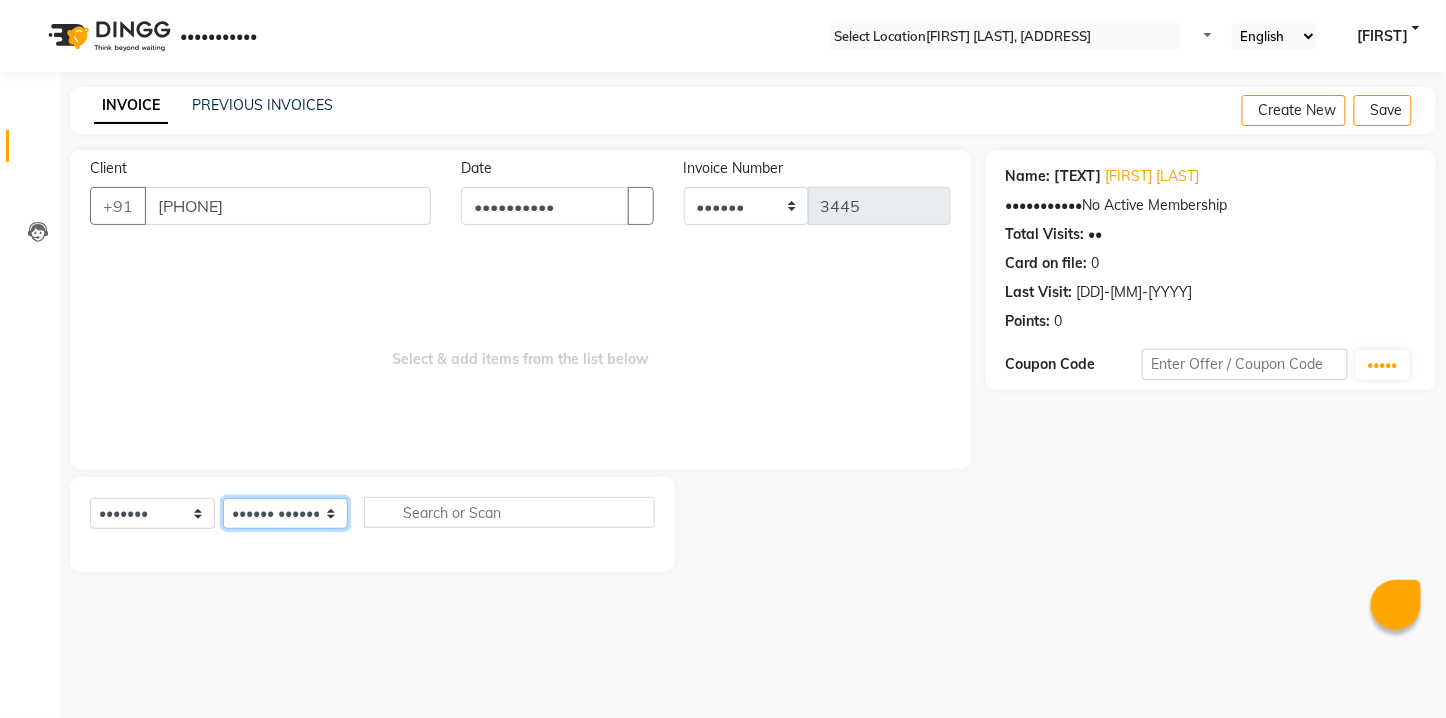 select on "57862" 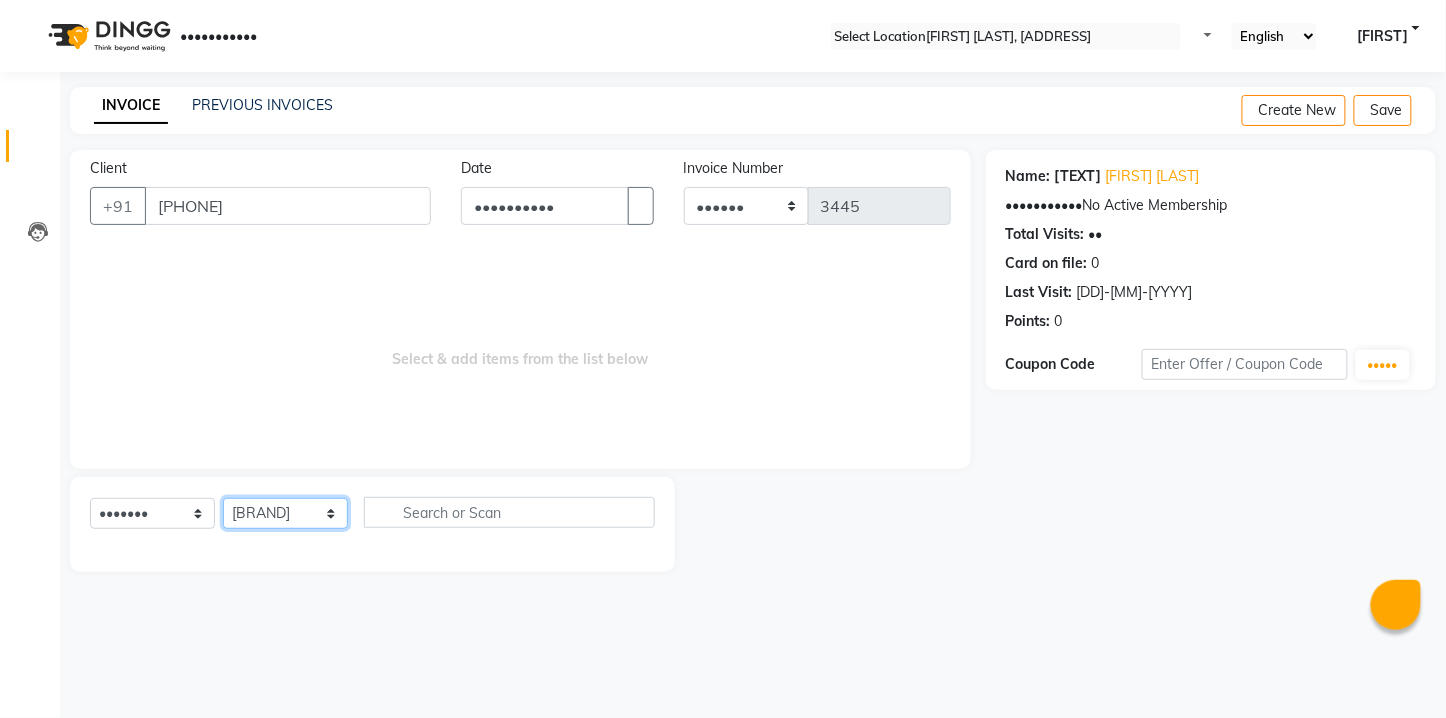 click on "•••••• ••••••• ••••• ••••• •••••• •••••••• •••••• •••••• ••••••• ••••••• •••• •• ••••• •••••• ••••••  •••• •••••• ••••" at bounding box center (285, 513) 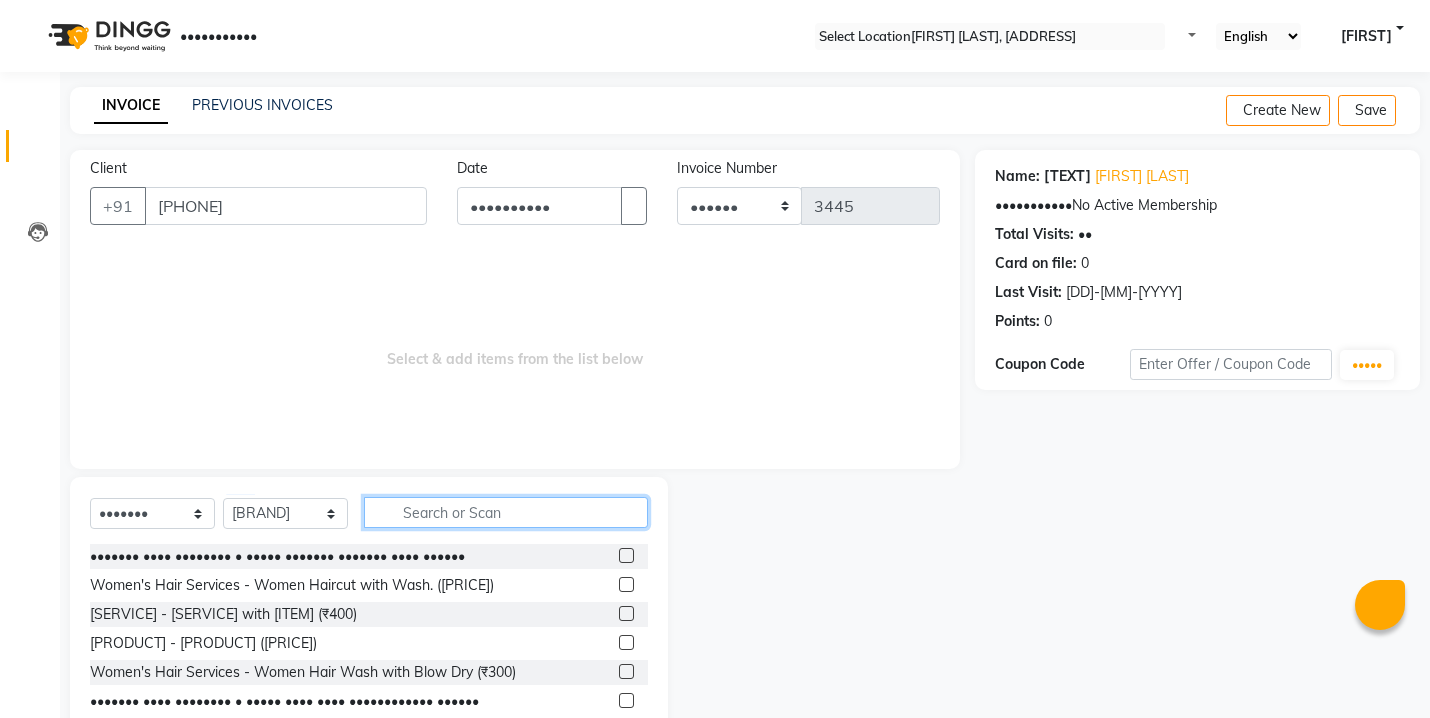click at bounding box center (506, 512) 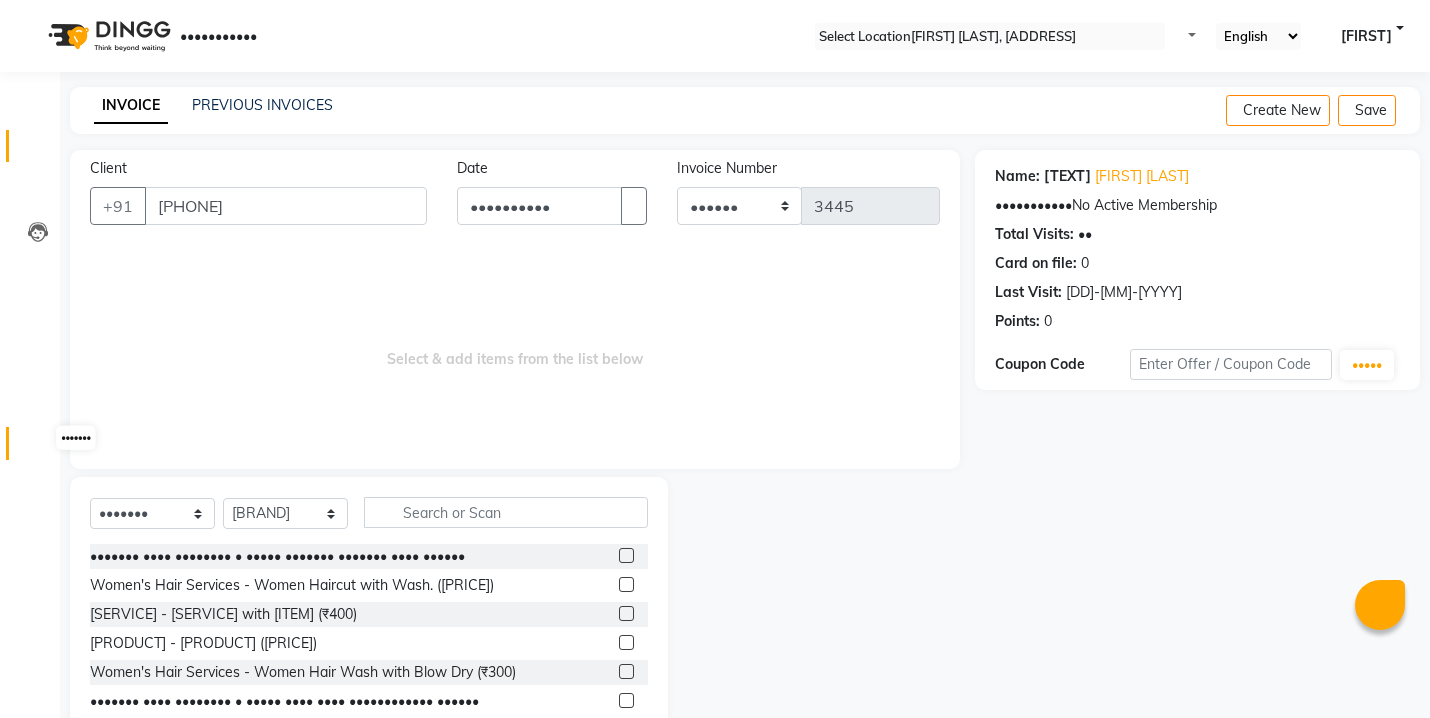 click at bounding box center [38, 448] 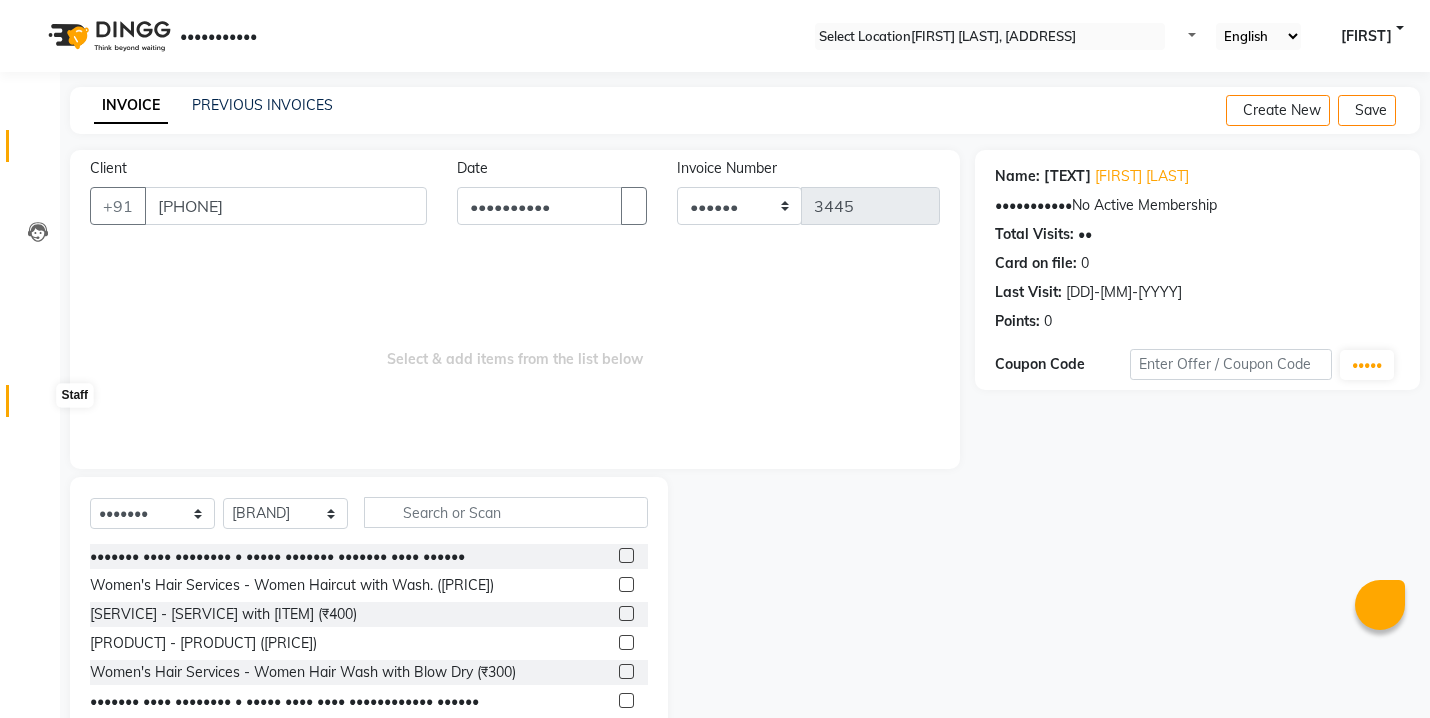 click at bounding box center [38, 406] 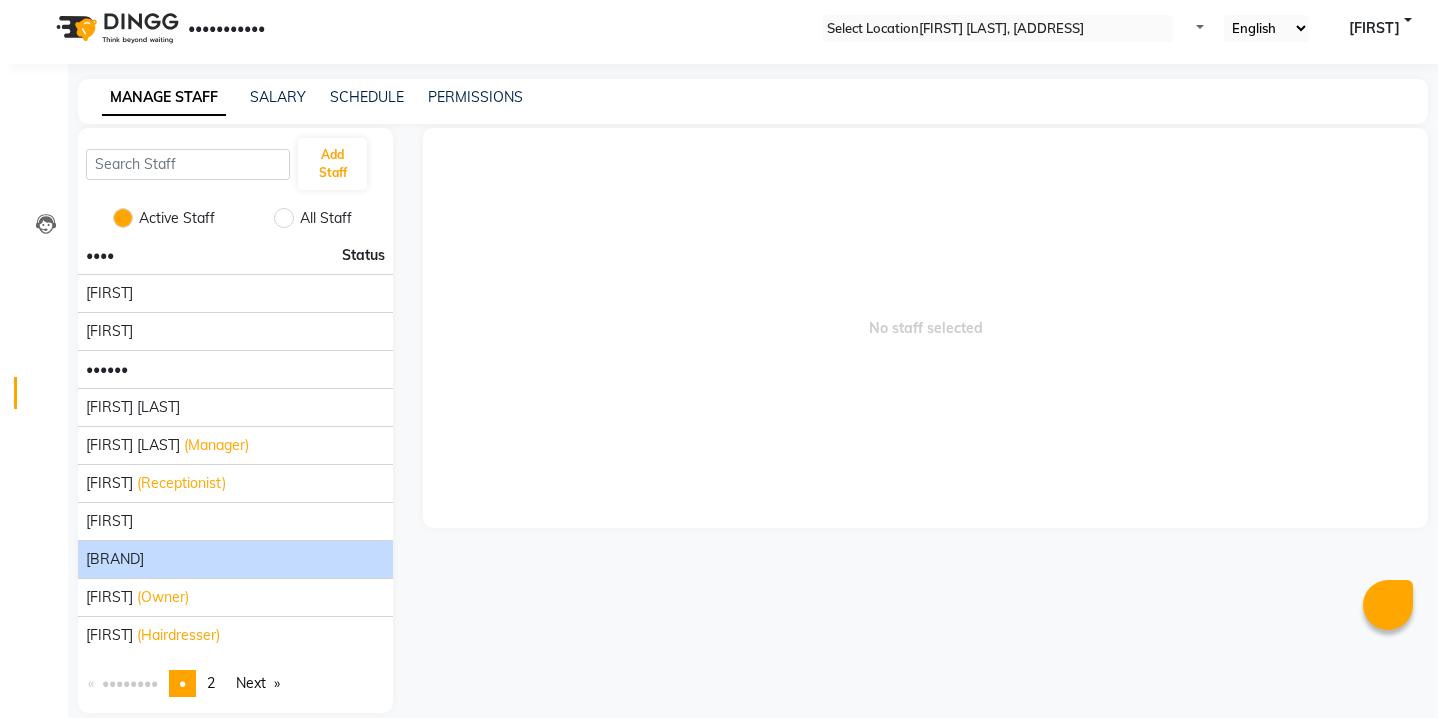 scroll, scrollTop: 0, scrollLeft: 0, axis: both 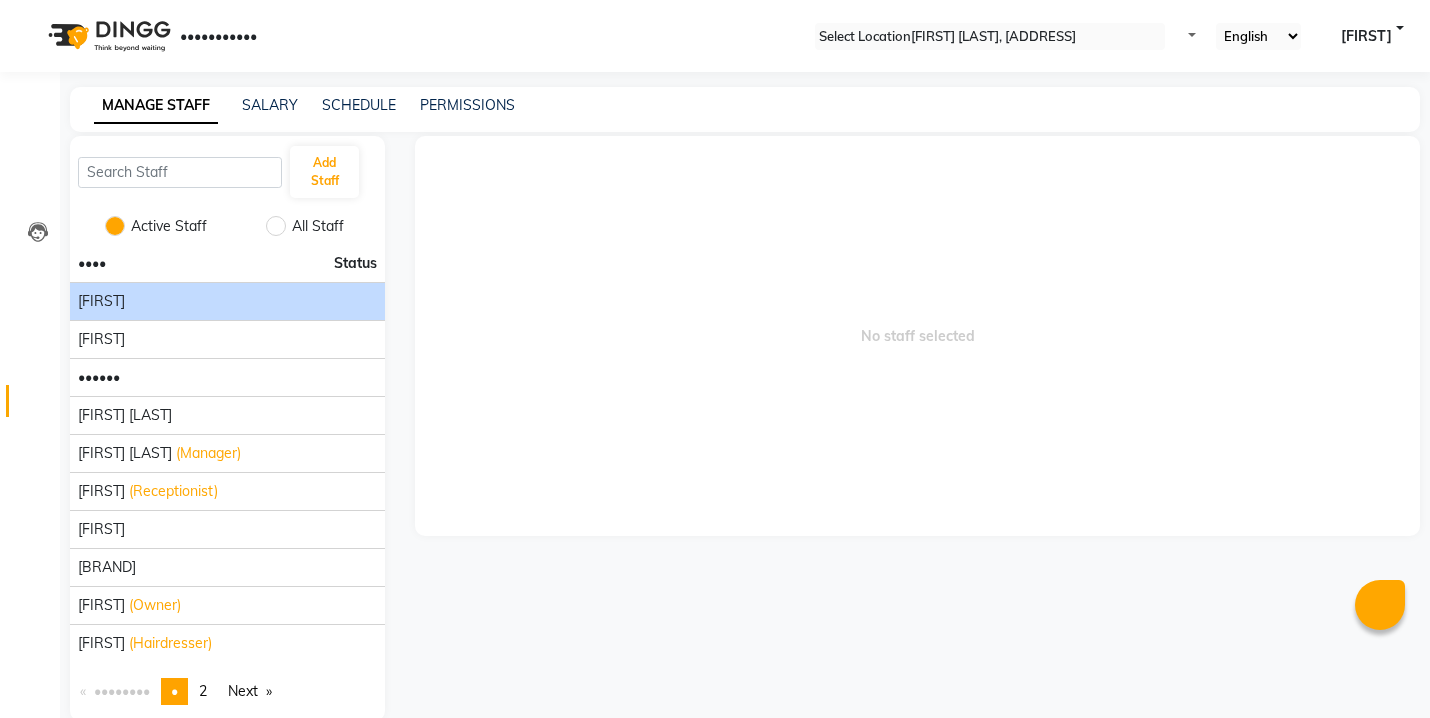 click on "[FIRST]" at bounding box center (227, 301) 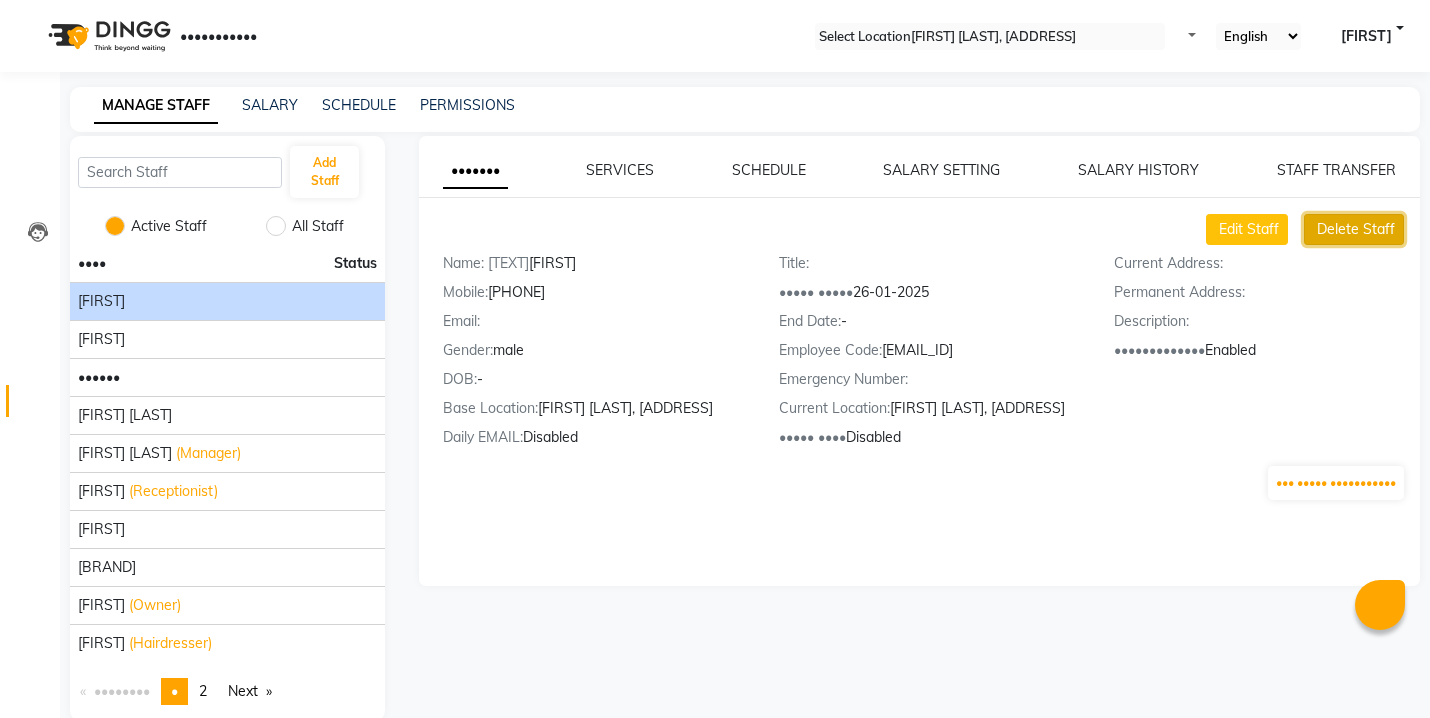 click on "Delete Staff" at bounding box center [1249, 229] 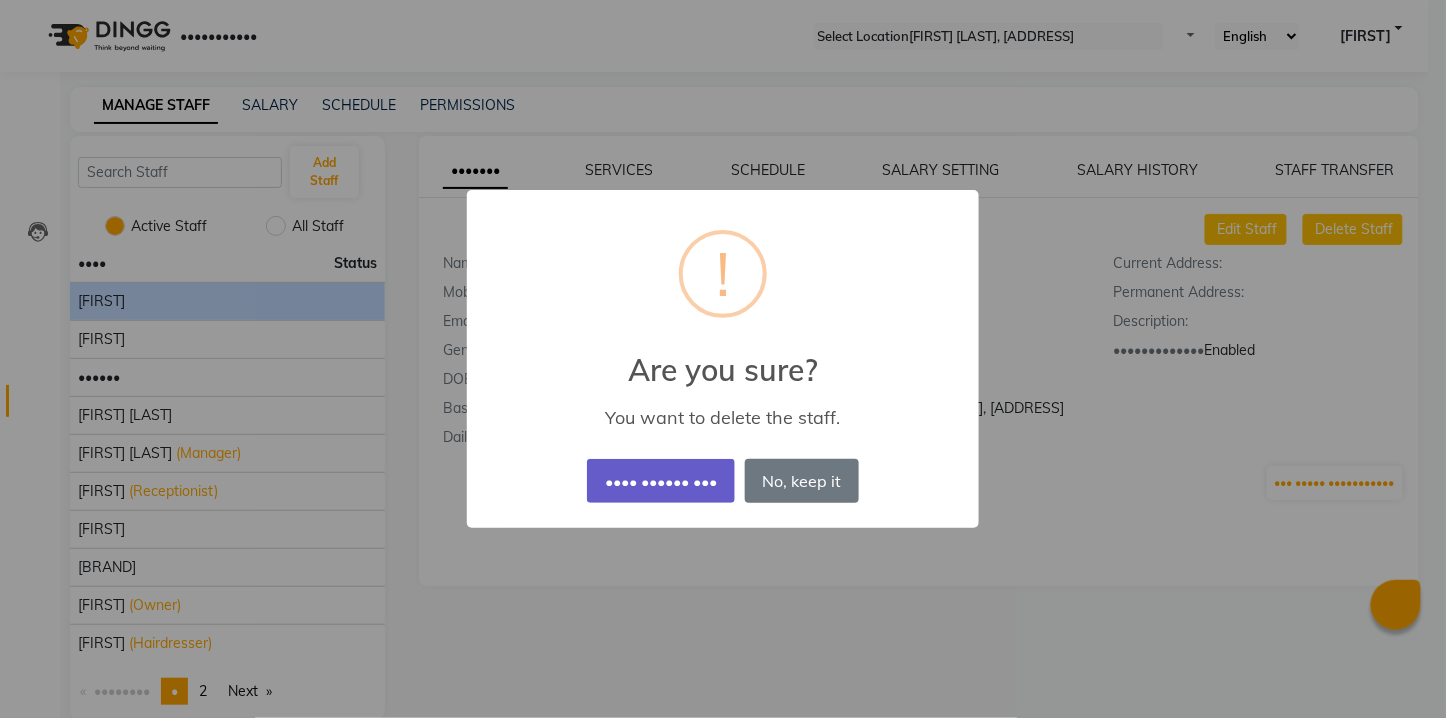 click on "•••• •••••• •••" at bounding box center (660, 481) 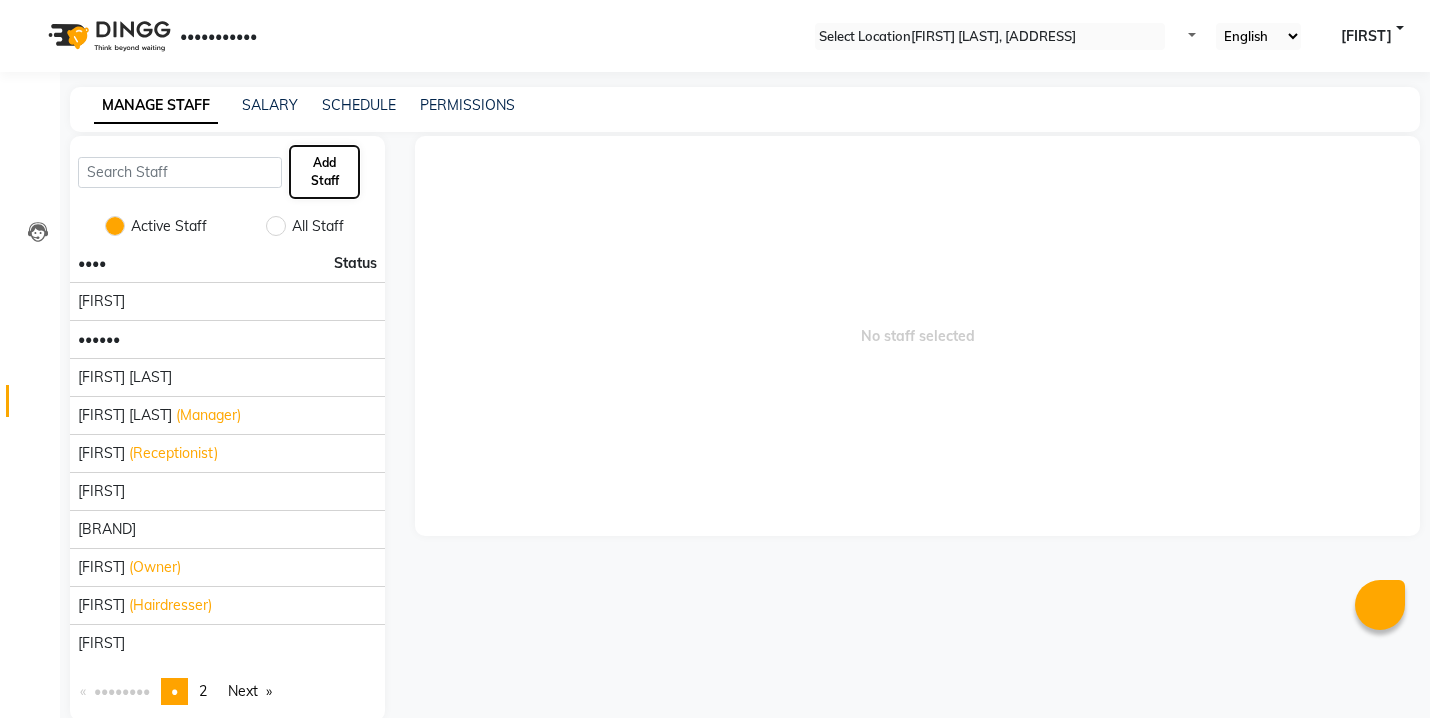 click on "Add Staff" at bounding box center [324, 172] 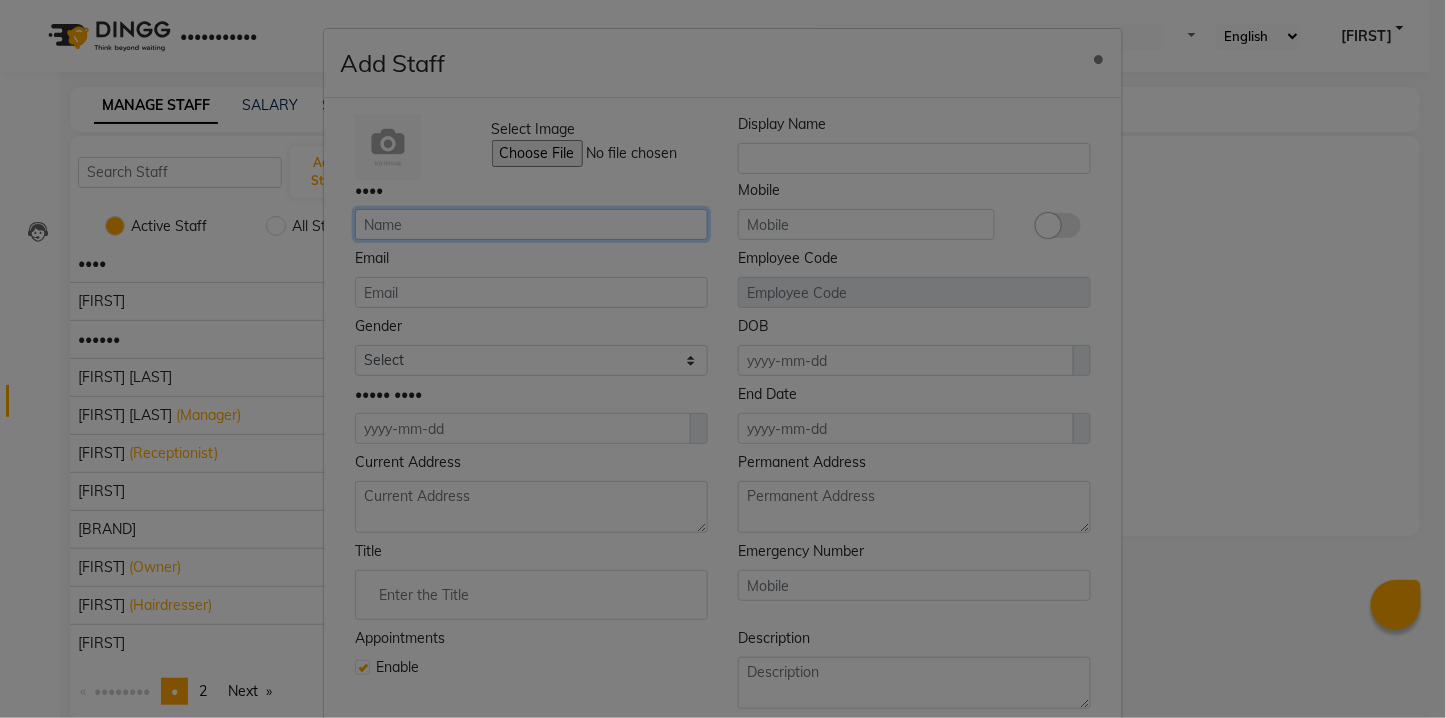 click at bounding box center (531, 224) 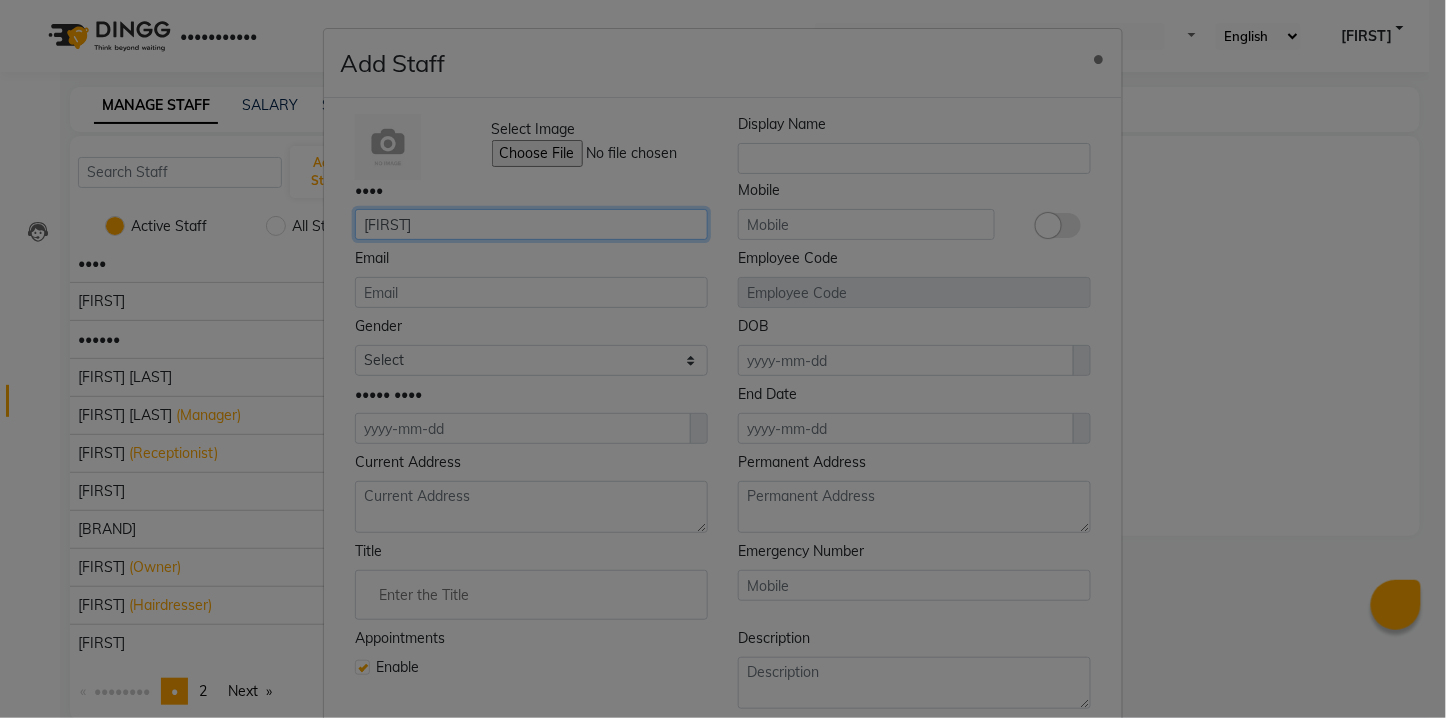 type on "[FIRST]" 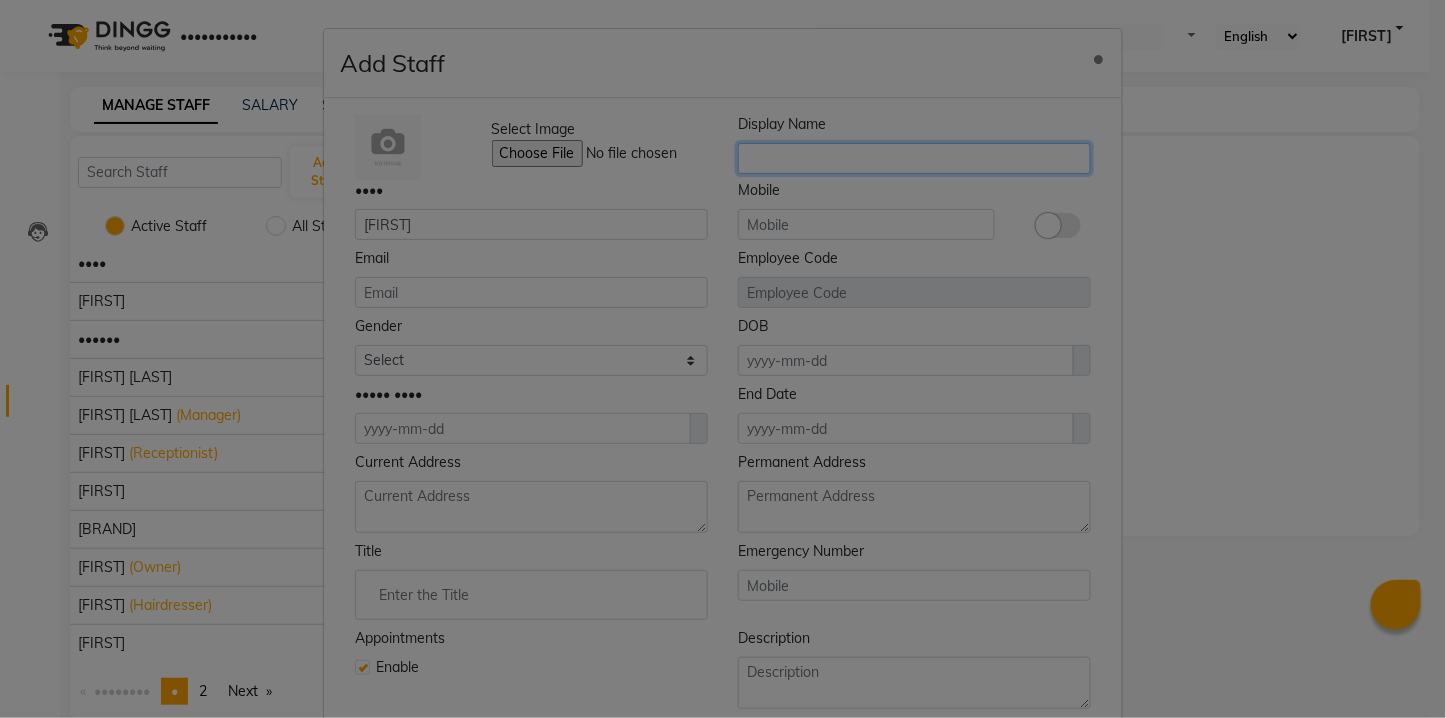 click at bounding box center (914, 158) 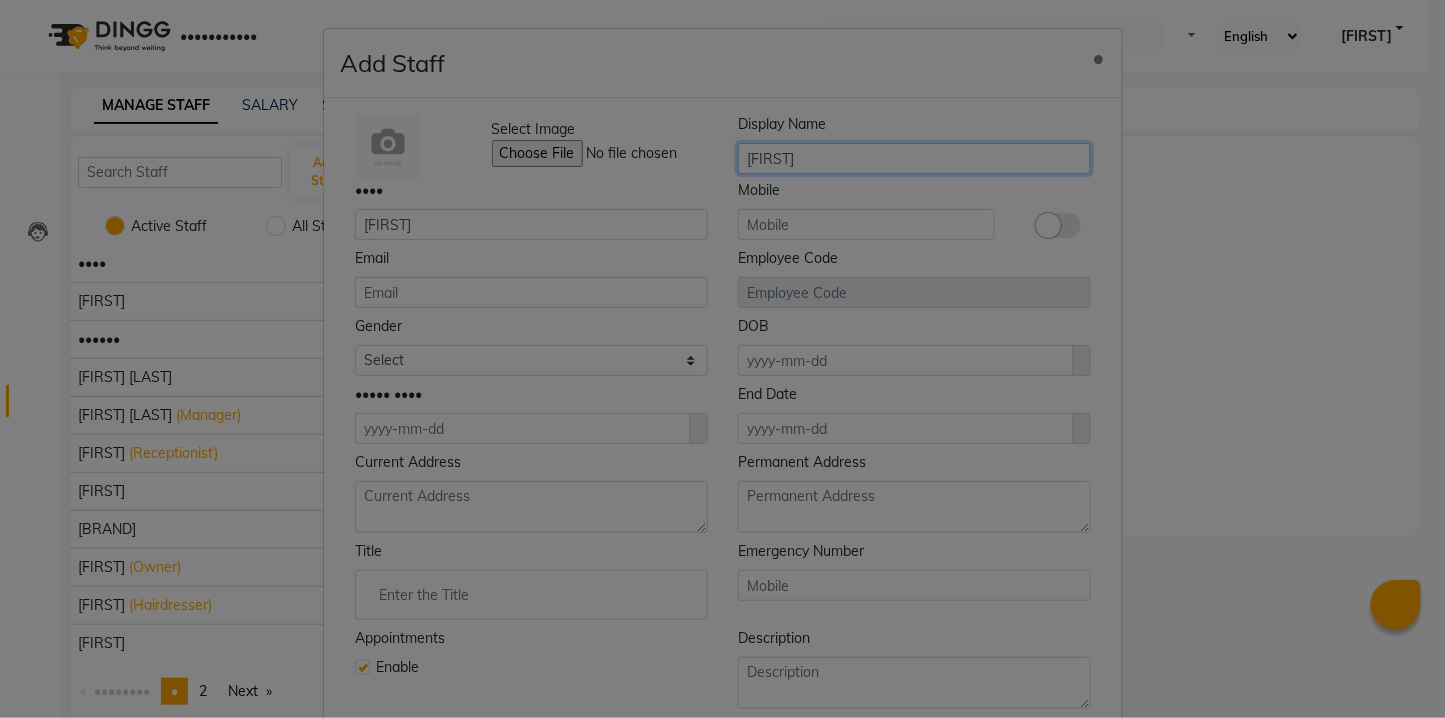 type on "[FIRST]" 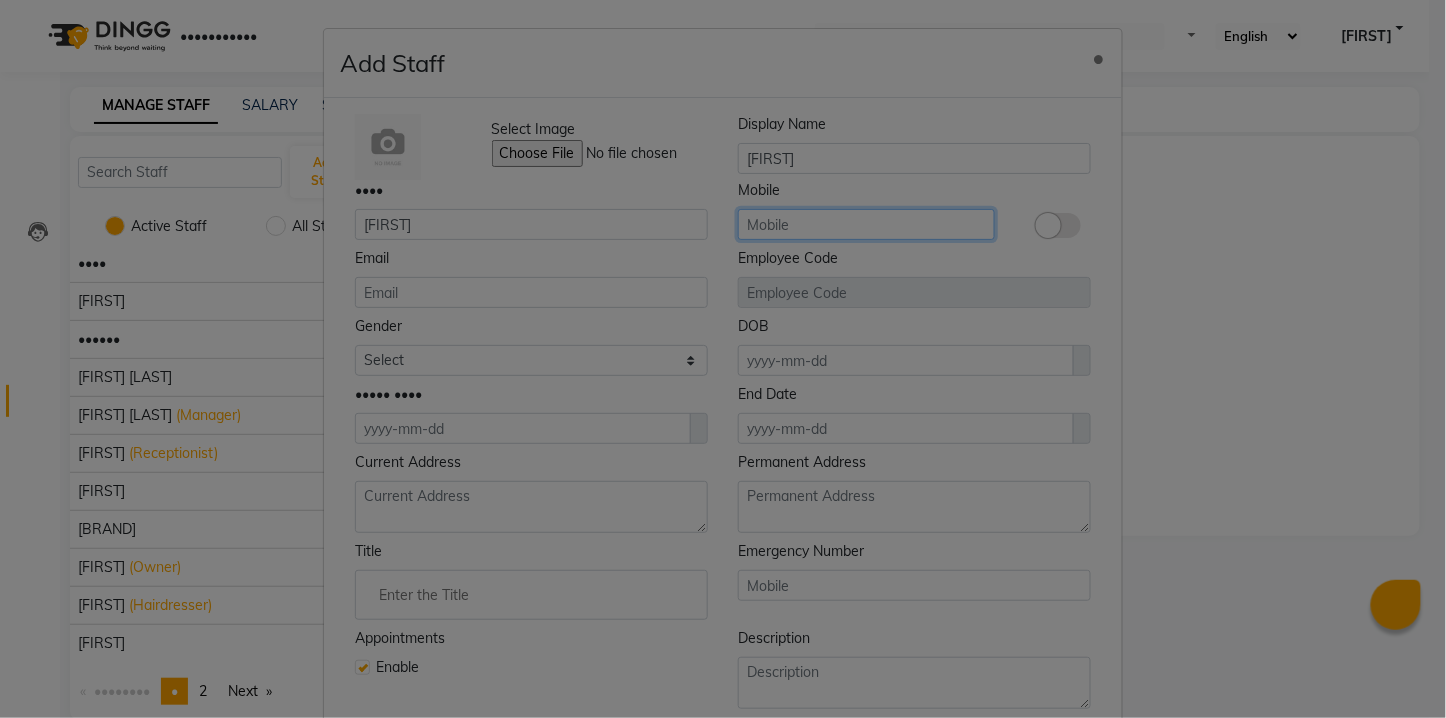 click at bounding box center (866, 224) 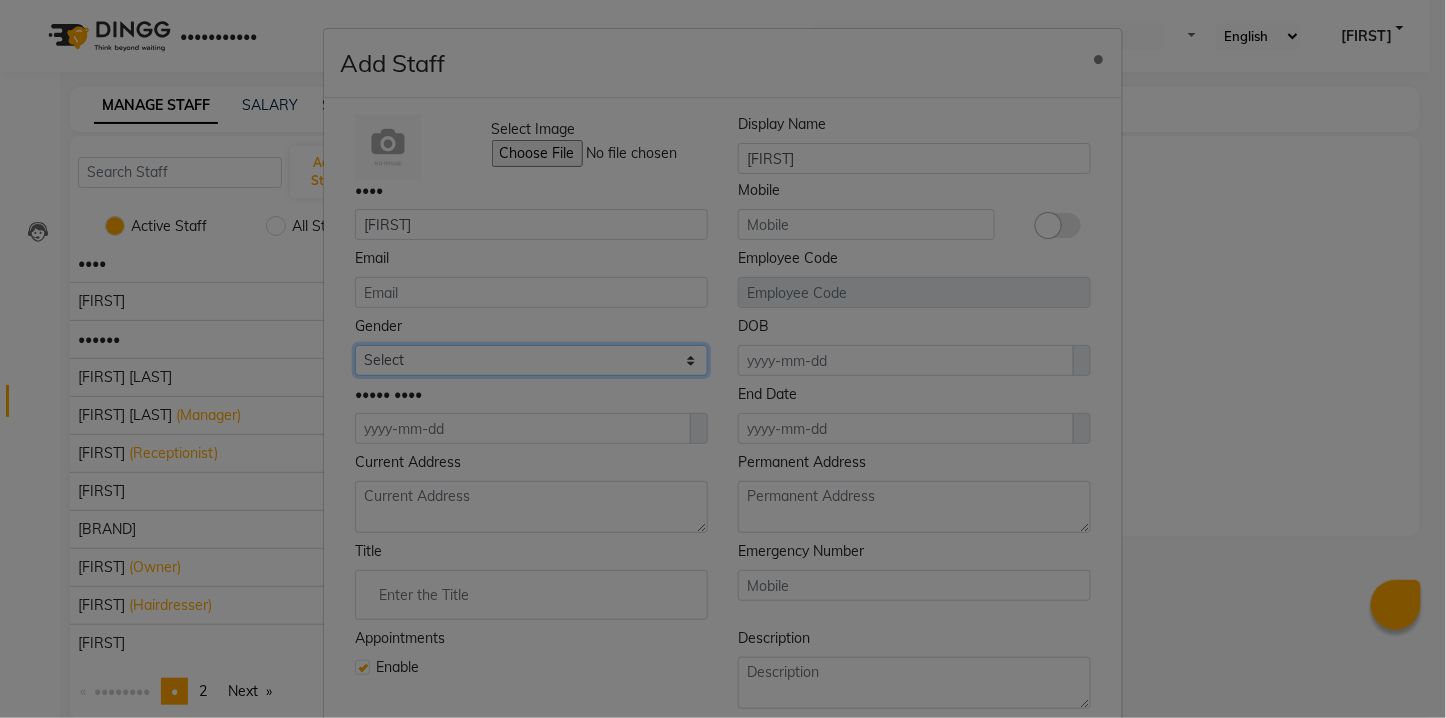 click on "Select Male Female Other Prefer Not To Say" at bounding box center (531, 360) 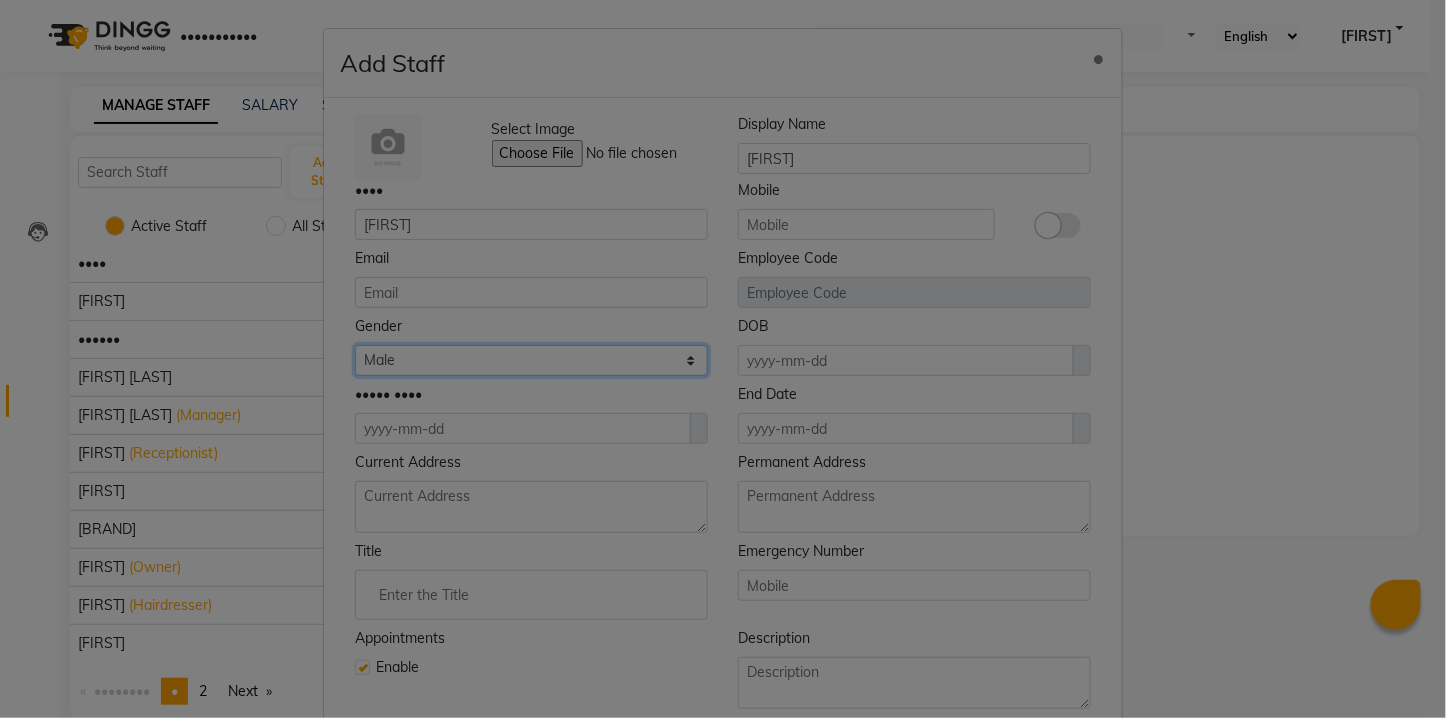 click on "Select Male Female Other Prefer Not To Say" at bounding box center [531, 360] 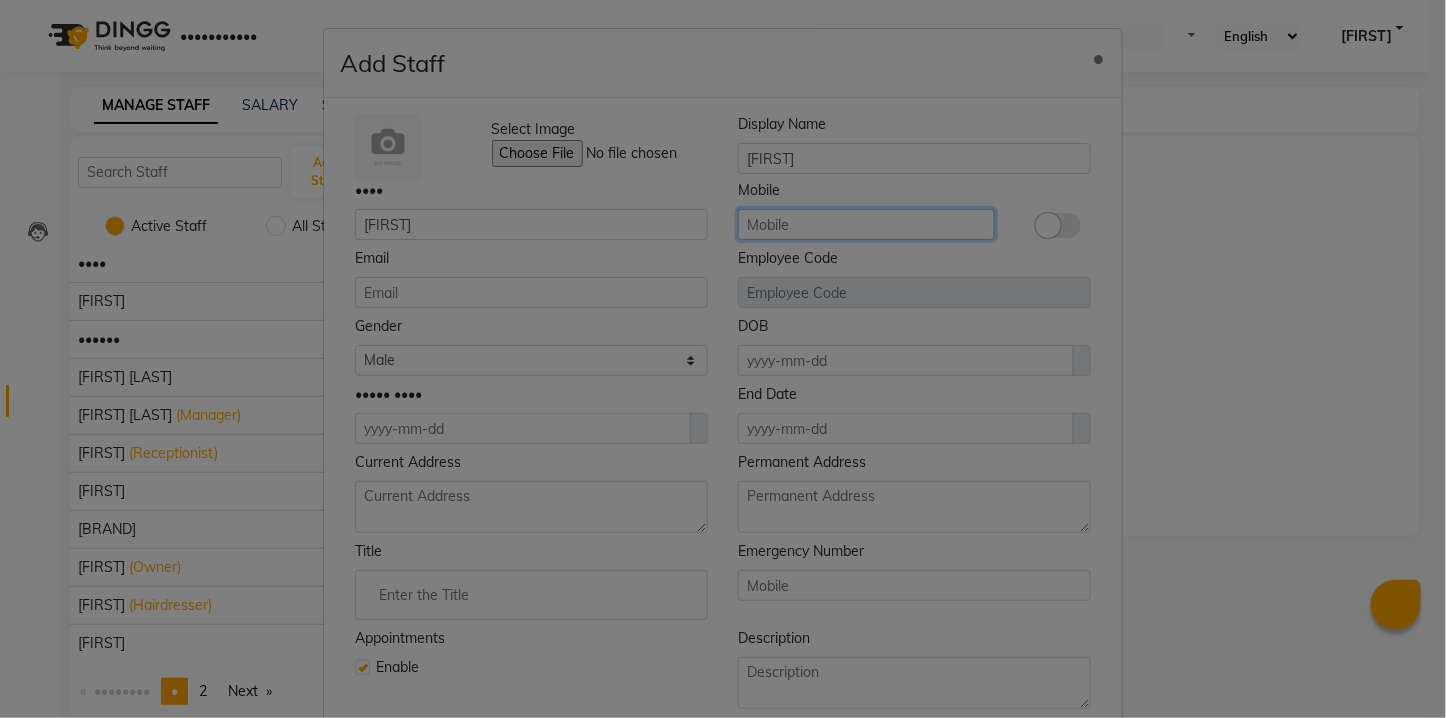 click at bounding box center (866, 224) 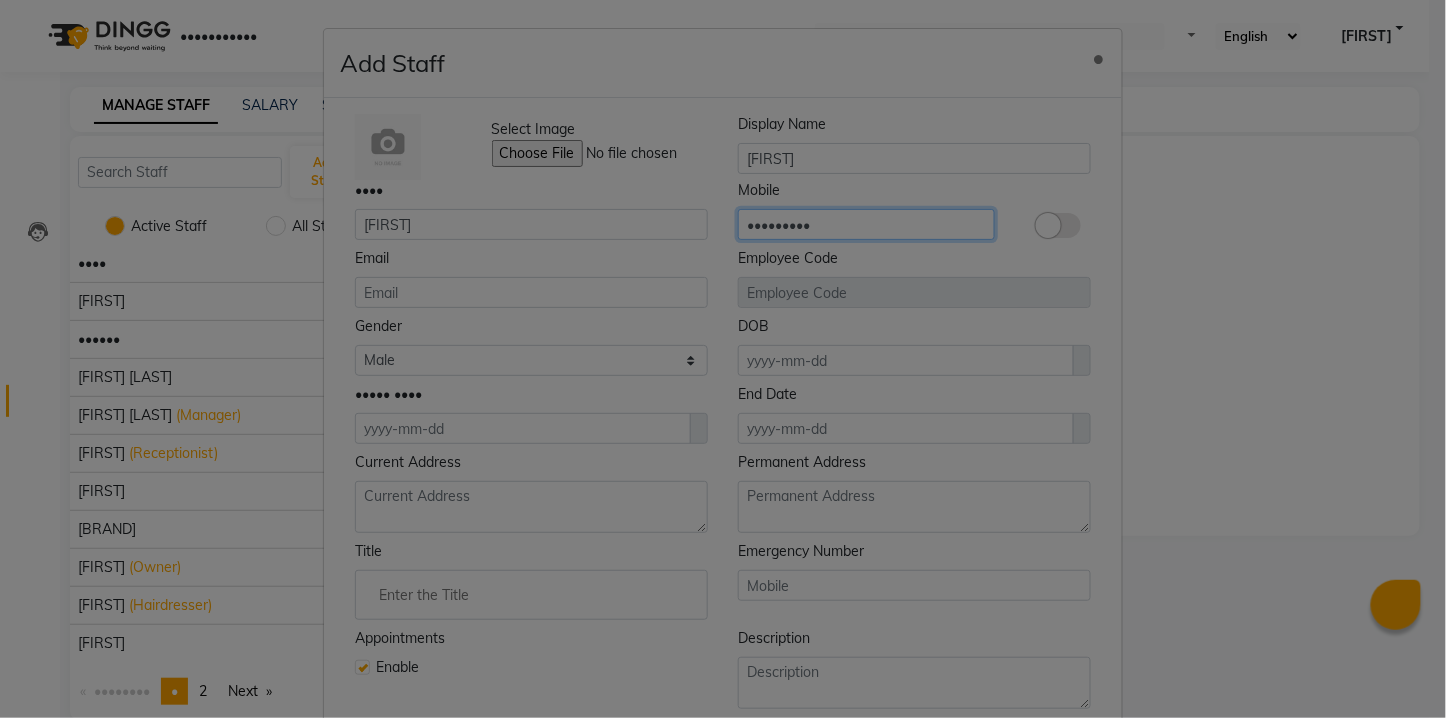 click on "•••••••••" at bounding box center [866, 224] 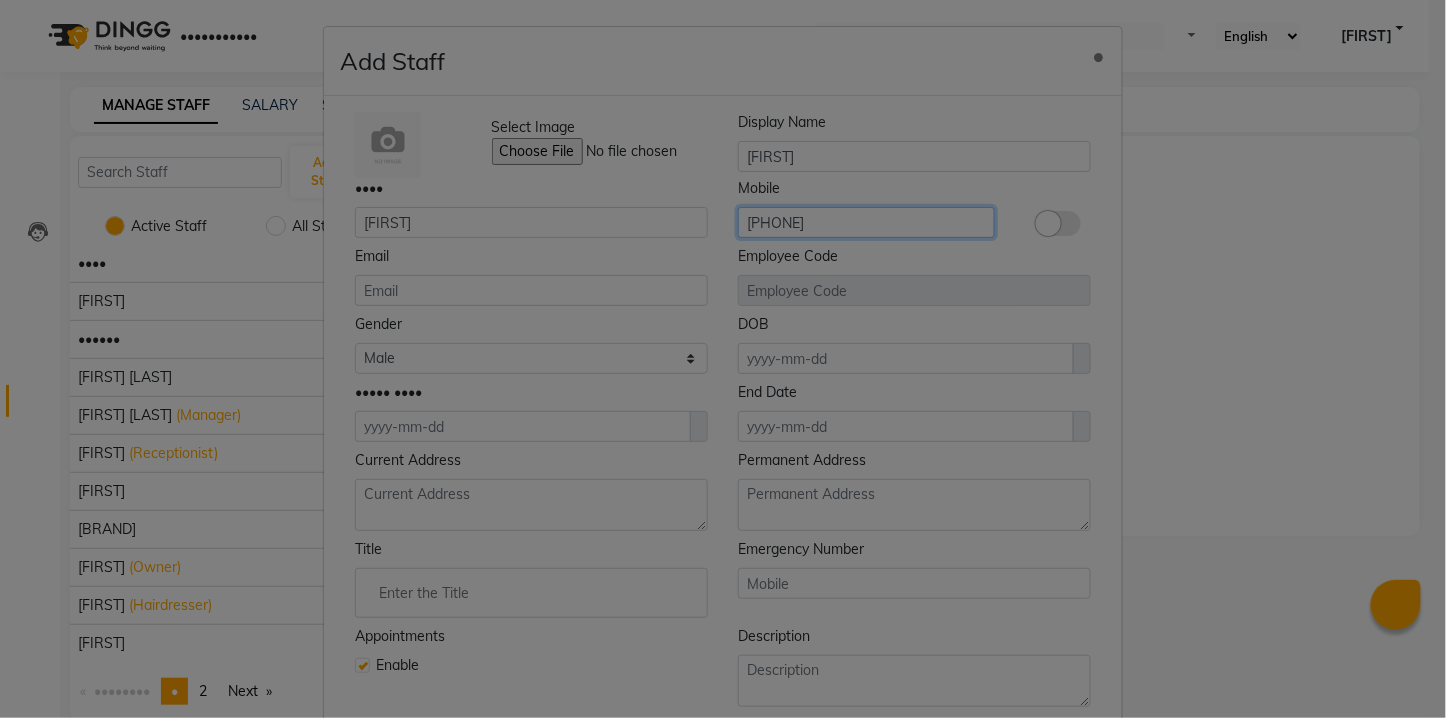 scroll, scrollTop: 0, scrollLeft: 0, axis: both 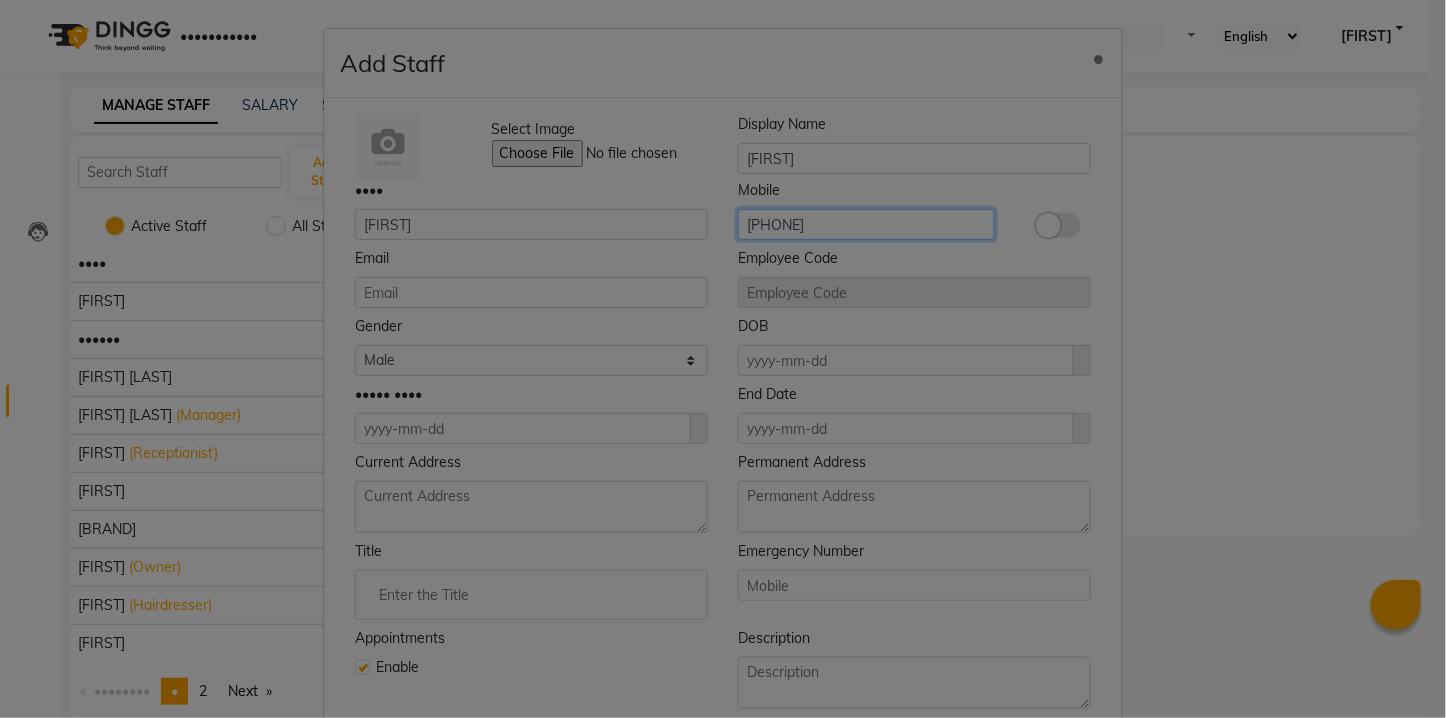 type on "[PHONE]" 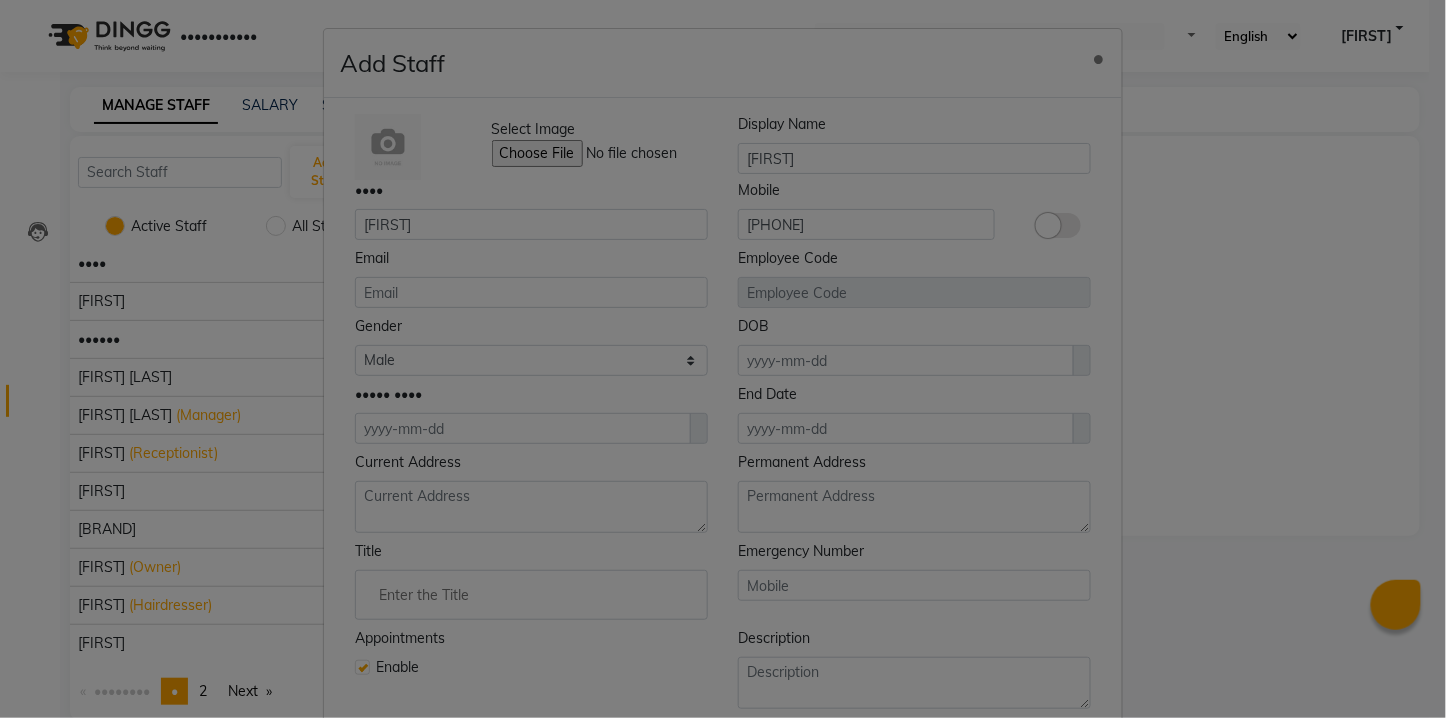 click at bounding box center (1082, 360) 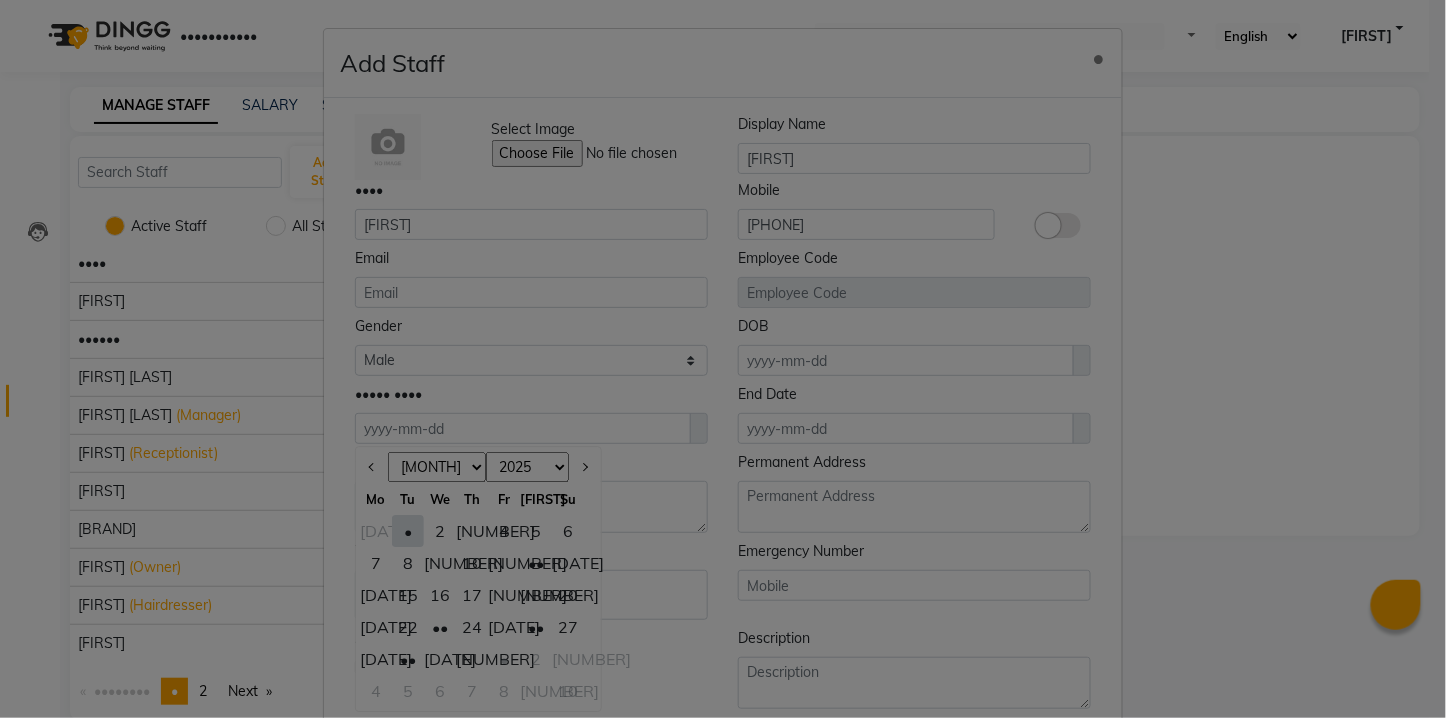 click on "•" at bounding box center [408, 531] 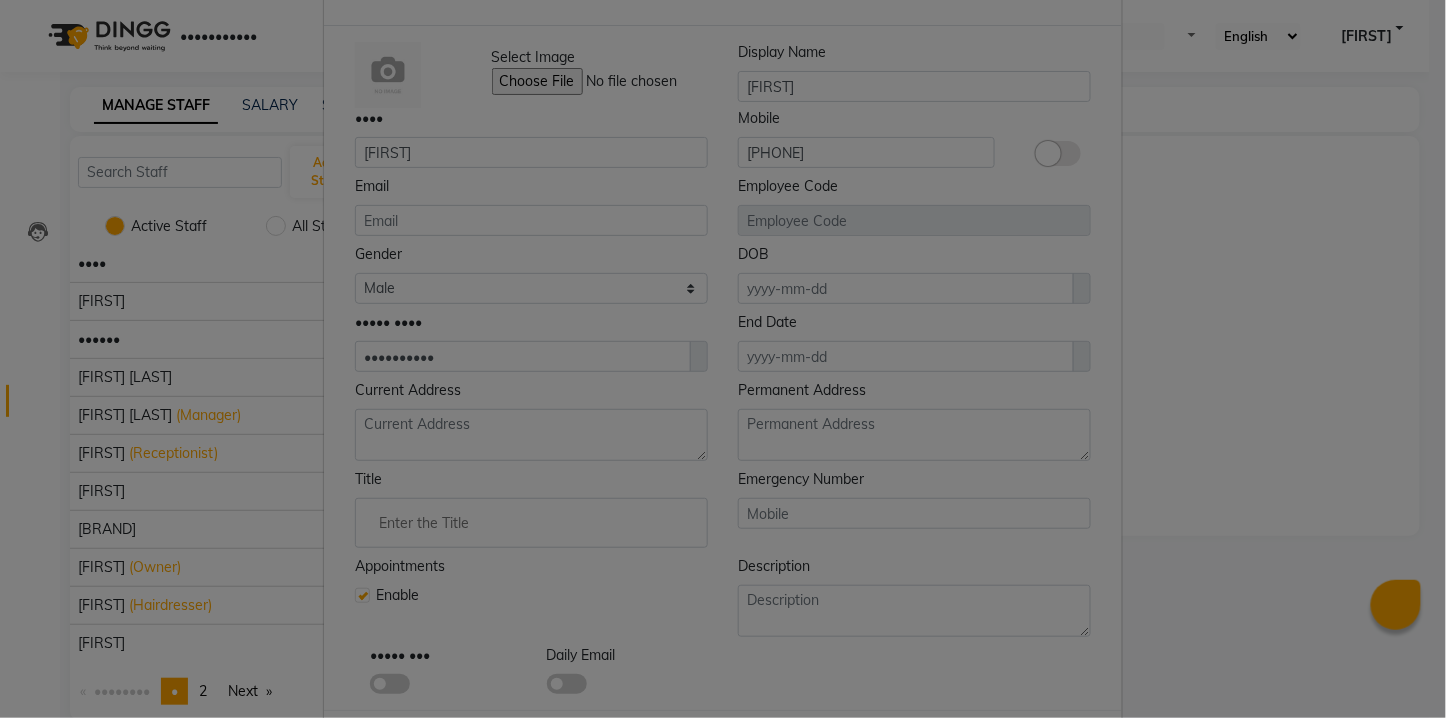 scroll, scrollTop: 111, scrollLeft: 0, axis: vertical 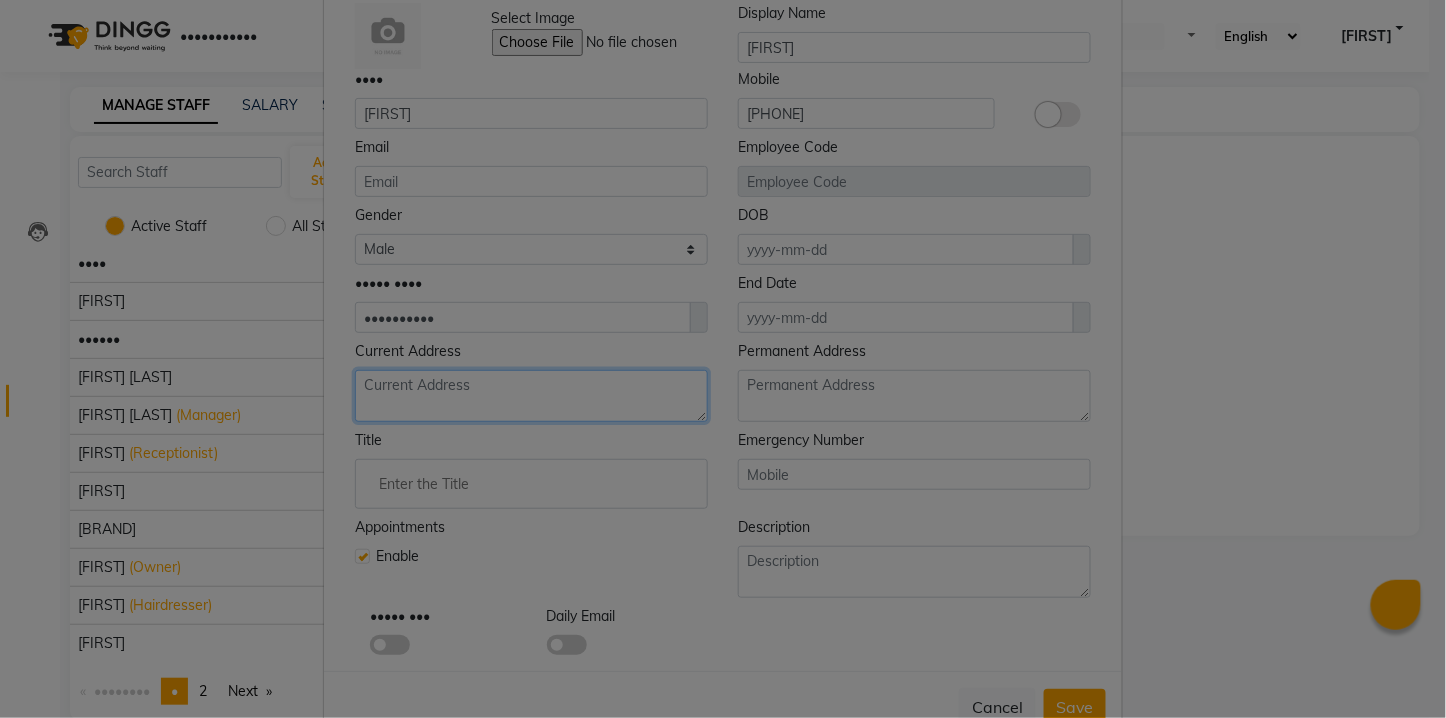 click at bounding box center [531, 396] 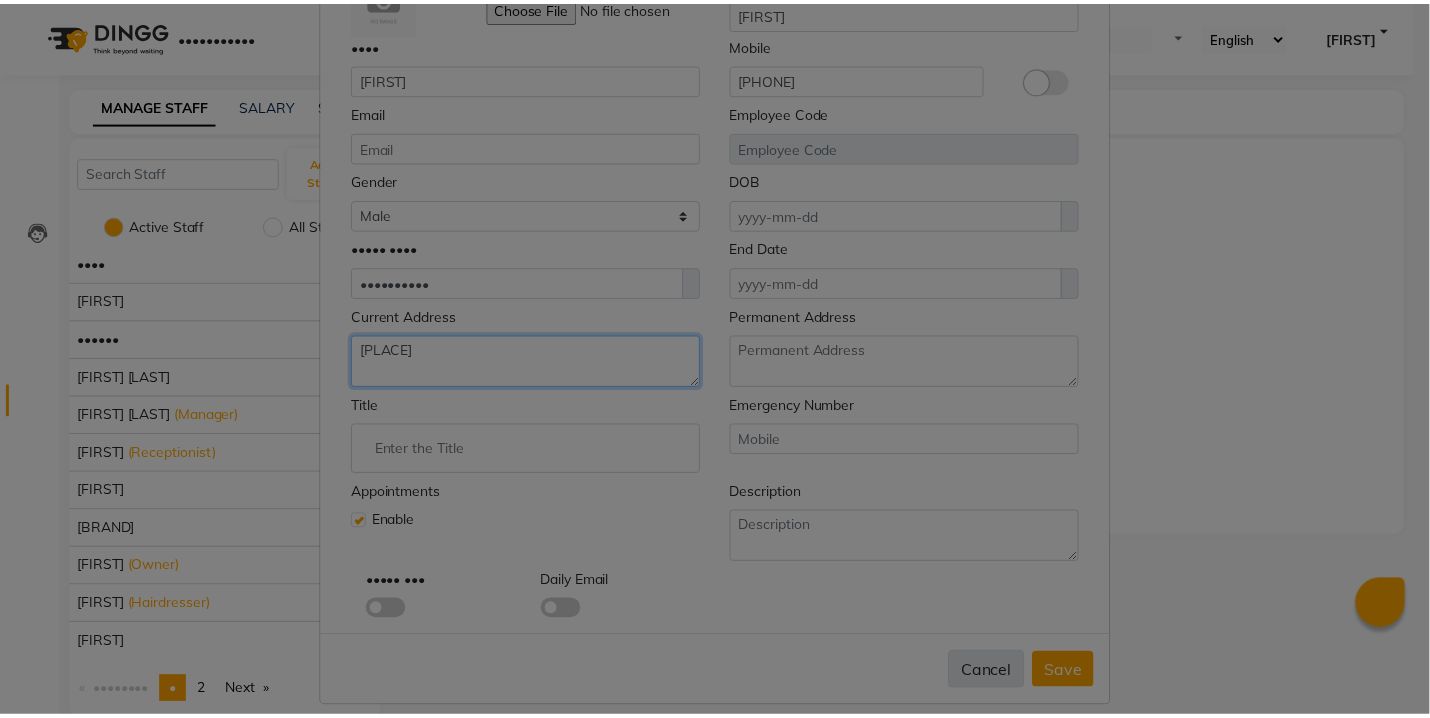 scroll, scrollTop: 165, scrollLeft: 0, axis: vertical 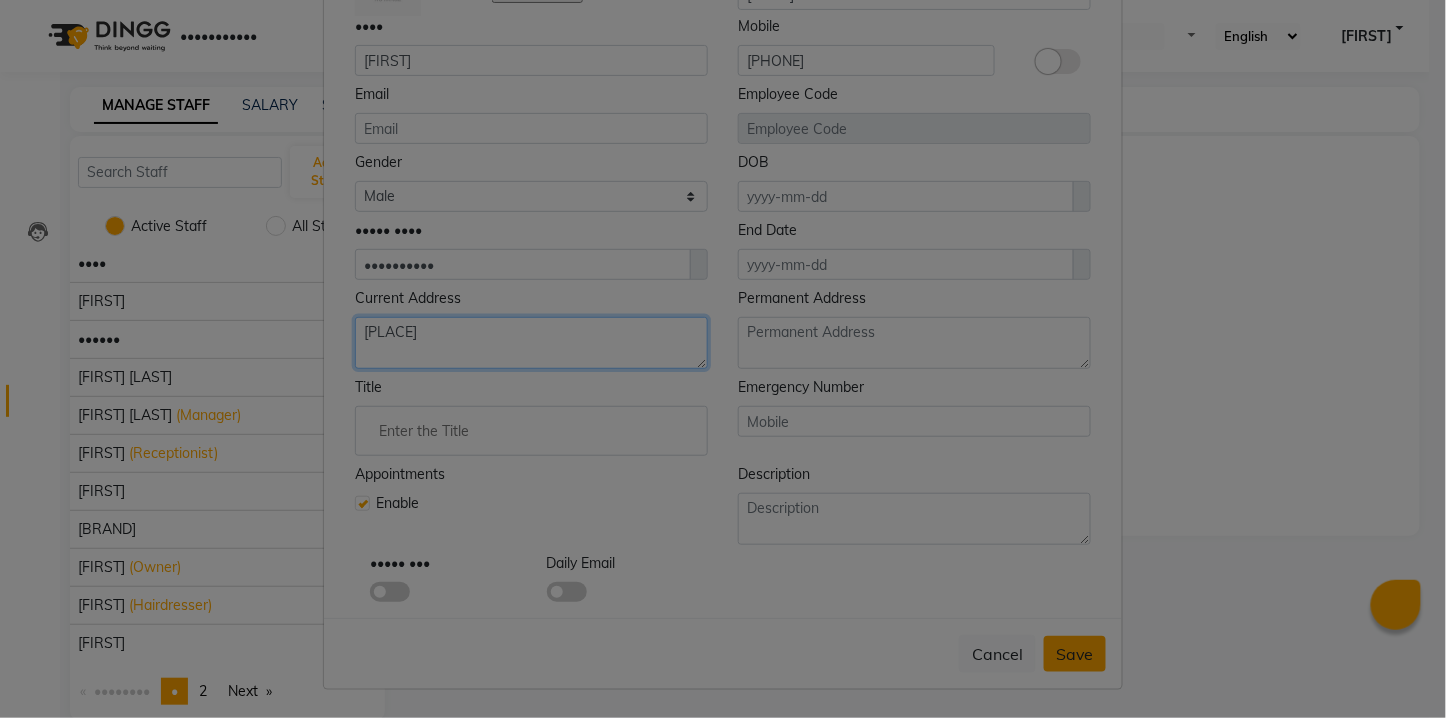 type on "[PLACE]" 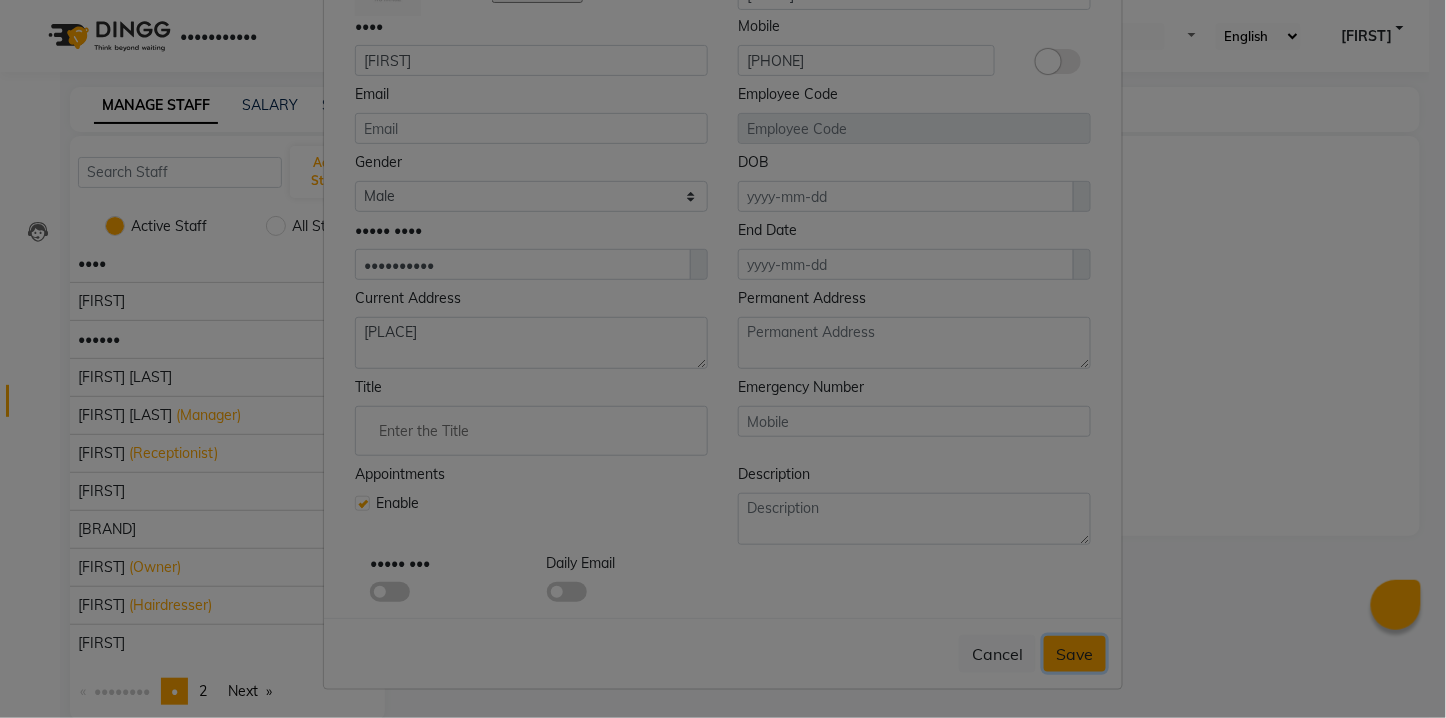 click on "Save" at bounding box center [1075, 654] 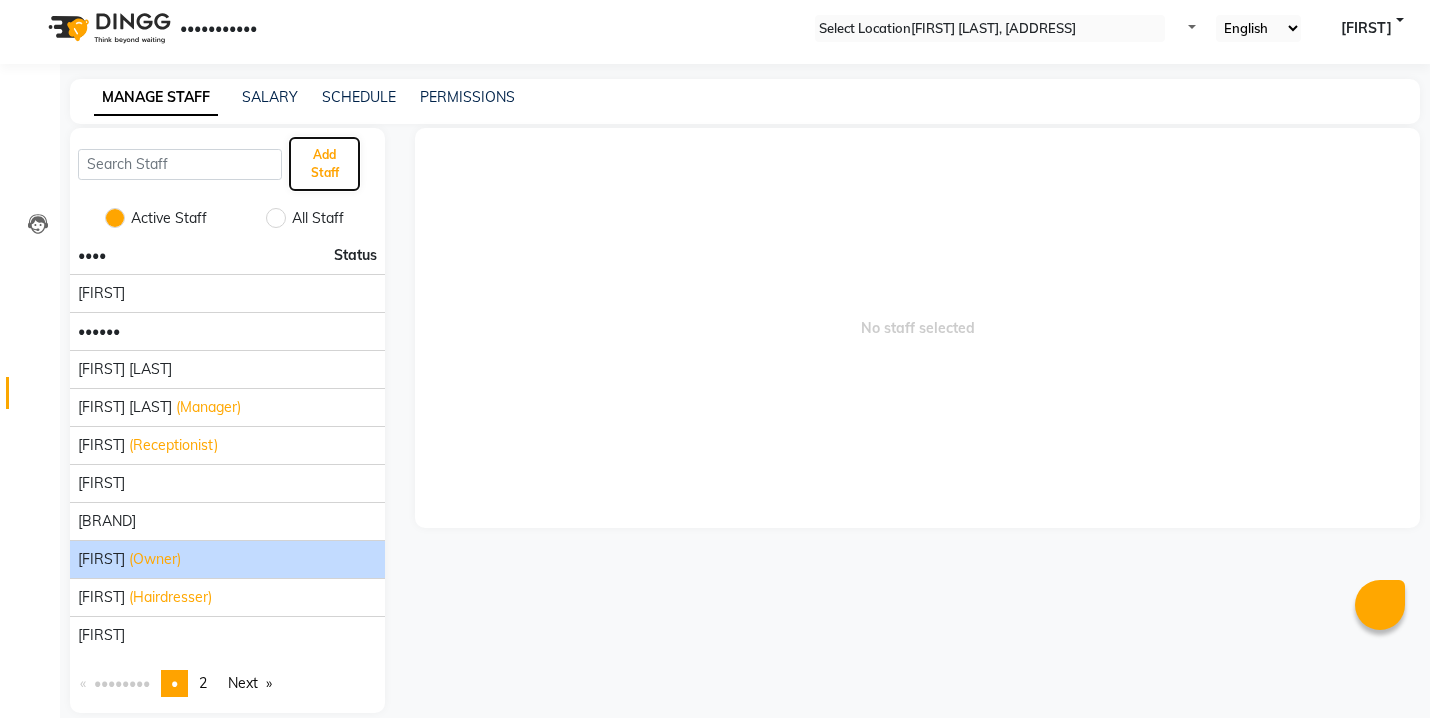 scroll, scrollTop: 0, scrollLeft: 0, axis: both 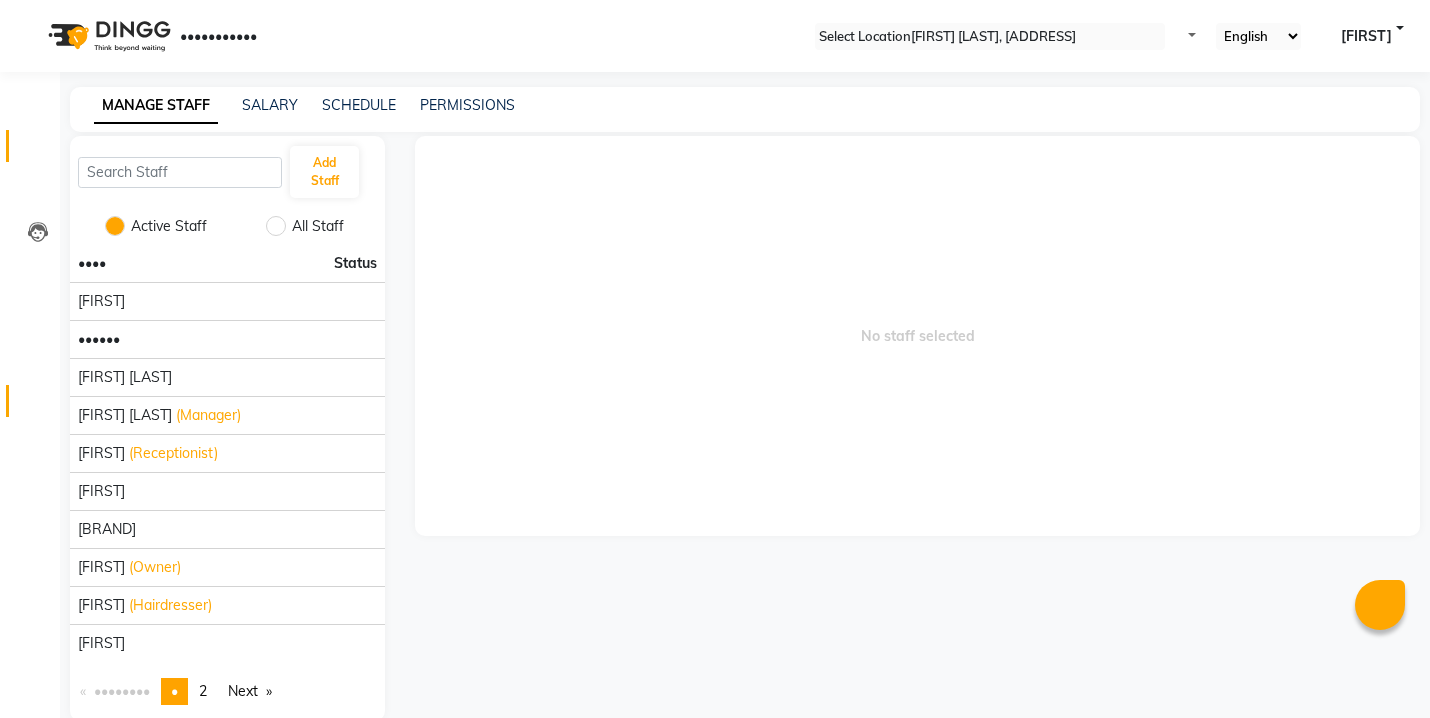 click on "•••••••" at bounding box center [30, 146] 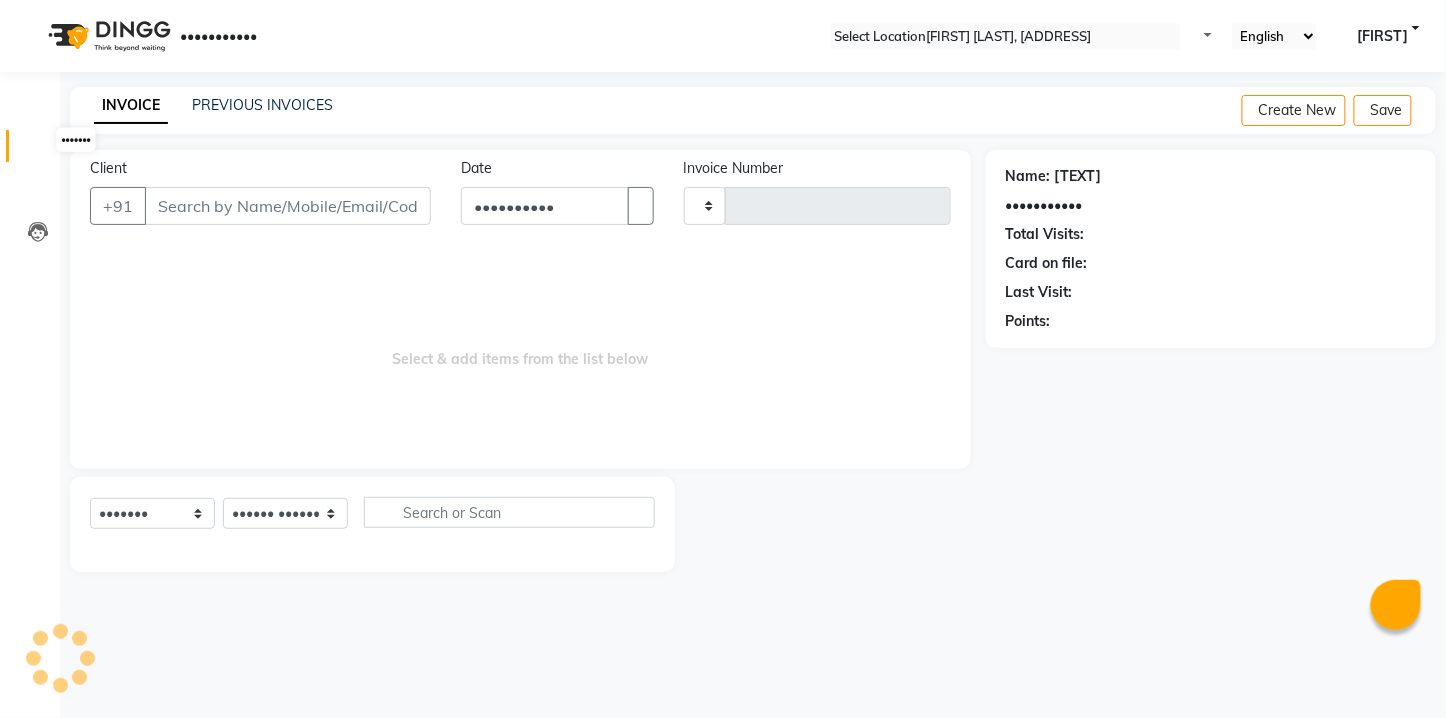 click at bounding box center (38, 151) 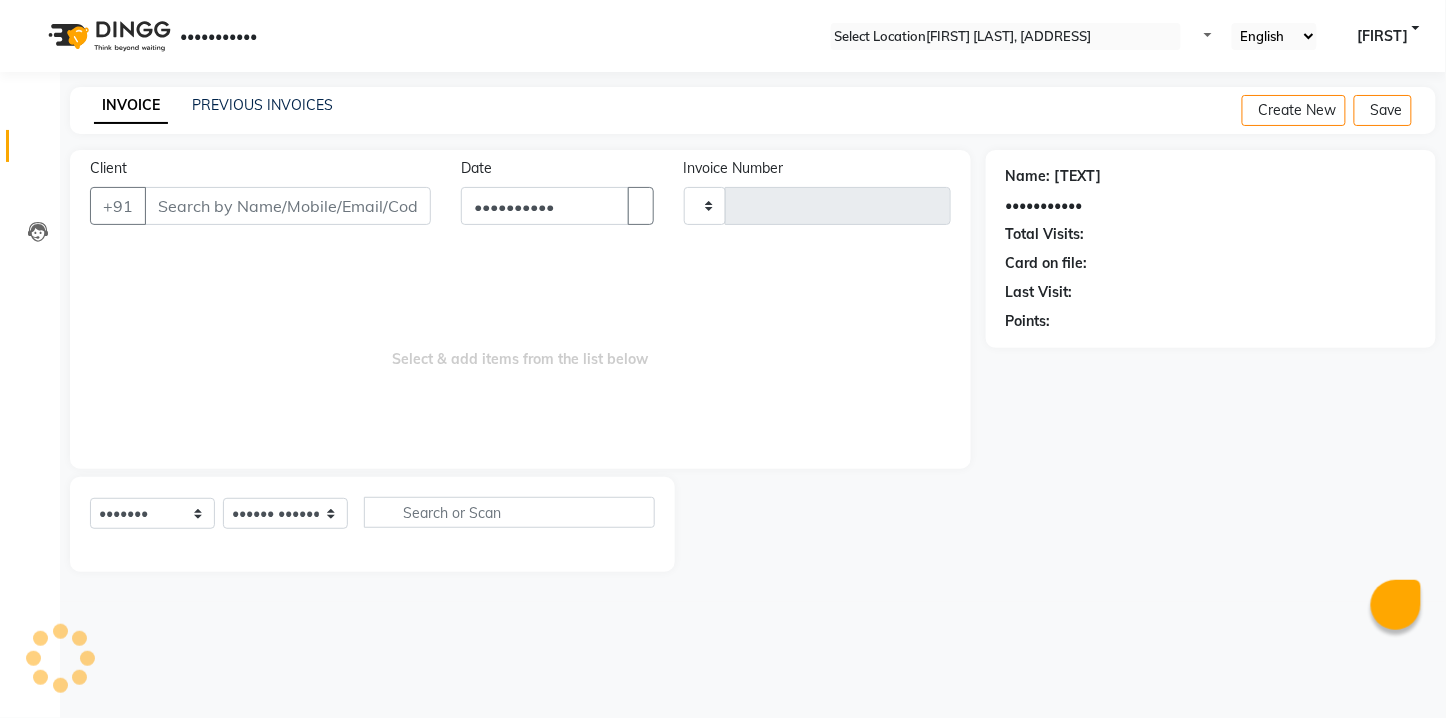 click on "Client" at bounding box center [288, 206] 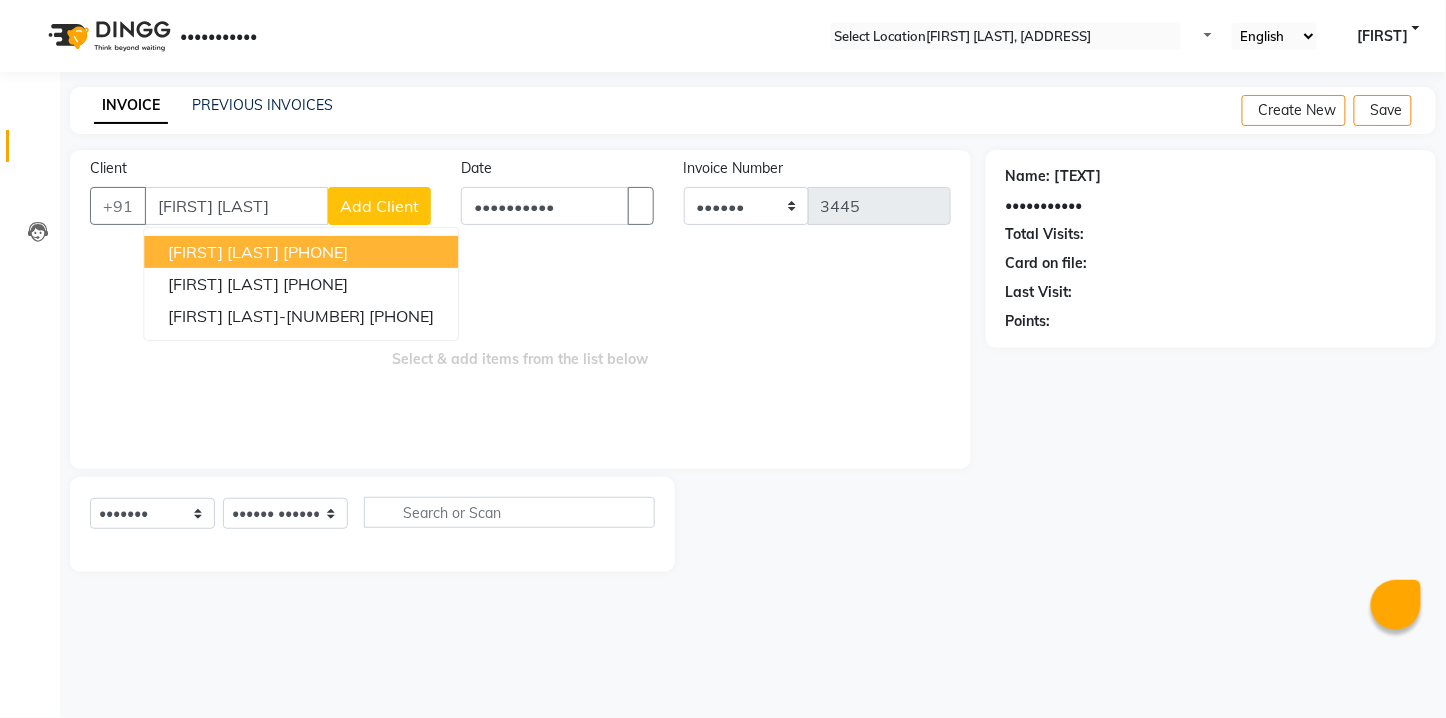 click on "[PHONE]" at bounding box center (315, 252) 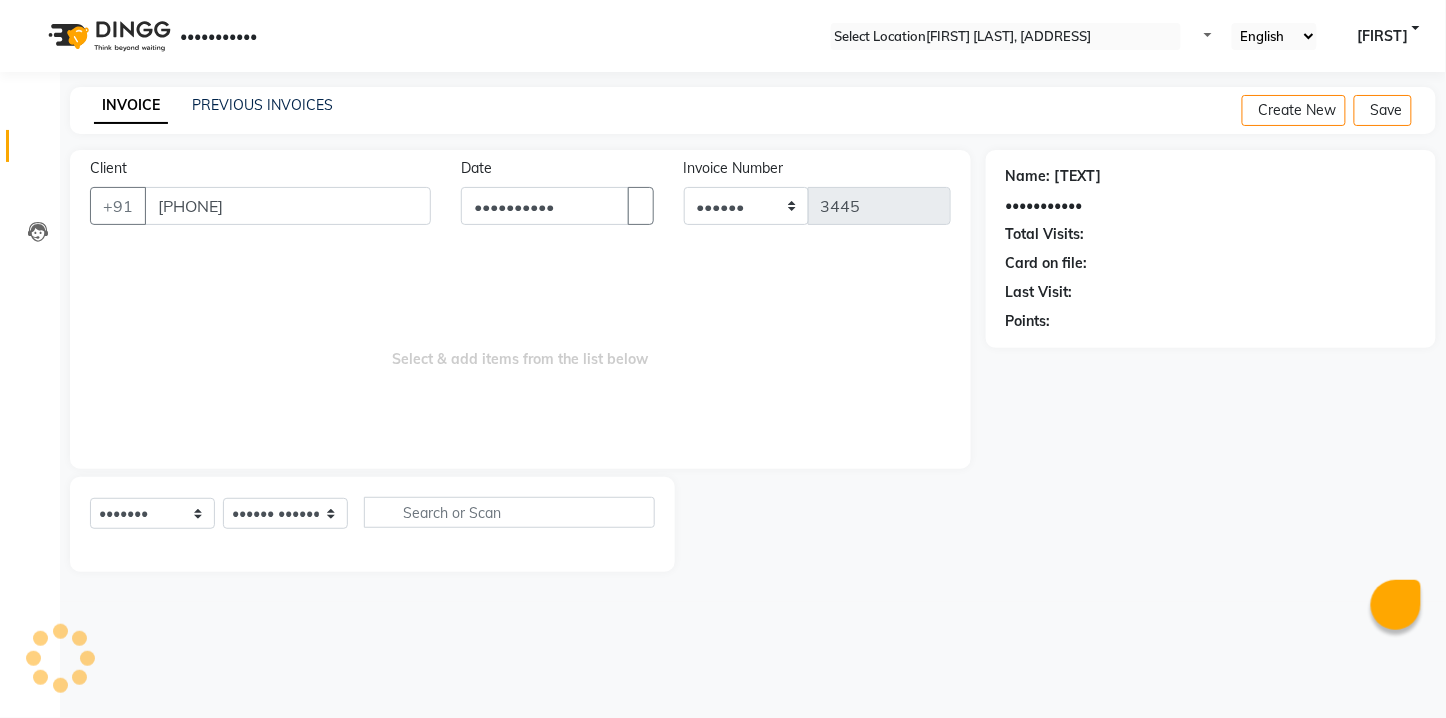 type on "[PHONE]" 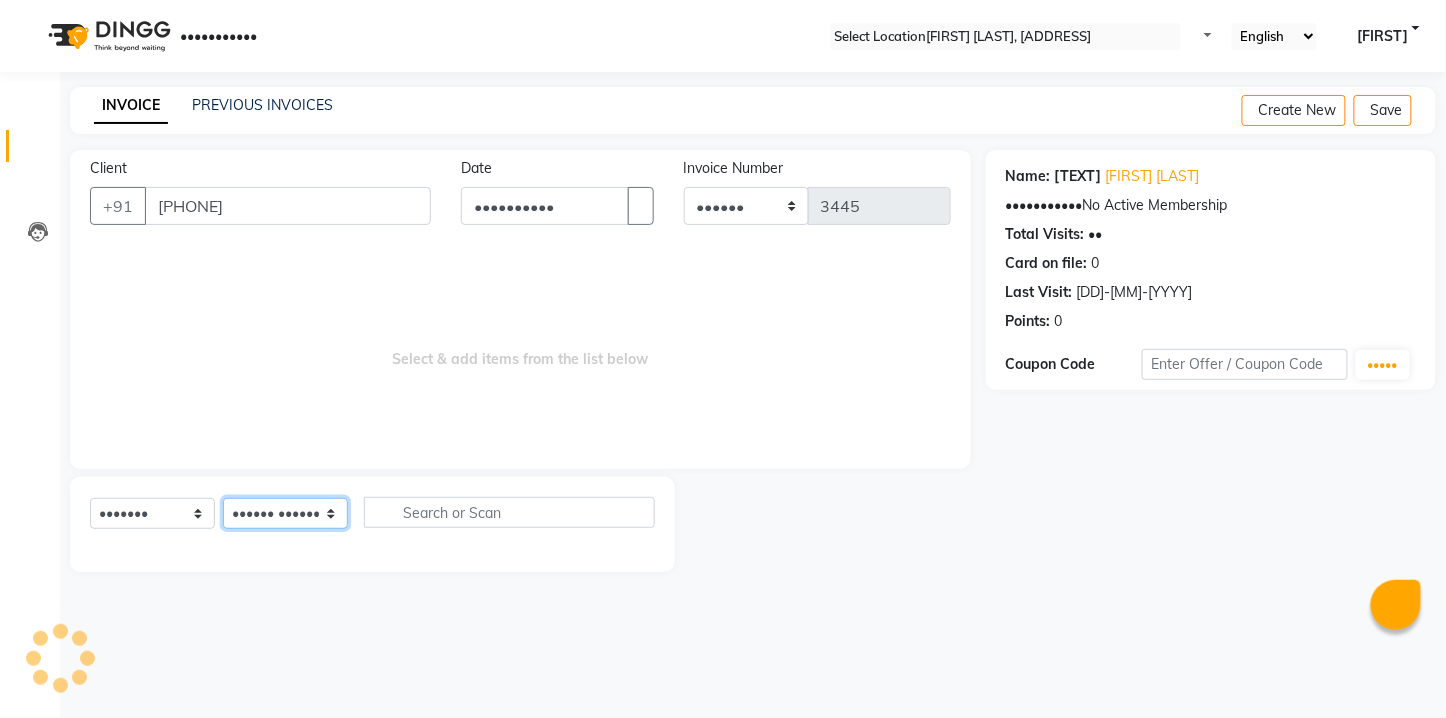 click on "Select Stylist [FIRST] [FIRST] [FIRST] [FIRST] [FIRST] [FIRST] [FIRST] [FIRST] [FIRST] [FIRST] [FIRST]" at bounding box center (285, 513) 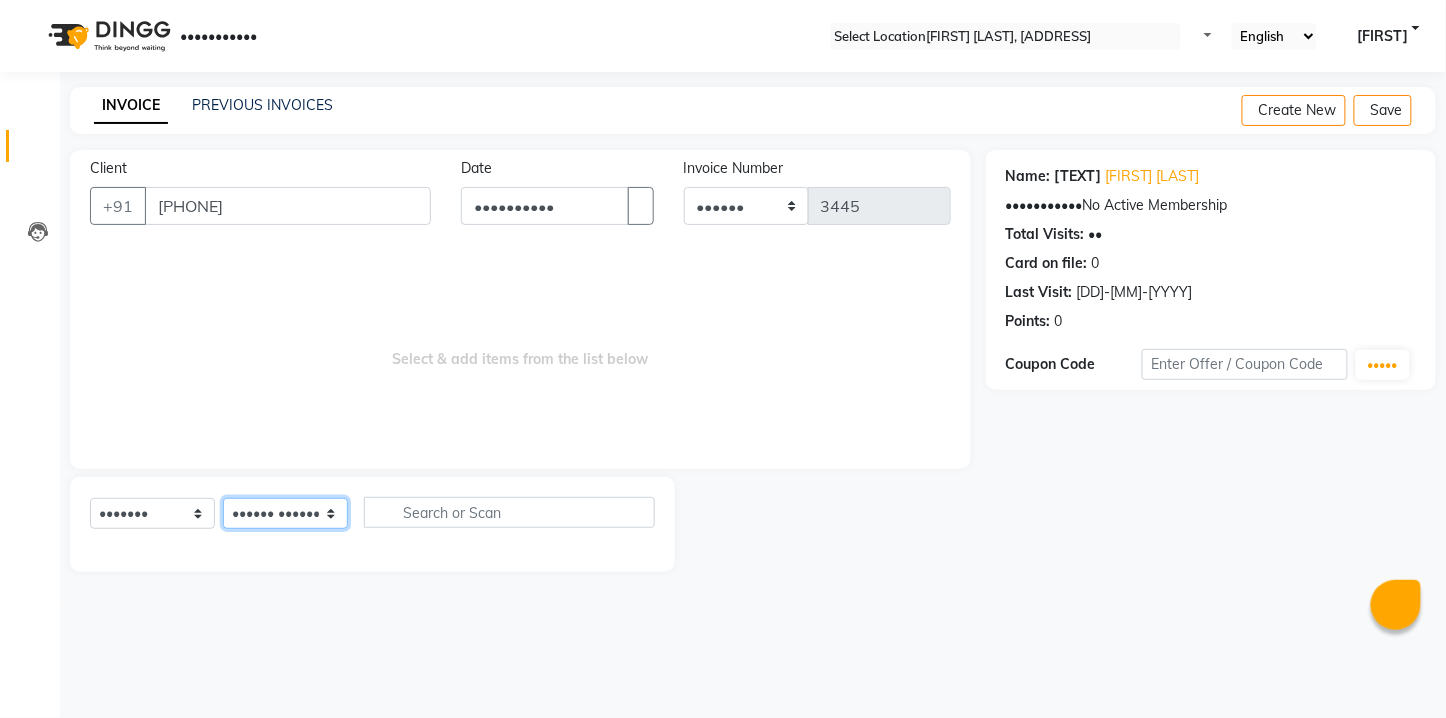 select on "[NUMBER]" 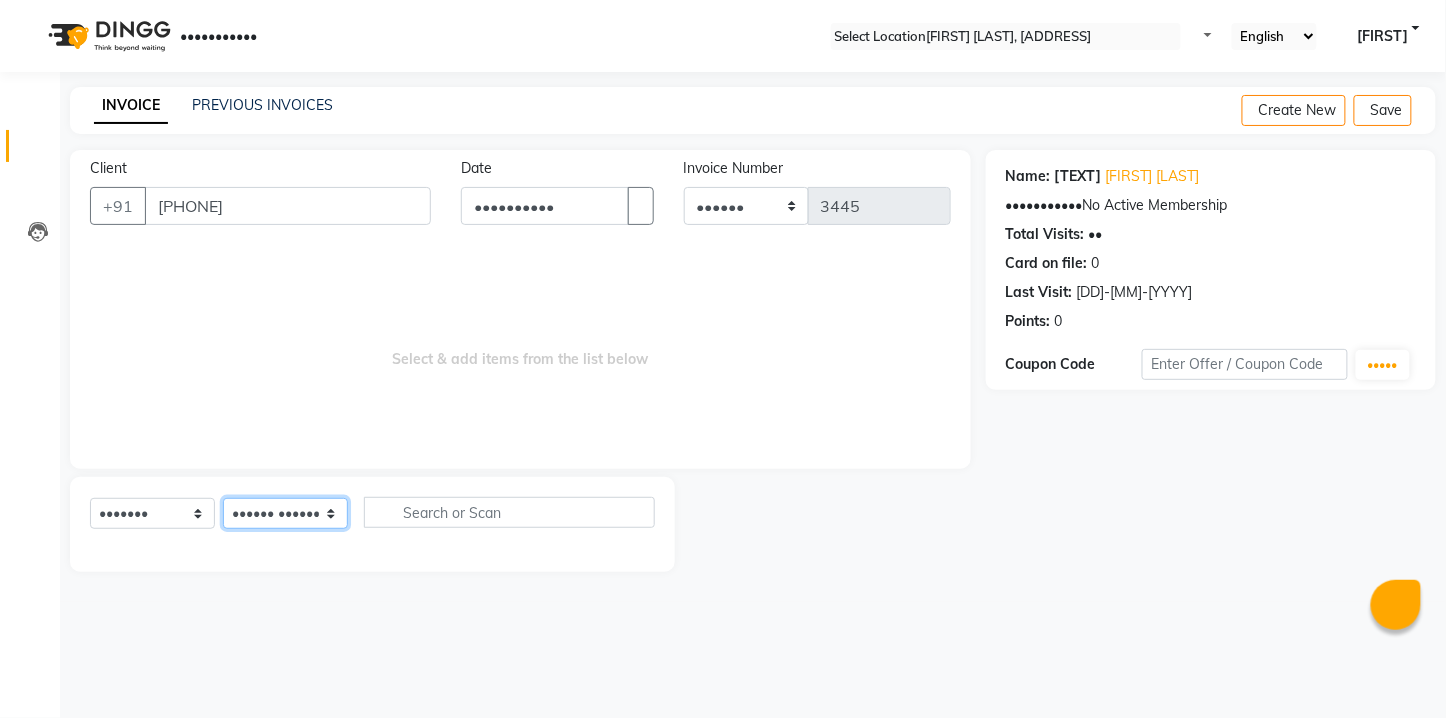 click on "Select Stylist [FIRST] [FIRST] [FIRST] [FIRST] [FIRST] [FIRST] [FIRST] [FIRST] [FIRST] [FIRST] [FIRST]" at bounding box center [285, 513] 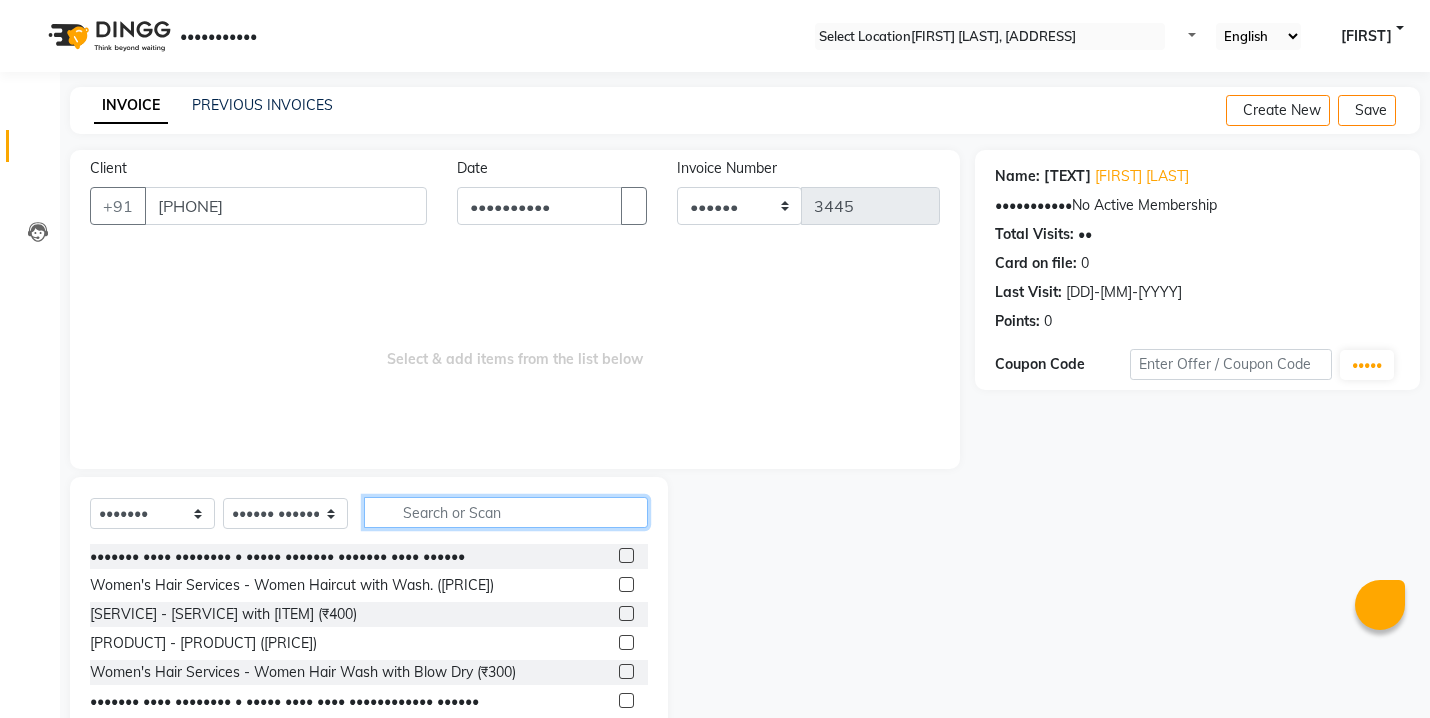 click at bounding box center (506, 512) 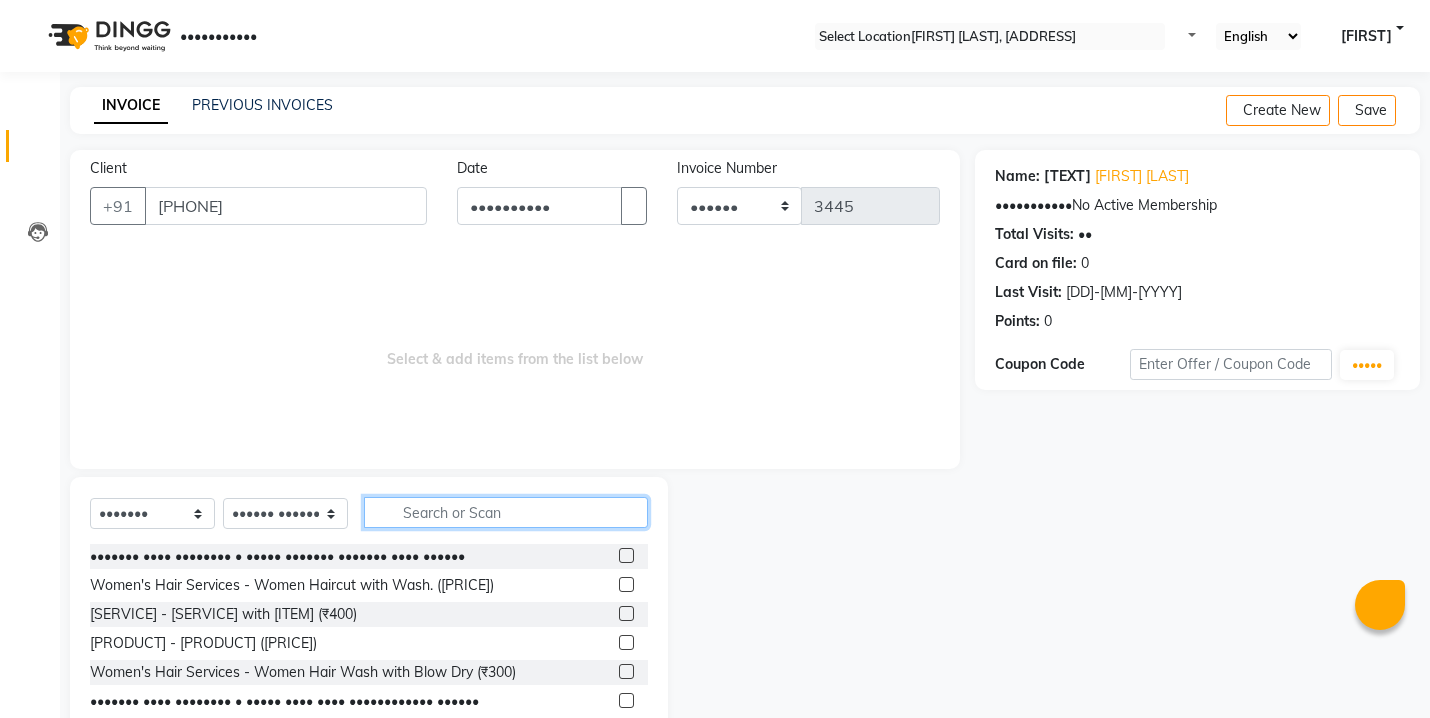 click at bounding box center (506, 512) 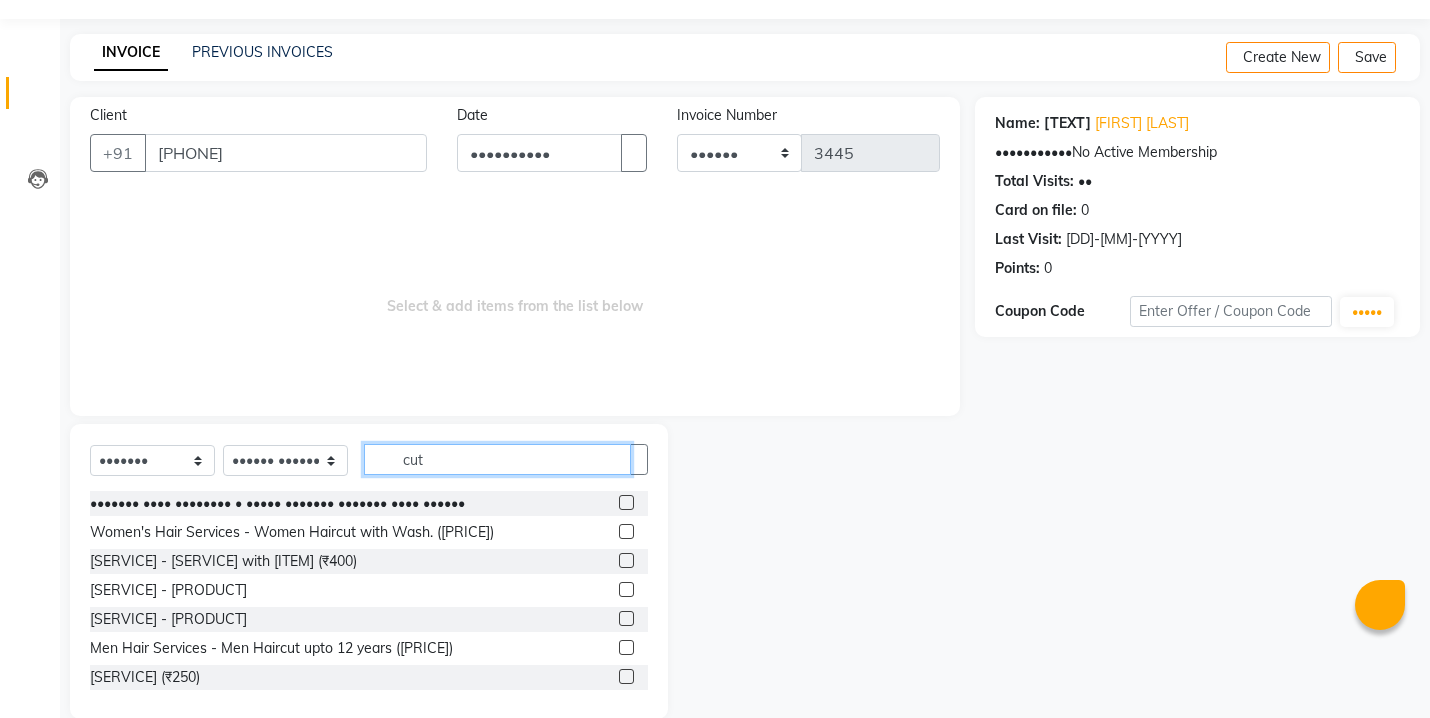 scroll, scrollTop: 82, scrollLeft: 0, axis: vertical 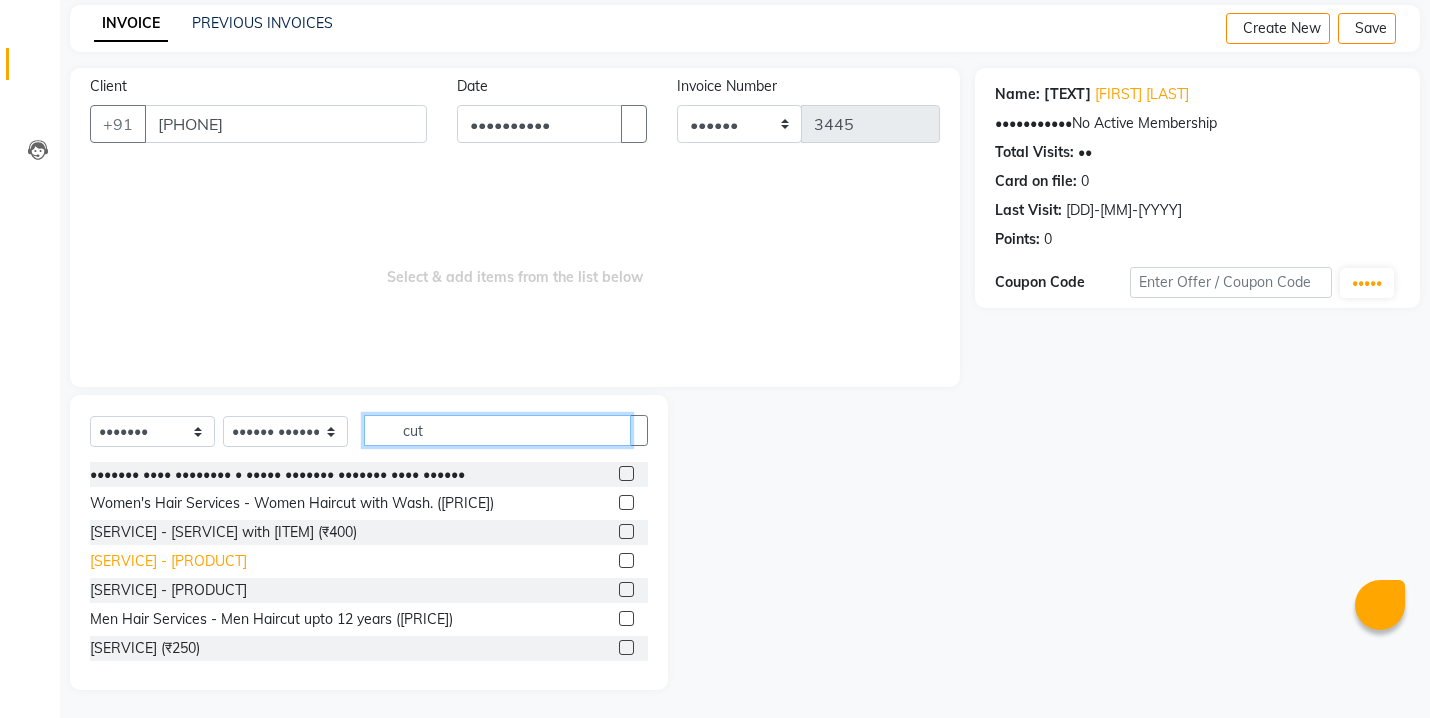 type on "cut" 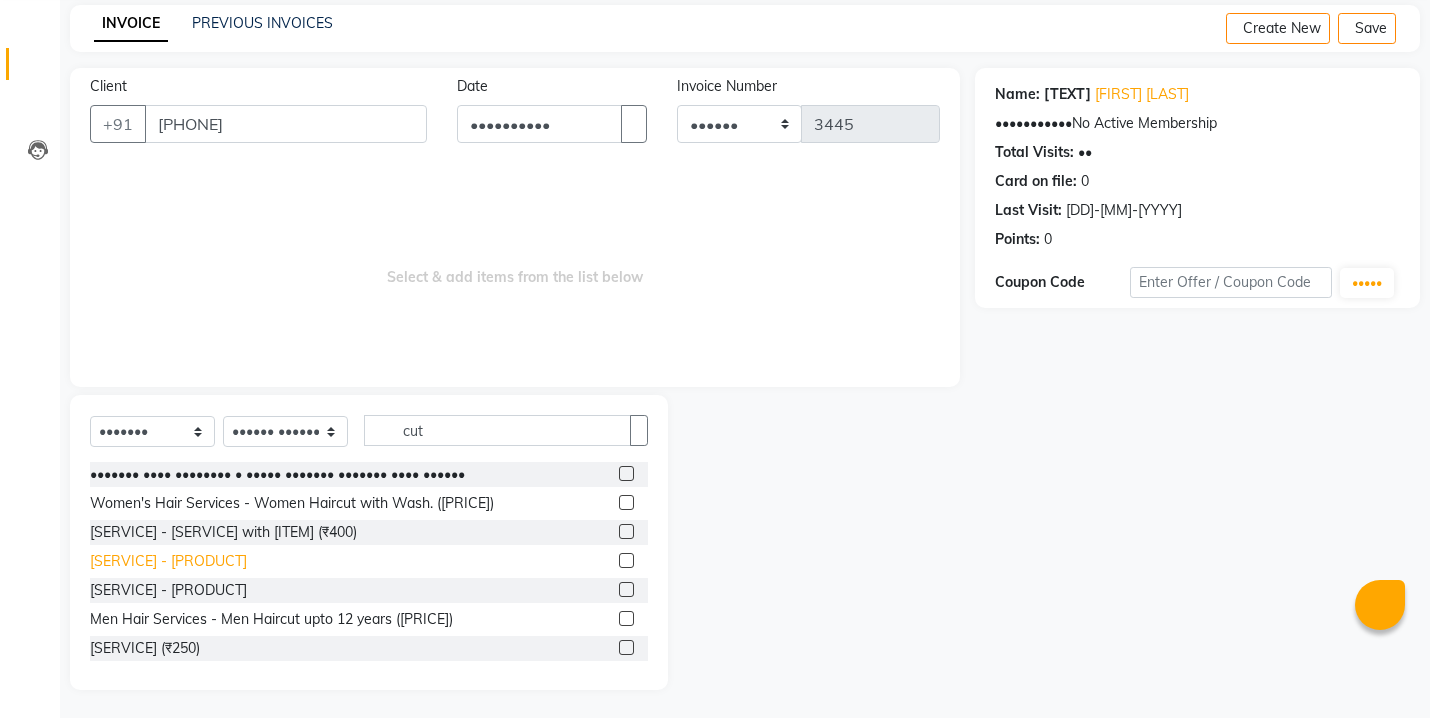 click on "[SERVICE] - [PRODUCT]" at bounding box center (277, 474) 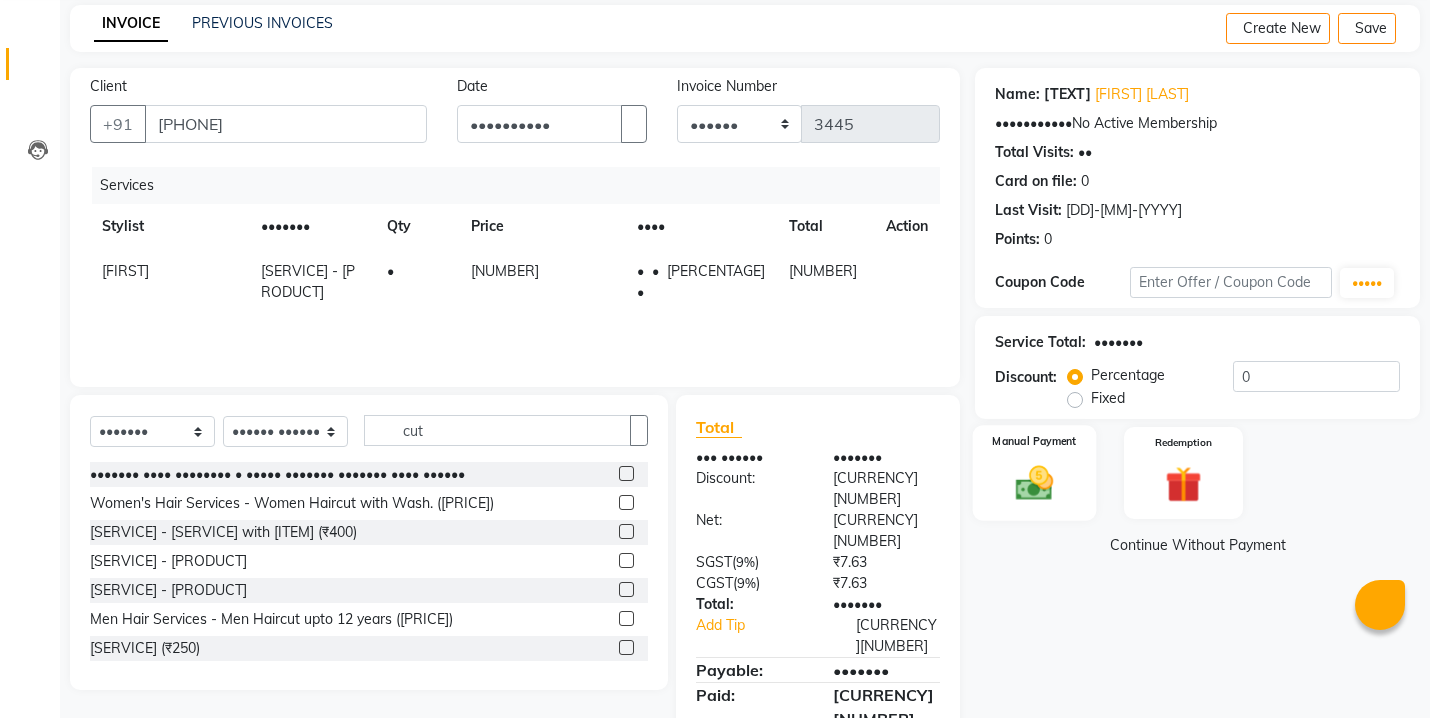 click at bounding box center (1034, 483) 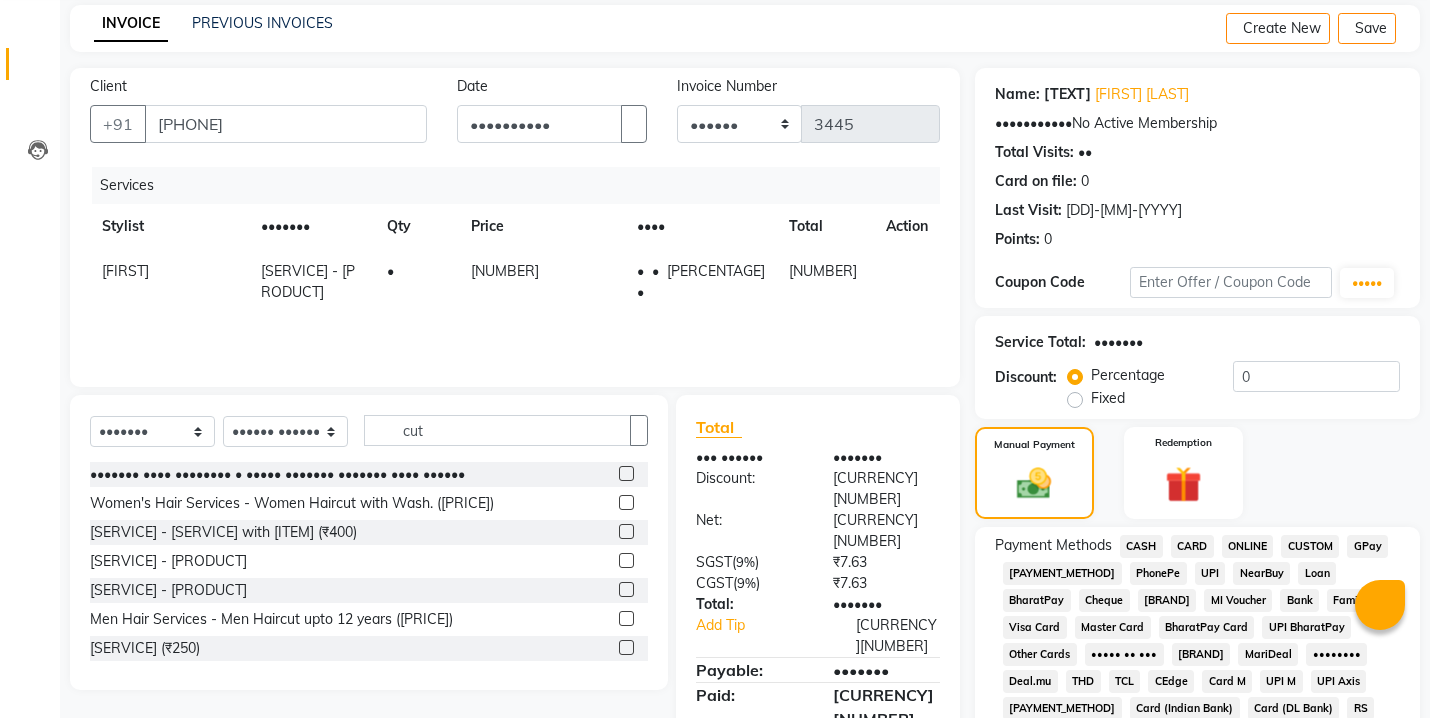 click on "ONLINE" at bounding box center (1141, 546) 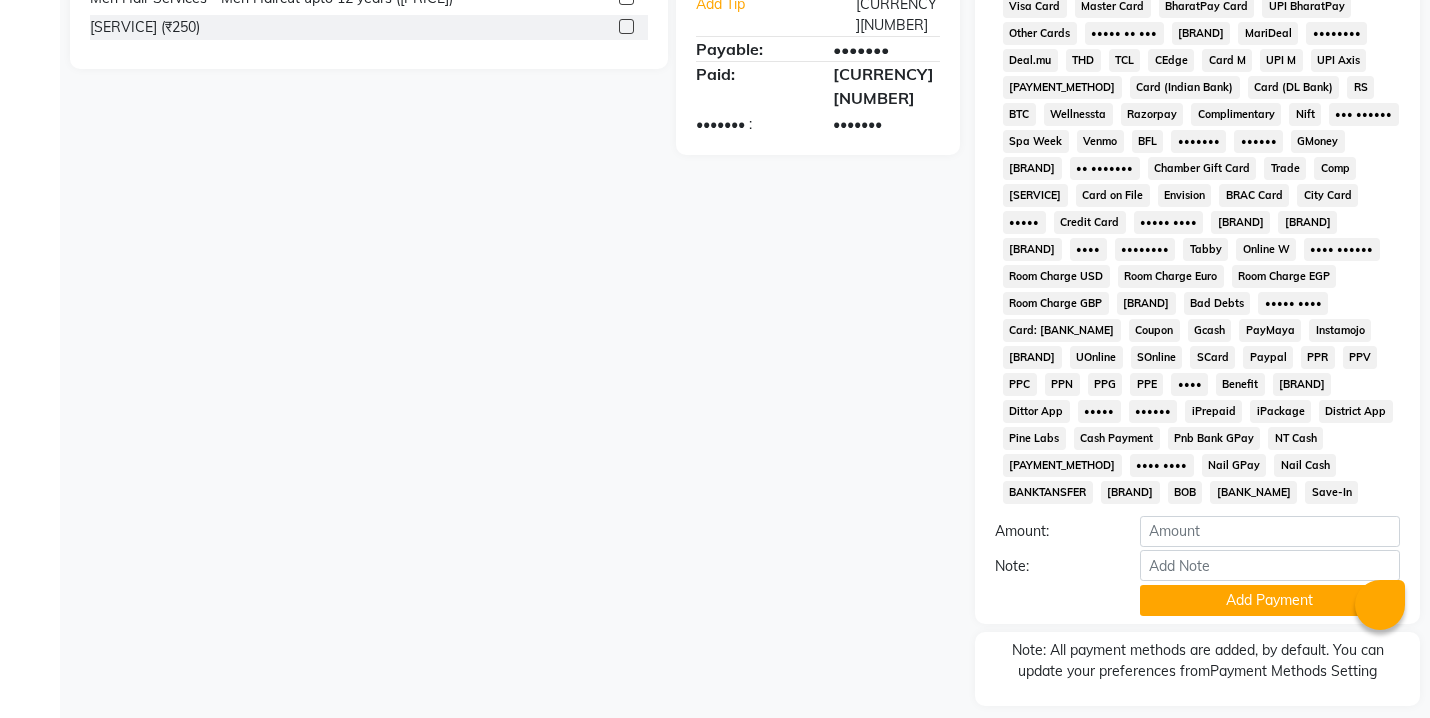 scroll, scrollTop: 738, scrollLeft: 0, axis: vertical 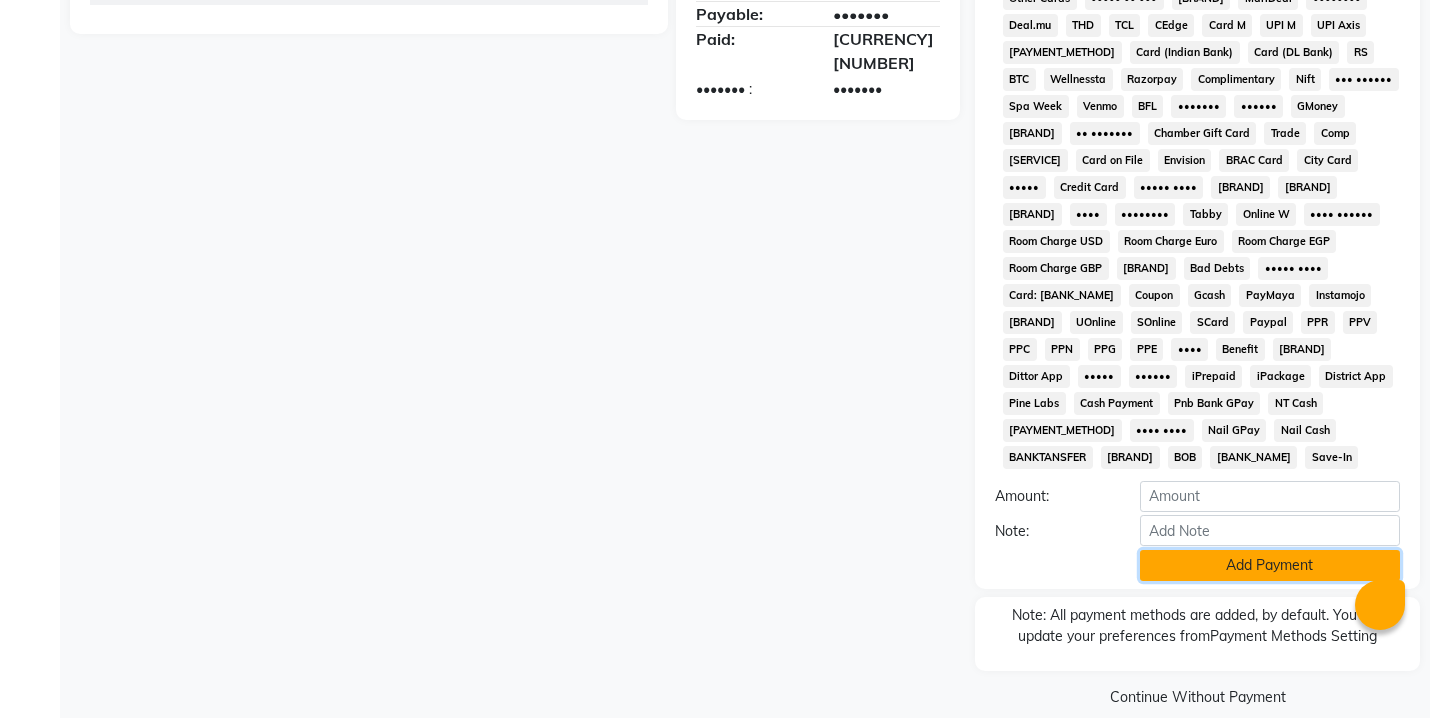 click on "Add Payment" at bounding box center (1270, 565) 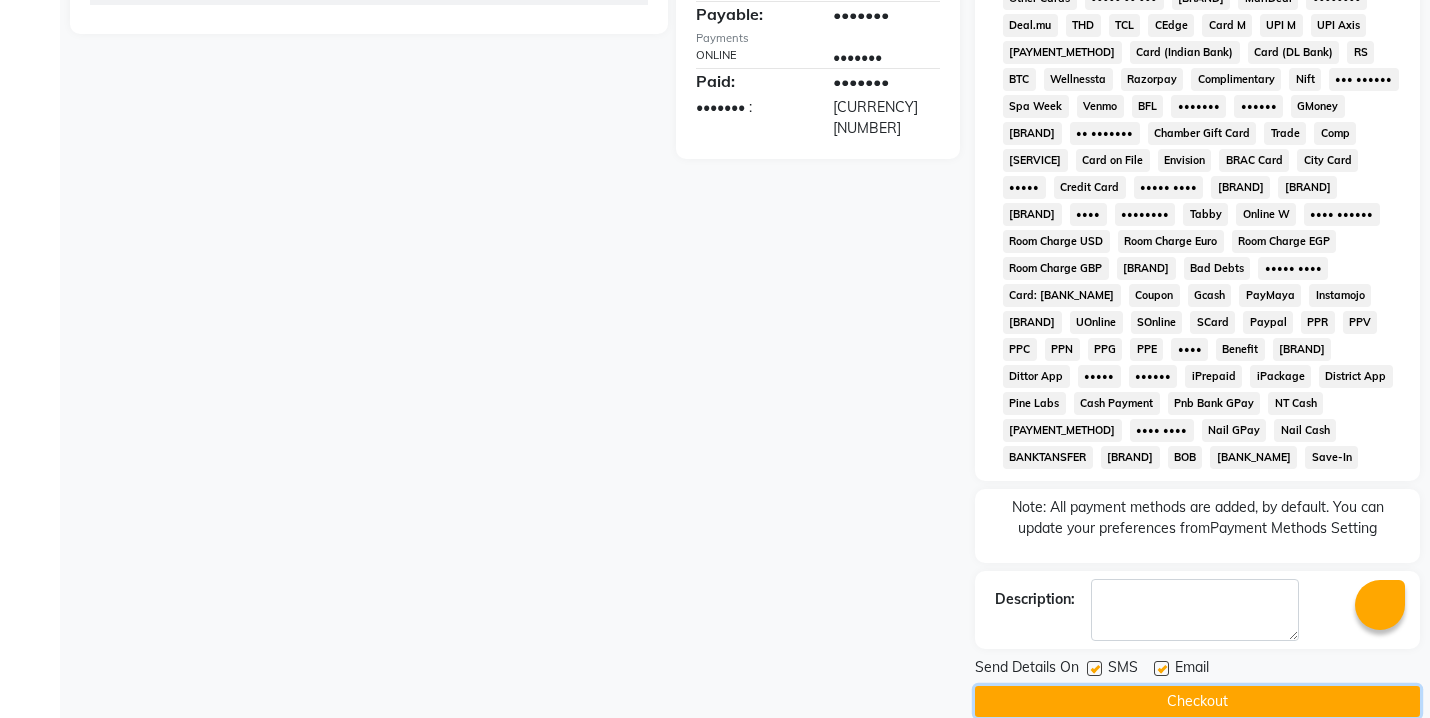 click on "Checkout" at bounding box center (1197, 701) 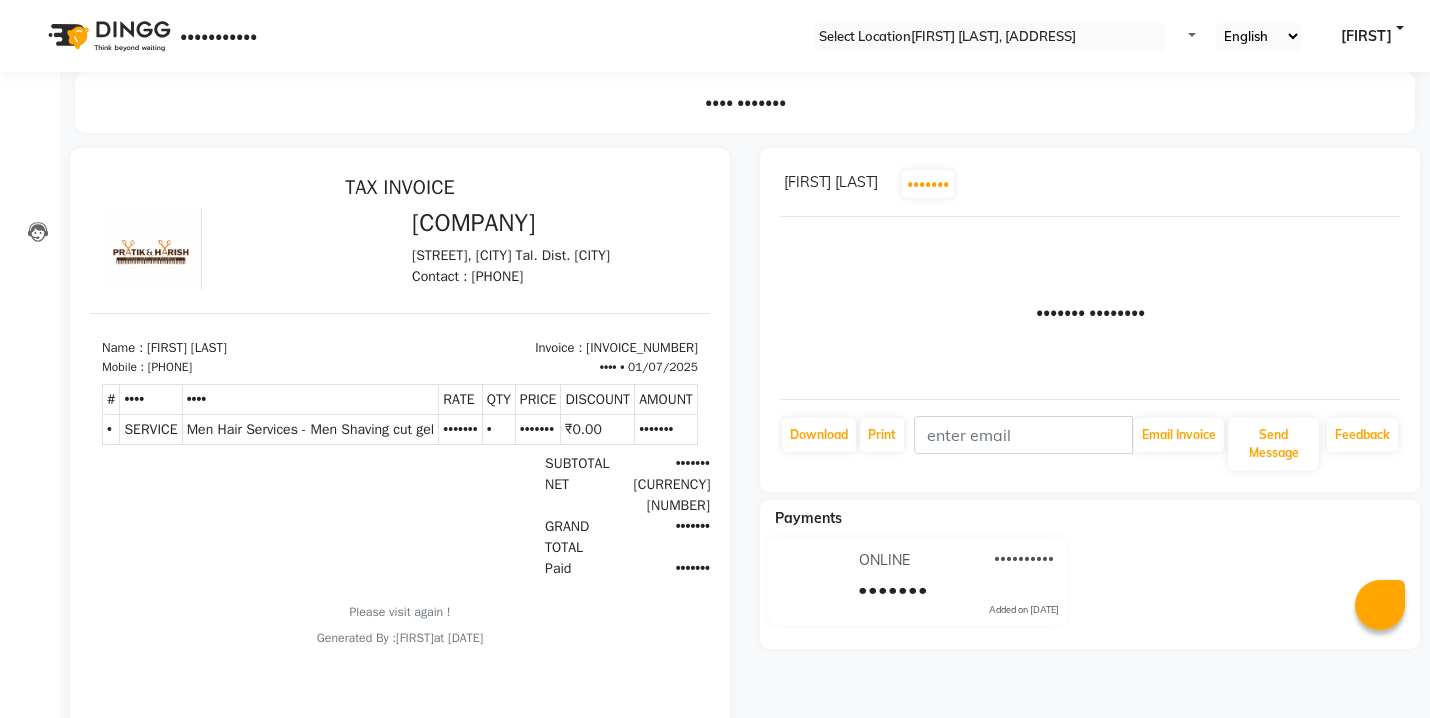 scroll, scrollTop: 0, scrollLeft: 0, axis: both 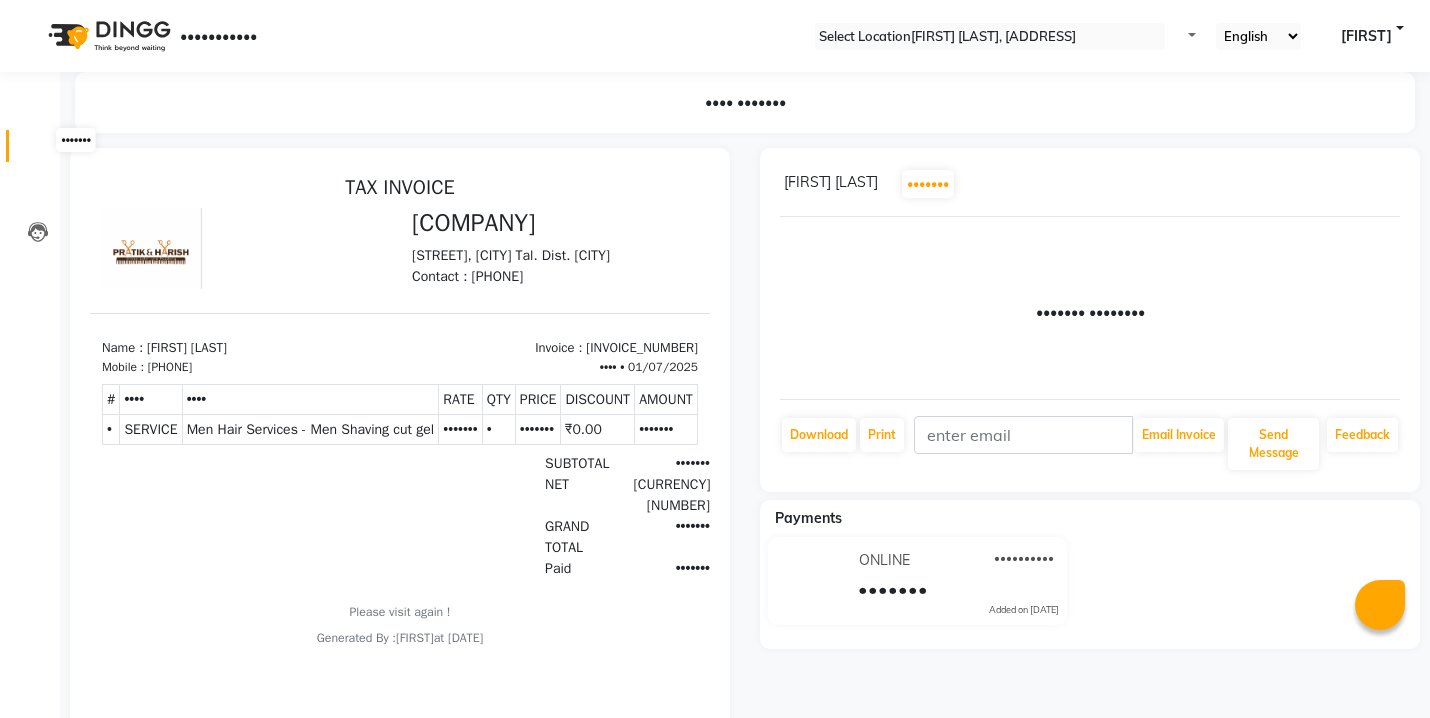 click at bounding box center (37, 151) 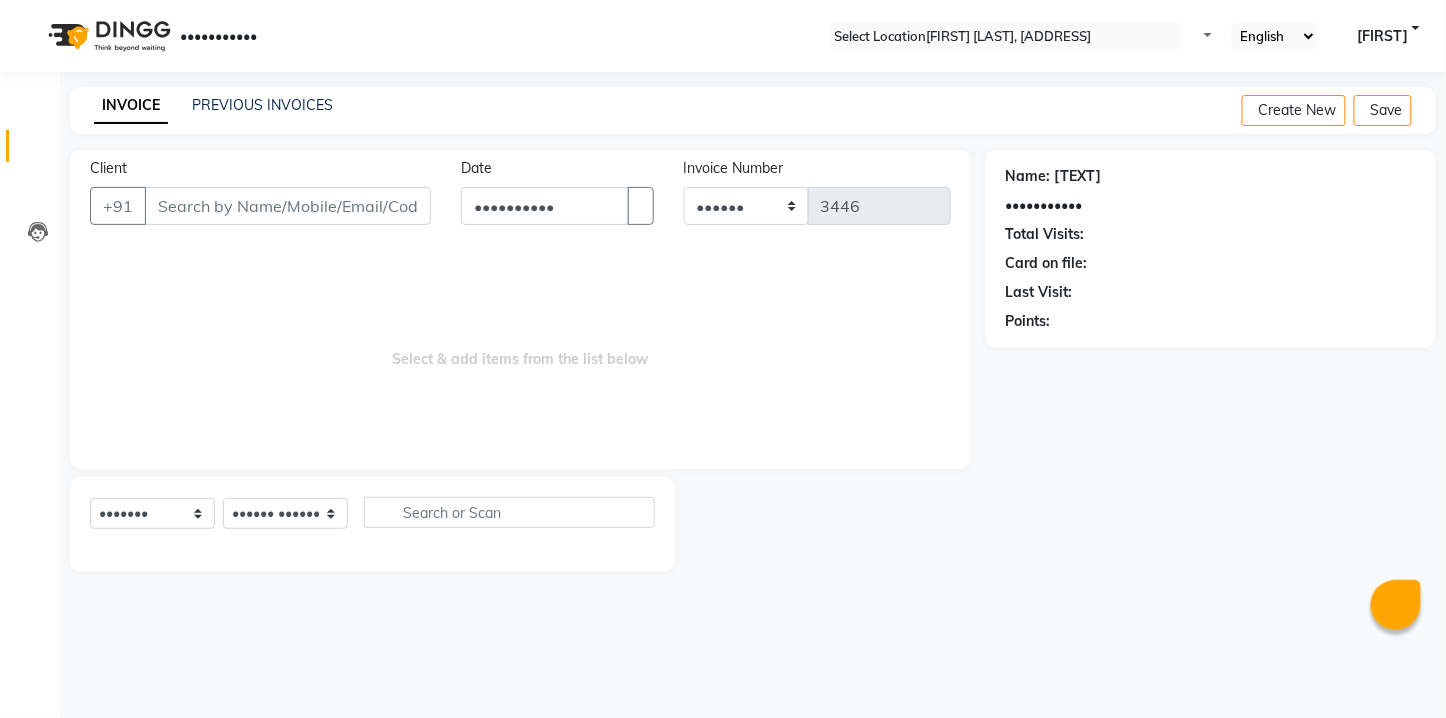 click on "Client" at bounding box center (288, 206) 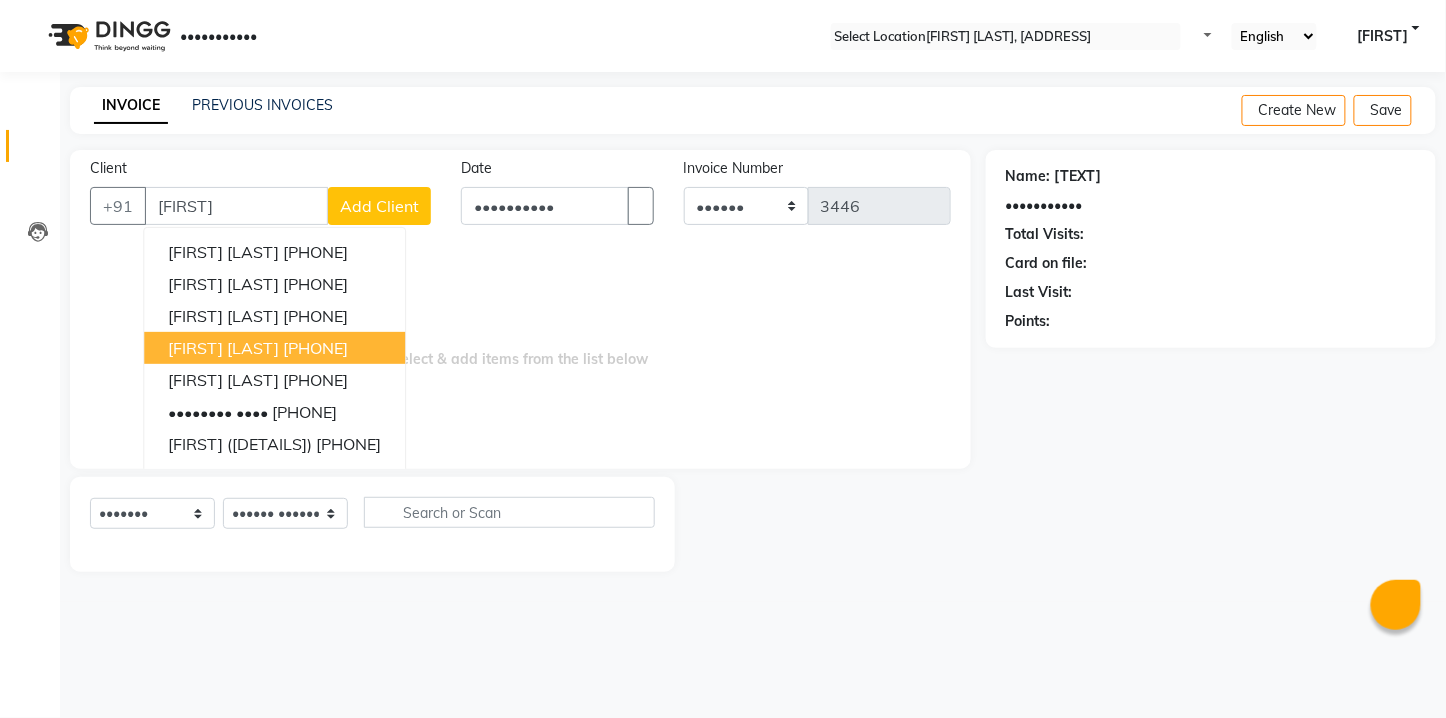 click on "[FIRST] [LAST] [PHONE]" at bounding box center (274, 348) 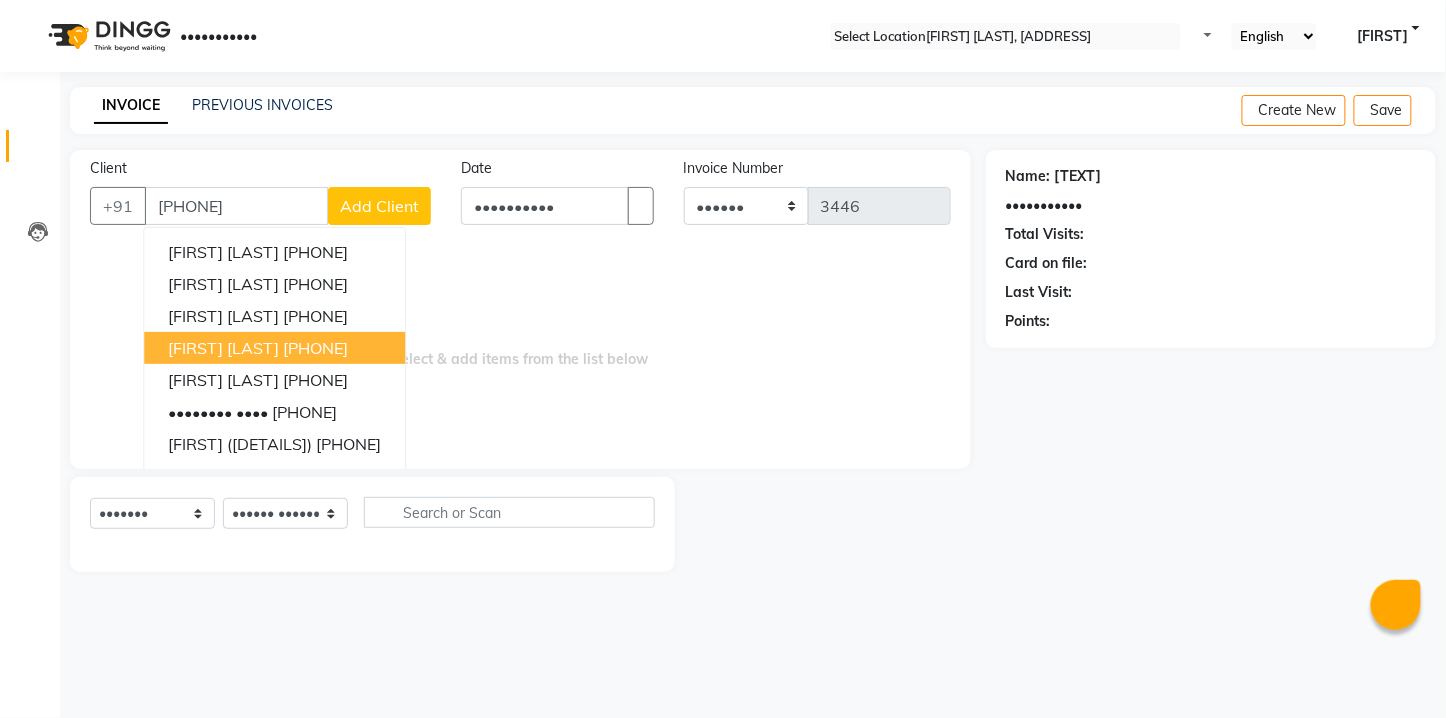 type on "[PHONE]" 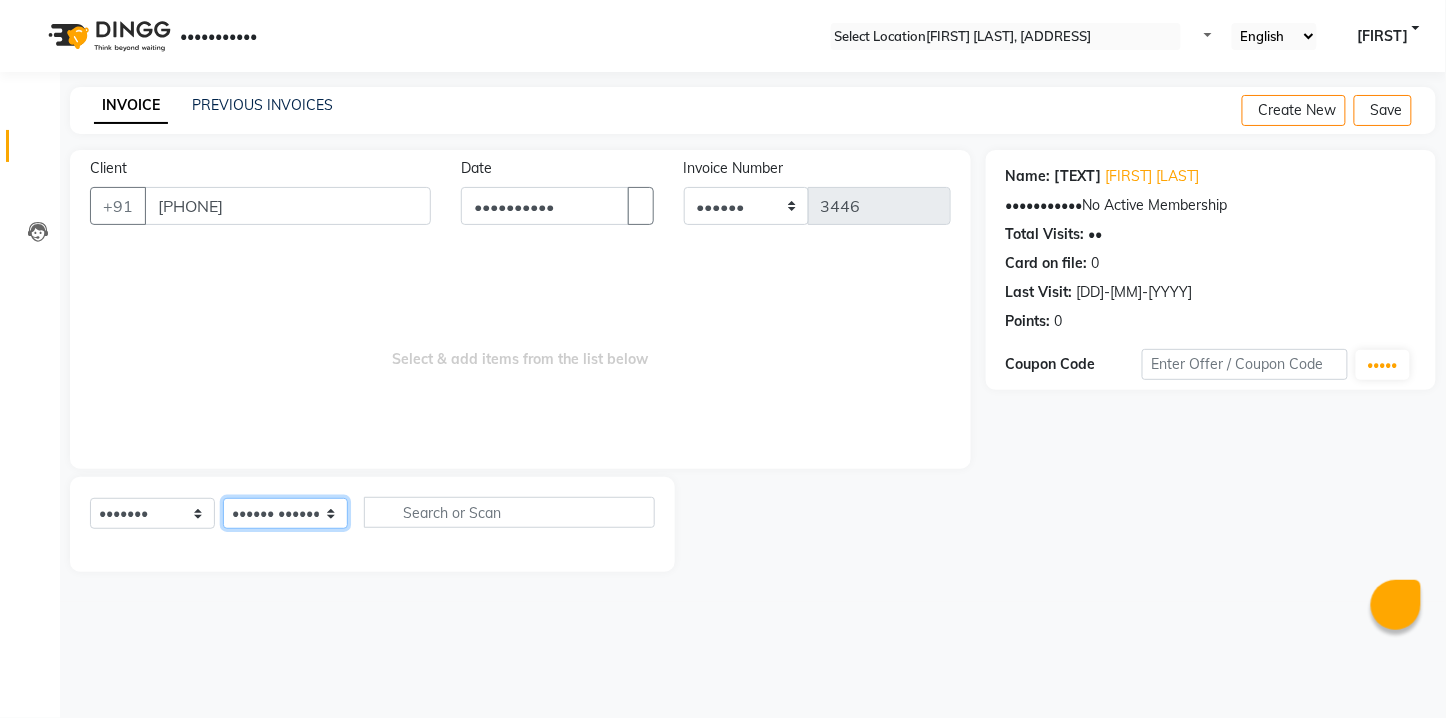 click on "Select Stylist [FIRST] [FIRST] [FIRST] [FIRST] [FIRST] [FIRST] [FIRST] [FIRST] [FIRST] [FIRST] [FIRST]" at bounding box center (285, 513) 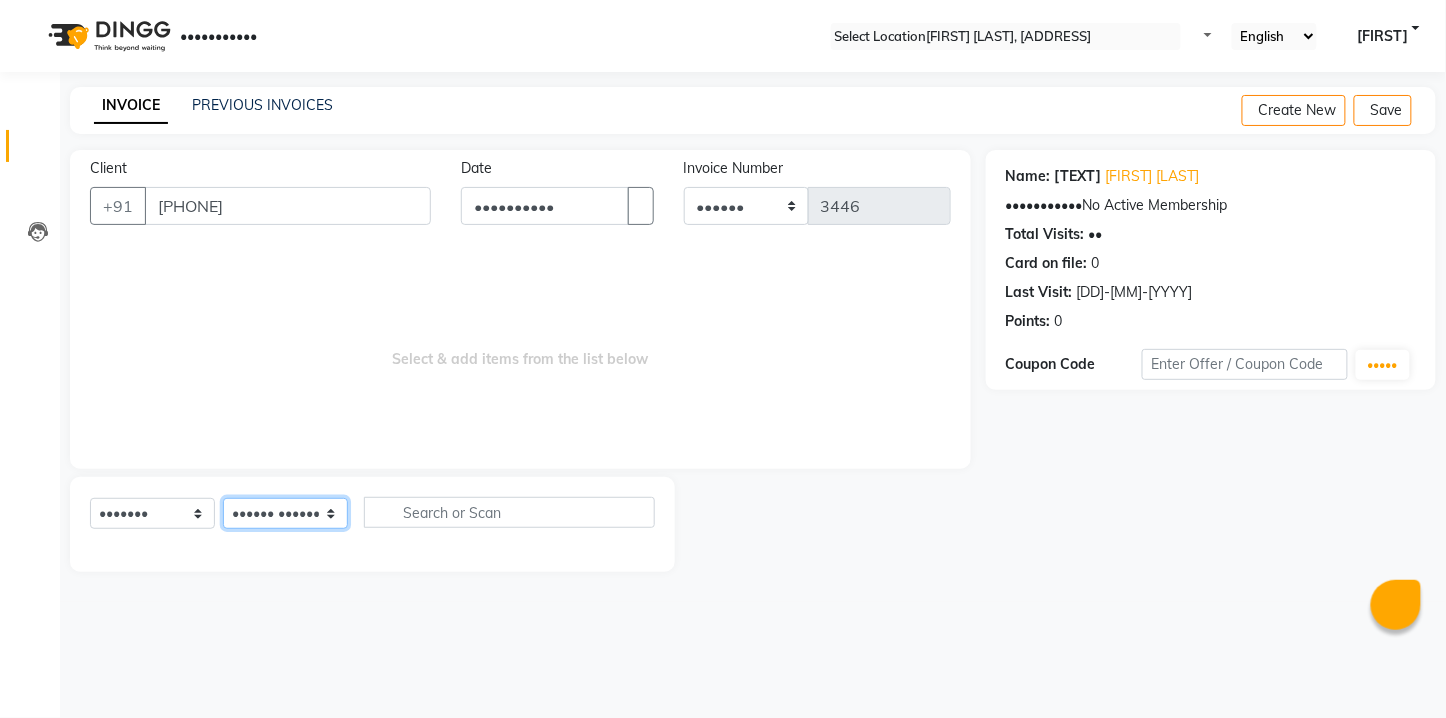 select on "•••••" 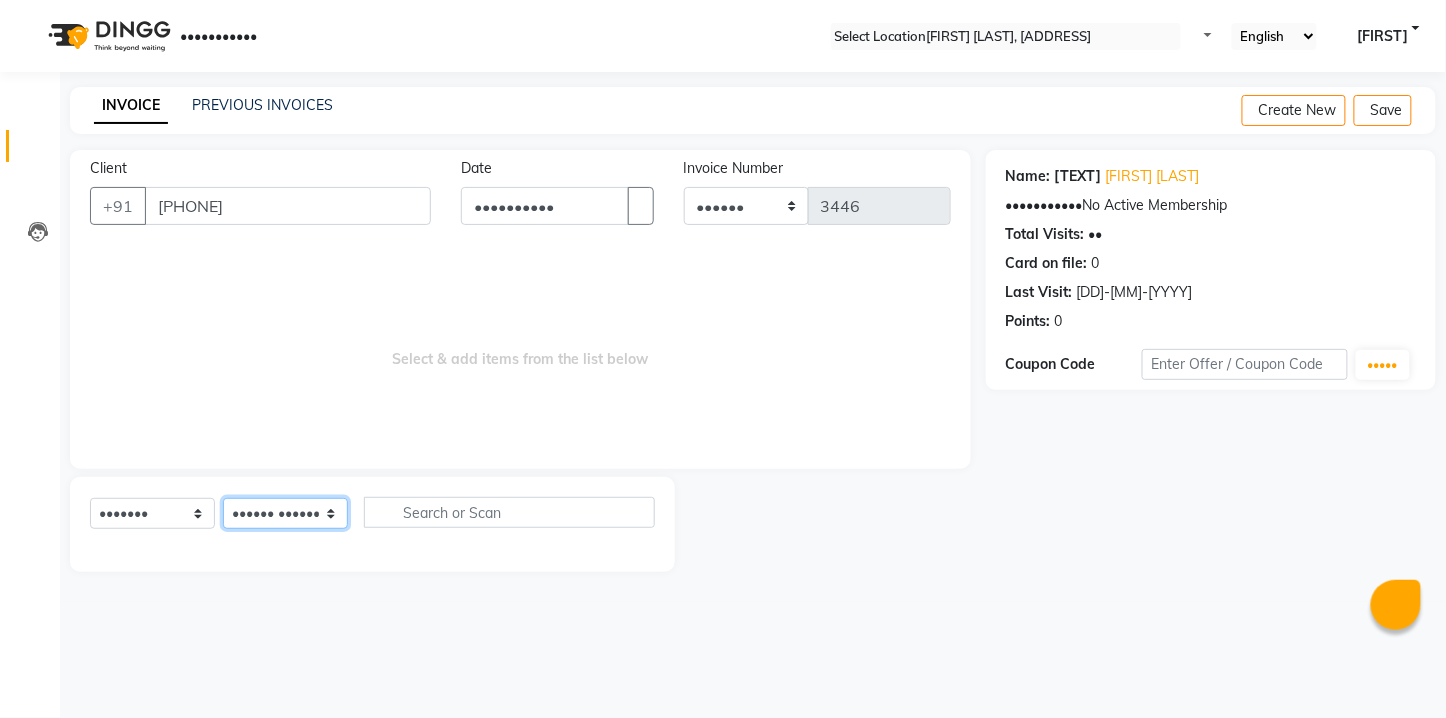 click on "Select Stylist [FIRST] [FIRST] [FIRST] [FIRST] [FIRST] [FIRST] [FIRST] [FIRST] [FIRST] [FIRST] [FIRST]" at bounding box center [285, 513] 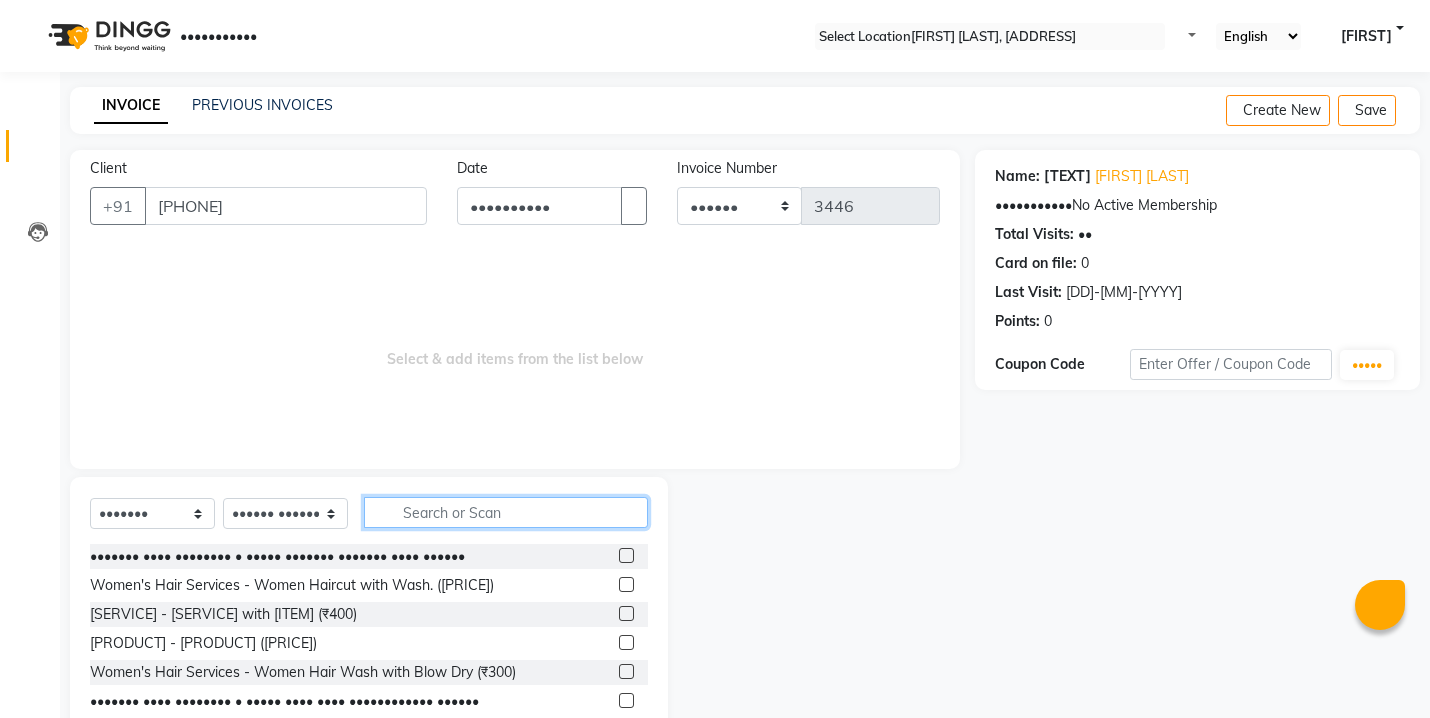 click at bounding box center [506, 512] 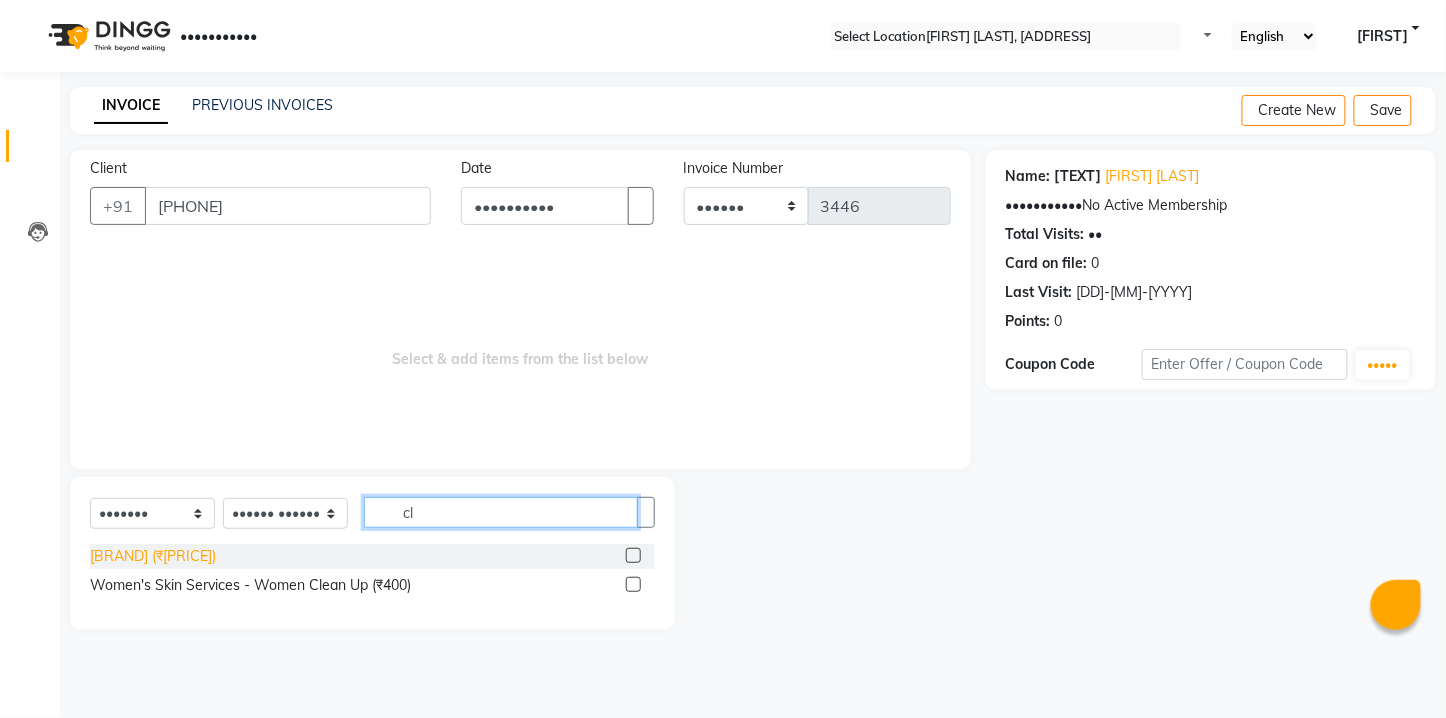 type on "cl" 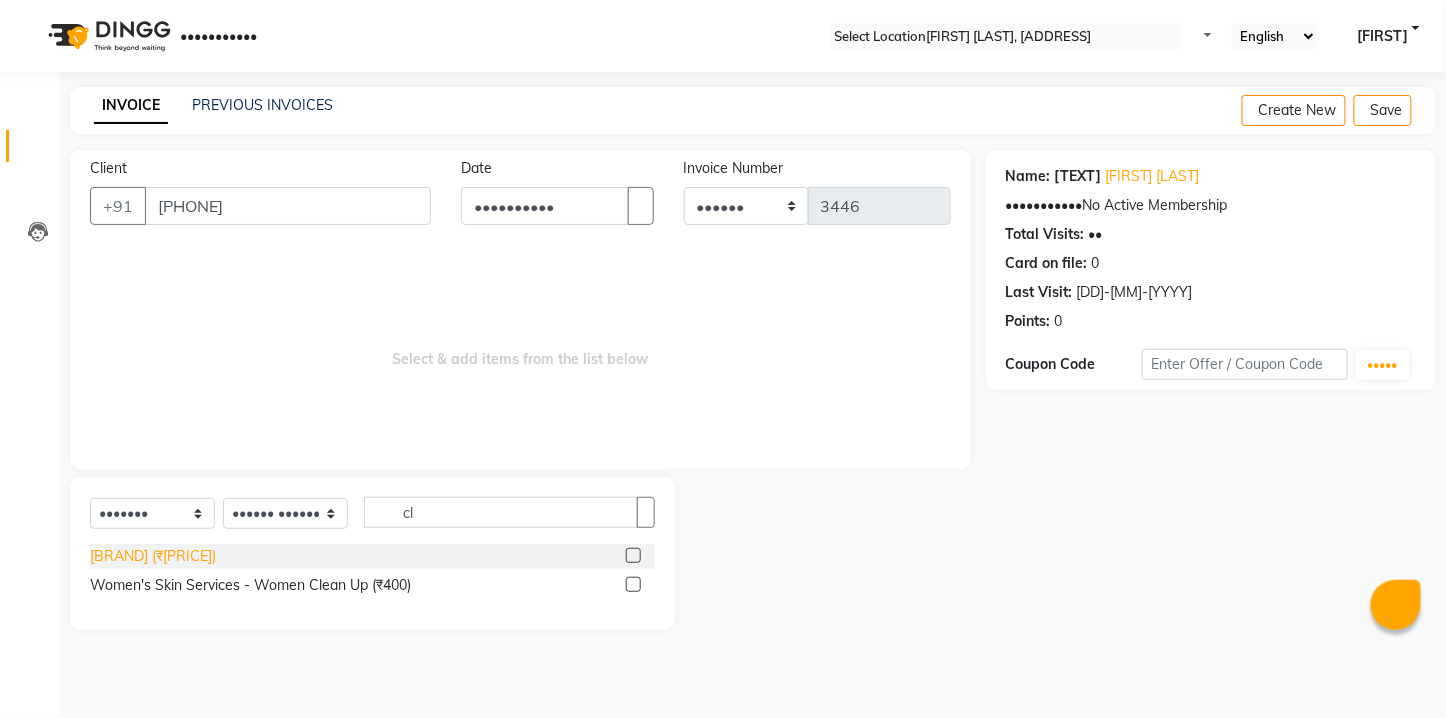 click on "[BRAND] (₹[PRICE])" at bounding box center [153, 556] 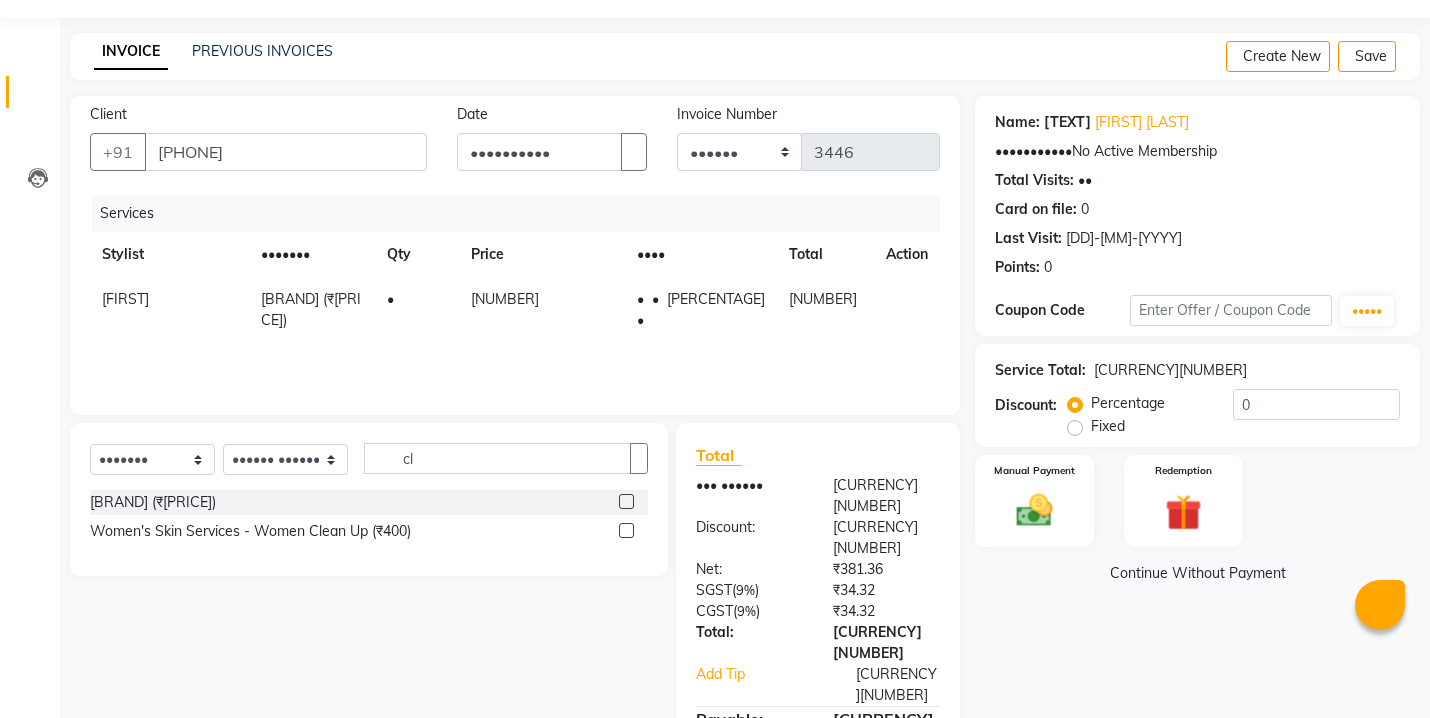 scroll, scrollTop: 83, scrollLeft: 0, axis: vertical 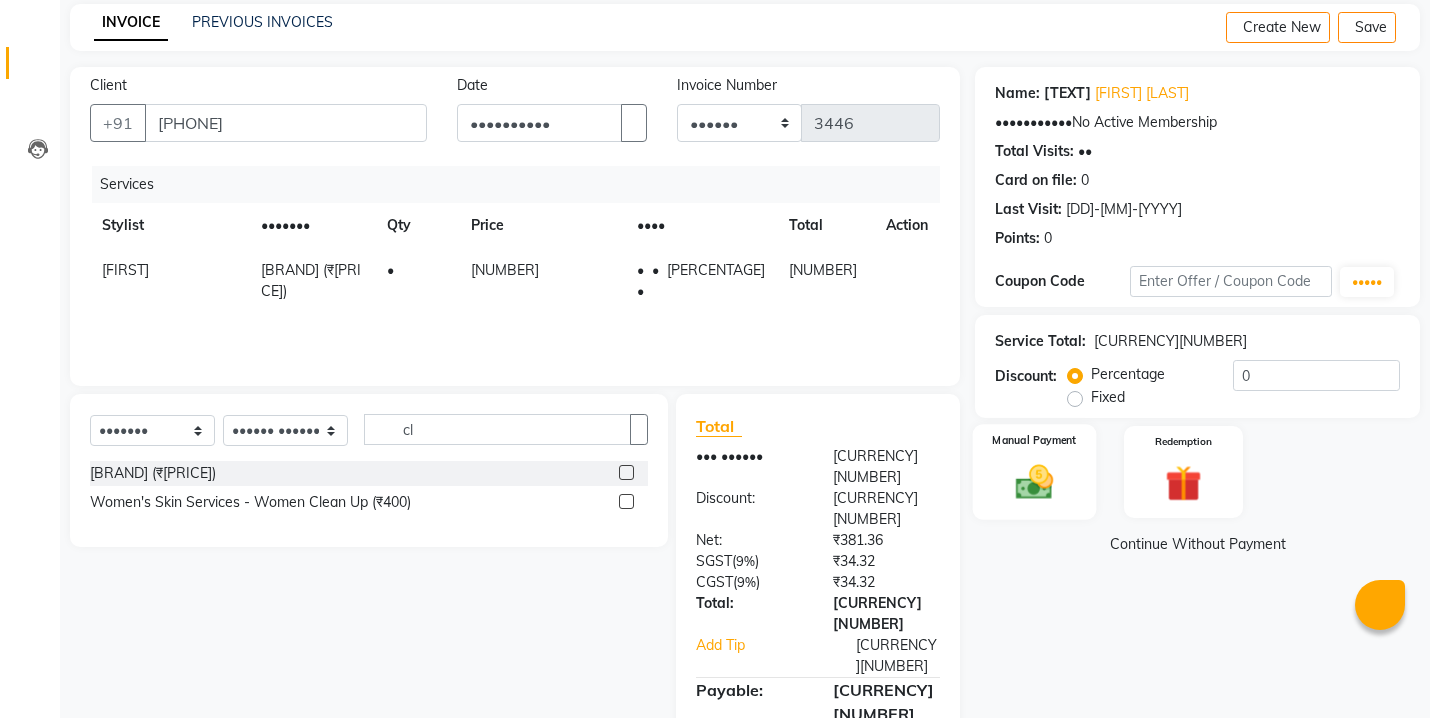 click at bounding box center [1034, 482] 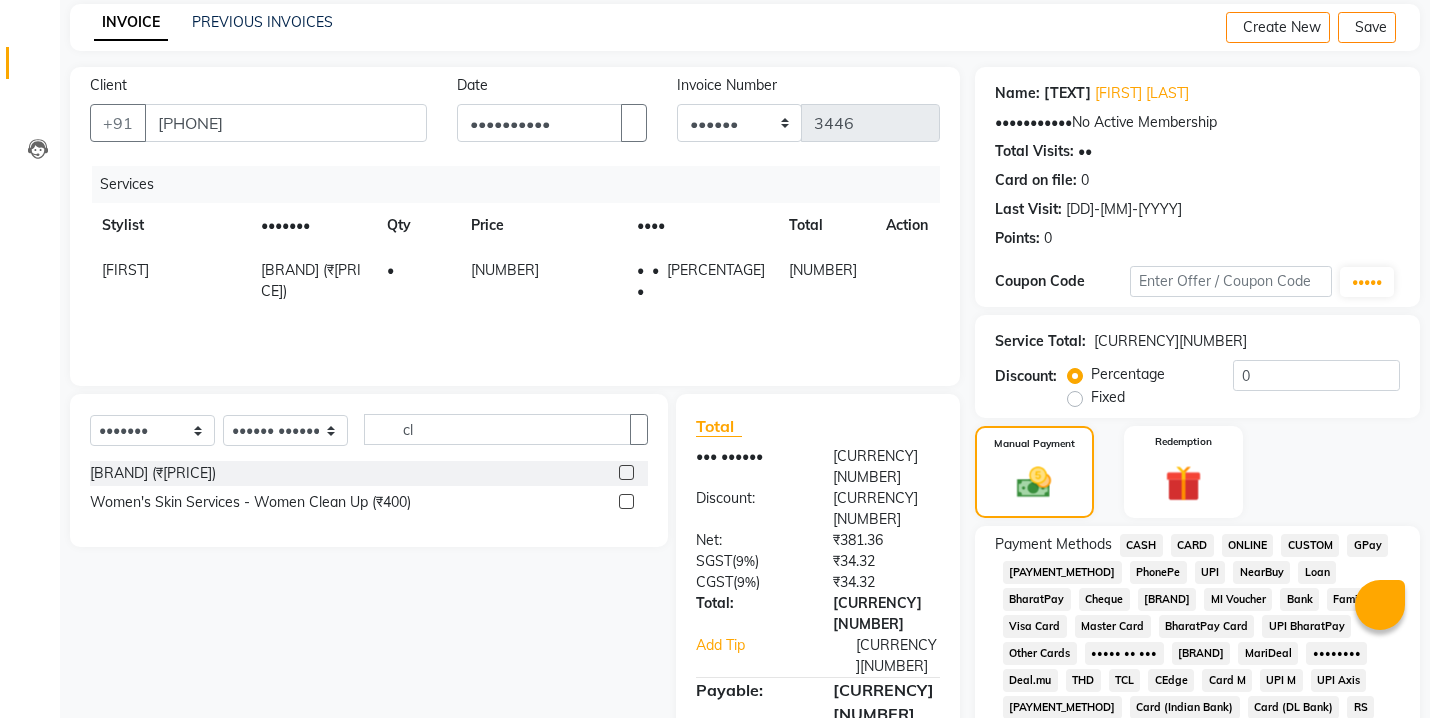 click on "ONLINE" at bounding box center (1141, 545) 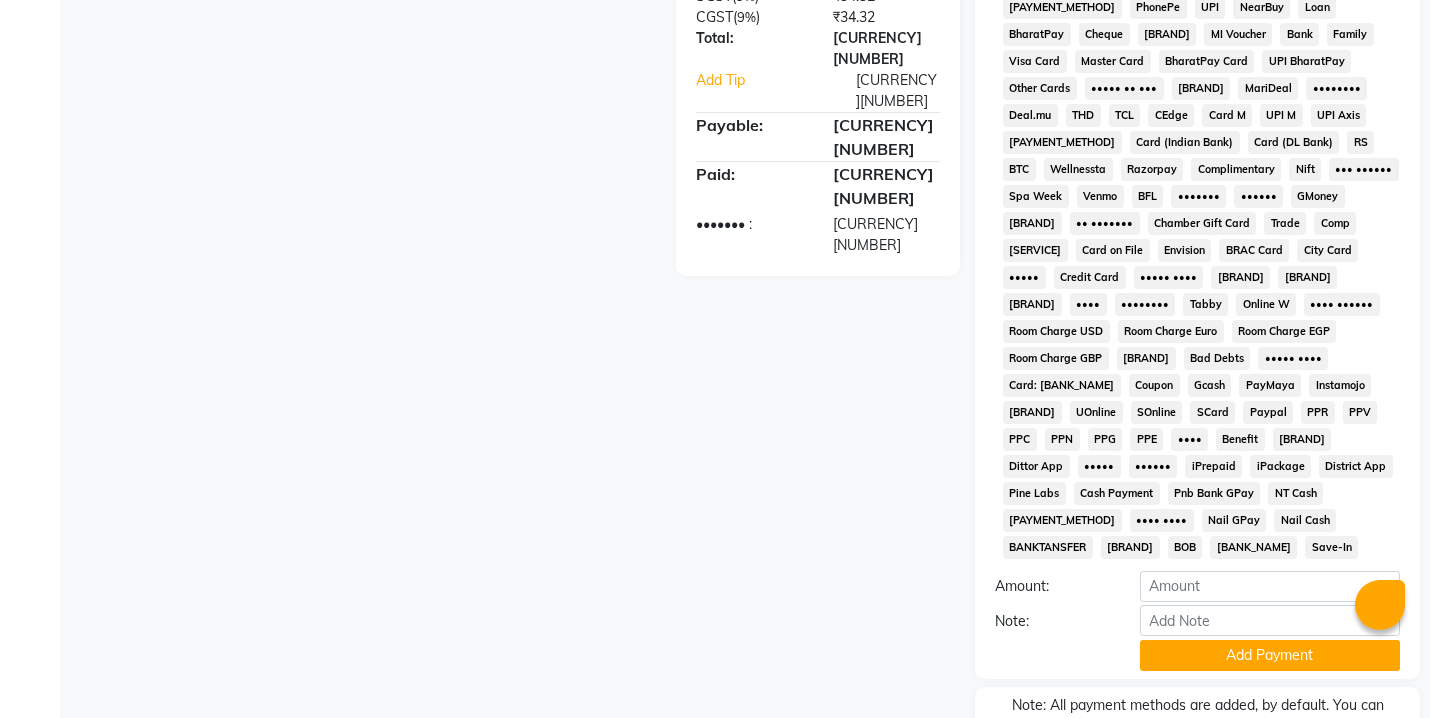 scroll, scrollTop: 738, scrollLeft: 0, axis: vertical 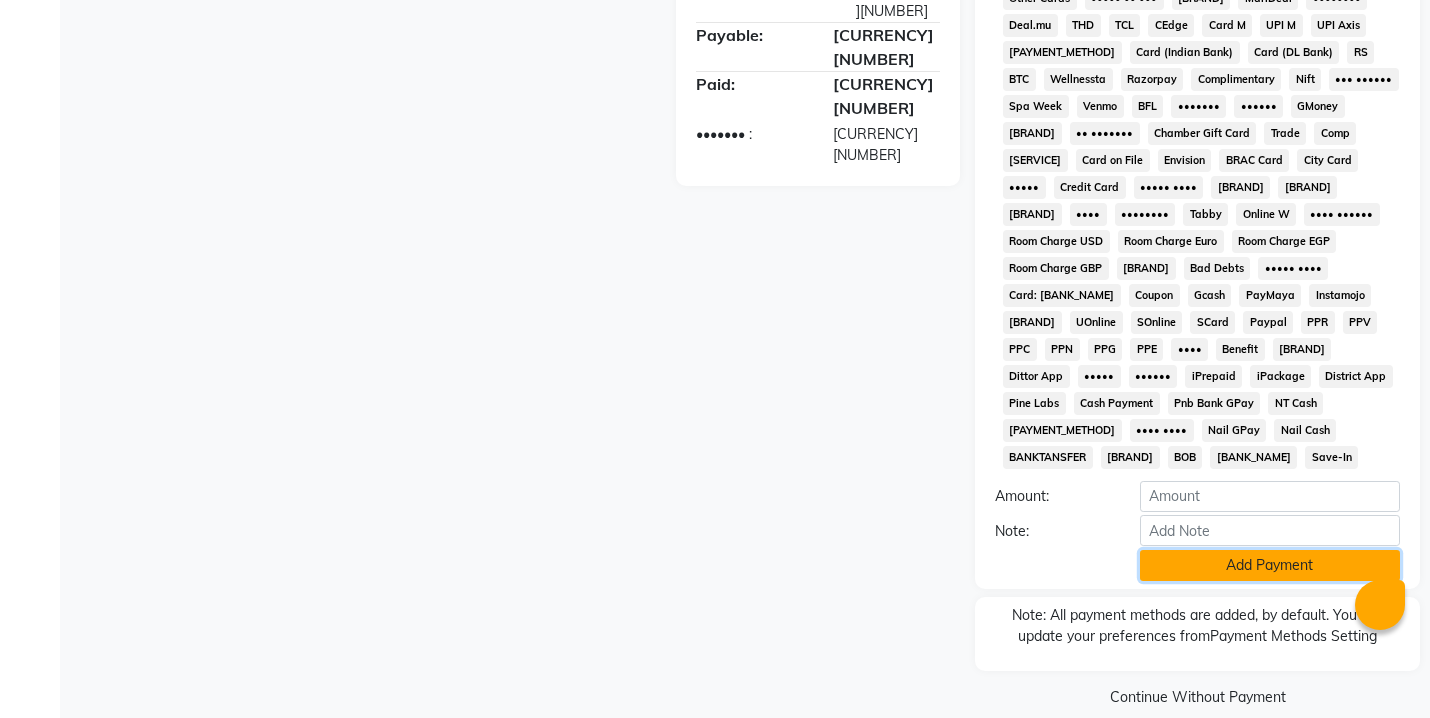 click on "Add Payment" at bounding box center (1270, 565) 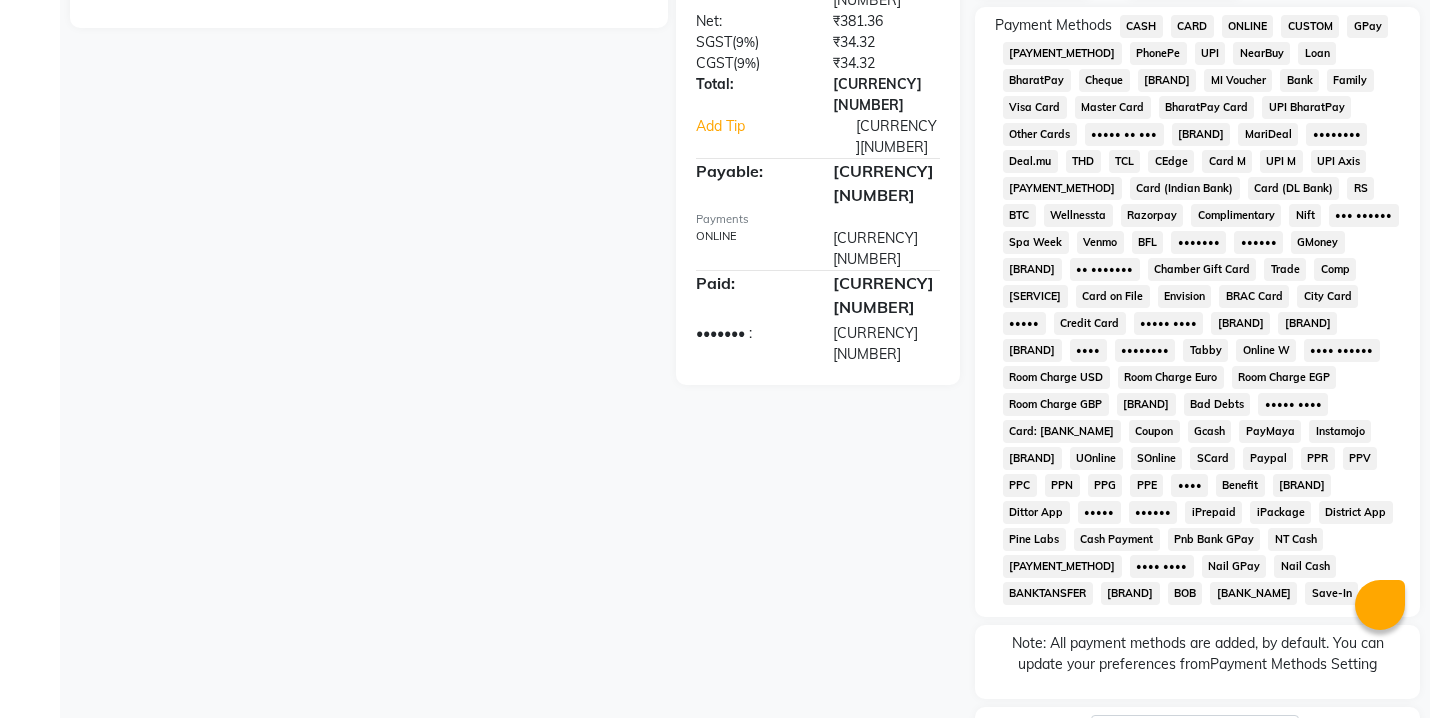 scroll, scrollTop: 745, scrollLeft: 0, axis: vertical 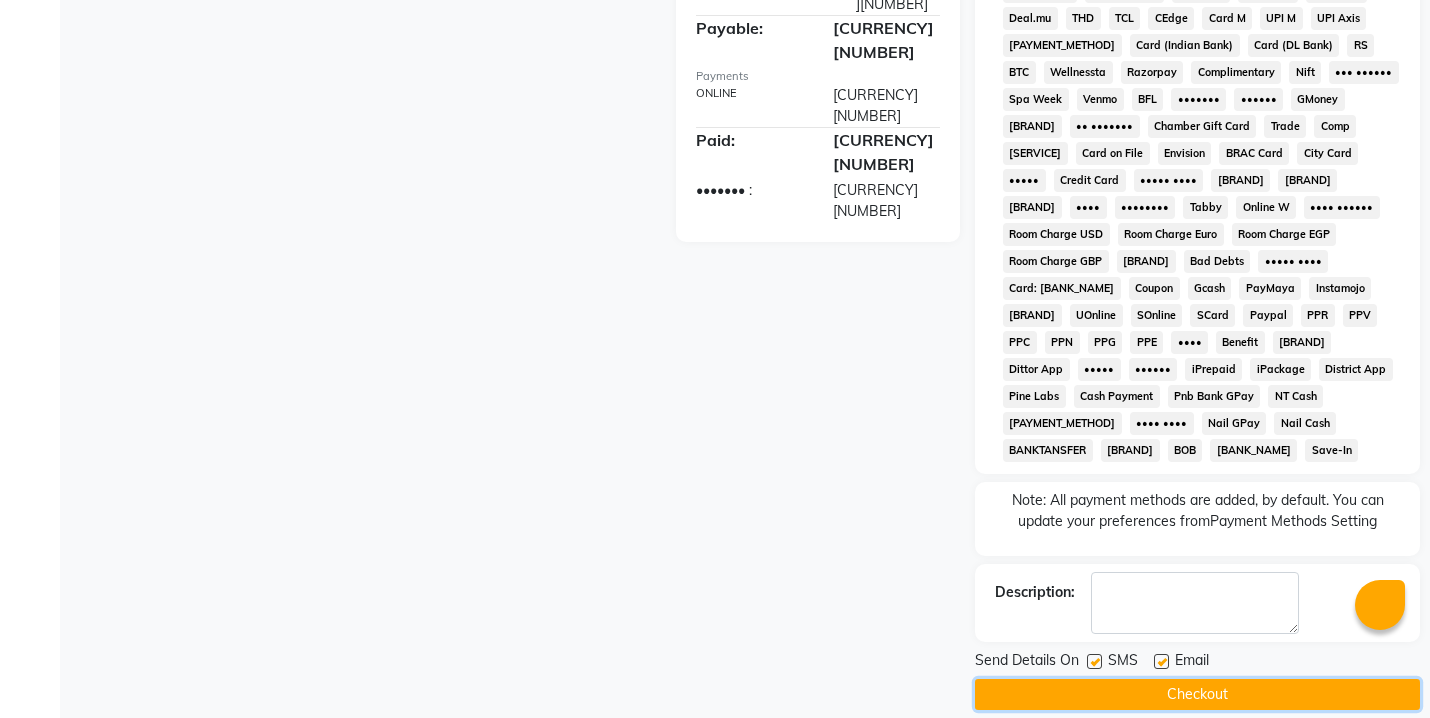 click on "Checkout" at bounding box center (1197, 694) 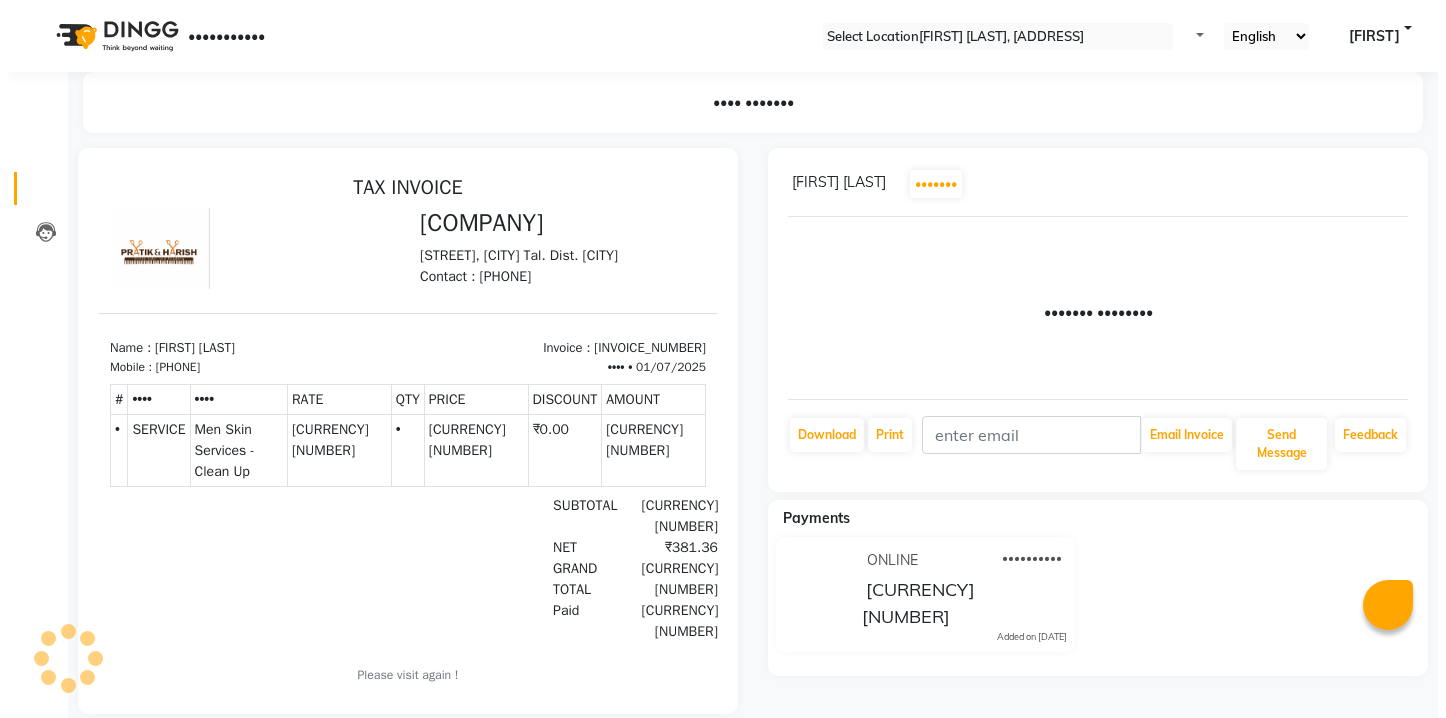 scroll, scrollTop: 0, scrollLeft: 0, axis: both 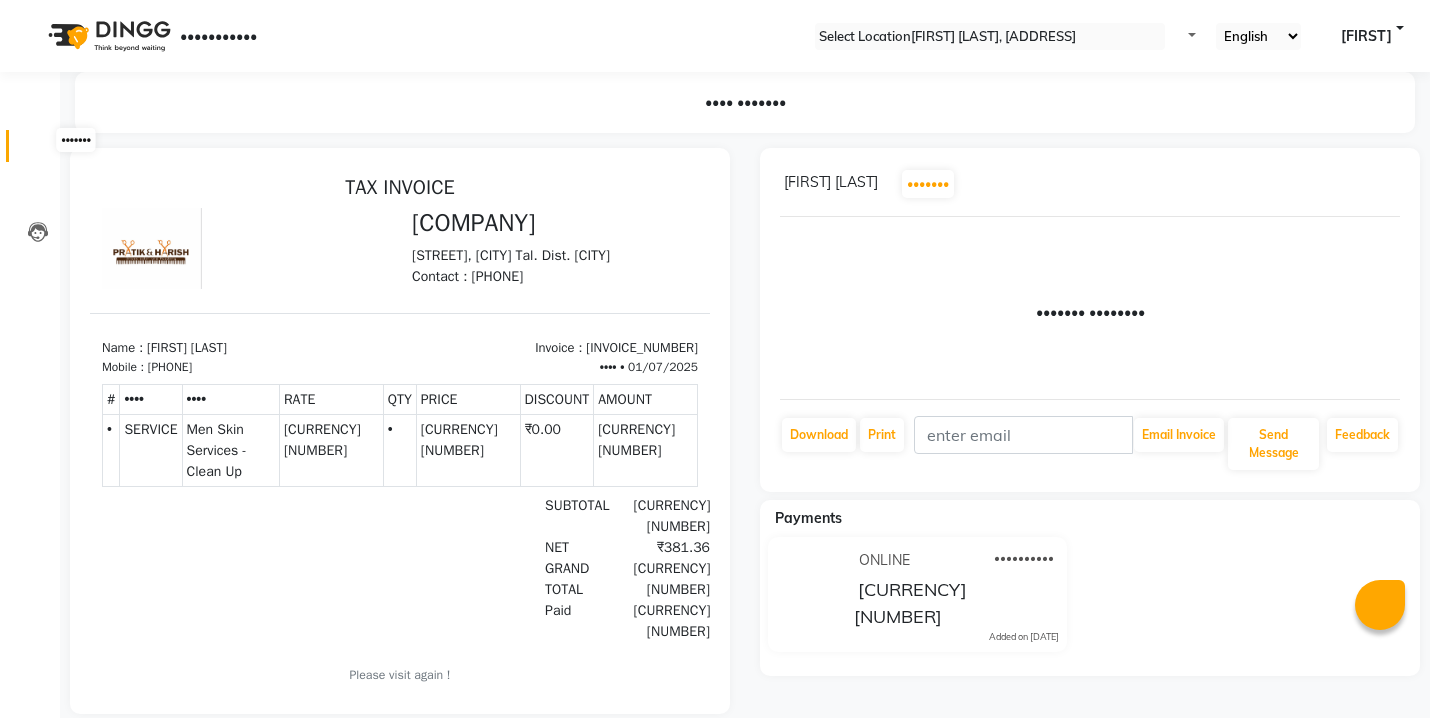 click at bounding box center [38, 151] 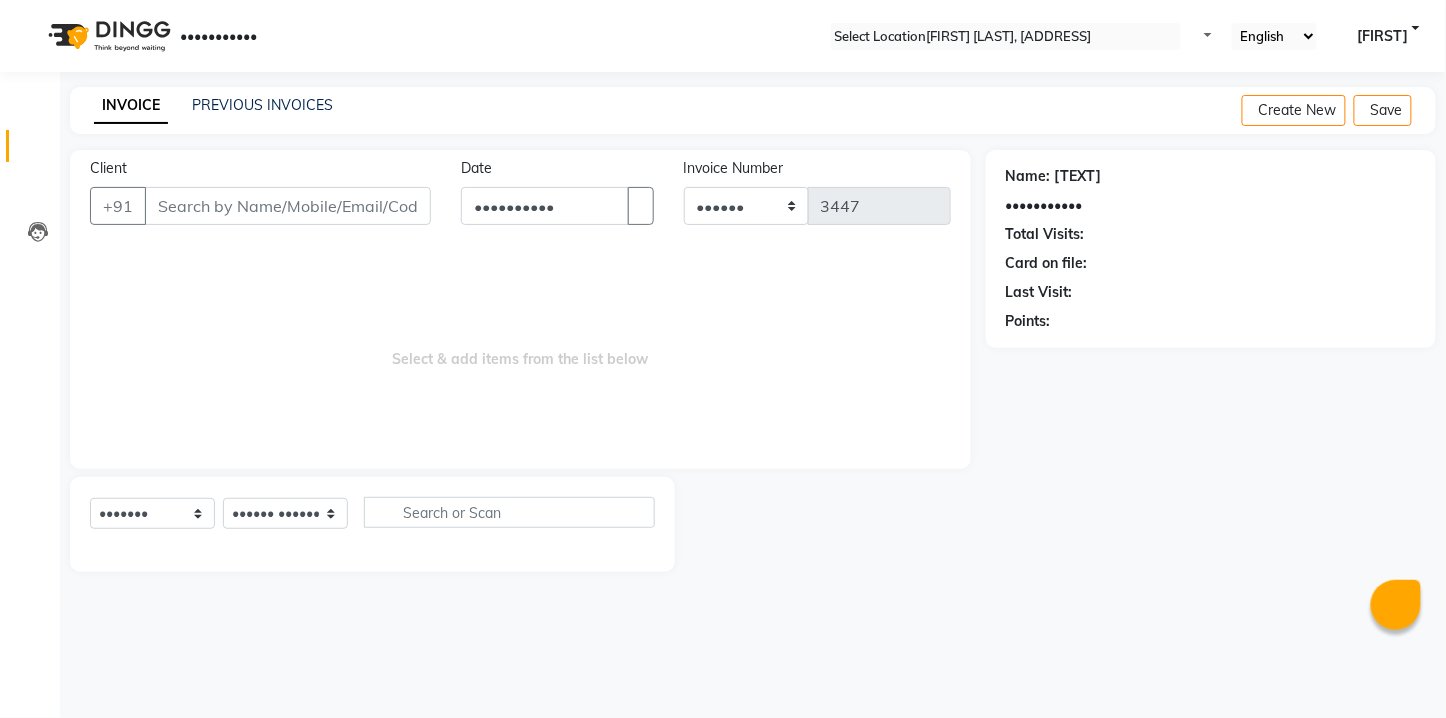 click on "Client" at bounding box center [288, 206] 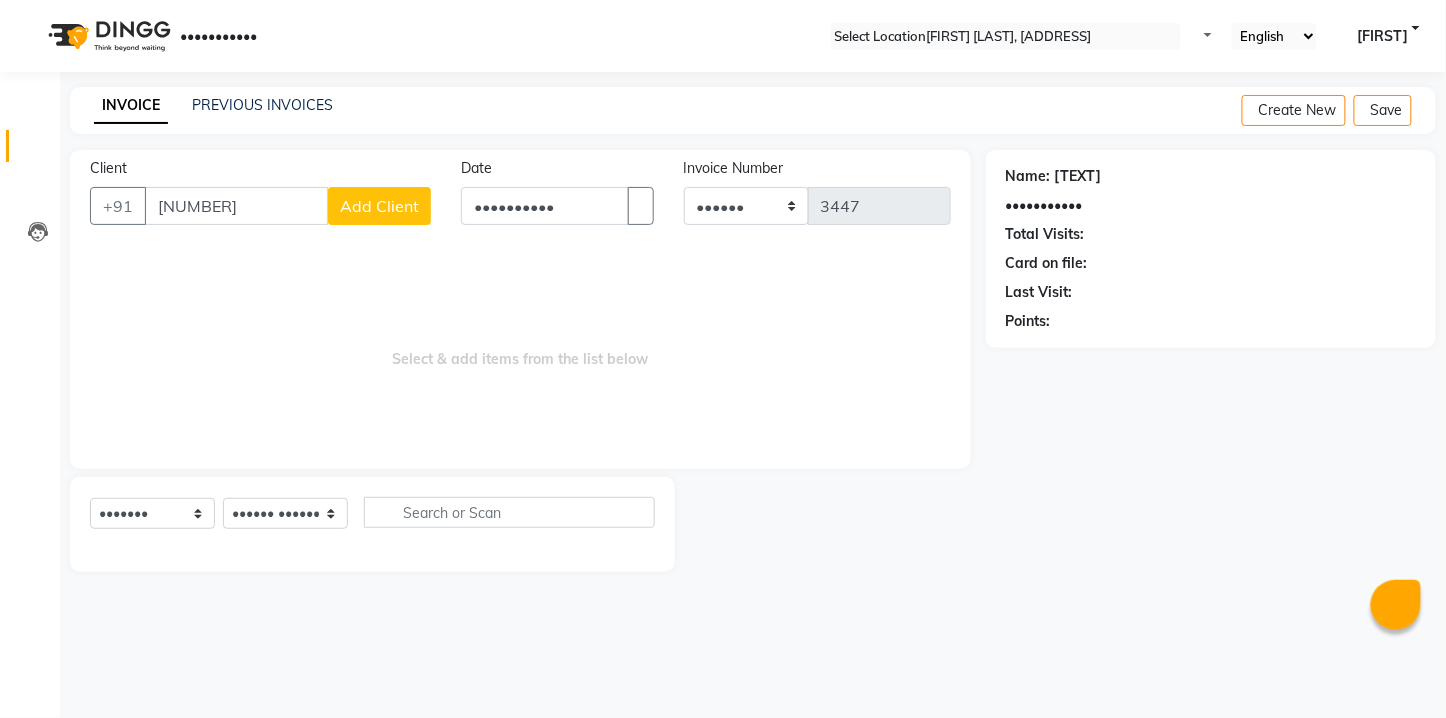 type on "[NUMBER]" 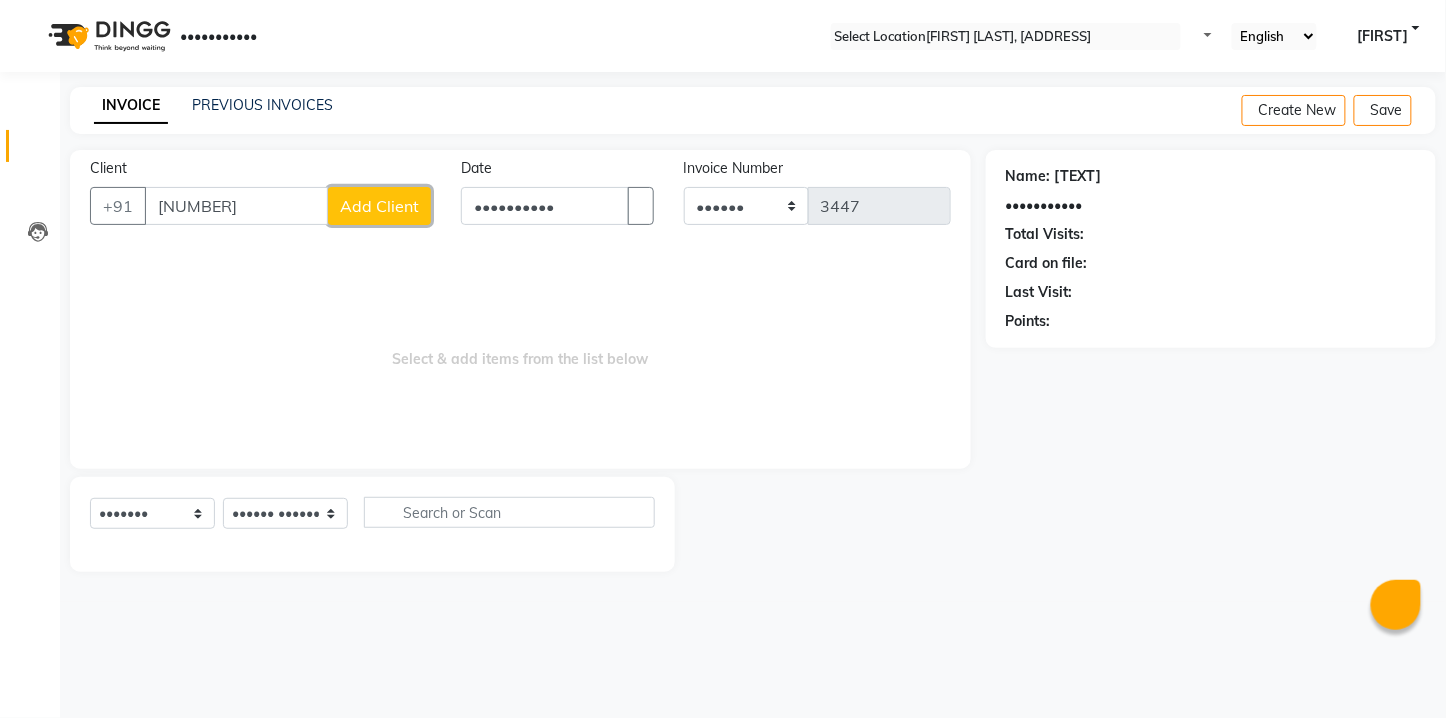 click on "Add Client" at bounding box center (379, 206) 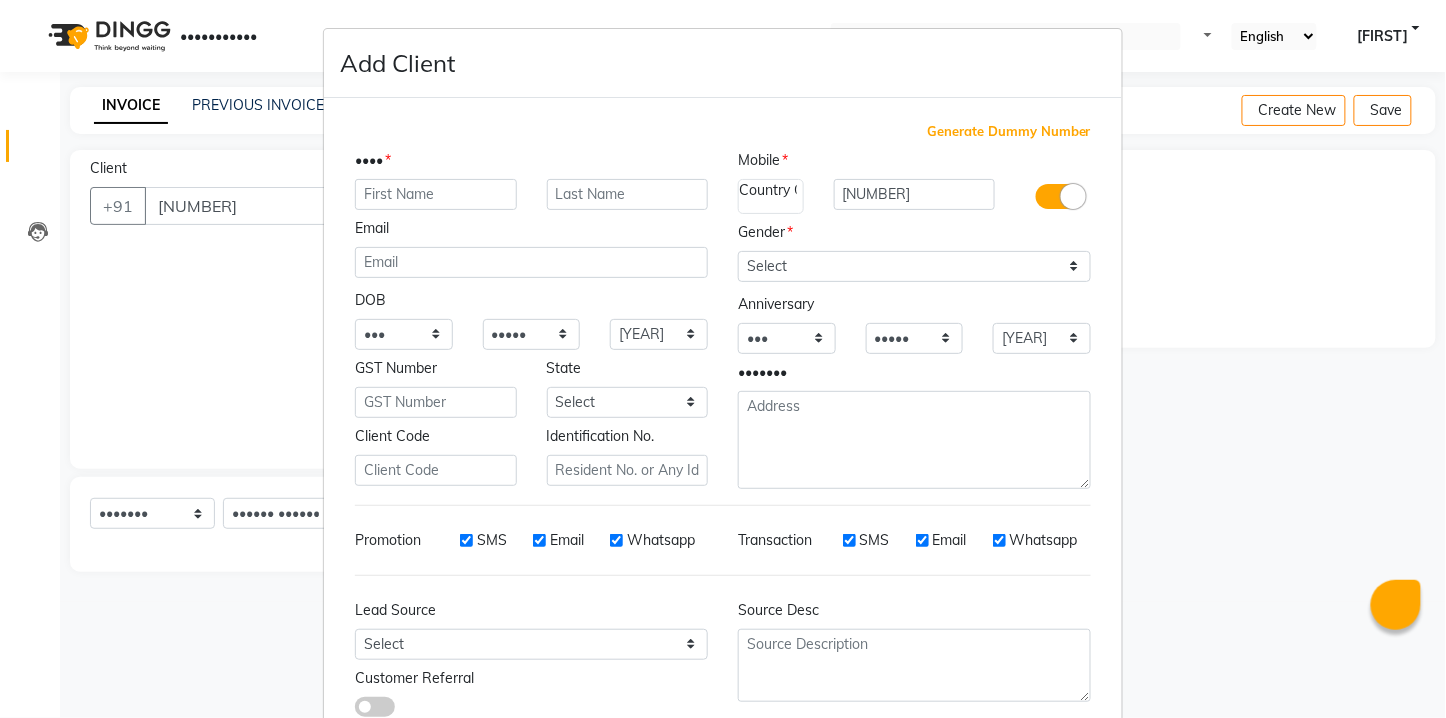 click at bounding box center (436, 194) 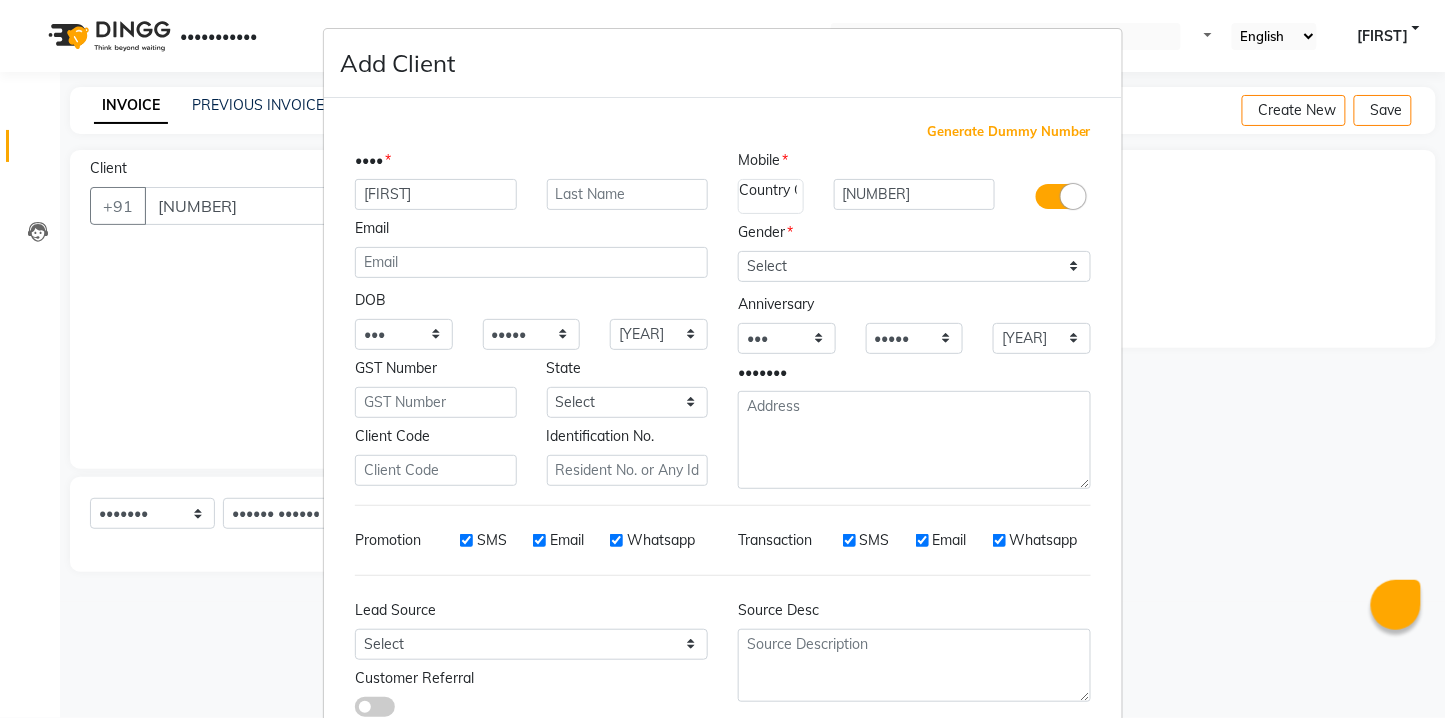 type on "[FIRST]" 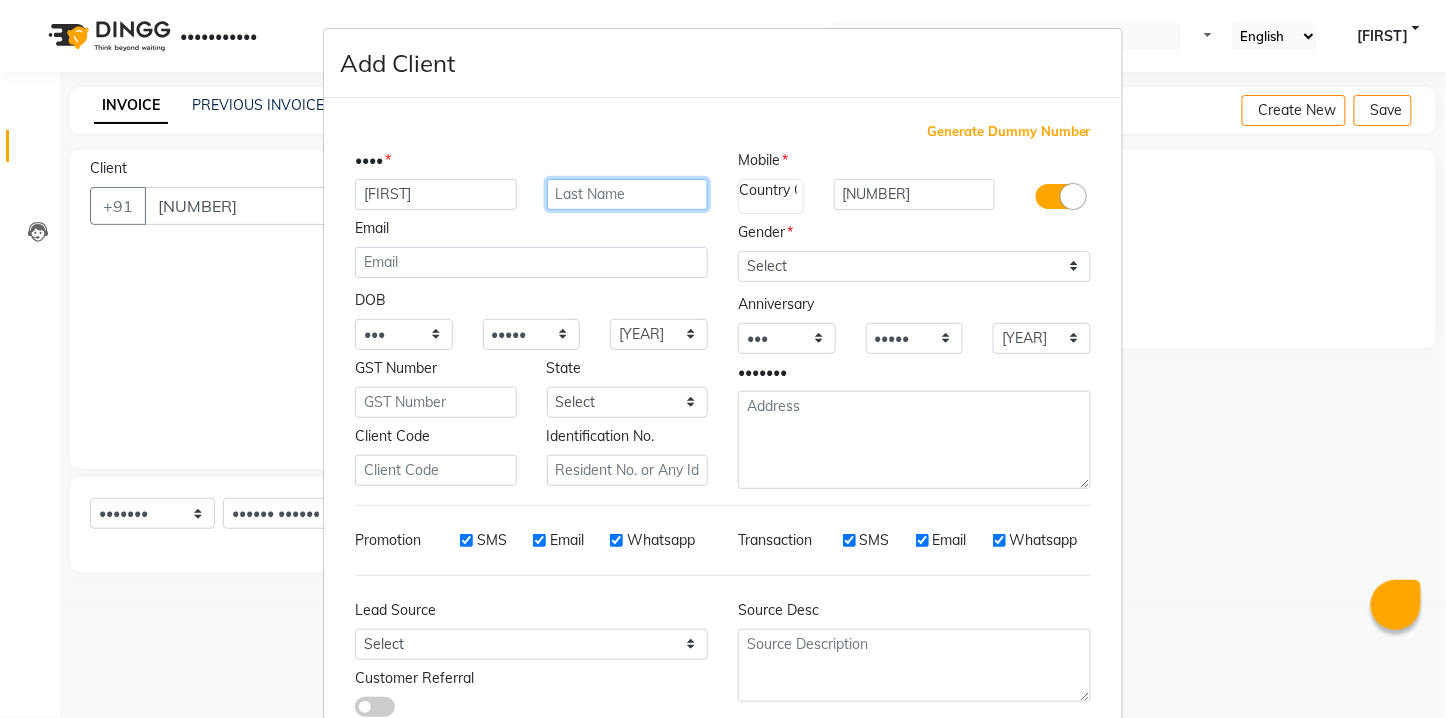 click at bounding box center (628, 194) 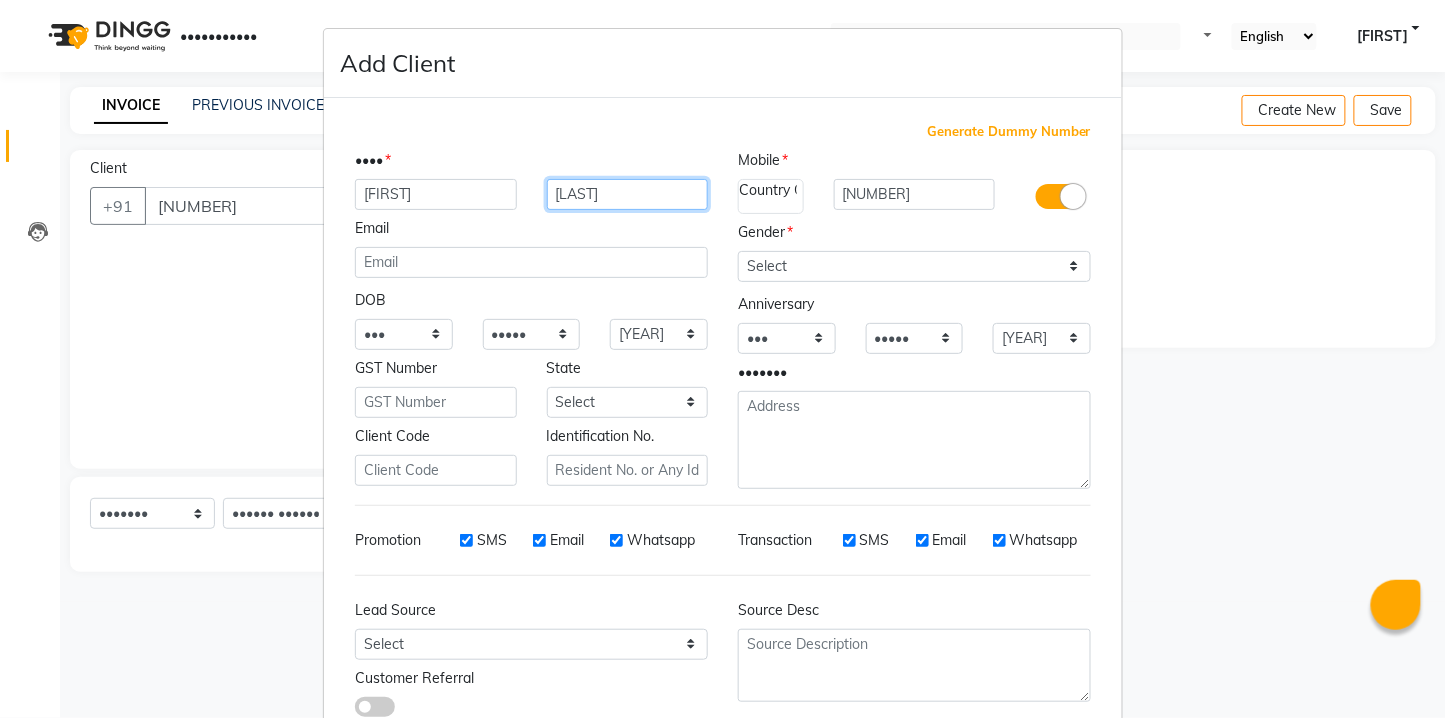 type on "[LAST]" 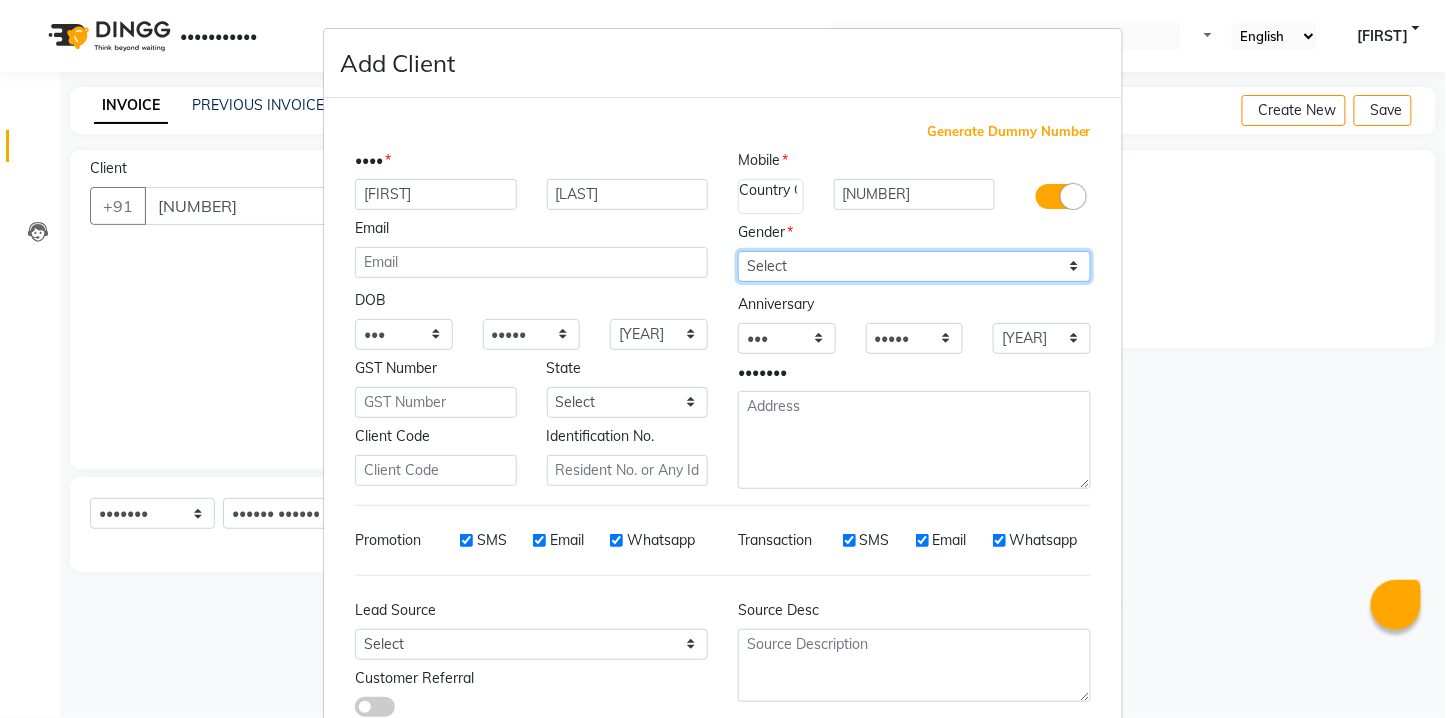 click on "Select Male Female Other Prefer Not To Say" at bounding box center [914, 266] 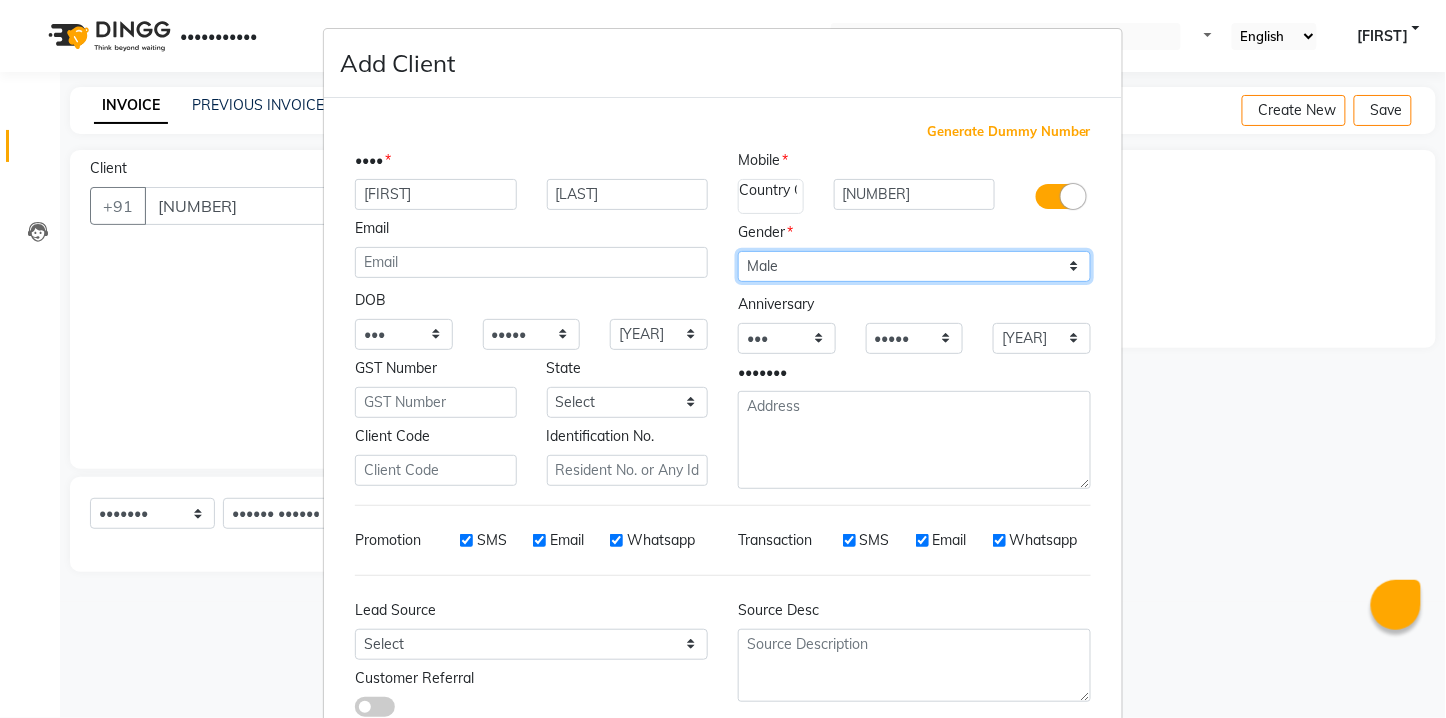 click on "Select Male Female Other Prefer Not To Say" at bounding box center [914, 266] 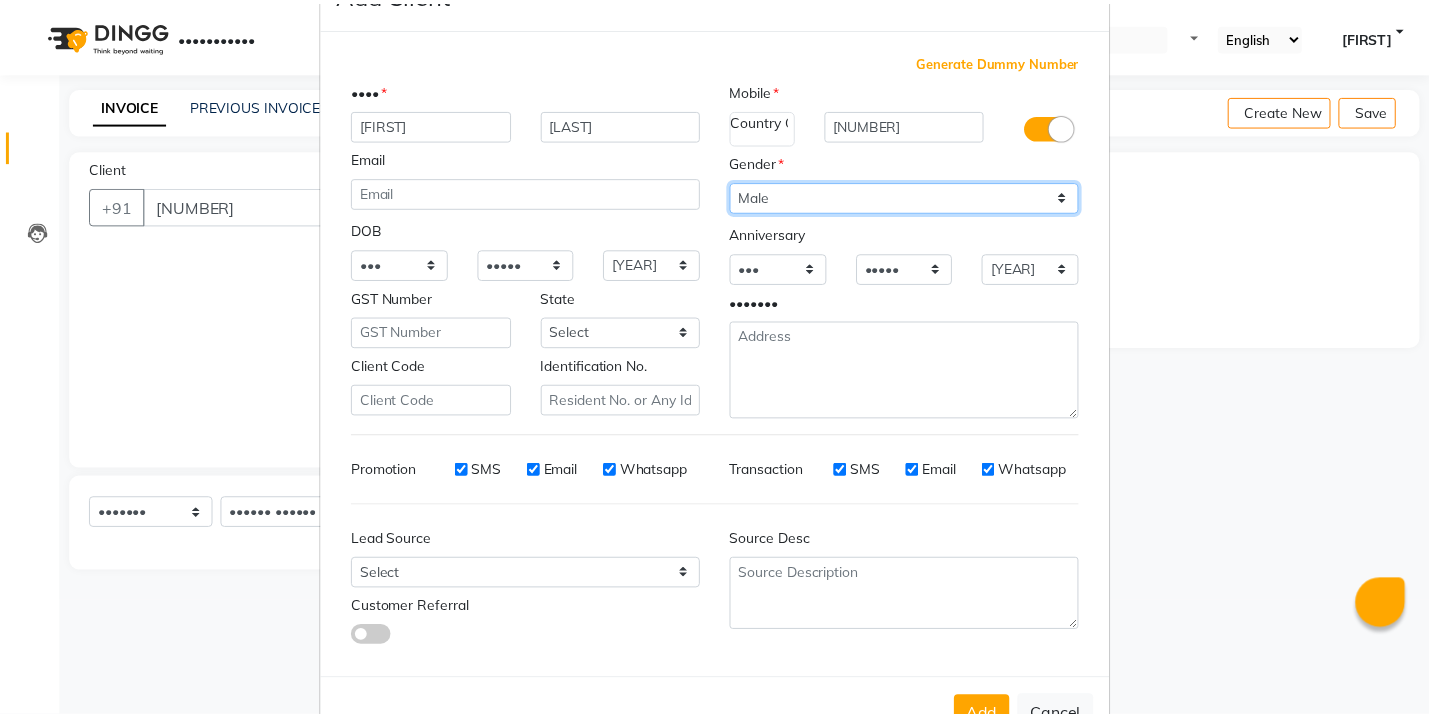 scroll, scrollTop: 132, scrollLeft: 0, axis: vertical 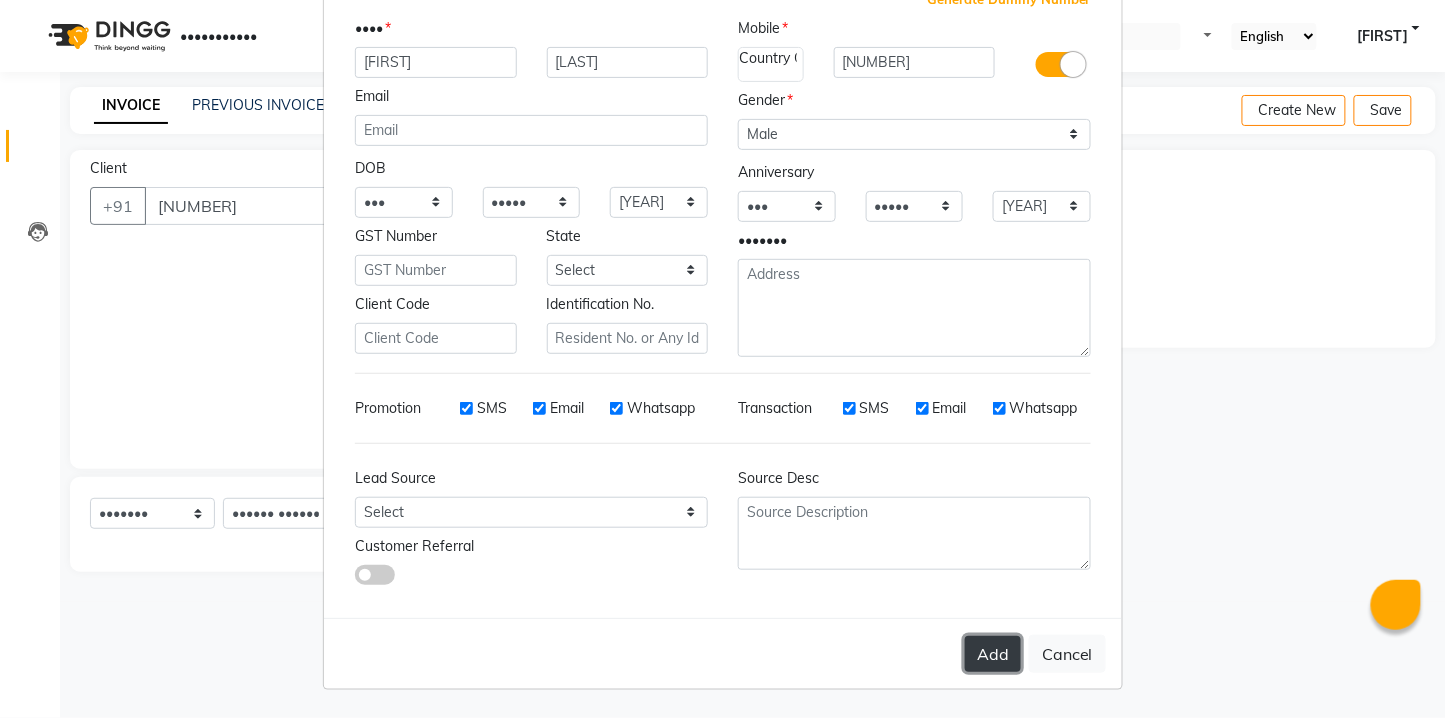 click on "Add" at bounding box center (993, 654) 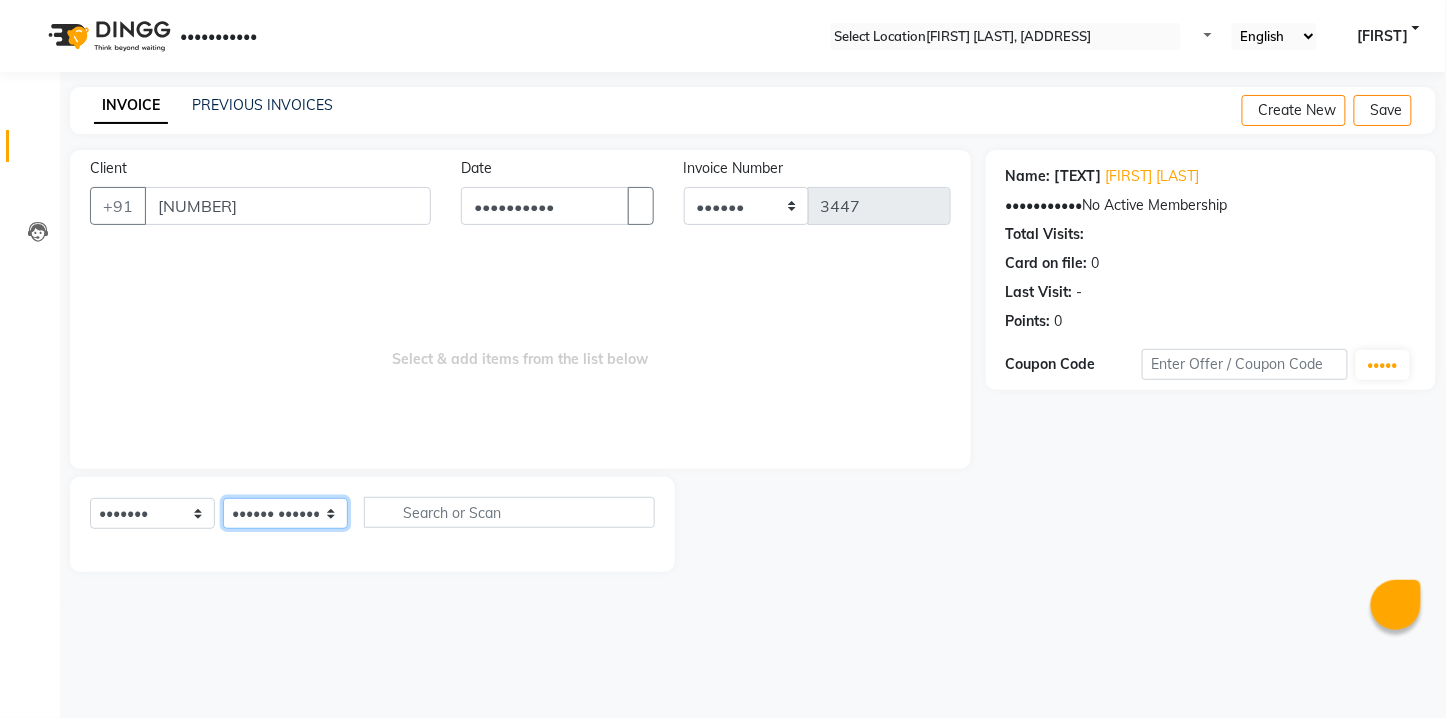 click on "Select Stylist [FIRST] [FIRST] [FIRST] [FIRST] [FIRST] [FIRST] [FIRST] [FIRST] [FIRST] [FIRST] [FIRST]" at bounding box center (285, 513) 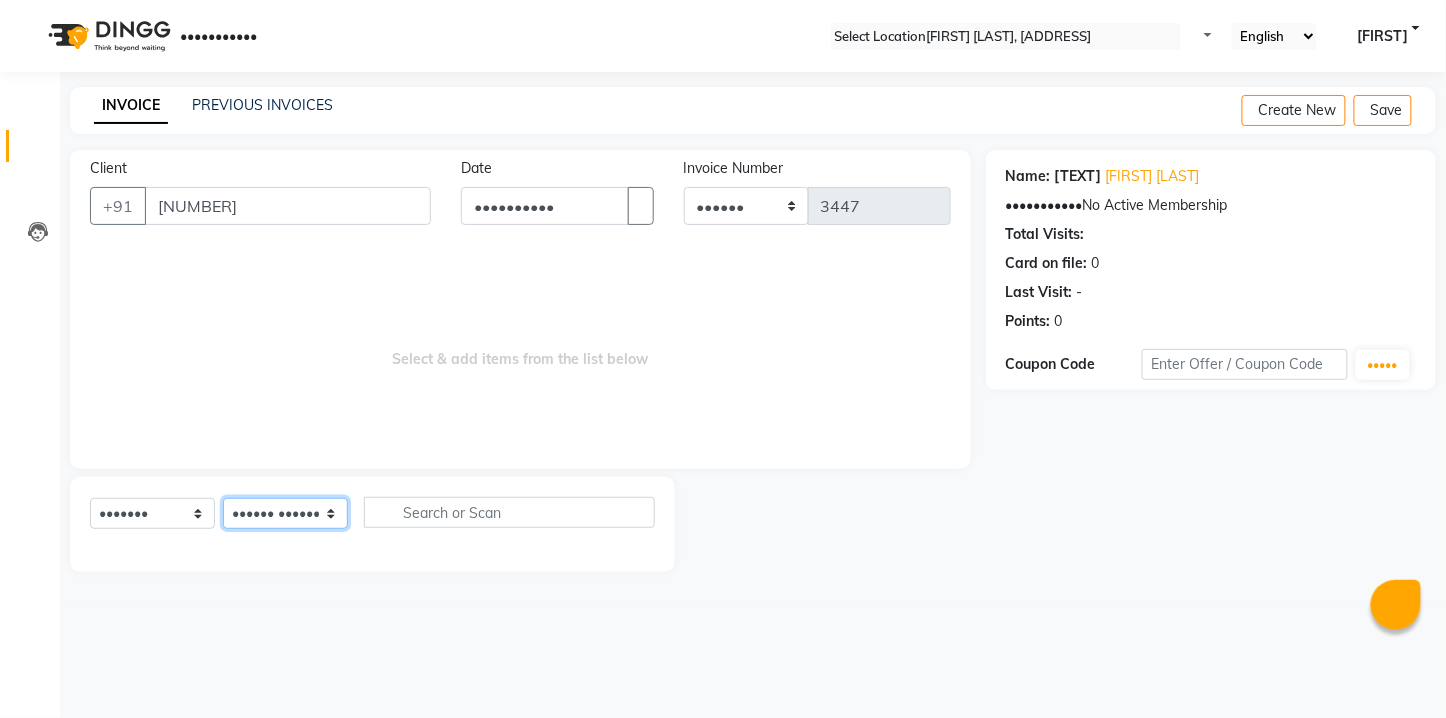 click on "Select Stylist [FIRST] [FIRST] [FIRST] [FIRST] [FIRST] [FIRST] [FIRST] [FIRST] [FIRST] [FIRST] [FIRST]" at bounding box center [285, 513] 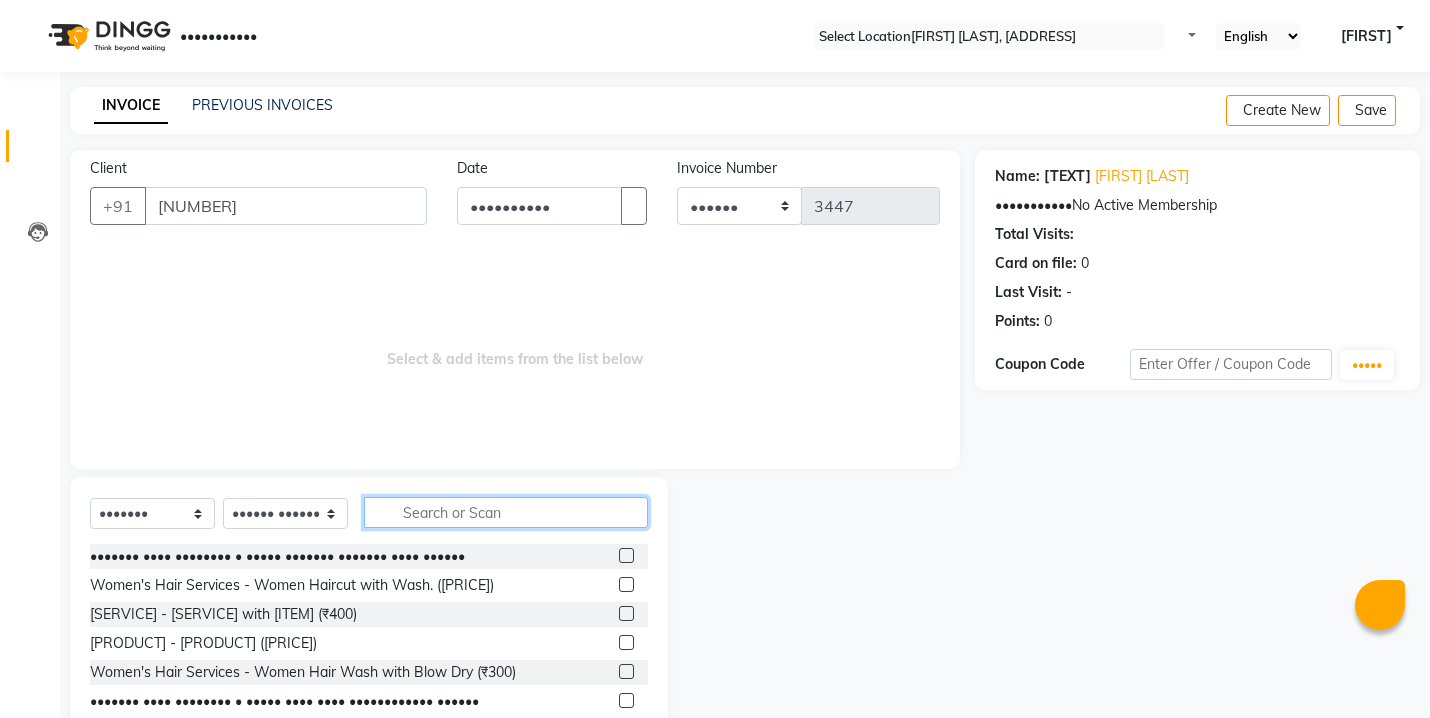 click at bounding box center (506, 512) 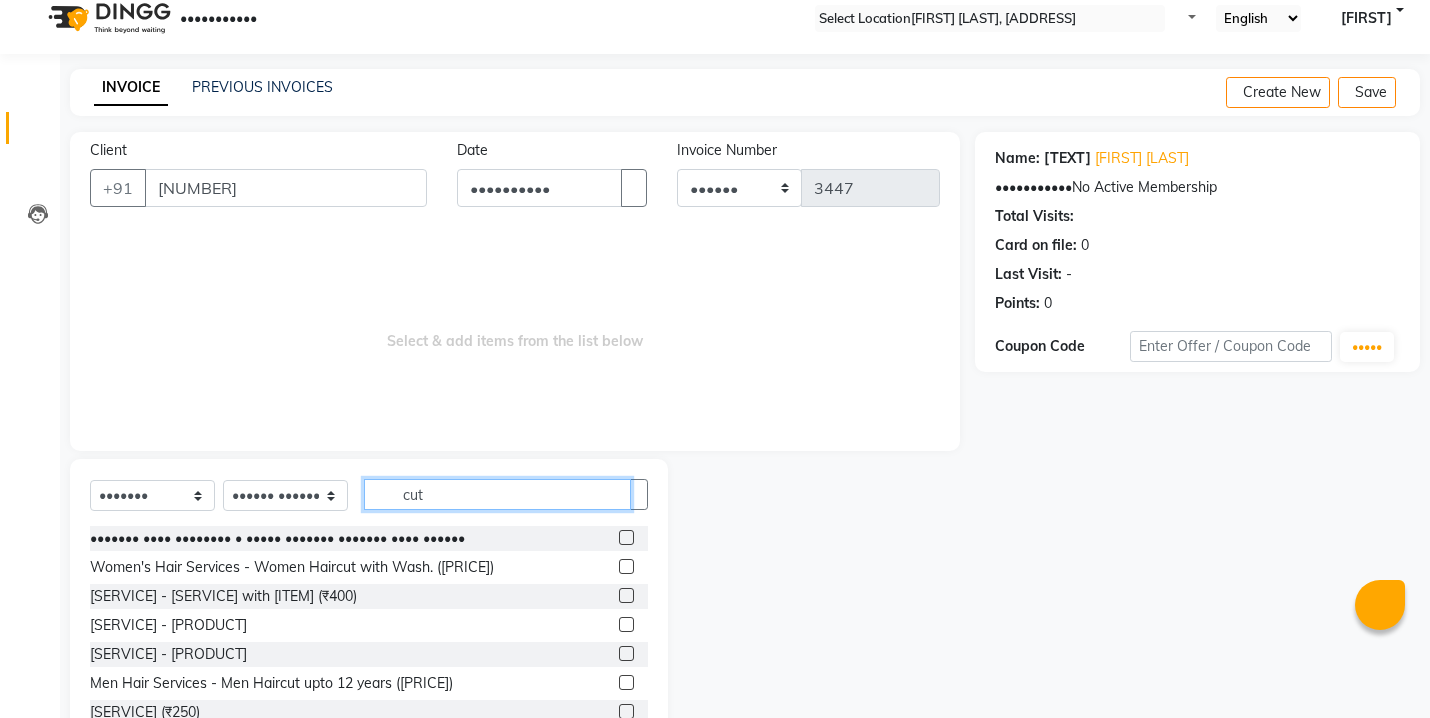 scroll, scrollTop: 82, scrollLeft: 0, axis: vertical 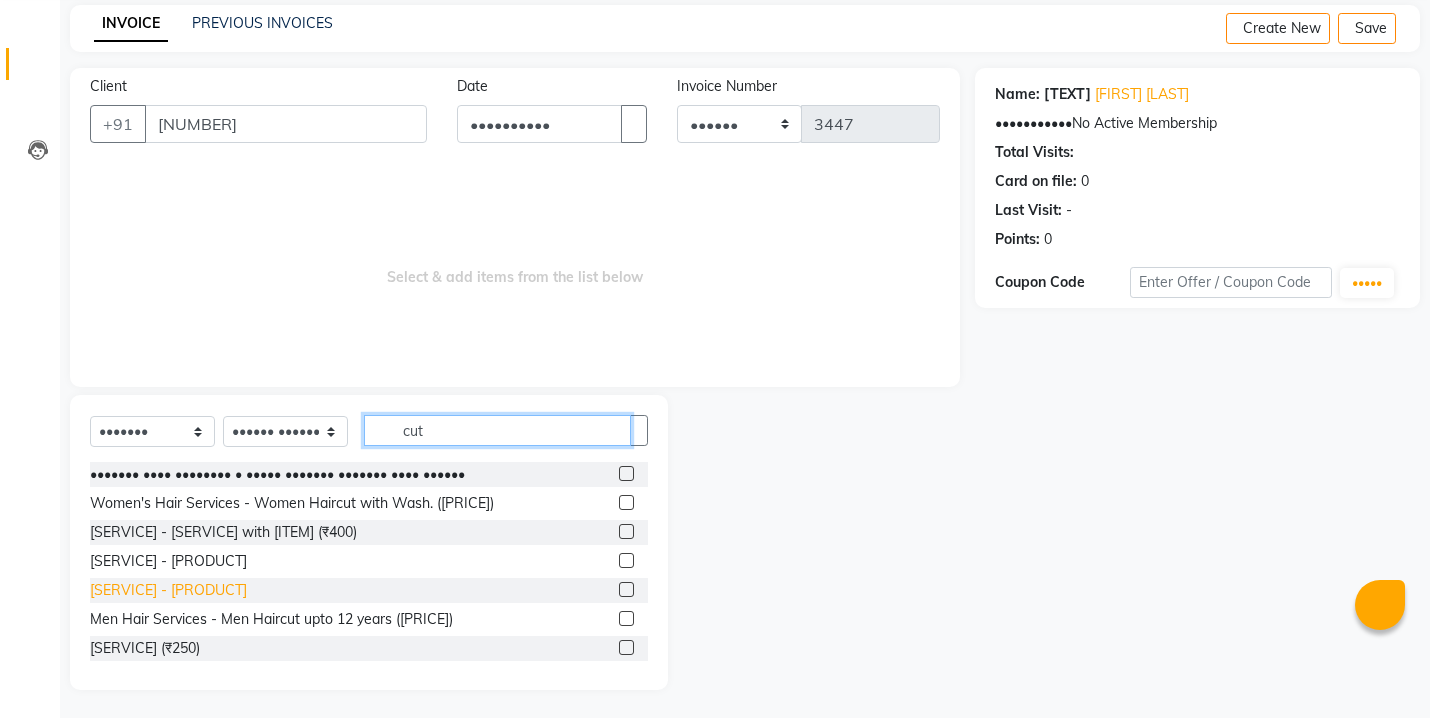 type on "cut" 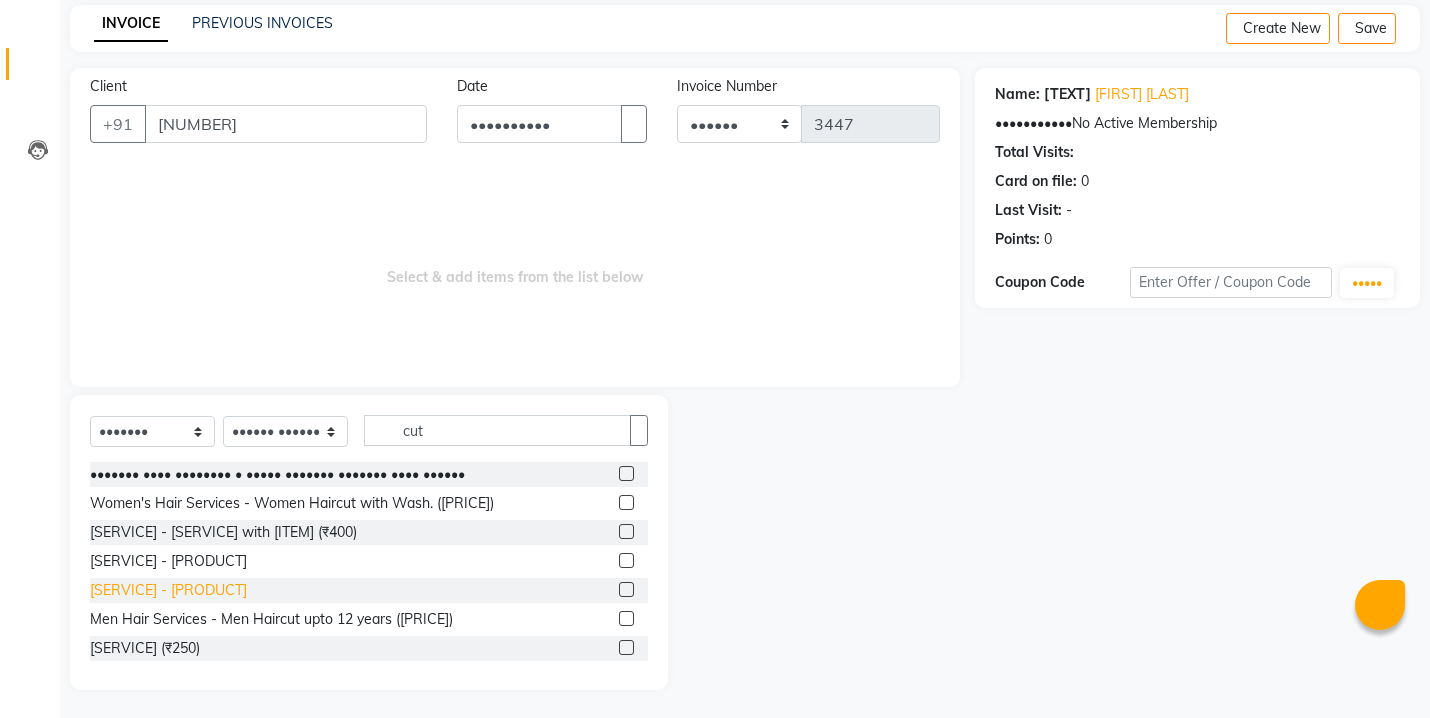 click on "[SERVICE] - [PRODUCT]" at bounding box center (277, 474) 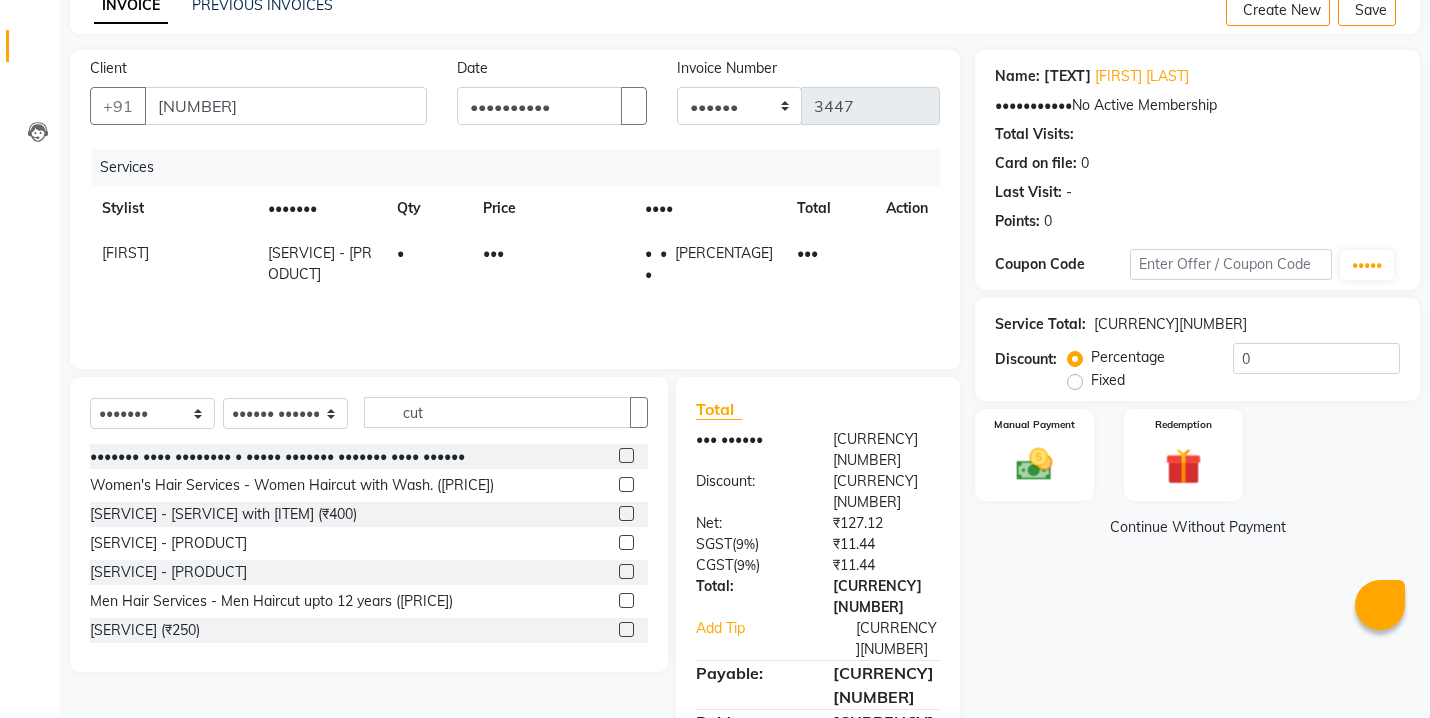 scroll, scrollTop: 105, scrollLeft: 0, axis: vertical 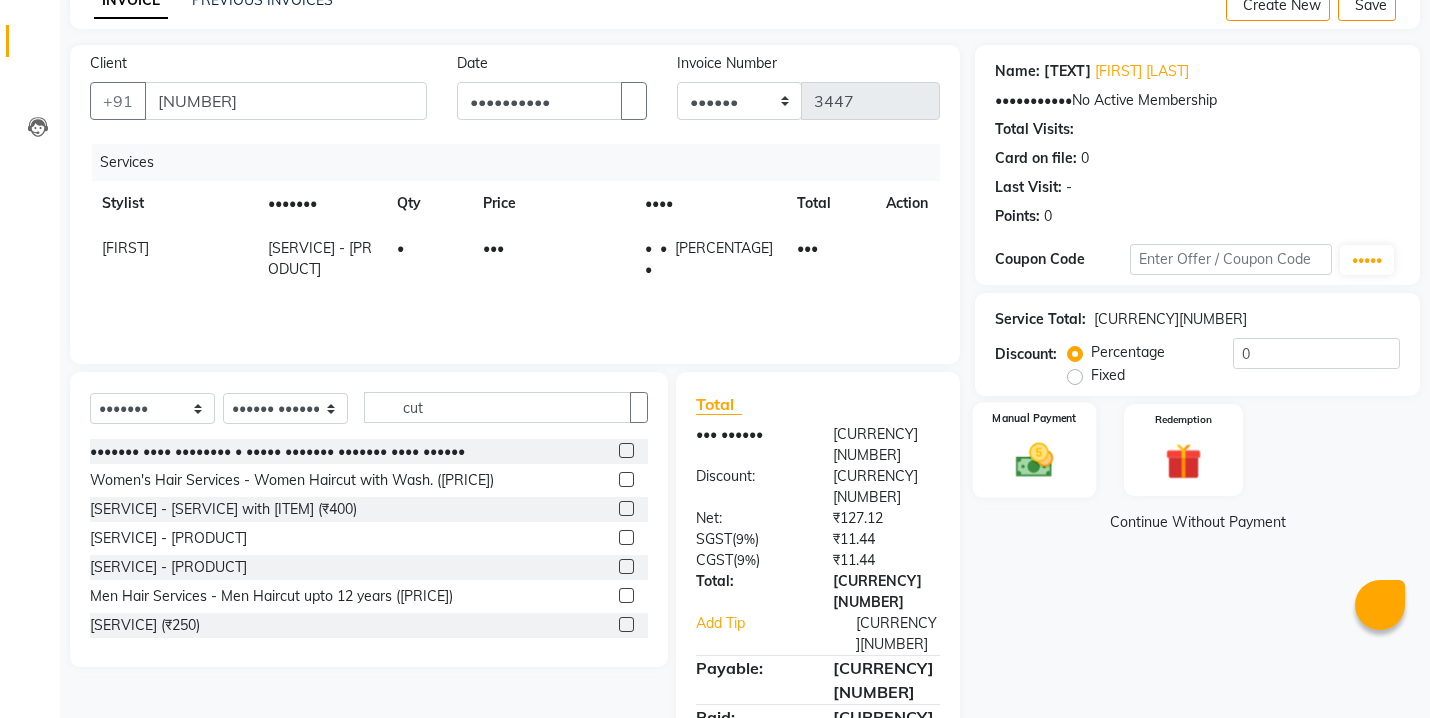 click on "Manual Payment" at bounding box center [1035, 450] 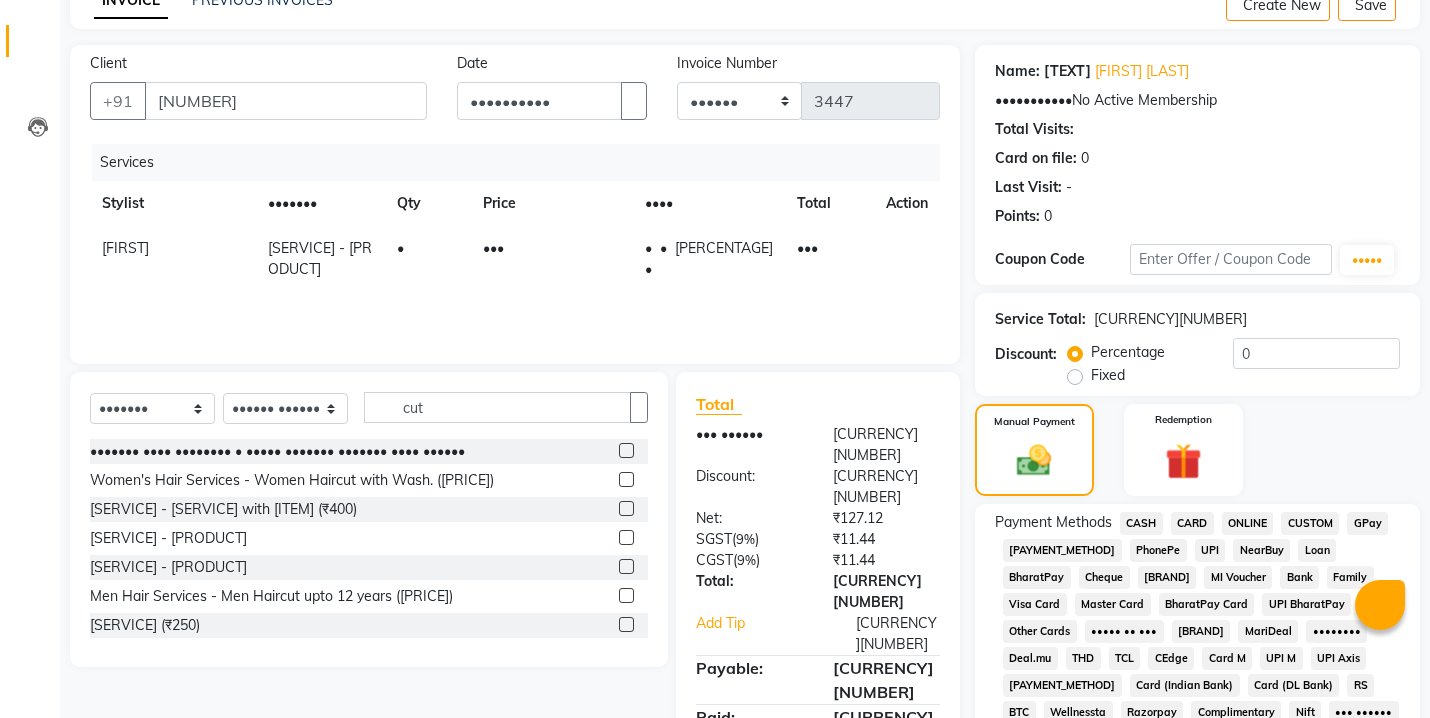 click on "CASH" at bounding box center (1141, 523) 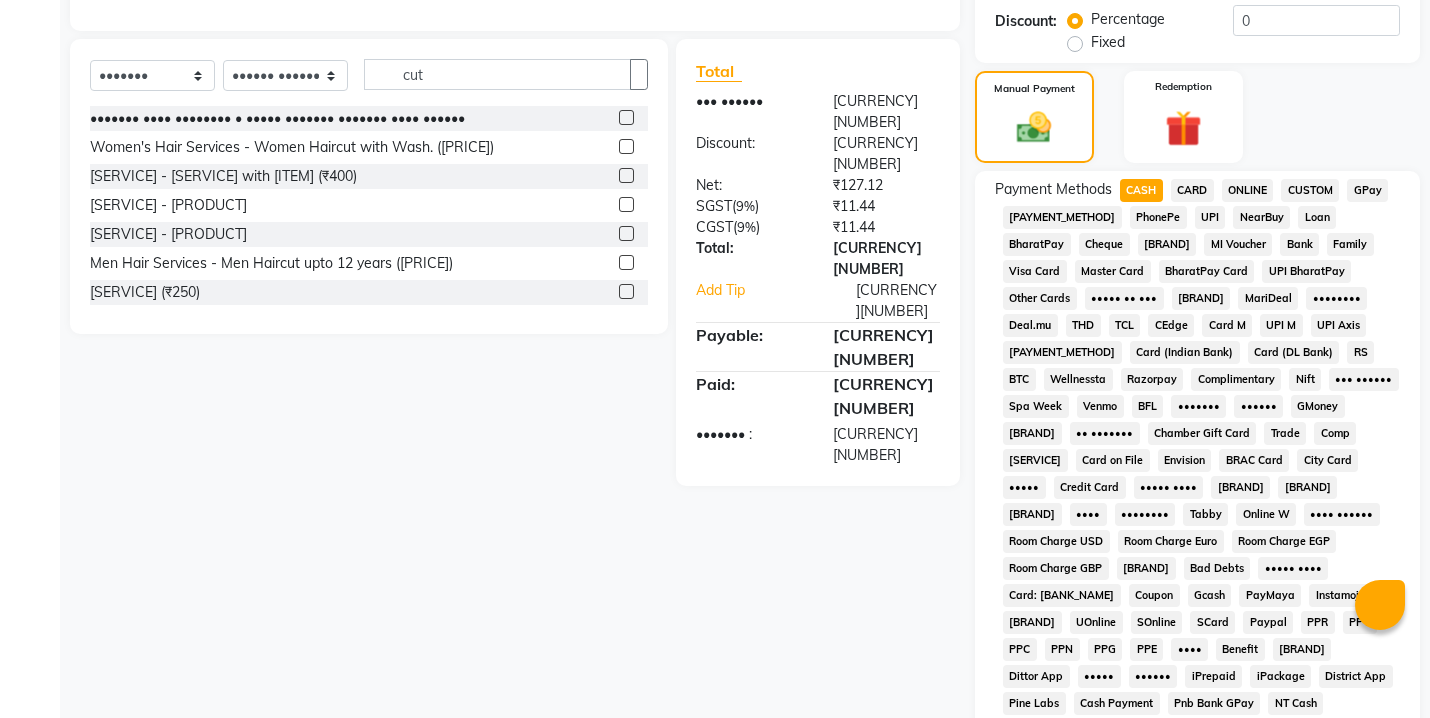 scroll, scrollTop: 661, scrollLeft: 0, axis: vertical 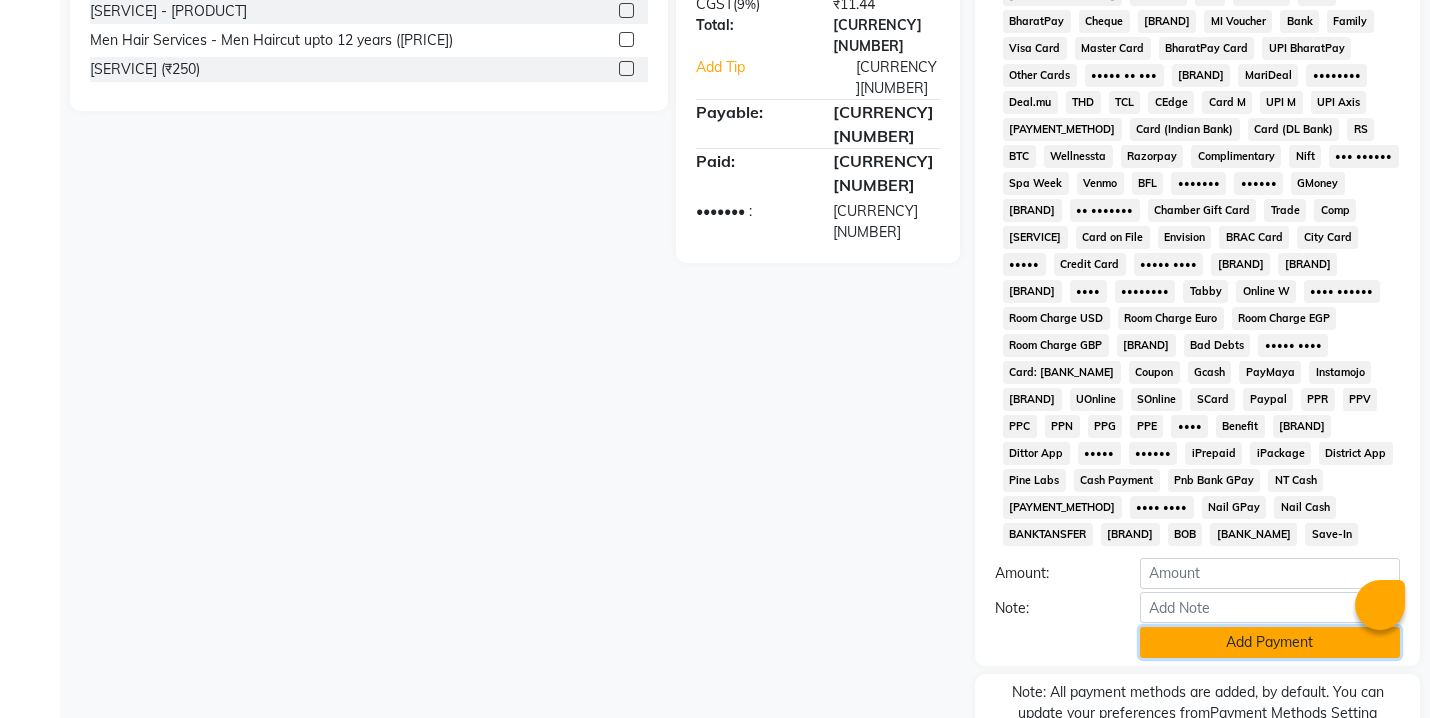 click on "Add Payment" at bounding box center (1270, 642) 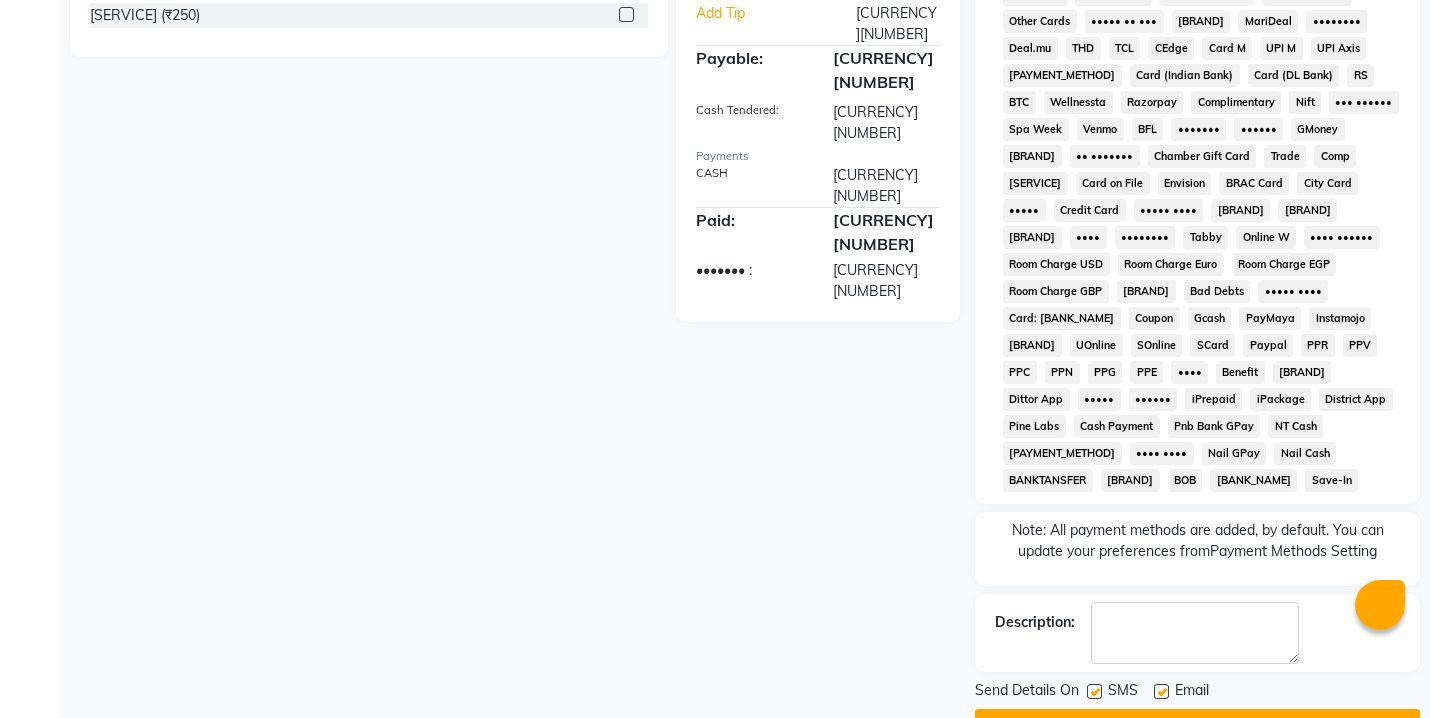 scroll, scrollTop: 745, scrollLeft: 0, axis: vertical 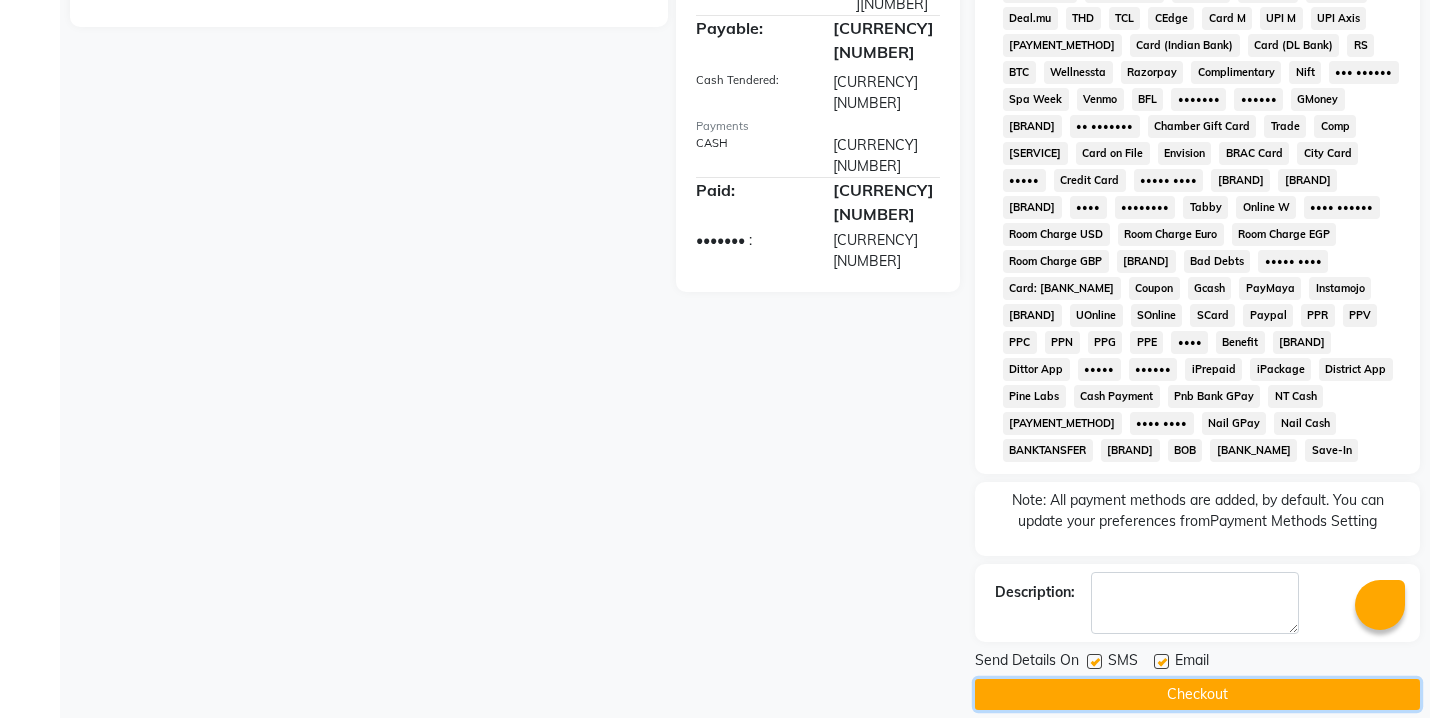 click on "Checkout" at bounding box center (1197, 694) 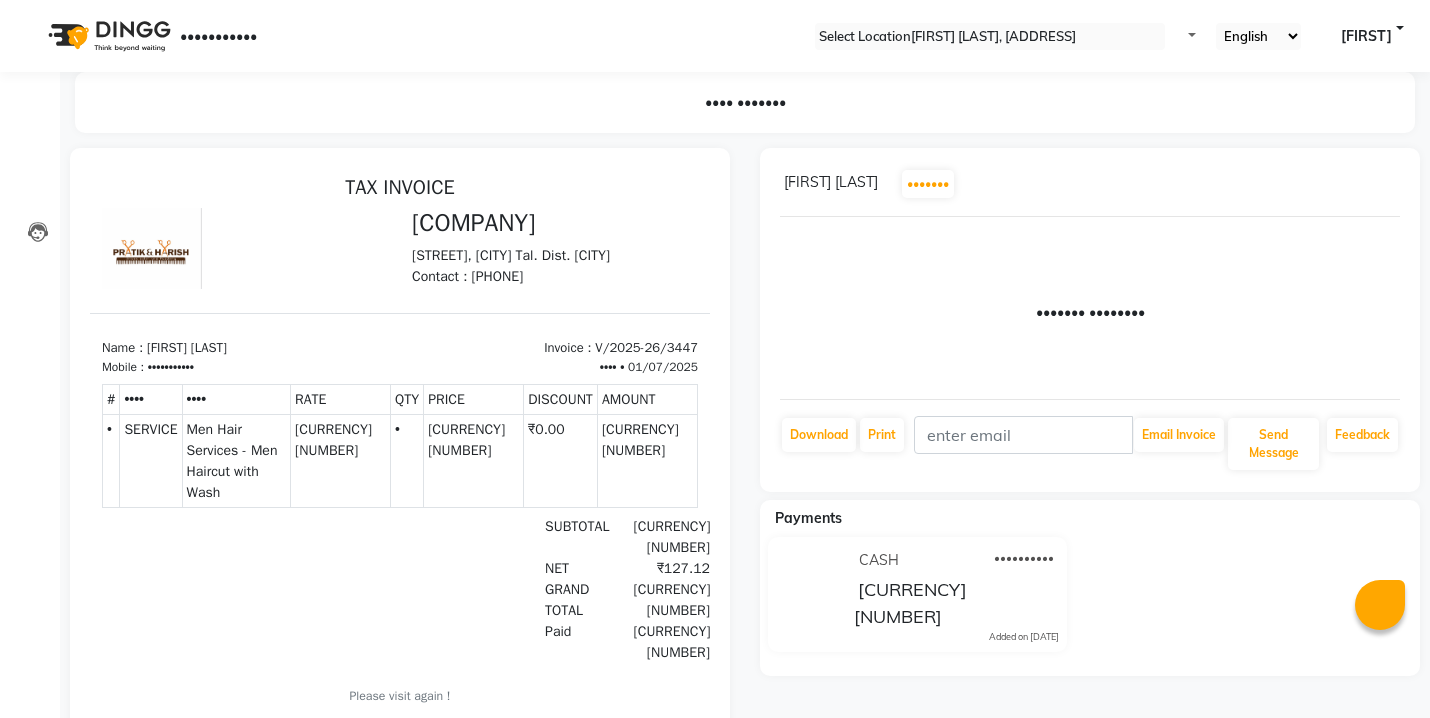 scroll, scrollTop: 0, scrollLeft: 0, axis: both 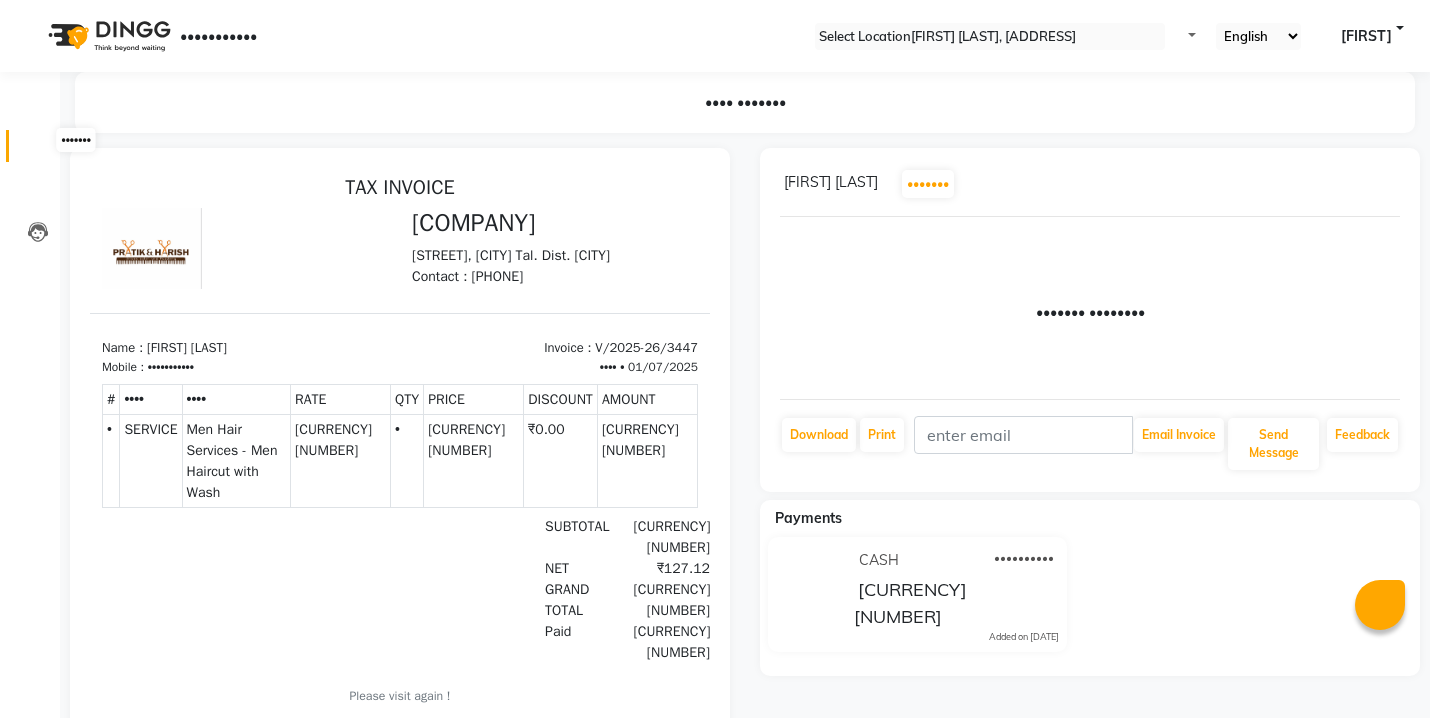 click at bounding box center (38, 151) 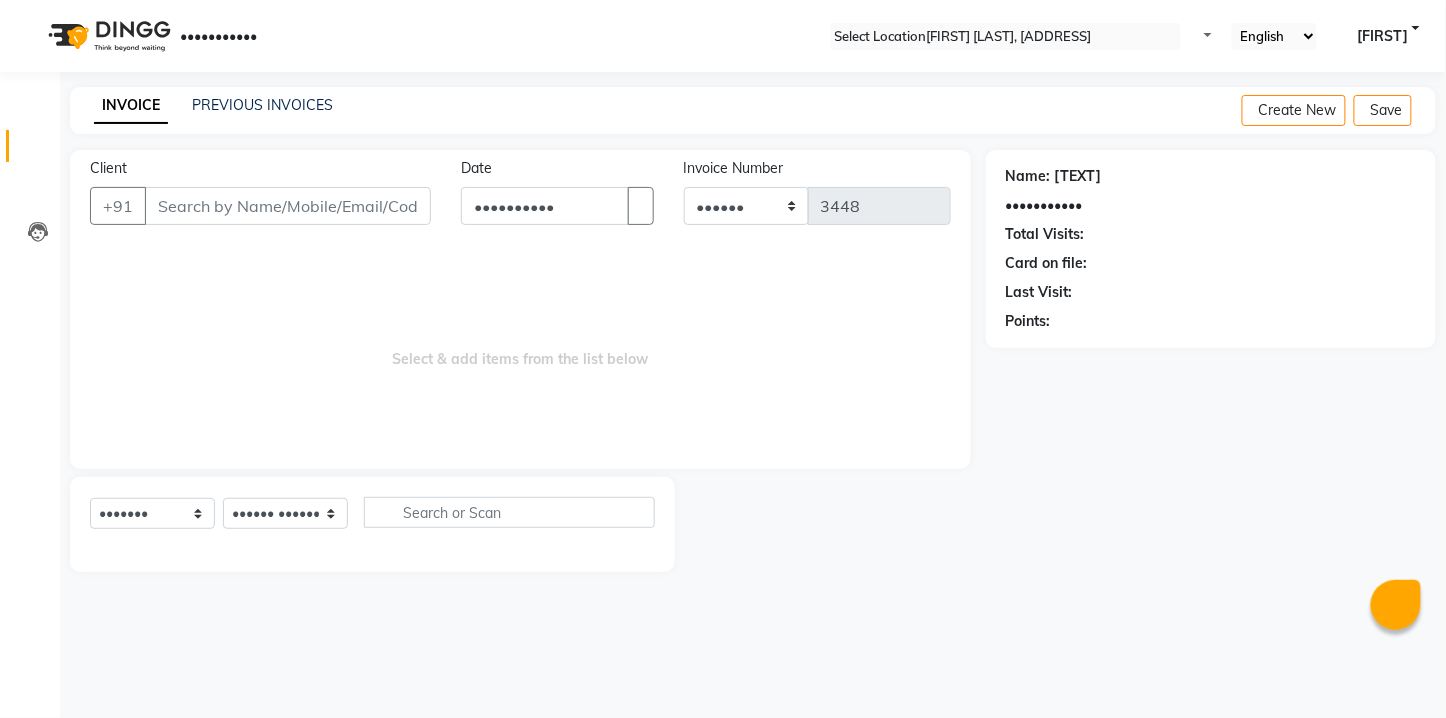 click on "INVOICE PREVIOUS INVOICES" at bounding box center (213, 106) 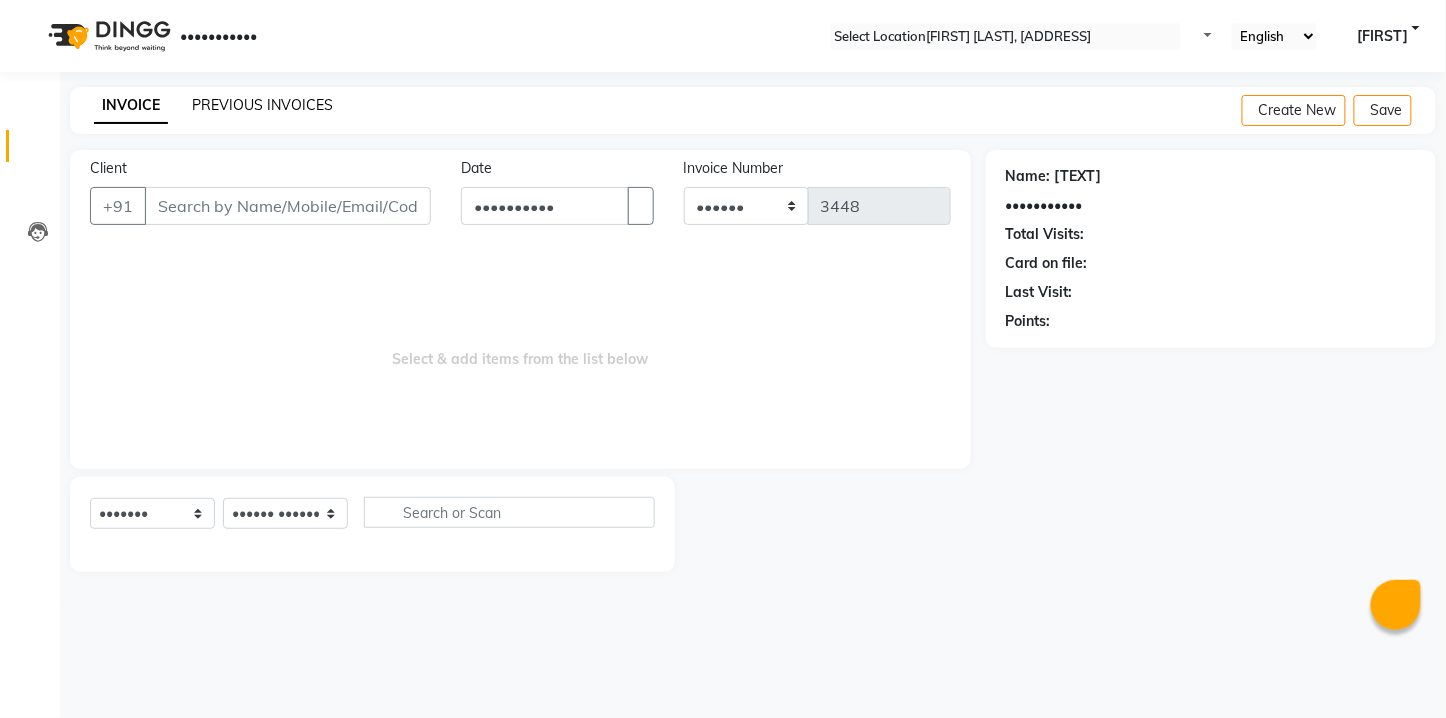 click on "PREVIOUS INVOICES" at bounding box center (262, 105) 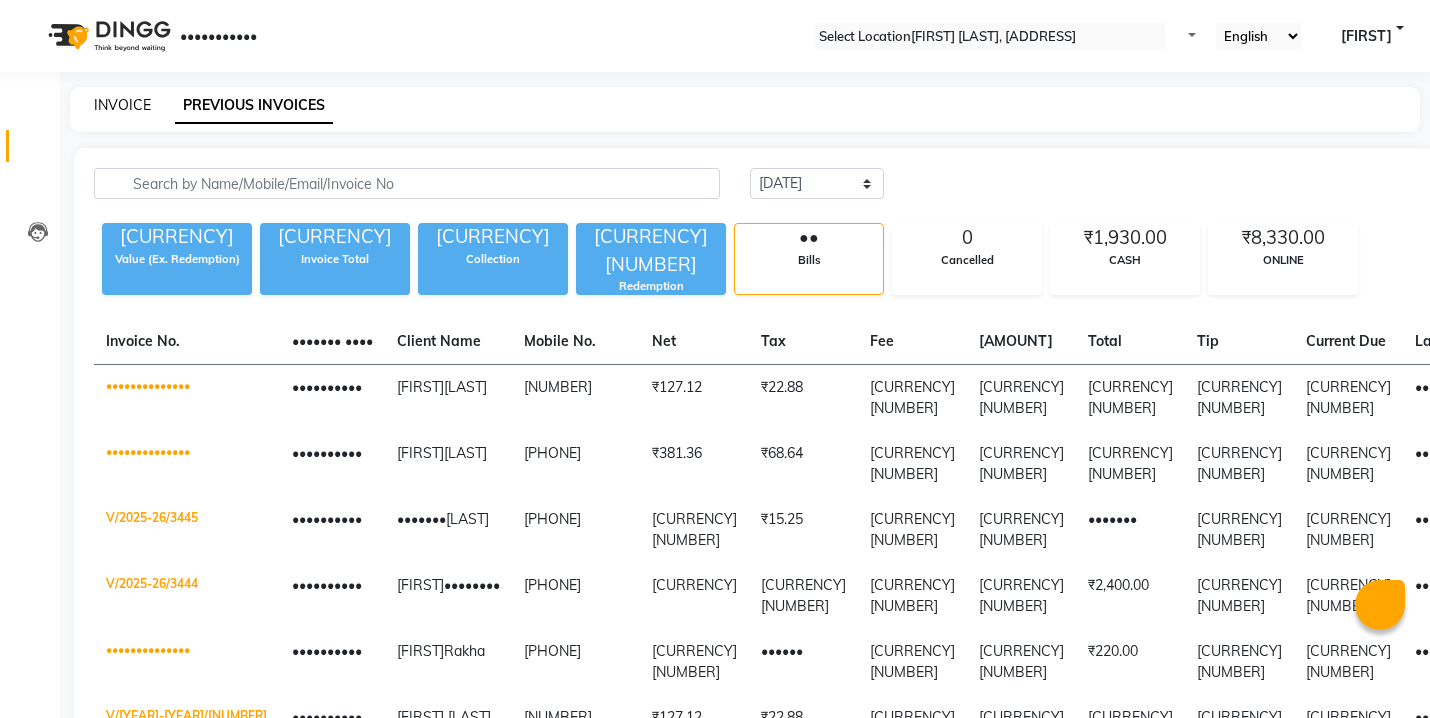 click on "INVOICE" at bounding box center [122, 105] 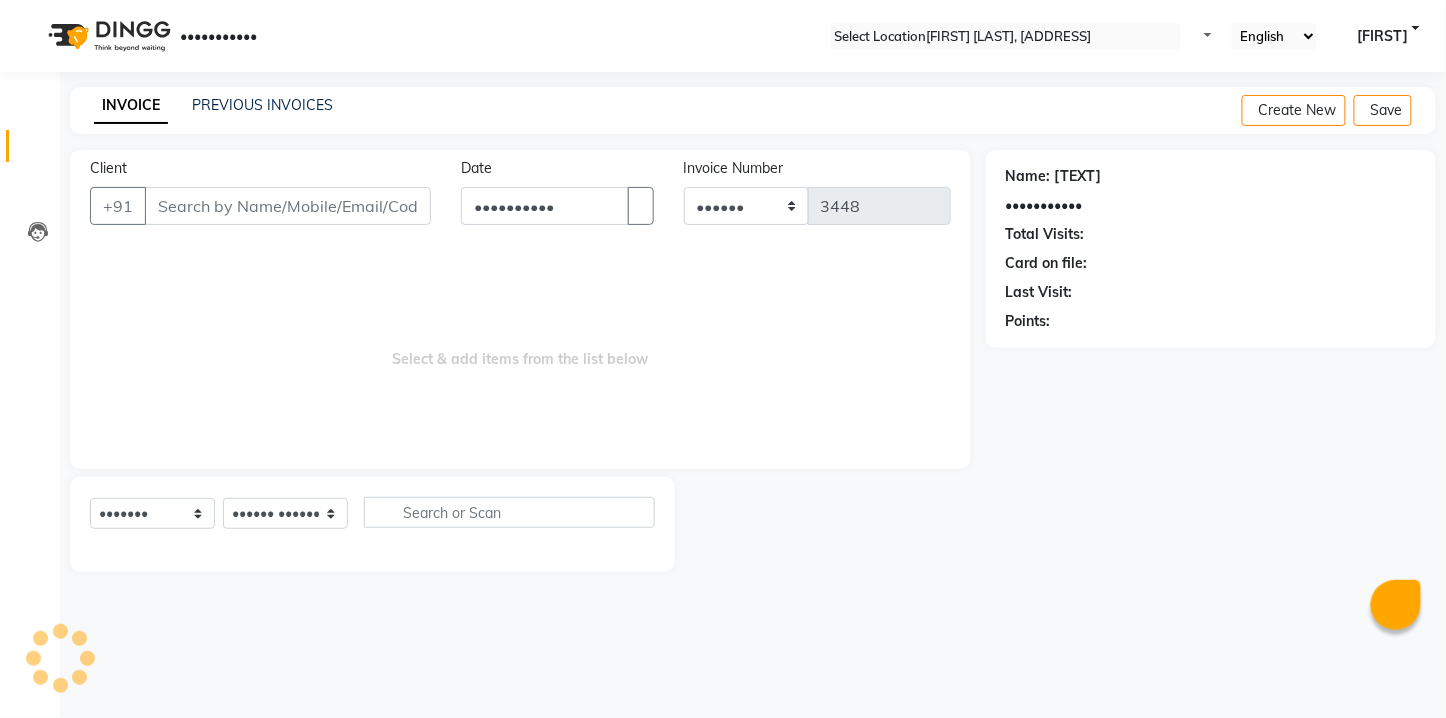 click on "Client" at bounding box center (288, 206) 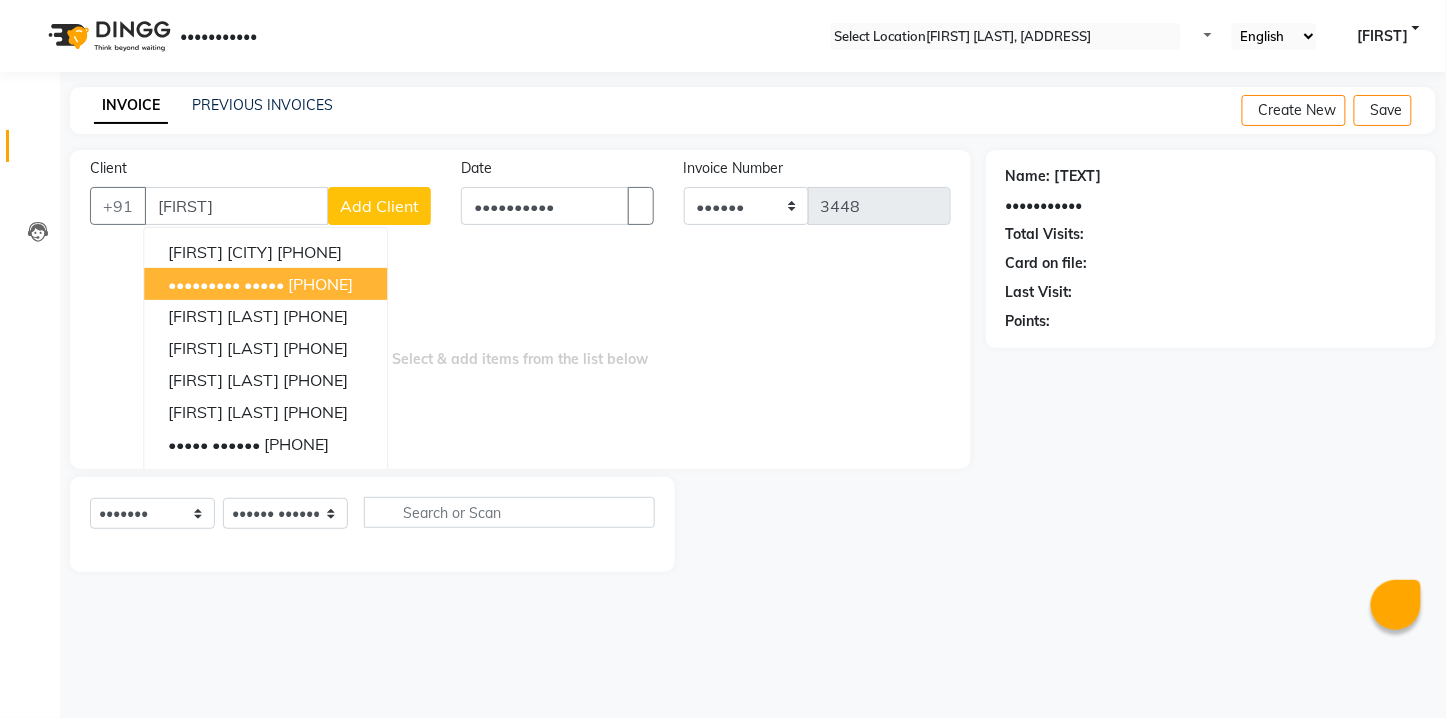 click on "[PHONE]" at bounding box center [320, 284] 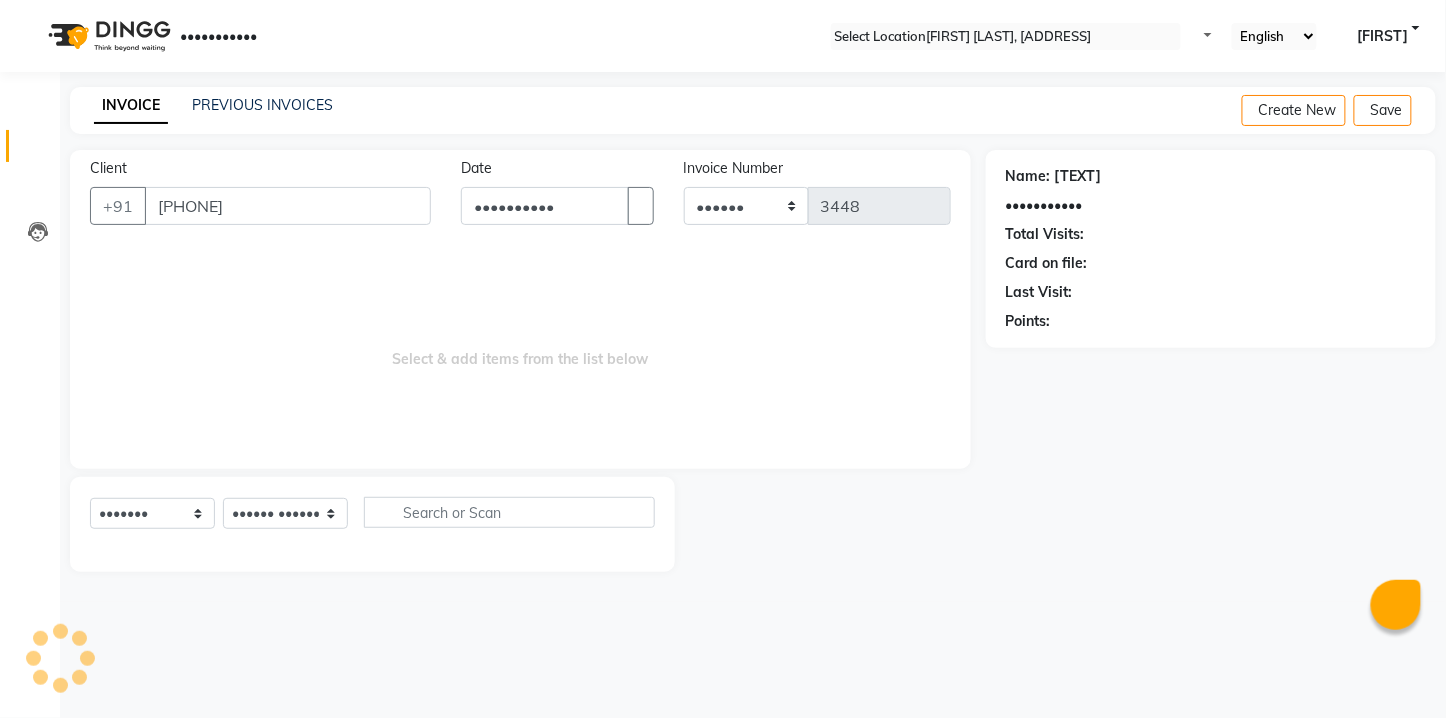 type on "[PHONE]" 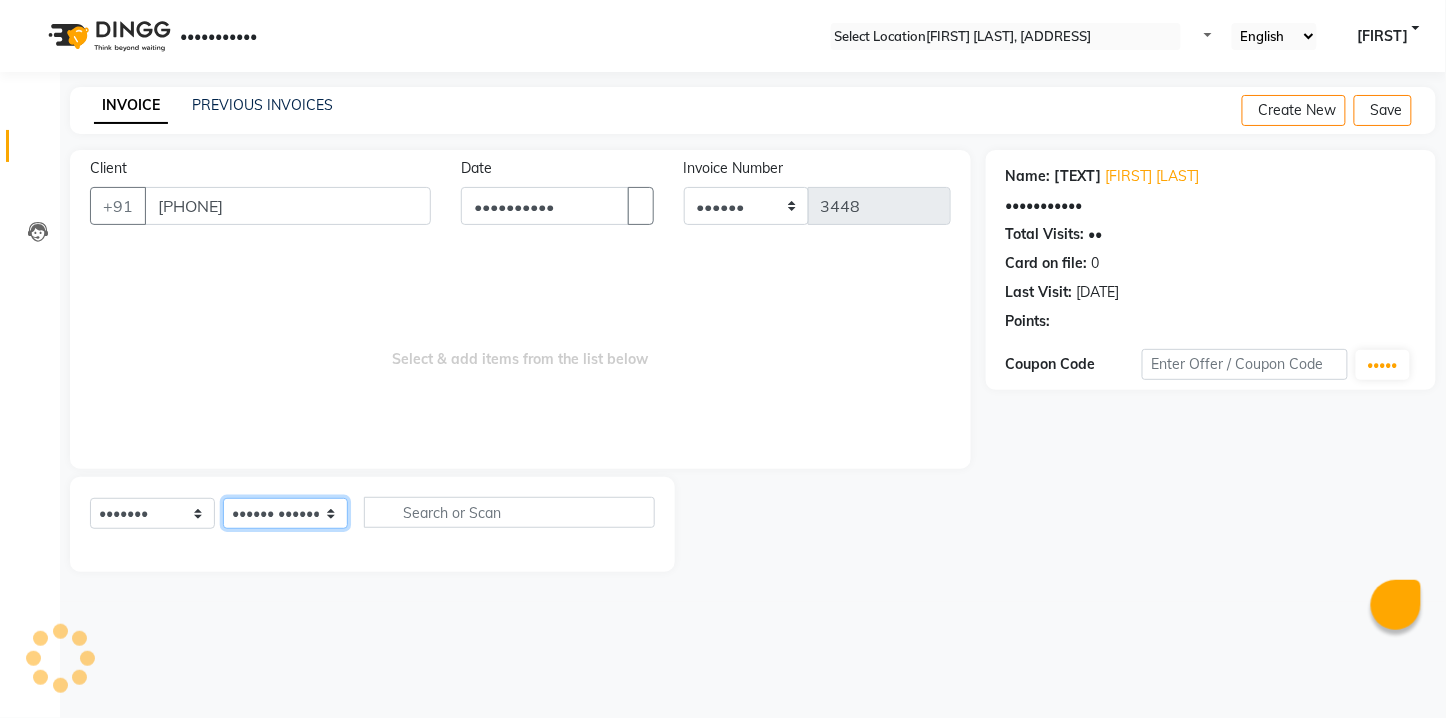 click on "Select Stylist [FIRST] [FIRST] [FIRST] [FIRST] [FIRST] [FIRST] [FIRST] [FIRST] [FIRST] [FIRST] [FIRST]" at bounding box center (285, 513) 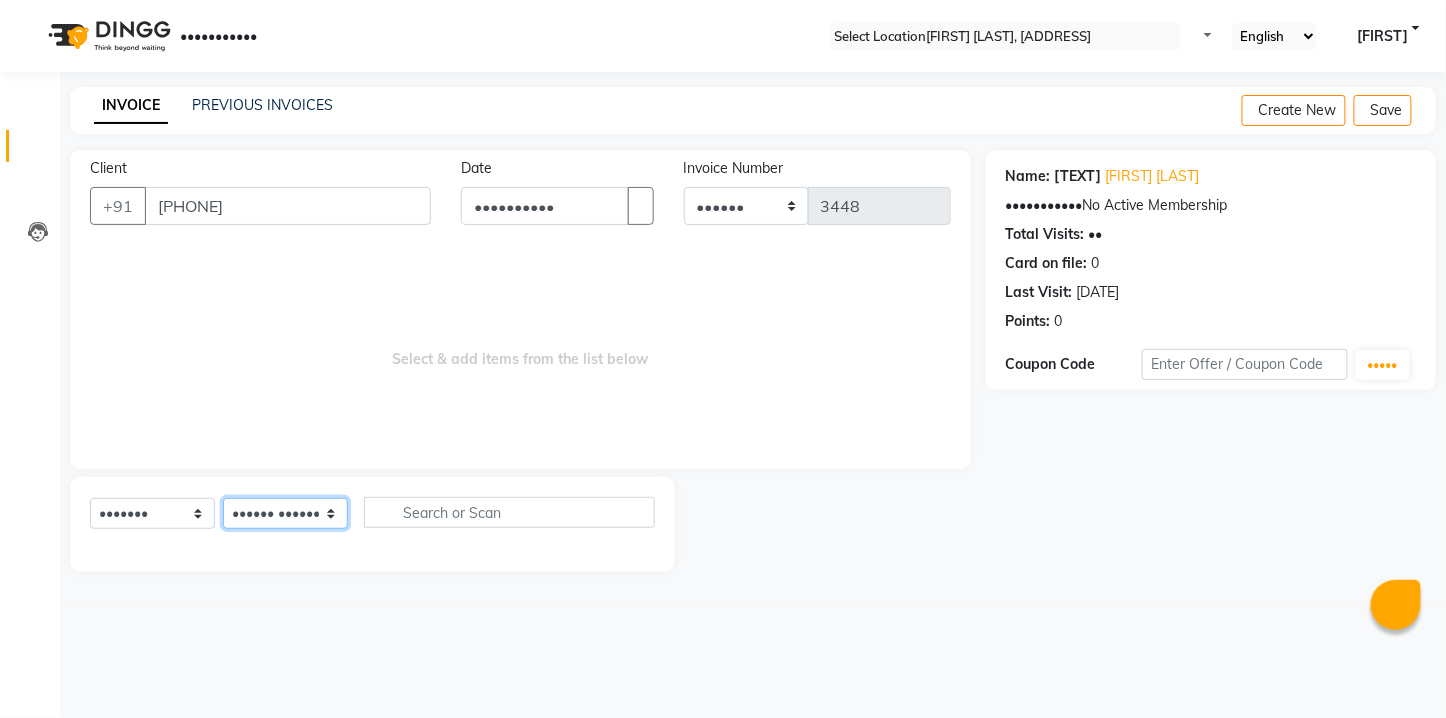 select on "[POSTAL_CODE]" 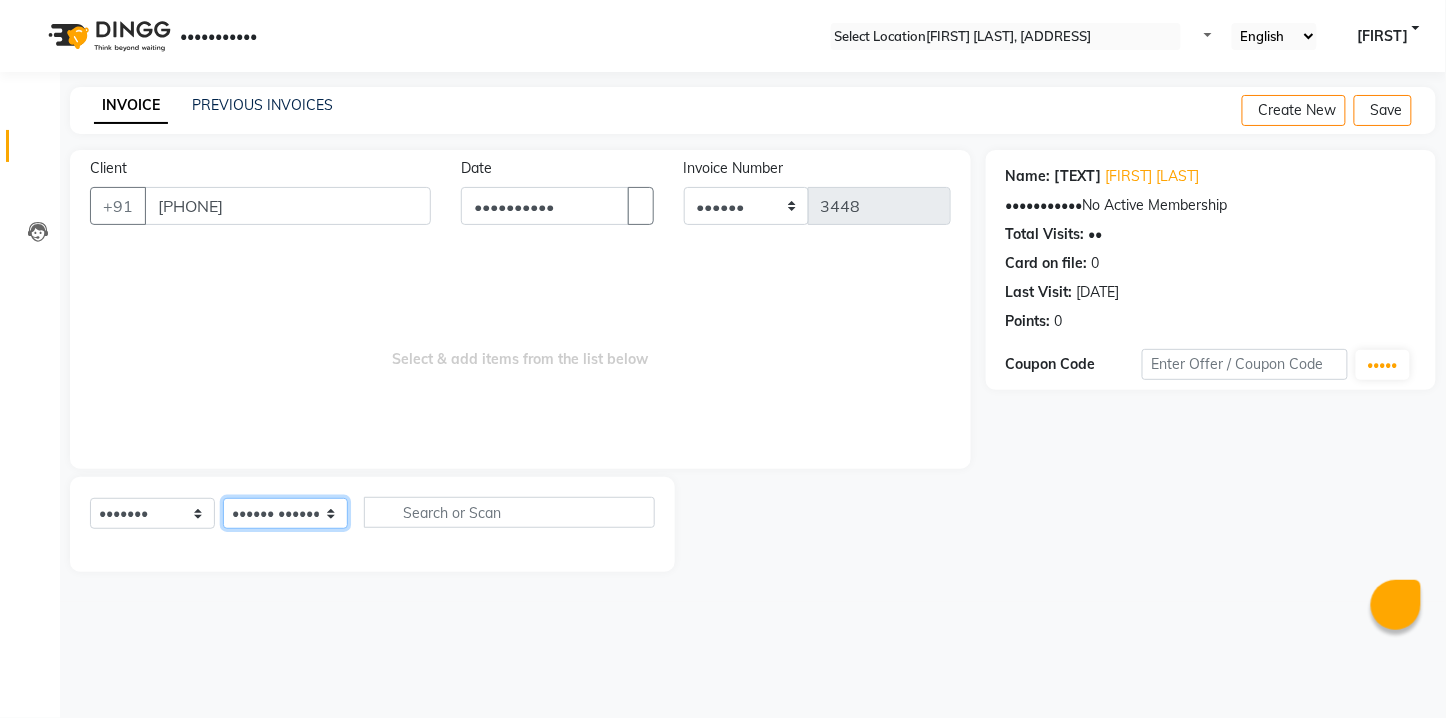 click on "Select Stylist [FIRST] [FIRST] [FIRST] [FIRST] [FIRST] [FIRST] [FIRST] [FIRST] [FIRST] [FIRST] [FIRST]" at bounding box center (285, 513) 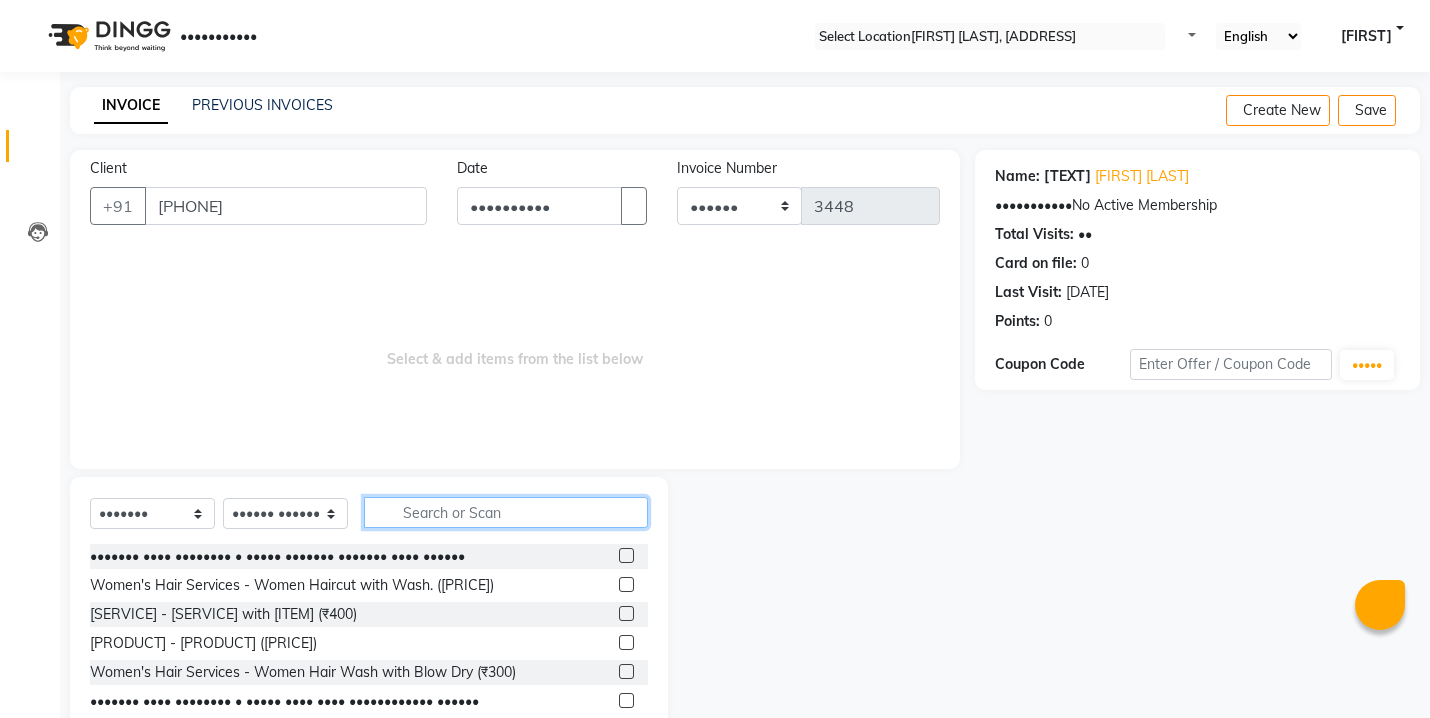 click at bounding box center [506, 512] 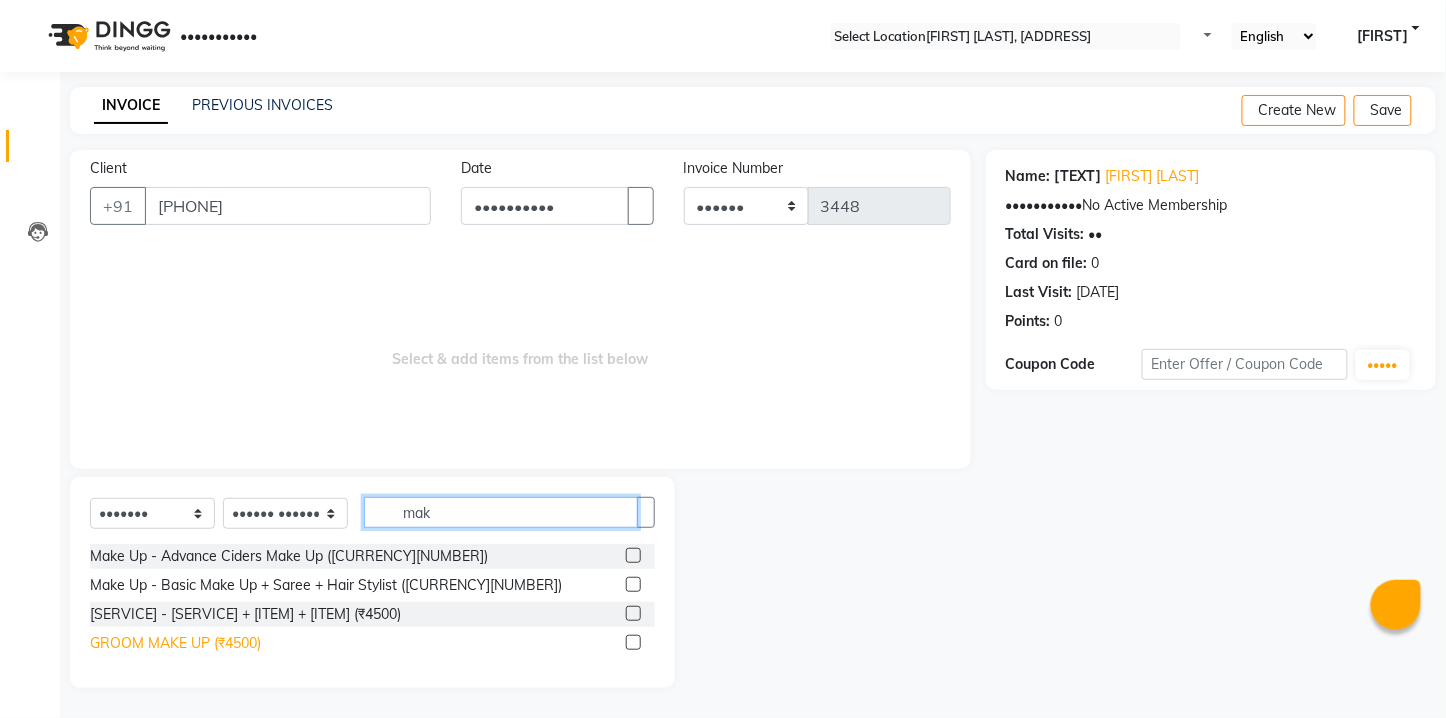 type on "mak" 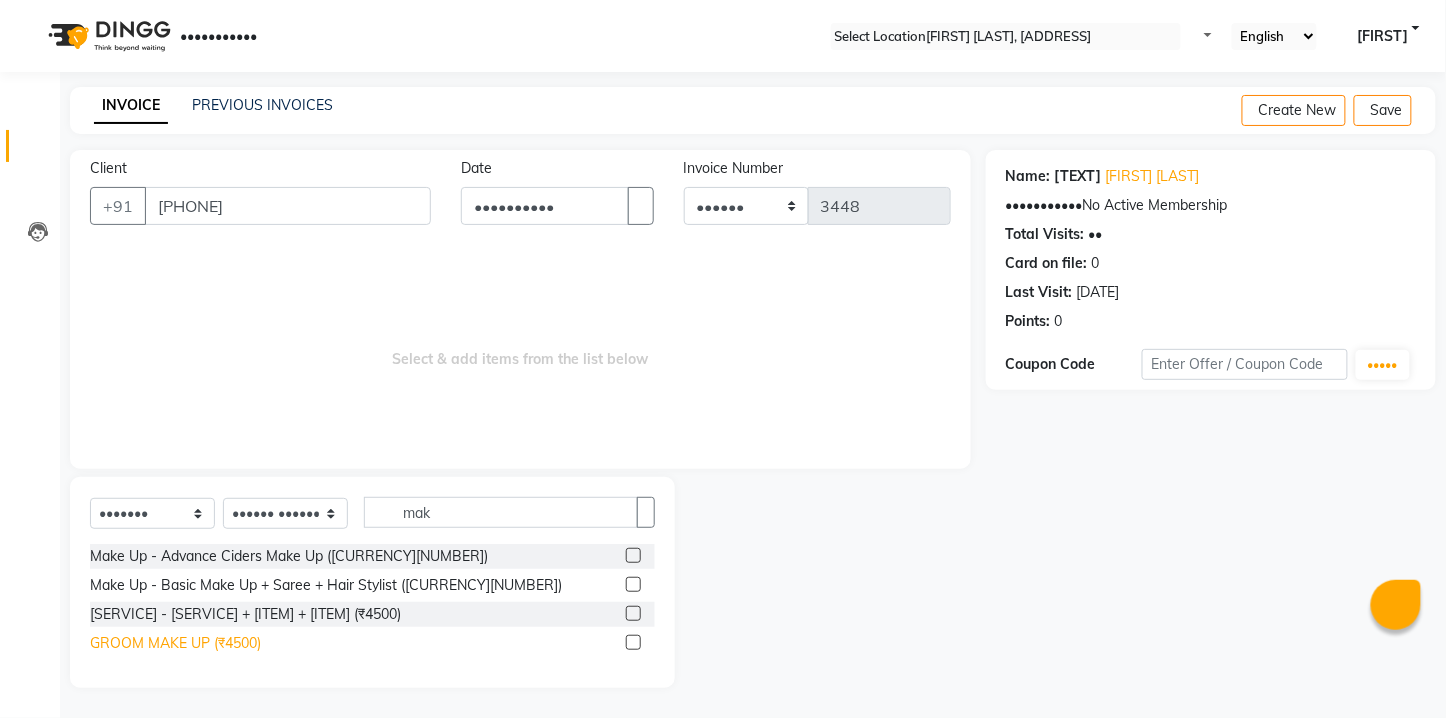 click on "GROOM MAKE UP (₹4500)" at bounding box center (289, 556) 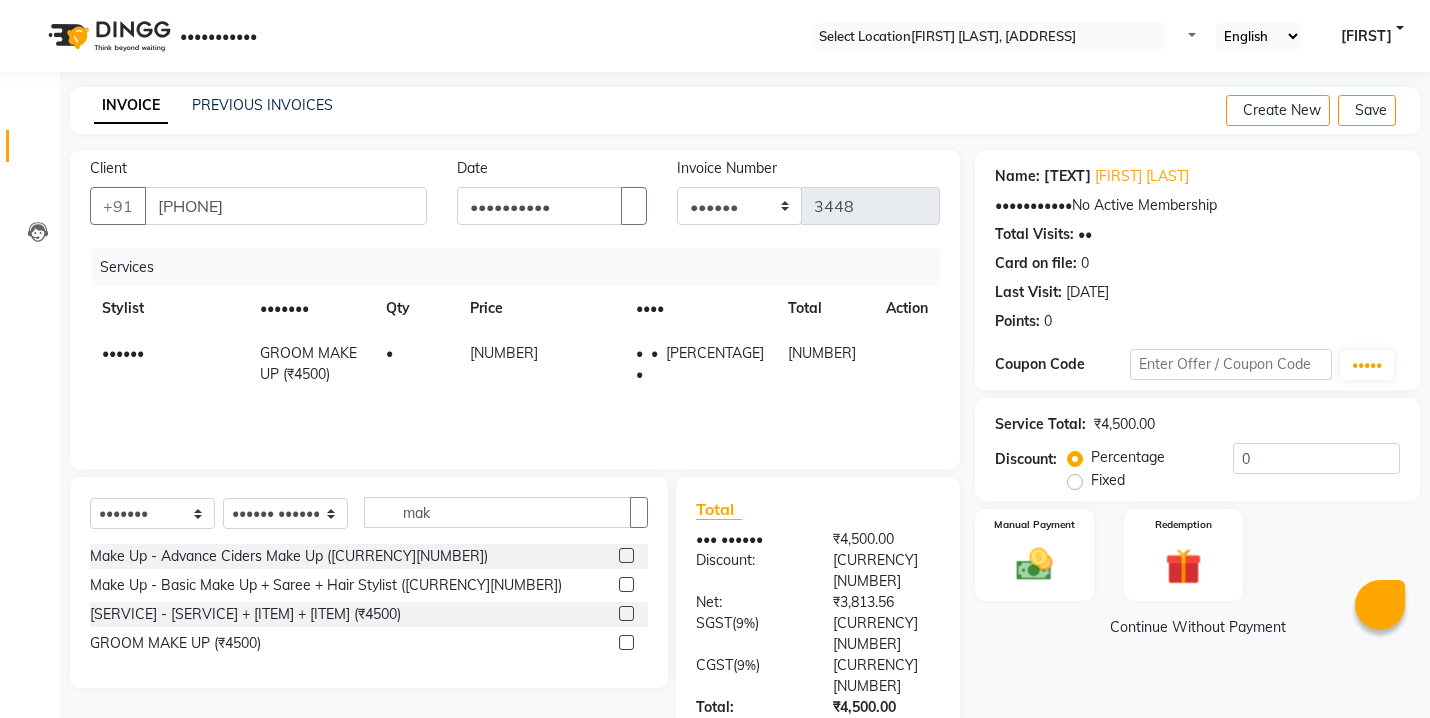 click on "•" at bounding box center [416, 364] 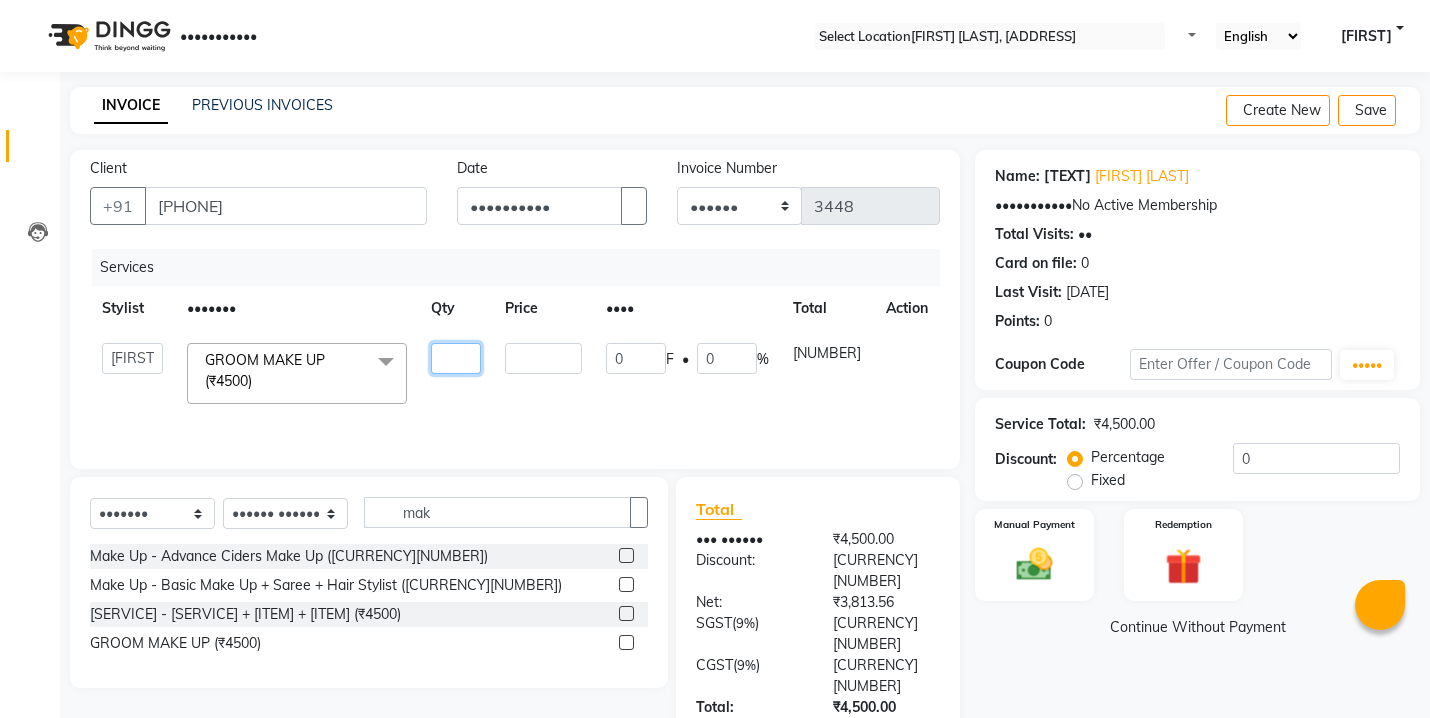 click on "•" at bounding box center [456, 358] 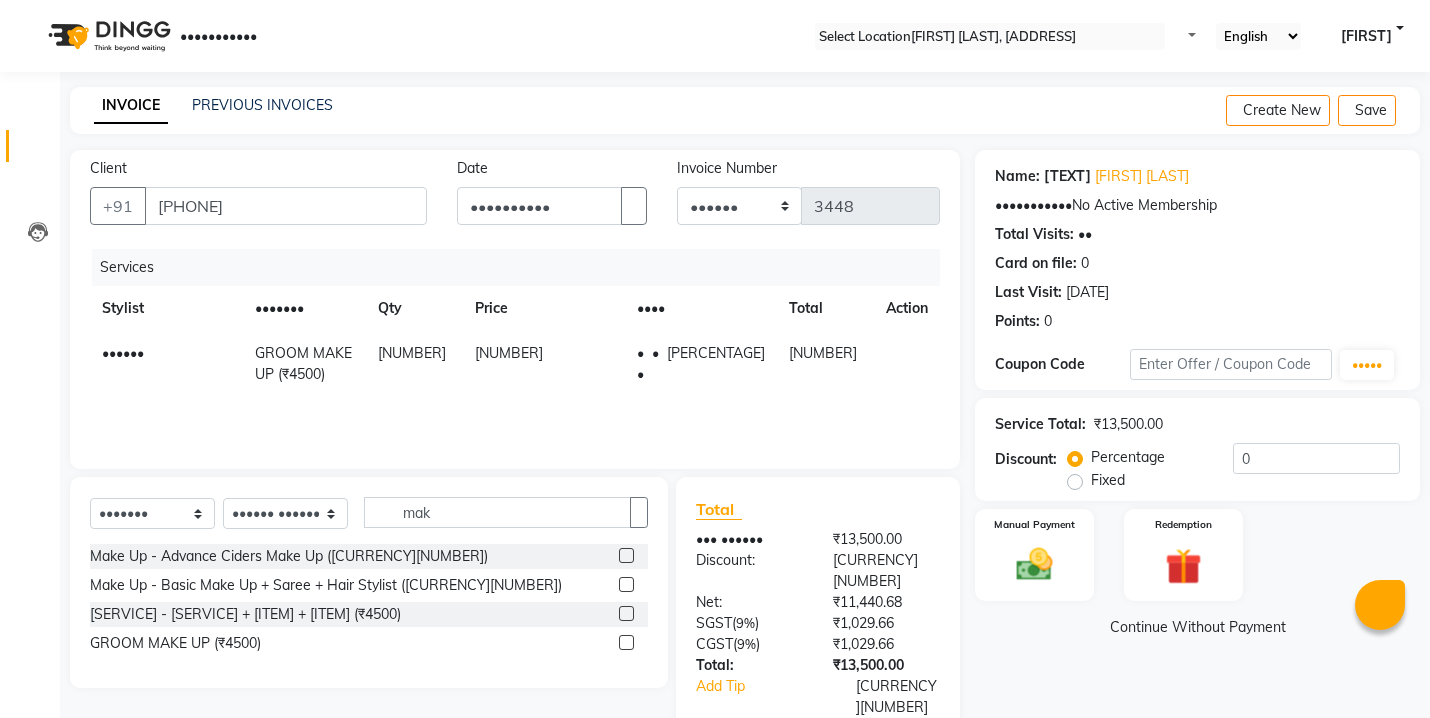 click on "[NUMBER]" at bounding box center (544, 364) 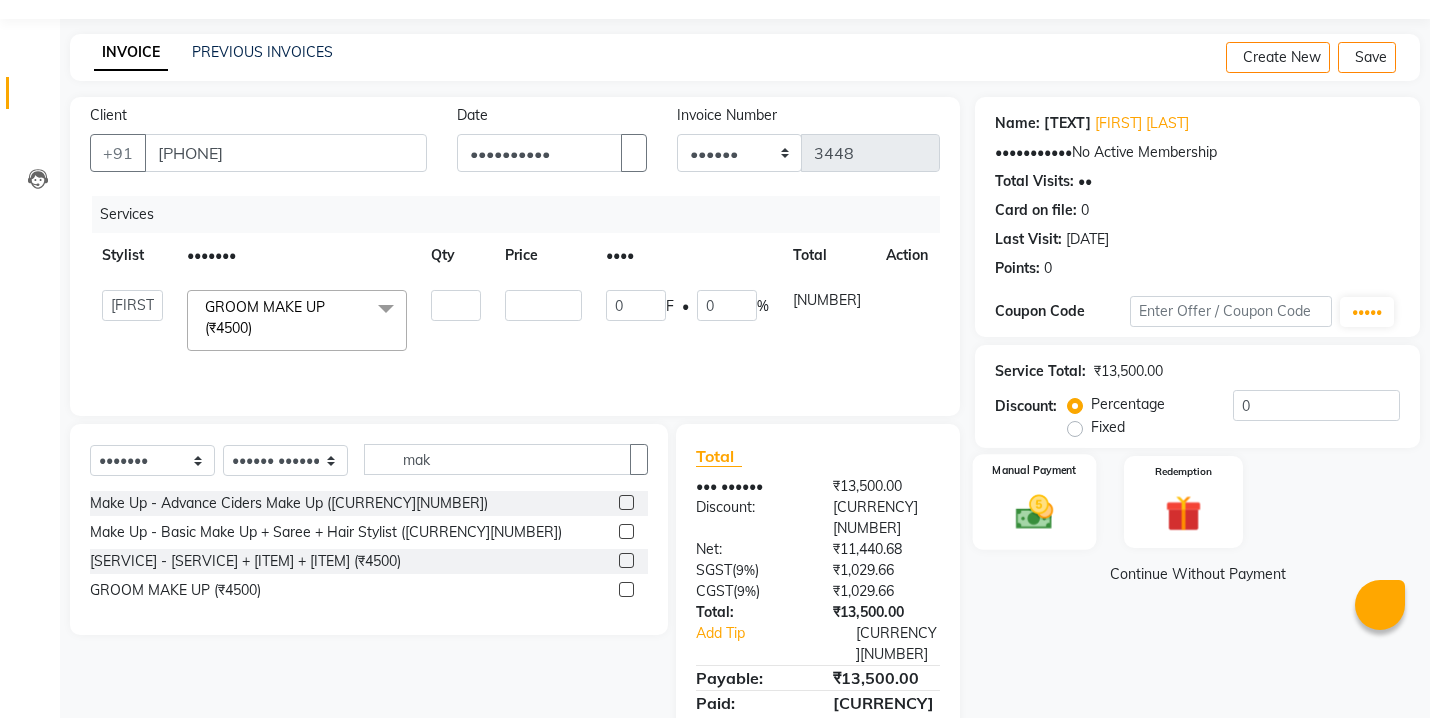 scroll, scrollTop: 81, scrollLeft: 0, axis: vertical 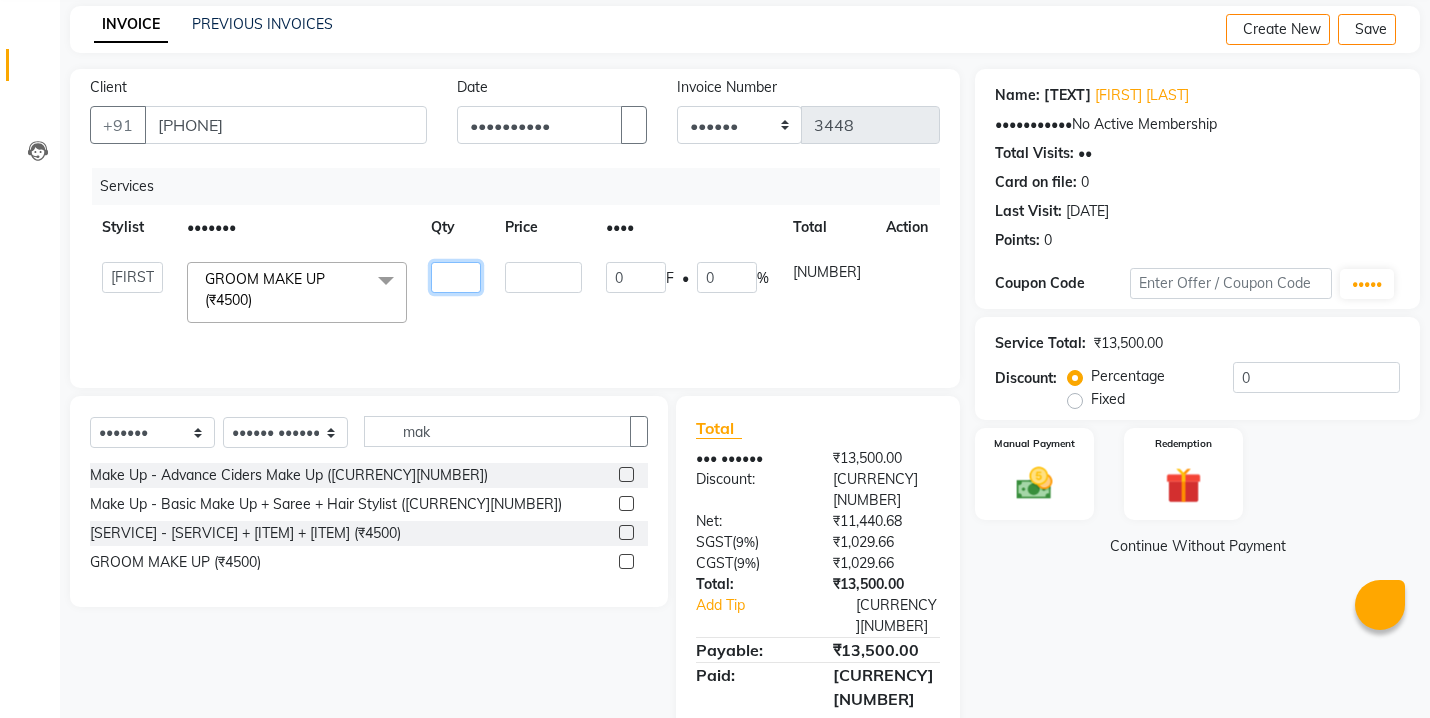 click on "[NUMBER]" at bounding box center (456, 277) 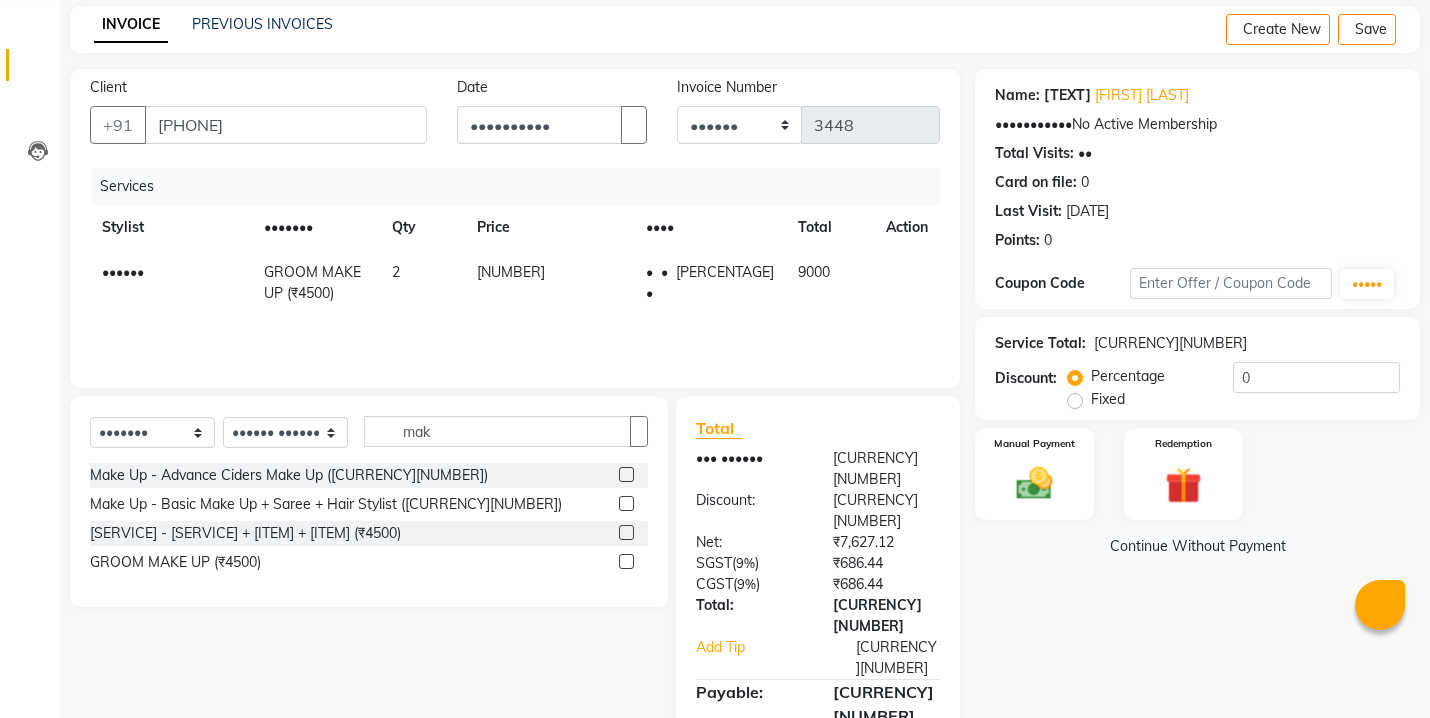 click on "[SERVICE] [FIRST] [PRODUCT] (₹4500) 2 4500 0 F | 0 % 9000" at bounding box center [515, 268] 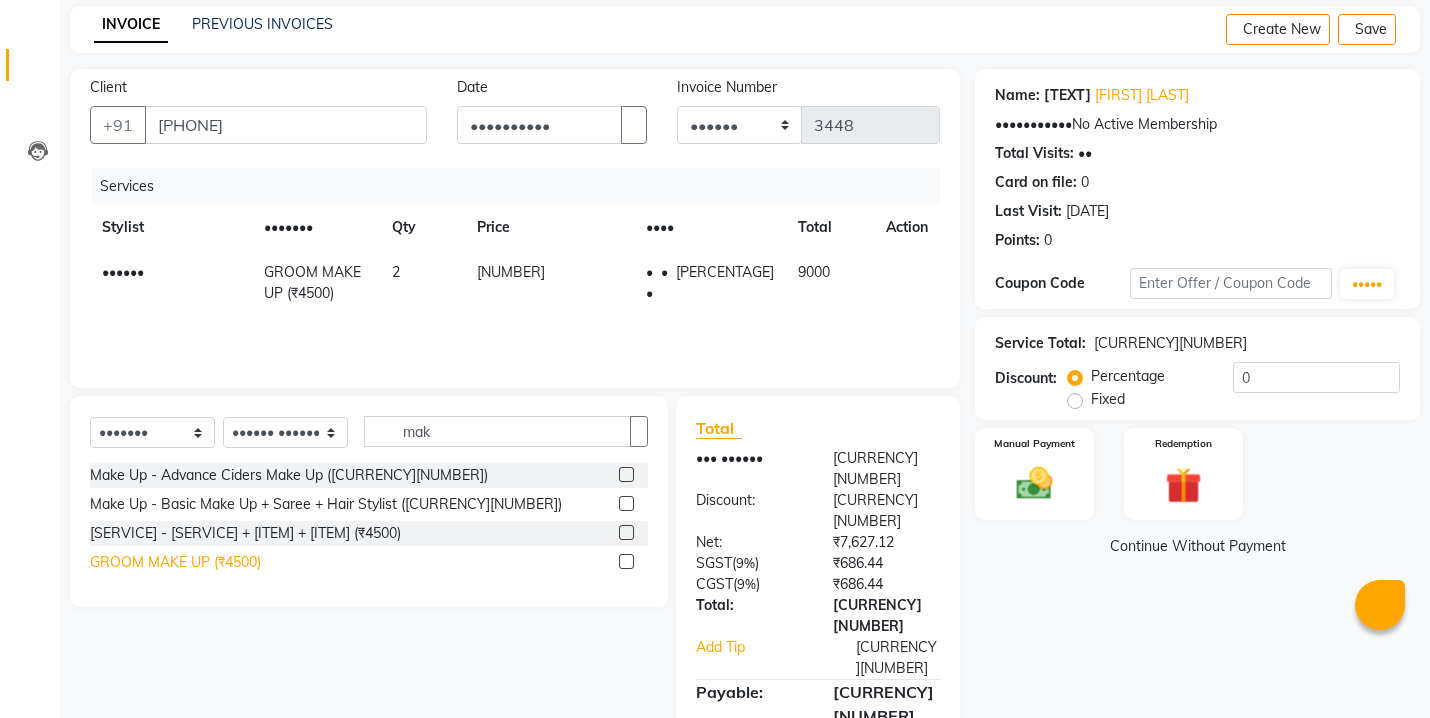 drag, startPoint x: 256, startPoint y: 564, endPoint x: 264, endPoint y: 548, distance: 17.888544 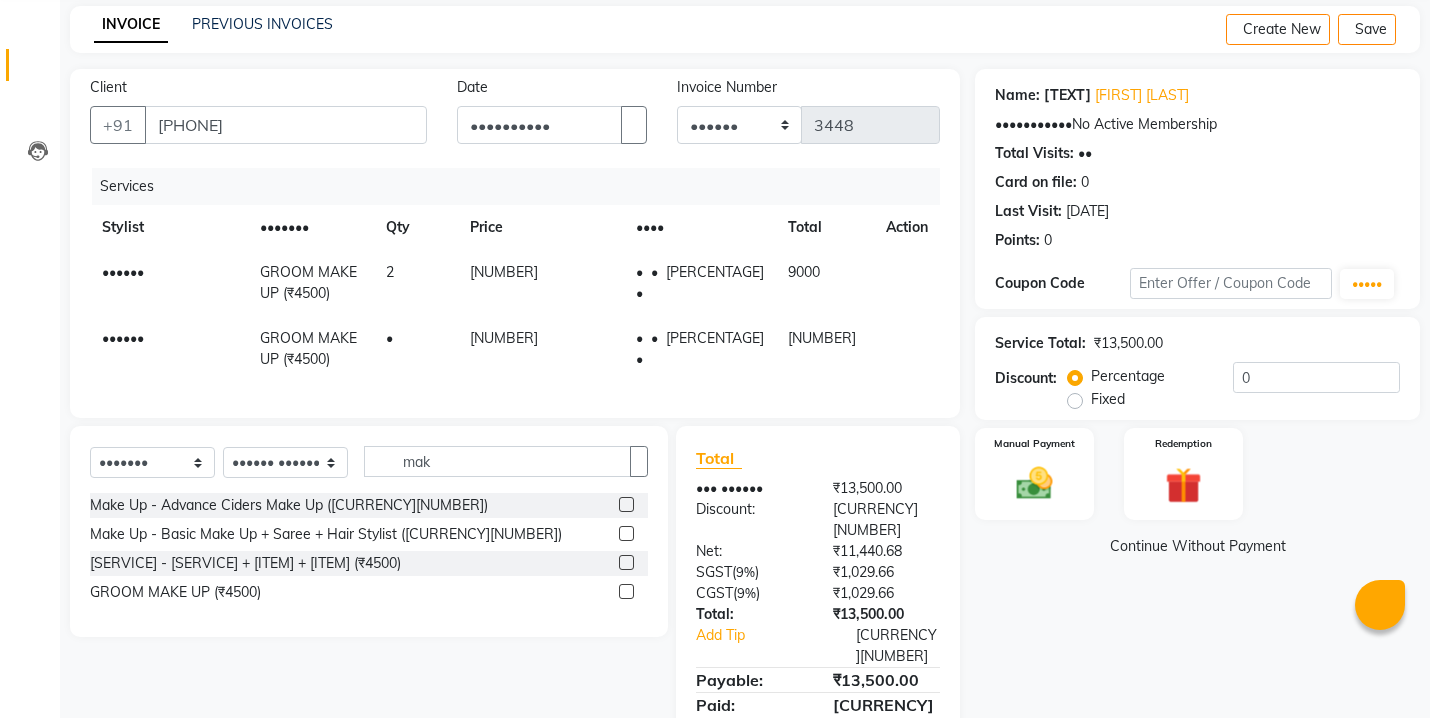 click on "[NUMBER]" at bounding box center (541, 283) 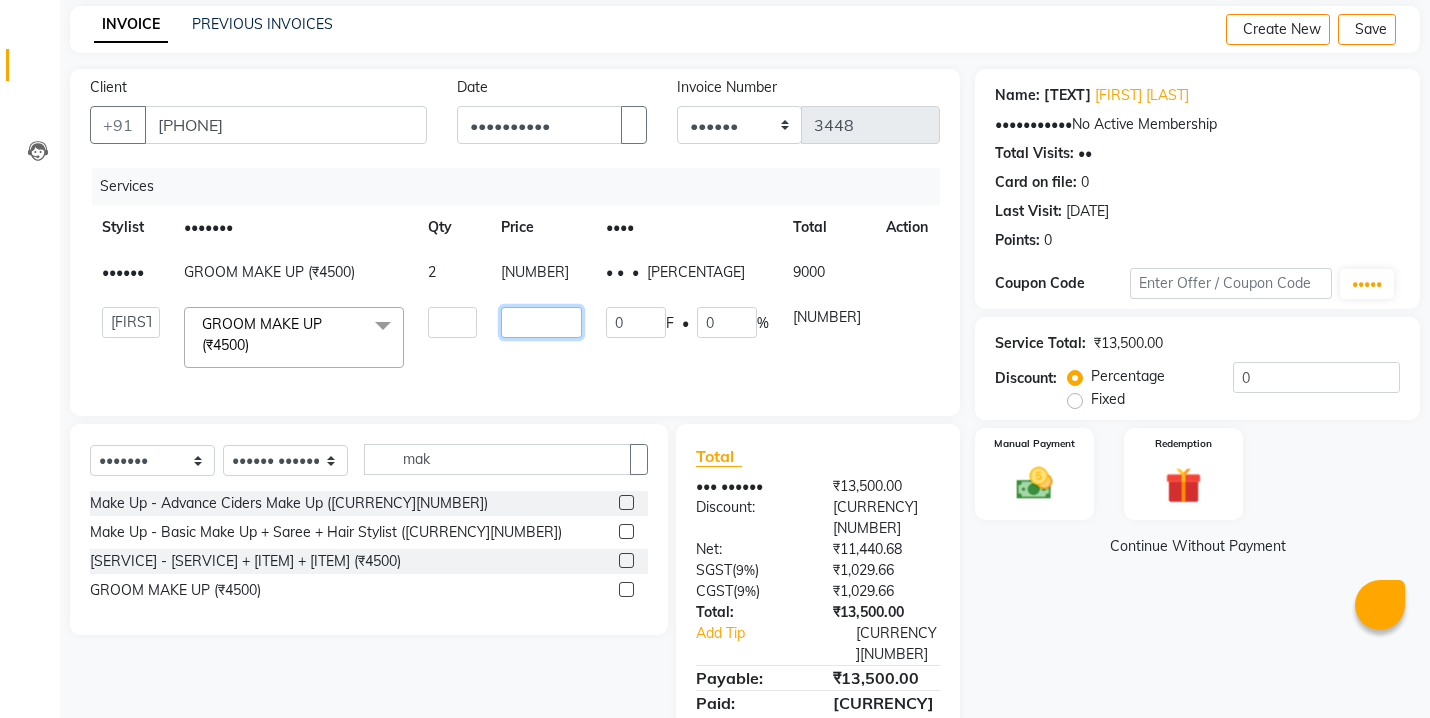 click on "[NUMBER]" at bounding box center (452, 322) 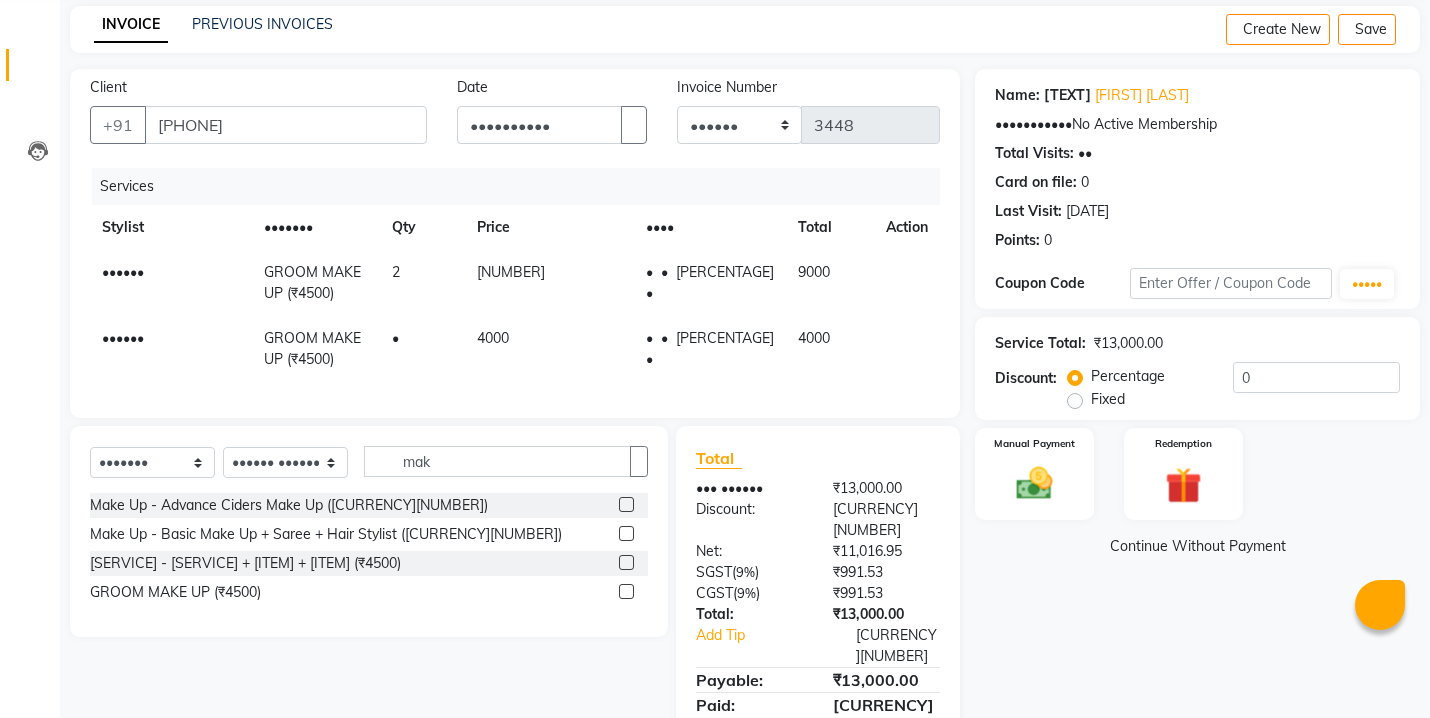 click on "[SERVICE] ([PRICE]) [QUANTITY] [PRICE] [DISCOUNT] [PERCENTAGE] [PRICE]" at bounding box center [515, 349] 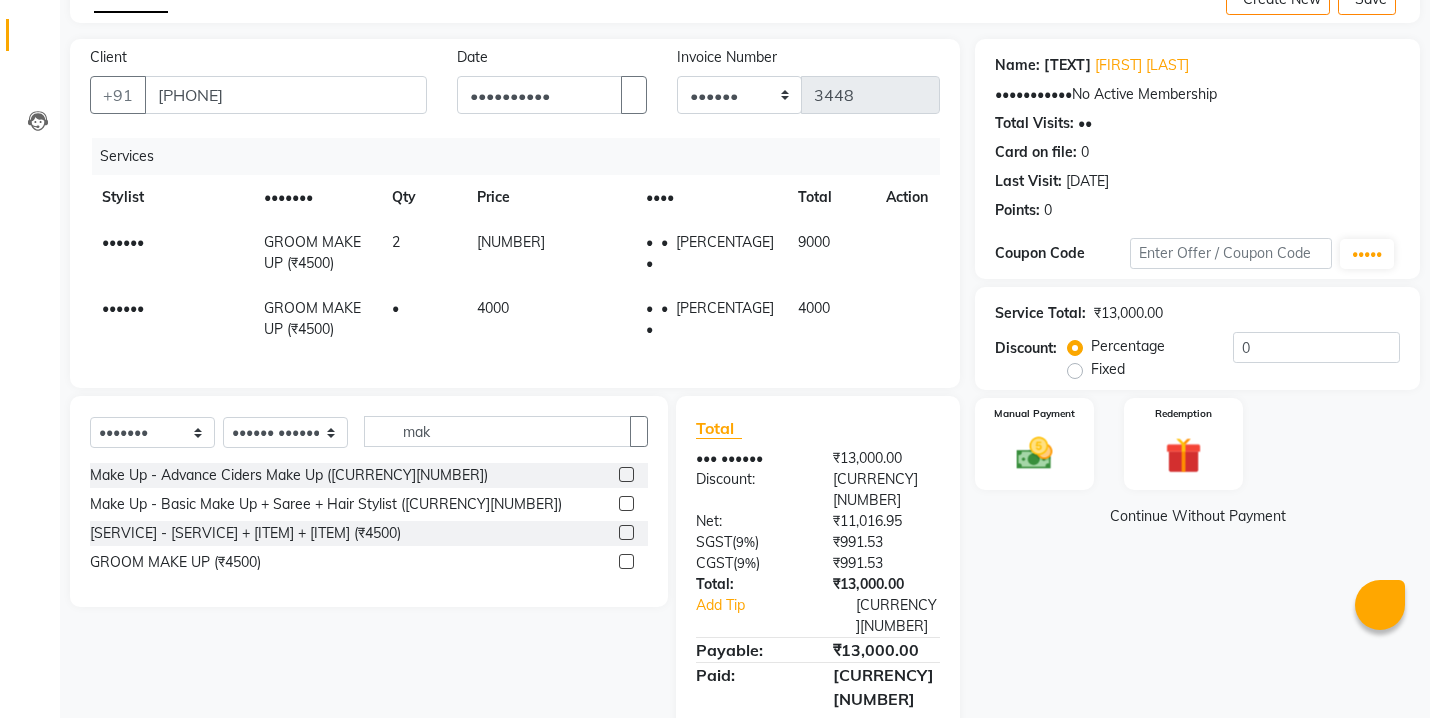 scroll, scrollTop: 127, scrollLeft: 0, axis: vertical 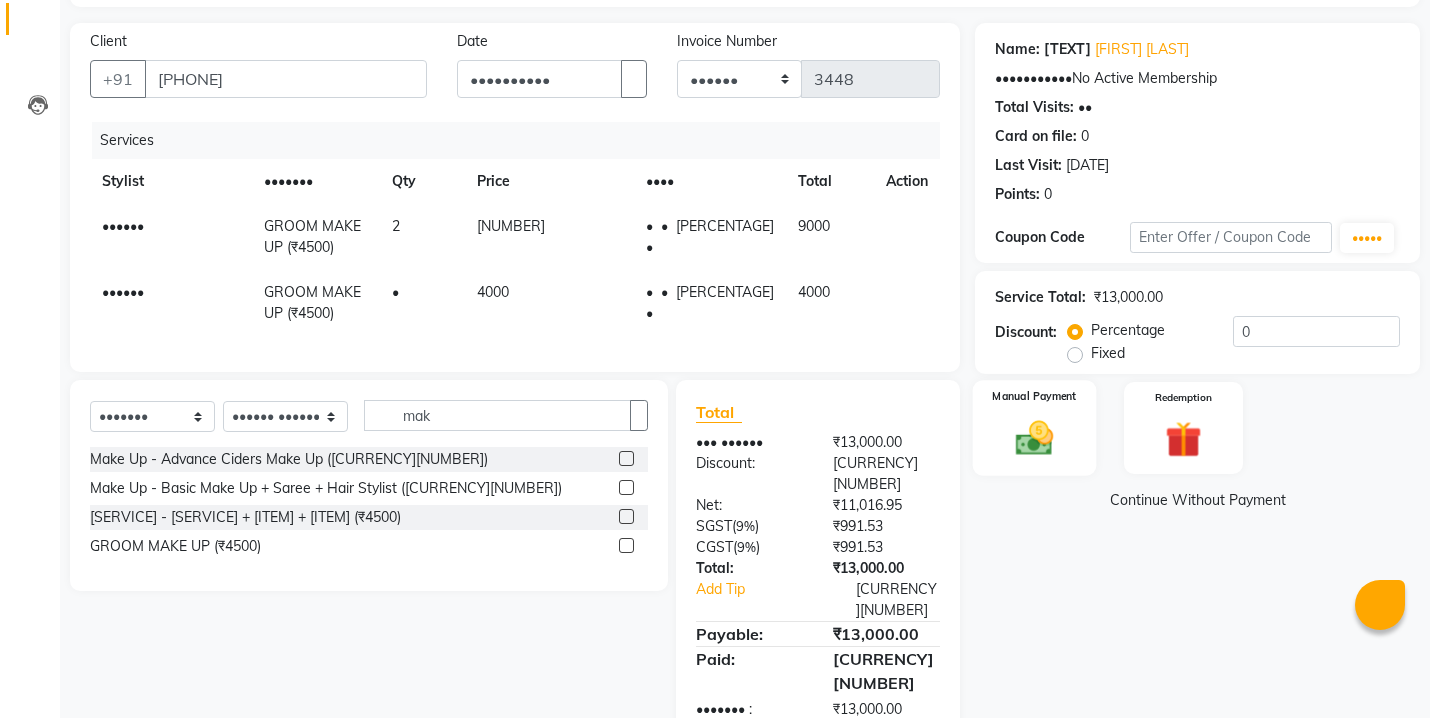 click at bounding box center [1034, 438] 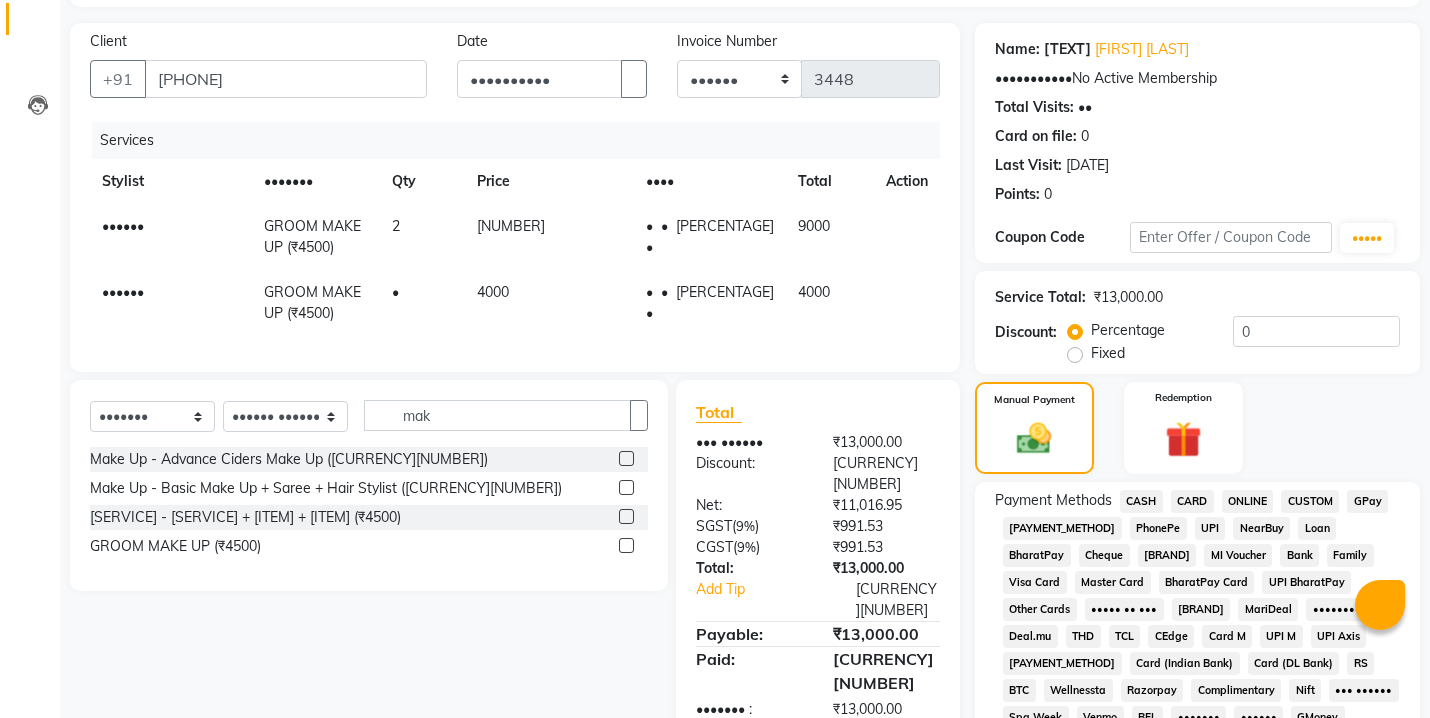 click on "ONLINE" at bounding box center (1141, 501) 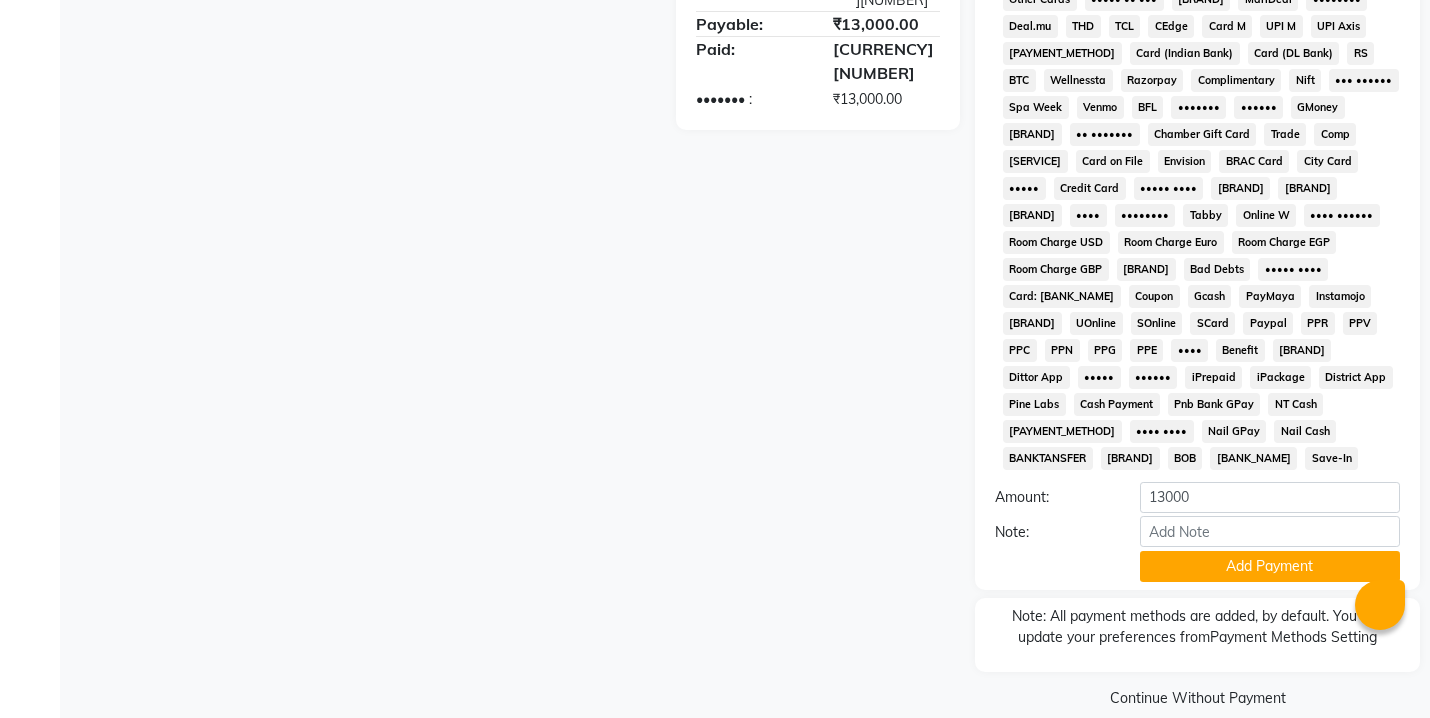 scroll, scrollTop: 738, scrollLeft: 0, axis: vertical 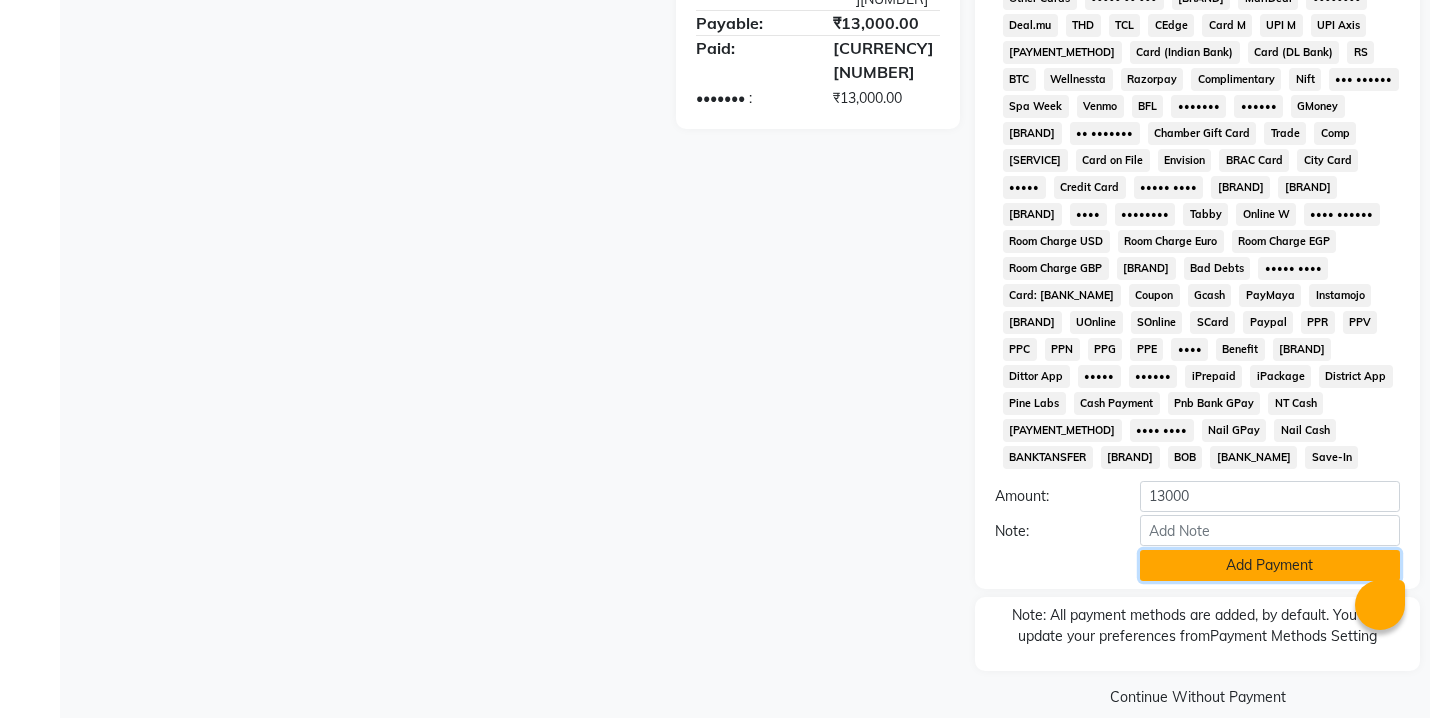 click on "Add Payment" at bounding box center [1270, 565] 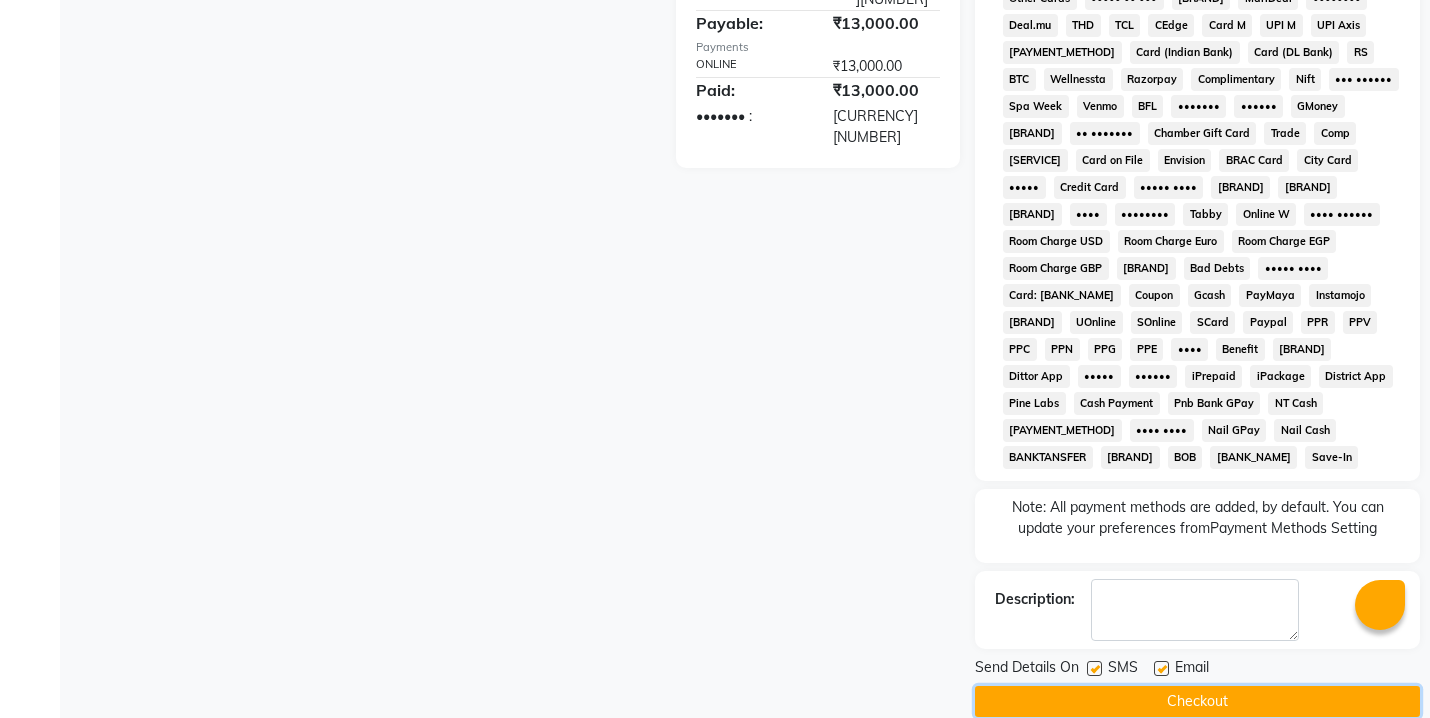 click on "Checkout" at bounding box center (1197, 701) 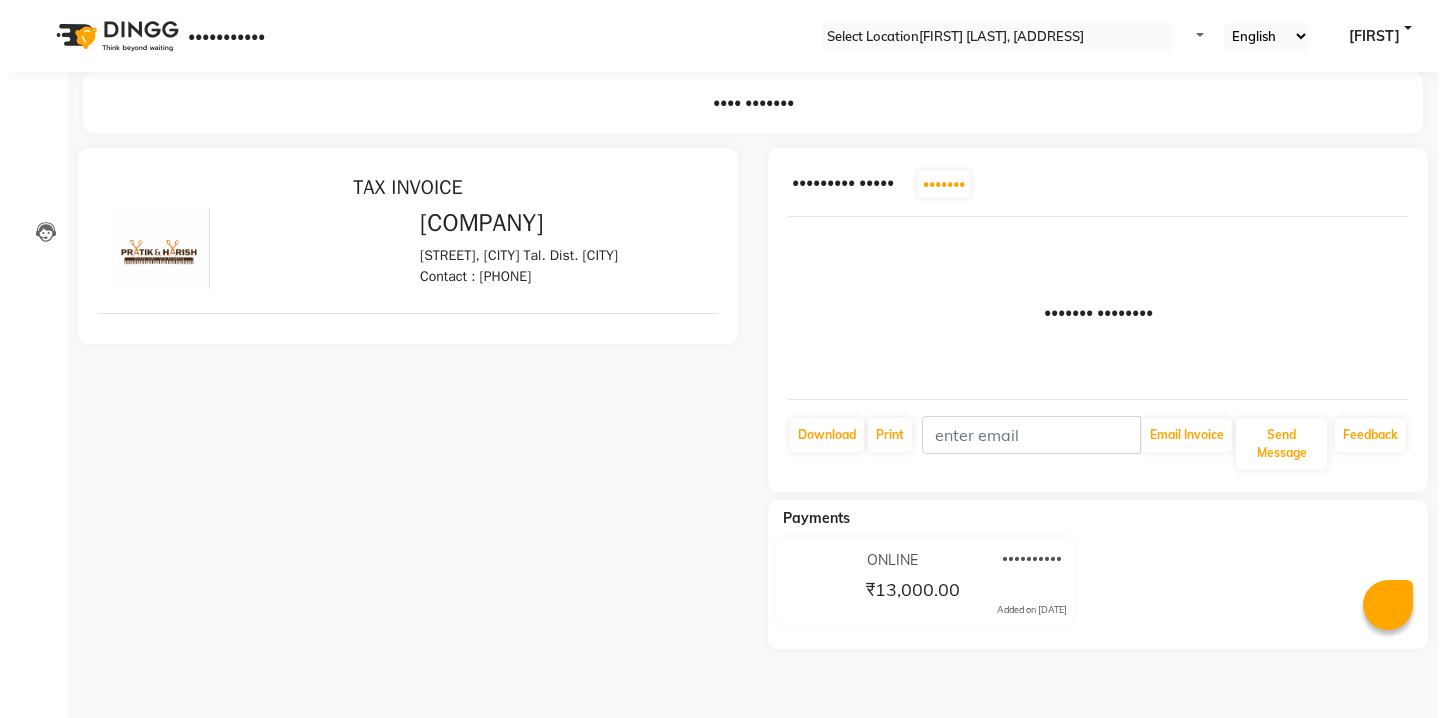 scroll, scrollTop: 0, scrollLeft: 0, axis: both 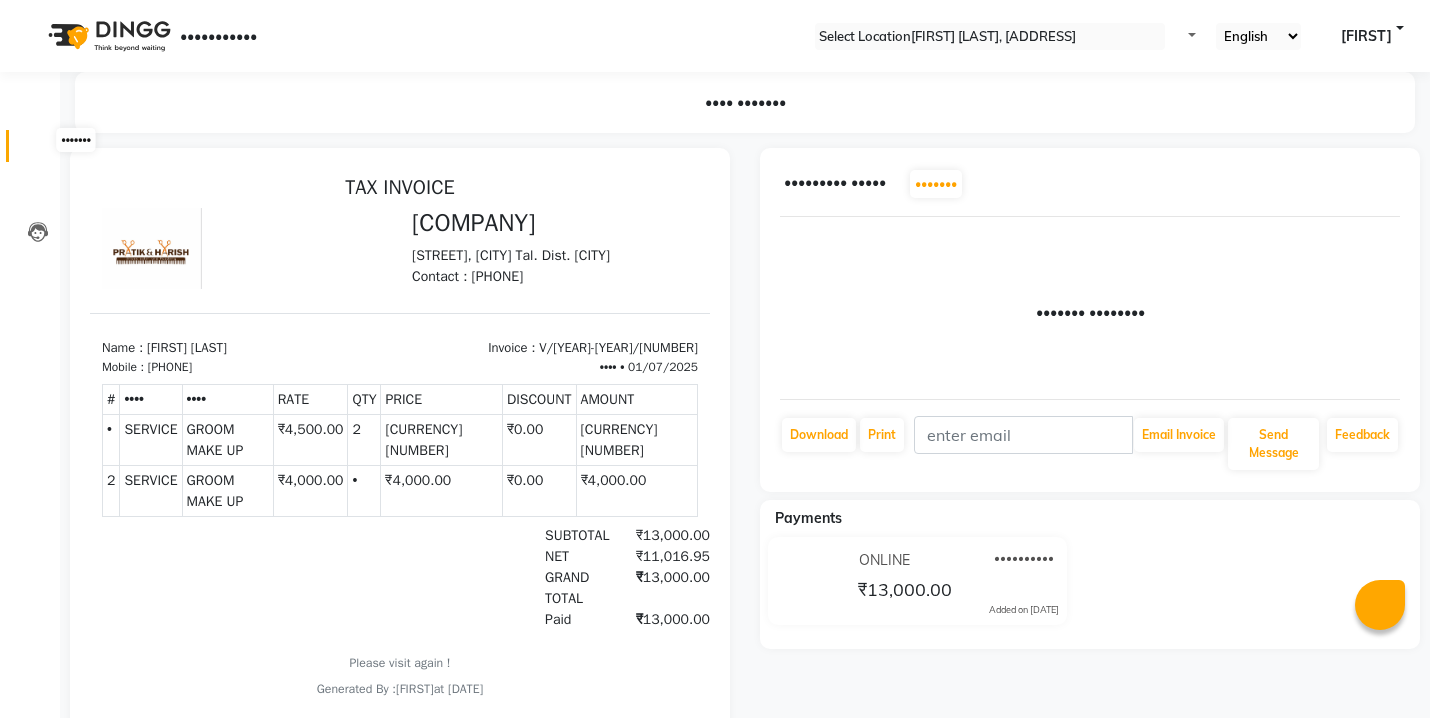 click at bounding box center (38, 151) 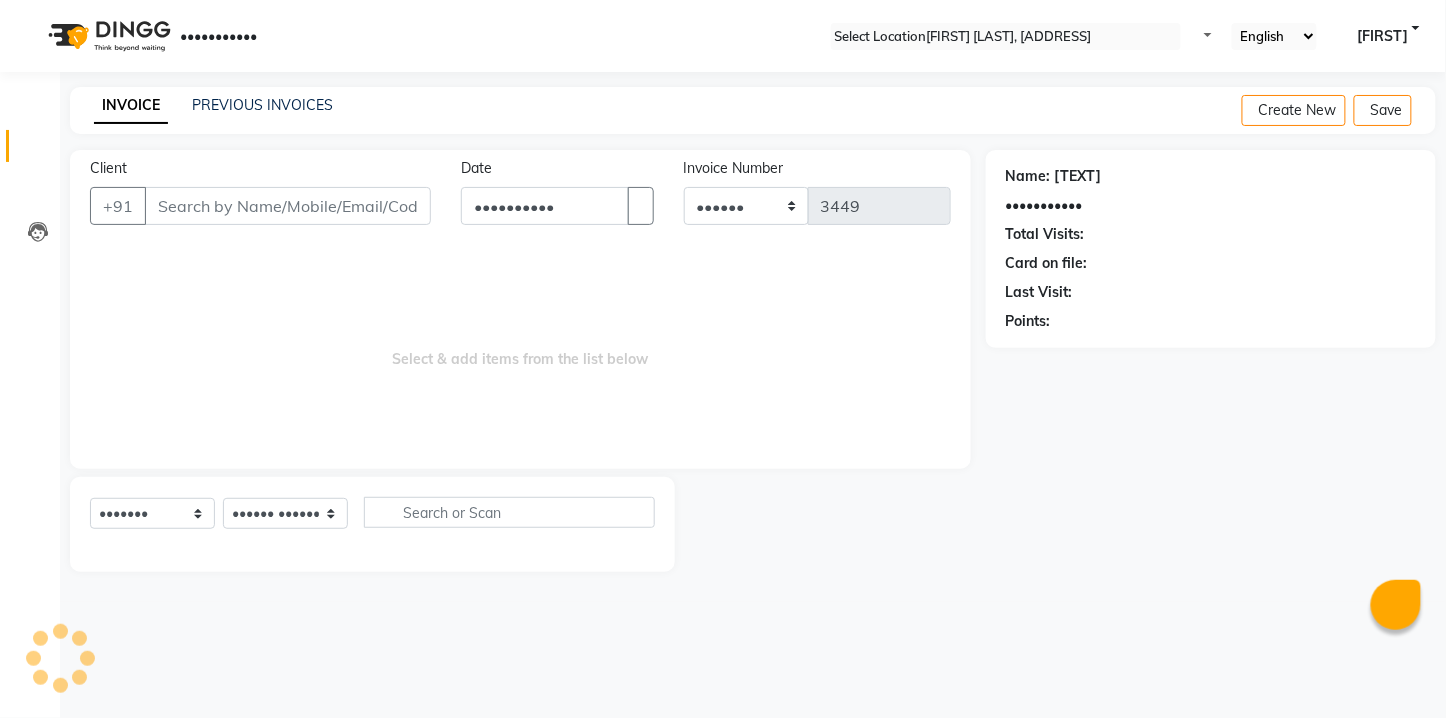 click on "Client" at bounding box center [288, 206] 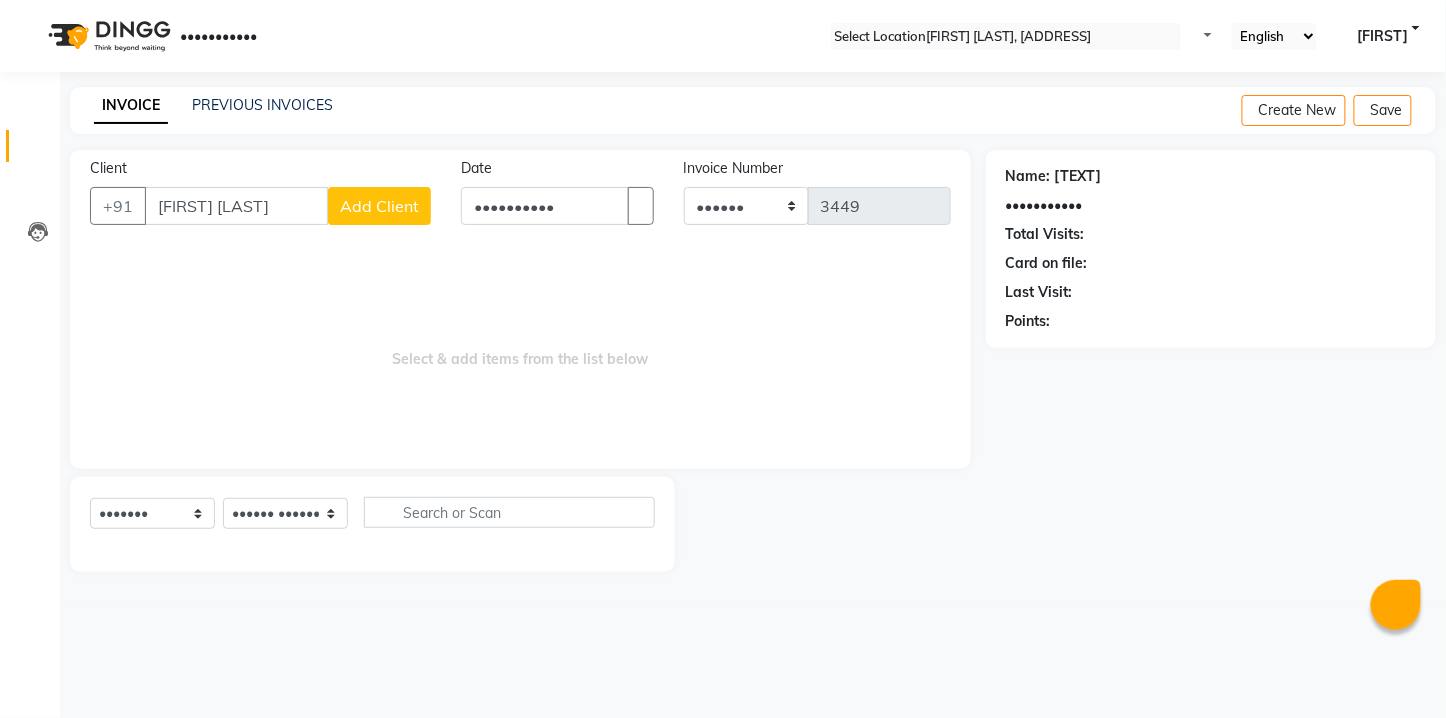 type on "[FIRST] [LAST]" 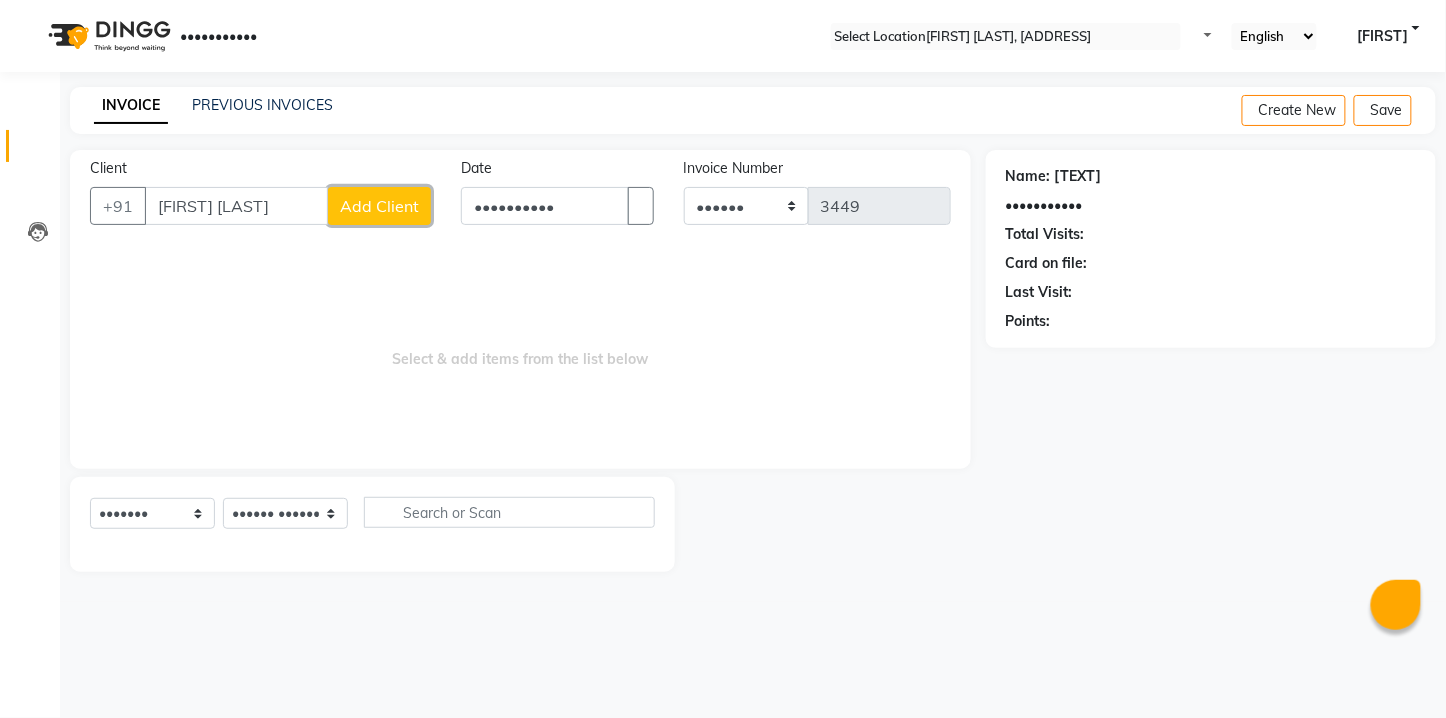click on "Add Client" at bounding box center (379, 206) 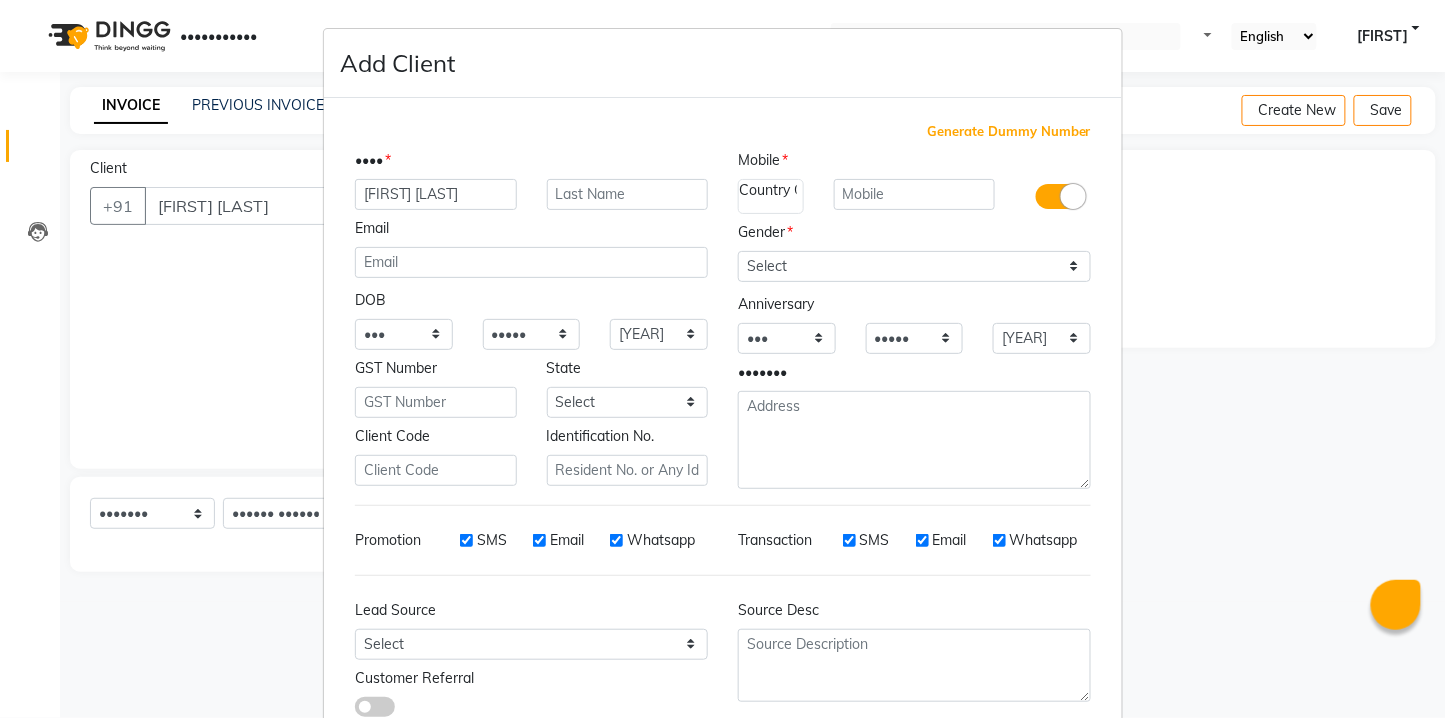 click on "Generate Dummy Number" at bounding box center [1009, 132] 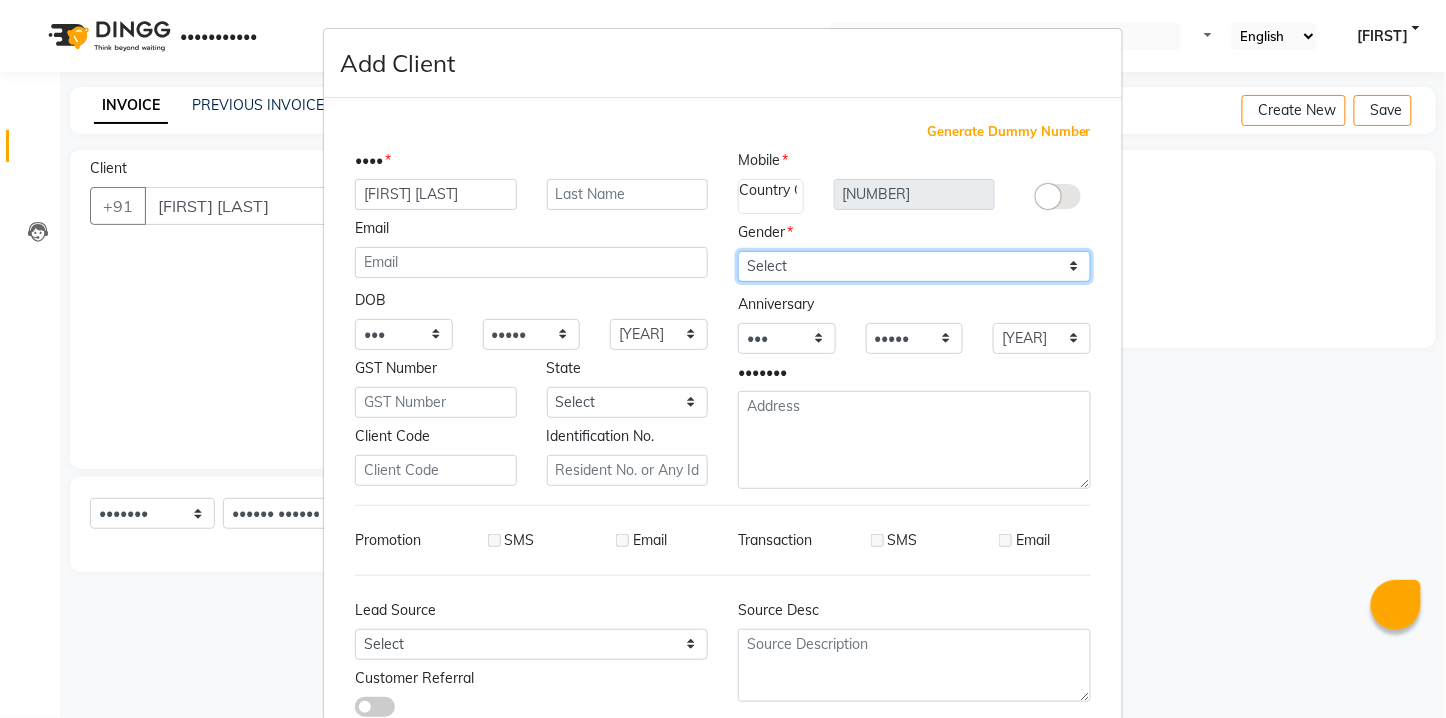 click on "Select Male Female Other Prefer Not To Say" at bounding box center (914, 266) 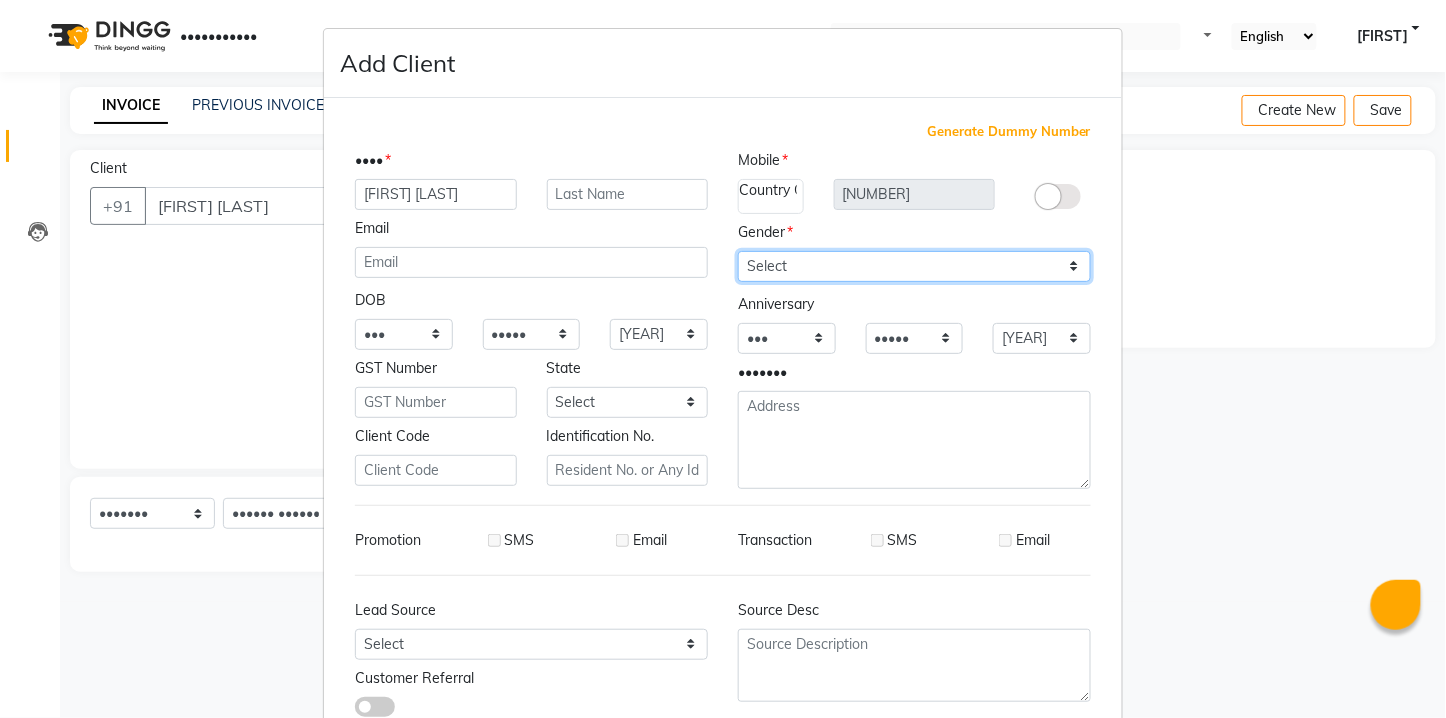 select on "male" 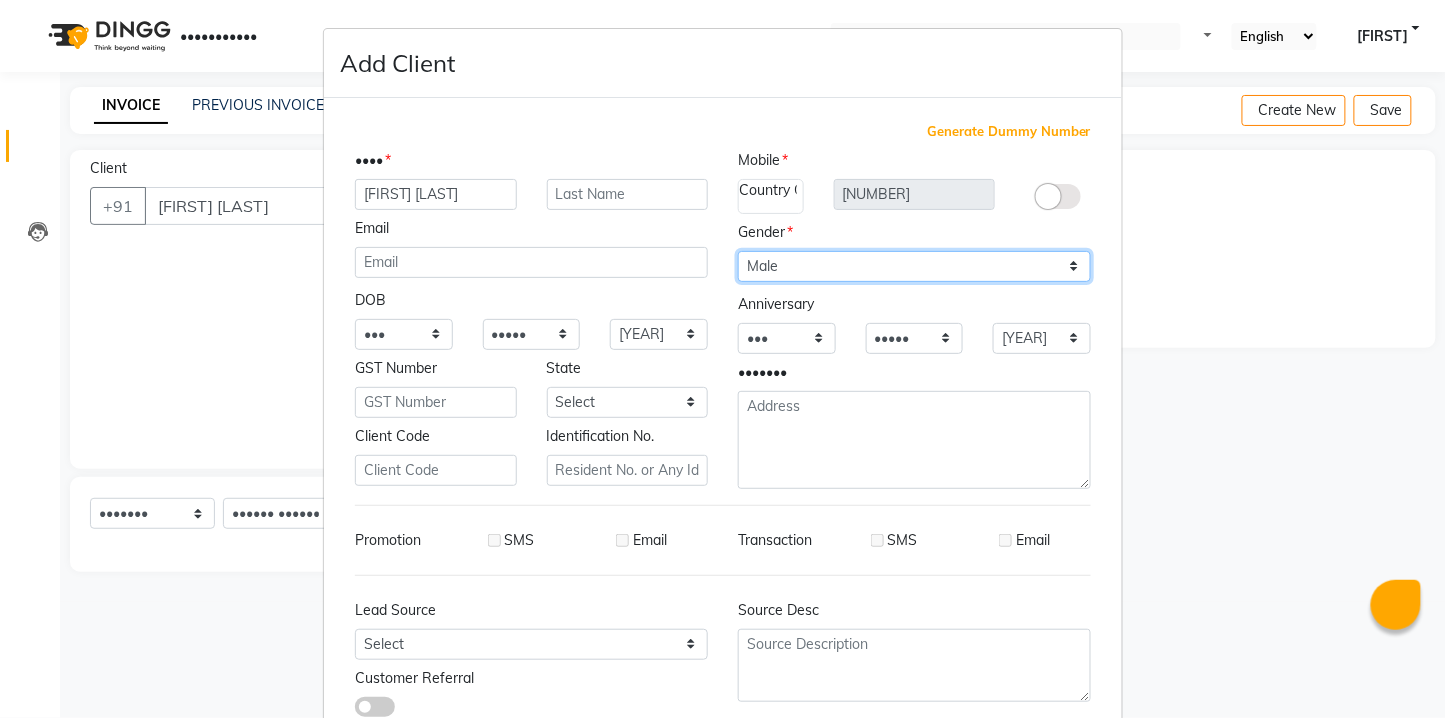 click on "Select Male Female Other Prefer Not To Say" at bounding box center (914, 266) 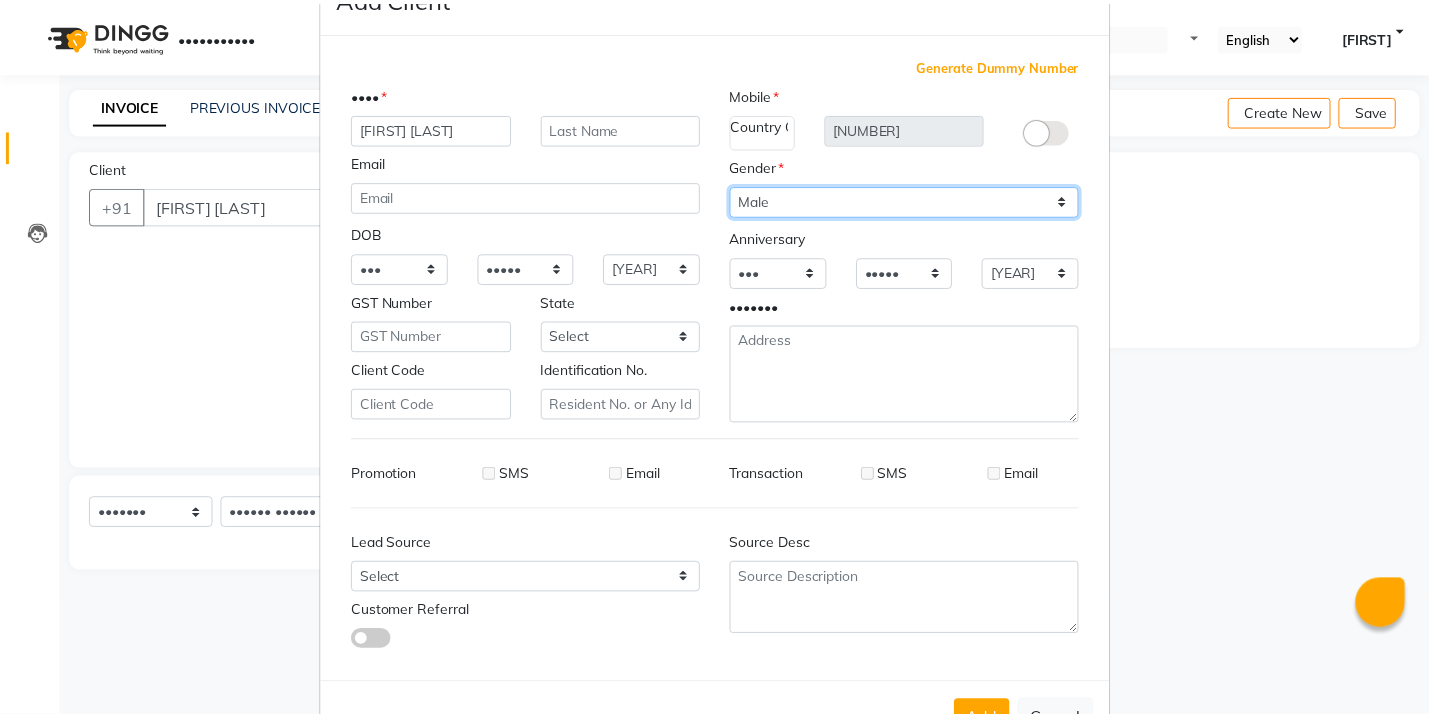 scroll, scrollTop: 132, scrollLeft: 0, axis: vertical 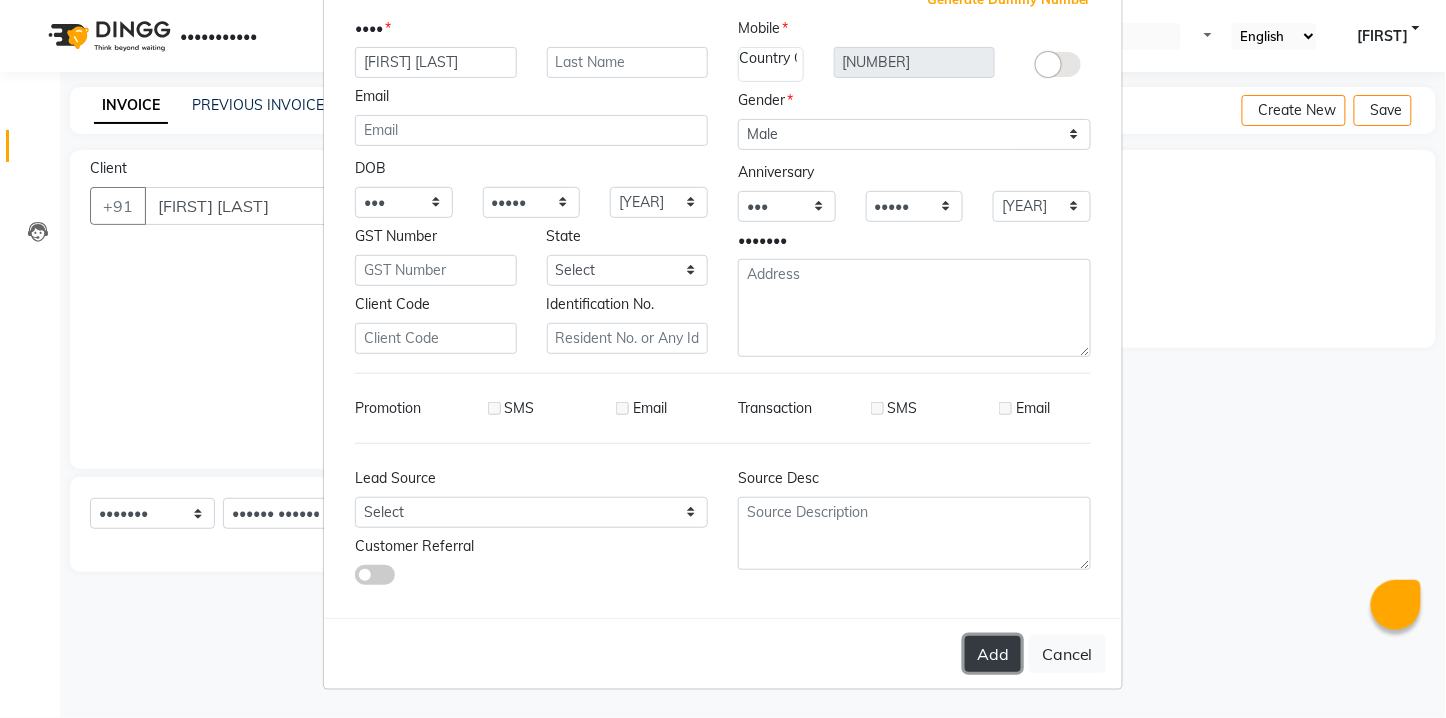 click on "Add" at bounding box center (993, 654) 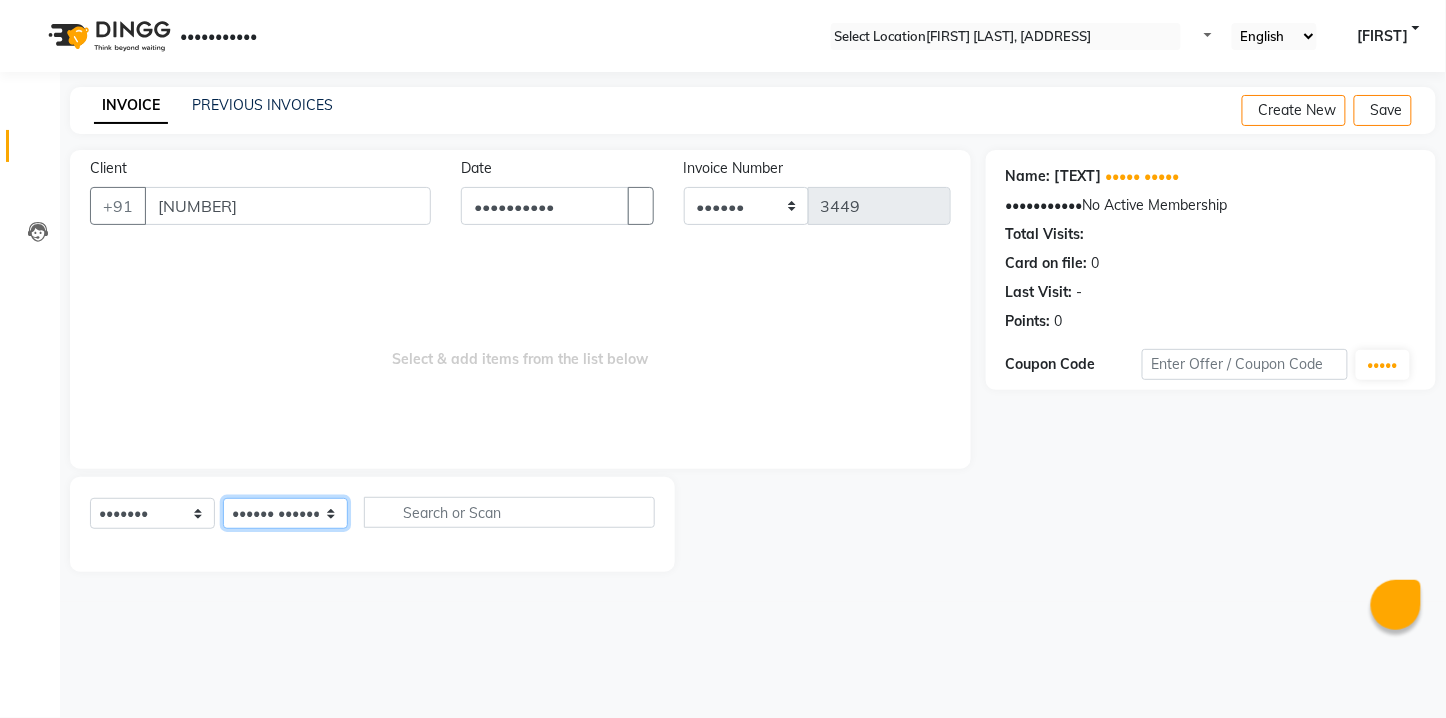 click on "Select Stylist [FIRST] [FIRST] [FIRST] [FIRST] [FIRST] [FIRST] [FIRST] [FIRST] [FIRST] [FIRST] [FIRST]" at bounding box center (285, 513) 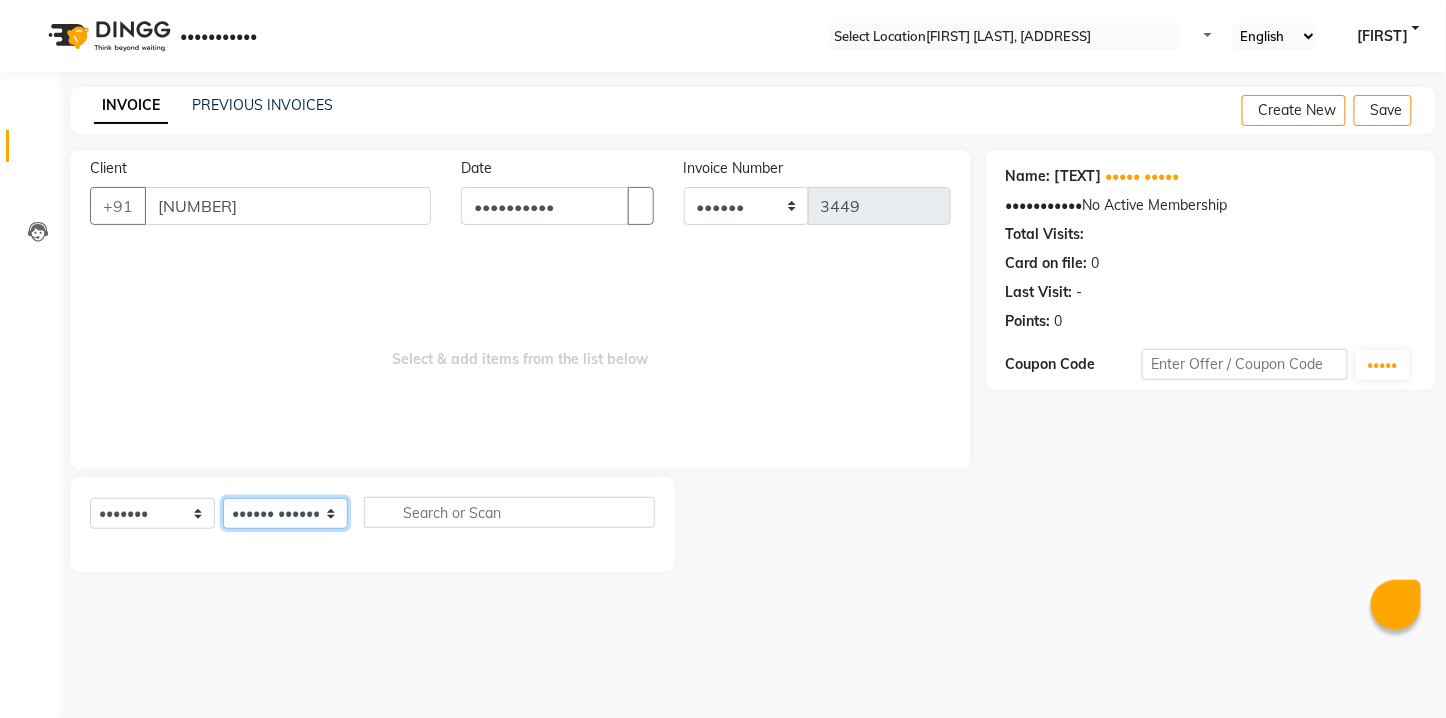 click on "Select Stylist [FIRST] [FIRST] [FIRST] [FIRST] [FIRST] [FIRST] [FIRST] [FIRST] [FIRST] [FIRST] [FIRST]" at bounding box center [285, 513] 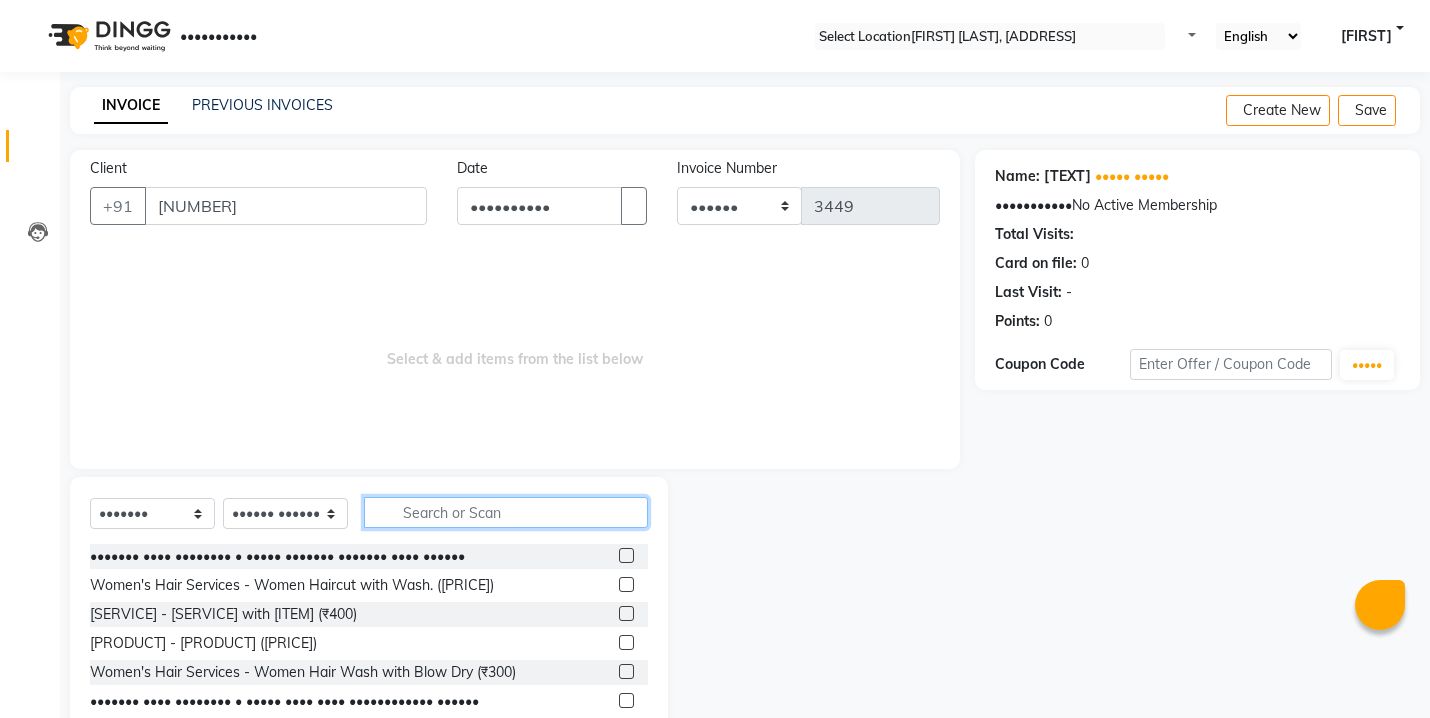 click at bounding box center (506, 512) 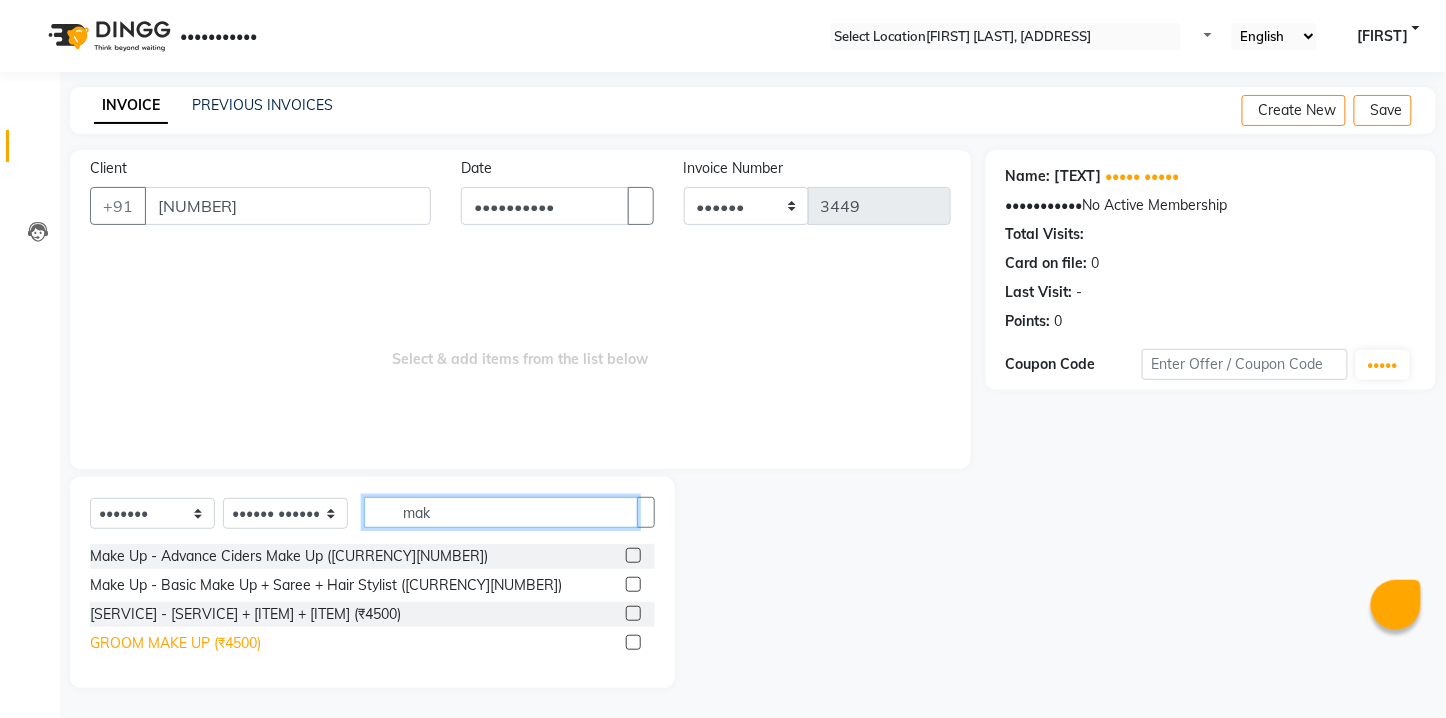 type on "mak" 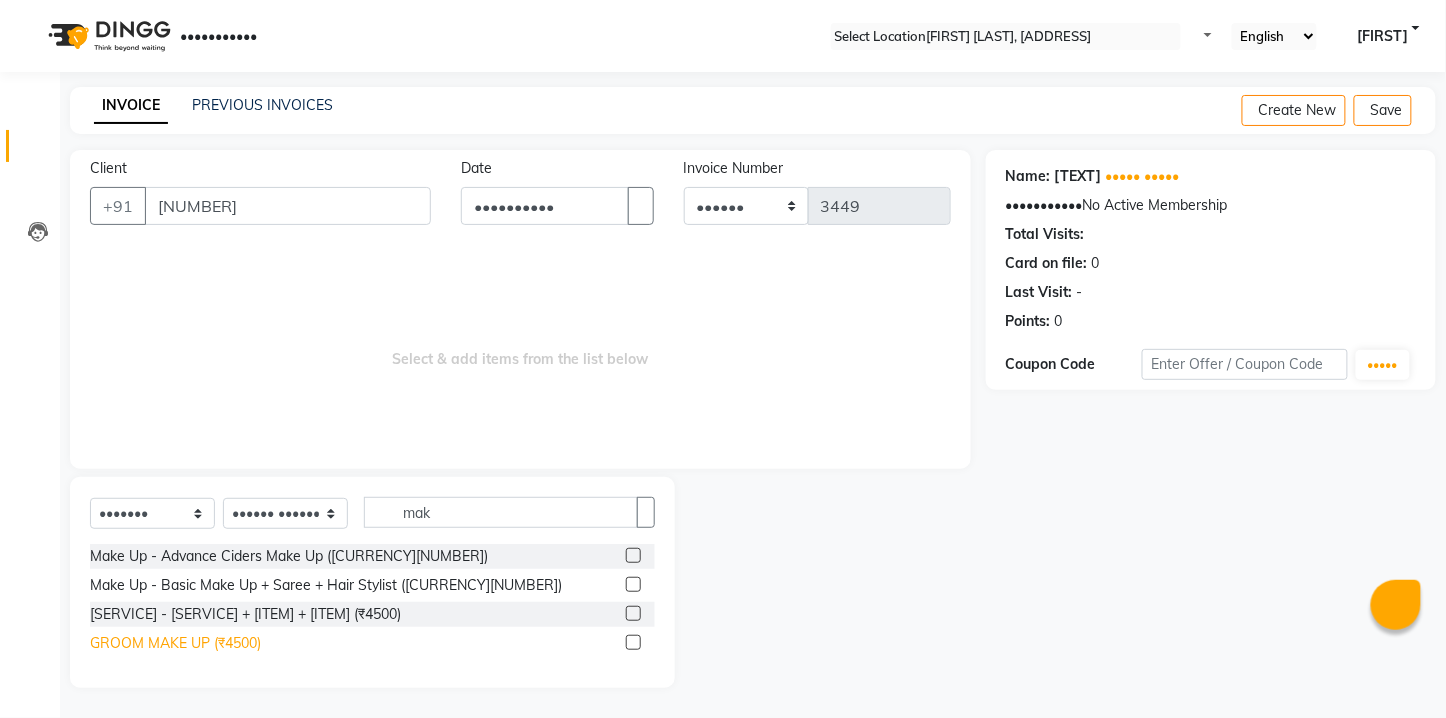 click on "GROOM MAKE UP (₹4500)" at bounding box center [289, 556] 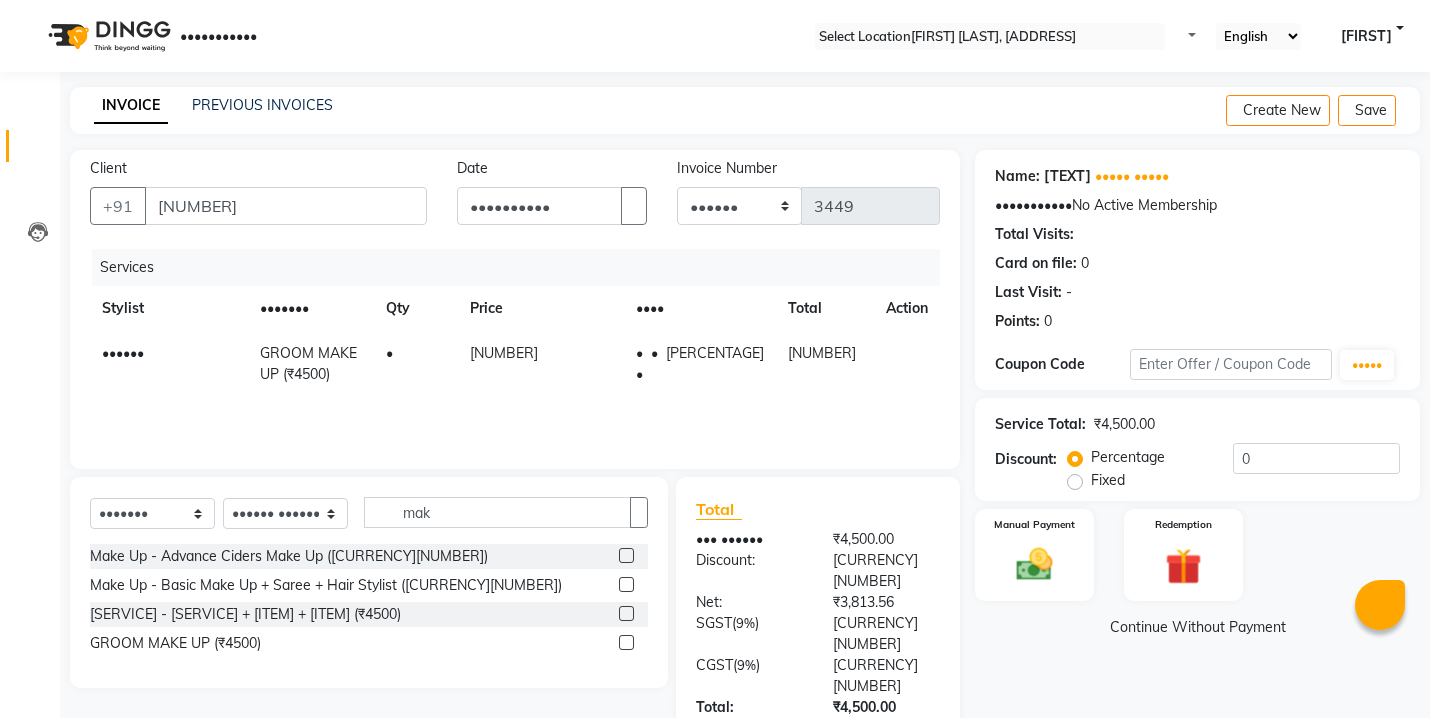 click on "[NUMBER]" at bounding box center [541, 364] 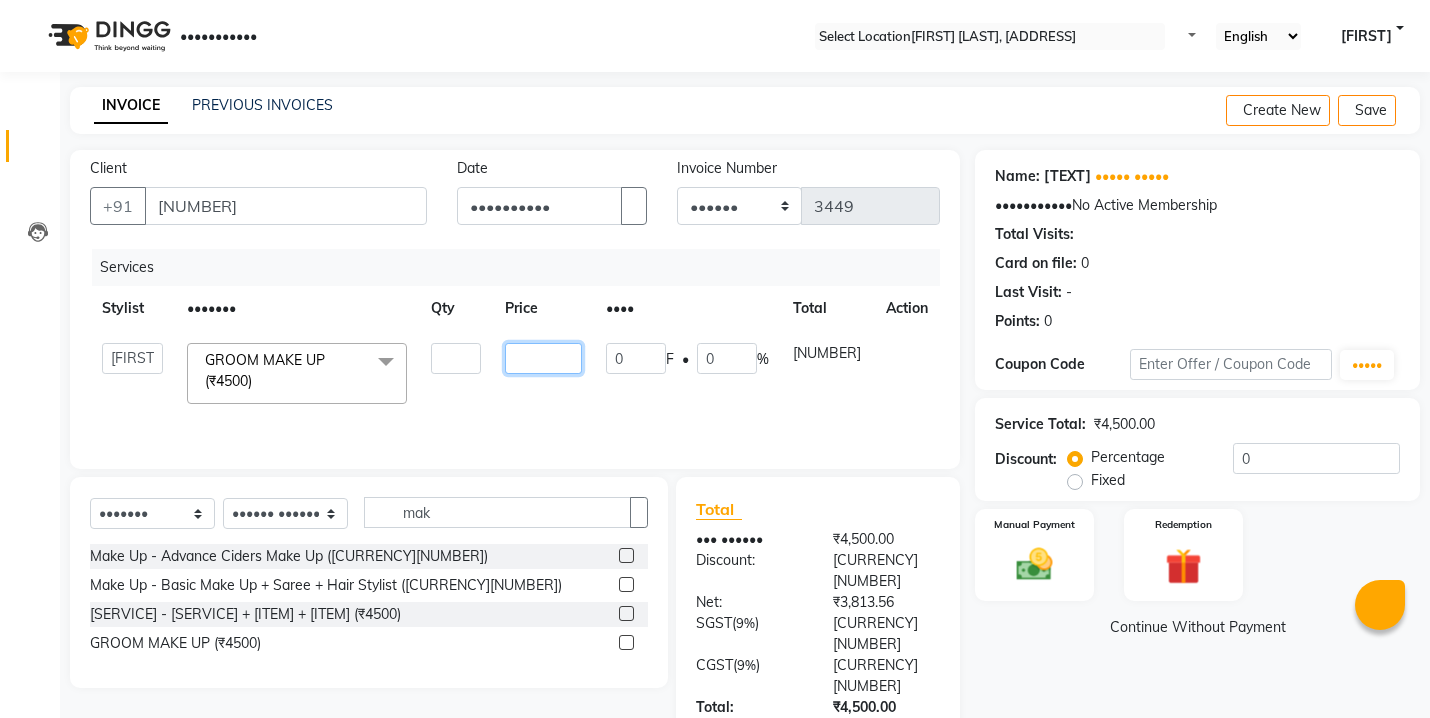 click on "[NUMBER]" at bounding box center [456, 358] 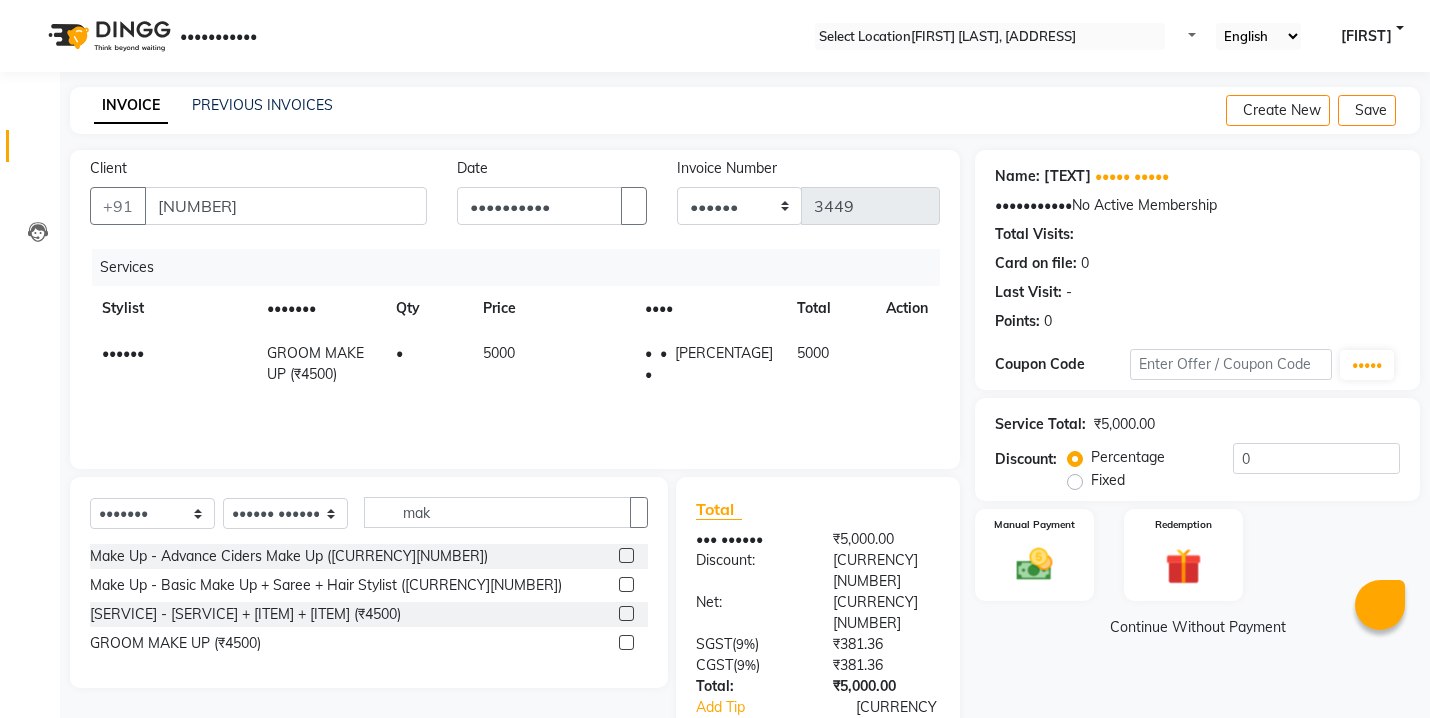click on "•" at bounding box center (427, 364) 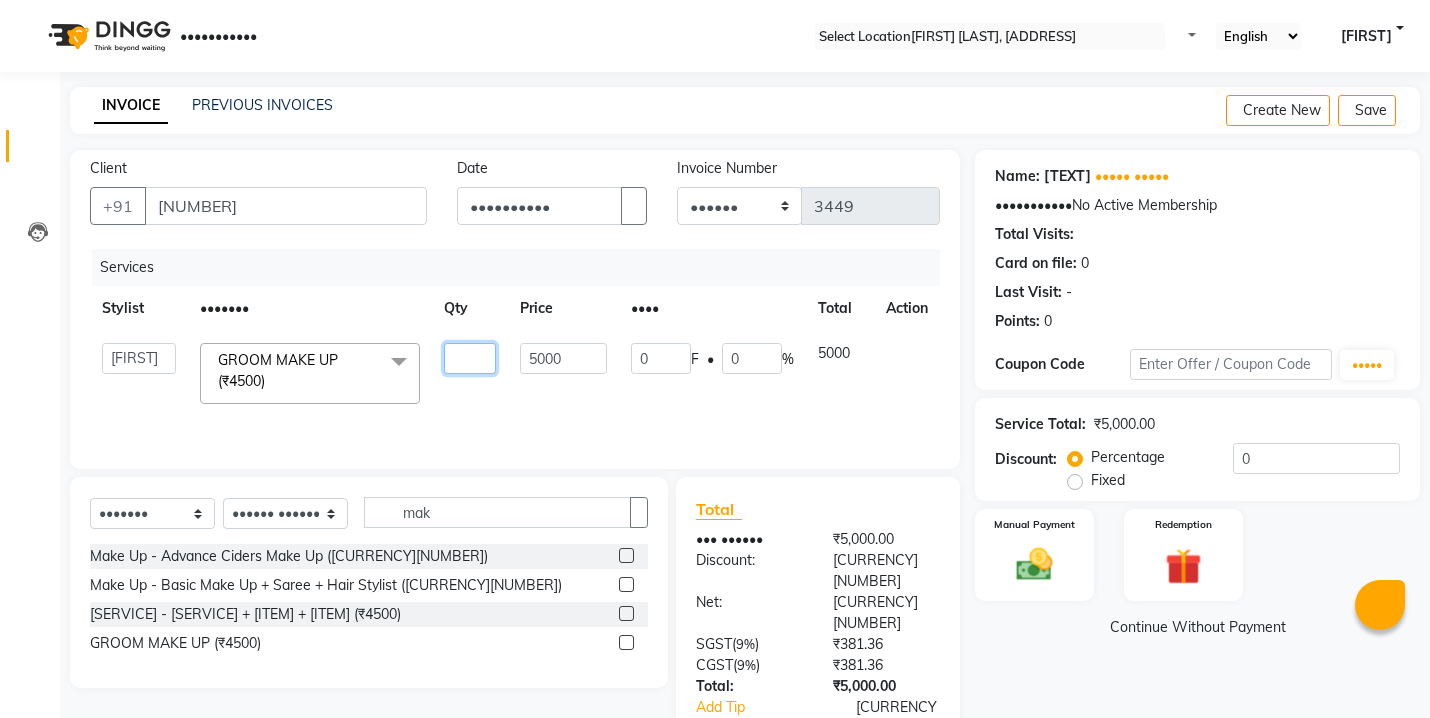 click on "•" at bounding box center (470, 358) 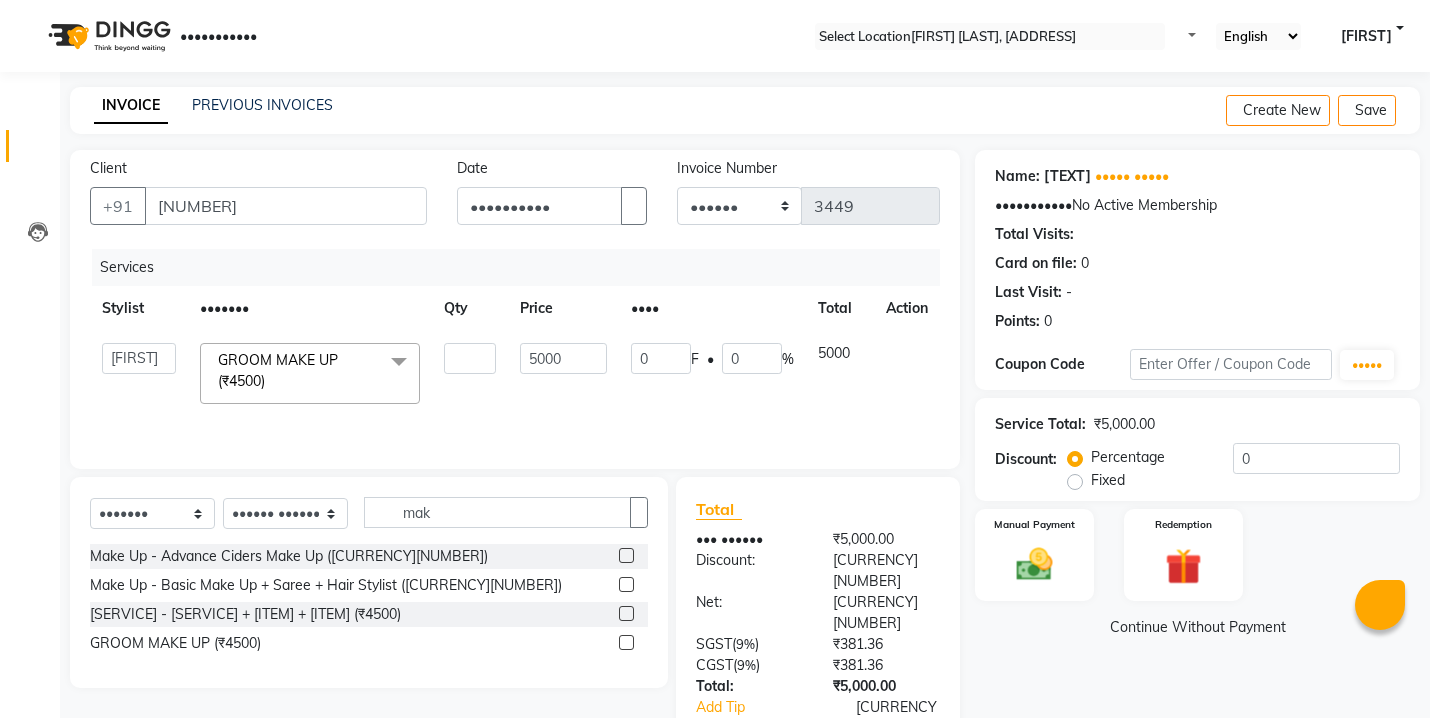 click on "5000" at bounding box center [563, 373] 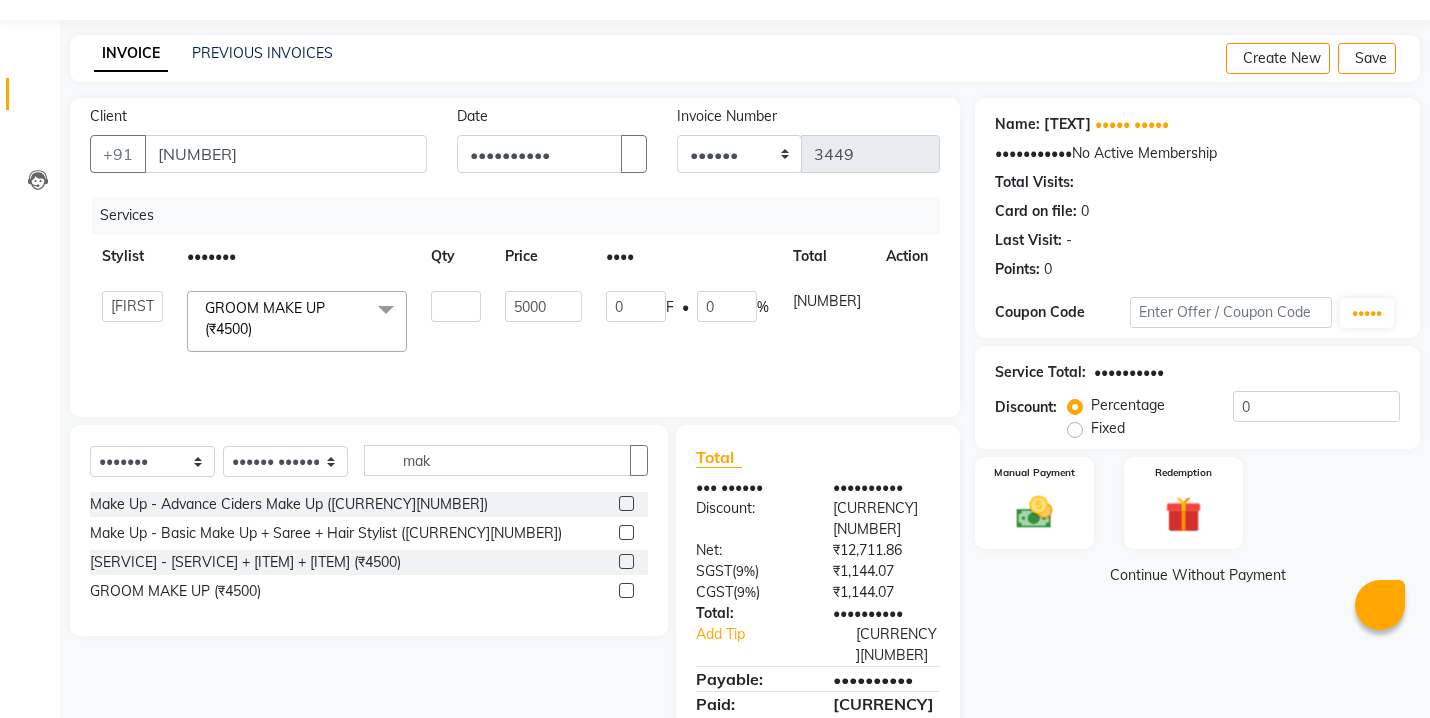 scroll, scrollTop: 81, scrollLeft: 0, axis: vertical 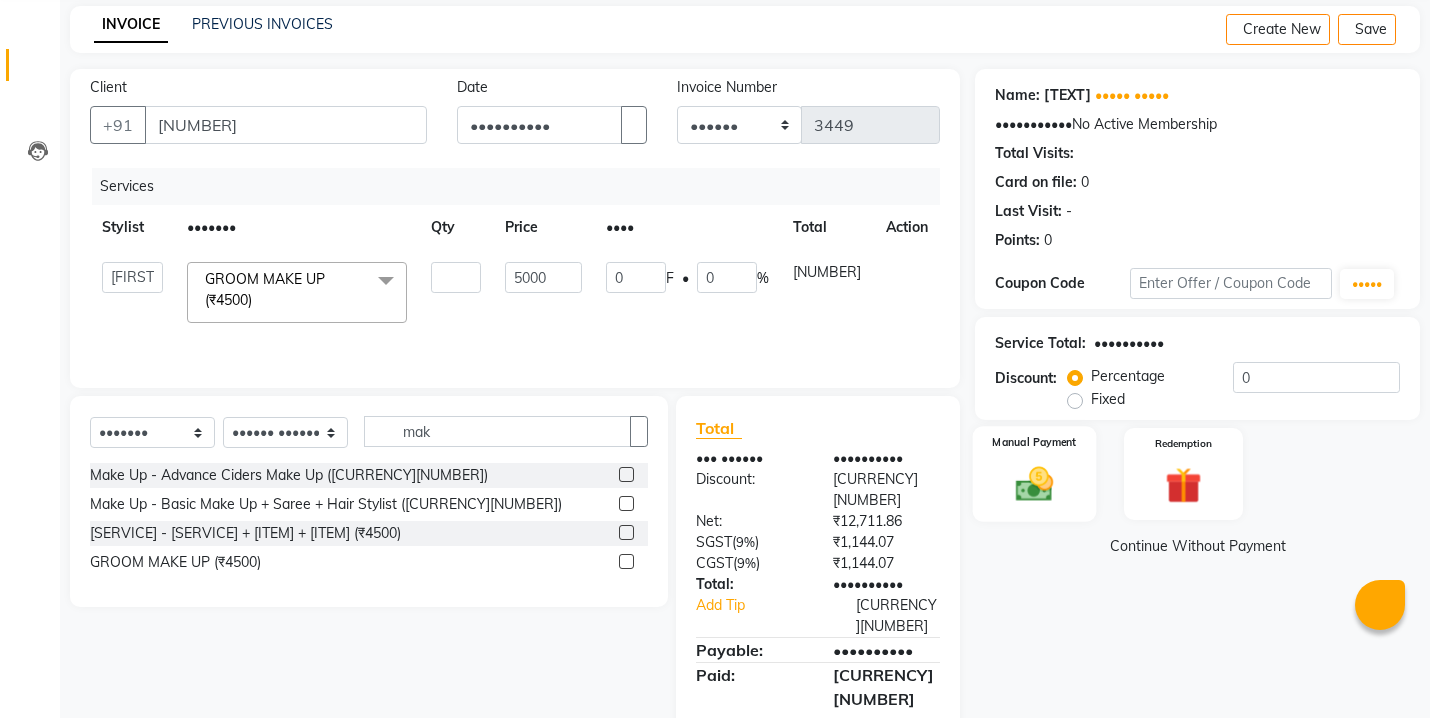 click at bounding box center [1034, 484] 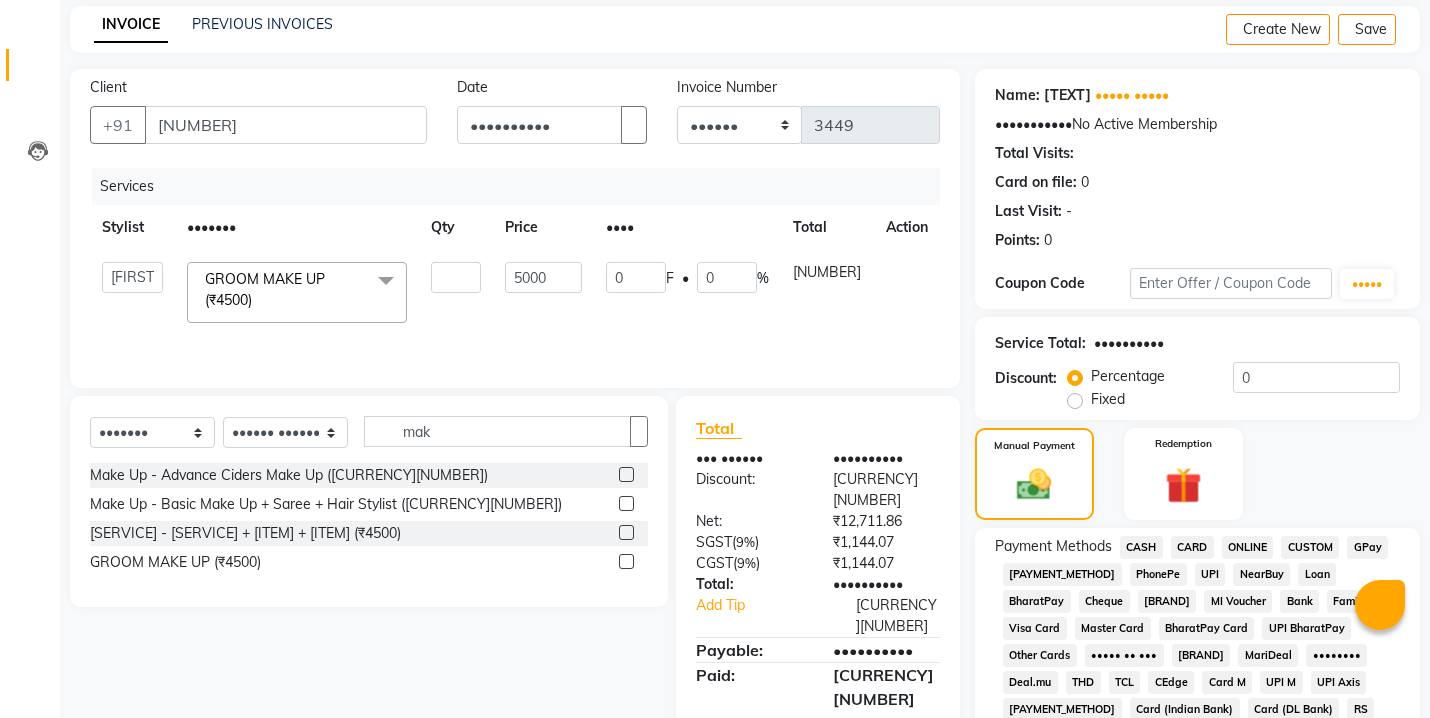 click on "ONLINE" at bounding box center [1141, 547] 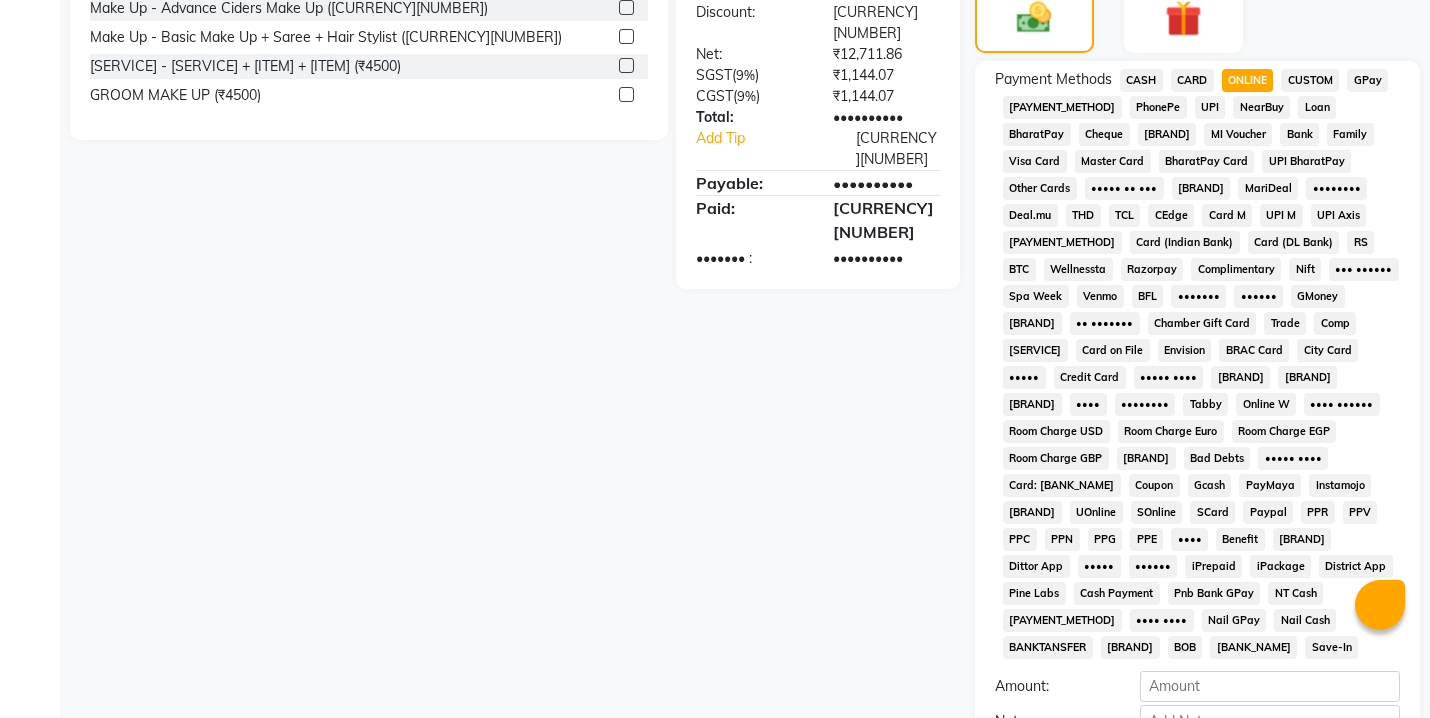 scroll, scrollTop: 738, scrollLeft: 0, axis: vertical 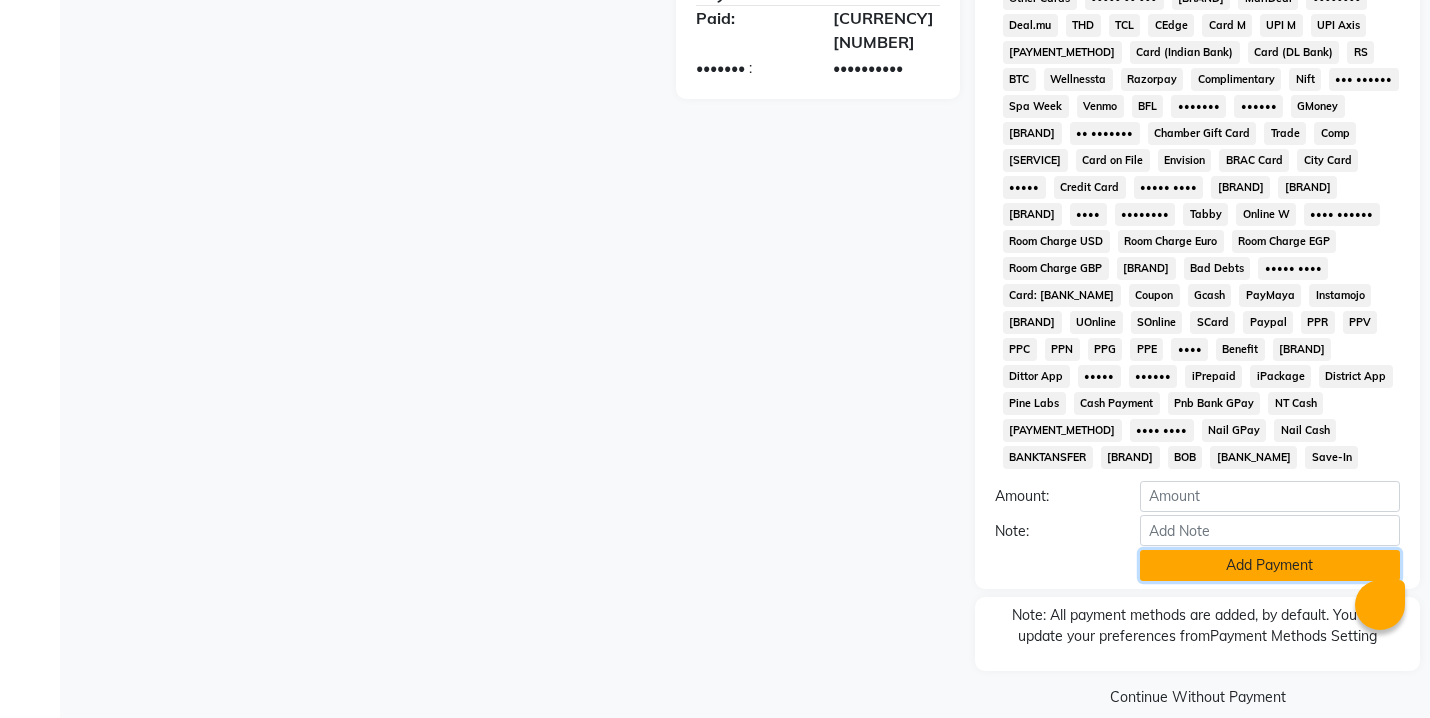 click on "Add Payment" at bounding box center (1270, 565) 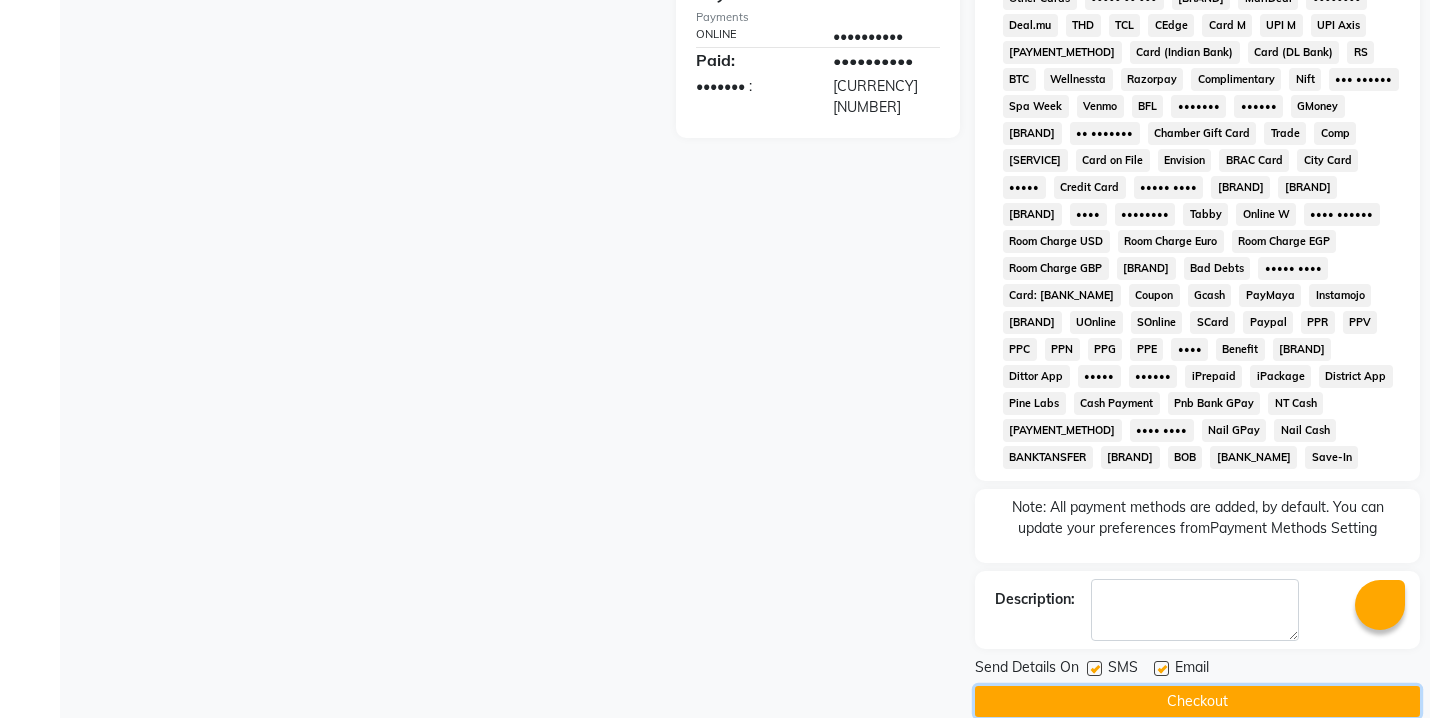 click on "Checkout" at bounding box center [1197, 701] 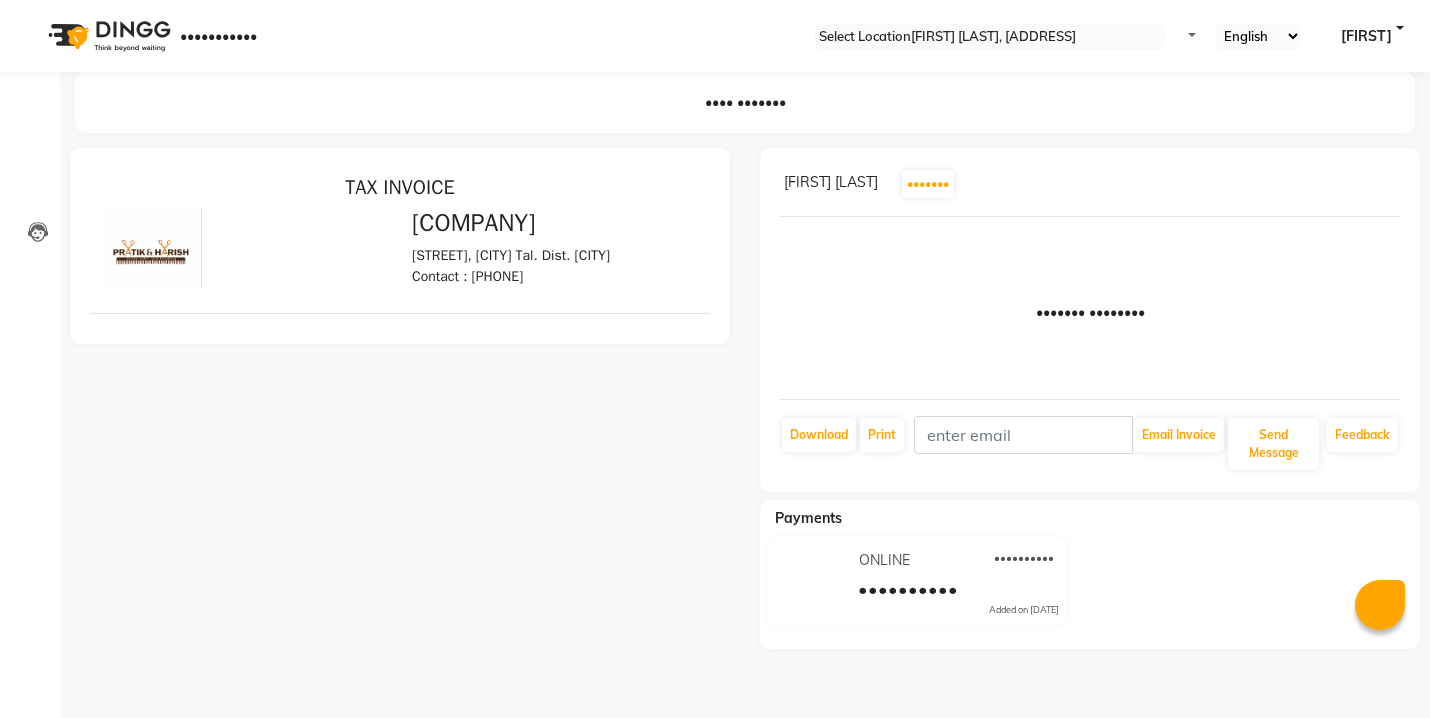 scroll, scrollTop: 0, scrollLeft: 0, axis: both 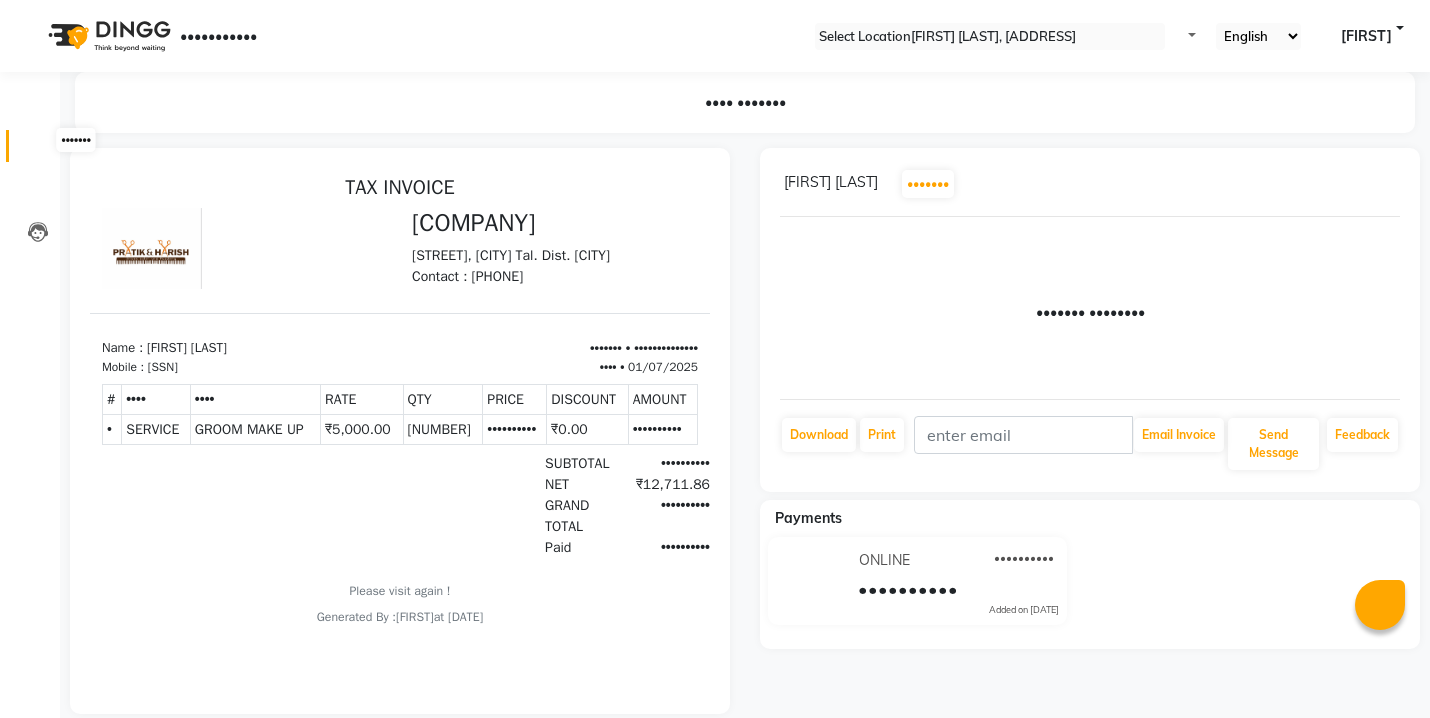 click at bounding box center (38, 151) 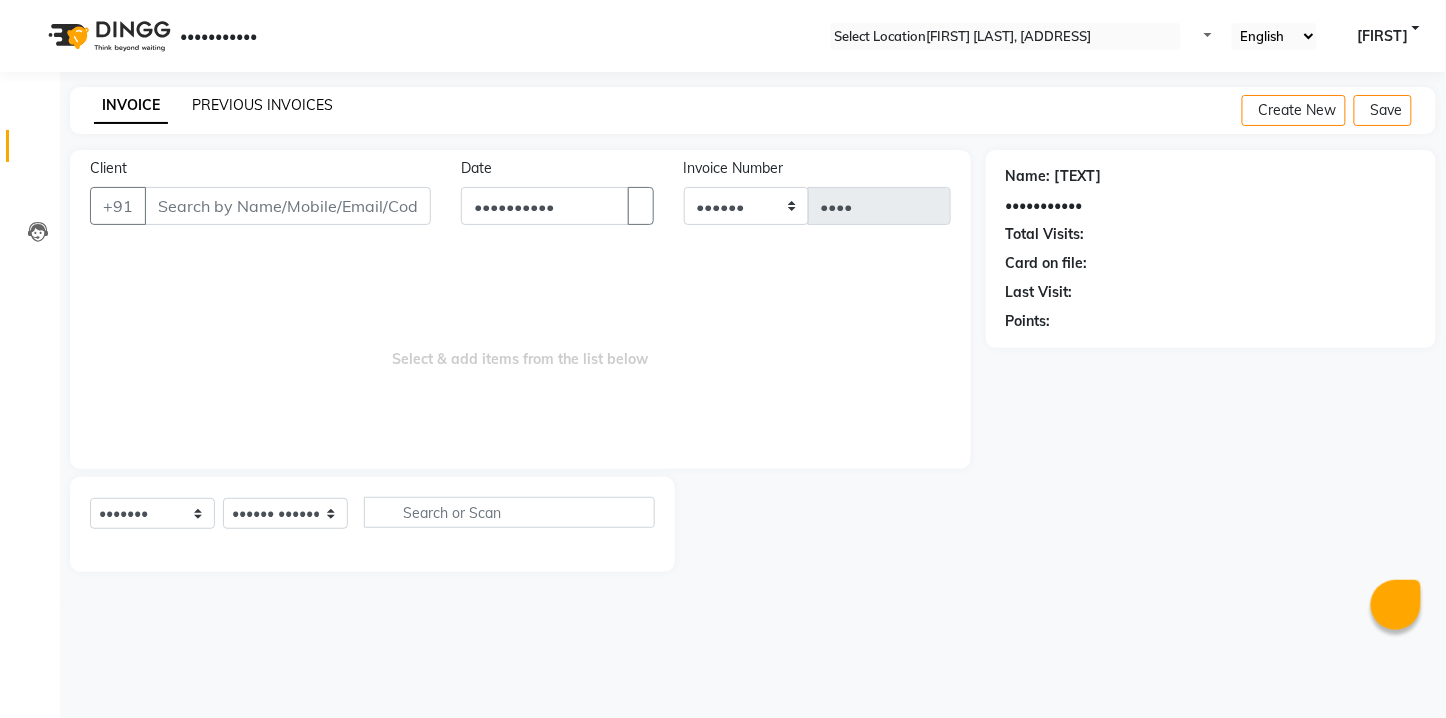 click on "PREVIOUS INVOICES" at bounding box center (262, 105) 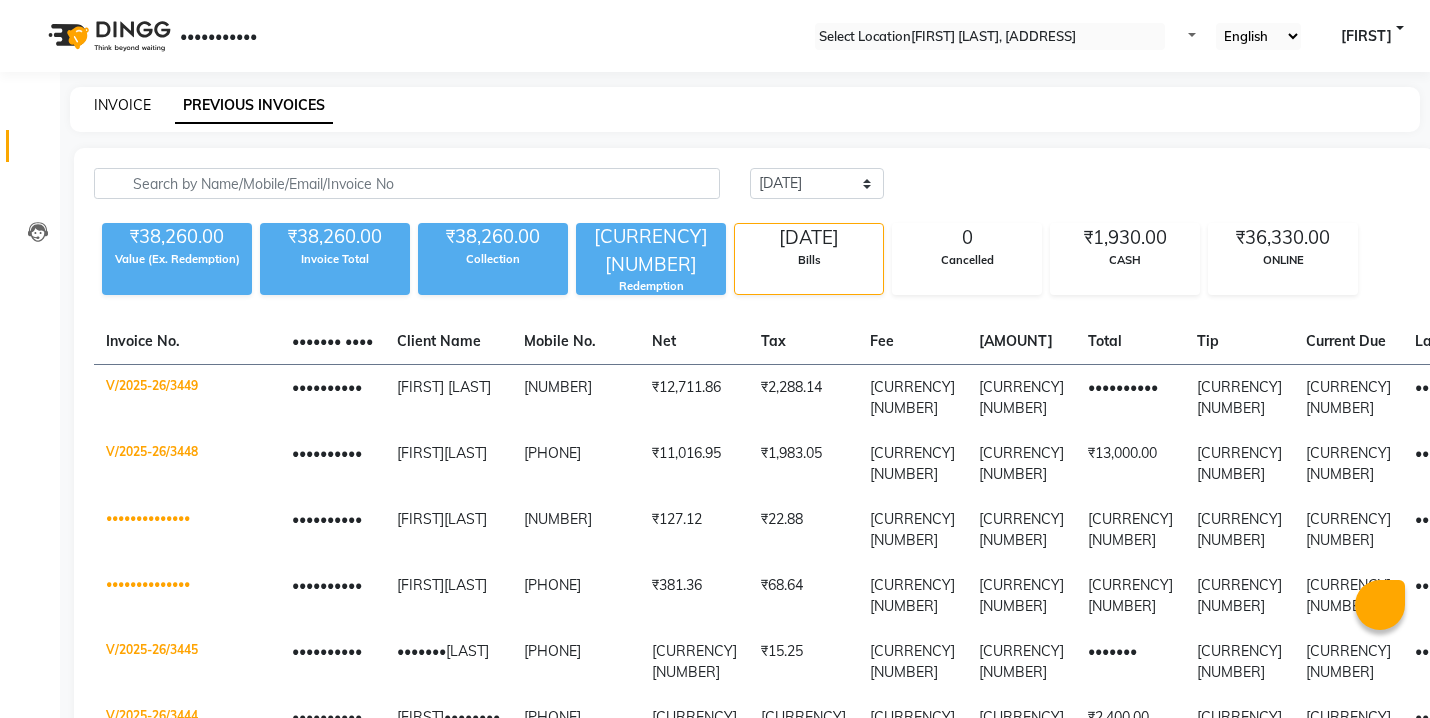 click on "INVOICE" at bounding box center (122, 105) 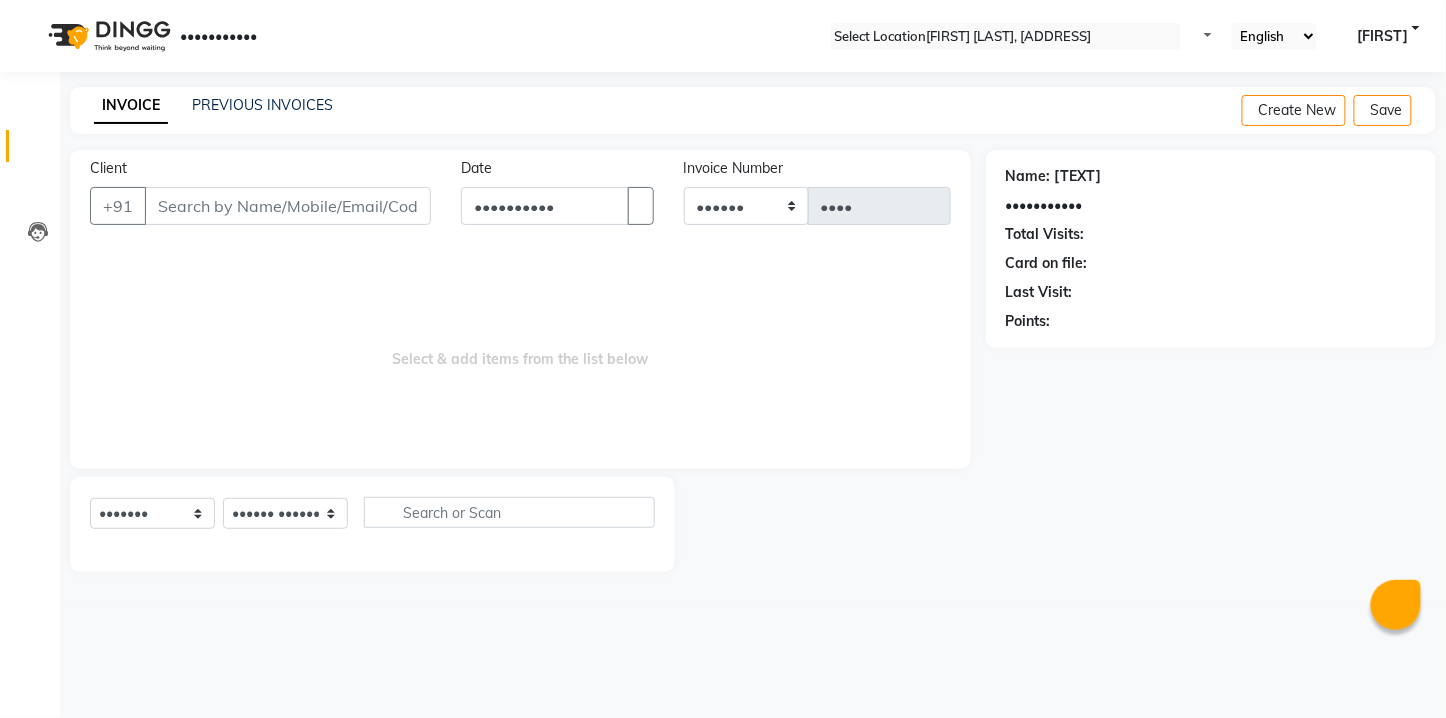 click on "Client" at bounding box center [288, 206] 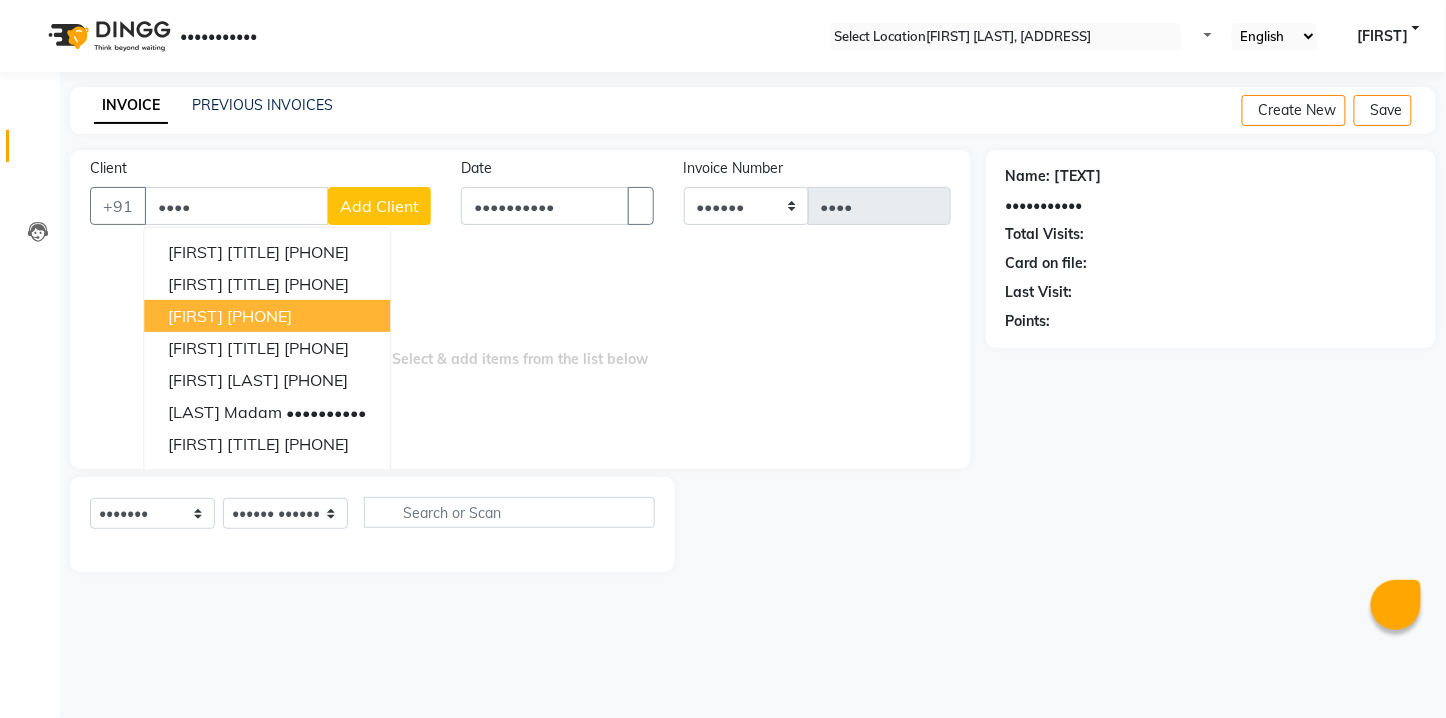 click on "[PHONE]" at bounding box center (259, 316) 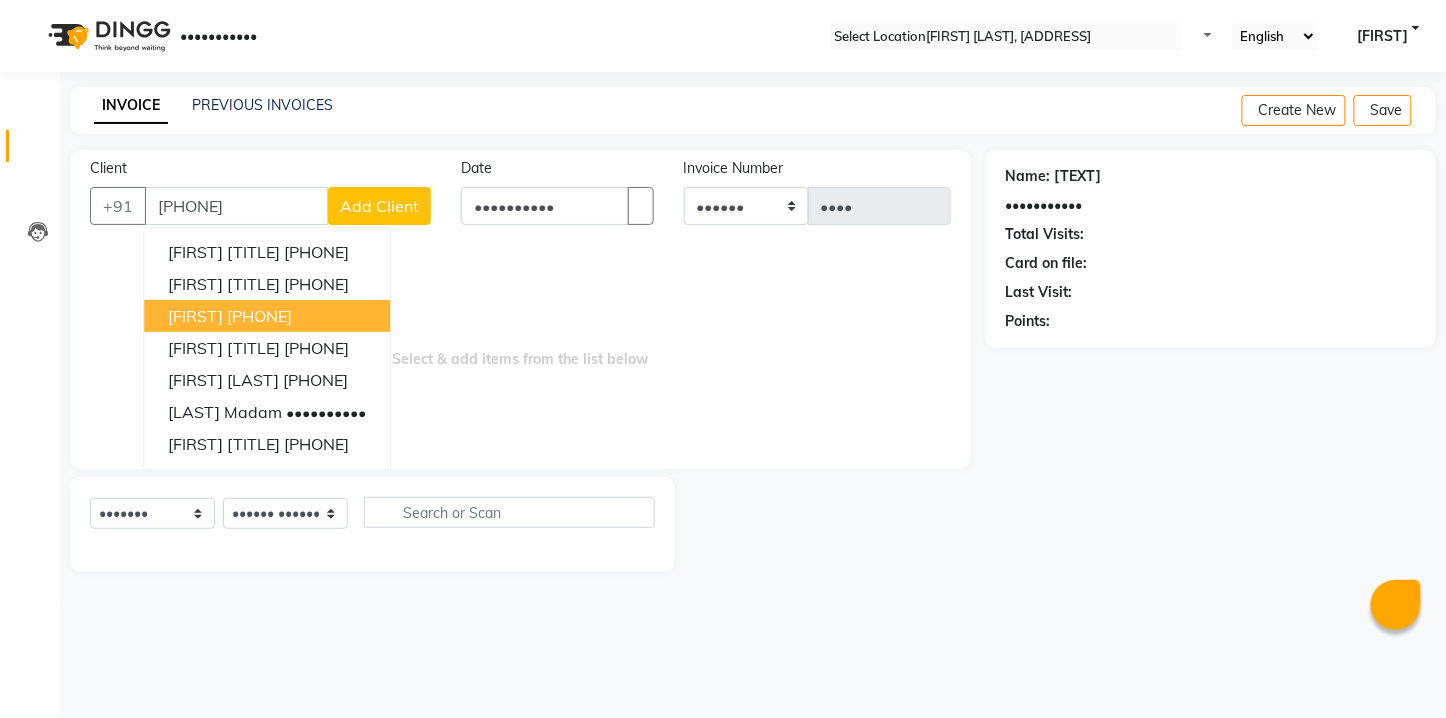 type on "[PHONE]" 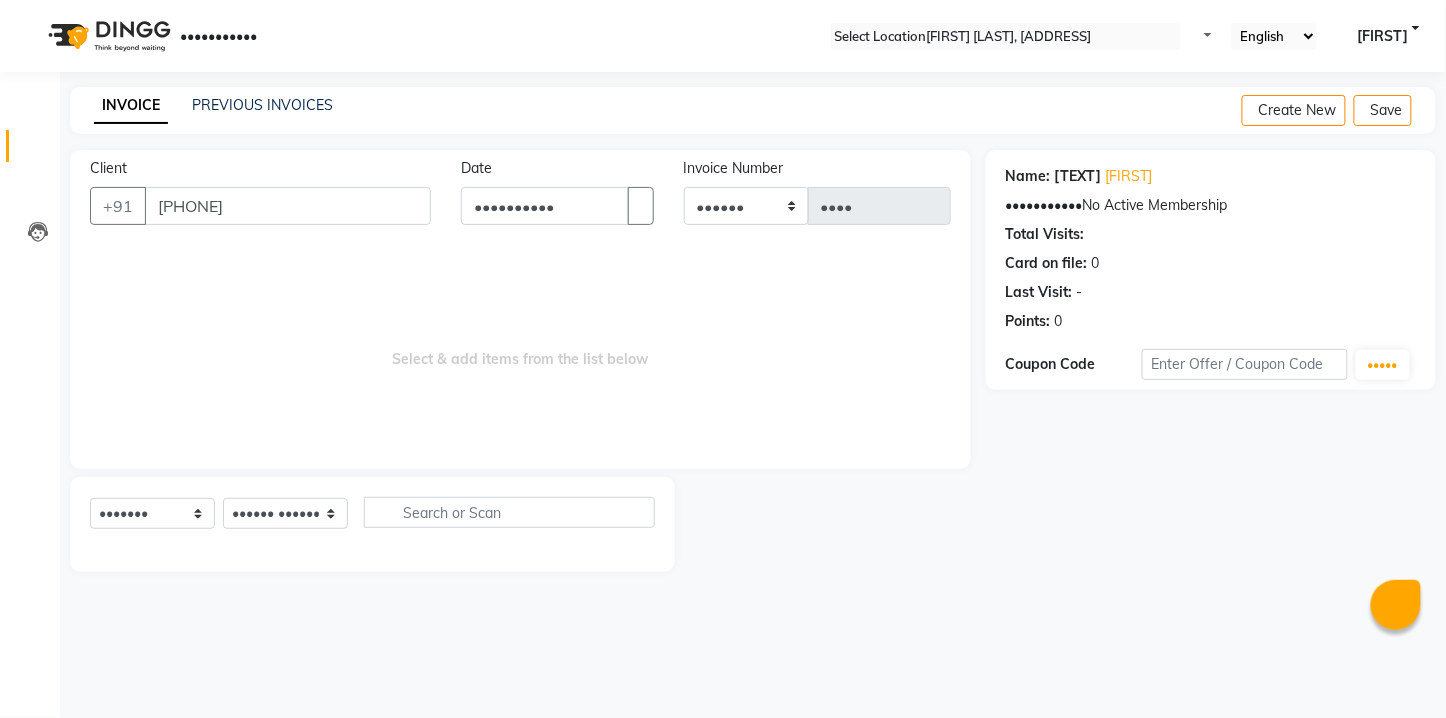click on "Select  Service  Product  Membership  Package Voucher Prepaid Gift Card  Select Stylist AASHU HARISH HARSHADA GANORE Kishor Tongare Manisha NEHA PH SALON PRATIK SACHIN  SAIF shahensha VEDANT YASH" at bounding box center [372, 524] 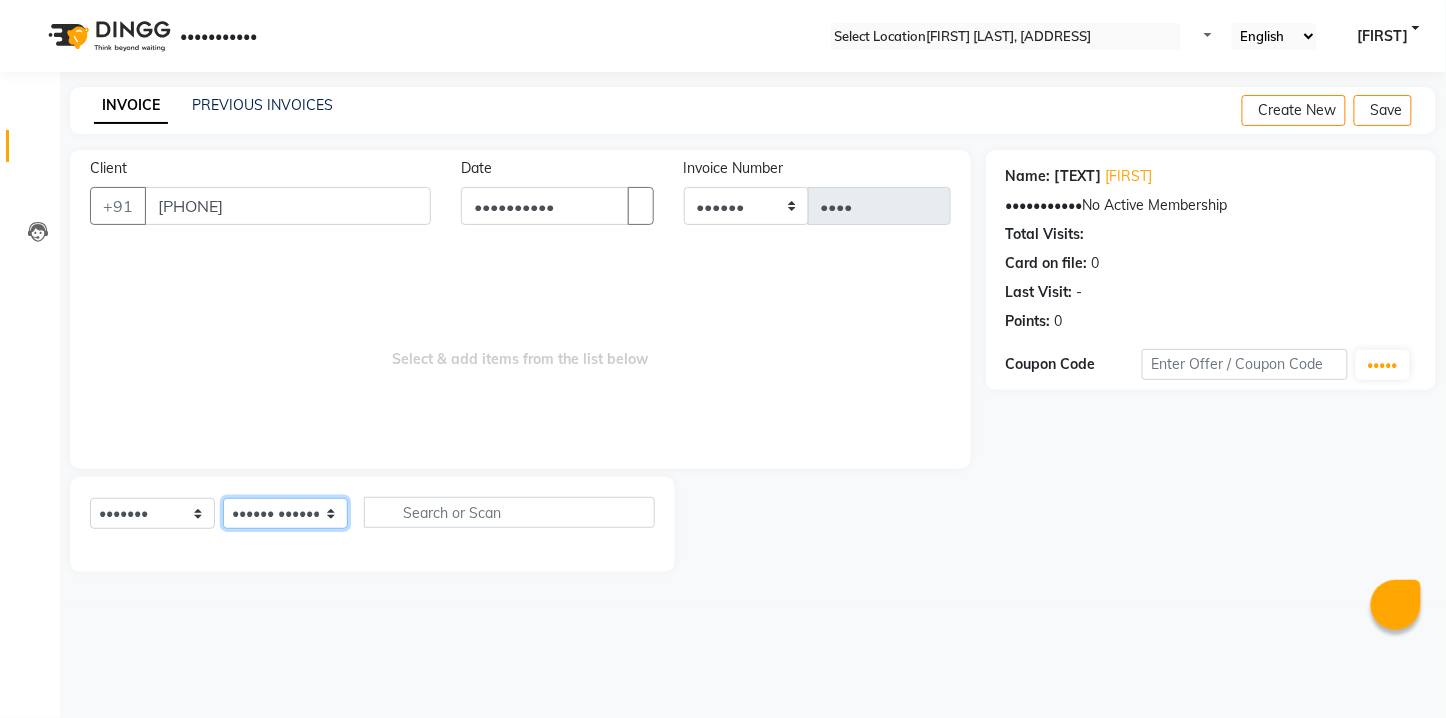 click on "Select Stylist [FIRST] [FIRST] [FIRST] [FIRST] [FIRST] [FIRST] [FIRST] [FIRST] [FIRST] [FIRST] [FIRST]" at bounding box center (285, 513) 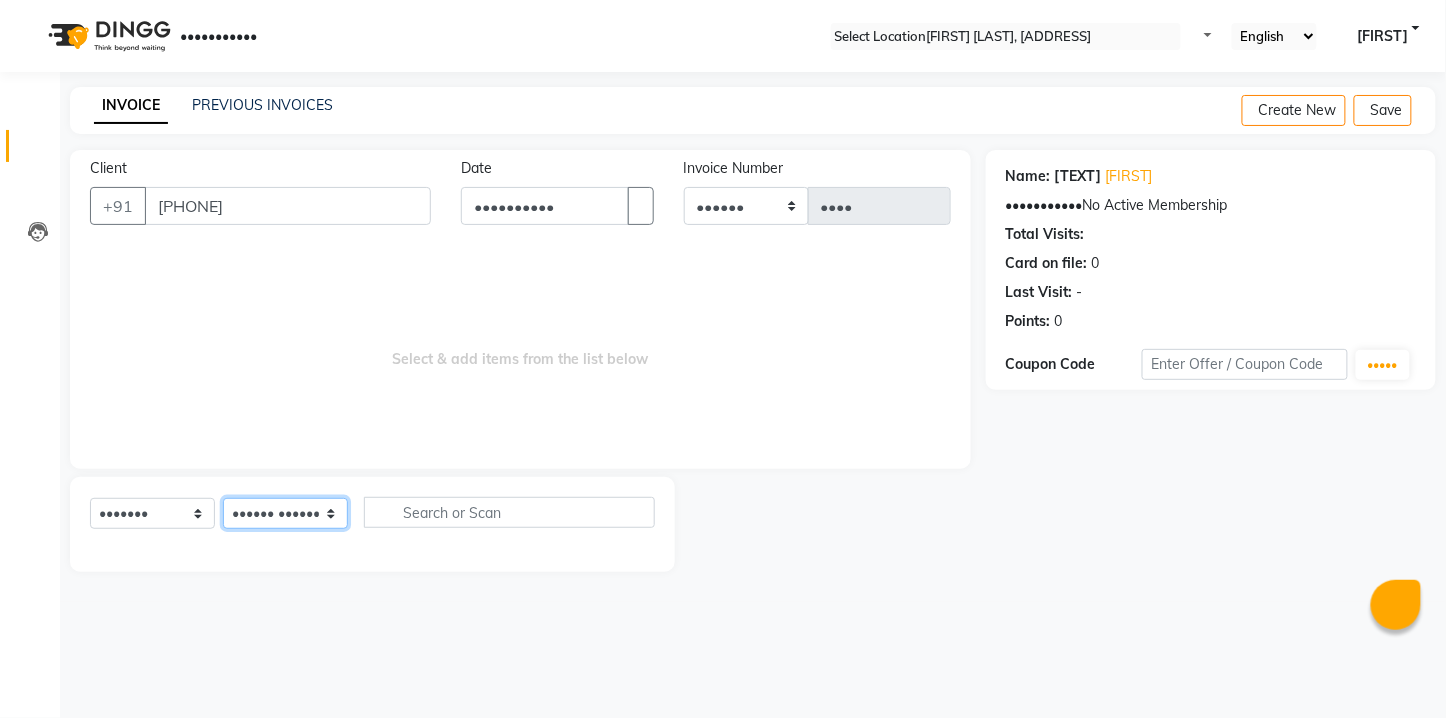 click on "Select Stylist [FIRST] [FIRST] [FIRST] [FIRST] [FIRST] [FIRST] [FIRST] [FIRST] [FIRST] [FIRST] [FIRST]" at bounding box center [285, 513] 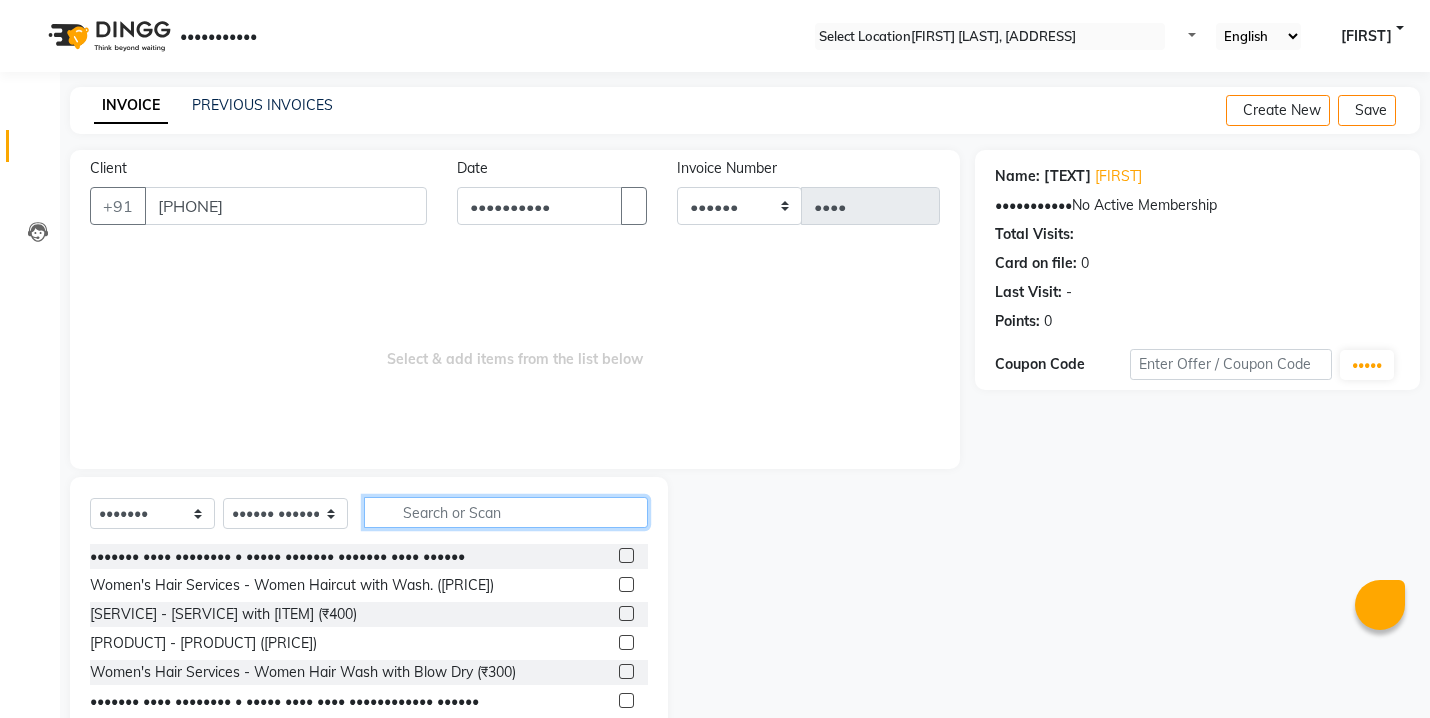 click at bounding box center (506, 512) 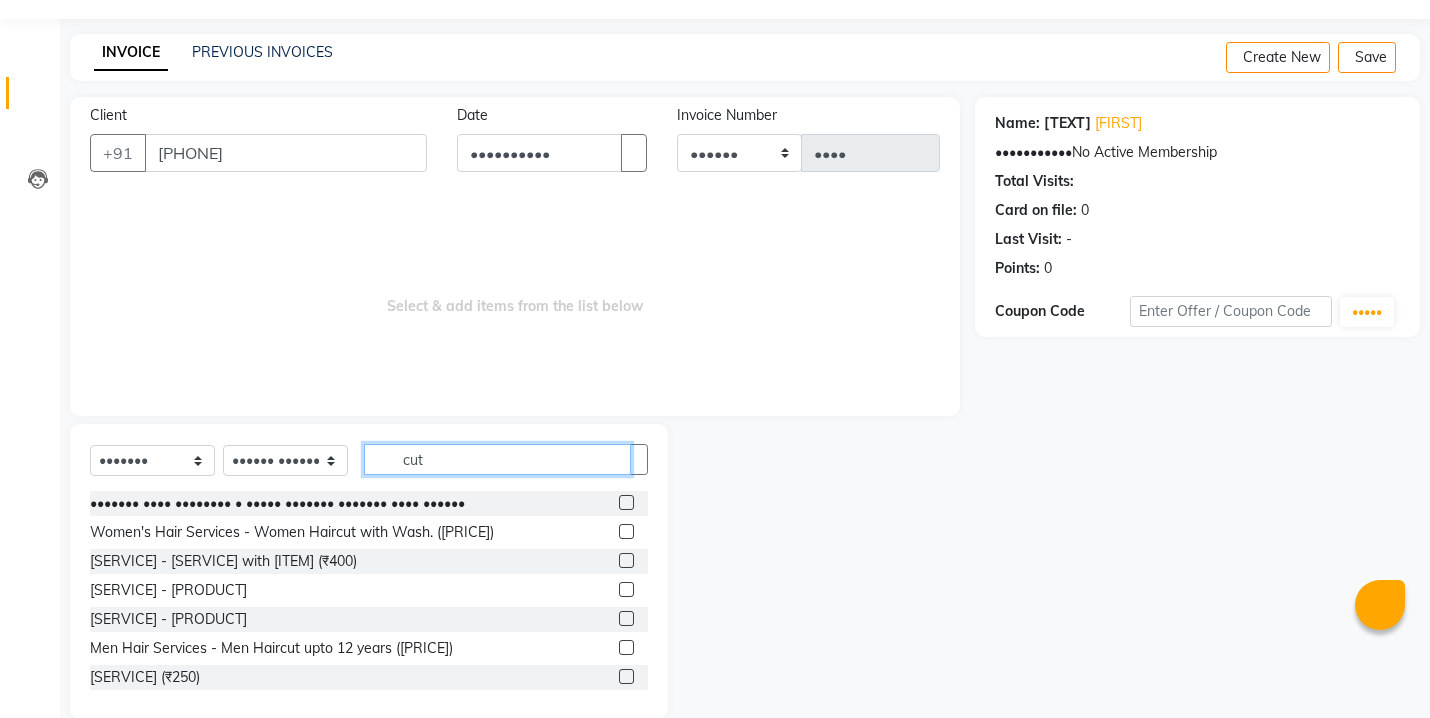 scroll, scrollTop: 82, scrollLeft: 0, axis: vertical 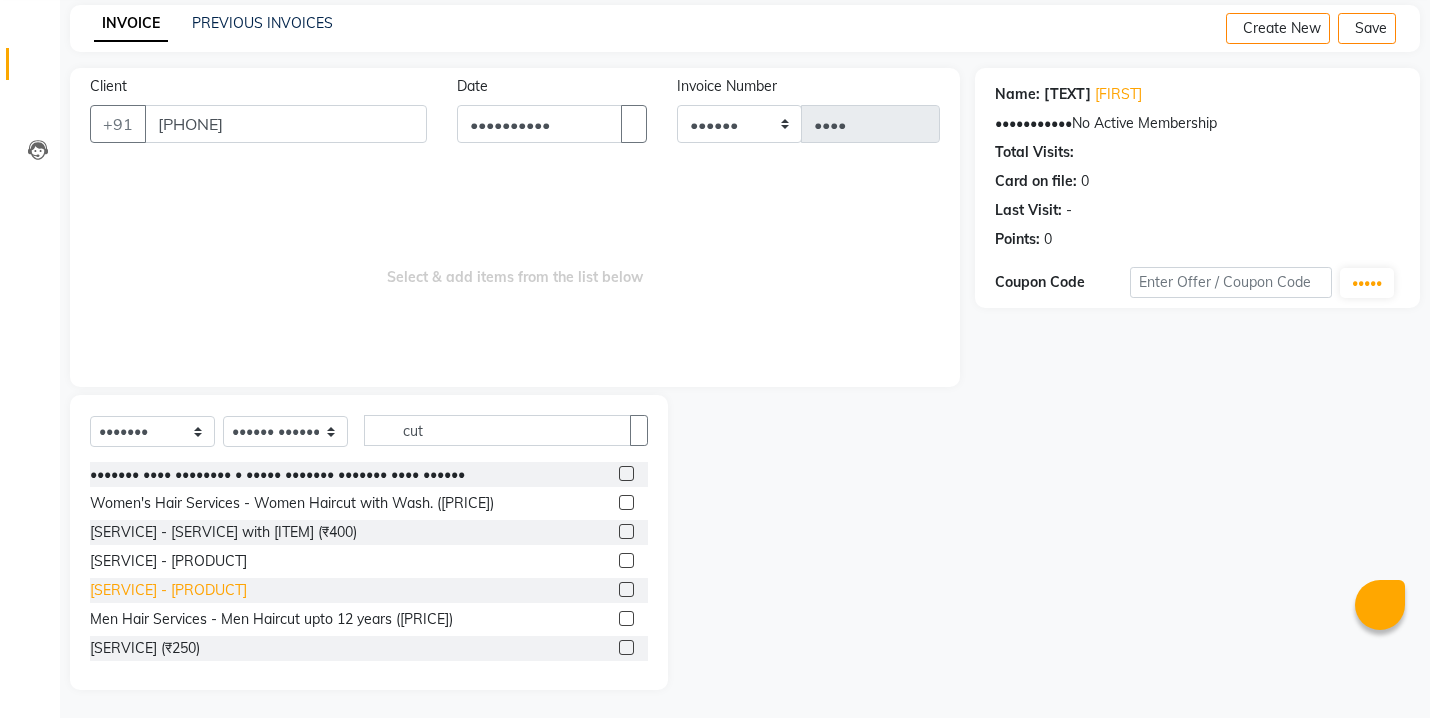 click on "[SERVICE] - [PRODUCT]" at bounding box center (277, 474) 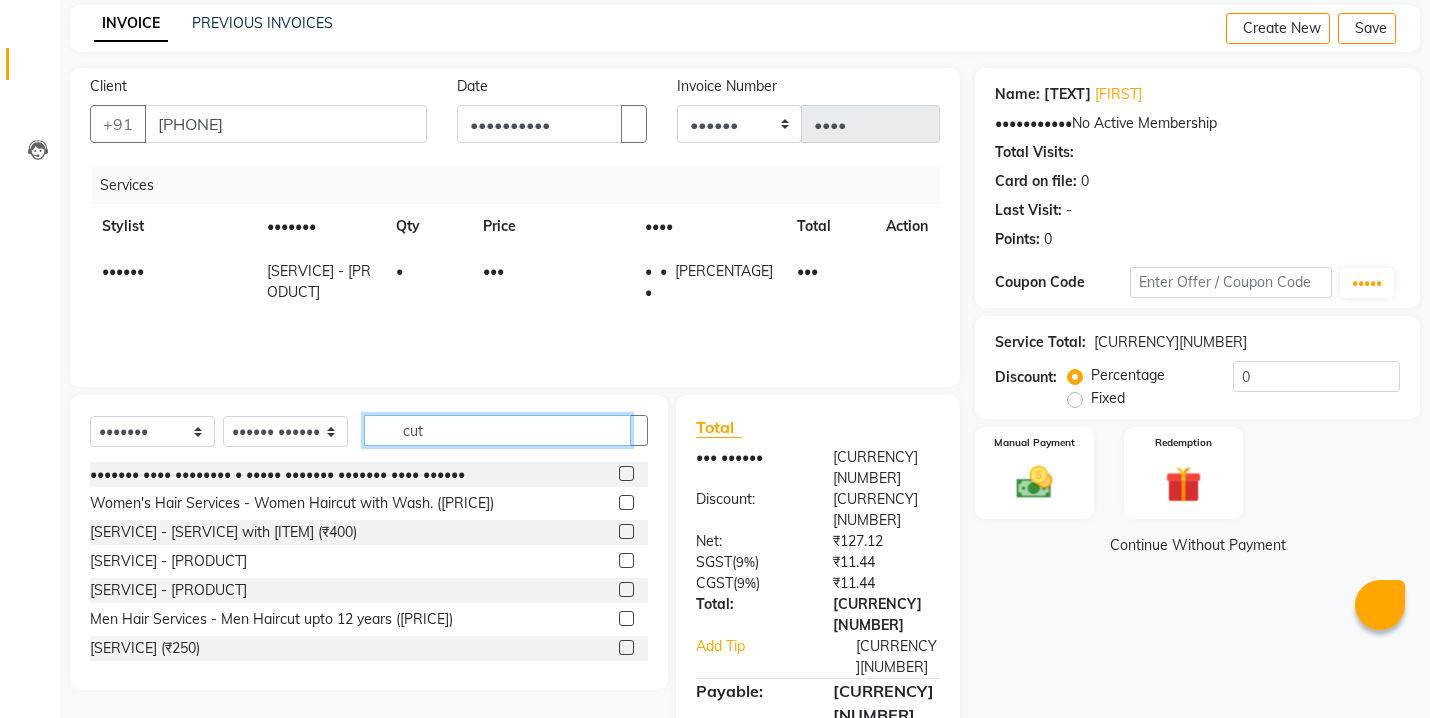 click on "cut" at bounding box center [497, 430] 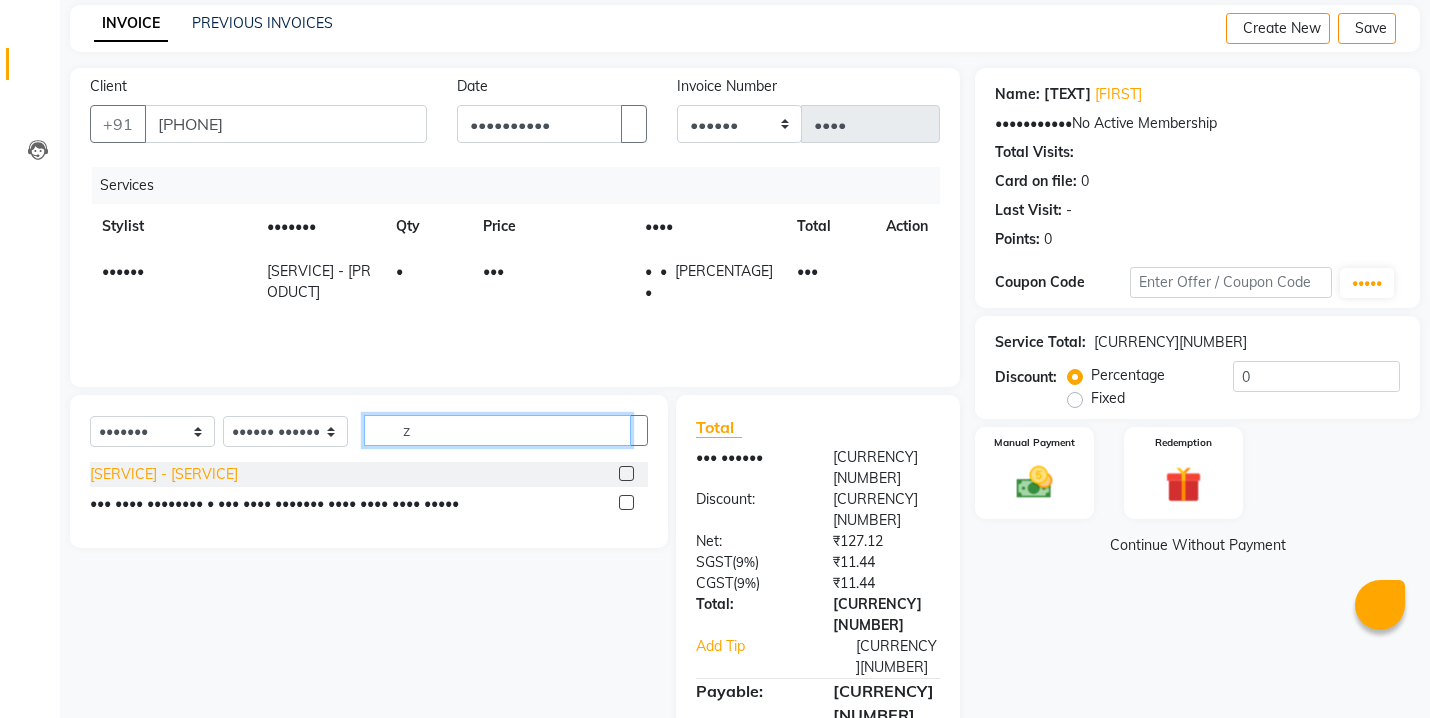 type on "z" 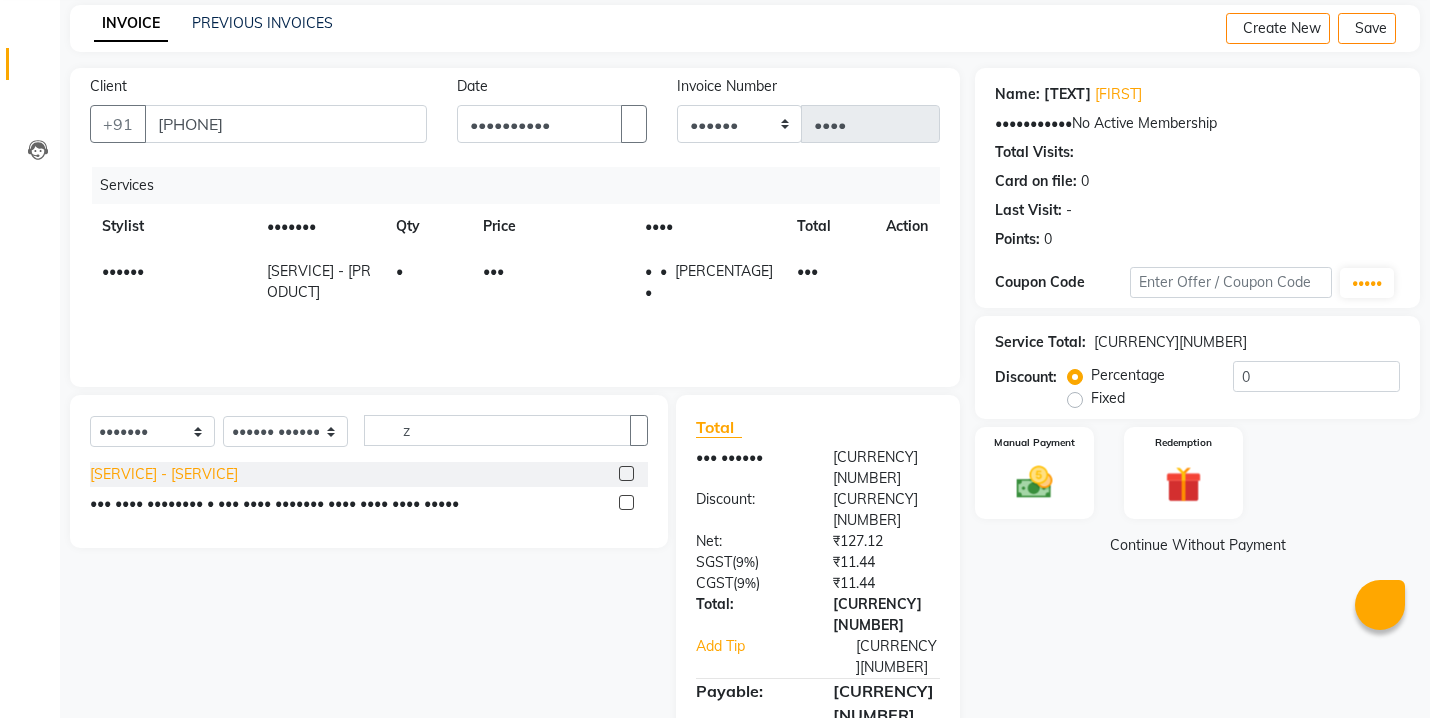 click on "[SERVICE] - [SERVICE]" at bounding box center [164, 474] 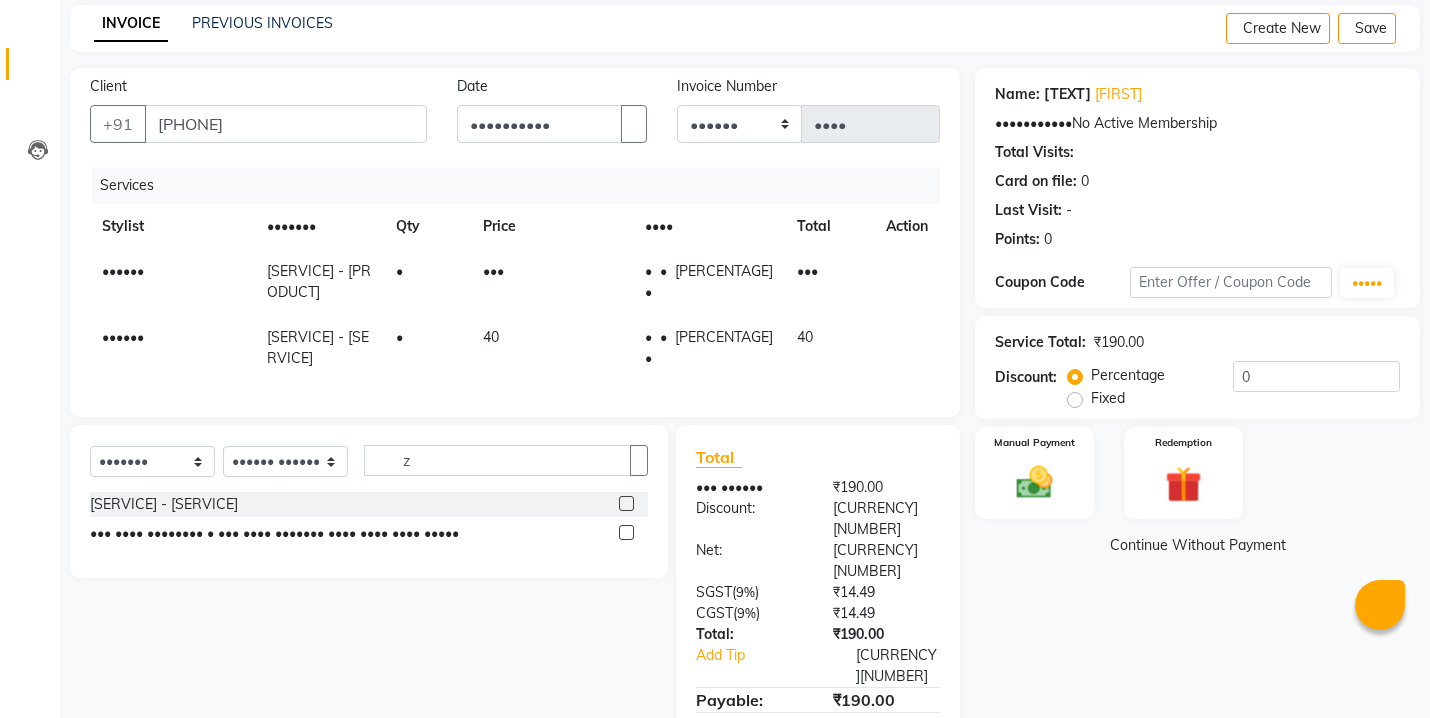 click on "40" at bounding box center [552, 282] 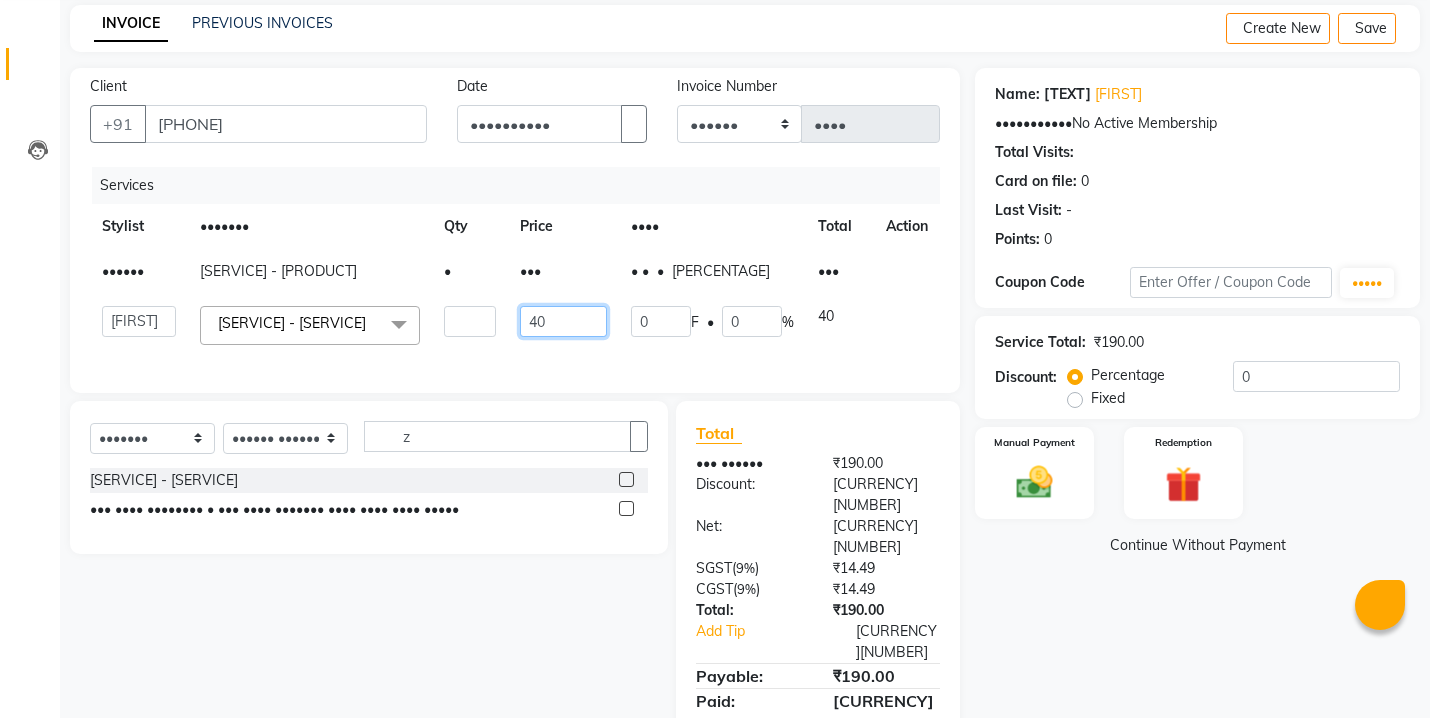 click on "40" at bounding box center (470, 321) 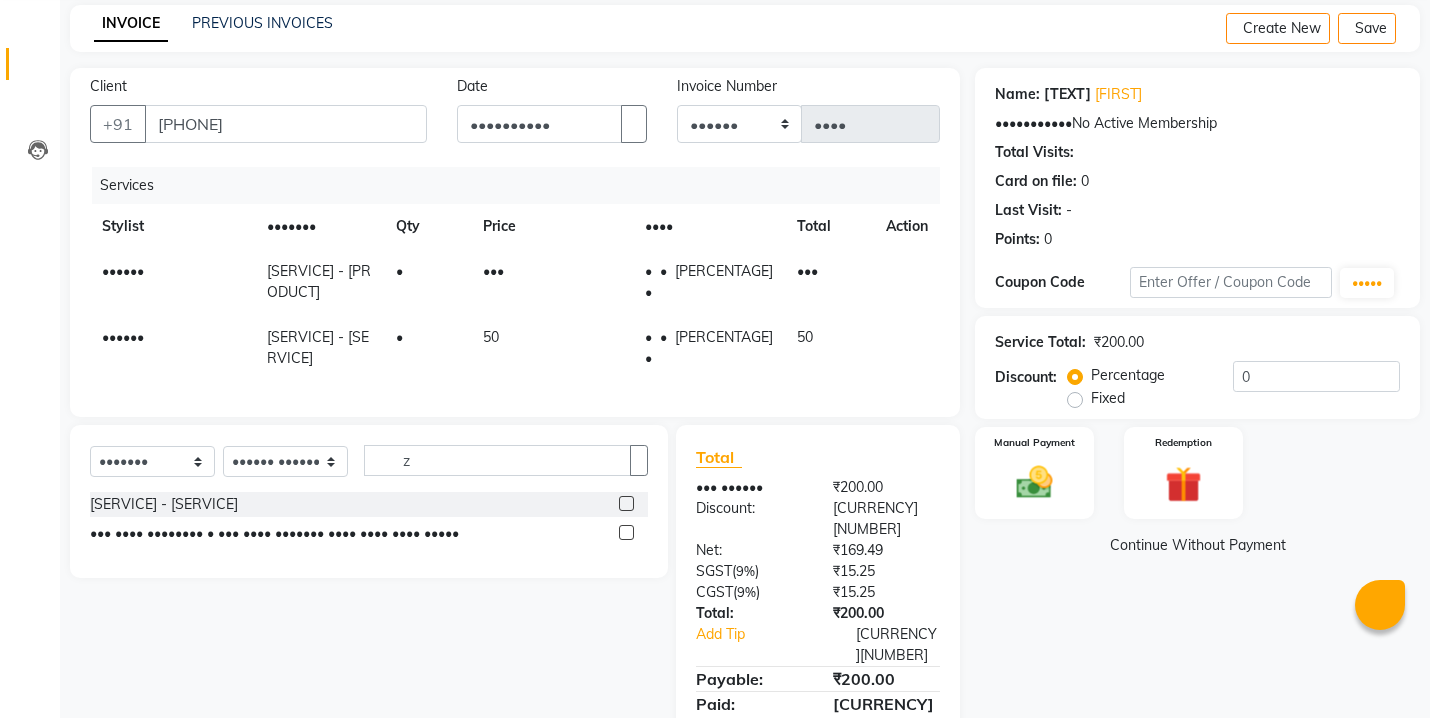 click on "50" at bounding box center [552, 282] 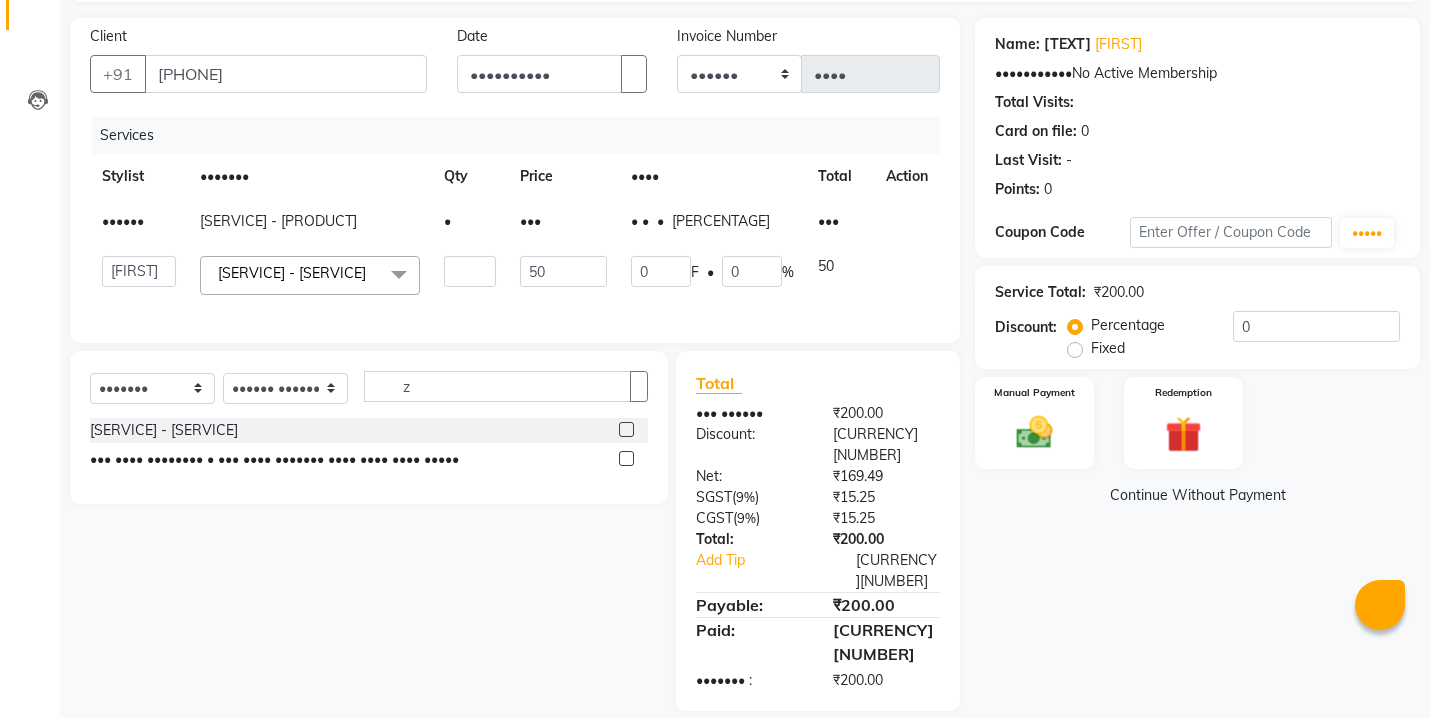 scroll, scrollTop: 146, scrollLeft: 0, axis: vertical 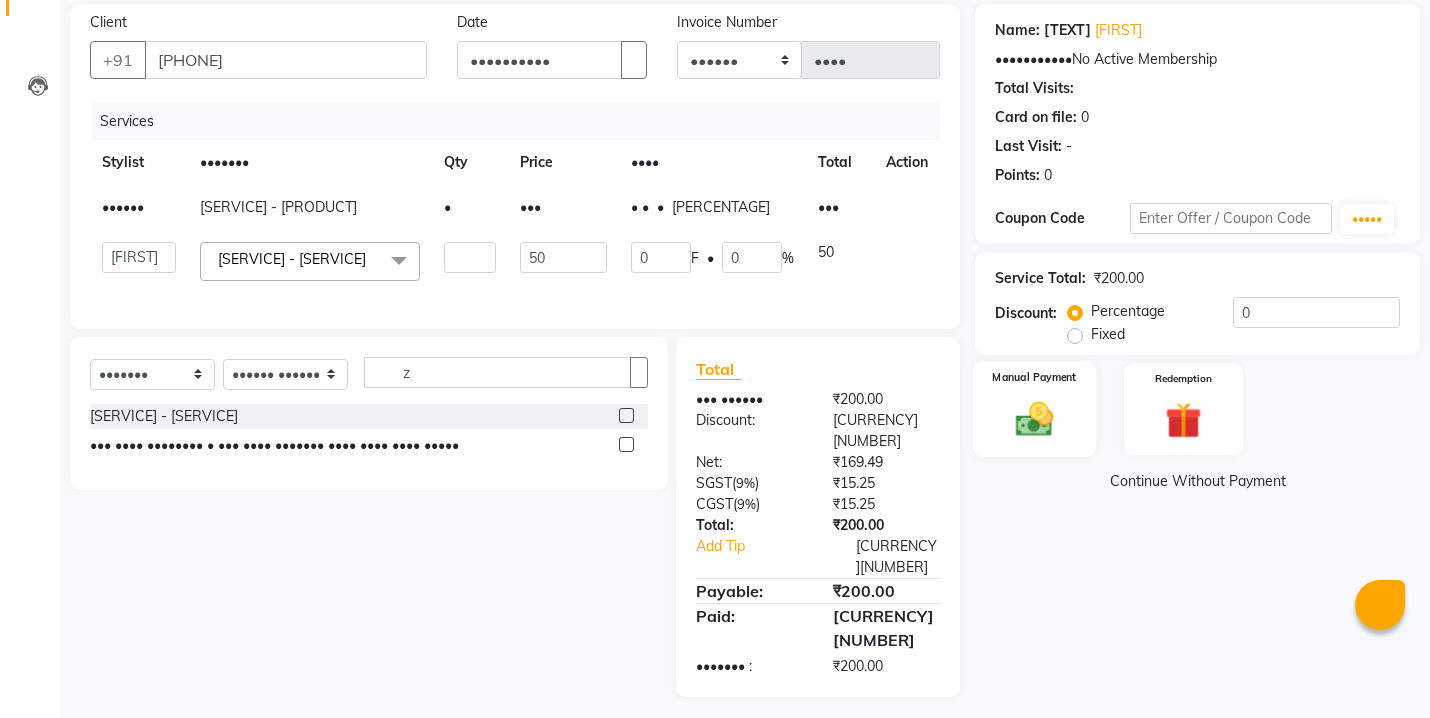 click at bounding box center (1034, 419) 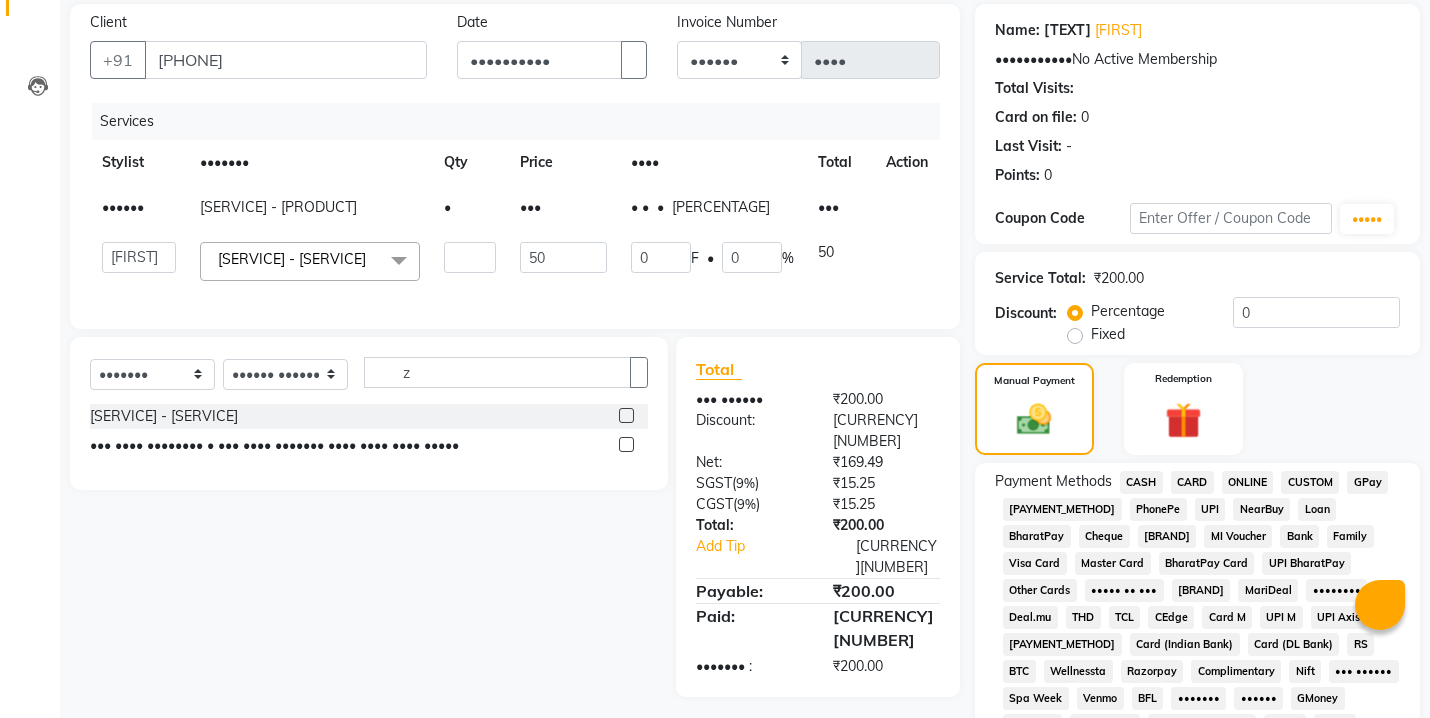 click on "CASH" at bounding box center [1141, 482] 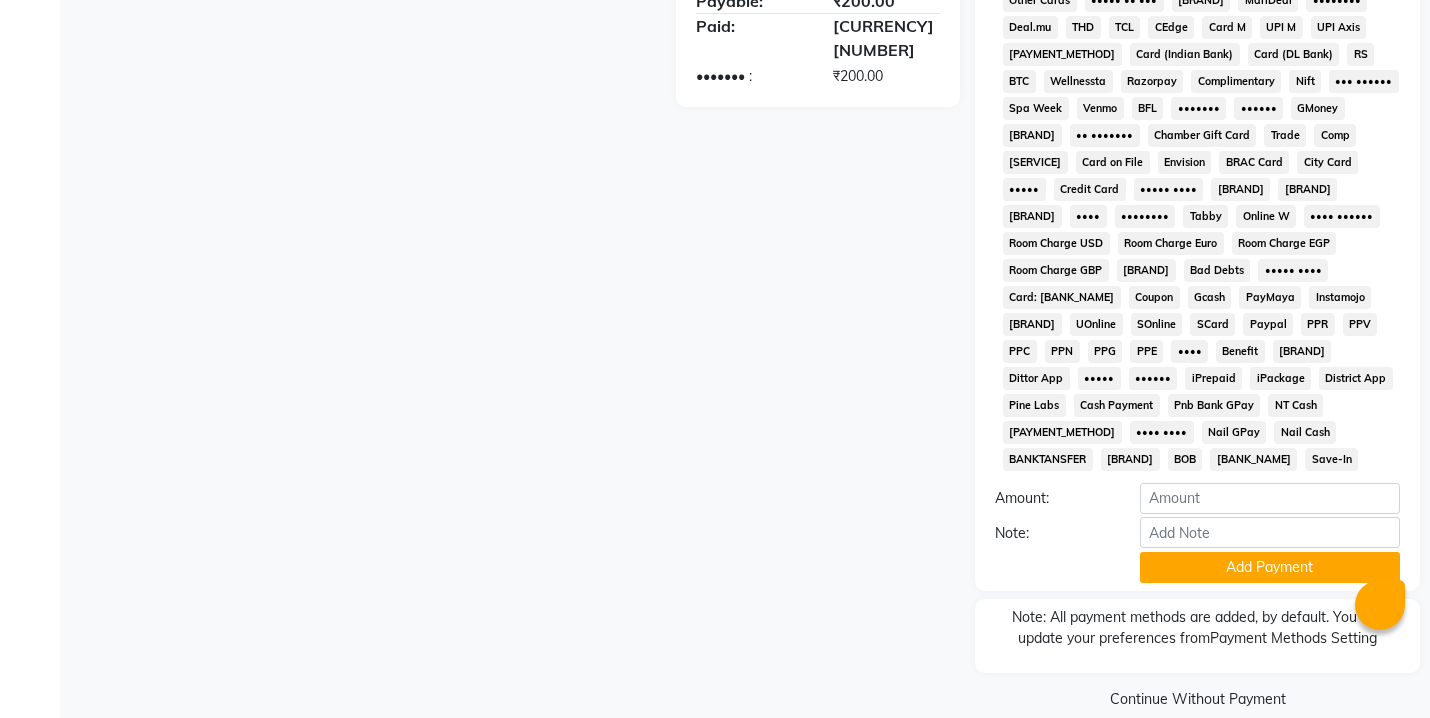 scroll, scrollTop: 738, scrollLeft: 0, axis: vertical 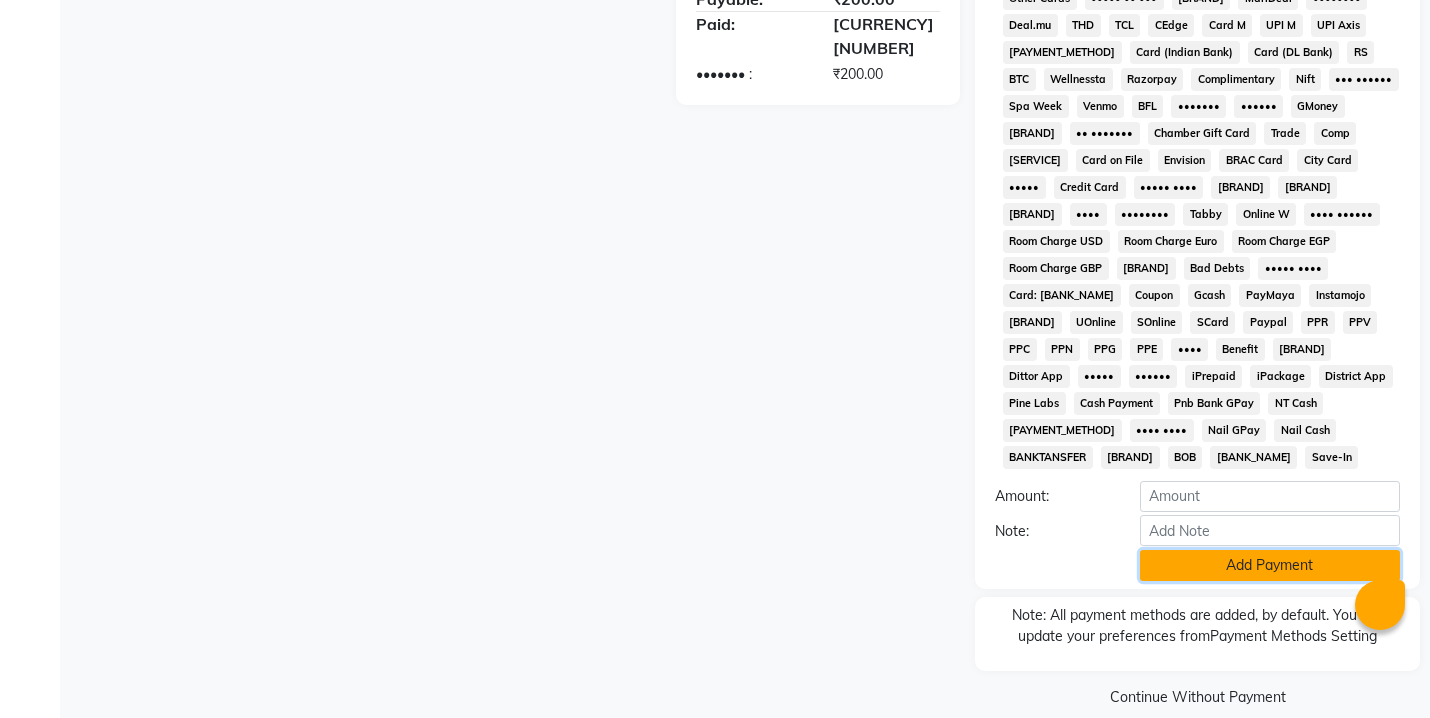 click on "Add Payment" at bounding box center [1270, 565] 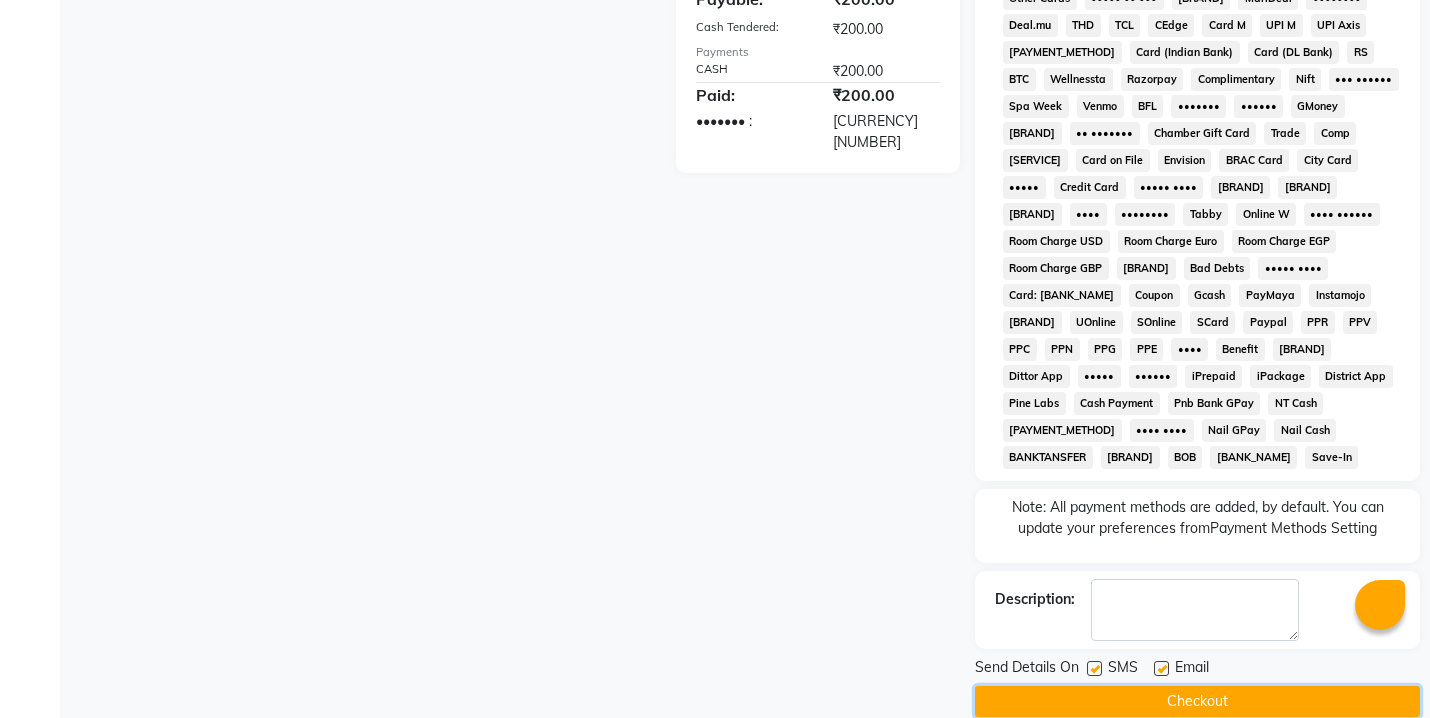 click on "Checkout" at bounding box center [1197, 701] 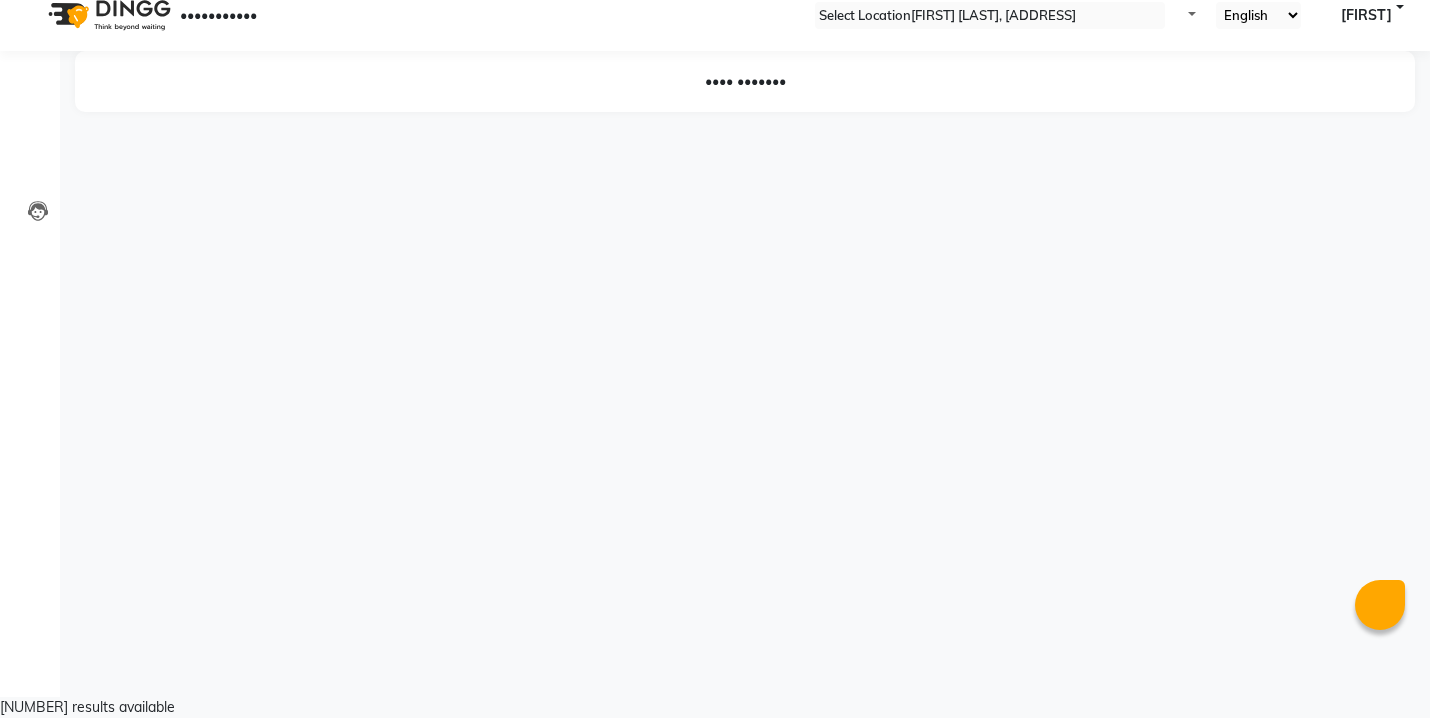 scroll, scrollTop: 0, scrollLeft: 0, axis: both 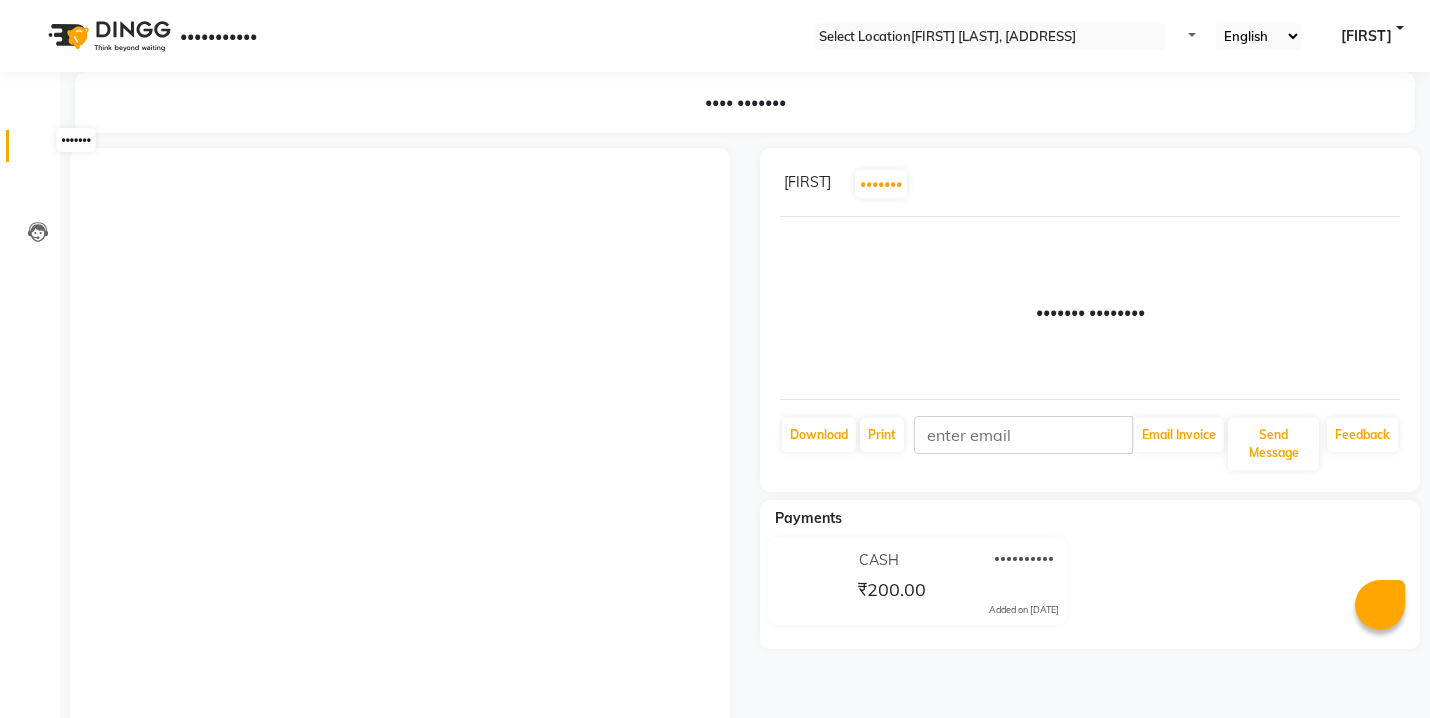 click at bounding box center [37, 151] 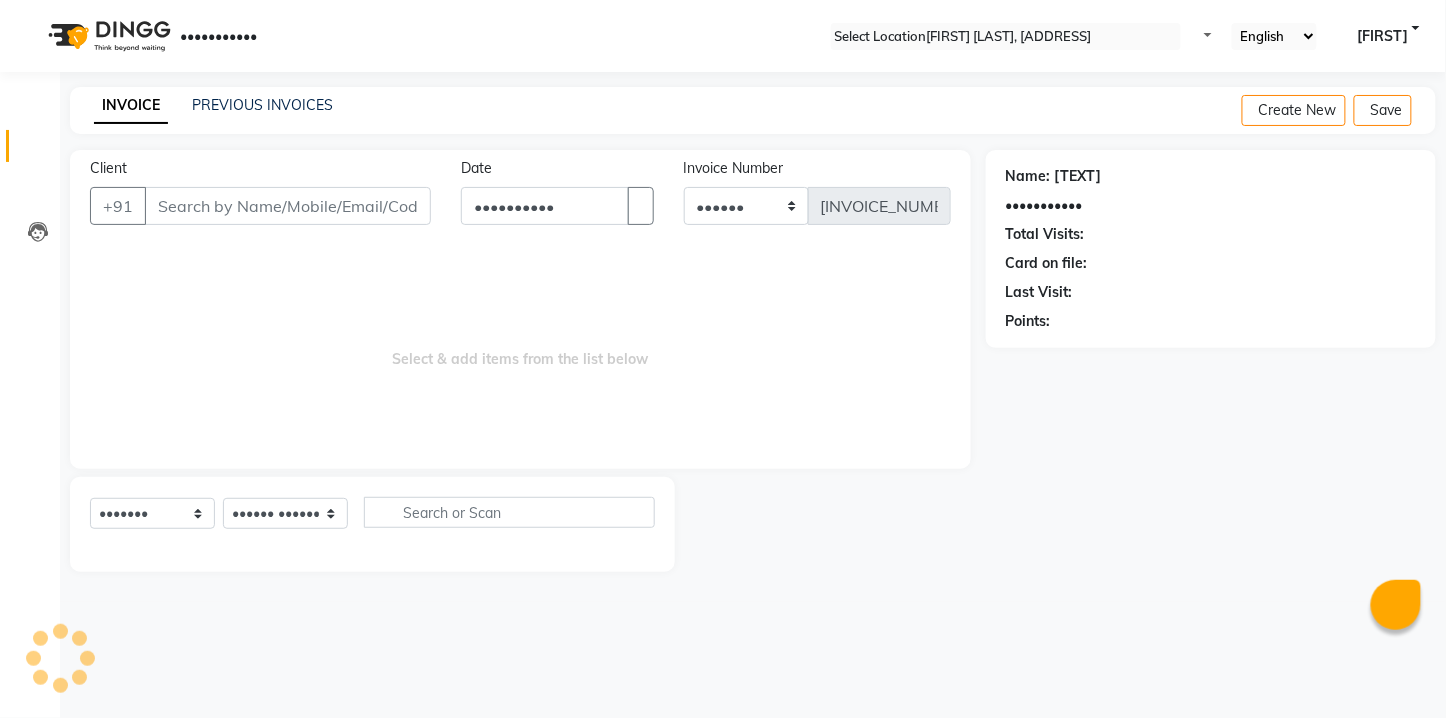 click on "Client" at bounding box center (288, 206) 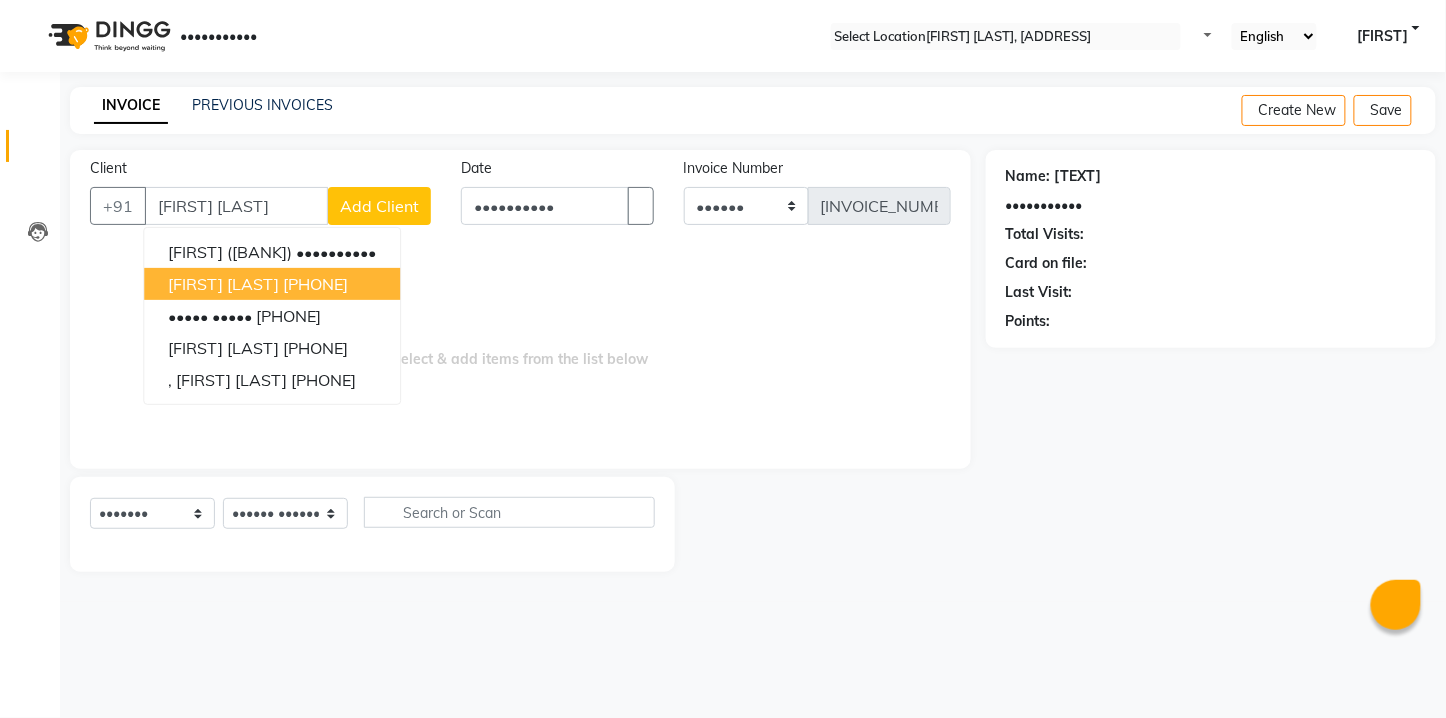 click on "[PHONE]" at bounding box center (315, 284) 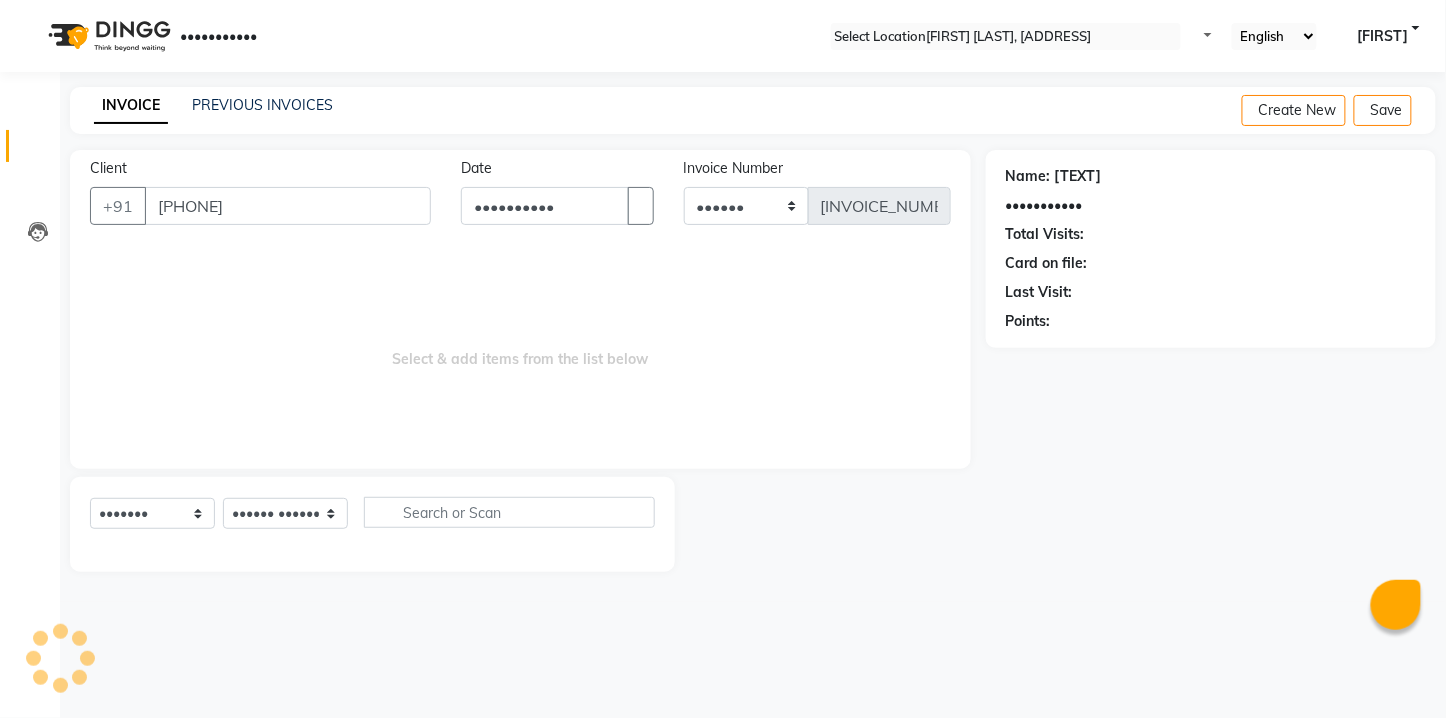 type on "[PHONE]" 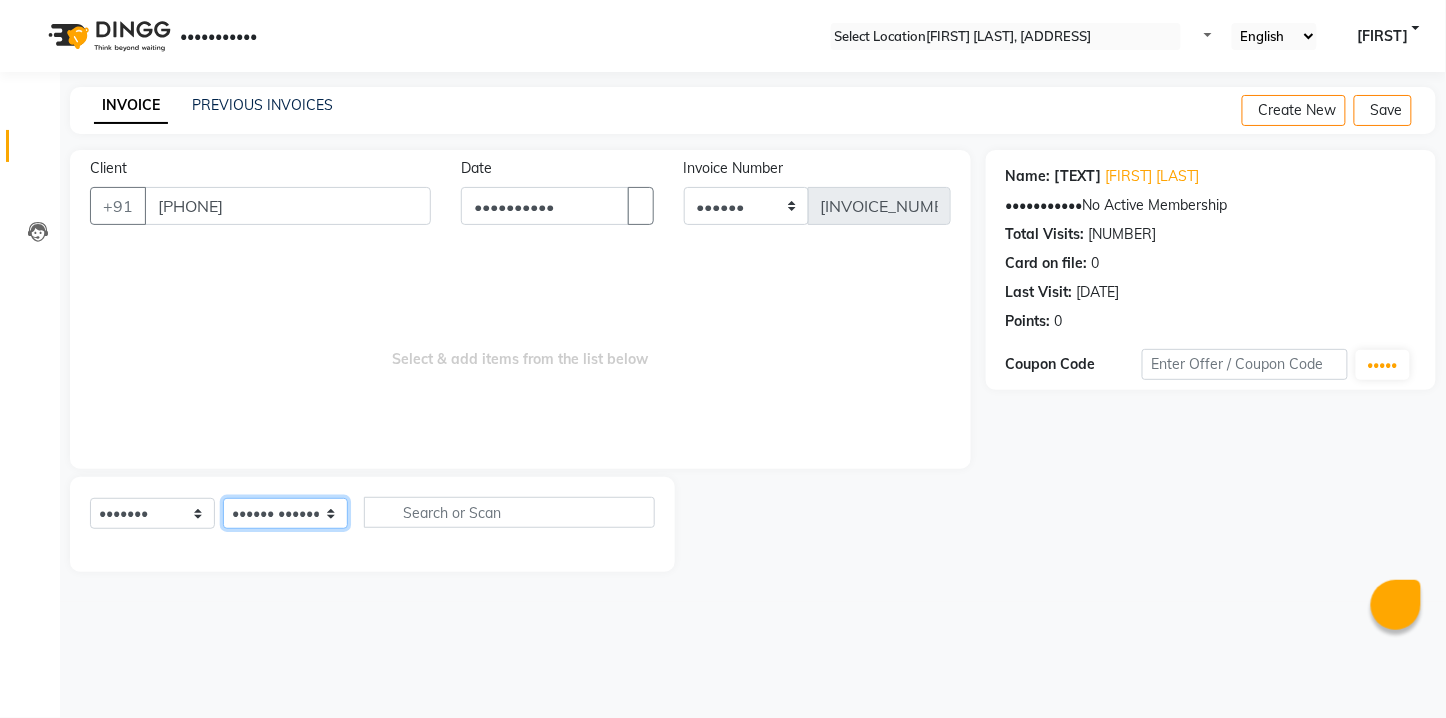 click on "Select Stylist [FIRST] [FIRST] [FIRST] [FIRST] [FIRST] [FIRST] [FIRST] [FIRST] [FIRST] [FIRST] [FIRST]" at bounding box center (285, 513) 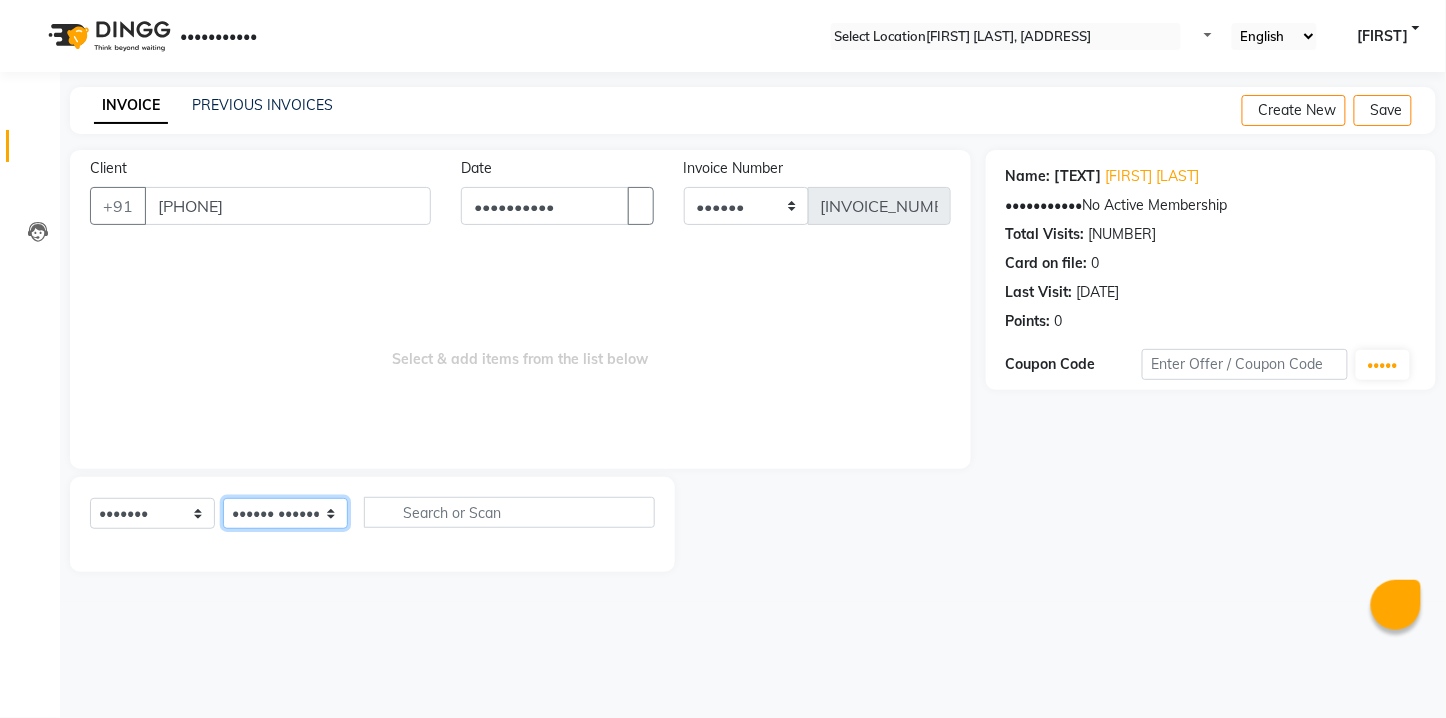 select on "[NUMBER]" 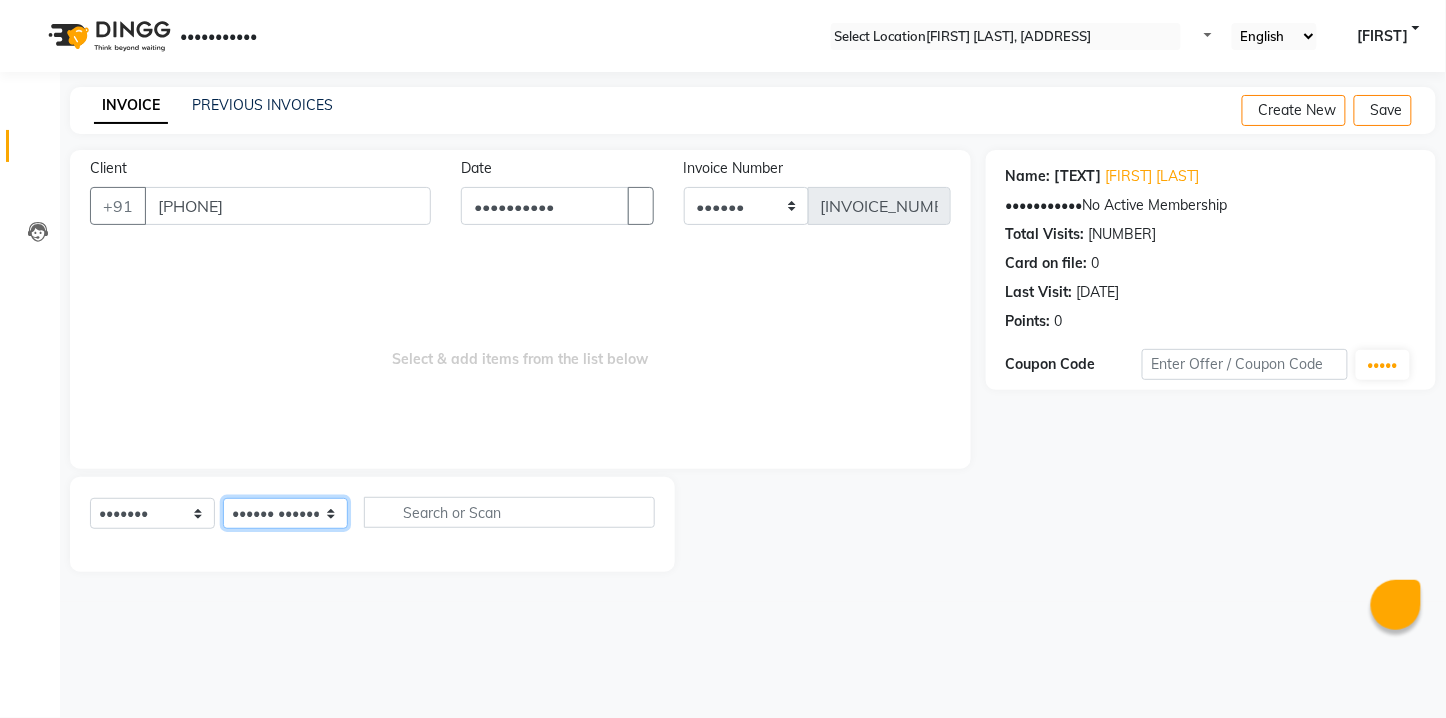 click on "Select Stylist [FIRST] [FIRST] [FIRST] [FIRST] [FIRST] [FIRST] [FIRST] [FIRST] [FIRST] [FIRST] [FIRST]" at bounding box center (285, 513) 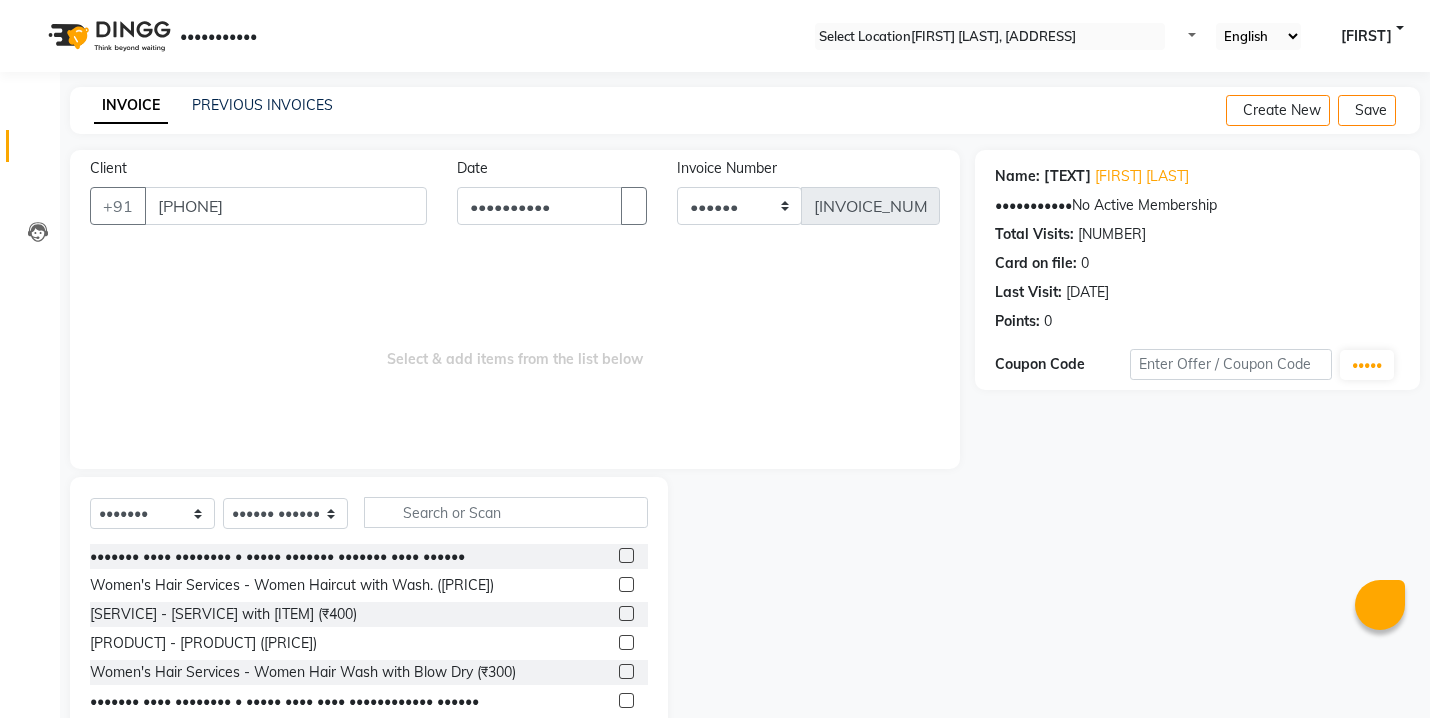 click on "[SERVICE] - [SERVICE] ([PRICE])  [SERVICE] - [SERVICE] ([PRICE])  [SERVICE] - [SERVICE] ([PRICE])  [SERVICE] - [SERVICE] ([PRICE])  [SERVICE] - [SERVICE] ([PRICE])  [SERVICE] - [SERVICE] ([PRICE])  [SERVICE] - [SERVICE] ([PRICE])  [SERVICE] - [SERVICE] ([PRICE])  [SERVICE] ([PRICE])  [SERVICE] ([PRICE])  [SERVICE] ([PRICE])  [SERVICE] ([PRICE])  [SERVICE] - [SERVICE] ([PRICE])  [SERVICE] - [SERVICE] ([PRICE])  [SERVICE] - [SERVICE] ([PRICE])  [SERVICE] - [SERVICE] ([PRICE])" at bounding box center (369, 624) 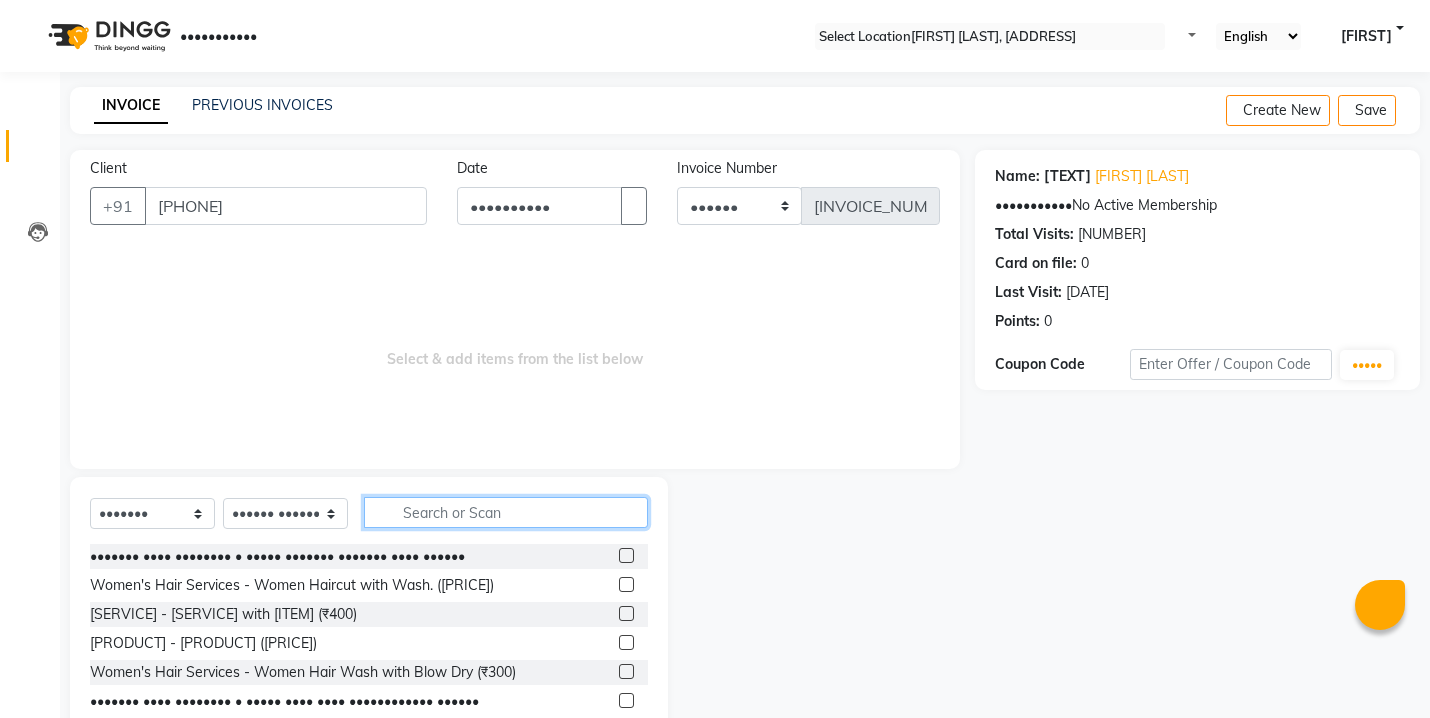 click at bounding box center [506, 512] 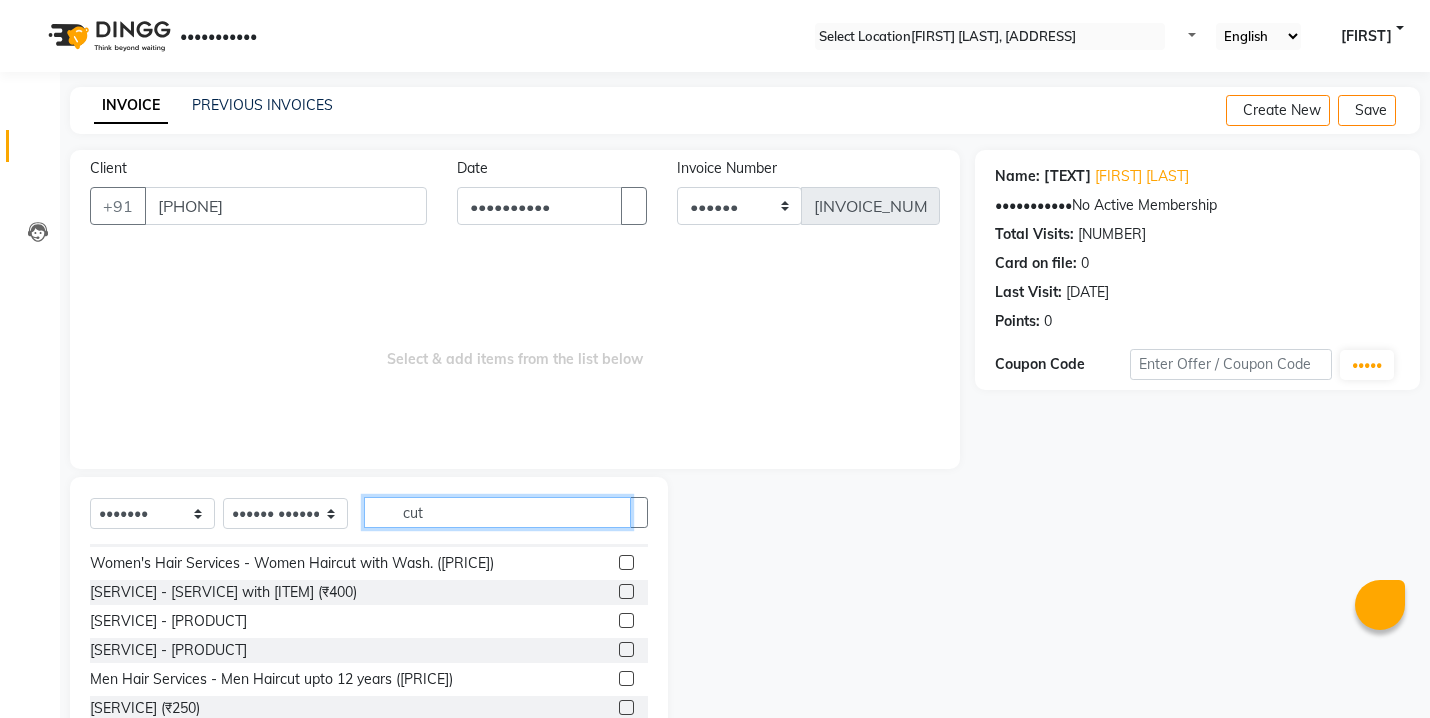 scroll, scrollTop: 61, scrollLeft: 0, axis: vertical 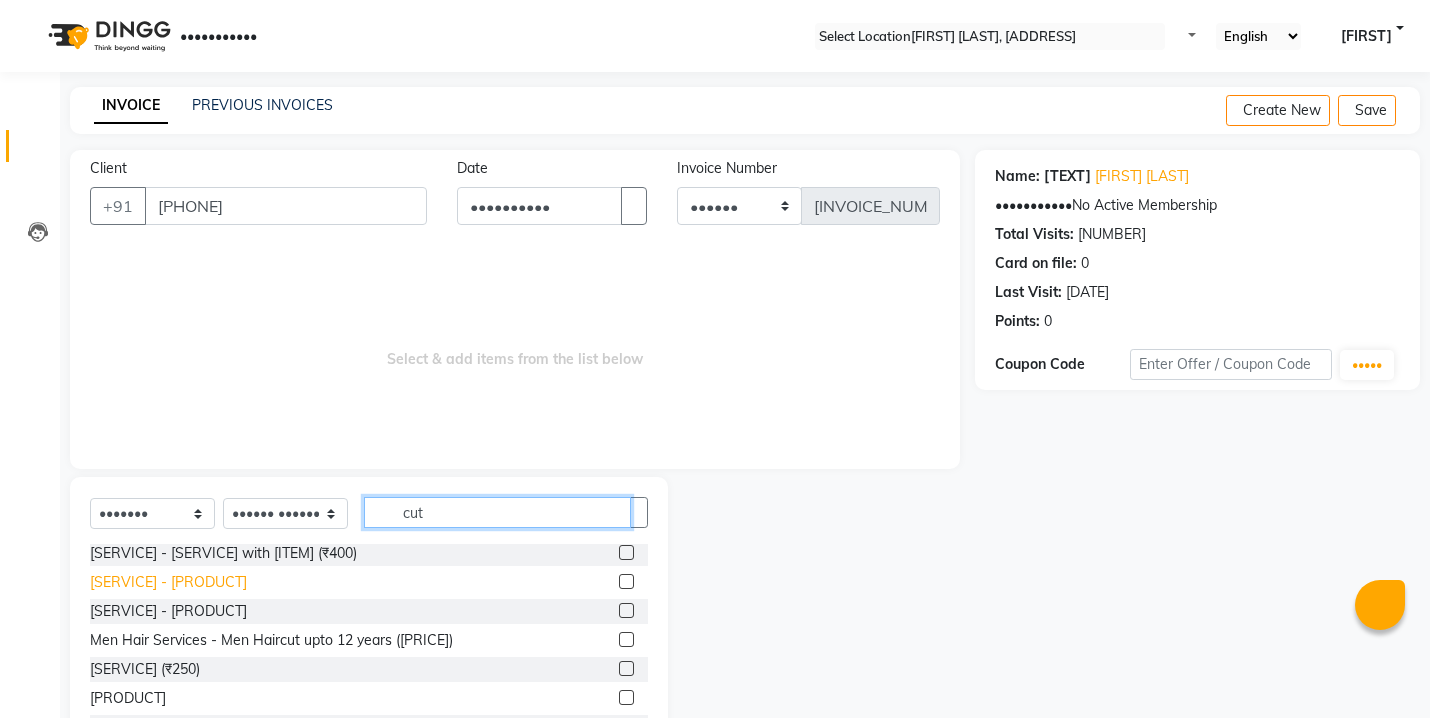 type on "cut" 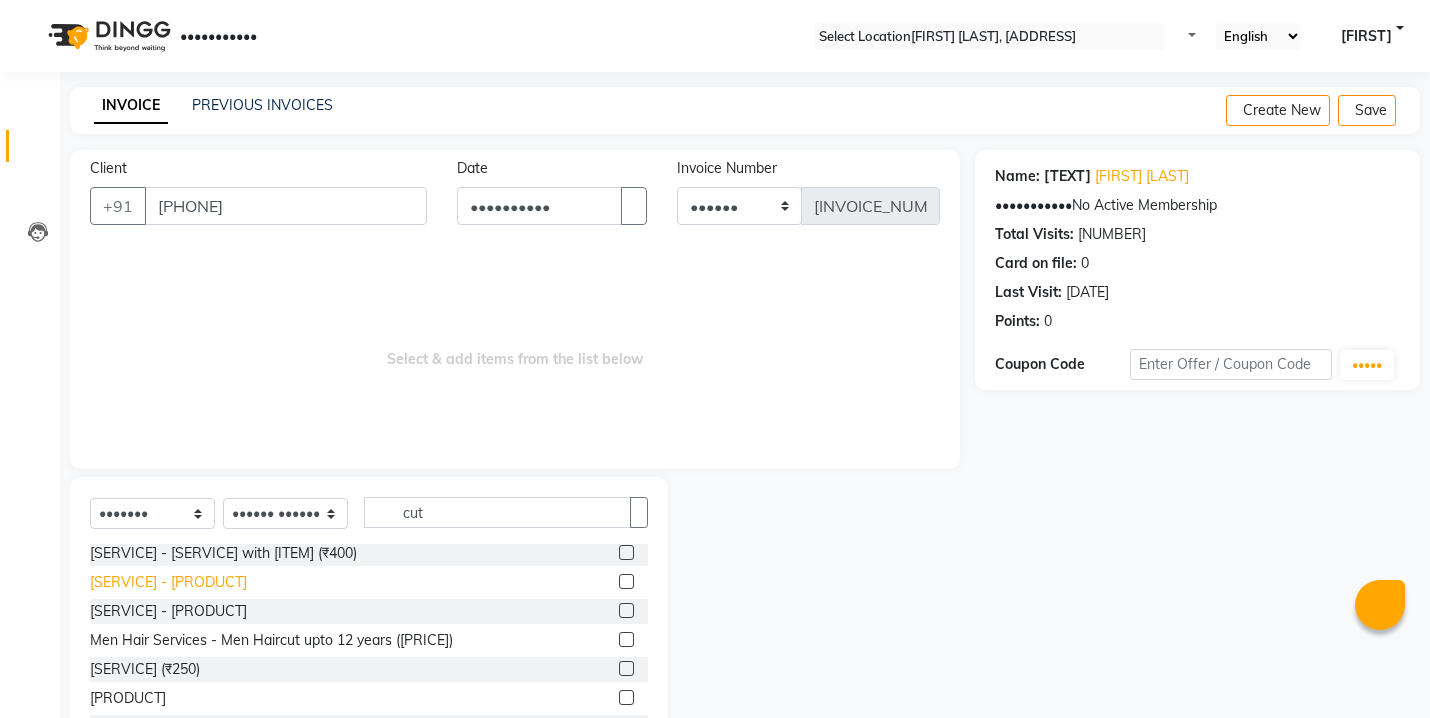 click on "[SERVICE] - [PRODUCT]" at bounding box center (277, 495) 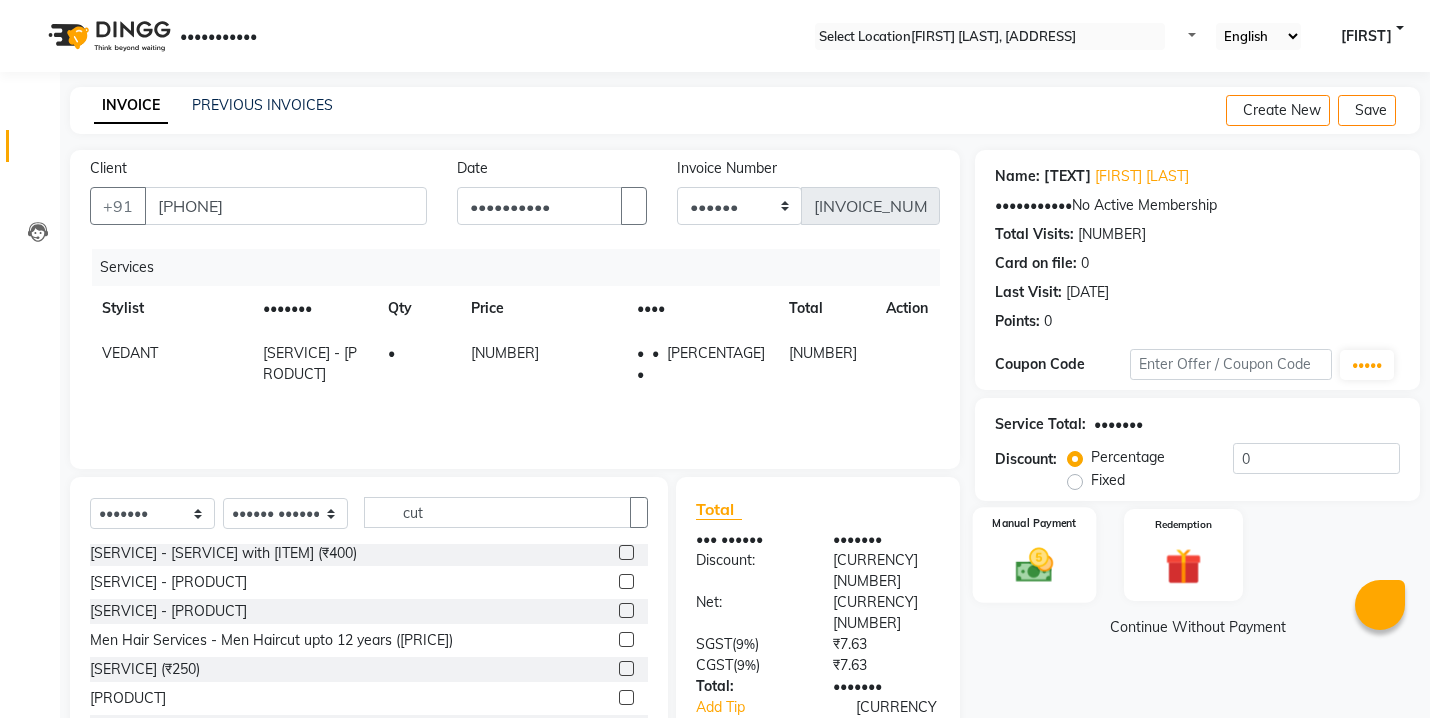 click at bounding box center [1034, 565] 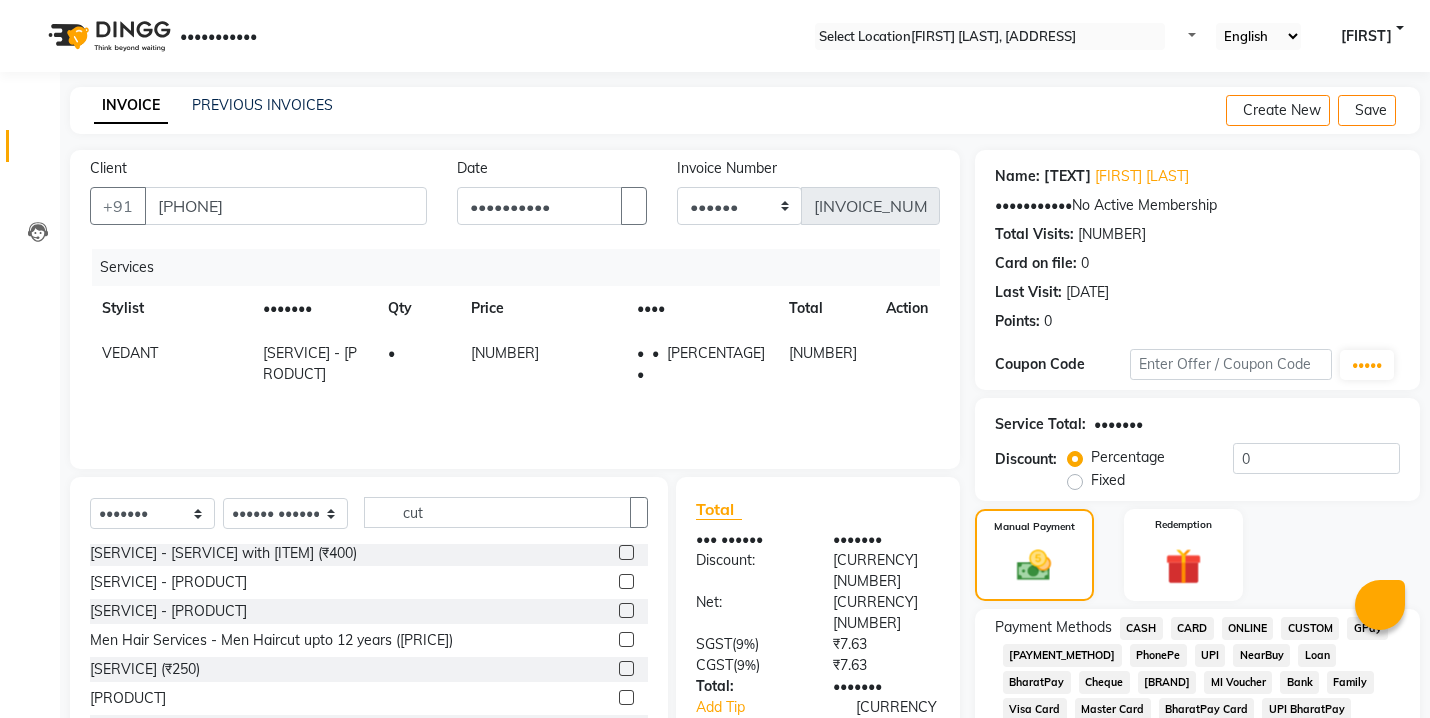 click on "ONLINE" at bounding box center [1141, 628] 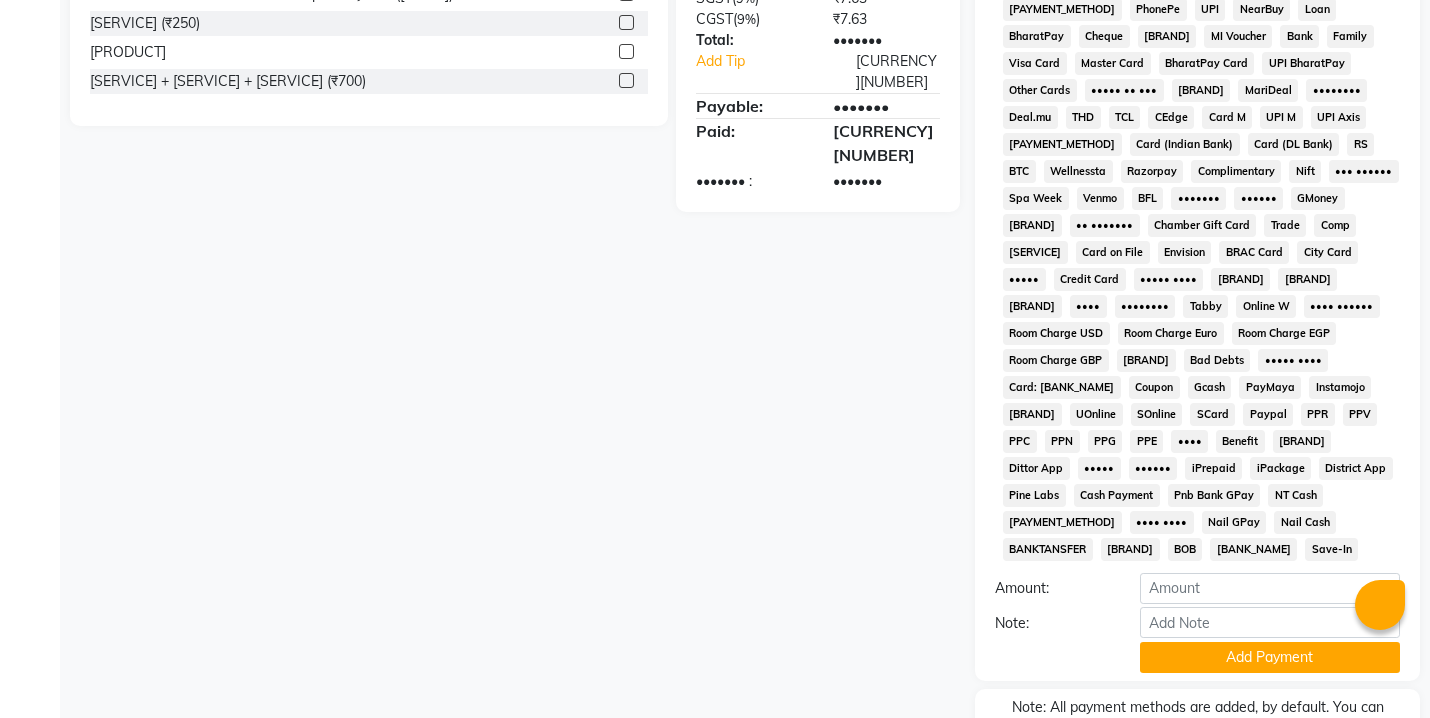 scroll, scrollTop: 666, scrollLeft: 0, axis: vertical 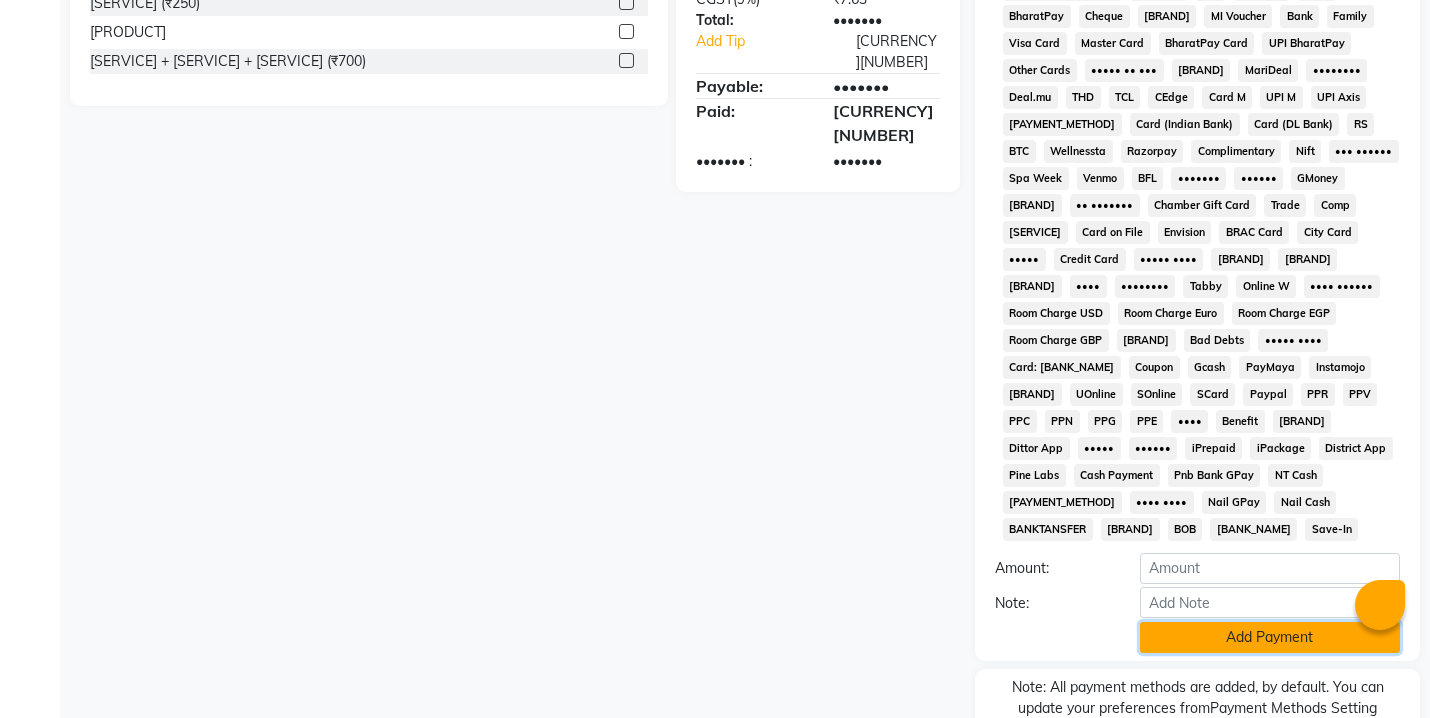 click on "Add Payment" at bounding box center (1270, 637) 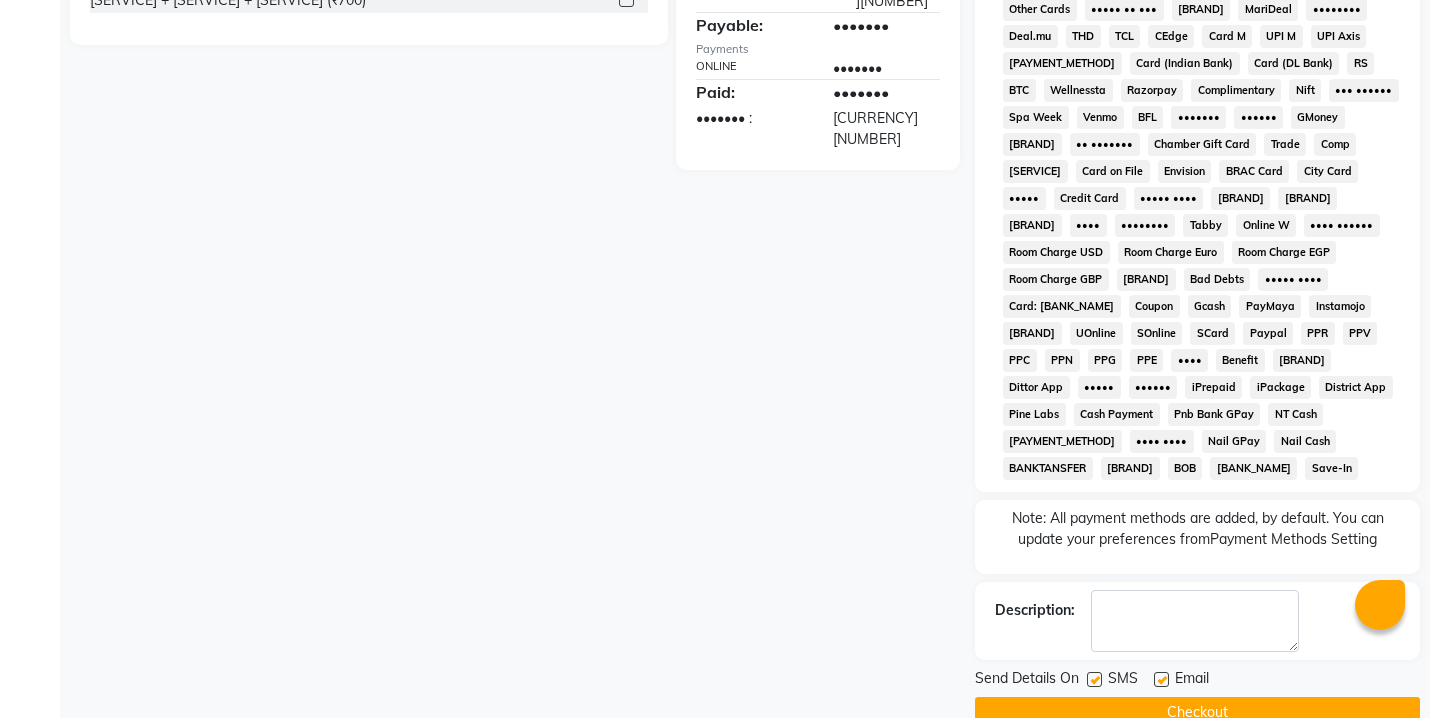 scroll, scrollTop: 745, scrollLeft: 0, axis: vertical 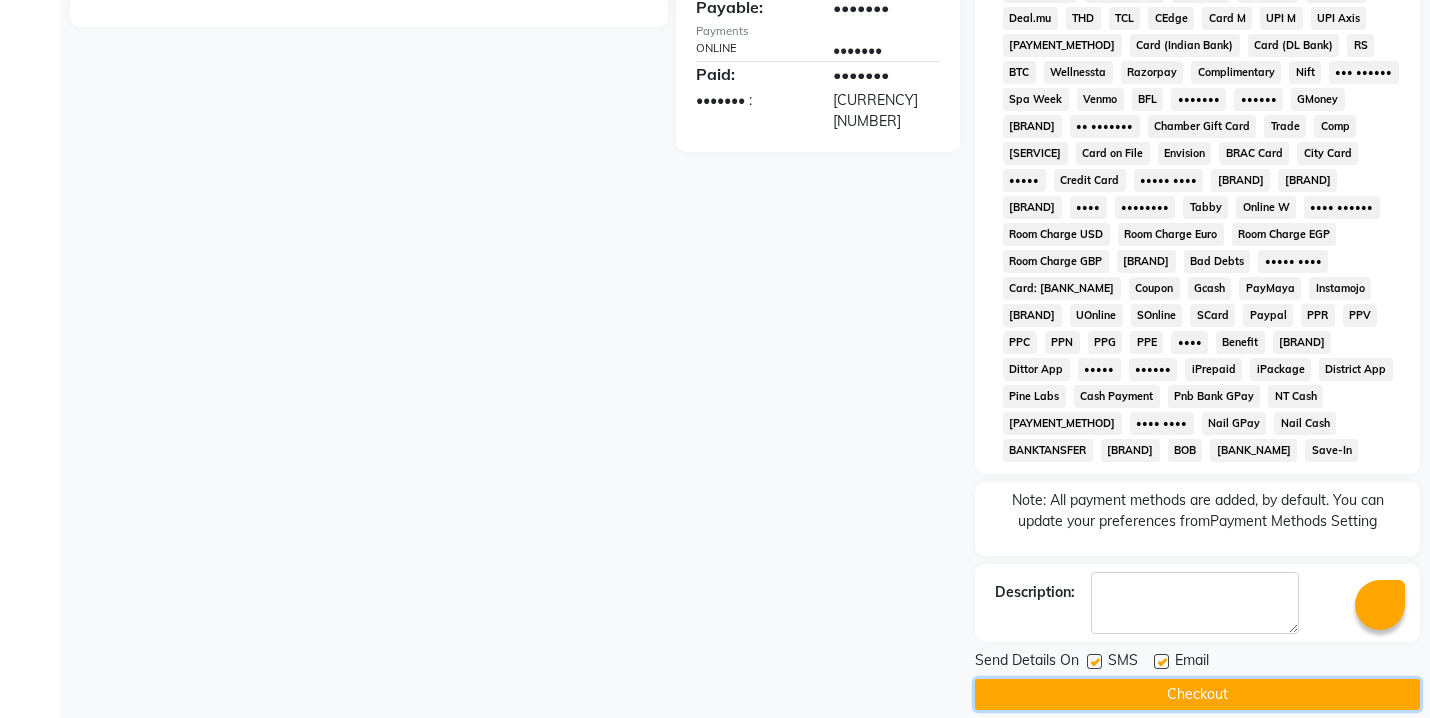 click on "Checkout" at bounding box center (1197, 694) 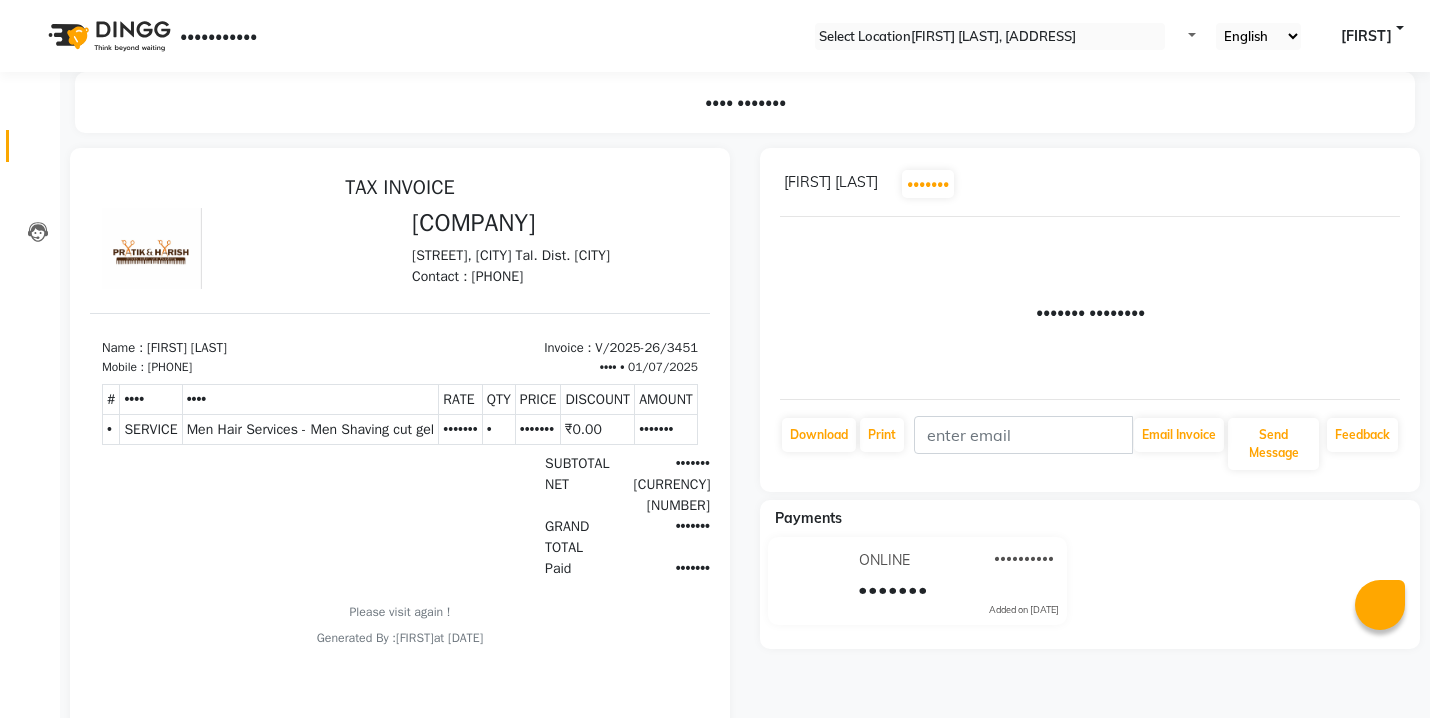 scroll, scrollTop: 0, scrollLeft: 0, axis: both 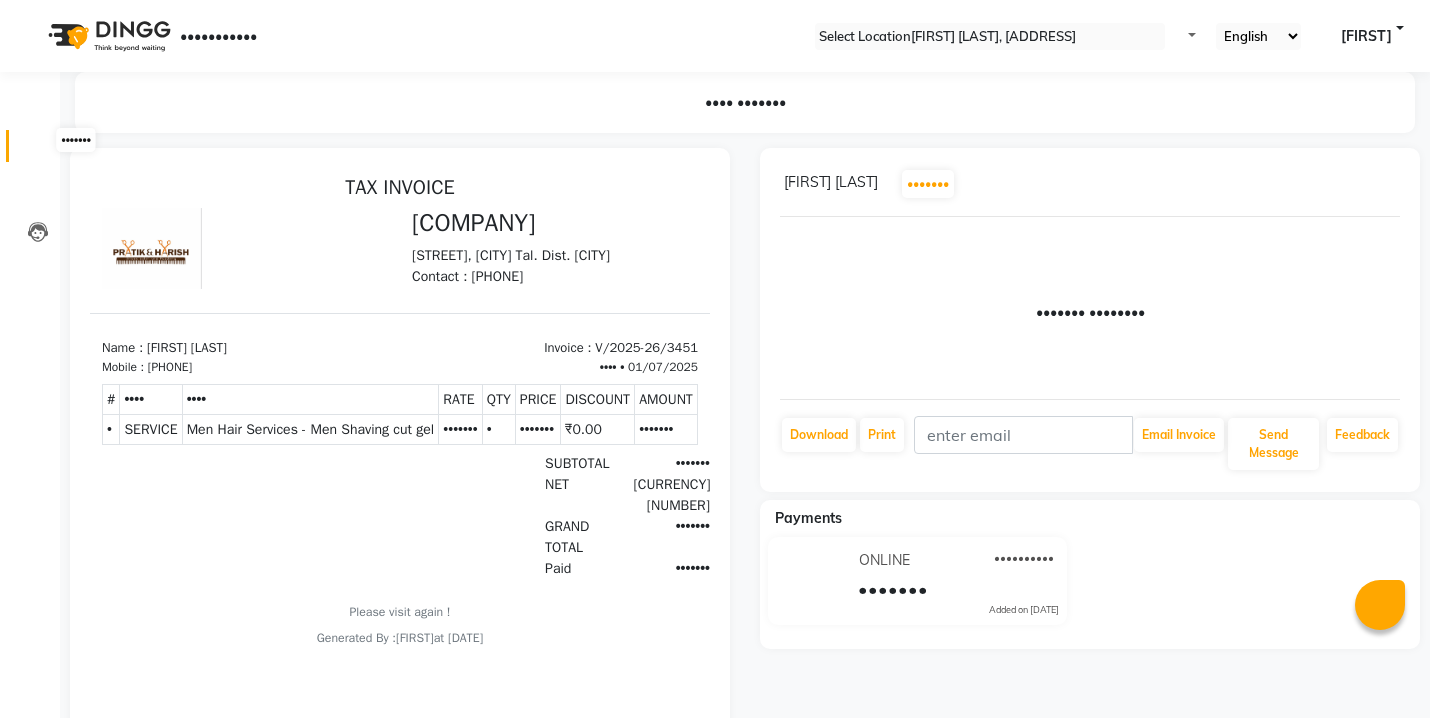 click at bounding box center [38, 151] 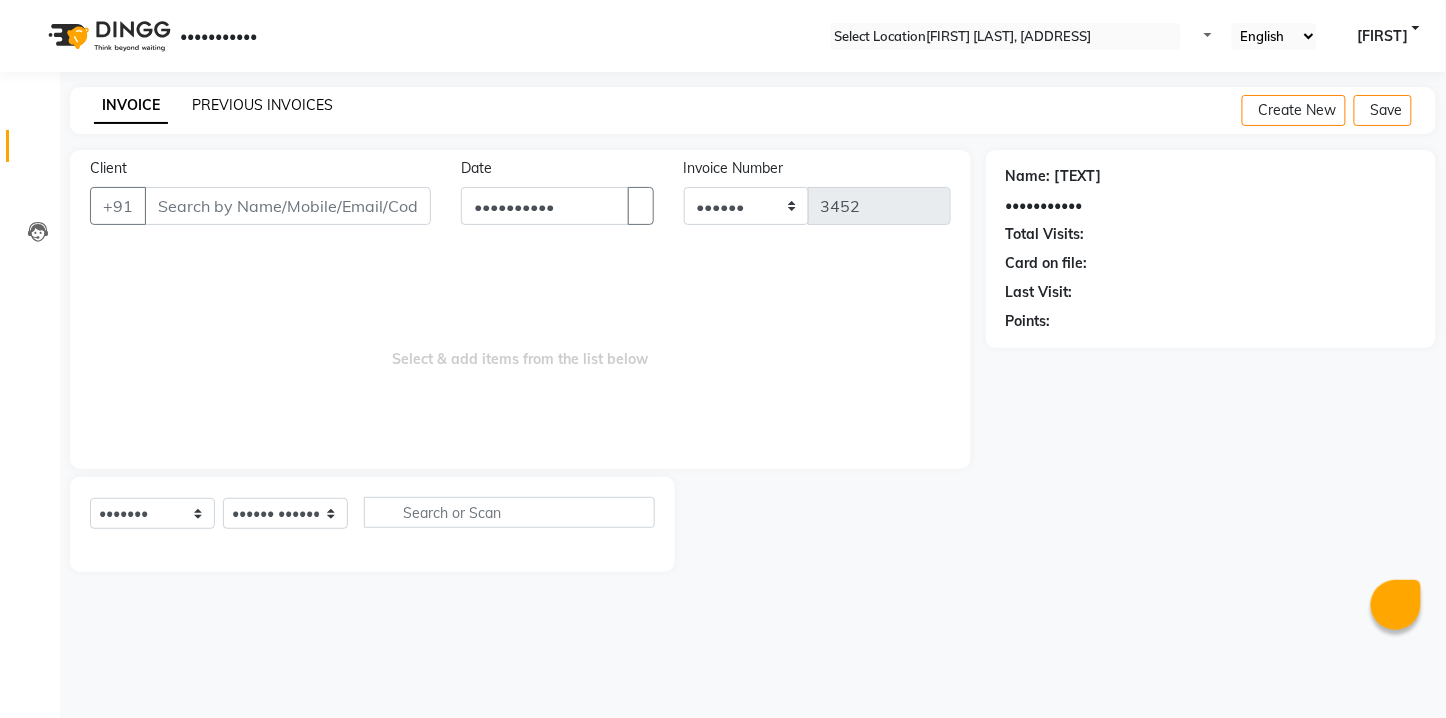 click on "PREVIOUS INVOICES" at bounding box center [262, 105] 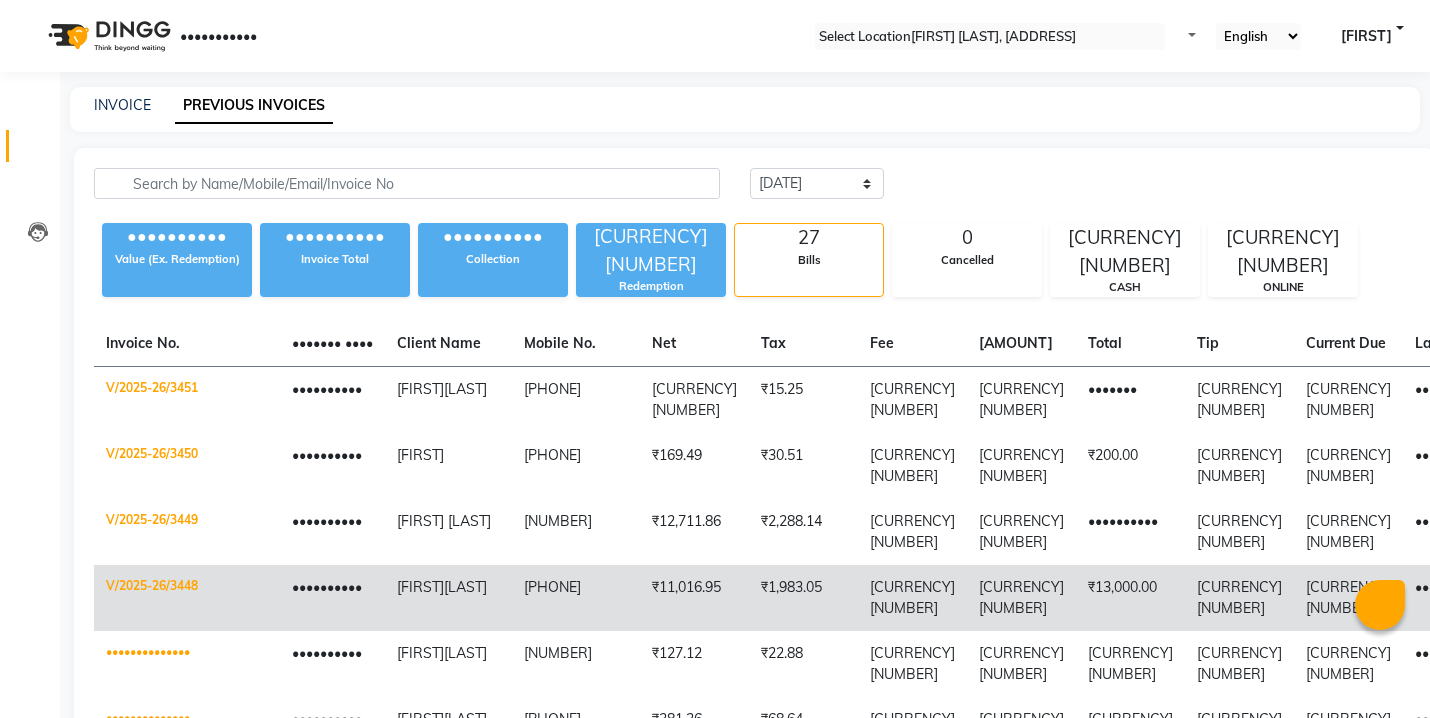 click on "••••••••••" at bounding box center [1480, 400] 